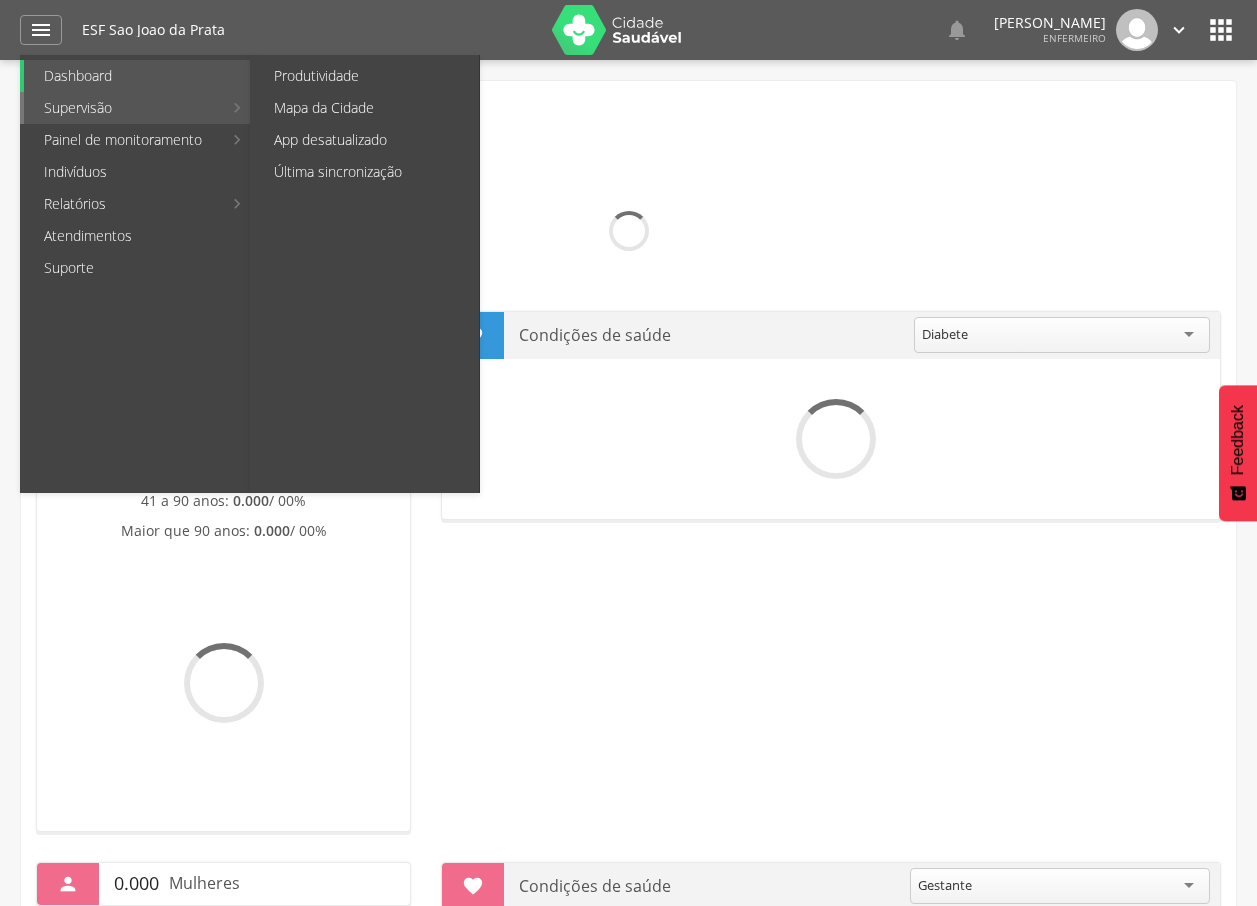 scroll, scrollTop: 0, scrollLeft: 0, axis: both 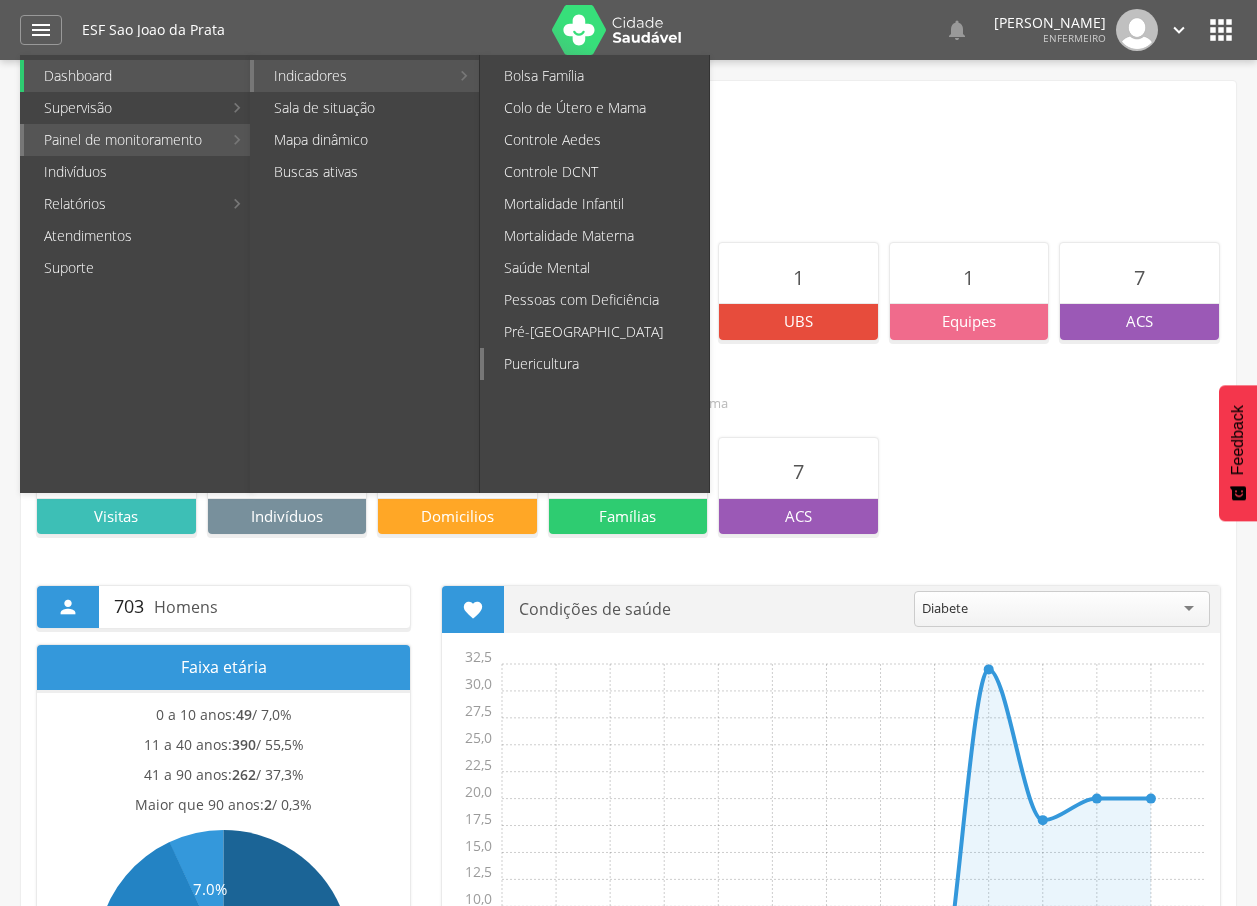 click on "Puericultura" at bounding box center (596, 364) 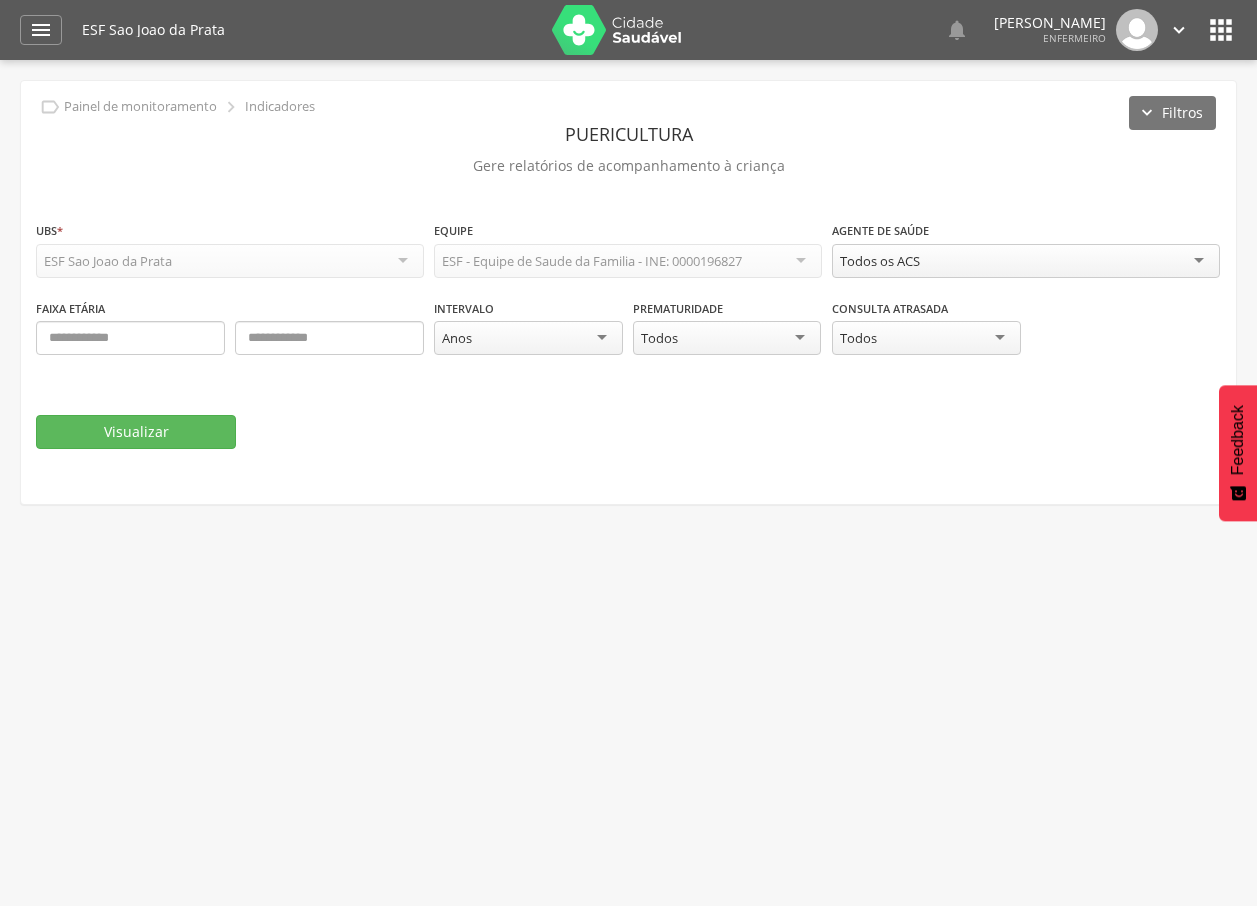 click on "Todos os ACS" at bounding box center (1026, 261) 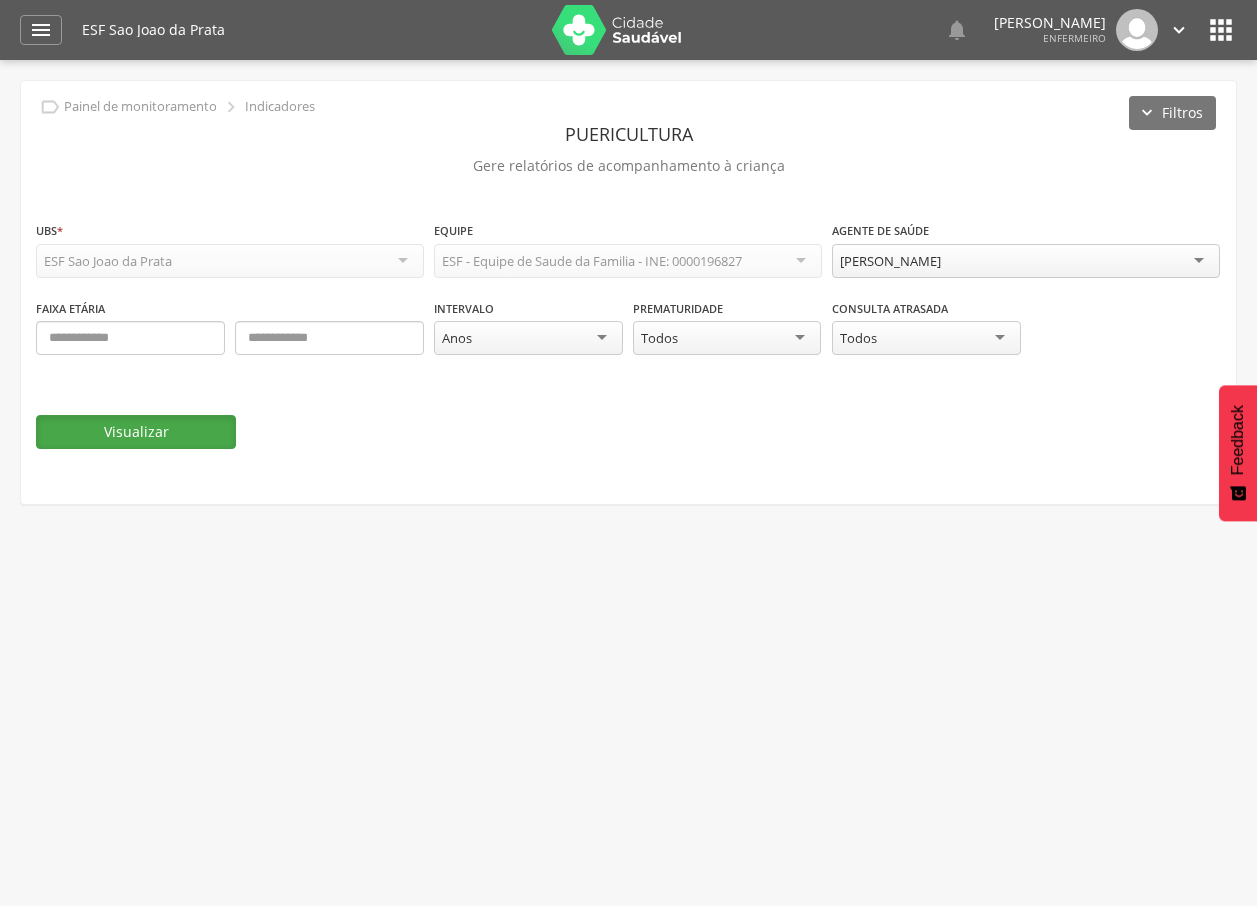 click on "Visualizar" at bounding box center [136, 432] 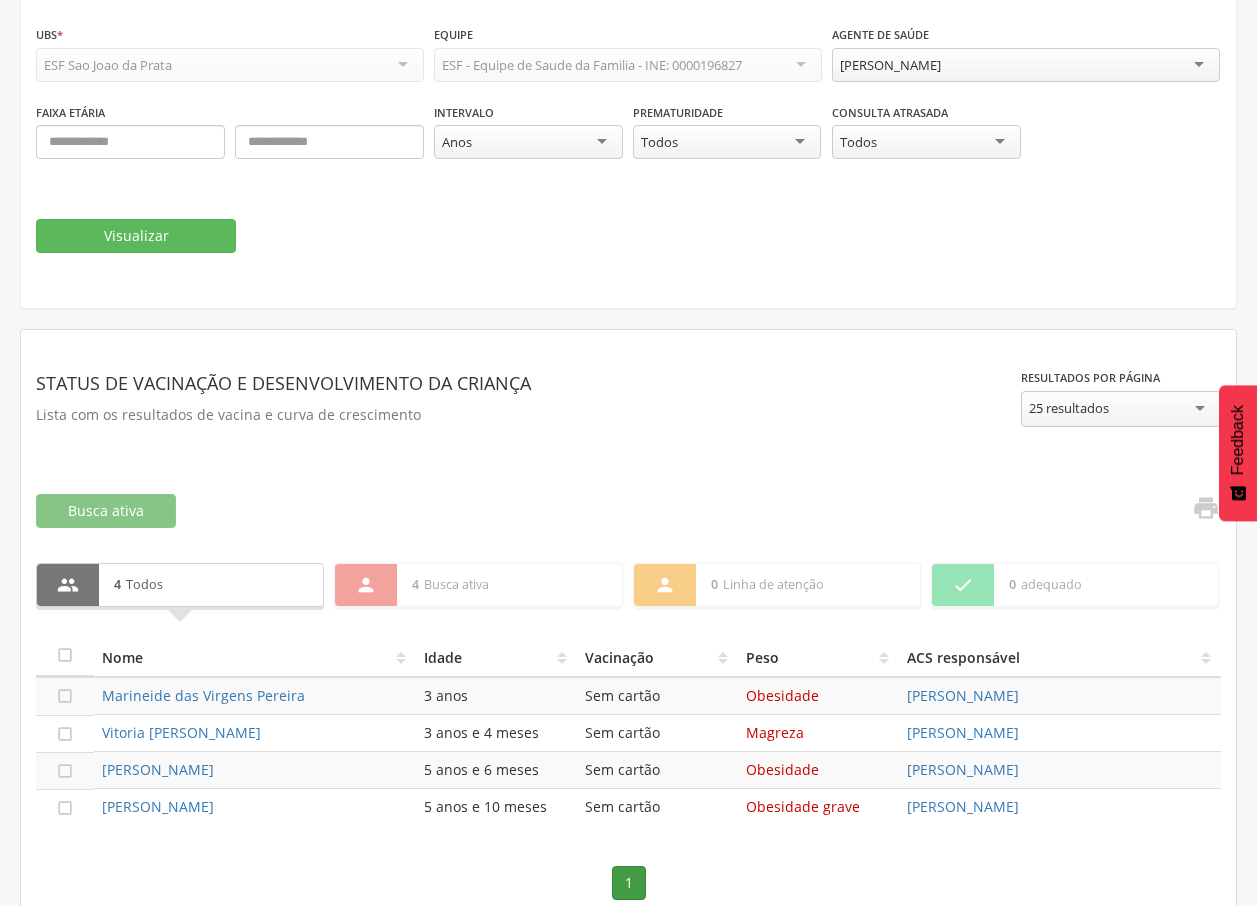 scroll, scrollTop: 226, scrollLeft: 0, axis: vertical 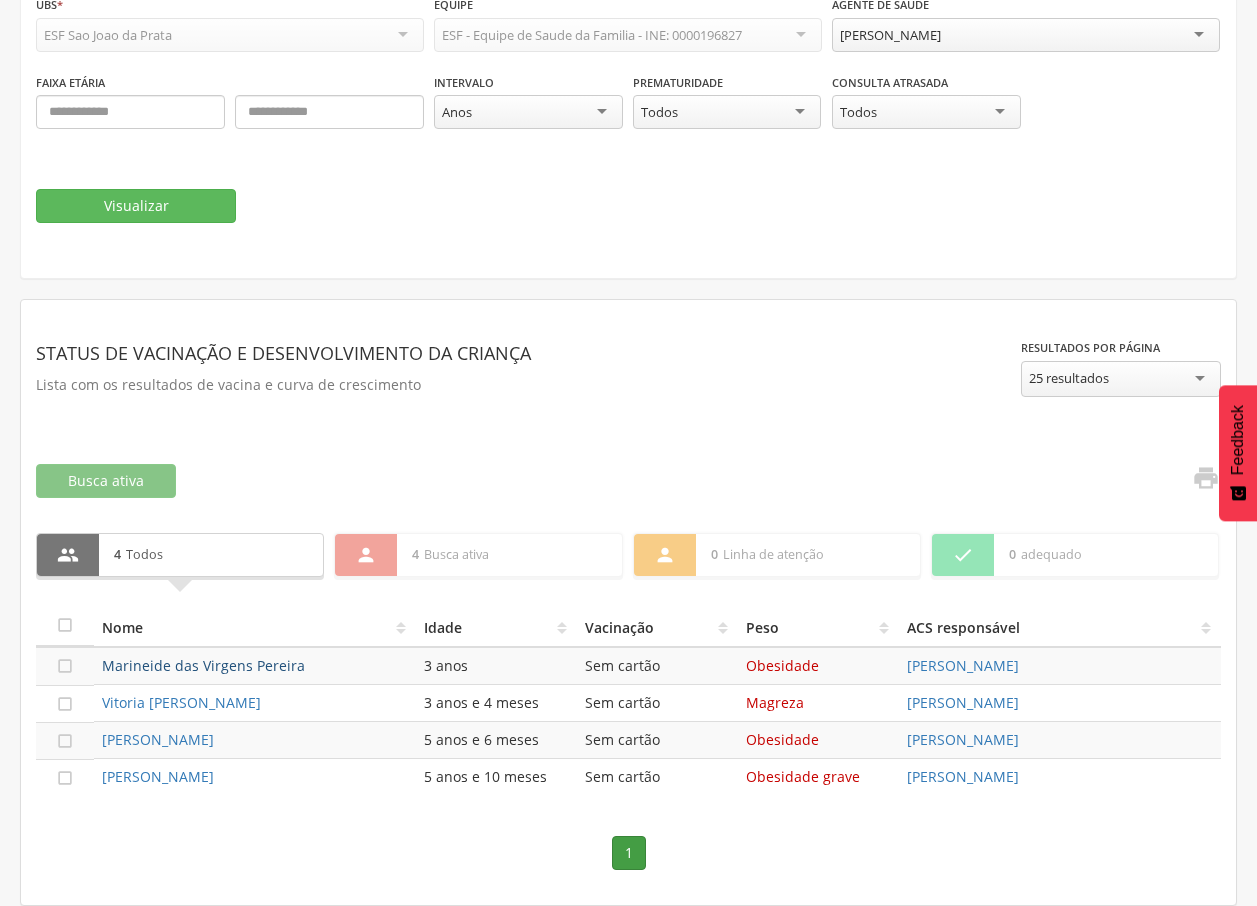click on "Marineide das Virgens Pereira" at bounding box center [203, 665] 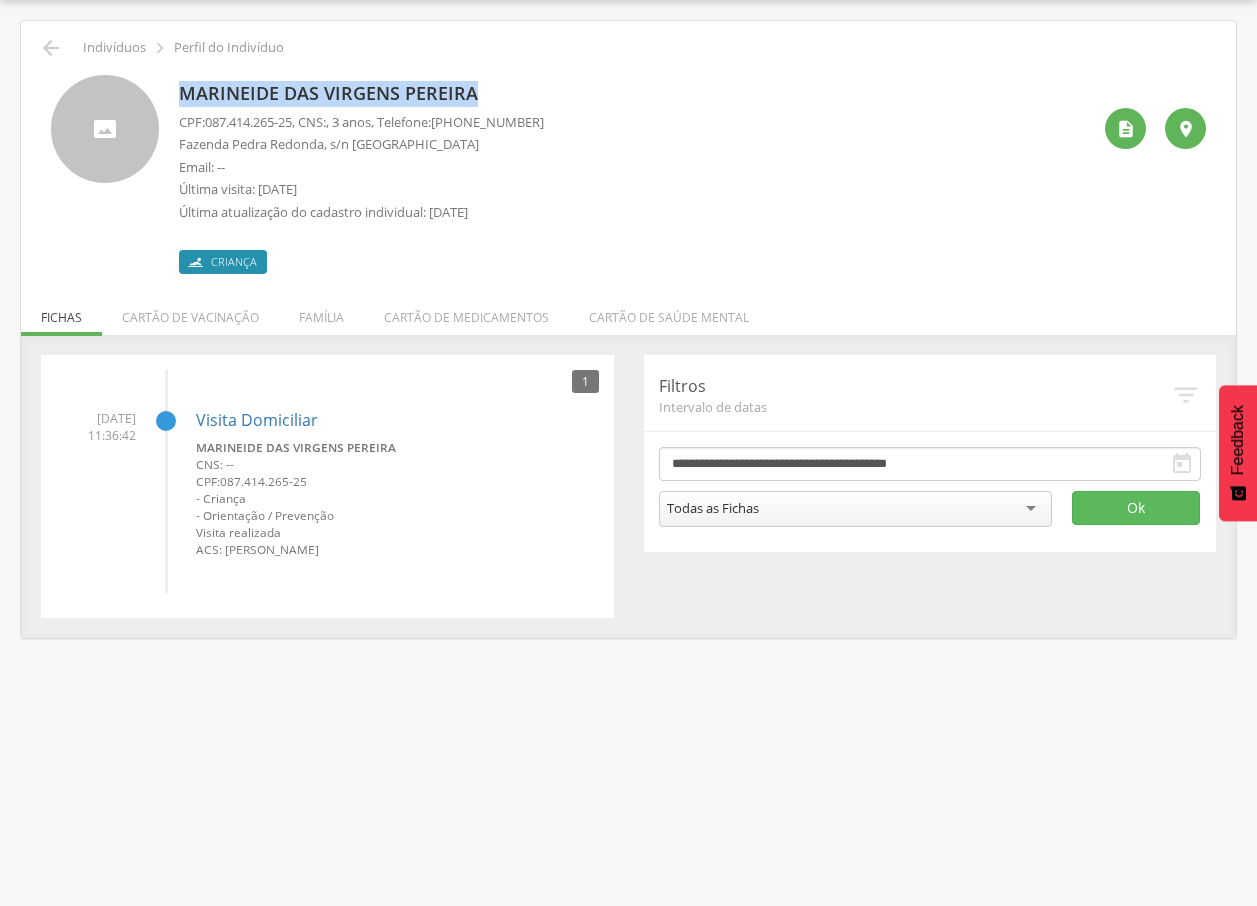 drag, startPoint x: 175, startPoint y: 93, endPoint x: 488, endPoint y: 92, distance: 313.0016 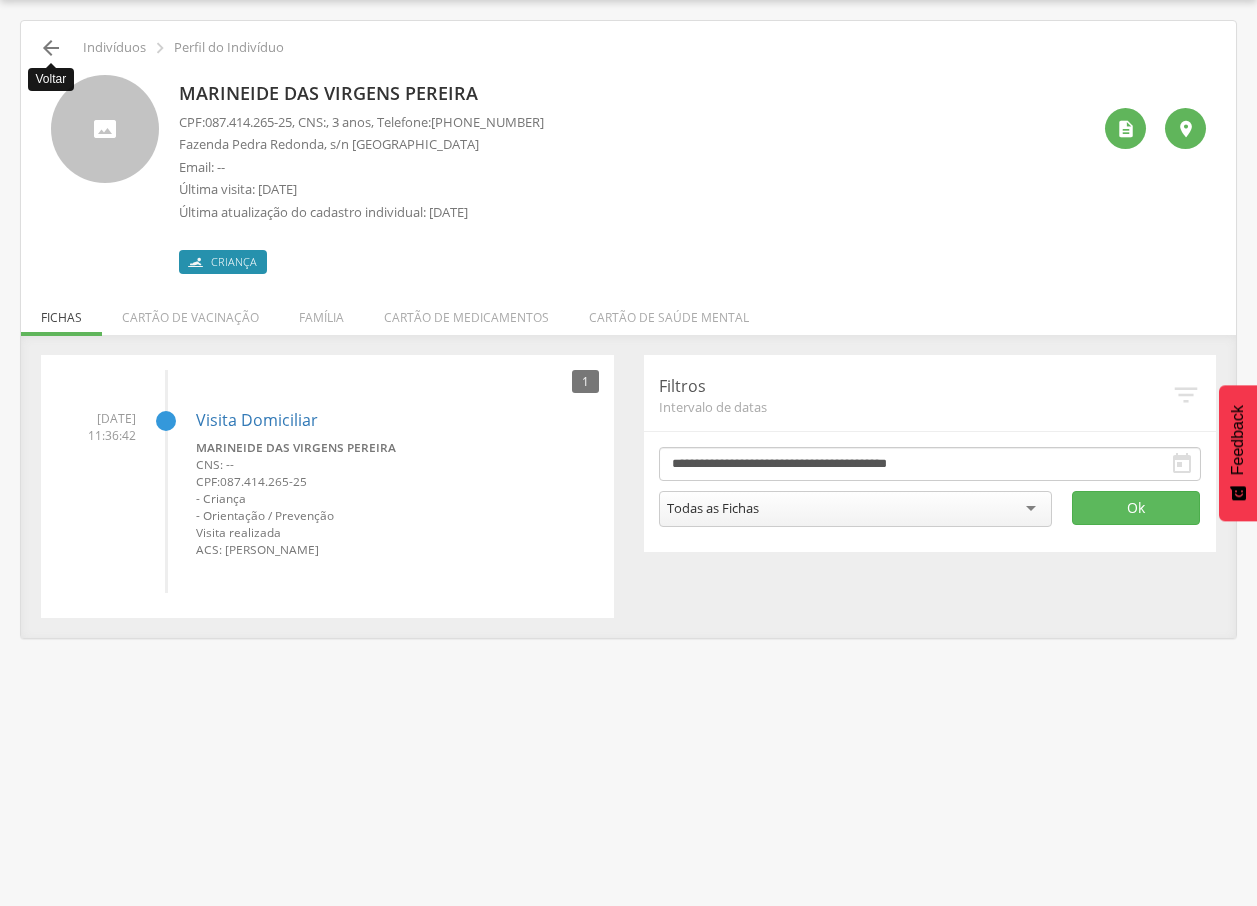 click on "" at bounding box center [51, 48] 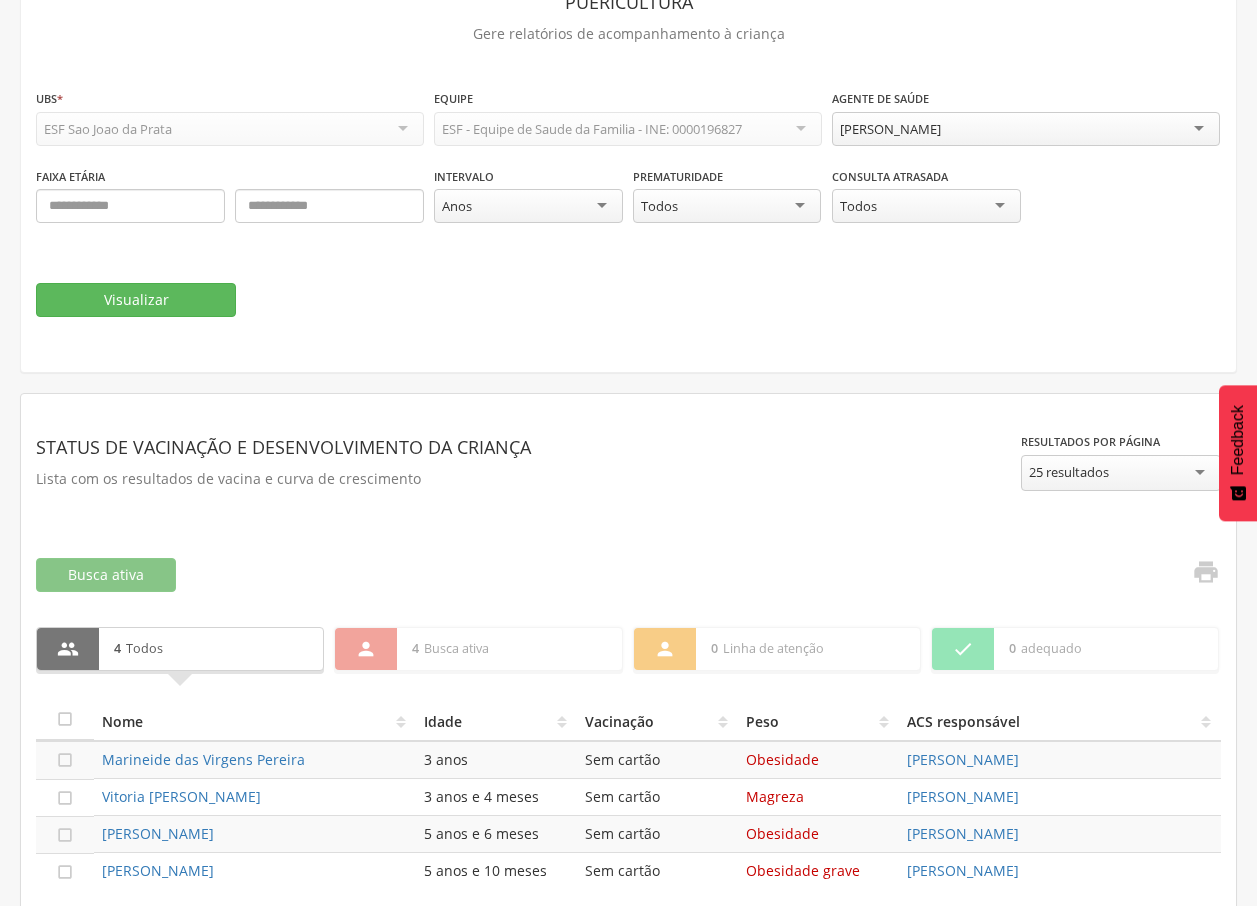 scroll, scrollTop: 226, scrollLeft: 0, axis: vertical 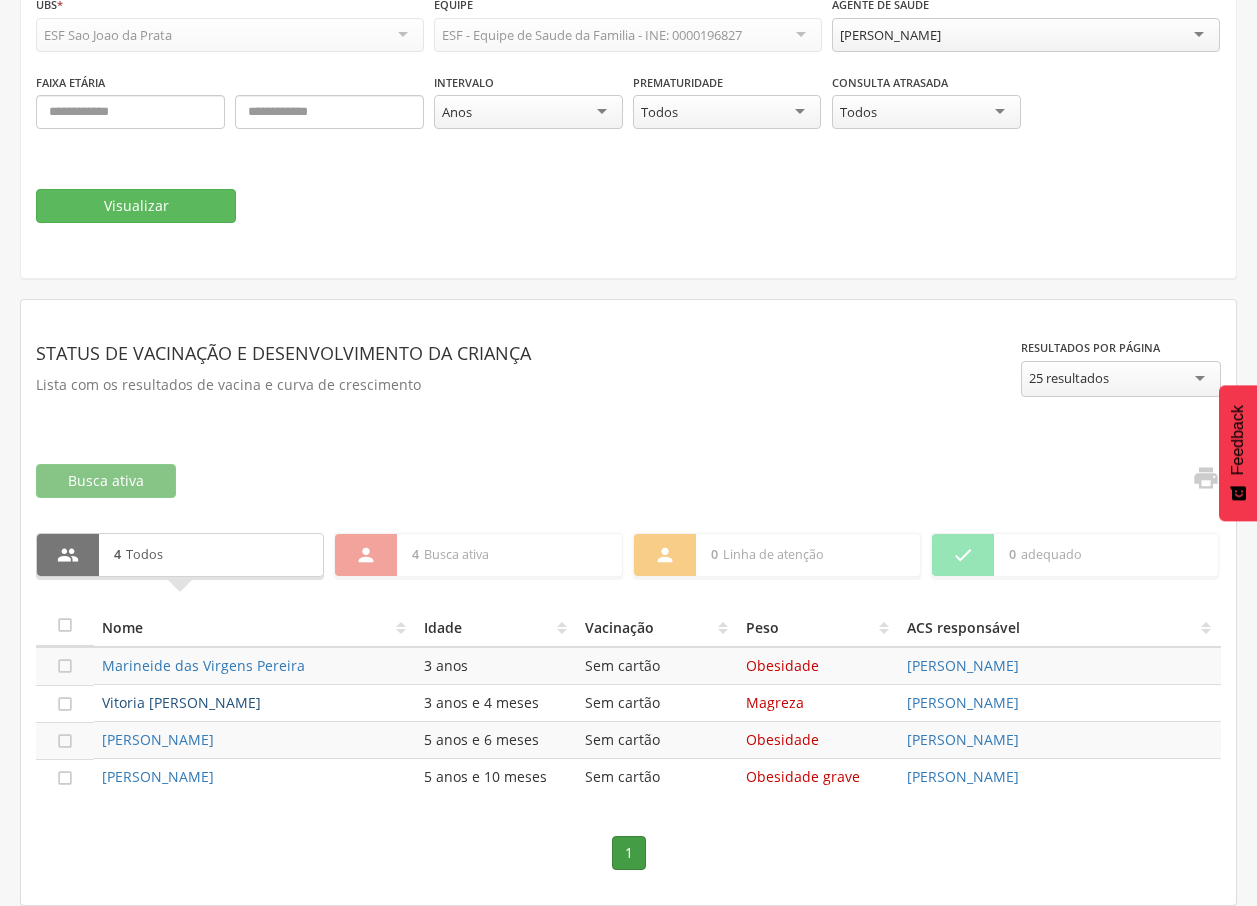 click on "Vitoria [PERSON_NAME]" at bounding box center [181, 702] 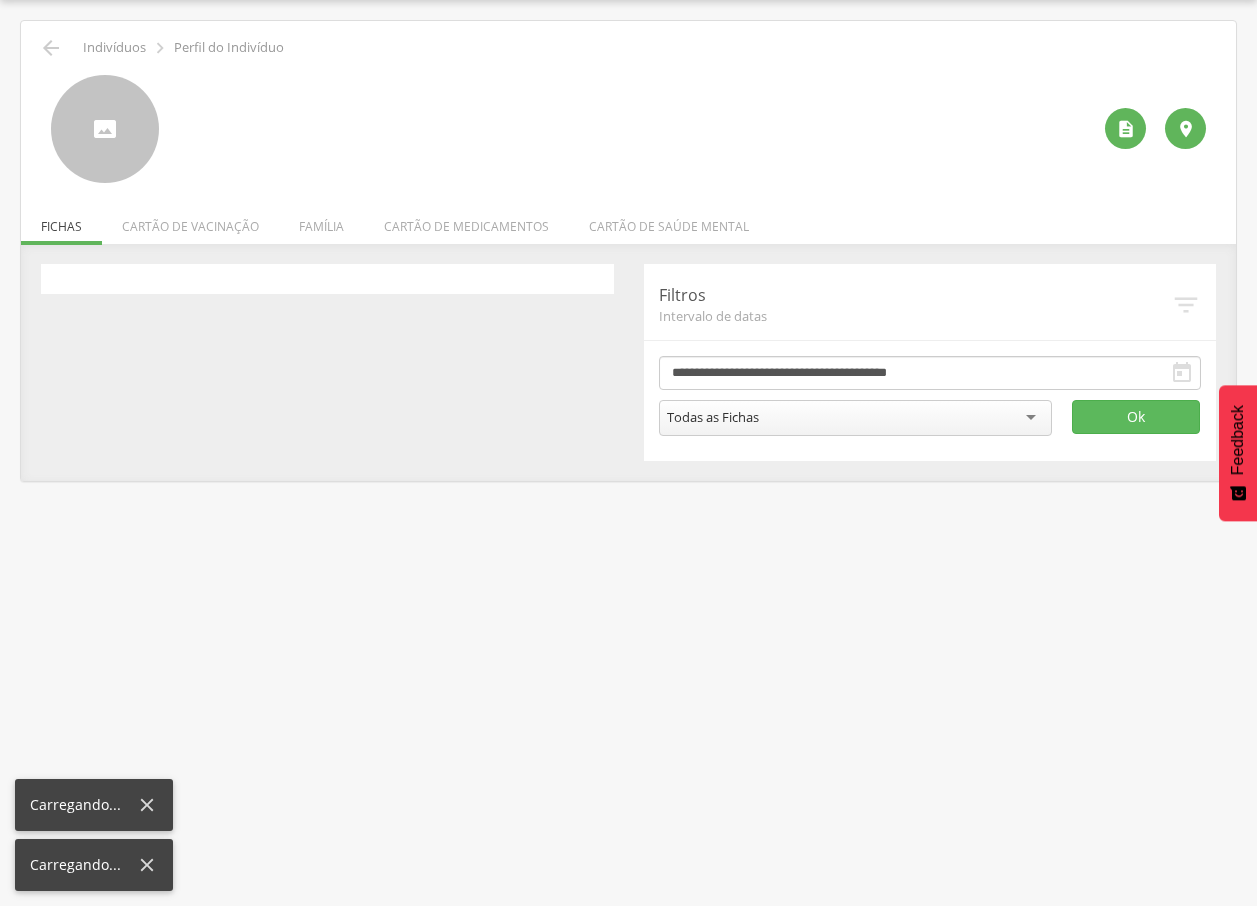 scroll, scrollTop: 60, scrollLeft: 0, axis: vertical 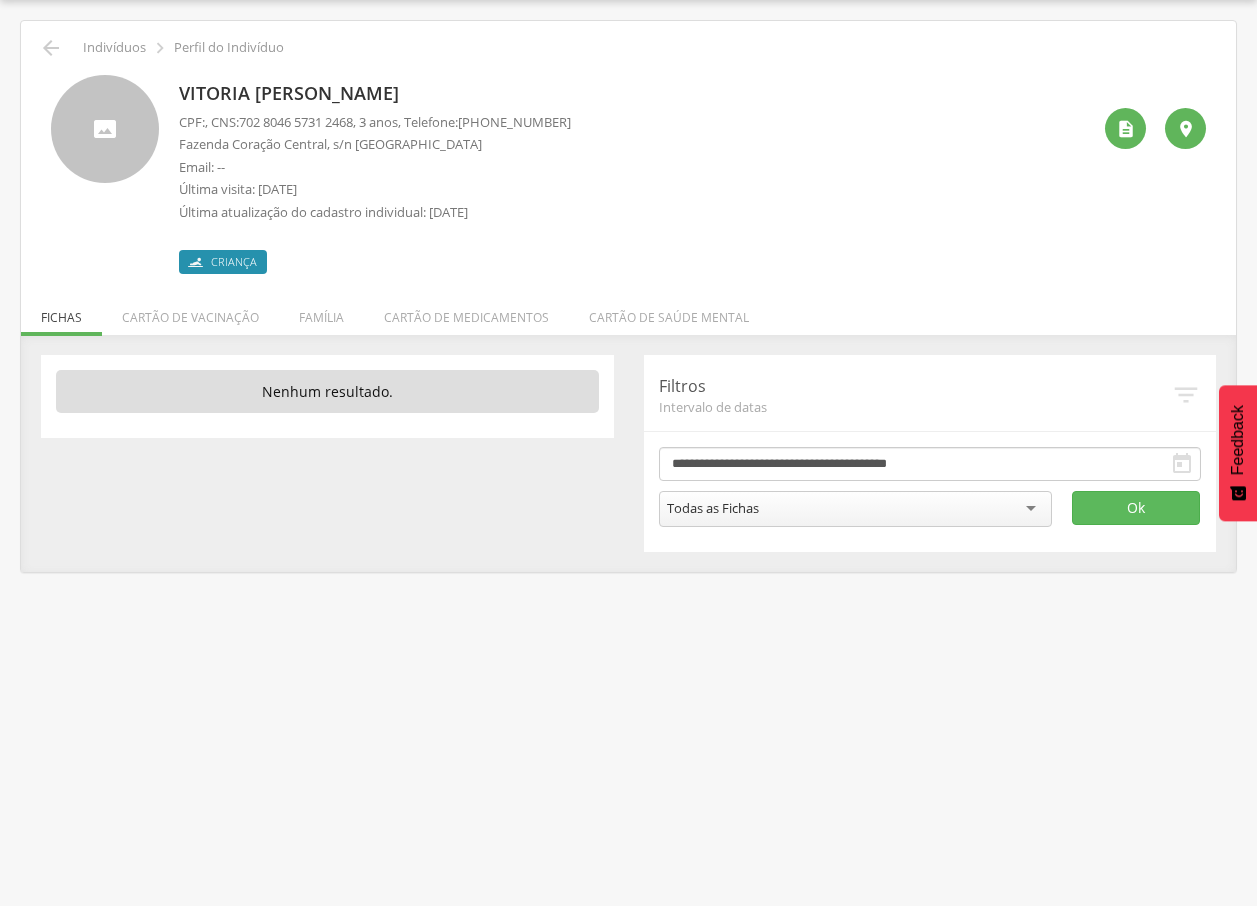 drag, startPoint x: 184, startPoint y: 83, endPoint x: 439, endPoint y: 96, distance: 255.33116 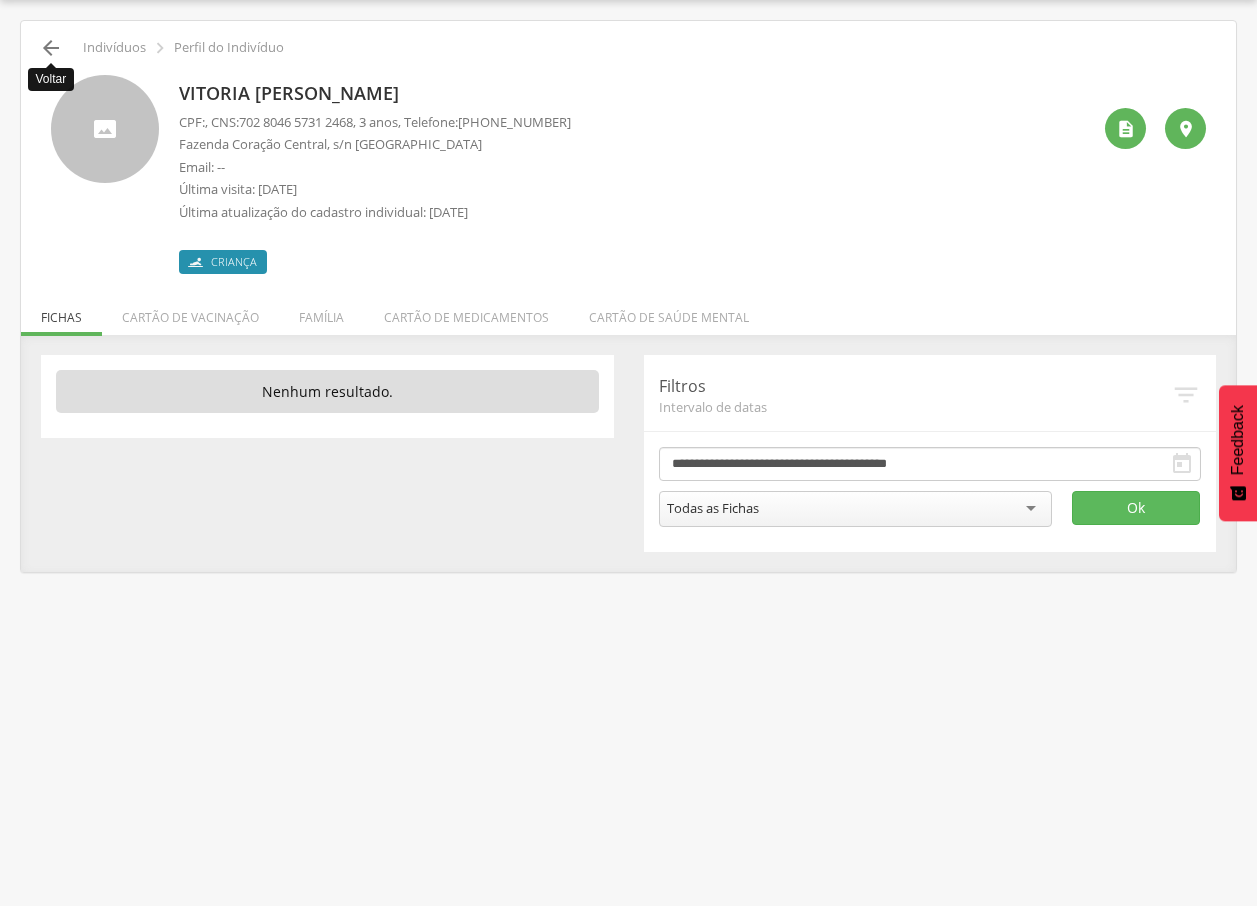 click on "" at bounding box center (51, 48) 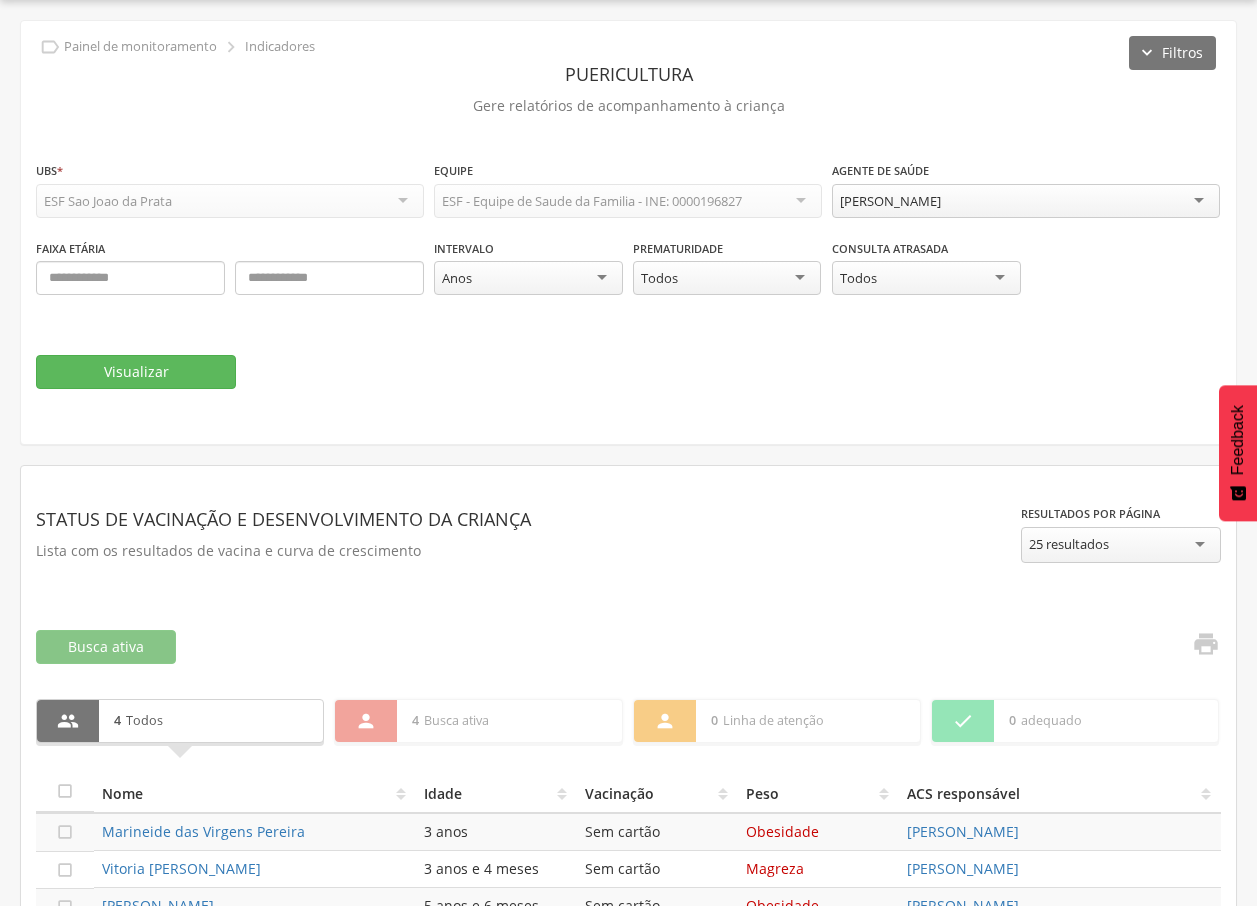 scroll, scrollTop: 226, scrollLeft: 0, axis: vertical 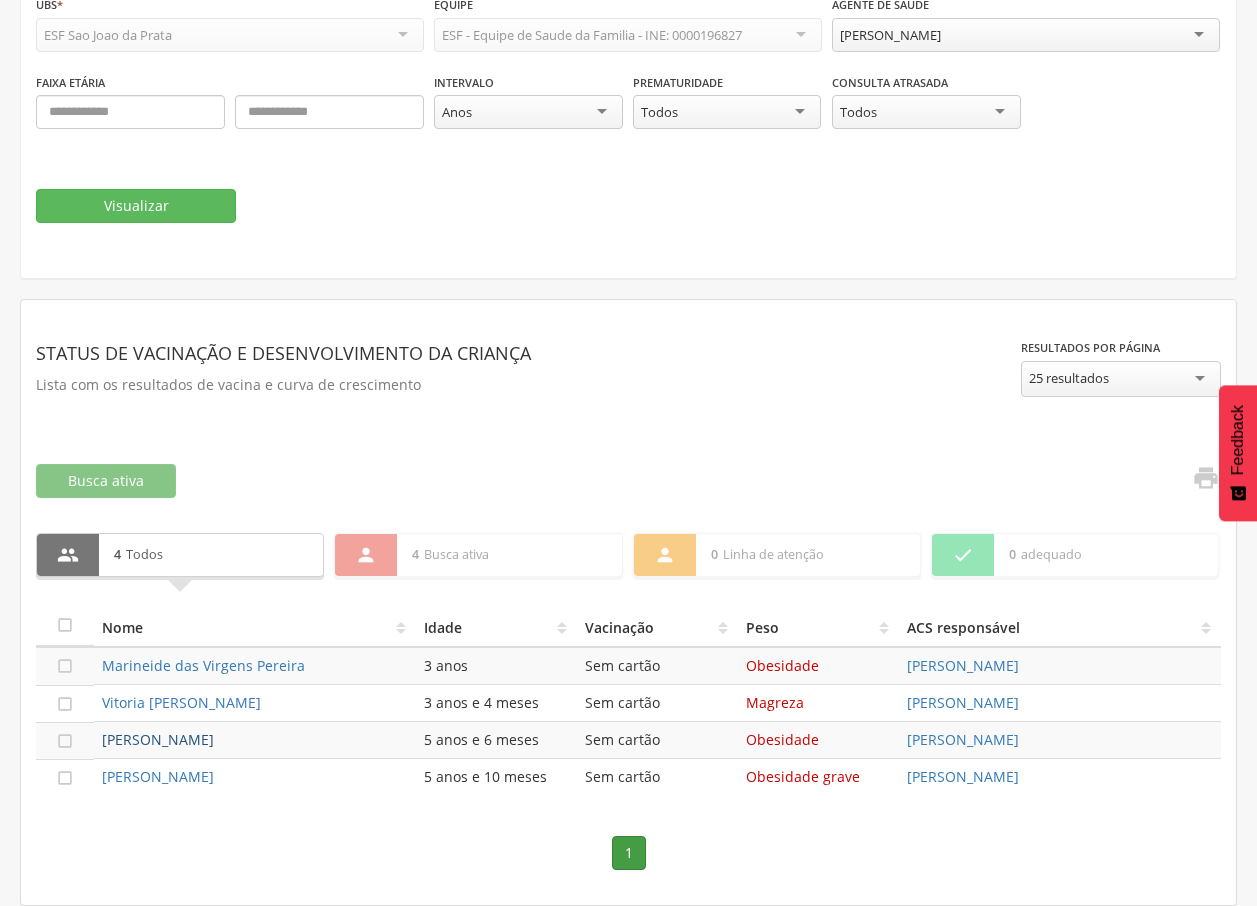click on "[PERSON_NAME]" at bounding box center [158, 739] 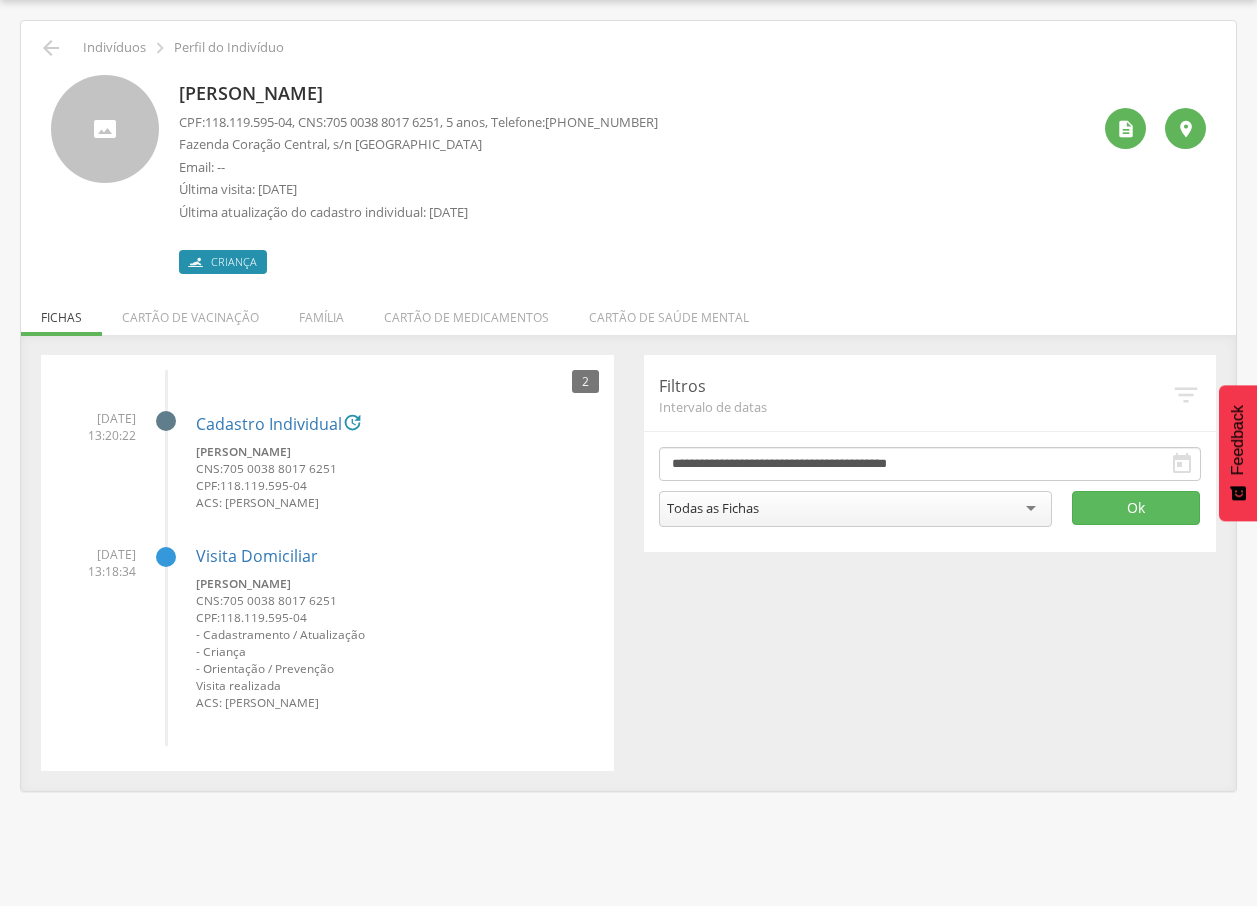 drag, startPoint x: 169, startPoint y: 92, endPoint x: 397, endPoint y: 91, distance: 228.0022 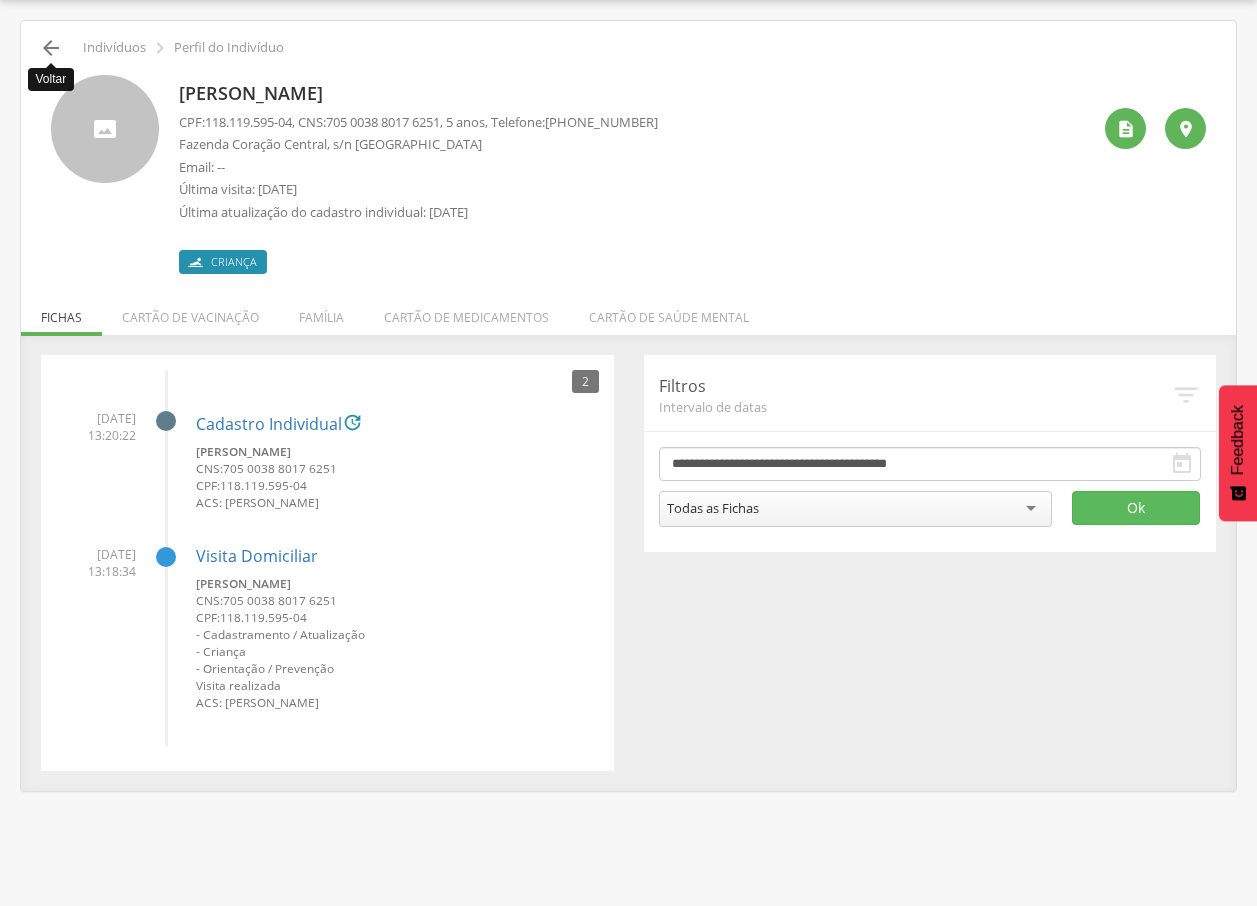 click on "" at bounding box center (51, 48) 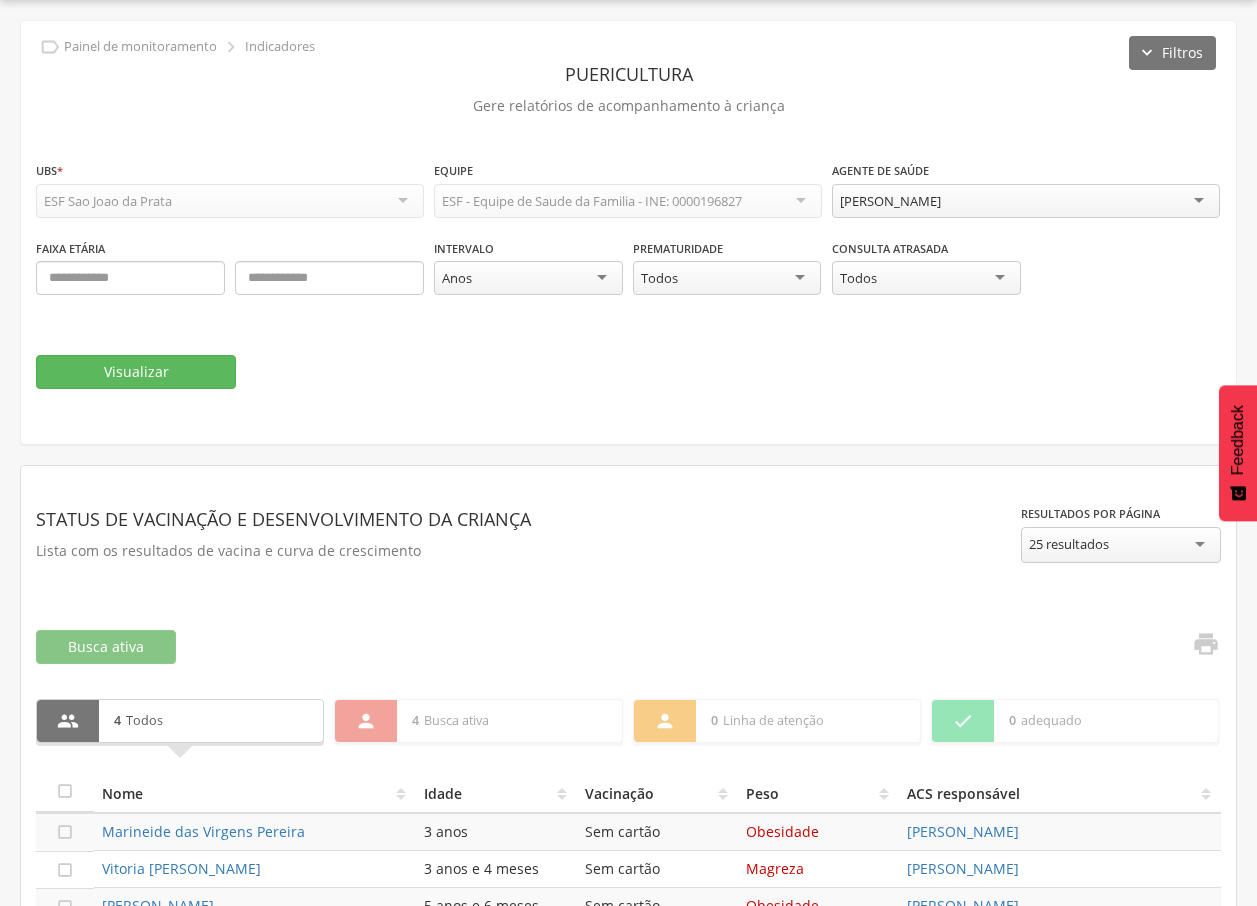 scroll, scrollTop: 226, scrollLeft: 0, axis: vertical 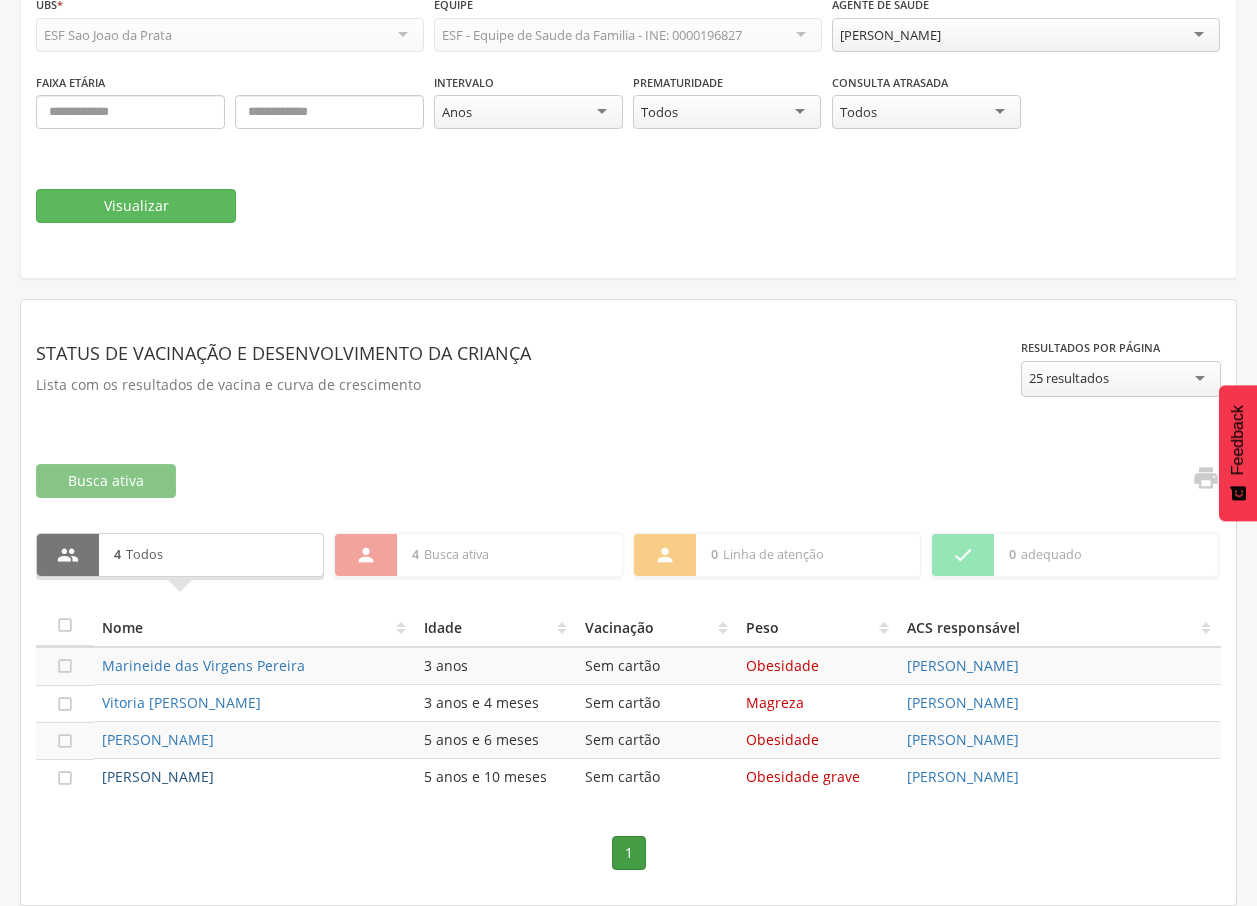 click on "[PERSON_NAME]" at bounding box center (158, 776) 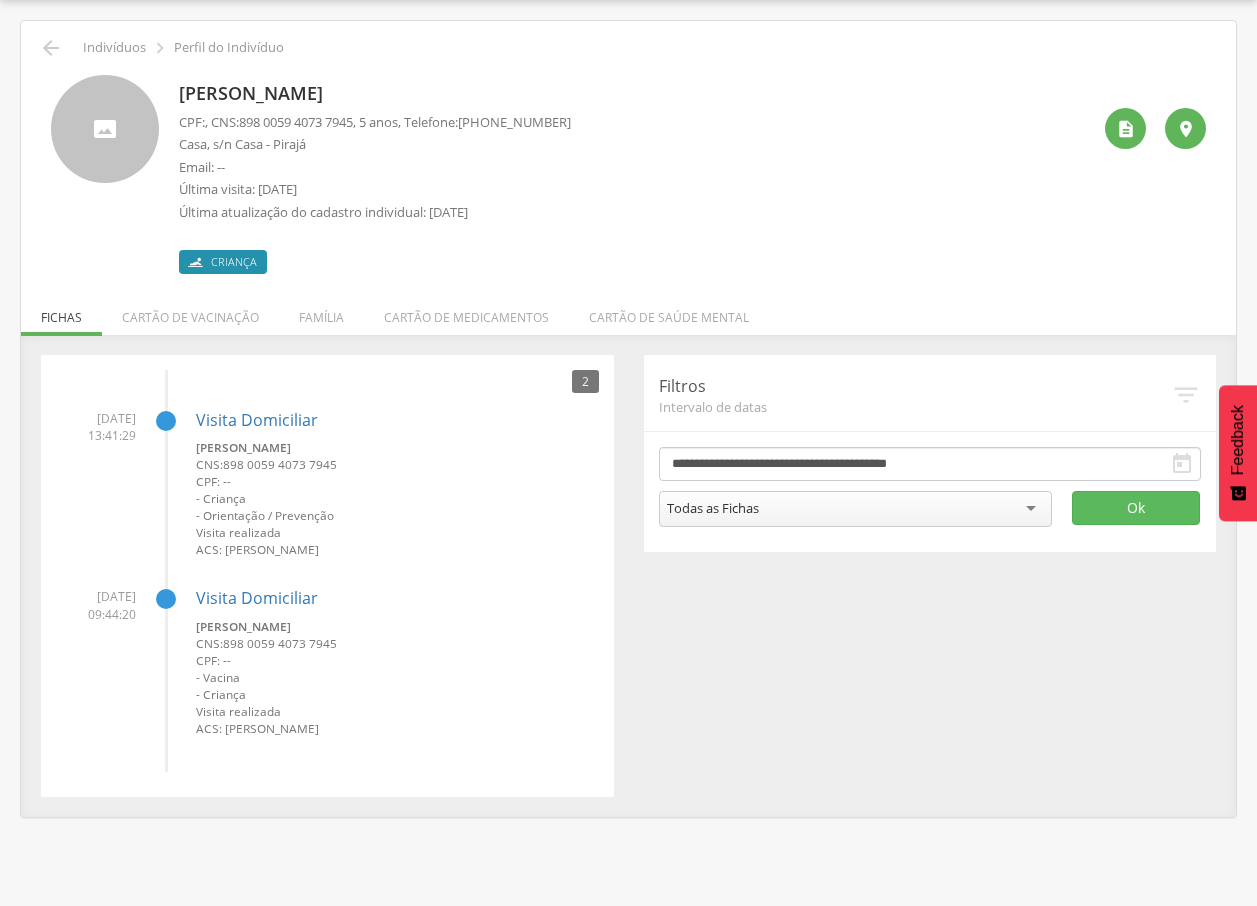 drag, startPoint x: 161, startPoint y: 82, endPoint x: 438, endPoint y: 86, distance: 277.02887 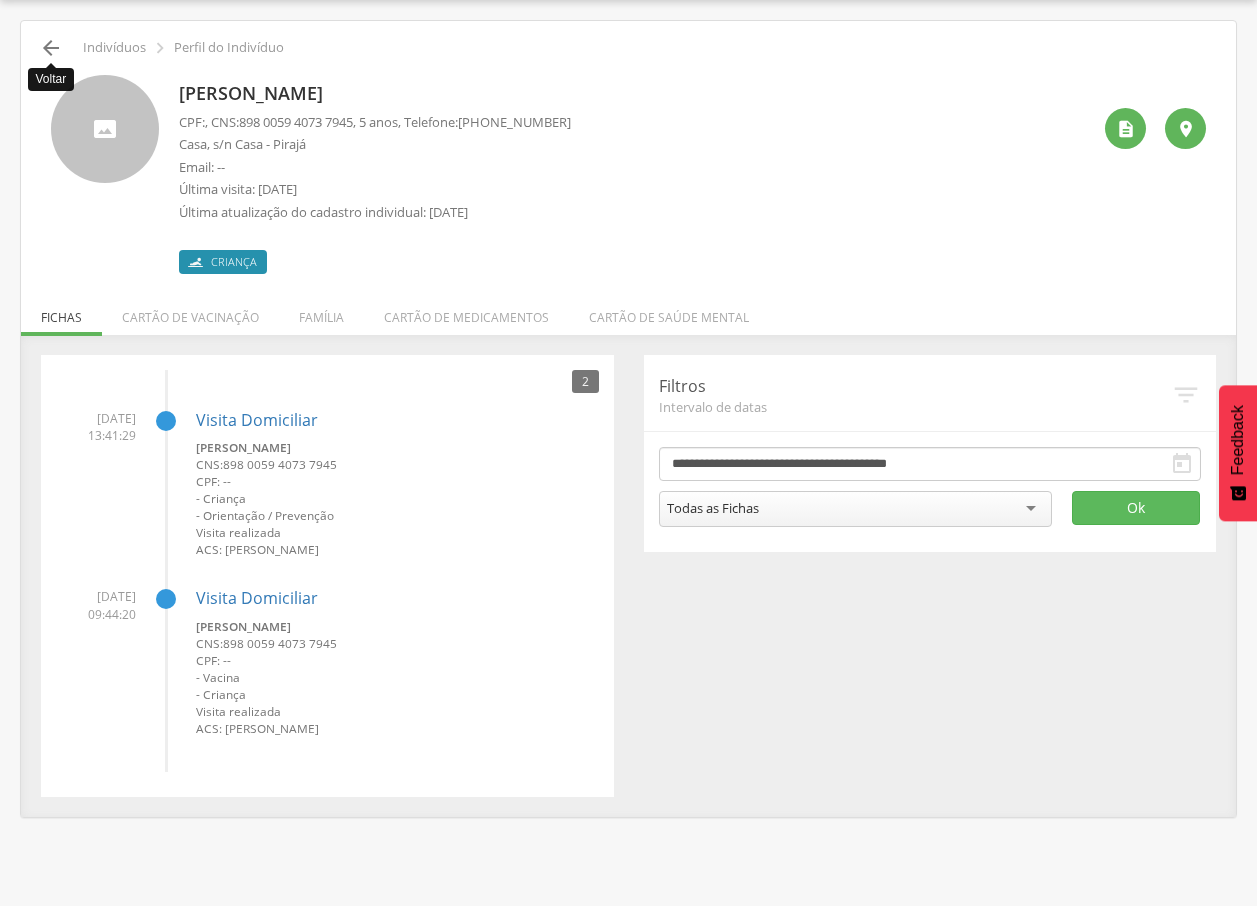 click on "" at bounding box center (51, 48) 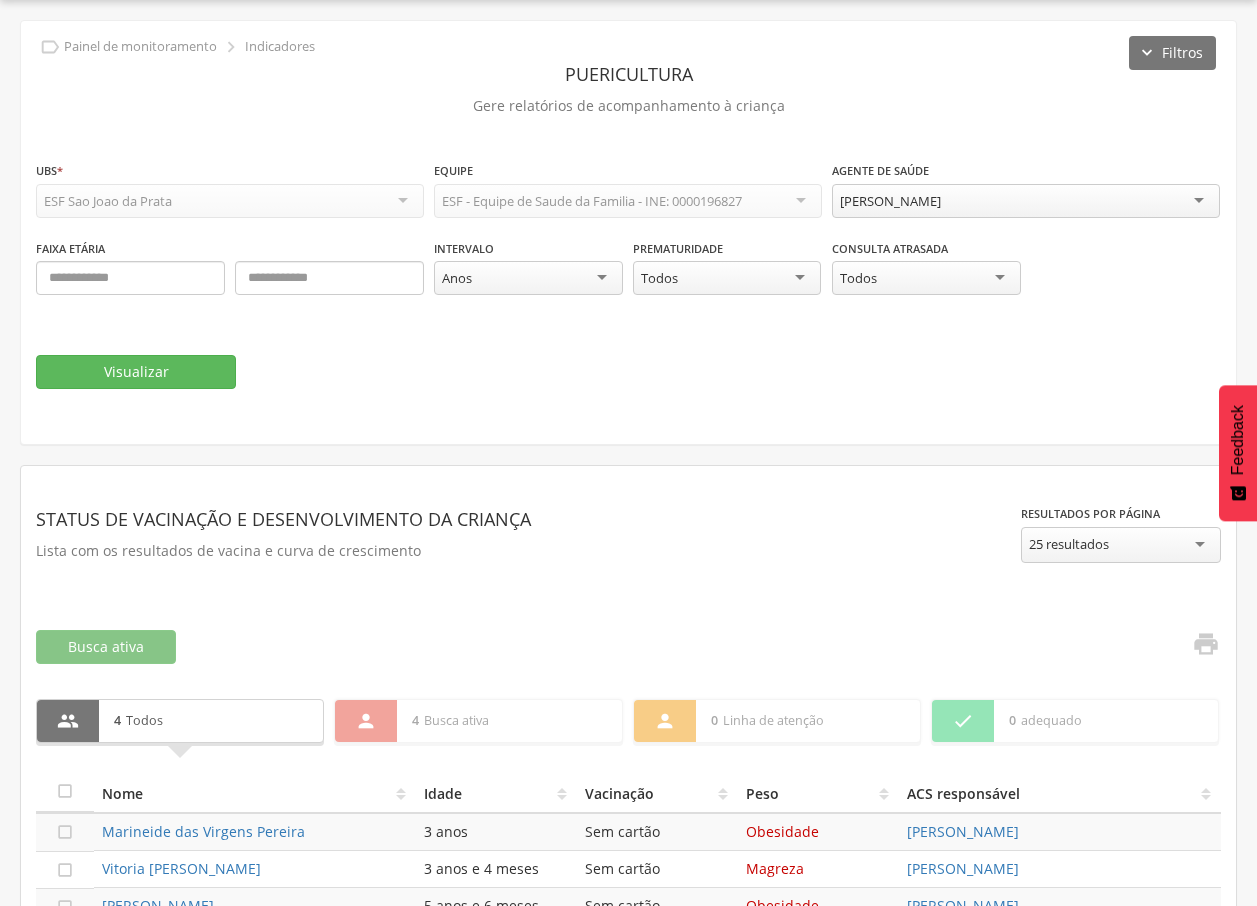 click on "[PERSON_NAME]" at bounding box center (1026, 201) 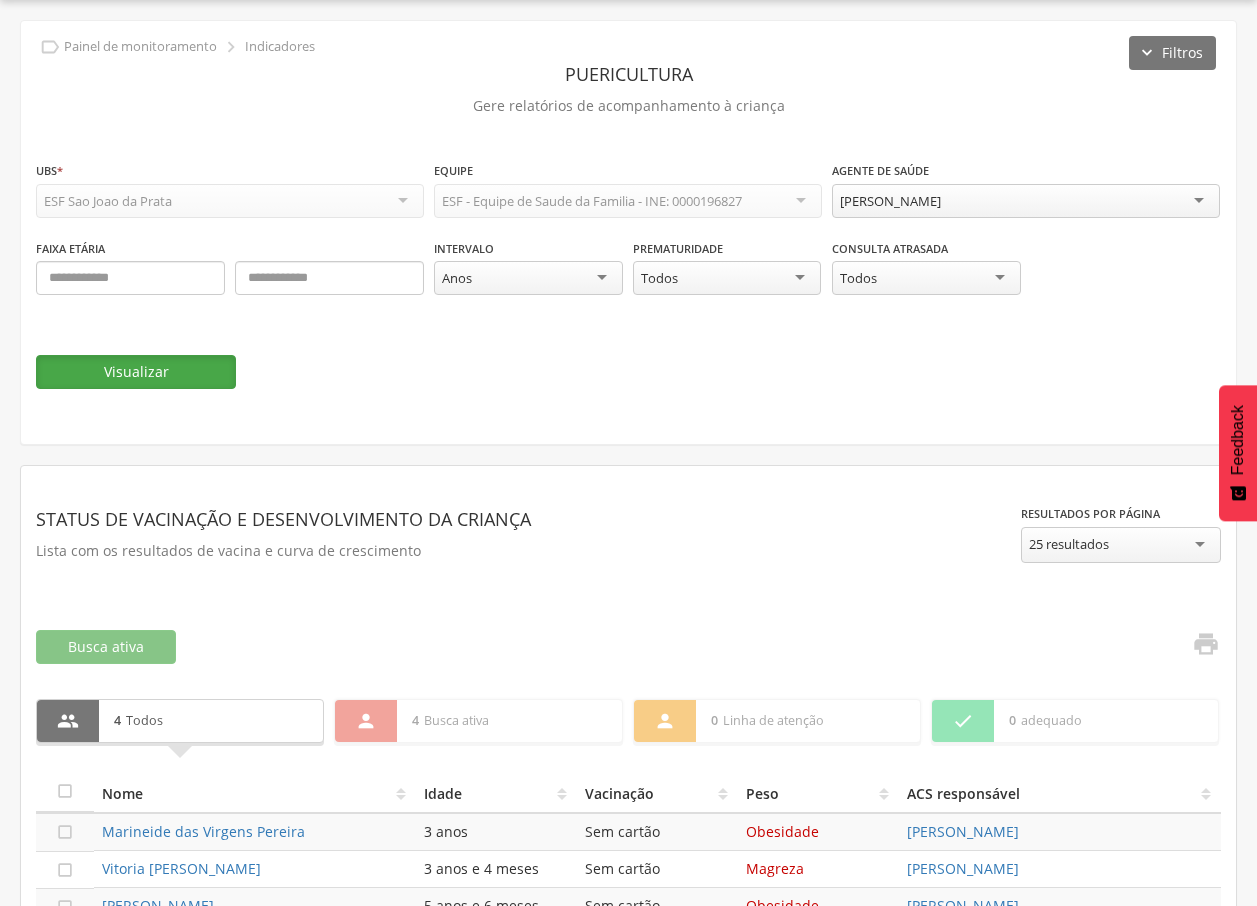 click on "Visualizar" at bounding box center (136, 372) 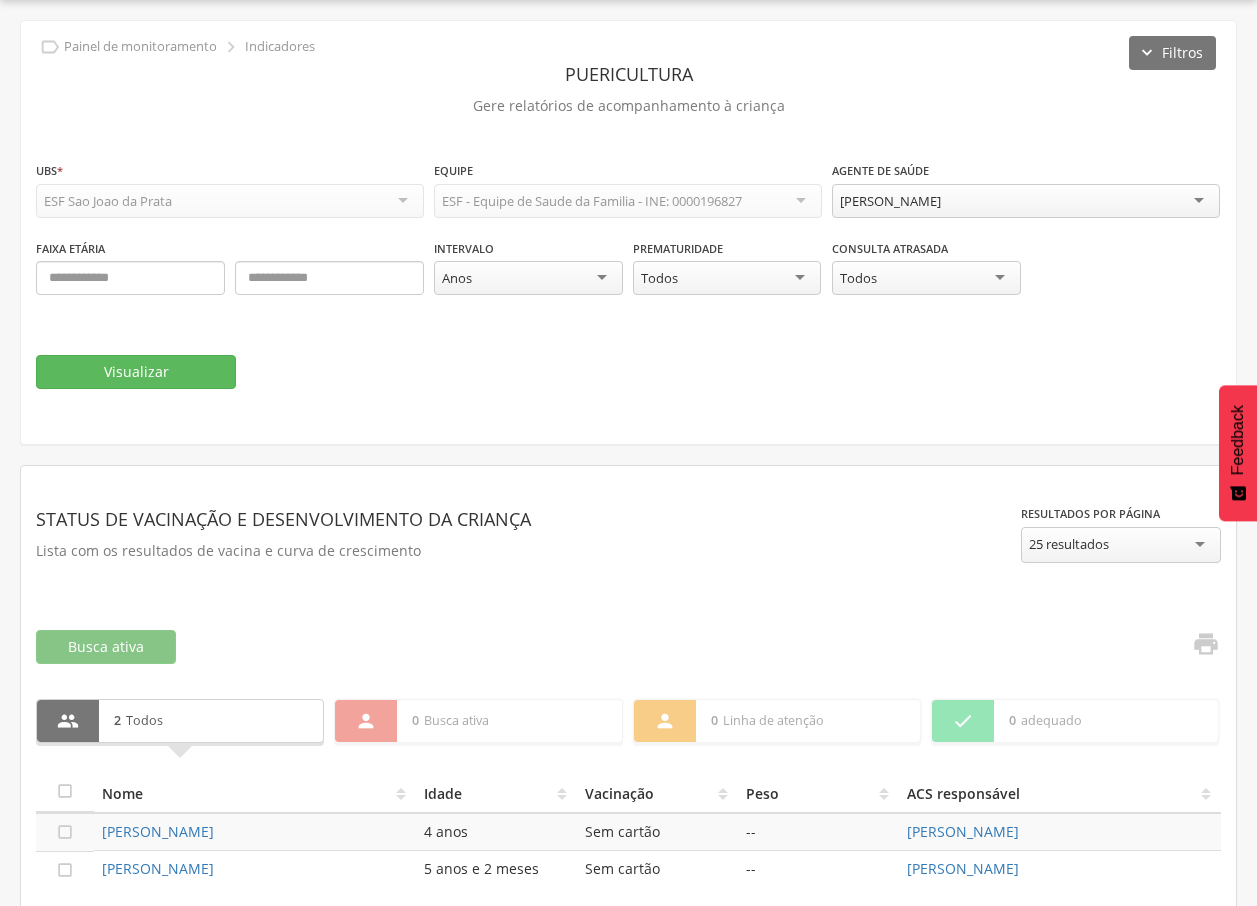 scroll, scrollTop: 152, scrollLeft: 0, axis: vertical 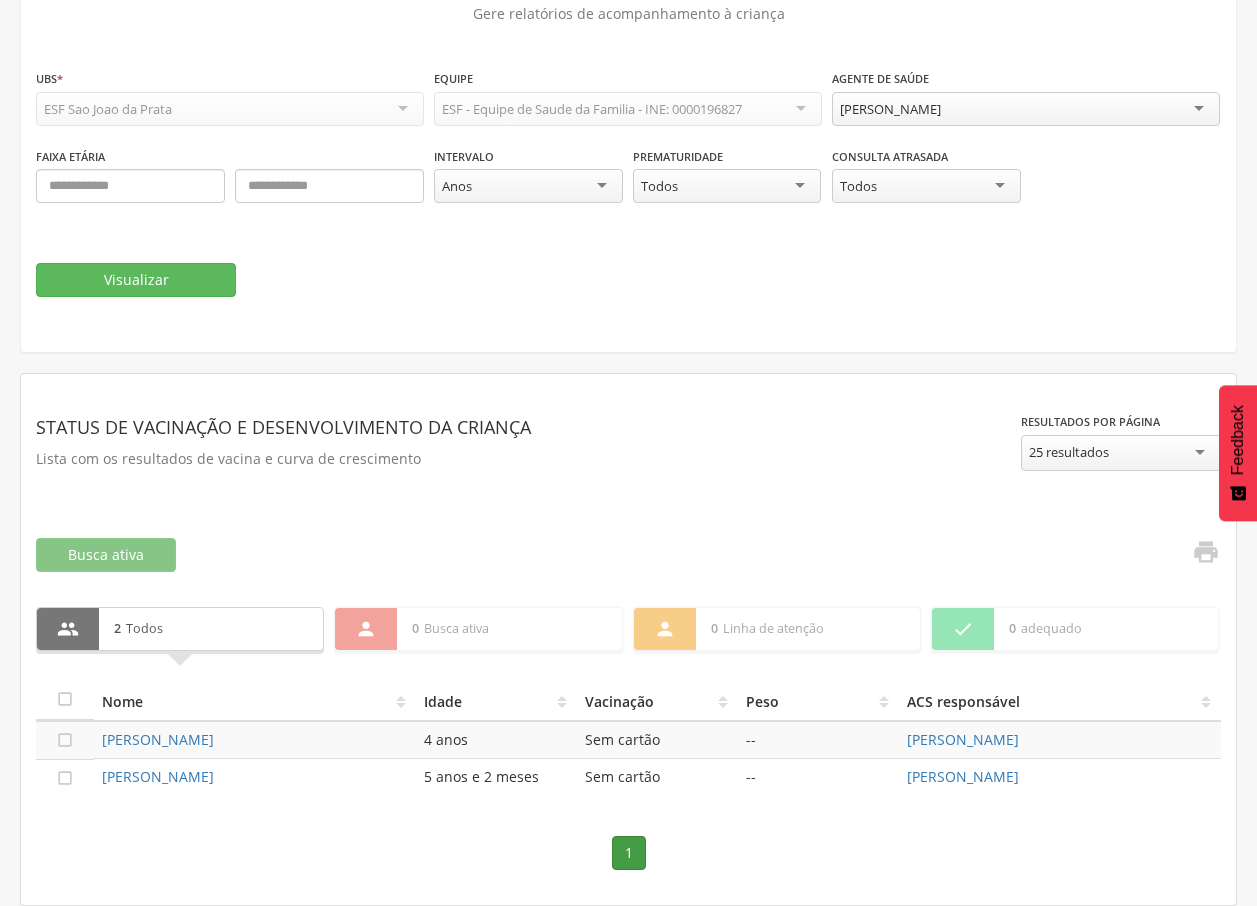 click on "[PERSON_NAME]" at bounding box center [255, 740] 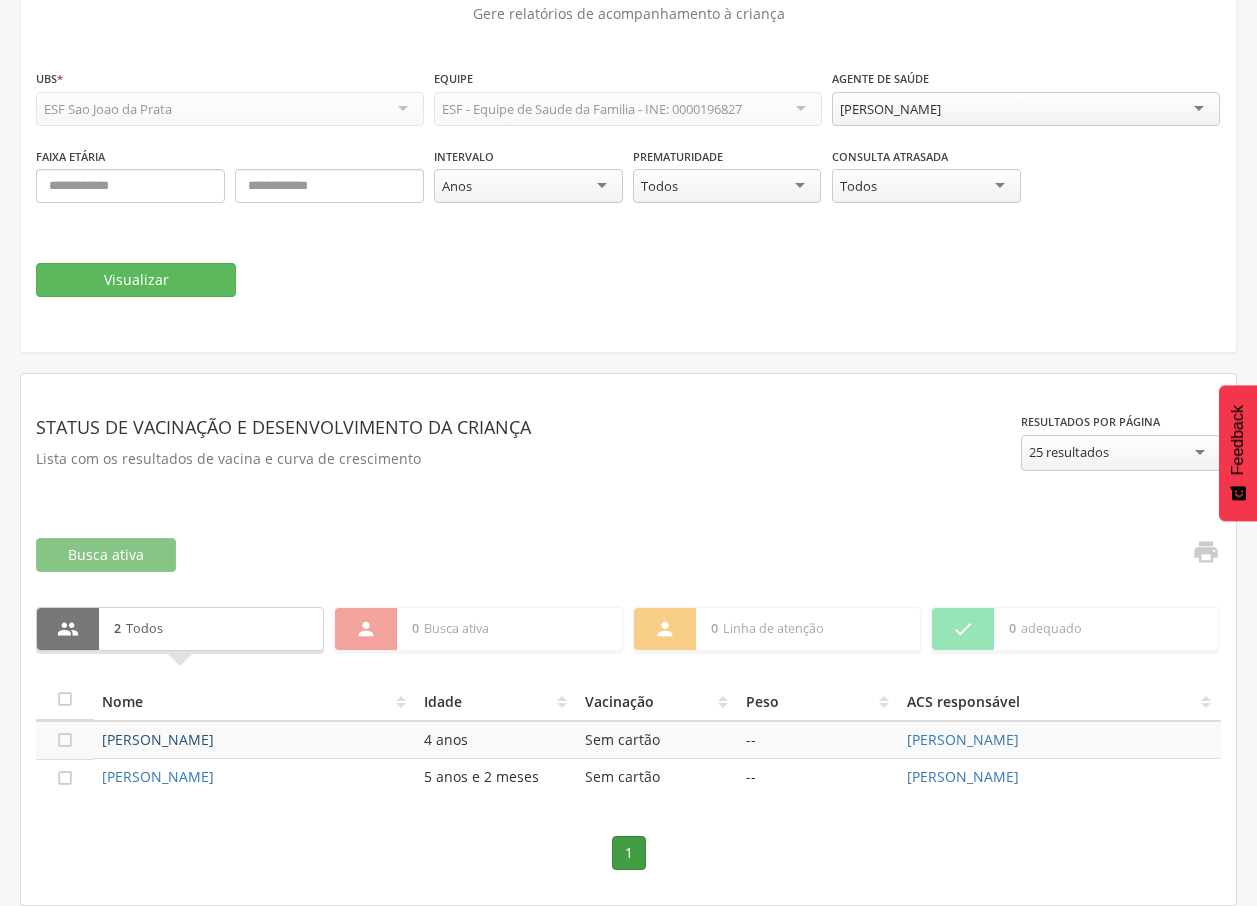 click on "[PERSON_NAME]" at bounding box center [158, 739] 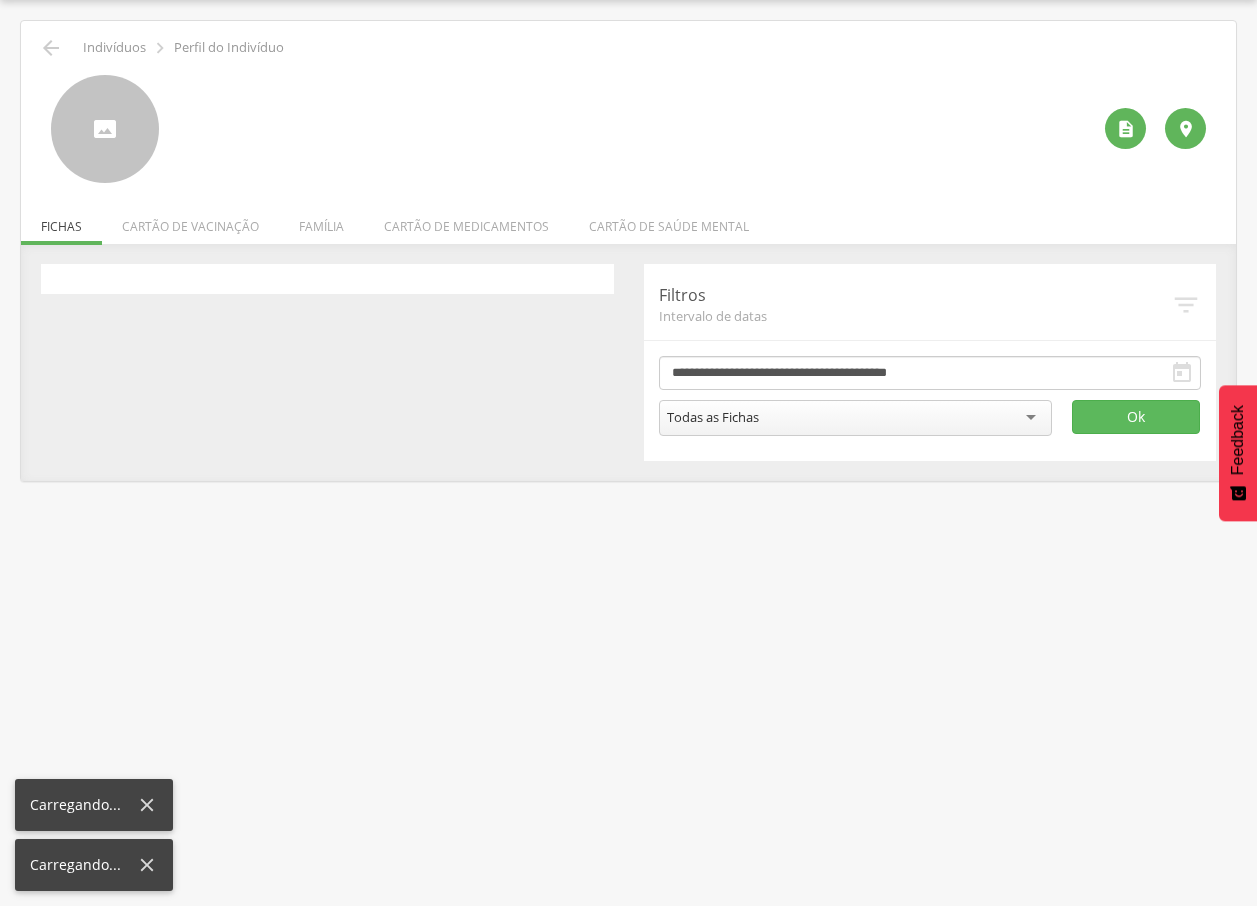 scroll, scrollTop: 60, scrollLeft: 0, axis: vertical 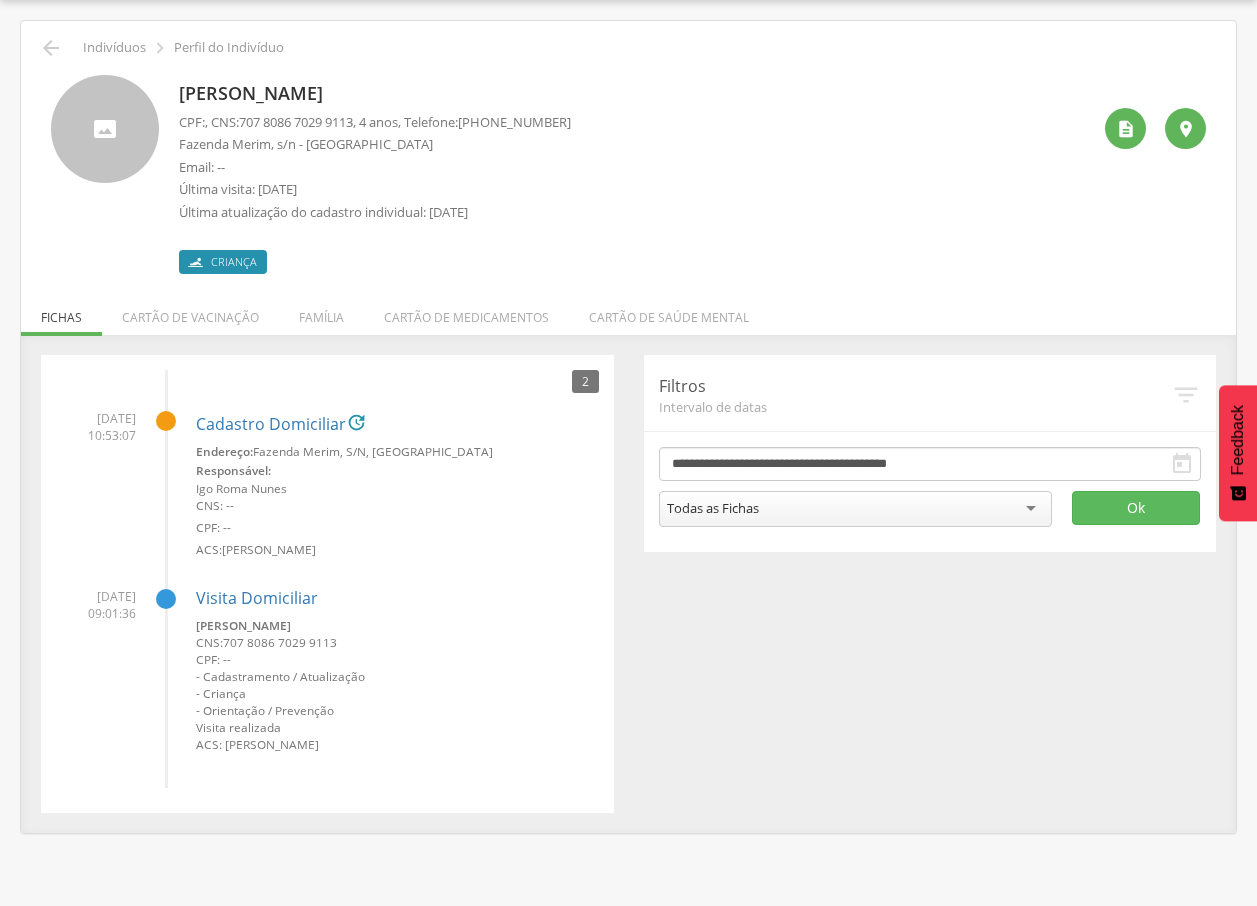 drag, startPoint x: 175, startPoint y: 89, endPoint x: 499, endPoint y: 82, distance: 324.07562 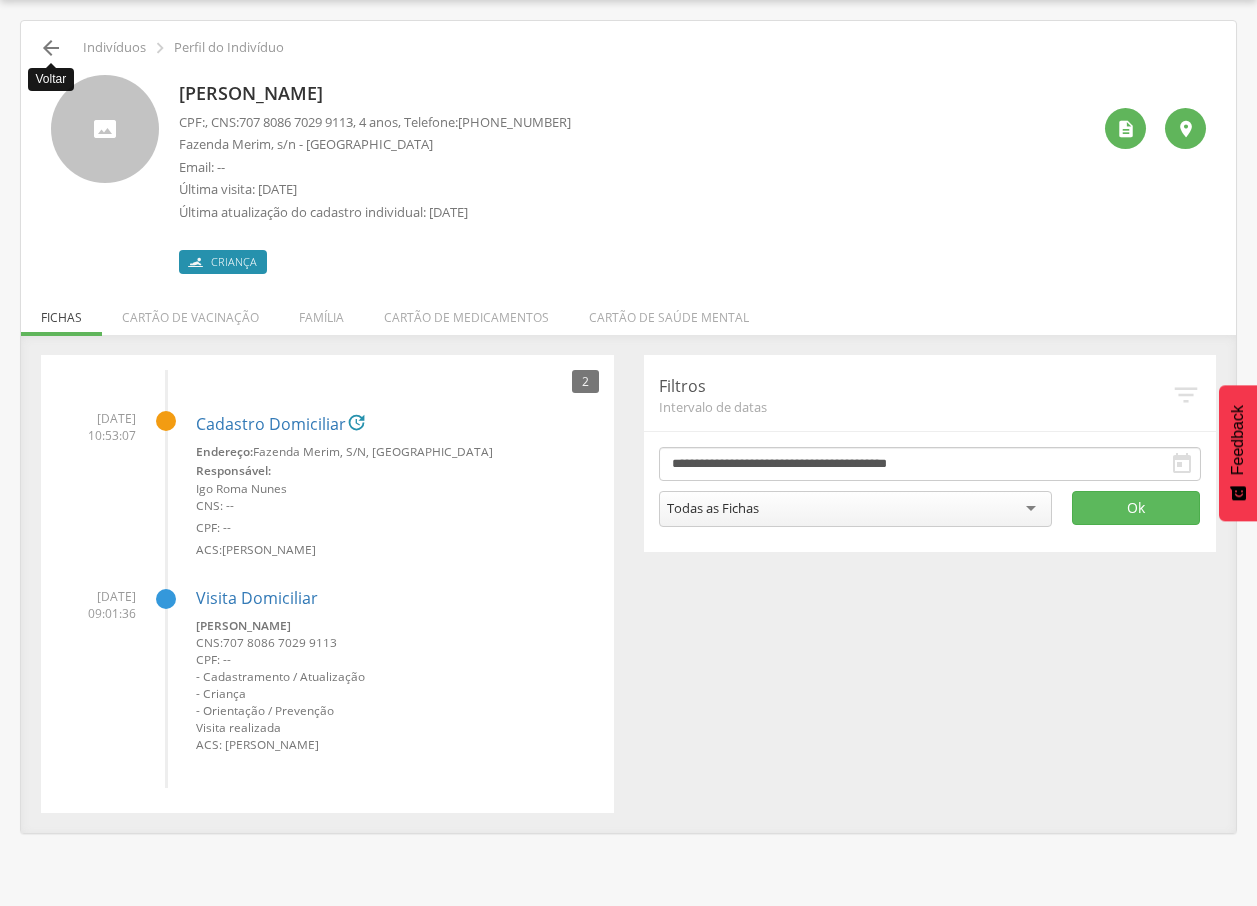 click on "" at bounding box center [51, 48] 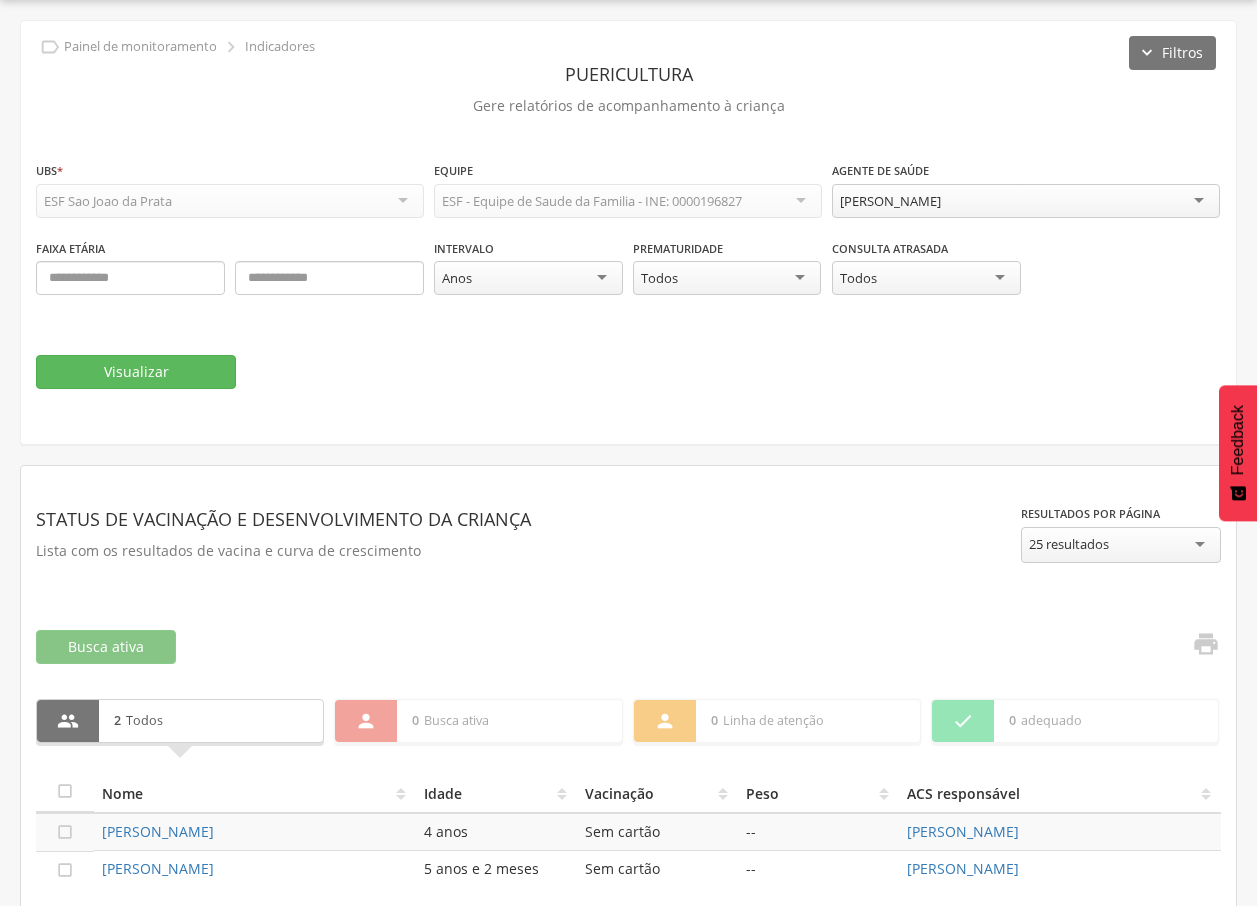 scroll, scrollTop: 152, scrollLeft: 0, axis: vertical 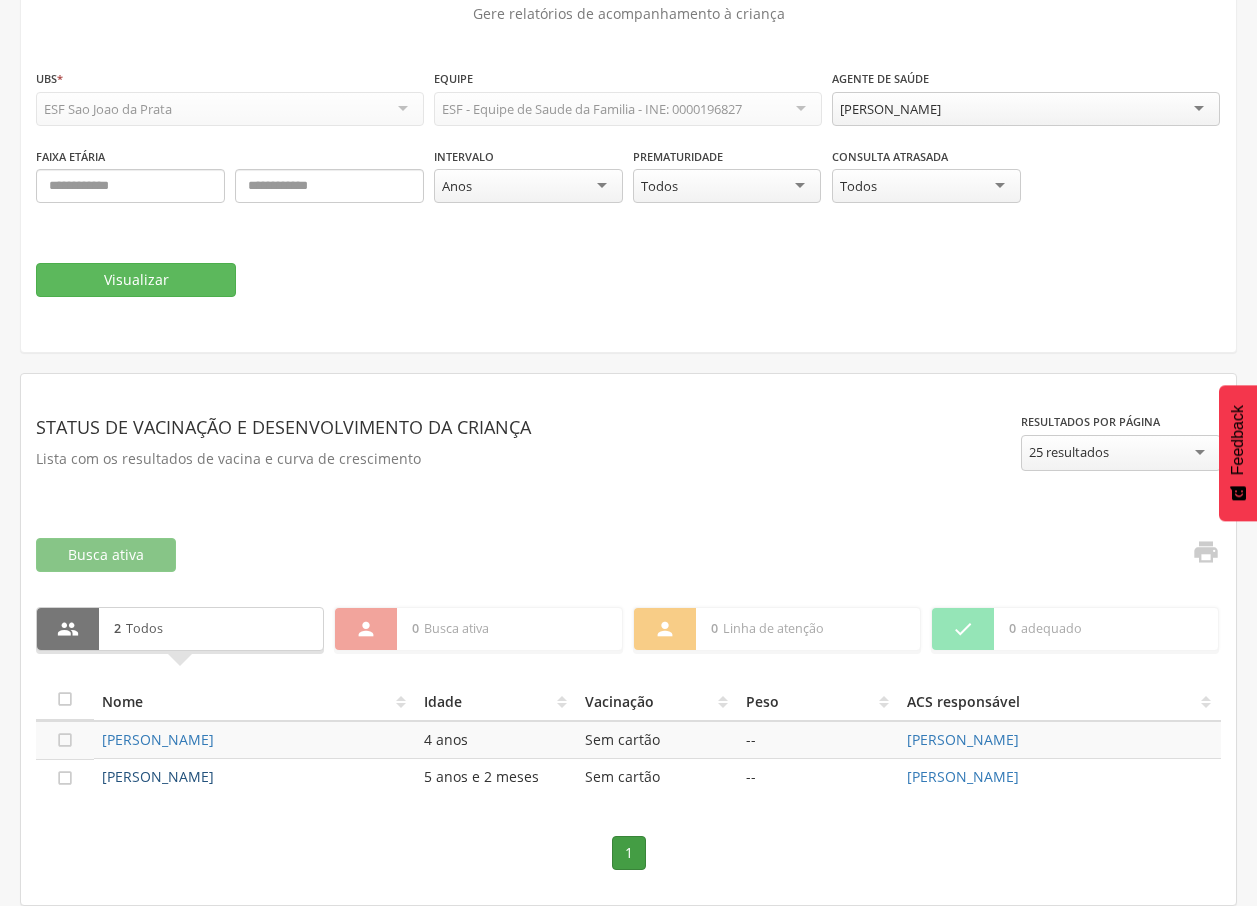 click on "[PERSON_NAME]" at bounding box center (158, 776) 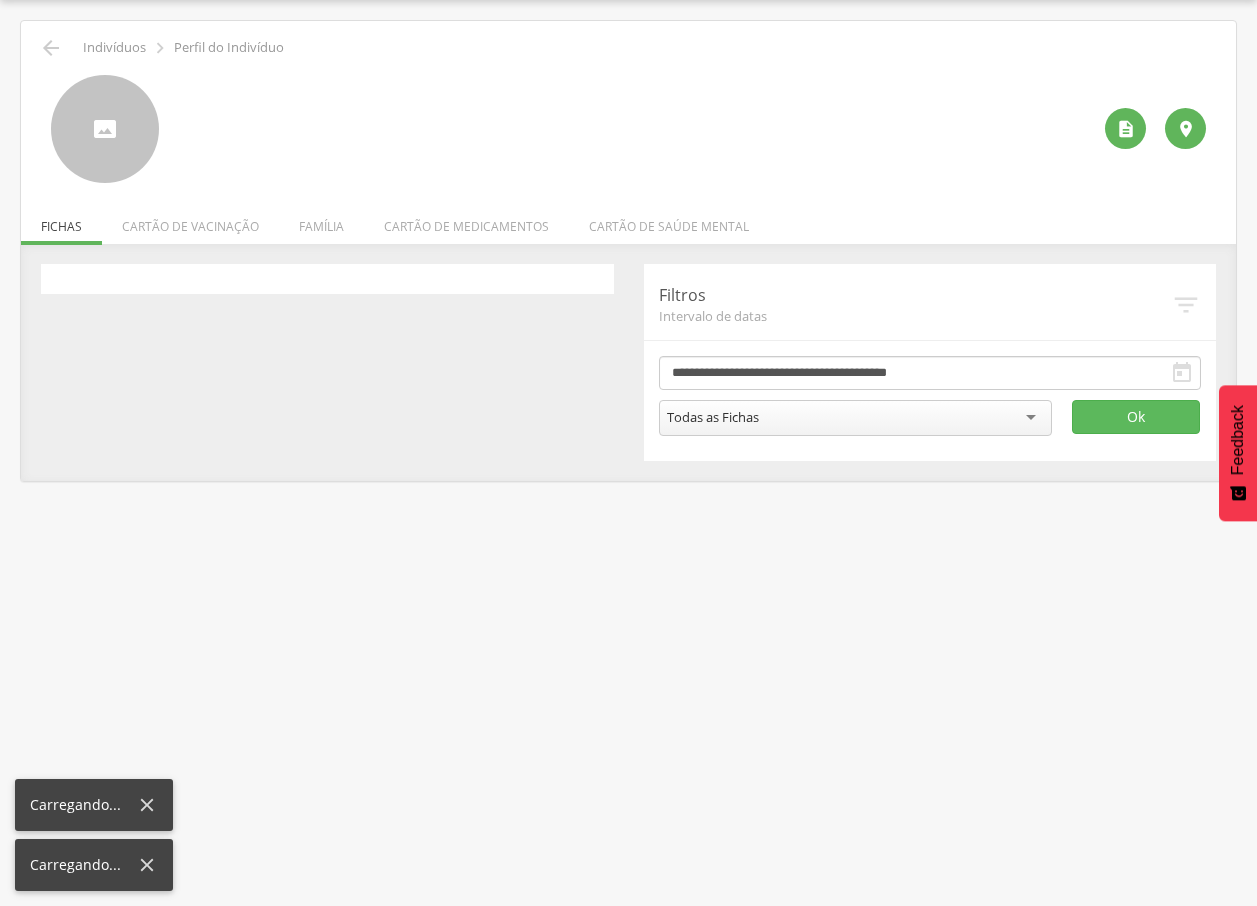 scroll, scrollTop: 60, scrollLeft: 0, axis: vertical 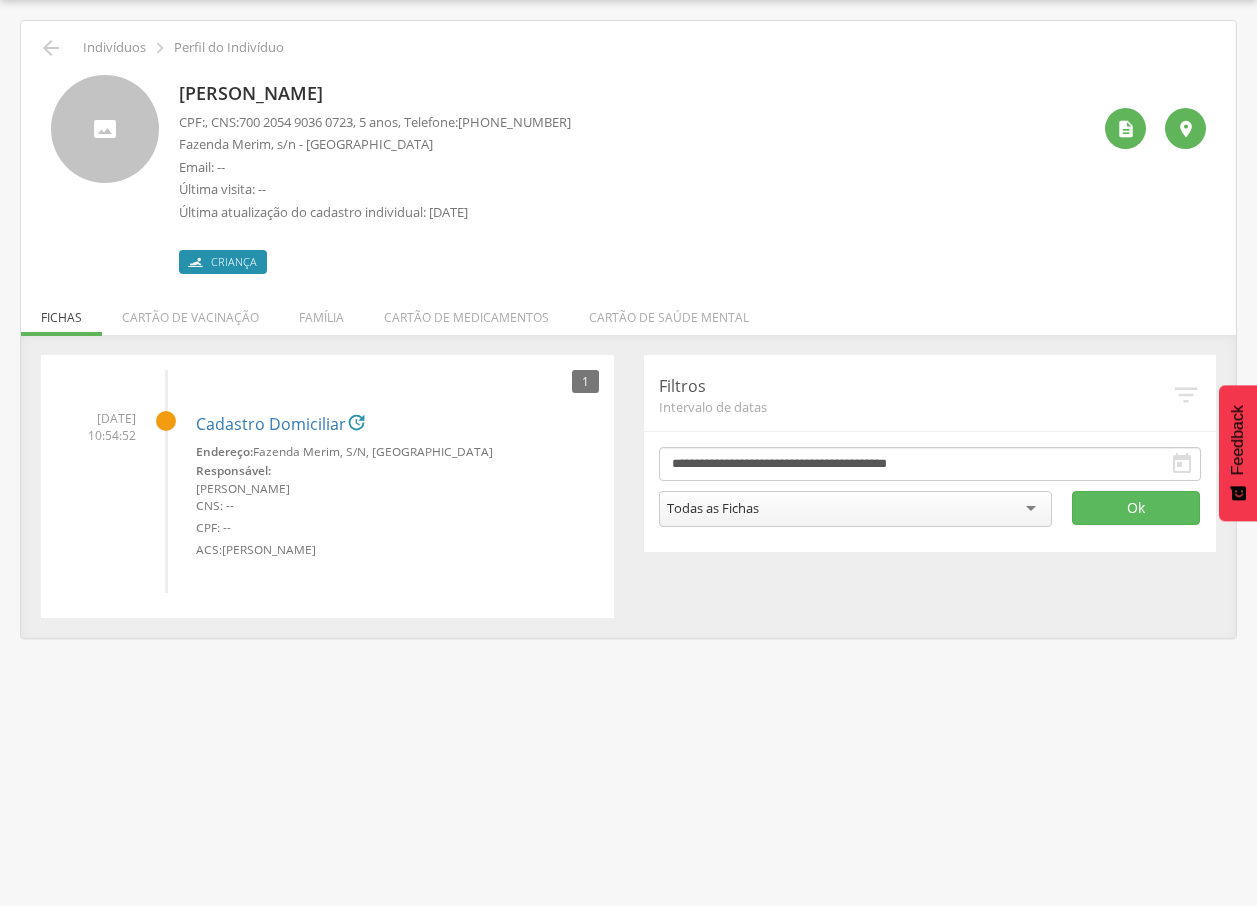 drag, startPoint x: 167, startPoint y: 92, endPoint x: 378, endPoint y: 92, distance: 211 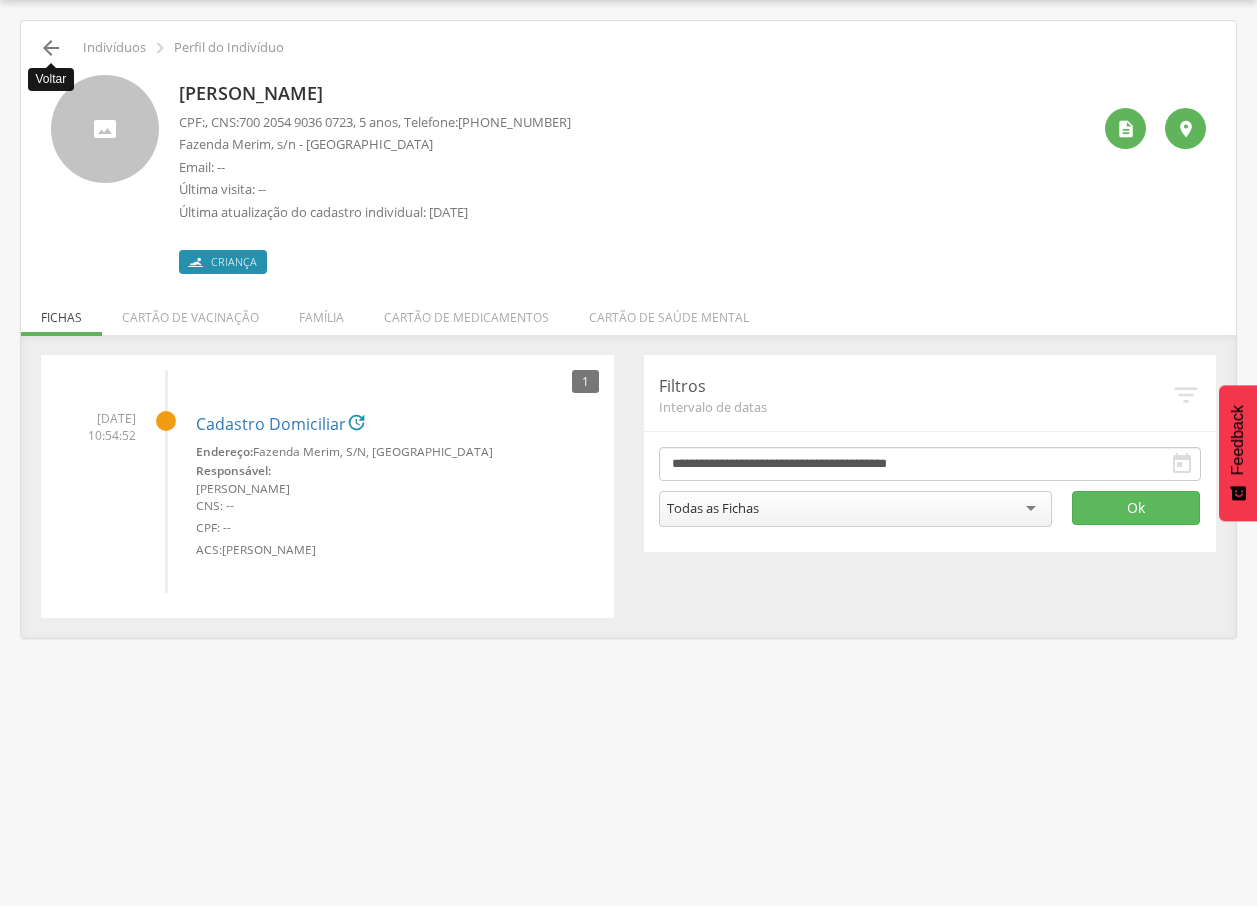 click on "" at bounding box center [51, 48] 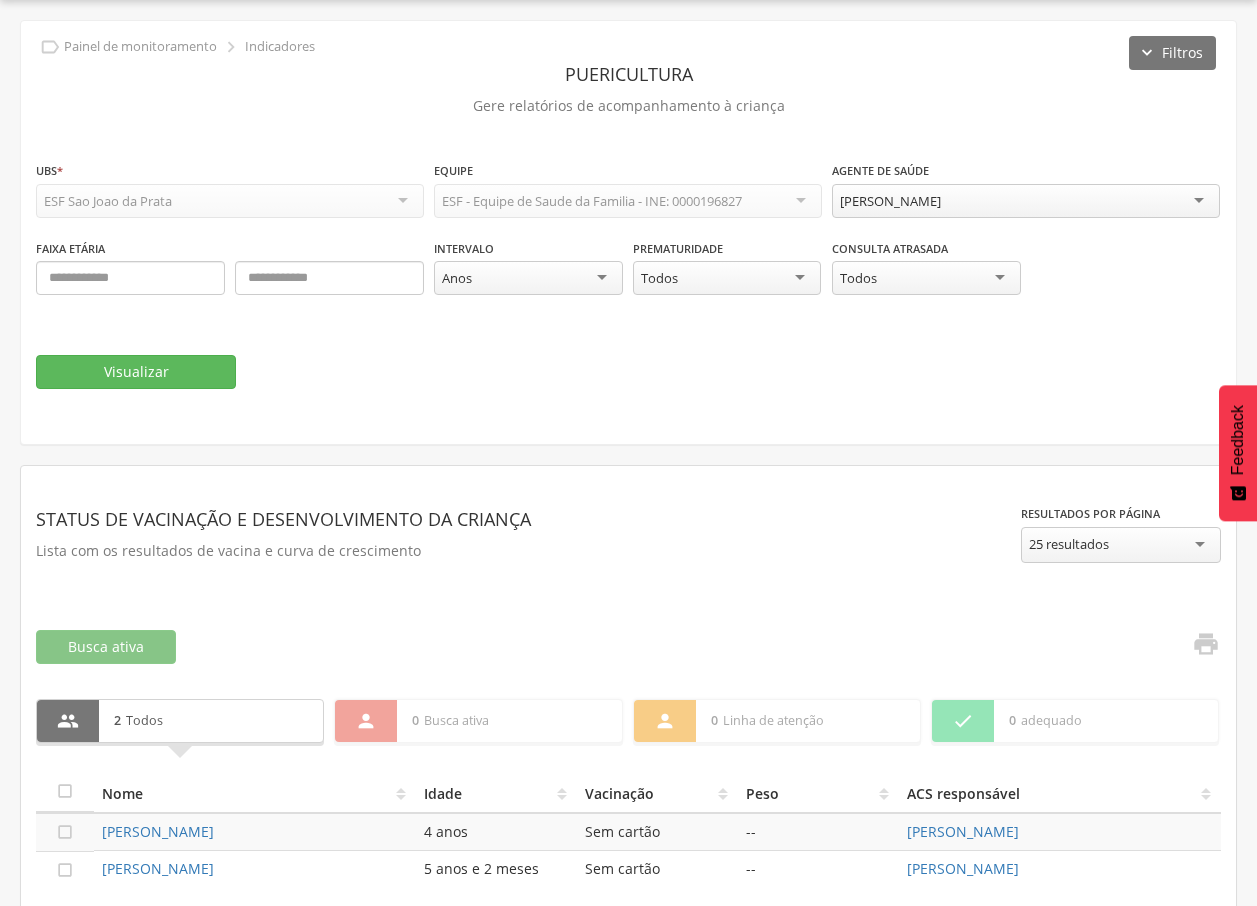 scroll, scrollTop: 152, scrollLeft: 0, axis: vertical 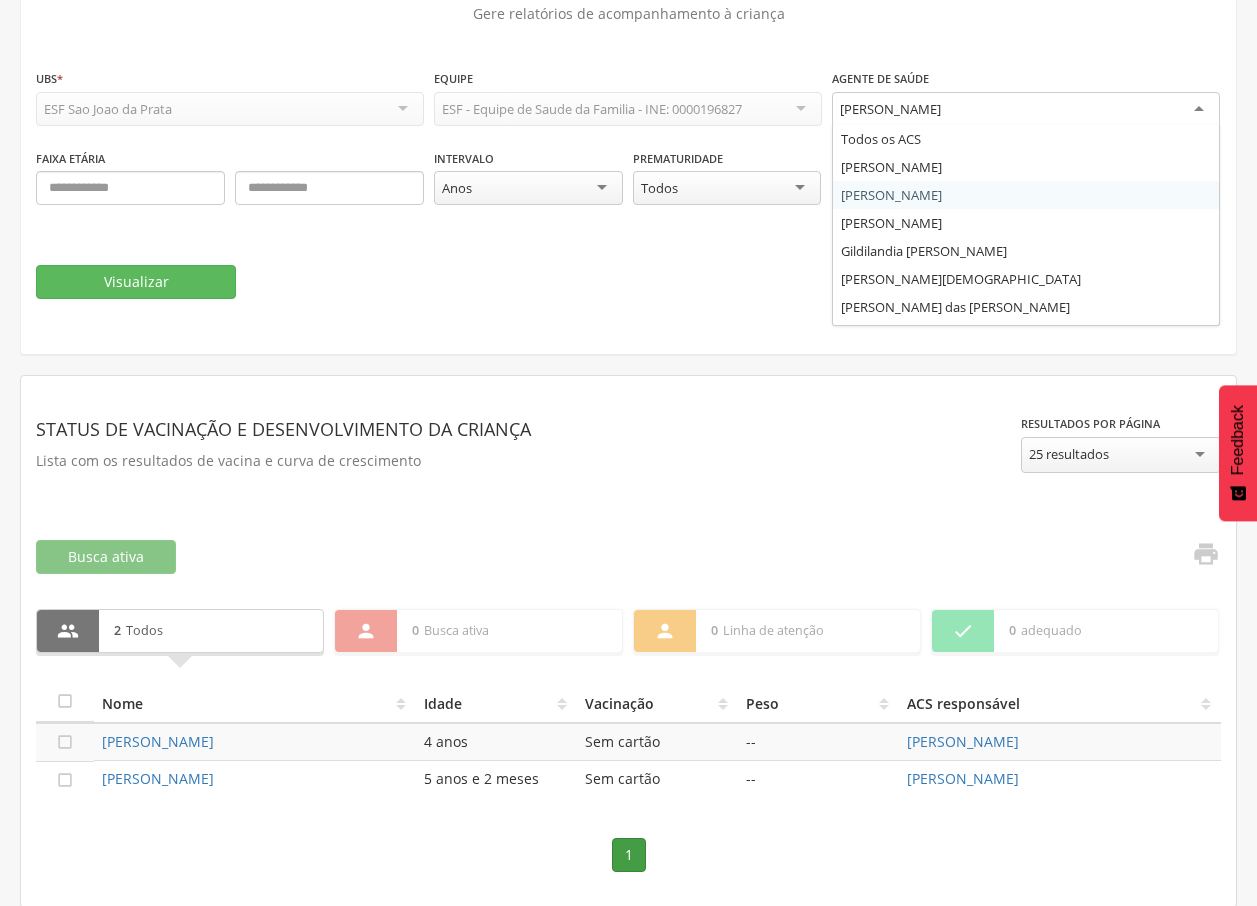 click on "[PERSON_NAME]" at bounding box center [1026, 110] 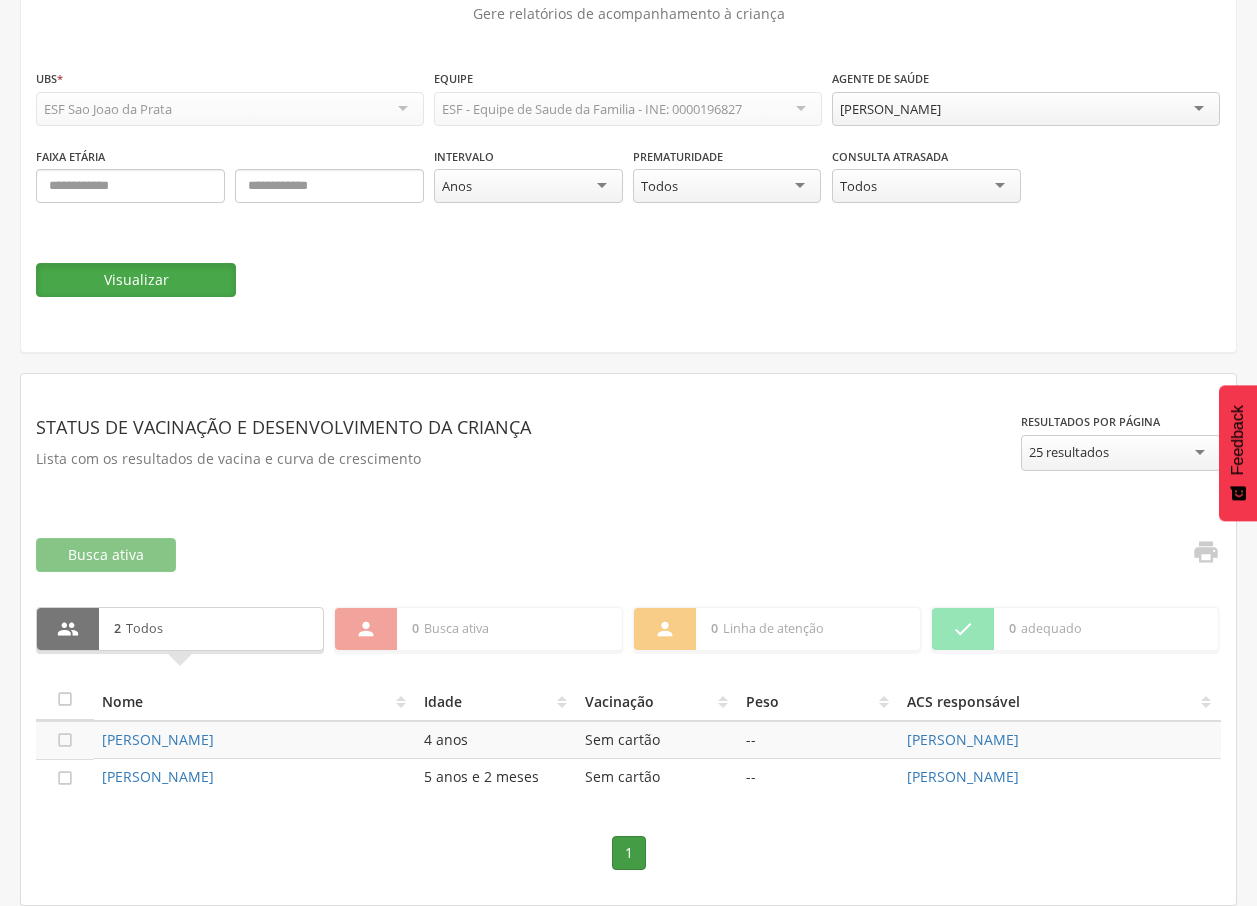 click on "Visualizar" at bounding box center (136, 280) 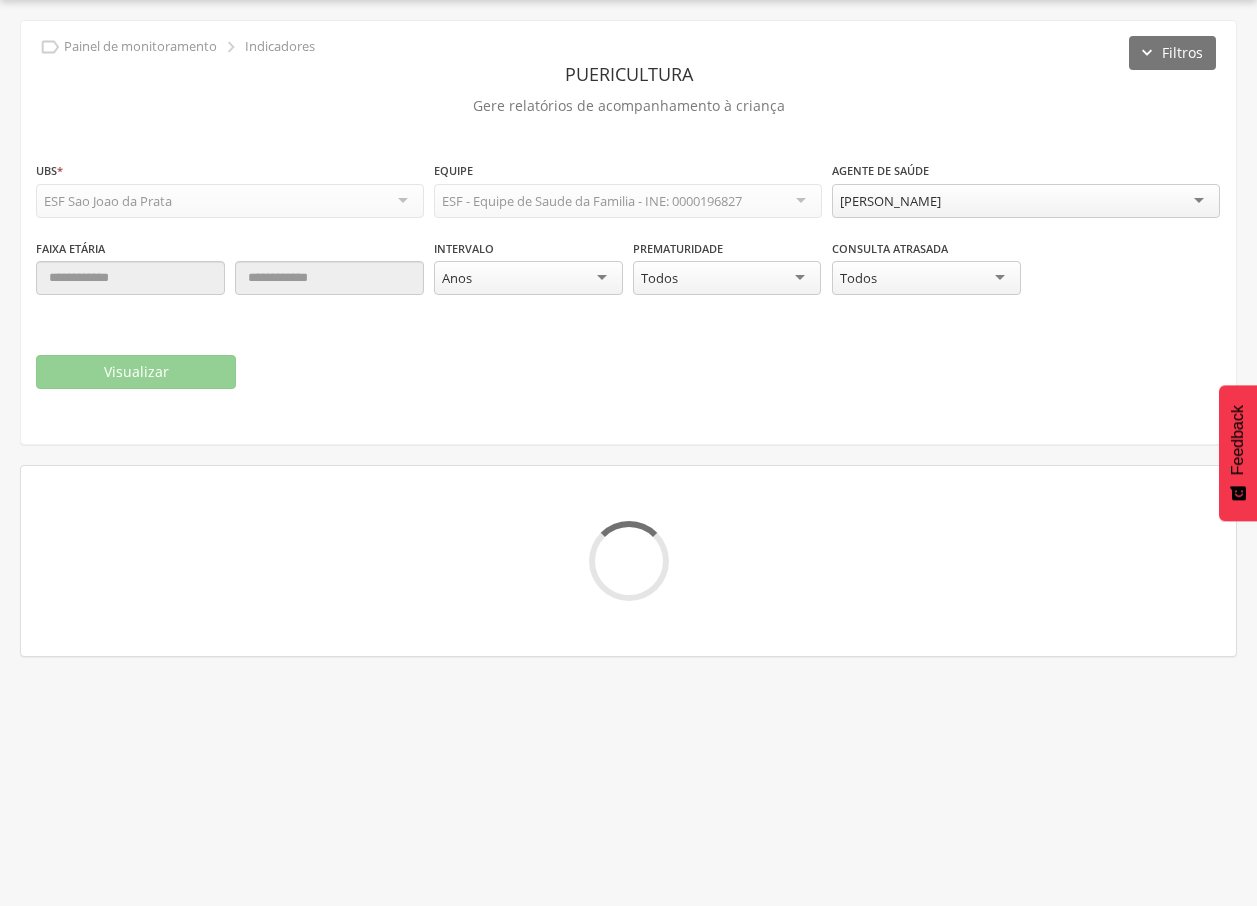 scroll, scrollTop: 152, scrollLeft: 0, axis: vertical 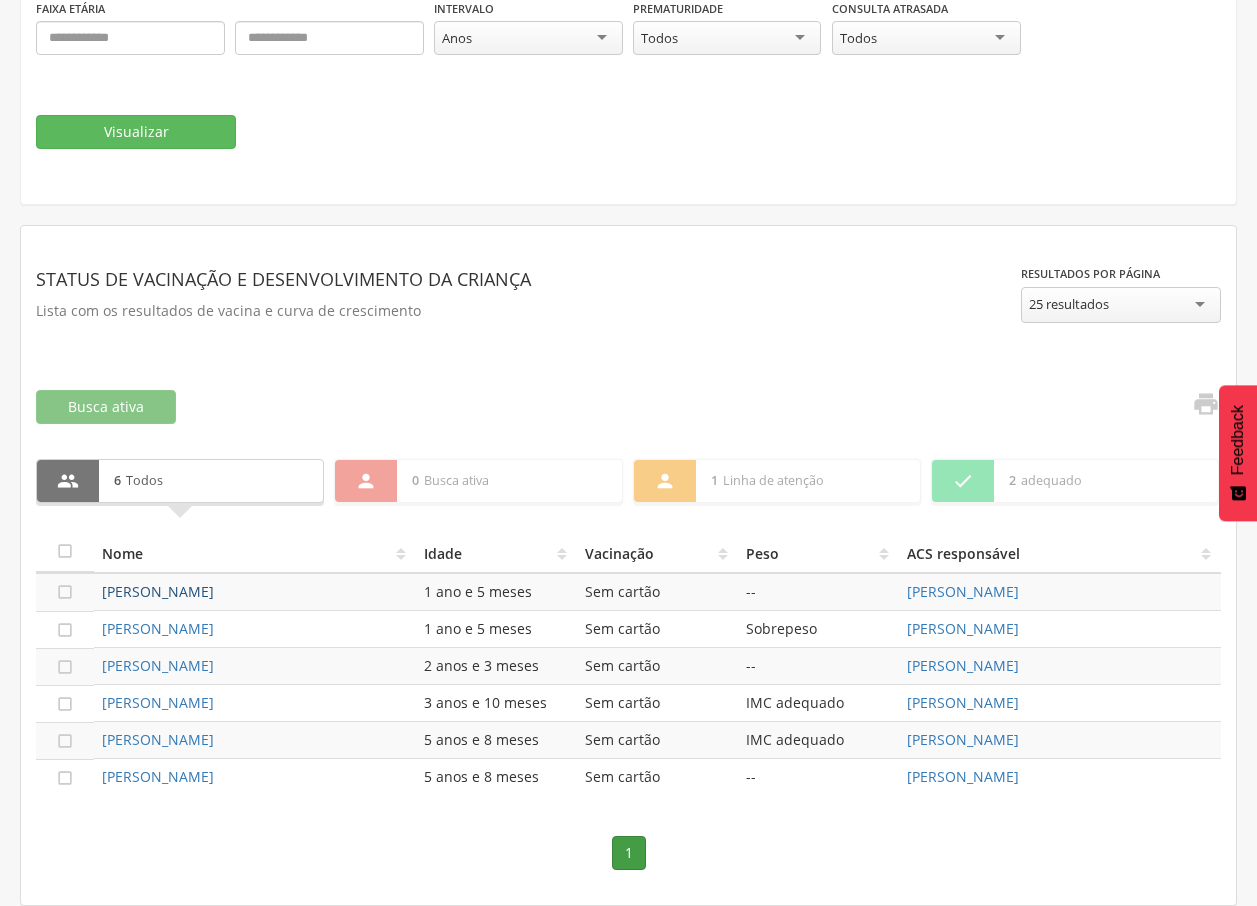 click on "[PERSON_NAME]" at bounding box center (158, 591) 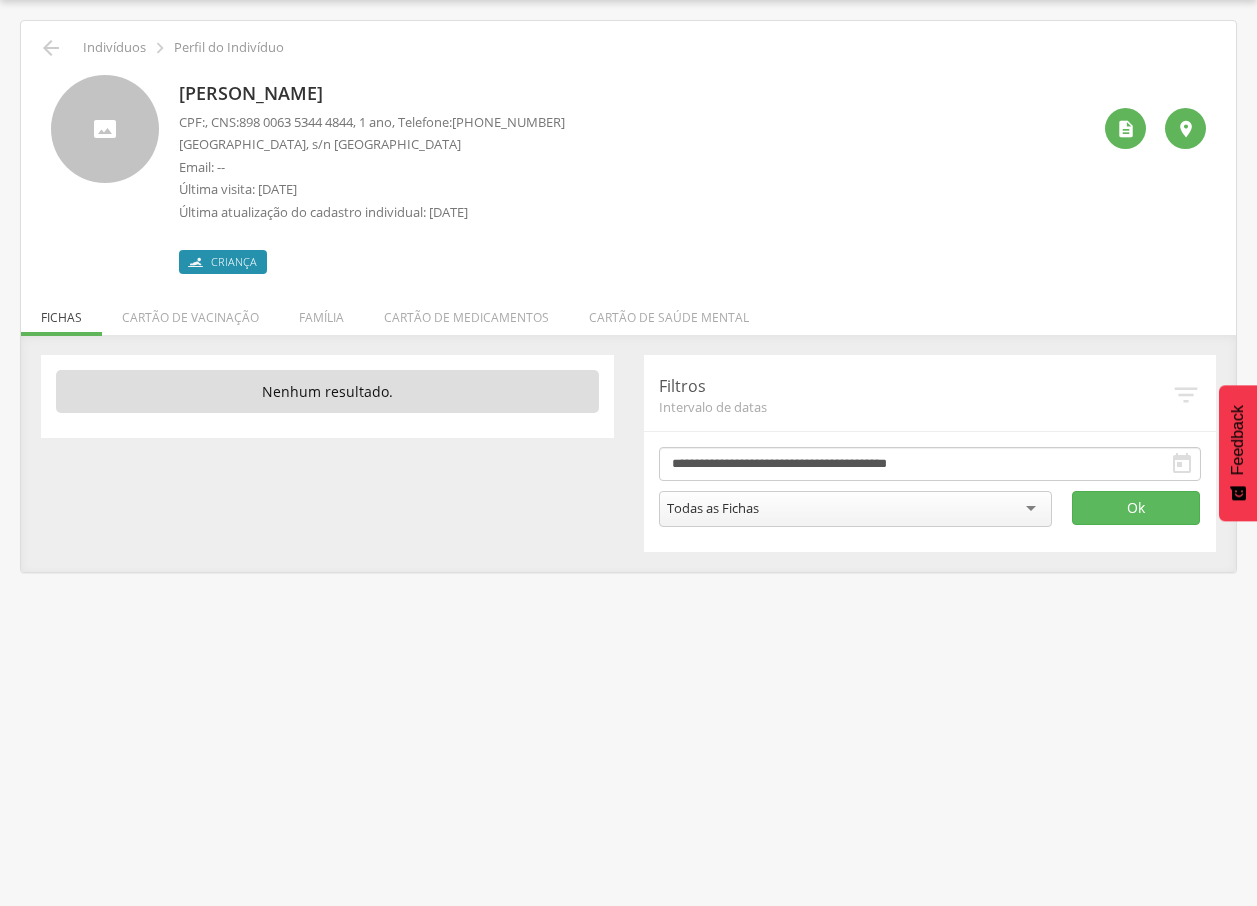 drag, startPoint x: 174, startPoint y: 97, endPoint x: 414, endPoint y: 100, distance: 240.01875 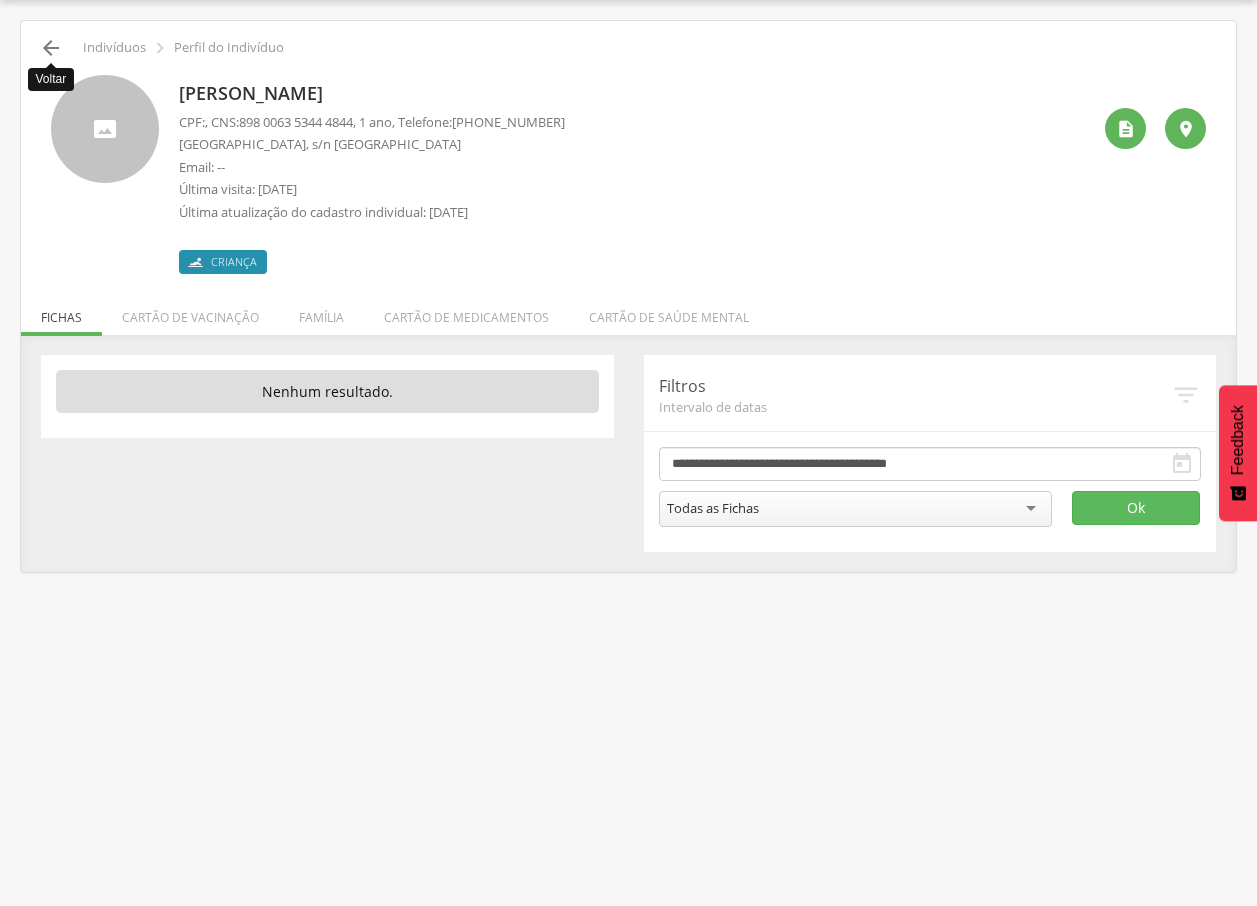 click on "" at bounding box center [51, 48] 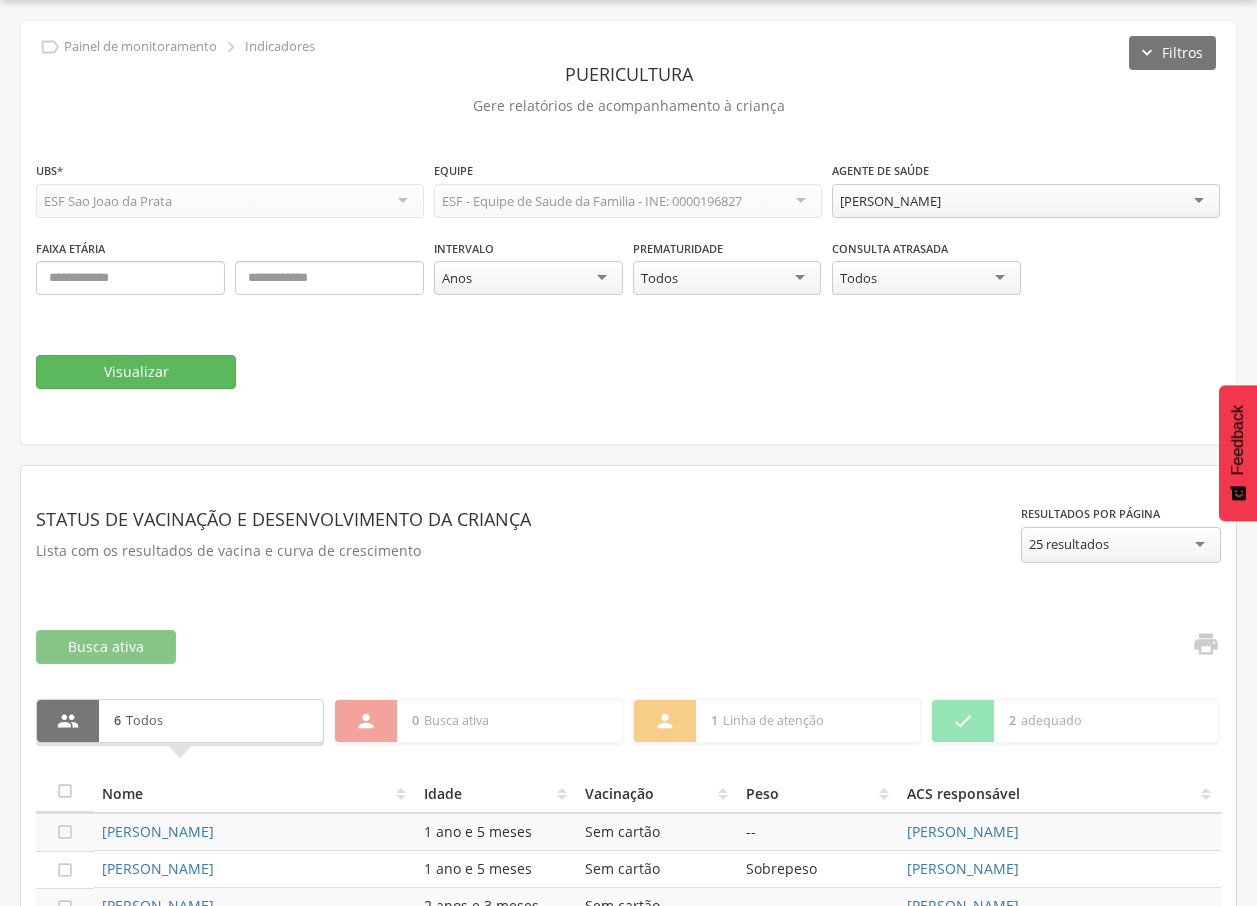 scroll, scrollTop: 160, scrollLeft: 0, axis: vertical 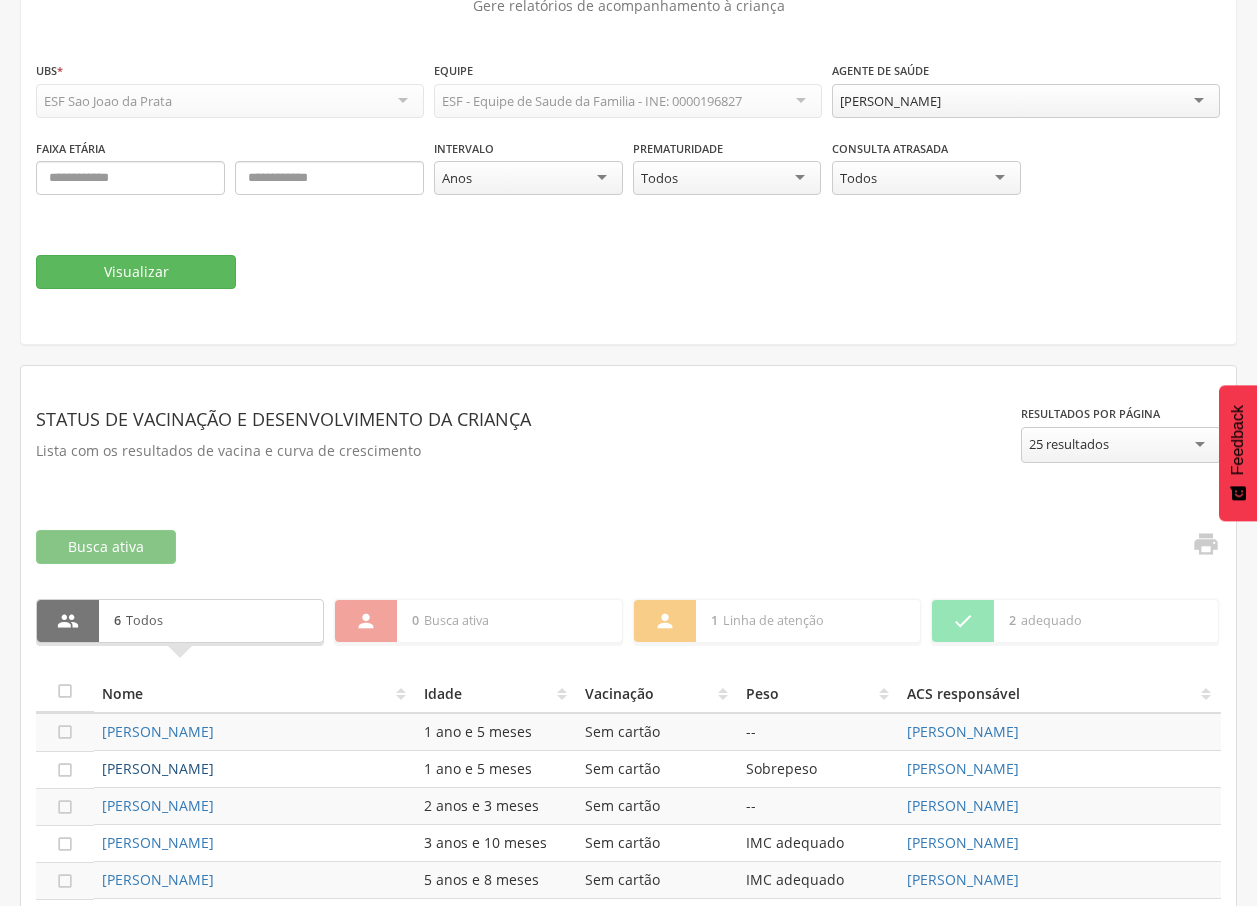 click on "[PERSON_NAME]" at bounding box center (158, 768) 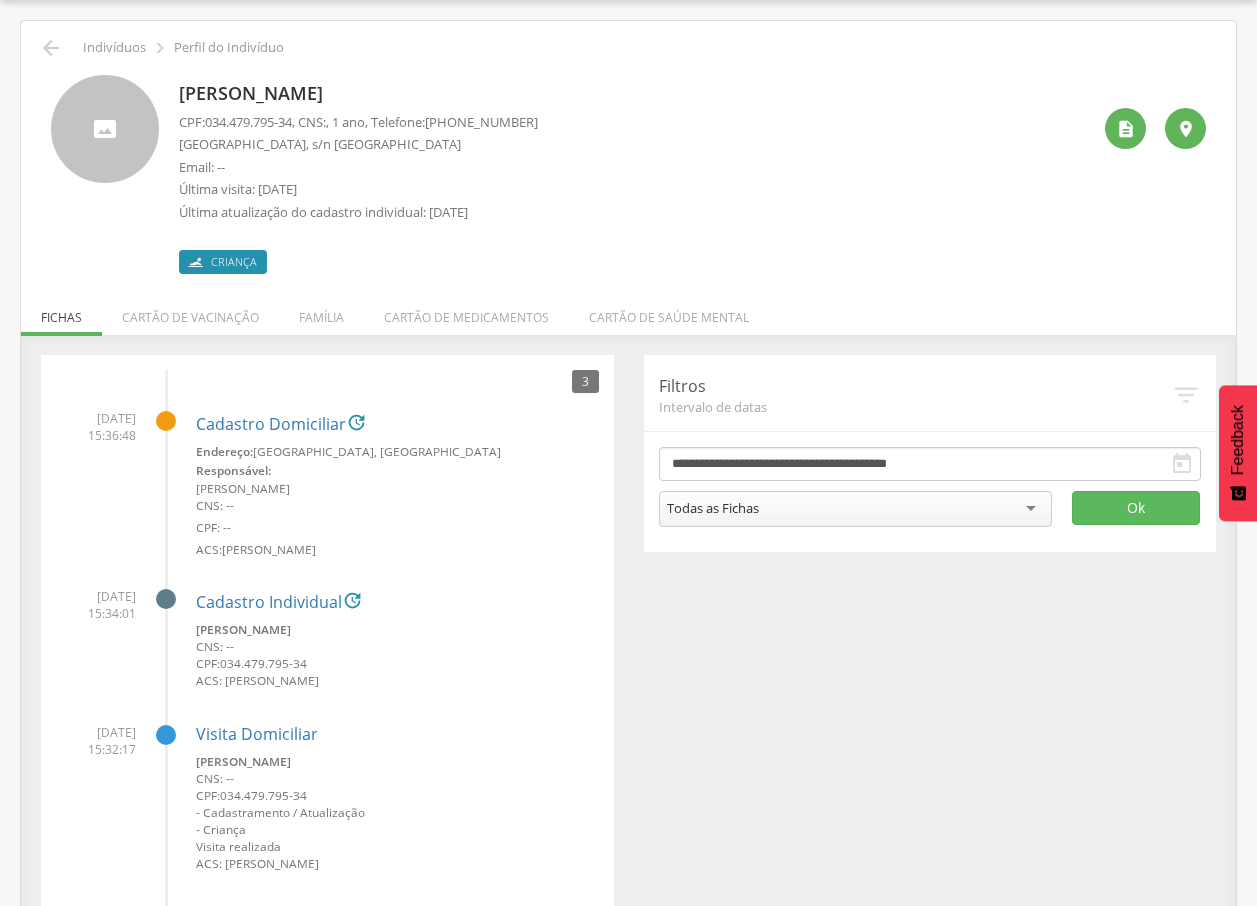 drag, startPoint x: 178, startPoint y: 86, endPoint x: 387, endPoint y: 83, distance: 209.02153 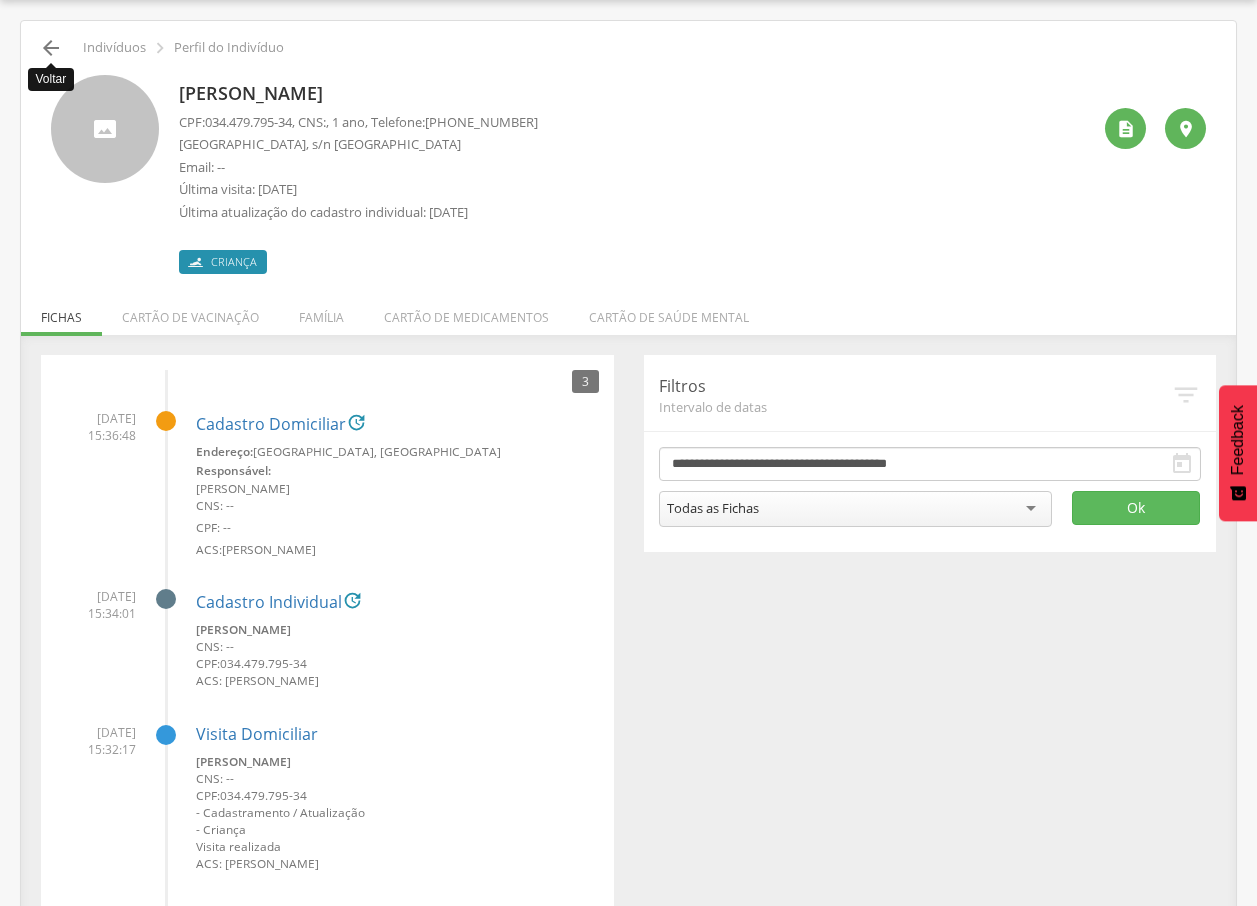 click on "" at bounding box center [51, 48] 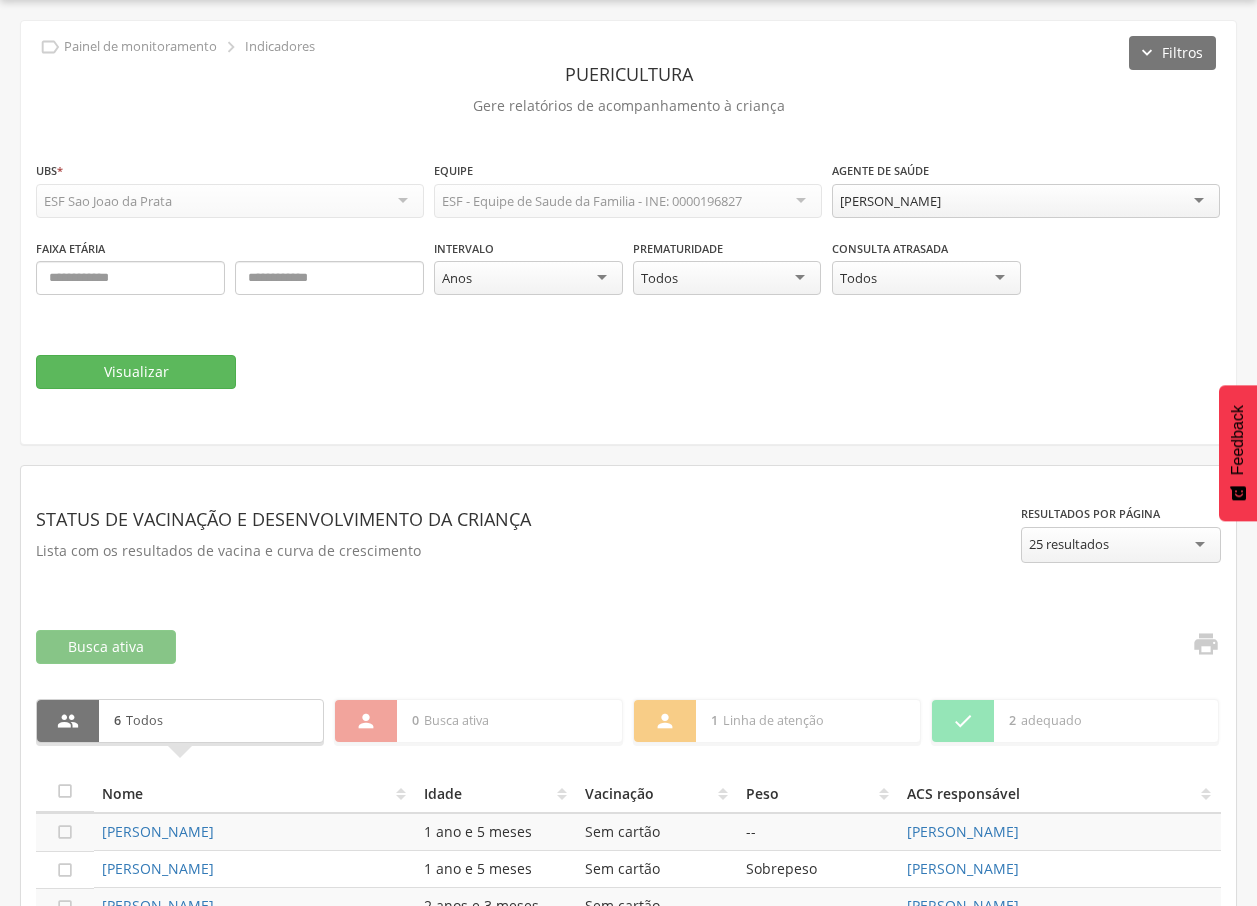 scroll, scrollTop: 300, scrollLeft: 0, axis: vertical 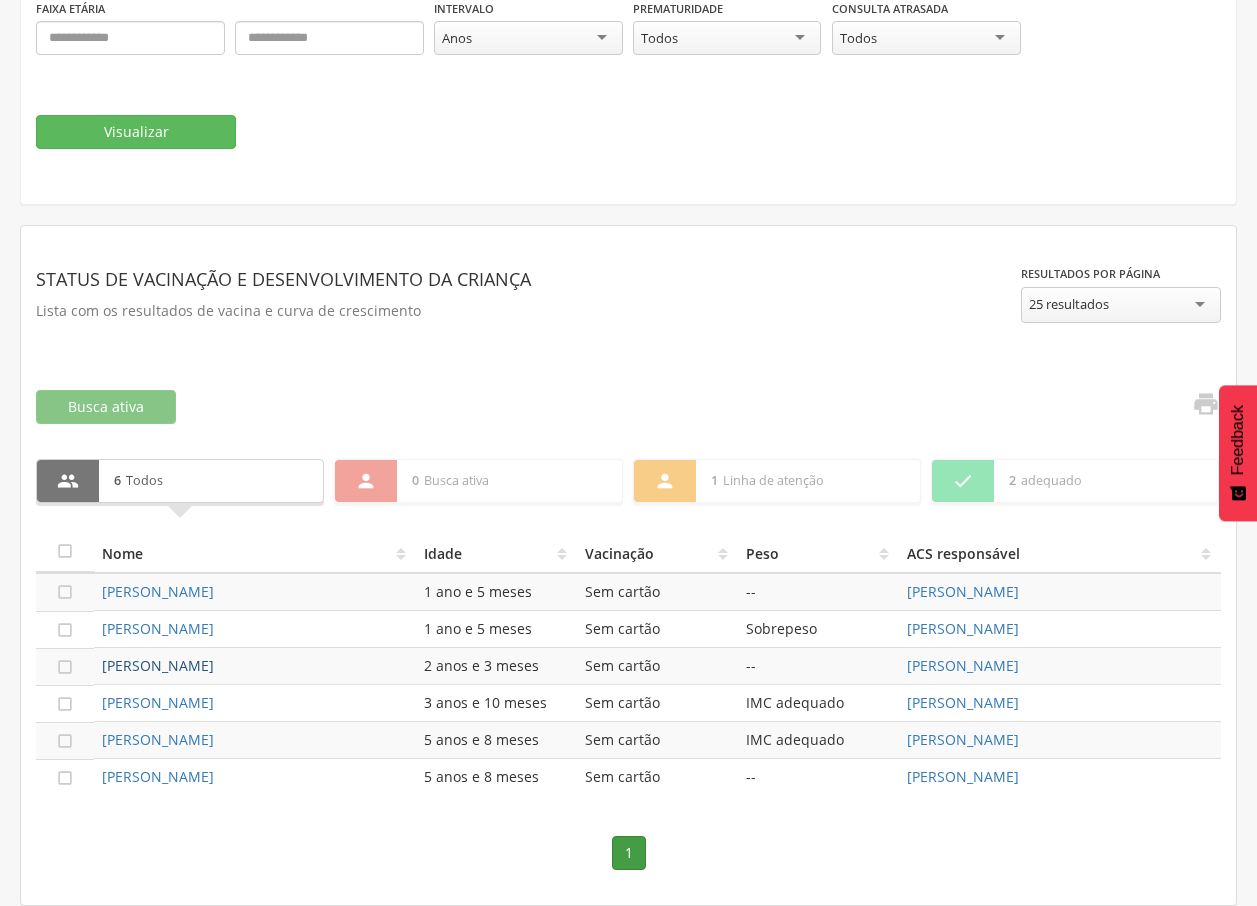 click on "[PERSON_NAME]" at bounding box center [158, 665] 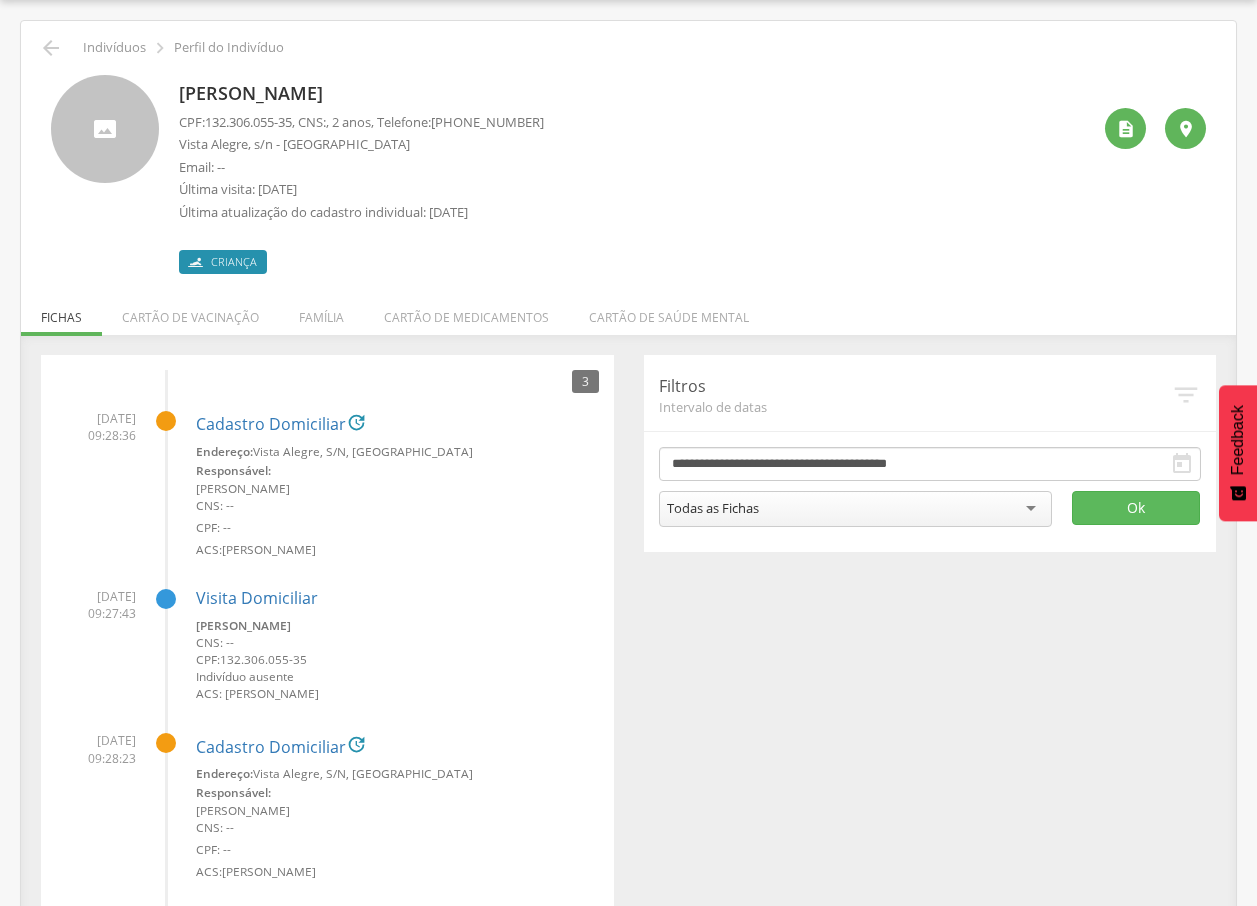 drag, startPoint x: 172, startPoint y: 90, endPoint x: 442, endPoint y: 91, distance: 270.00186 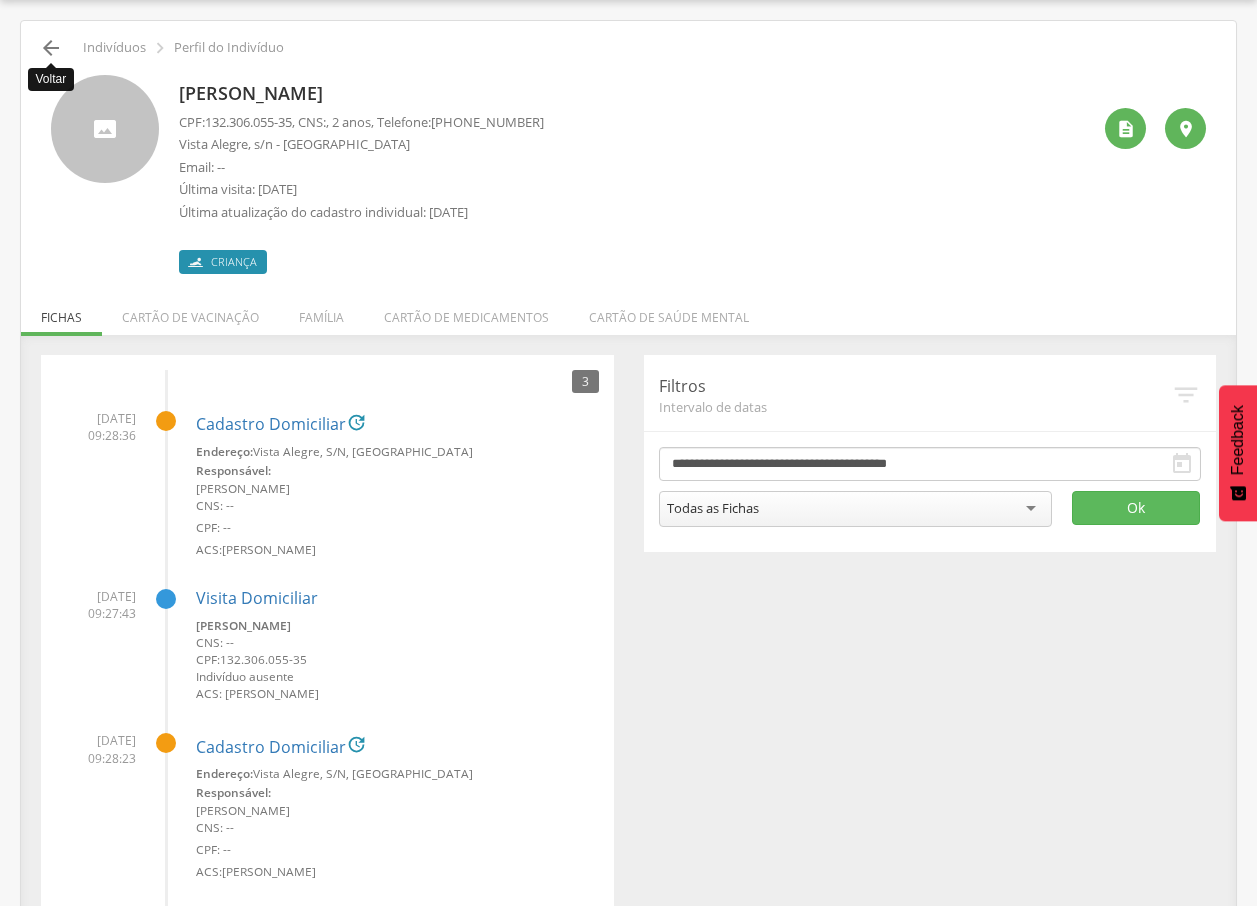 click on "" at bounding box center (51, 48) 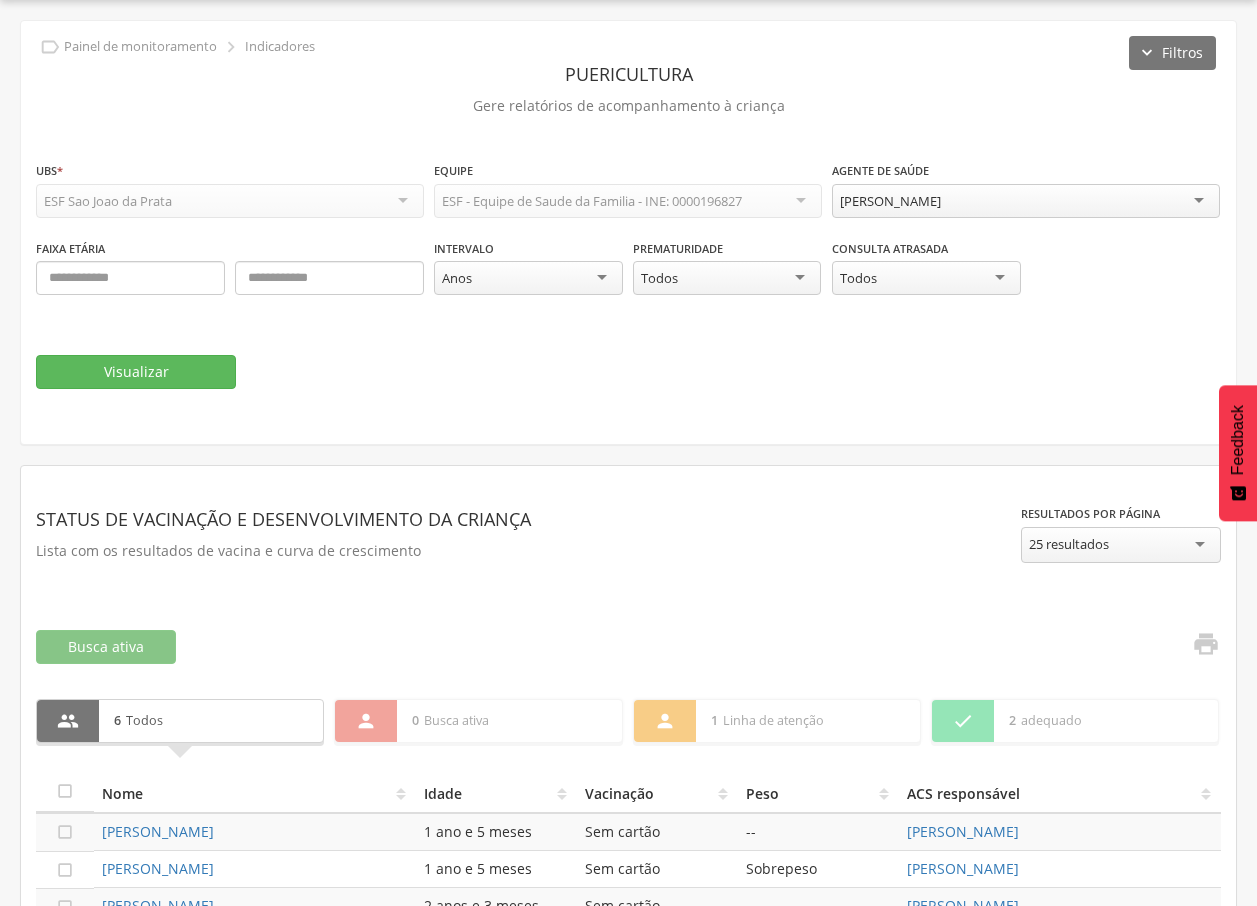 scroll, scrollTop: 300, scrollLeft: 0, axis: vertical 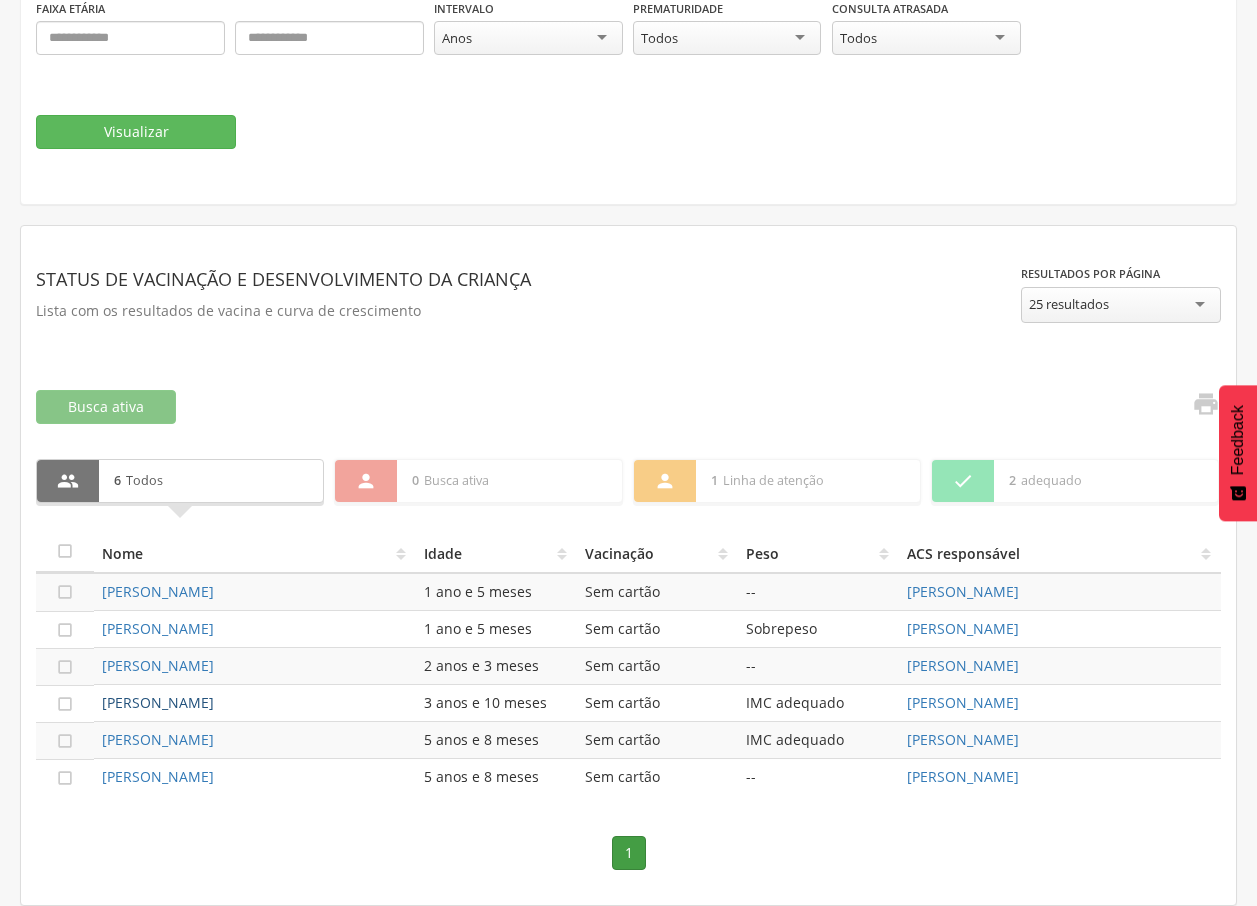 click on "[PERSON_NAME]" at bounding box center (158, 702) 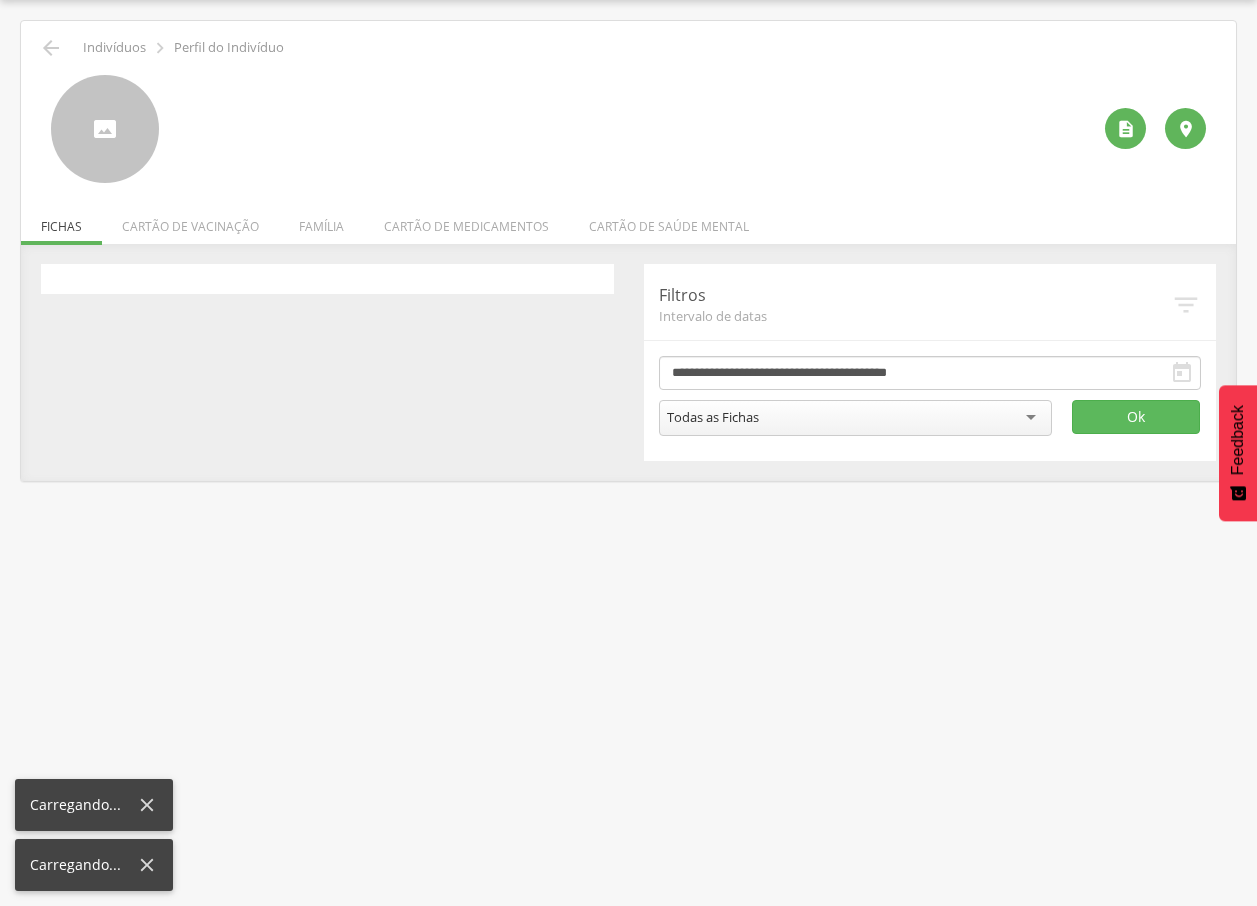 scroll, scrollTop: 60, scrollLeft: 0, axis: vertical 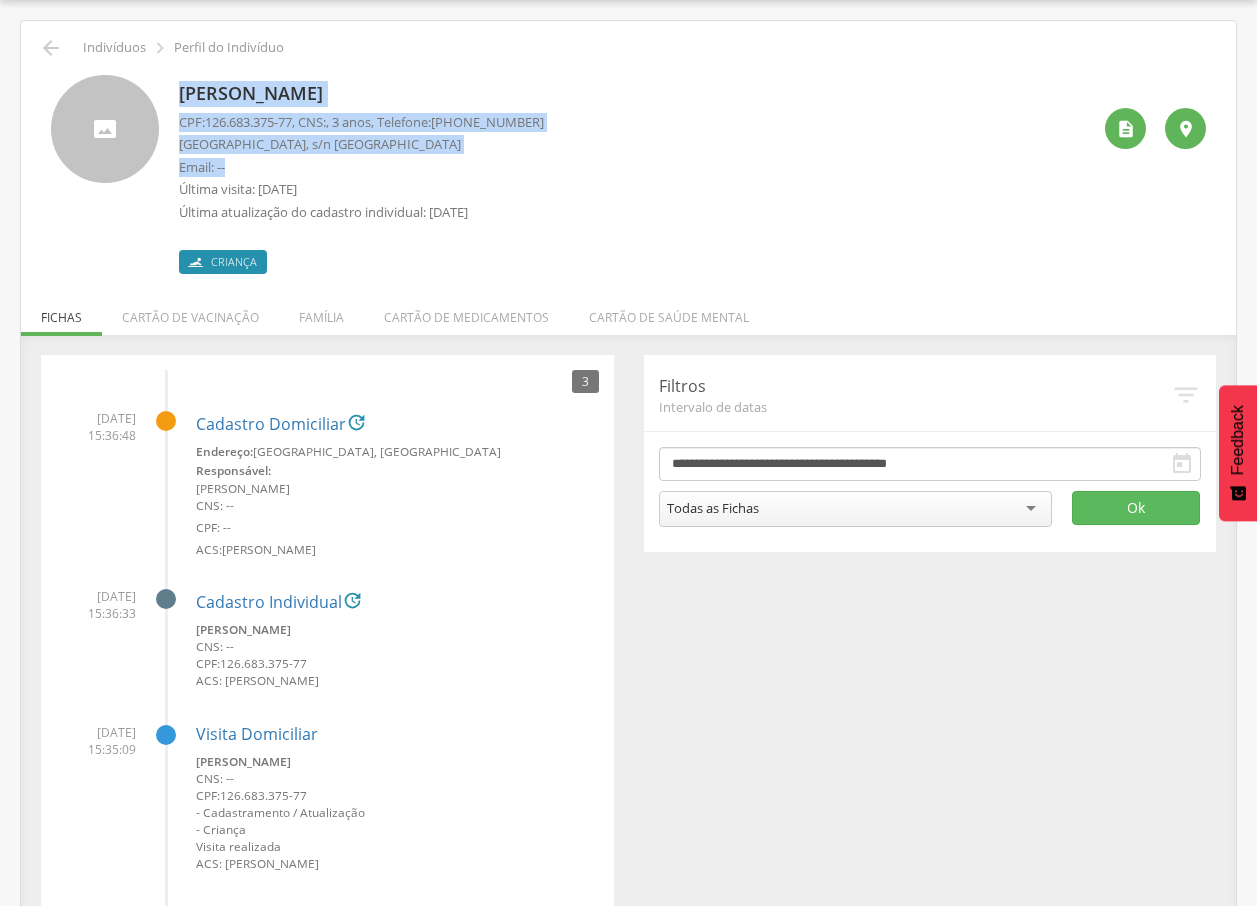 drag, startPoint x: 175, startPoint y: 90, endPoint x: 761, endPoint y: 154, distance: 589.4845 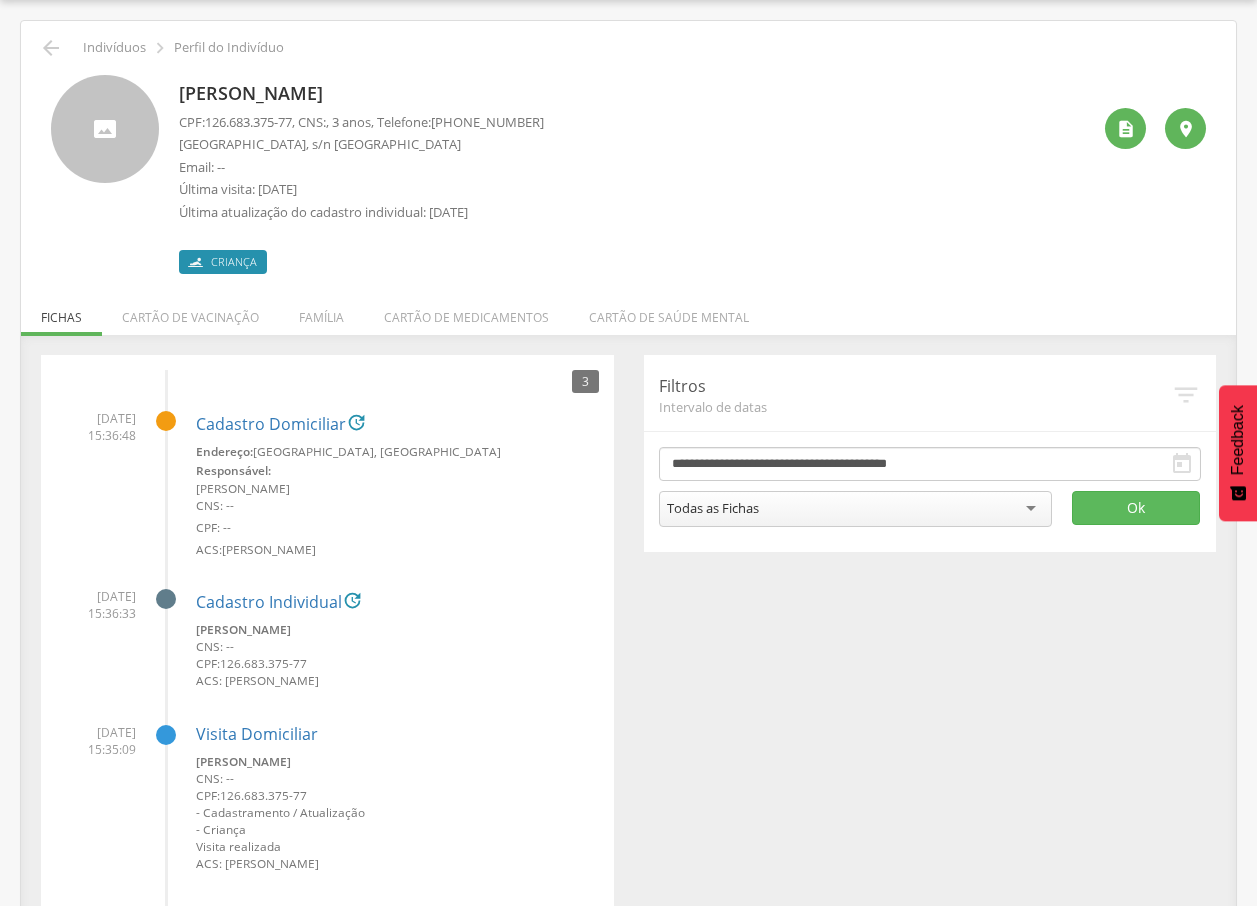 click on "
Indivíduos

Perfil do Indivíduo
[PERSON_NAME]
CPF:  126.683.375-77 , CNS:  , 3 anos, Telefone:  [PHONE_NUMBER] [STREET_ADDRESS][GEOGRAPHIC_DATA] Email: -- Última visita: [DATE] Última atualização do cadastro individual: [DATE]
Criança


Fichas
Cartão de vacinação
Família
Cartão de medicamentos
Cartão de saúde mental
2
Nenhum outro membro da família cadastrado.
[PERSON_NAME] CNS:  704 6011 2192 8422 , 23 anos  [PERSON_NAME] CNS:  , 1 ano
Cartão de vacina" at bounding box center [628, 486] 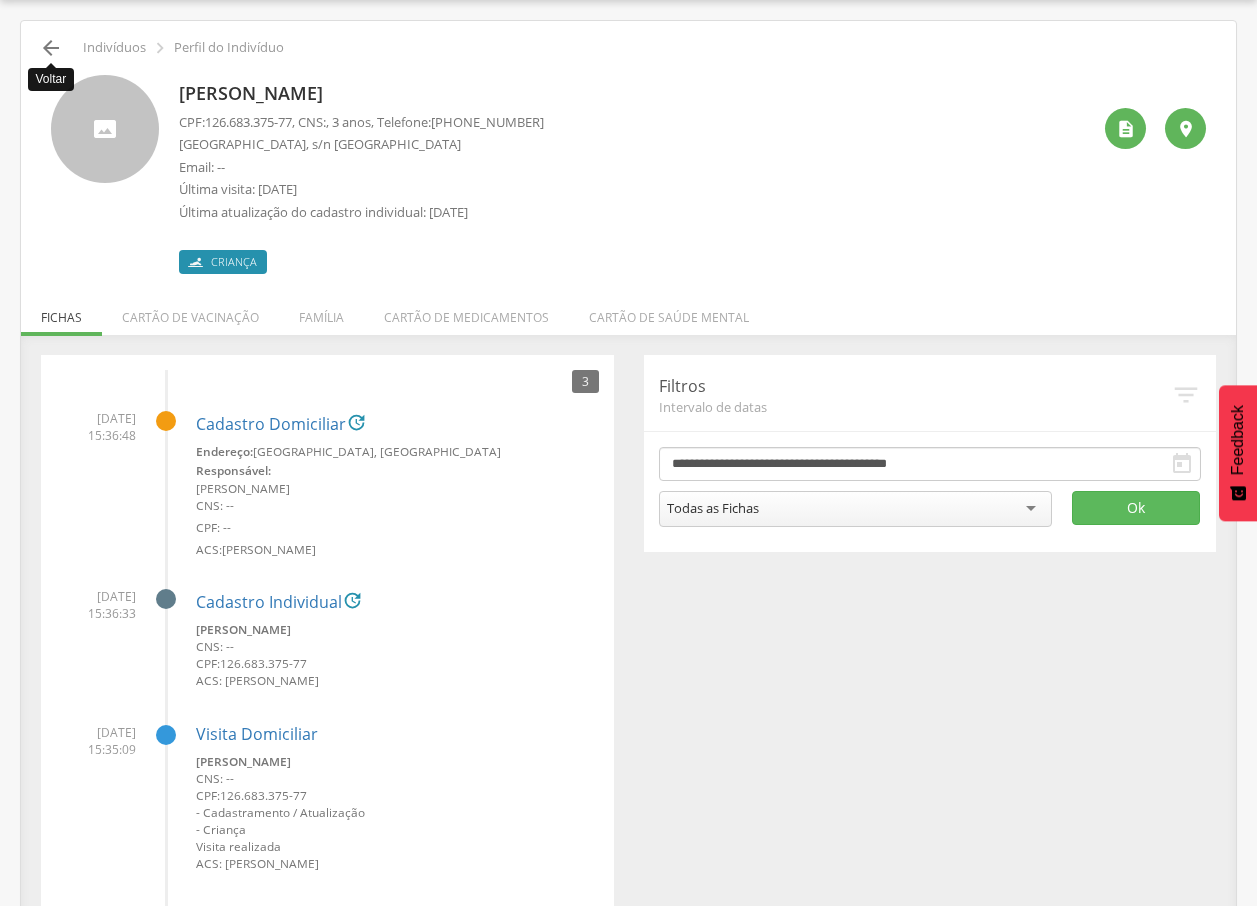 click on "" at bounding box center [51, 48] 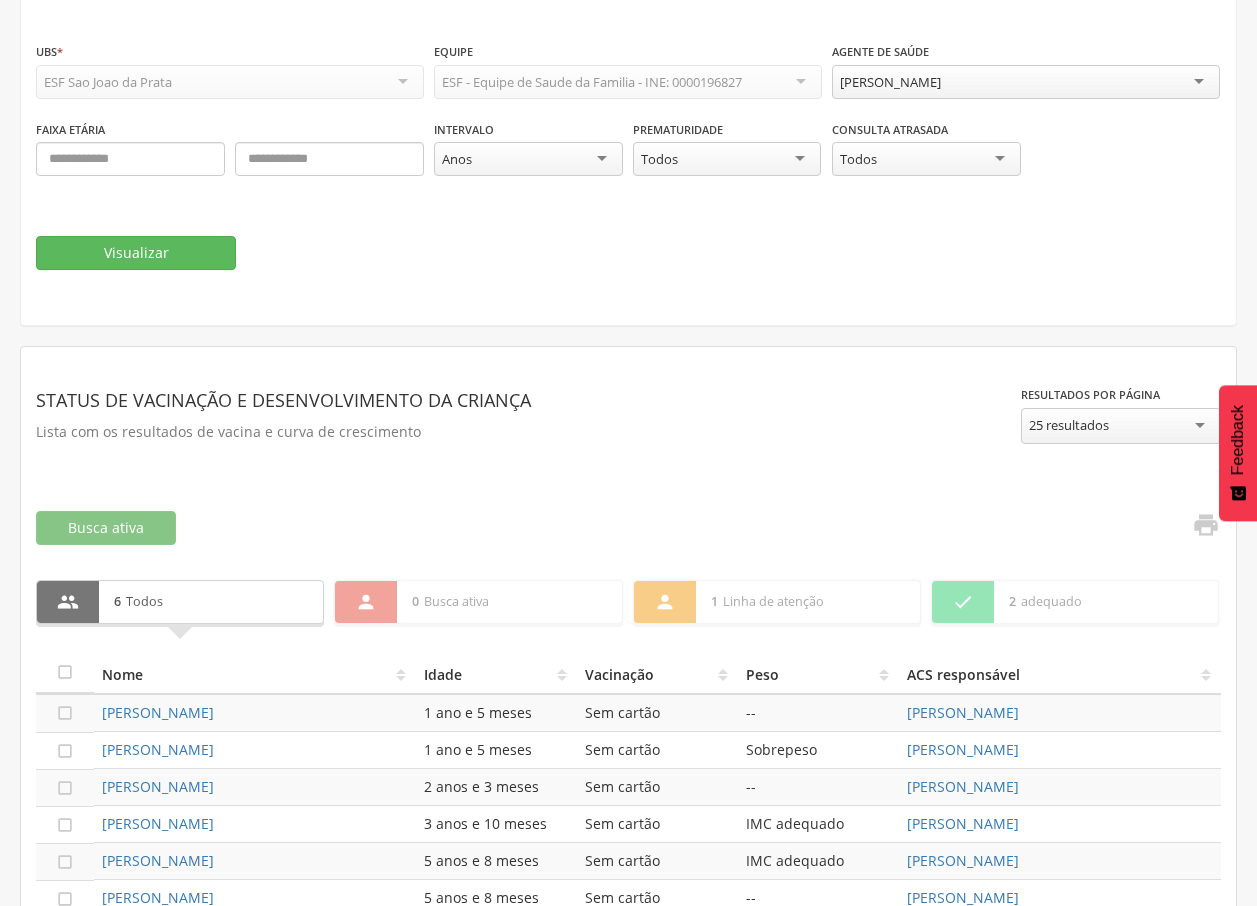 scroll, scrollTop: 300, scrollLeft: 0, axis: vertical 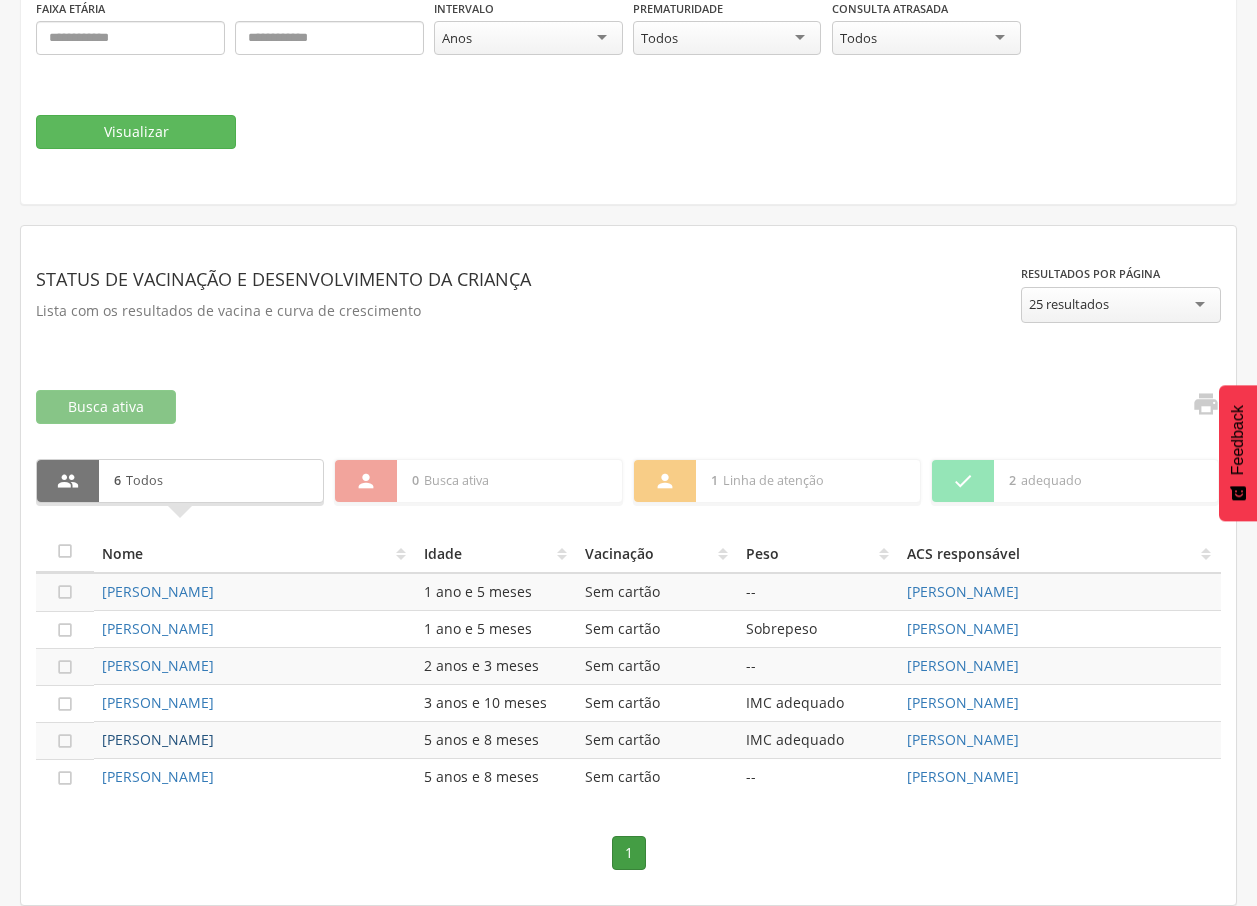 click on "[PERSON_NAME]" at bounding box center (158, 739) 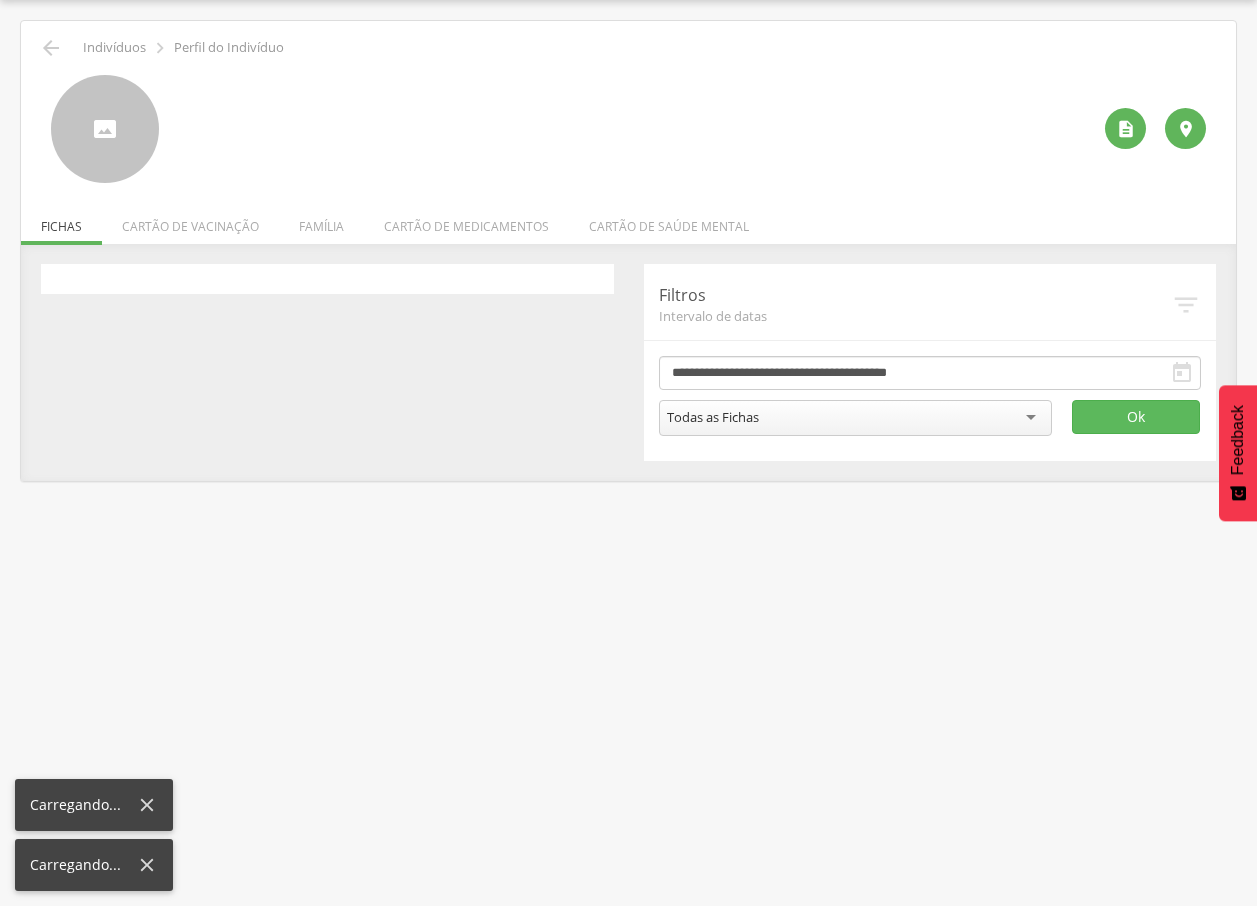scroll, scrollTop: 60, scrollLeft: 0, axis: vertical 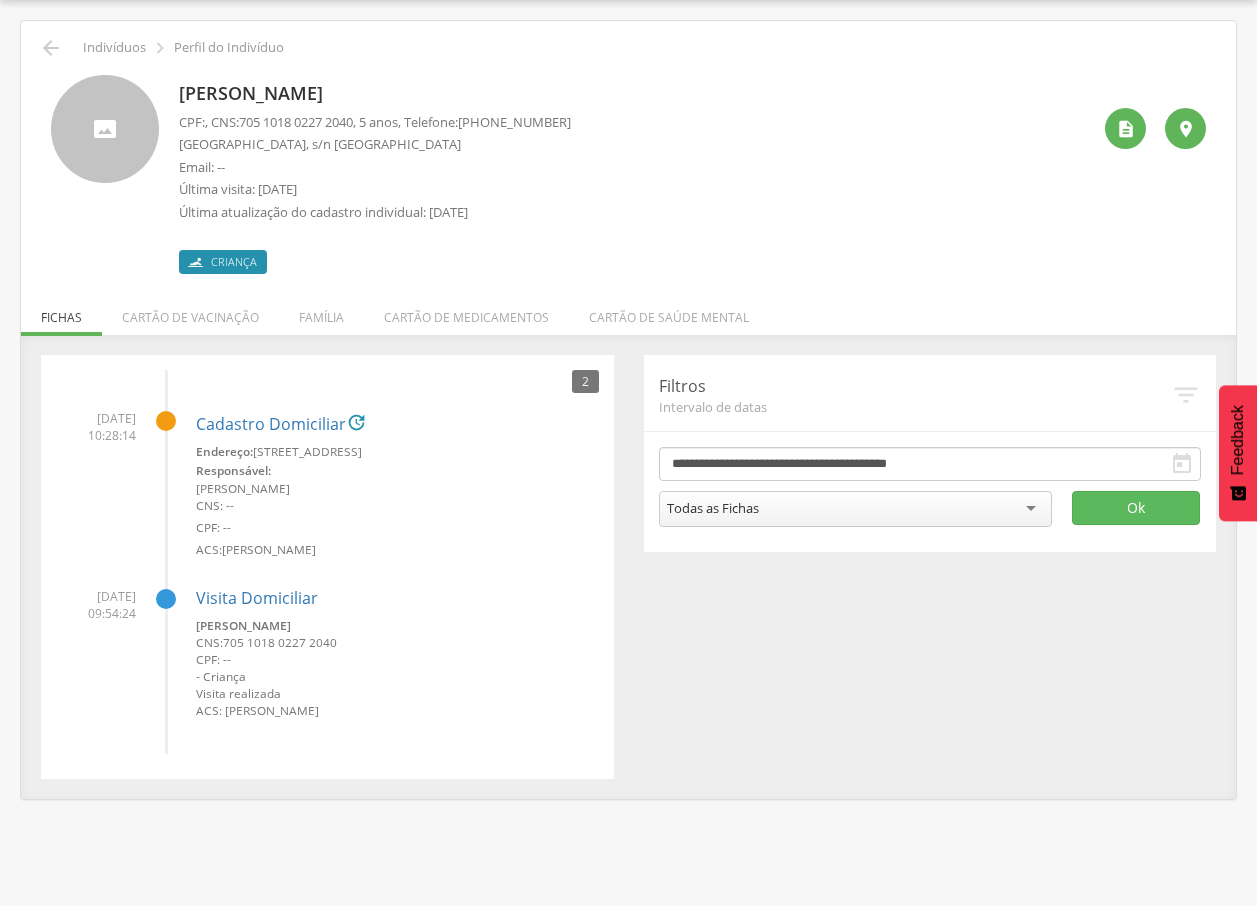 drag, startPoint x: 177, startPoint y: 91, endPoint x: 533, endPoint y: 87, distance: 356.02246 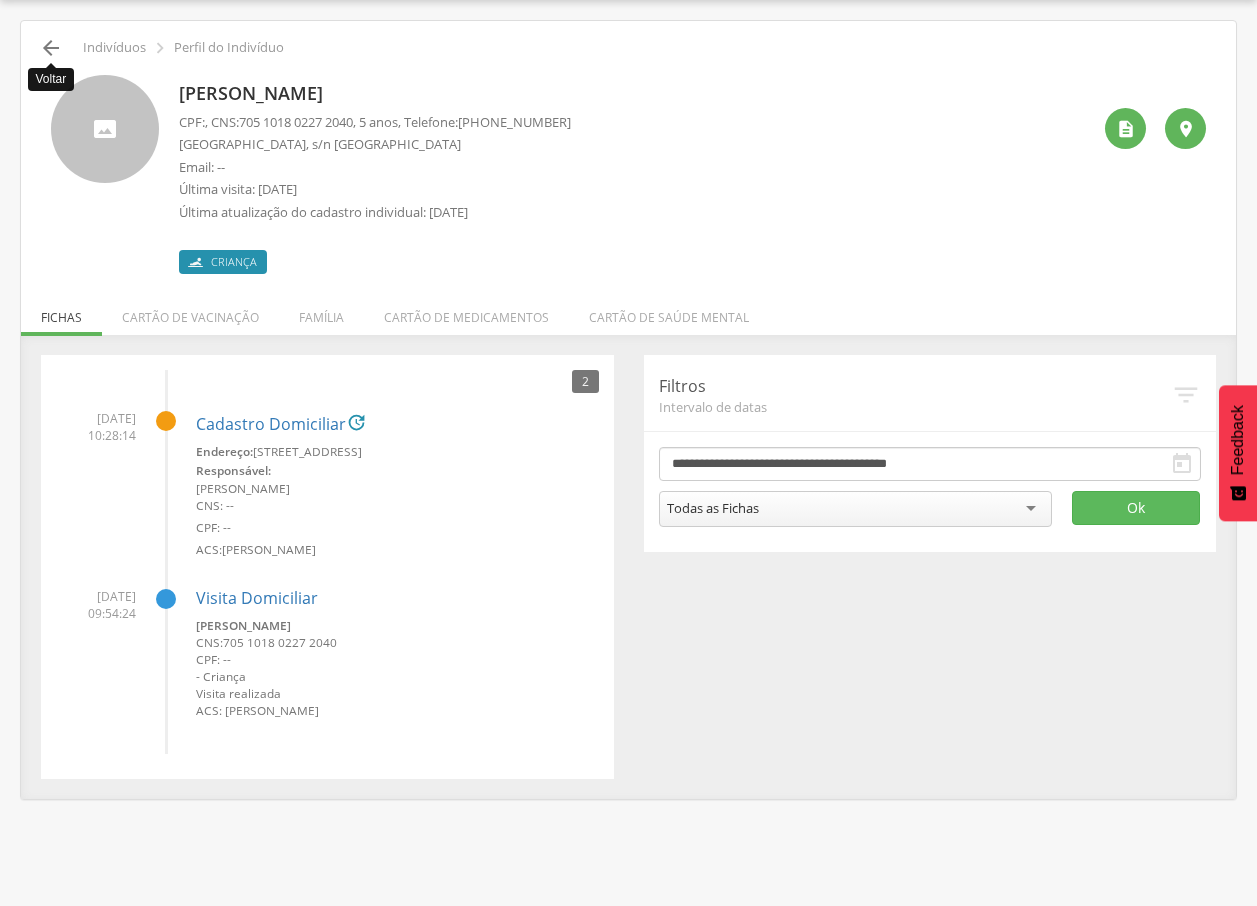 click on "" at bounding box center (51, 48) 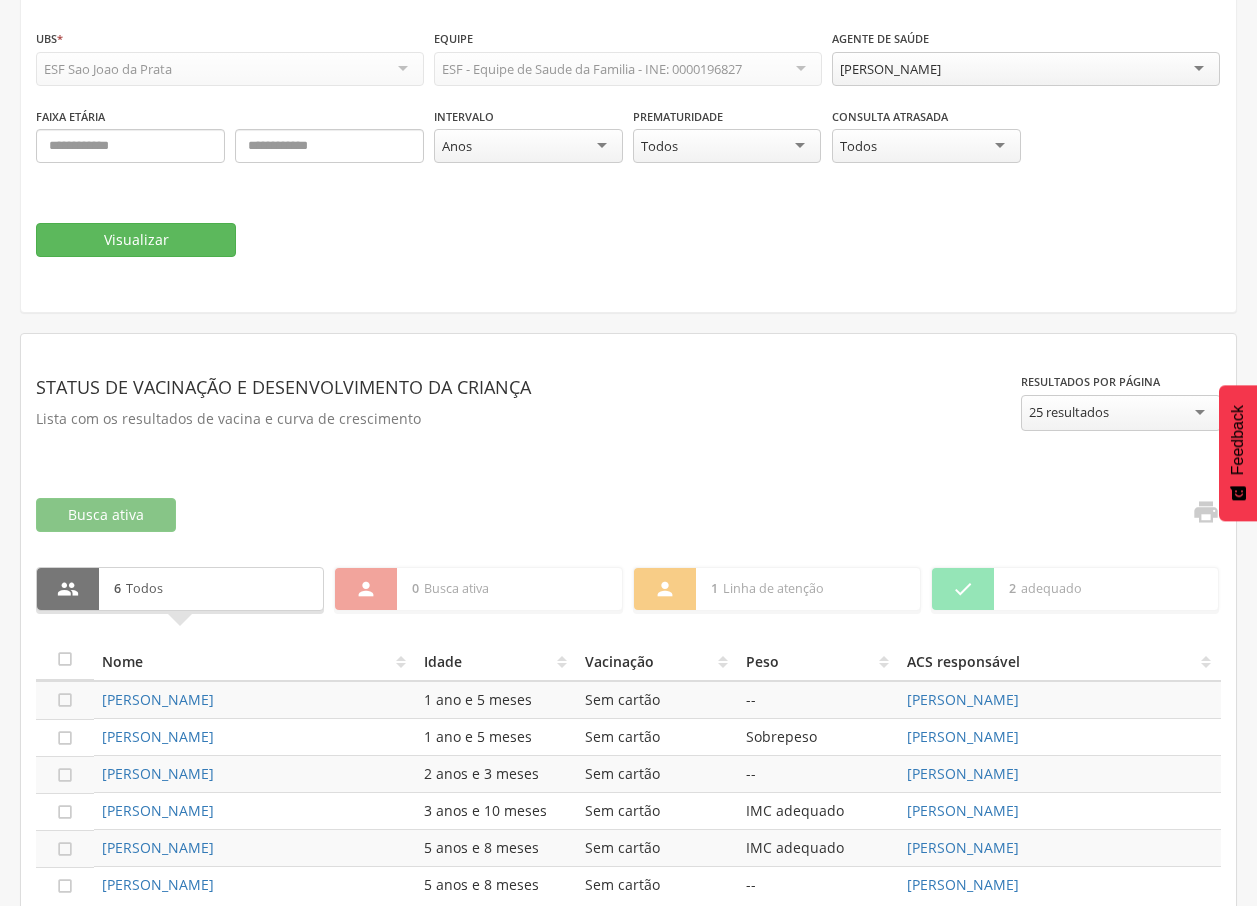 scroll, scrollTop: 300, scrollLeft: 0, axis: vertical 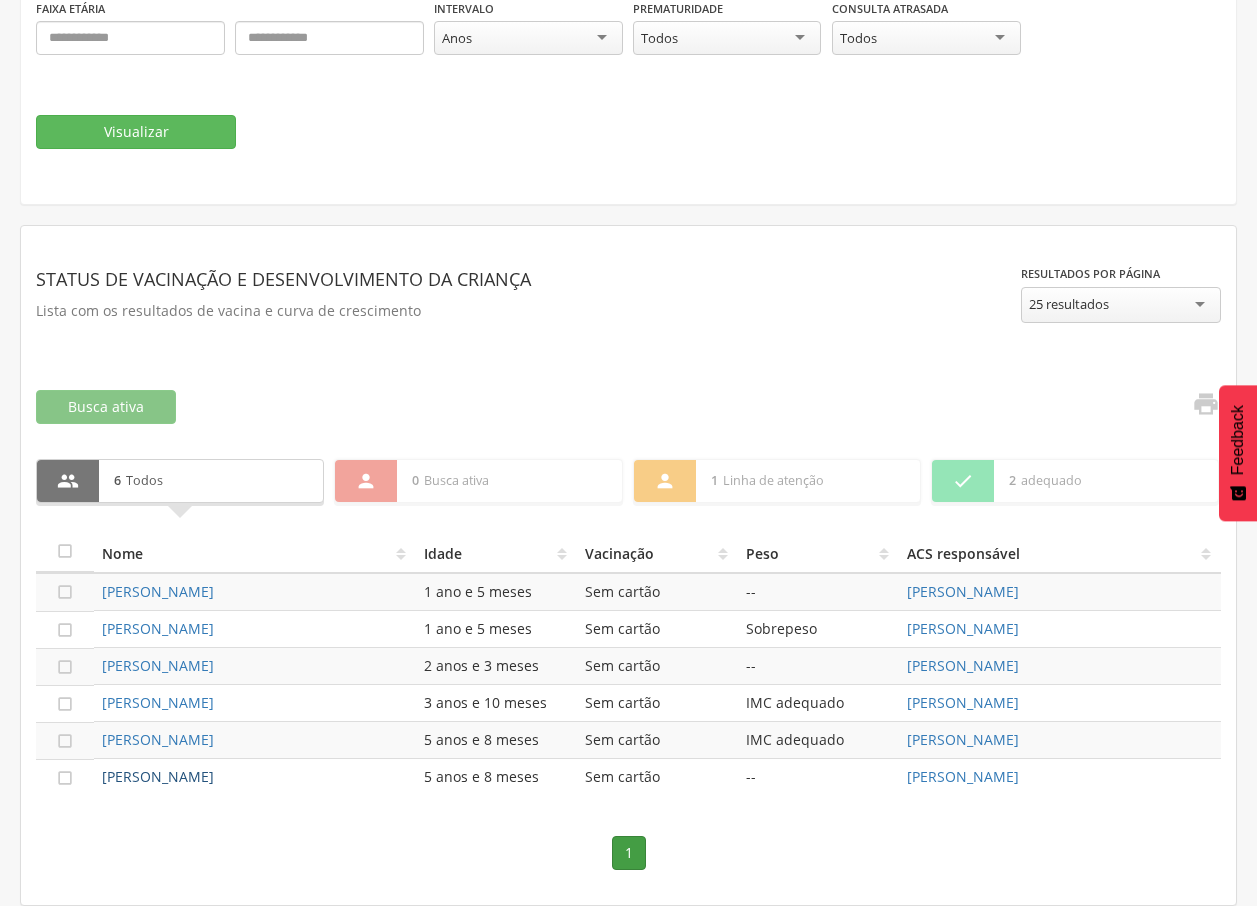 click on "[PERSON_NAME]" at bounding box center (158, 776) 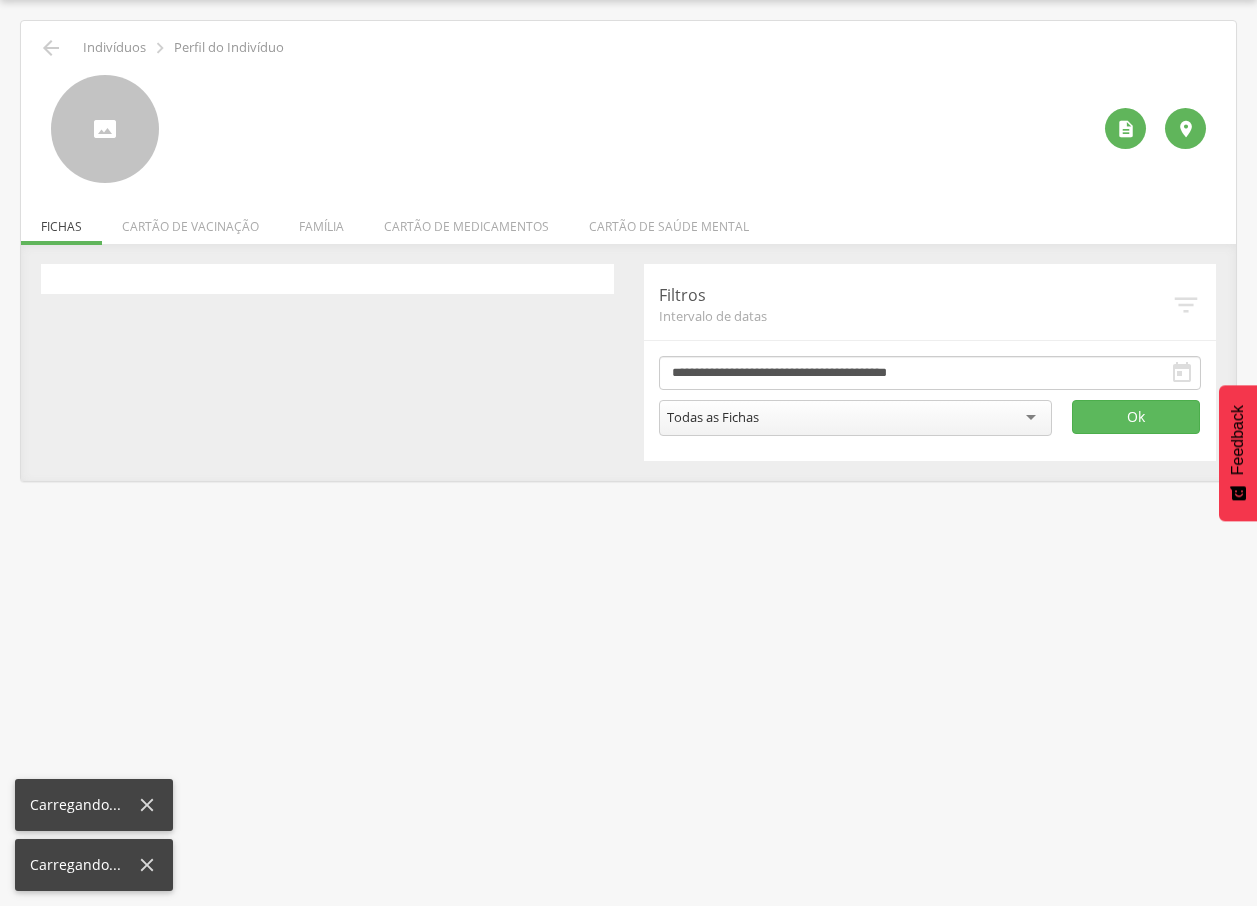 scroll, scrollTop: 60, scrollLeft: 0, axis: vertical 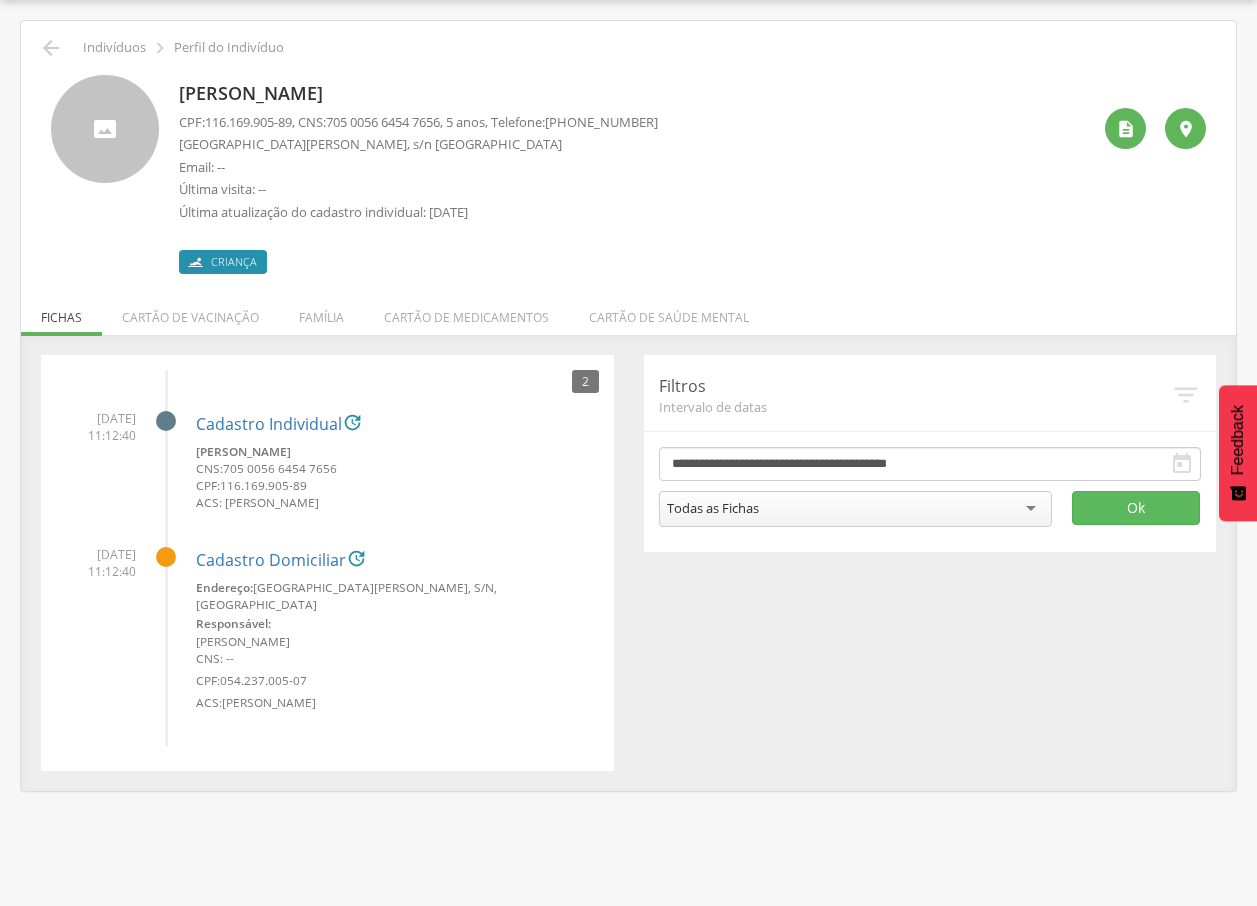 drag, startPoint x: 173, startPoint y: 92, endPoint x: 402, endPoint y: 92, distance: 229 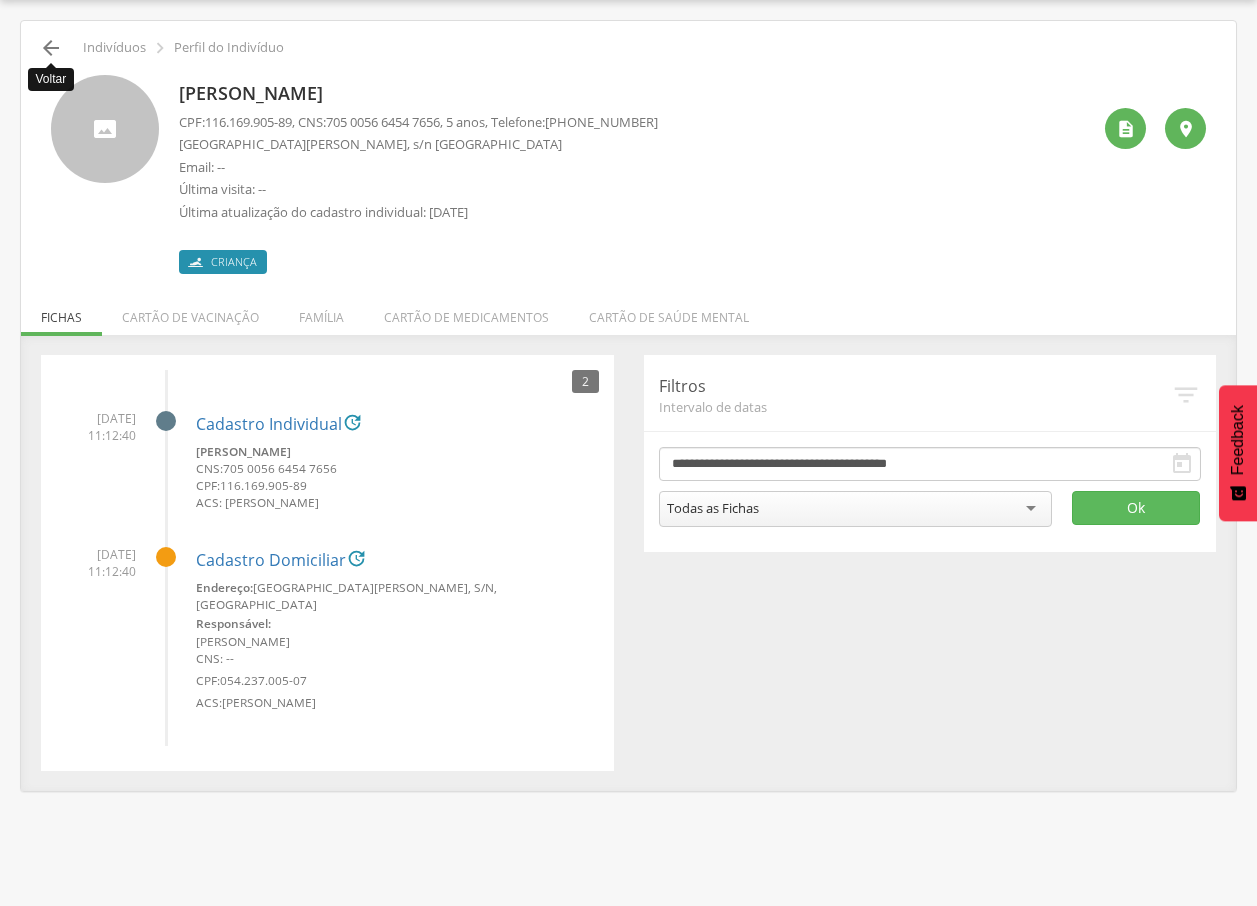 click on "" at bounding box center [51, 48] 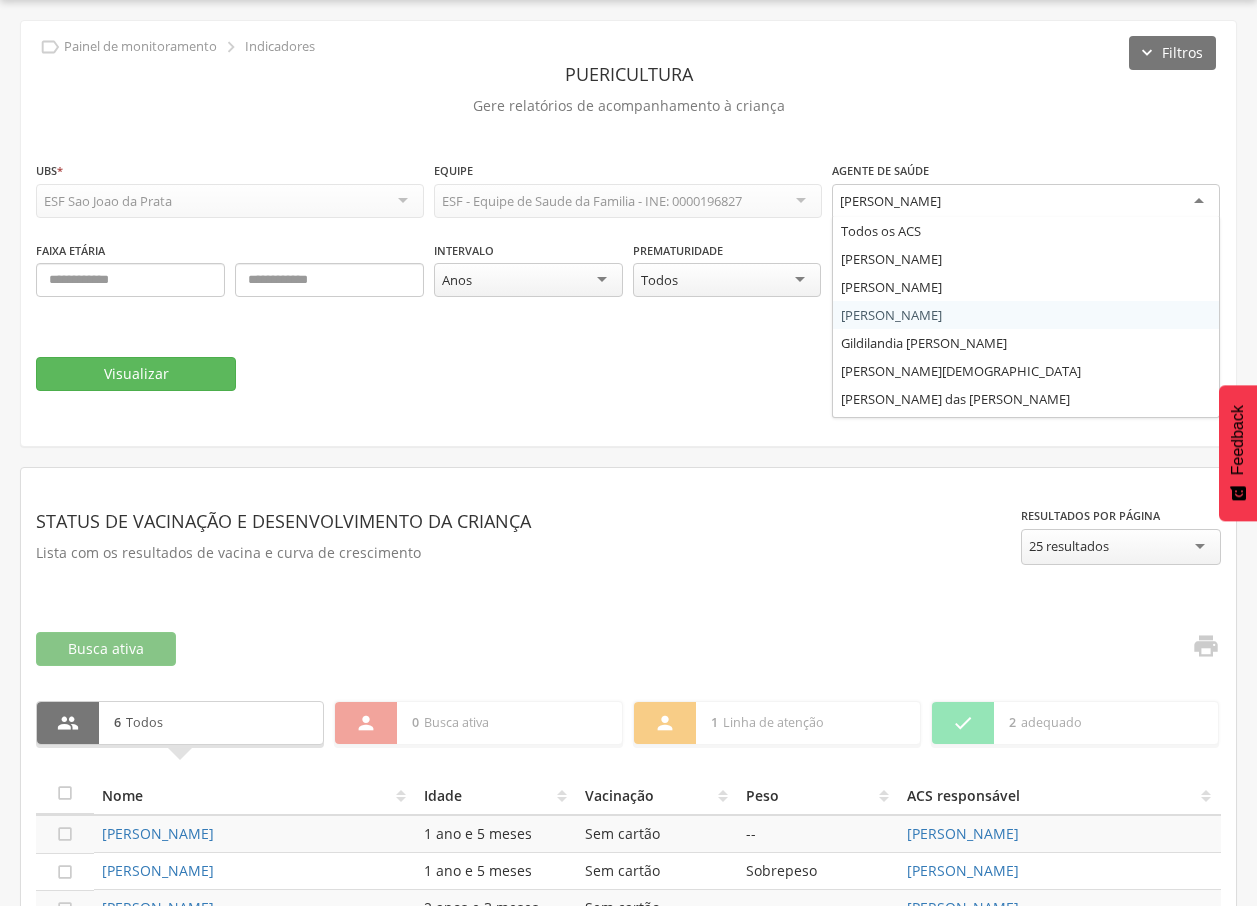 click on "[PERSON_NAME]" at bounding box center (1026, 202) 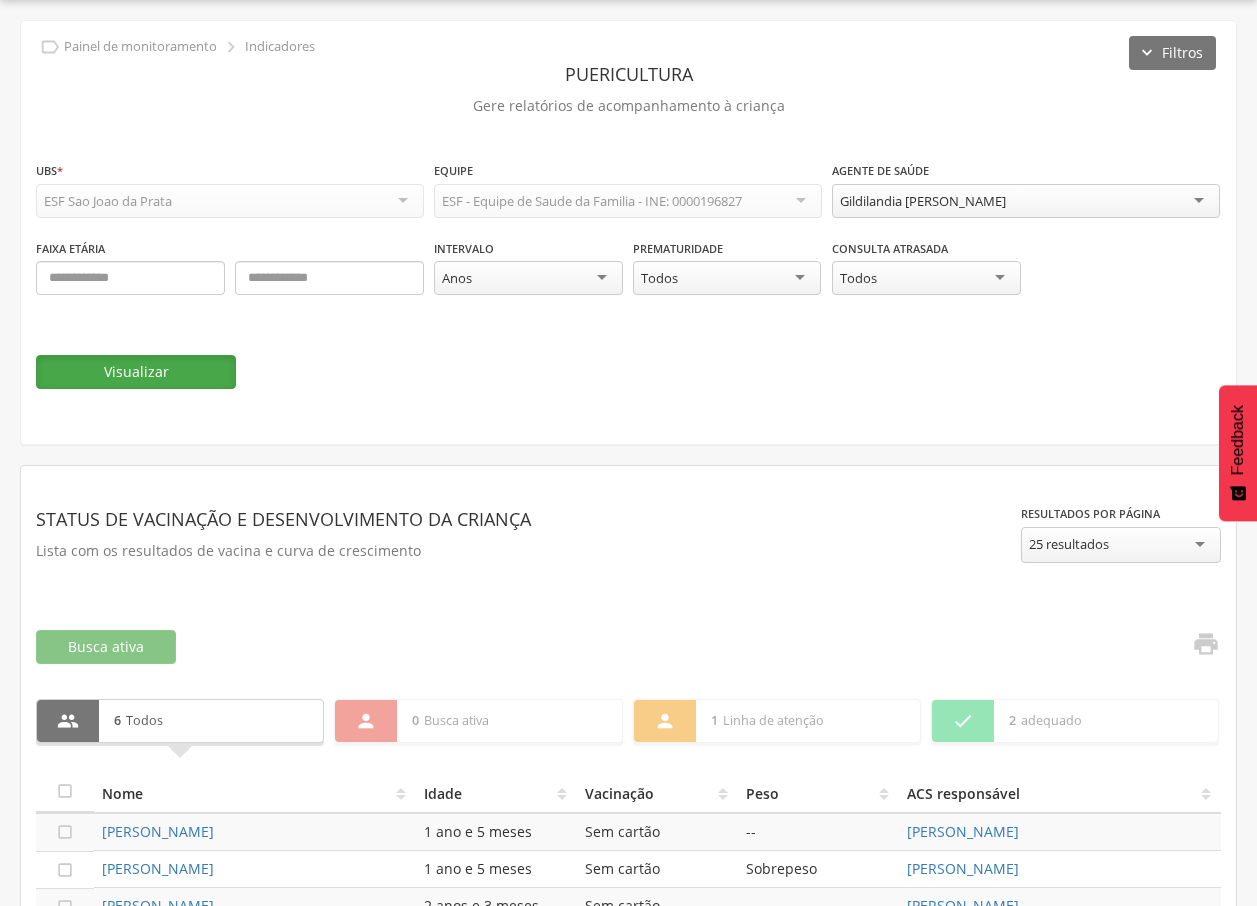 click on "Visualizar" at bounding box center (136, 372) 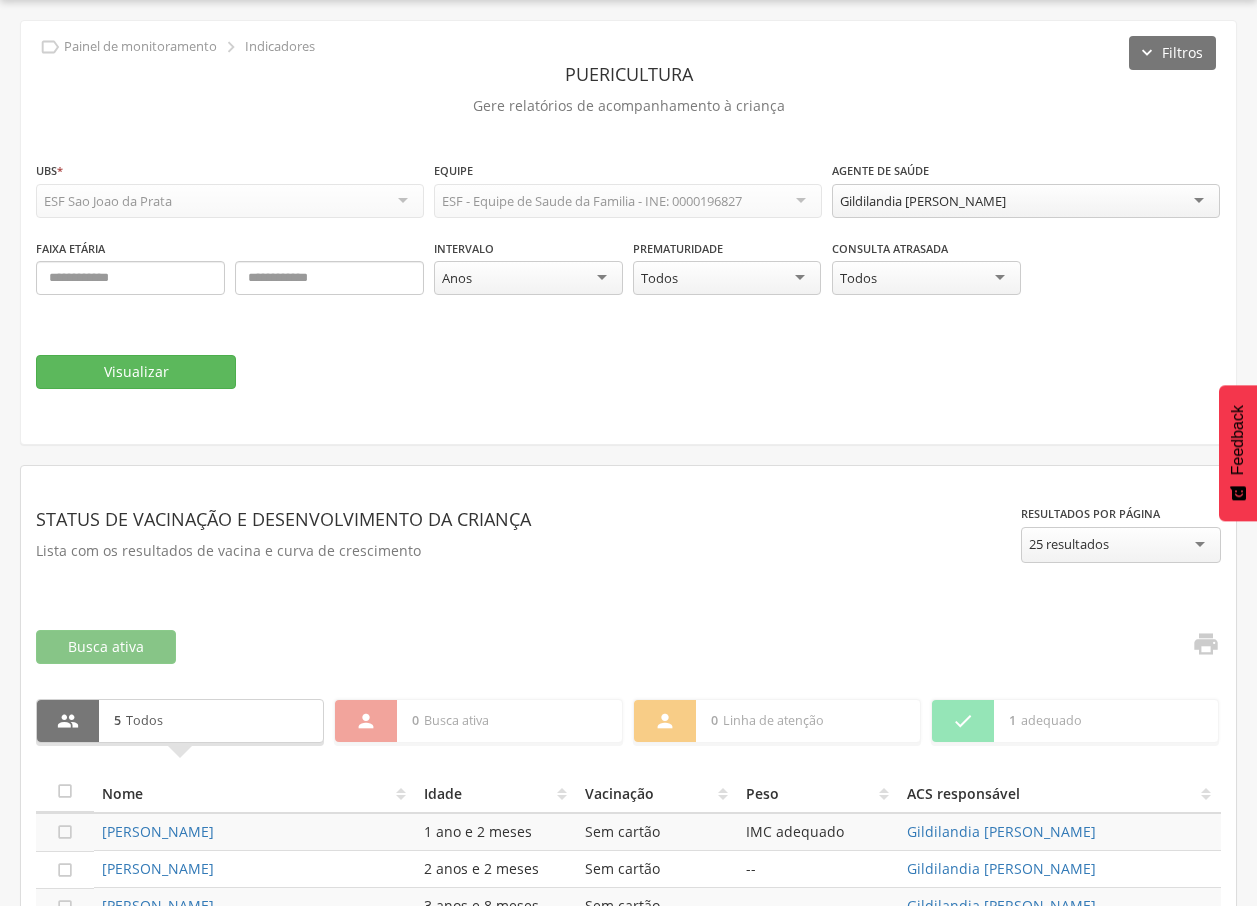 scroll, scrollTop: 263, scrollLeft: 0, axis: vertical 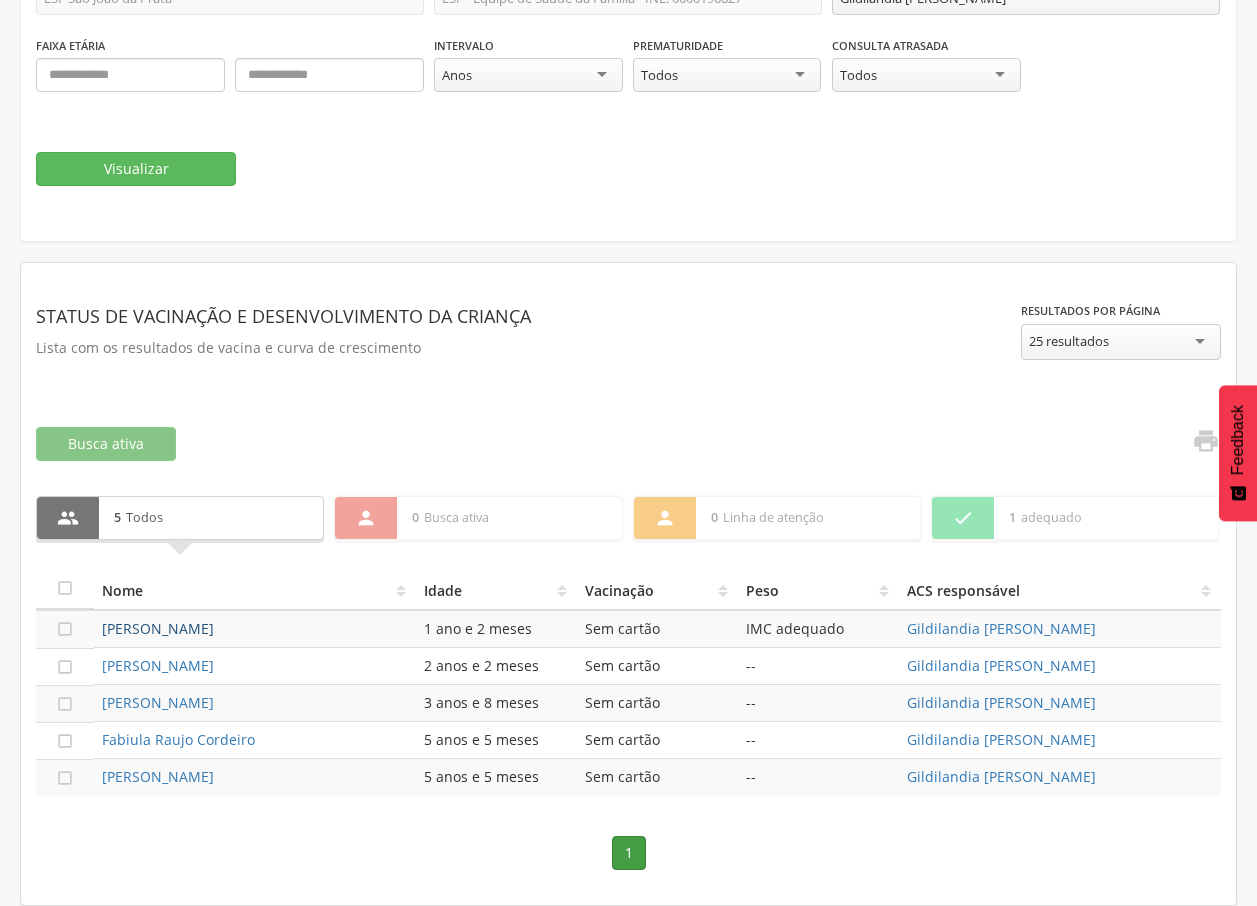 click on "[PERSON_NAME]" at bounding box center [158, 628] 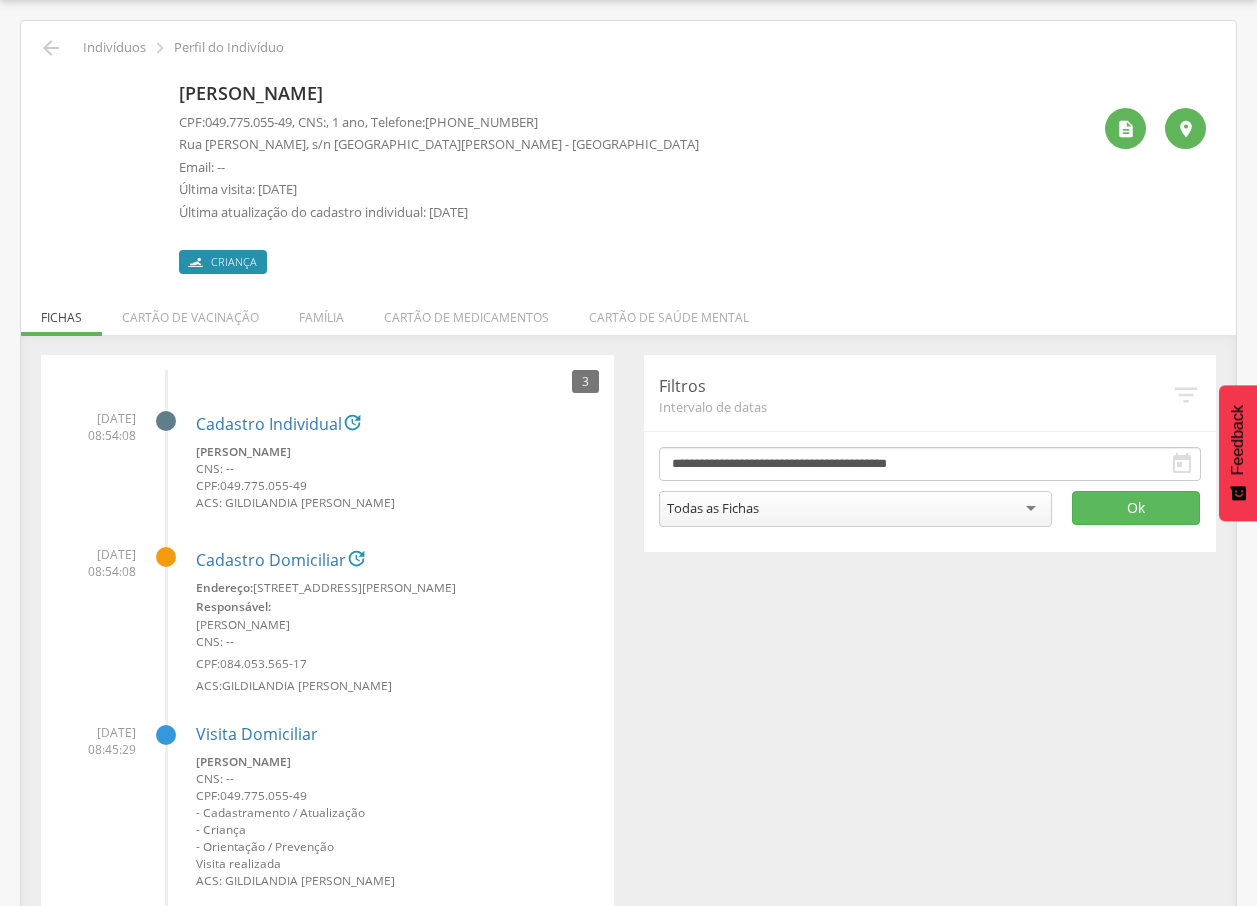 drag, startPoint x: 177, startPoint y: 88, endPoint x: 397, endPoint y: 86, distance: 220.0091 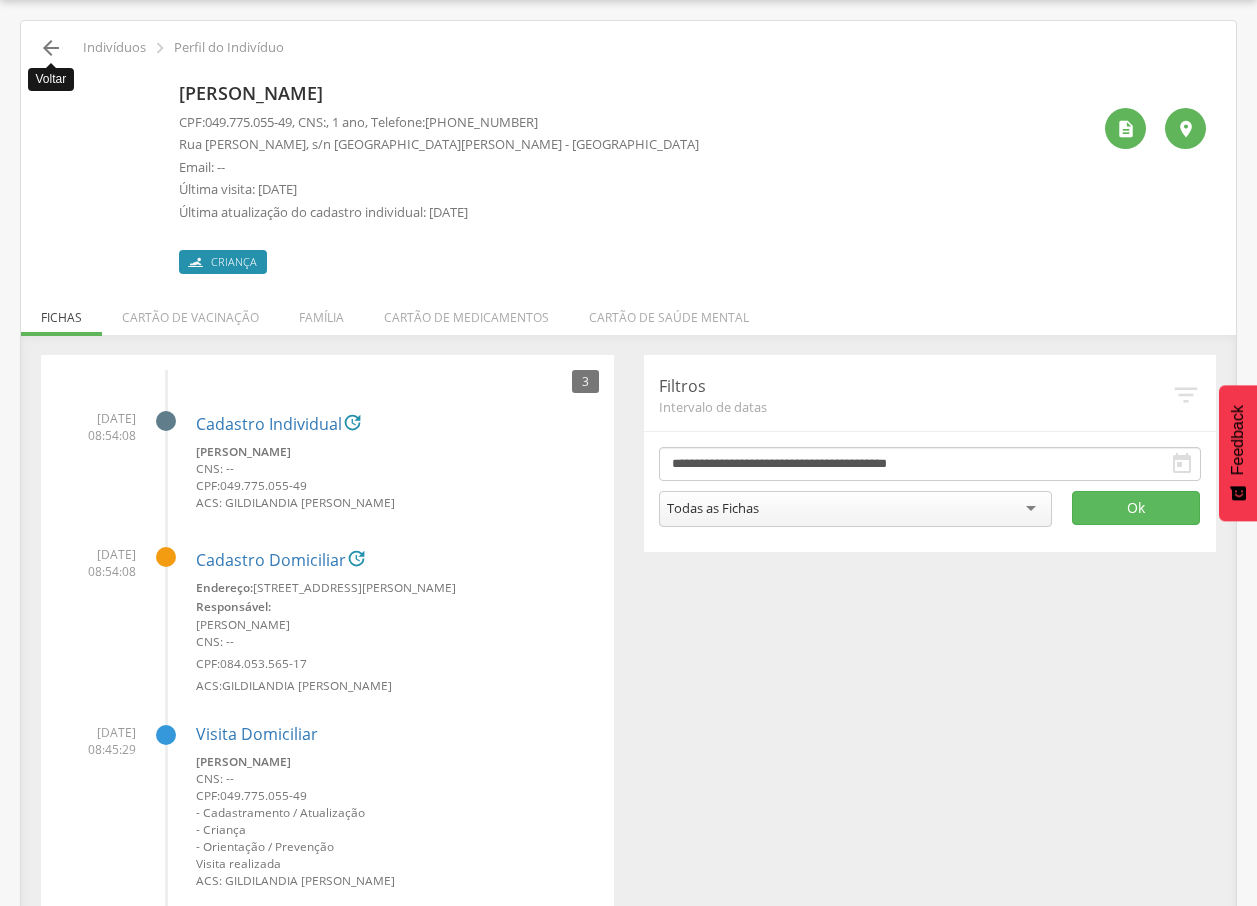 click on "" at bounding box center (51, 48) 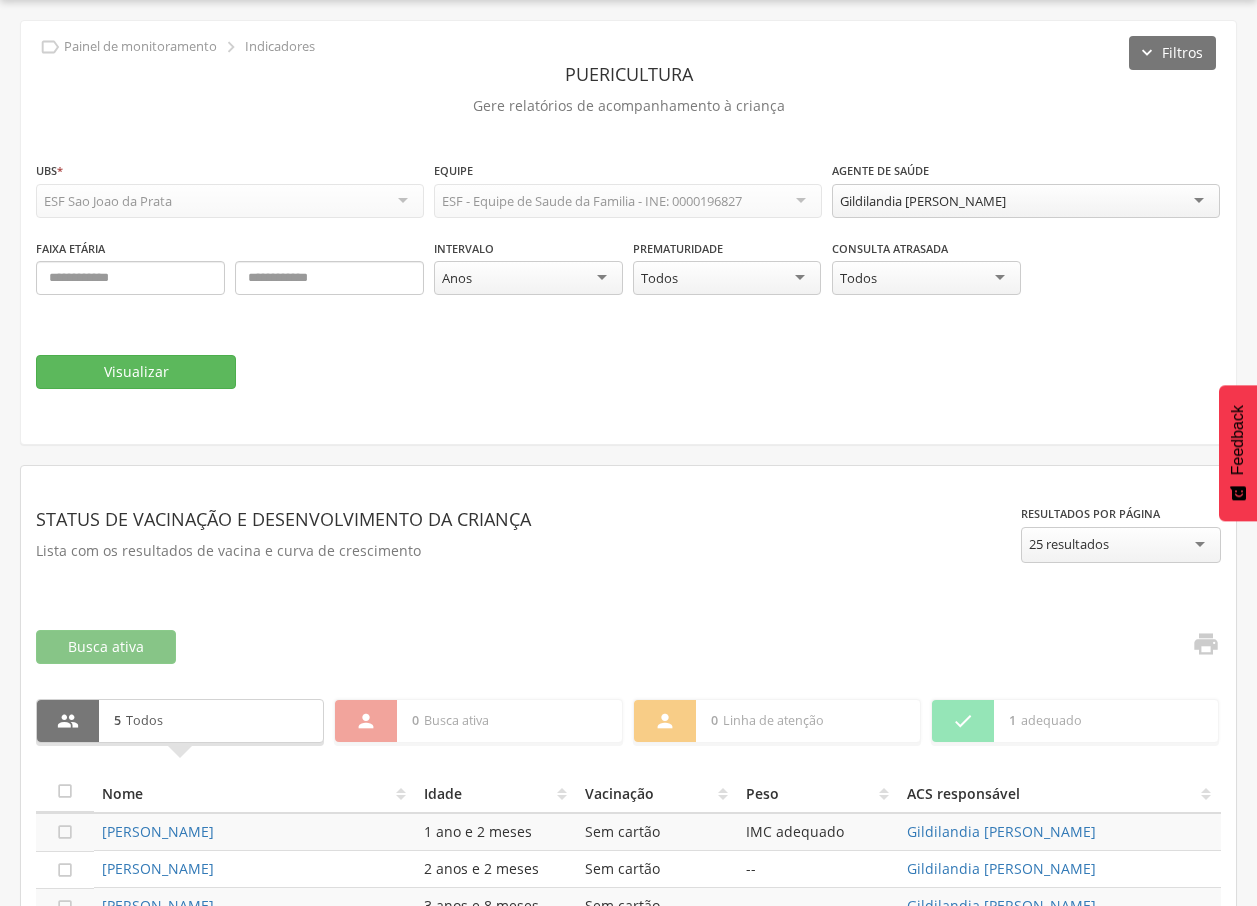 scroll, scrollTop: 263, scrollLeft: 0, axis: vertical 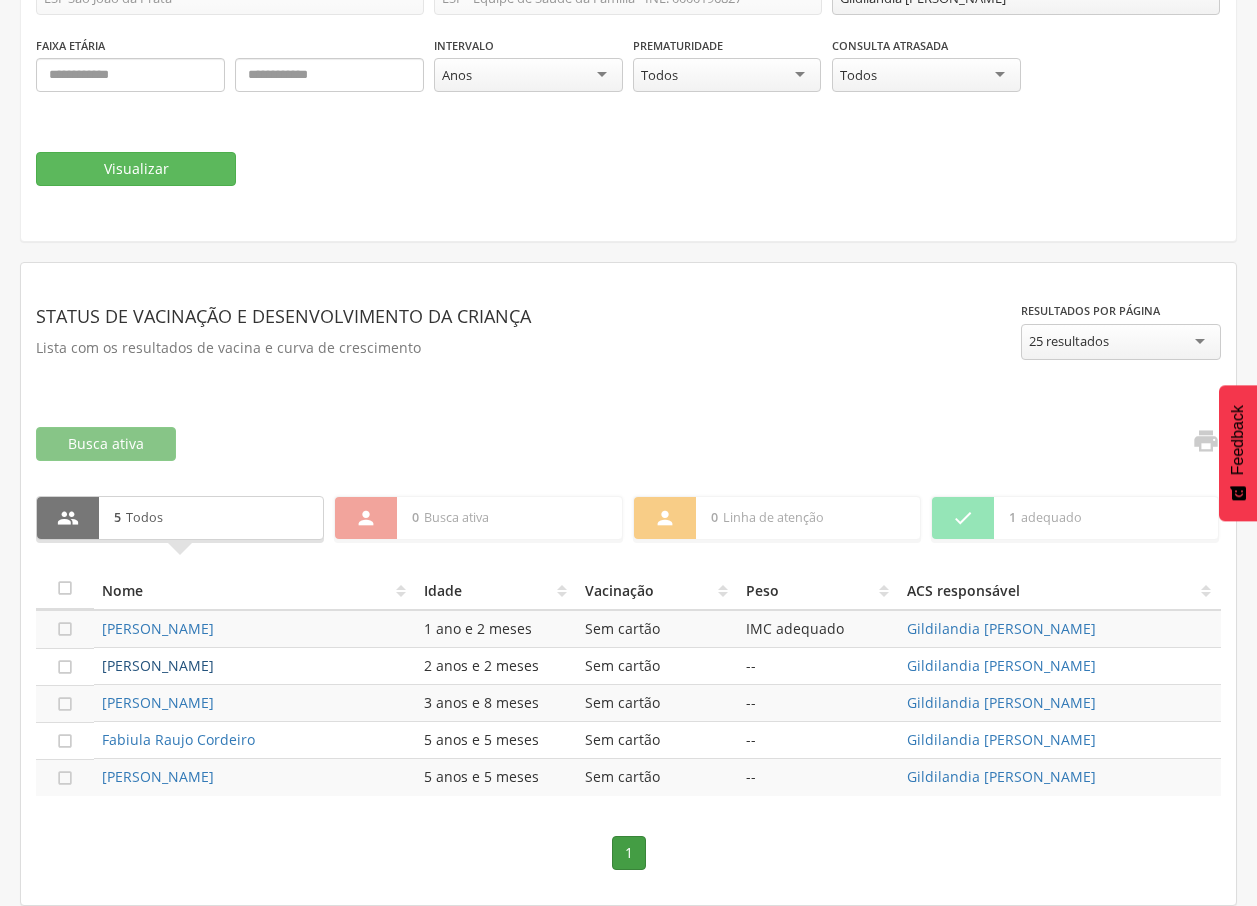 click on "[PERSON_NAME]" at bounding box center (158, 665) 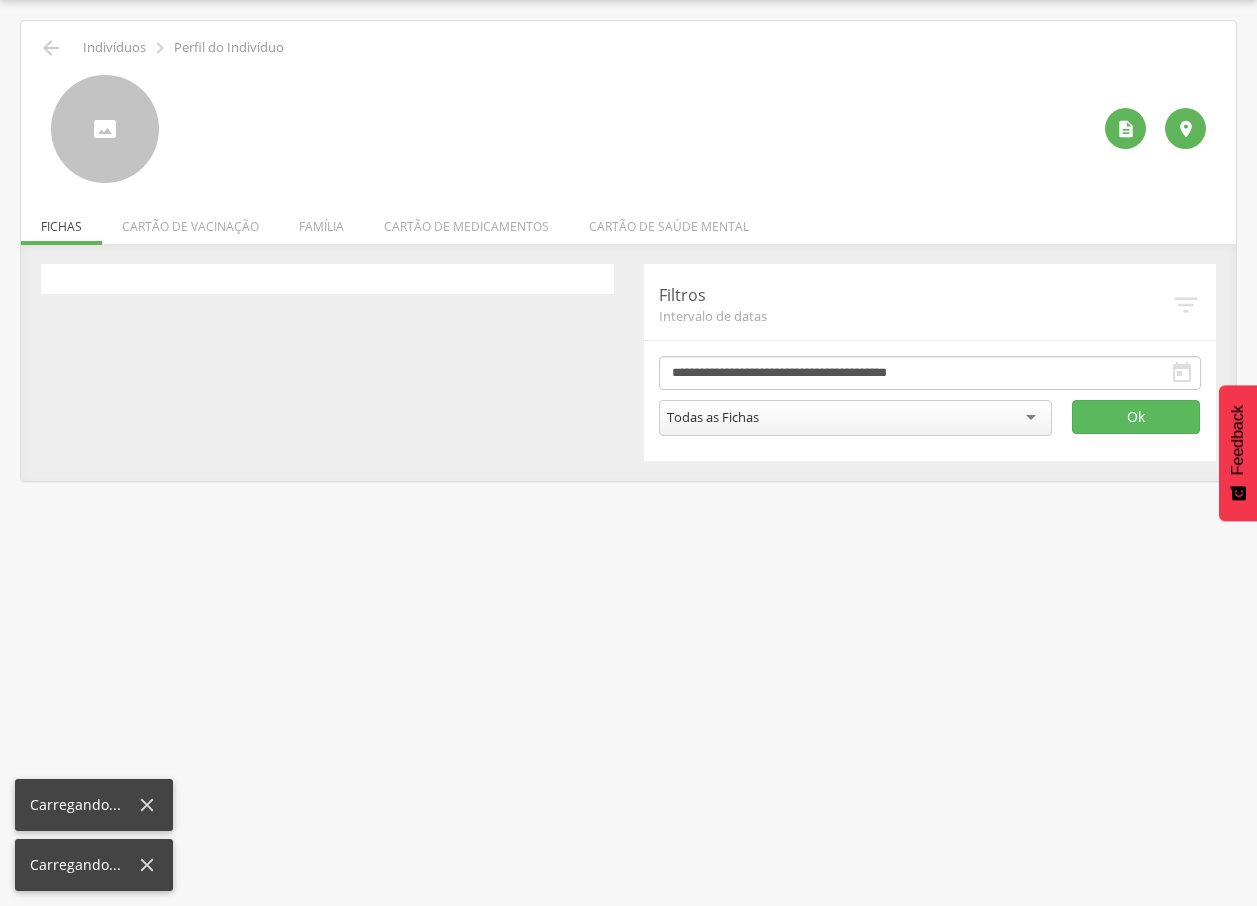 scroll, scrollTop: 60, scrollLeft: 0, axis: vertical 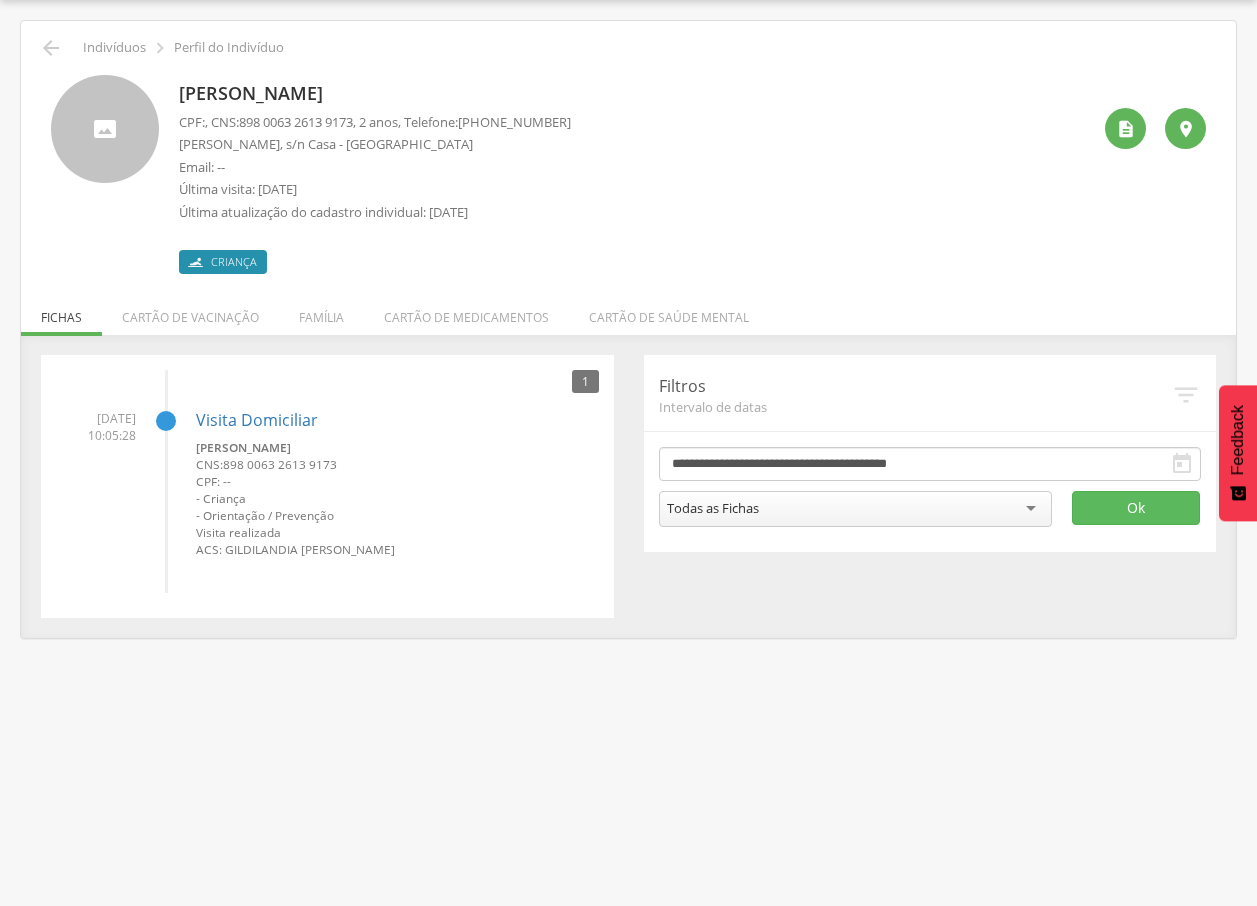 drag, startPoint x: 172, startPoint y: 90, endPoint x: 409, endPoint y: 100, distance: 237.21088 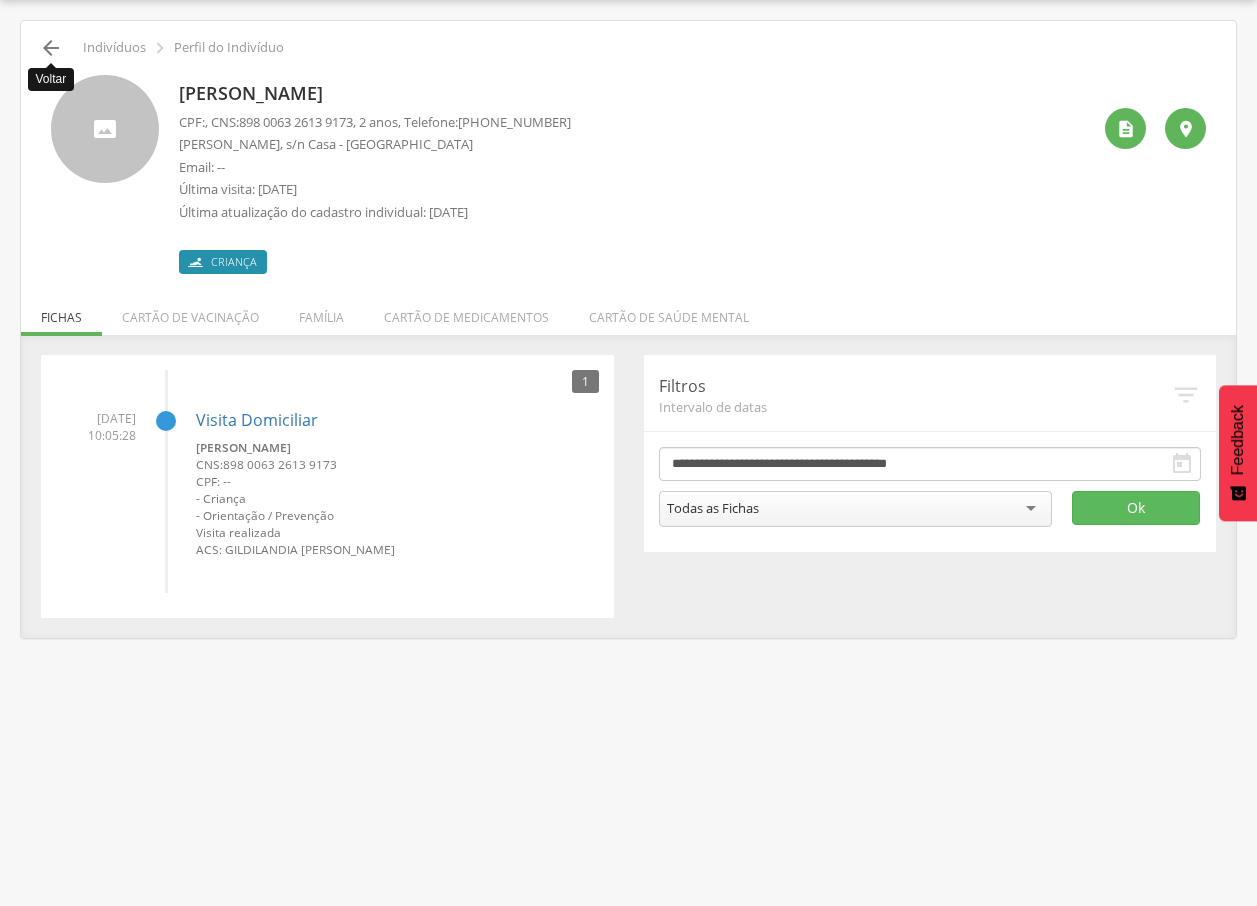 click on "" at bounding box center (51, 48) 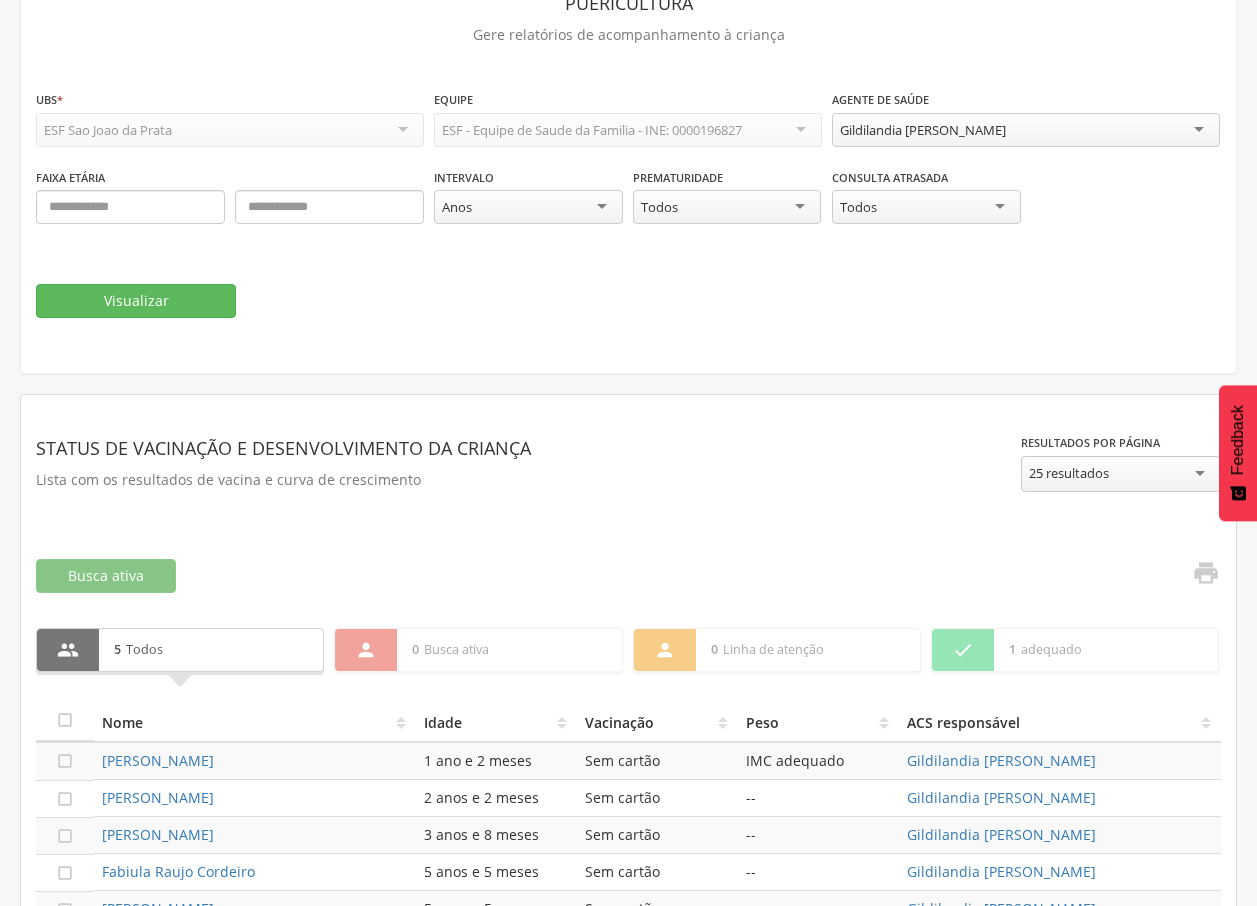 scroll, scrollTop: 263, scrollLeft: 0, axis: vertical 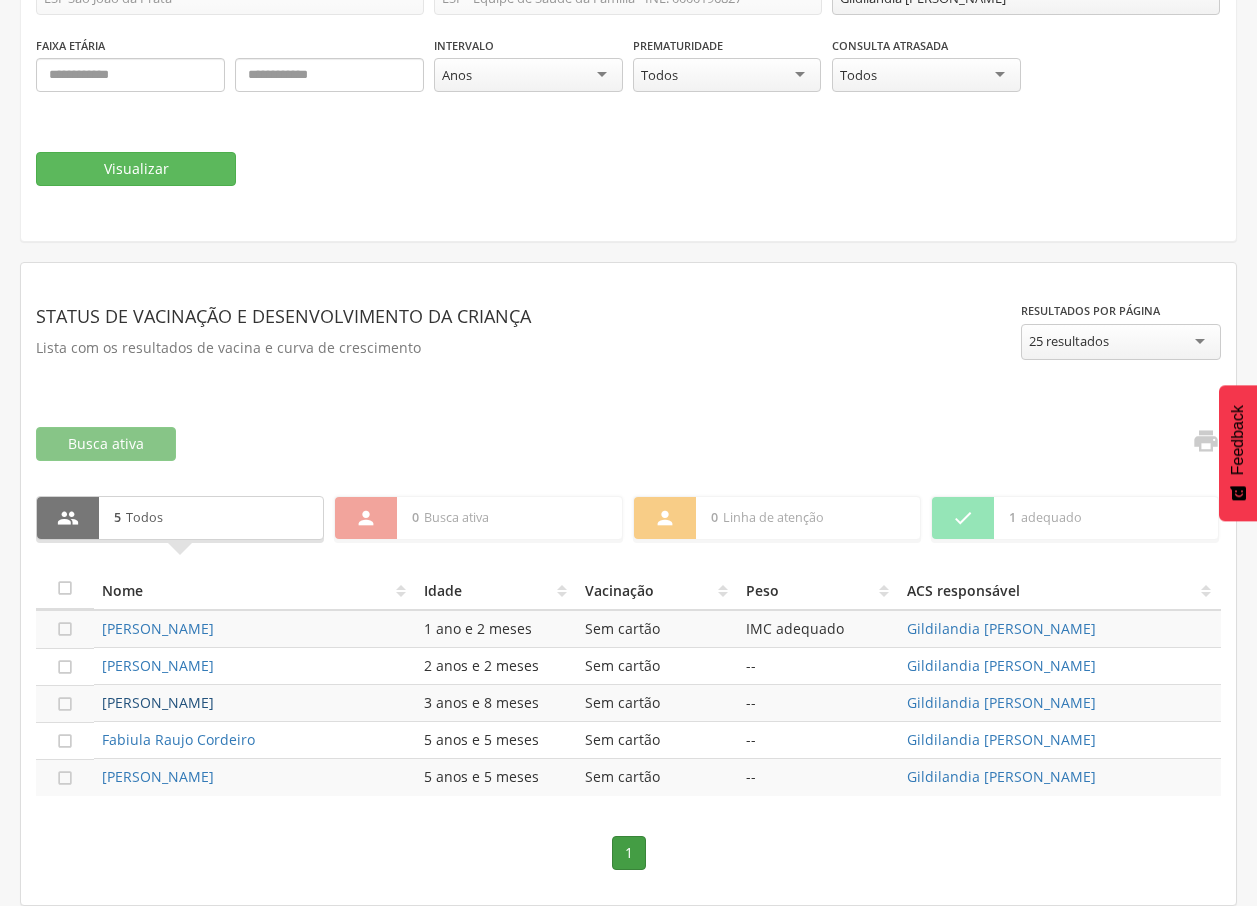 click on "[PERSON_NAME]" at bounding box center (158, 702) 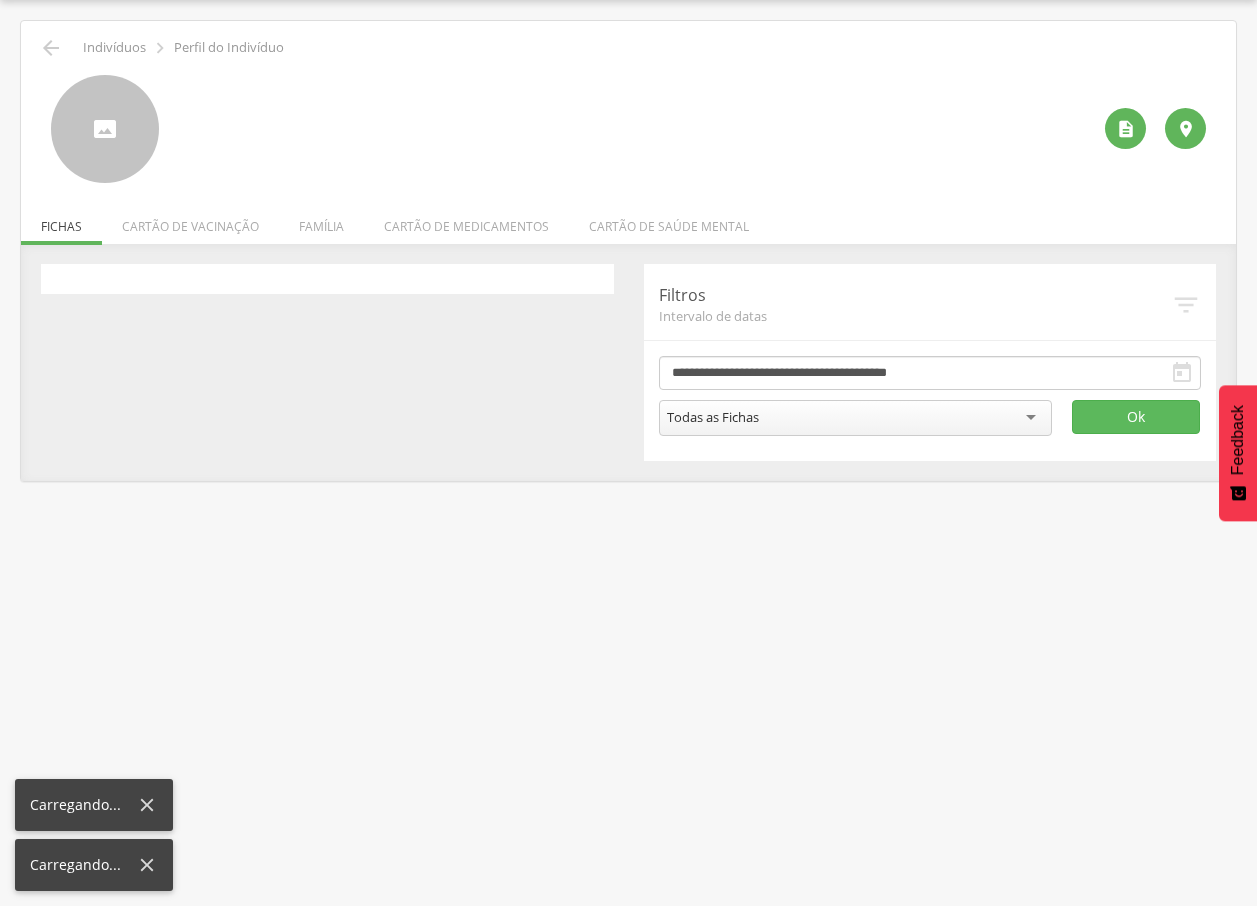 scroll, scrollTop: 60, scrollLeft: 0, axis: vertical 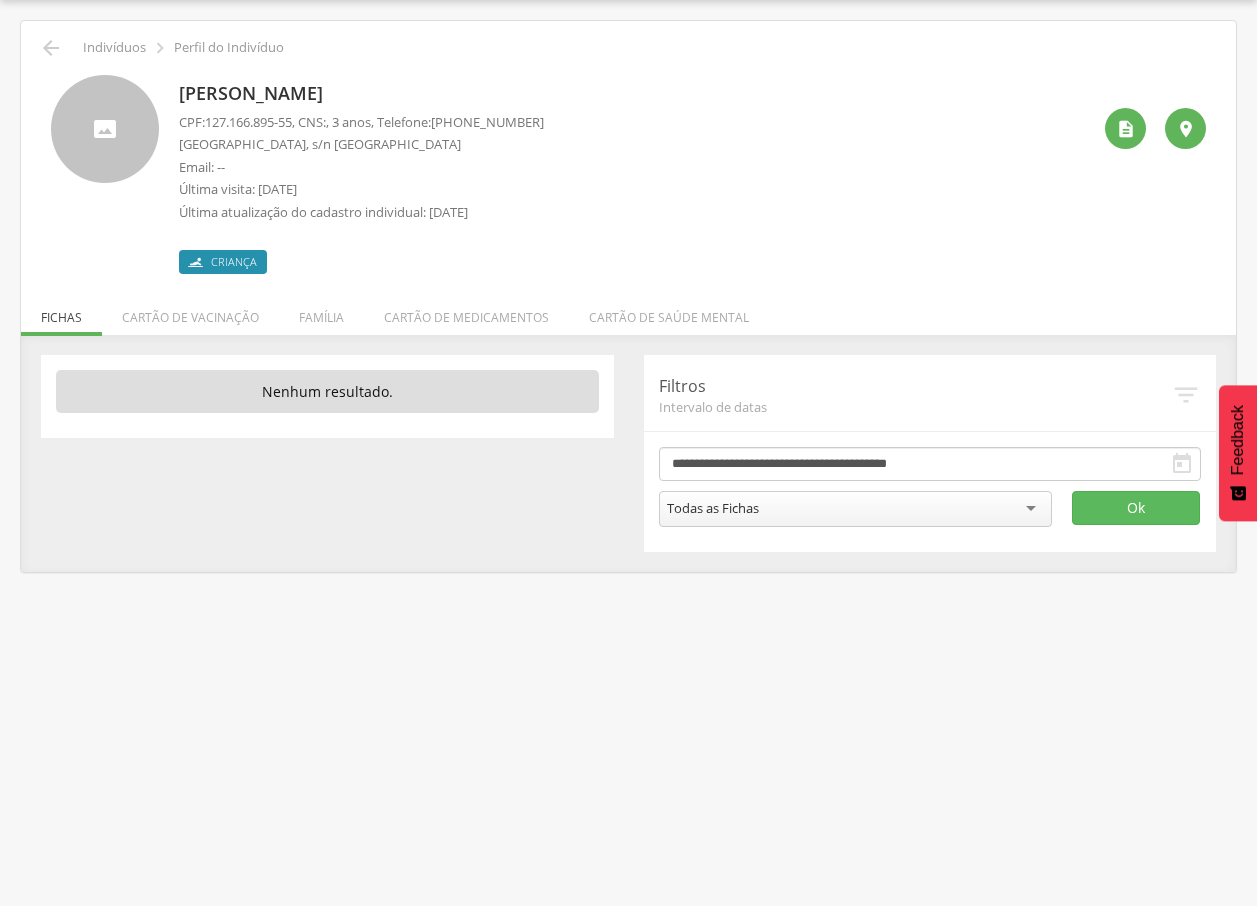 drag, startPoint x: 211, startPoint y: 85, endPoint x: 417, endPoint y: 91, distance: 206.08736 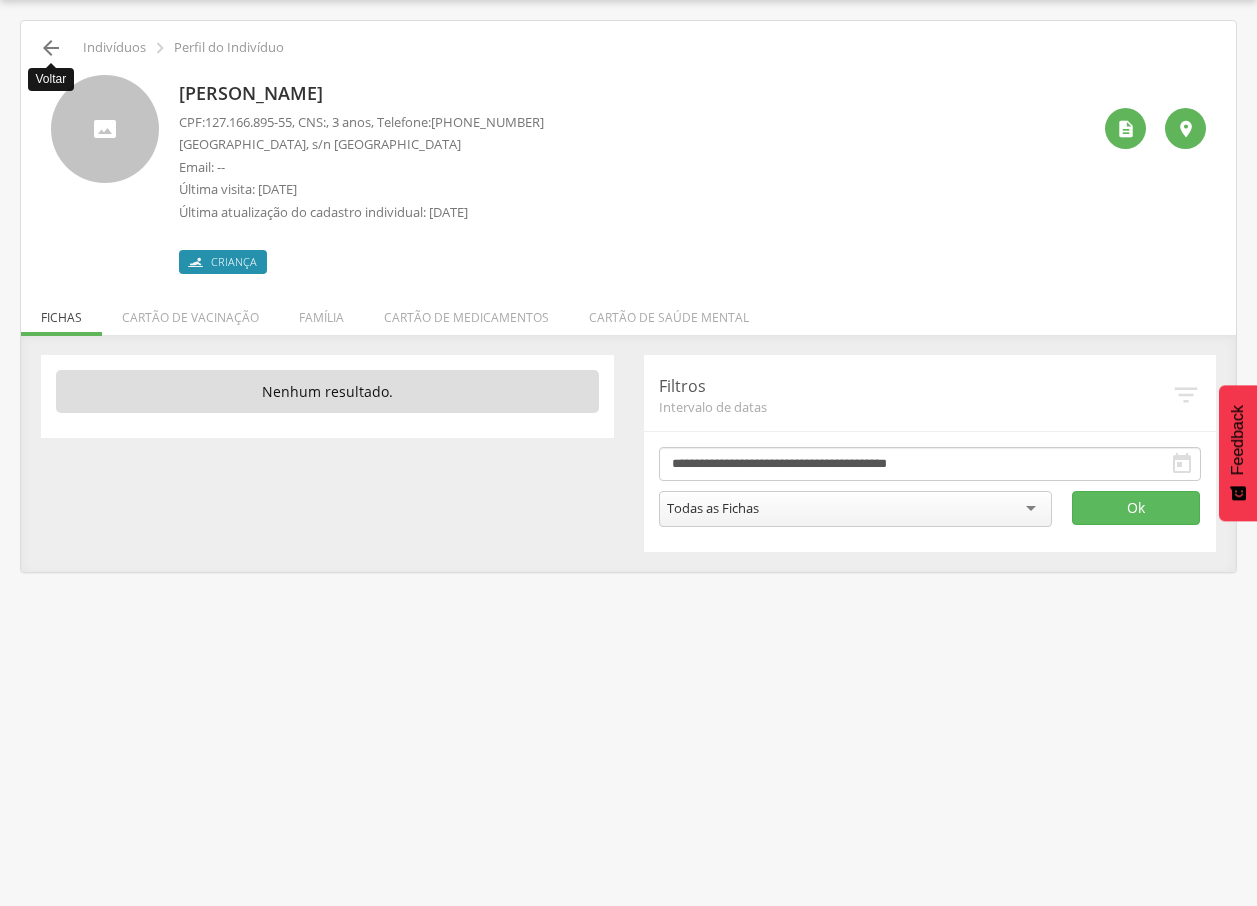 click on "" at bounding box center [51, 48] 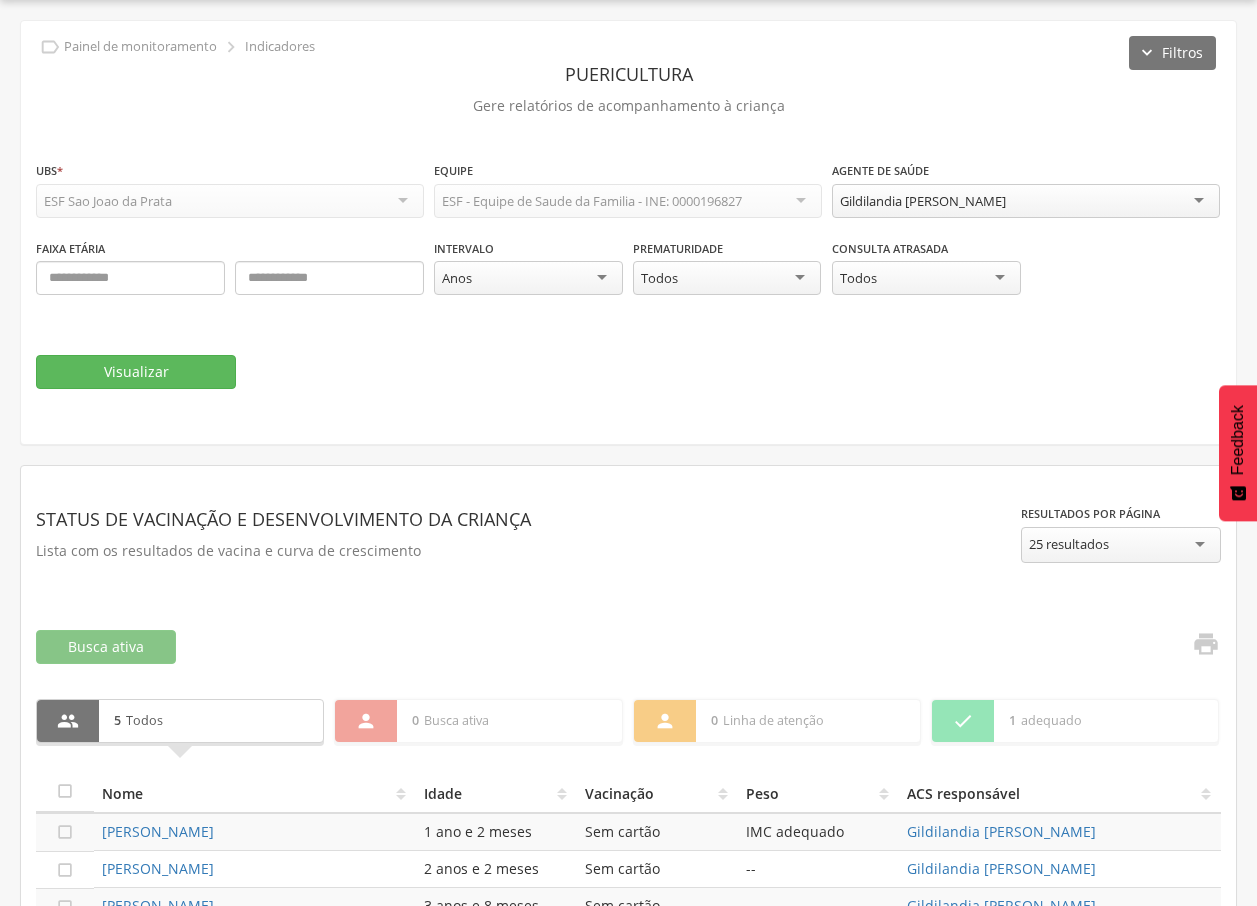 scroll, scrollTop: 263, scrollLeft: 0, axis: vertical 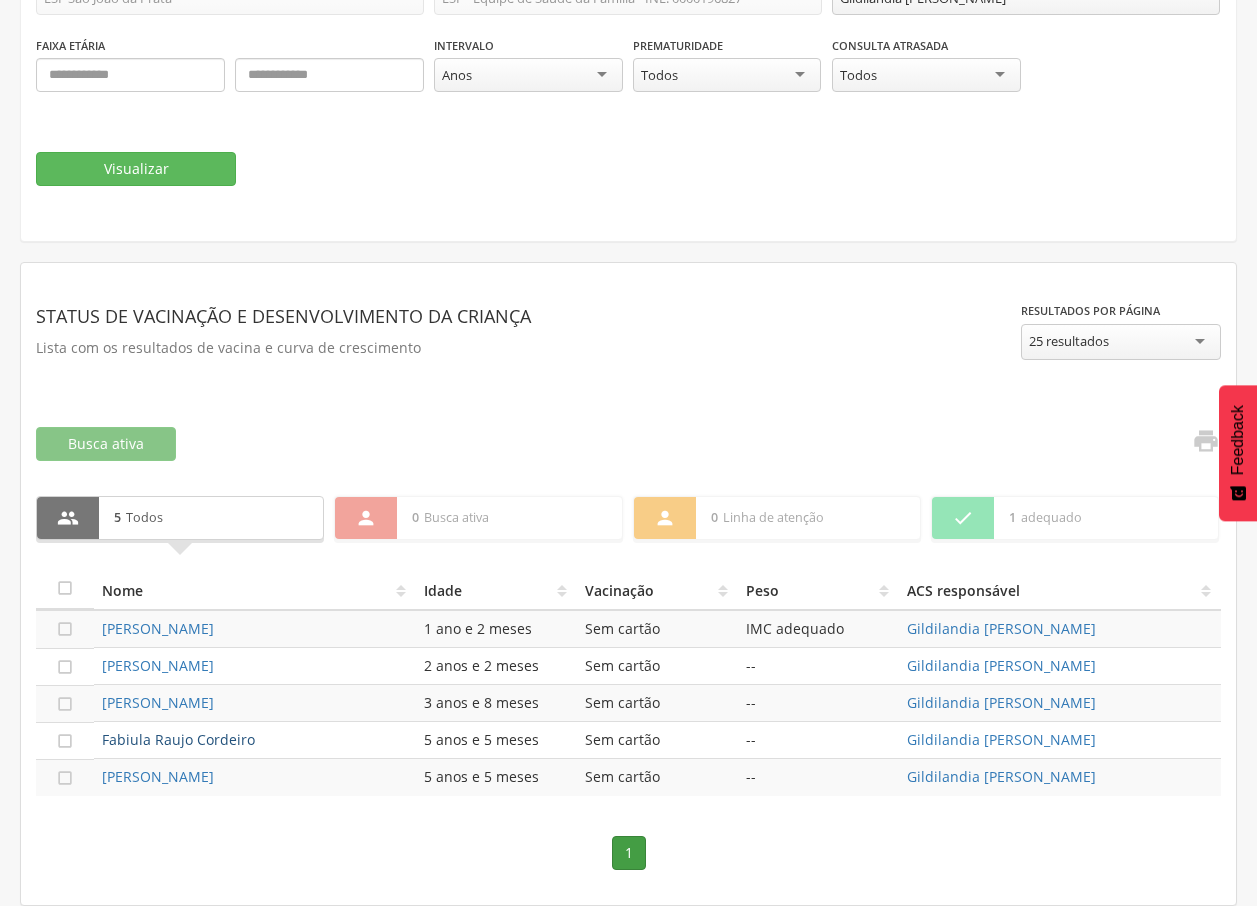 click on "Fabiula Raujo Cordeiro" at bounding box center (178, 739) 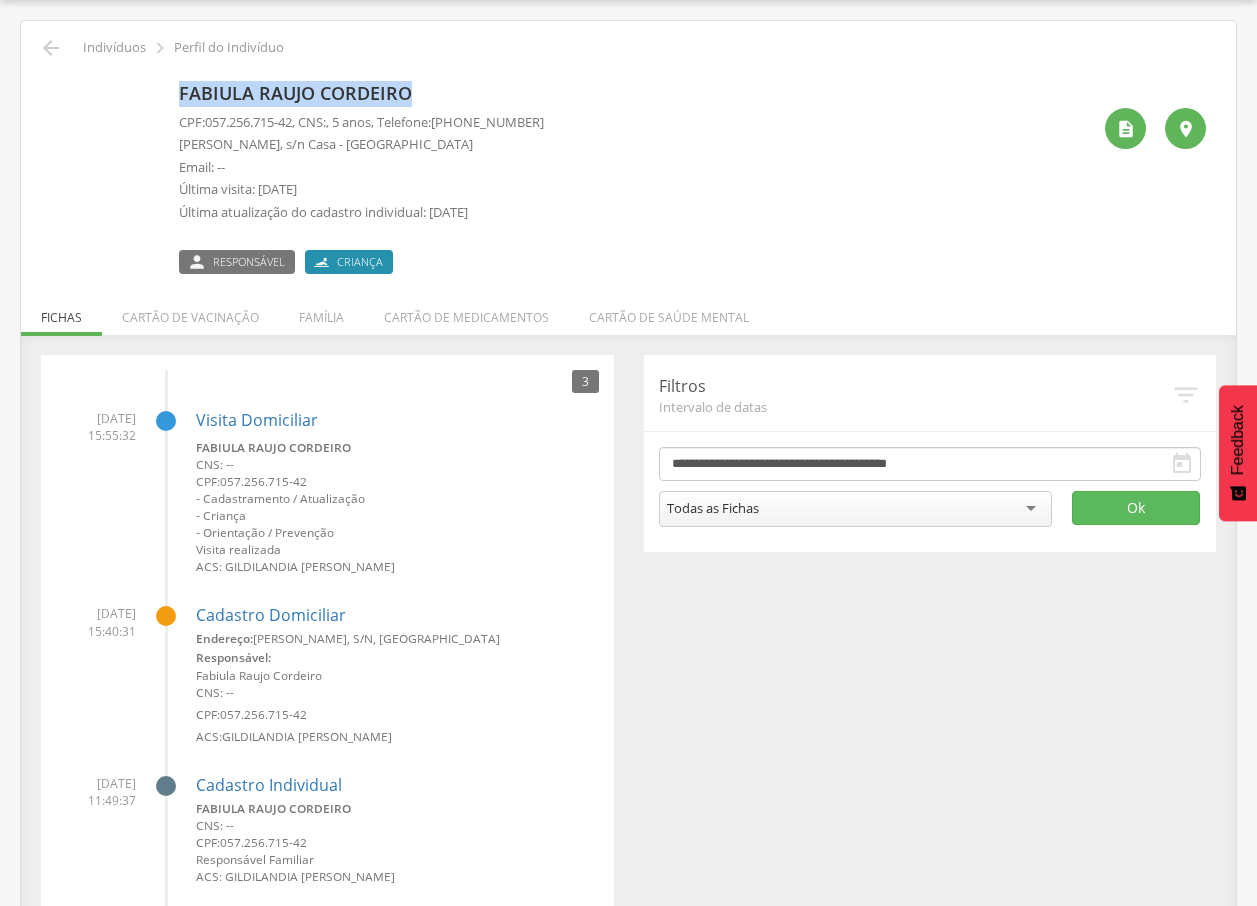 drag, startPoint x: 175, startPoint y: 91, endPoint x: 447, endPoint y: 89, distance: 272.00735 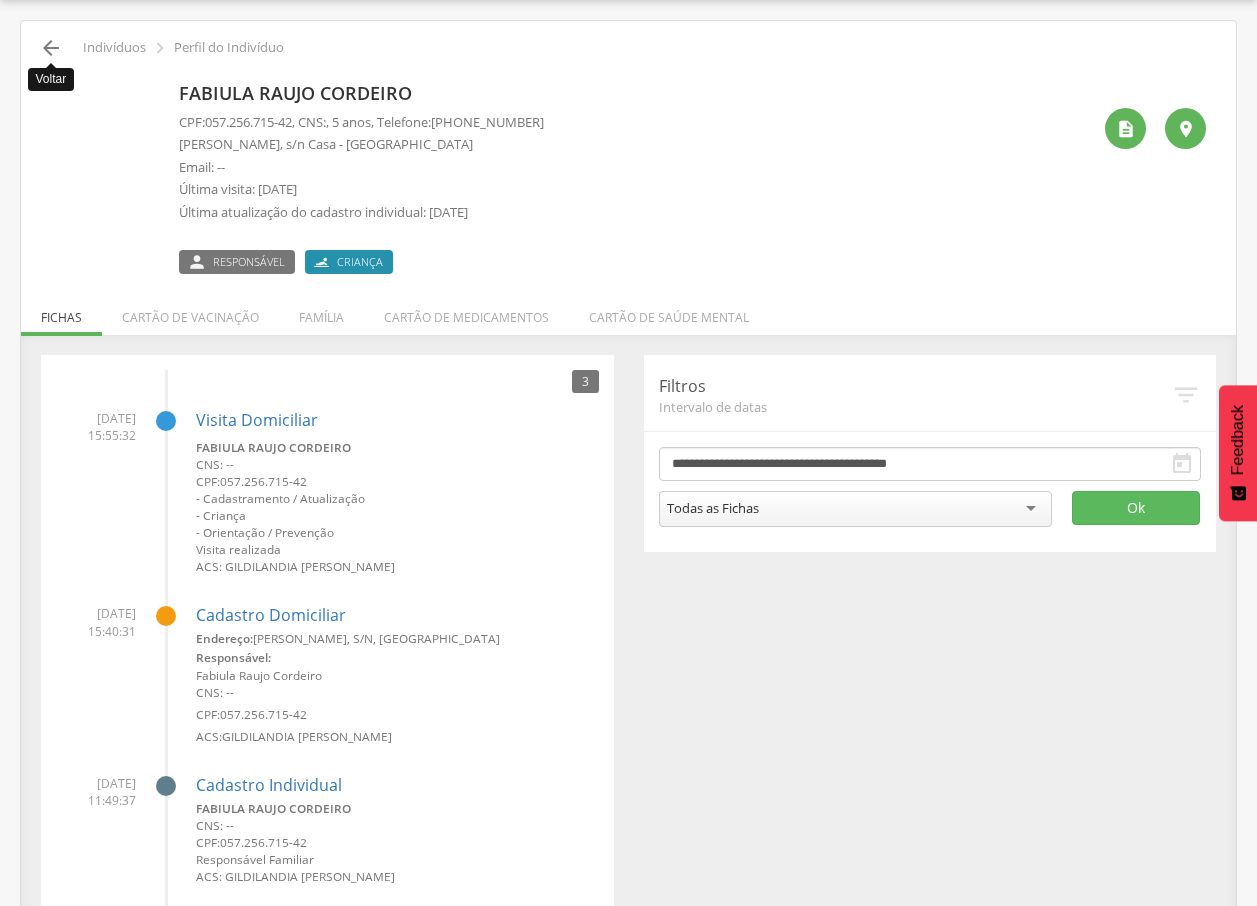 click on "" at bounding box center [51, 48] 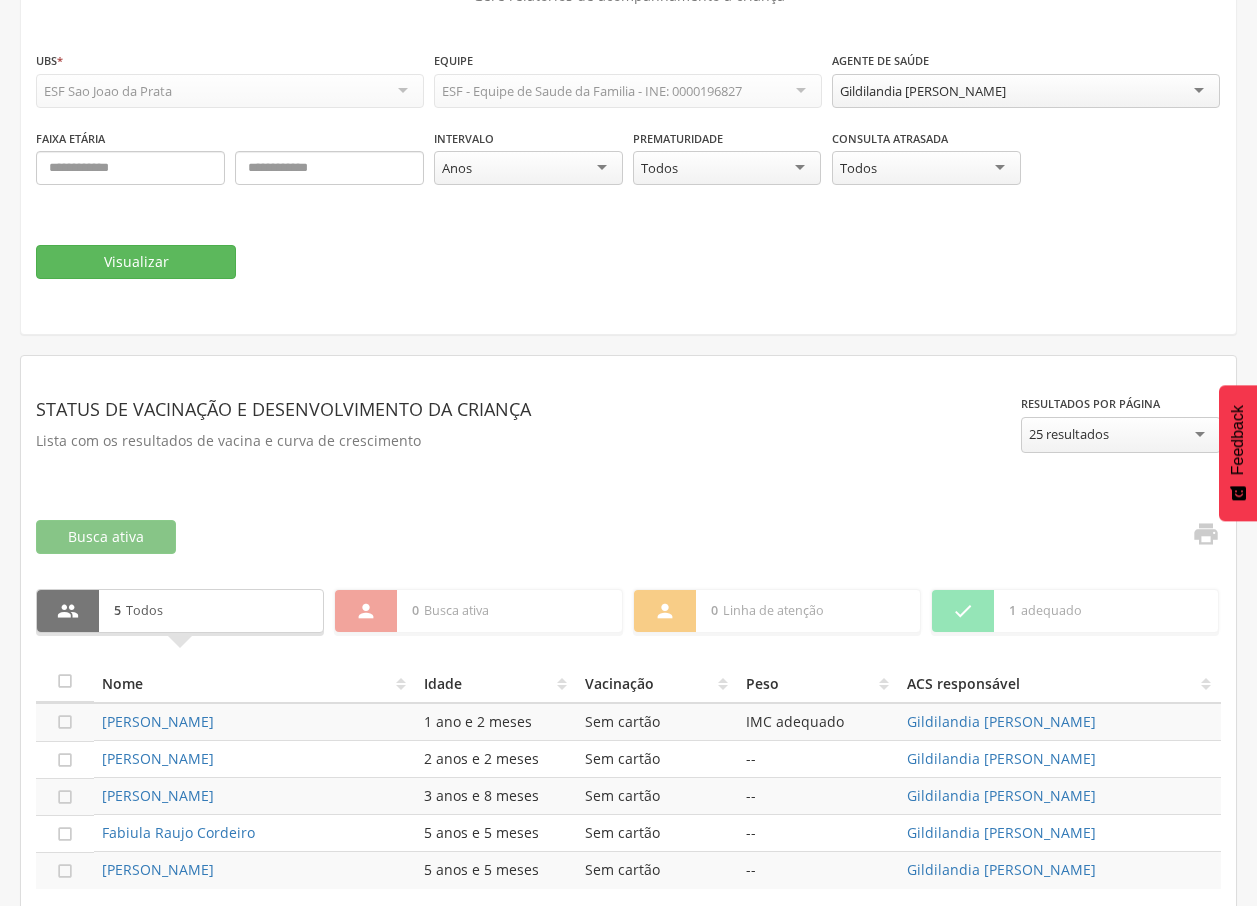 scroll, scrollTop: 263, scrollLeft: 0, axis: vertical 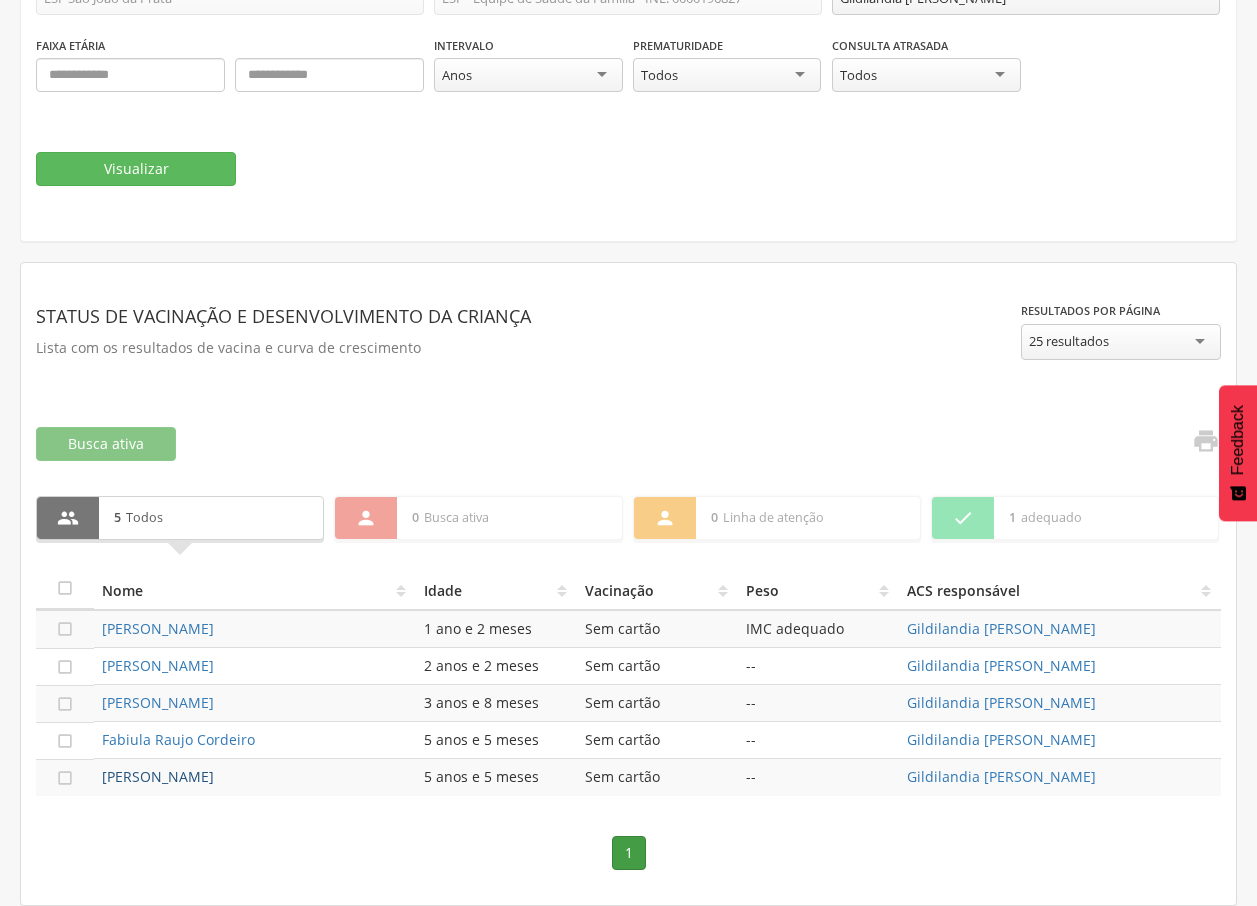click on "[PERSON_NAME]" at bounding box center [158, 776] 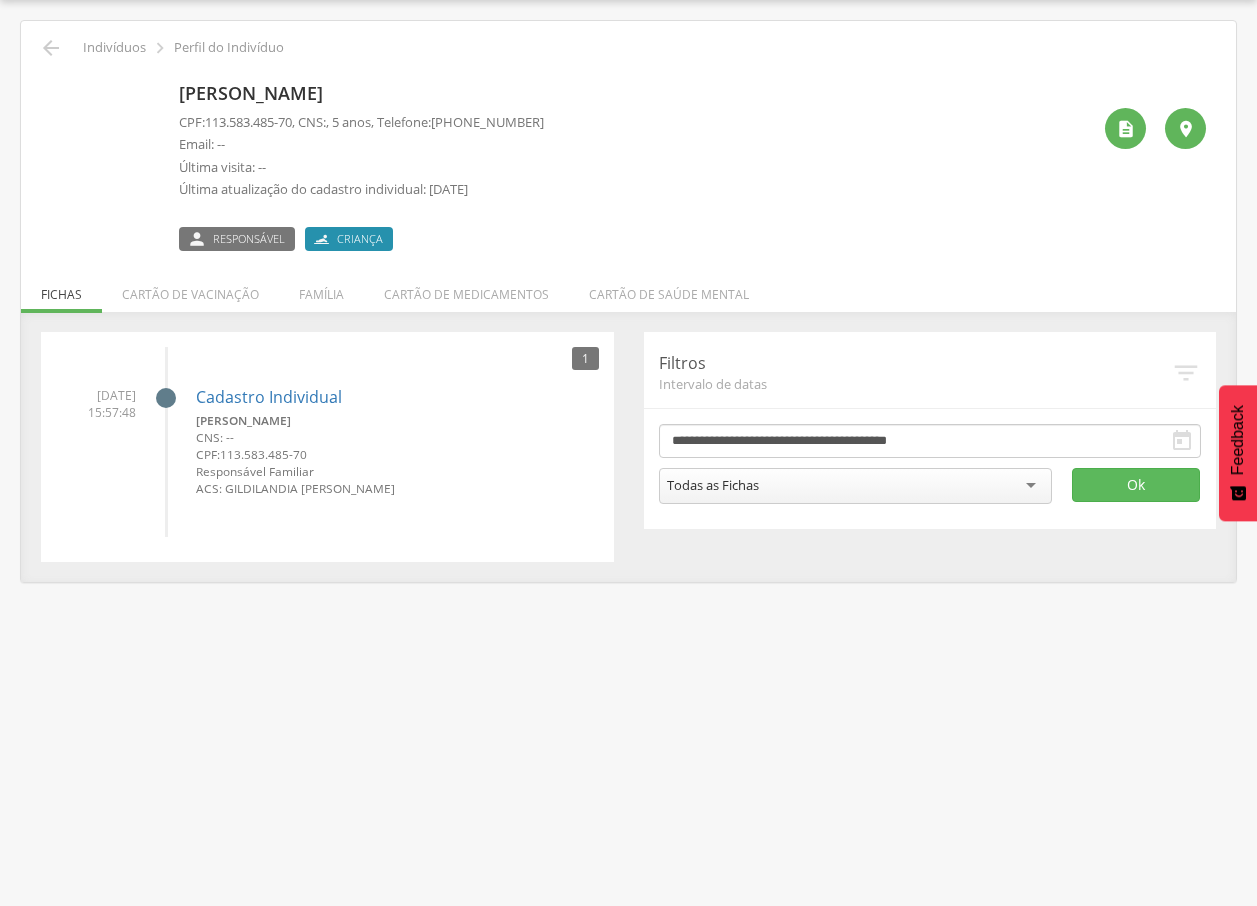 drag, startPoint x: 177, startPoint y: 87, endPoint x: 419, endPoint y: 87, distance: 242 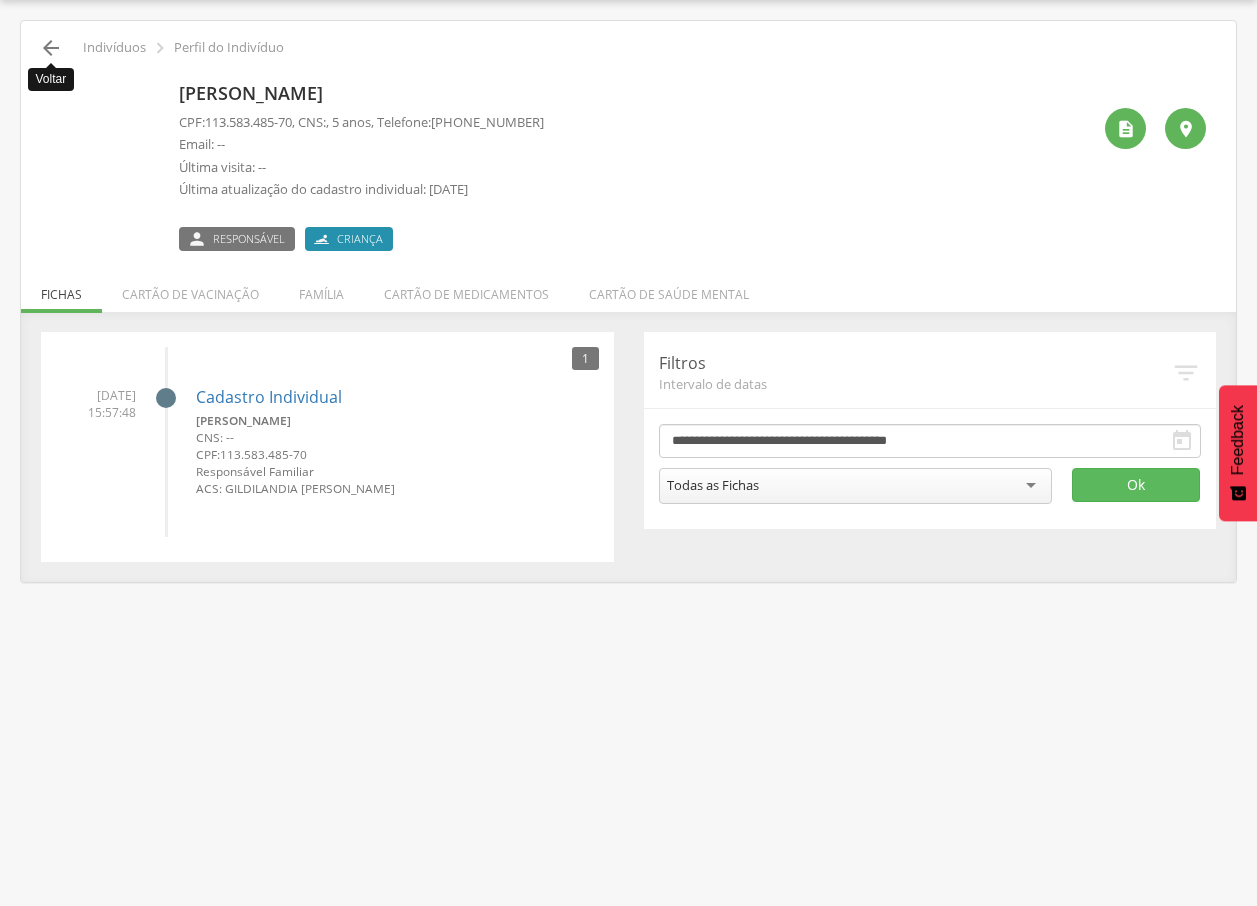click on "" at bounding box center [51, 48] 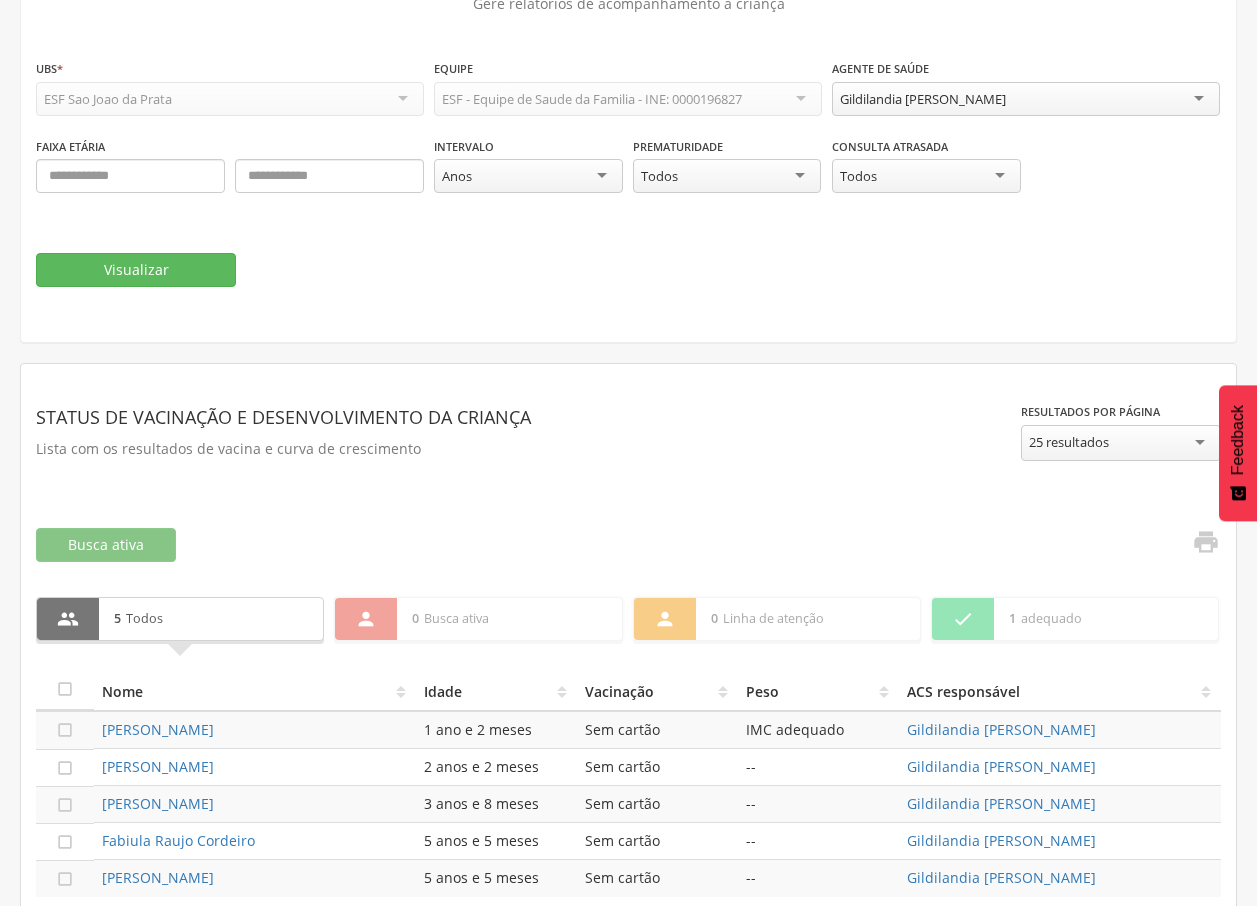 scroll, scrollTop: 263, scrollLeft: 0, axis: vertical 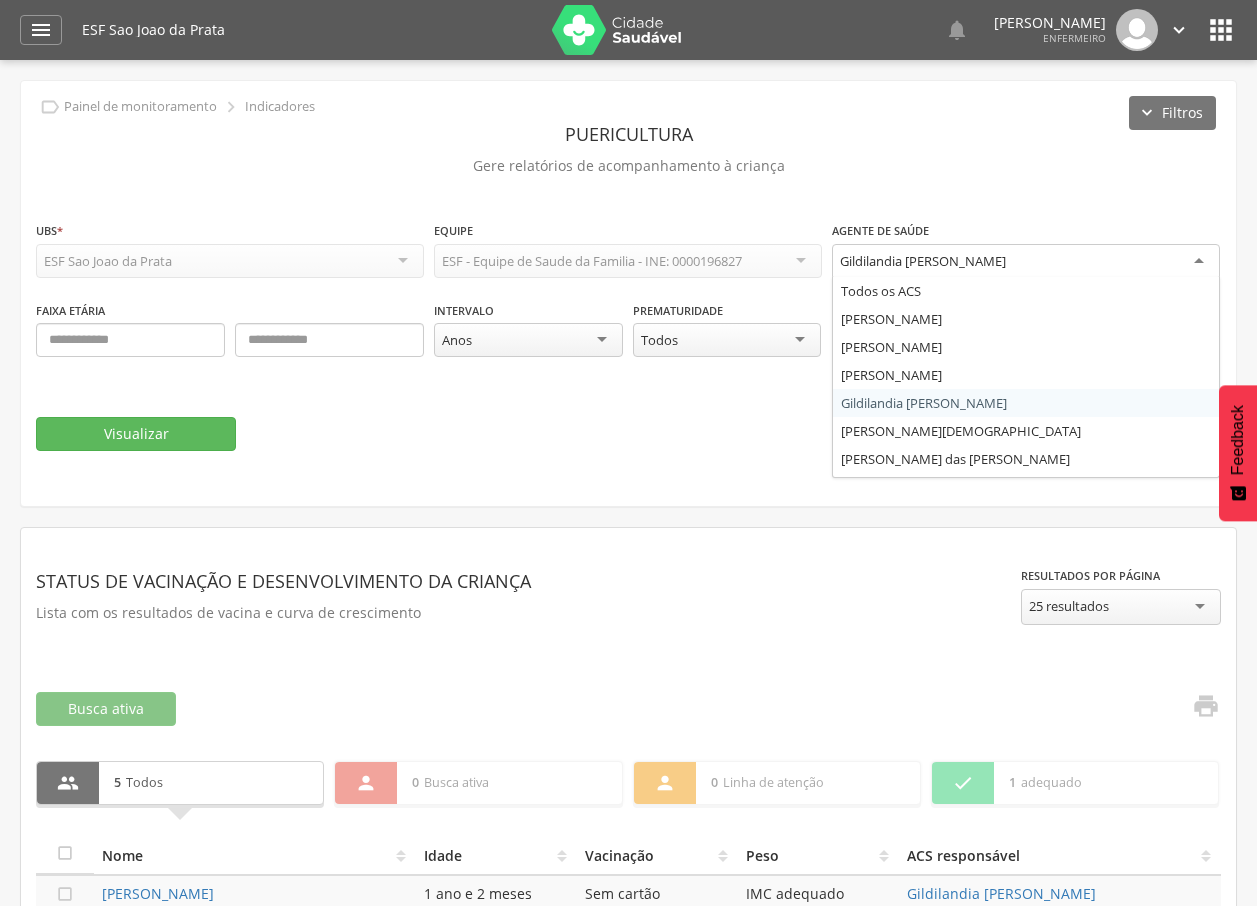 click on "Gildilandia [PERSON_NAME]" at bounding box center (1026, 262) 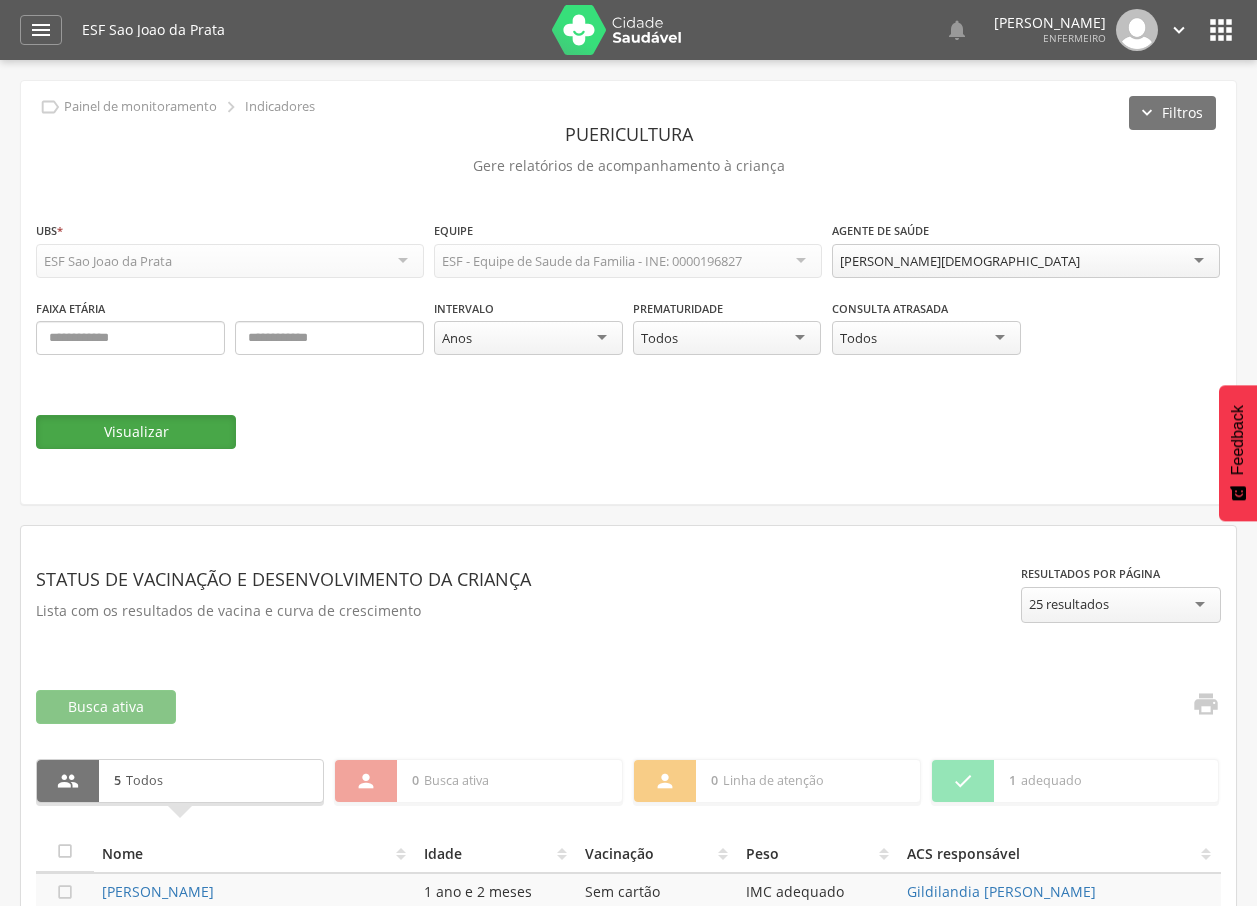 click on "Visualizar" at bounding box center [136, 432] 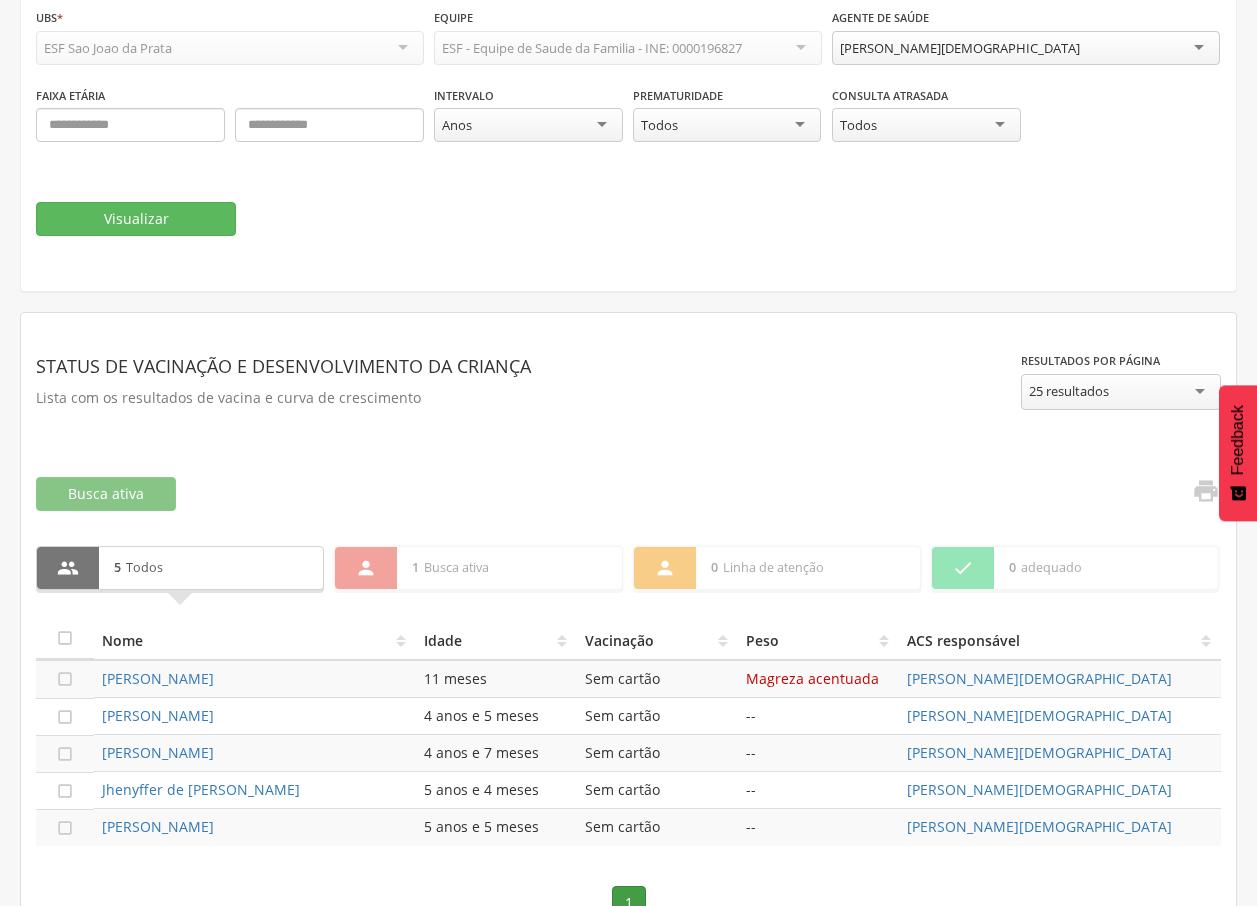 scroll, scrollTop: 263, scrollLeft: 0, axis: vertical 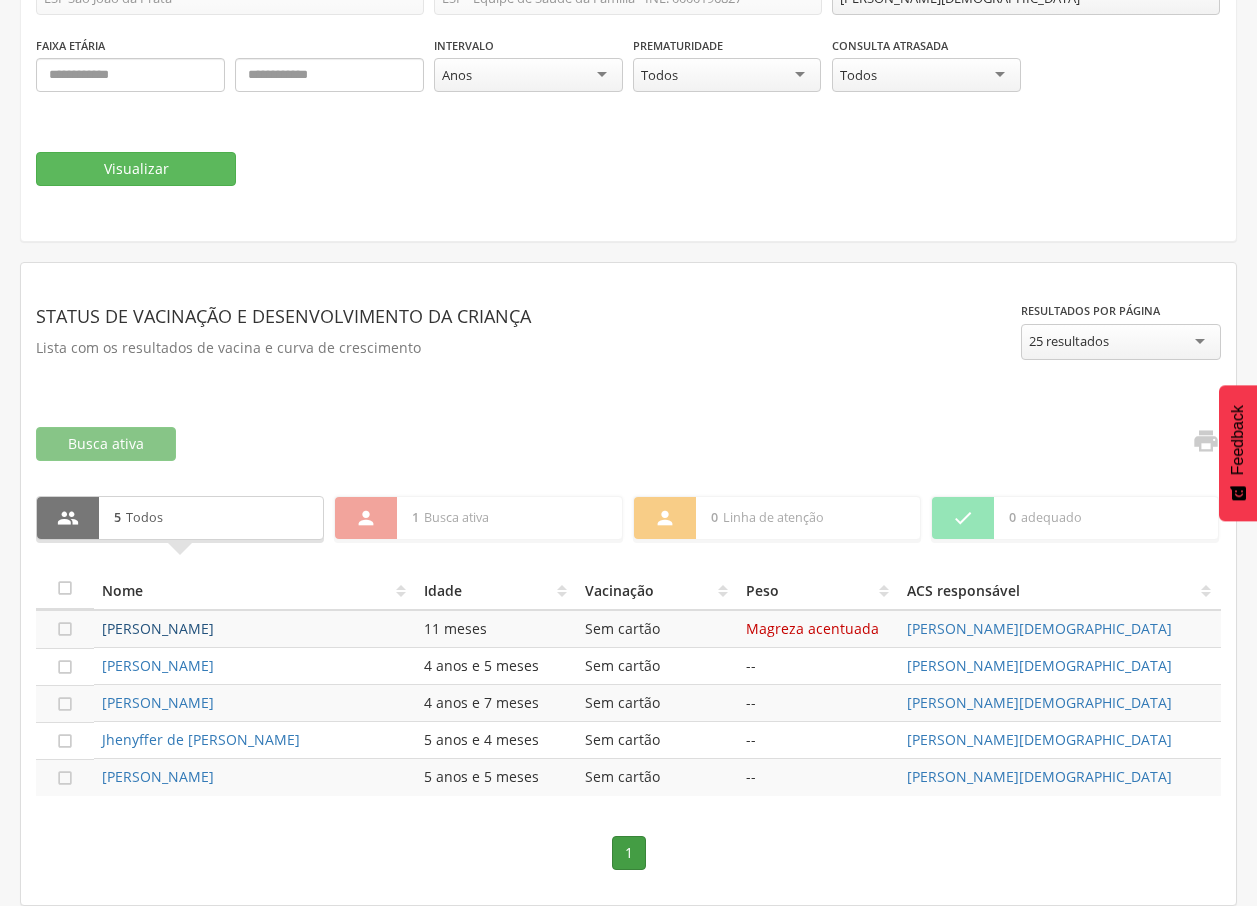 click on "[PERSON_NAME]" at bounding box center (158, 628) 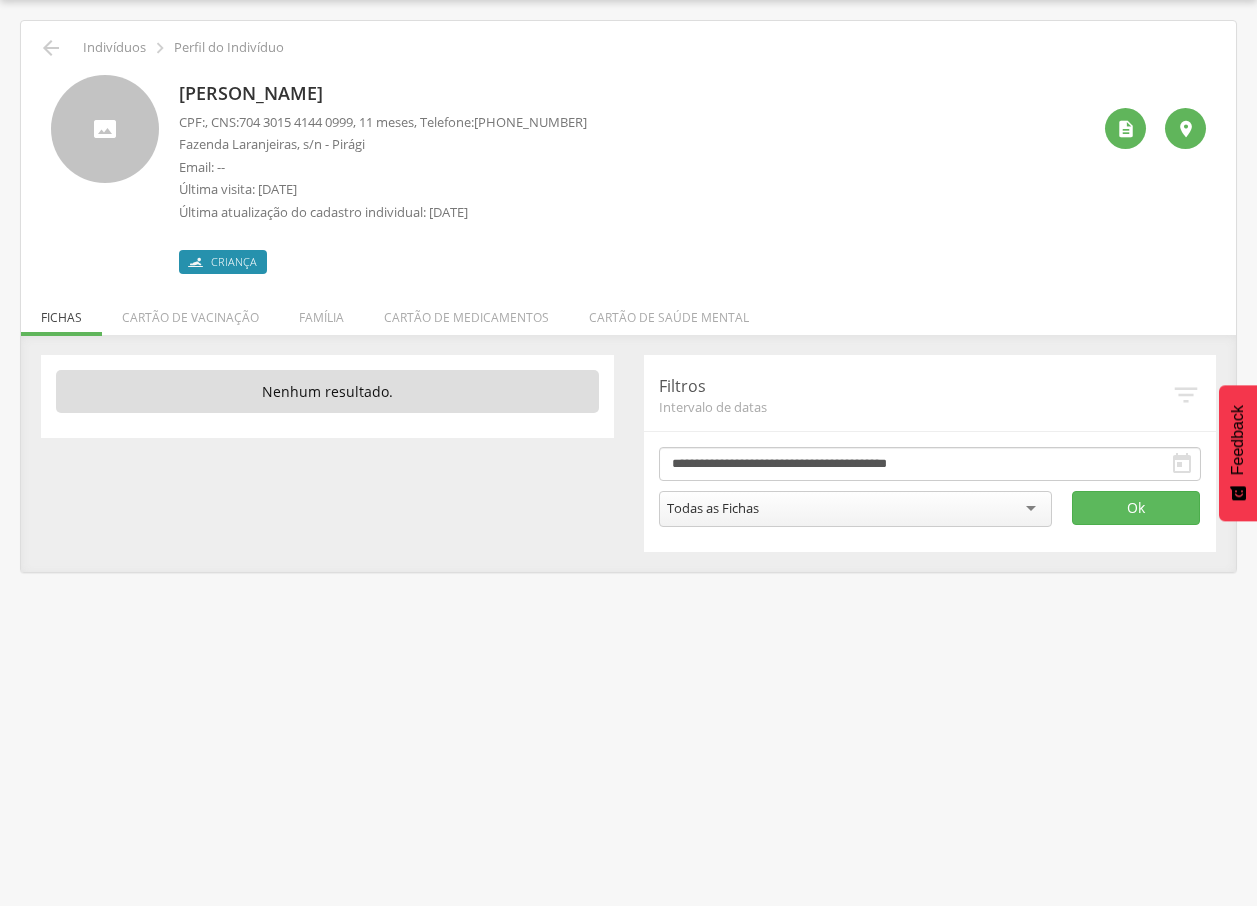 drag, startPoint x: 181, startPoint y: 88, endPoint x: 466, endPoint y: 84, distance: 285.02808 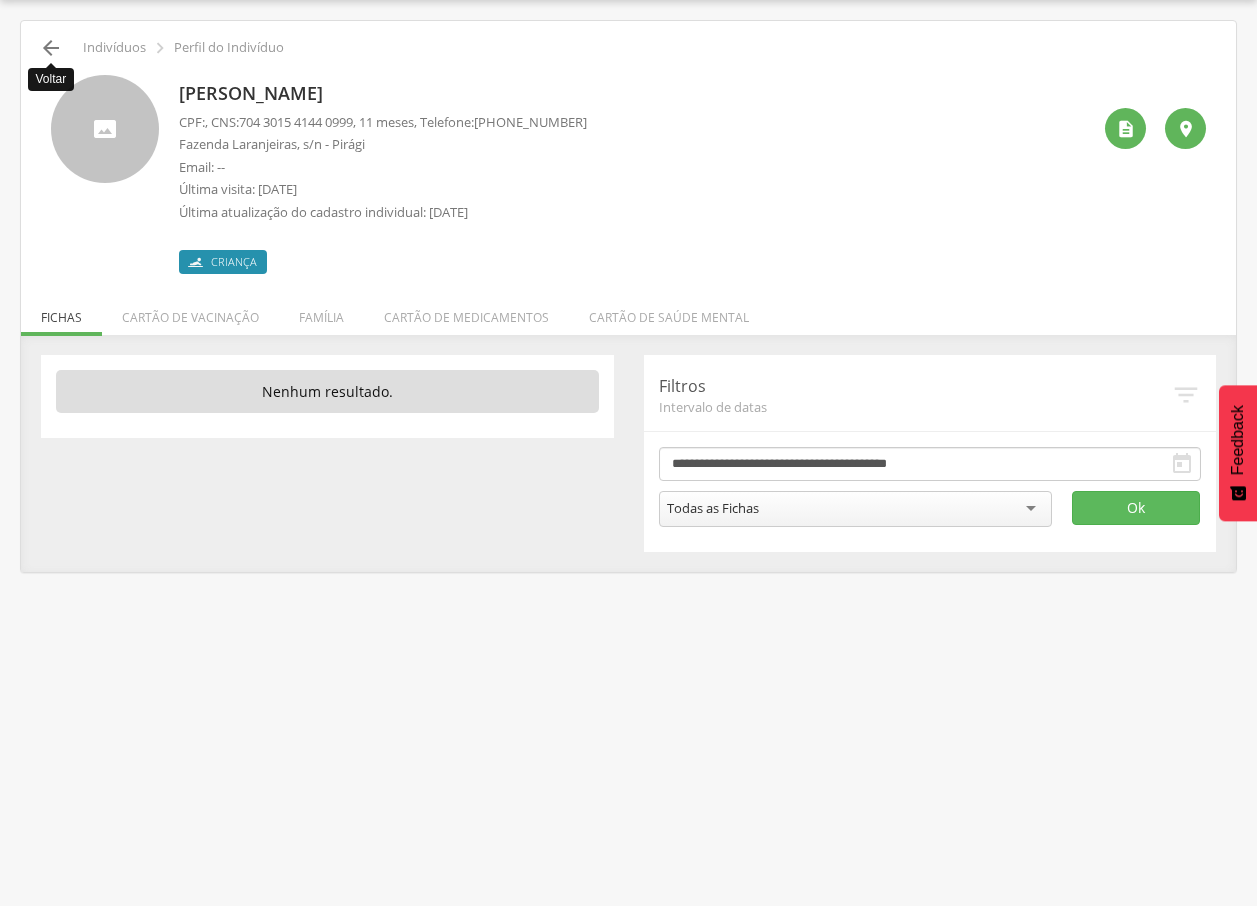 click on "" at bounding box center [51, 48] 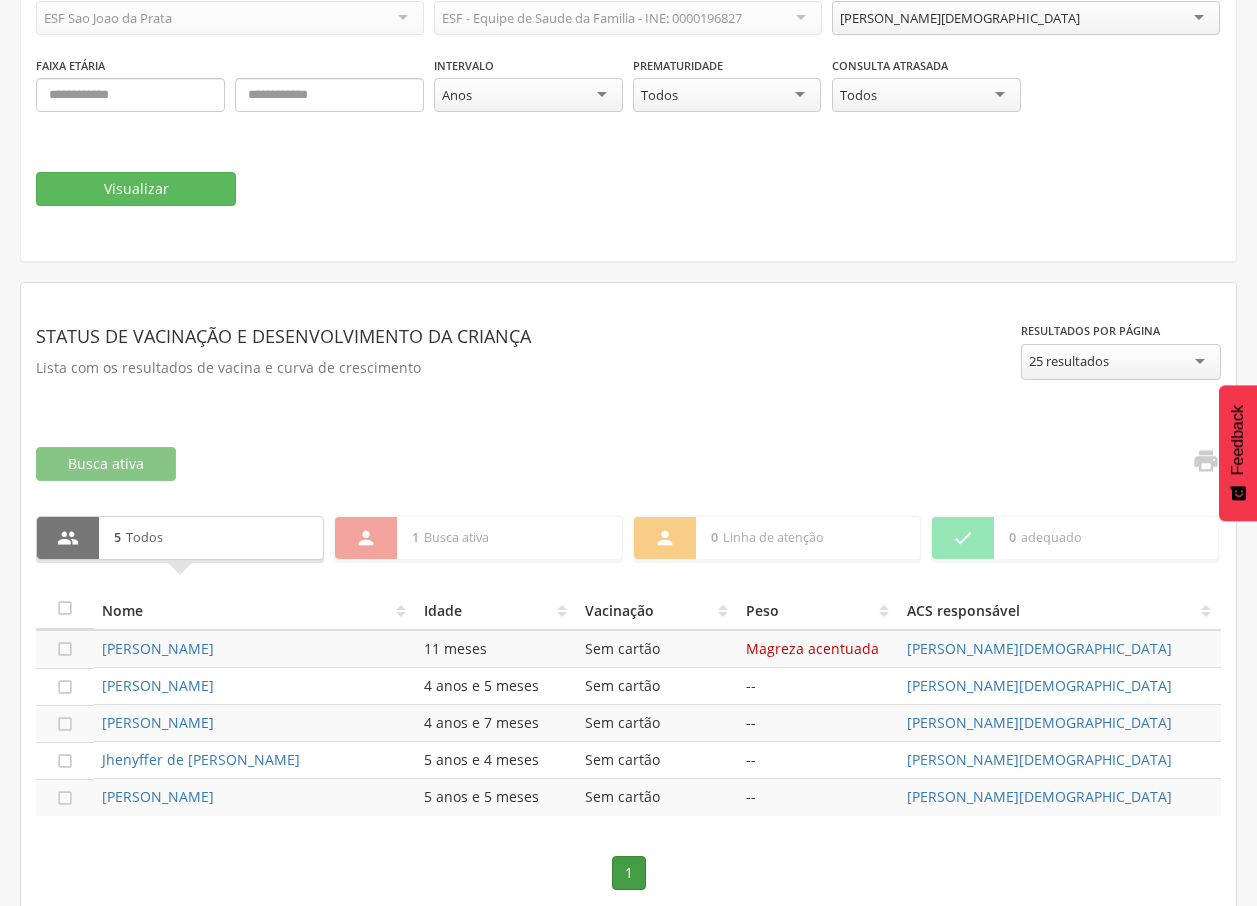 scroll, scrollTop: 249, scrollLeft: 0, axis: vertical 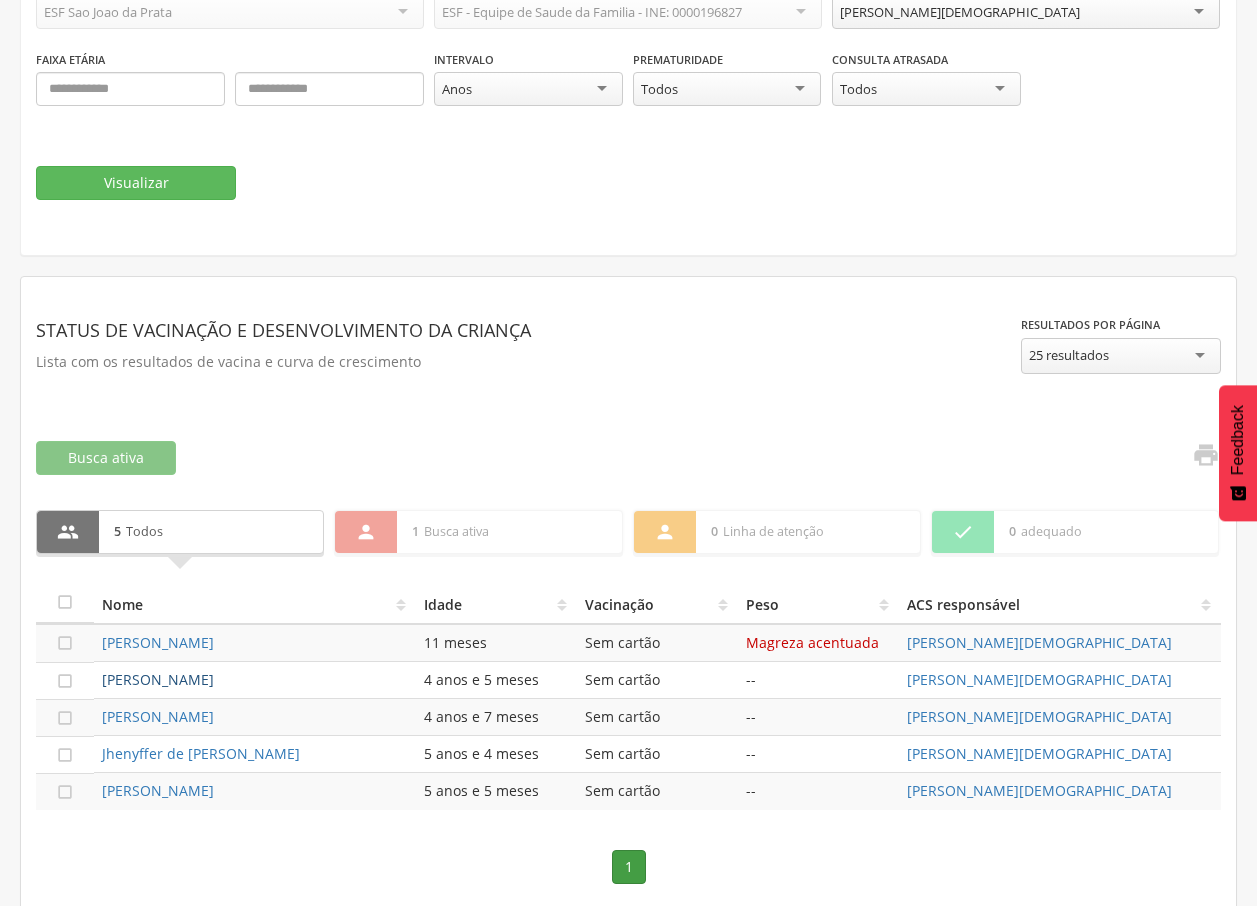 click on "[PERSON_NAME]" at bounding box center [158, 679] 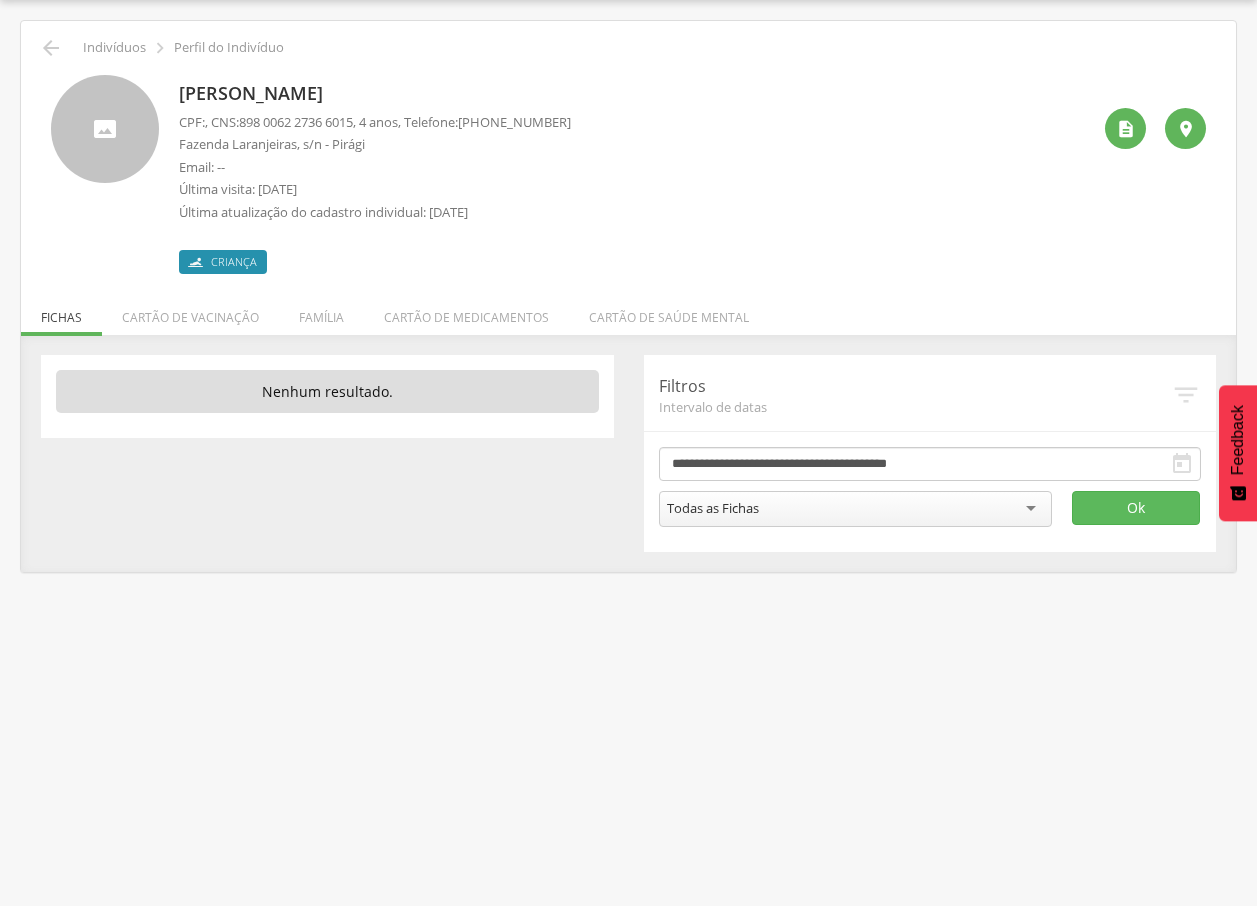 drag, startPoint x: 178, startPoint y: 93, endPoint x: 449, endPoint y: 103, distance: 271.18445 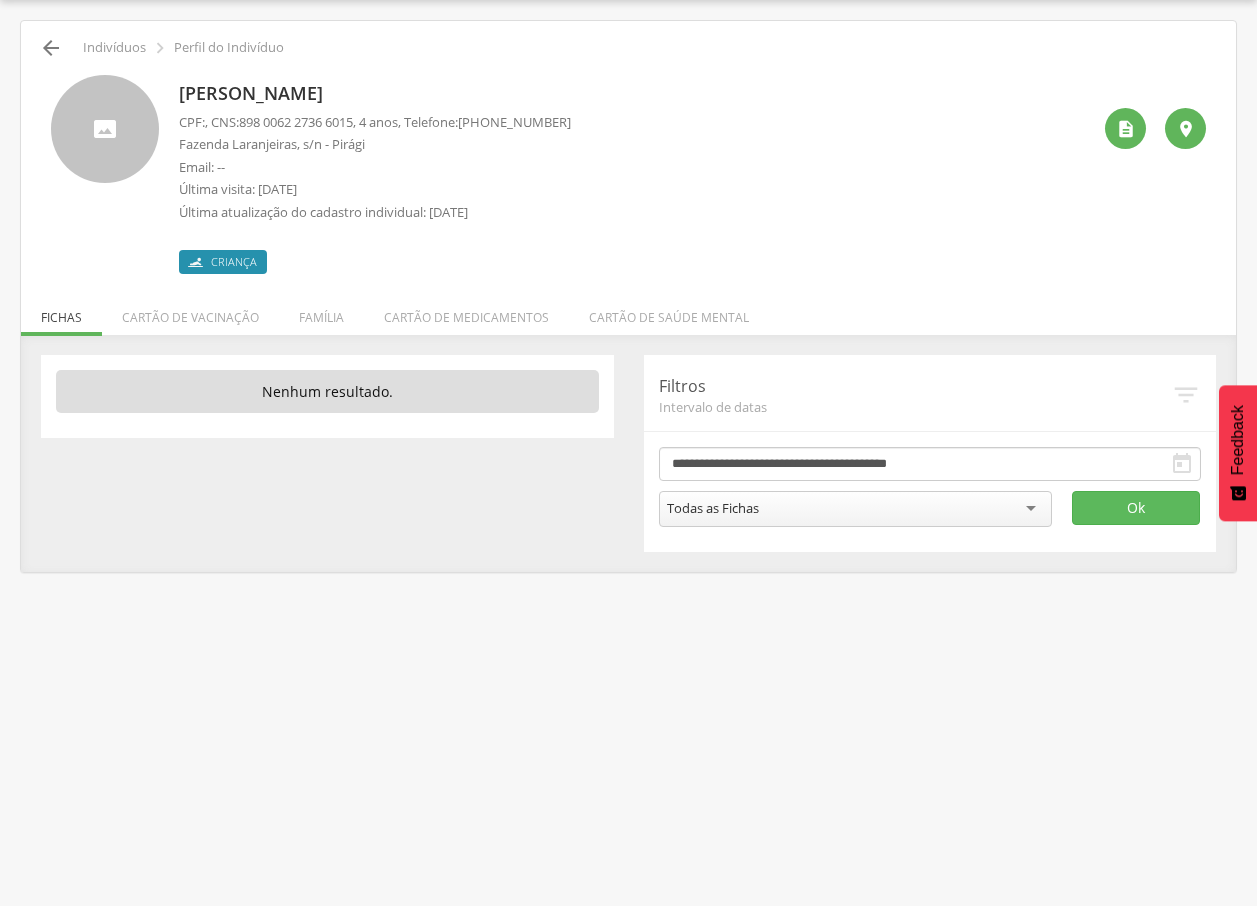 click on "" at bounding box center [51, 48] 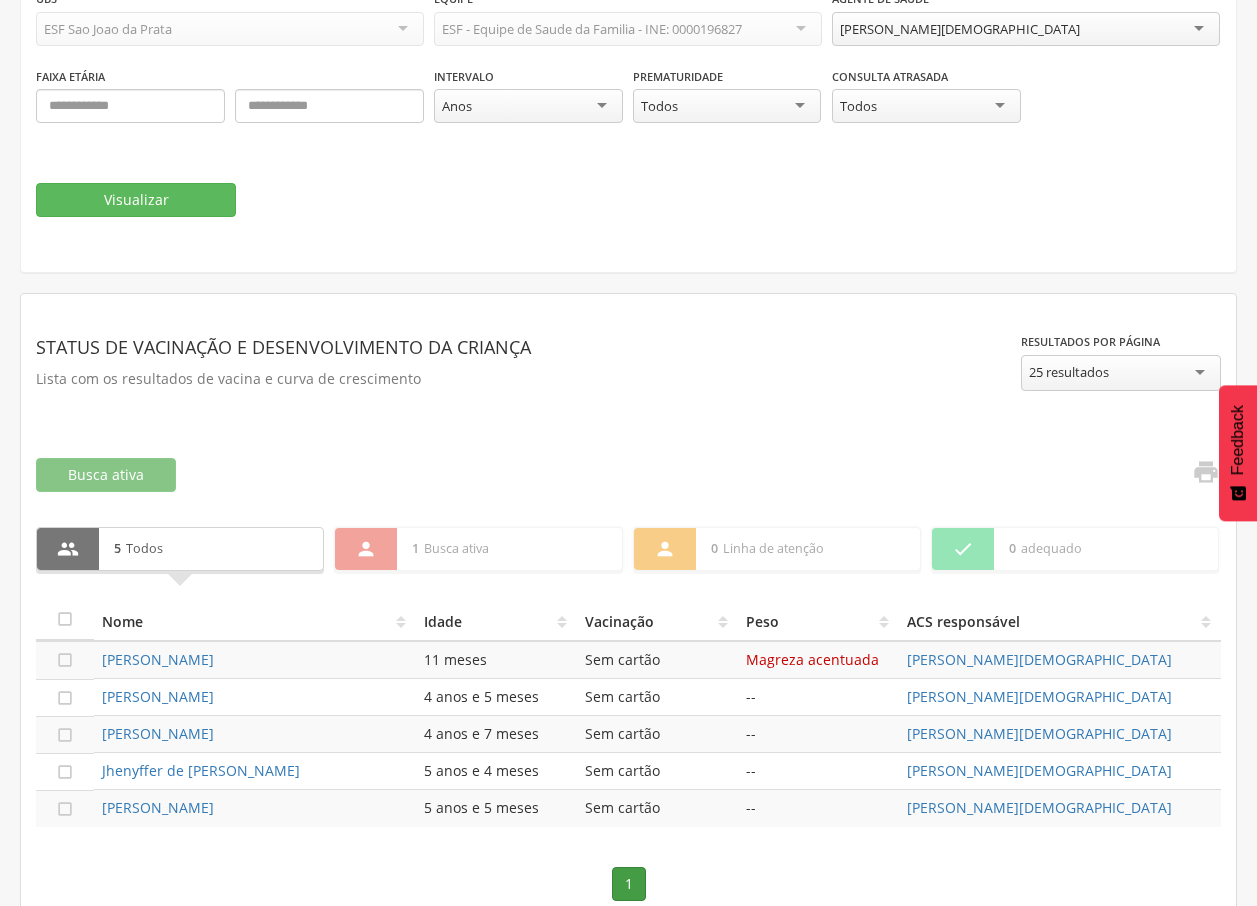 scroll, scrollTop: 249, scrollLeft: 0, axis: vertical 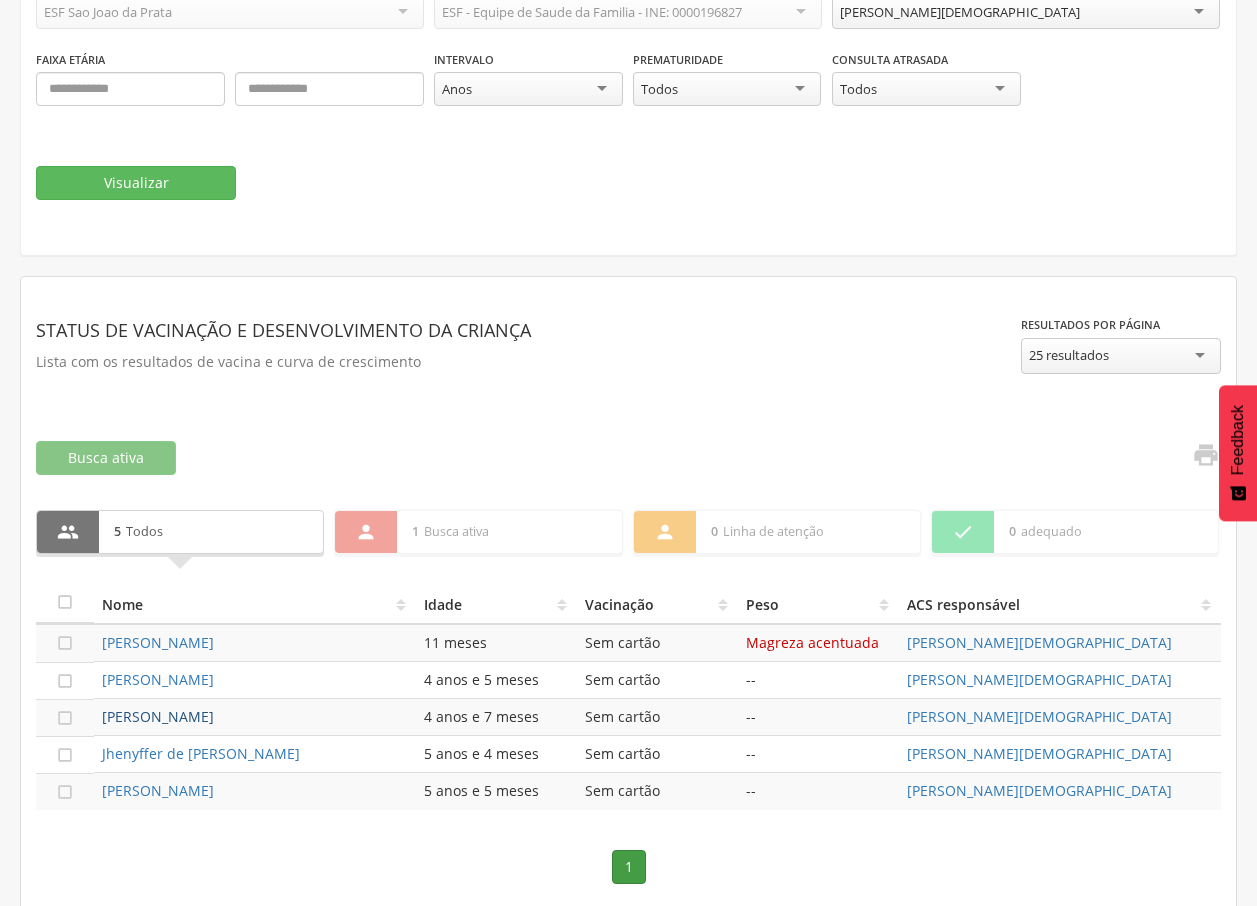 click on "[PERSON_NAME]" at bounding box center (158, 716) 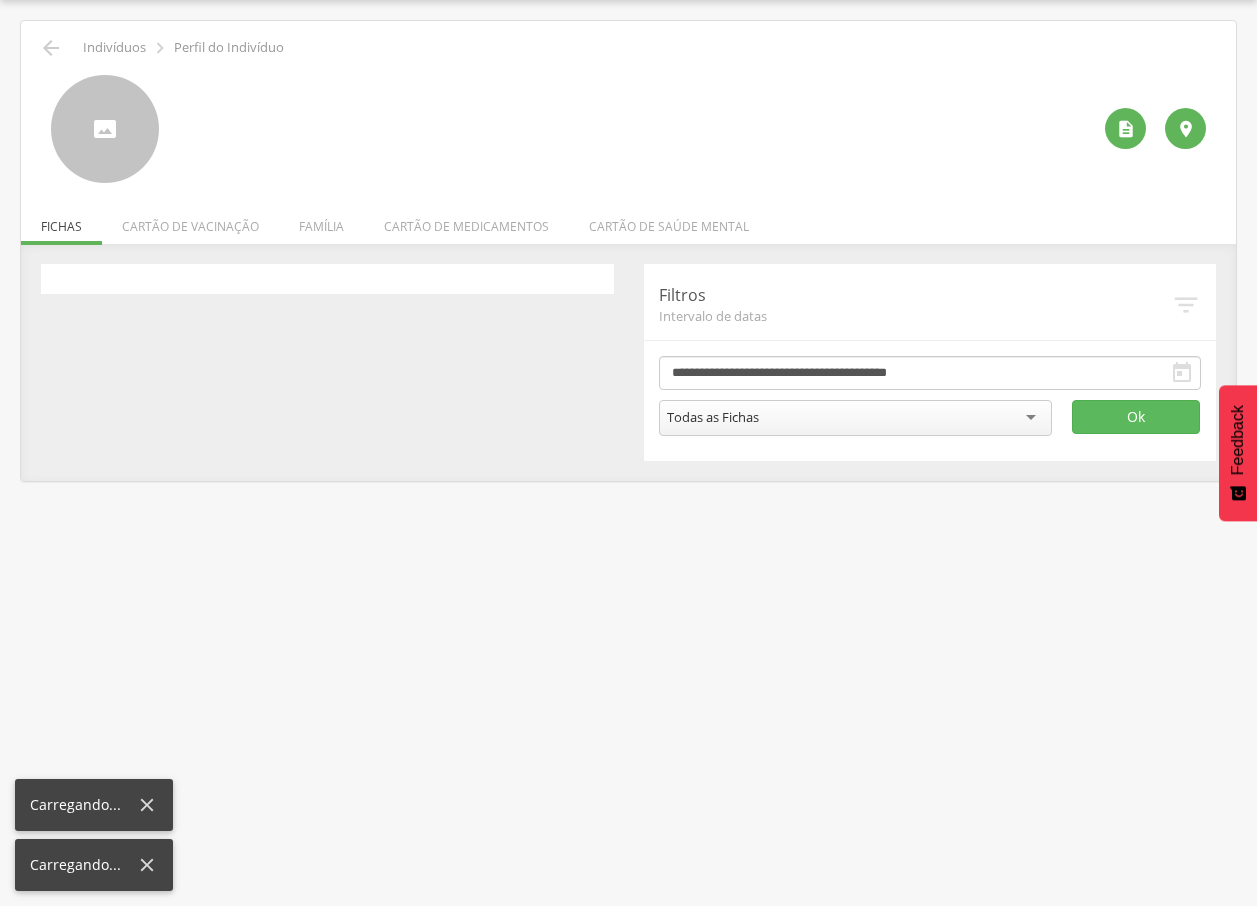 scroll, scrollTop: 60, scrollLeft: 0, axis: vertical 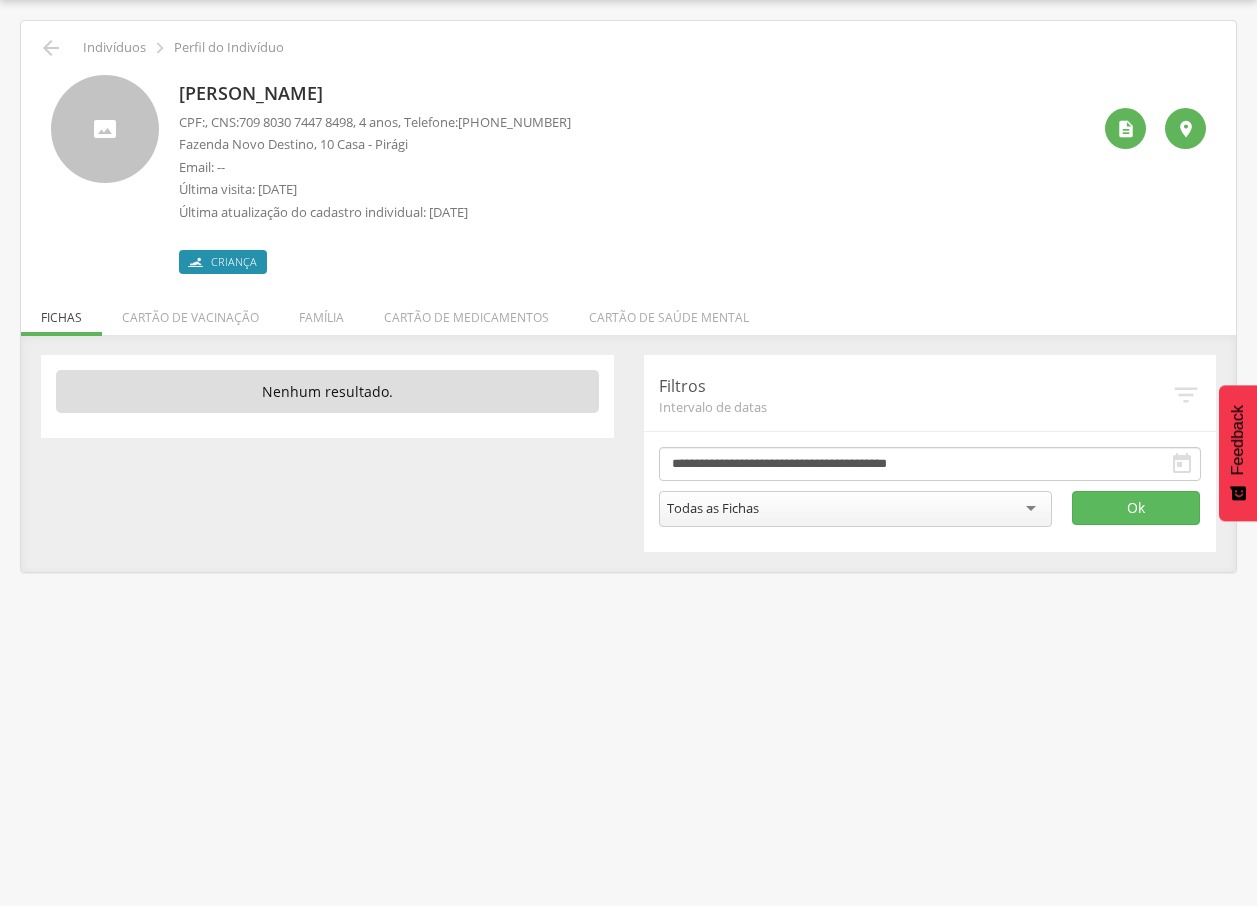 drag, startPoint x: 179, startPoint y: 98, endPoint x: 438, endPoint y: 96, distance: 259.00772 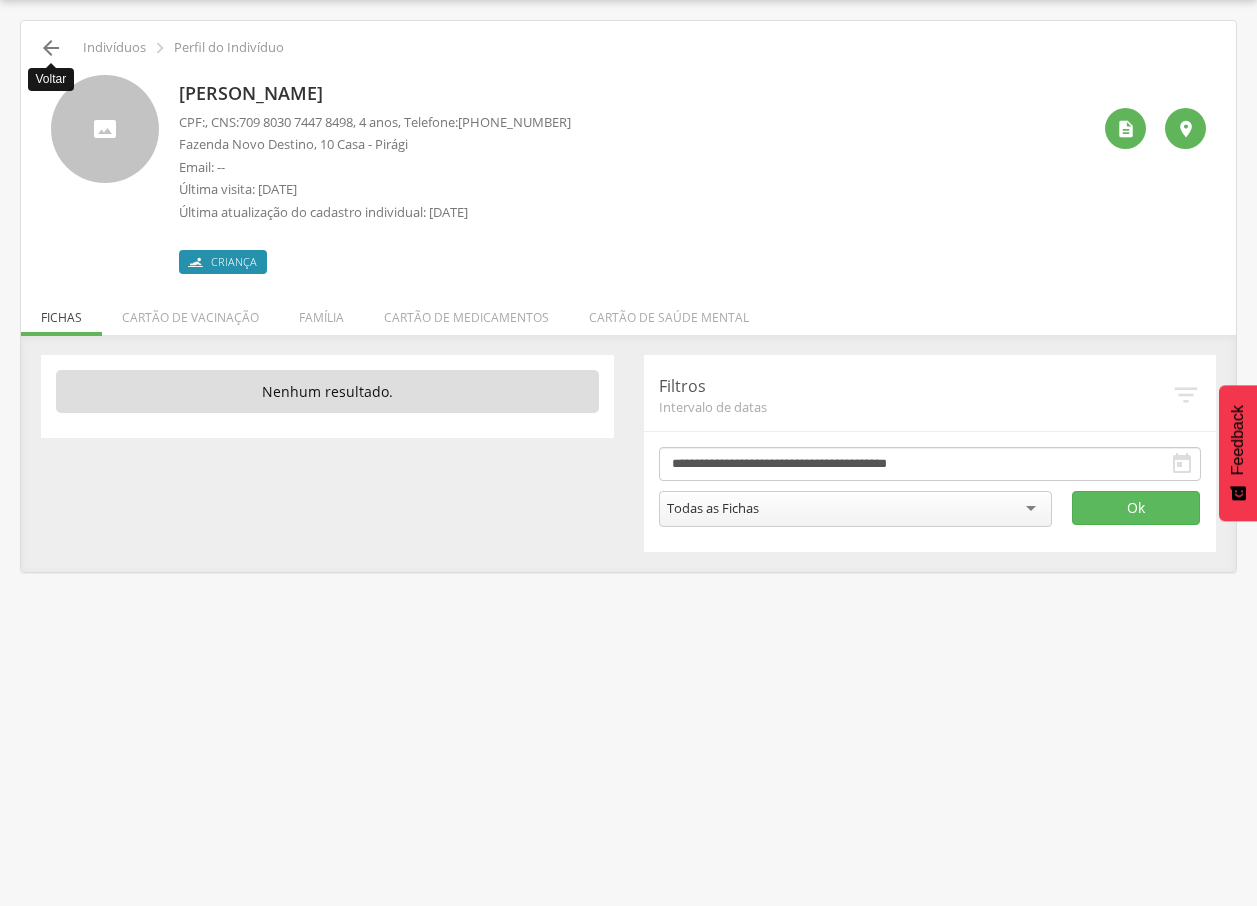 click on "" at bounding box center [51, 48] 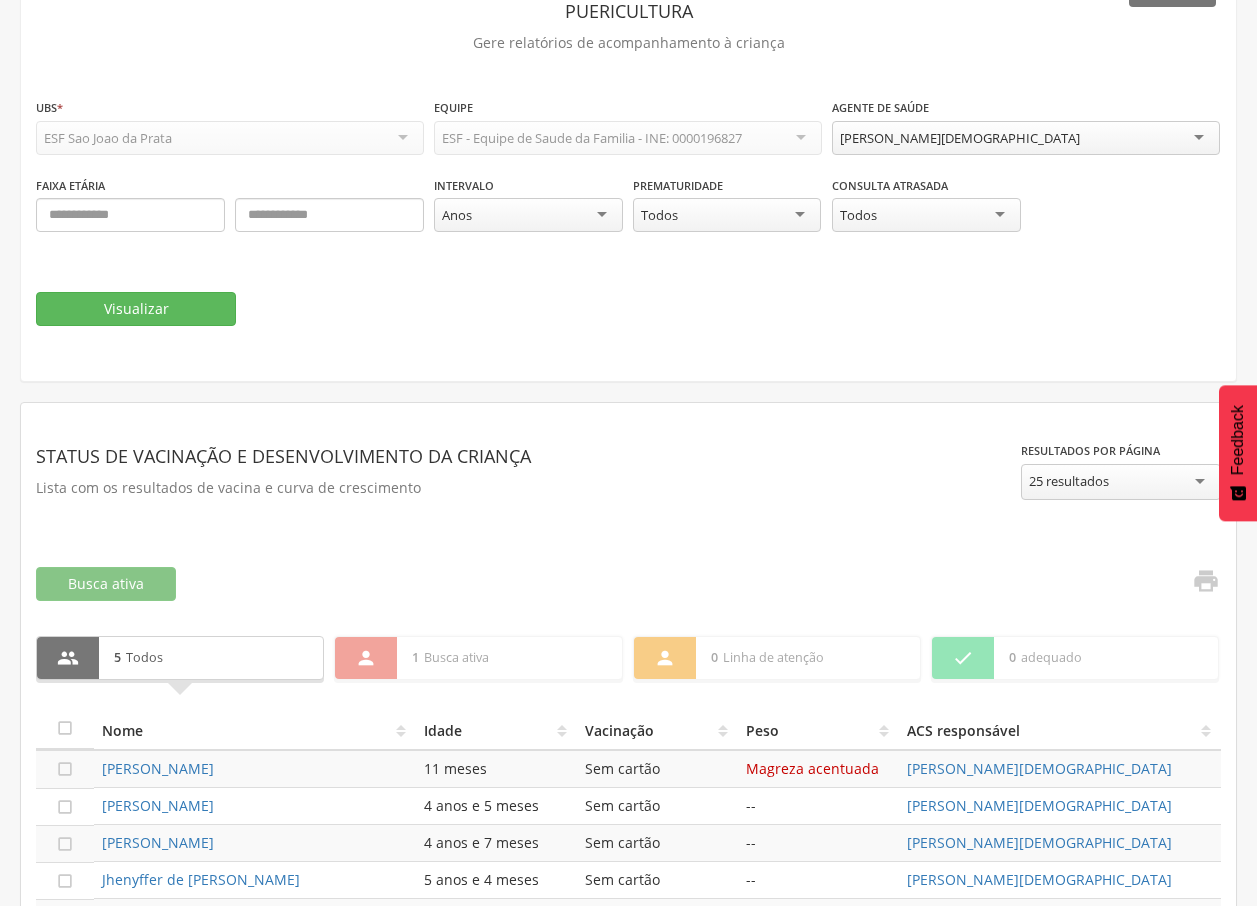 scroll, scrollTop: 263, scrollLeft: 0, axis: vertical 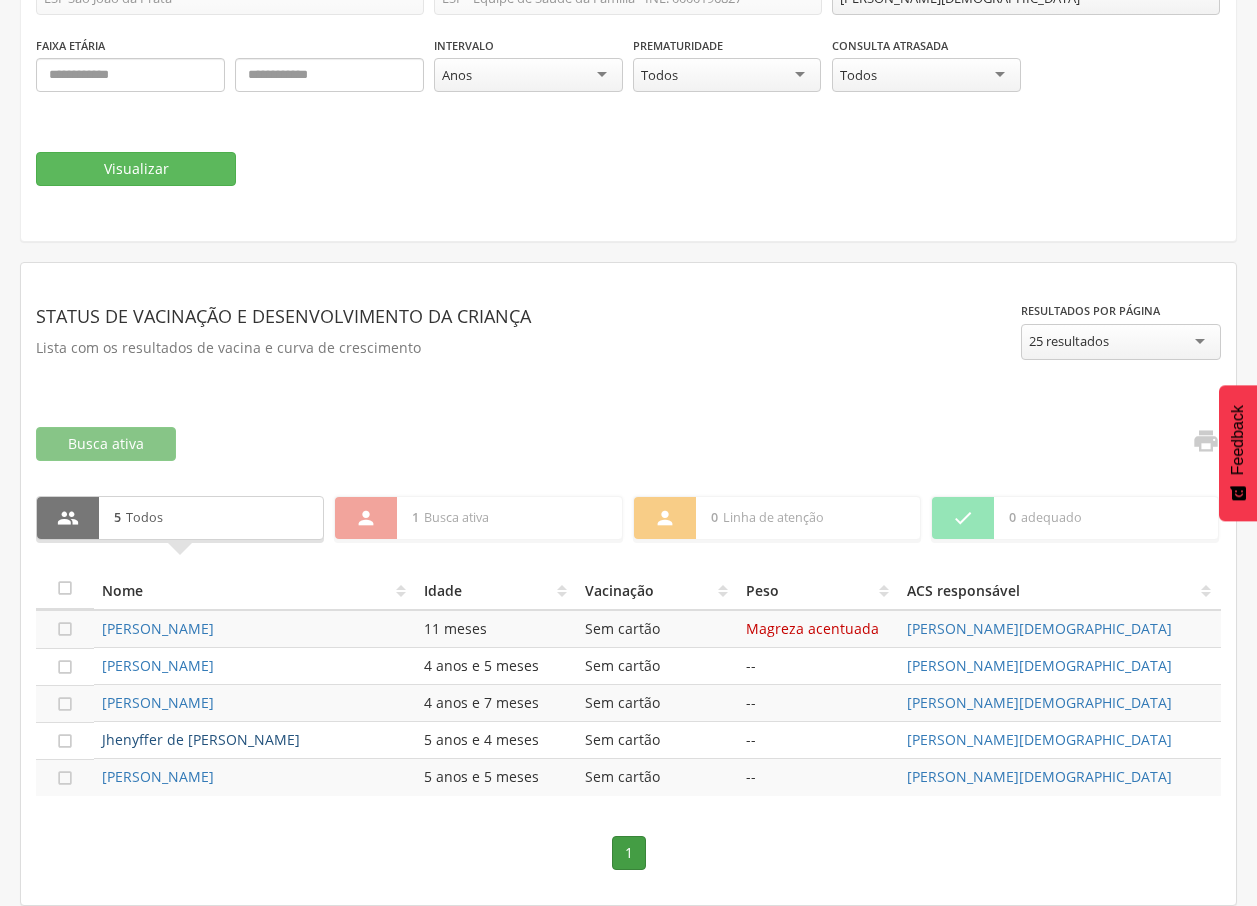 click on "Jhenyffer de [PERSON_NAME]" at bounding box center [201, 739] 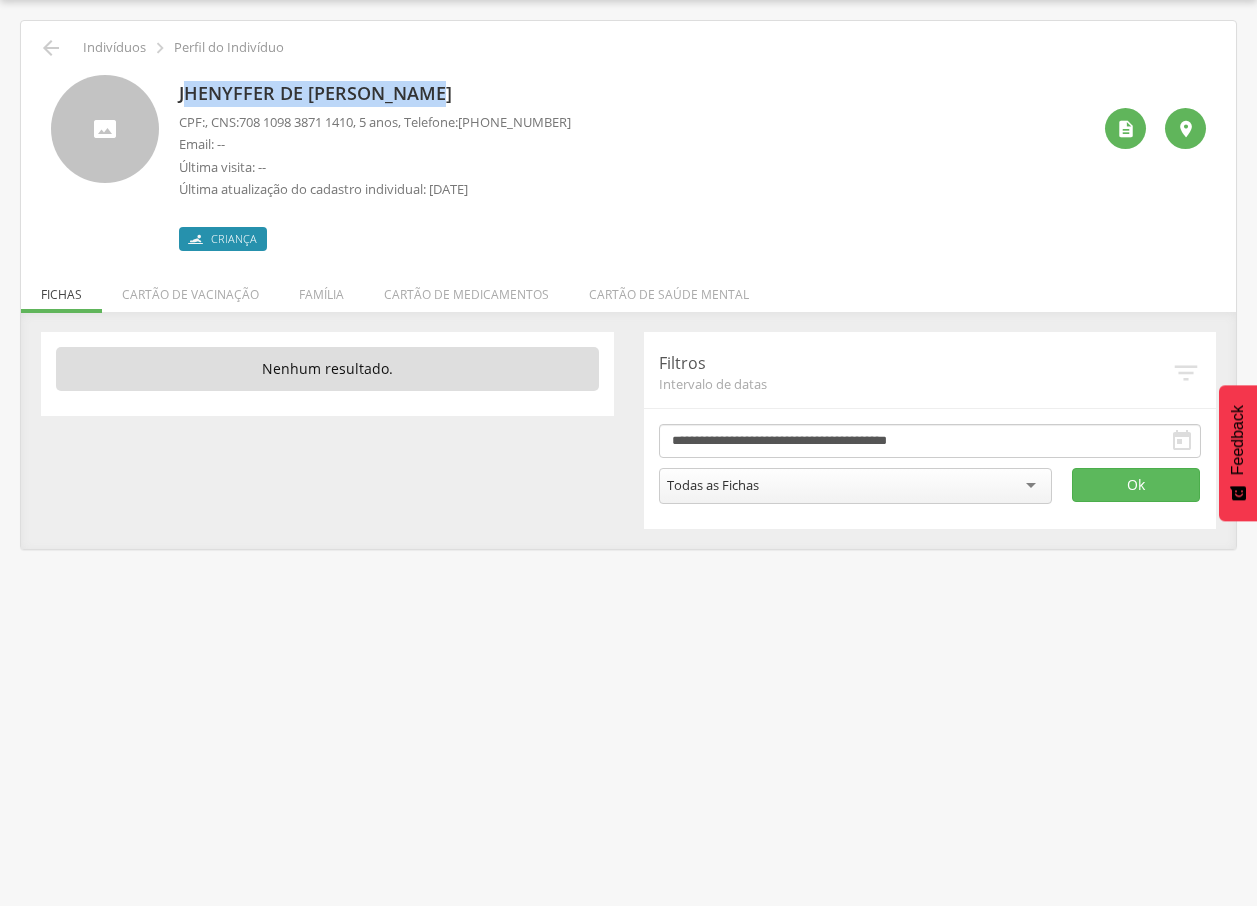 drag, startPoint x: 232, startPoint y: 91, endPoint x: 469, endPoint y: 95, distance: 237.03375 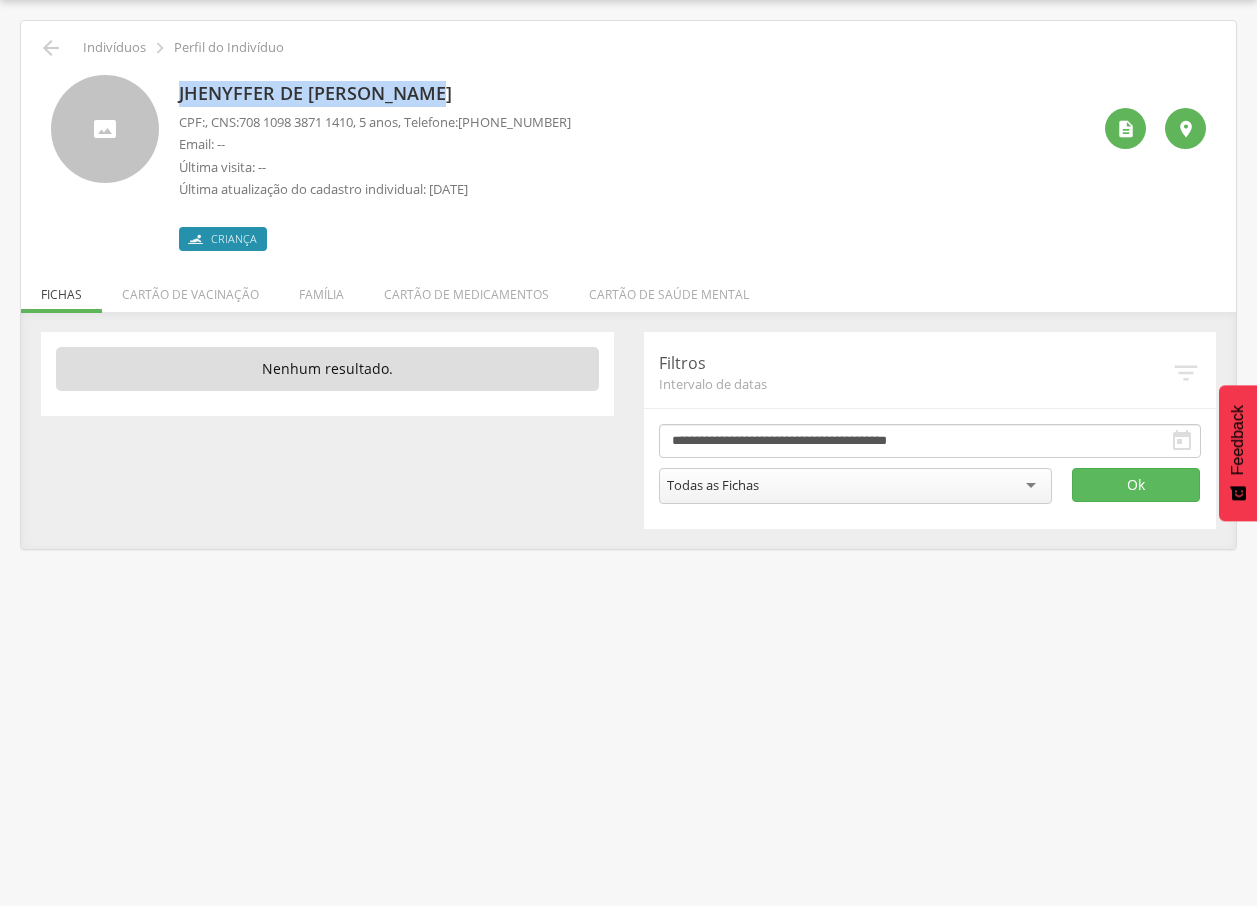 drag, startPoint x: 169, startPoint y: 88, endPoint x: 559, endPoint y: 94, distance: 390.04614 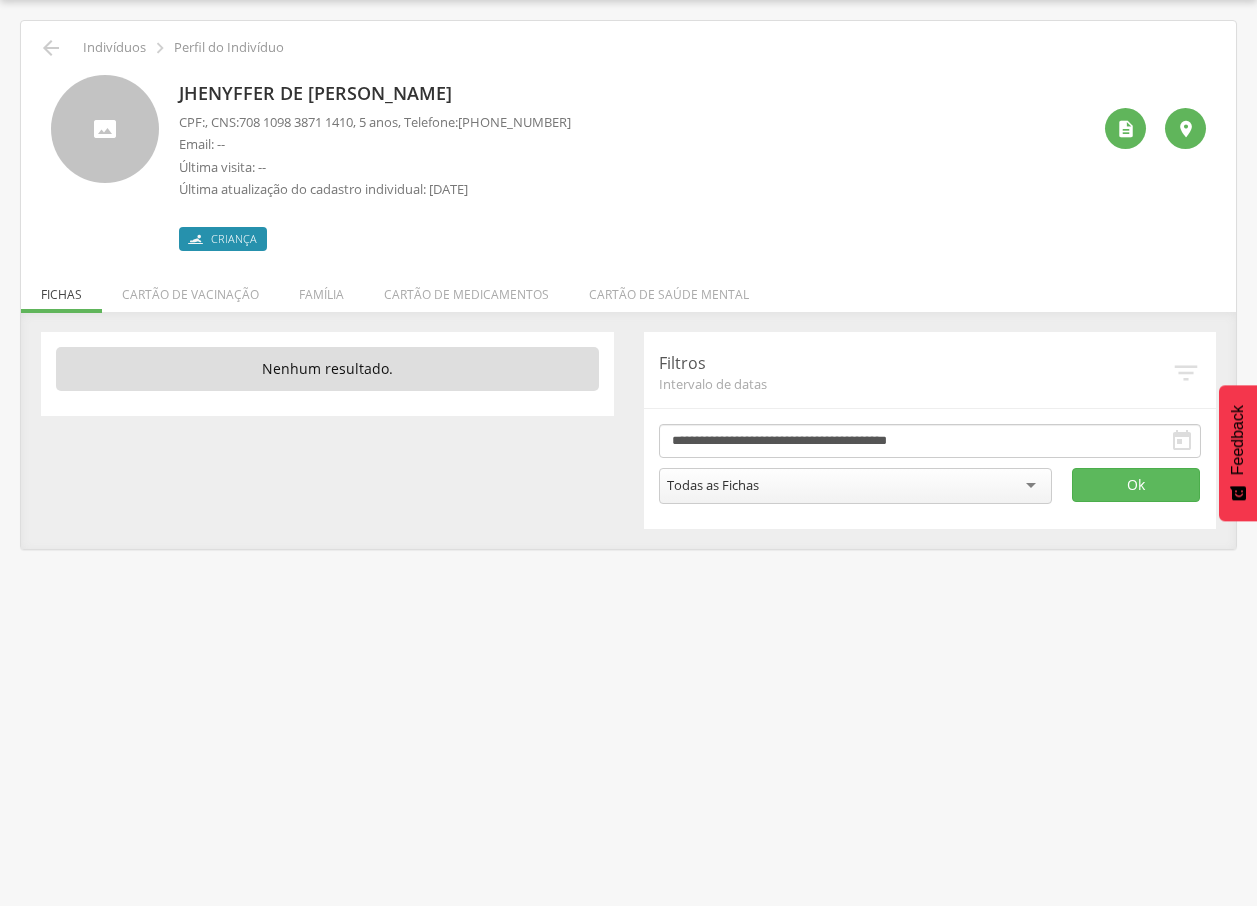 click on "
Indivíduos

Perfil do Indivíduo
Jhenyffer de [PERSON_NAME]
CPF:  , CNS:  [PHONE_NUMBER] , 5 anos, Telefone:  [PHONE_NUMBER] Email: -- Última visita: -- Última atualização do cadastro individual: [DATE]
Criança


Fichas
Cartão de vacinação
Família
Cartão de medicamentos
Cartão de saúde mental
5
Nenhum outro membro da família cadastrado.
Laila [PERSON_NAME] CNS:  898 0039 8685 4993 , 28 anos  [PERSON_NAME] CNS:  898 0027 3719 1183 , 19 anos Santiago de Jesus dos Santos CNS:  898 0058 0490 1259 , 8 anos [PERSON_NAME] CNS:  898 0004 6514 8605 , 22 anos [PERSON_NAME] CNS:  200 5510 7979 0002 , 28 anos " at bounding box center (628, 285) 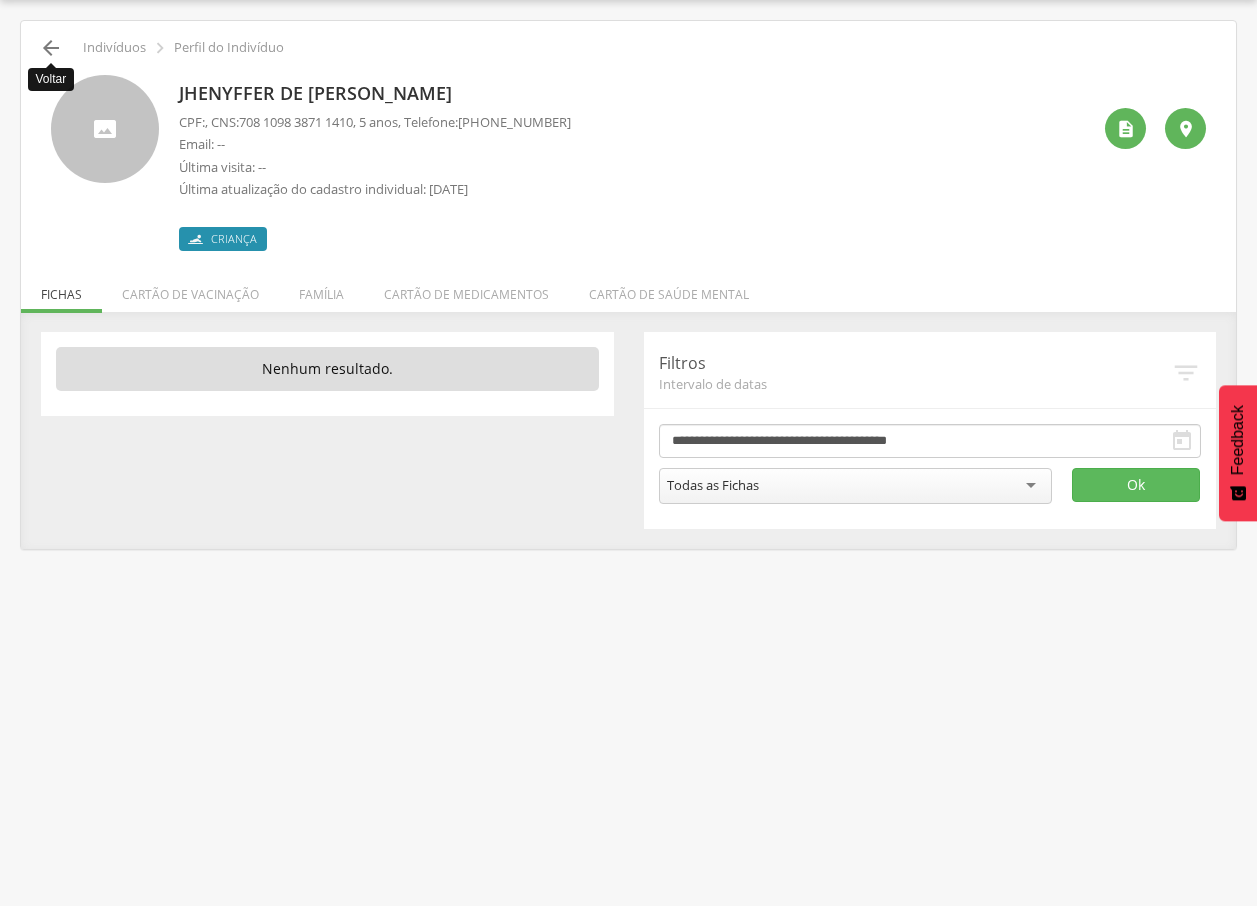 click on "" at bounding box center (51, 48) 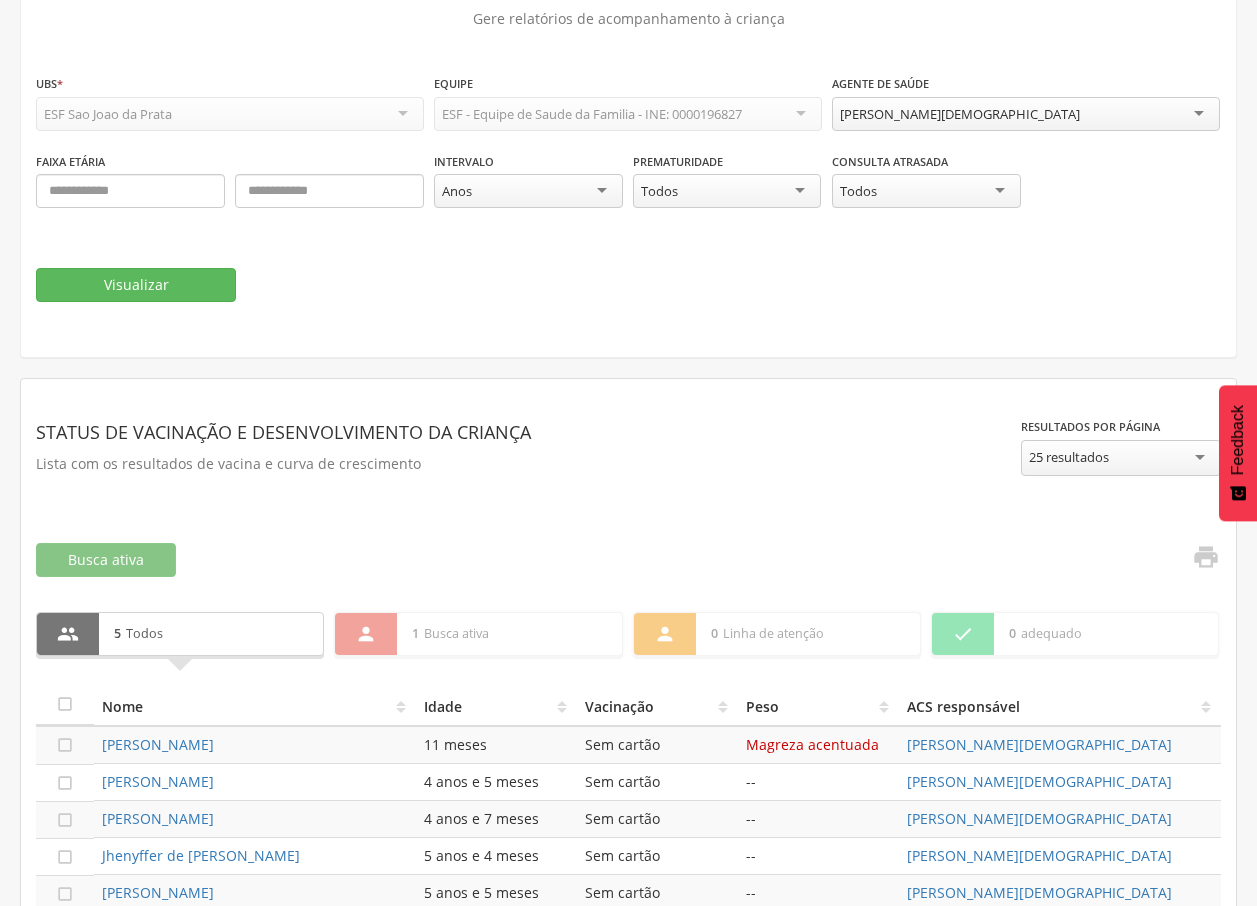 scroll, scrollTop: 263, scrollLeft: 0, axis: vertical 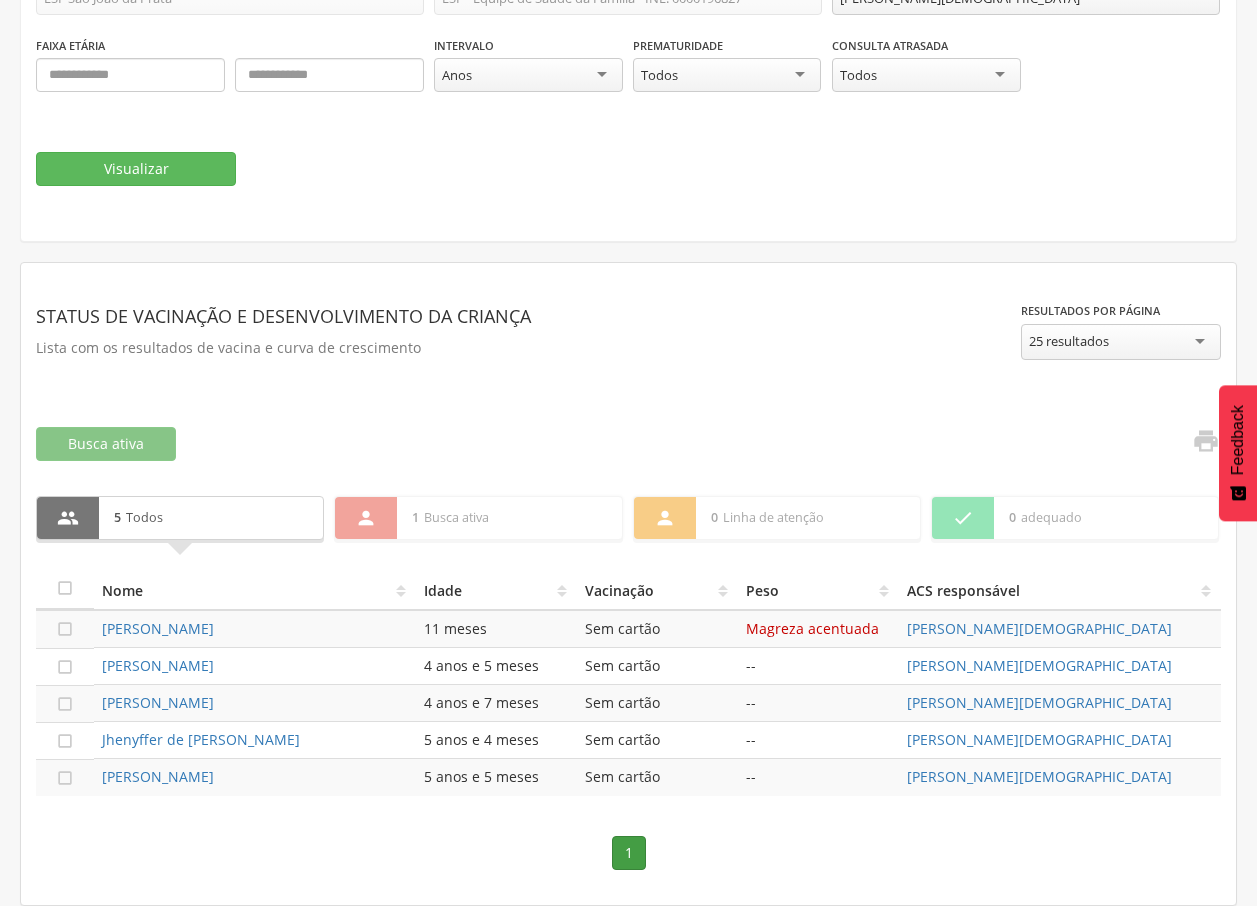 click on "[PERSON_NAME]" at bounding box center [255, 777] 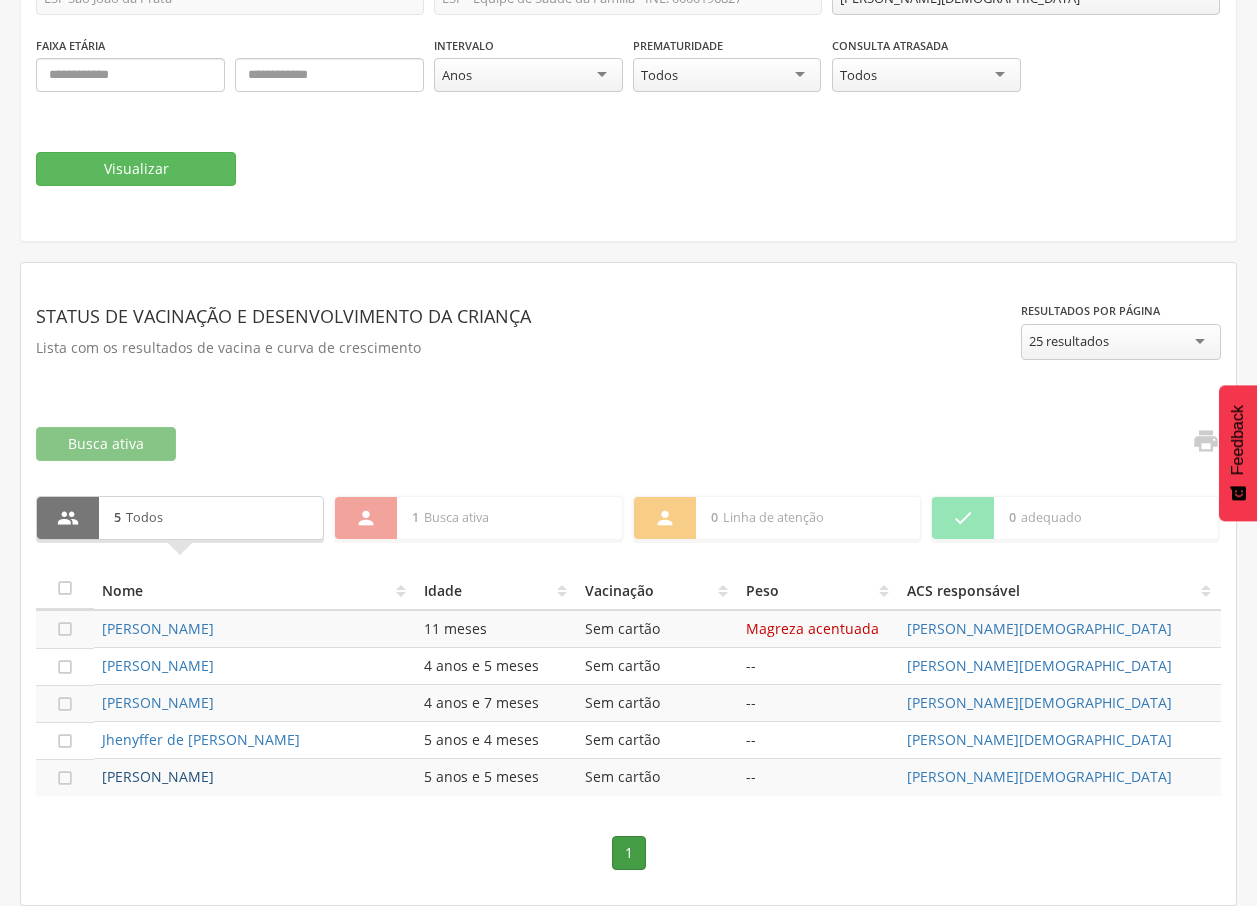 click on "[PERSON_NAME]" at bounding box center [158, 776] 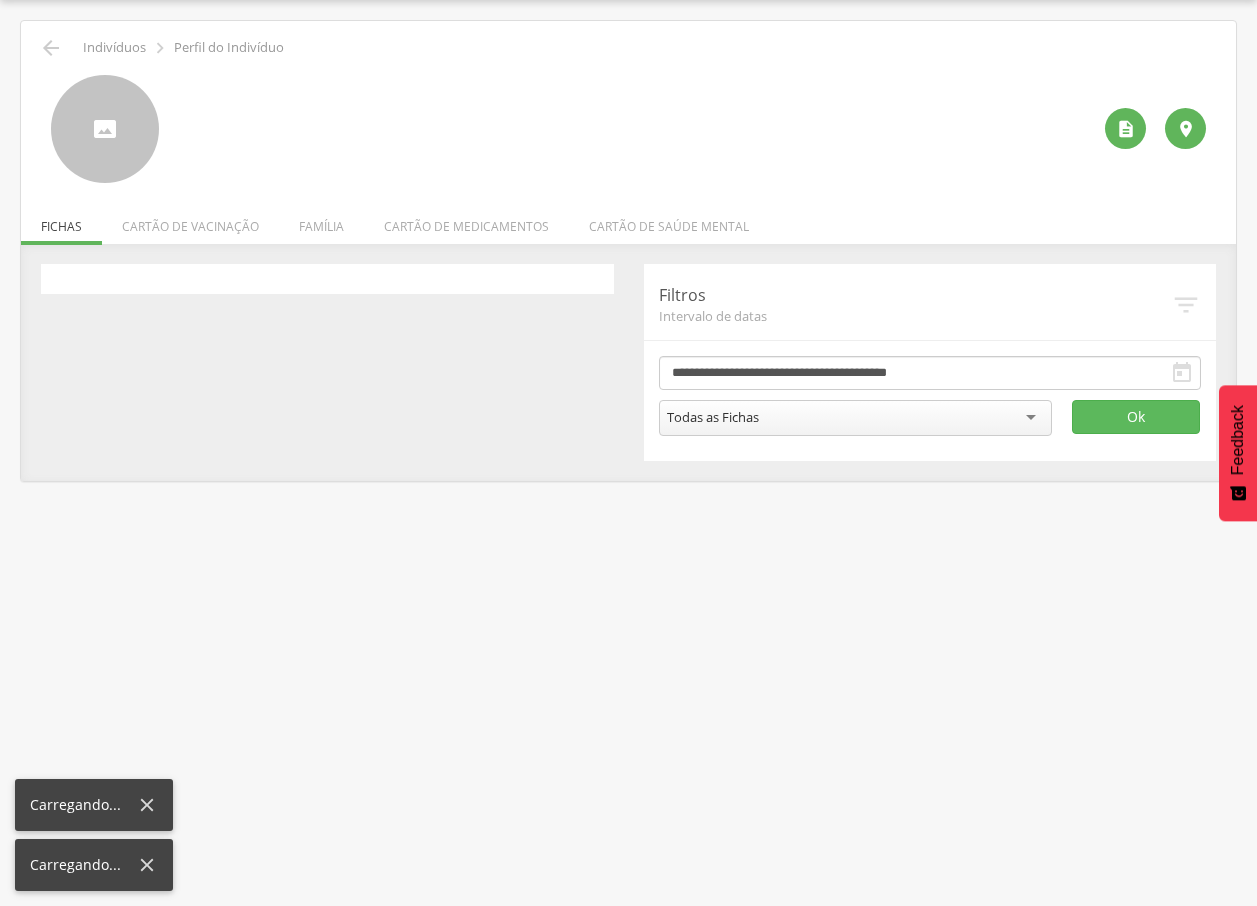 scroll, scrollTop: 60, scrollLeft: 0, axis: vertical 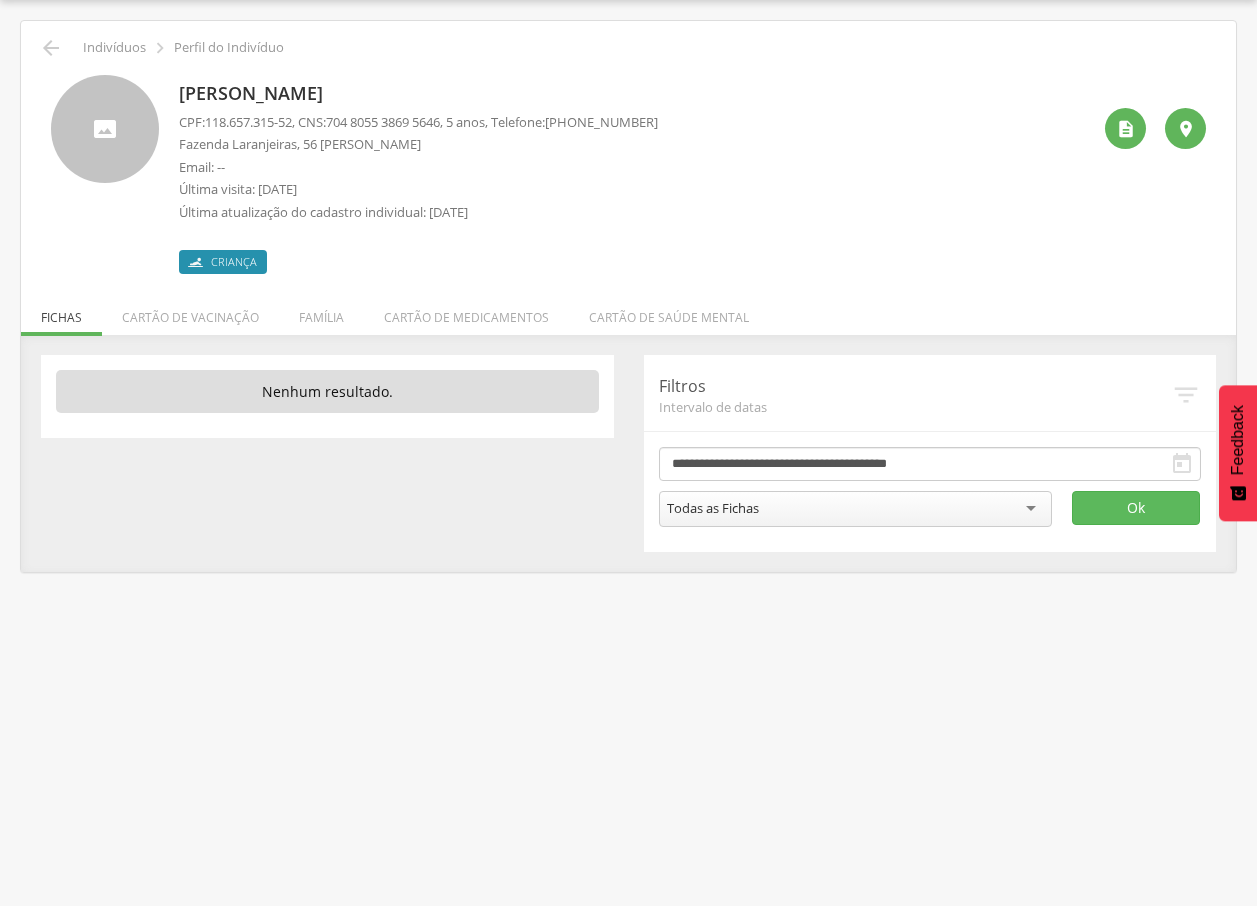 drag, startPoint x: 169, startPoint y: 88, endPoint x: 444, endPoint y: 92, distance: 275.02908 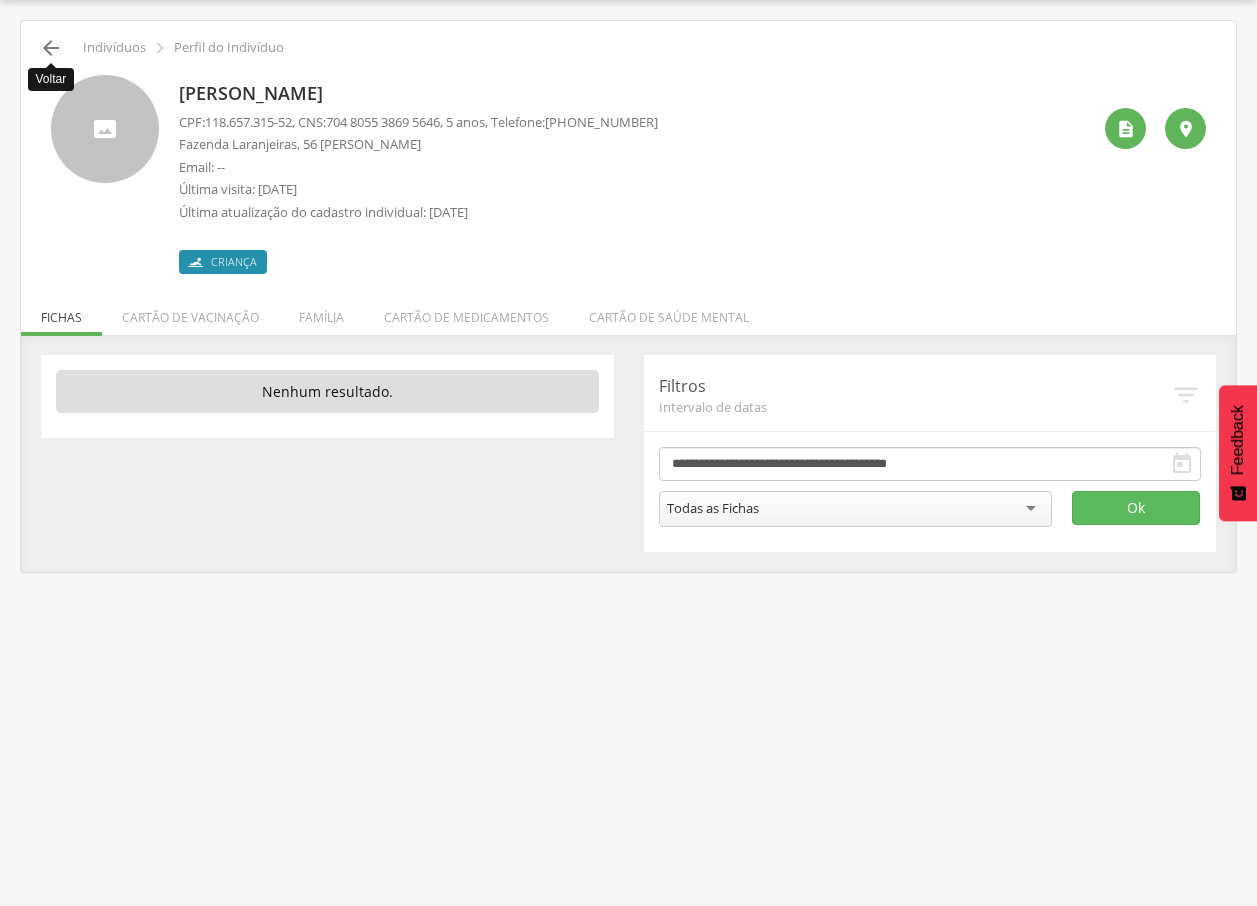 click on "" at bounding box center (51, 48) 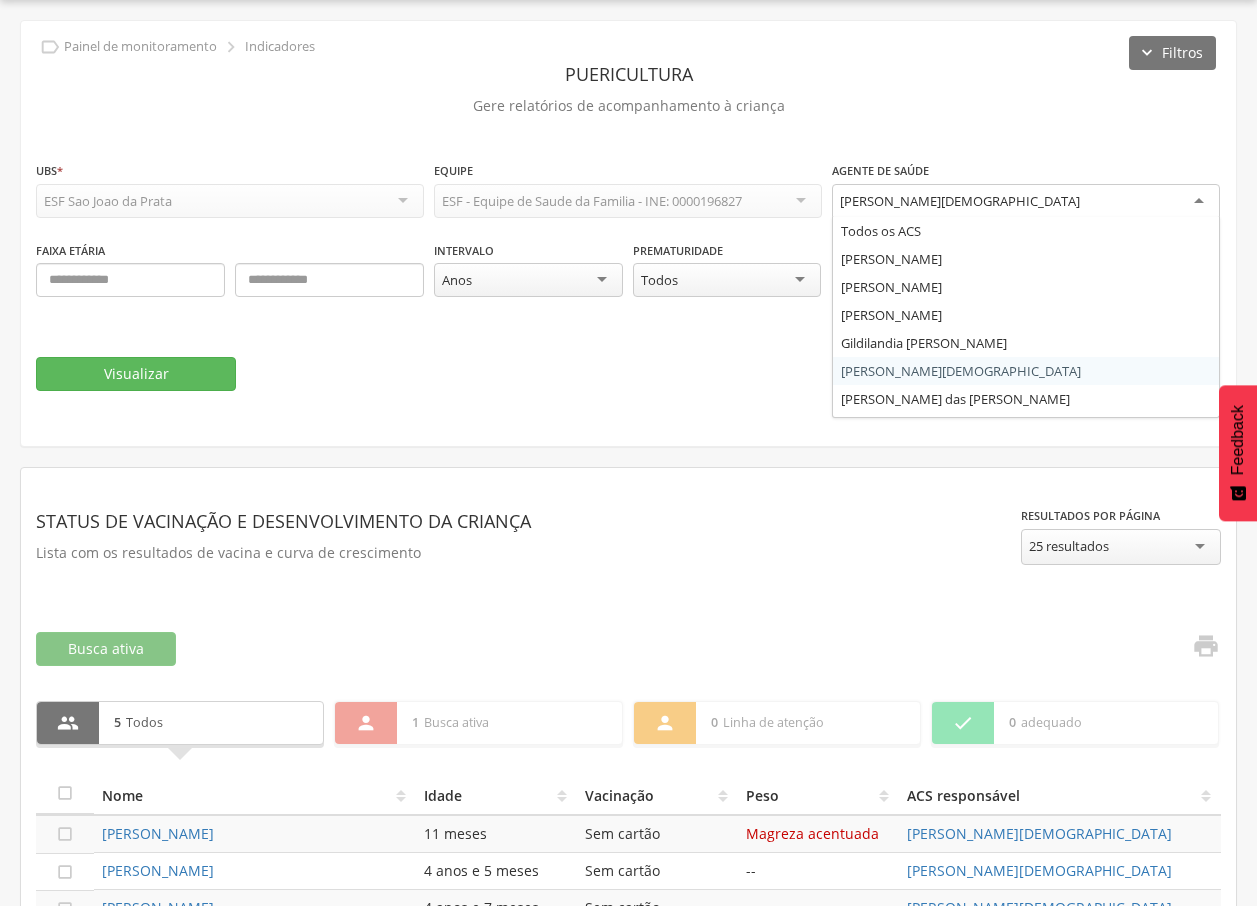 click on "[PERSON_NAME][DEMOGRAPHIC_DATA]" at bounding box center (960, 201) 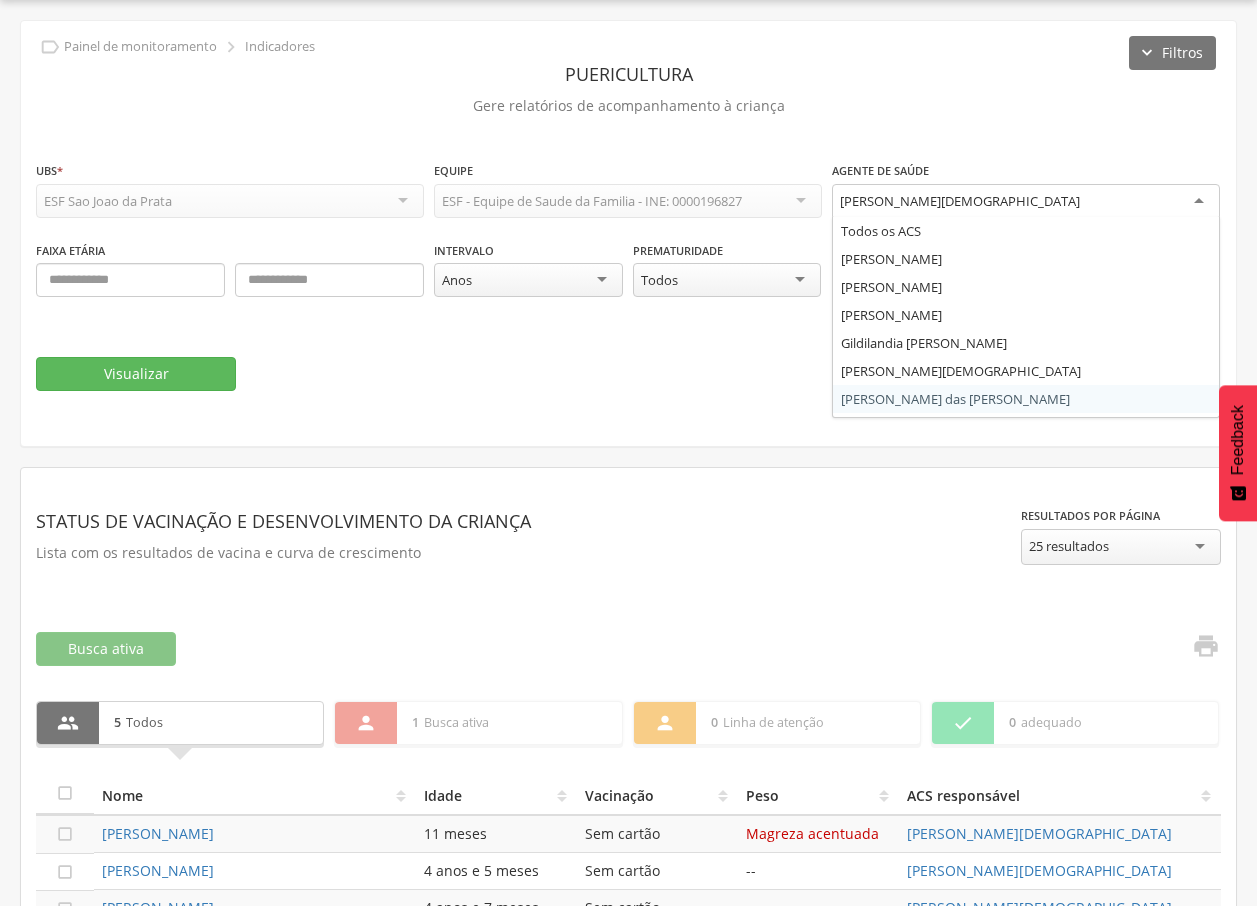 scroll, scrollTop: 0, scrollLeft: 0, axis: both 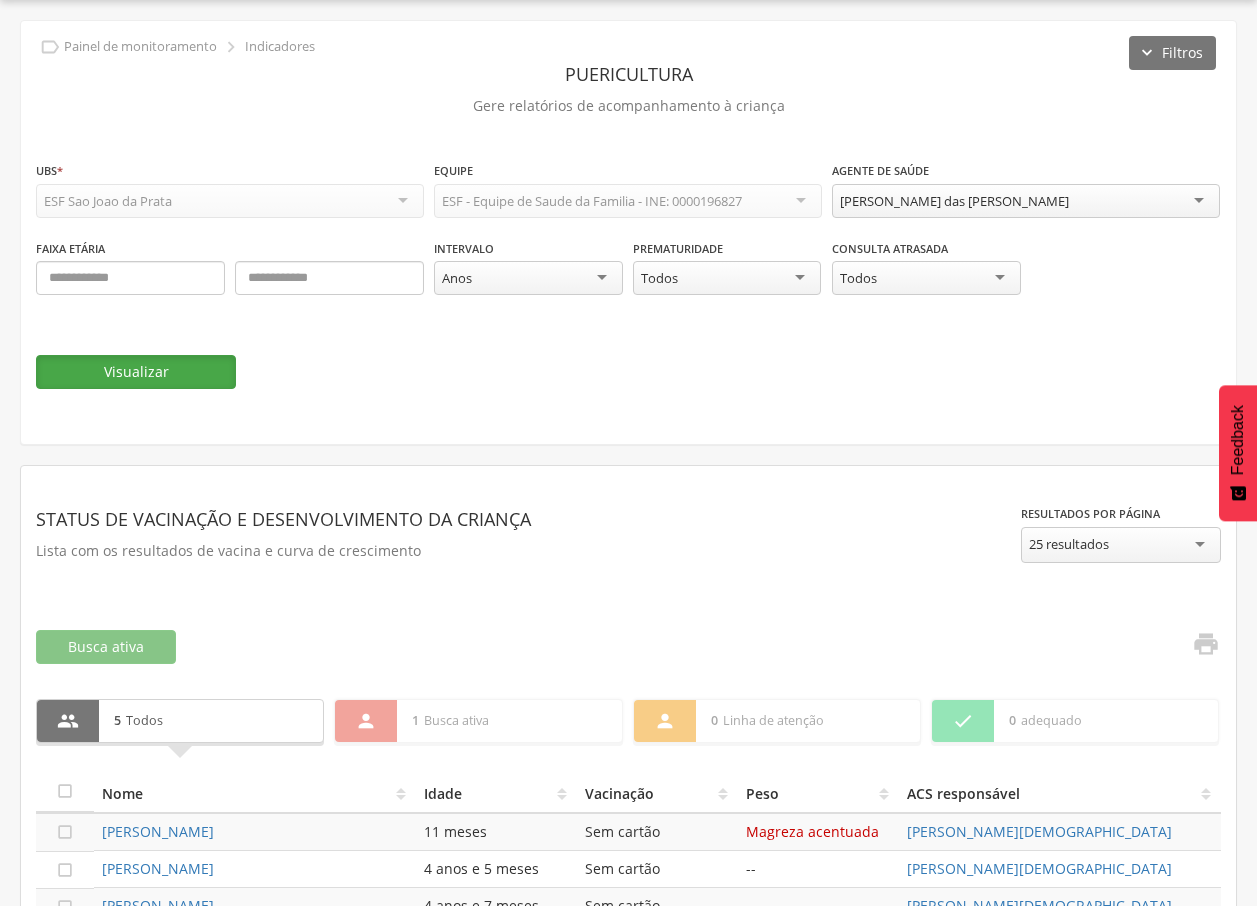 click on "Visualizar" at bounding box center [136, 372] 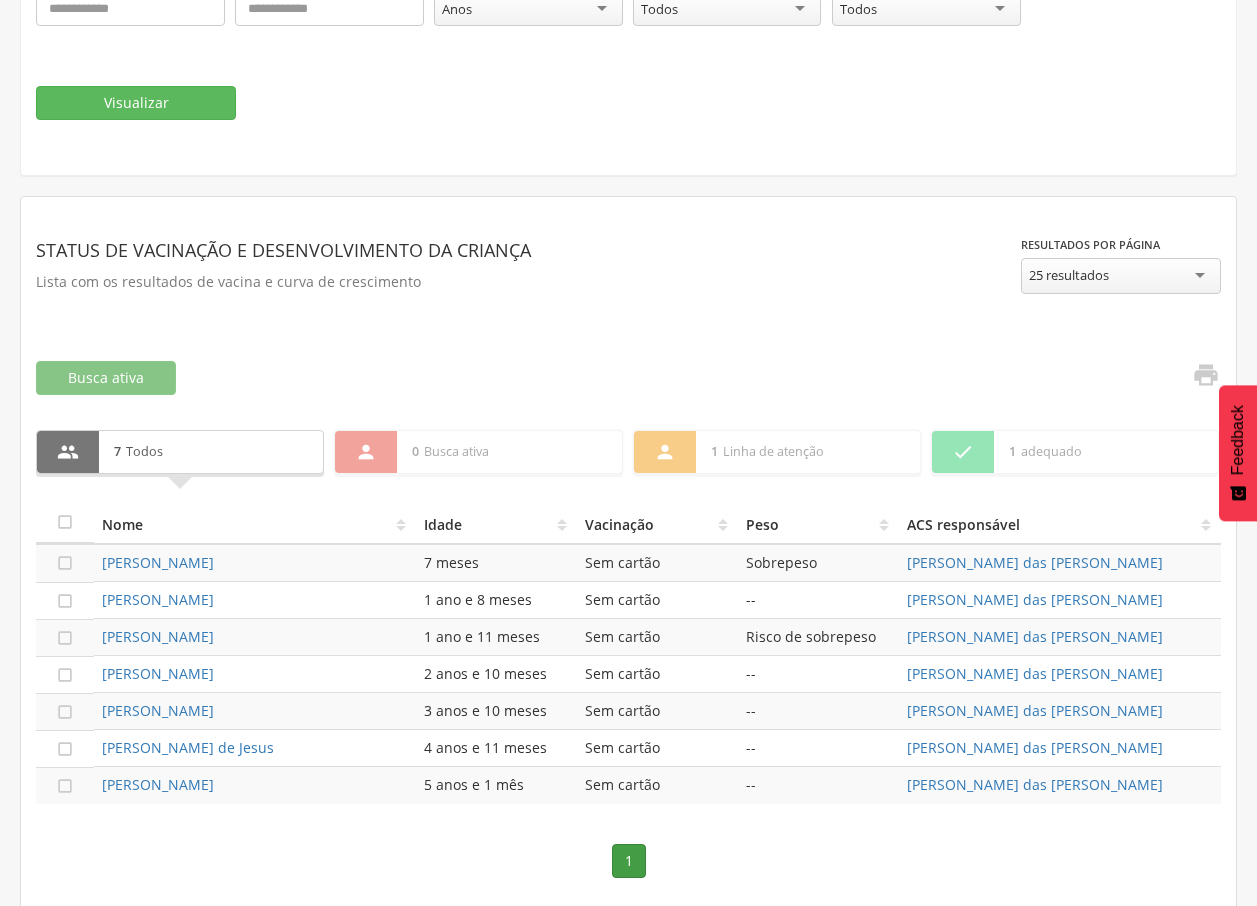 scroll, scrollTop: 337, scrollLeft: 0, axis: vertical 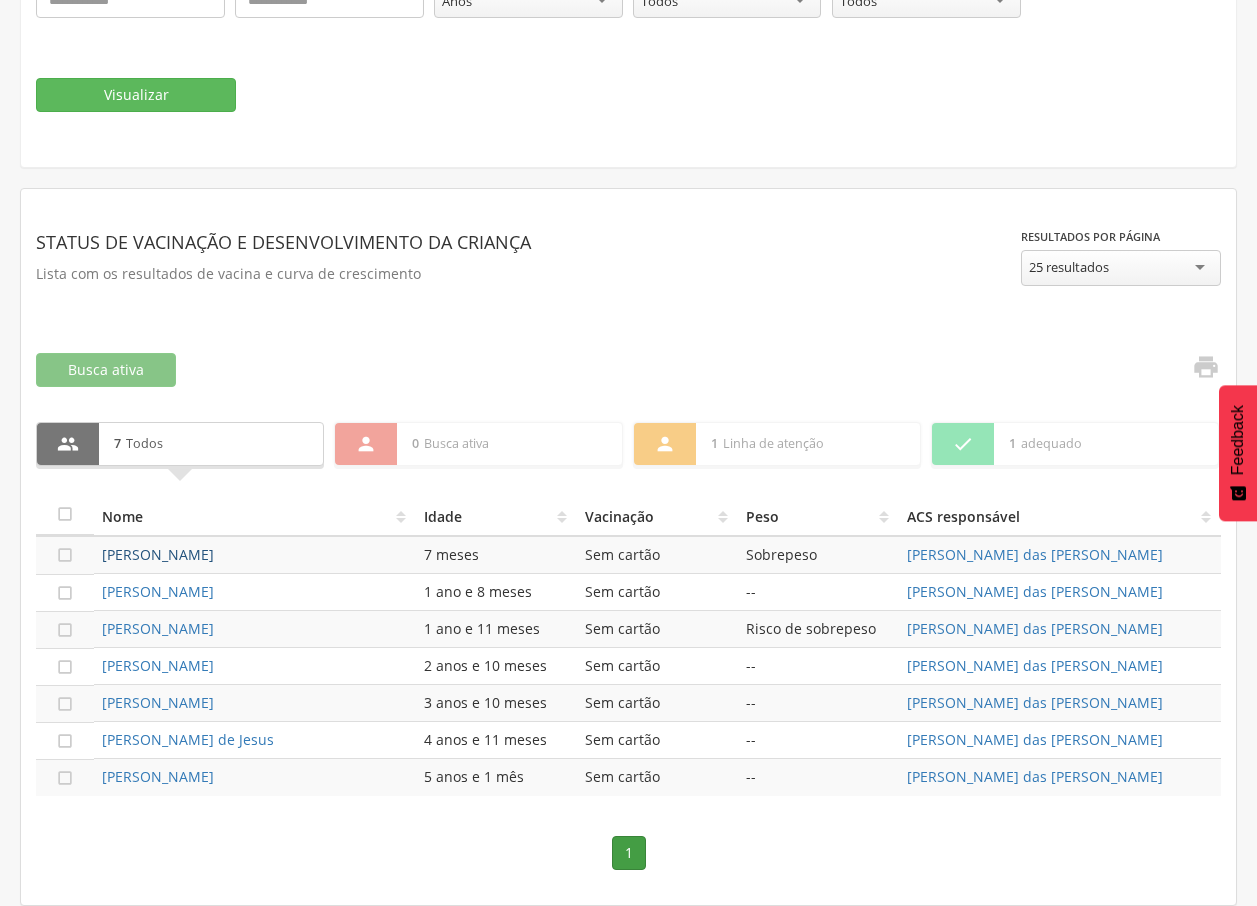 click on "[PERSON_NAME]" at bounding box center (158, 554) 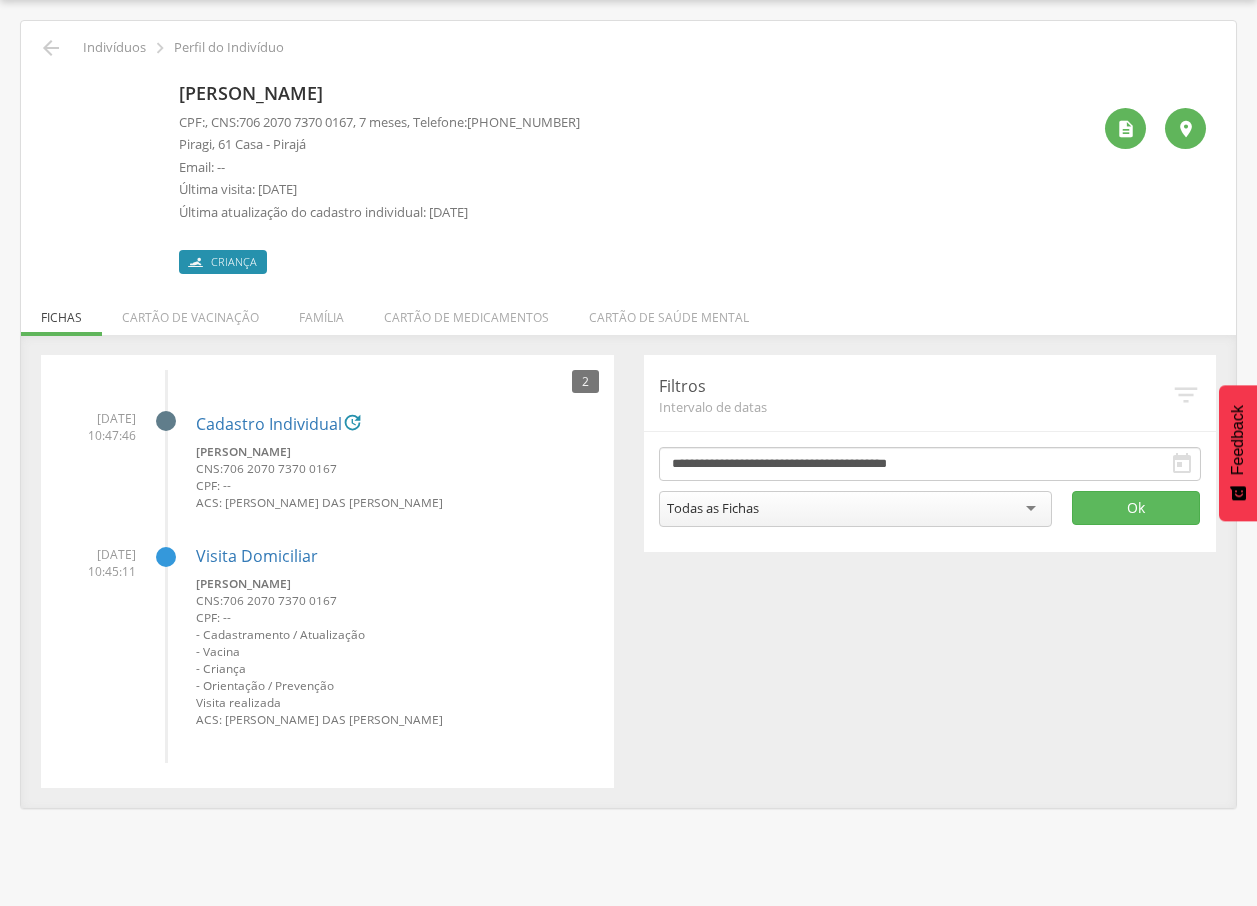drag, startPoint x: 171, startPoint y: 89, endPoint x: 384, endPoint y: 86, distance: 213.02112 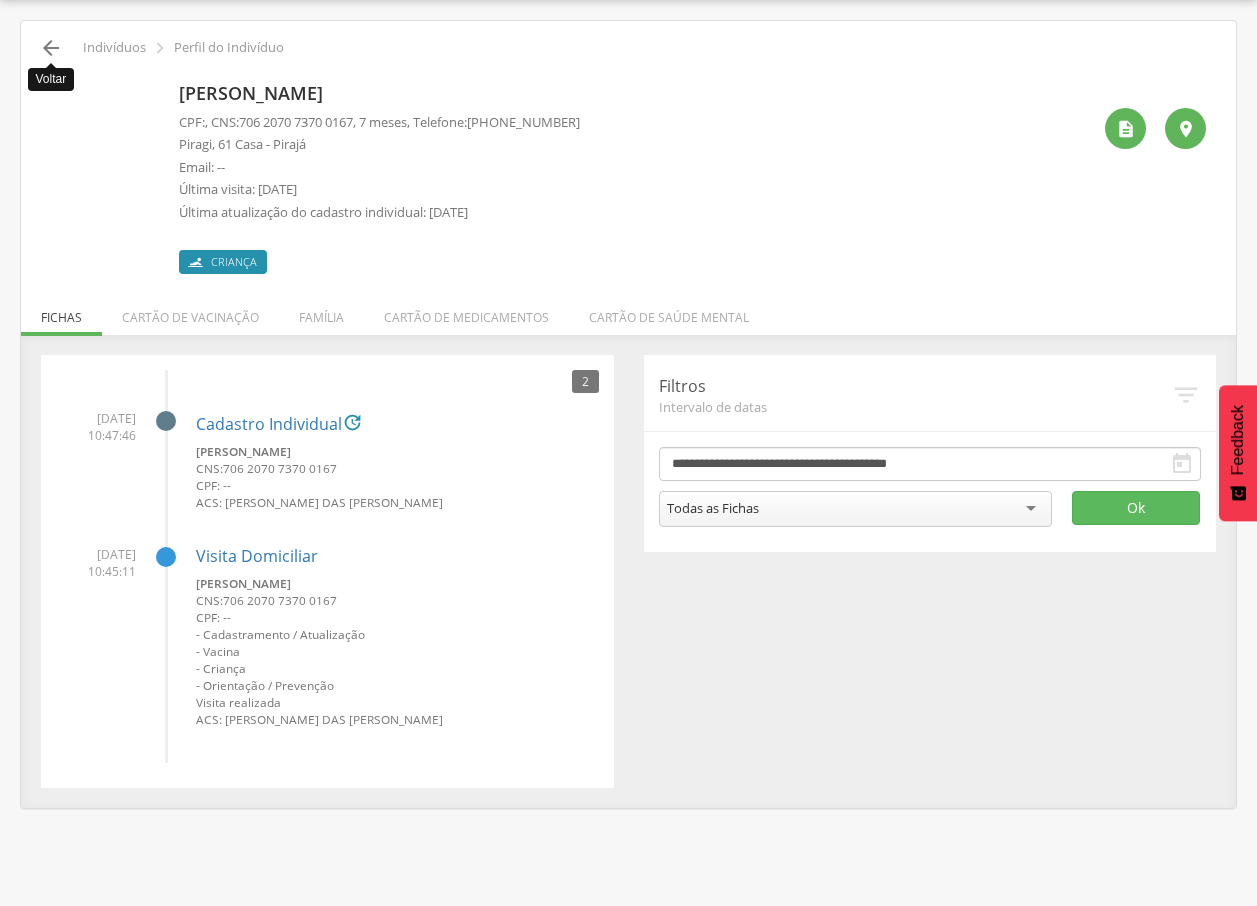 click on "" at bounding box center [51, 48] 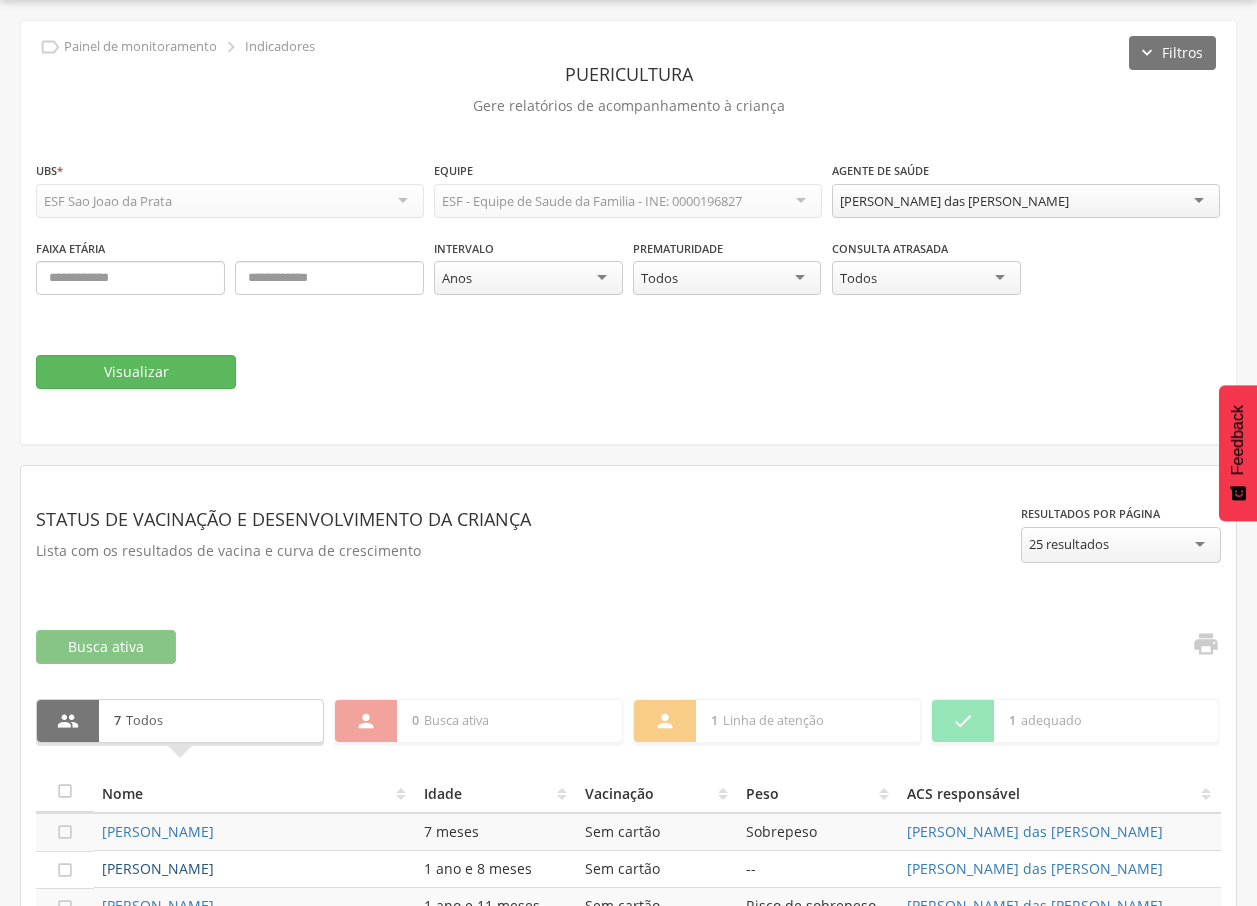 click on "[PERSON_NAME]" at bounding box center [158, 868] 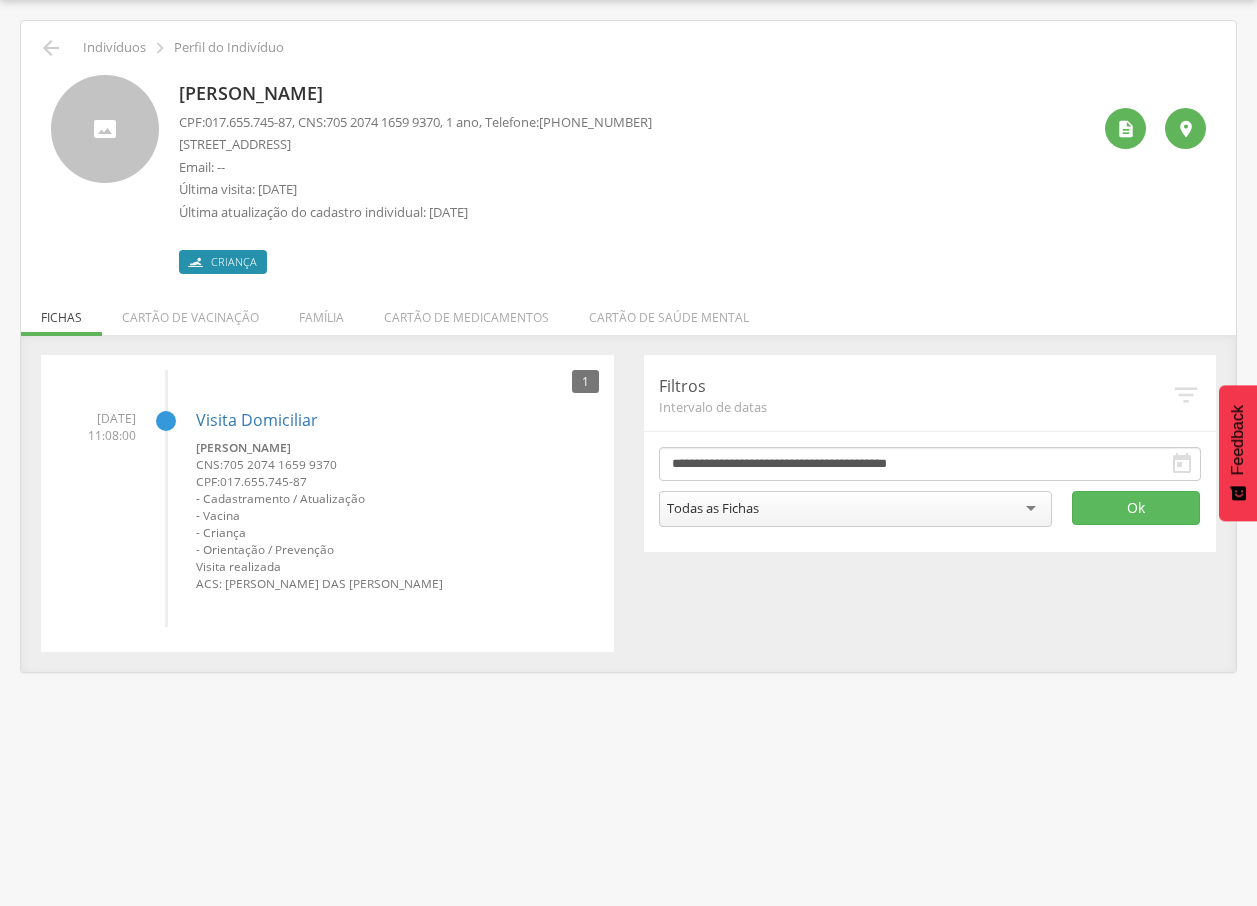 drag, startPoint x: 181, startPoint y: 89, endPoint x: 546, endPoint y: 87, distance: 365.0055 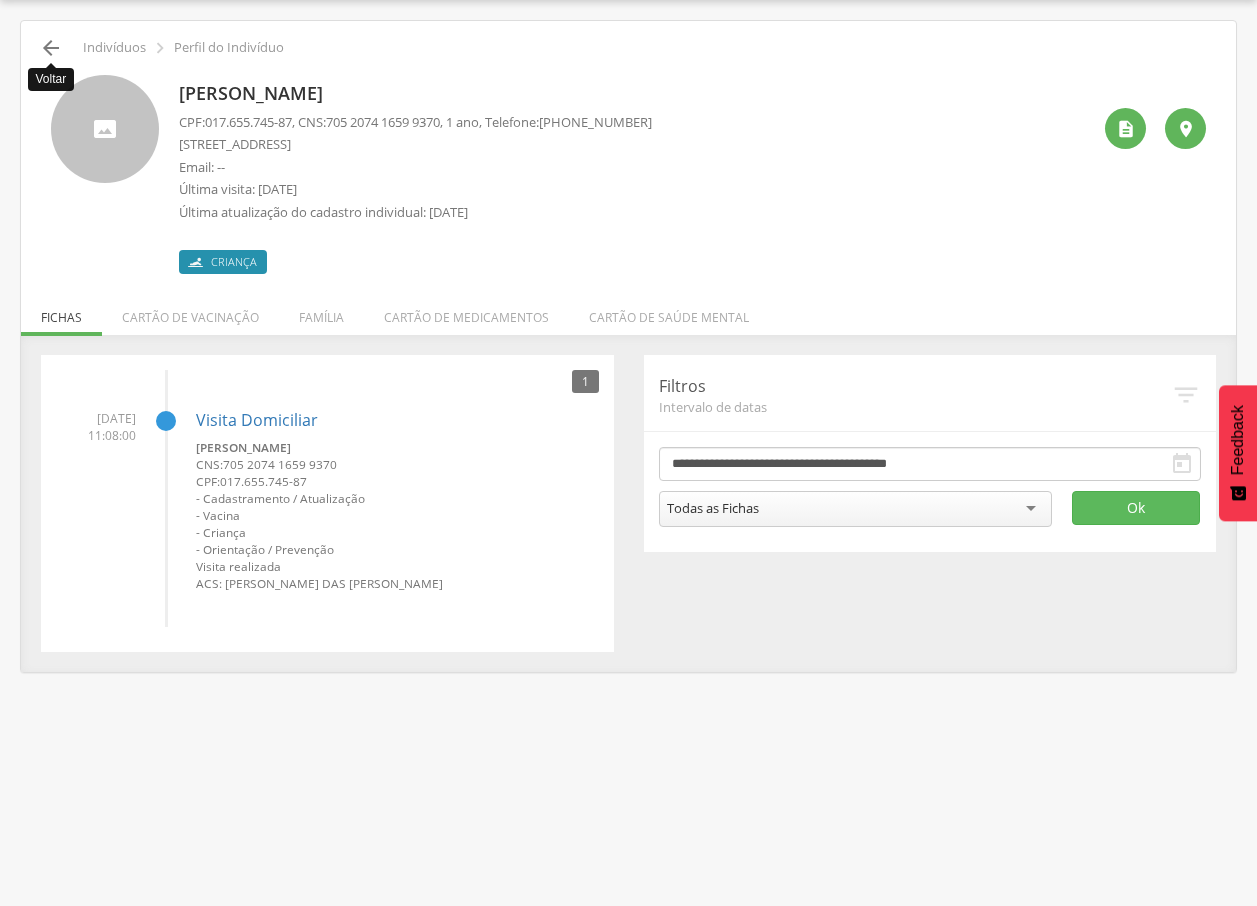 click on "" at bounding box center (51, 48) 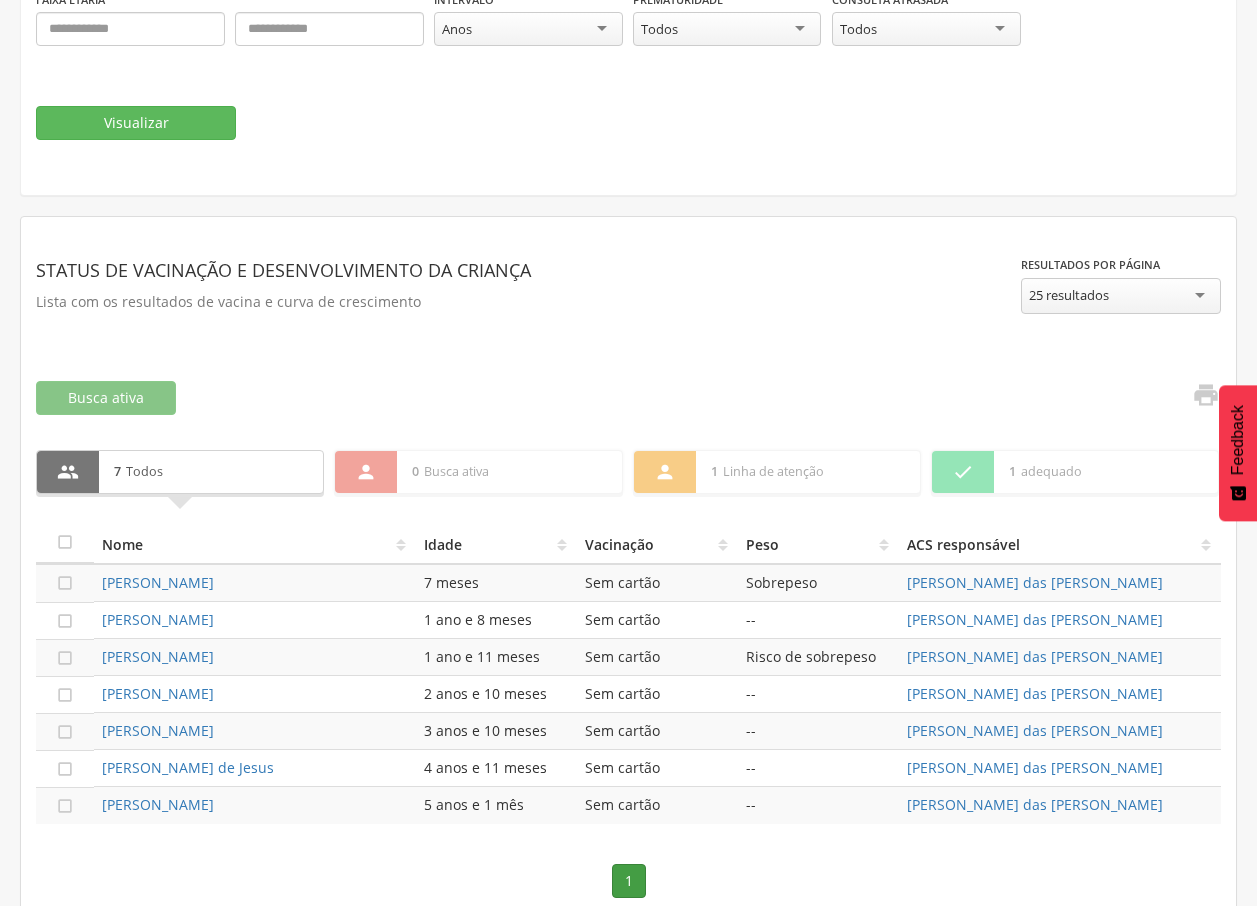 scroll, scrollTop: 337, scrollLeft: 0, axis: vertical 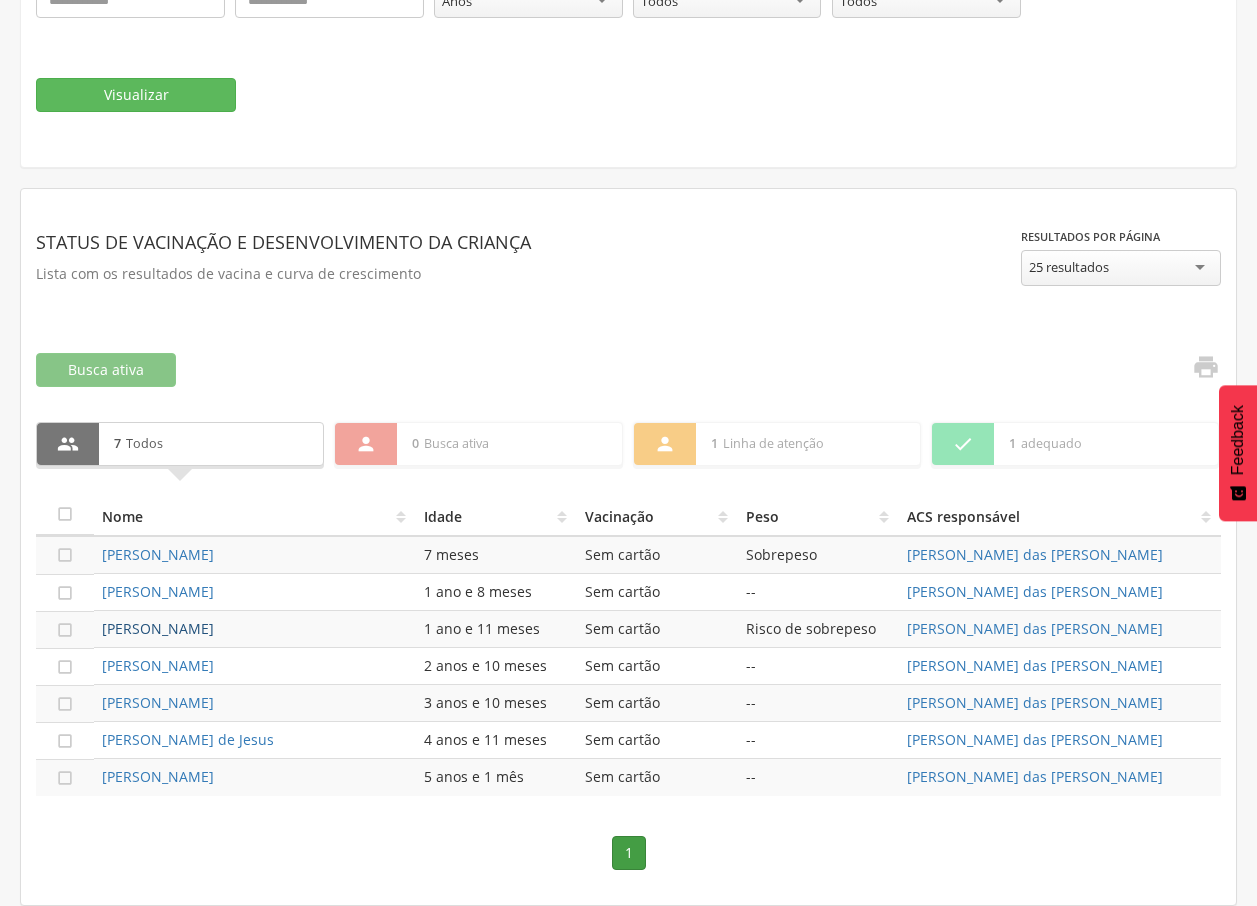 click on "[PERSON_NAME]" at bounding box center [158, 628] 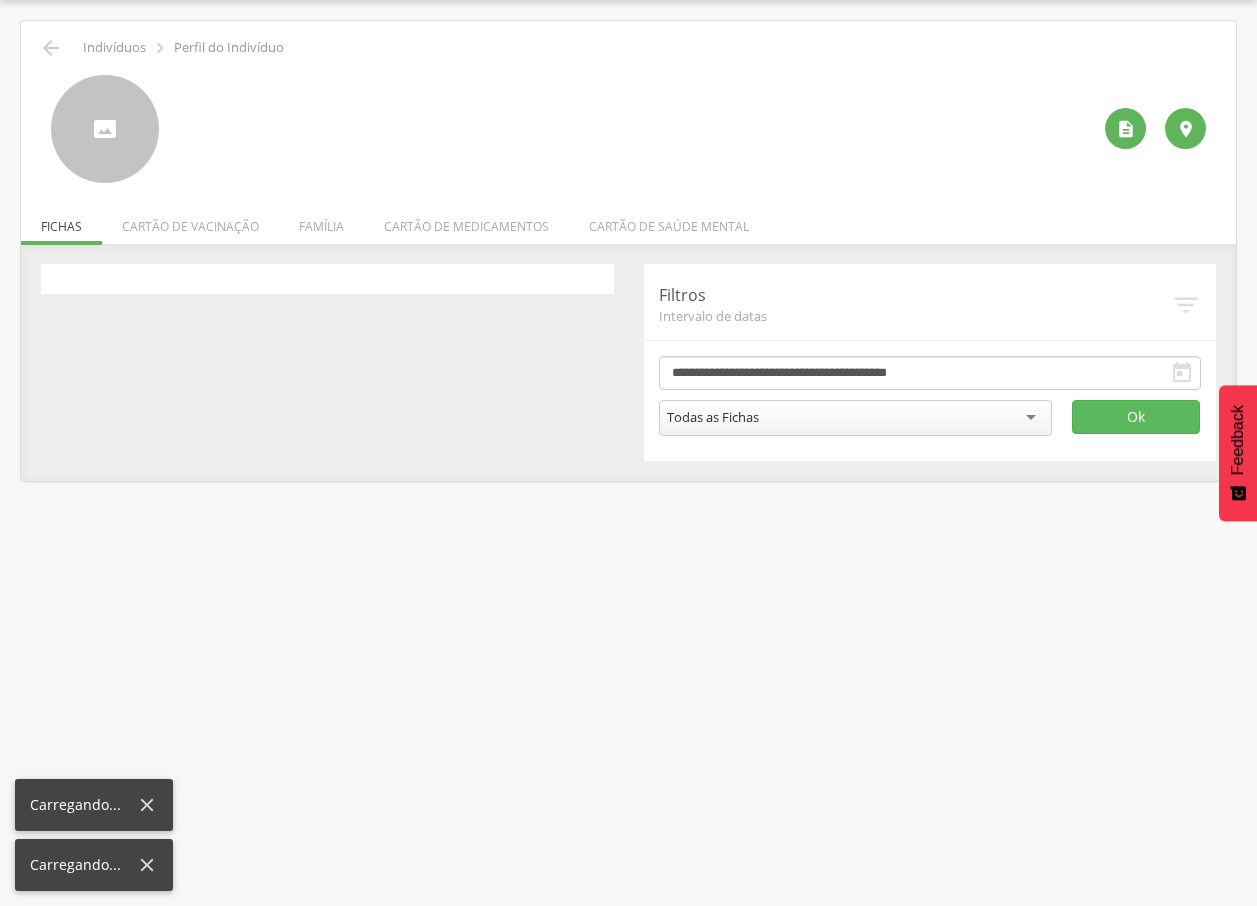 scroll, scrollTop: 60, scrollLeft: 0, axis: vertical 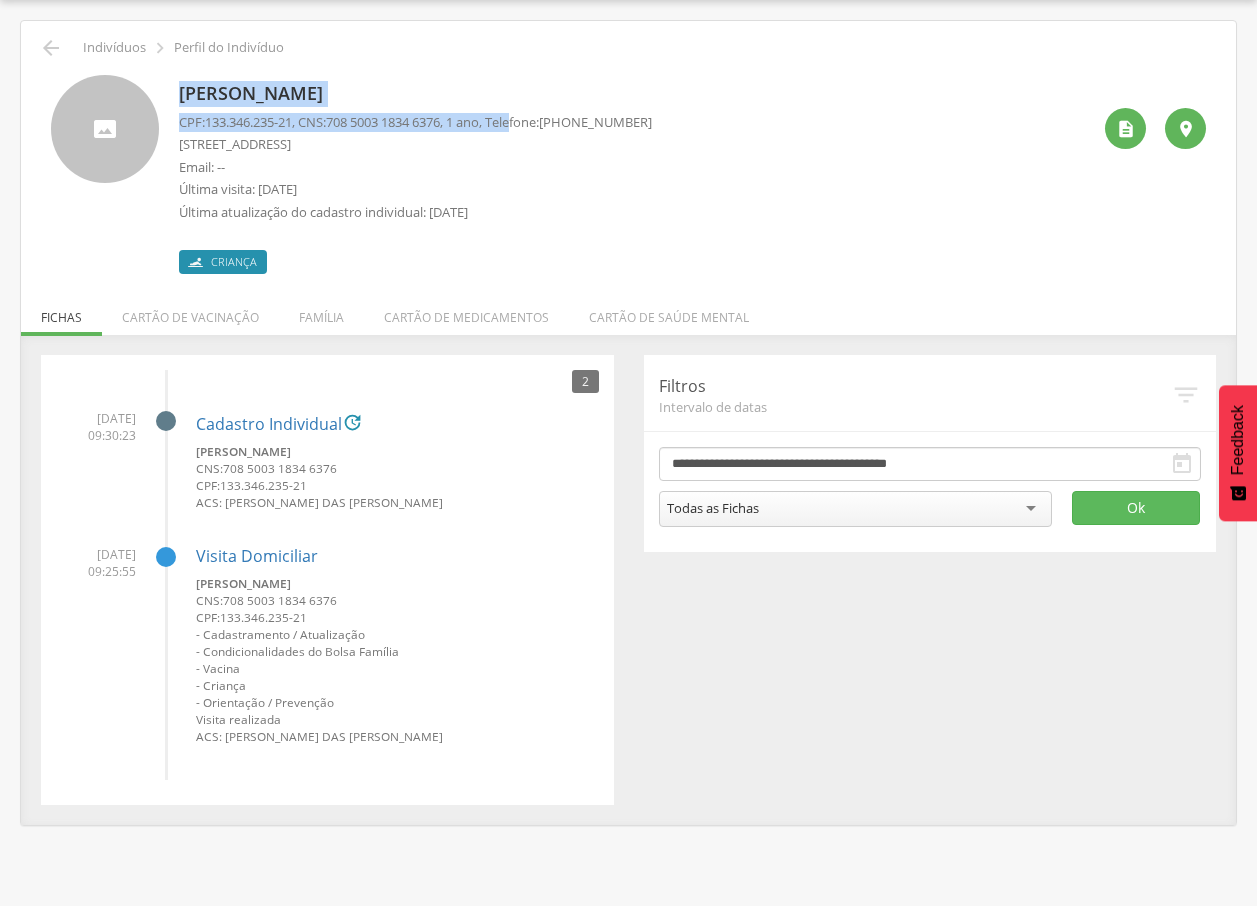 drag, startPoint x: 174, startPoint y: 96, endPoint x: 535, endPoint y: 108, distance: 361.1994 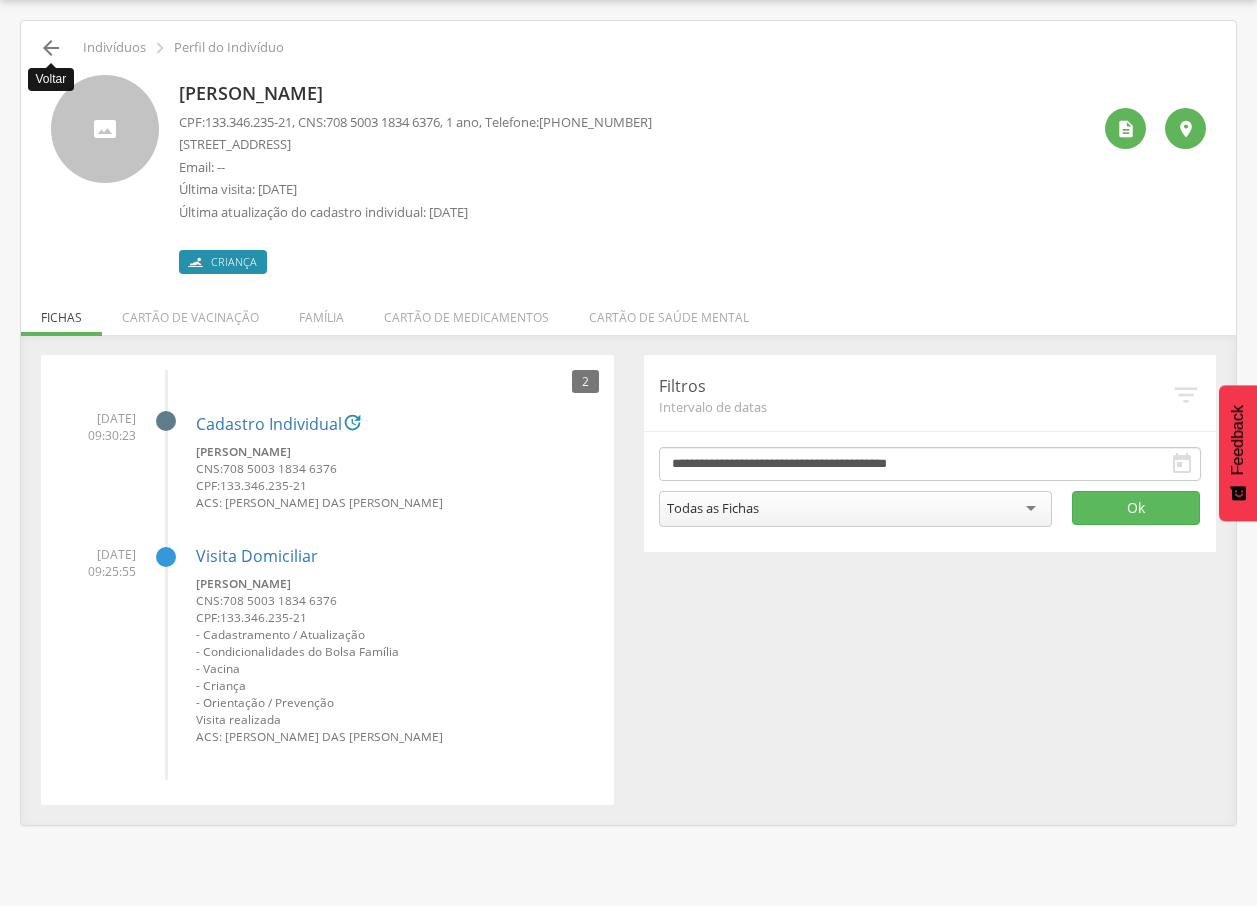 click on "" at bounding box center (51, 48) 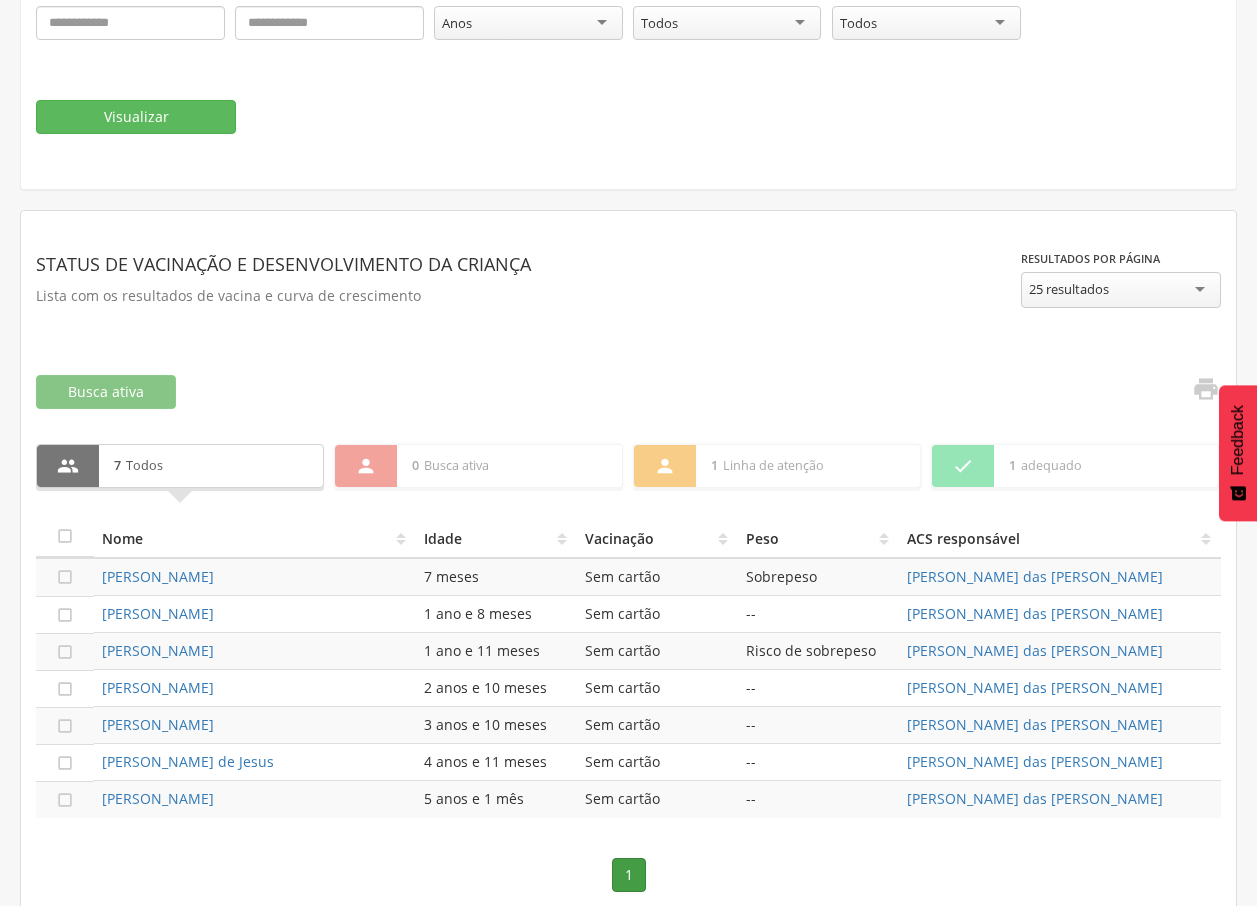 scroll, scrollTop: 337, scrollLeft: 0, axis: vertical 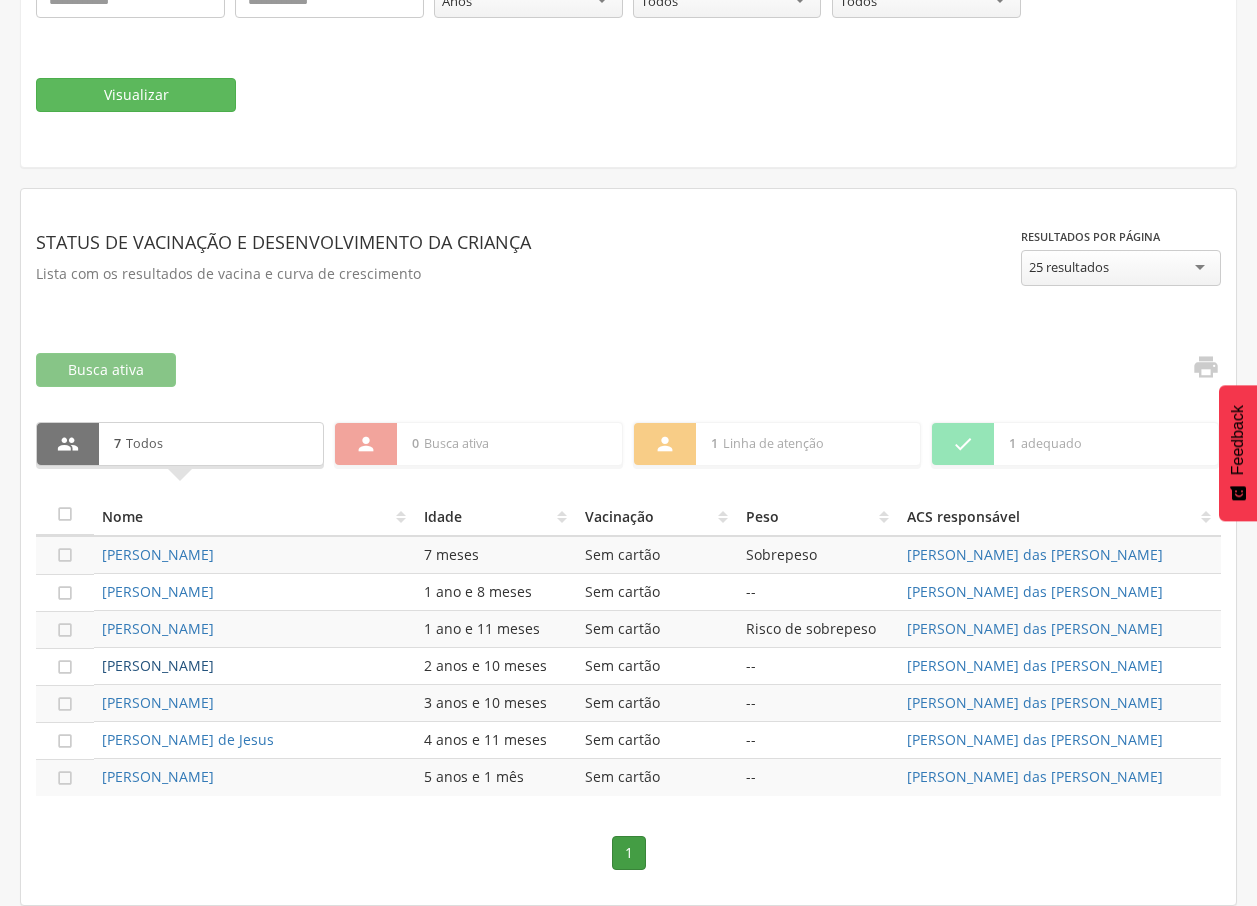 click on "[PERSON_NAME]" at bounding box center [158, 665] 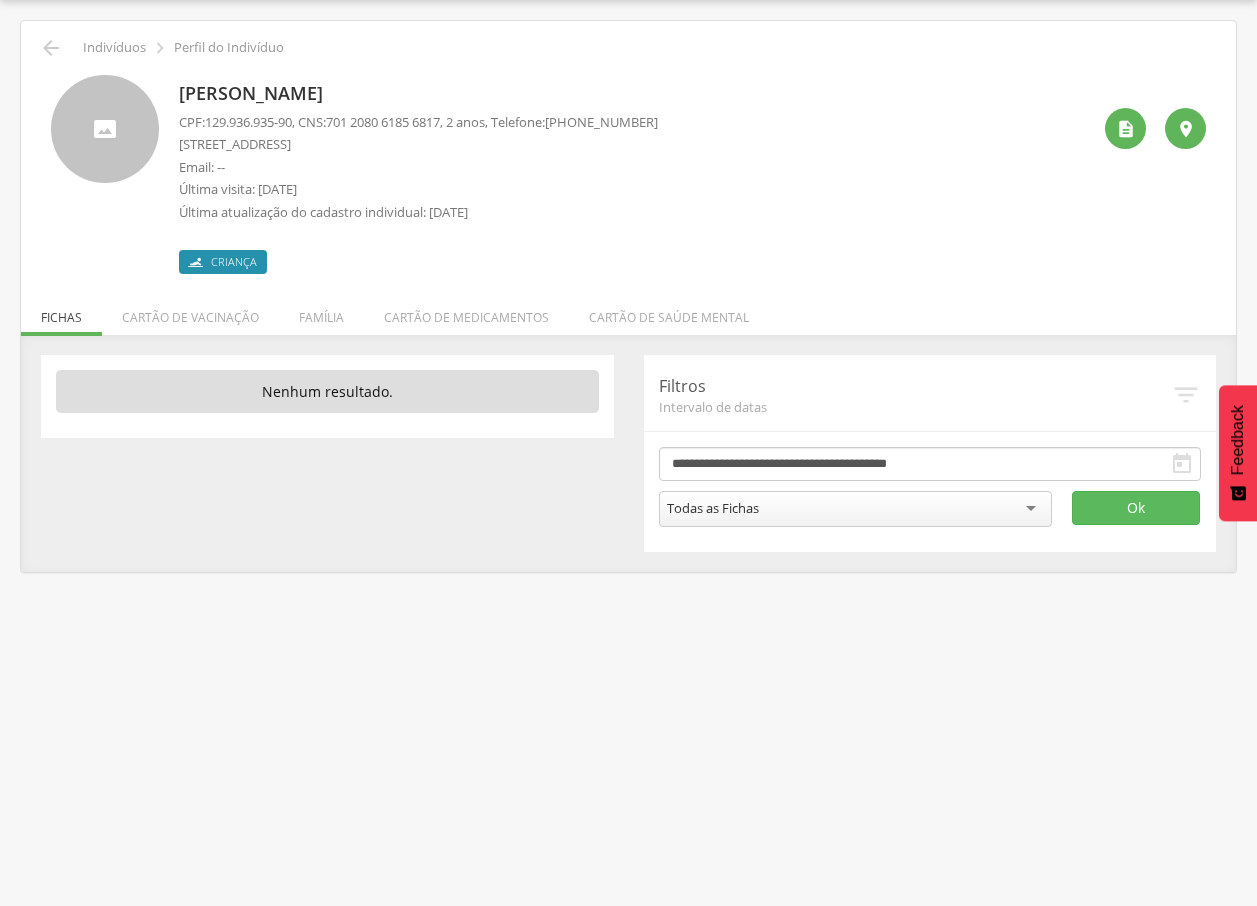drag, startPoint x: 182, startPoint y: 90, endPoint x: 424, endPoint y: 86, distance: 242.03305 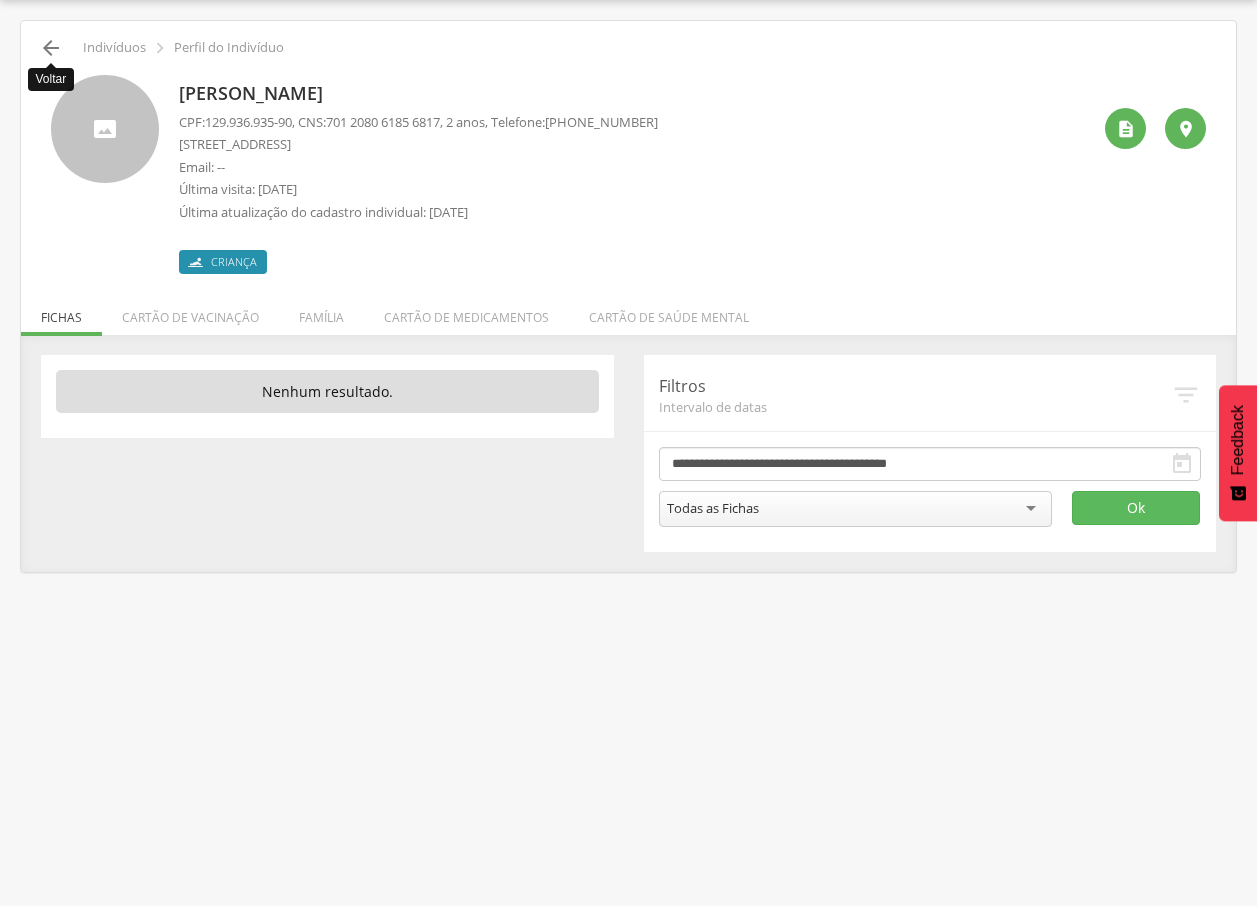 click on "" at bounding box center (51, 48) 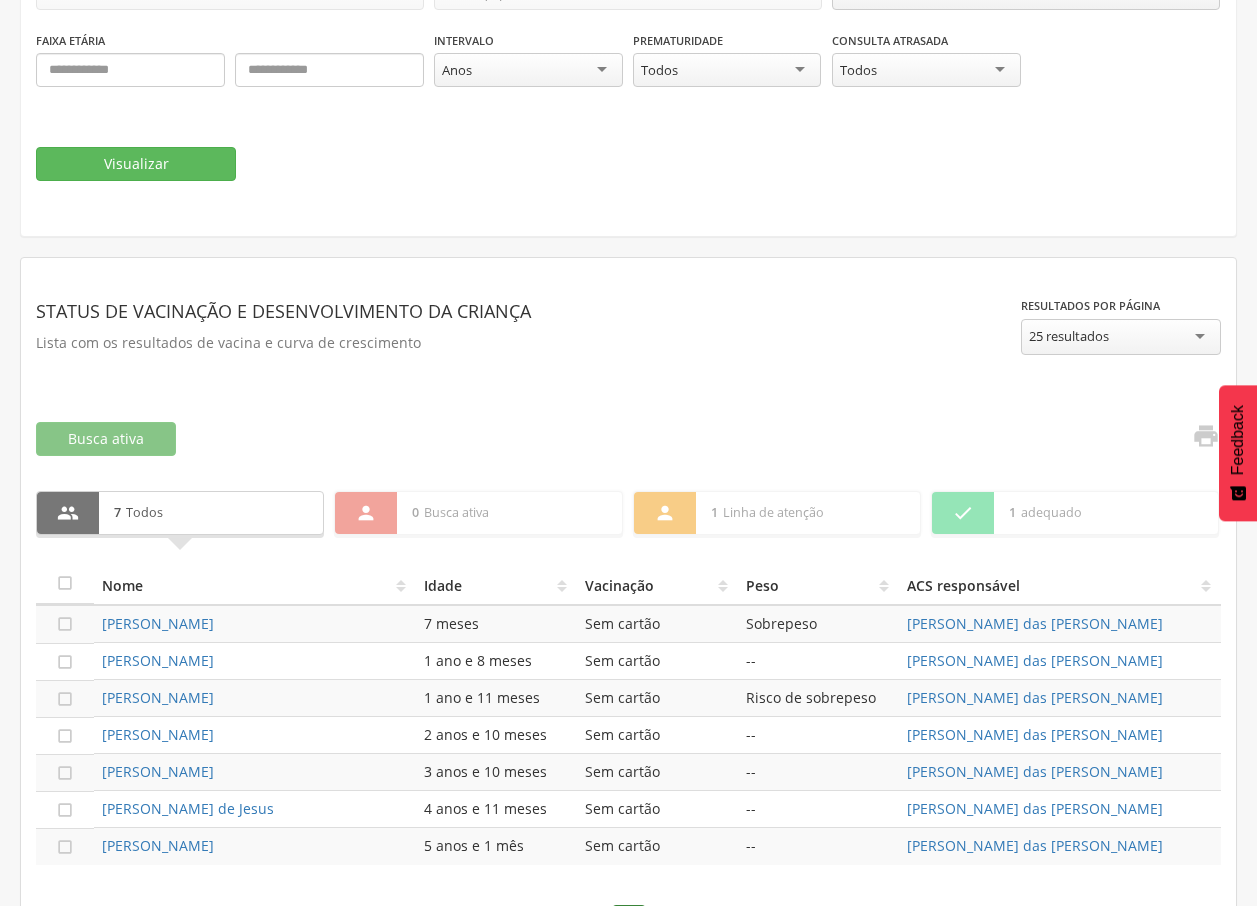 scroll, scrollTop: 337, scrollLeft: 0, axis: vertical 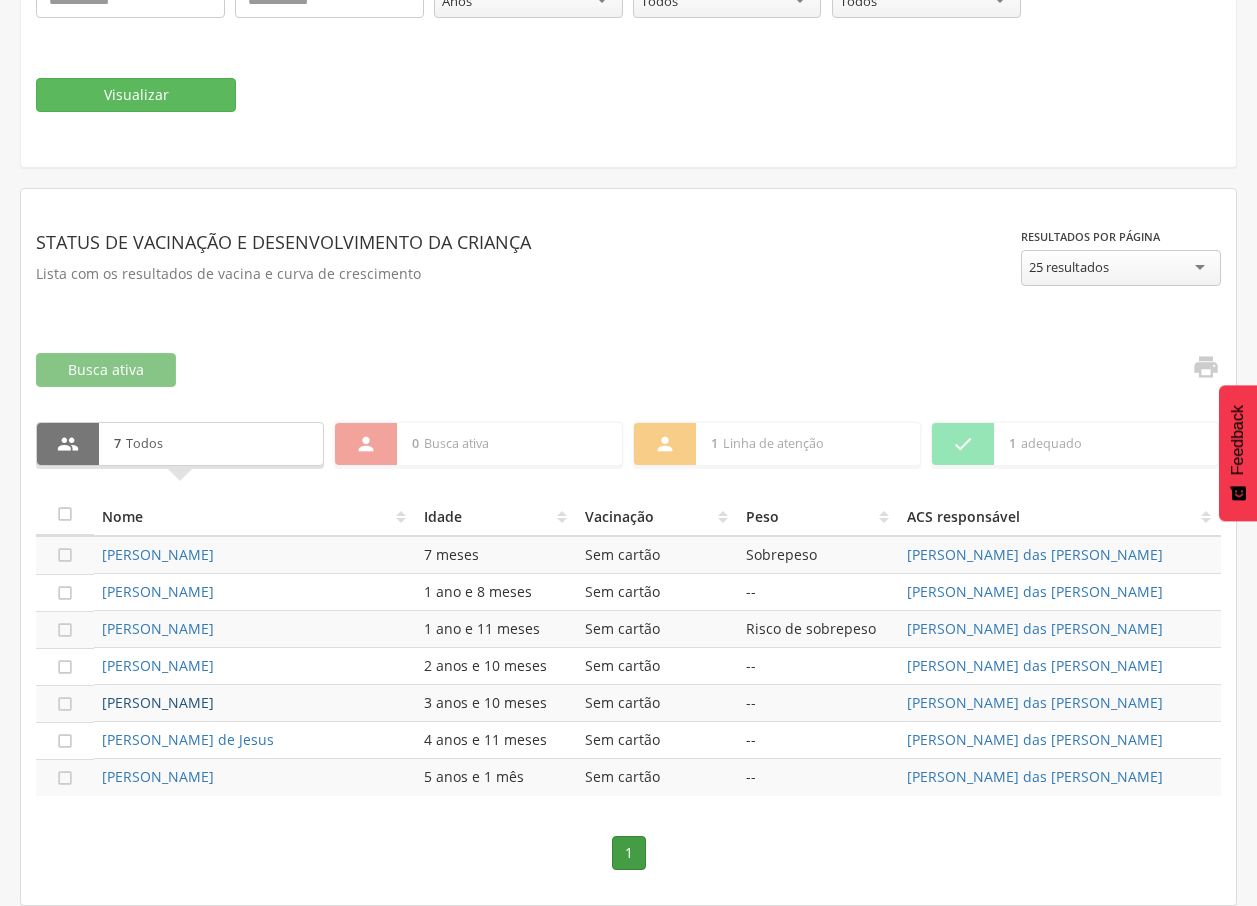 click on "[PERSON_NAME]" at bounding box center [158, 702] 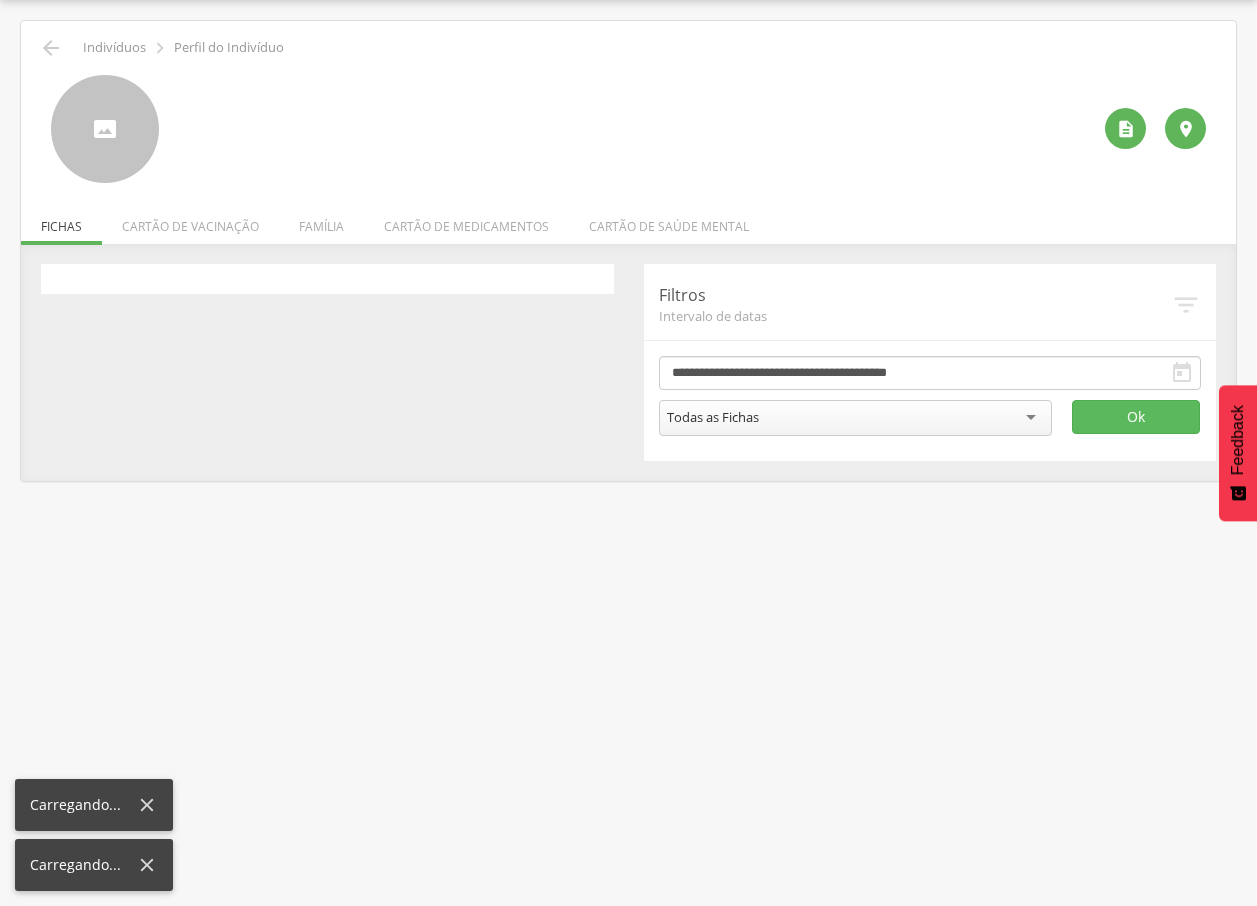 scroll, scrollTop: 60, scrollLeft: 0, axis: vertical 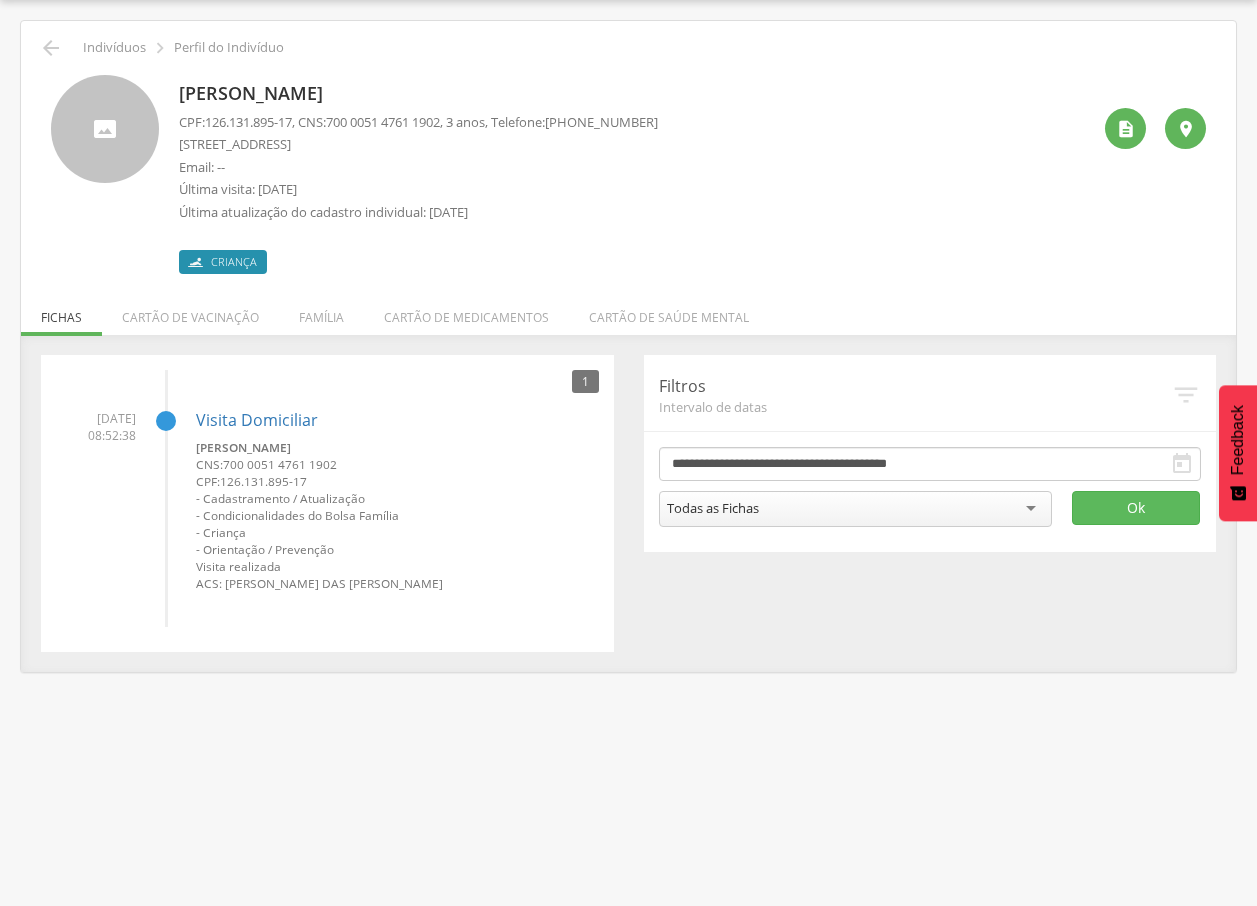 drag, startPoint x: 168, startPoint y: 97, endPoint x: 450, endPoint y: 139, distance: 285.1105 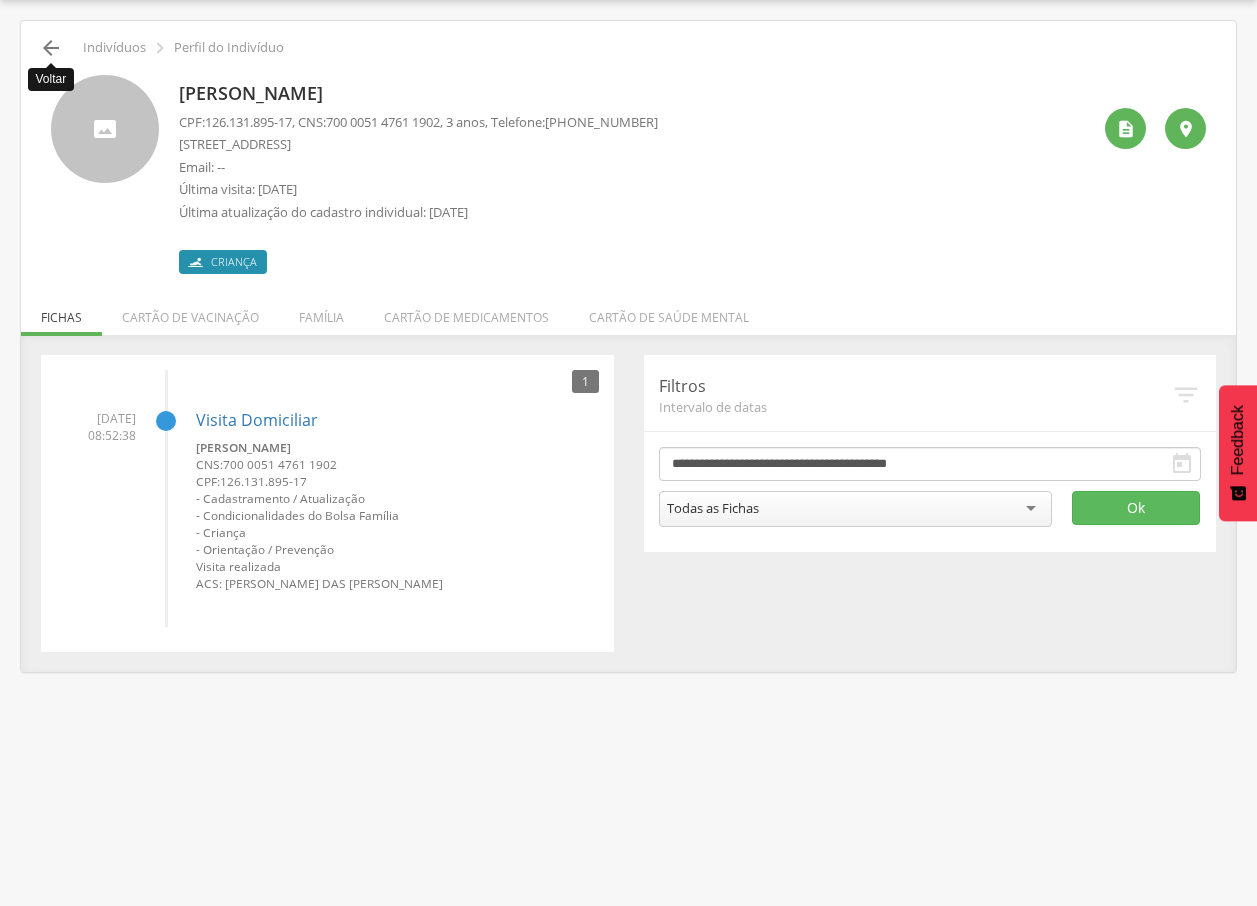 click on "" at bounding box center (51, 48) 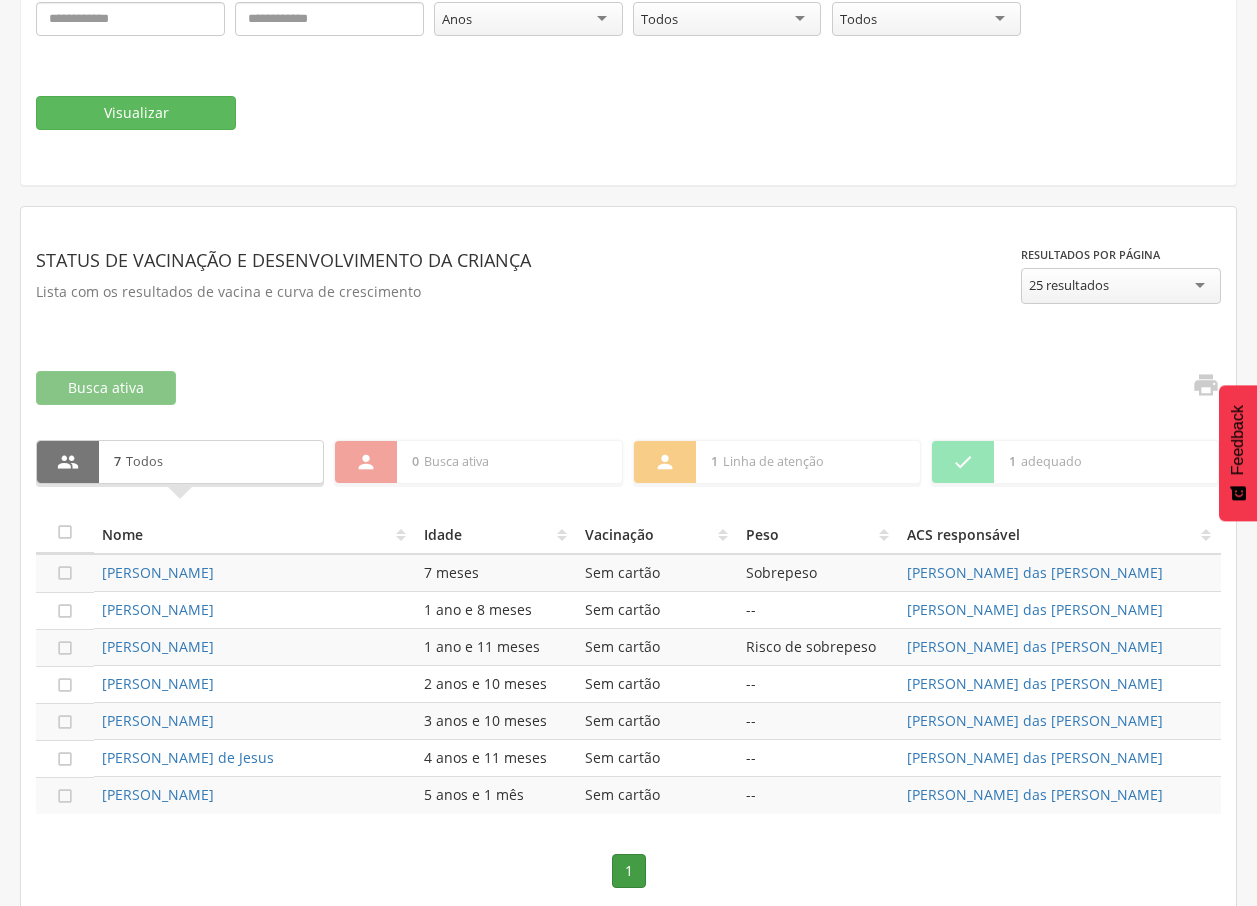 scroll, scrollTop: 337, scrollLeft: 0, axis: vertical 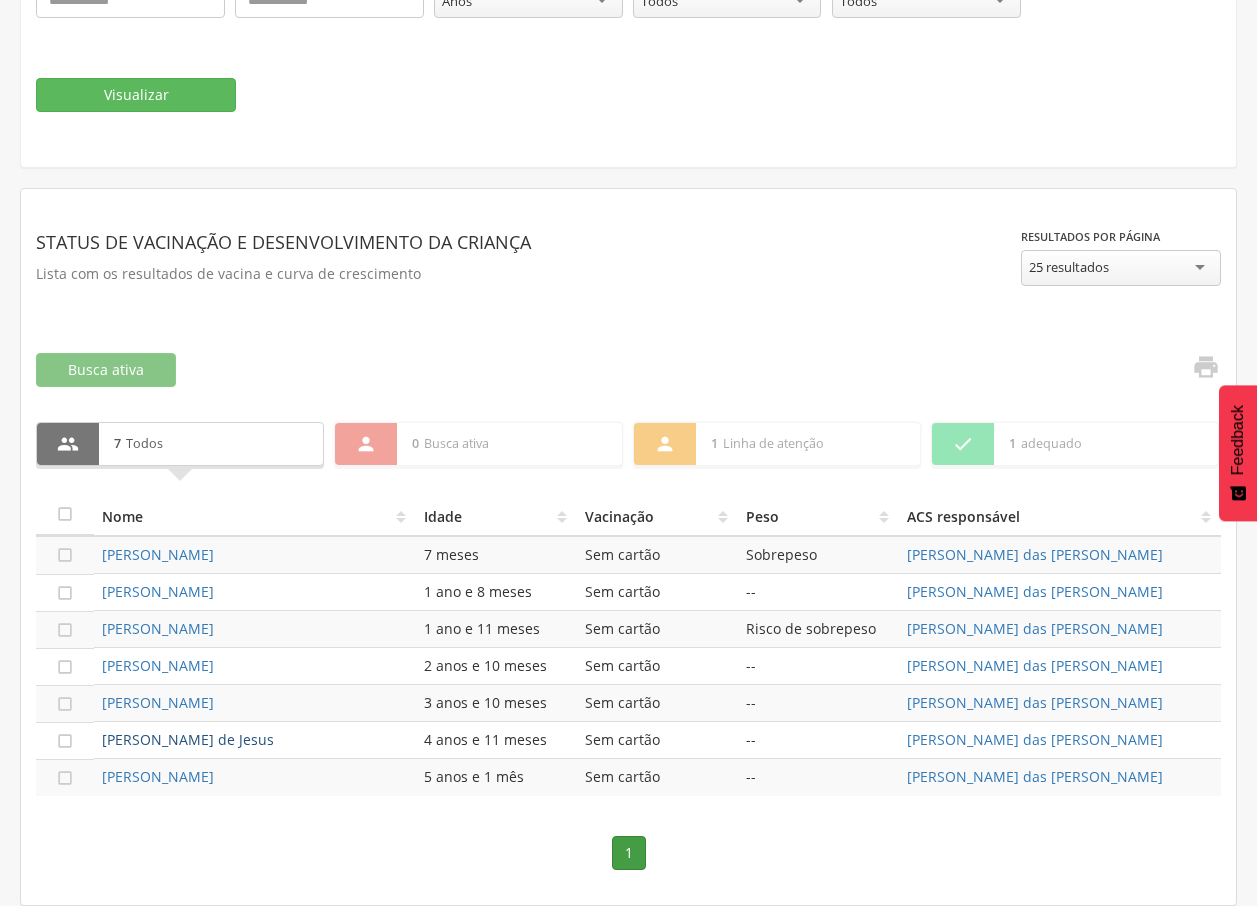 click on "[PERSON_NAME] de Jesus" at bounding box center [188, 739] 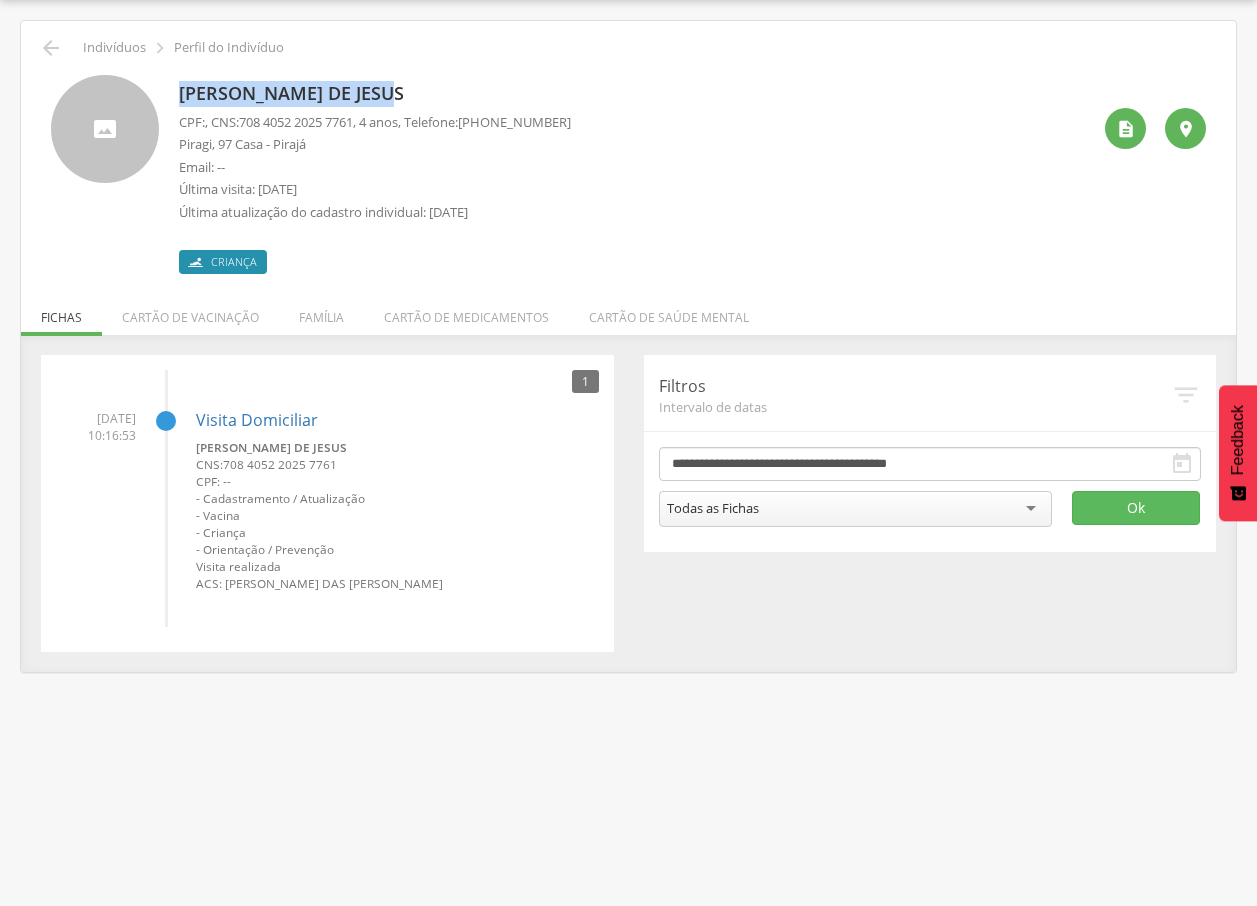 drag, startPoint x: 173, startPoint y: 89, endPoint x: 387, endPoint y: 80, distance: 214.18916 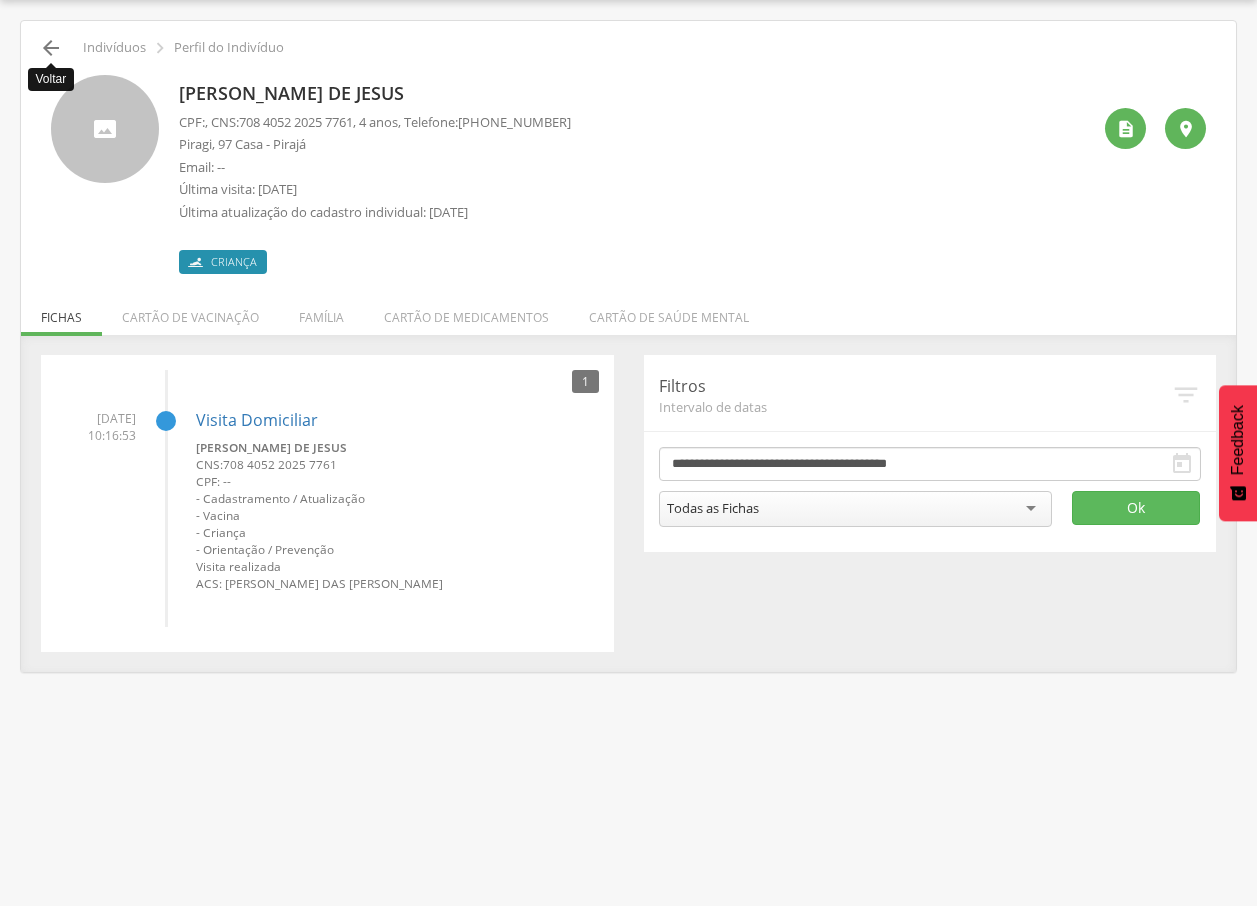 click on "" at bounding box center (51, 48) 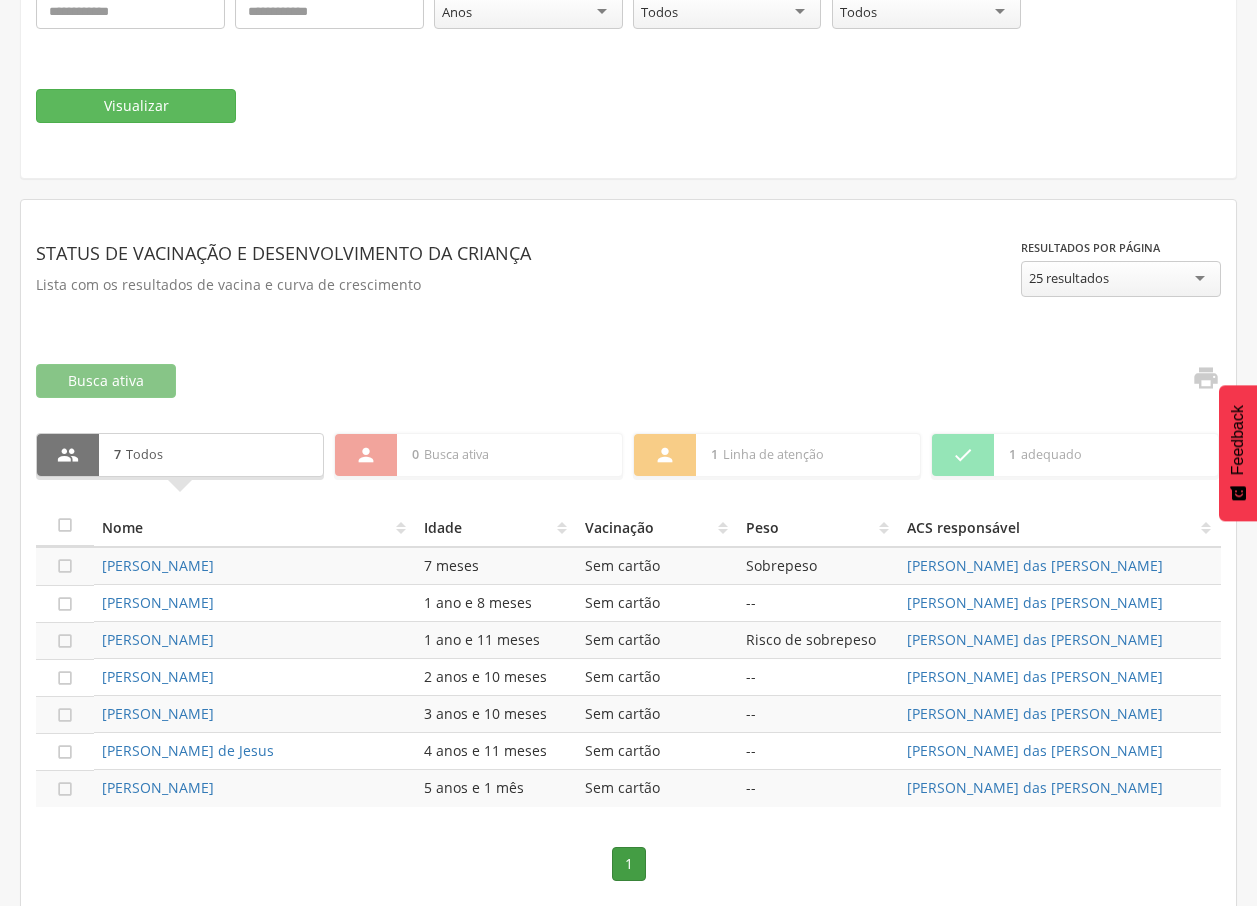 scroll, scrollTop: 337, scrollLeft: 0, axis: vertical 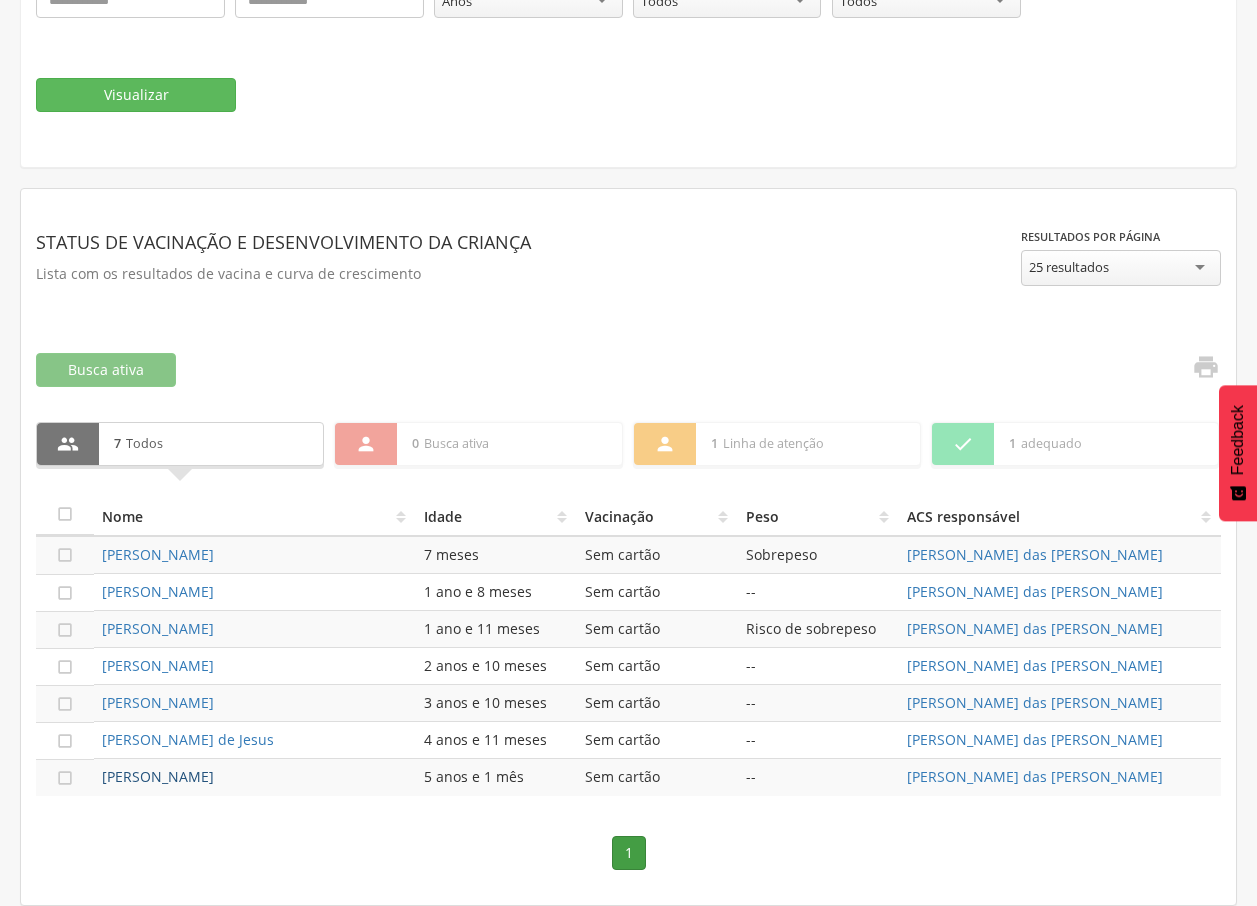 click on "[PERSON_NAME]" at bounding box center [158, 776] 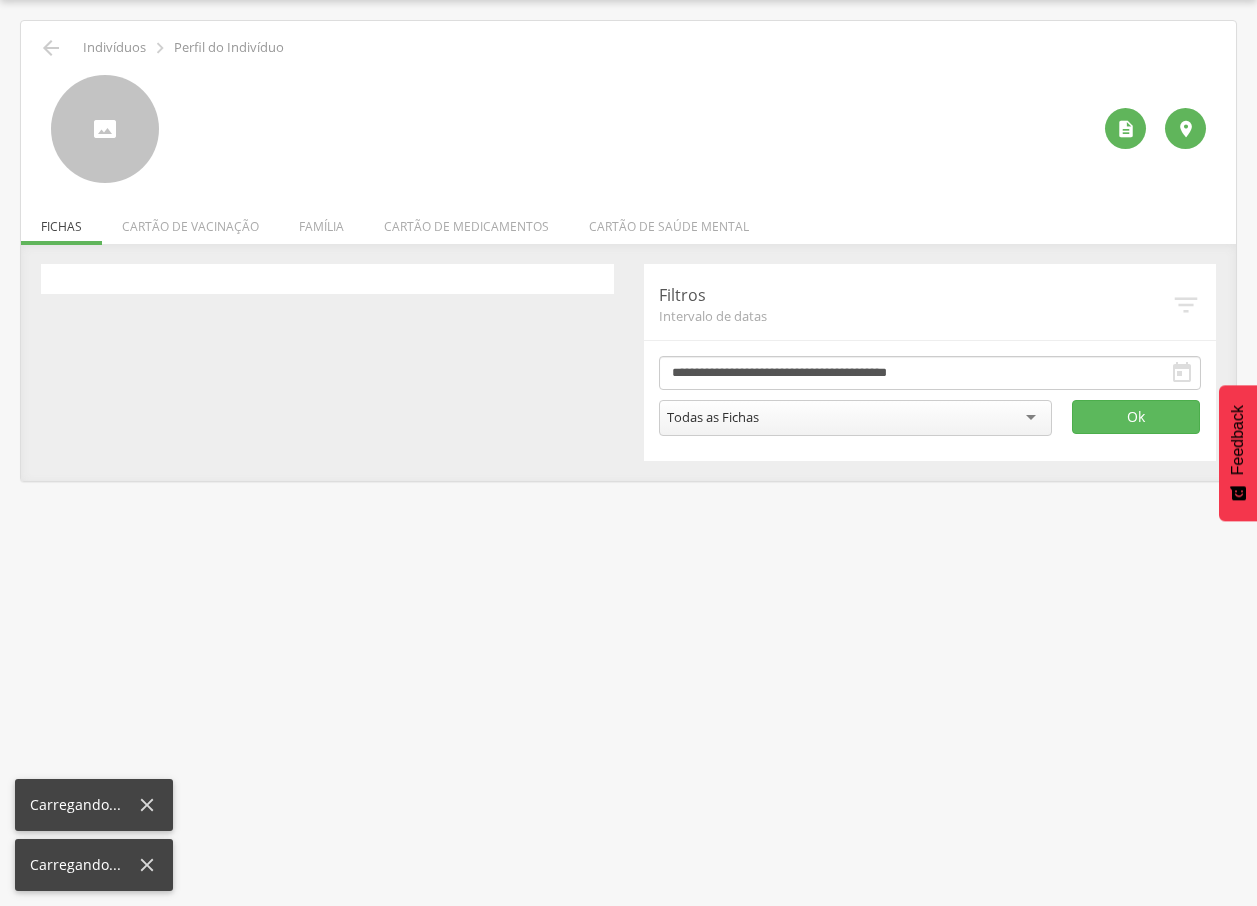 scroll, scrollTop: 60, scrollLeft: 0, axis: vertical 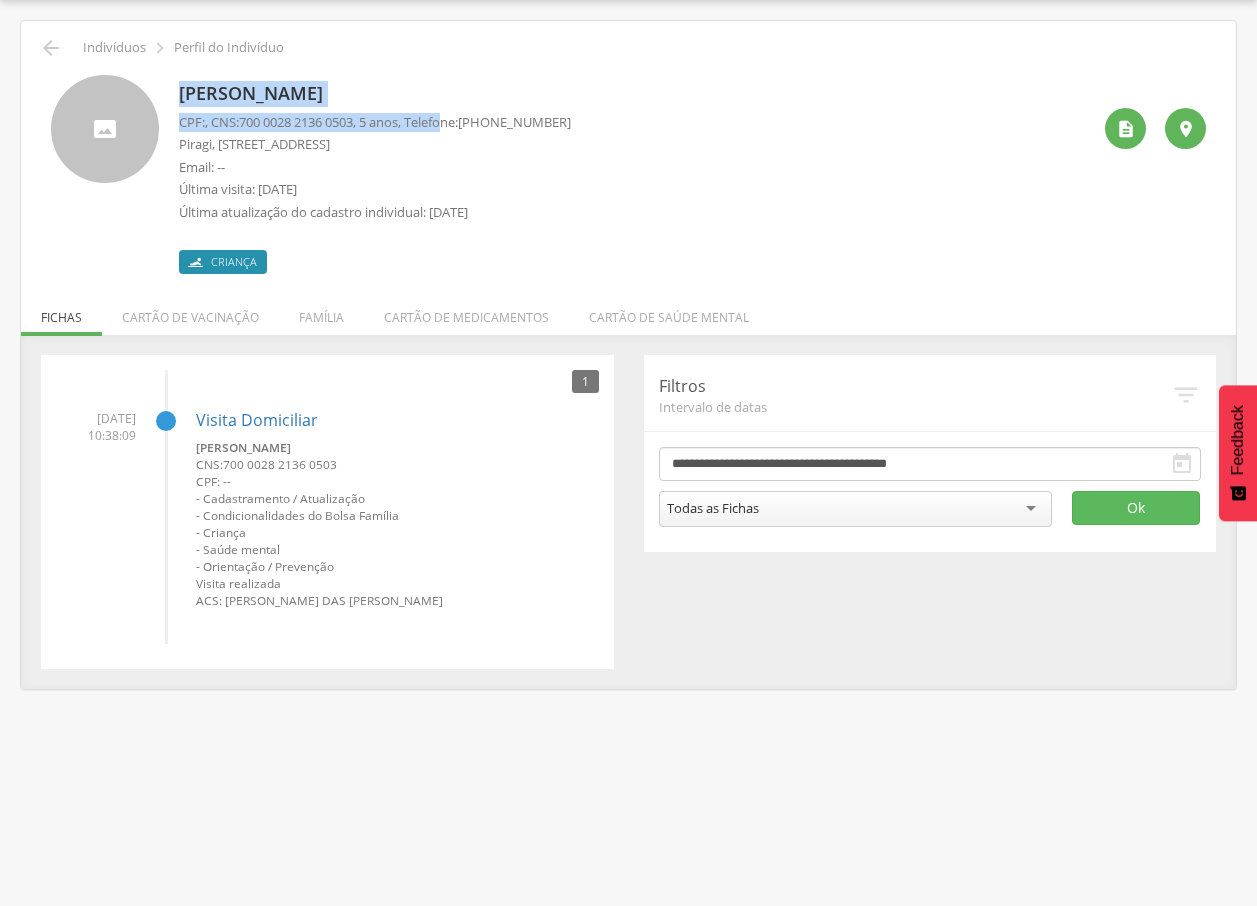 drag, startPoint x: 179, startPoint y: 92, endPoint x: 460, endPoint y: 111, distance: 281.6416 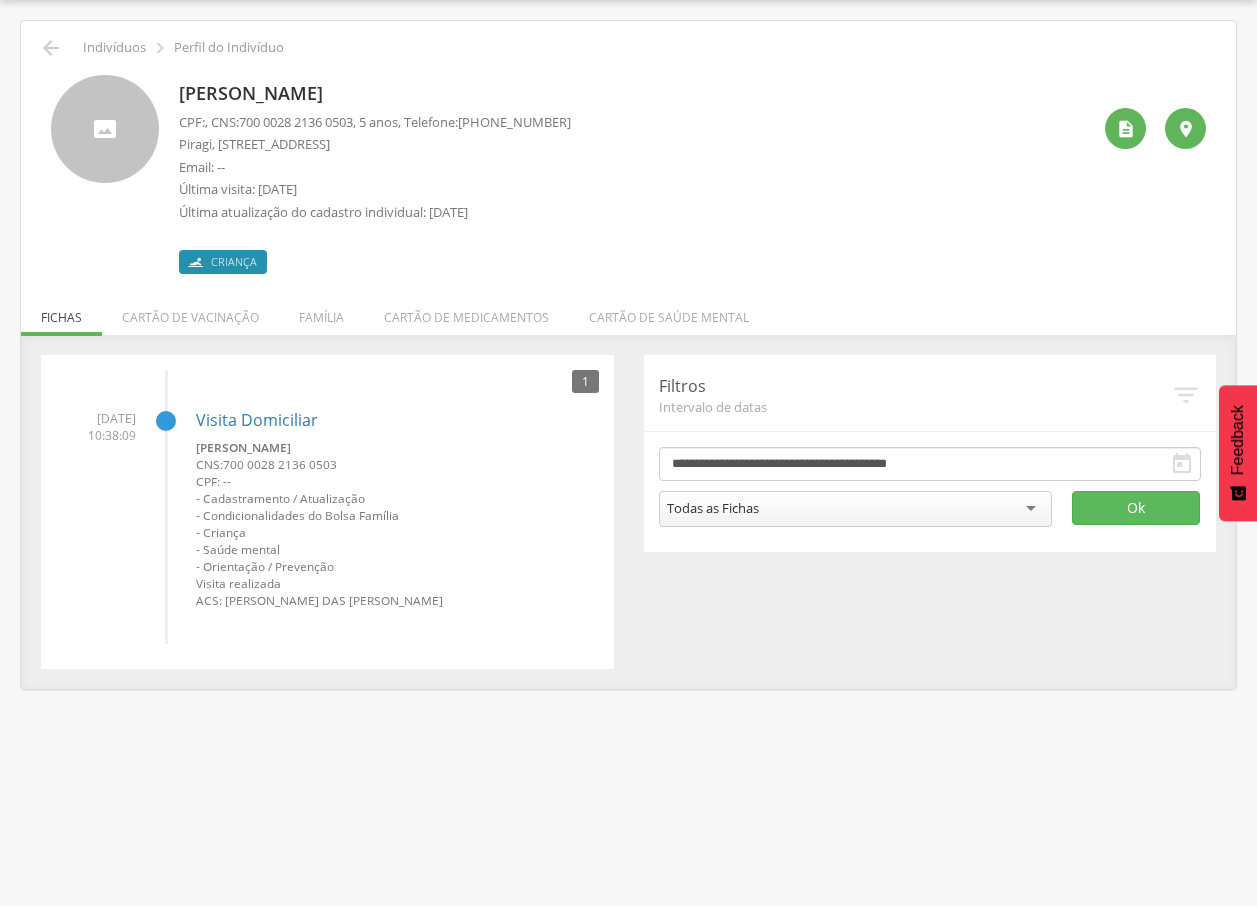 drag, startPoint x: 178, startPoint y: 88, endPoint x: 401, endPoint y: 95, distance: 223.10983 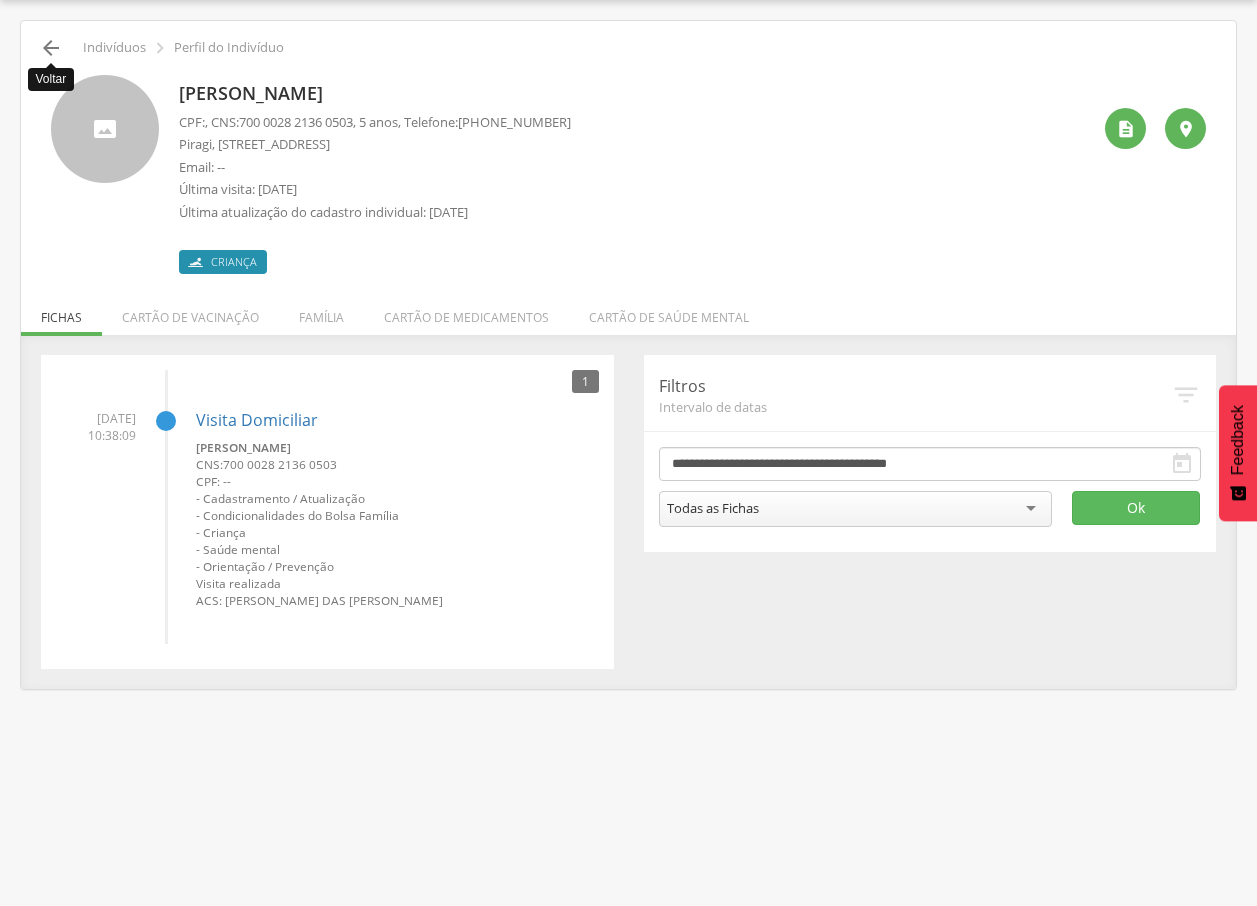 click on "" at bounding box center [51, 48] 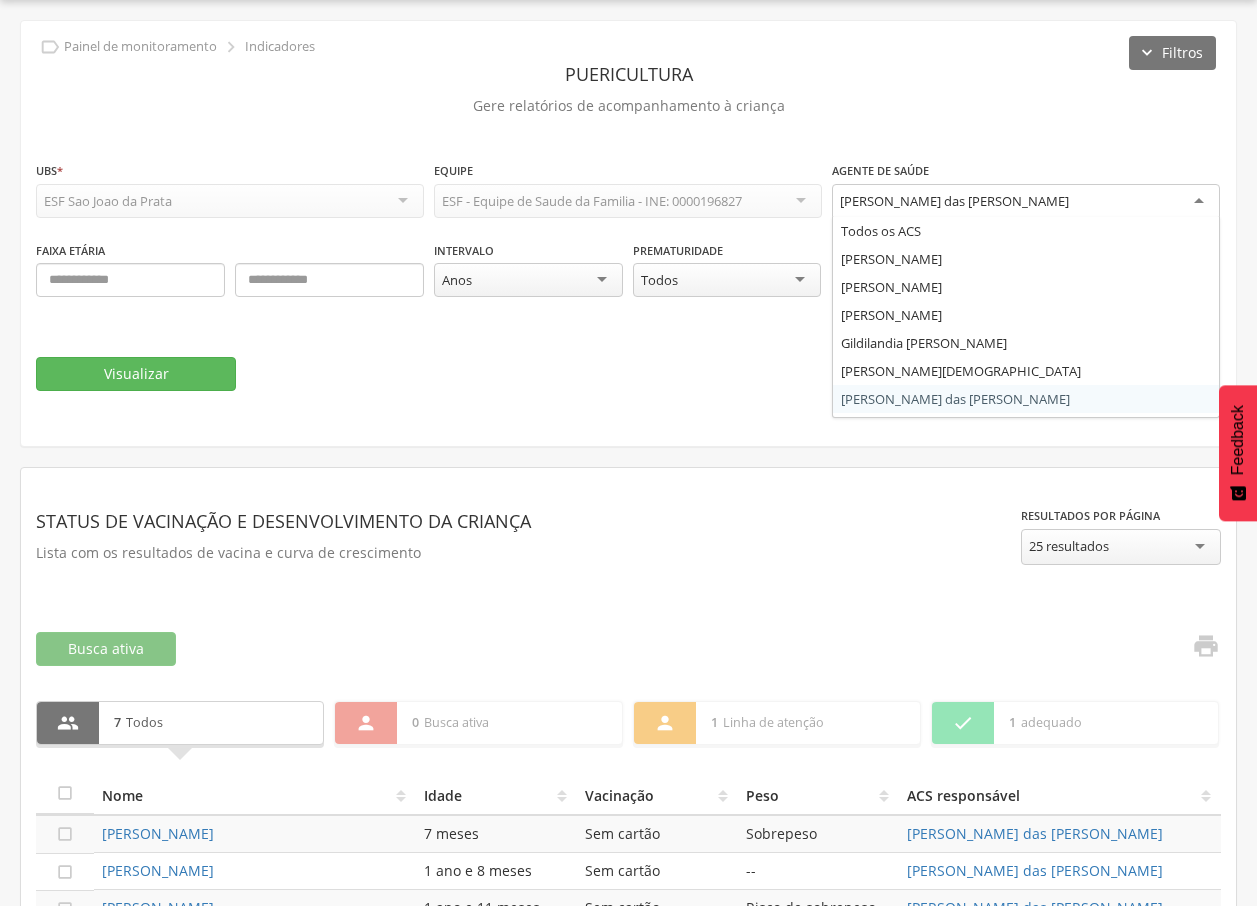click on "[PERSON_NAME] das [PERSON_NAME]" at bounding box center [1026, 202] 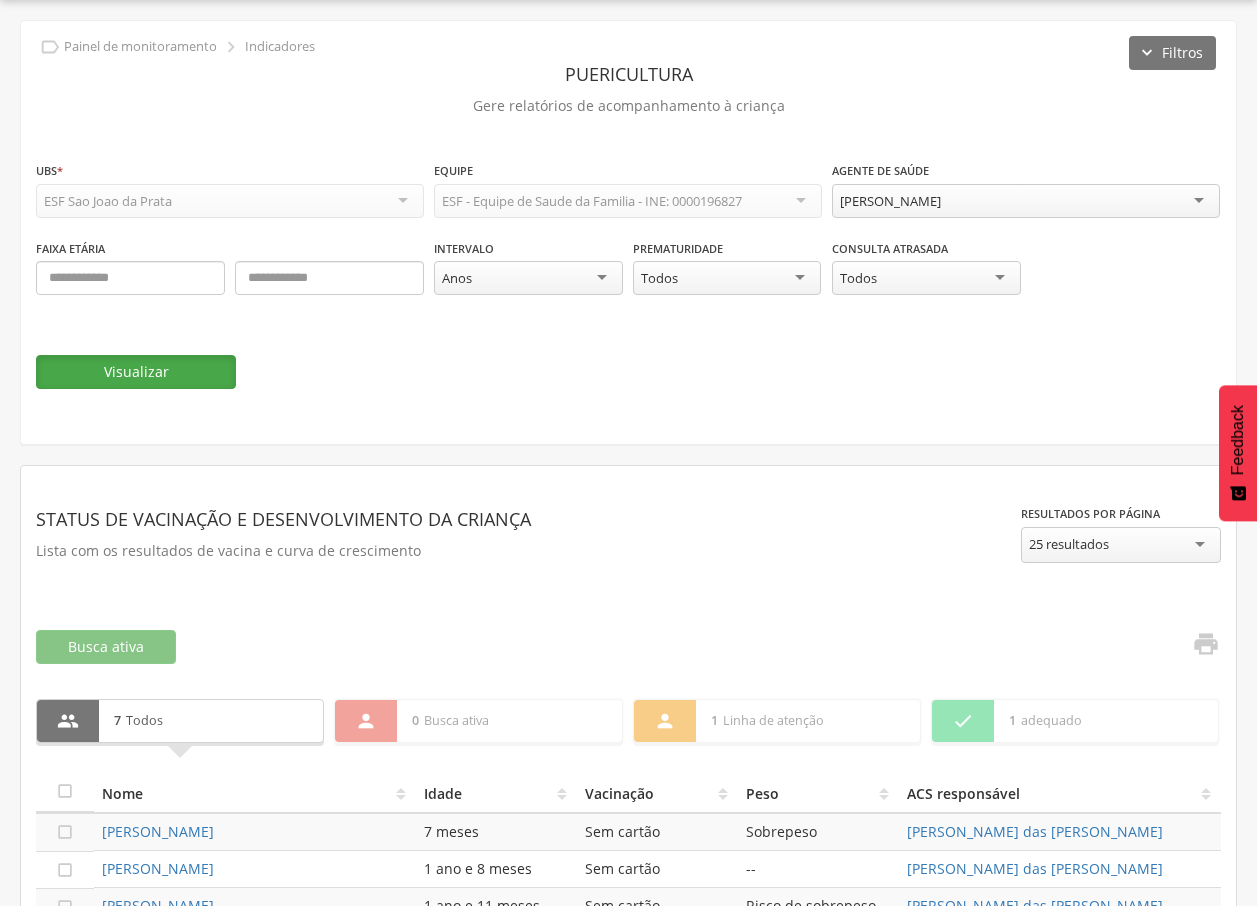 click on "Visualizar" at bounding box center (136, 372) 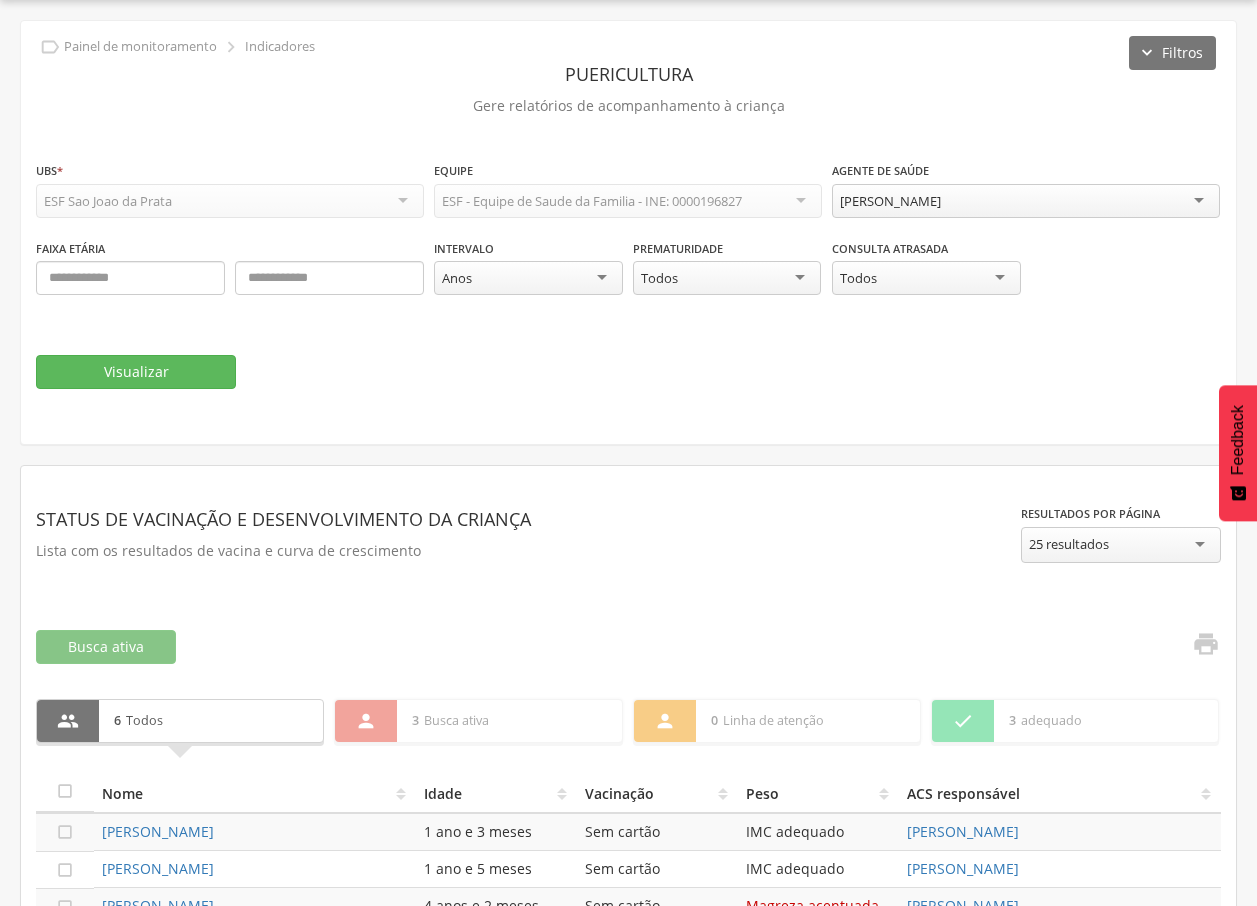 scroll, scrollTop: 300, scrollLeft: 0, axis: vertical 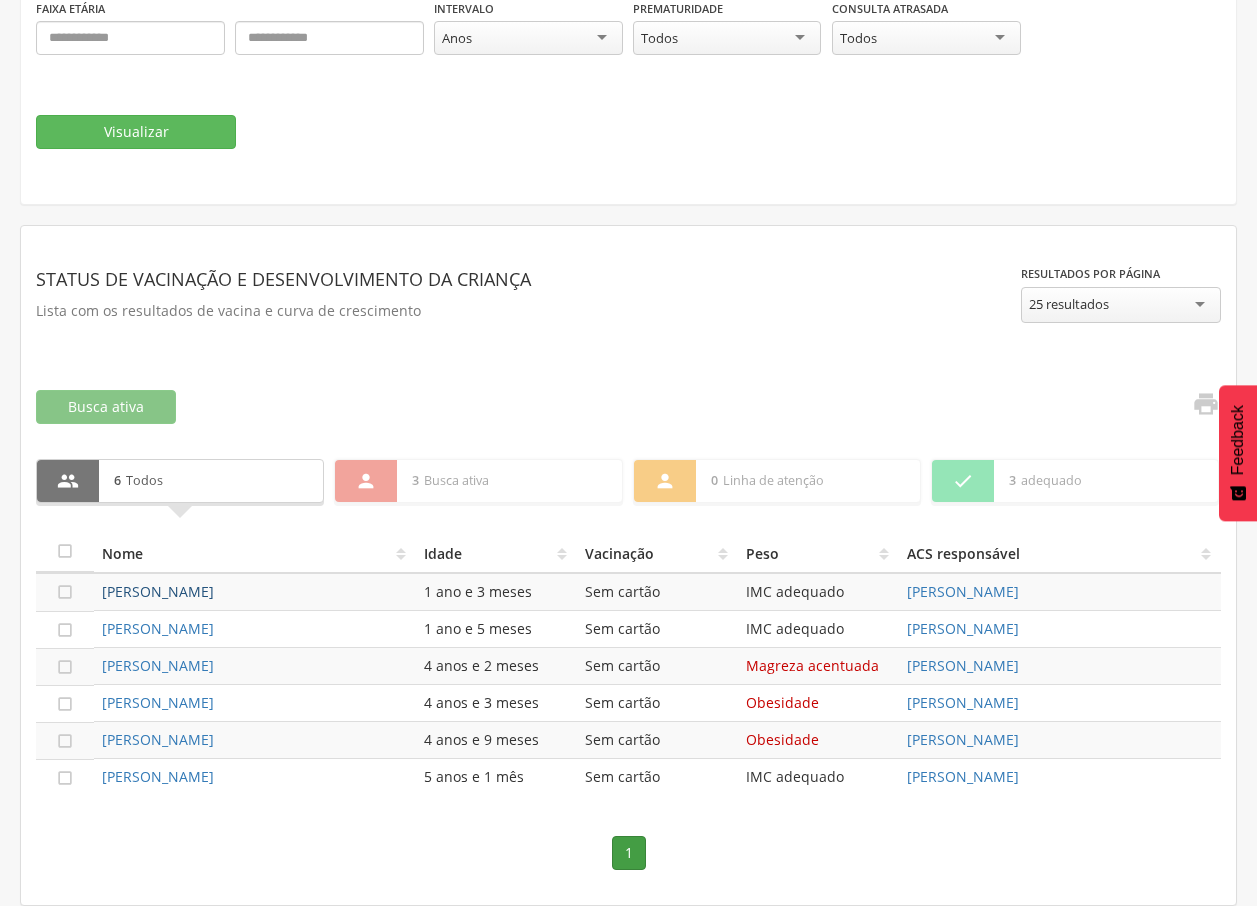 click on "[PERSON_NAME]" at bounding box center (158, 591) 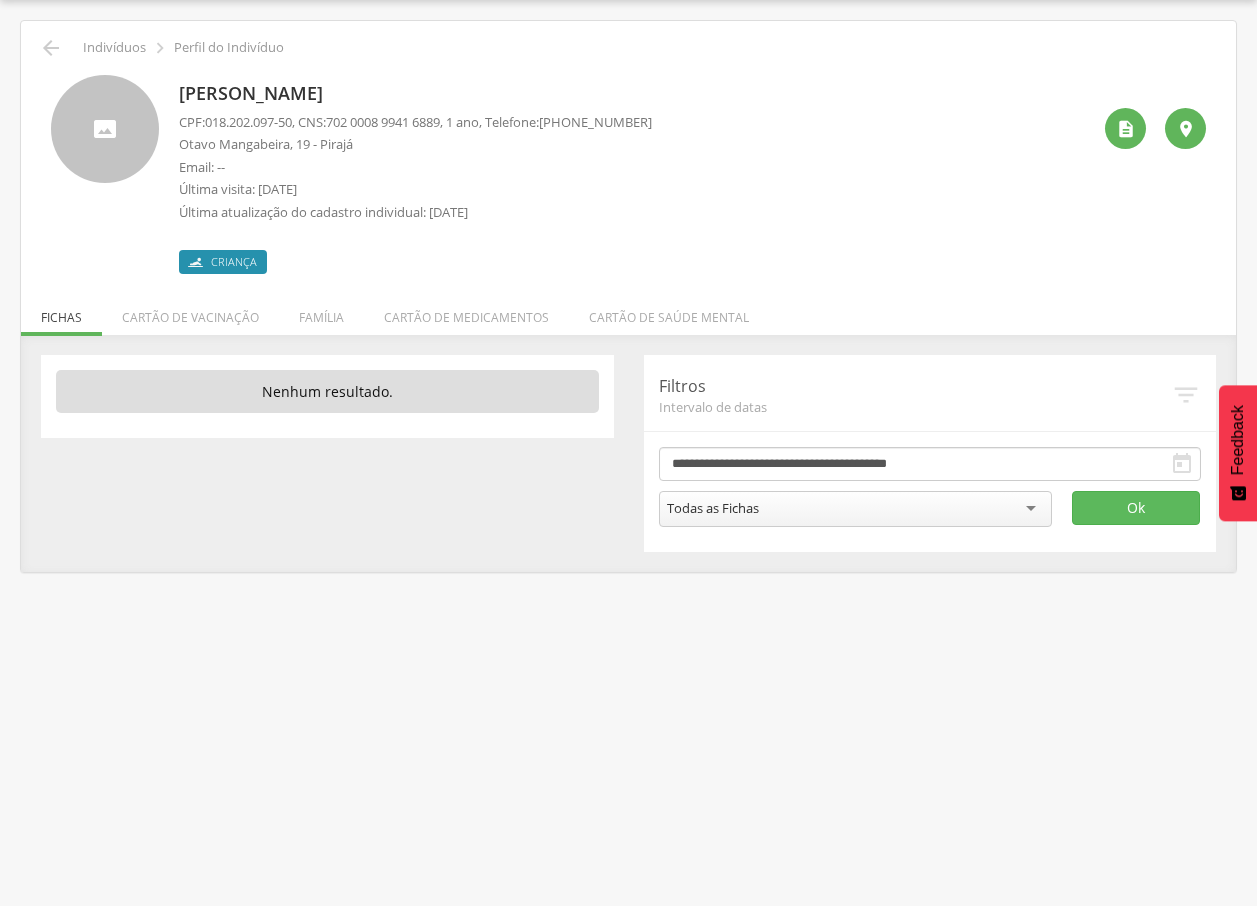 drag, startPoint x: 180, startPoint y: 88, endPoint x: 434, endPoint y: 80, distance: 254.12595 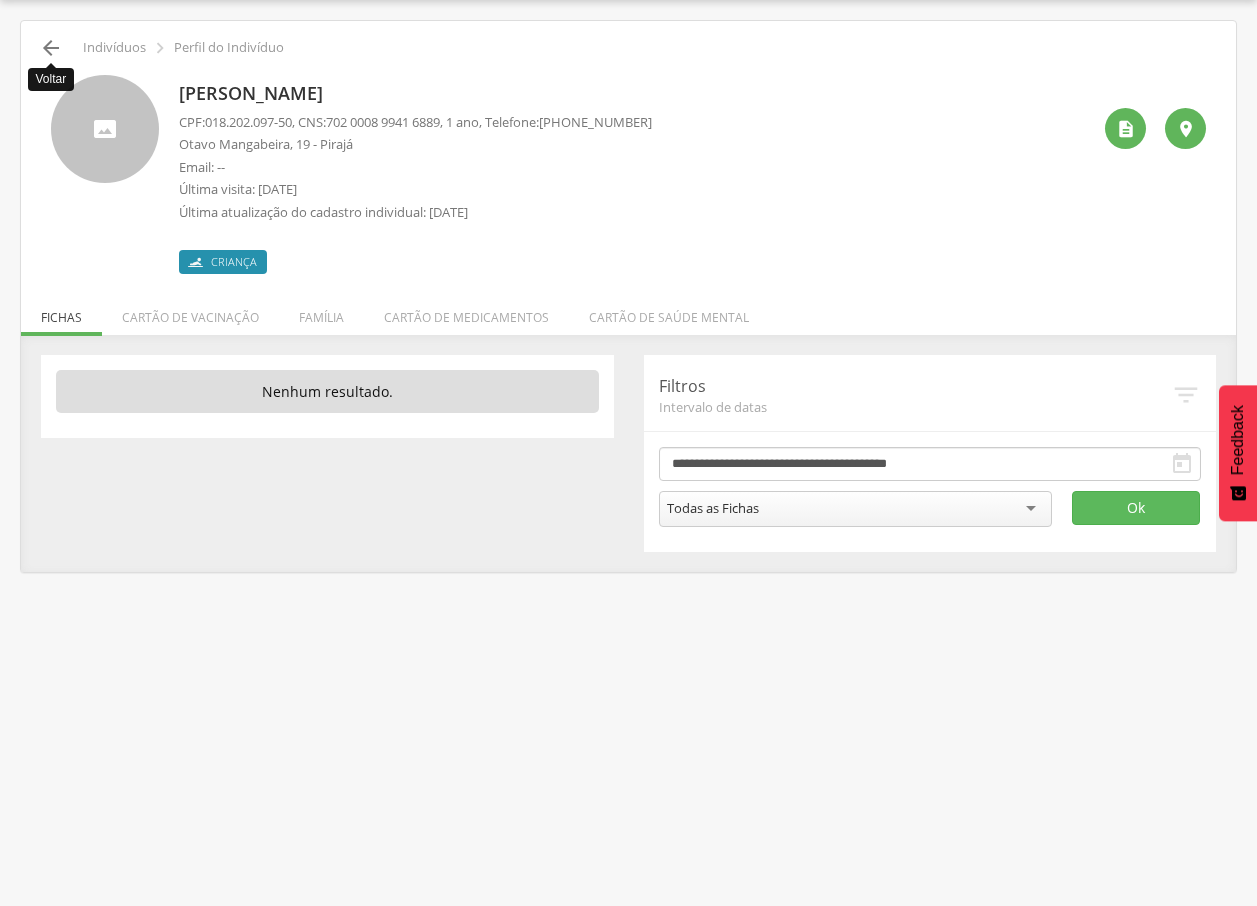 click on "" at bounding box center (51, 48) 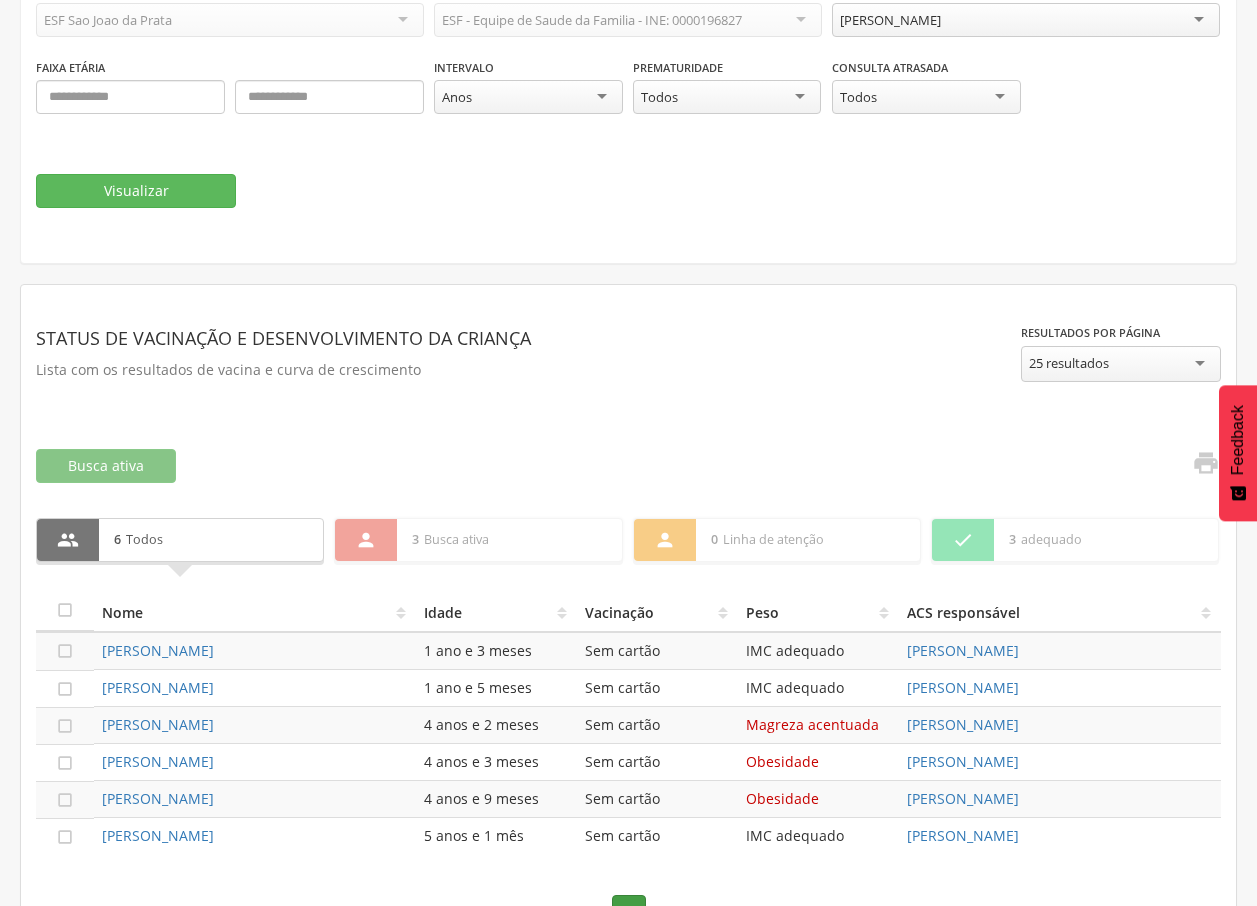 scroll, scrollTop: 300, scrollLeft: 0, axis: vertical 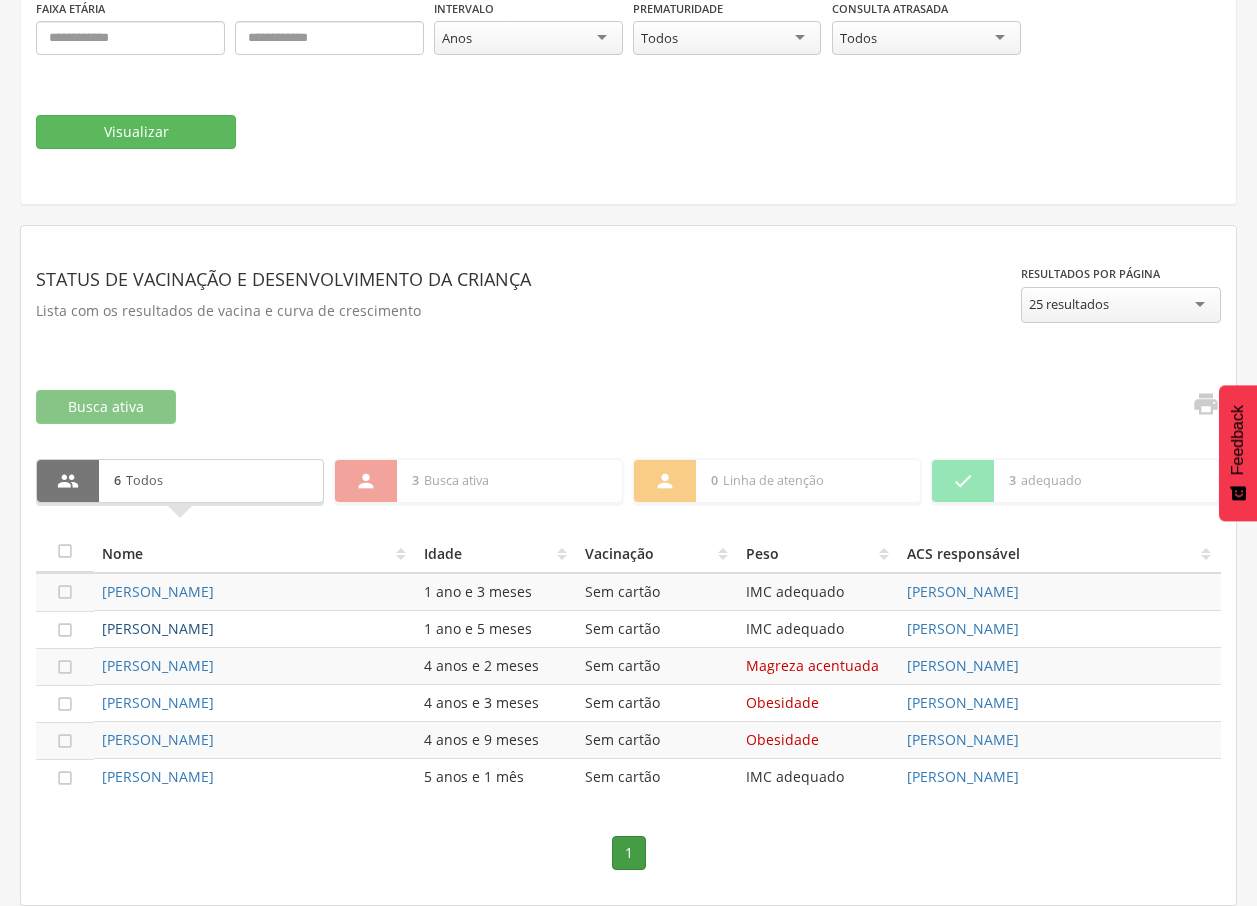 click on "[PERSON_NAME]" at bounding box center (158, 628) 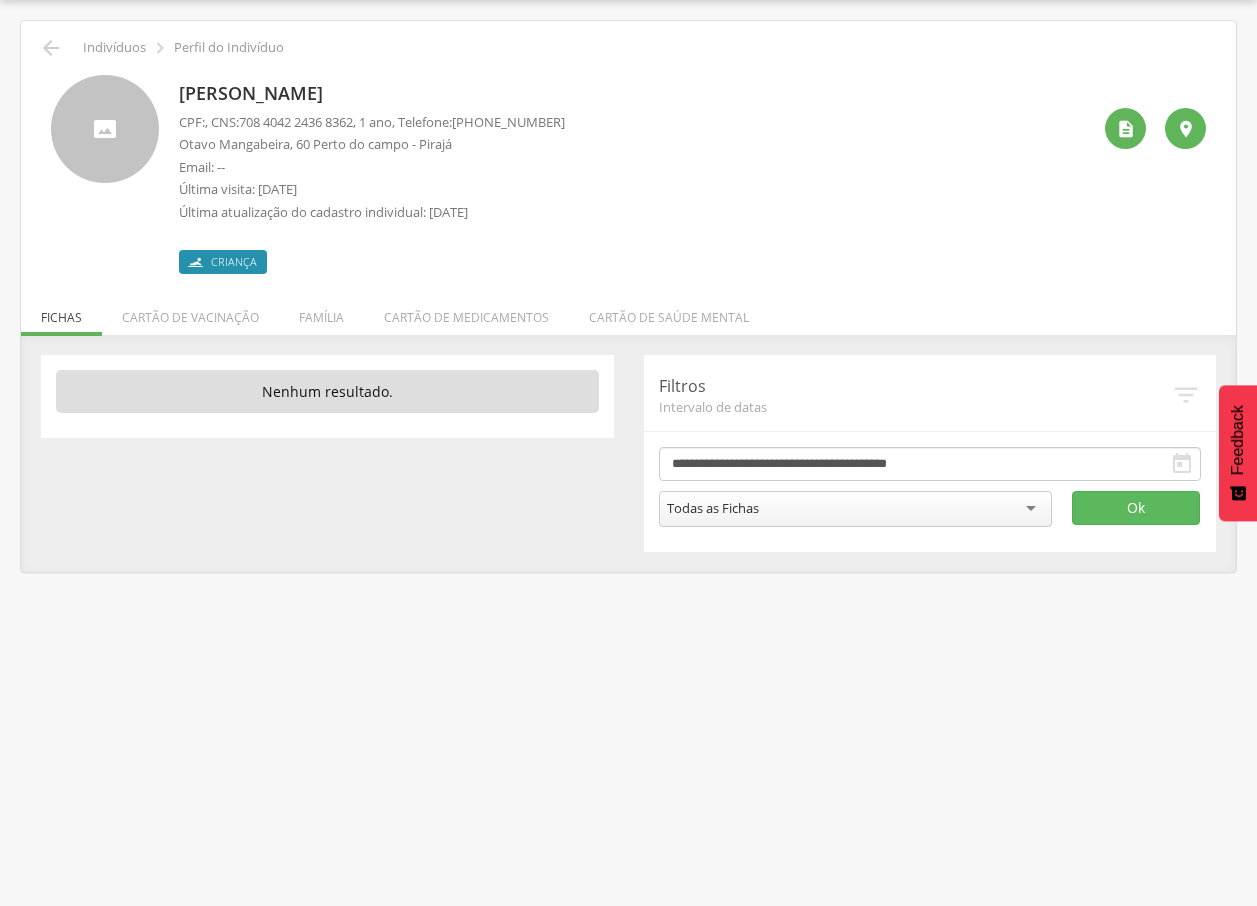 drag, startPoint x: 172, startPoint y: 93, endPoint x: 446, endPoint y: 93, distance: 274 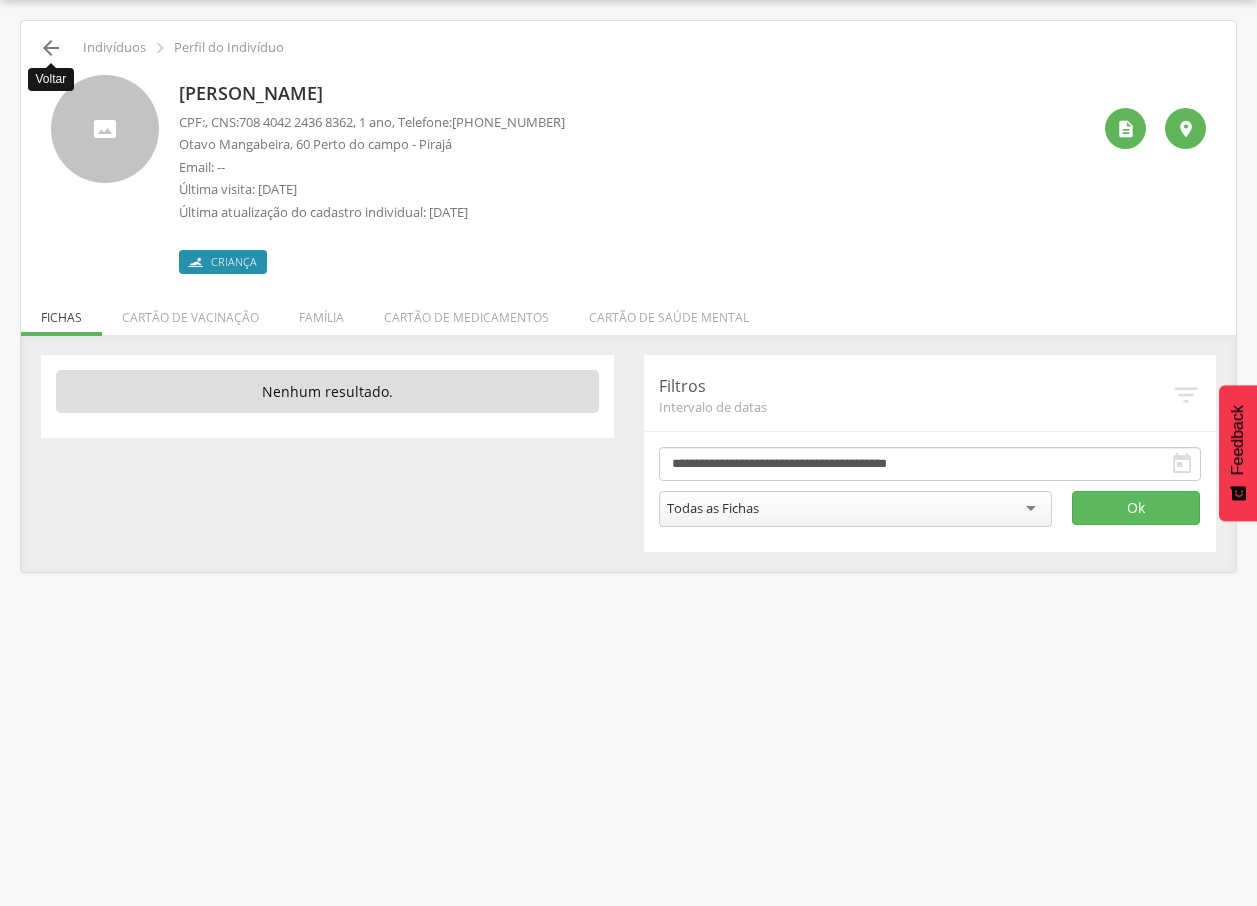 click on "" at bounding box center [51, 48] 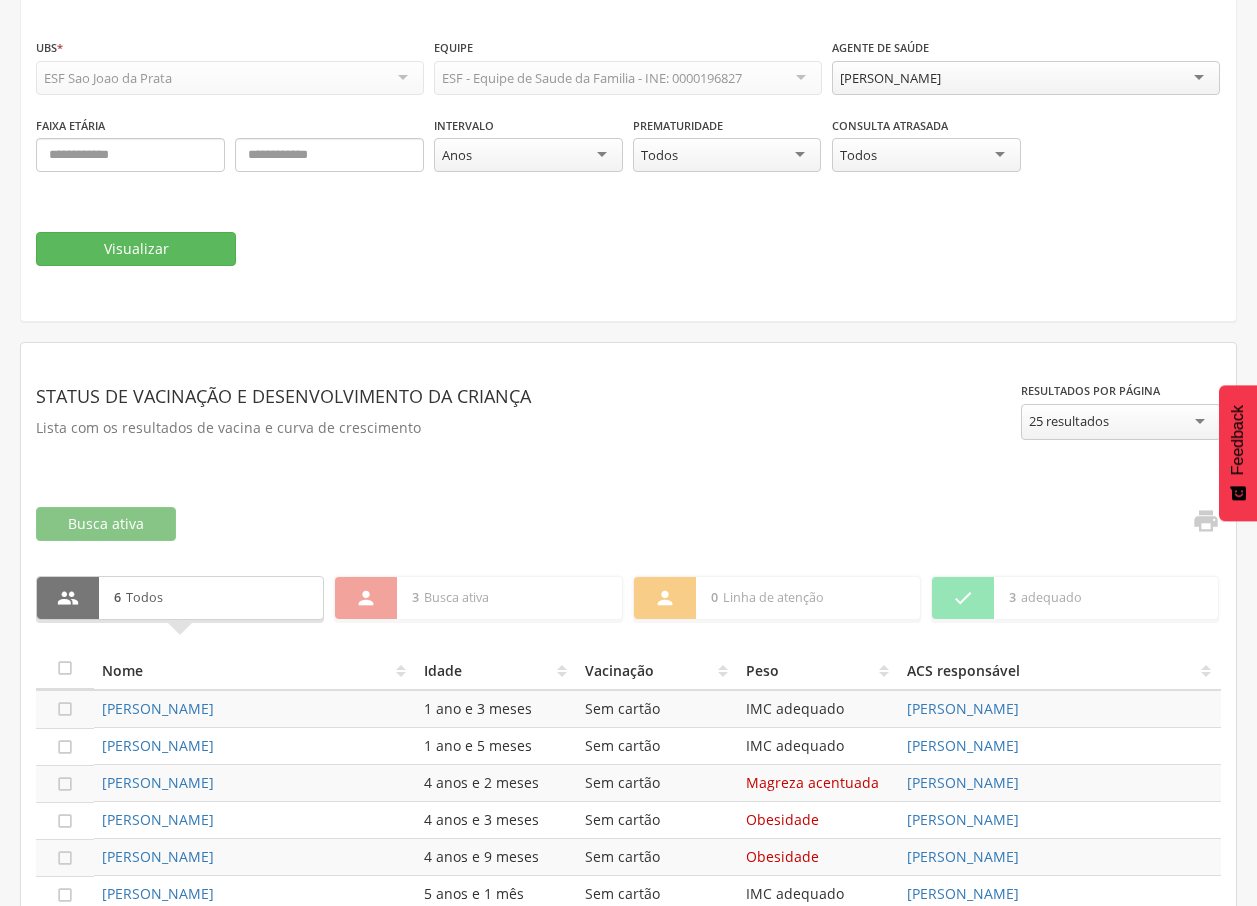 scroll, scrollTop: 300, scrollLeft: 0, axis: vertical 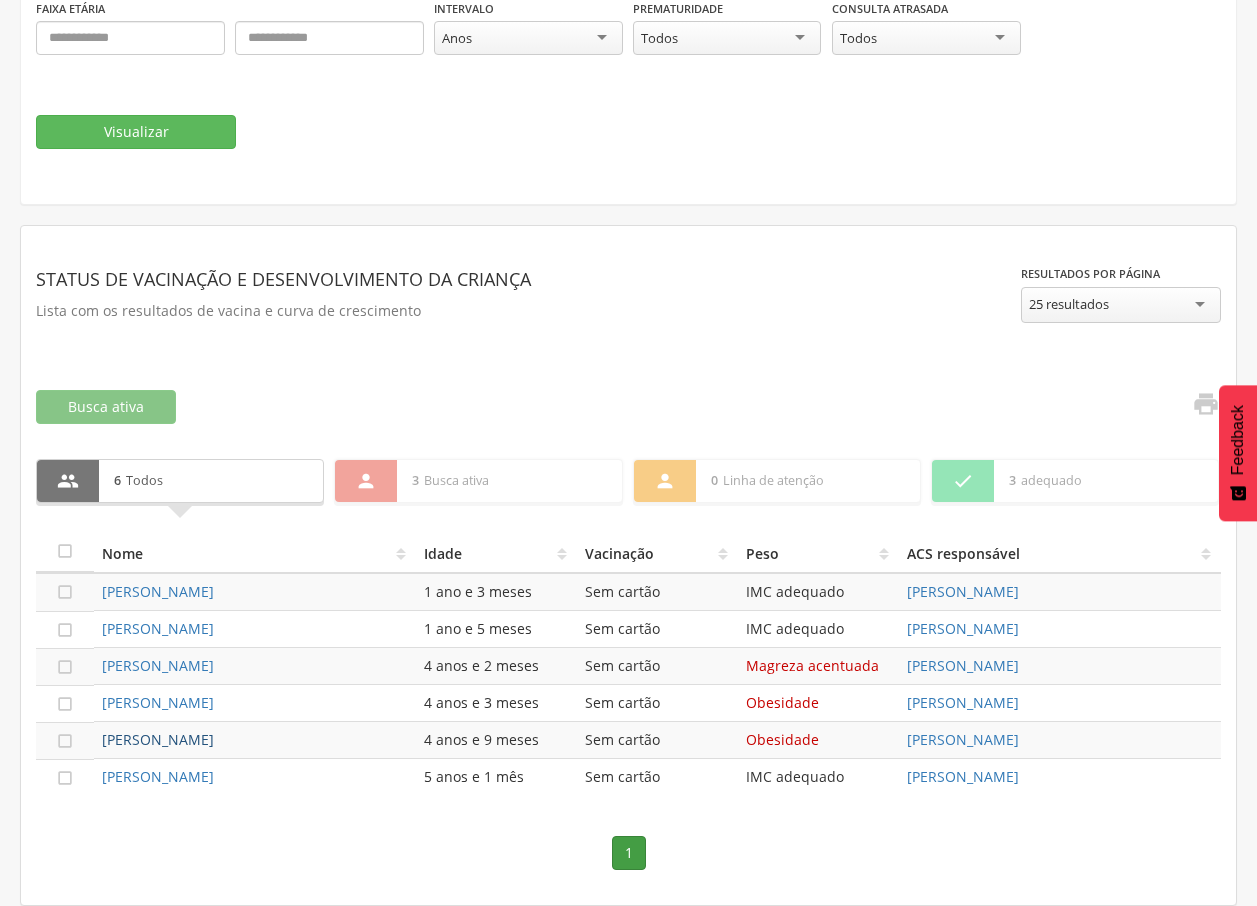 click on "[PERSON_NAME]" at bounding box center (158, 739) 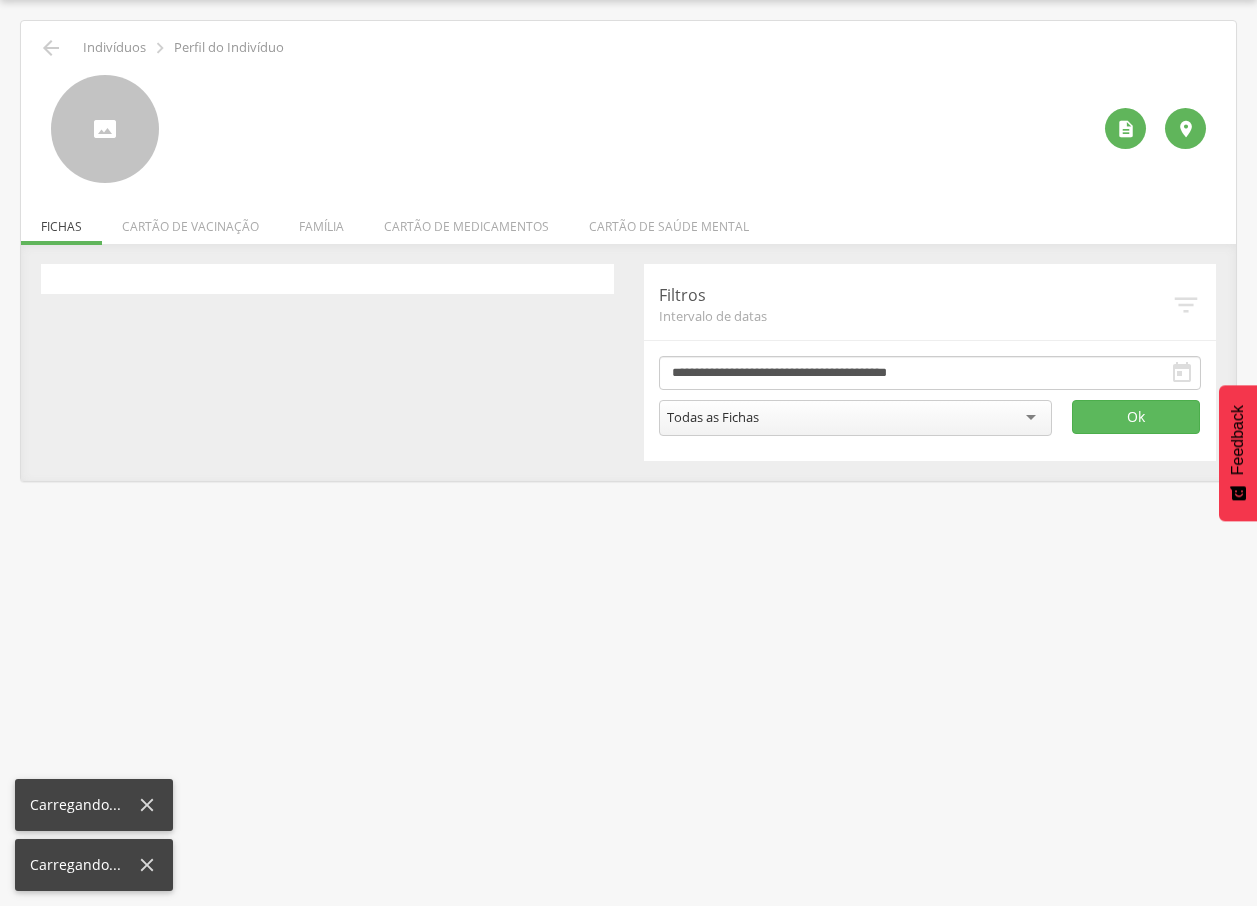 scroll, scrollTop: 60, scrollLeft: 0, axis: vertical 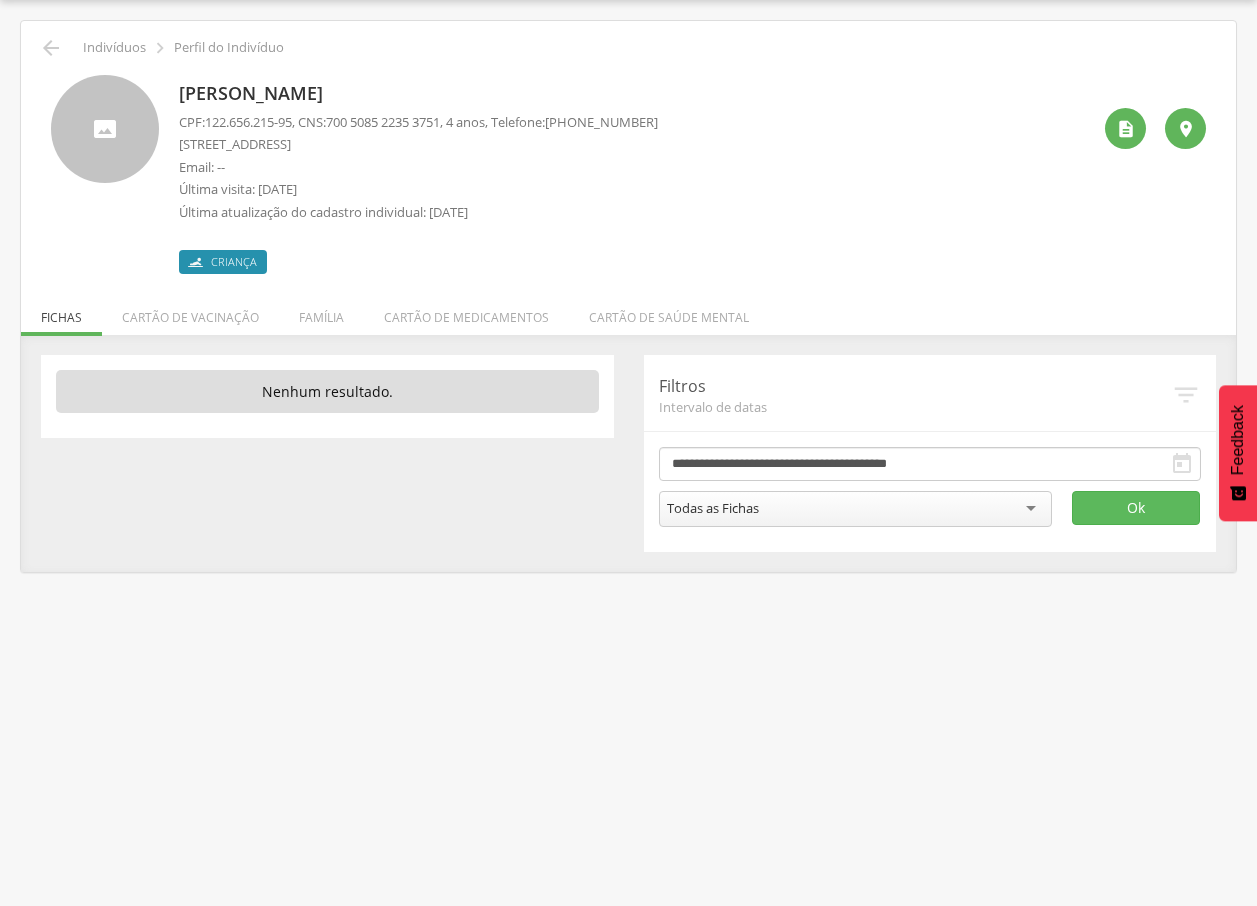 drag, startPoint x: 181, startPoint y: 98, endPoint x: 372, endPoint y: 89, distance: 191.21193 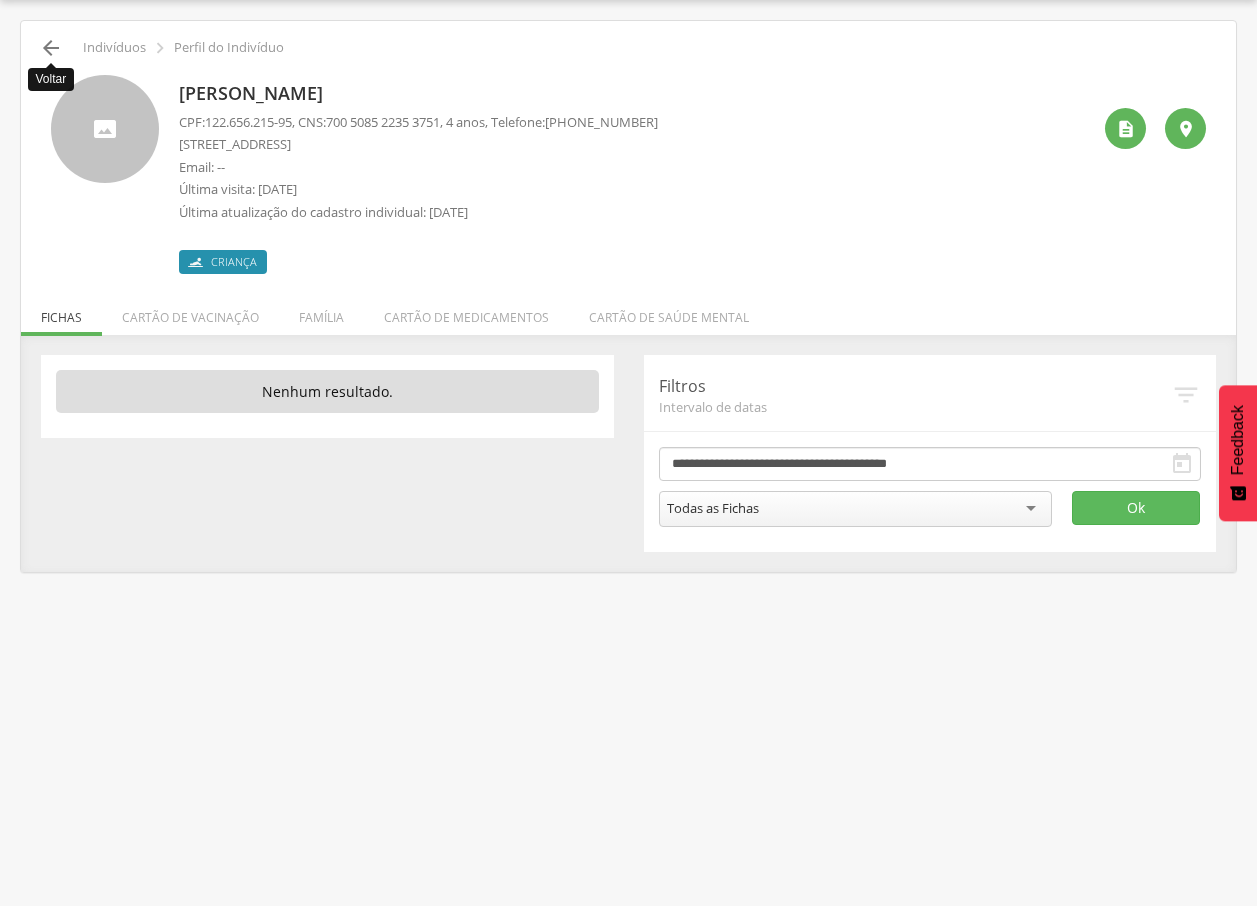 click on "" at bounding box center [51, 48] 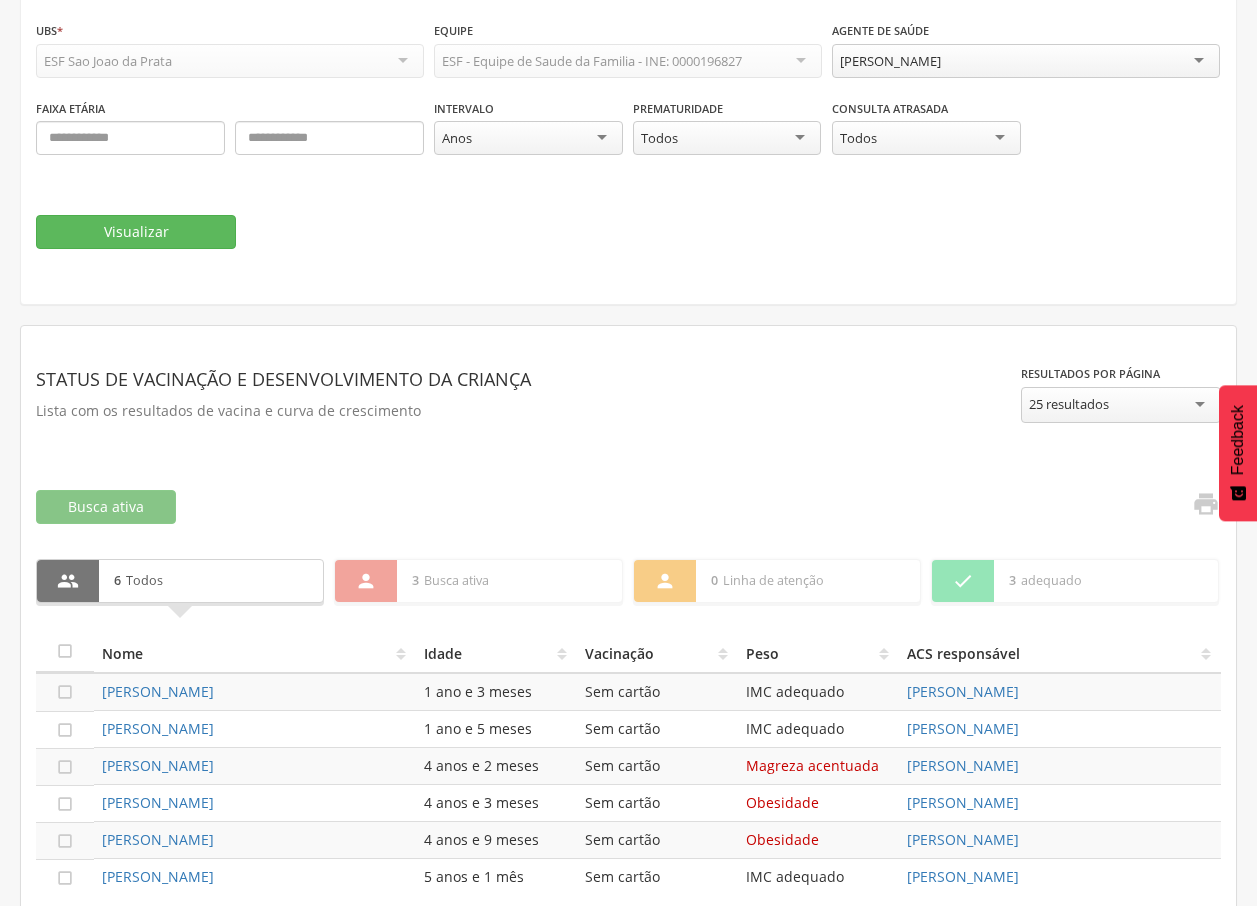 scroll, scrollTop: 300, scrollLeft: 0, axis: vertical 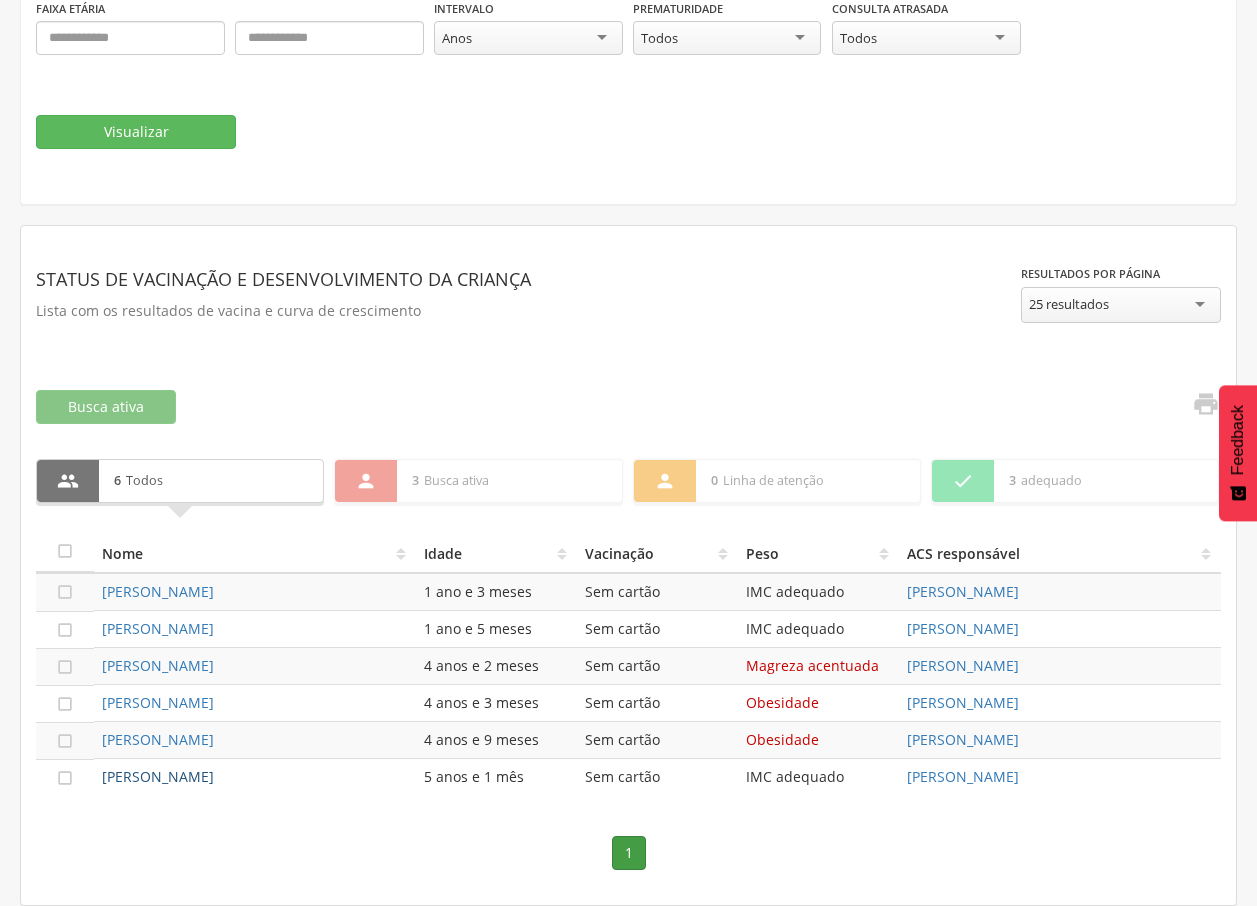 click on "[PERSON_NAME]" at bounding box center (158, 776) 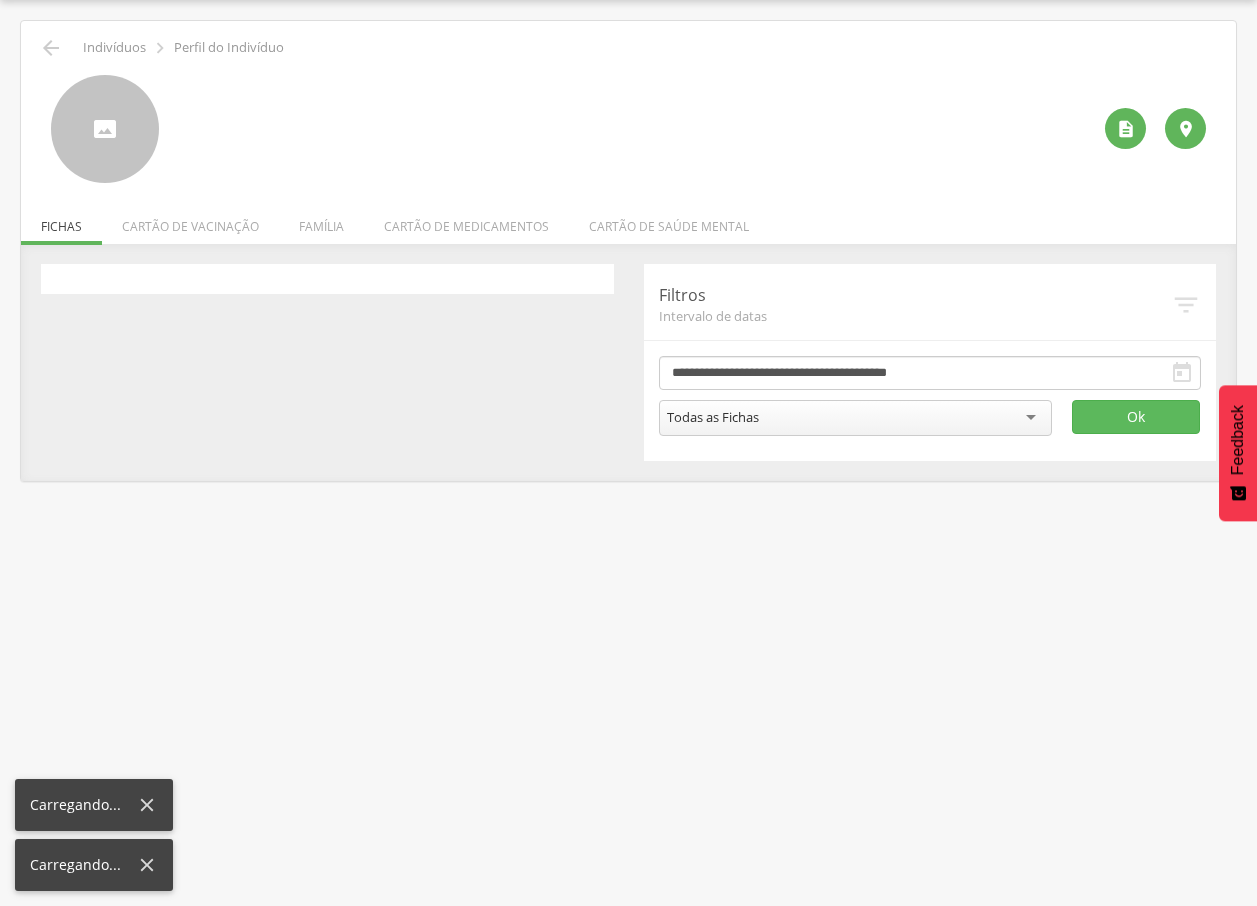 scroll, scrollTop: 60, scrollLeft: 0, axis: vertical 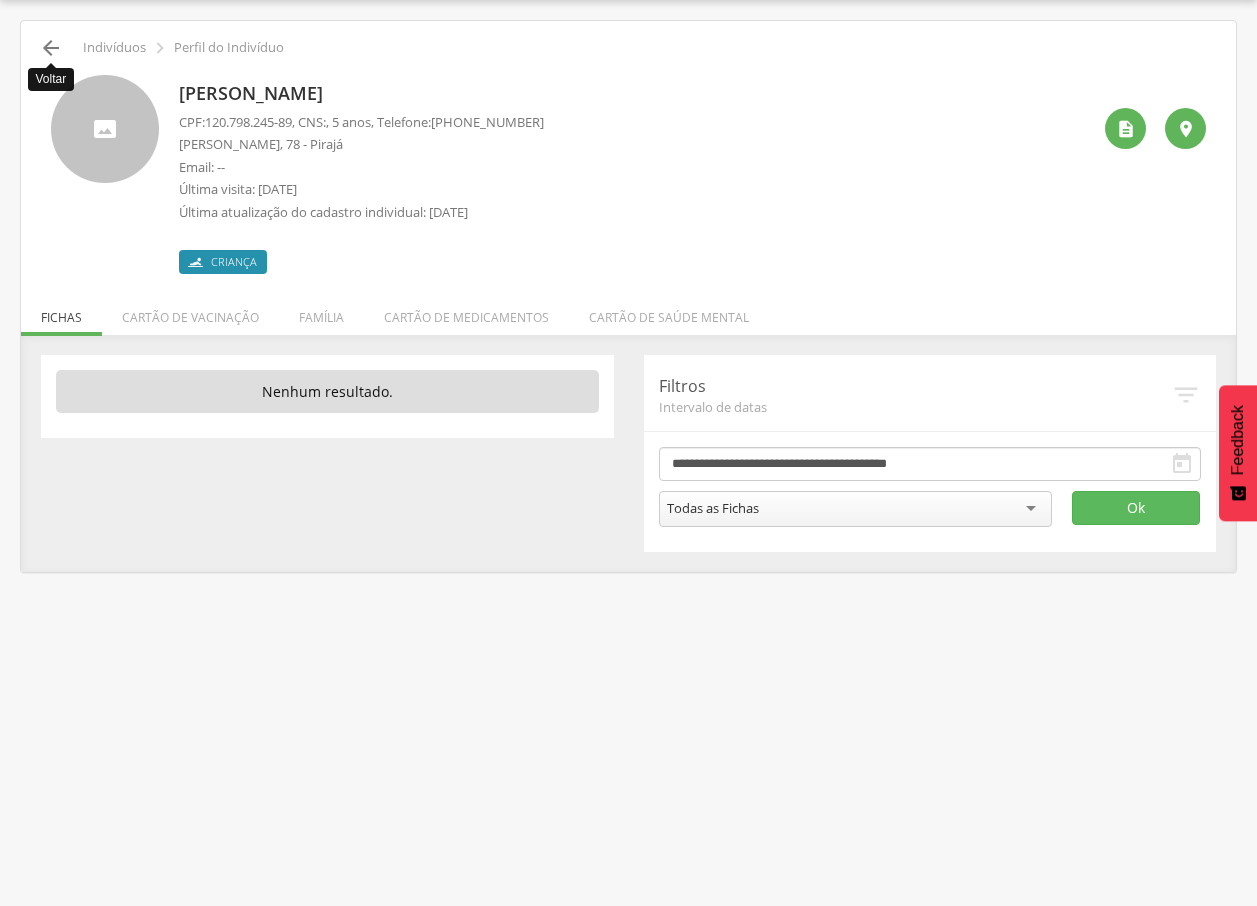 click on "" at bounding box center [51, 48] 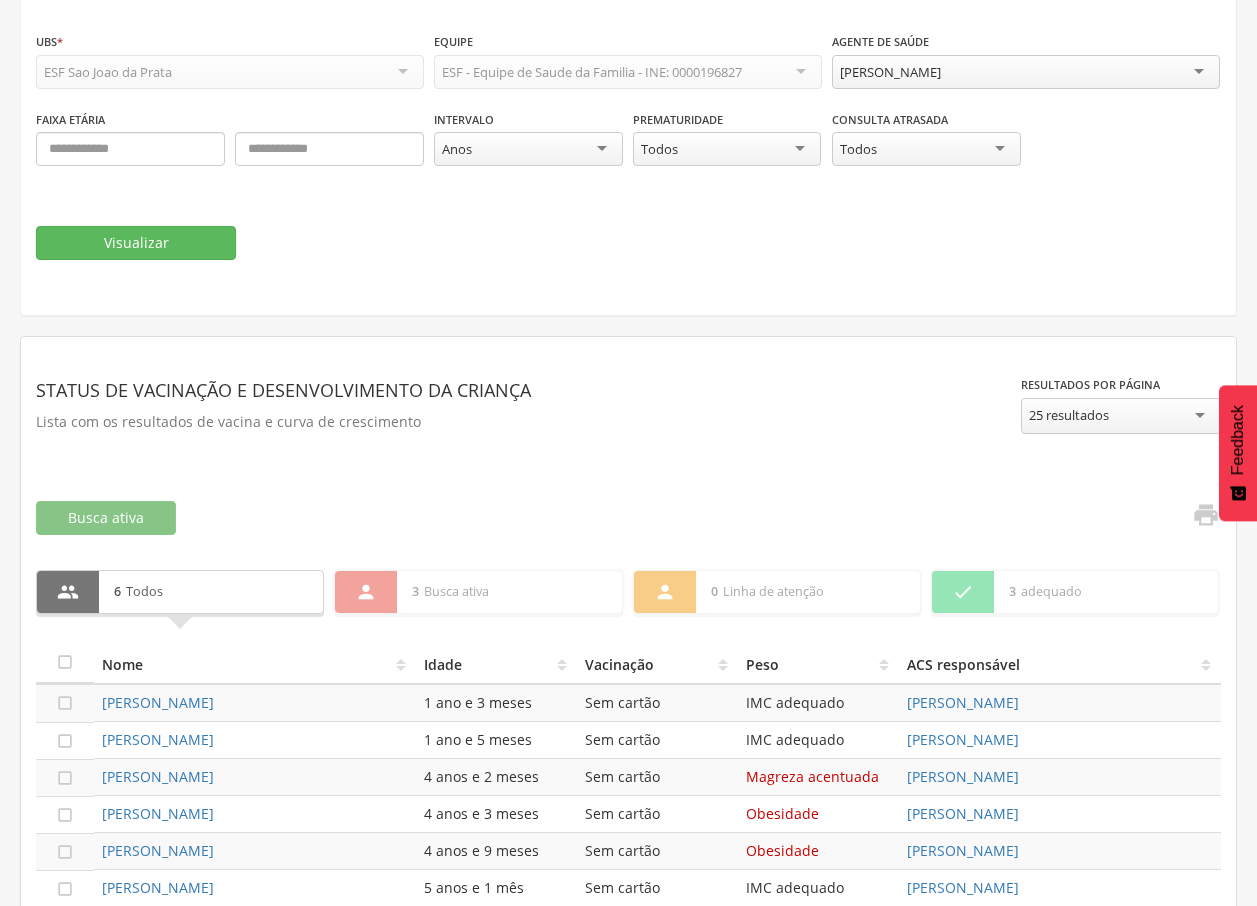 scroll, scrollTop: 300, scrollLeft: 0, axis: vertical 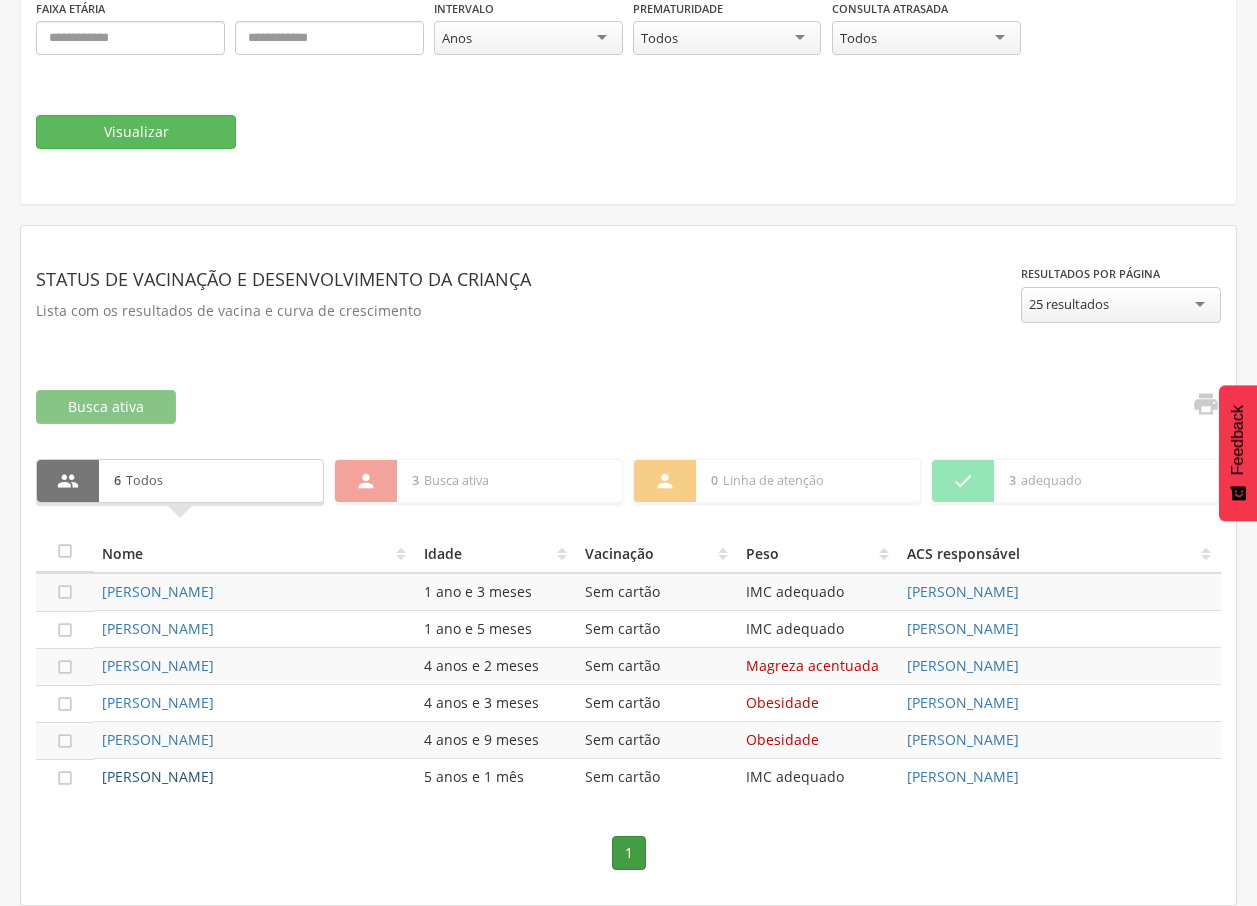 click on "[PERSON_NAME]" at bounding box center (158, 776) 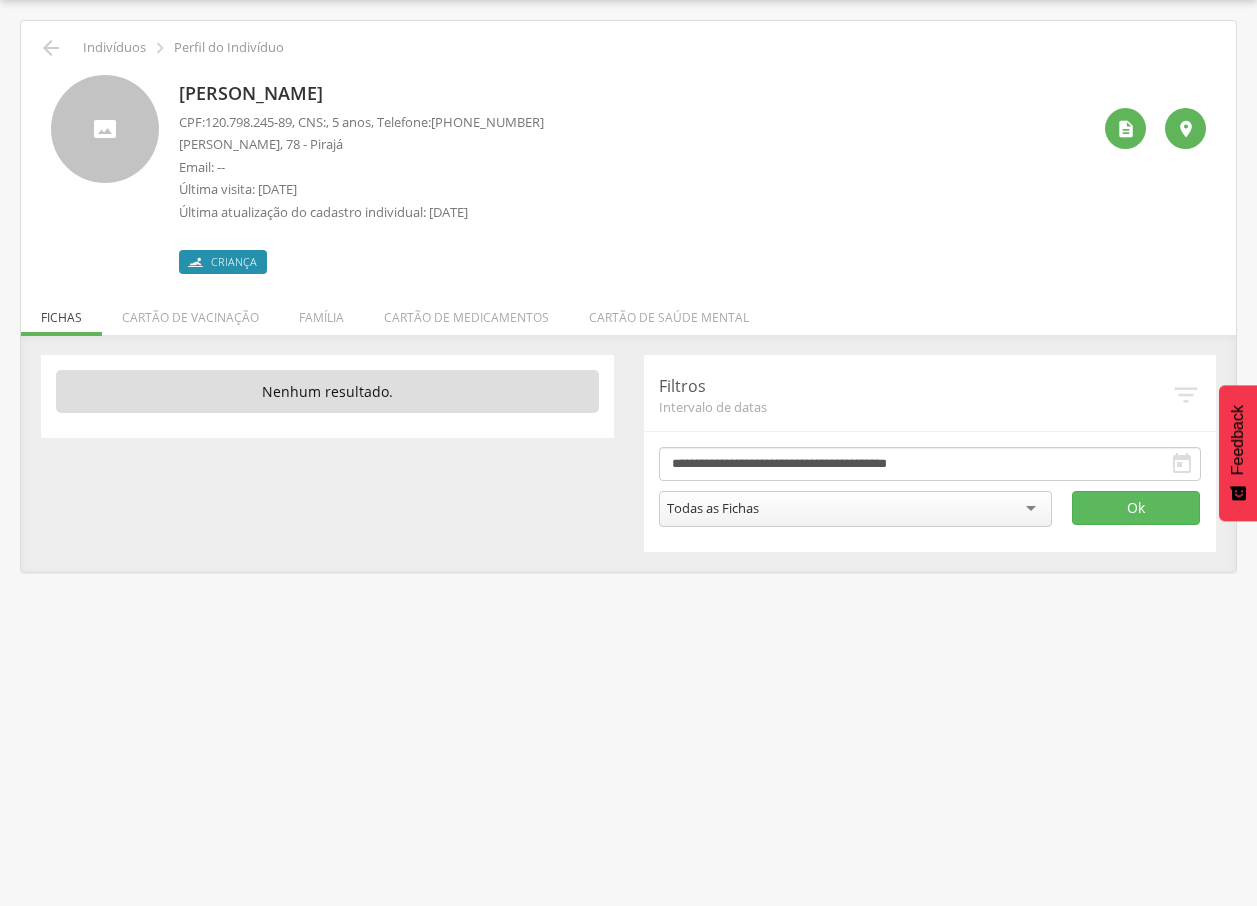 drag, startPoint x: 179, startPoint y: 89, endPoint x: 412, endPoint y: 81, distance: 233.1373 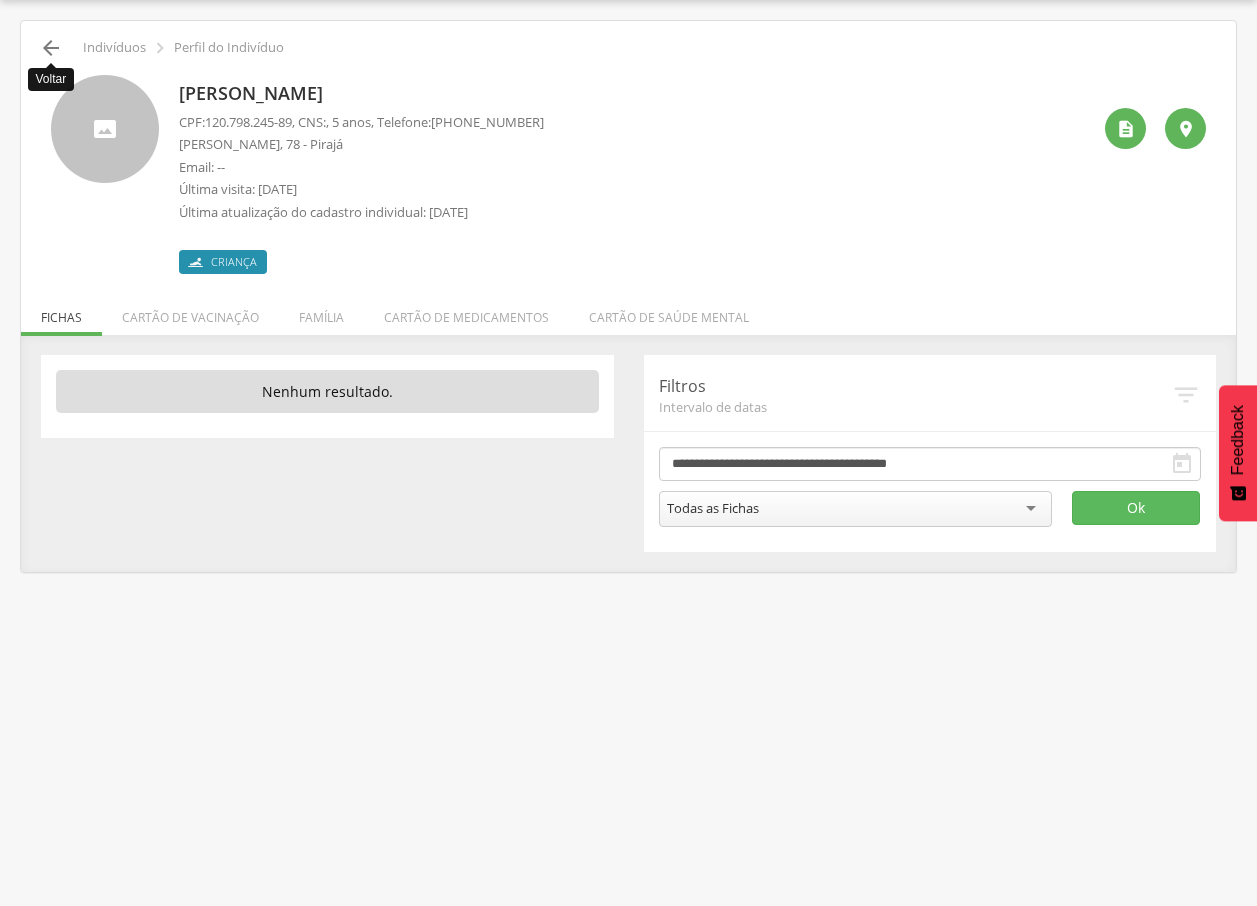 click on "" at bounding box center [51, 48] 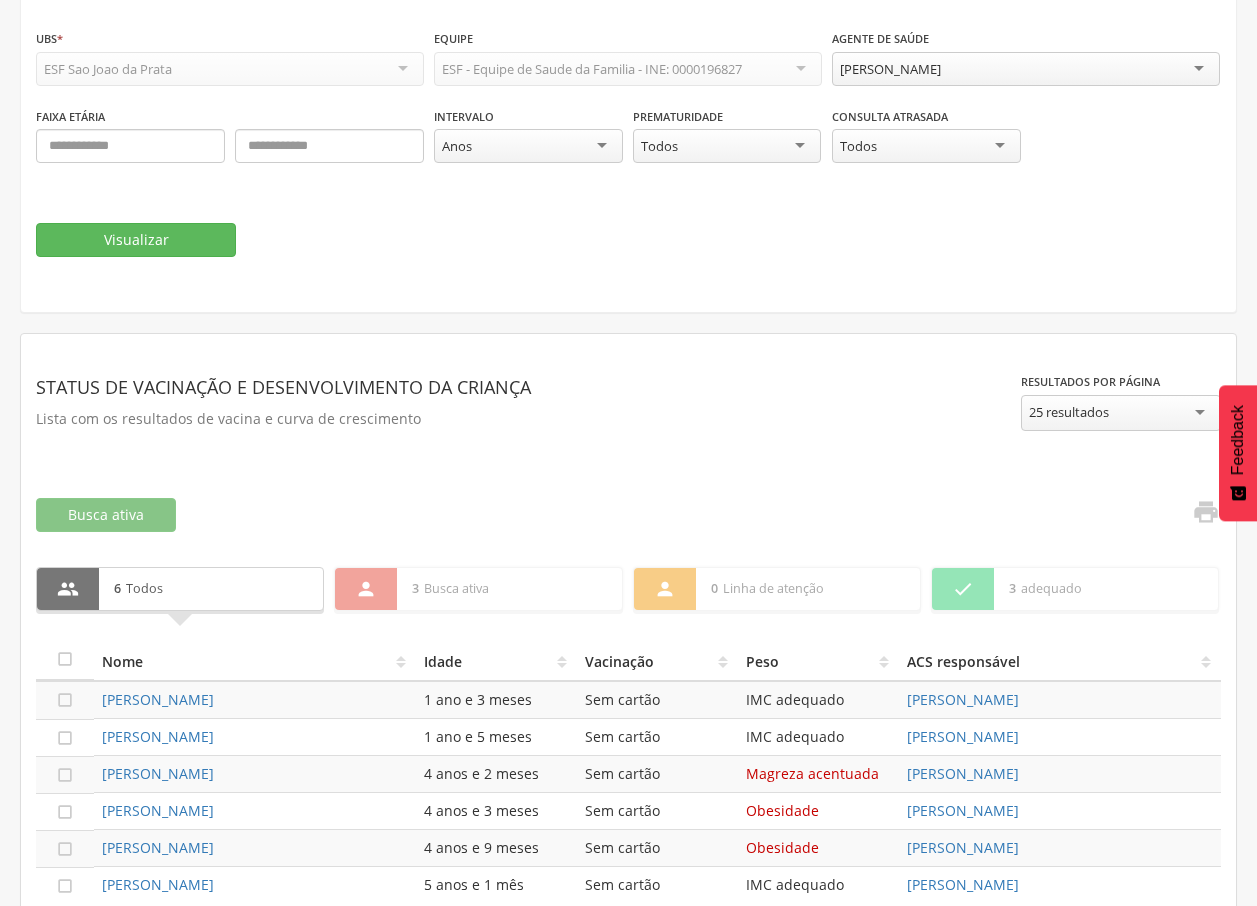 scroll, scrollTop: 188, scrollLeft: 0, axis: vertical 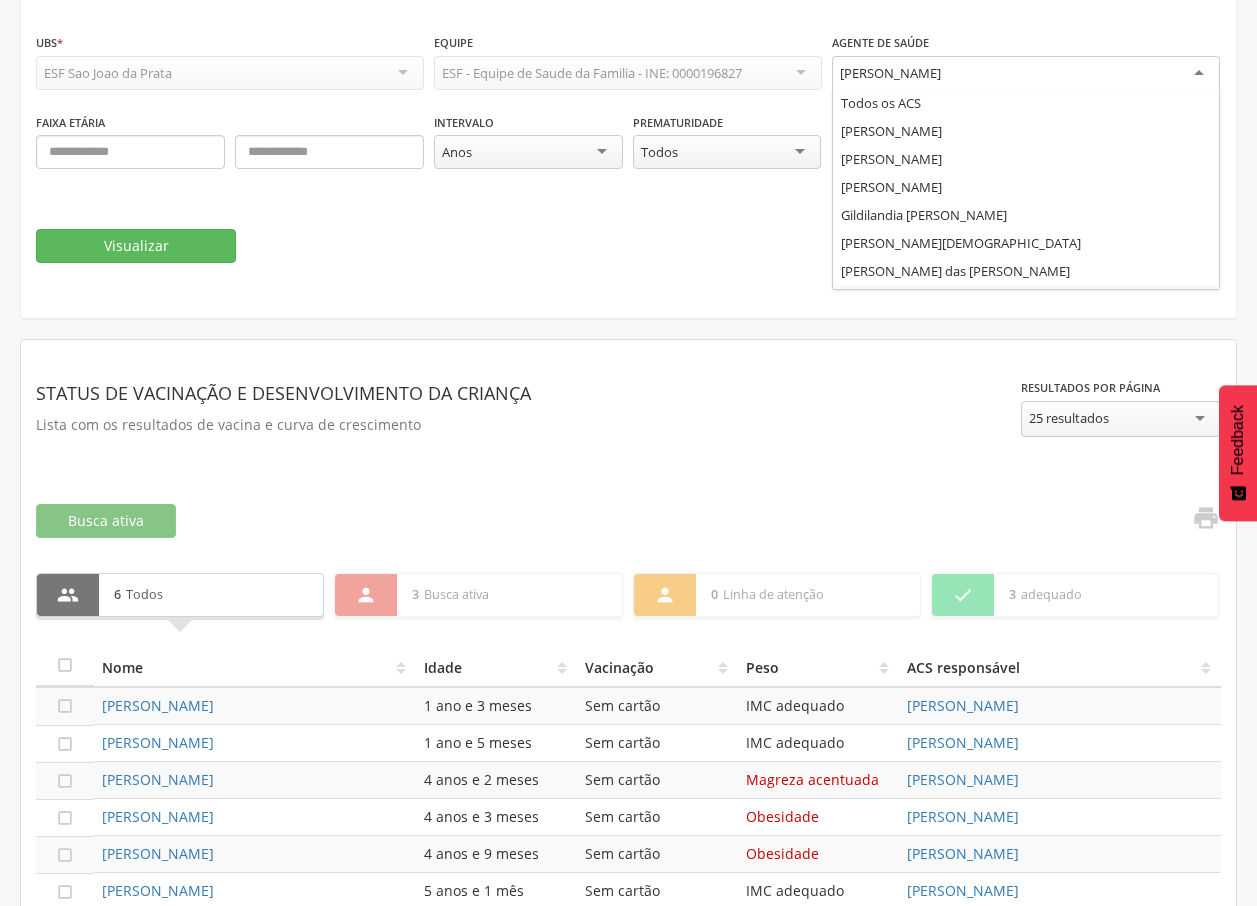 click on "[PERSON_NAME]" at bounding box center [1026, 74] 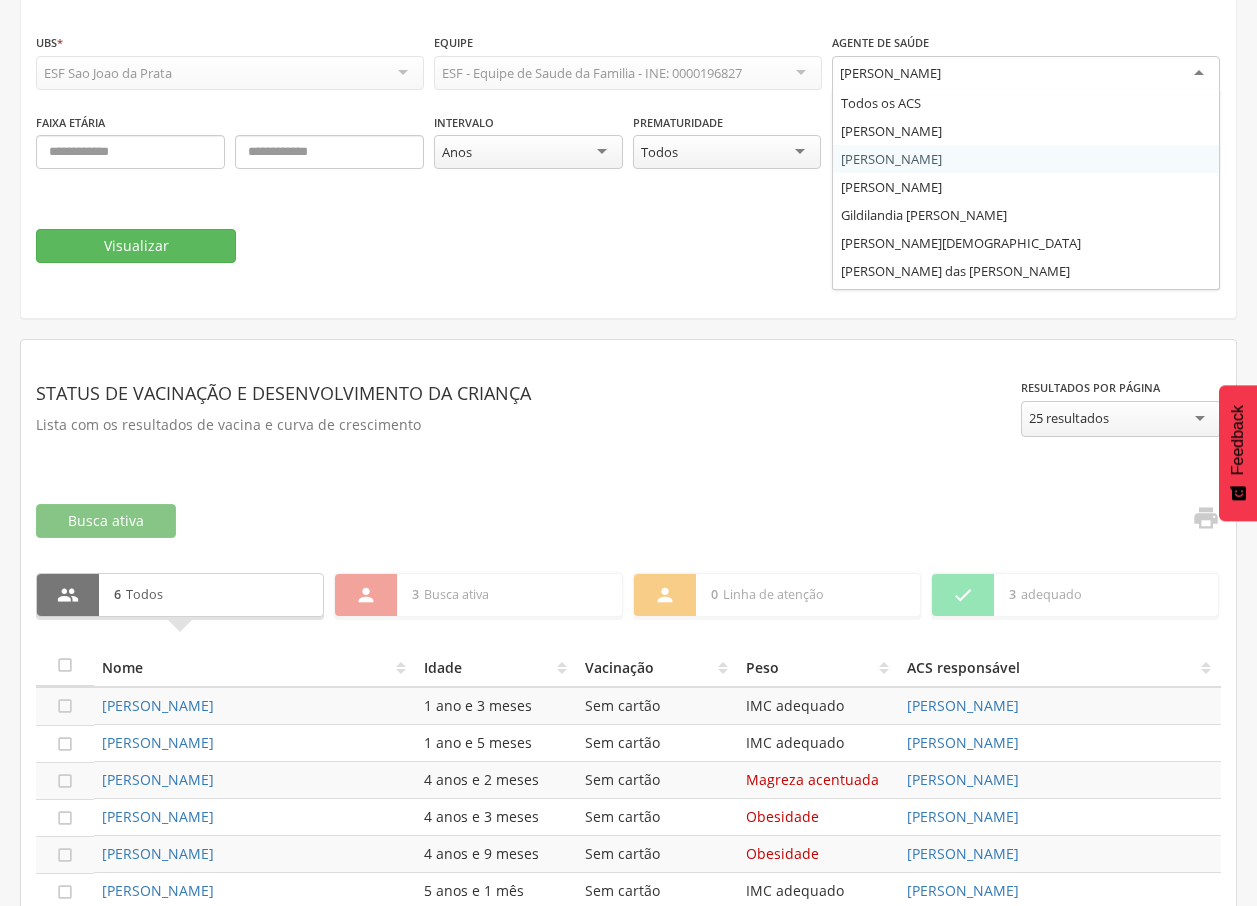 scroll, scrollTop: 48, scrollLeft: 0, axis: vertical 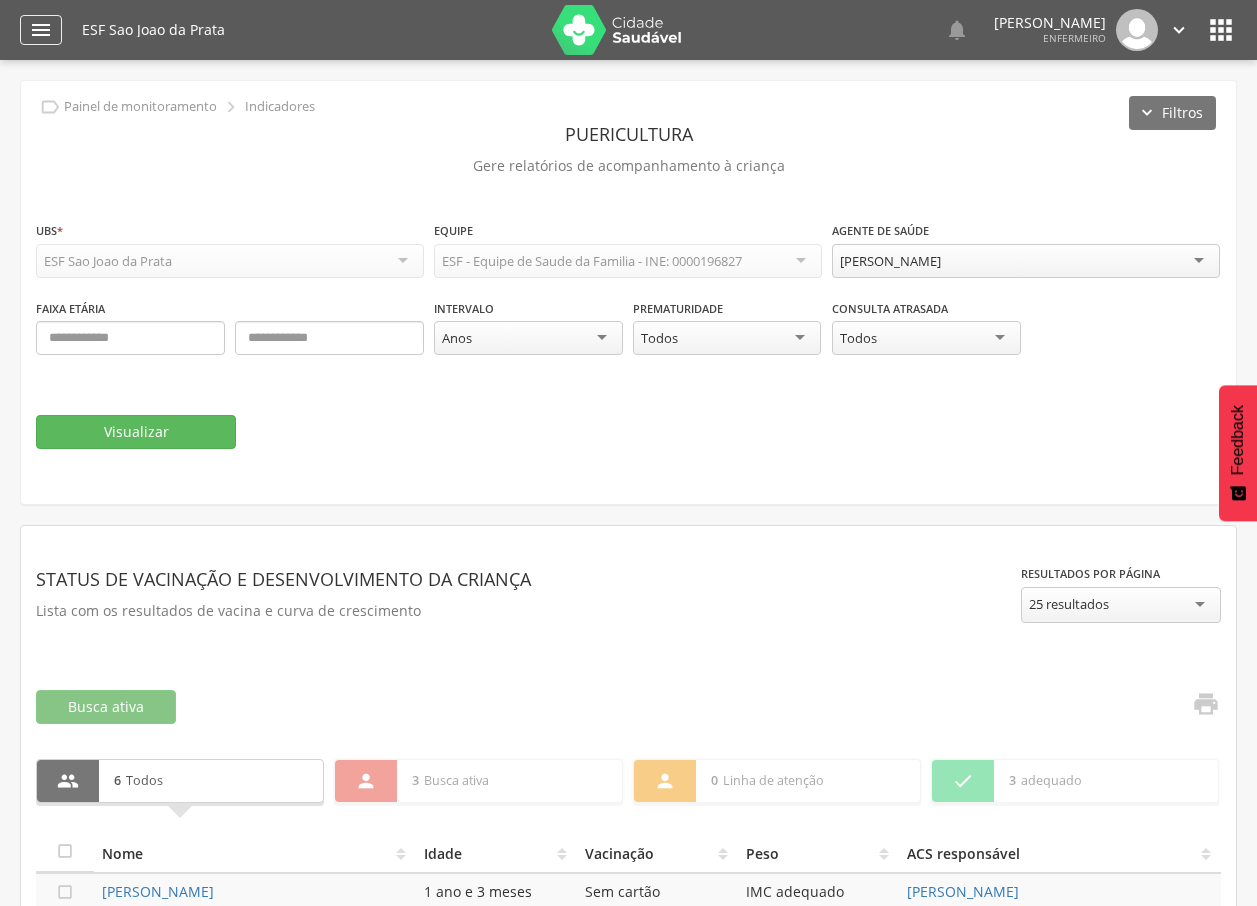 click on "" at bounding box center (41, 30) 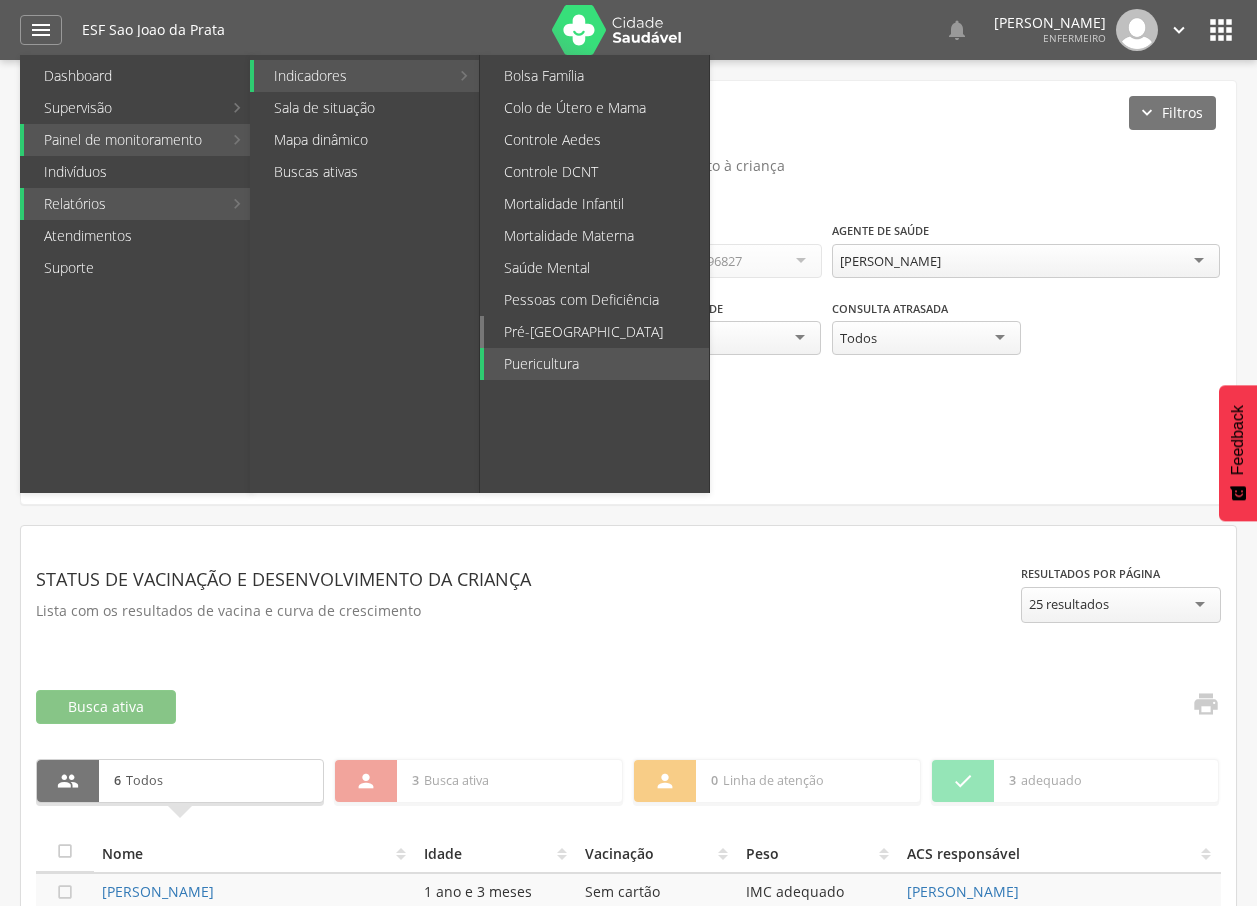 click on "Pré-[GEOGRAPHIC_DATA]" at bounding box center (596, 332) 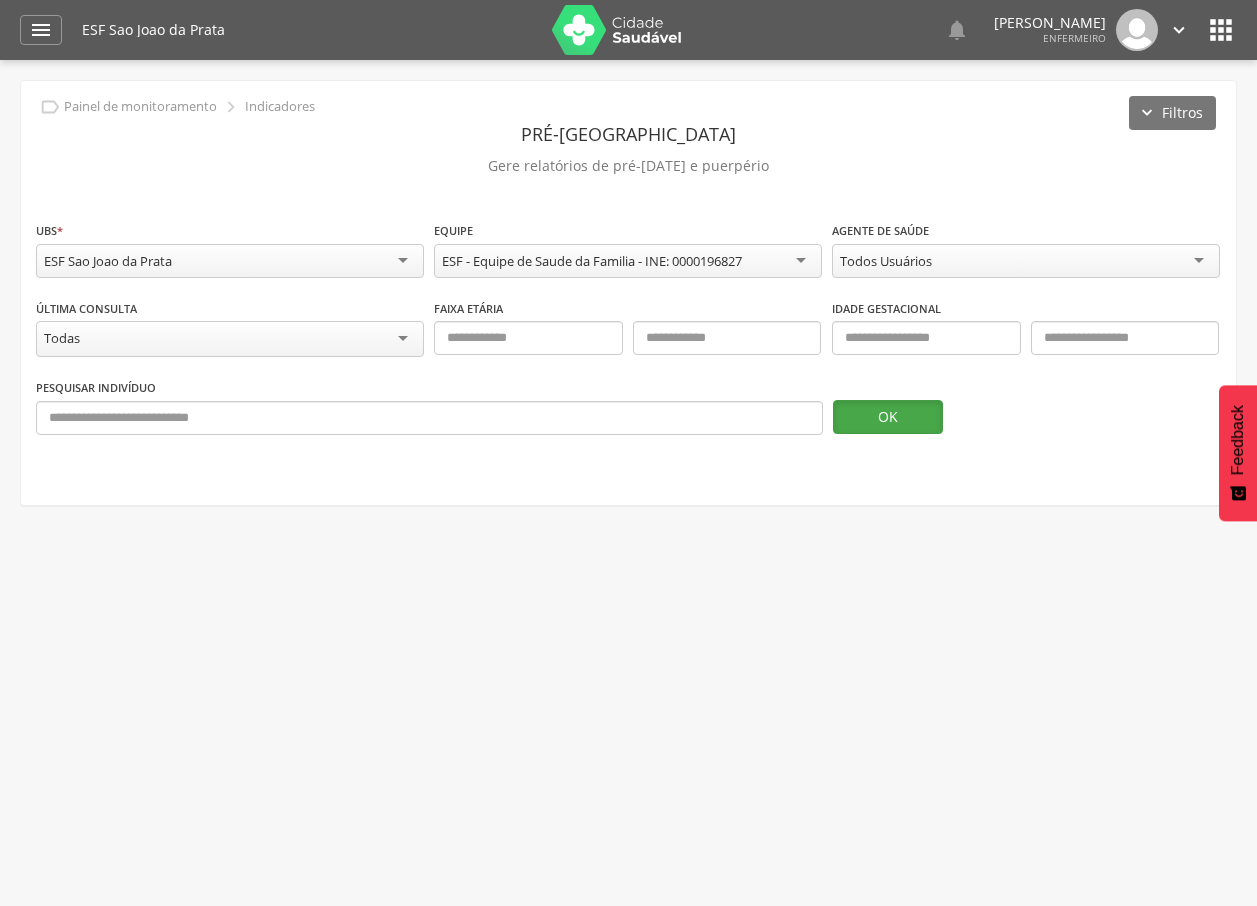 click on "OK" at bounding box center [888, 417] 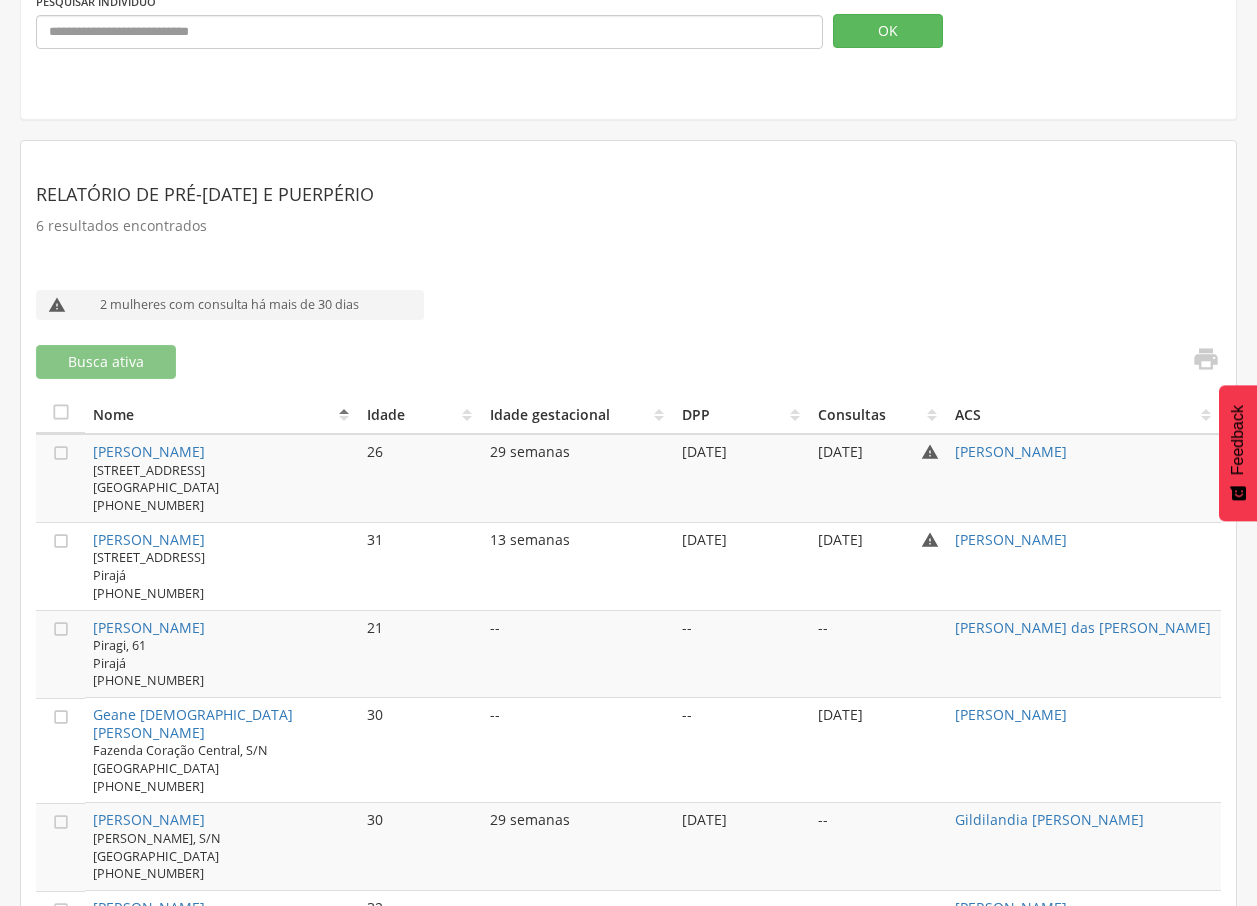 scroll, scrollTop: 474, scrollLeft: 0, axis: vertical 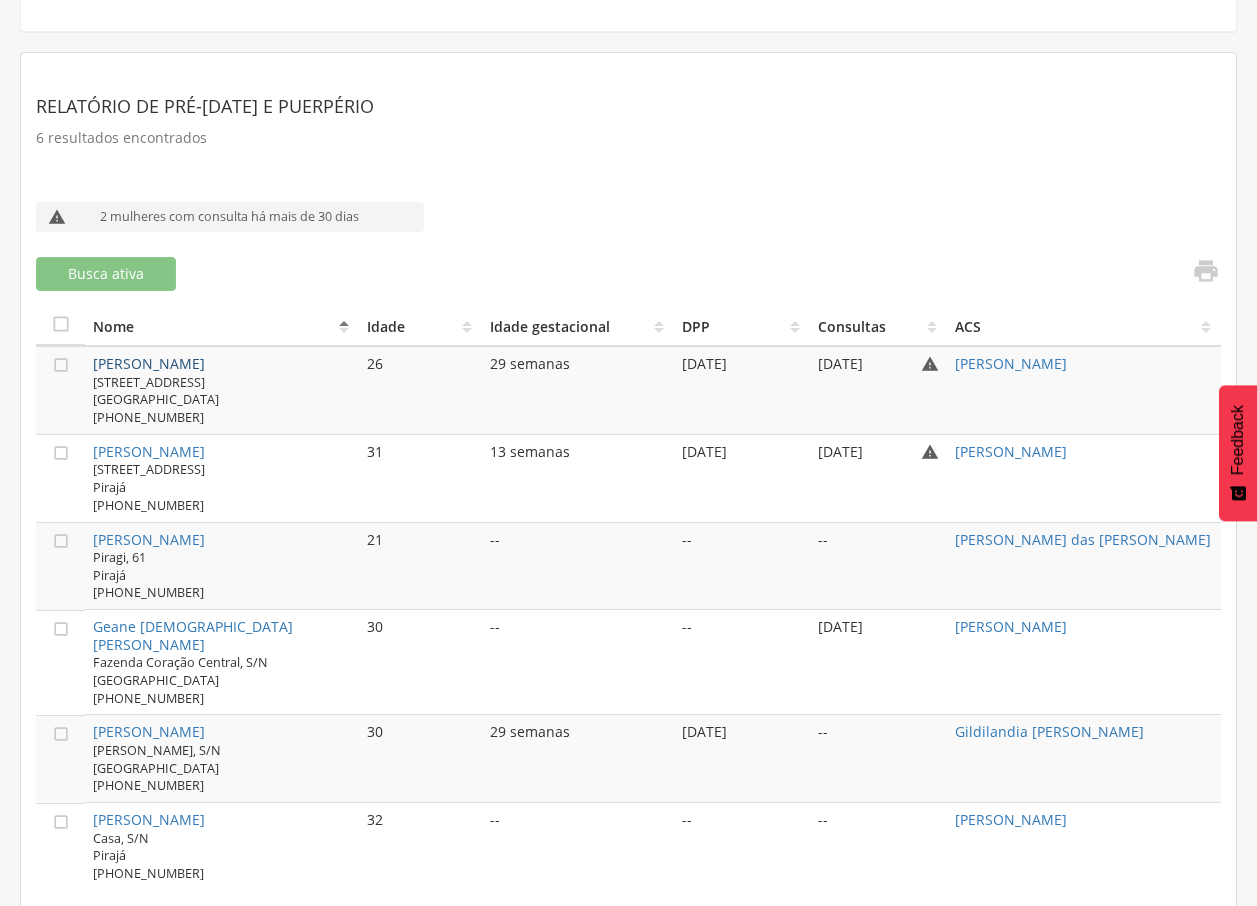 click on "[PERSON_NAME]" at bounding box center (149, 363) 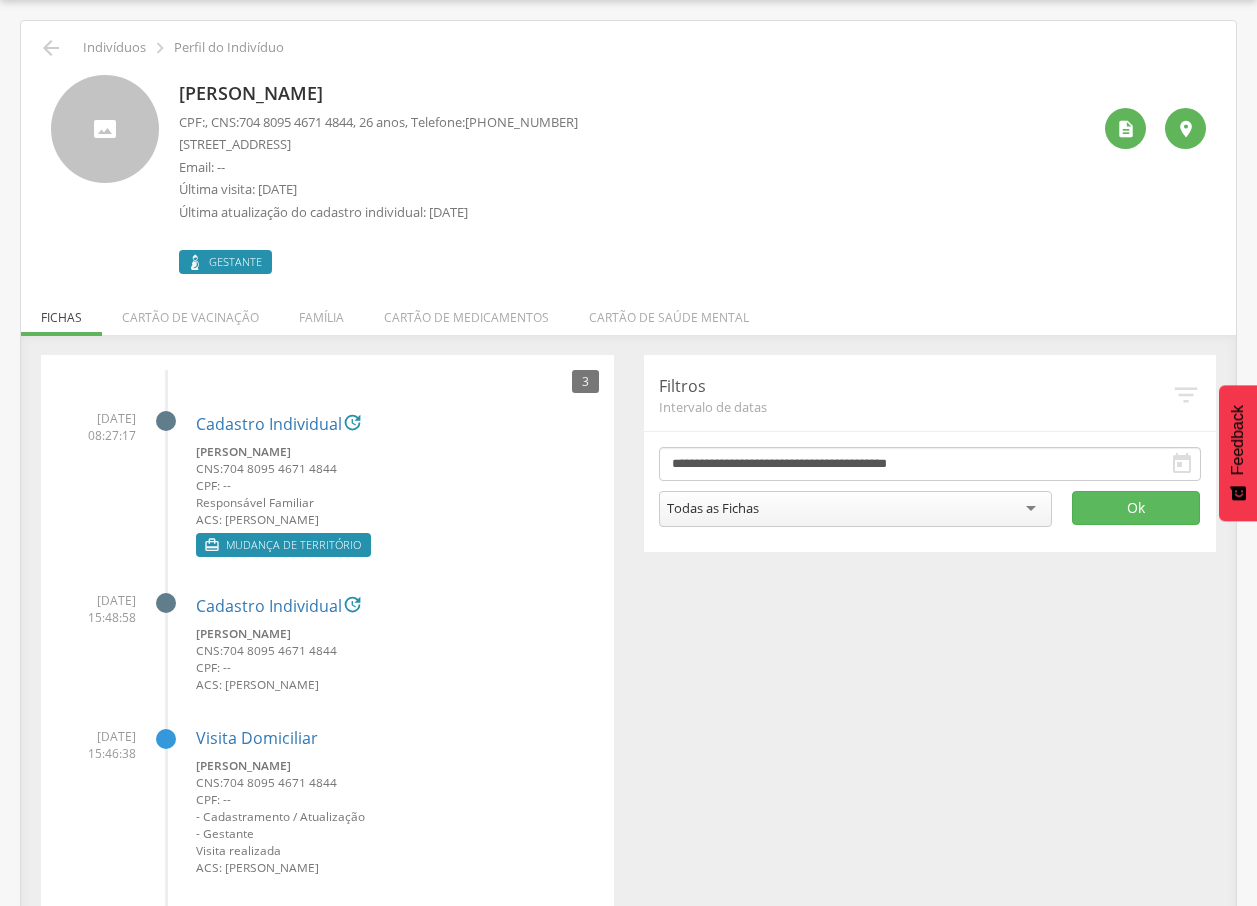 drag, startPoint x: 170, startPoint y: 97, endPoint x: 468, endPoint y: 96, distance: 298.00168 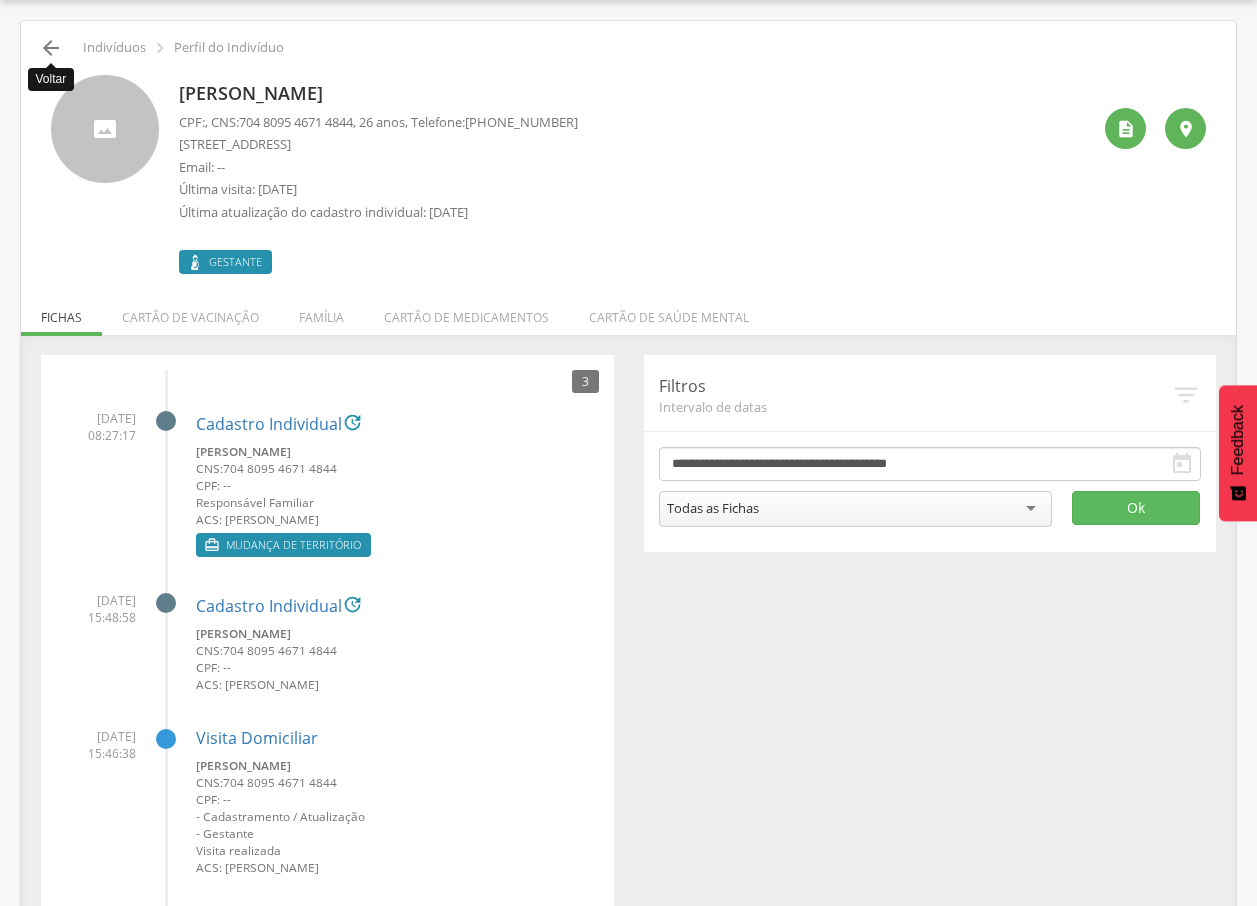 click on "" at bounding box center (51, 48) 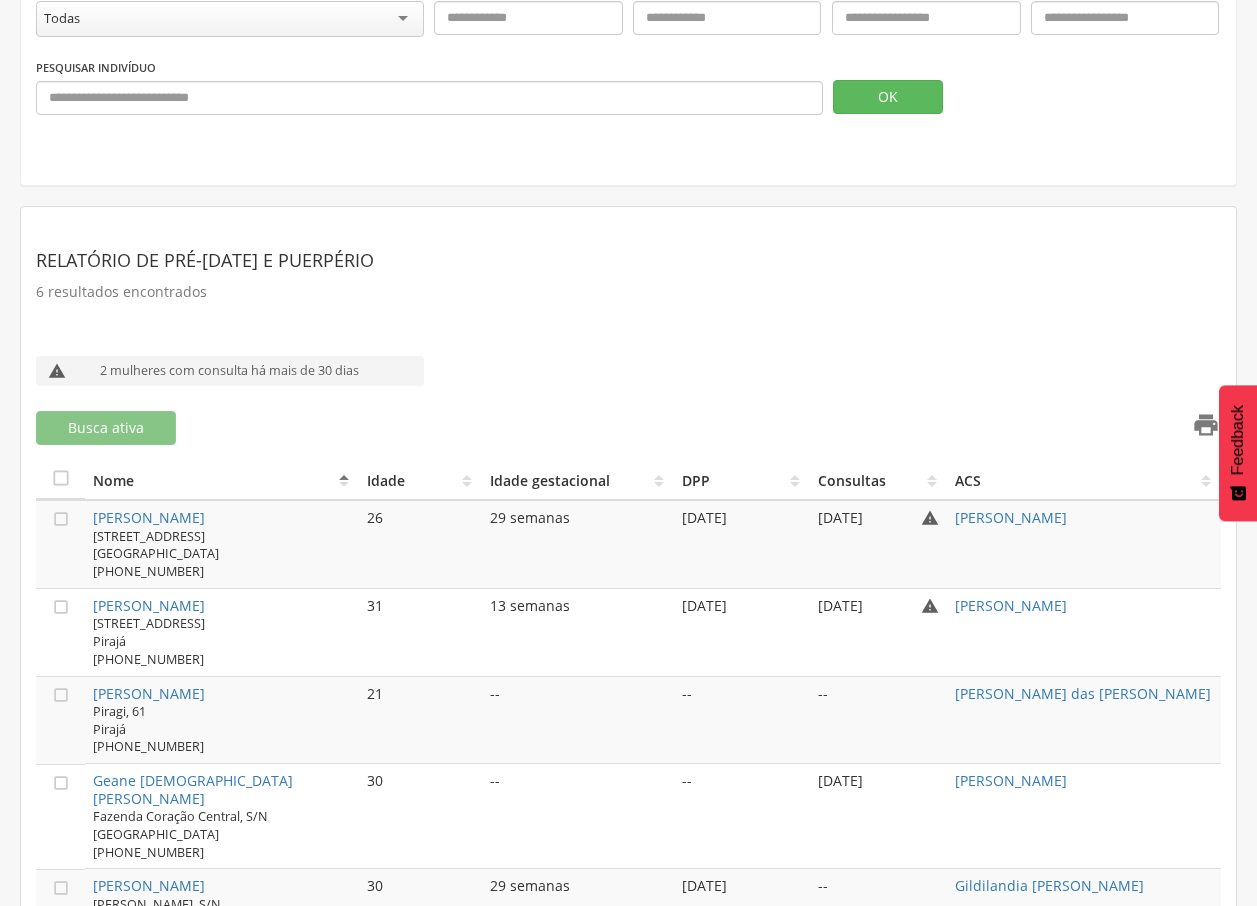 scroll, scrollTop: 325, scrollLeft: 0, axis: vertical 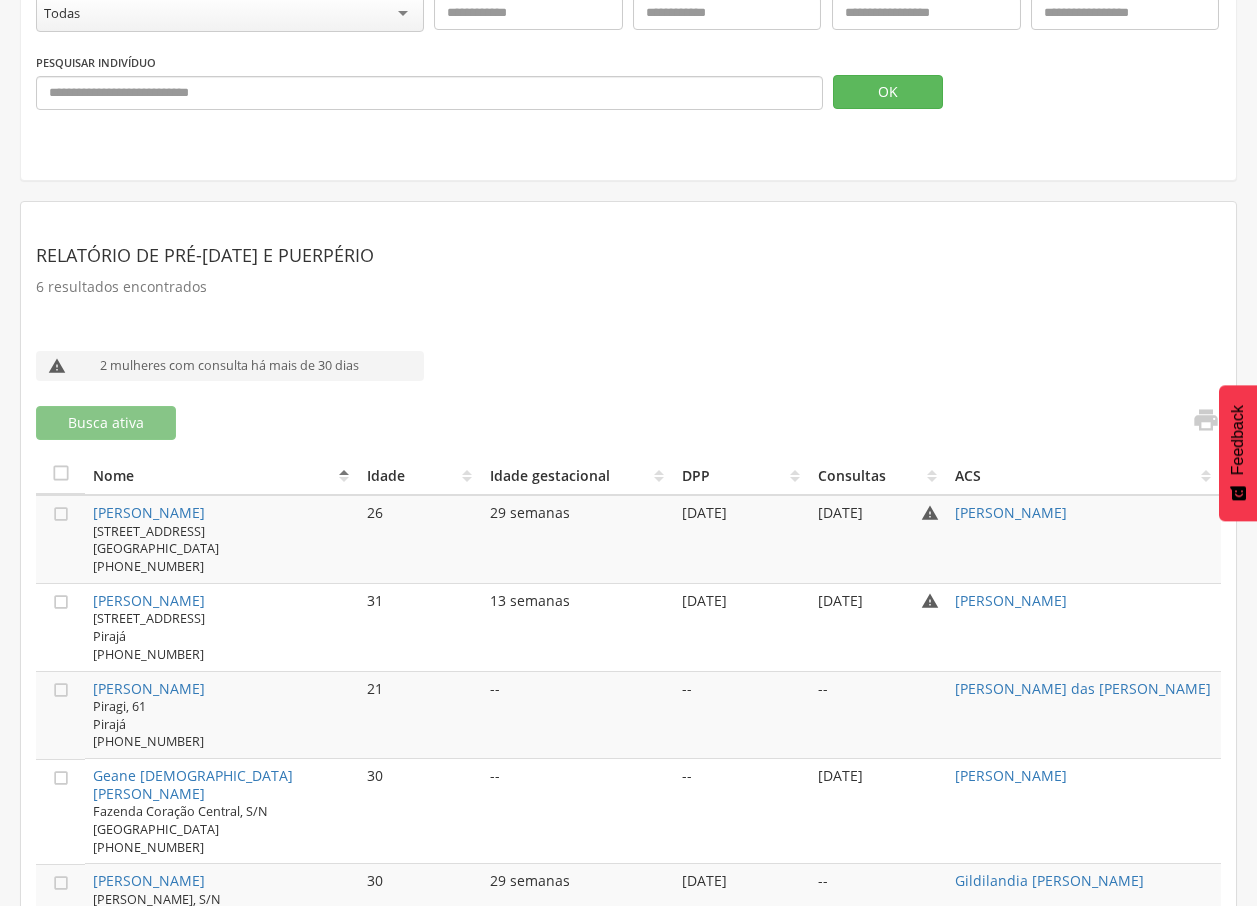 click on "[STREET_ADDRESS]" at bounding box center [149, 627] 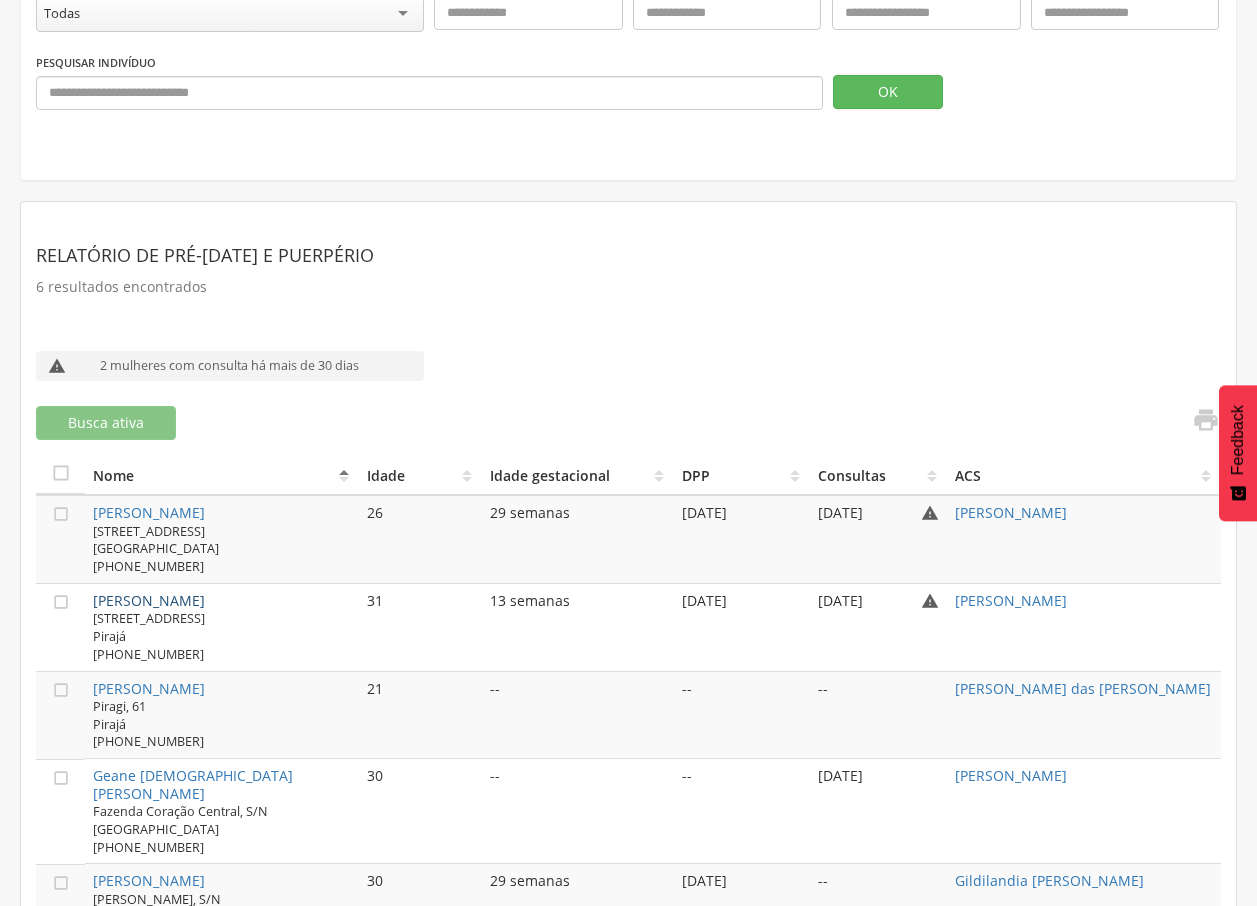click on "[PERSON_NAME]" at bounding box center [149, 600] 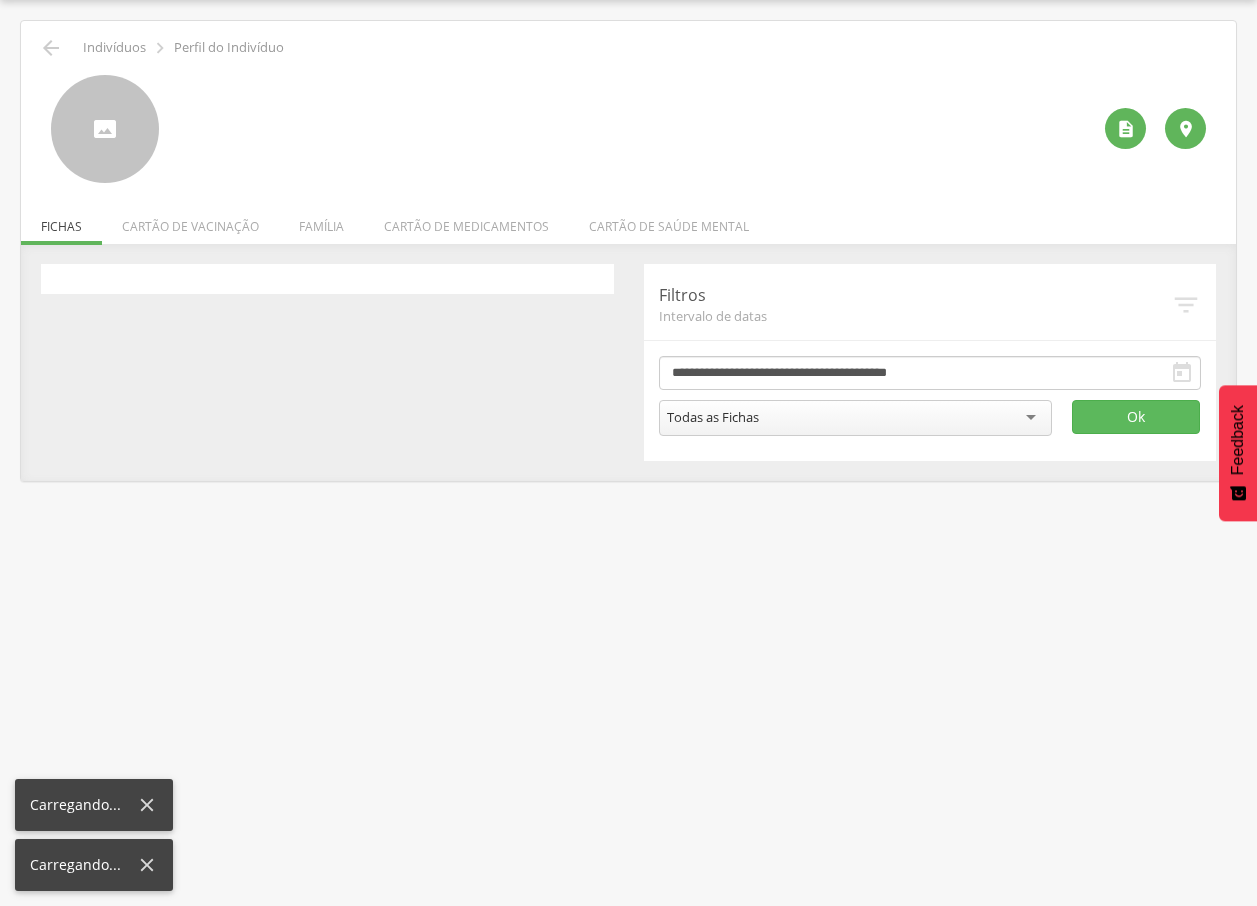 scroll, scrollTop: 60, scrollLeft: 0, axis: vertical 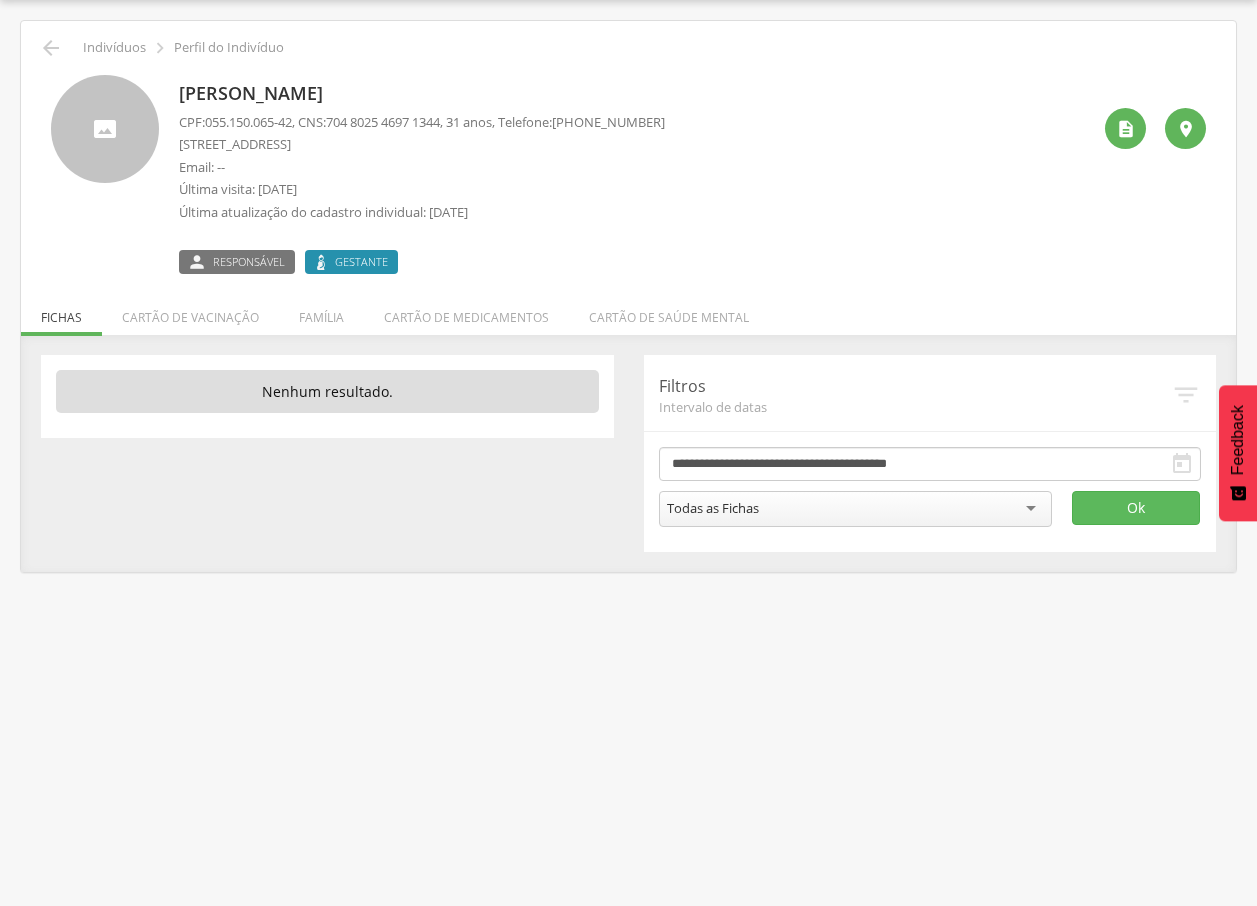 drag, startPoint x: 171, startPoint y: 82, endPoint x: 489, endPoint y: 91, distance: 318.12732 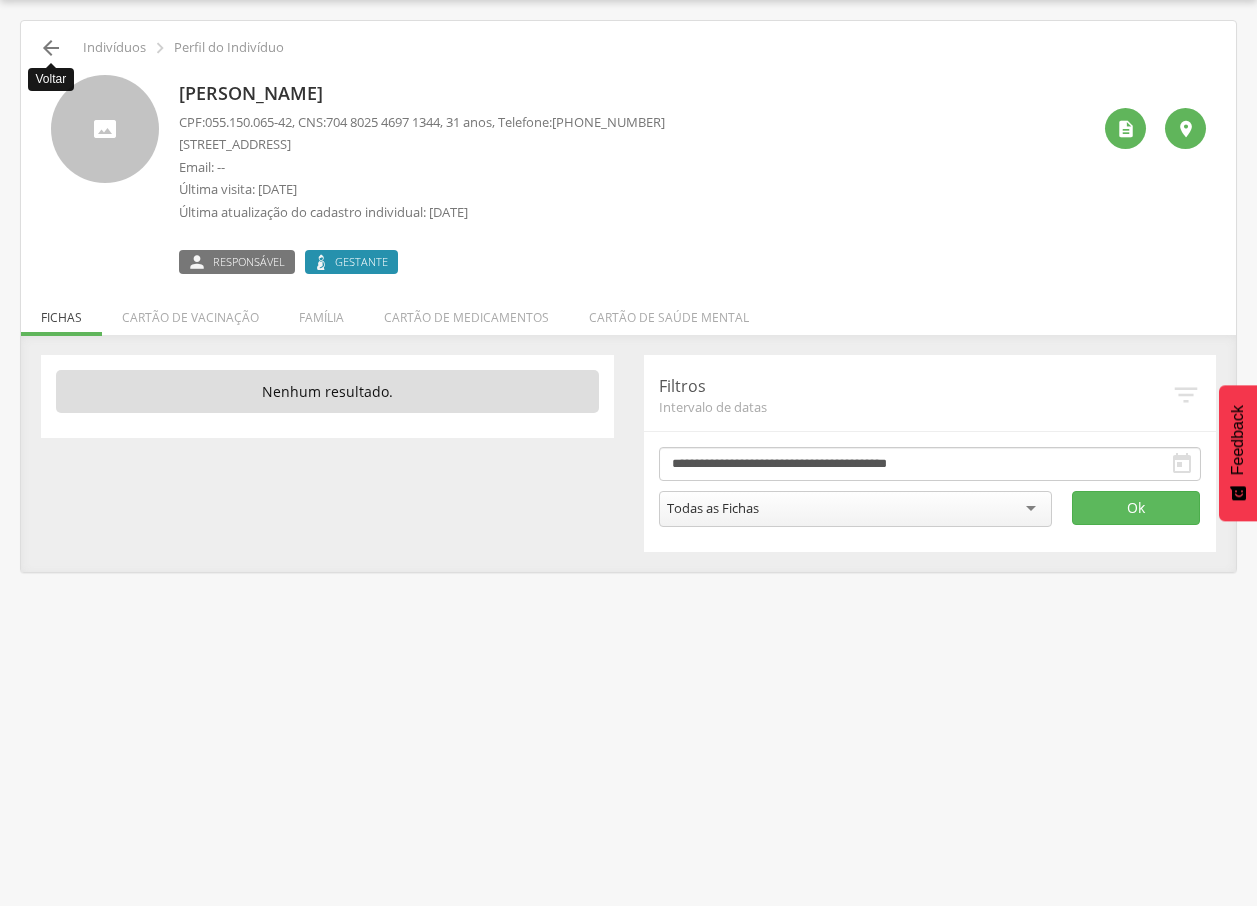 click on "" at bounding box center [51, 48] 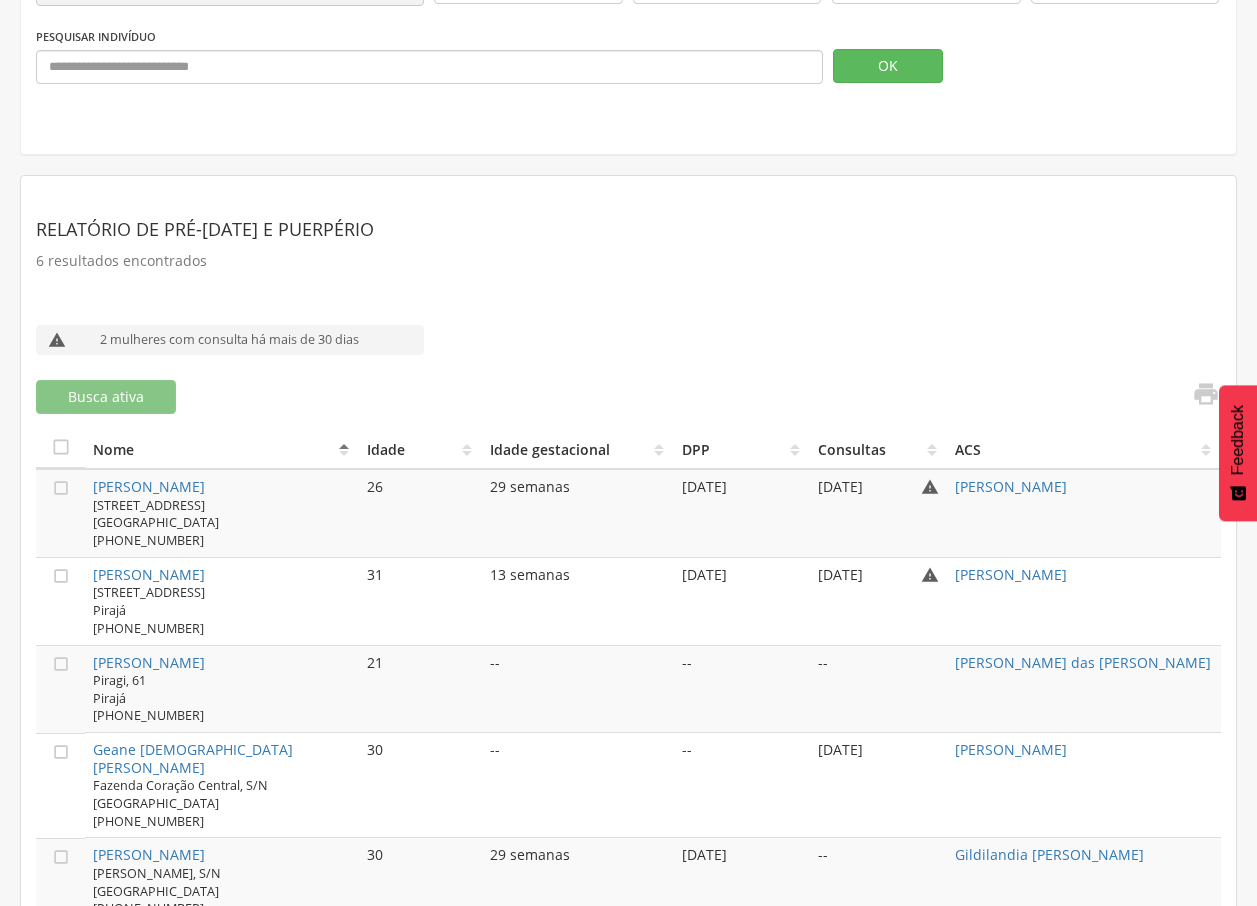 scroll, scrollTop: 357, scrollLeft: 0, axis: vertical 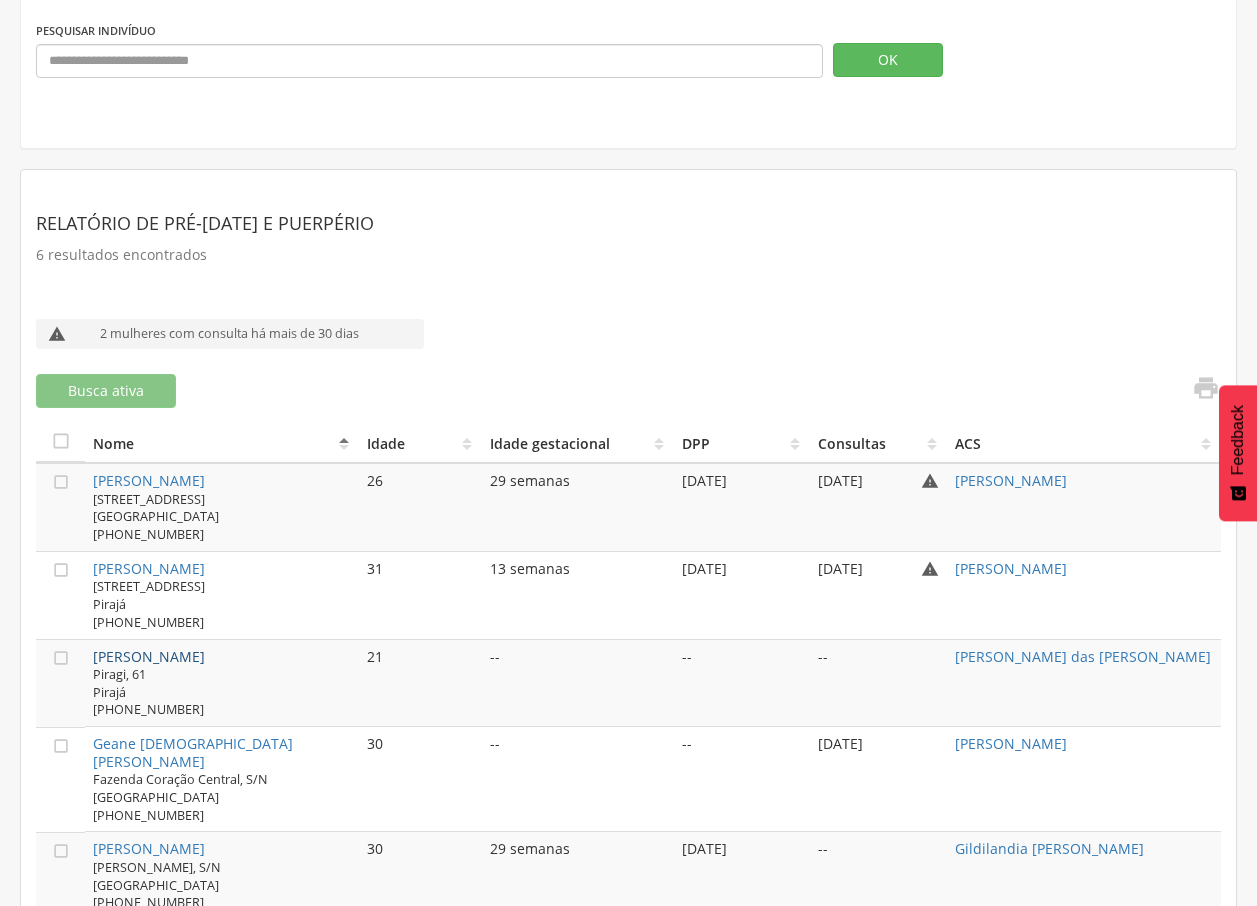 click on "[PERSON_NAME]" at bounding box center (149, 656) 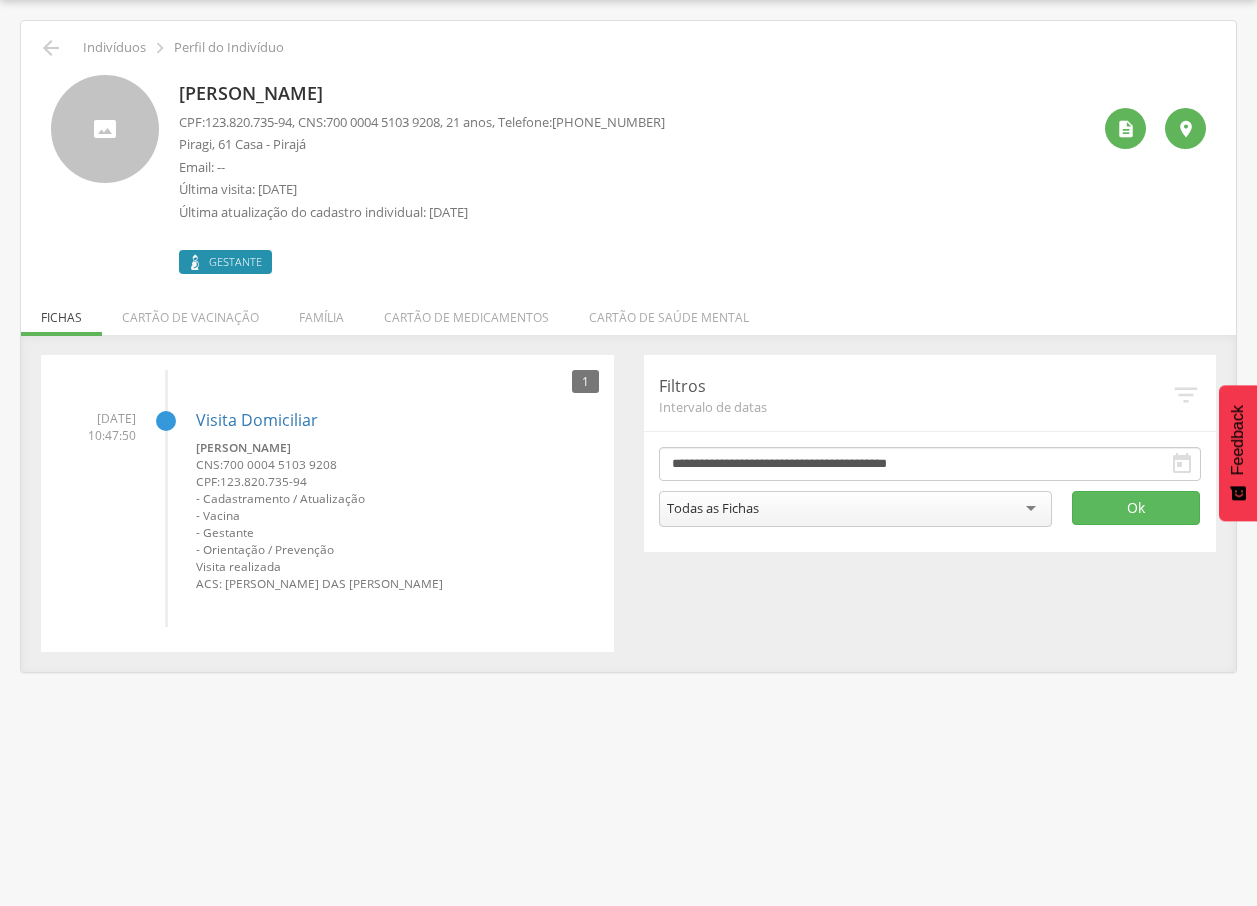 drag, startPoint x: 175, startPoint y: 92, endPoint x: 384, endPoint y: 88, distance: 209.03827 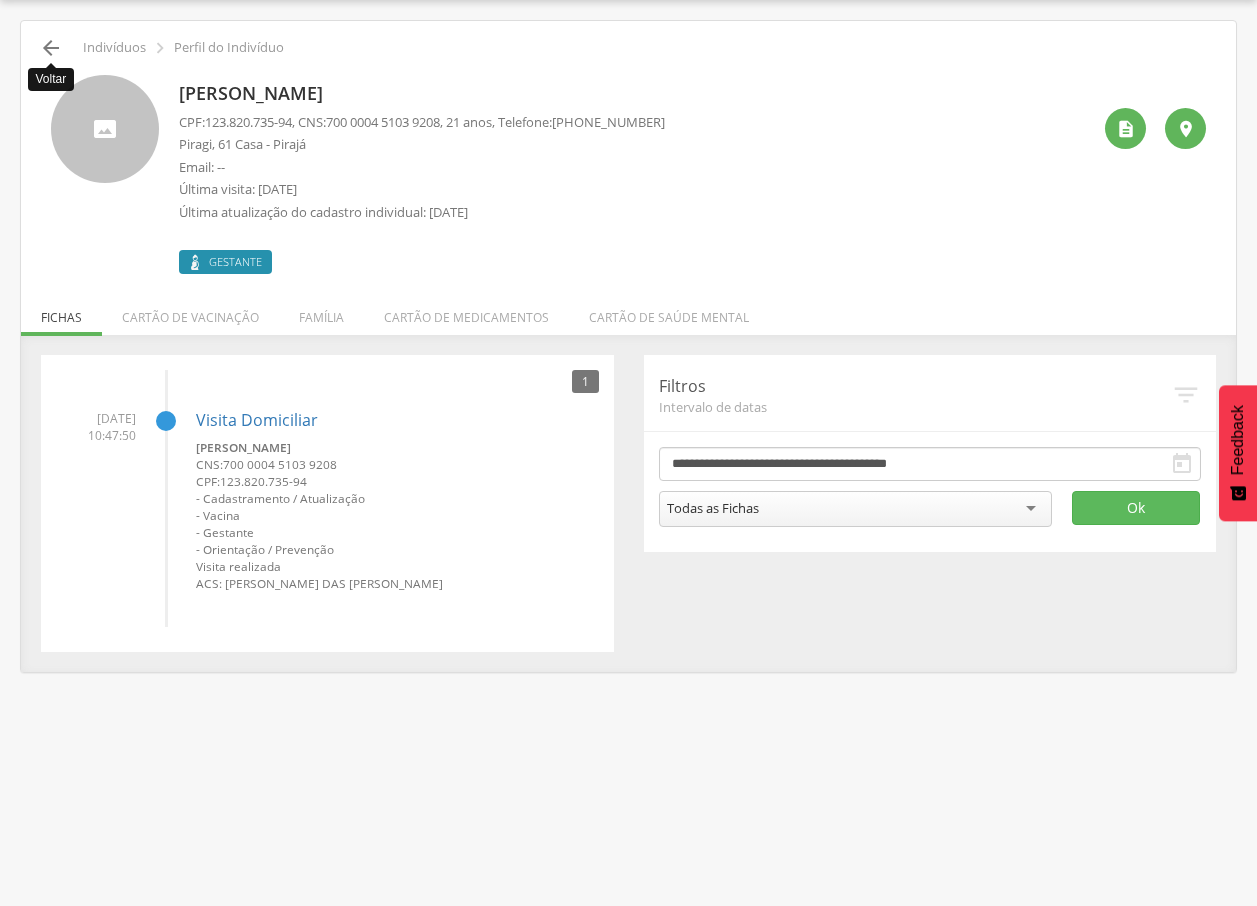 click on "" at bounding box center (51, 48) 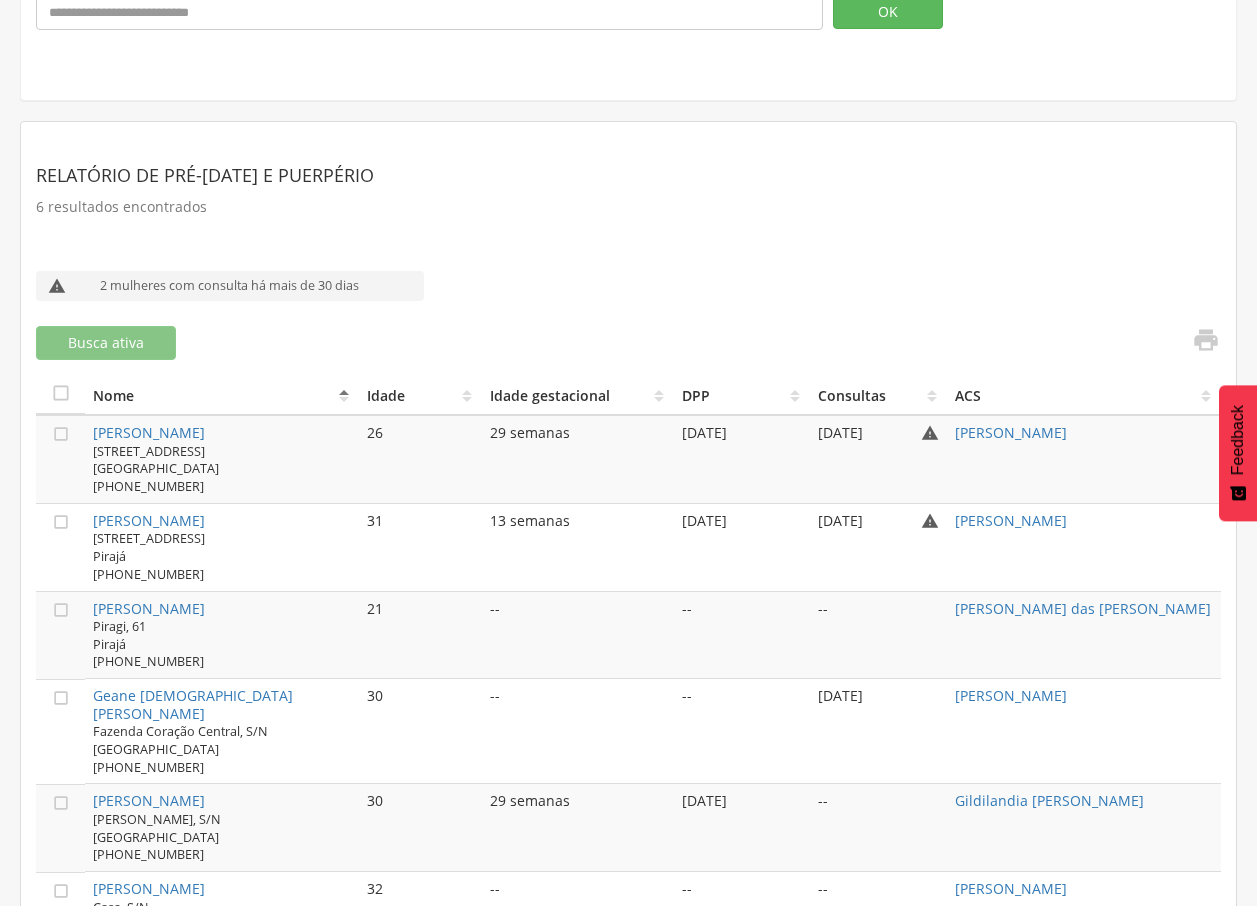 scroll, scrollTop: 412, scrollLeft: 0, axis: vertical 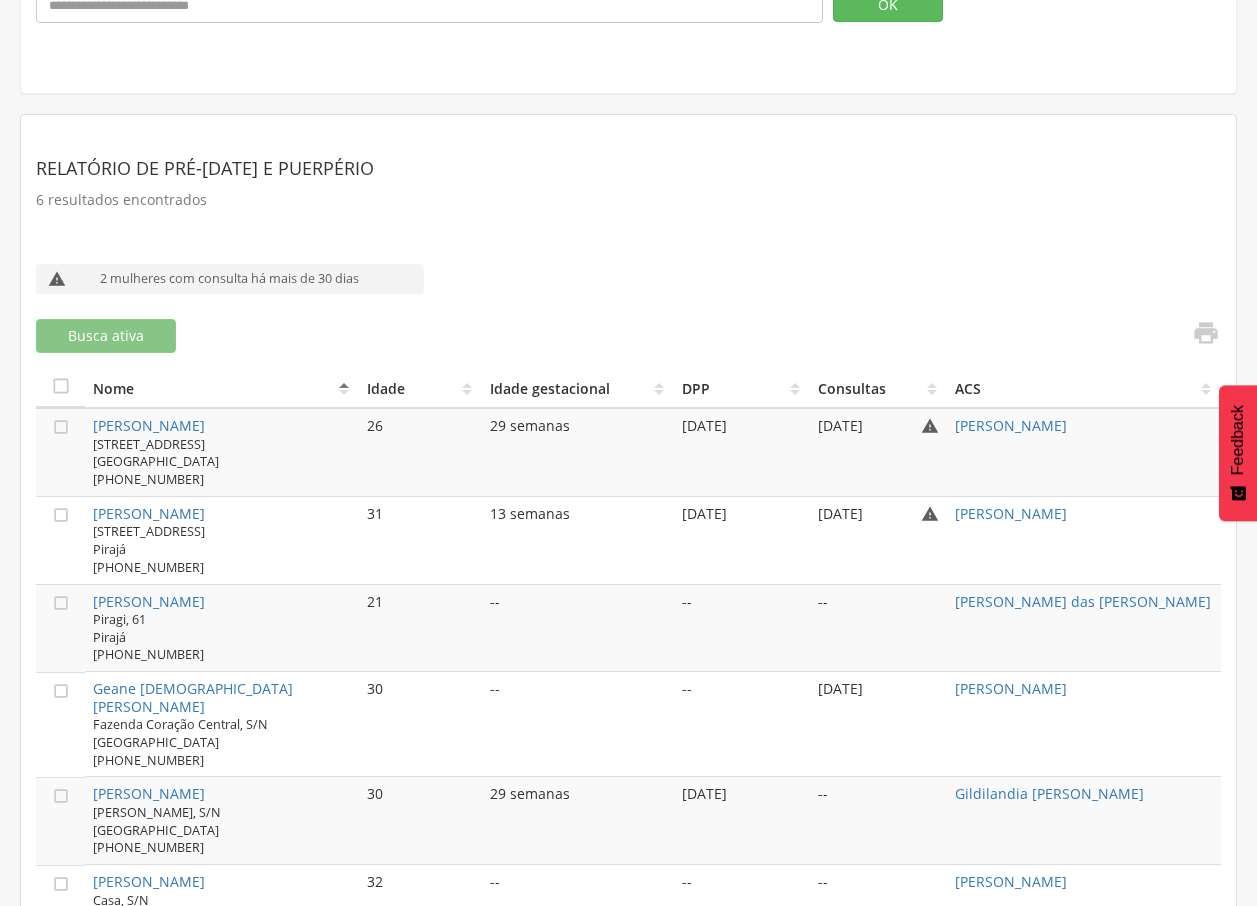 click on "Fazenda Coração Central, S/N [GEOGRAPHIC_DATA]" at bounding box center [180, 733] 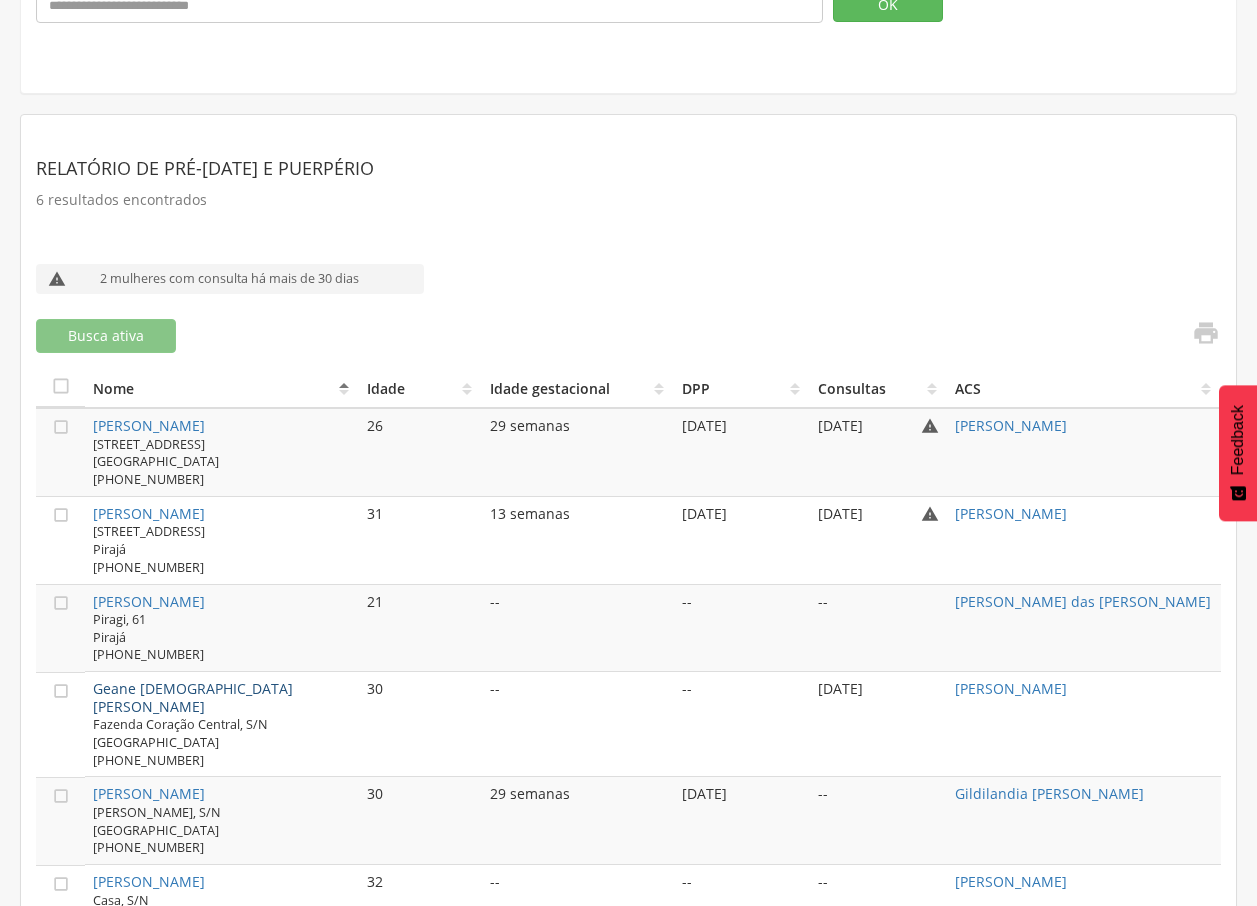 click on "Geane [DEMOGRAPHIC_DATA][PERSON_NAME]" at bounding box center (193, 697) 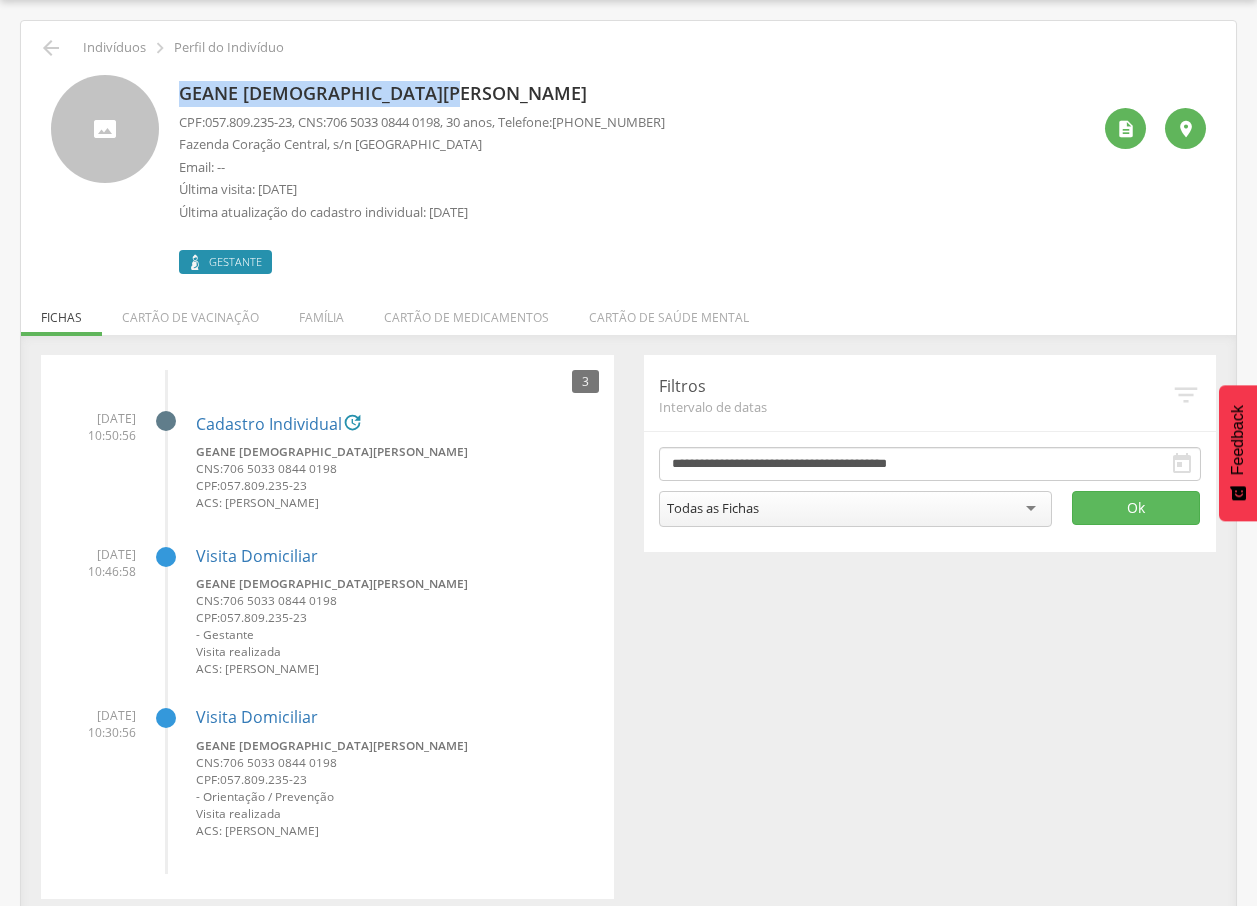 drag, startPoint x: 177, startPoint y: 93, endPoint x: 449, endPoint y: 85, distance: 272.1176 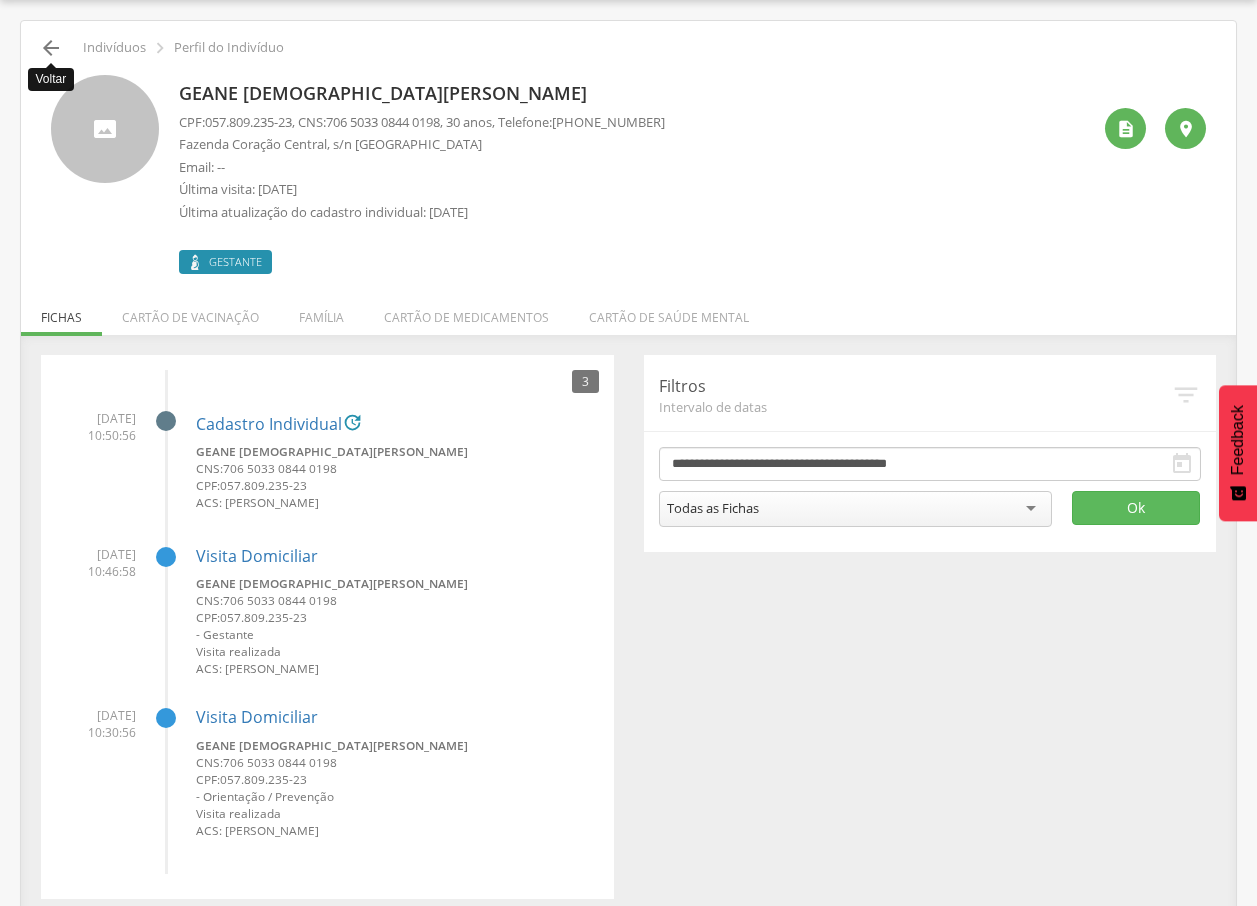 click on "" at bounding box center (51, 48) 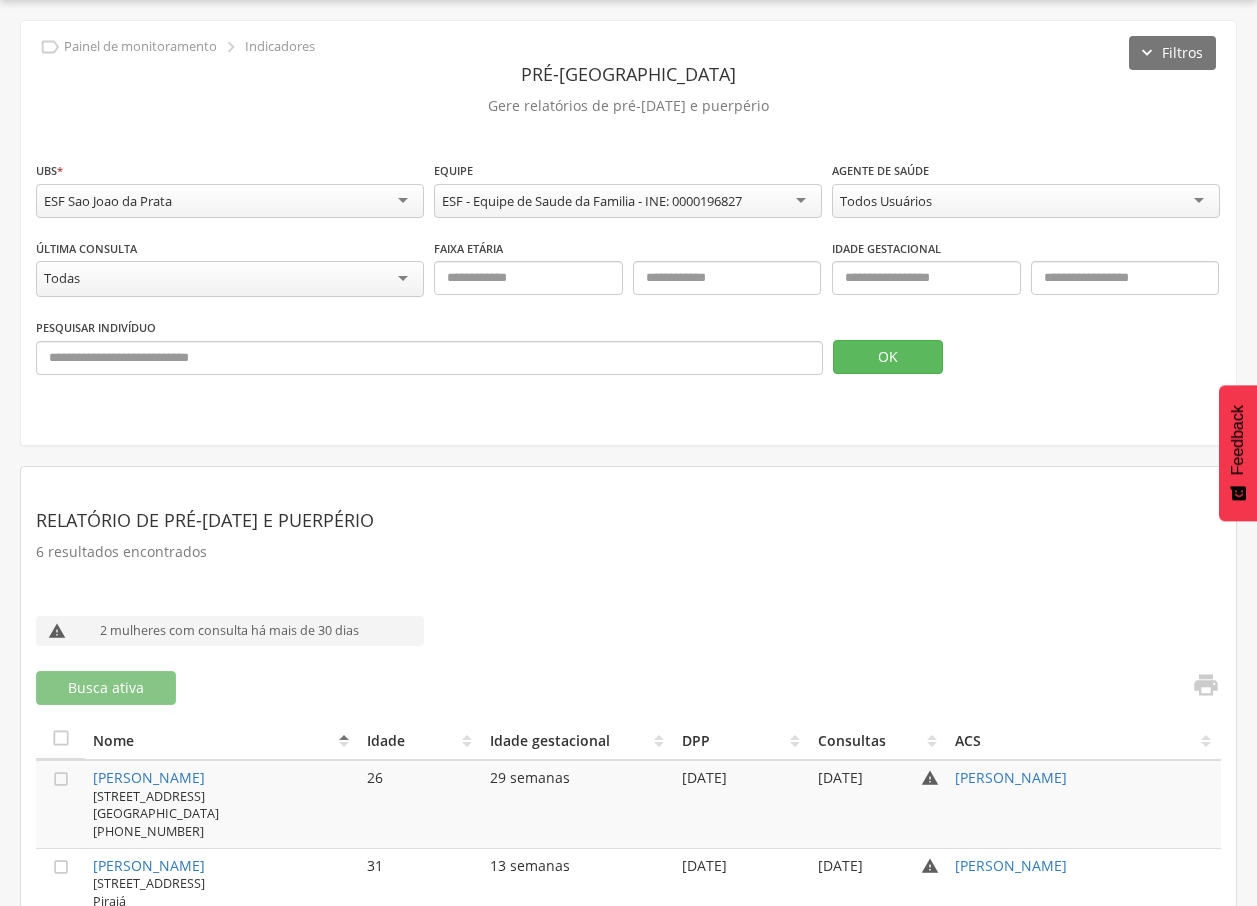 scroll, scrollTop: 74, scrollLeft: 0, axis: vertical 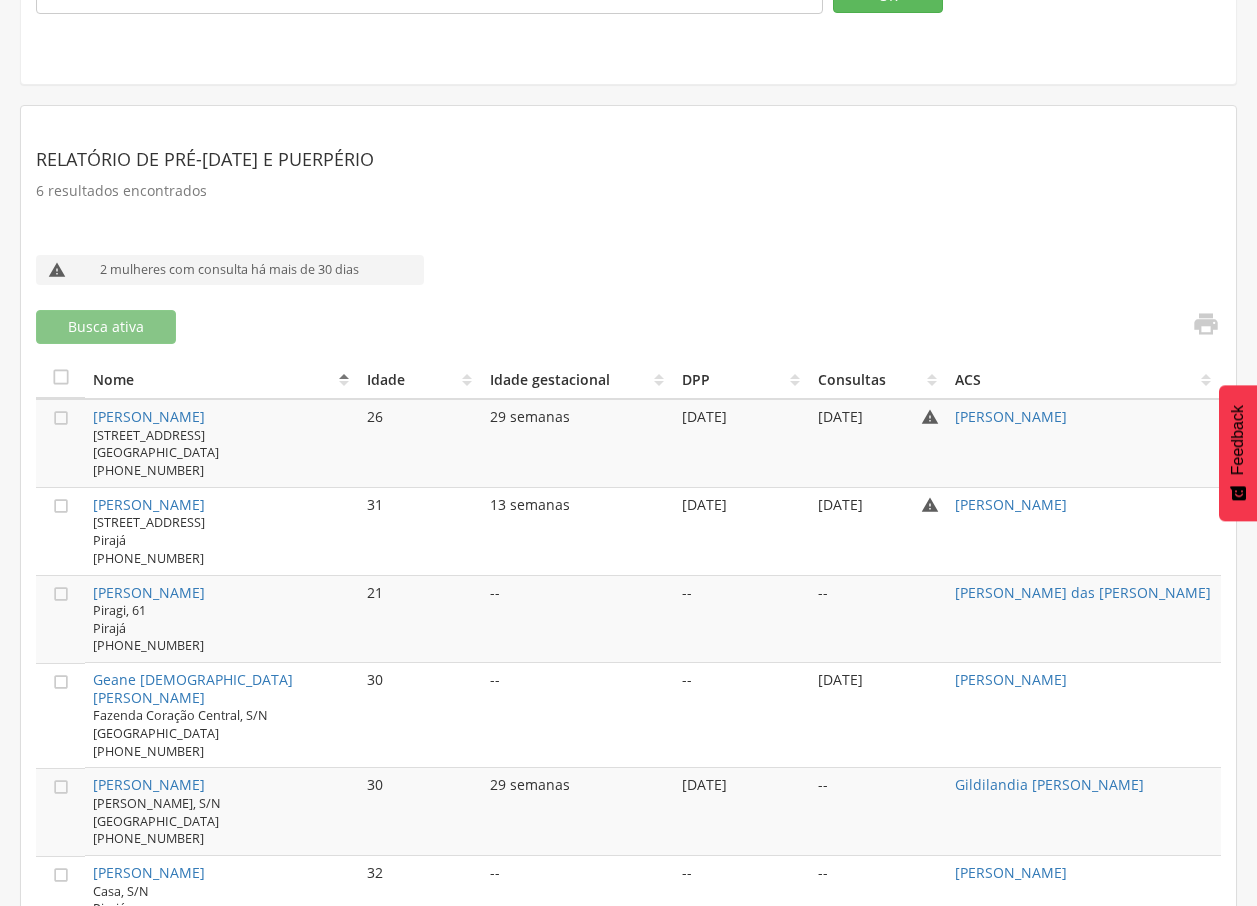 click on "[PERSON_NAME], S/N [GEOGRAPHIC_DATA] [PHONE_NUMBER]" at bounding box center (222, 820) 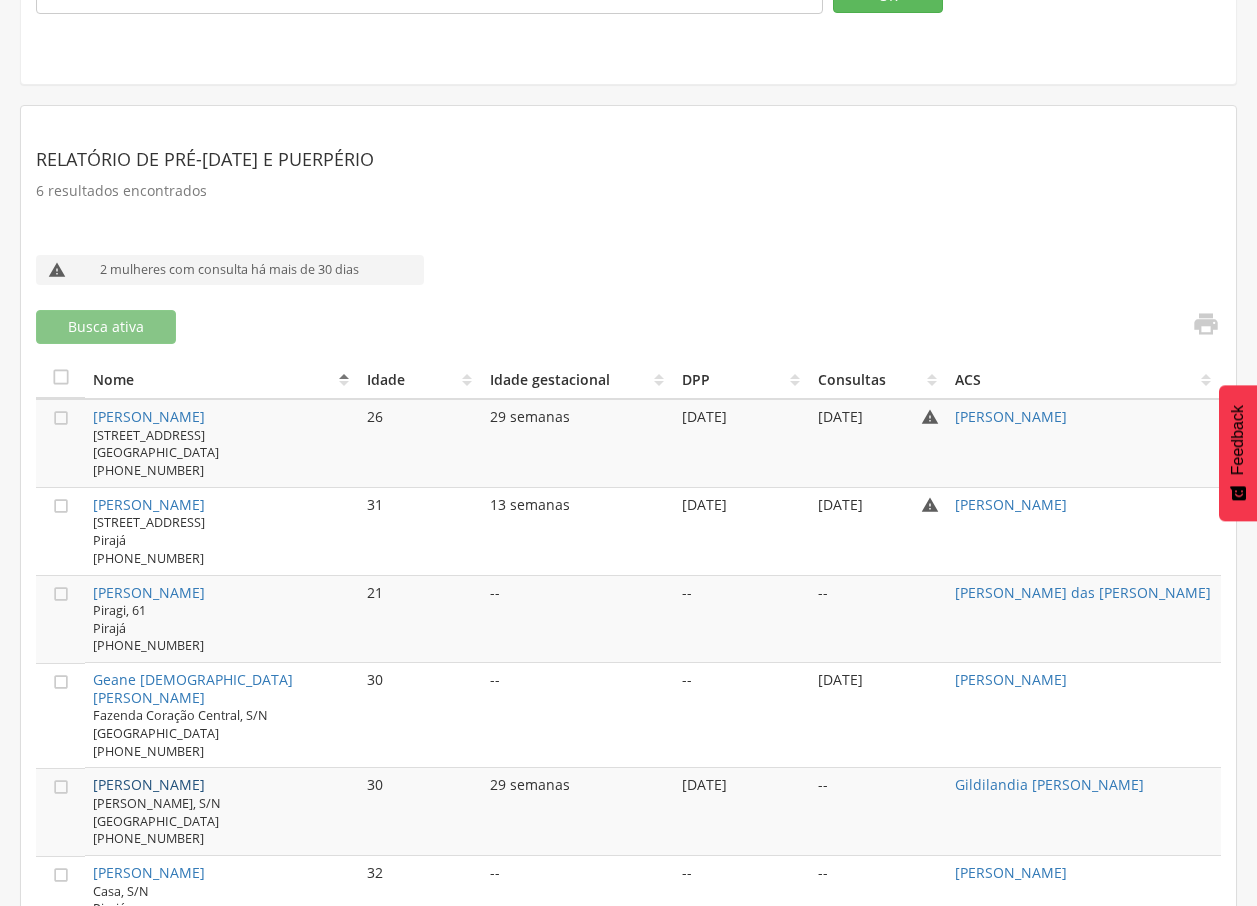 click on "[PERSON_NAME]" at bounding box center [149, 784] 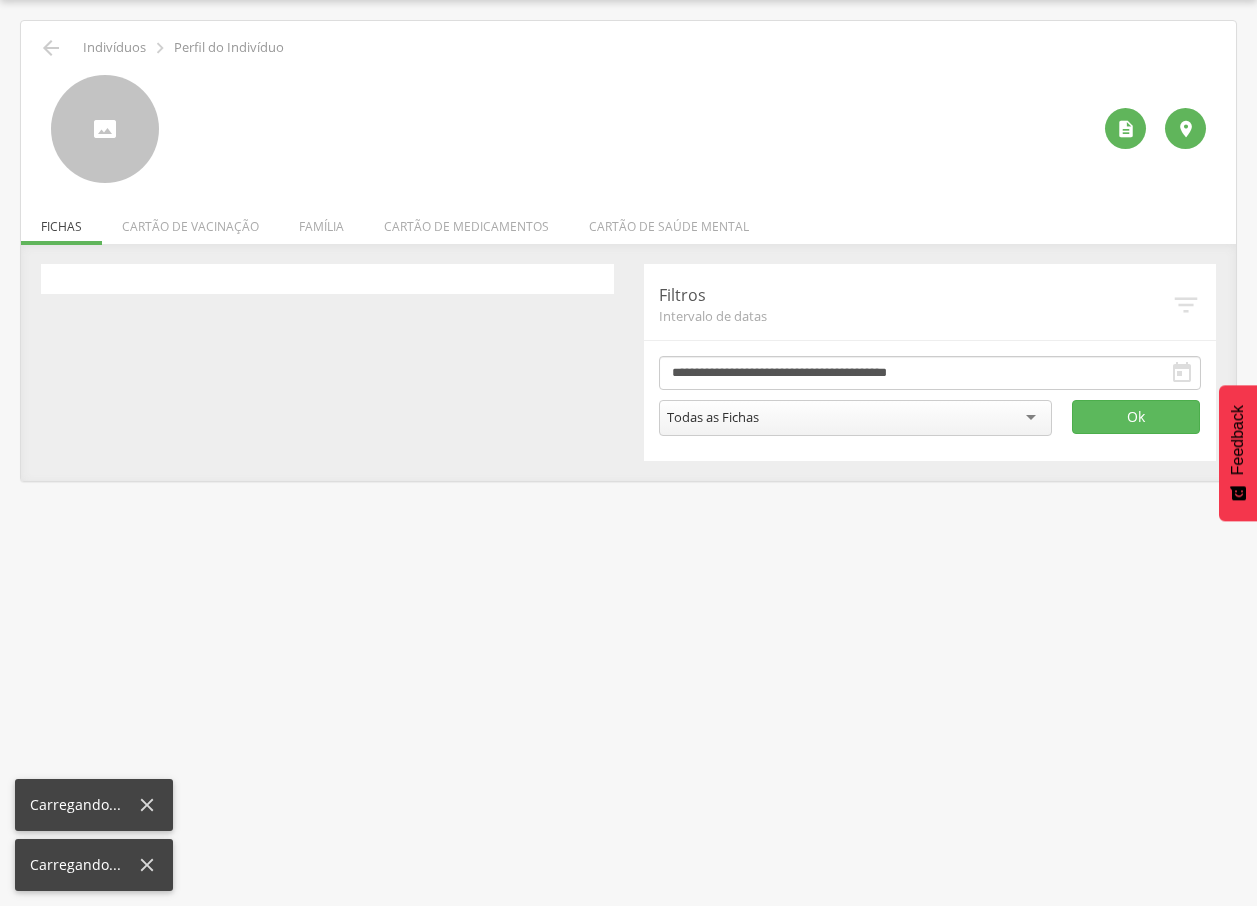 scroll, scrollTop: 60, scrollLeft: 0, axis: vertical 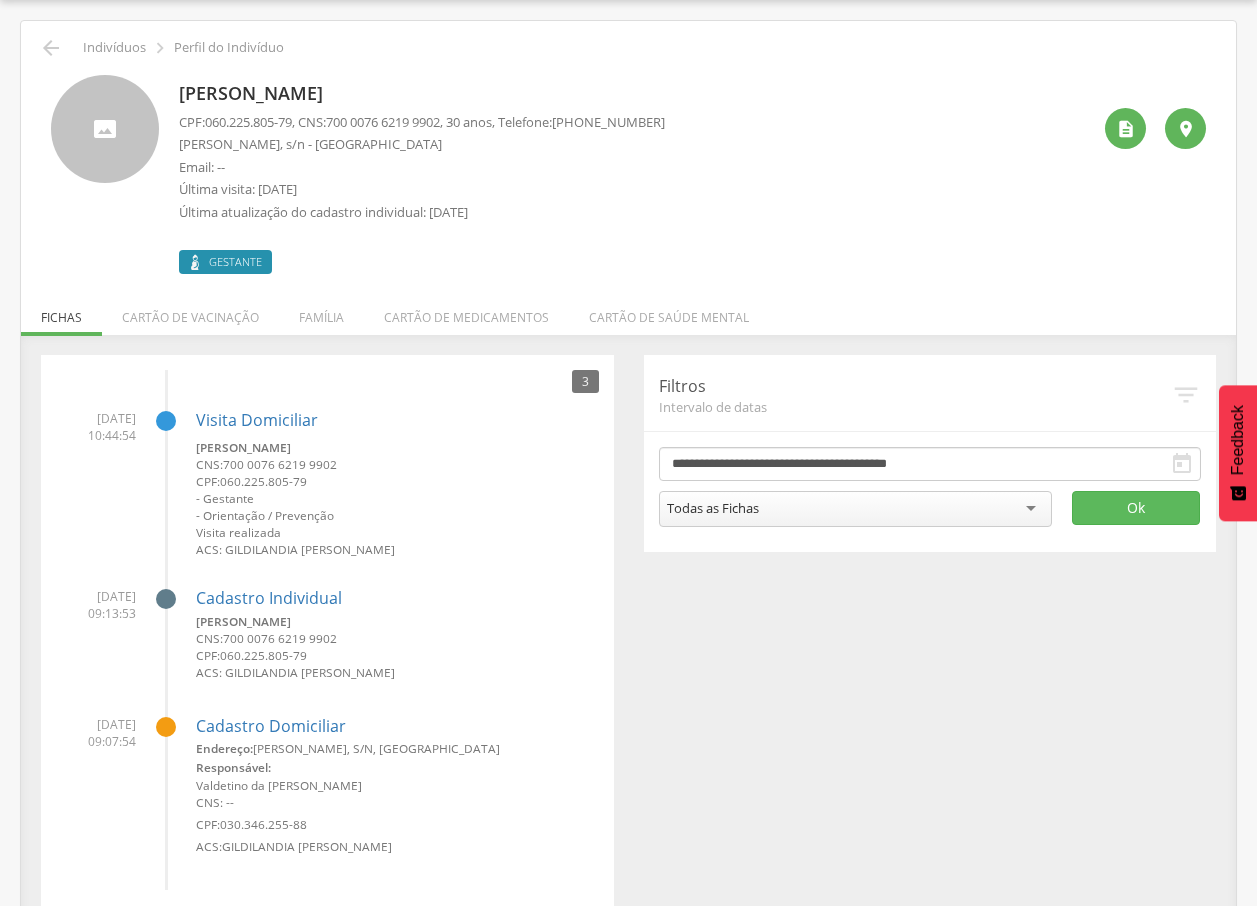 drag, startPoint x: 169, startPoint y: 84, endPoint x: 445, endPoint y: 86, distance: 276.00723 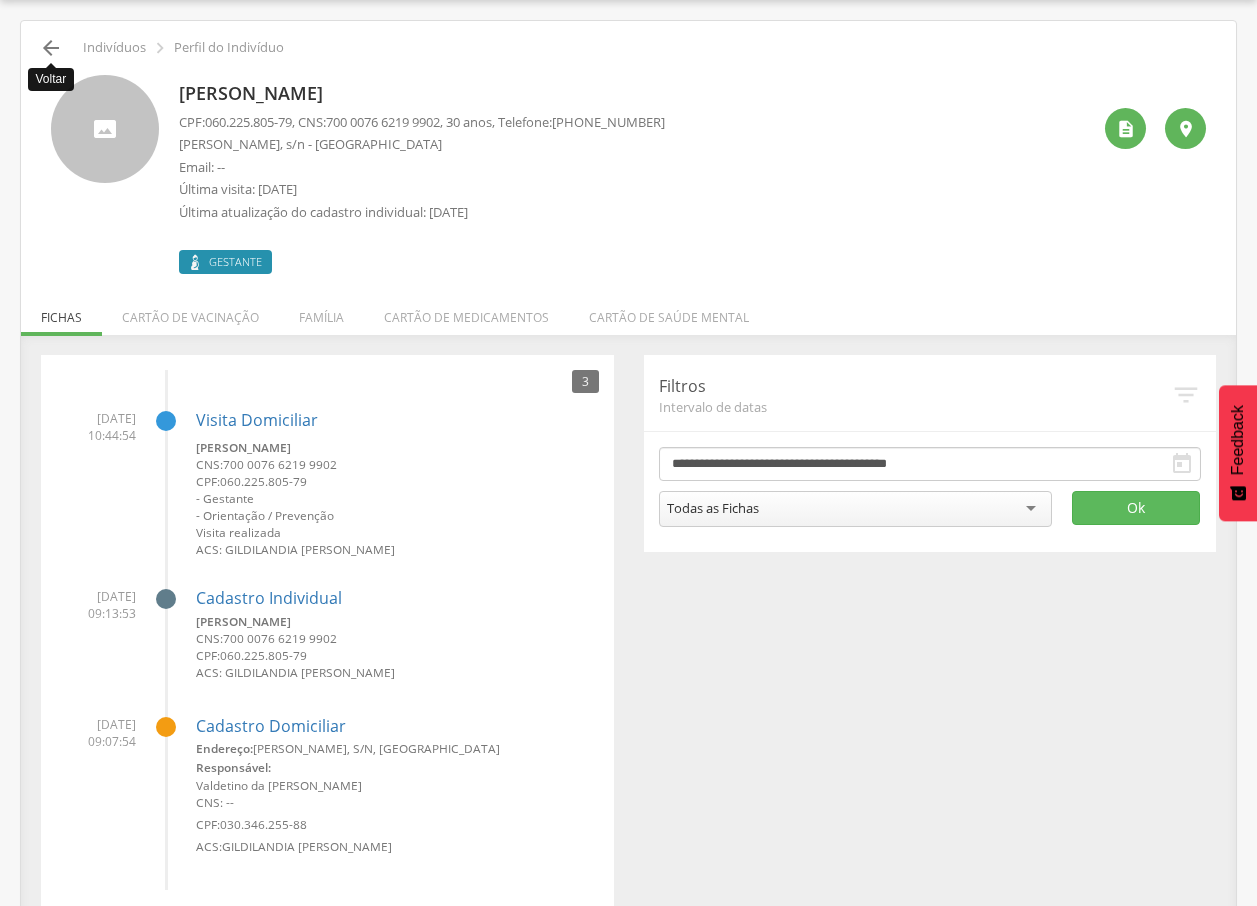 click on "" at bounding box center (51, 48) 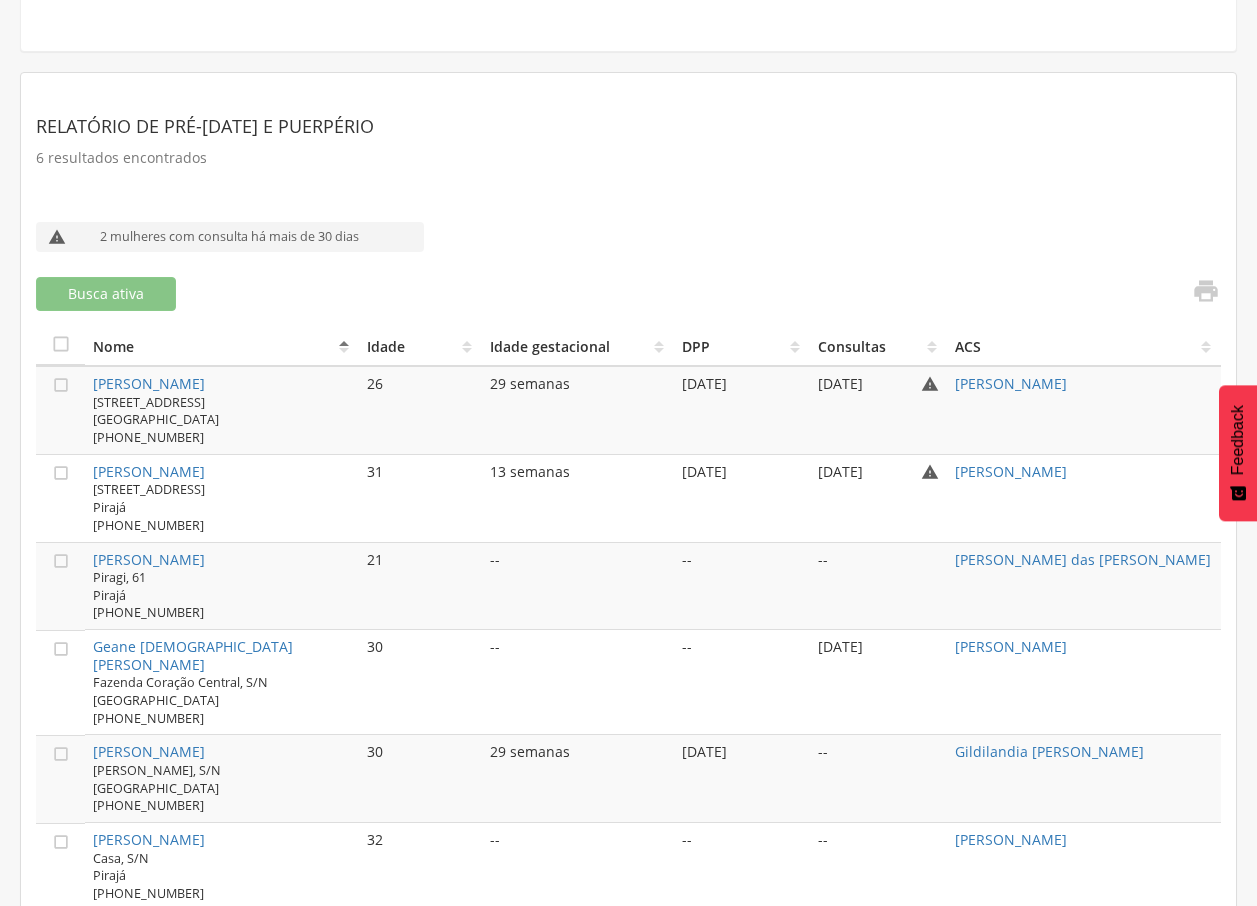 scroll, scrollTop: 474, scrollLeft: 0, axis: vertical 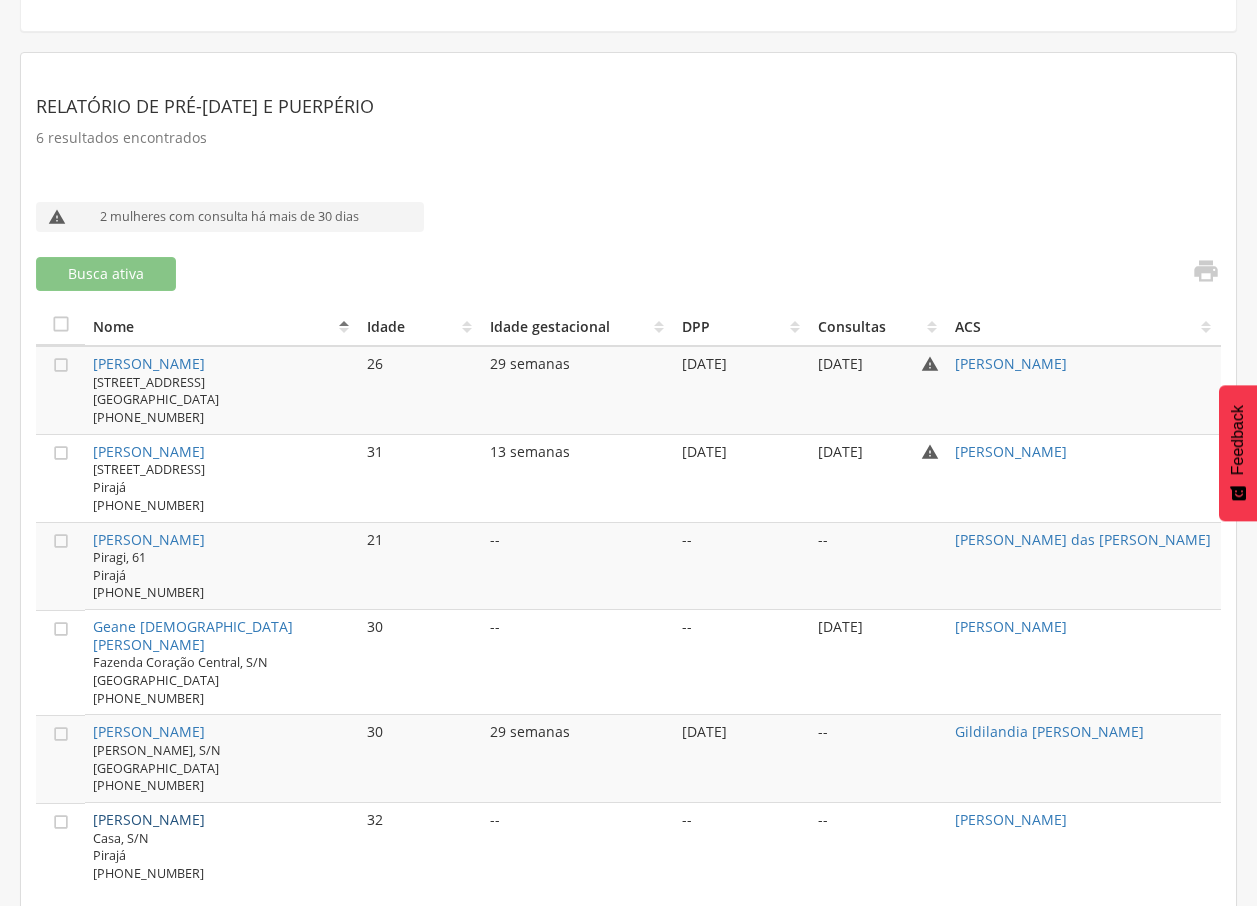 click on "[PERSON_NAME]" at bounding box center [149, 819] 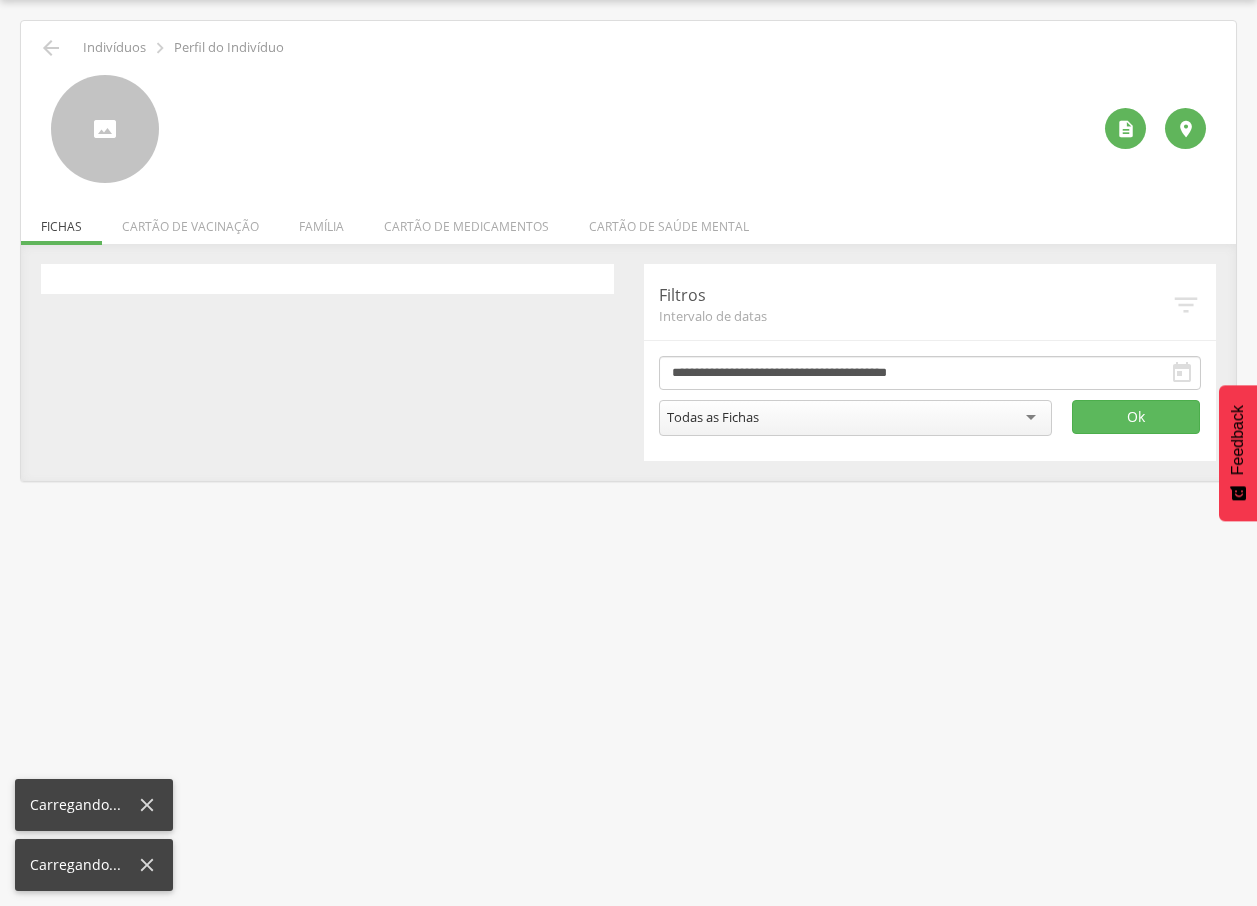 scroll, scrollTop: 60, scrollLeft: 0, axis: vertical 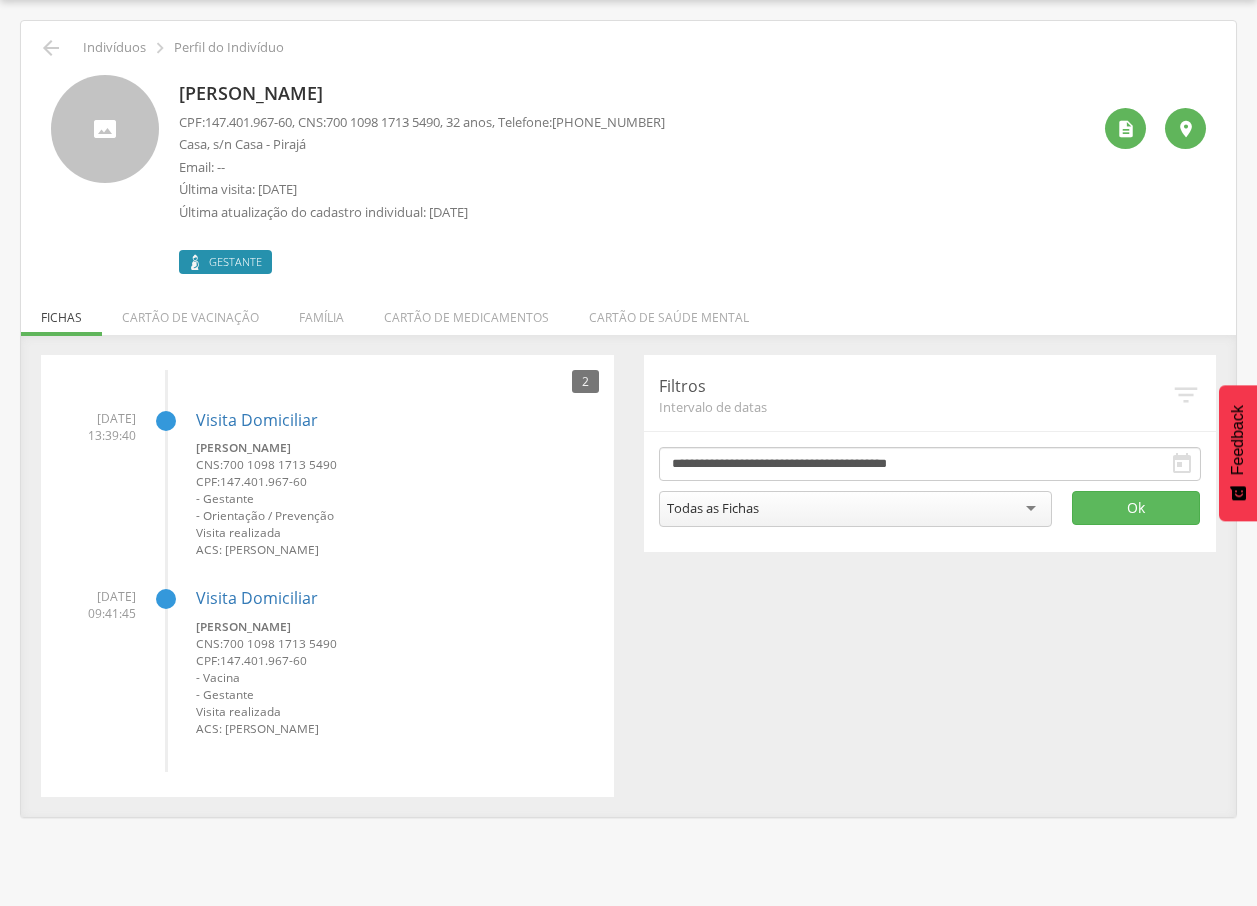 drag, startPoint x: 179, startPoint y: 83, endPoint x: 511, endPoint y: 73, distance: 332.15057 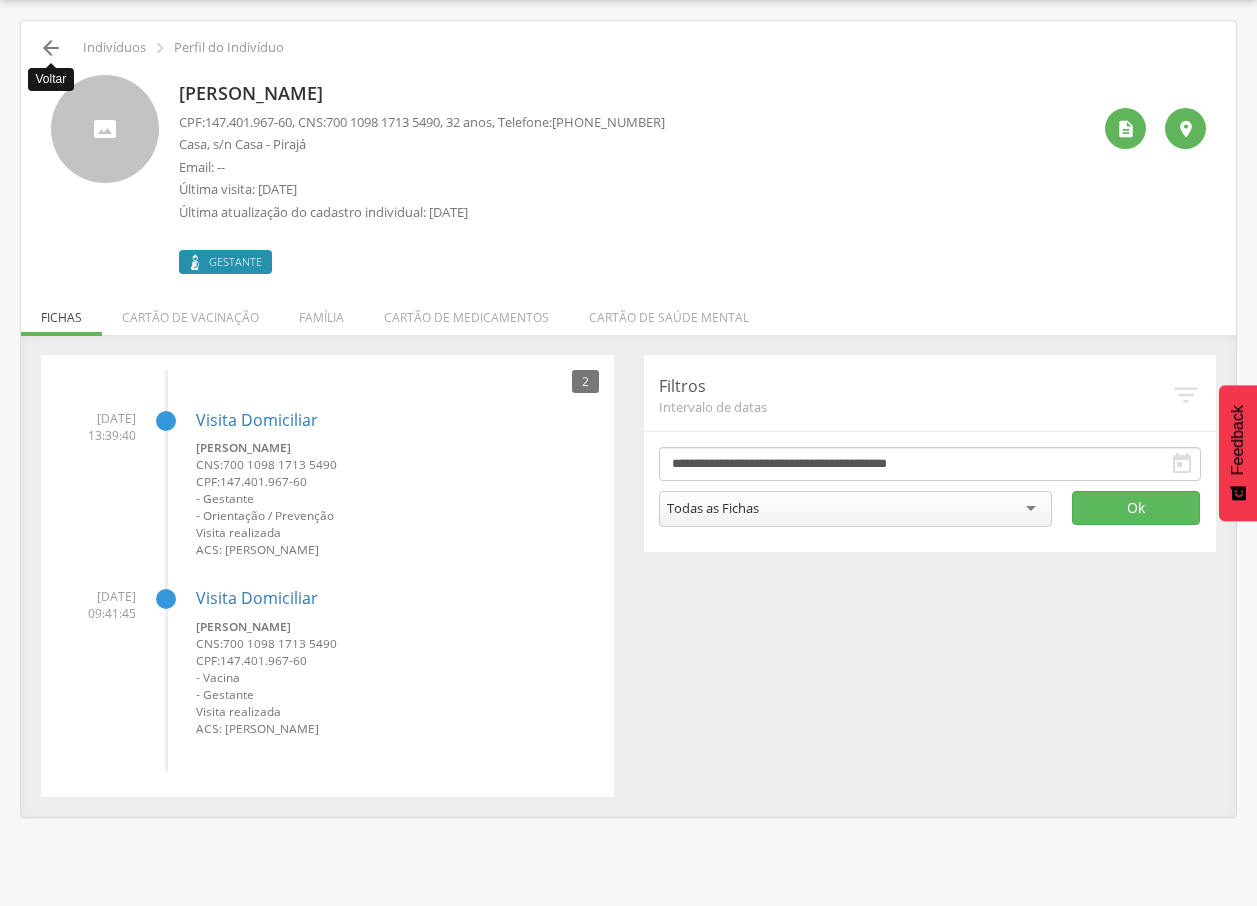 click on "" at bounding box center [51, 48] 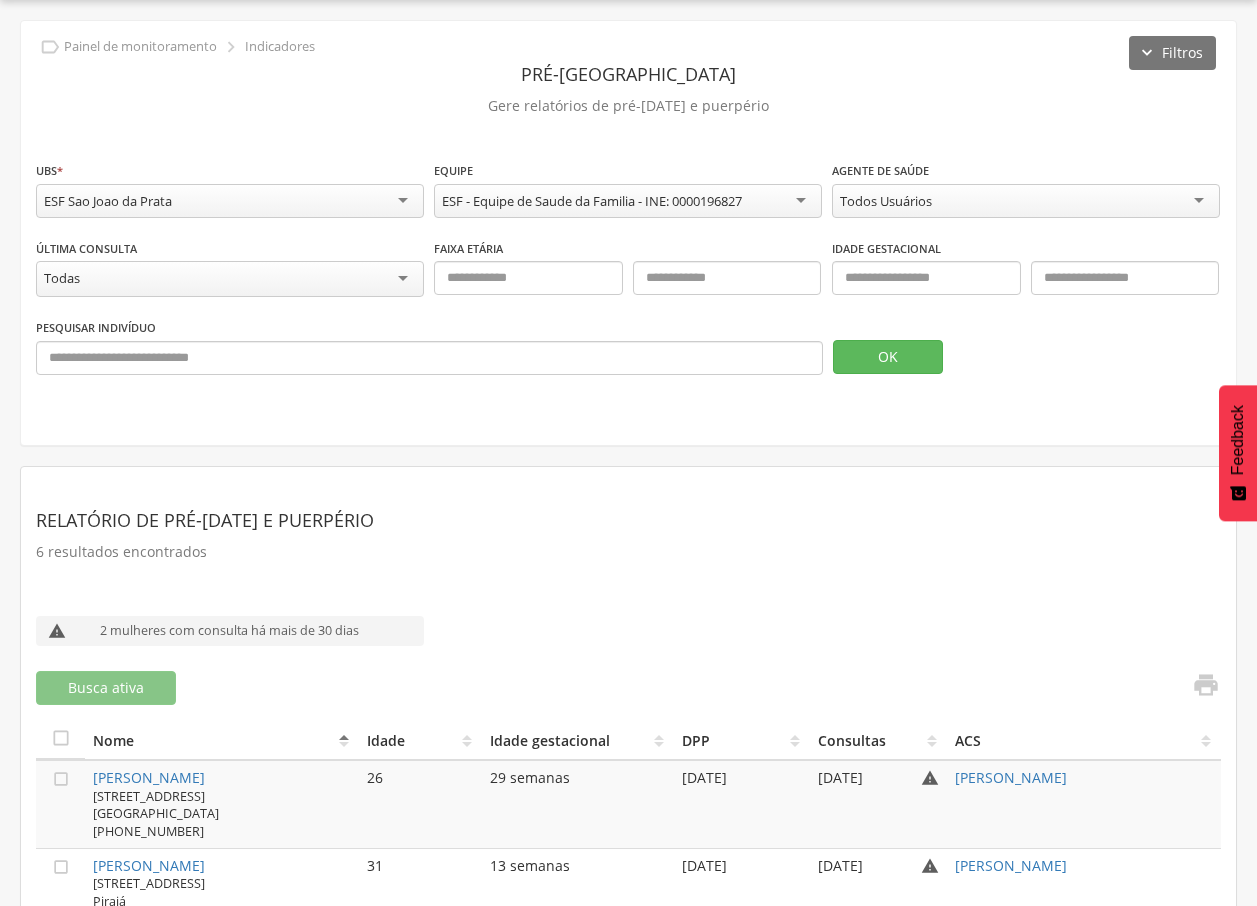 scroll, scrollTop: 0, scrollLeft: 0, axis: both 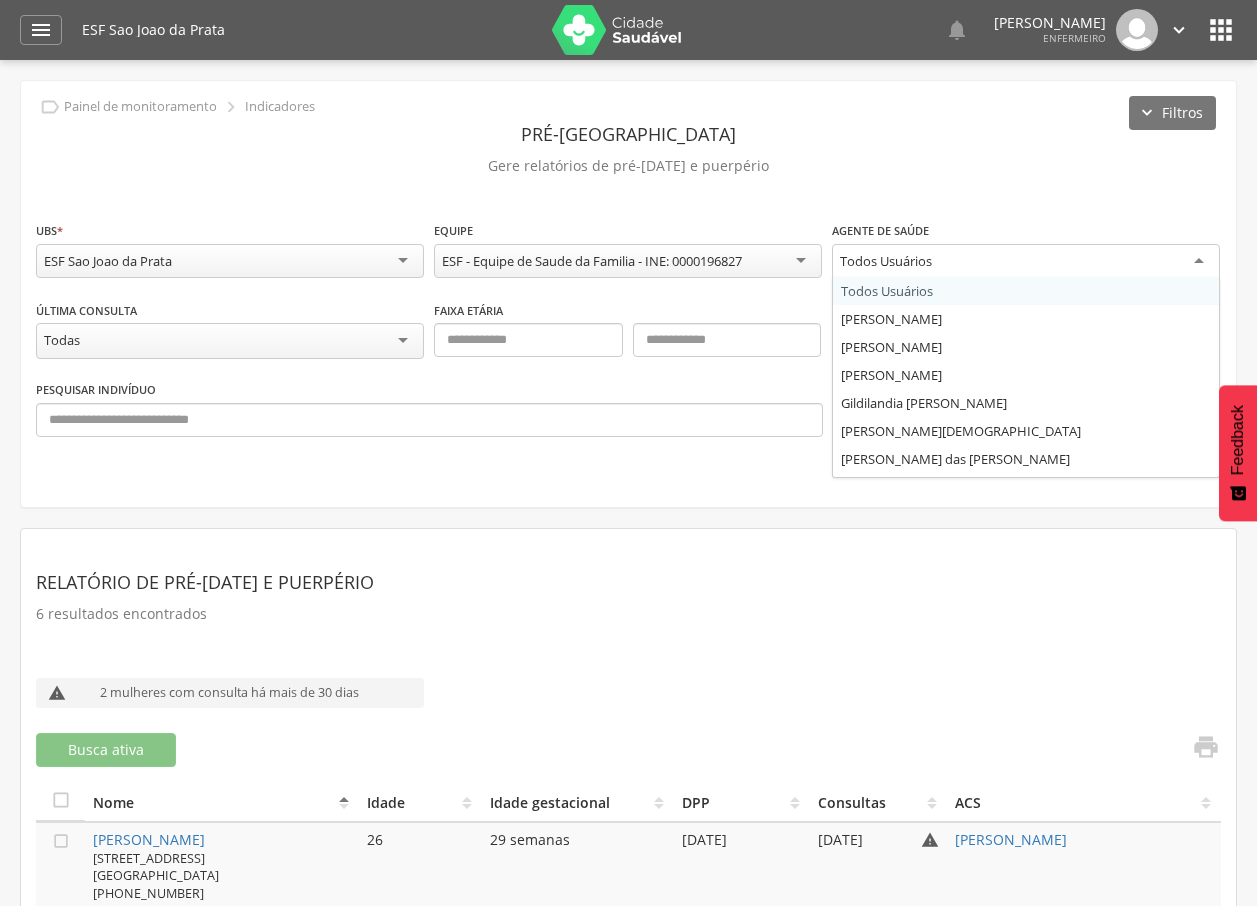 click on "Todos Usuários" at bounding box center (1026, 262) 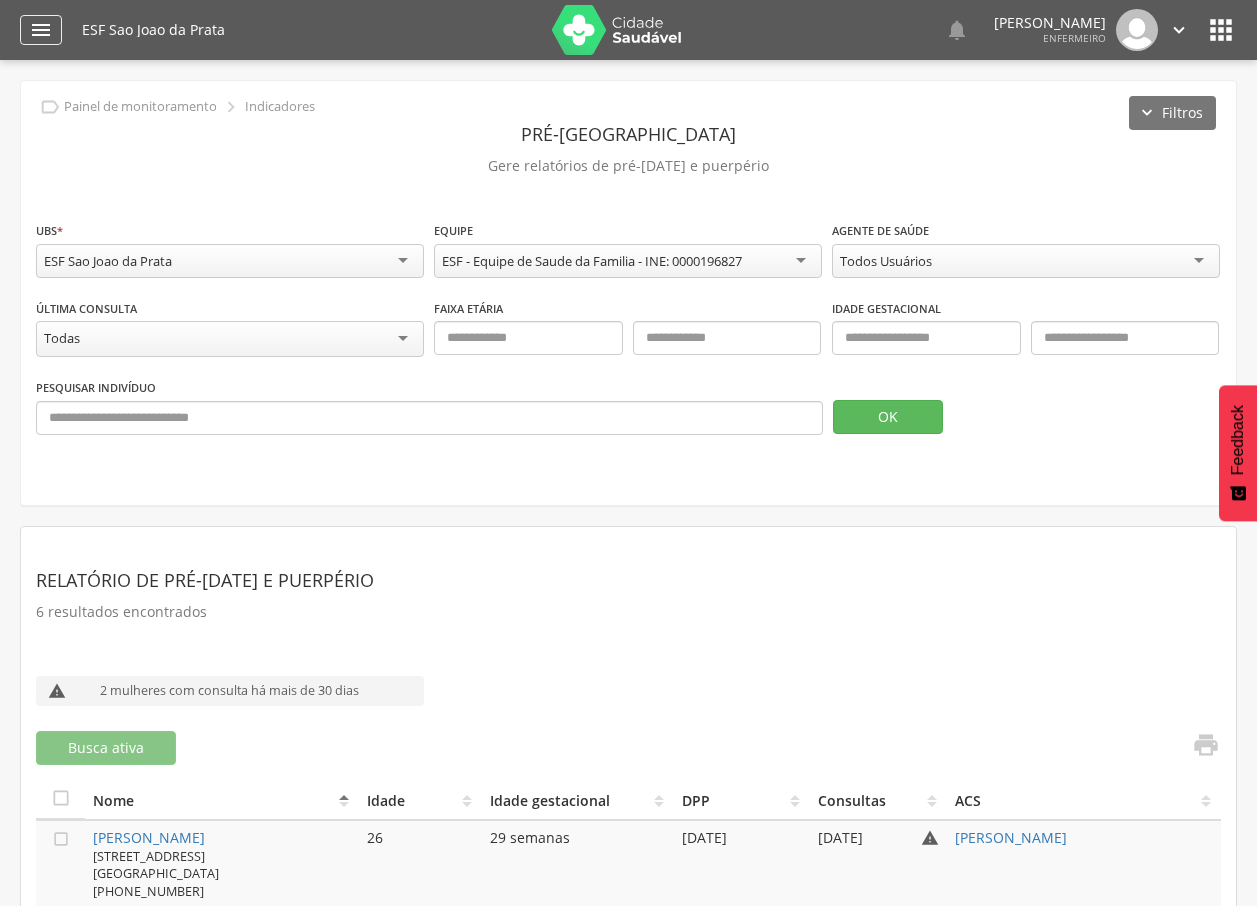 click on "" at bounding box center (41, 30) 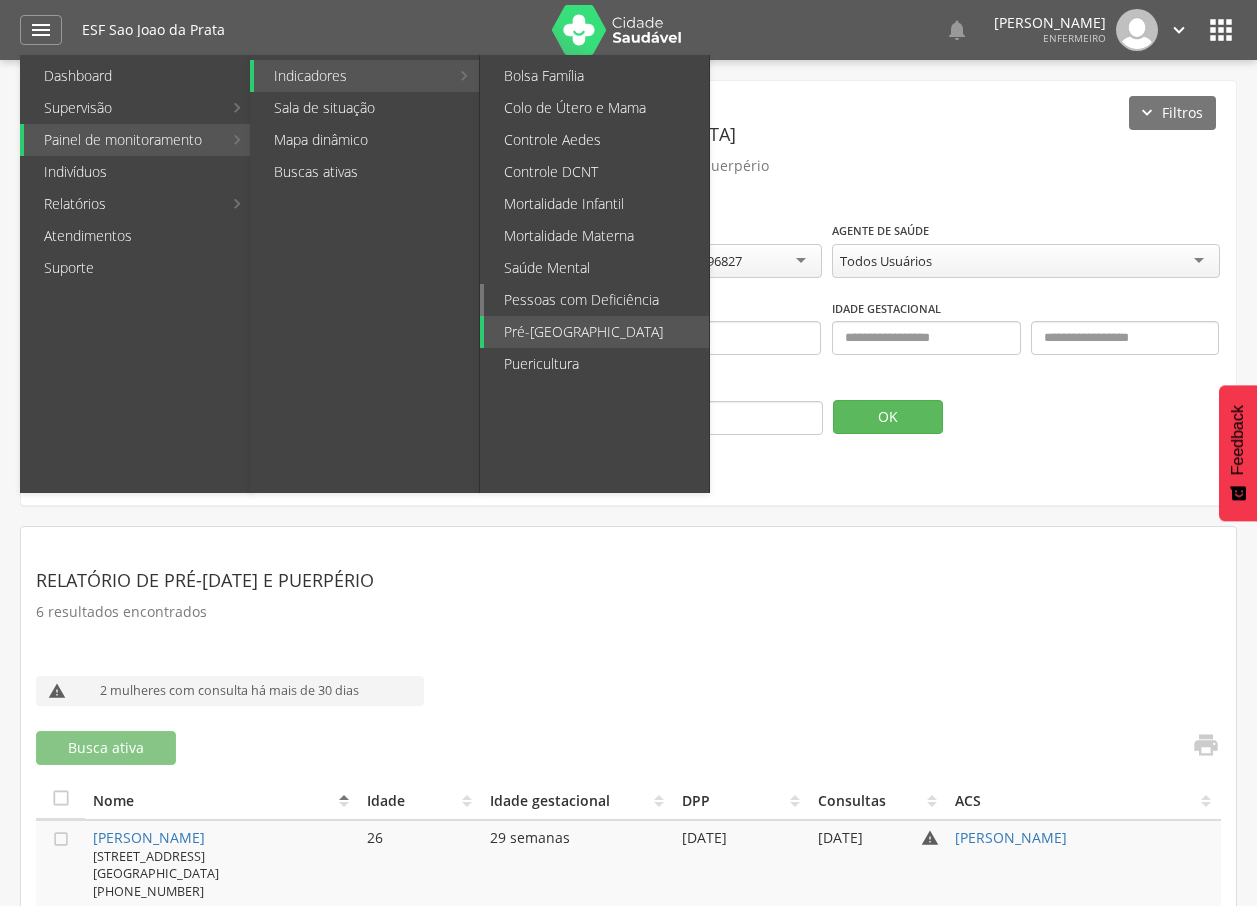 click on "Pessoas com Deficiência" at bounding box center (596, 300) 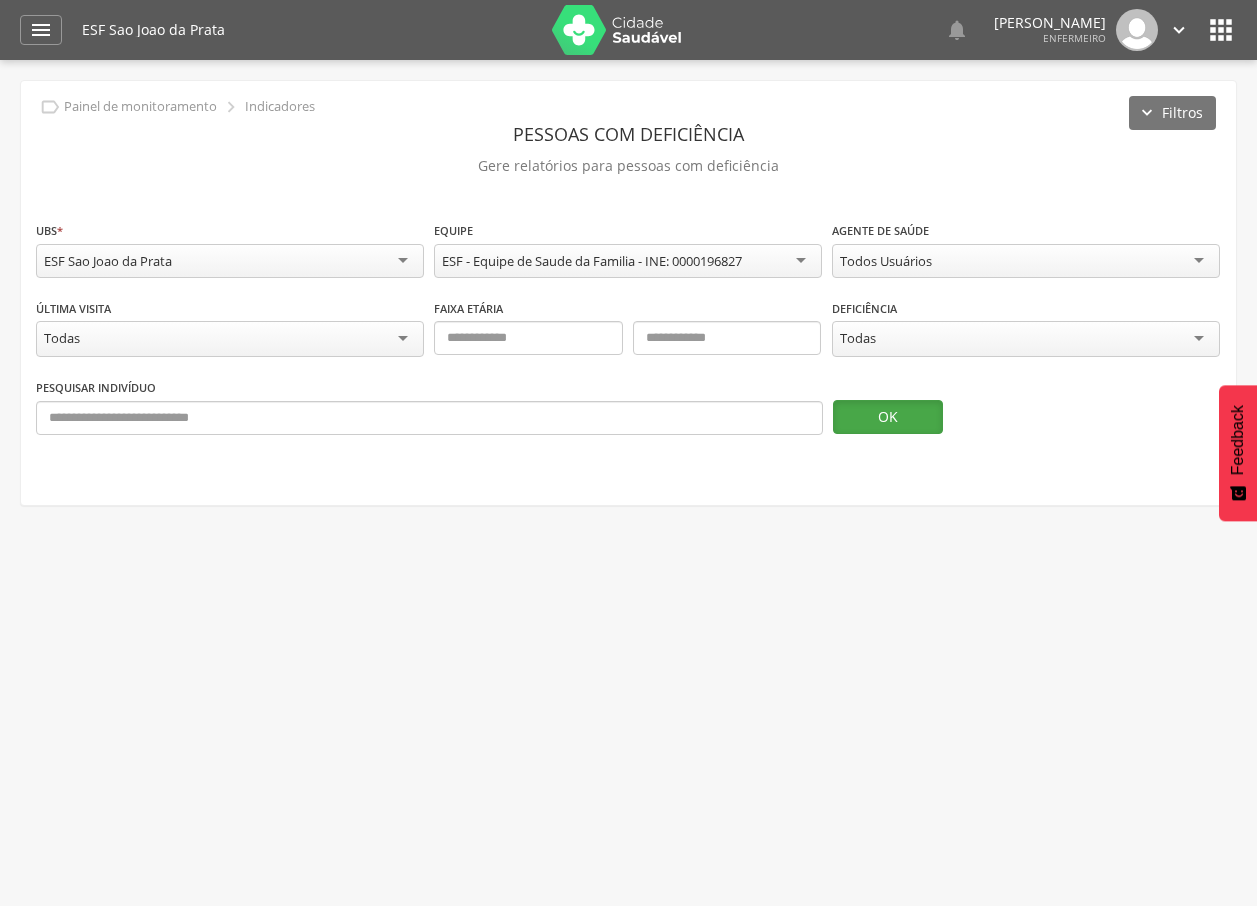 click on "OK" at bounding box center [888, 417] 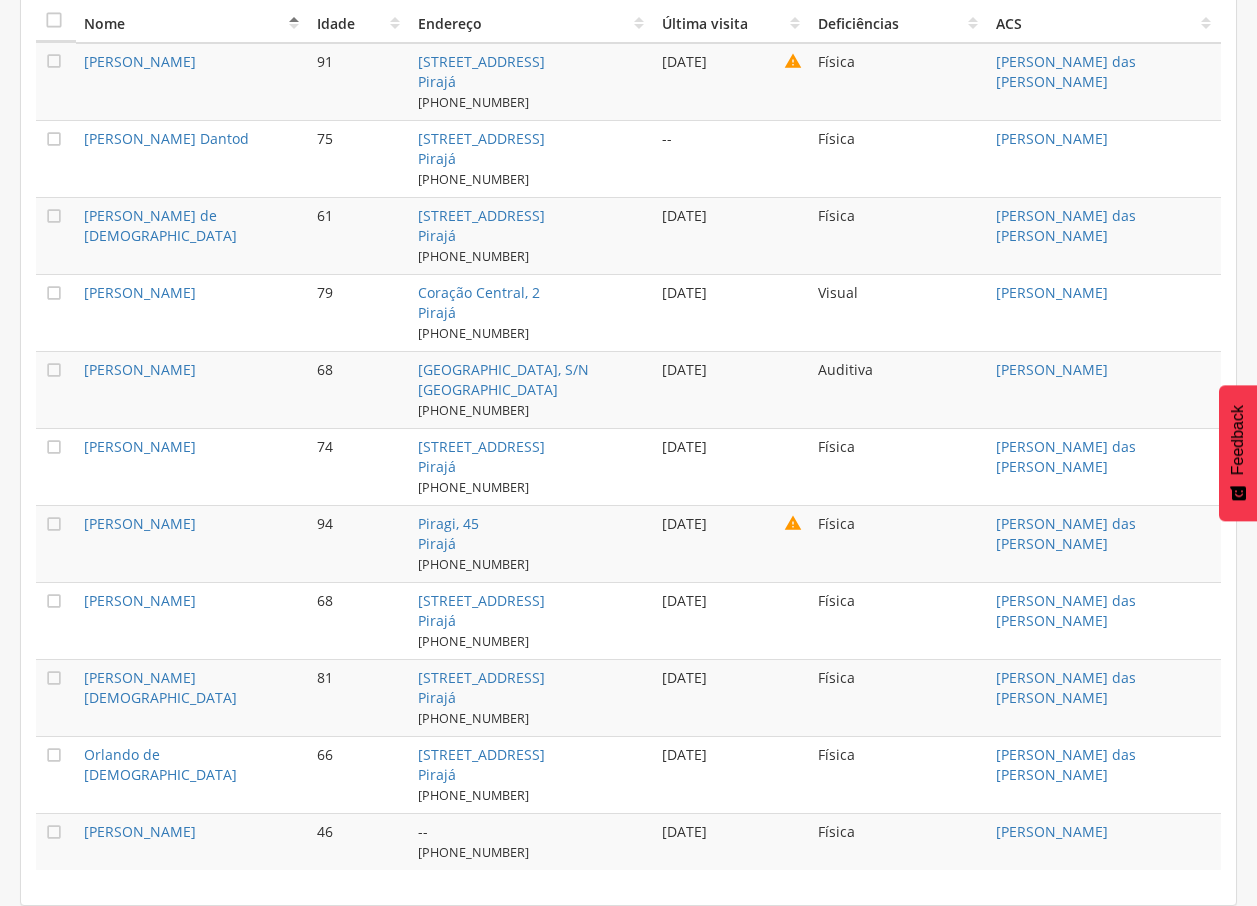 scroll, scrollTop: 836, scrollLeft: 0, axis: vertical 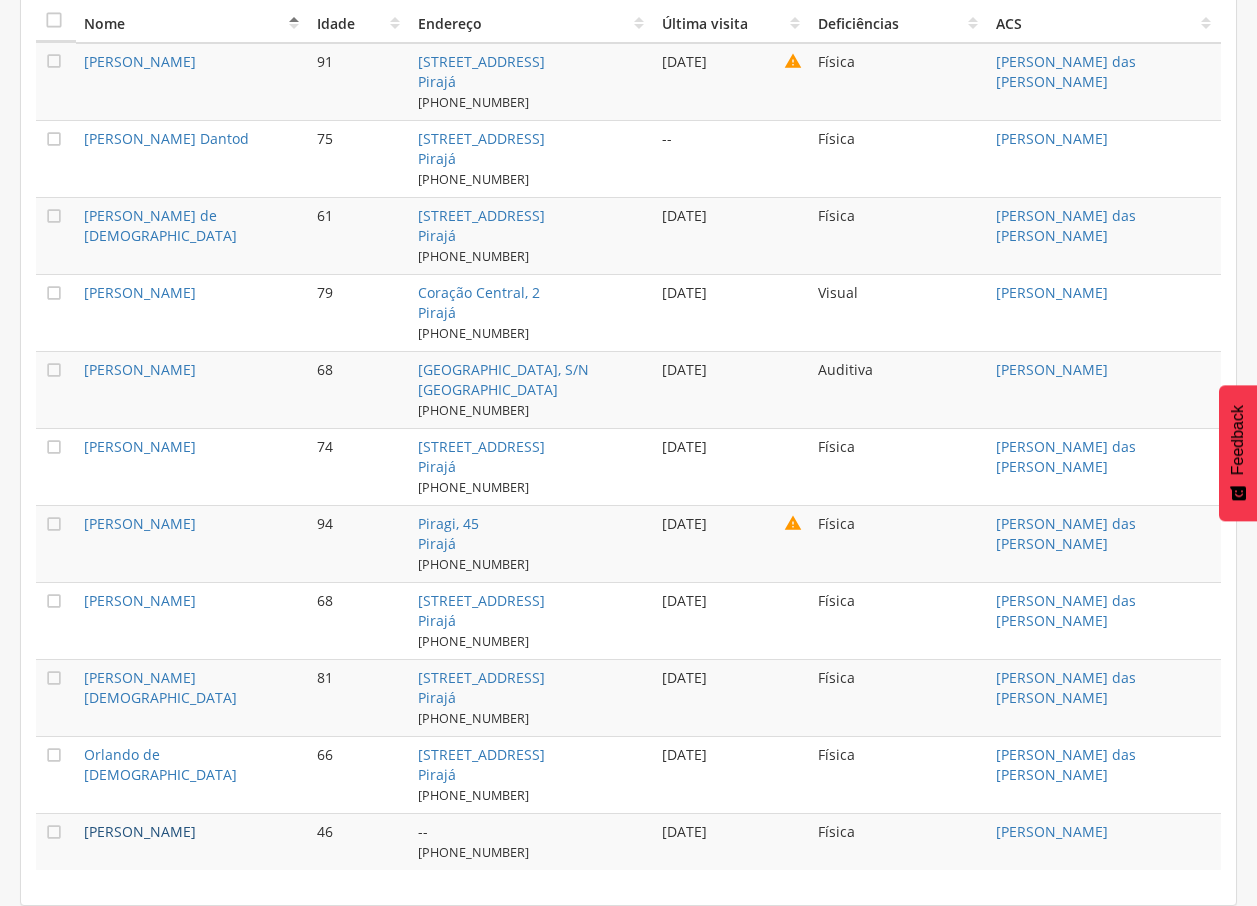 click on "[PERSON_NAME]" at bounding box center [140, 831] 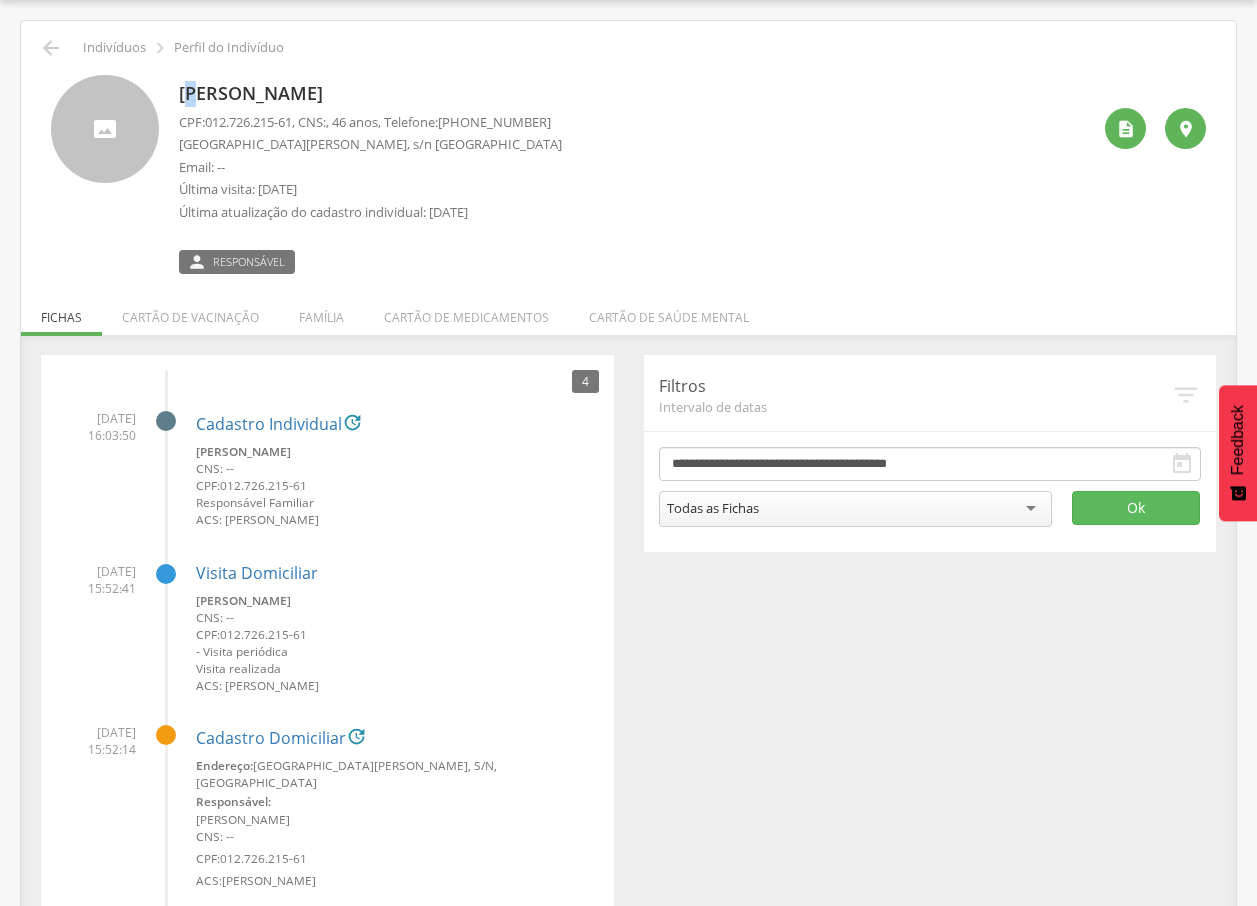 drag, startPoint x: 187, startPoint y: 95, endPoint x: 201, endPoint y: 91, distance: 14.56022 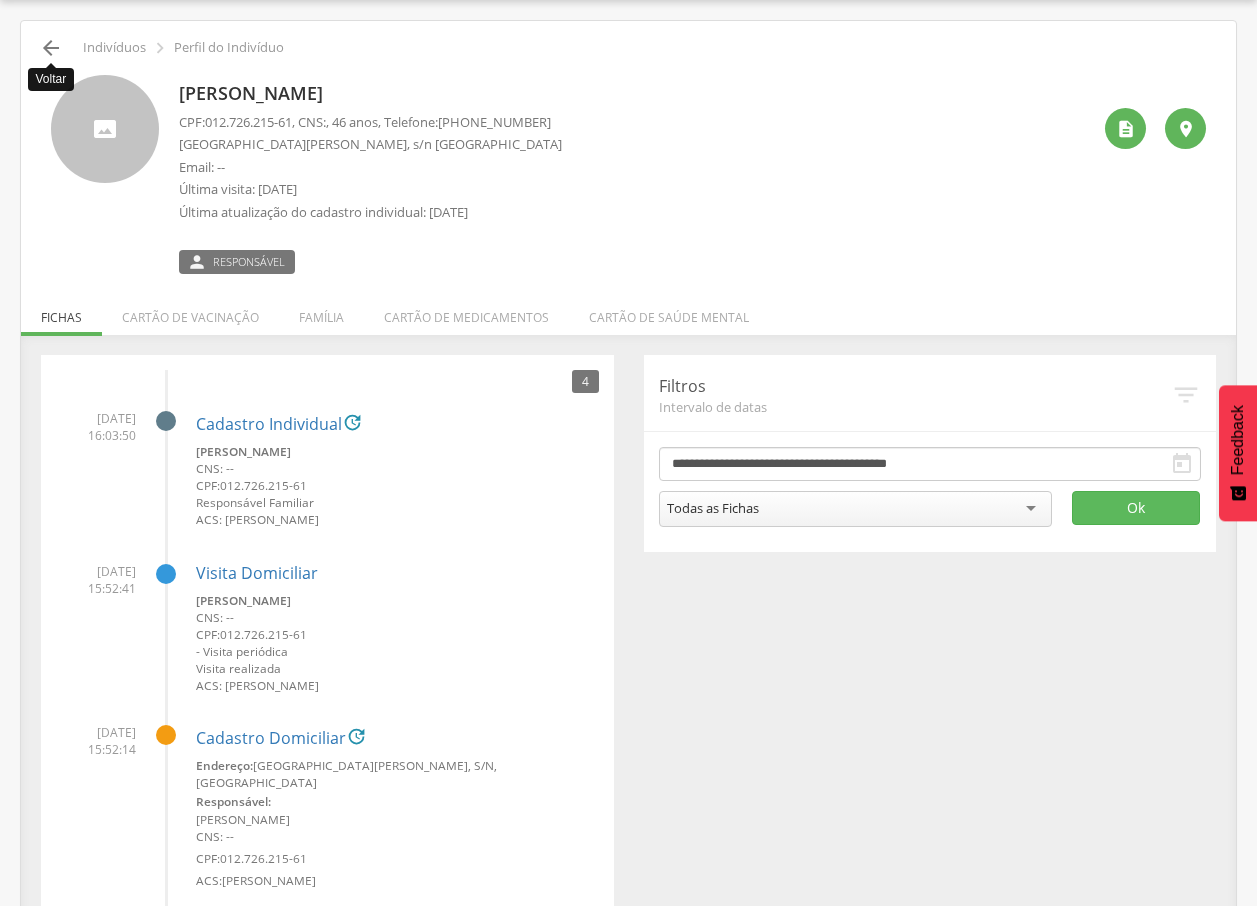 click on "" at bounding box center (51, 48) 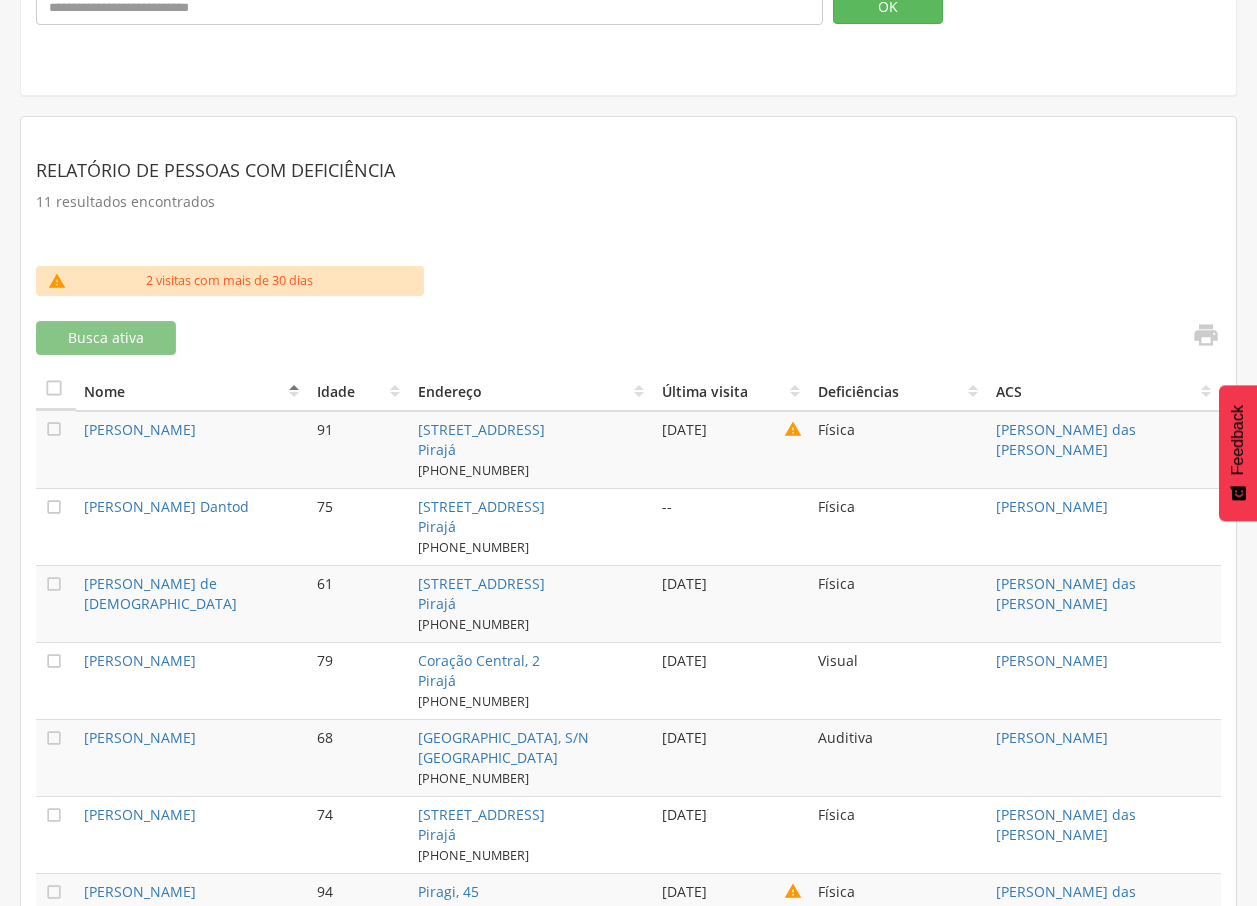 scroll, scrollTop: 836, scrollLeft: 0, axis: vertical 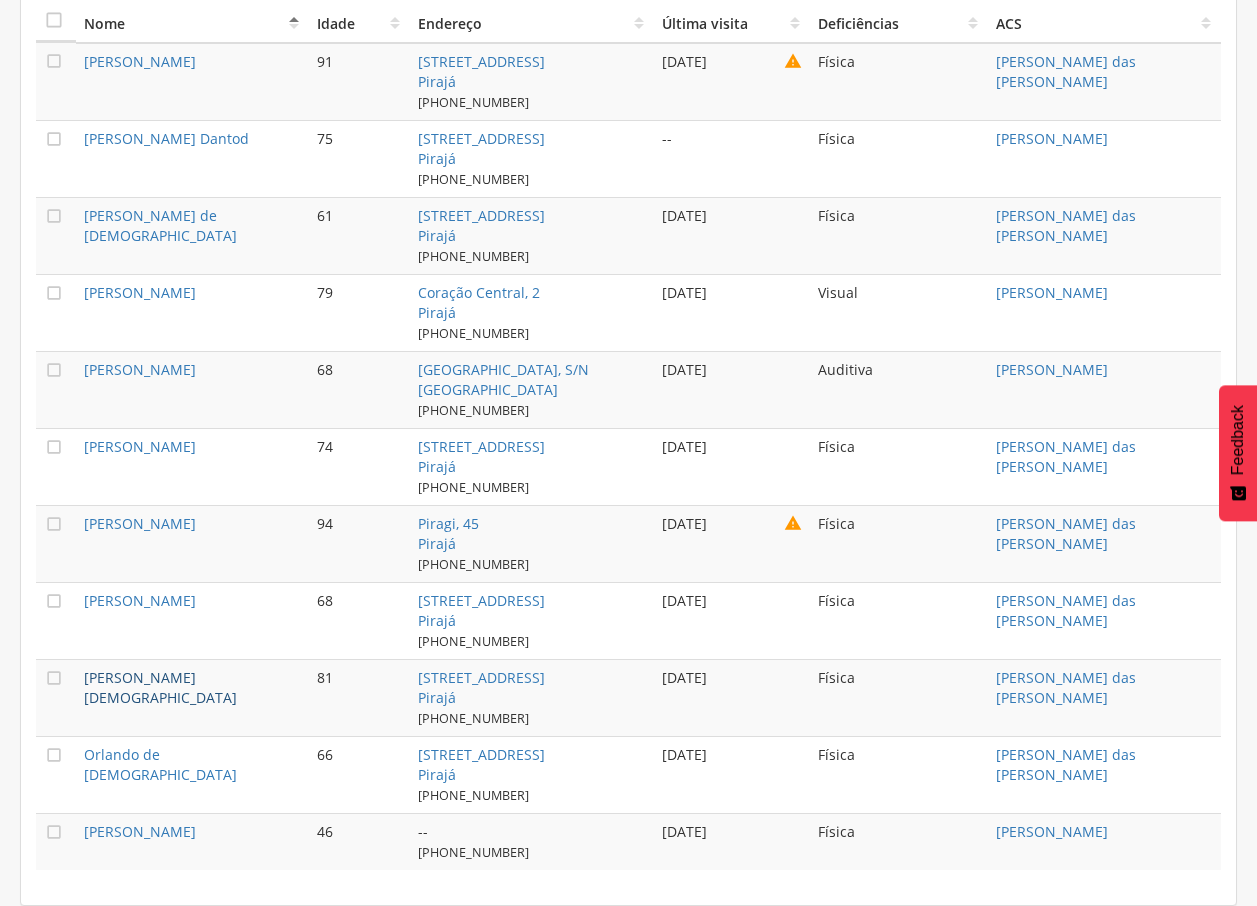 click on "[PERSON_NAME][DEMOGRAPHIC_DATA]" at bounding box center (160, 687) 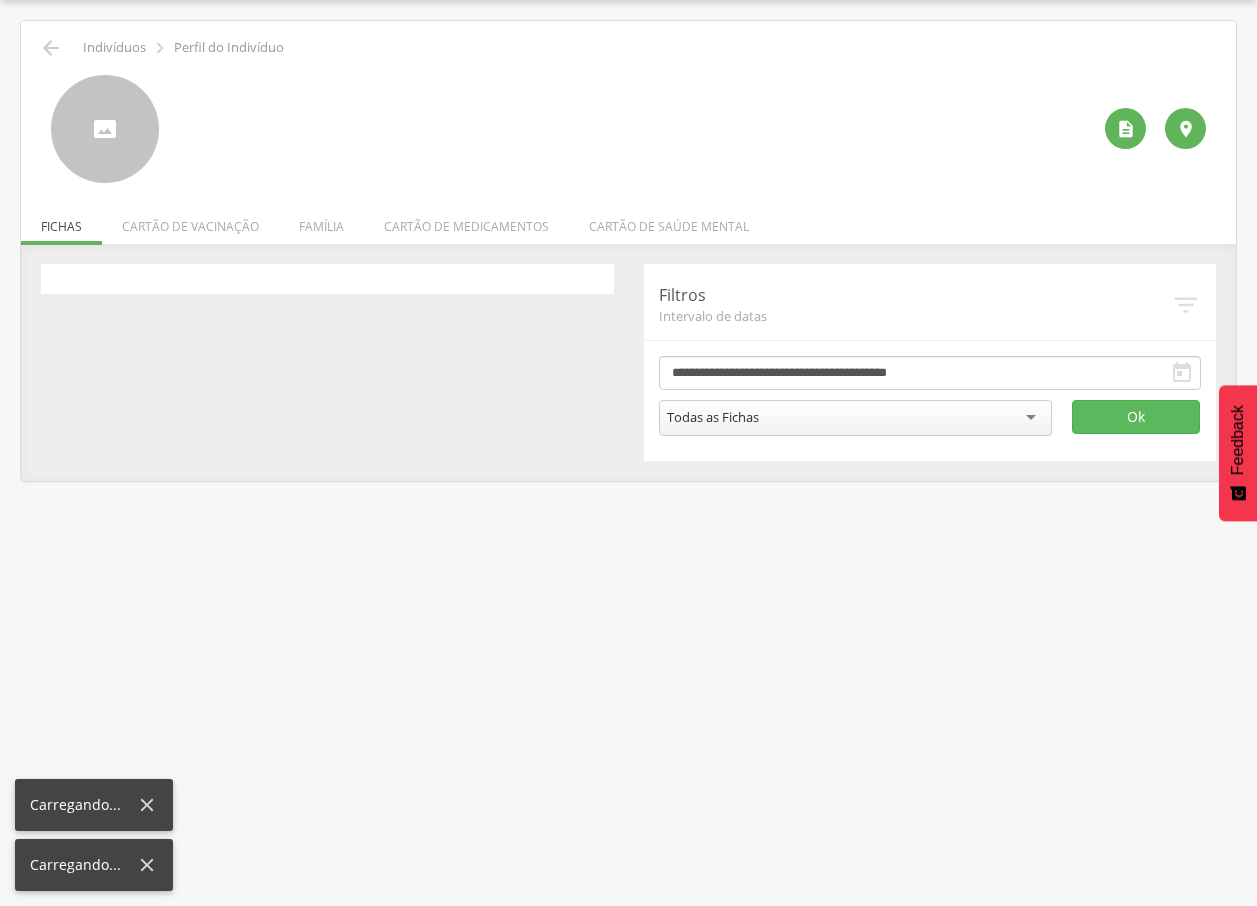 scroll, scrollTop: 60, scrollLeft: 0, axis: vertical 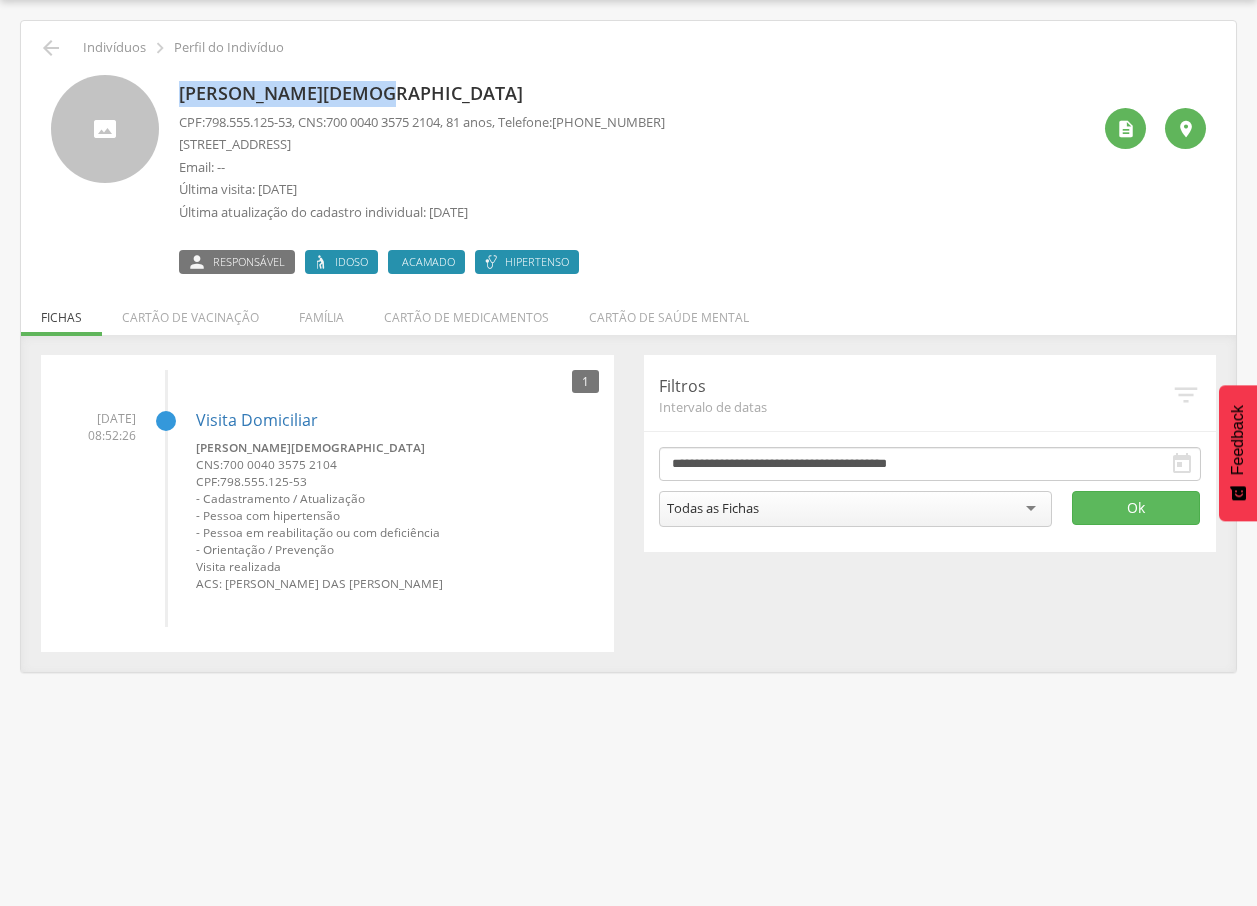 drag, startPoint x: 178, startPoint y: 92, endPoint x: 373, endPoint y: 98, distance: 195.09229 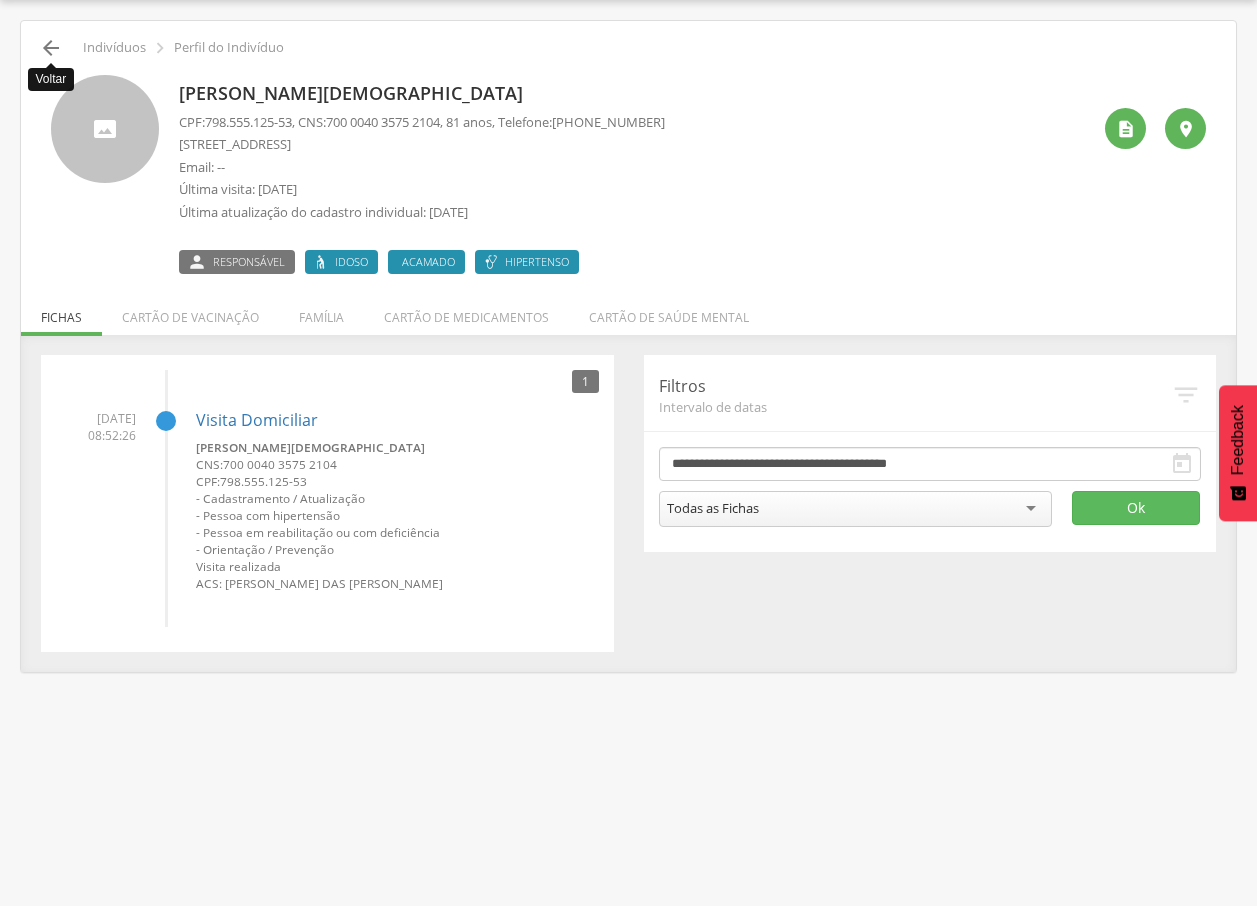 click on "" at bounding box center [51, 48] 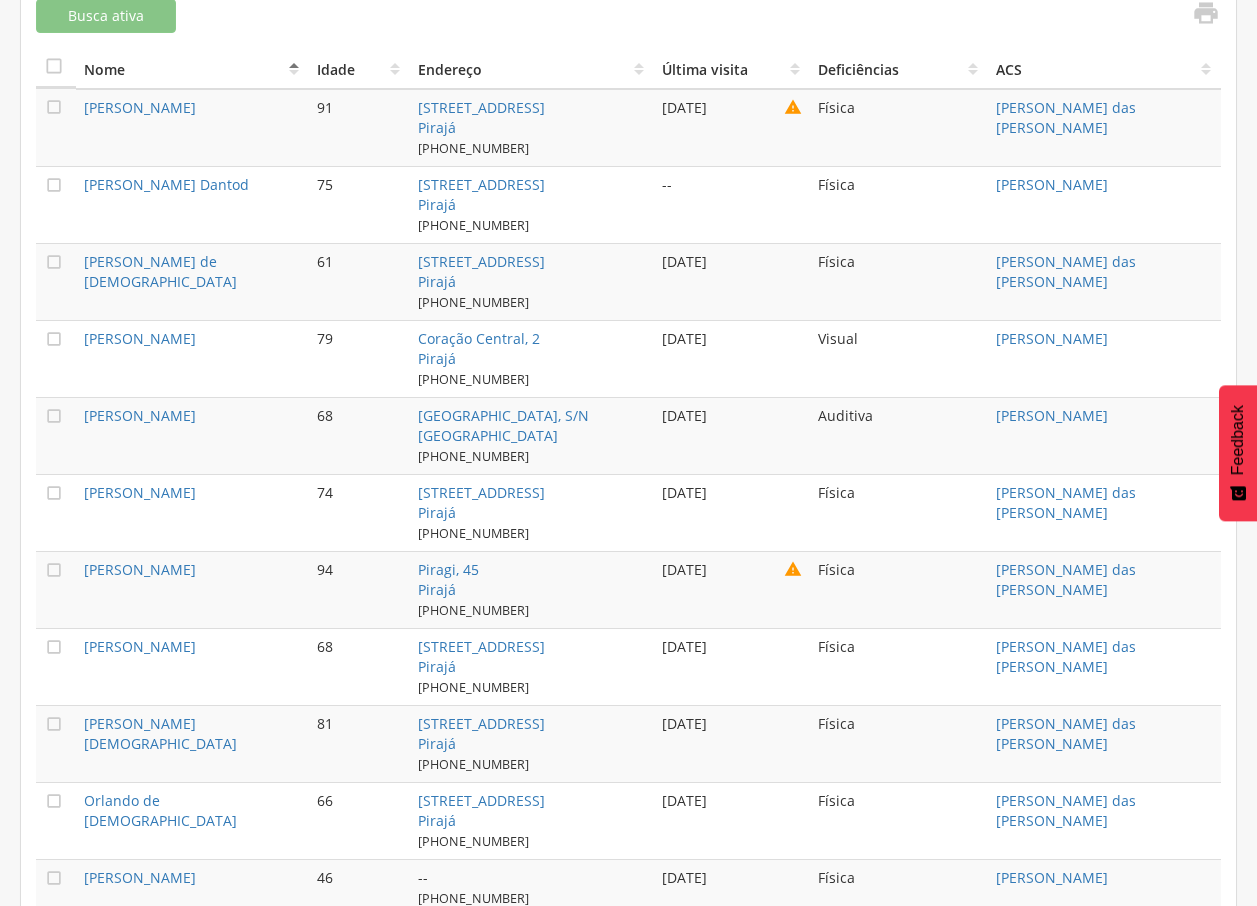 scroll, scrollTop: 836, scrollLeft: 0, axis: vertical 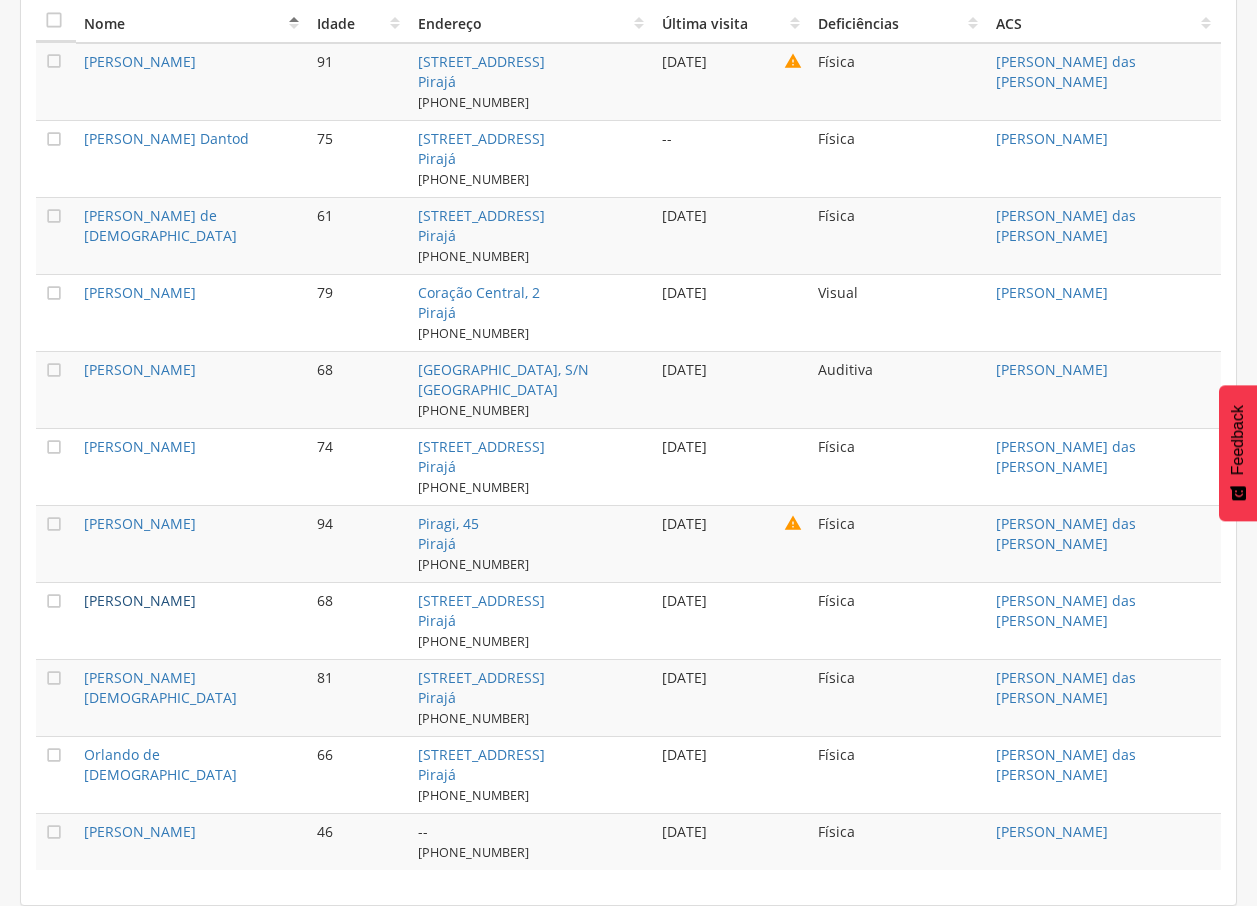 click on "[PERSON_NAME]" at bounding box center (140, 600) 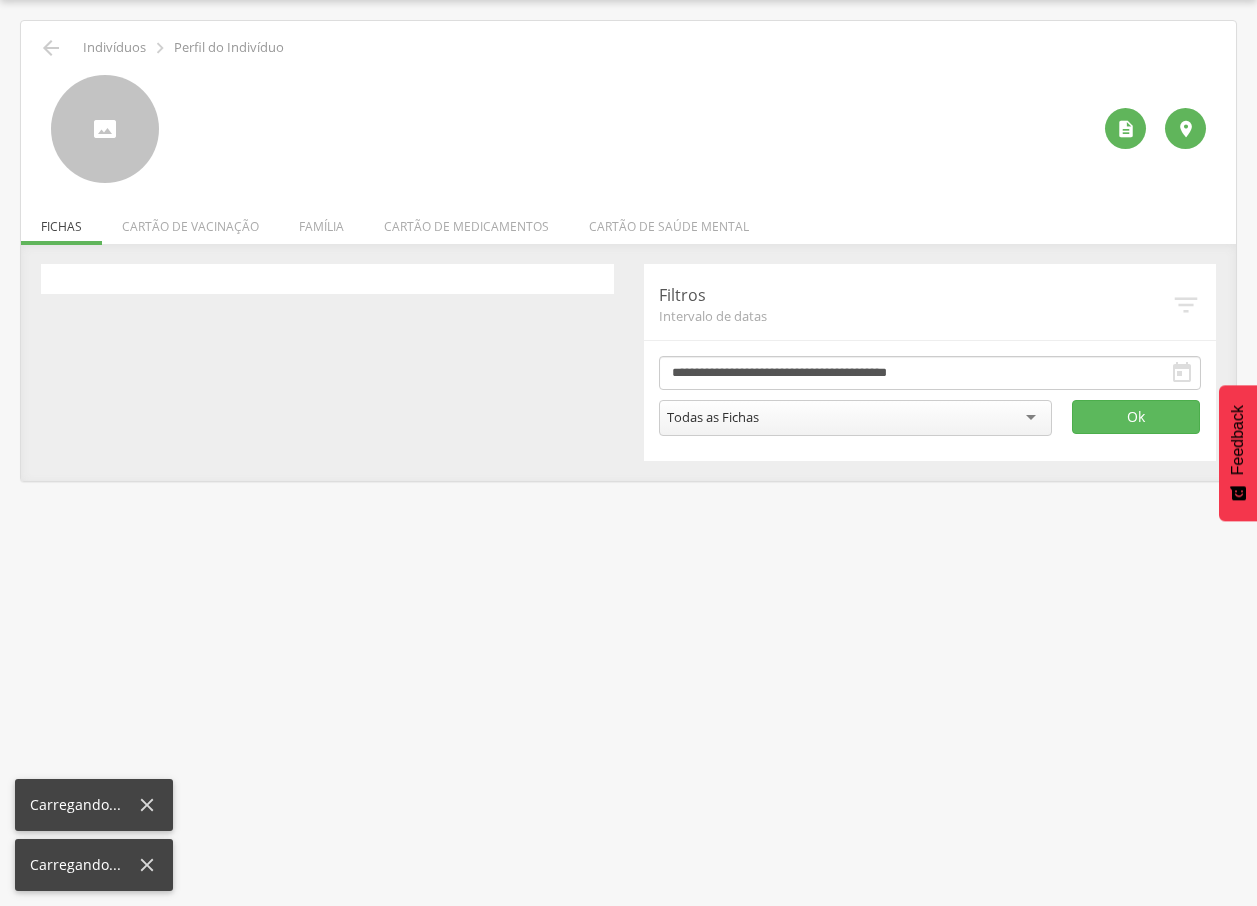 scroll, scrollTop: 60, scrollLeft: 0, axis: vertical 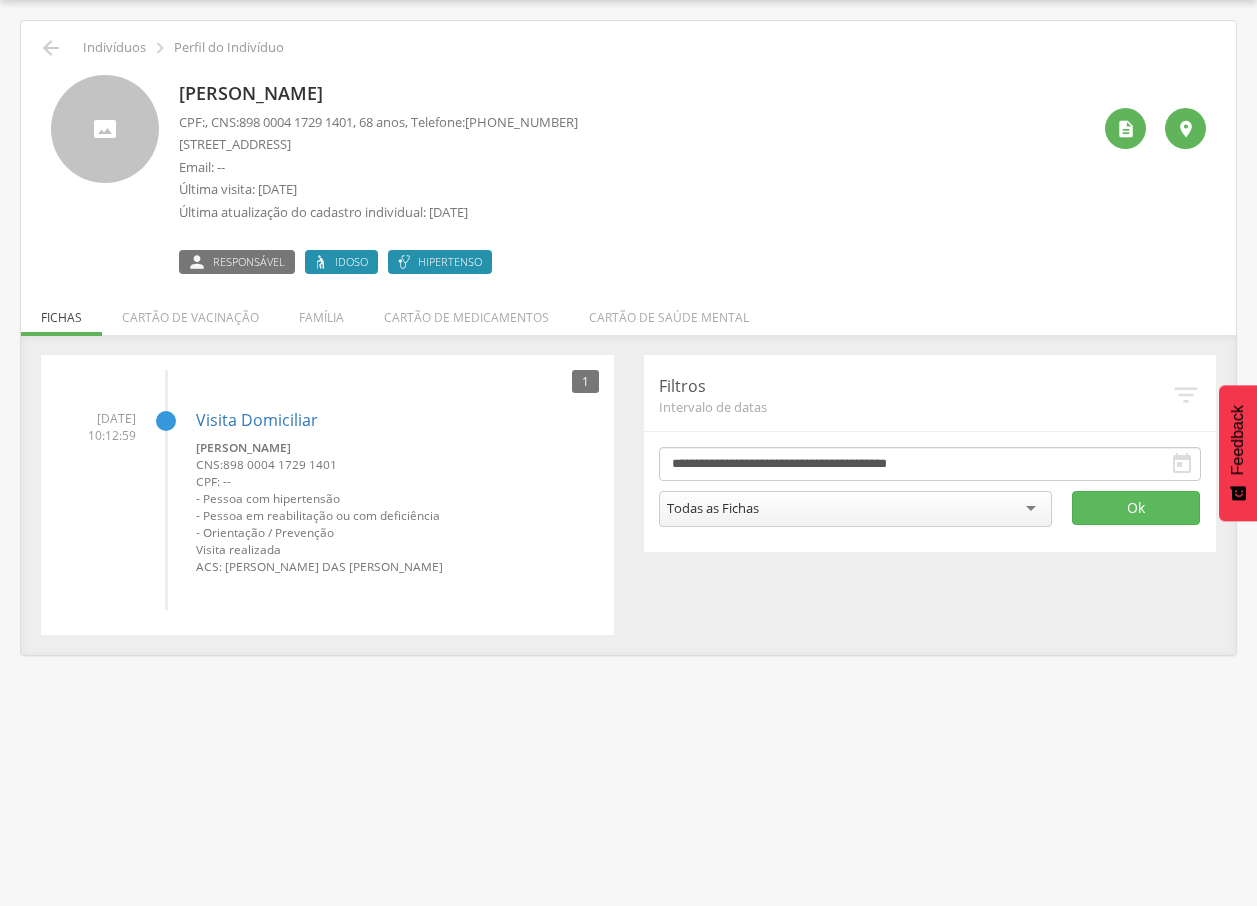 drag, startPoint x: 183, startPoint y: 94, endPoint x: 520, endPoint y: 84, distance: 337.14835 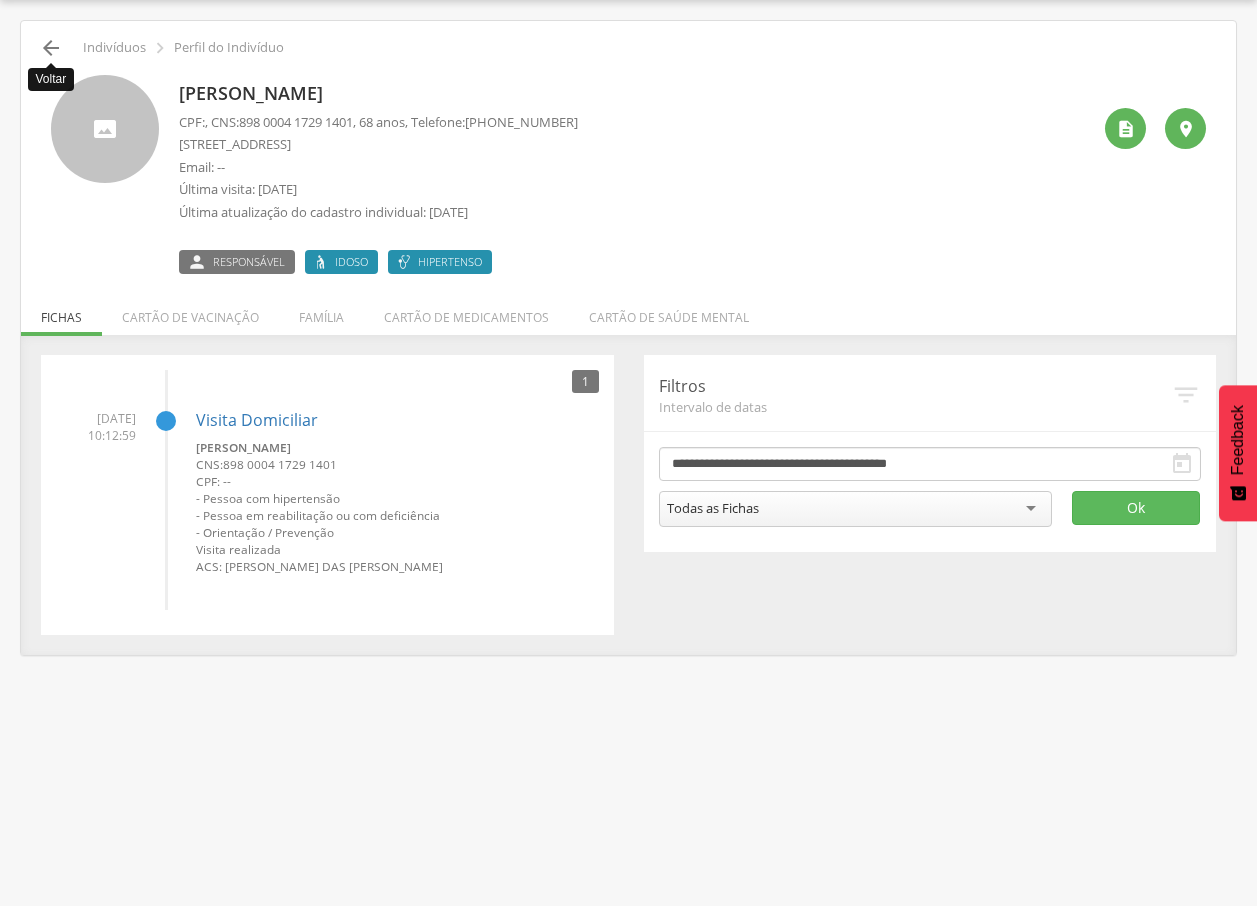click on "" at bounding box center (51, 48) 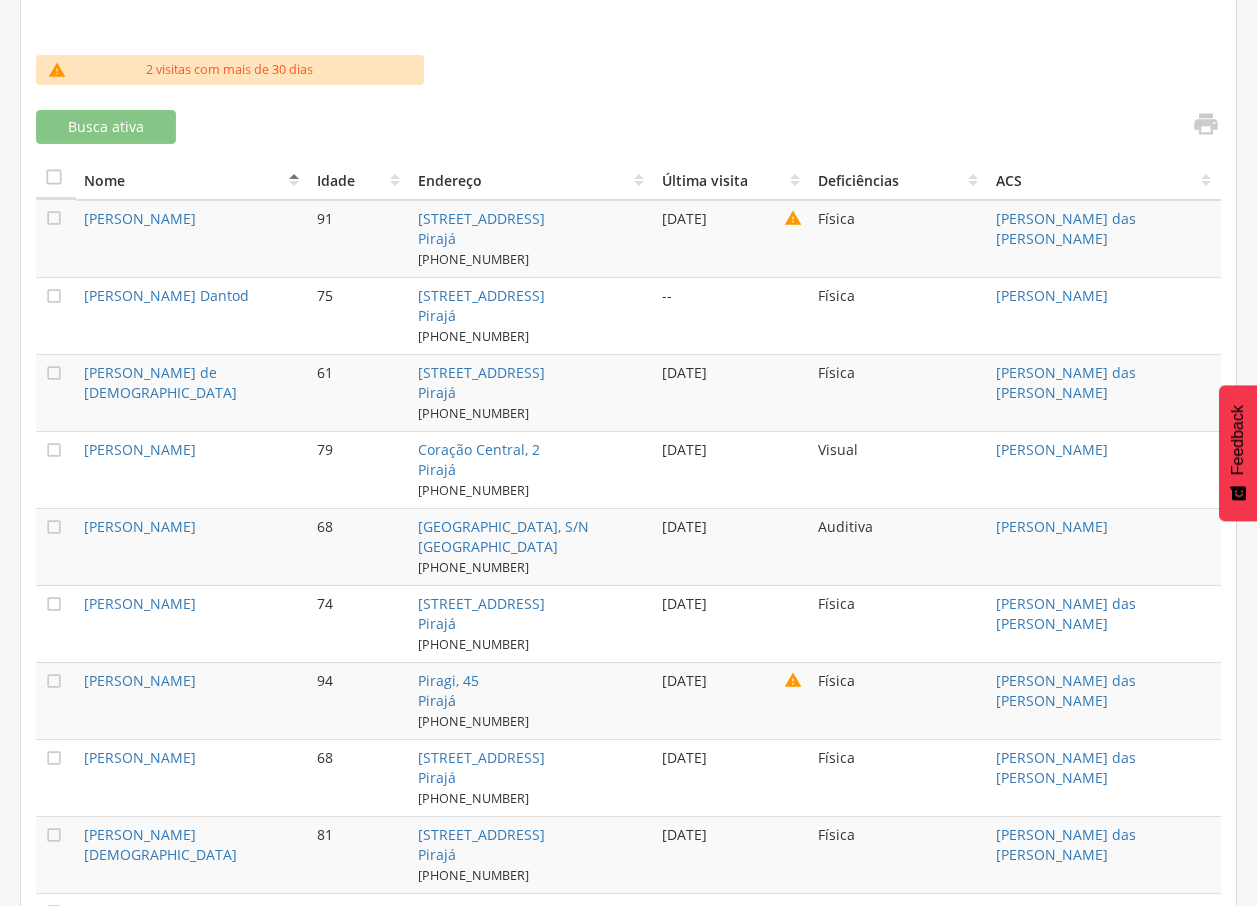 scroll, scrollTop: 627, scrollLeft: 0, axis: vertical 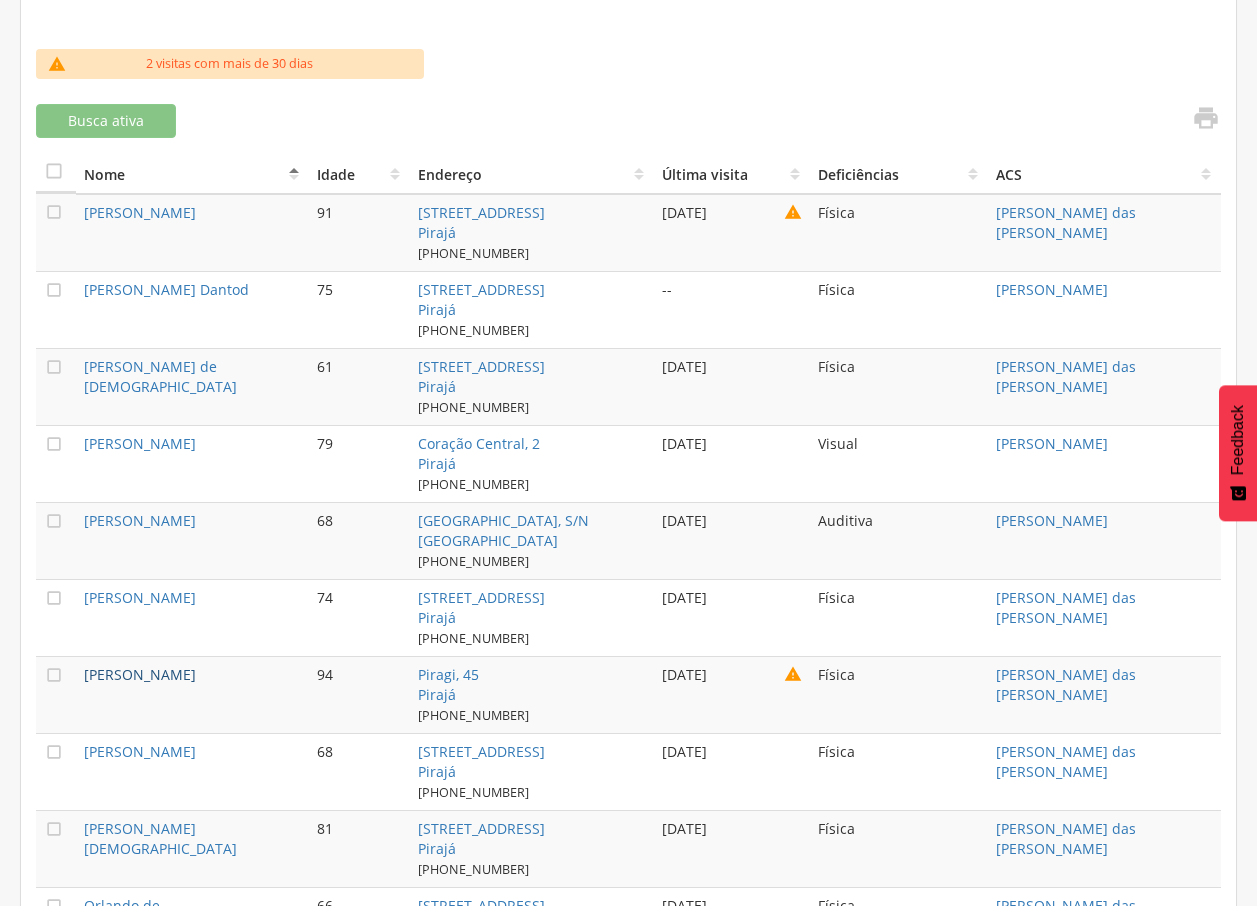 click on "[PERSON_NAME]" at bounding box center [140, 674] 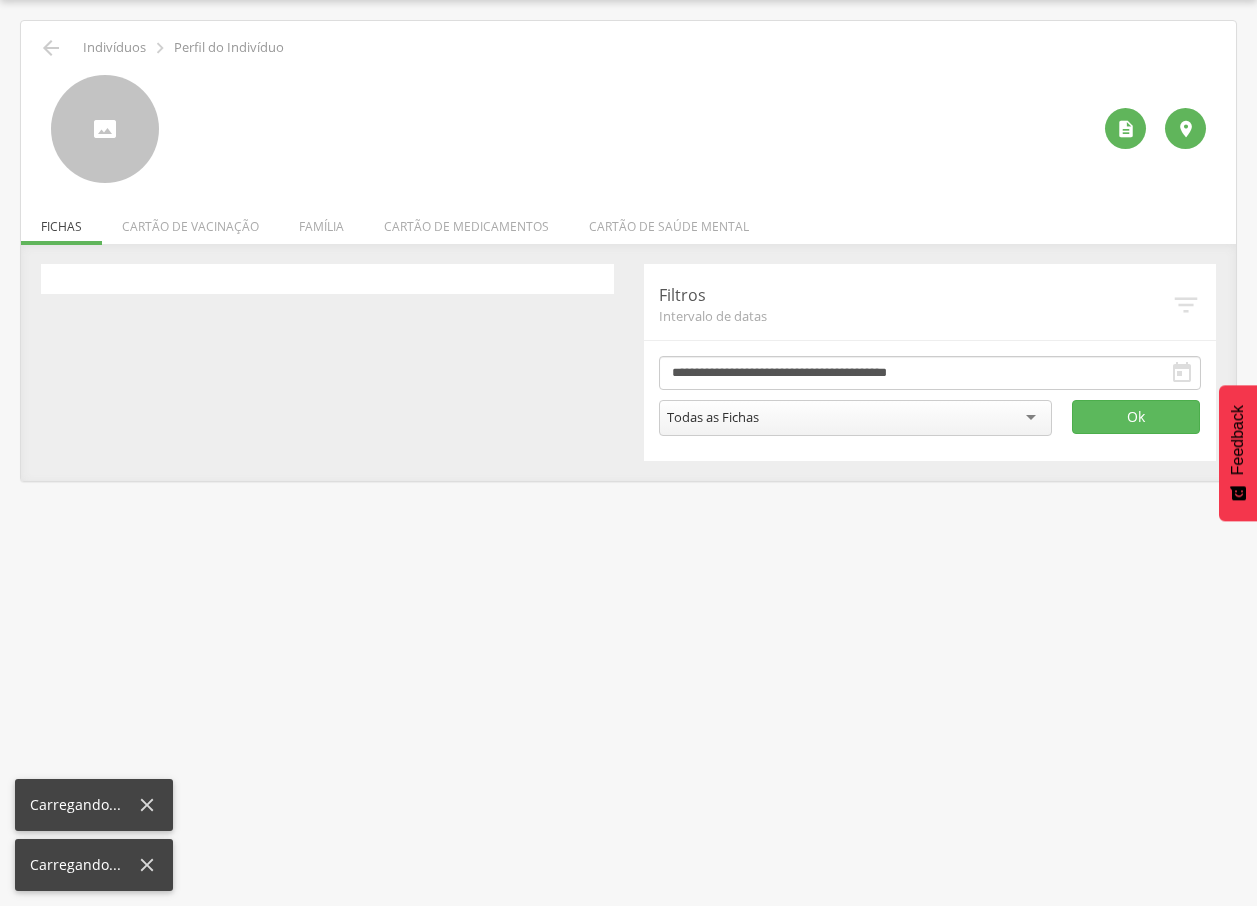 scroll, scrollTop: 60, scrollLeft: 0, axis: vertical 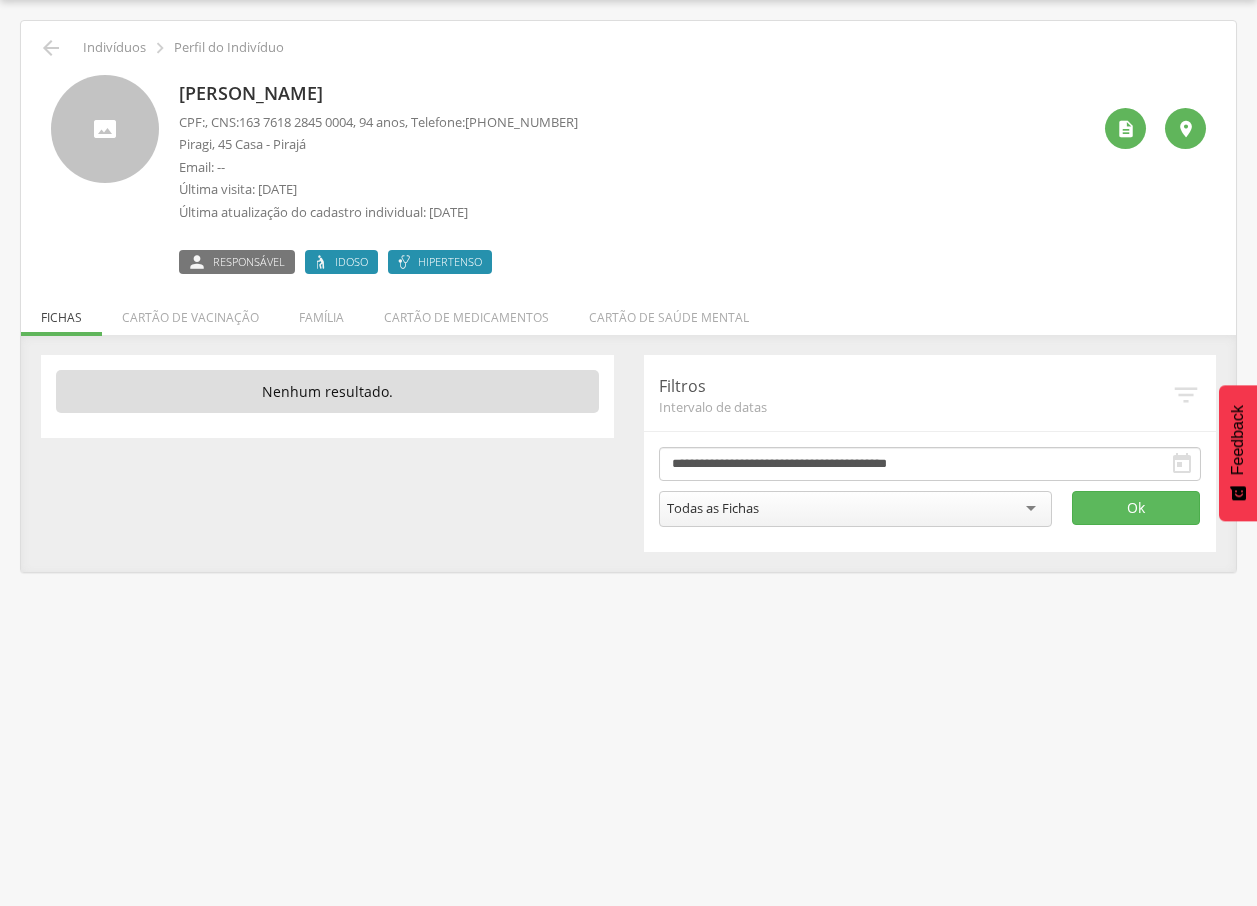 drag, startPoint x: 179, startPoint y: 90, endPoint x: 411, endPoint y: 86, distance: 232.03448 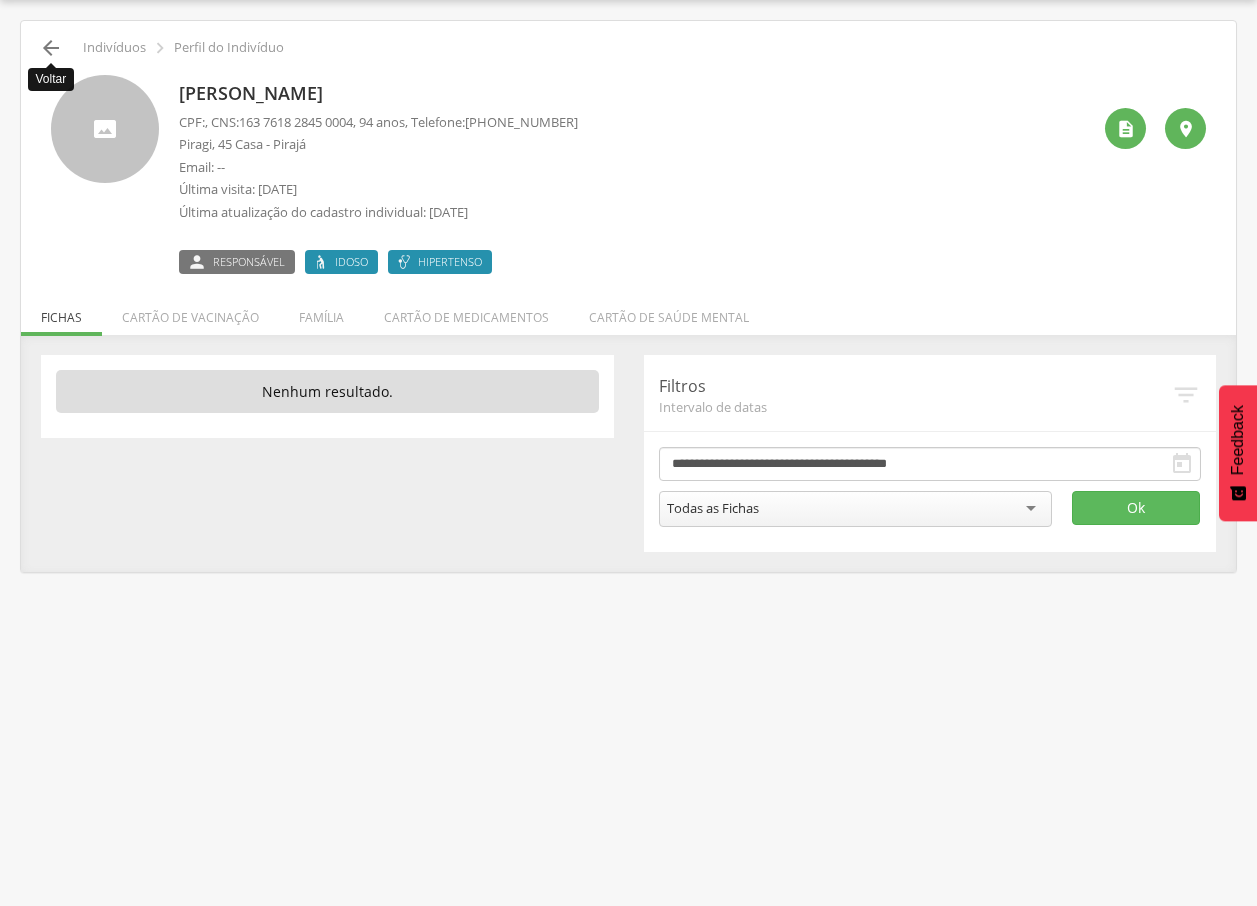 click on "" at bounding box center [51, 48] 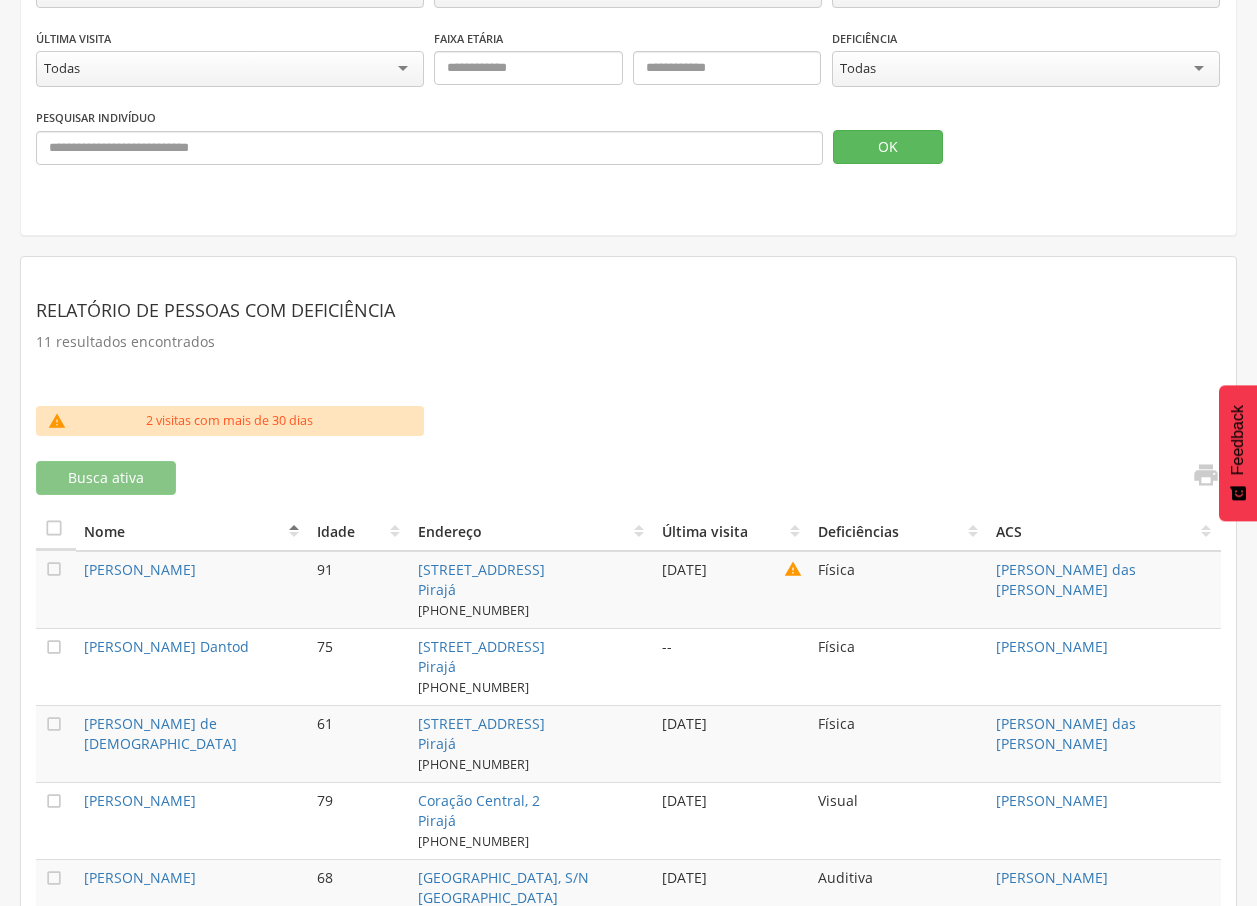 scroll, scrollTop: 274, scrollLeft: 0, axis: vertical 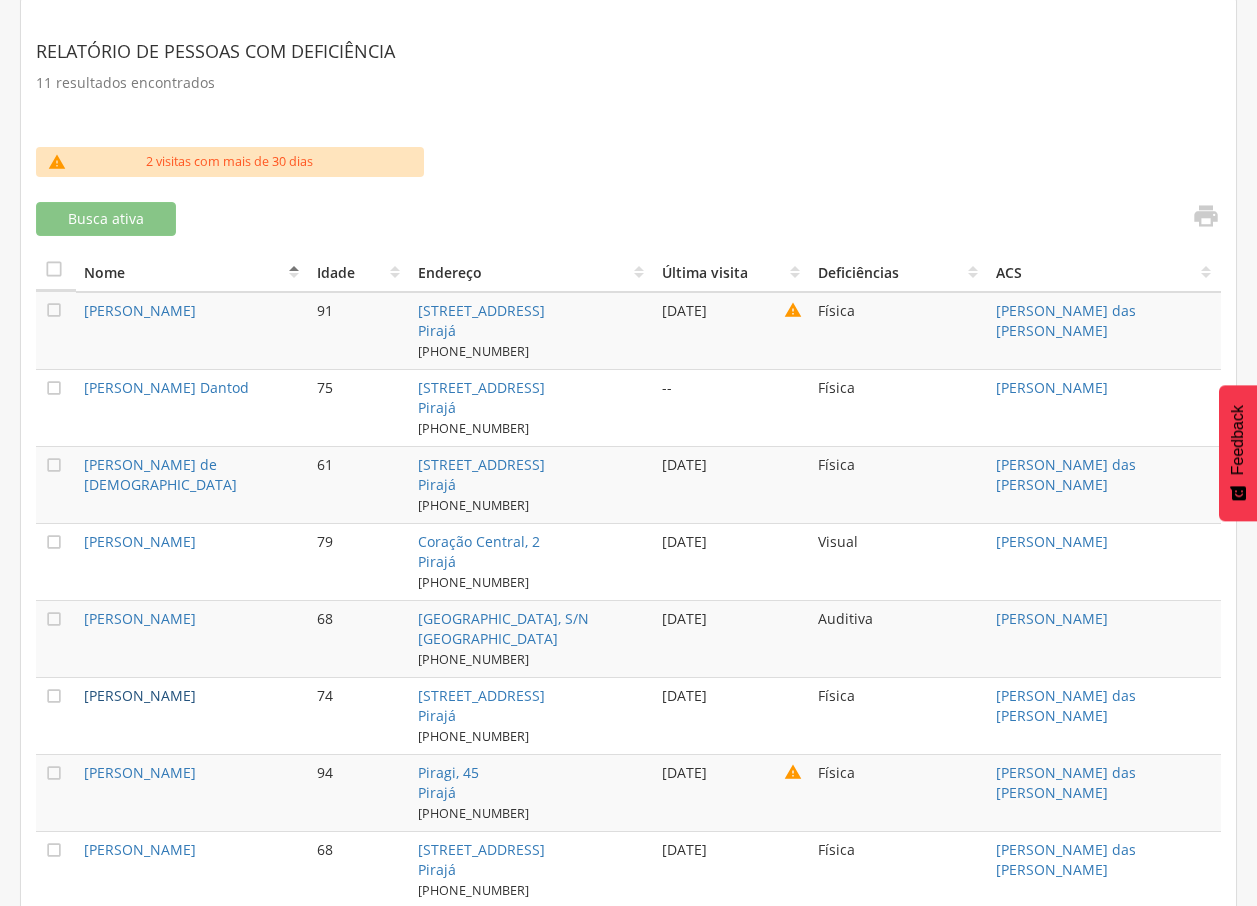 click on "[PERSON_NAME]" at bounding box center (140, 695) 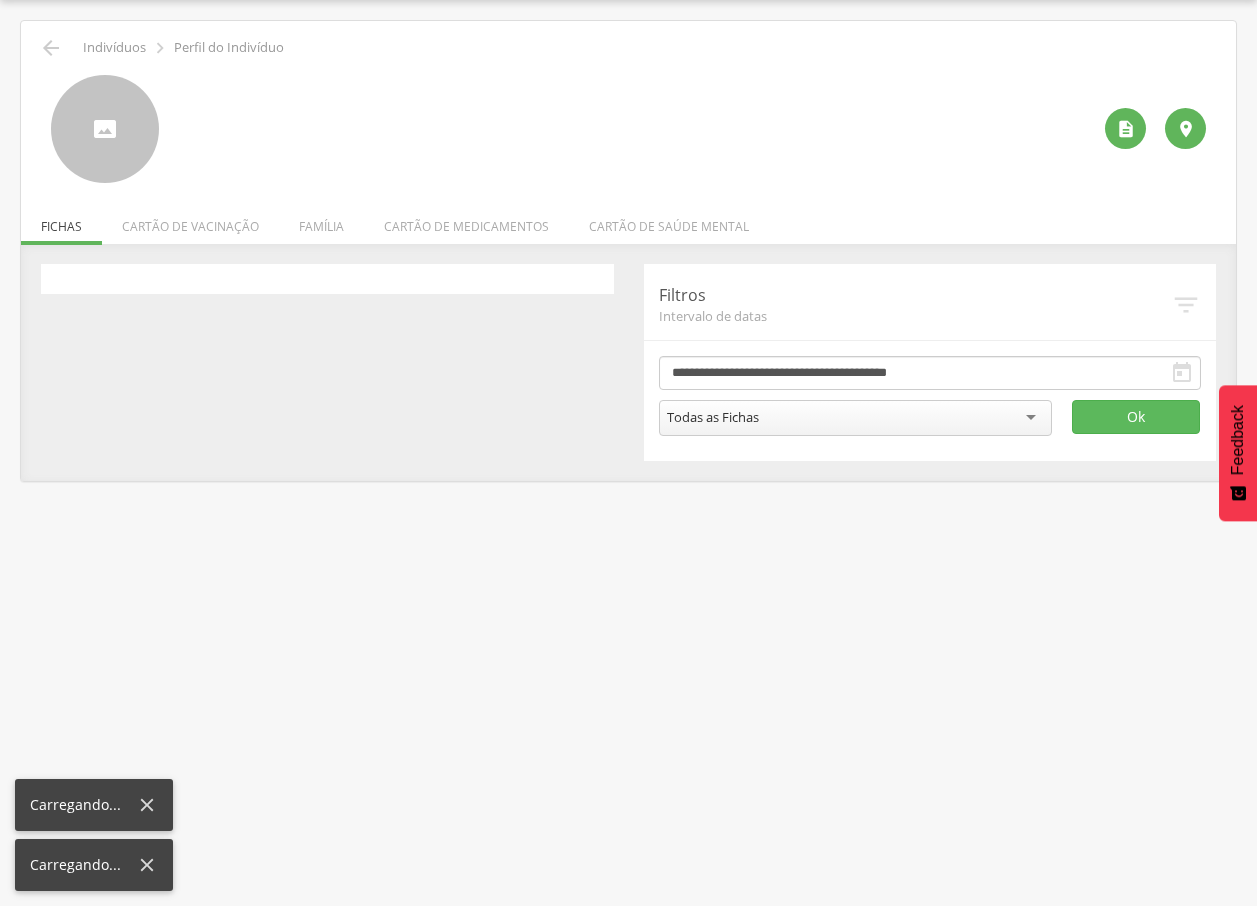 scroll, scrollTop: 60, scrollLeft: 0, axis: vertical 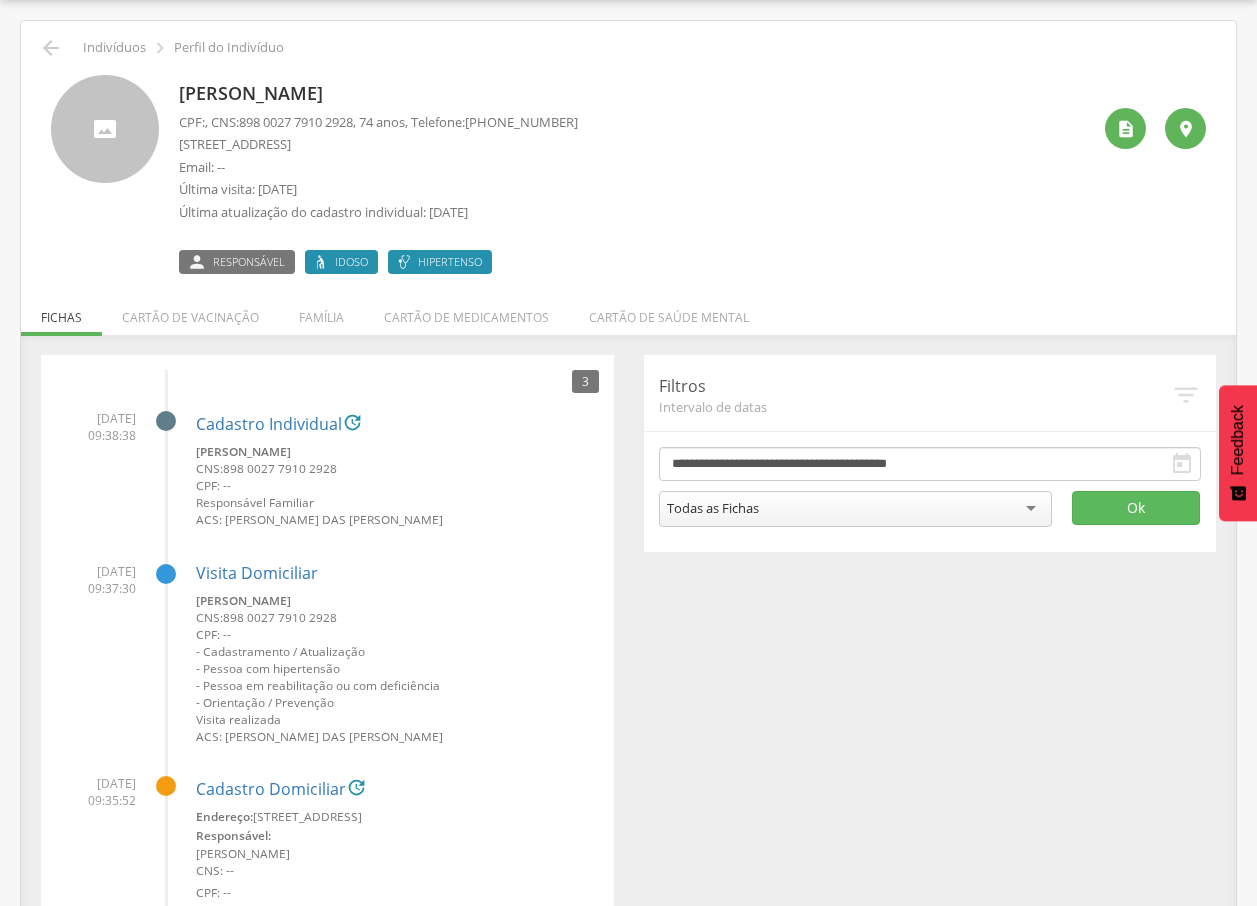 drag, startPoint x: 168, startPoint y: 91, endPoint x: 329, endPoint y: 99, distance: 161.19864 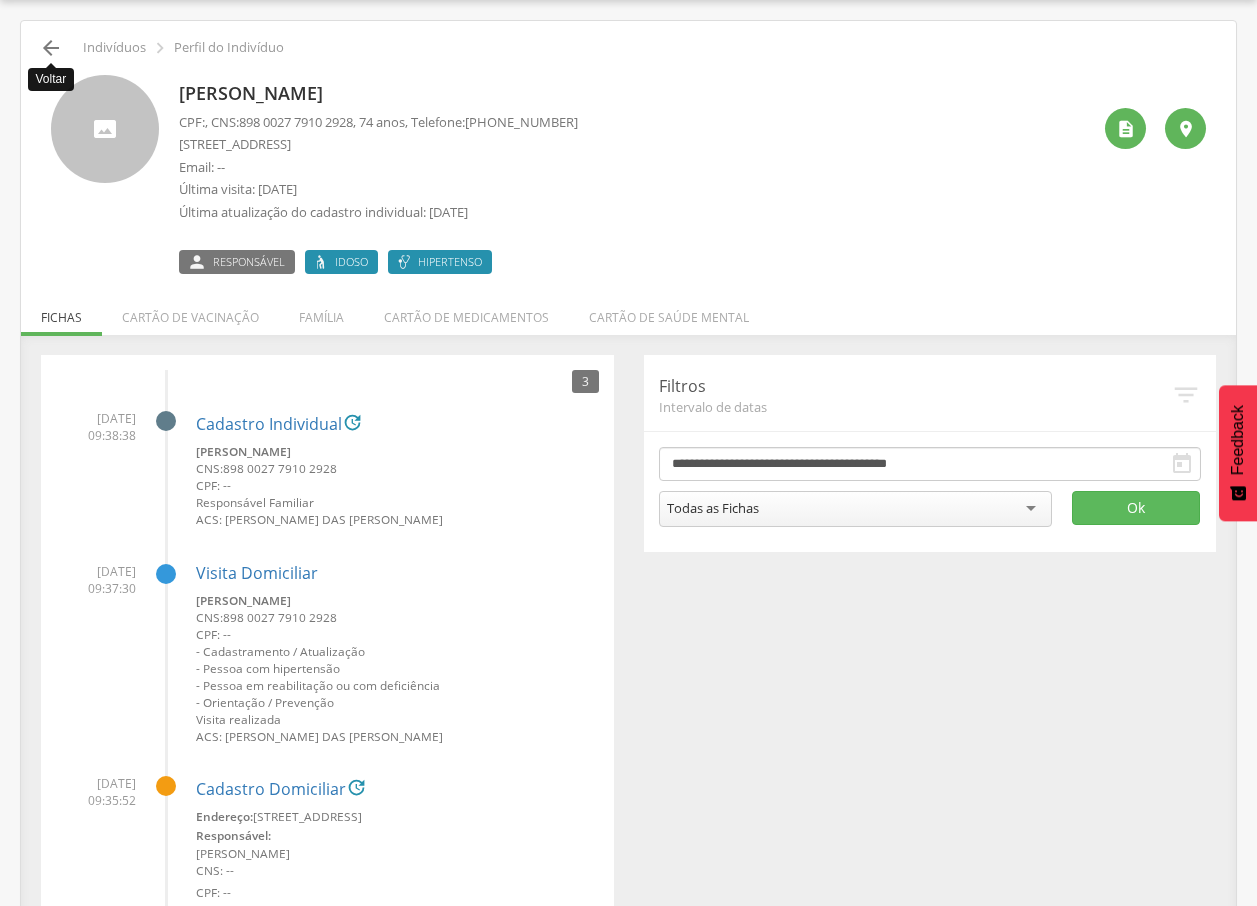 click on "" at bounding box center [51, 48] 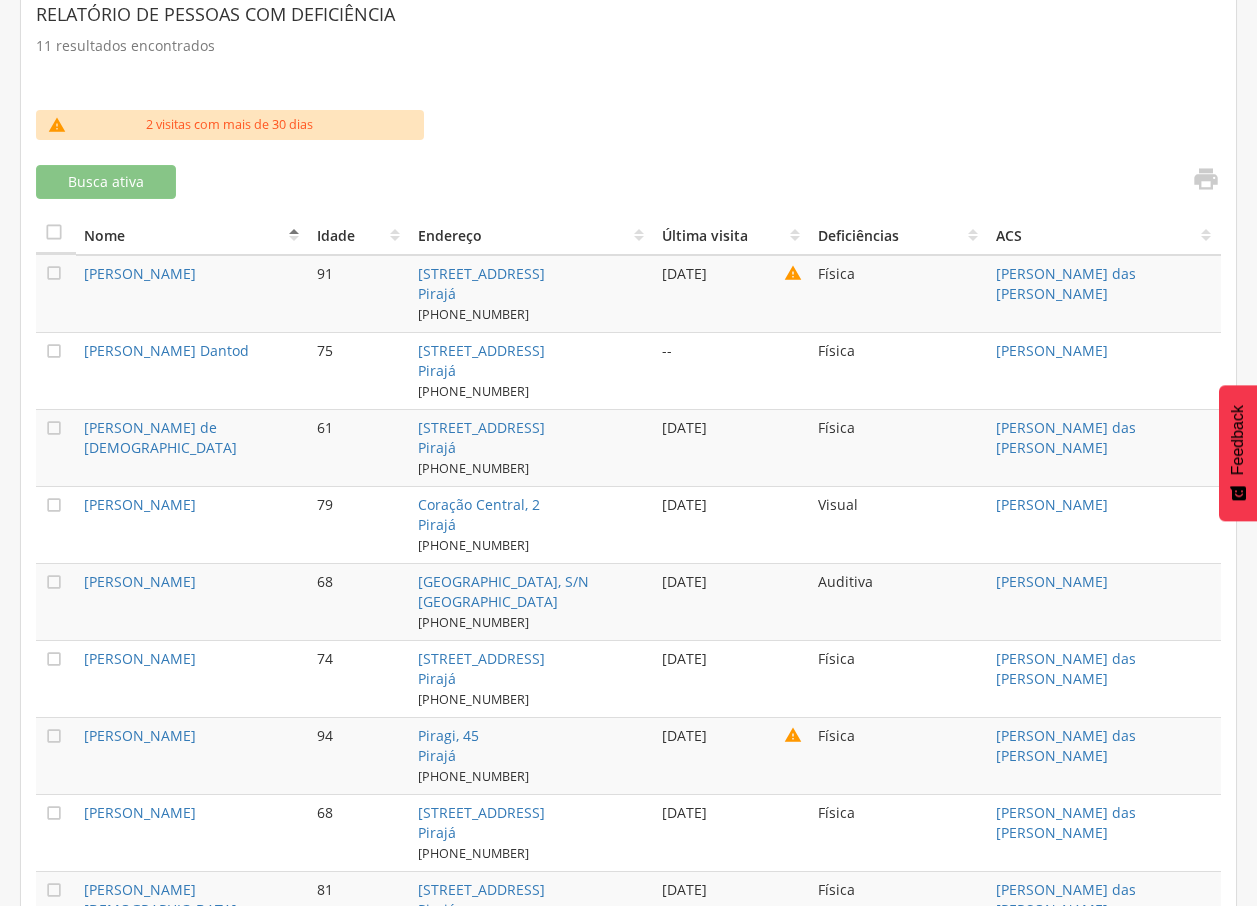 scroll, scrollTop: 836, scrollLeft: 0, axis: vertical 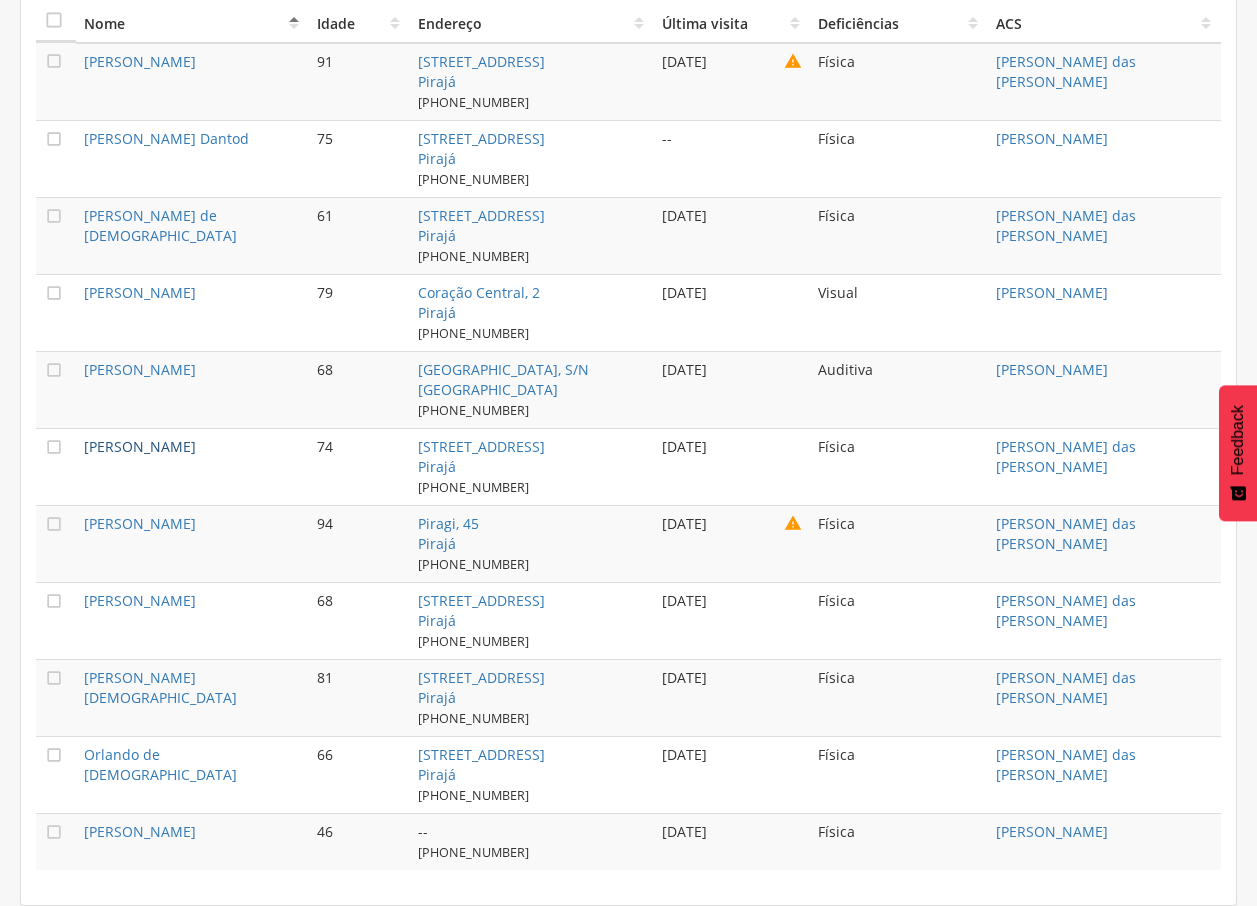 click on "[PERSON_NAME]" at bounding box center (140, 446) 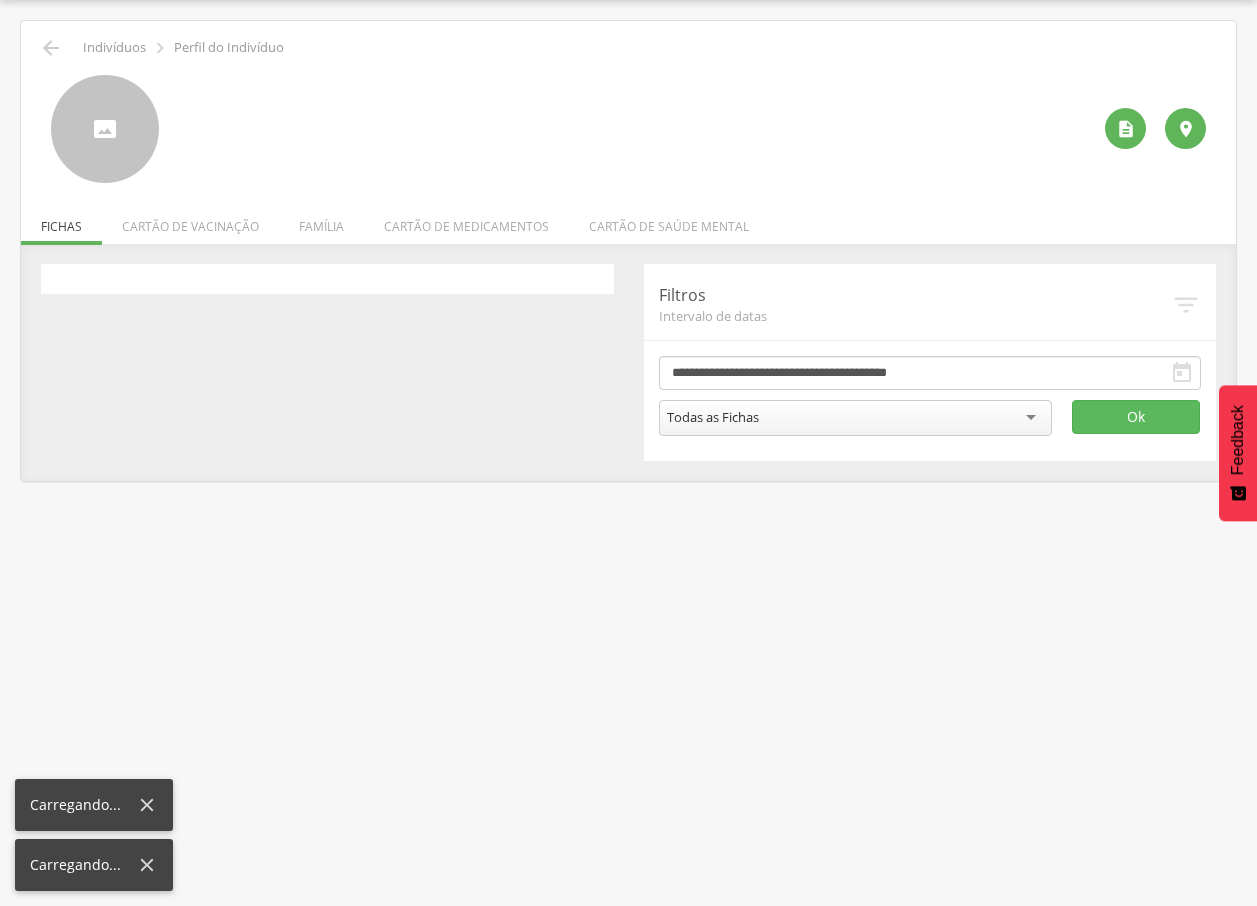 scroll, scrollTop: 60, scrollLeft: 0, axis: vertical 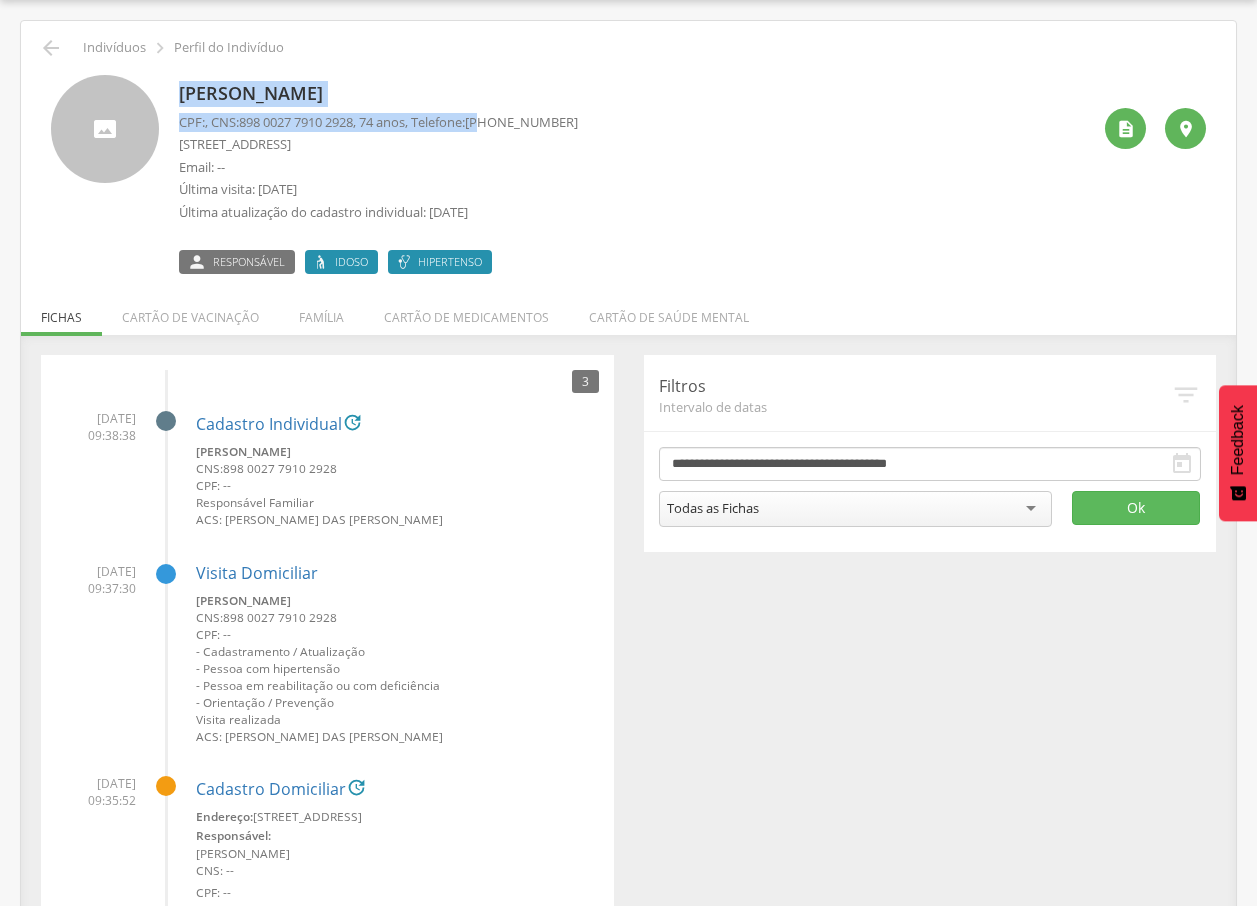 drag, startPoint x: 179, startPoint y: 87, endPoint x: 507, endPoint y: 109, distance: 328.73697 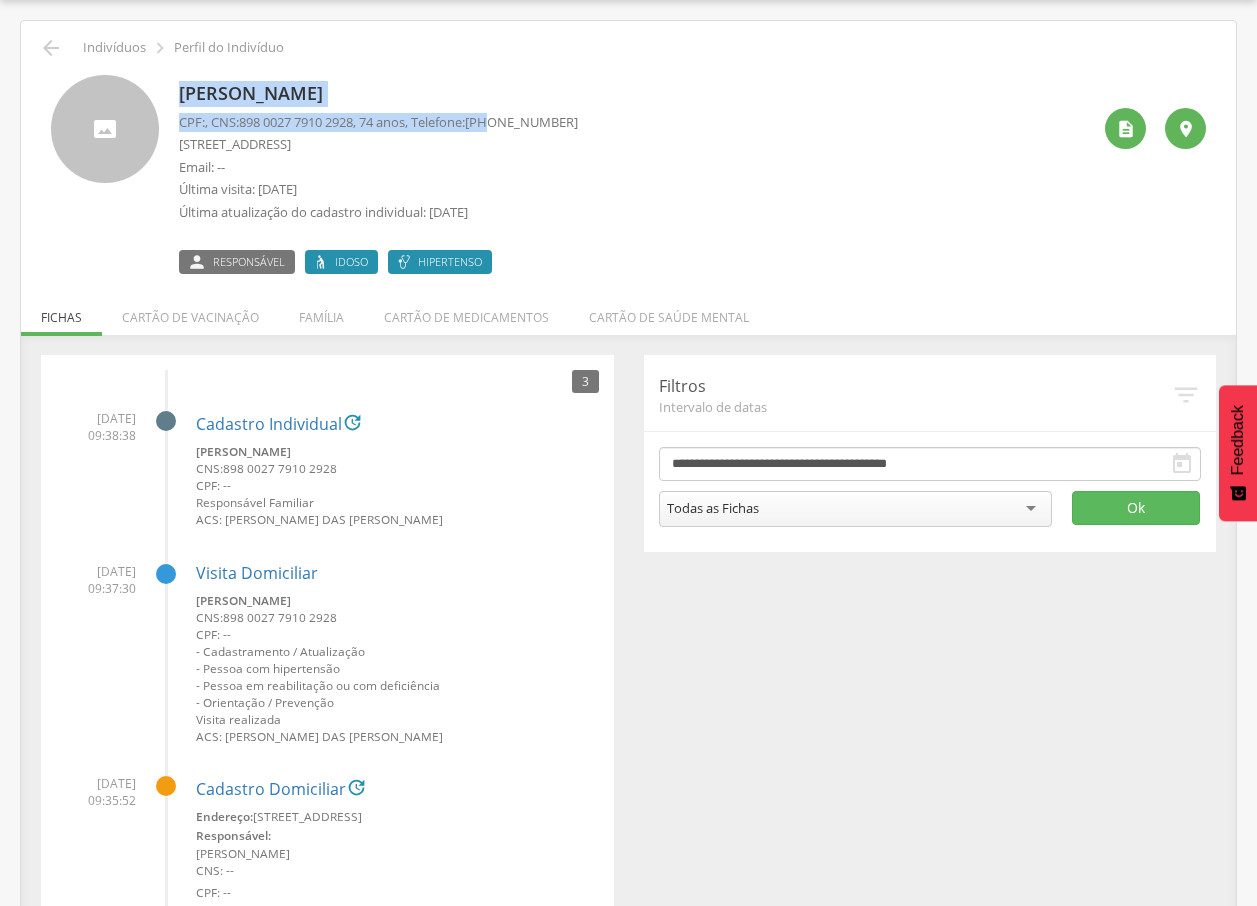 drag, startPoint x: 507, startPoint y: 109, endPoint x: 396, endPoint y: 90, distance: 112.61439 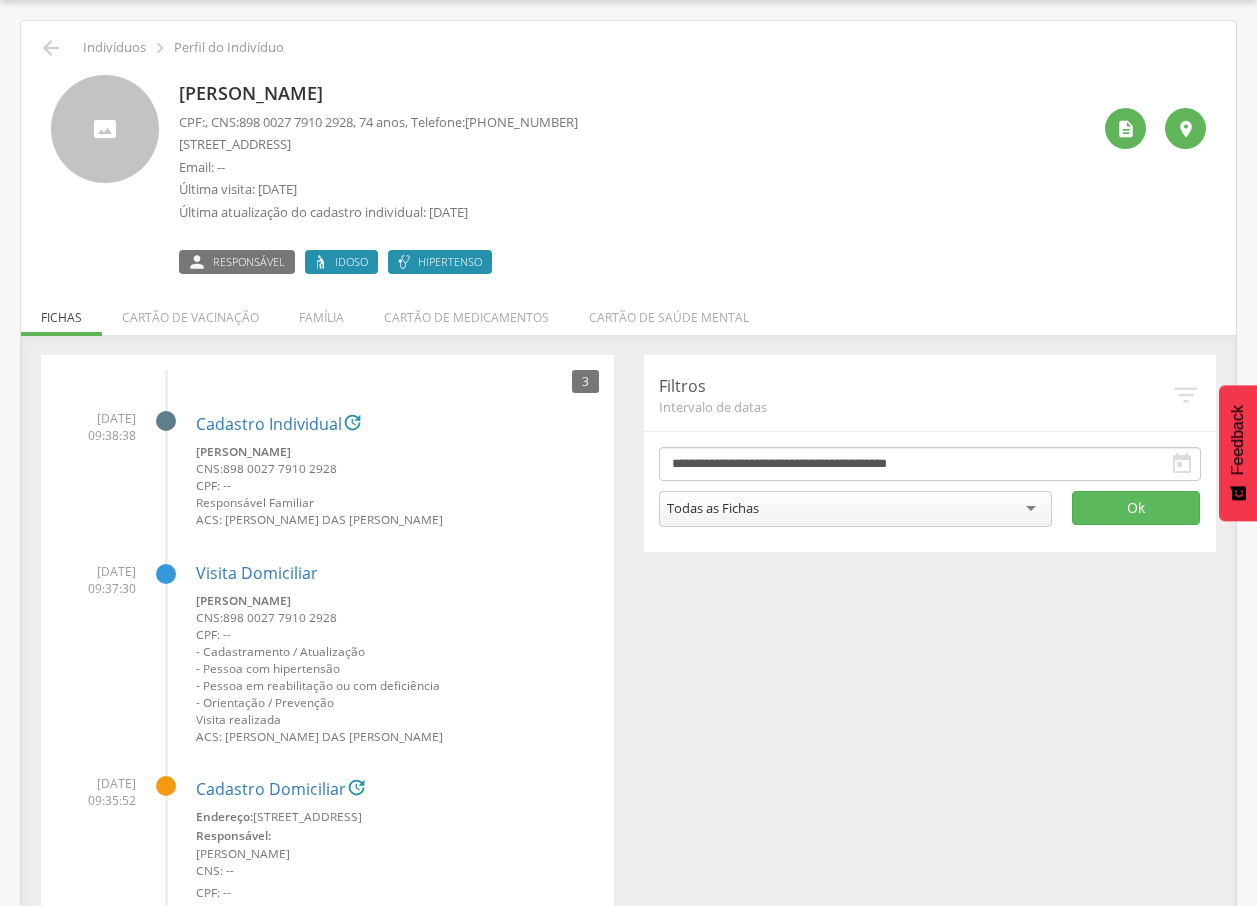 drag, startPoint x: 179, startPoint y: 90, endPoint x: 343, endPoint y: 91, distance: 164.00305 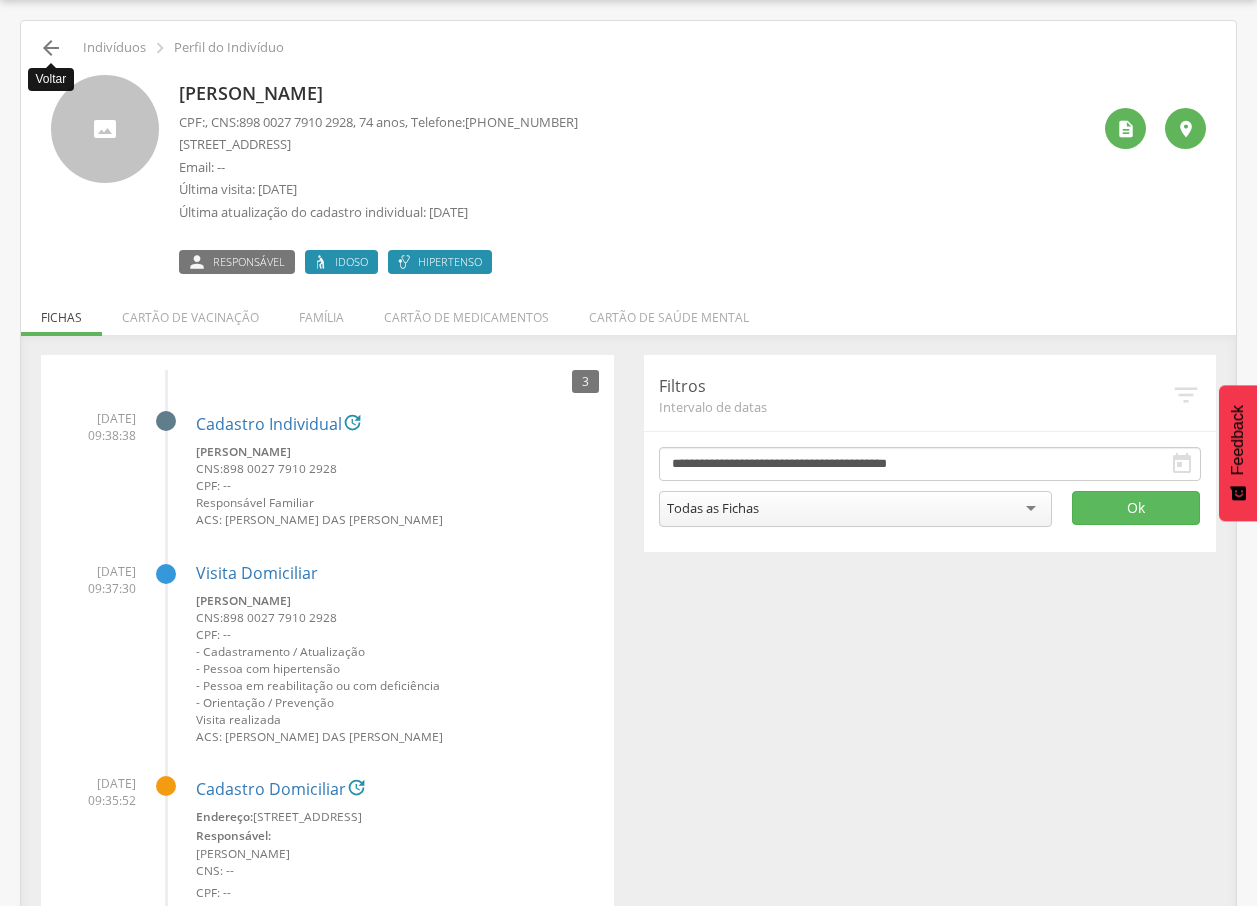 click on " Voltar
Indivíduos

Perfil do Indivíduo
[PERSON_NAME]
CPF:  , CNS:  [PHONE_NUMBER] , 74 anos, Telefone:  [PHONE_NUMBER] [STREET_ADDRESS] Email: -- Última visita: [DATE] Última atualização do cadastro individual: [DATE]
   Responsável   Idoso   Hipertenso


Fichas
Cartão de vacinação
Família
Cartão de medicamentos
Cartão de saúde mental
0
Nenhum outro membro da família cadastrado.
Cartão de vacina
Vacinas atualizadas em 00/00/0000" at bounding box center [628, 512] 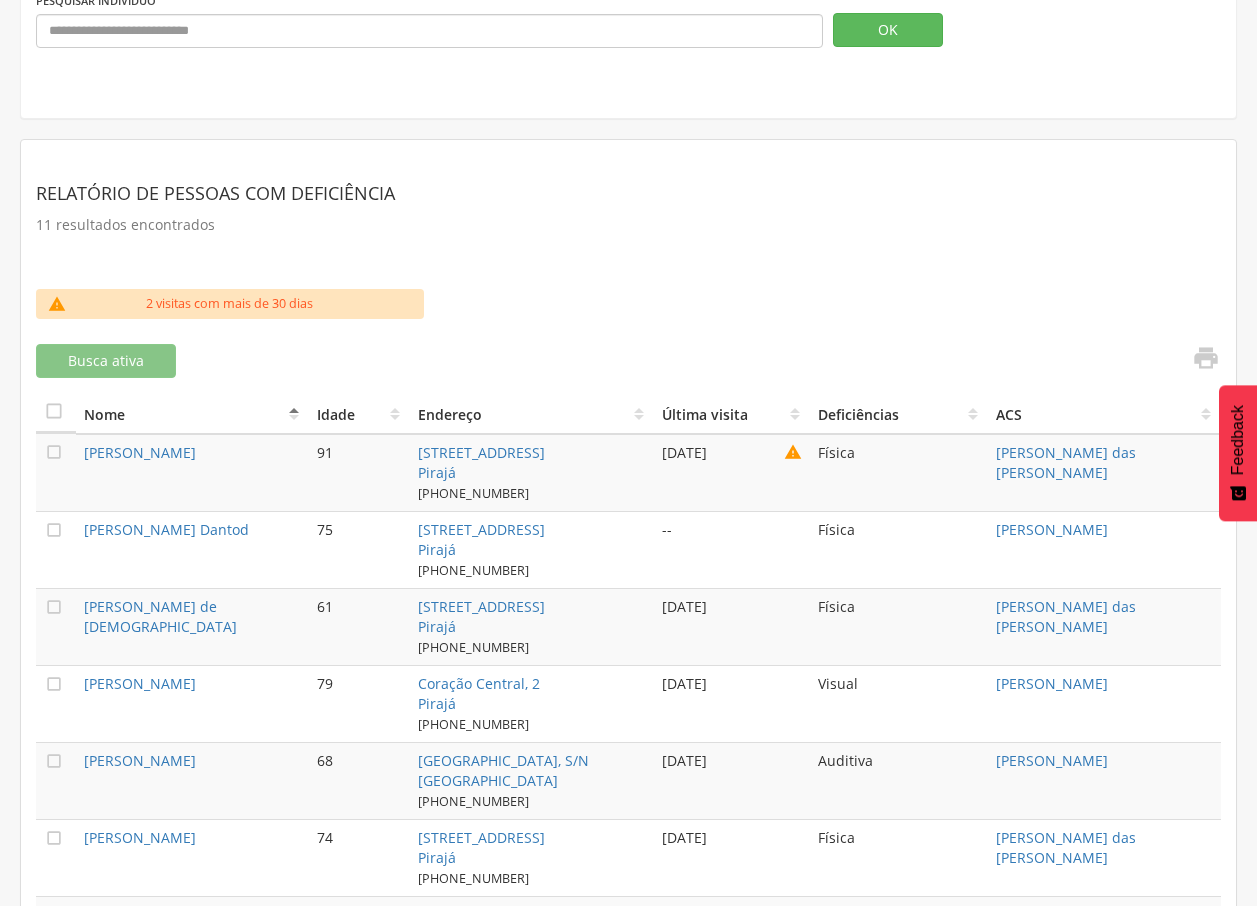 scroll, scrollTop: 391, scrollLeft: 0, axis: vertical 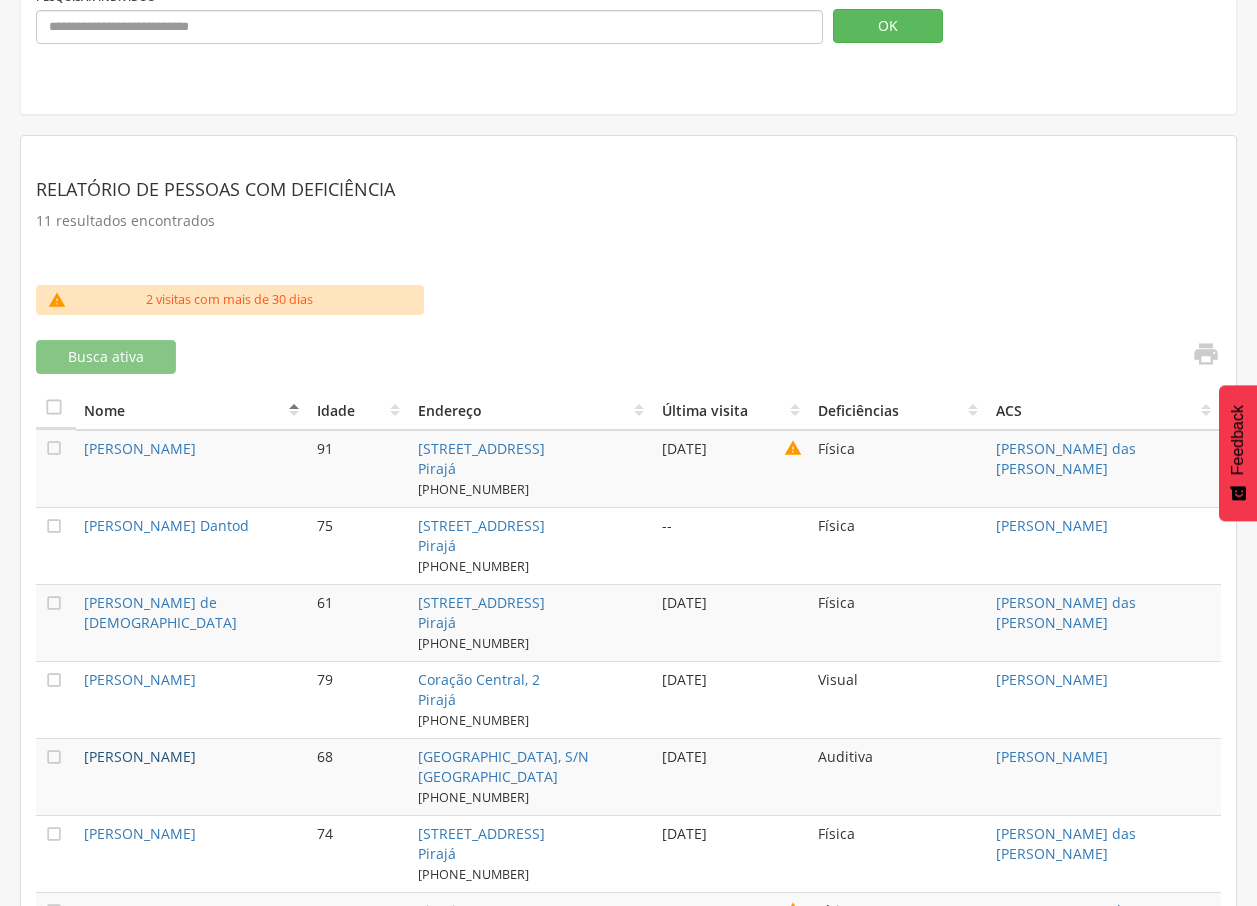 click on "[PERSON_NAME]" at bounding box center [140, 756] 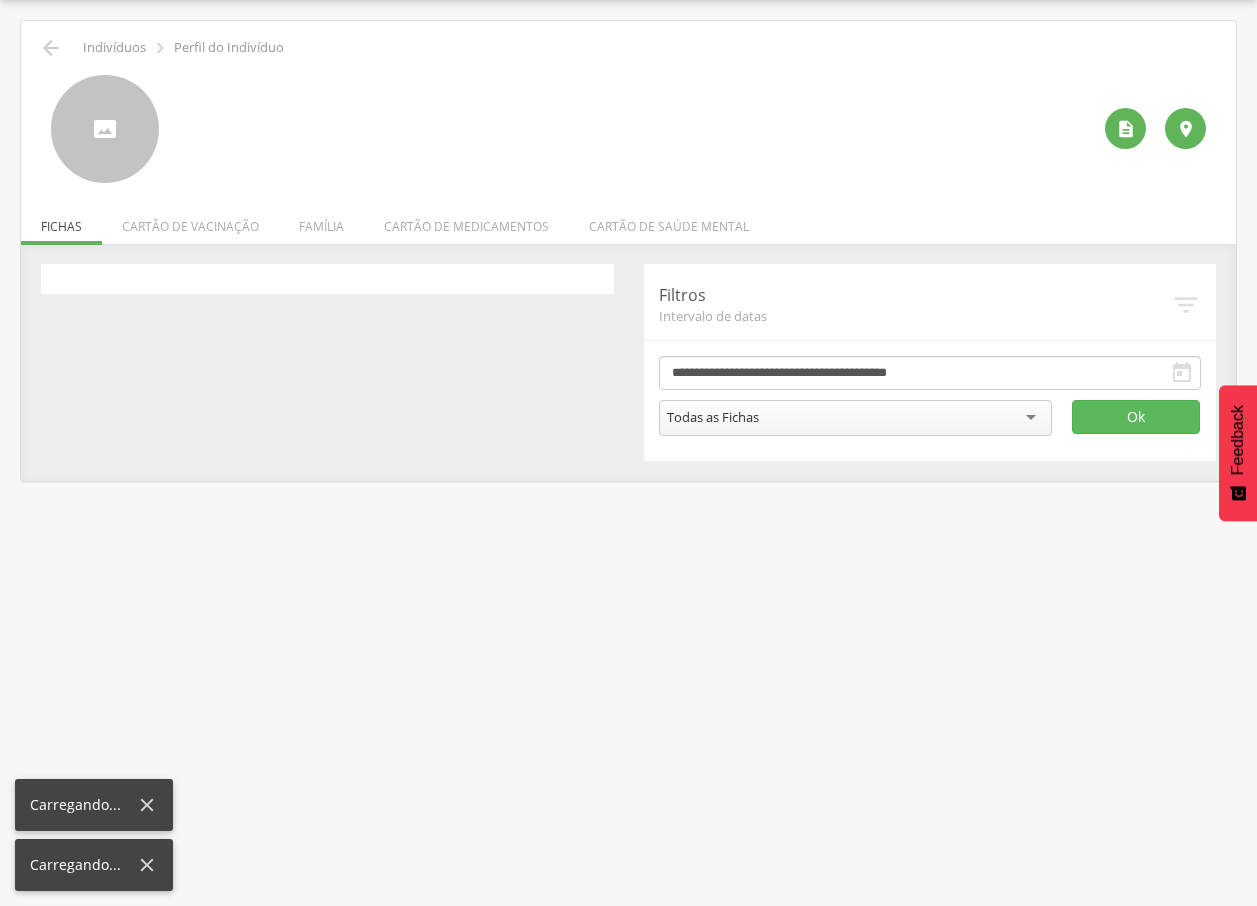 scroll, scrollTop: 60, scrollLeft: 0, axis: vertical 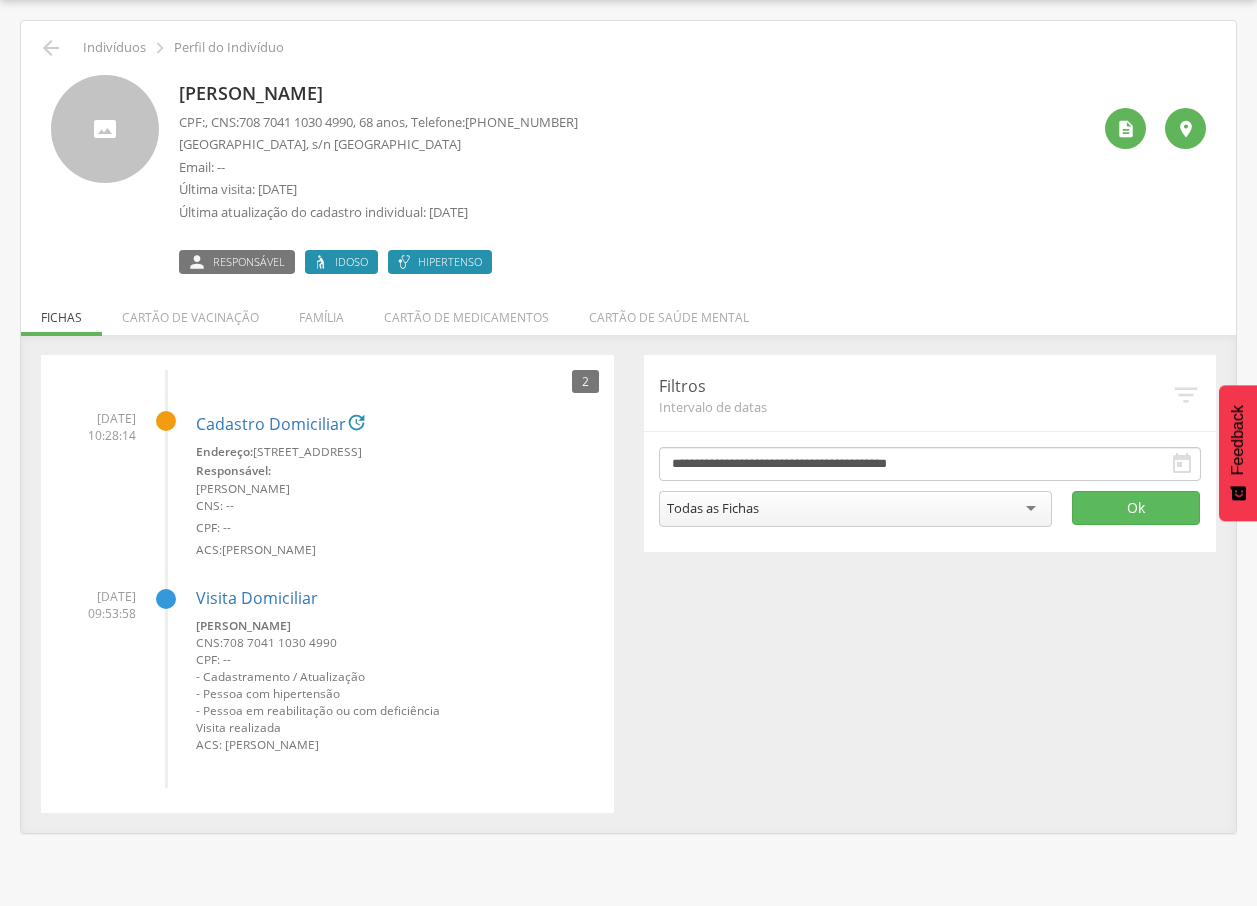 drag, startPoint x: 185, startPoint y: 91, endPoint x: 515, endPoint y: 93, distance: 330.00607 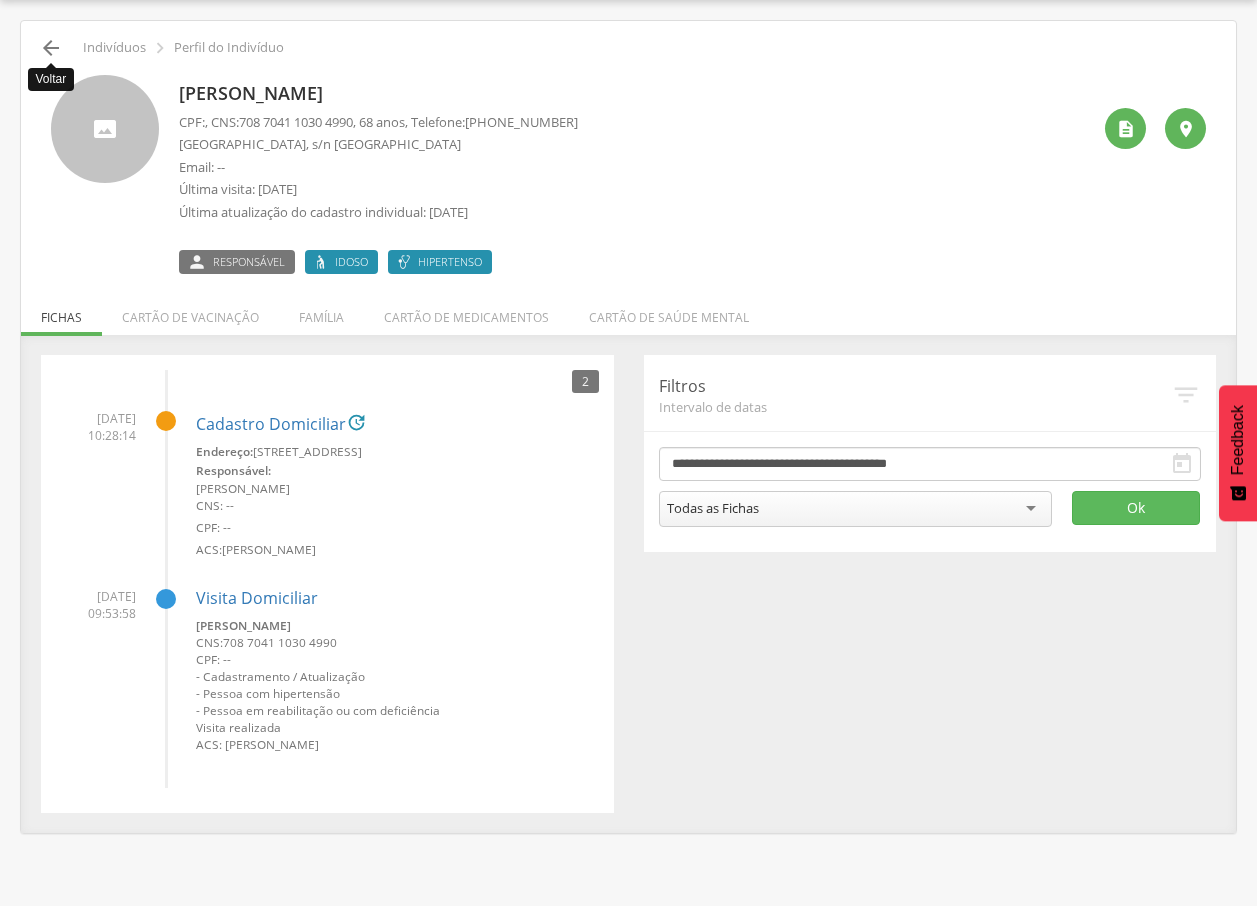 click on "" at bounding box center (51, 48) 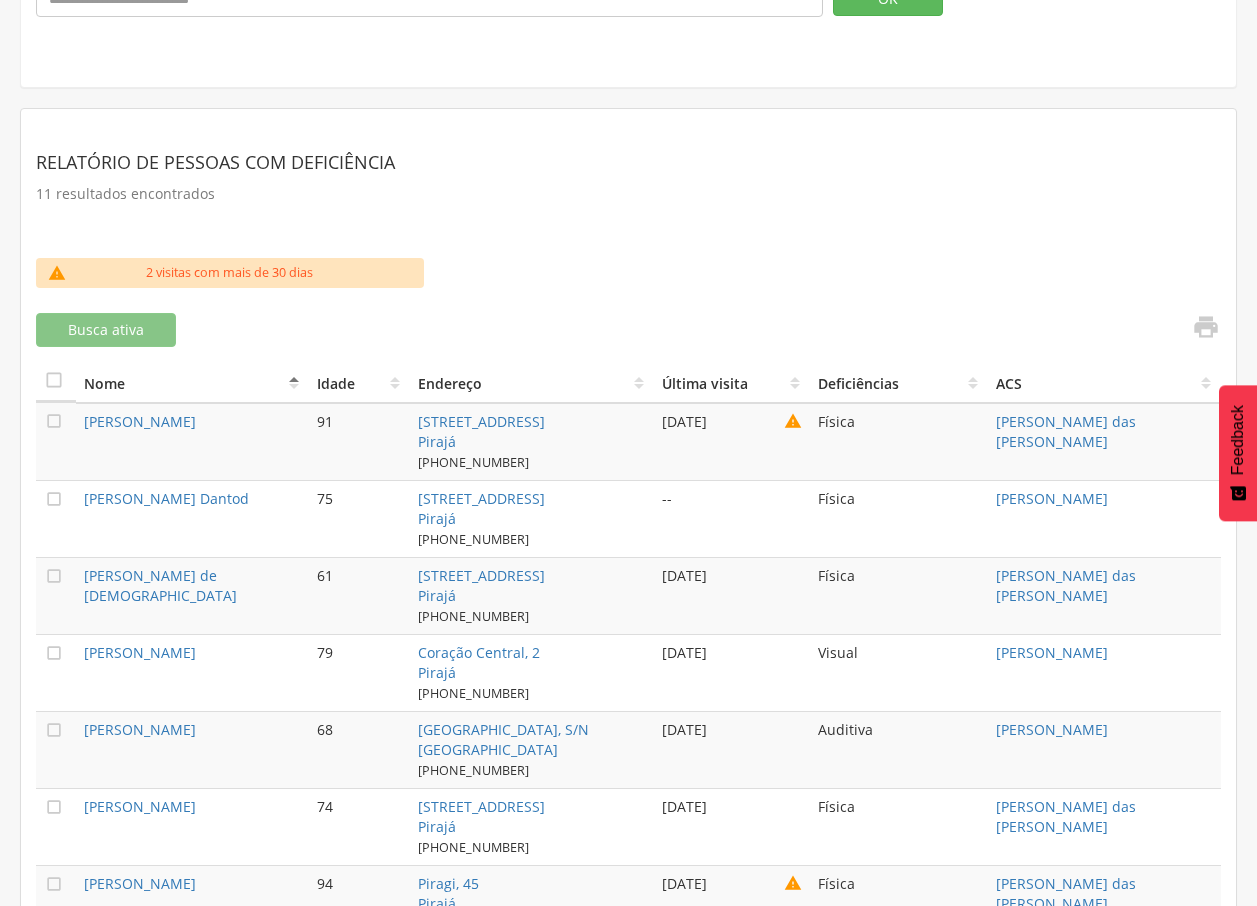 scroll, scrollTop: 422, scrollLeft: 0, axis: vertical 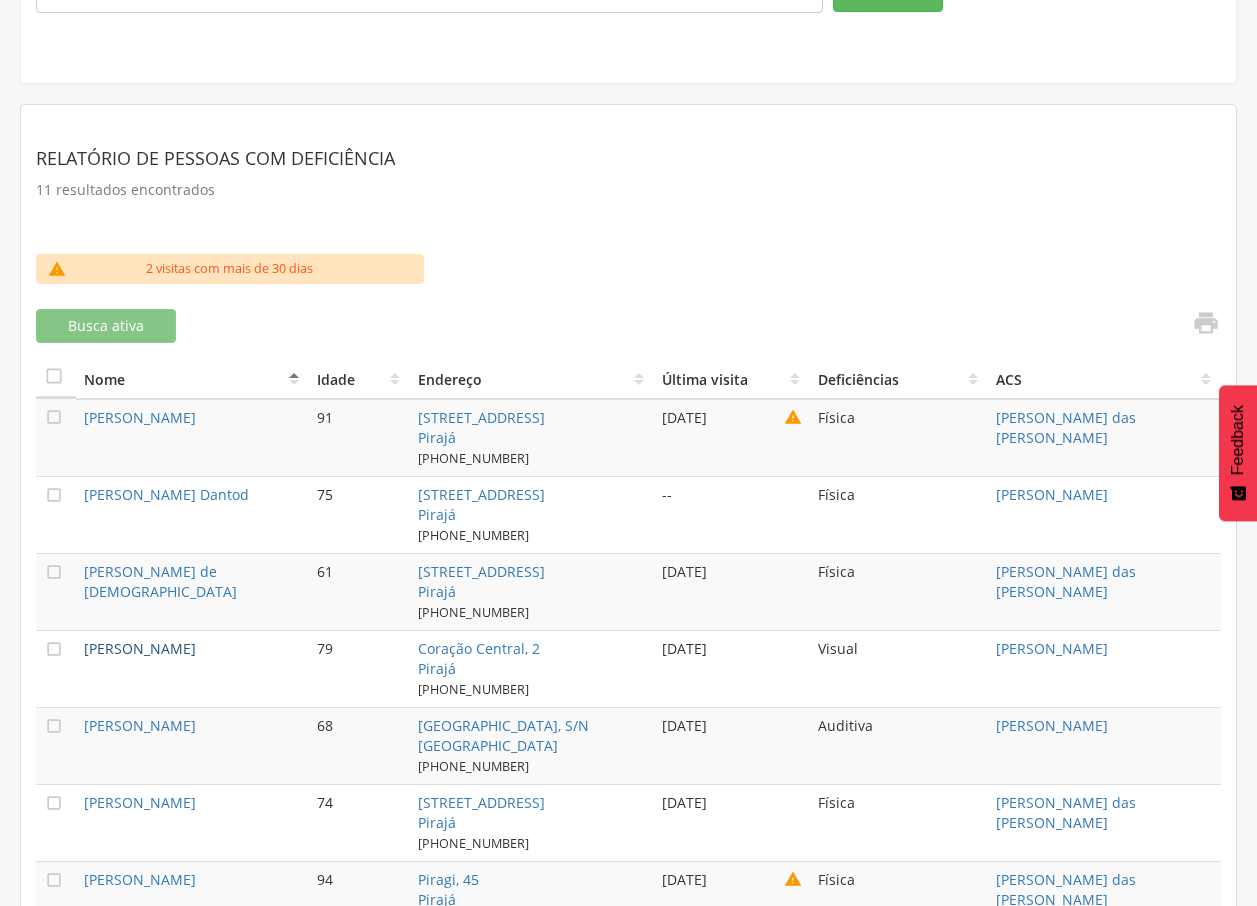 click on "[PERSON_NAME]" at bounding box center [140, 648] 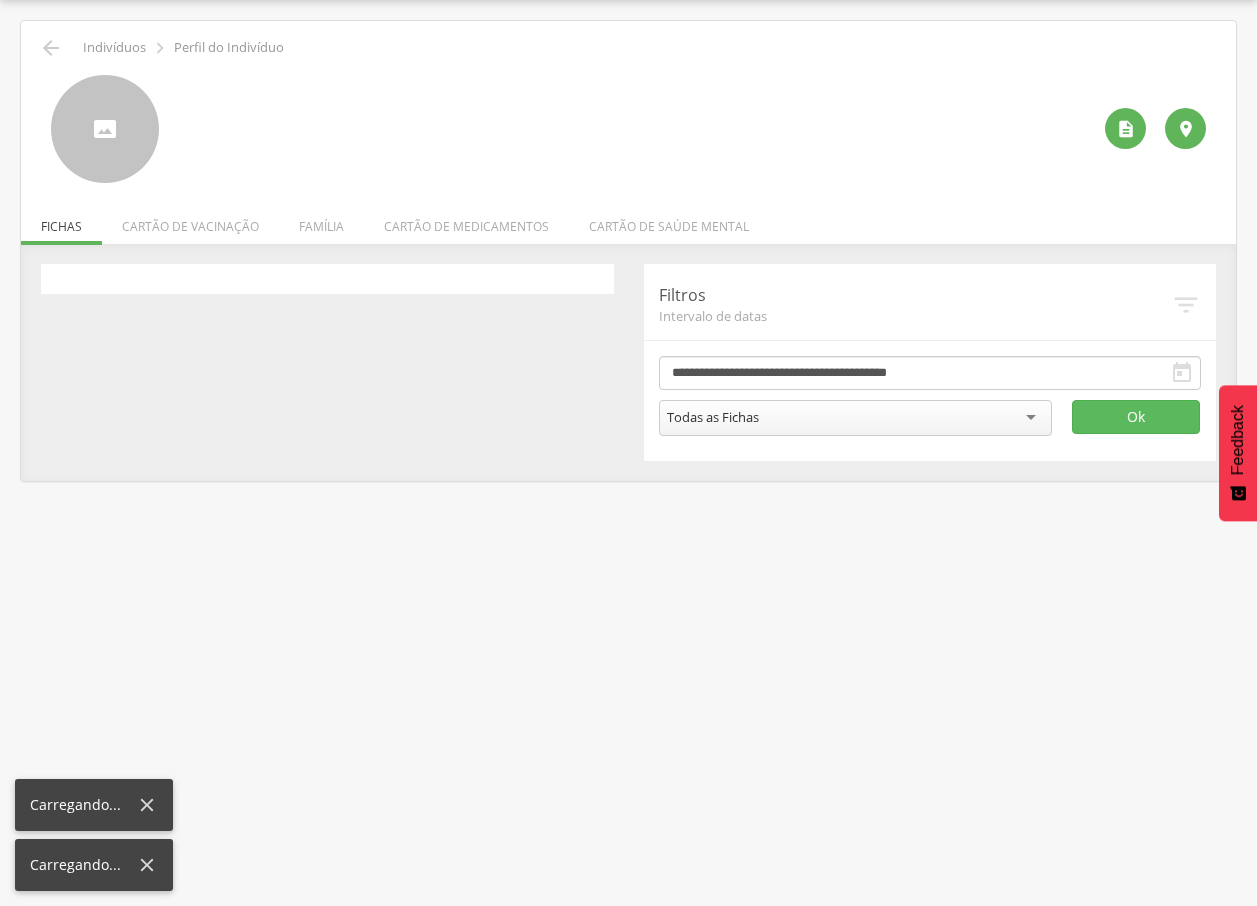 scroll, scrollTop: 60, scrollLeft: 0, axis: vertical 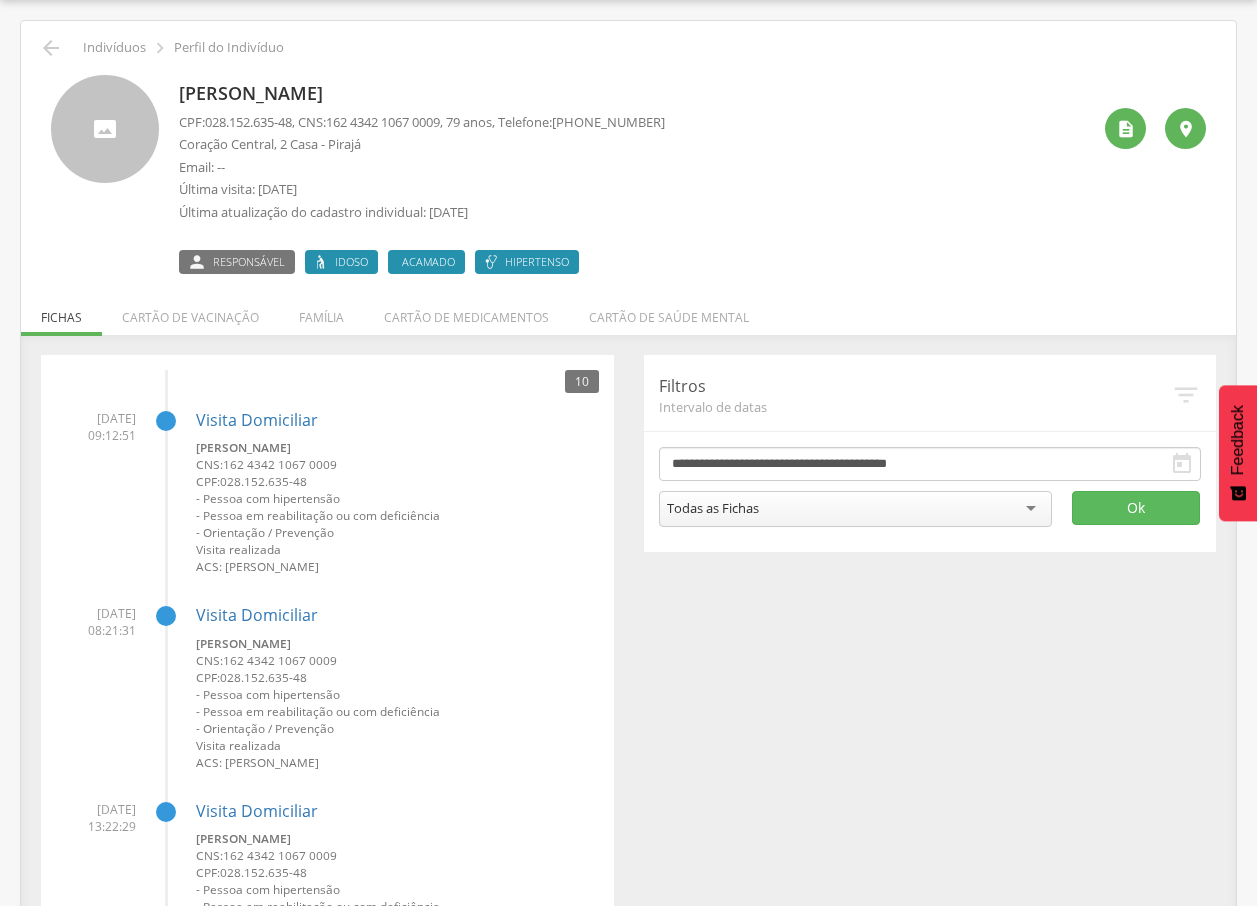 drag, startPoint x: 179, startPoint y: 91, endPoint x: 414, endPoint y: 76, distance: 235.47824 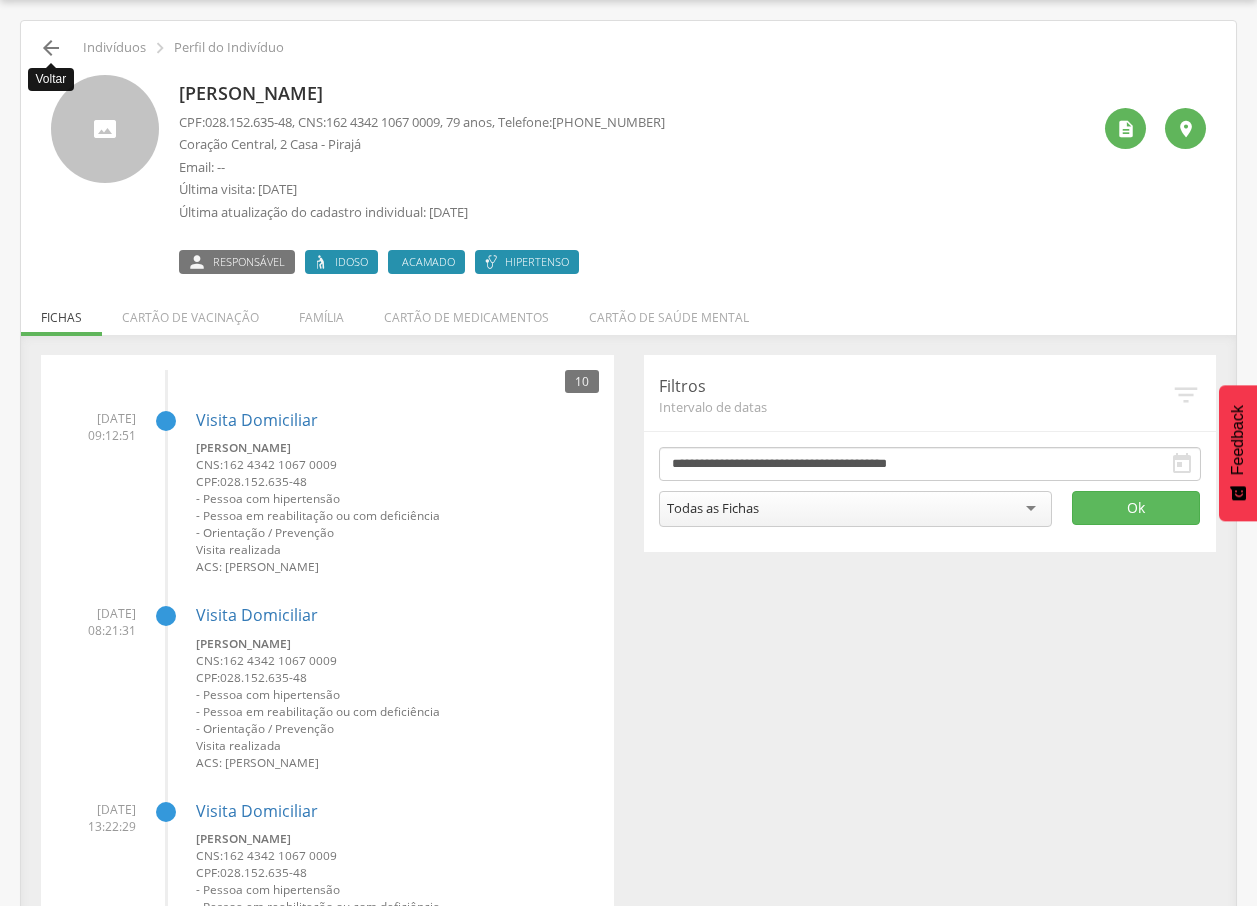 click on "" at bounding box center [51, 48] 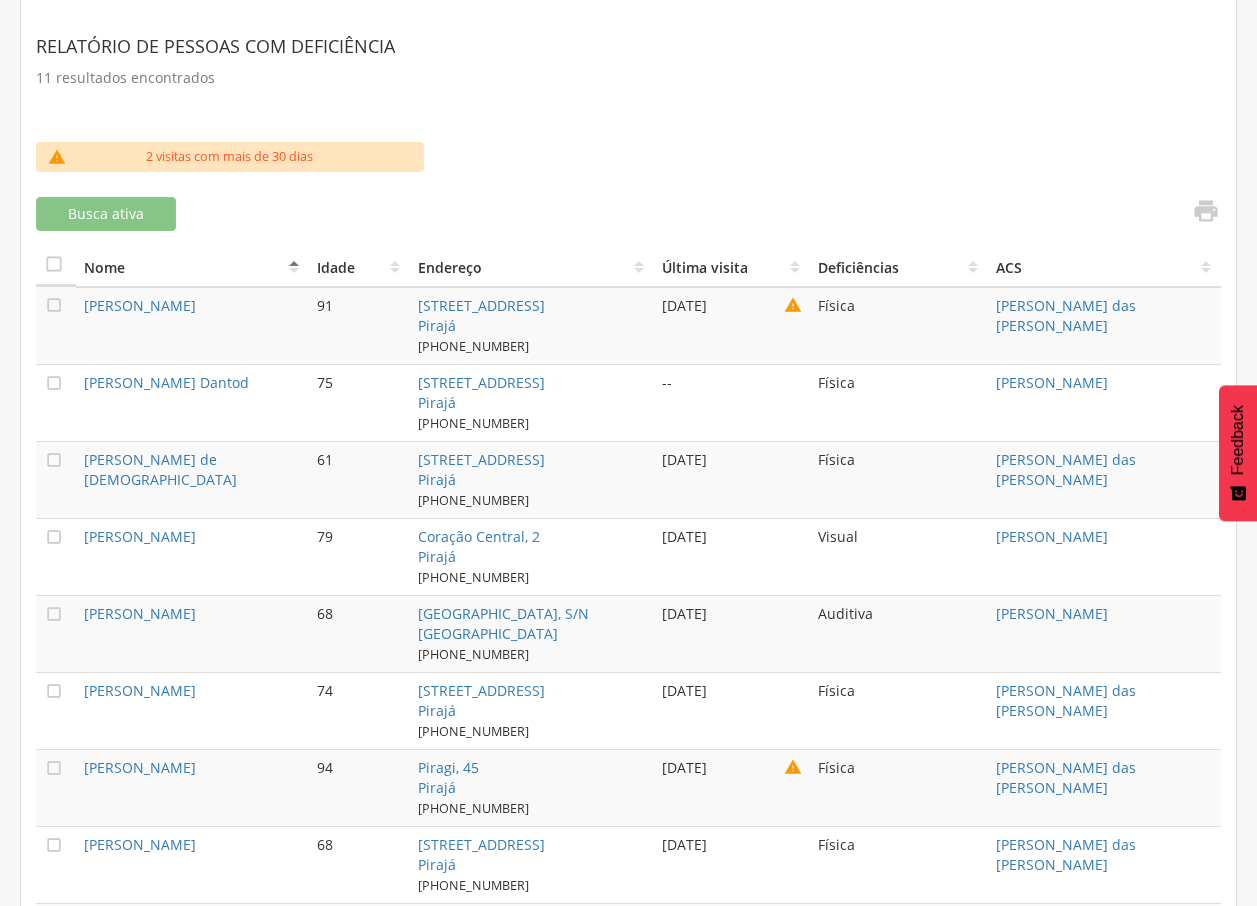 scroll, scrollTop: 685, scrollLeft: 0, axis: vertical 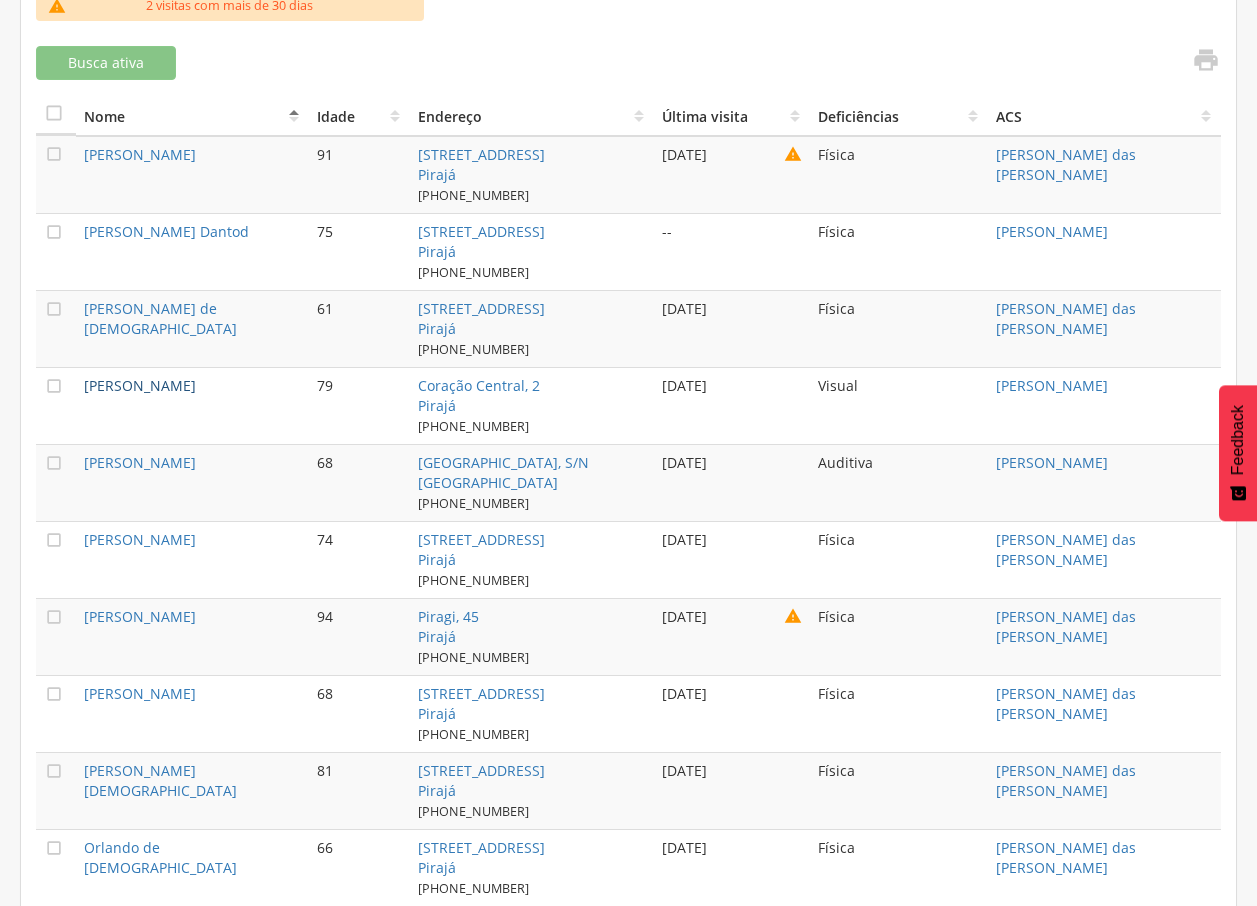 click on "[PERSON_NAME]" at bounding box center [140, 385] 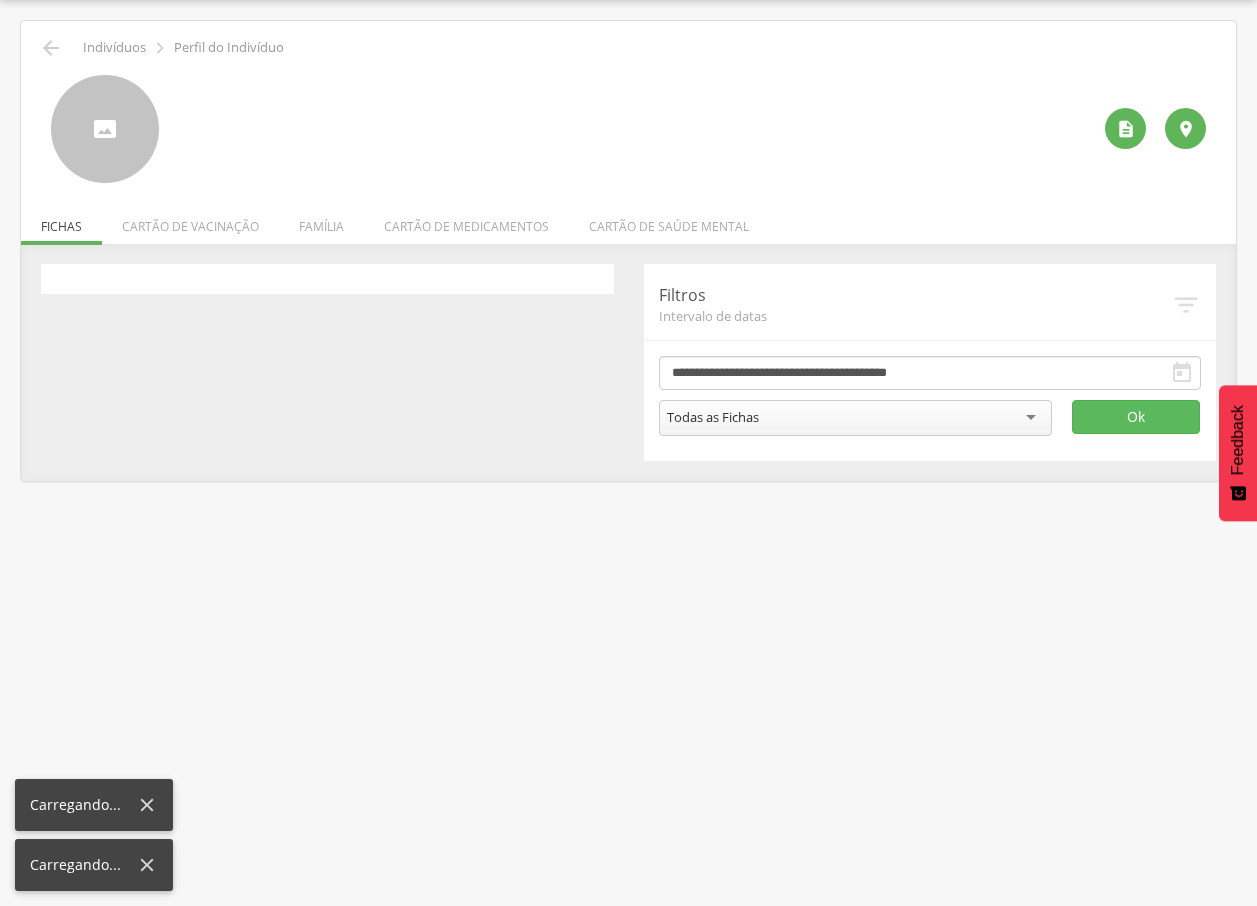 scroll, scrollTop: 60, scrollLeft: 0, axis: vertical 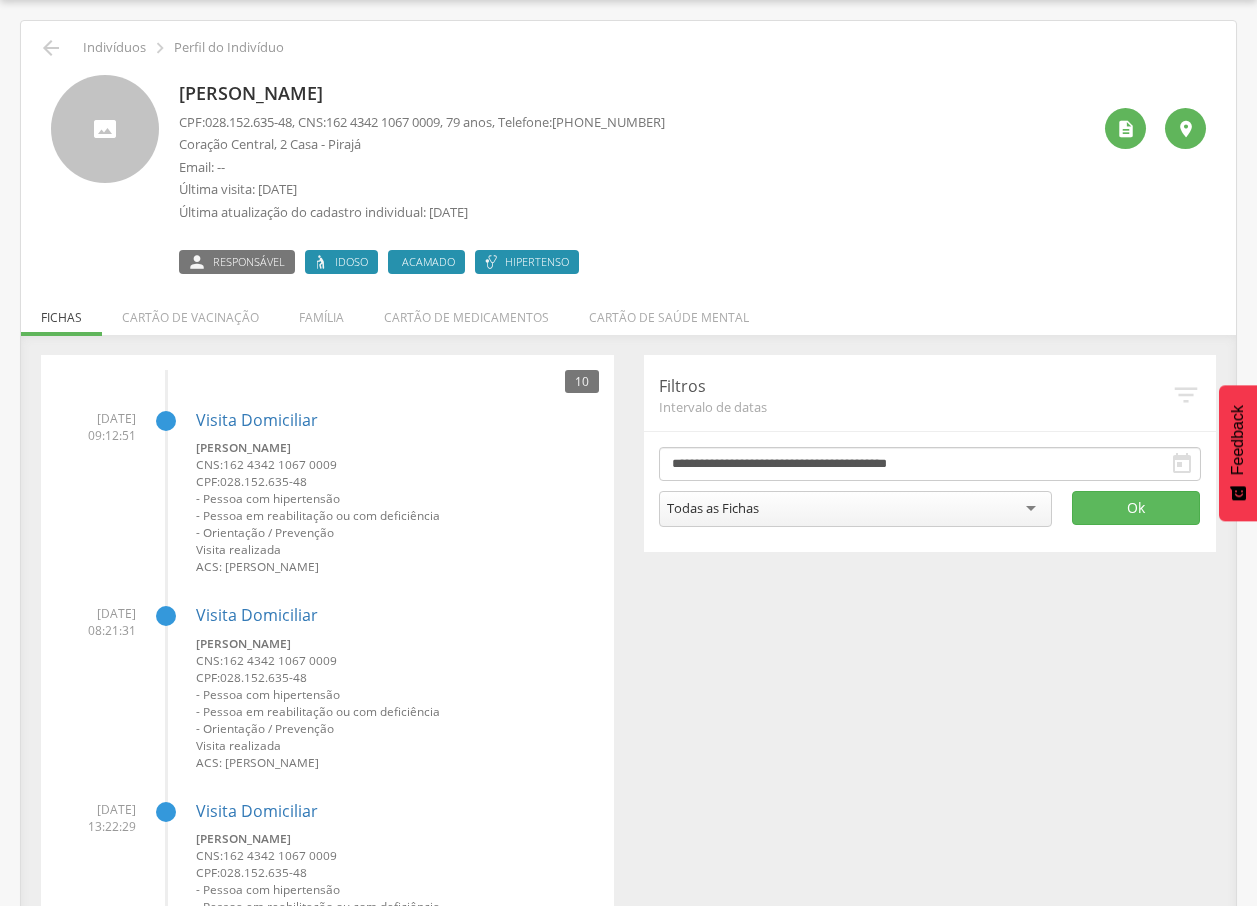 drag, startPoint x: 182, startPoint y: 89, endPoint x: 405, endPoint y: 94, distance: 223.05605 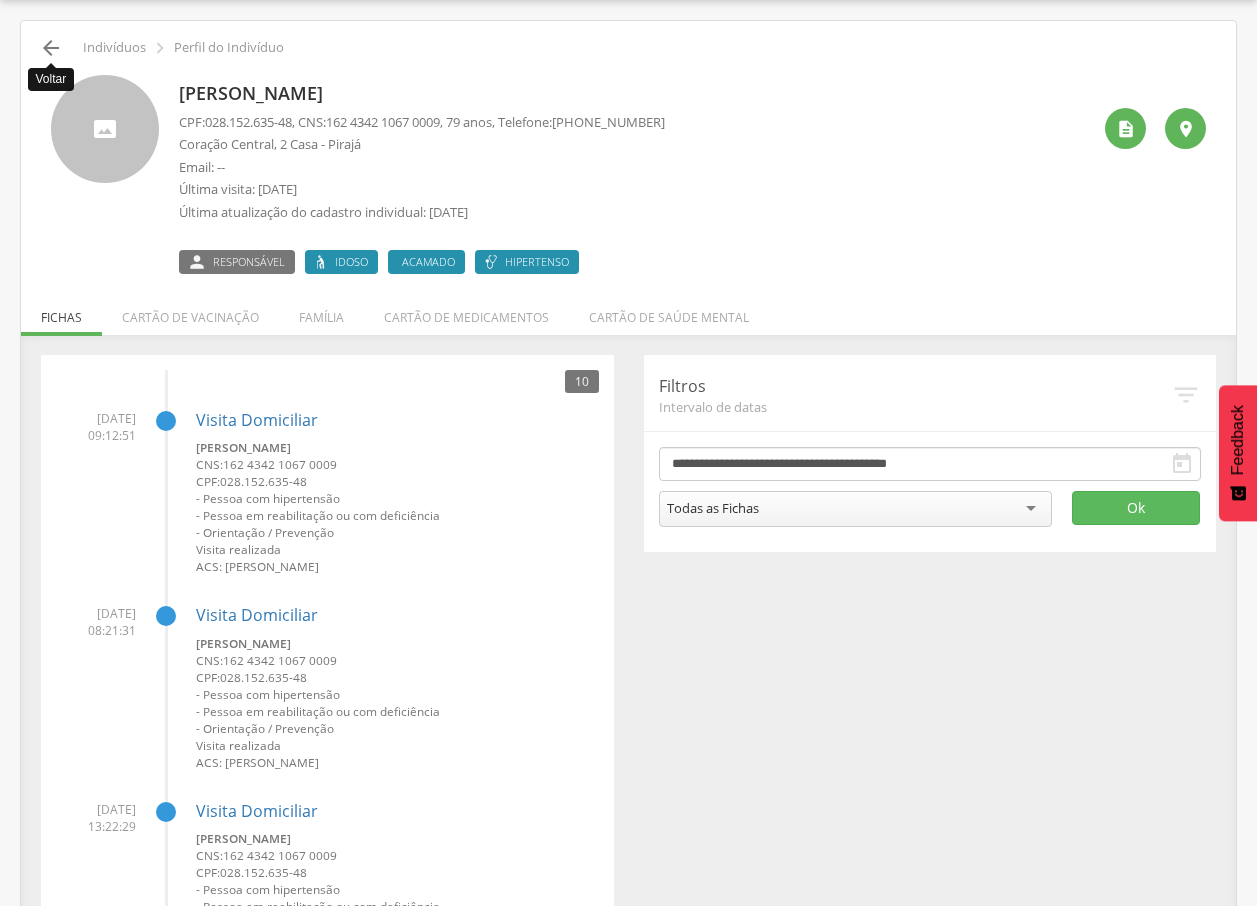 click on "" at bounding box center [51, 48] 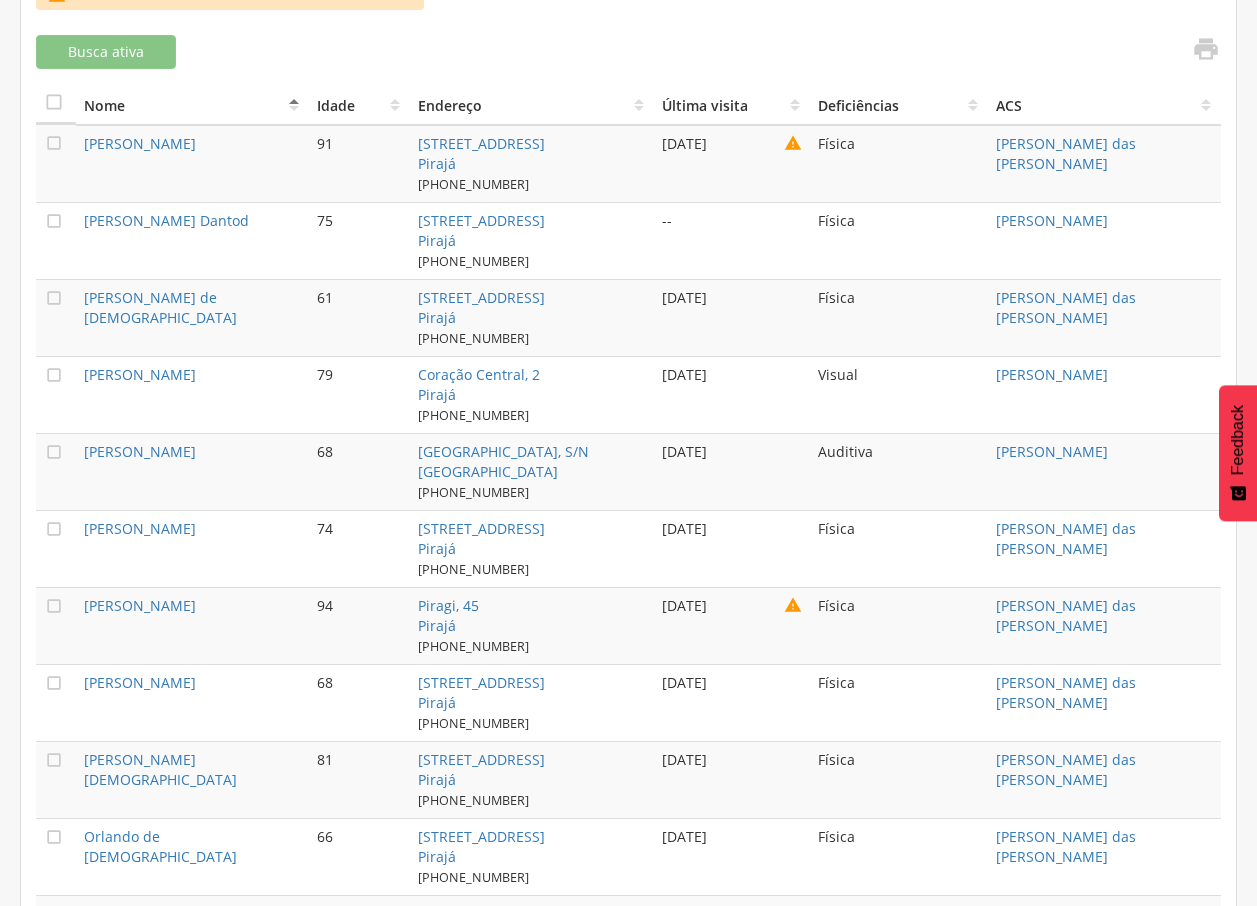 scroll, scrollTop: 700, scrollLeft: 0, axis: vertical 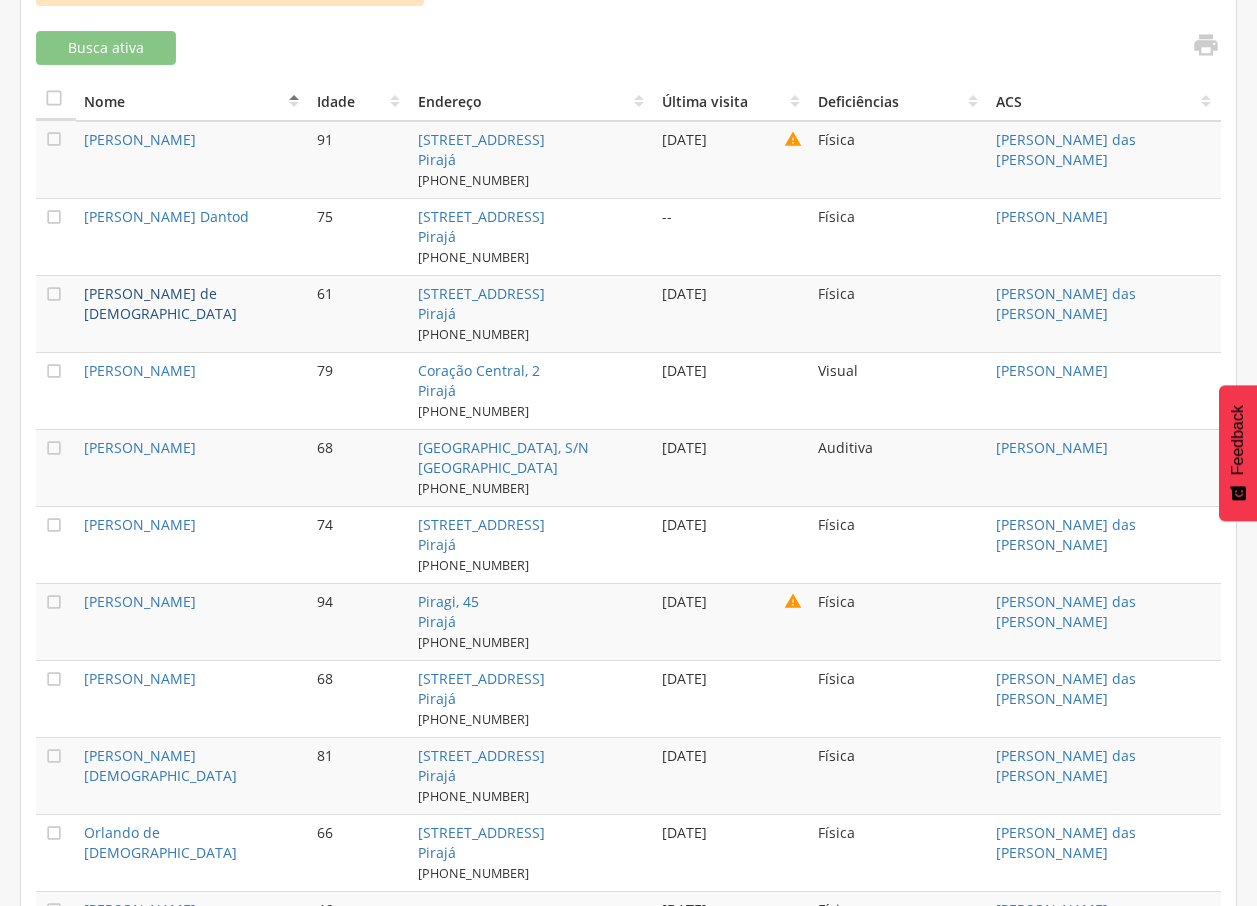 click on "[PERSON_NAME] de [DEMOGRAPHIC_DATA]" at bounding box center (160, 303) 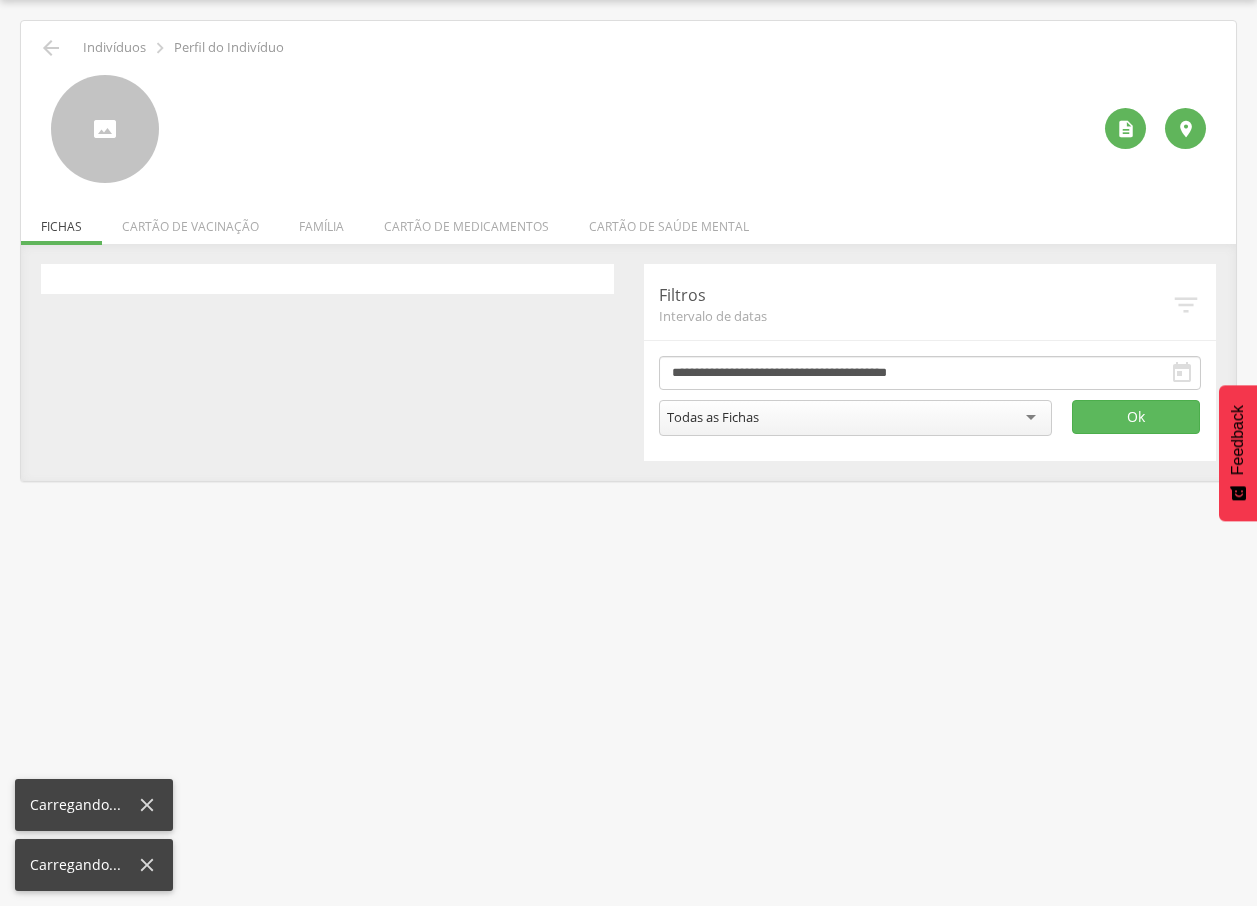 scroll, scrollTop: 60, scrollLeft: 0, axis: vertical 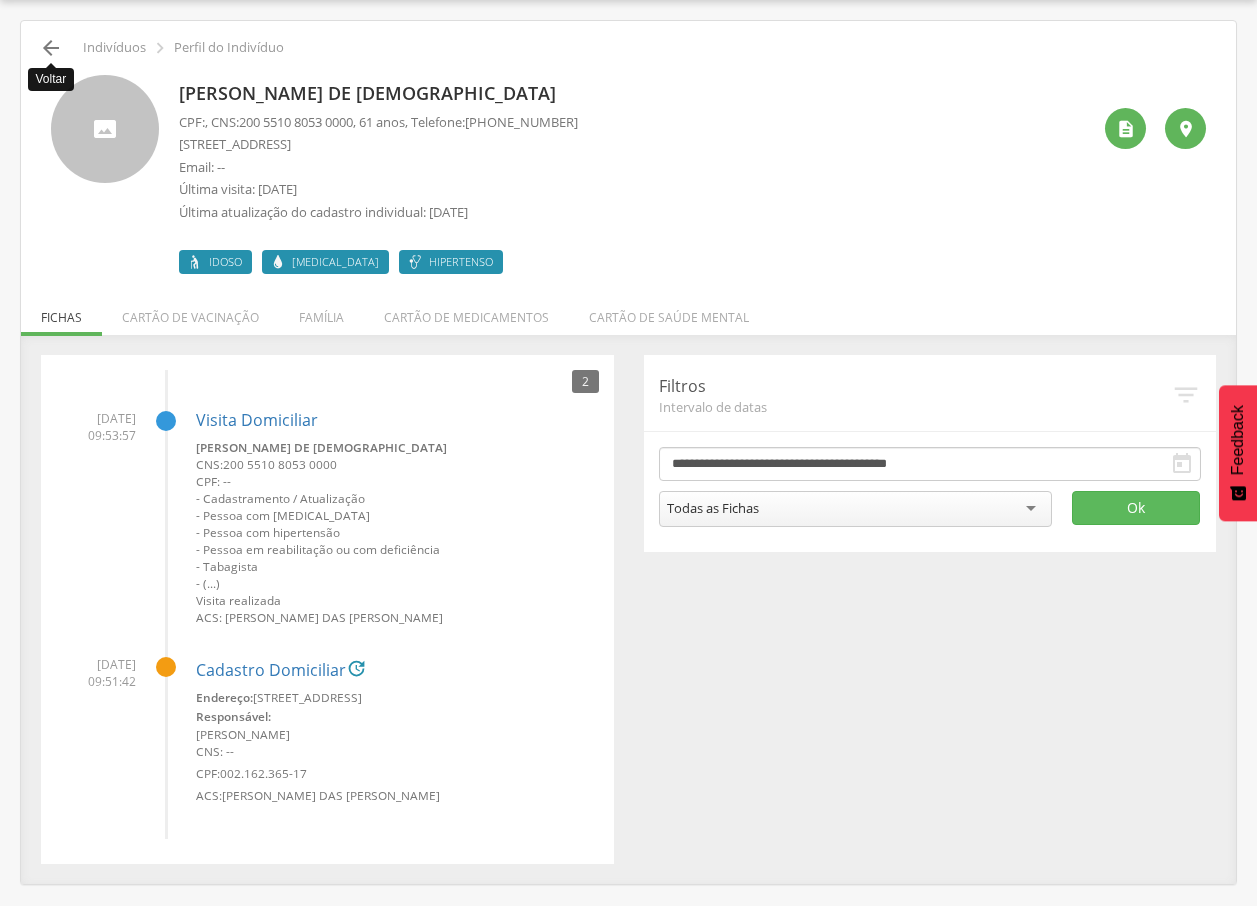 click on "" at bounding box center [51, 48] 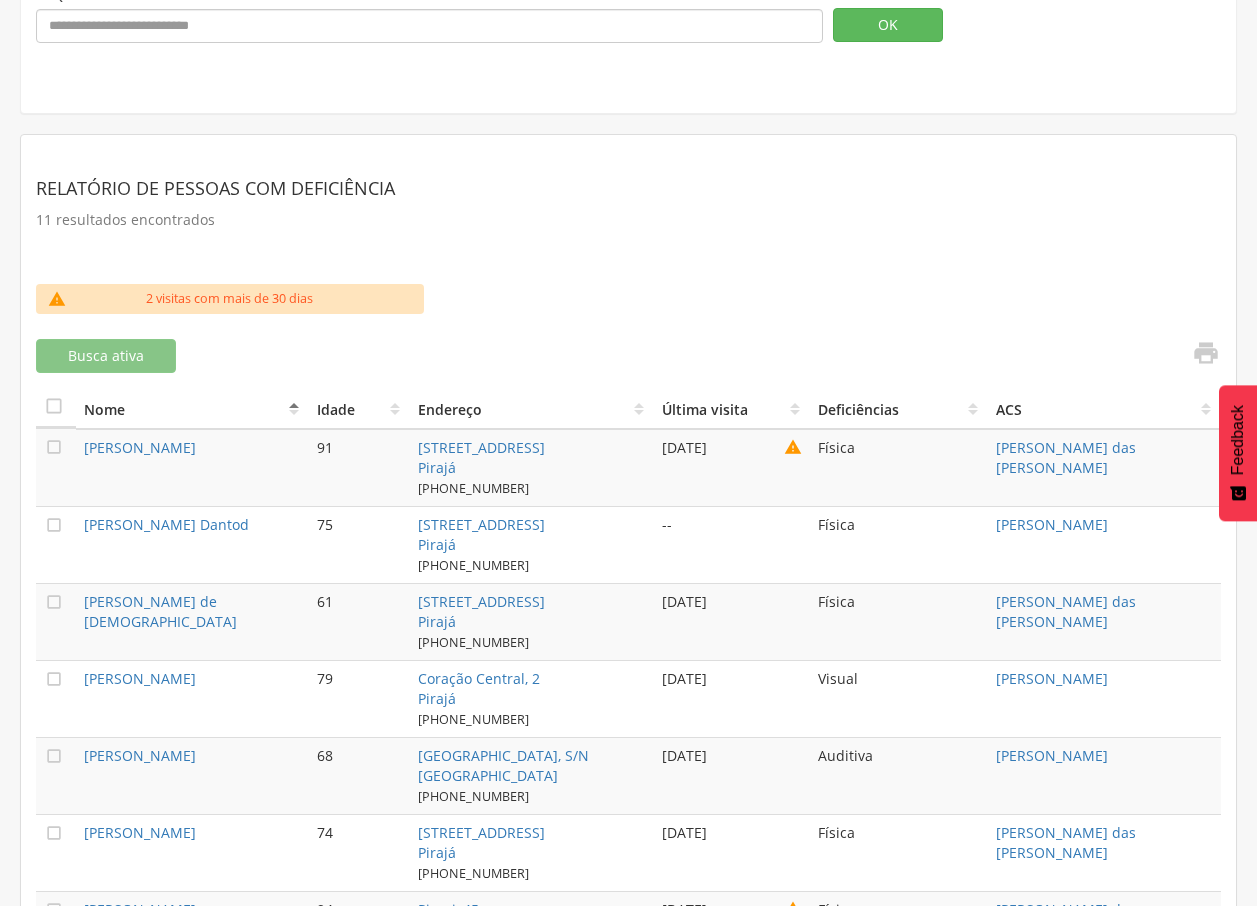 scroll, scrollTop: 394, scrollLeft: 0, axis: vertical 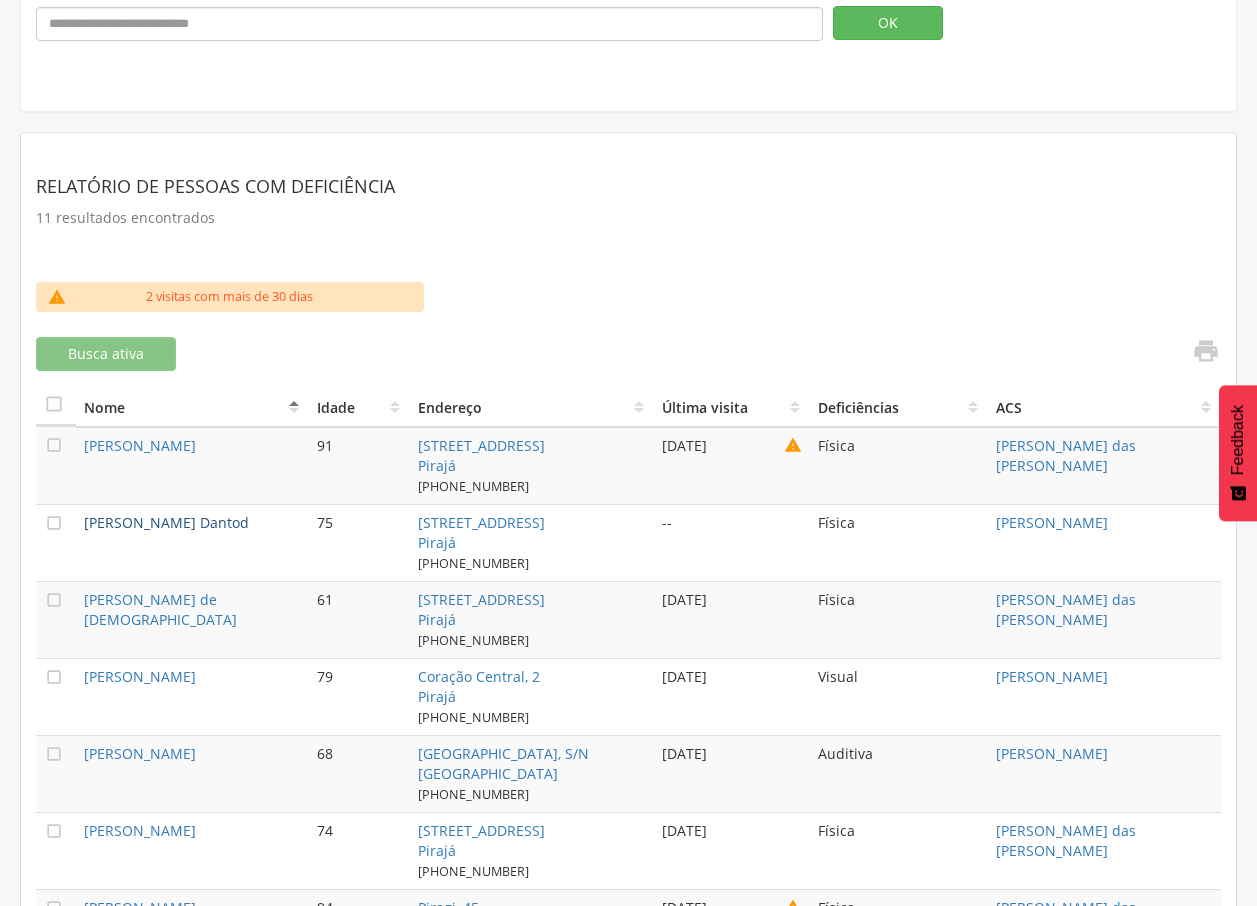 click on "[PERSON_NAME] Dantod" at bounding box center (166, 522) 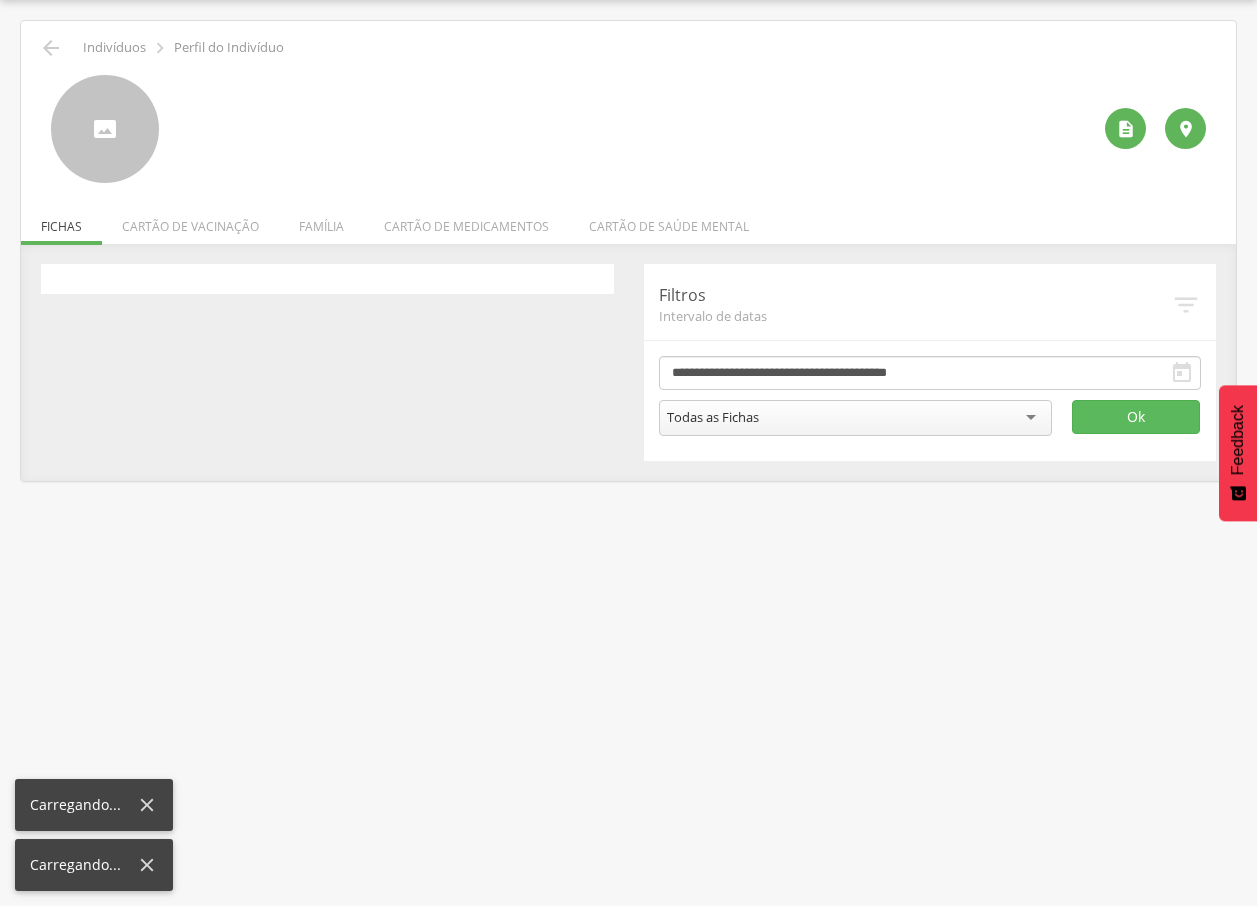 scroll, scrollTop: 60, scrollLeft: 0, axis: vertical 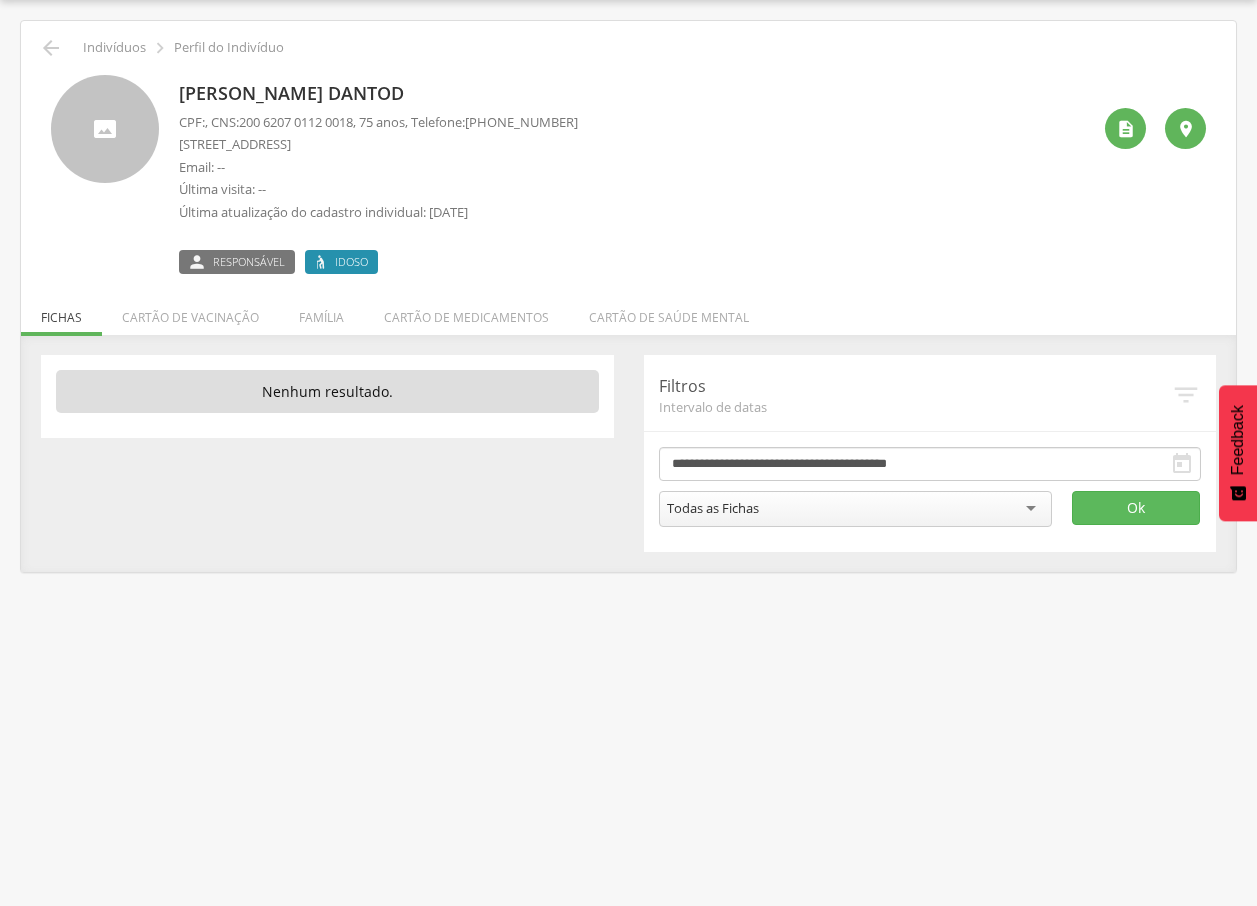 drag, startPoint x: 175, startPoint y: 92, endPoint x: 417, endPoint y: 88, distance: 242.03305 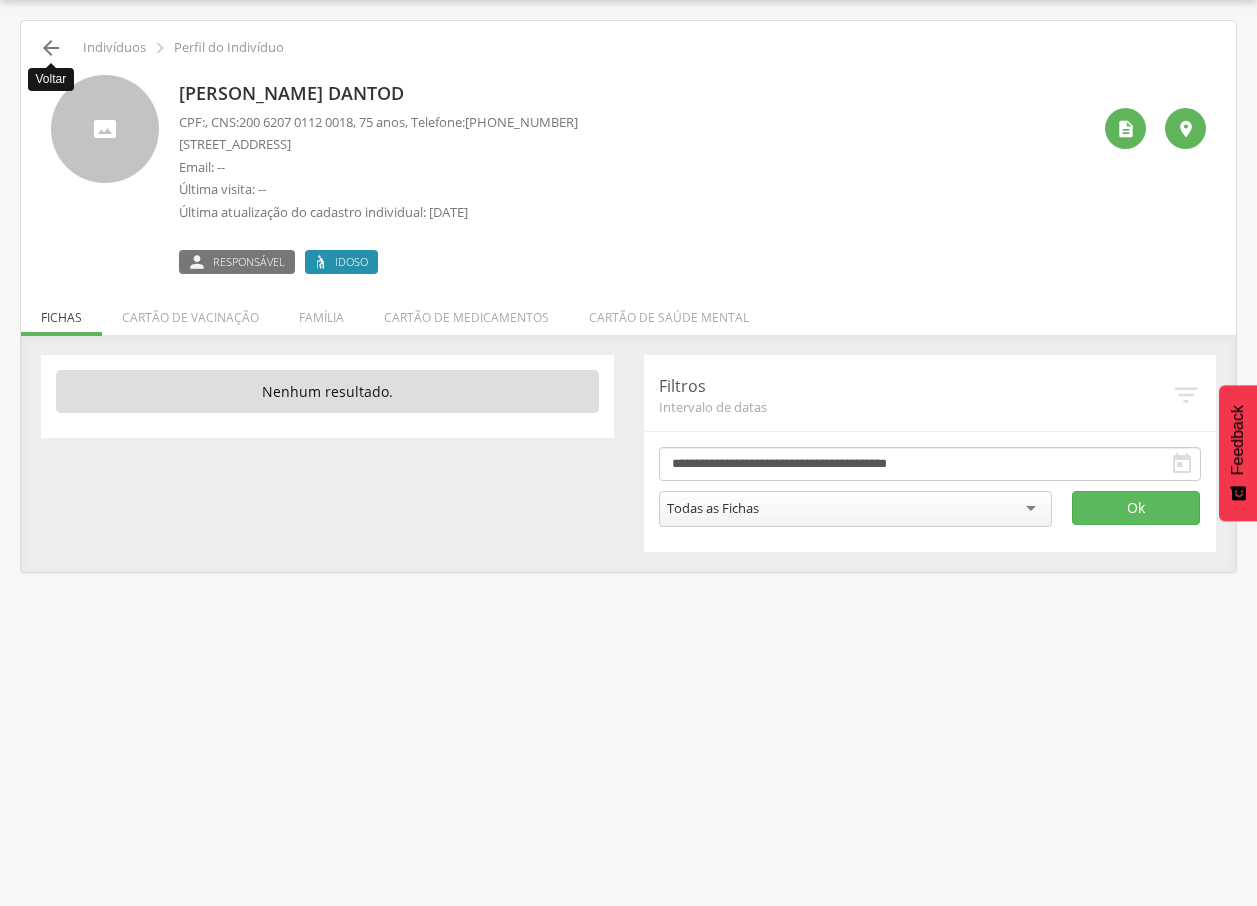 click on "" at bounding box center [51, 48] 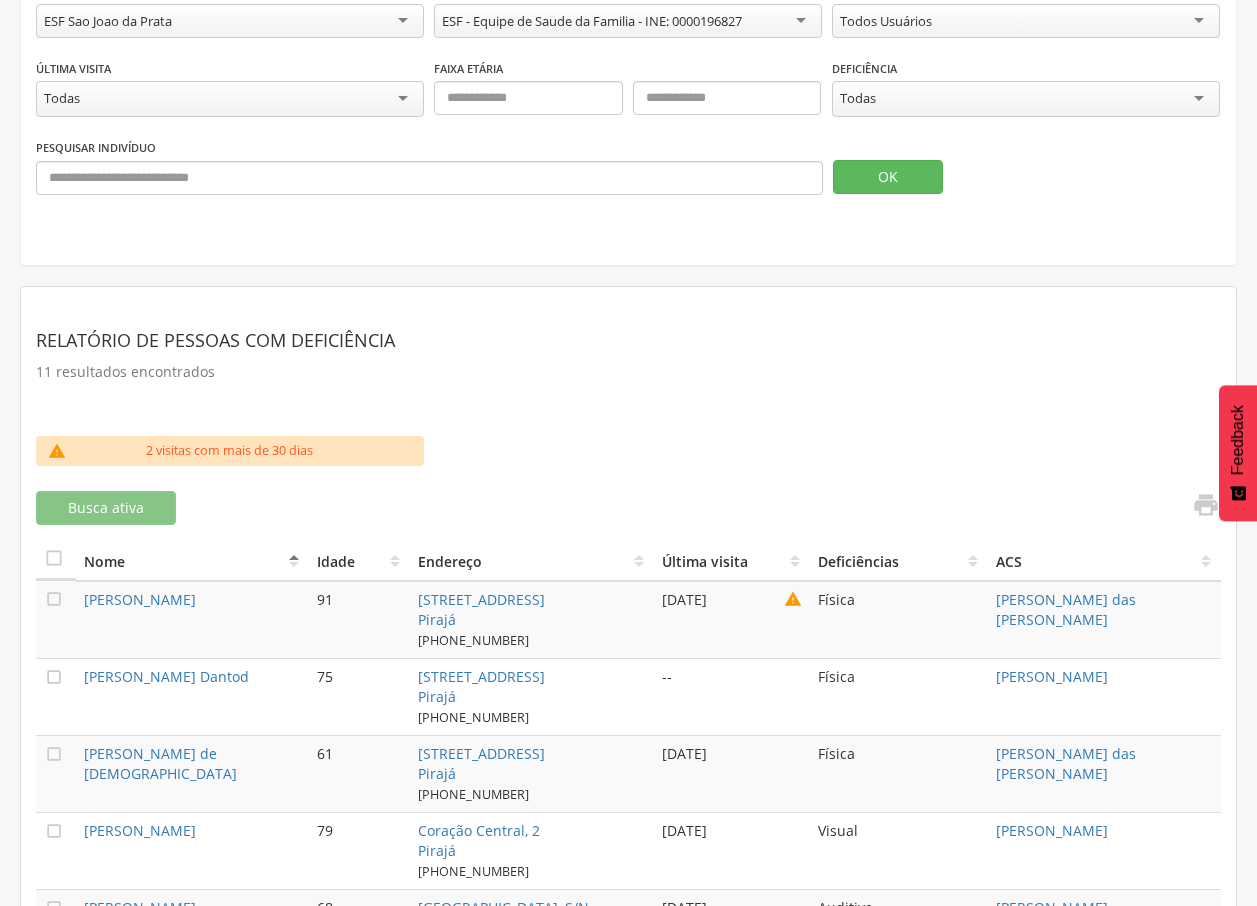 scroll, scrollTop: 246, scrollLeft: 0, axis: vertical 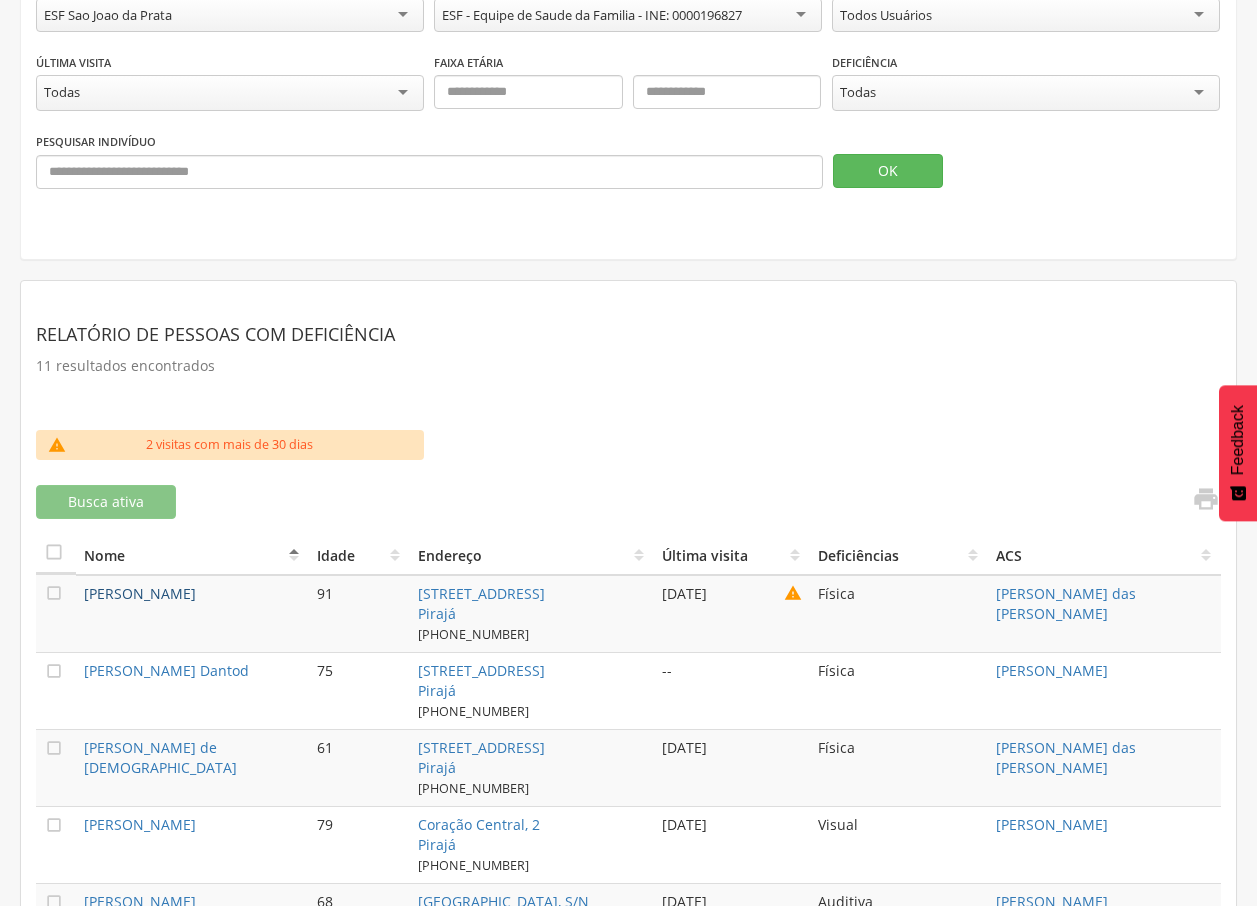 click on "[PERSON_NAME]" at bounding box center (140, 593) 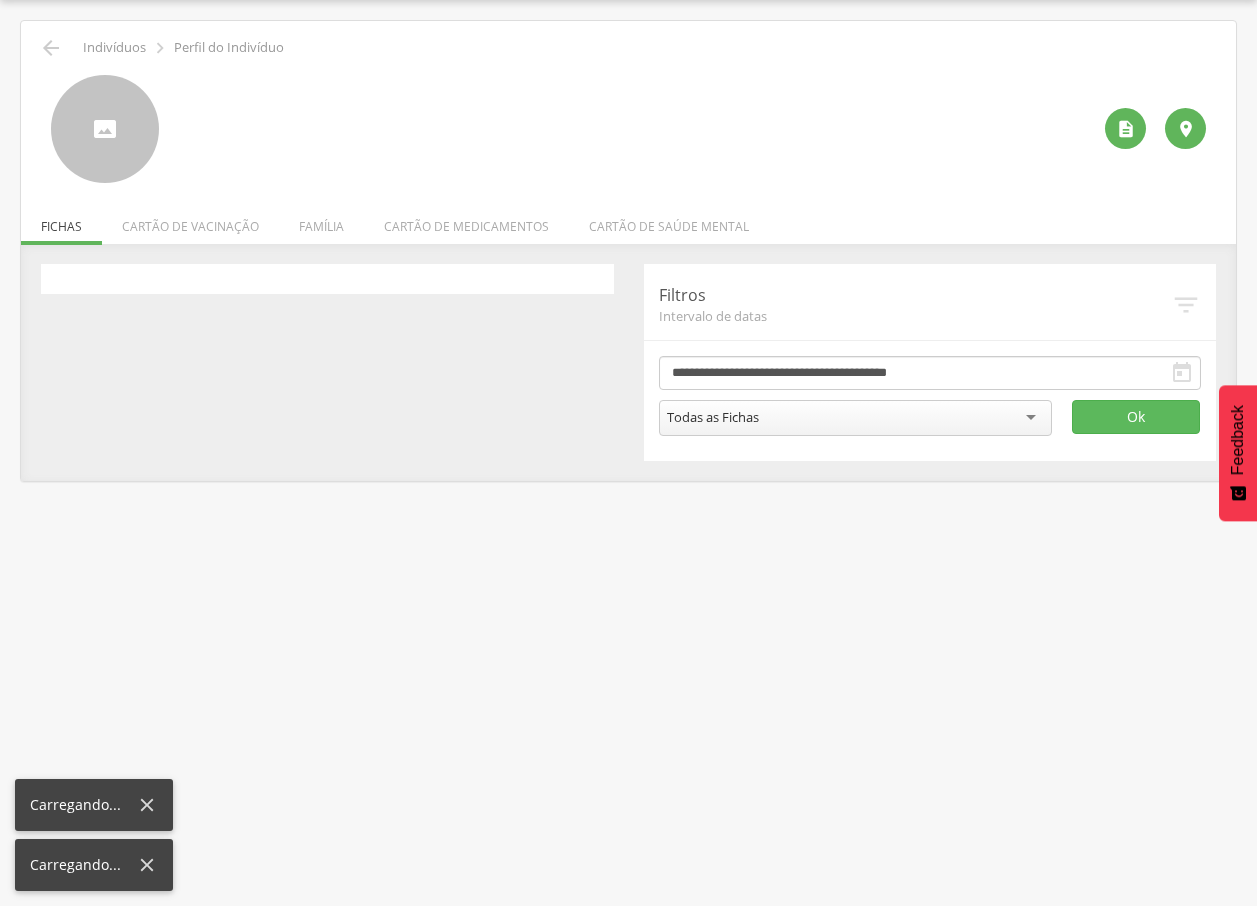 scroll, scrollTop: 60, scrollLeft: 0, axis: vertical 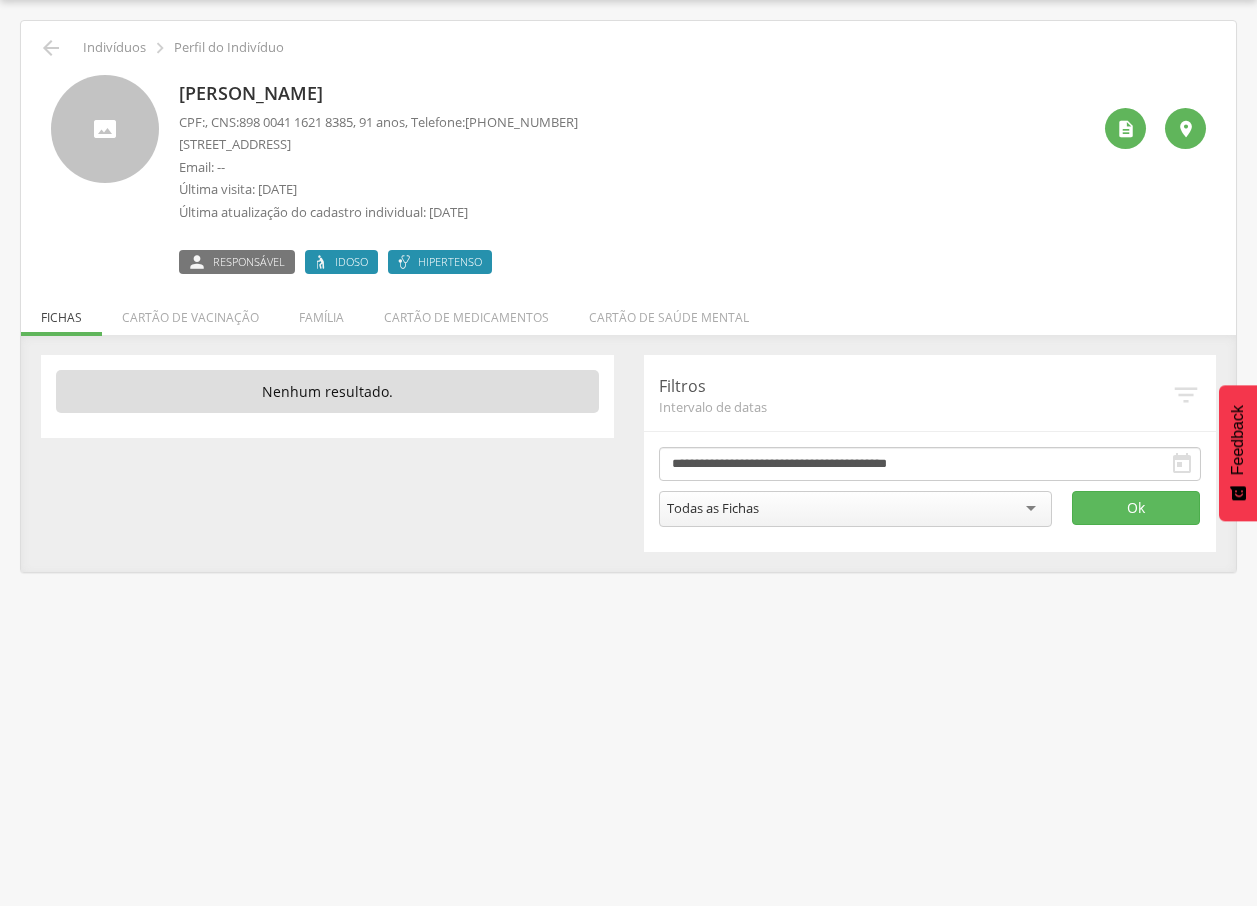 click on "[PERSON_NAME]" at bounding box center [378, 94] 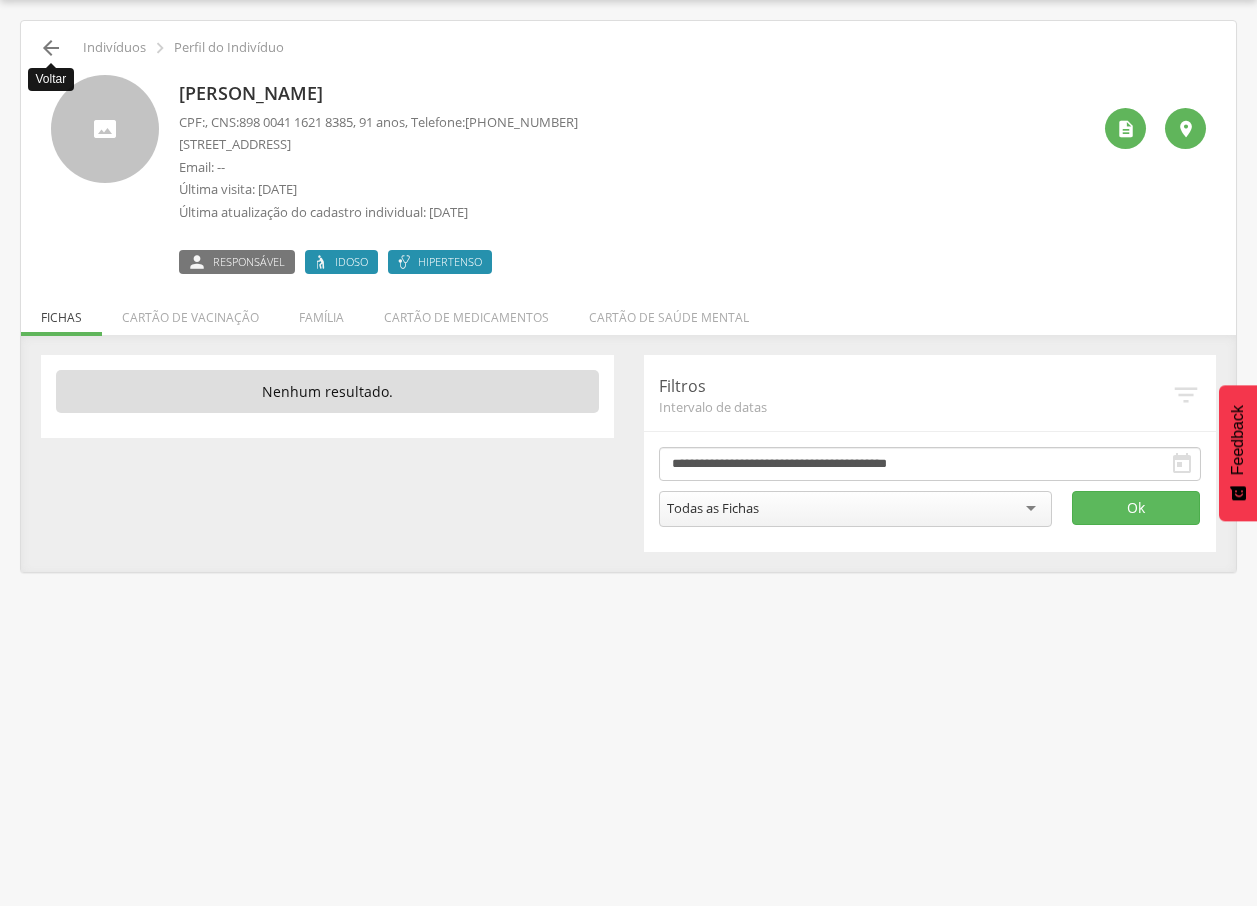 click on "" at bounding box center (51, 48) 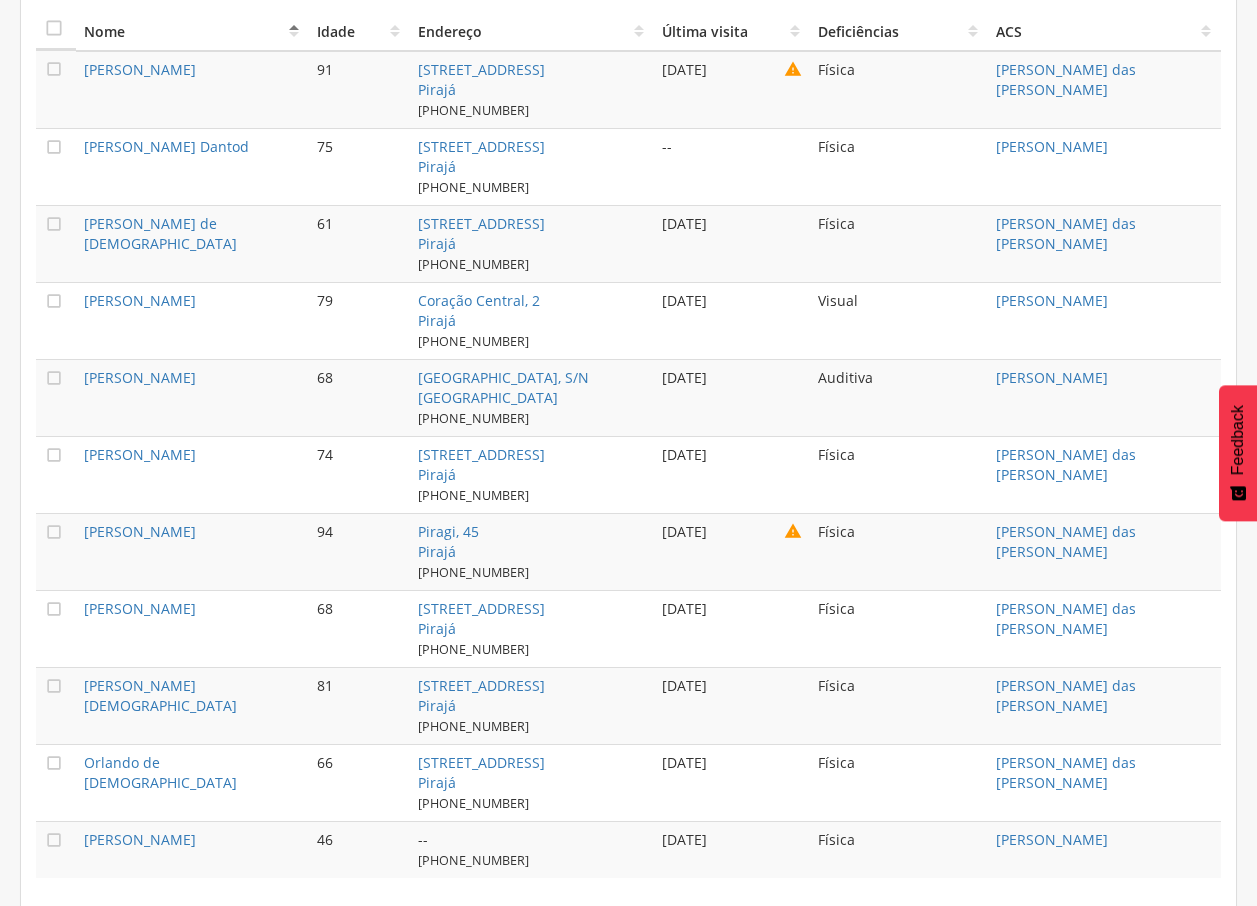 scroll, scrollTop: 836, scrollLeft: 0, axis: vertical 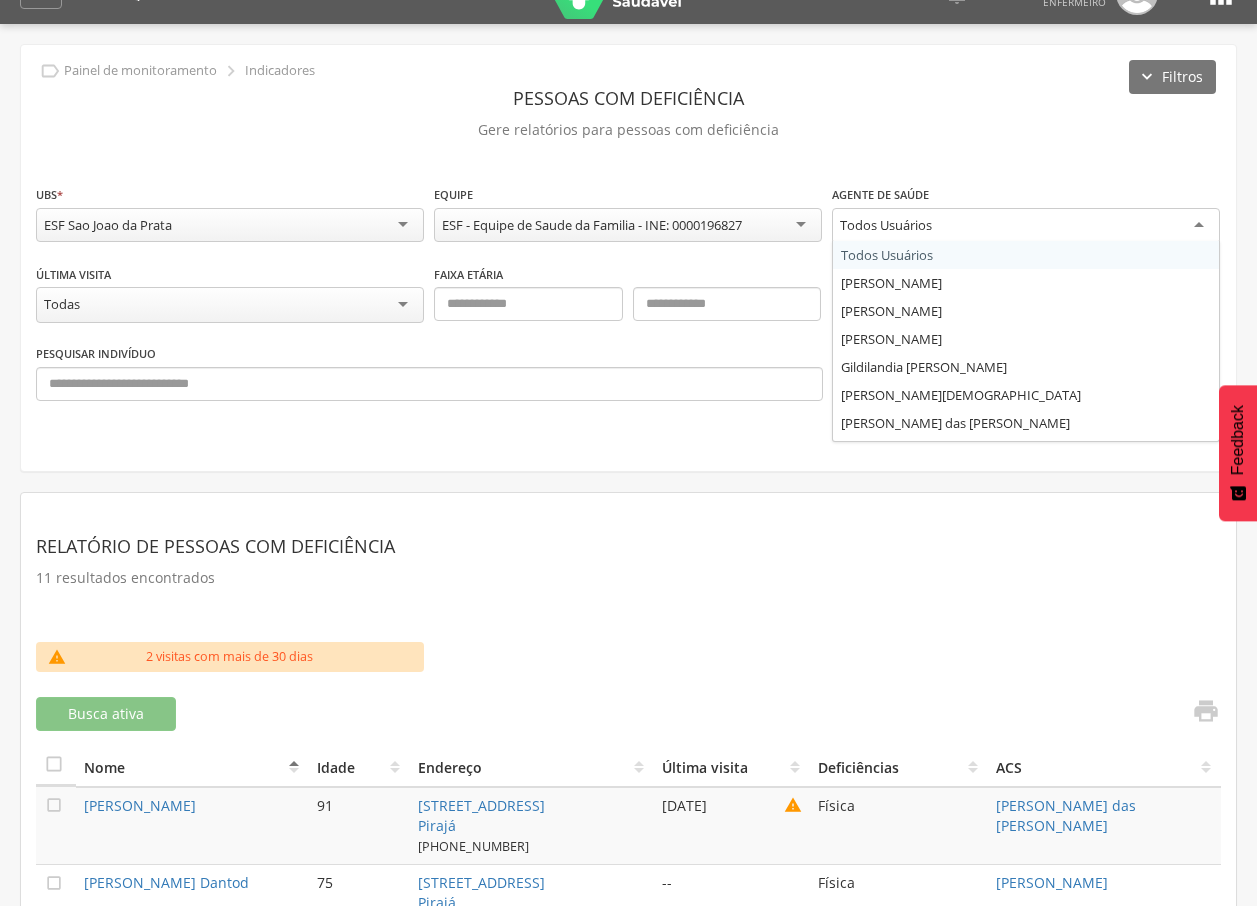 click on "Todos Usuários" at bounding box center (1026, 226) 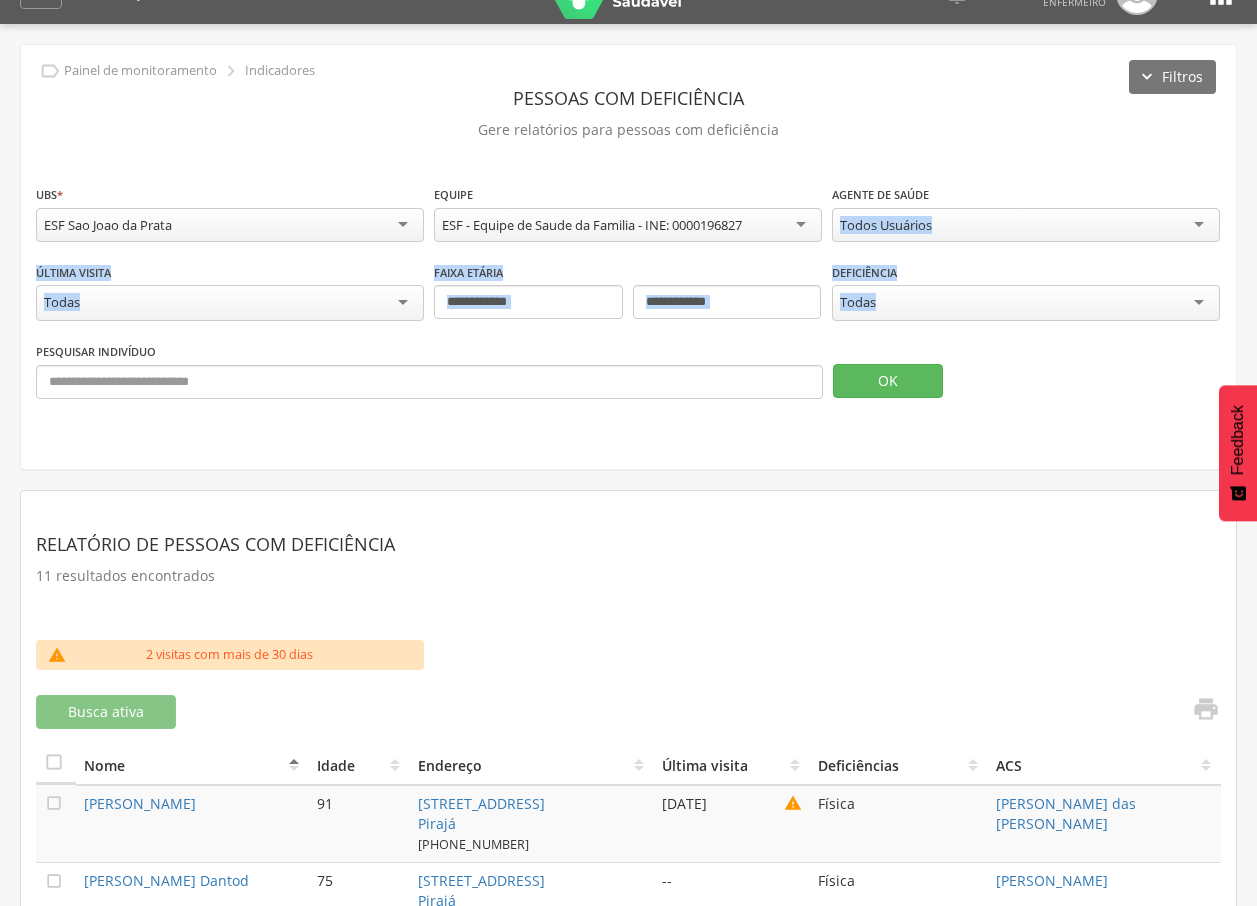drag, startPoint x: 1254, startPoint y: 308, endPoint x: 1265, endPoint y: 247, distance: 61.983868 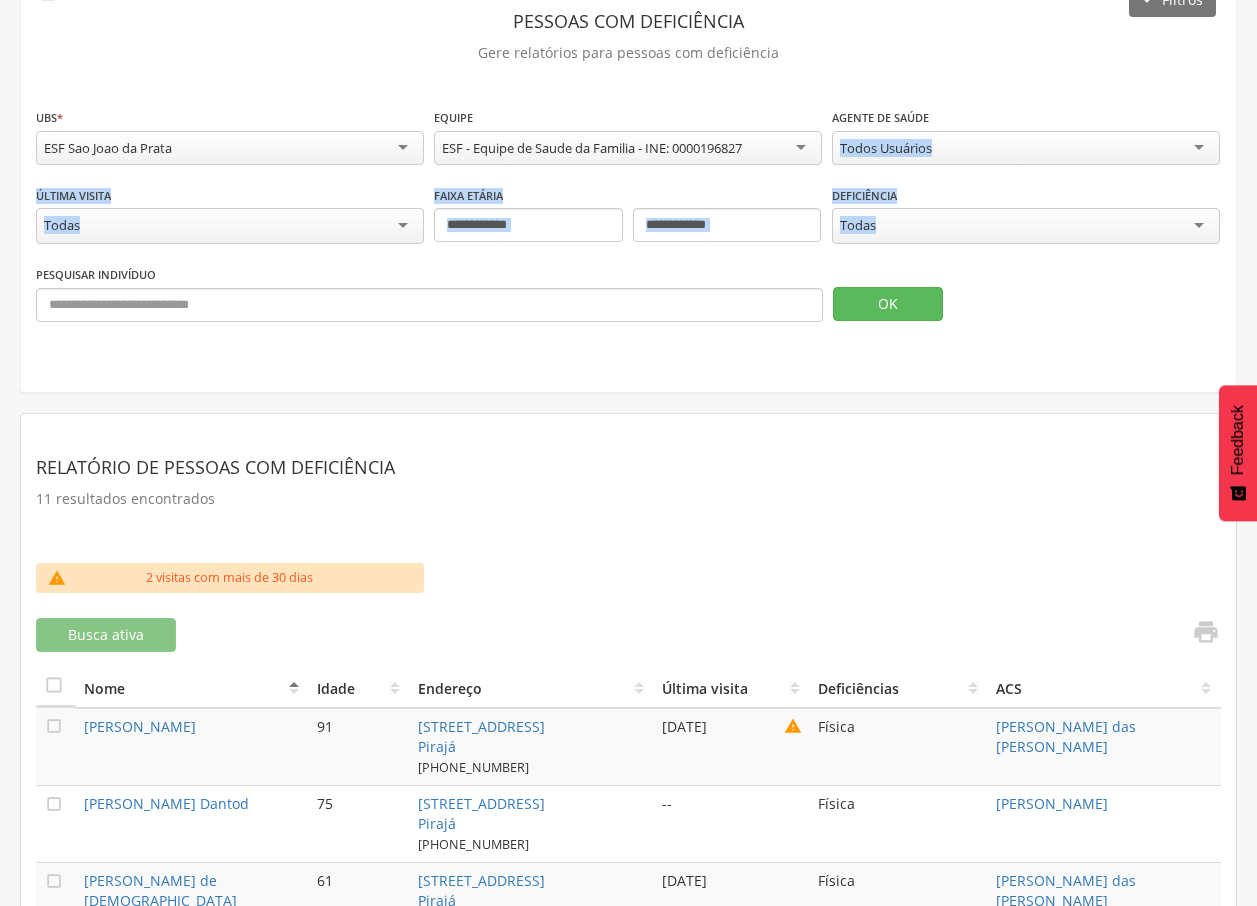 scroll, scrollTop: 233, scrollLeft: 0, axis: vertical 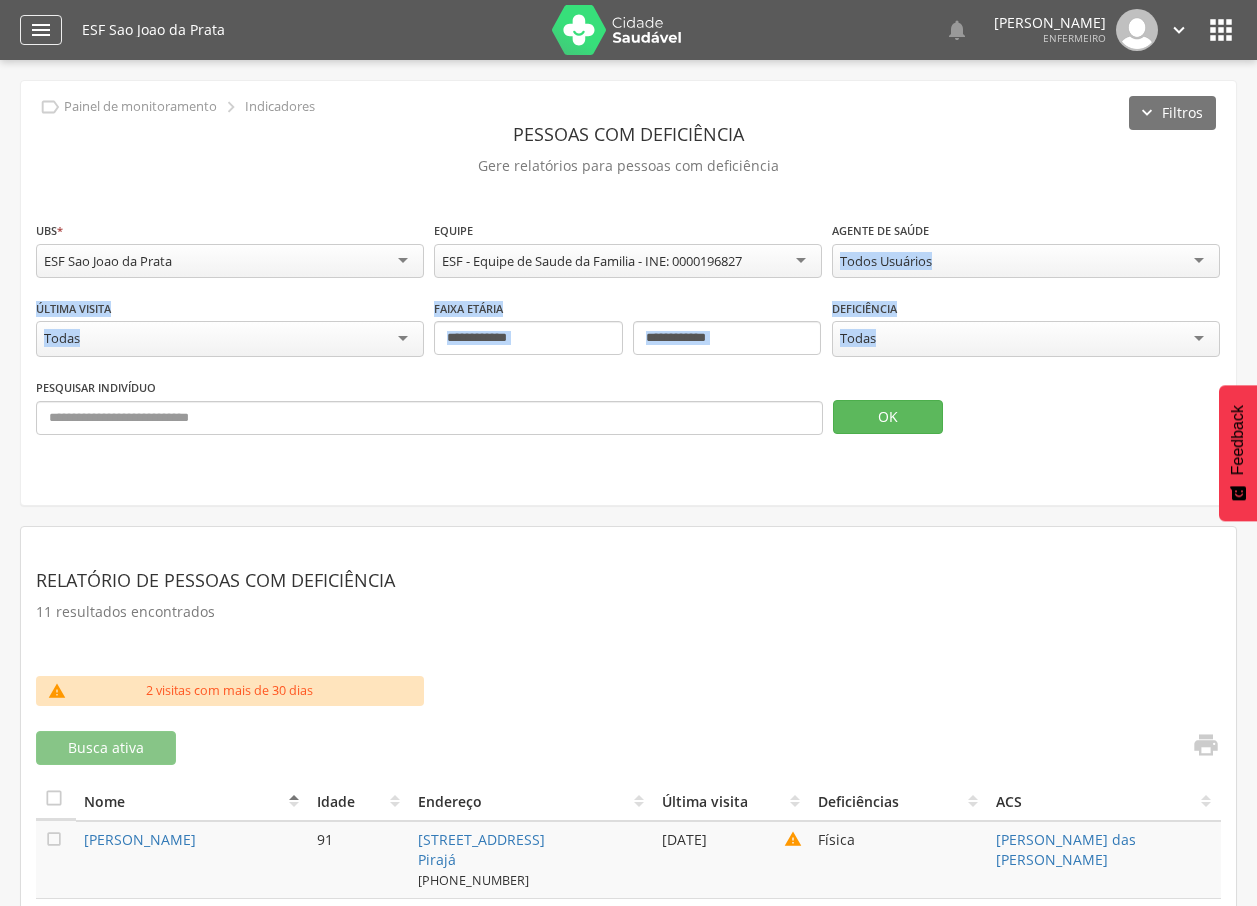click on "" at bounding box center (41, 30) 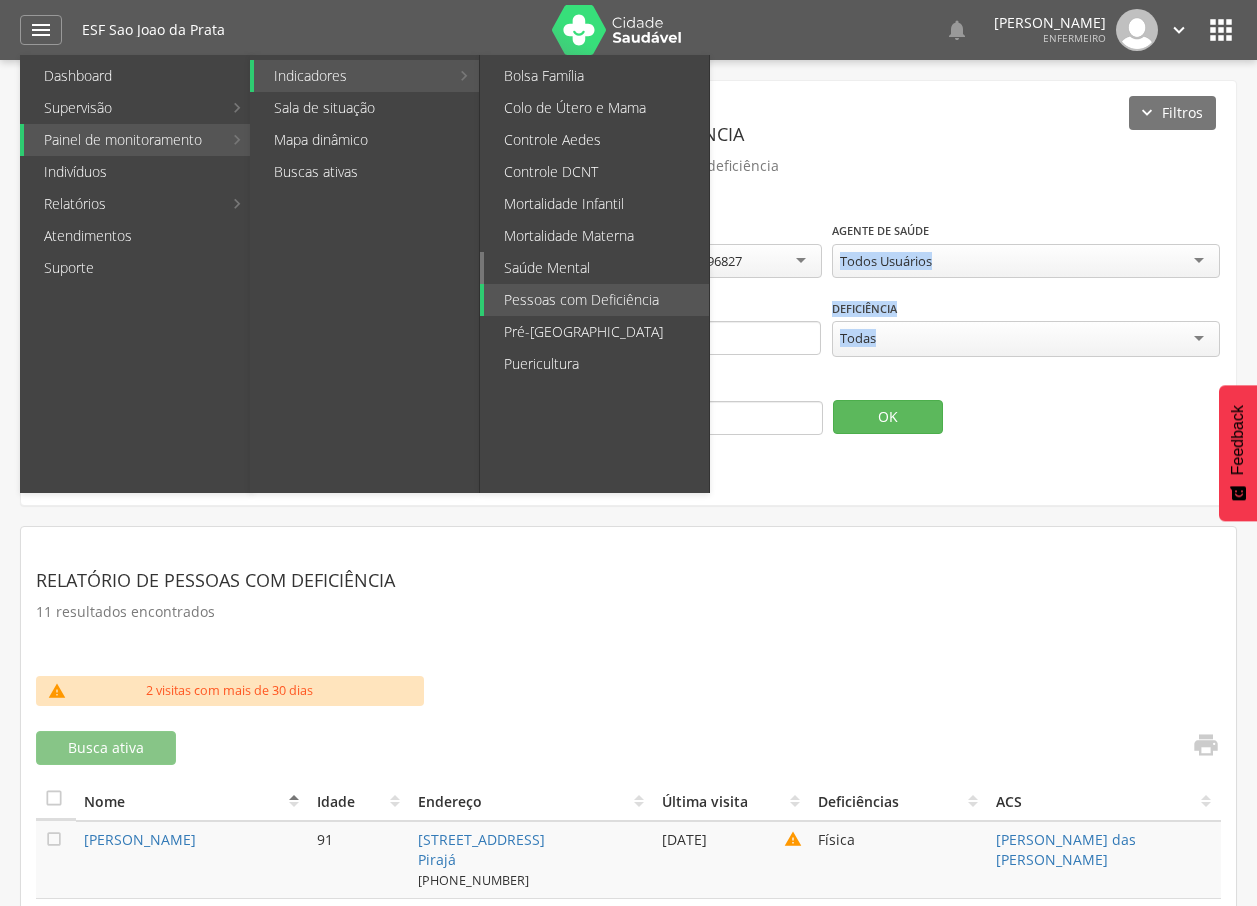 click on "Saúde Mental" at bounding box center [596, 268] 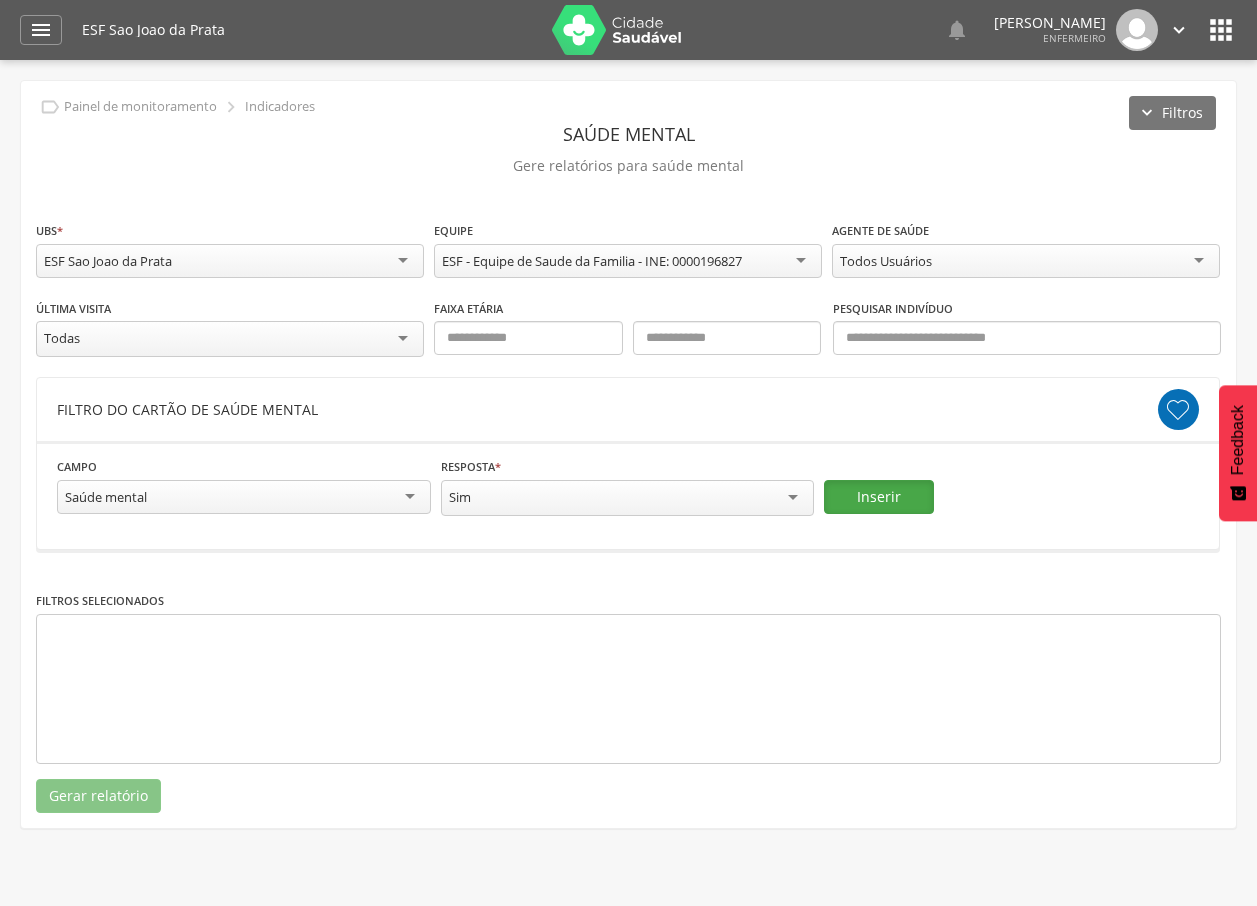 click on "Inserir" at bounding box center (879, 497) 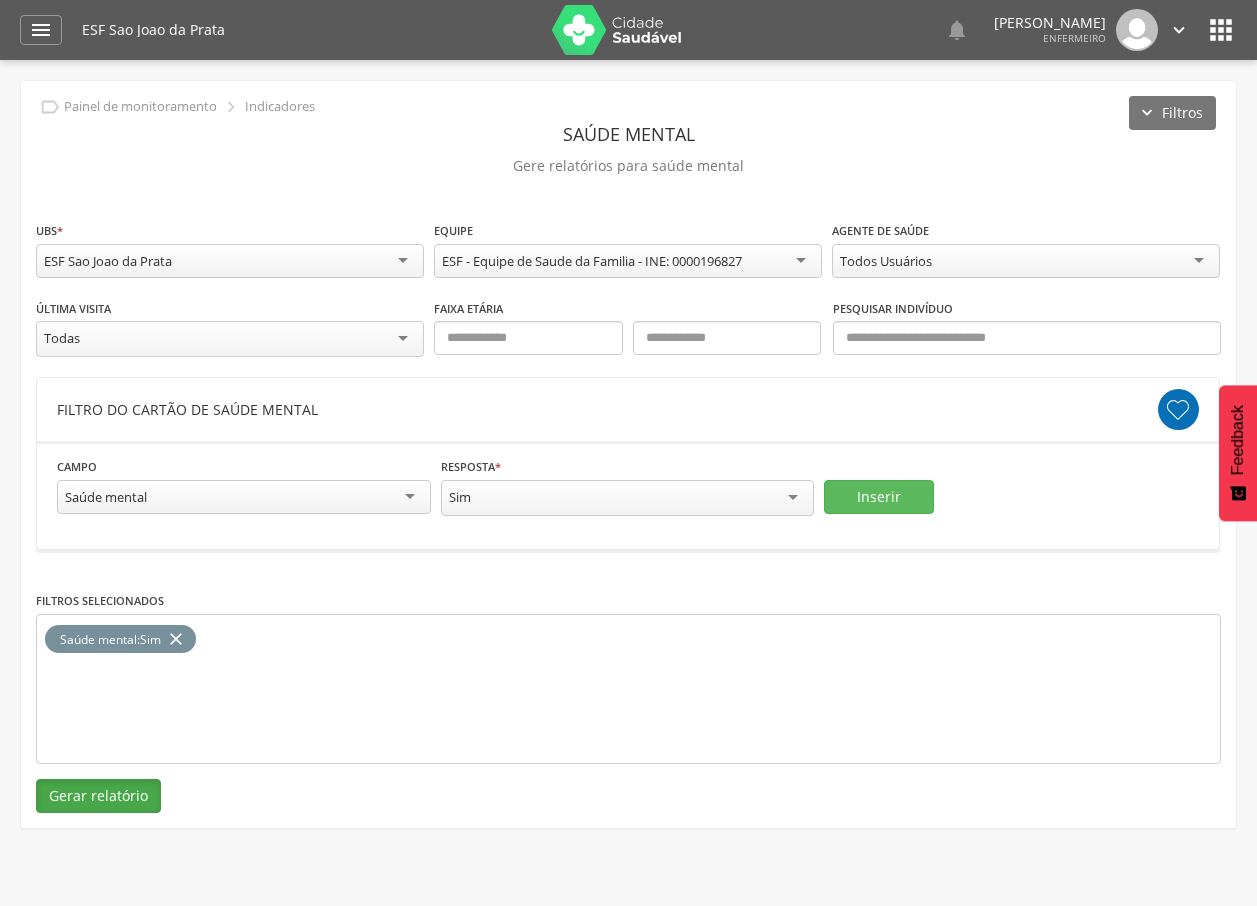 click on "Gerar relatório" at bounding box center (98, 796) 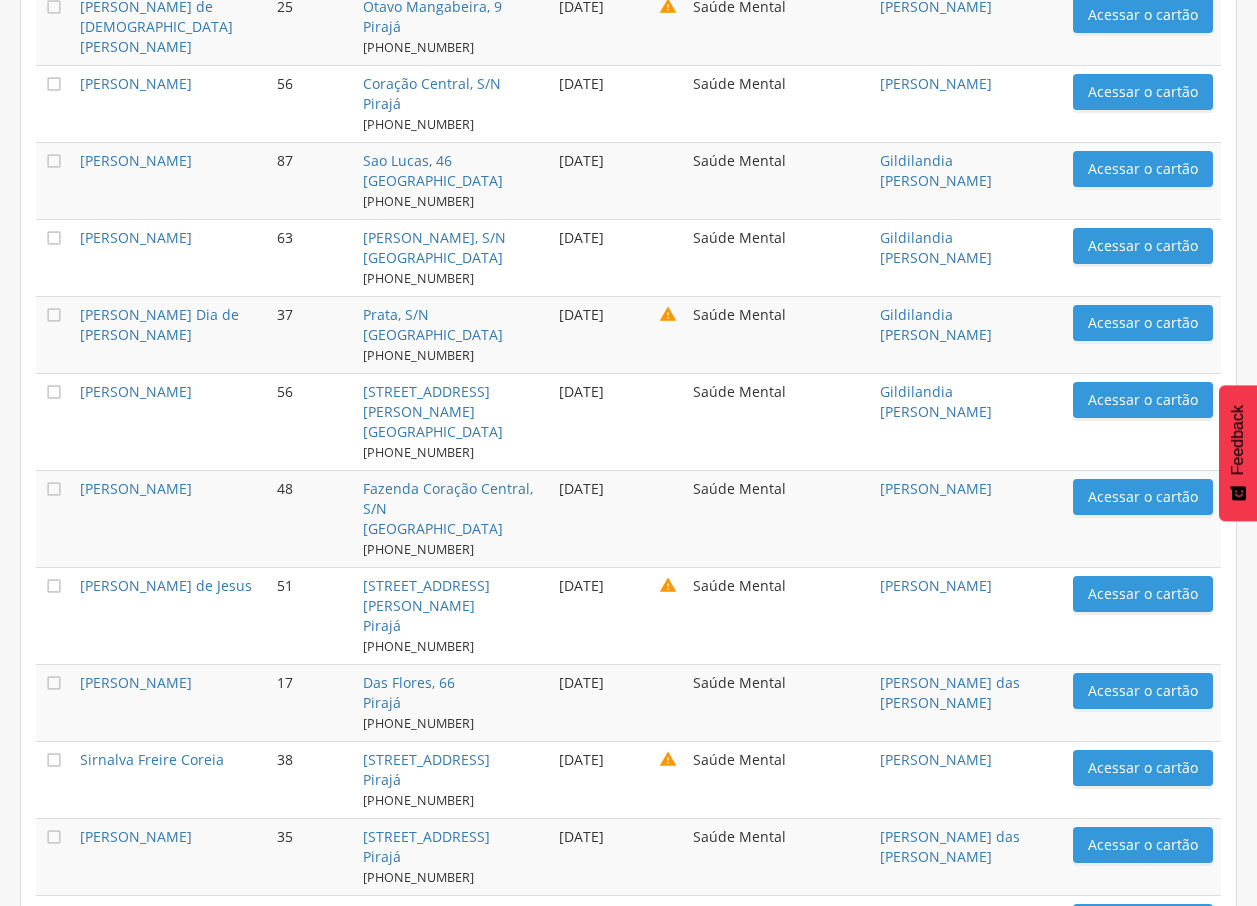 scroll, scrollTop: 1543, scrollLeft: 0, axis: vertical 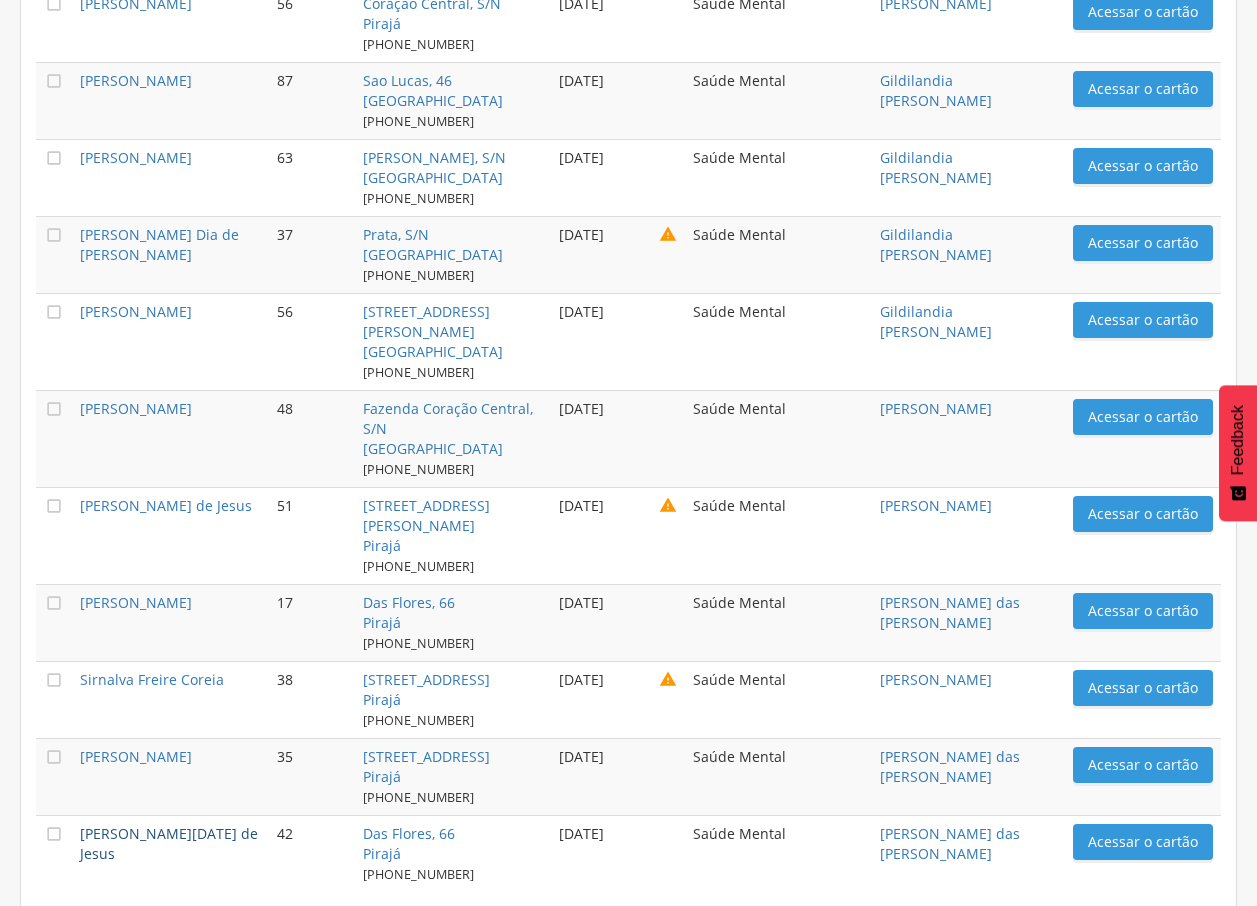 click on "[PERSON_NAME][DATE] de Jesus" at bounding box center (169, 843) 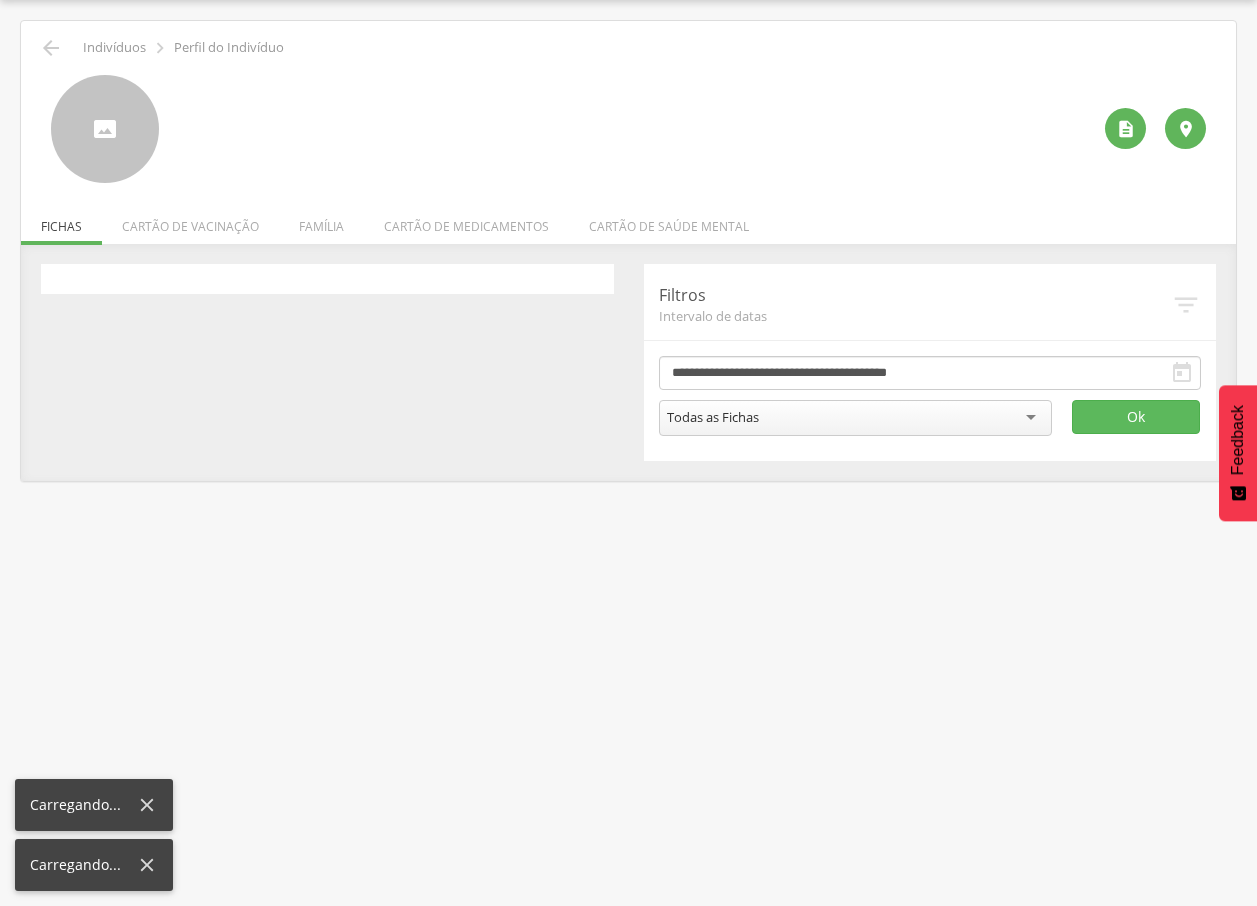 scroll, scrollTop: 60, scrollLeft: 0, axis: vertical 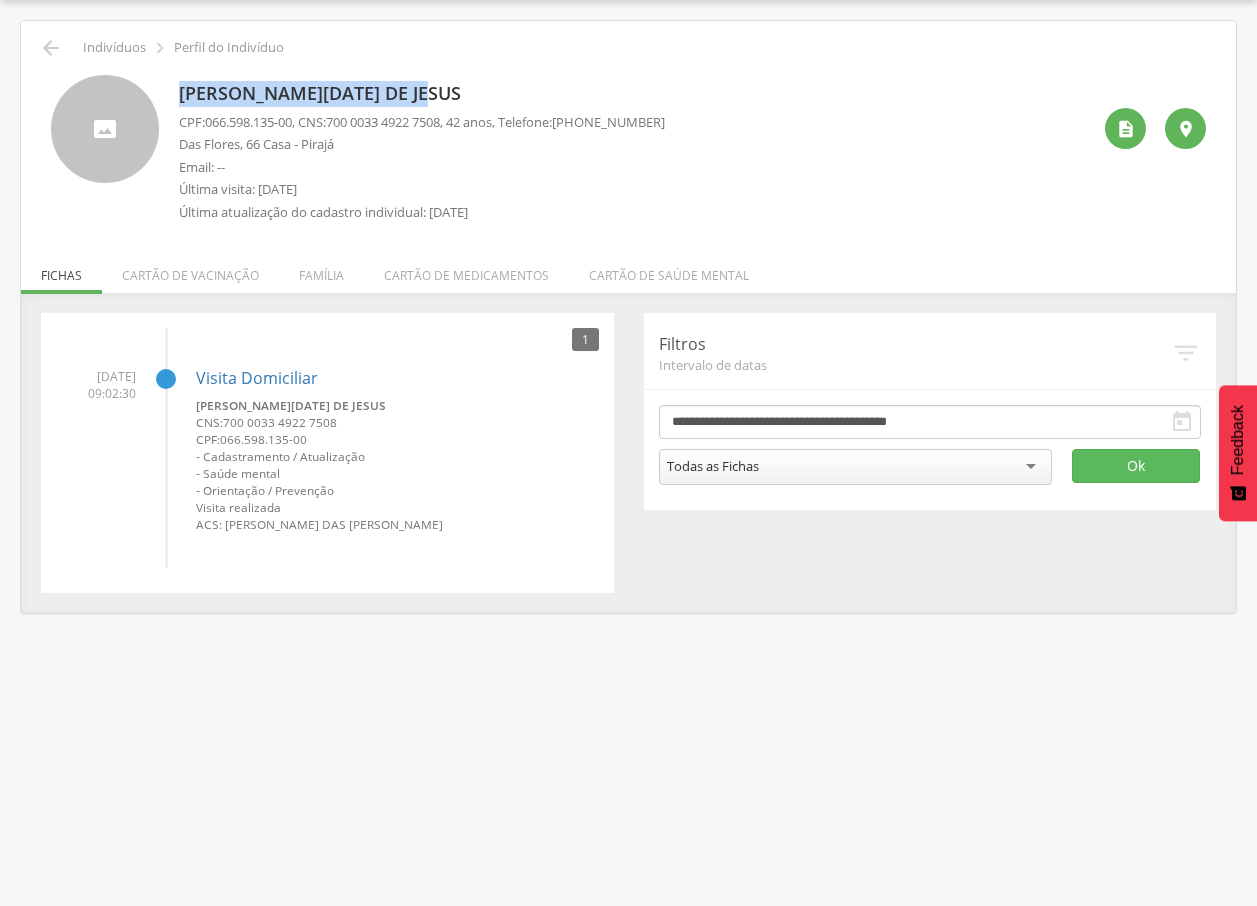 drag, startPoint x: 172, startPoint y: 86, endPoint x: 443, endPoint y: 89, distance: 271.0166 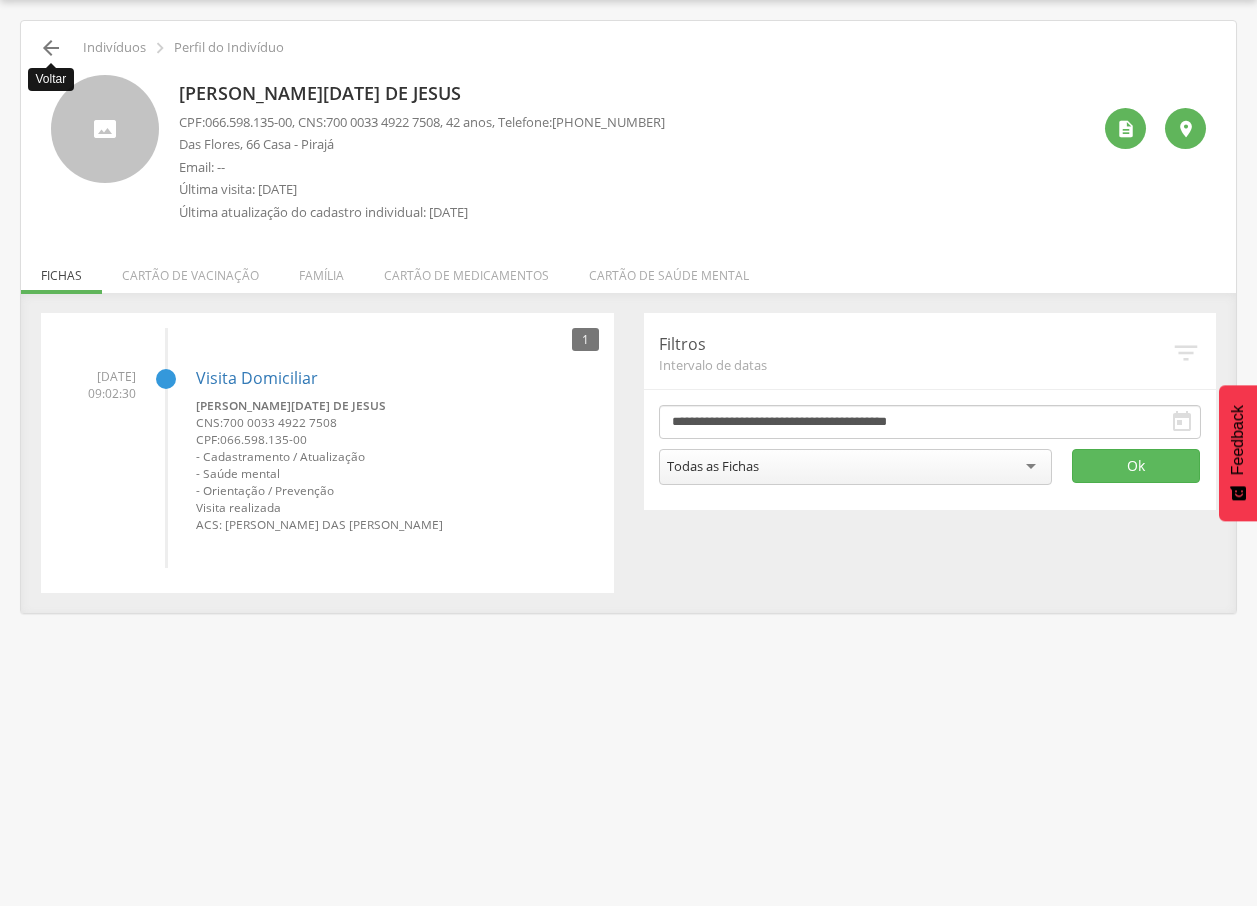 click on "" at bounding box center (51, 48) 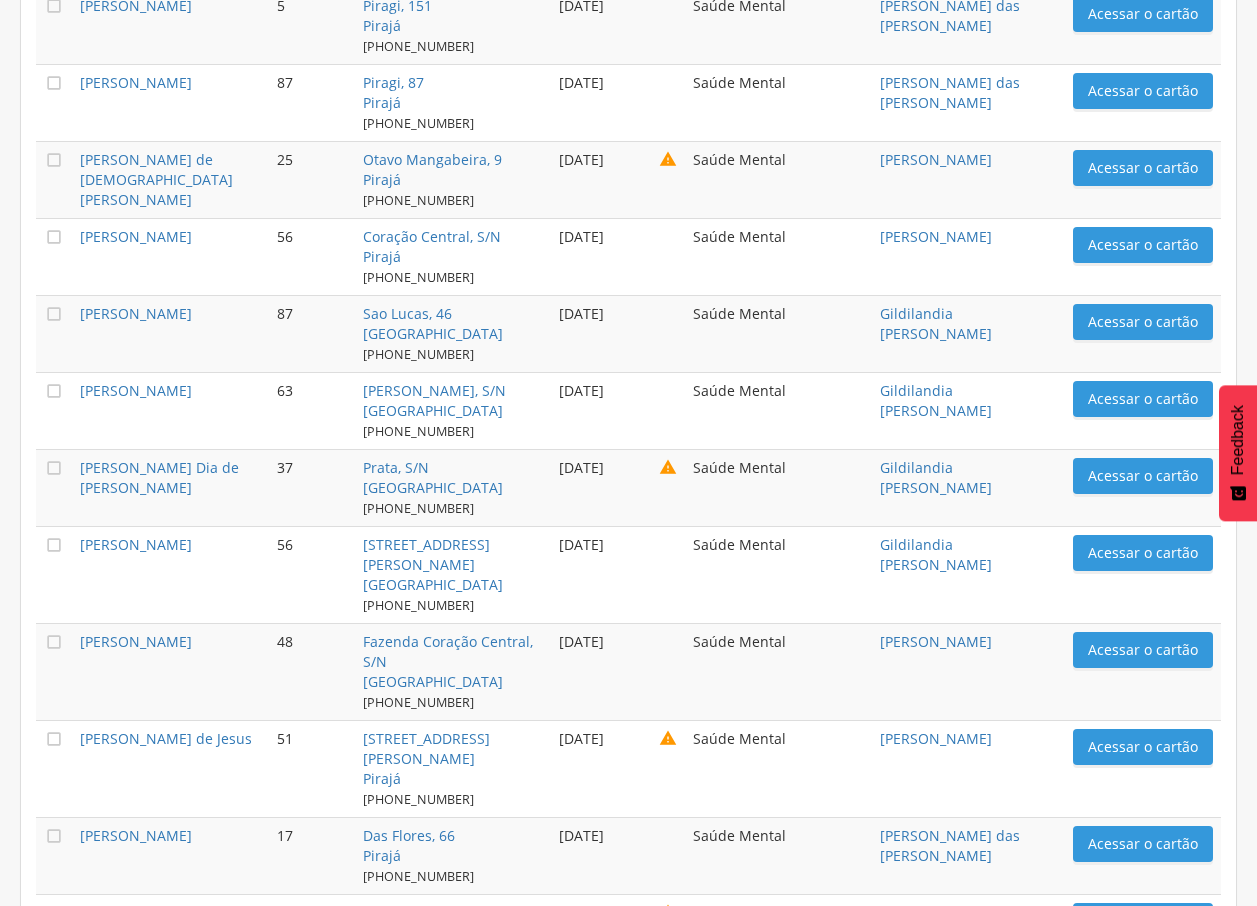 scroll, scrollTop: 1543, scrollLeft: 0, axis: vertical 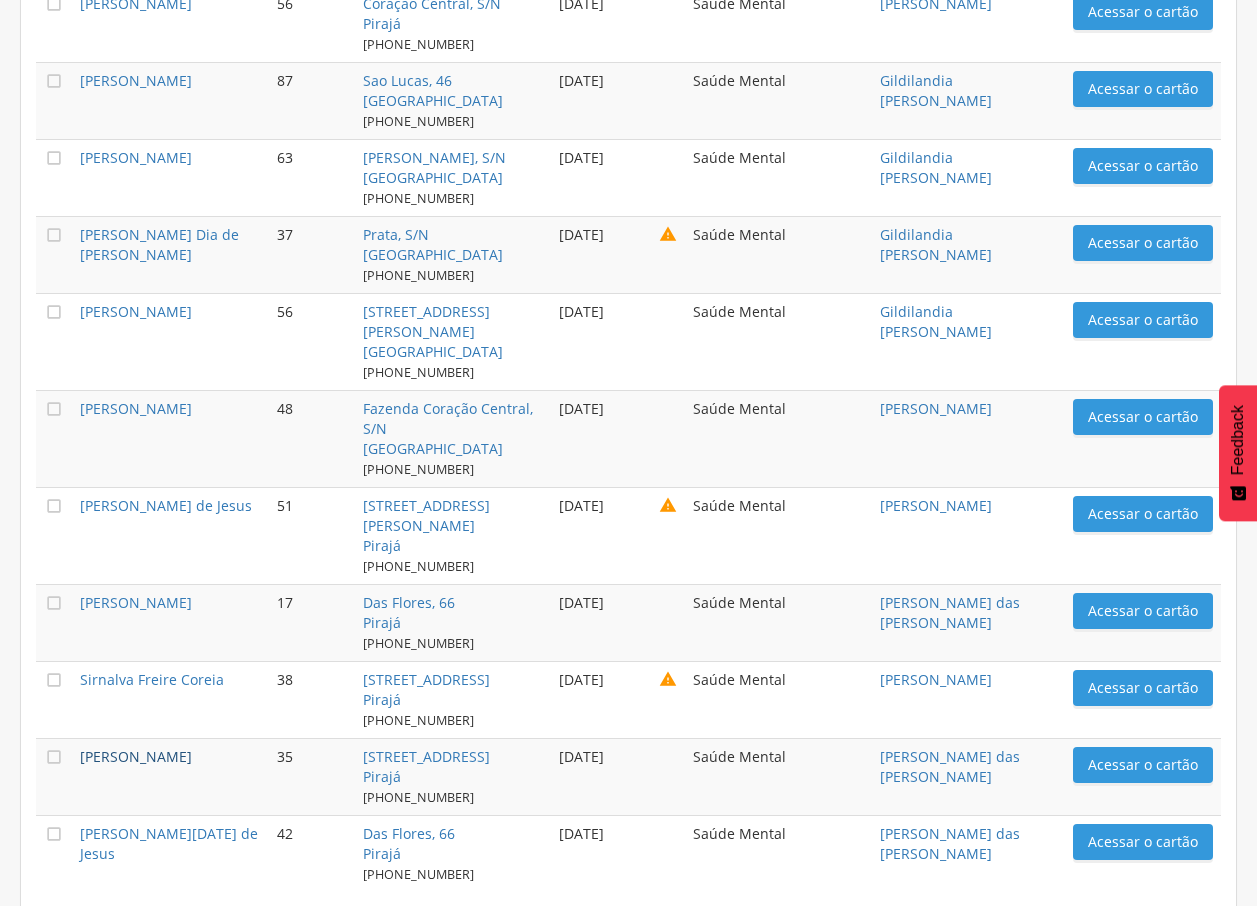 click on "[PERSON_NAME]" at bounding box center [136, 756] 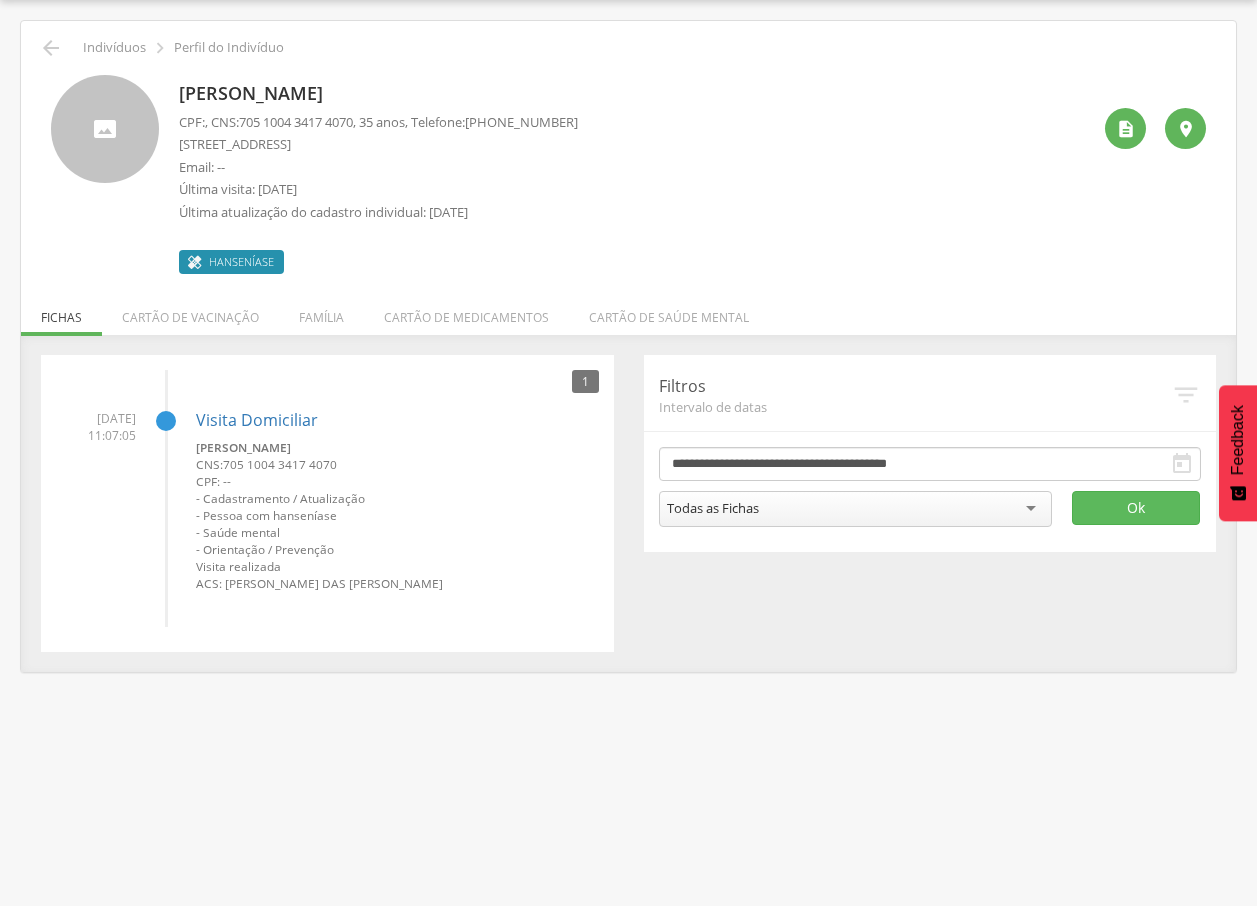 drag, startPoint x: 179, startPoint y: 96, endPoint x: 403, endPoint y: 94, distance: 224.00893 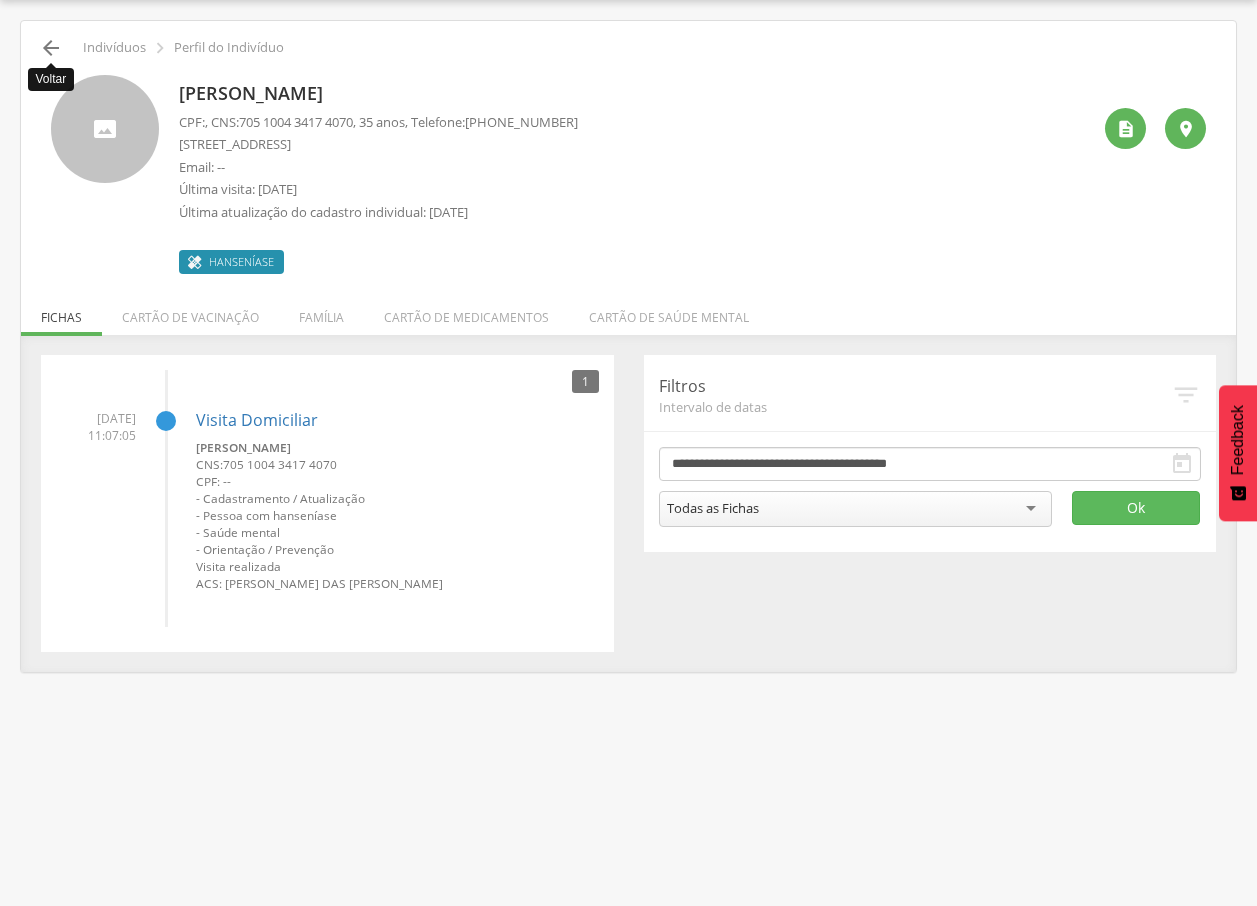 click on "" at bounding box center (51, 48) 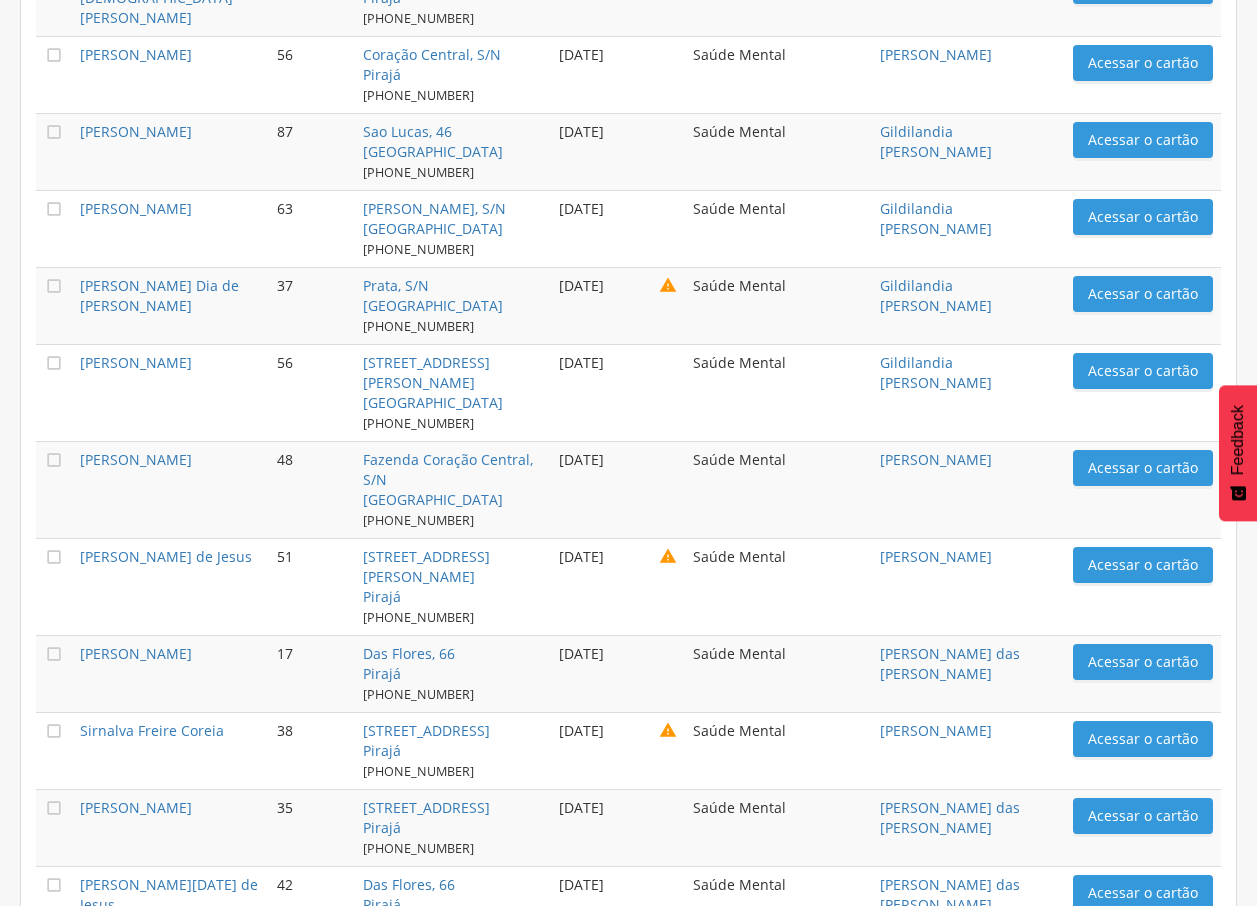 scroll, scrollTop: 1518, scrollLeft: 0, axis: vertical 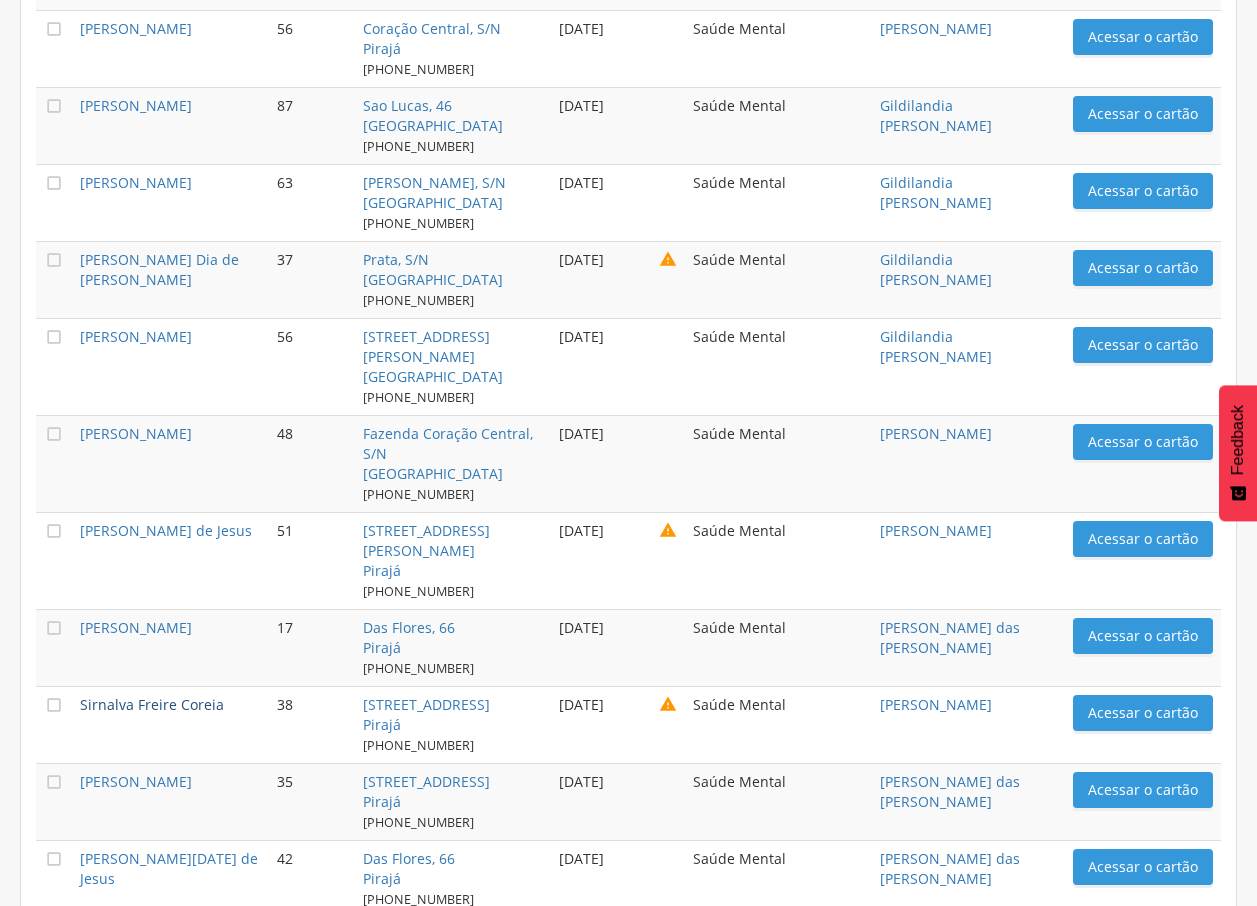 click on "Sirnalva Freire Coreia" at bounding box center (152, 704) 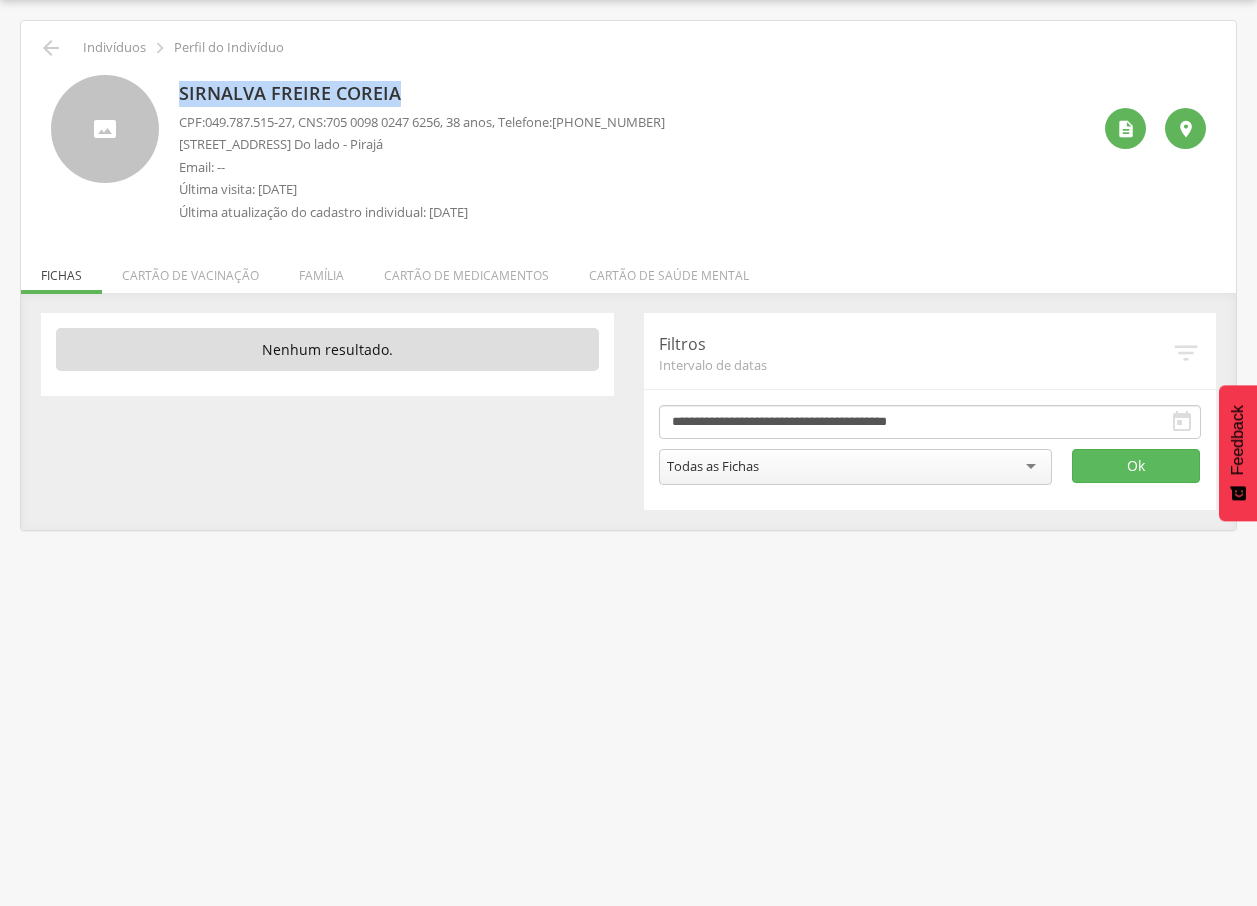 drag, startPoint x: 176, startPoint y: 86, endPoint x: 408, endPoint y: 84, distance: 232.00862 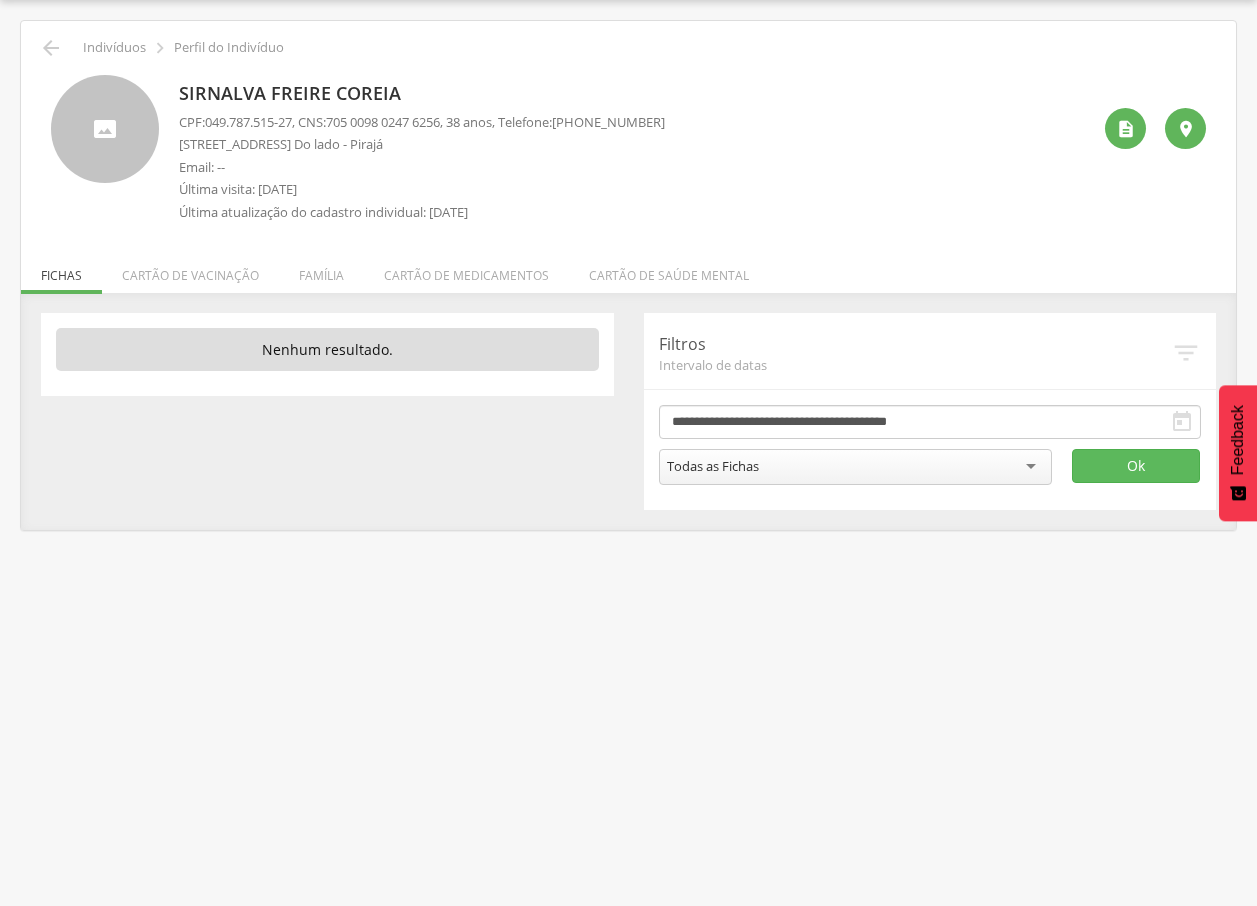 click on "
Indivíduos

Perfil do Indivíduo" at bounding box center [628, 48] 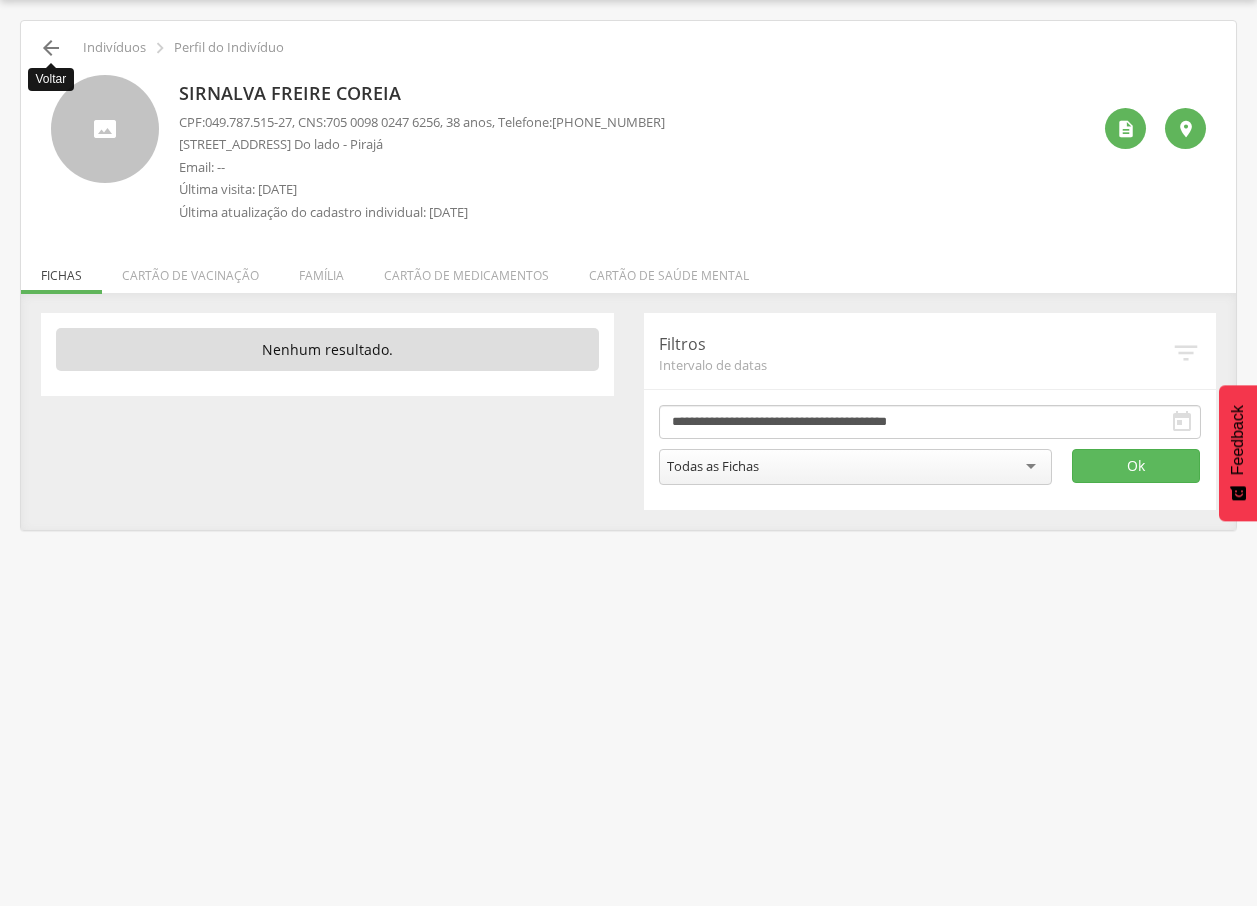 click on "" at bounding box center [51, 48] 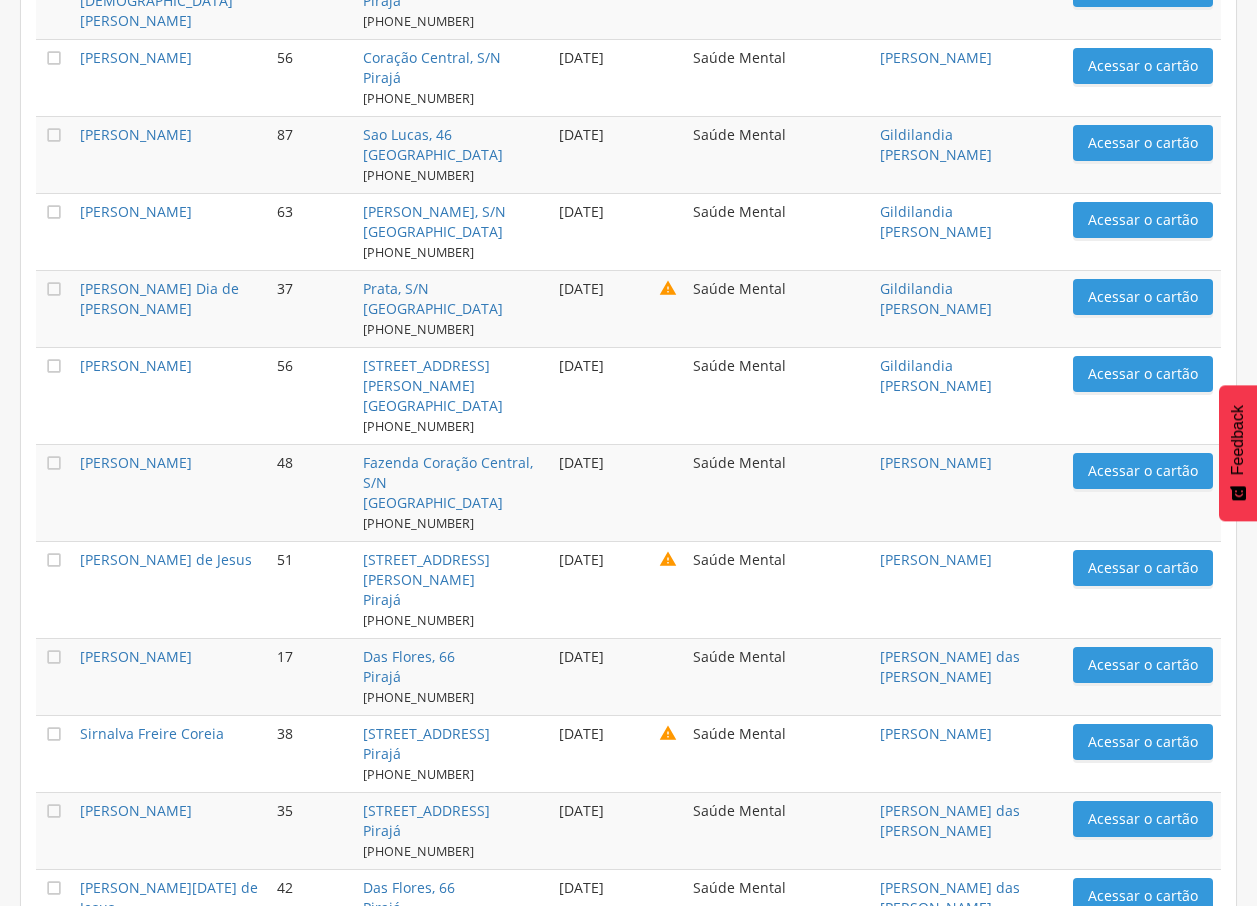 scroll, scrollTop: 60, scrollLeft: 0, axis: vertical 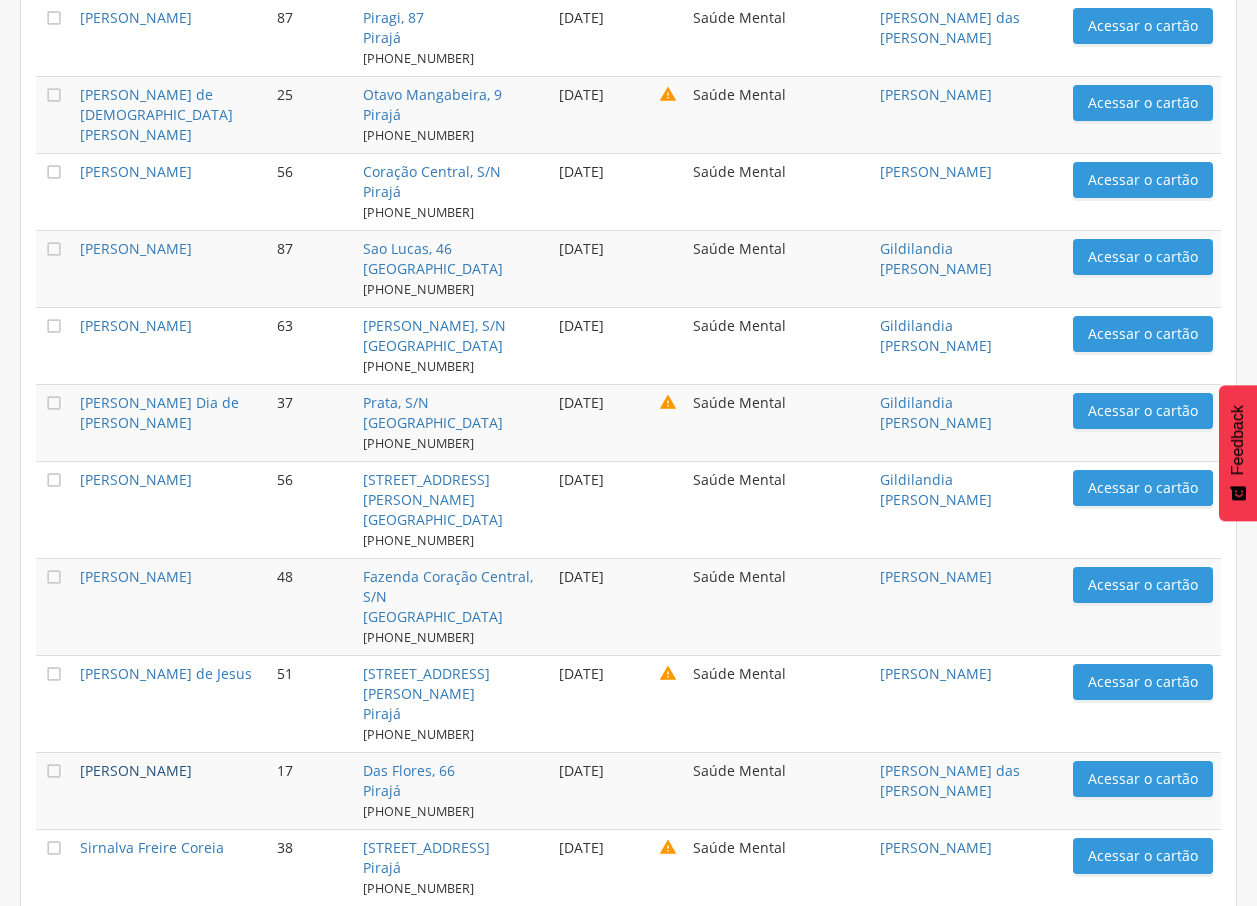 click on "[PERSON_NAME]" at bounding box center (136, 770) 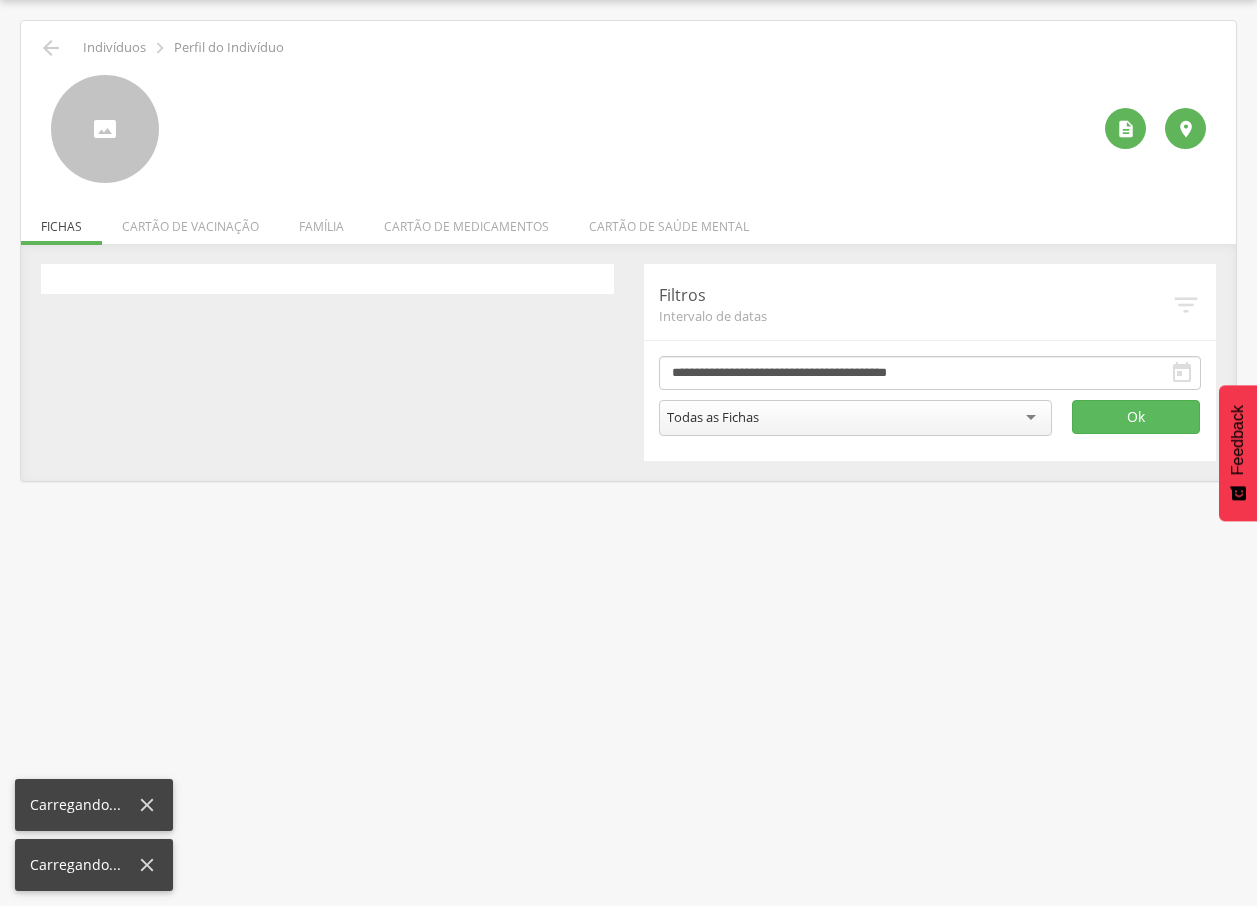 scroll, scrollTop: 60, scrollLeft: 0, axis: vertical 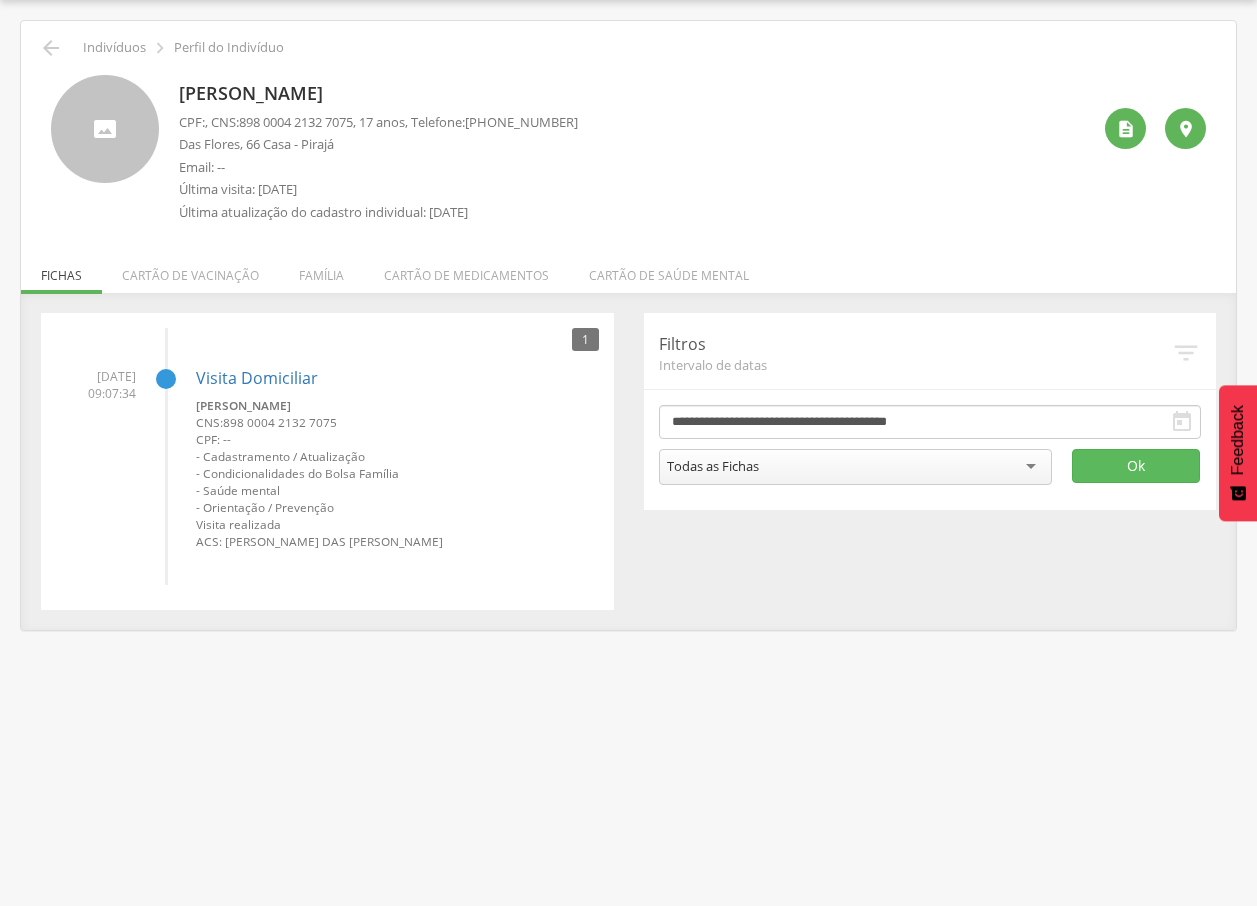 drag, startPoint x: 178, startPoint y: 93, endPoint x: 423, endPoint y: 93, distance: 245 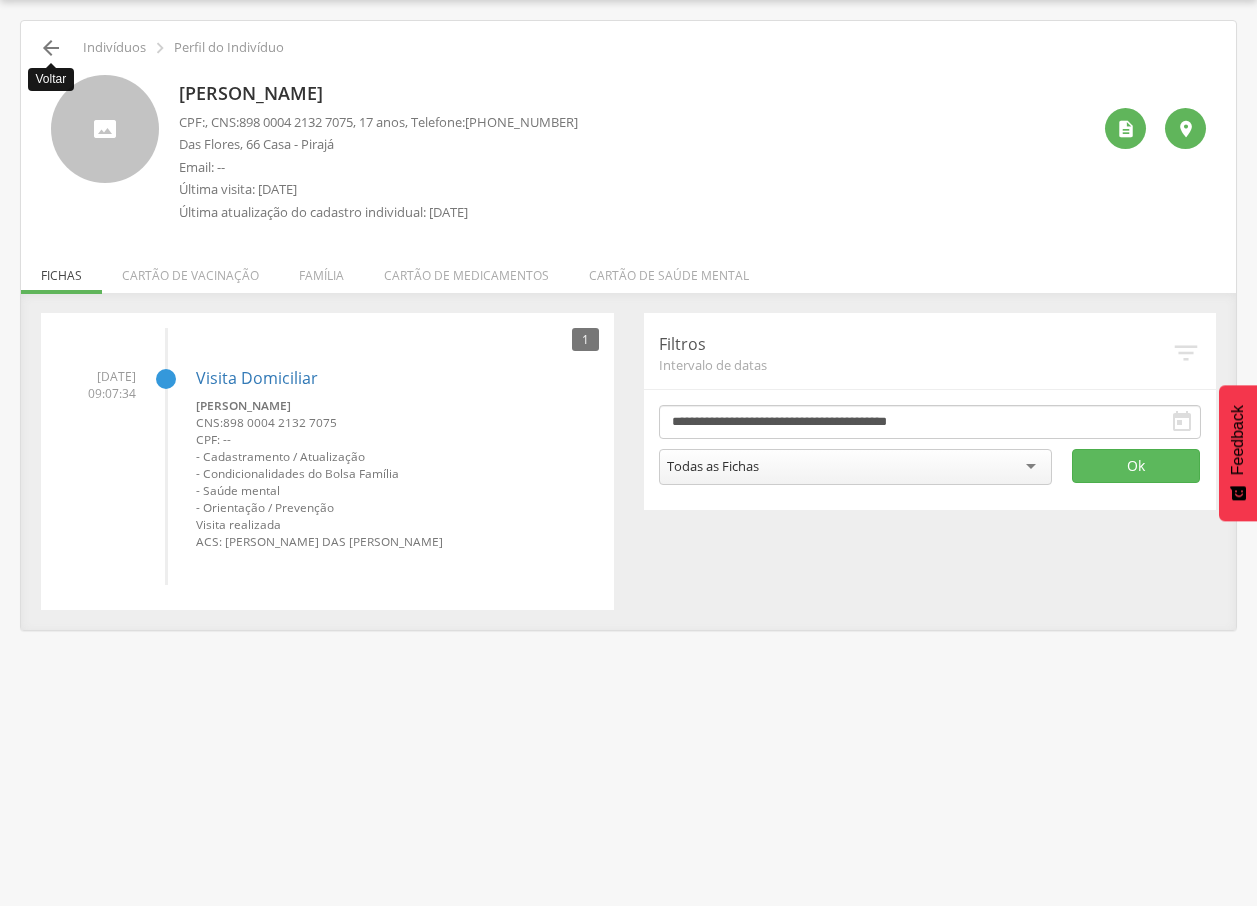 click on "" at bounding box center (51, 48) 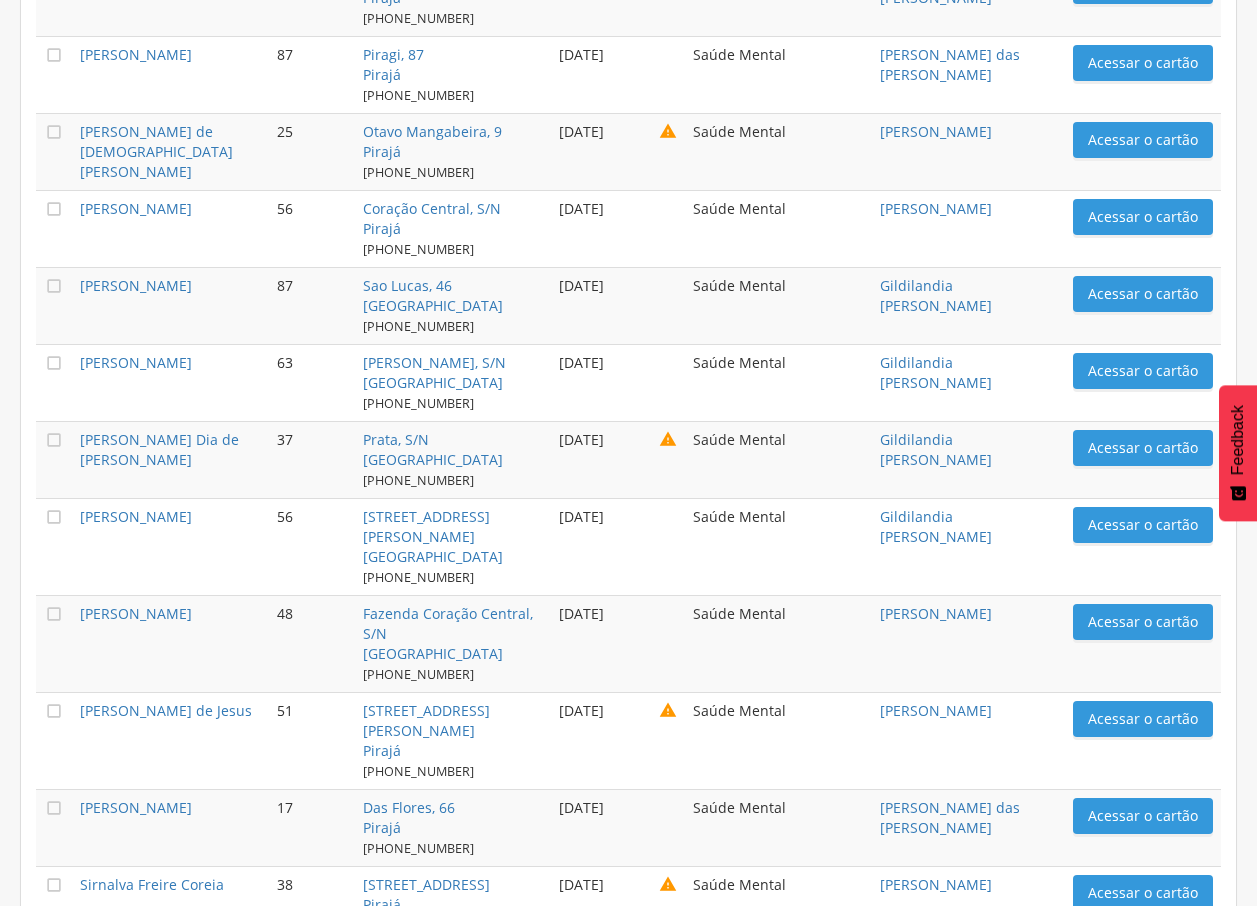 scroll, scrollTop: 60, scrollLeft: 0, axis: vertical 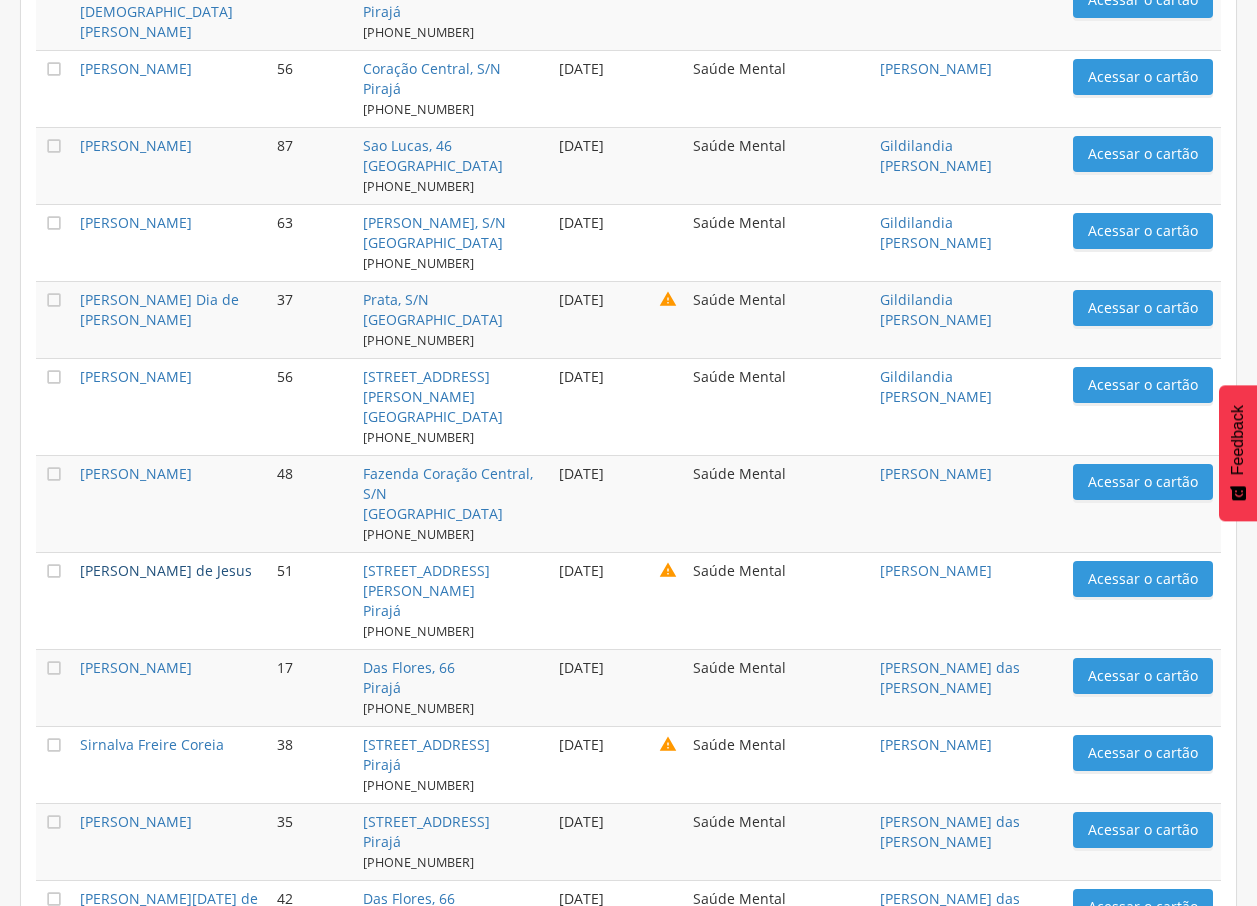 click on "[PERSON_NAME] de Jesus" at bounding box center (166, 570) 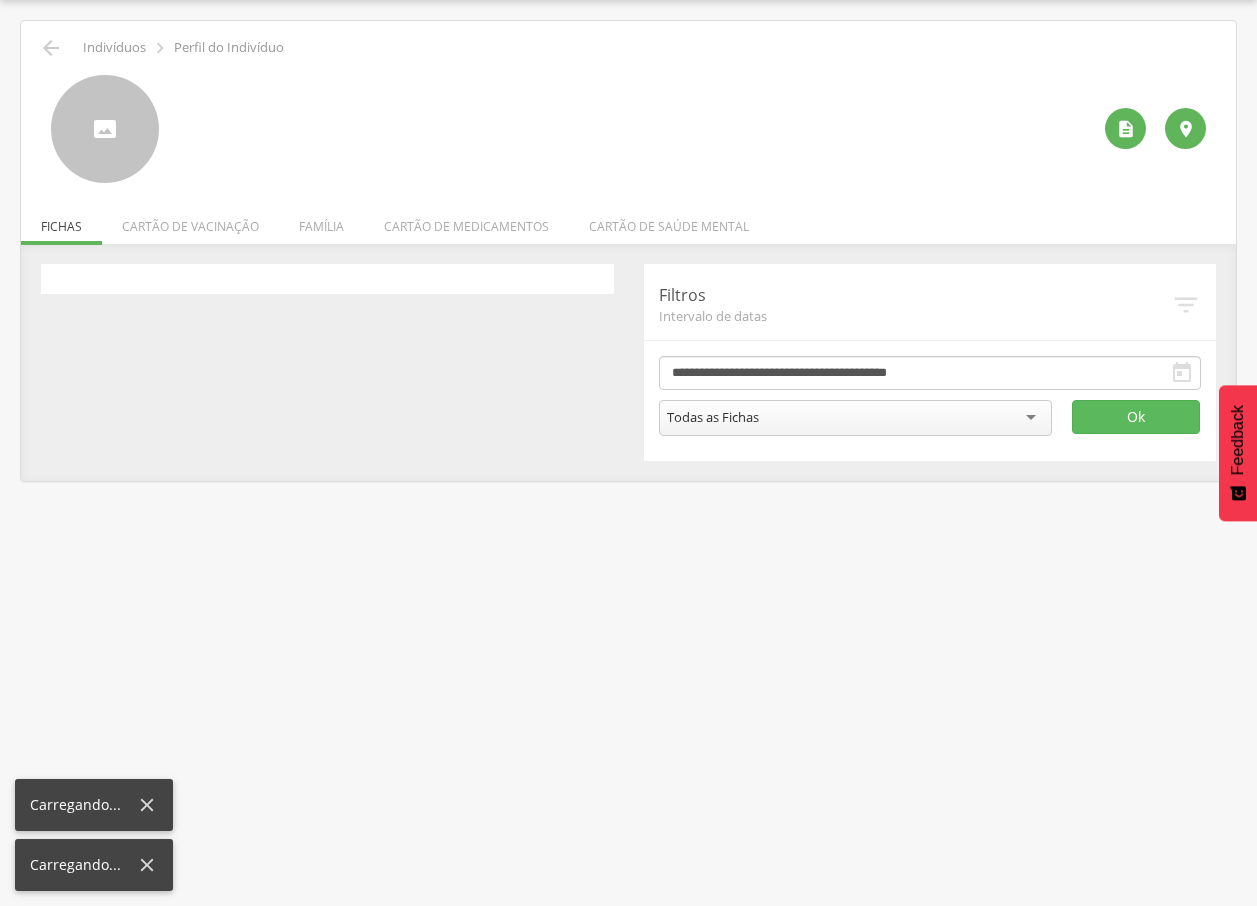 scroll, scrollTop: 60, scrollLeft: 0, axis: vertical 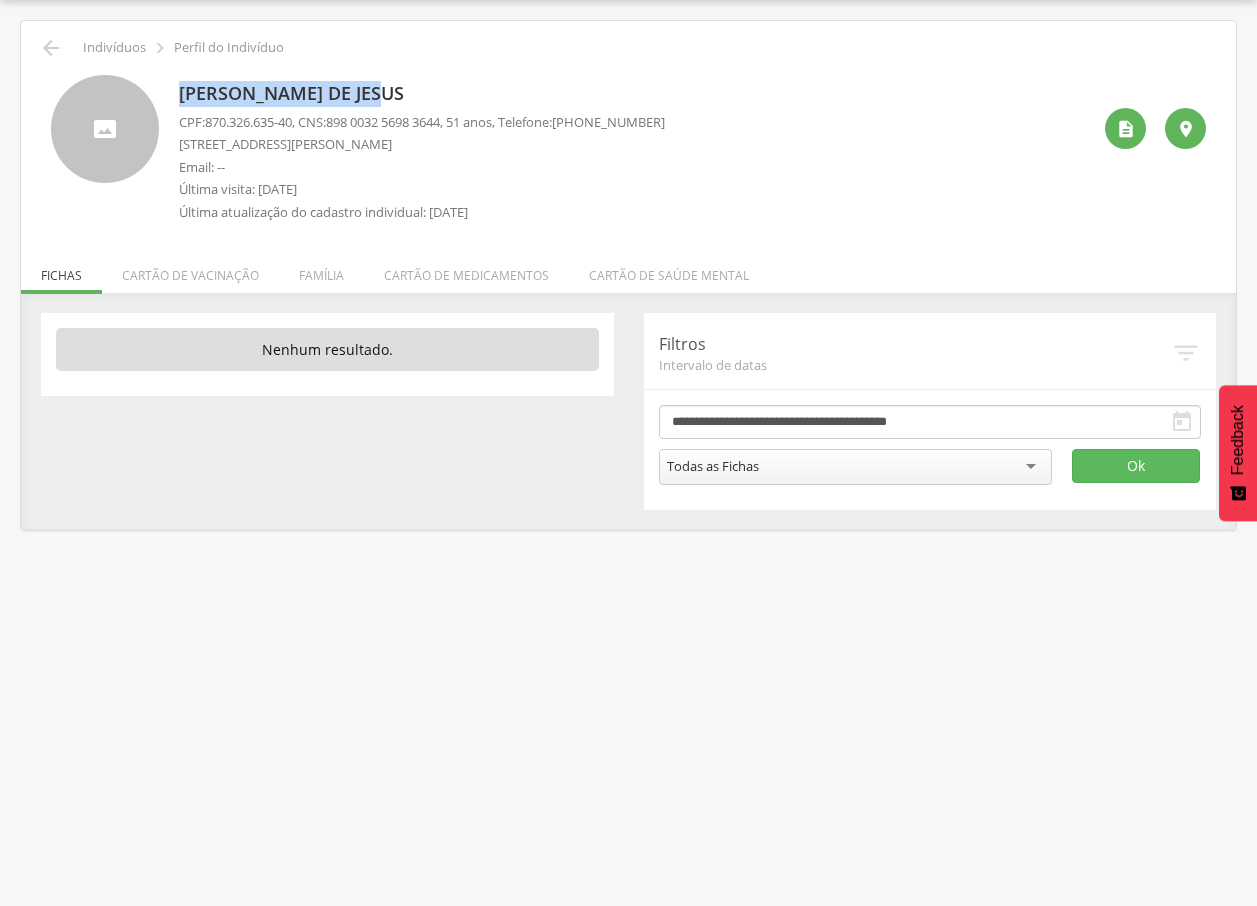 drag, startPoint x: 175, startPoint y: 90, endPoint x: 406, endPoint y: 98, distance: 231.13849 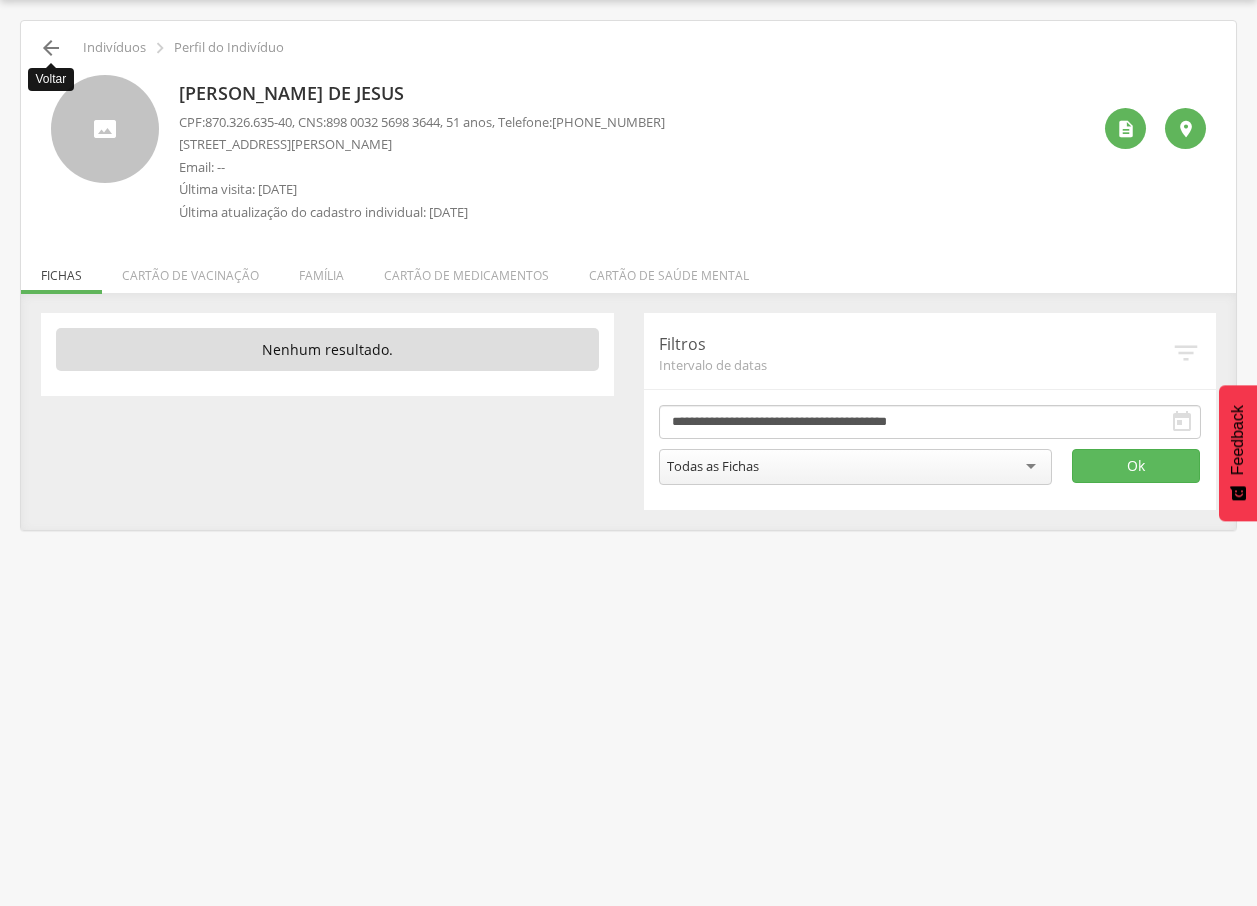 click on "" at bounding box center [51, 48] 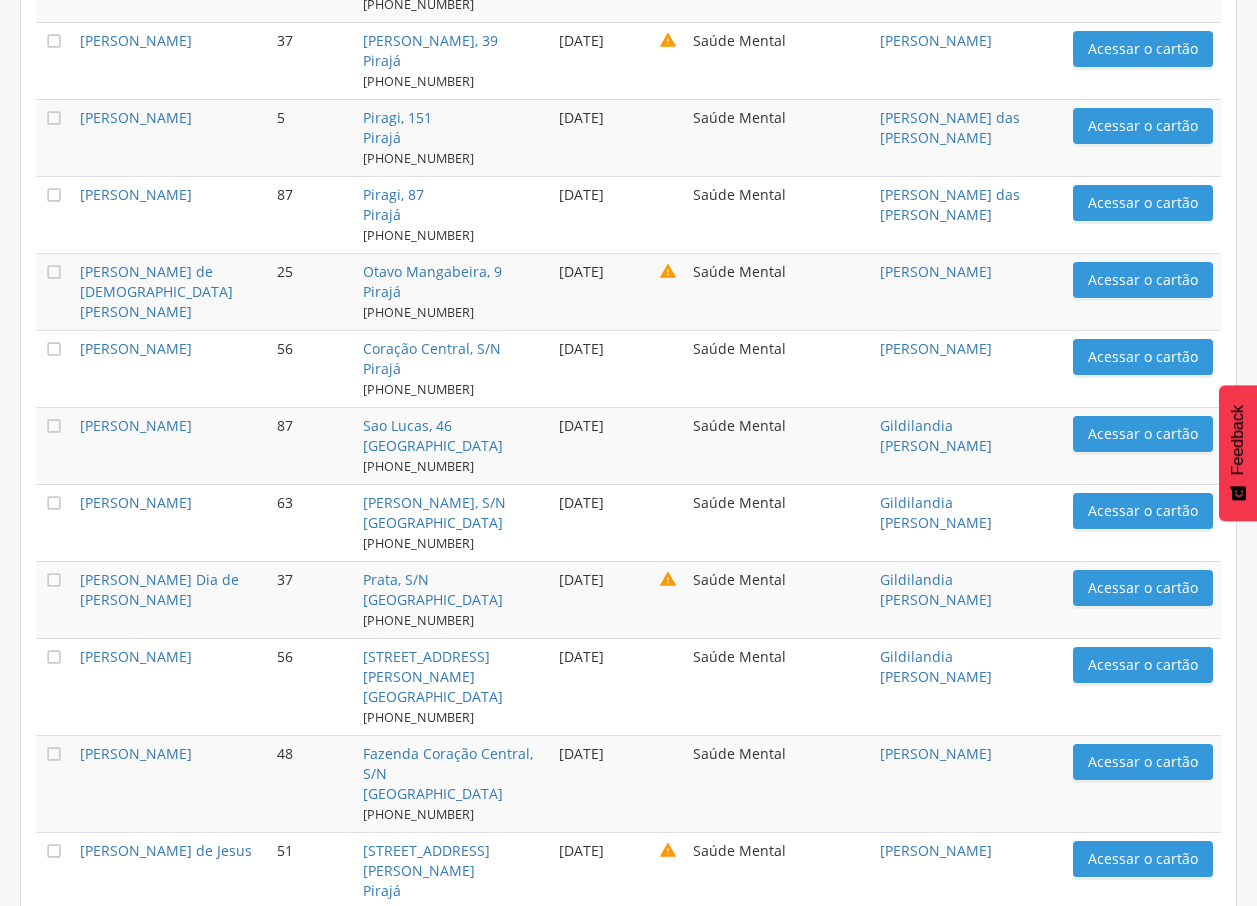 scroll, scrollTop: 1307, scrollLeft: 0, axis: vertical 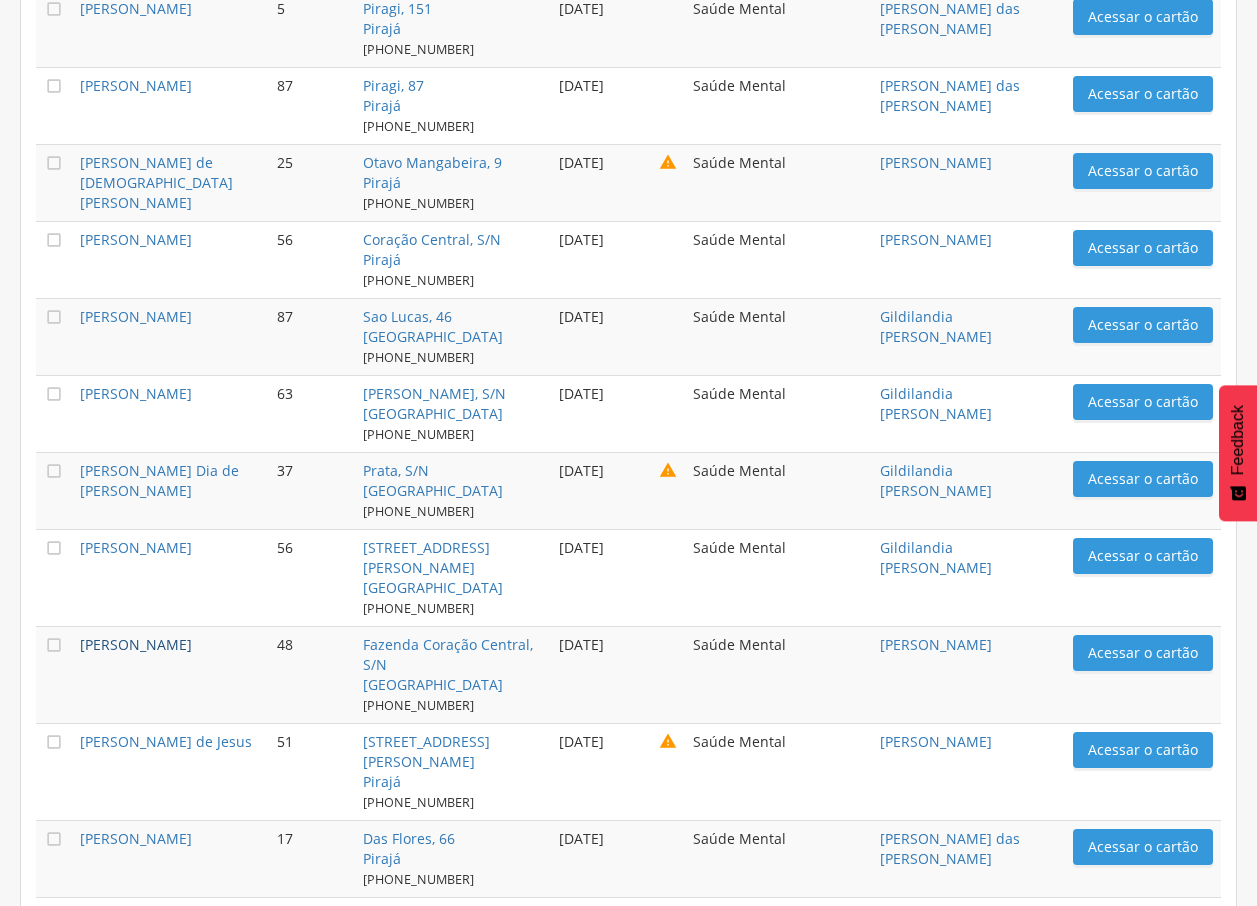 click on "[PERSON_NAME]" at bounding box center (136, 644) 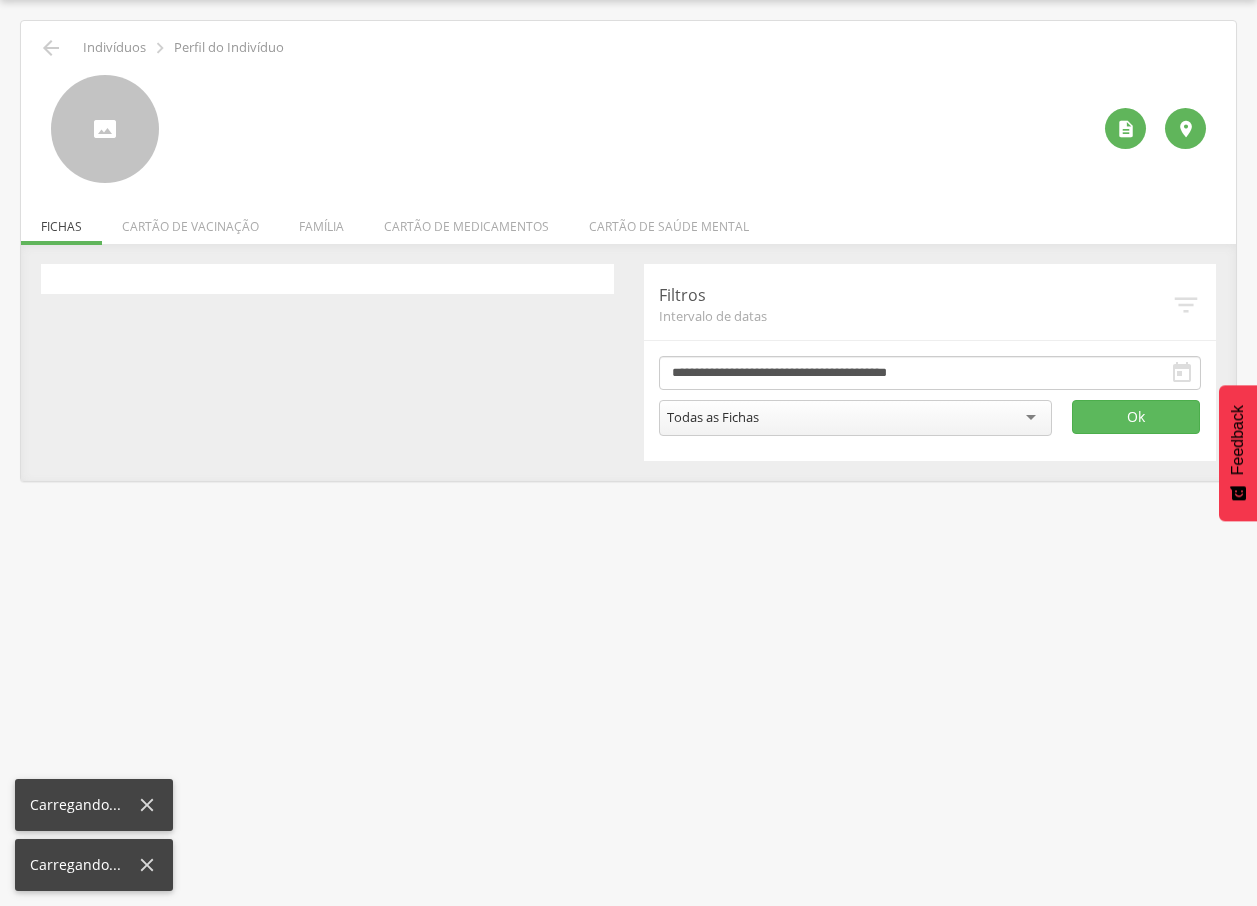 scroll, scrollTop: 60, scrollLeft: 0, axis: vertical 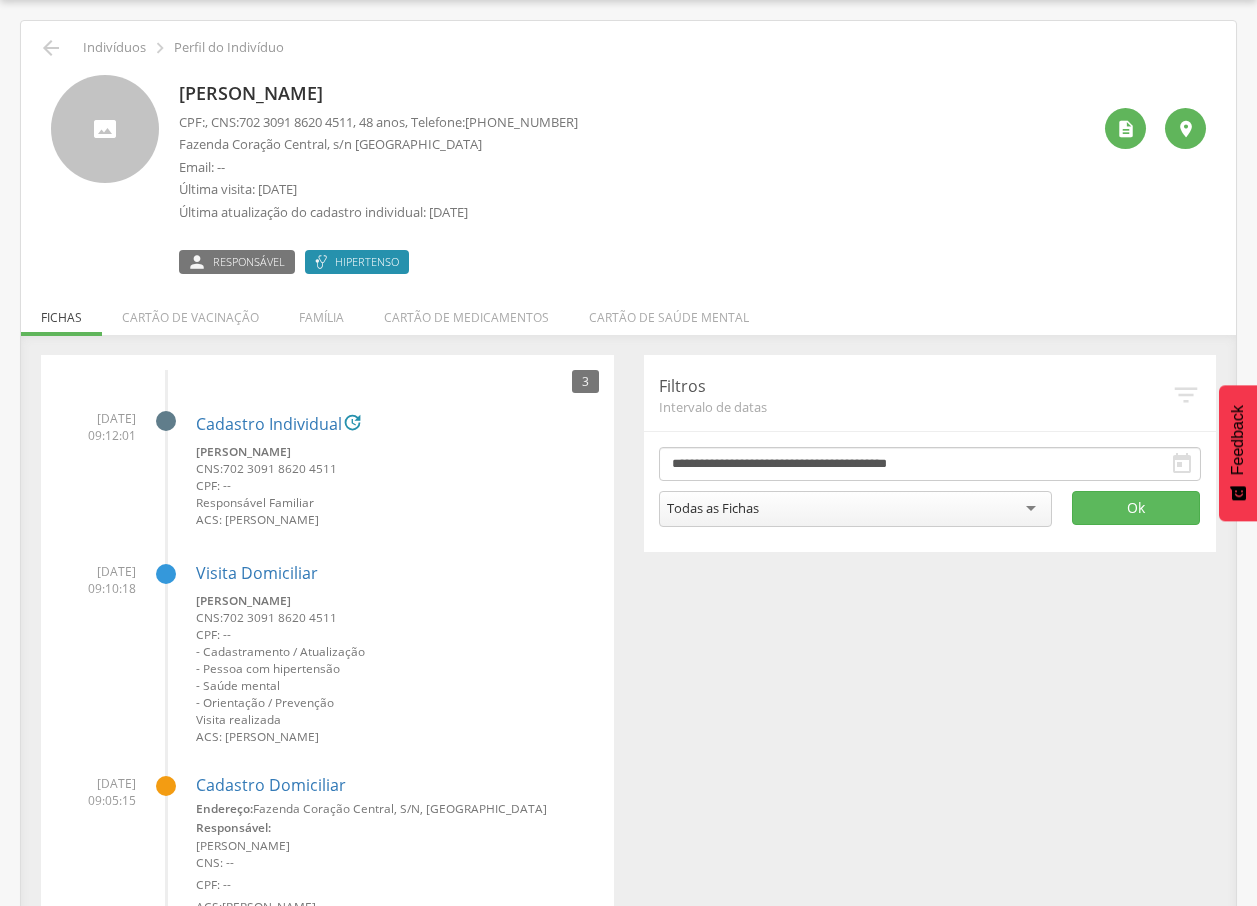 drag, startPoint x: 181, startPoint y: 91, endPoint x: 545, endPoint y: 92, distance: 364.00137 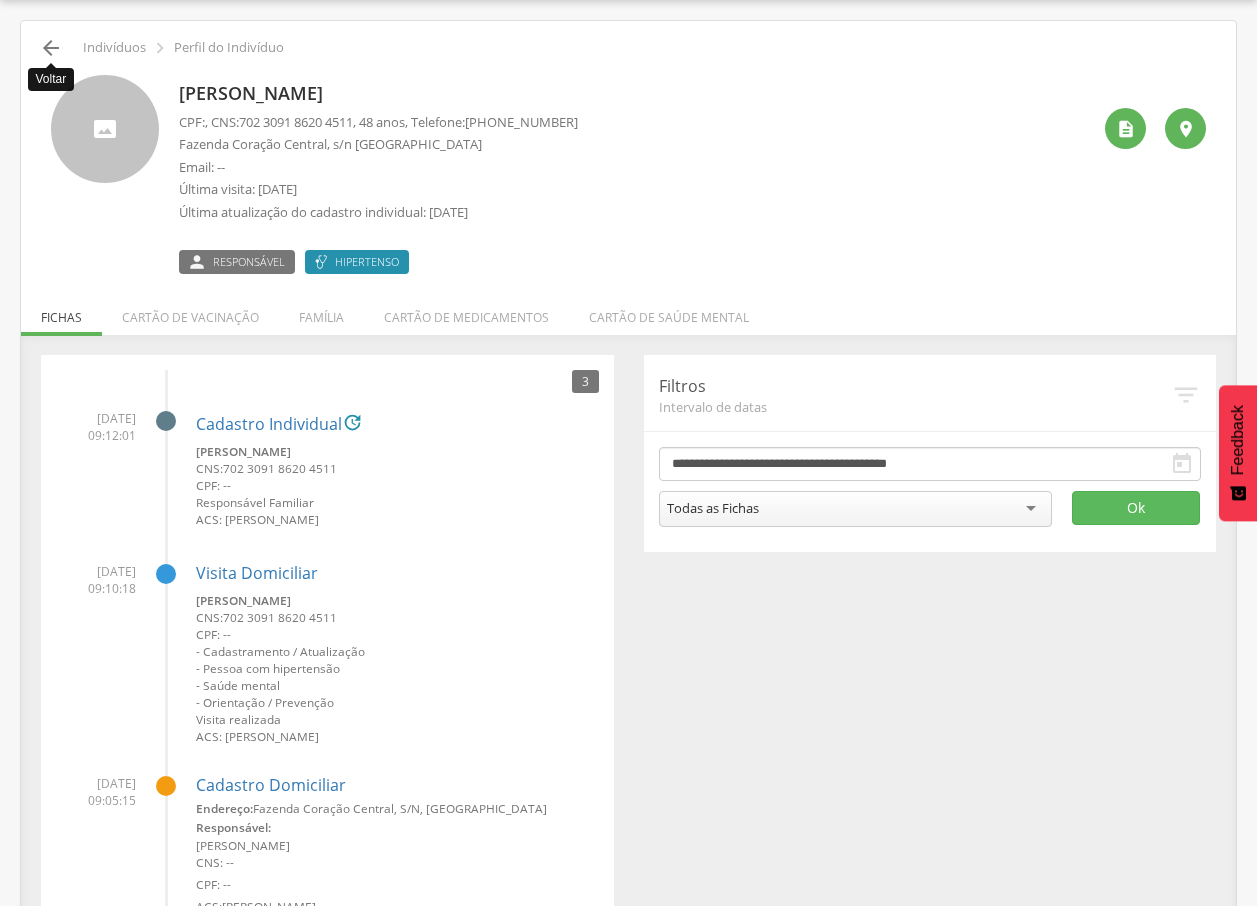 click on "" at bounding box center [51, 48] 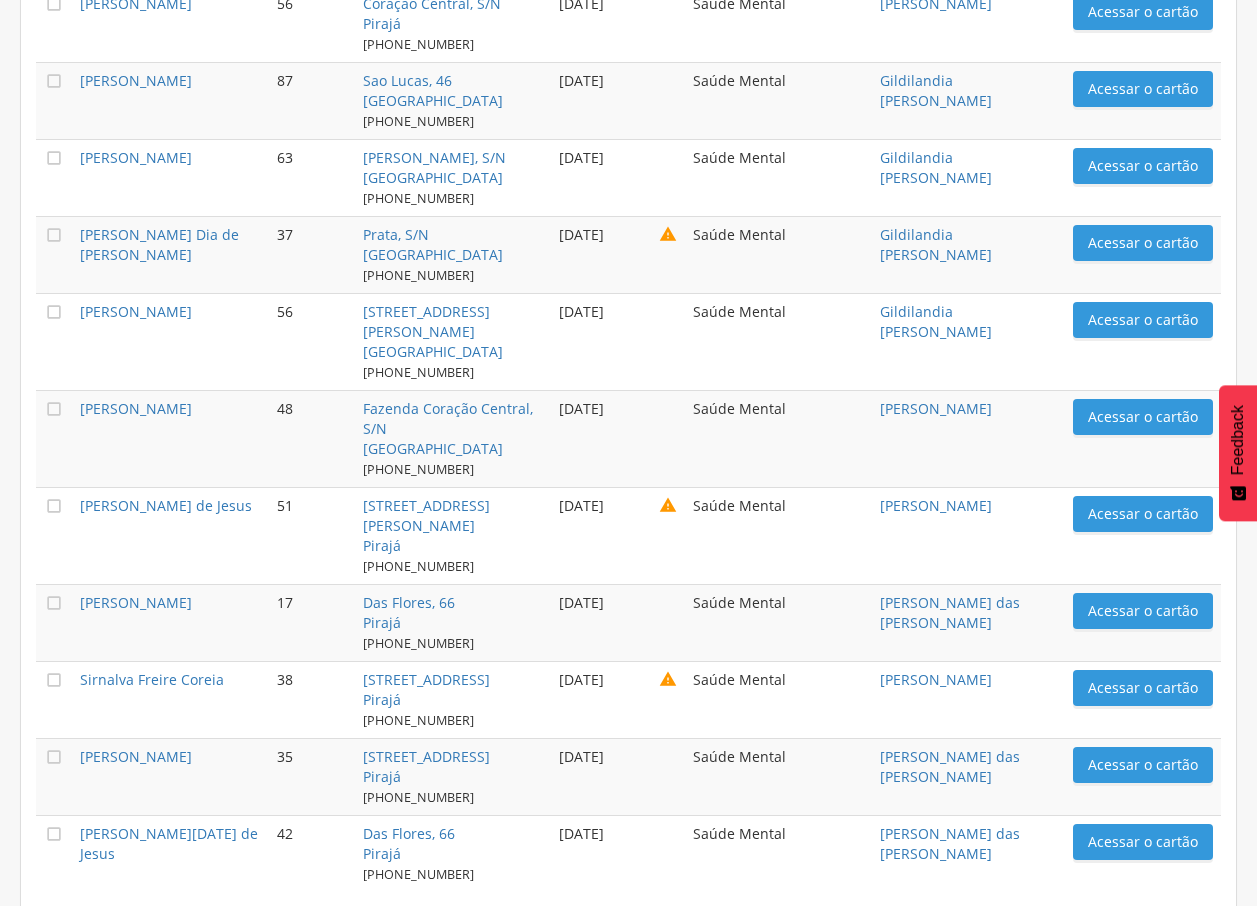 scroll, scrollTop: 60, scrollLeft: 0, axis: vertical 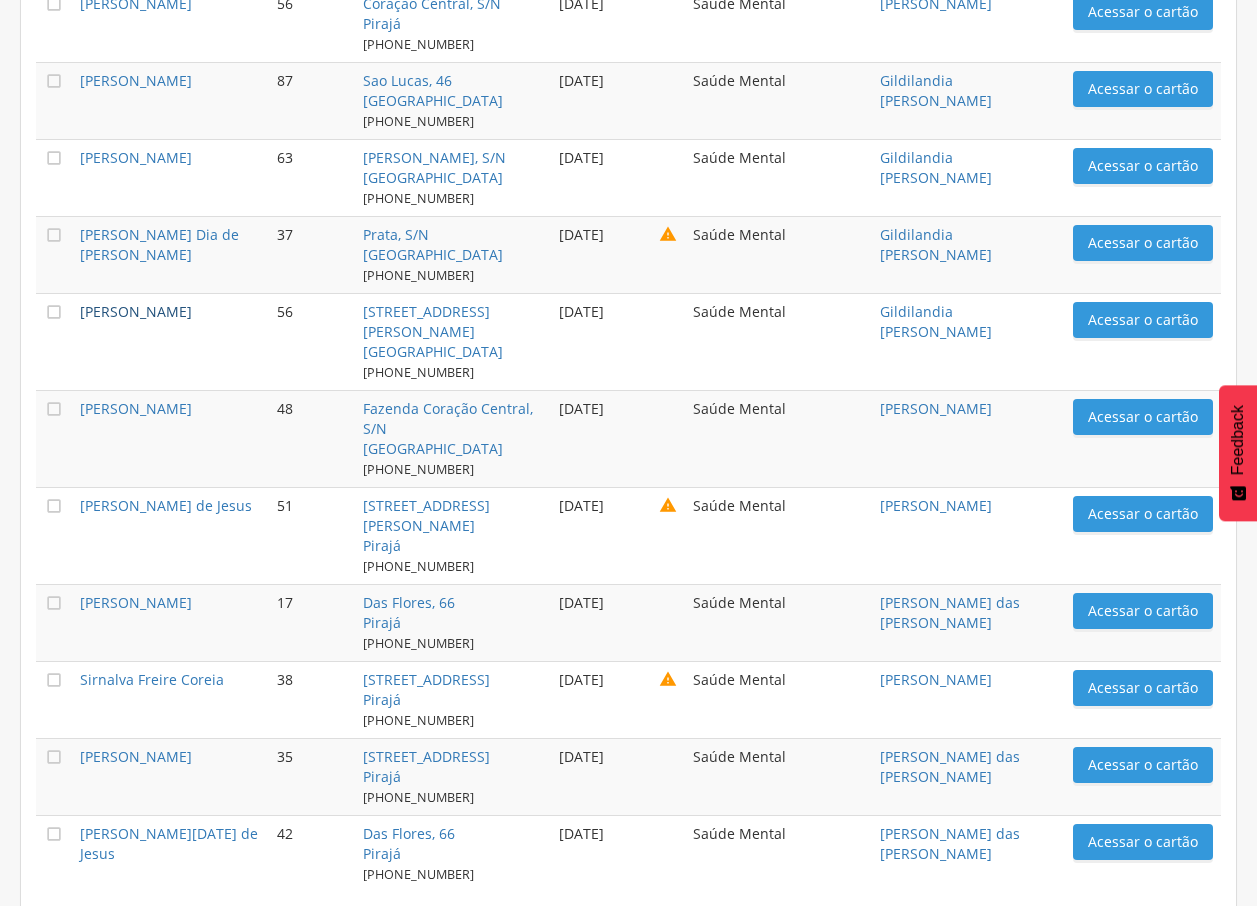 click on "[PERSON_NAME]" at bounding box center [136, 311] 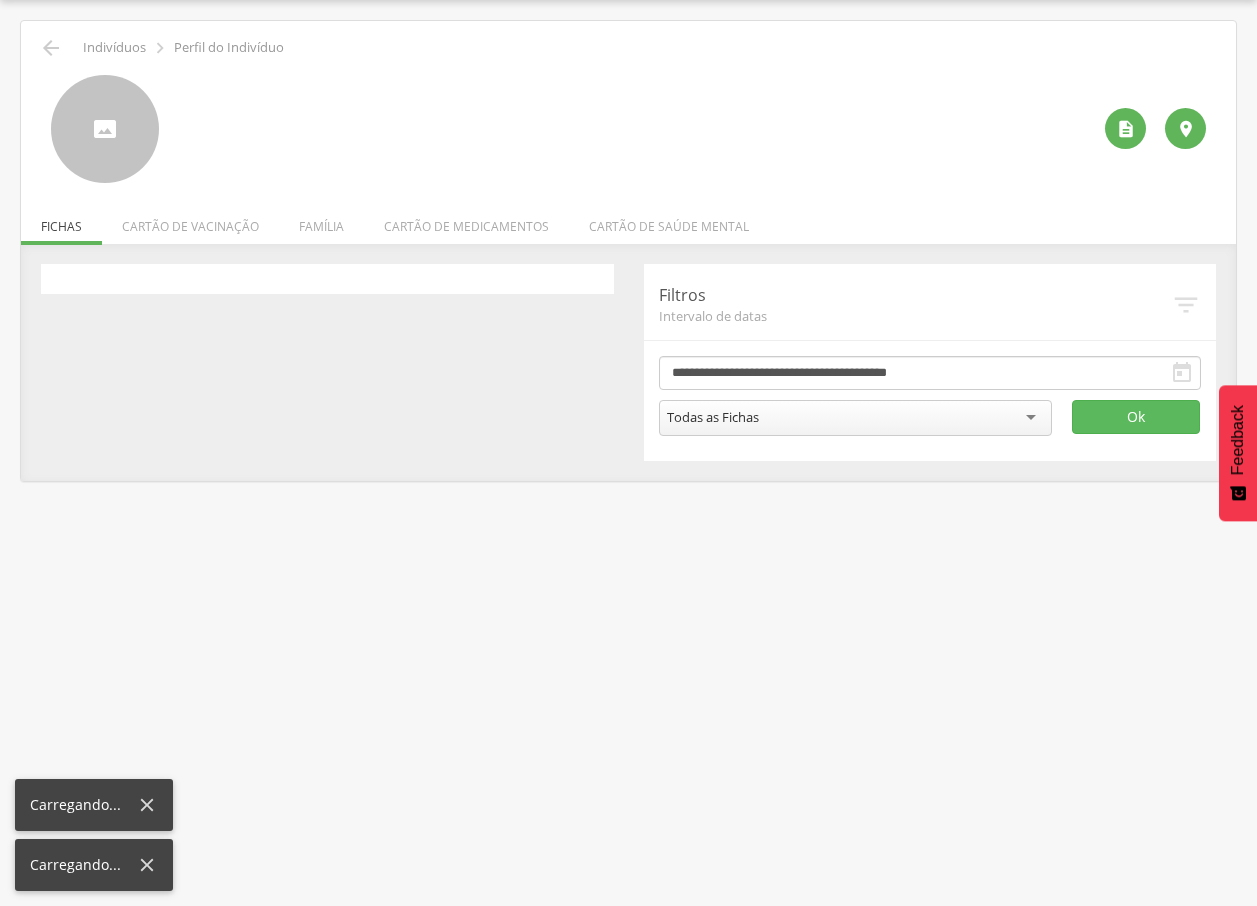 scroll, scrollTop: 60, scrollLeft: 0, axis: vertical 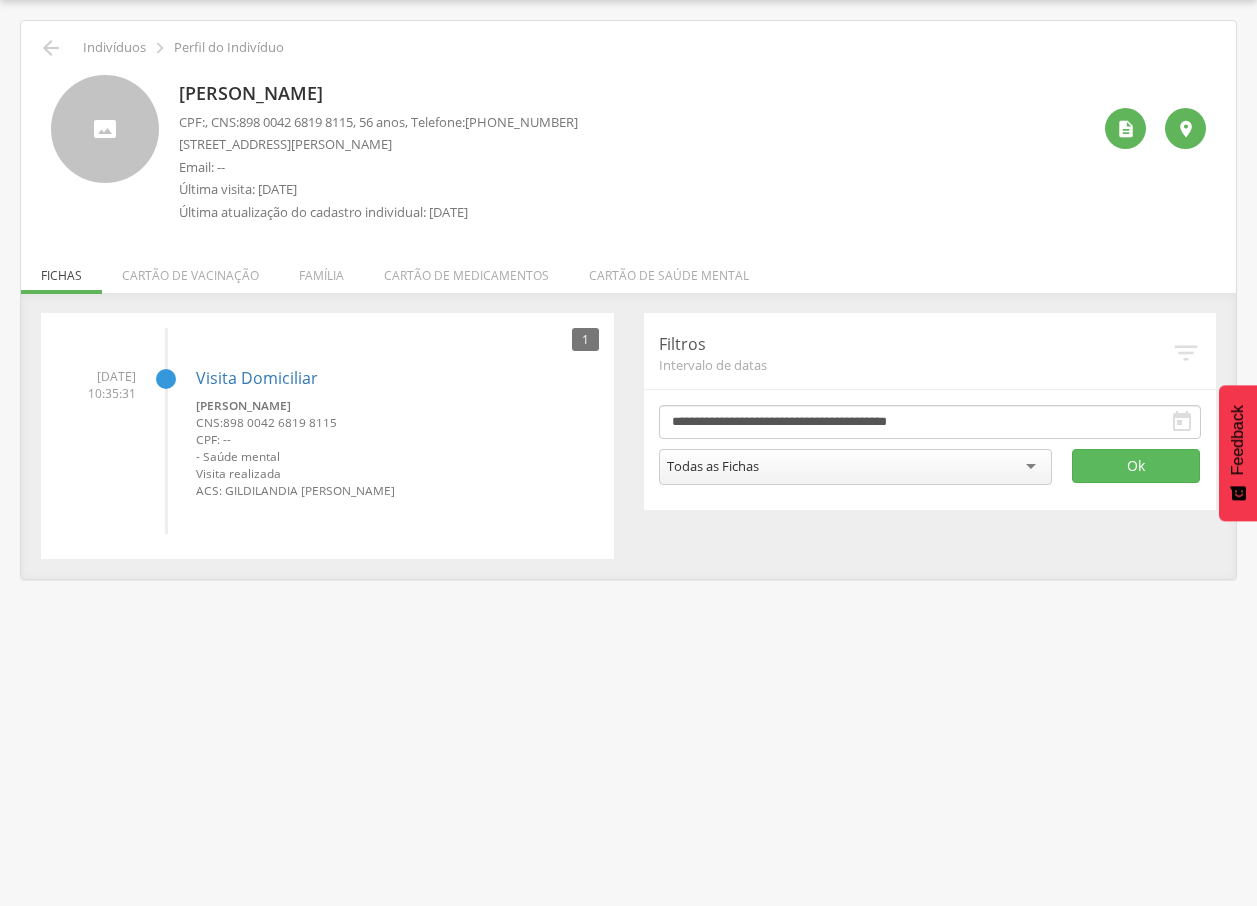drag, startPoint x: 172, startPoint y: 91, endPoint x: 449, endPoint y: 86, distance: 277.04514 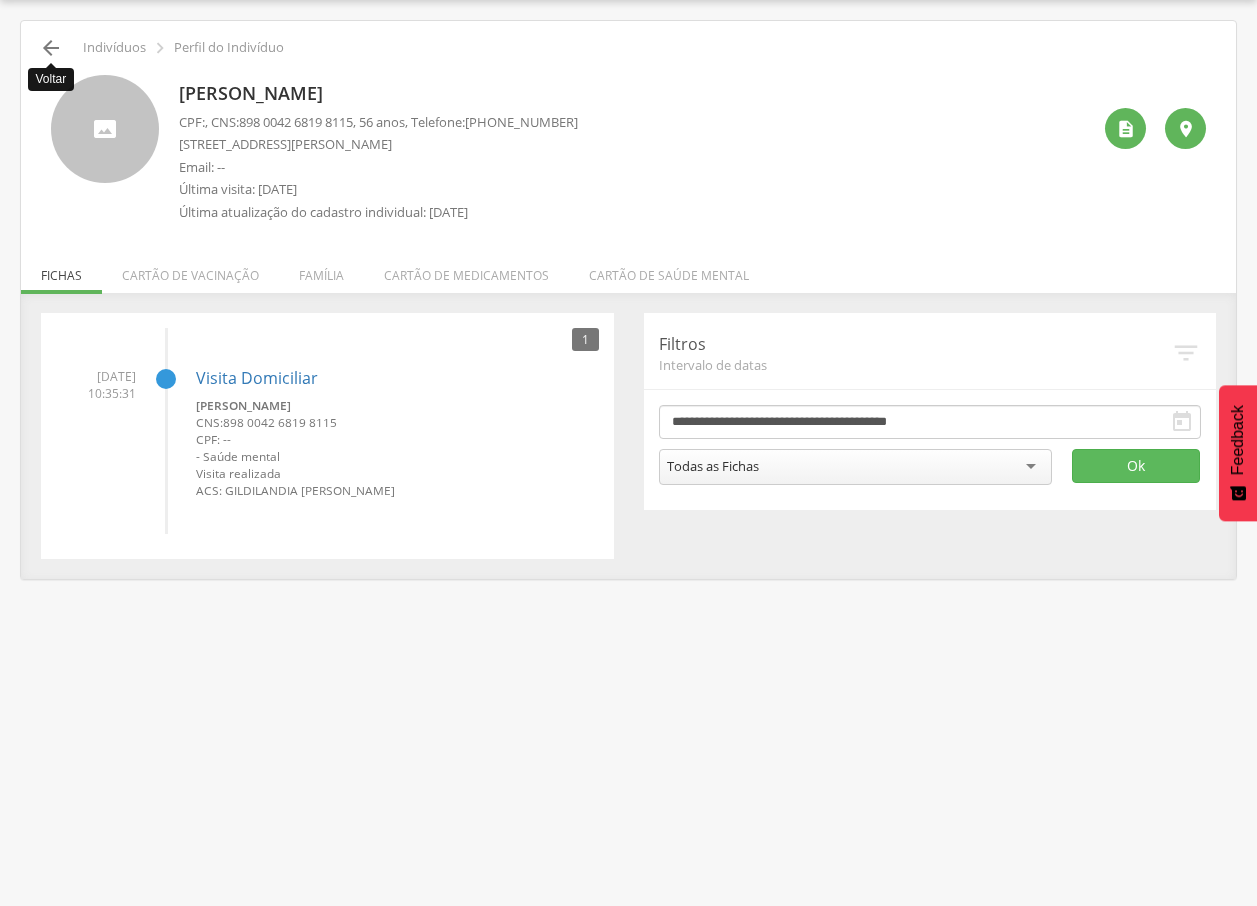 click on "" at bounding box center (51, 48) 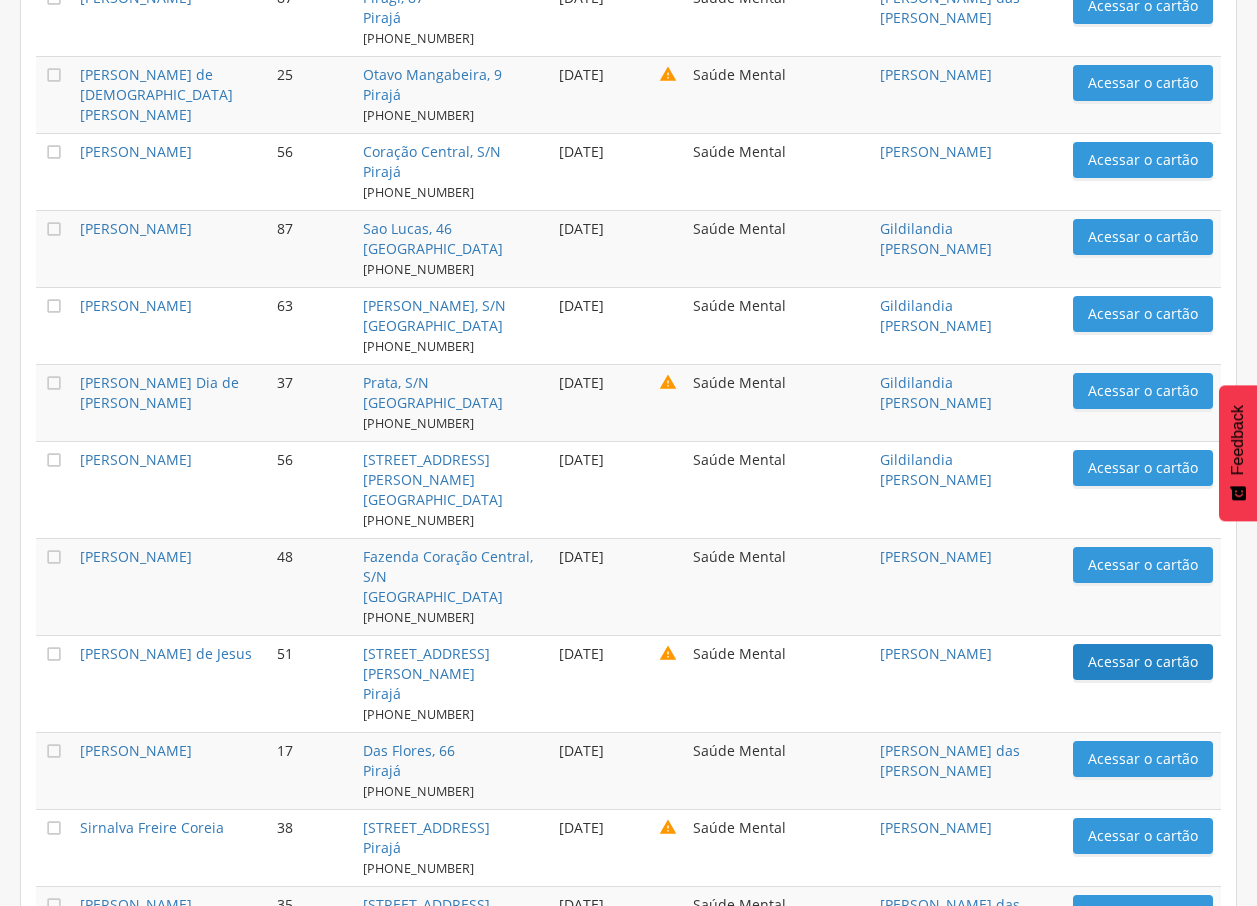 scroll, scrollTop: 1389, scrollLeft: 0, axis: vertical 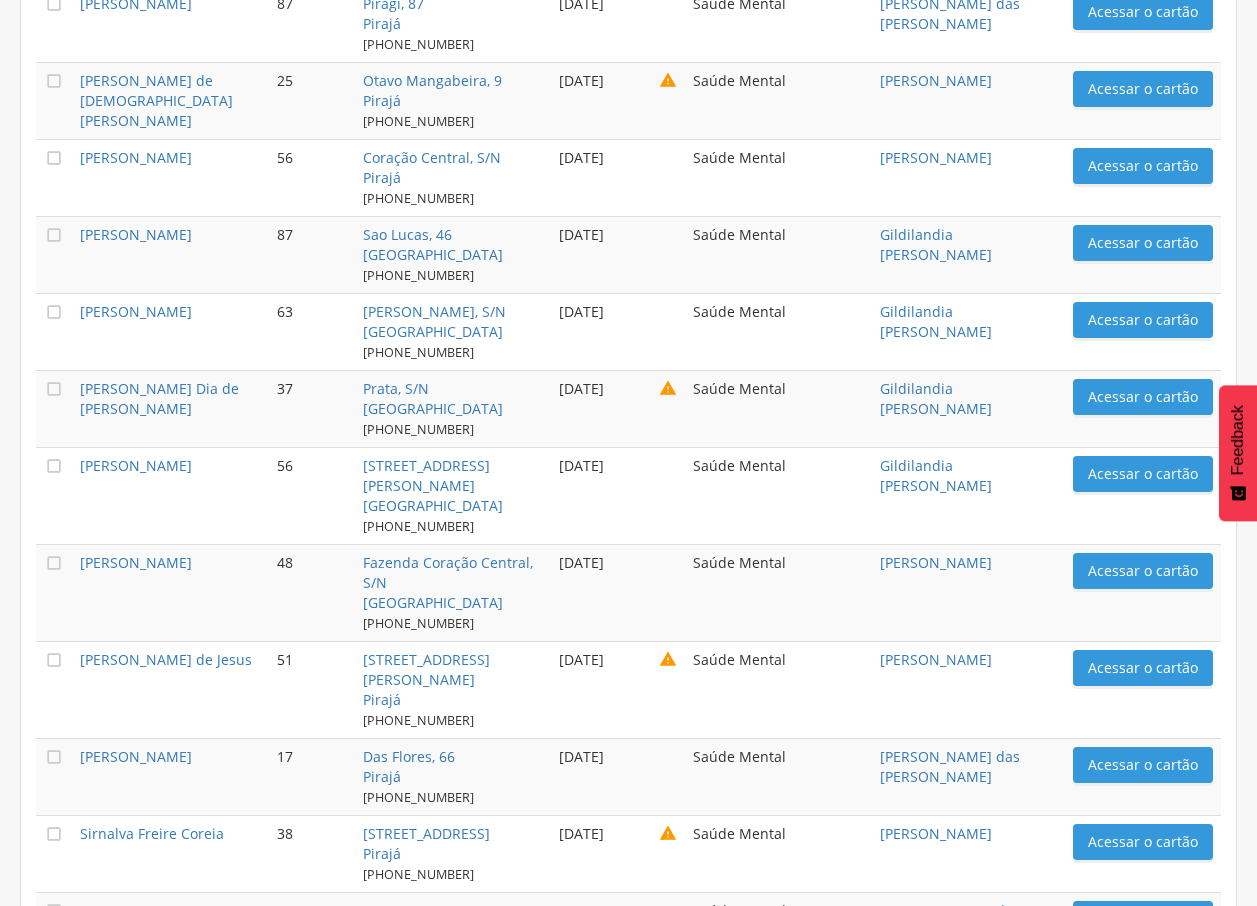 click on "[PERSON_NAME]" at bounding box center (170, 496) 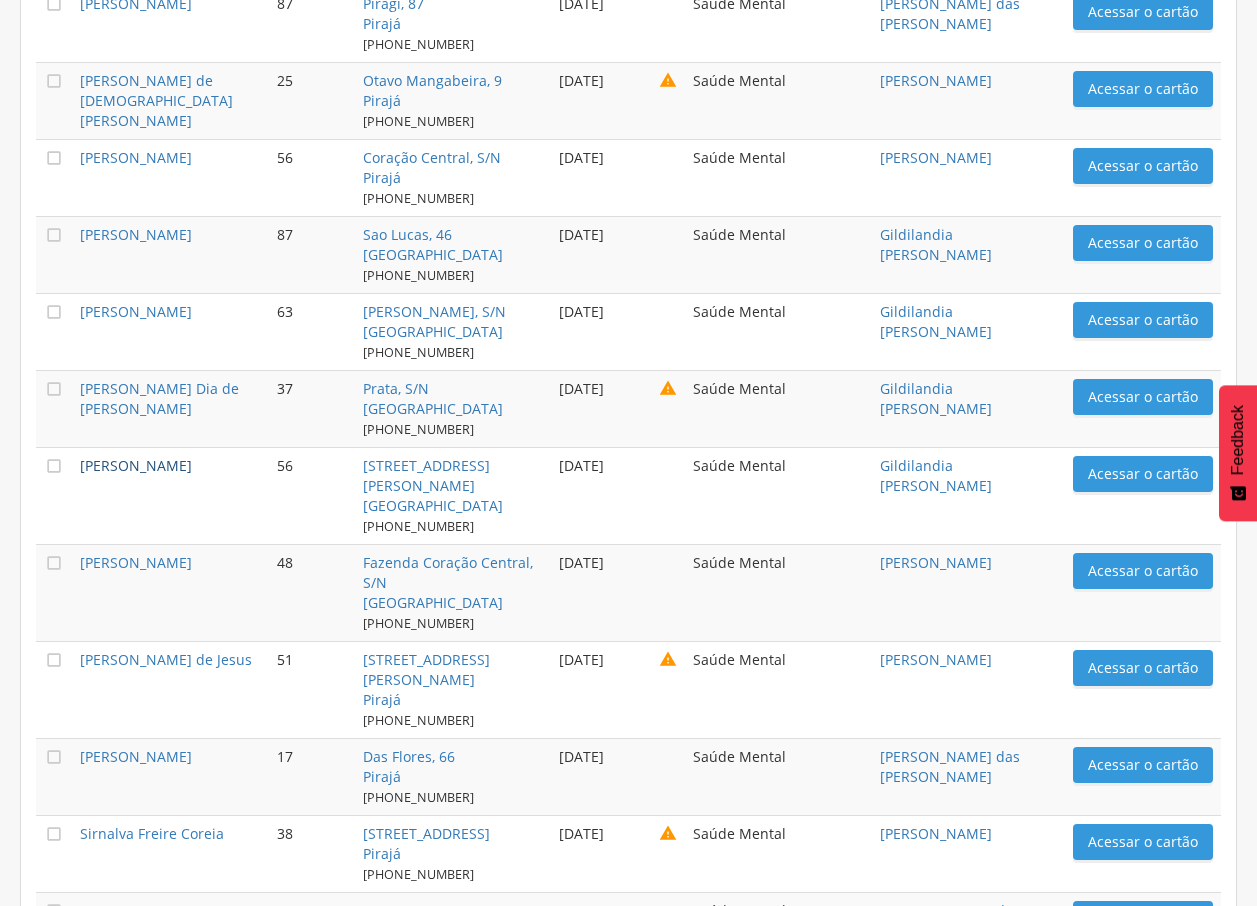 click on "[PERSON_NAME]" at bounding box center [136, 465] 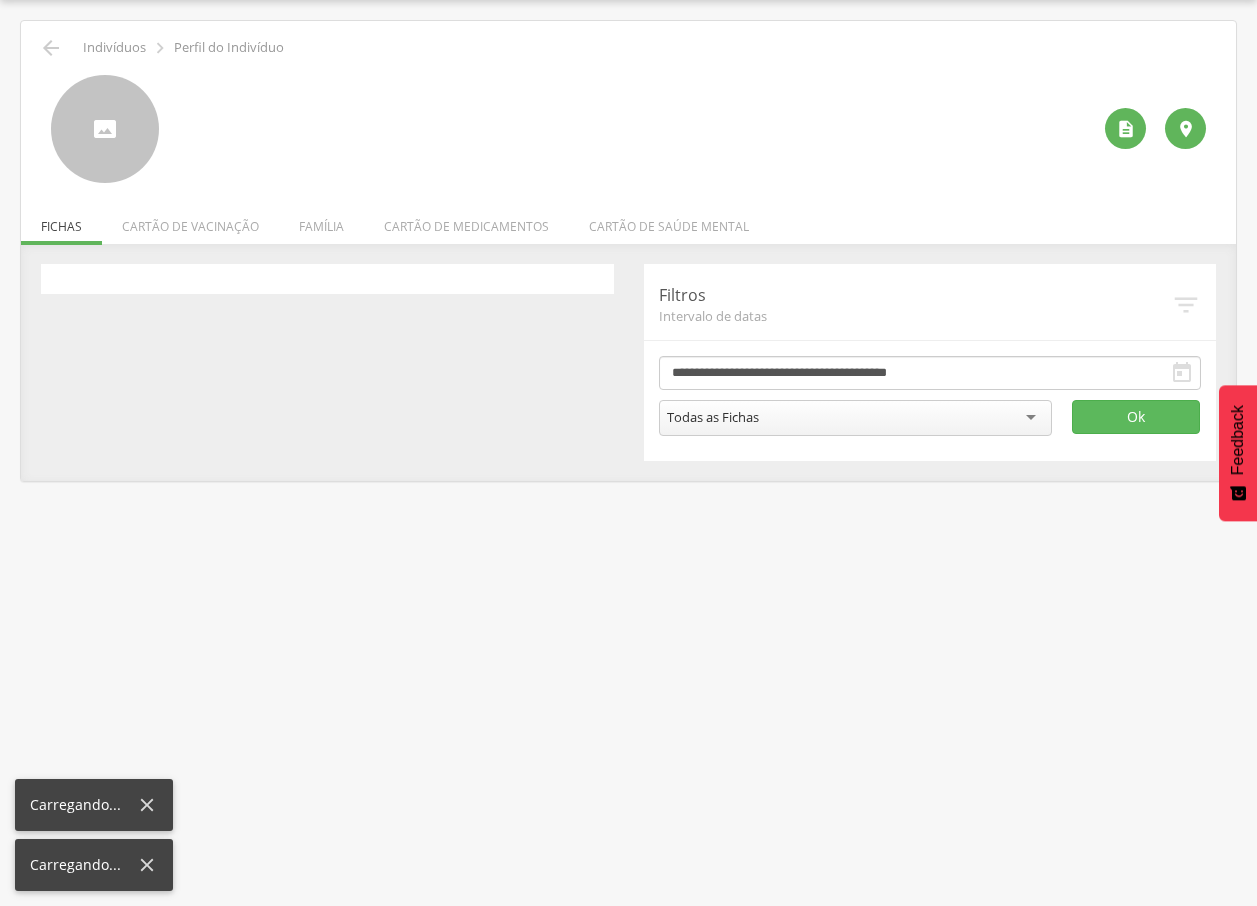 scroll, scrollTop: 60, scrollLeft: 0, axis: vertical 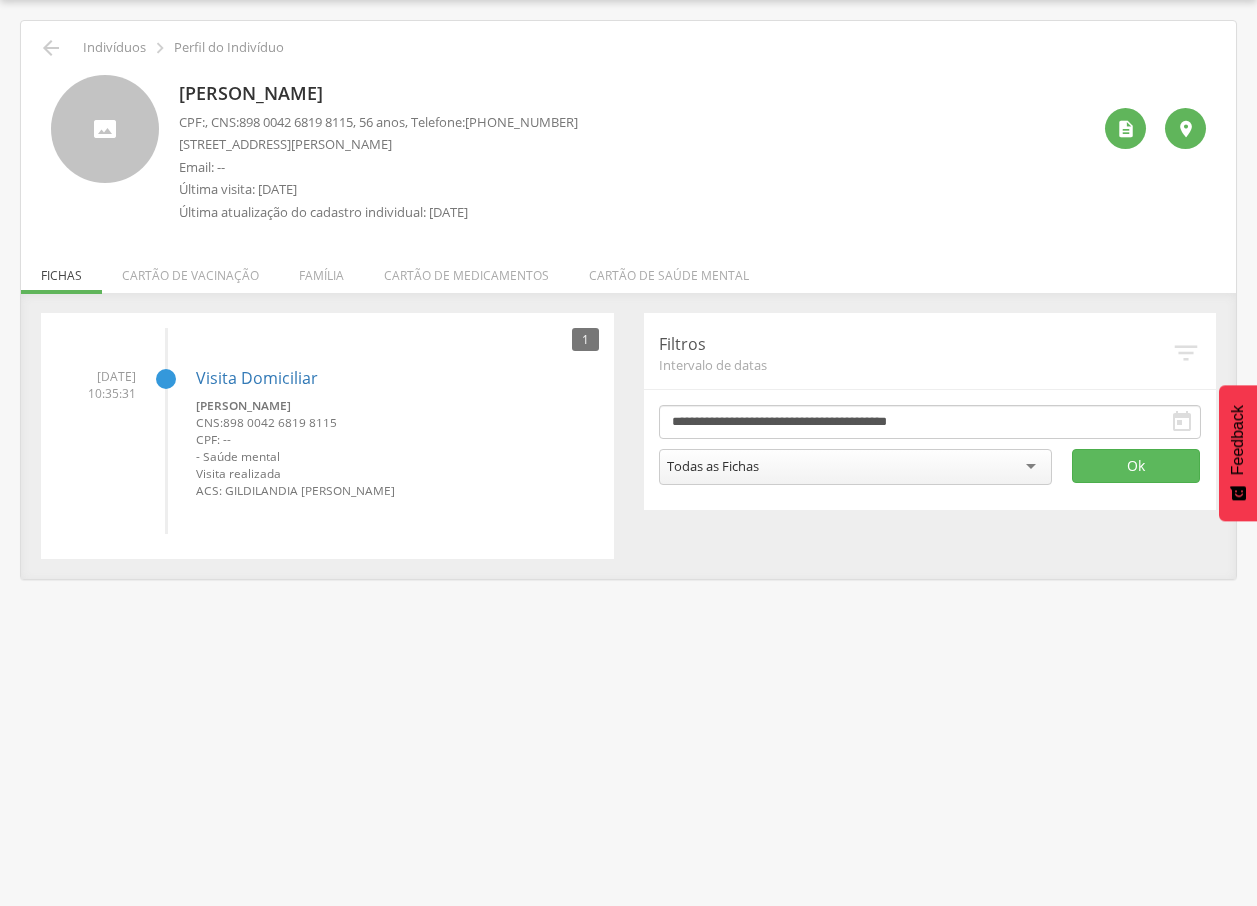 drag, startPoint x: 183, startPoint y: 86, endPoint x: 413, endPoint y: 92, distance: 230.07825 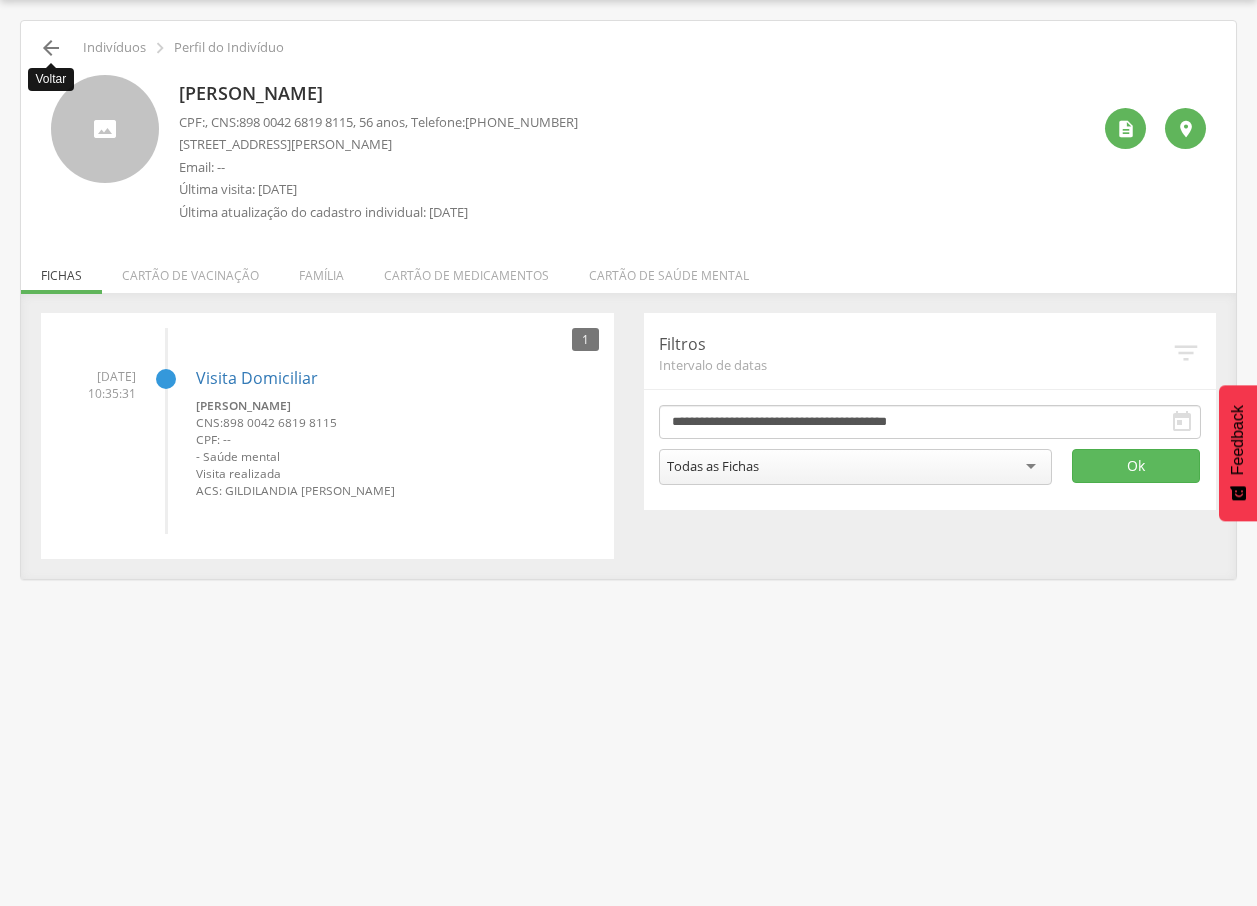 click on "" at bounding box center [51, 48] 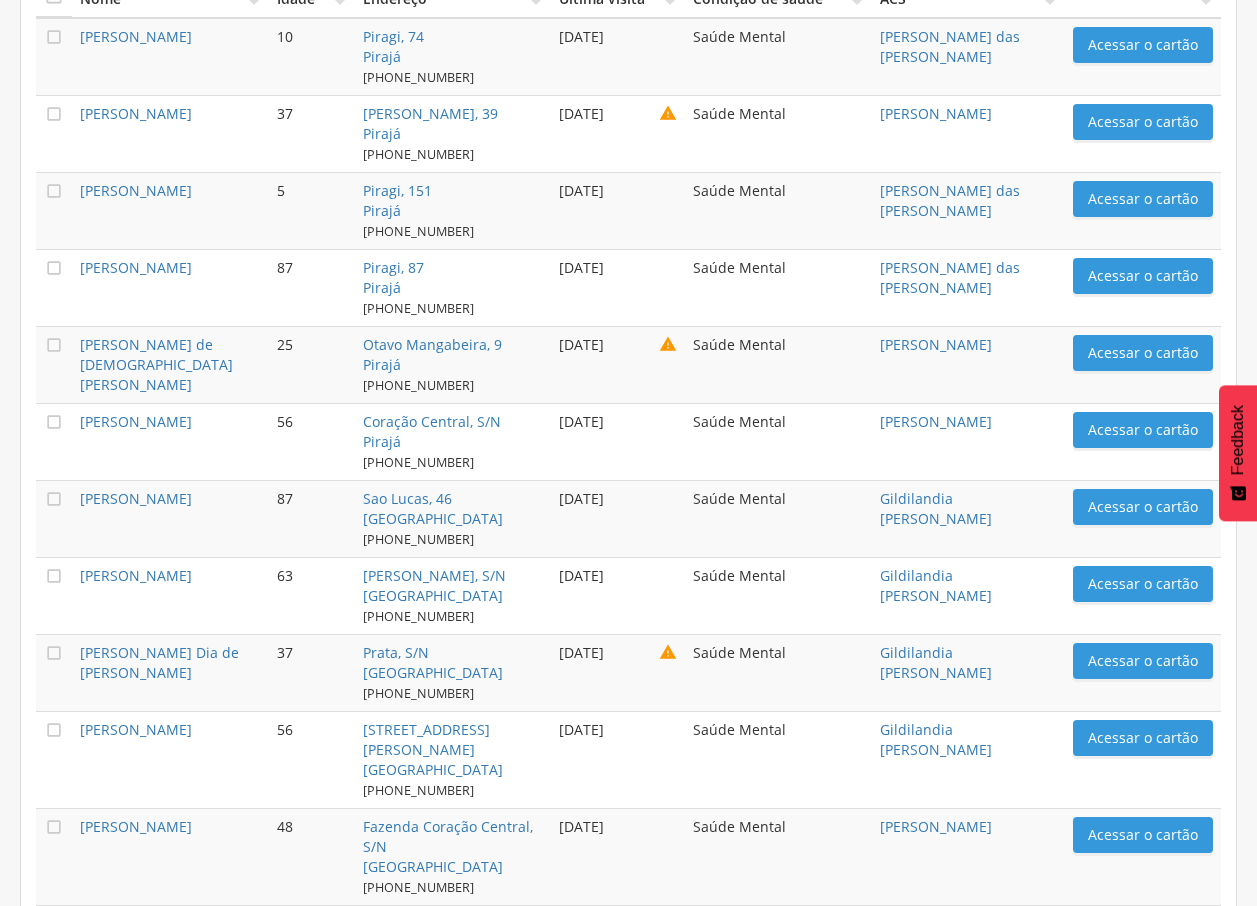 scroll, scrollTop: 1130, scrollLeft: 0, axis: vertical 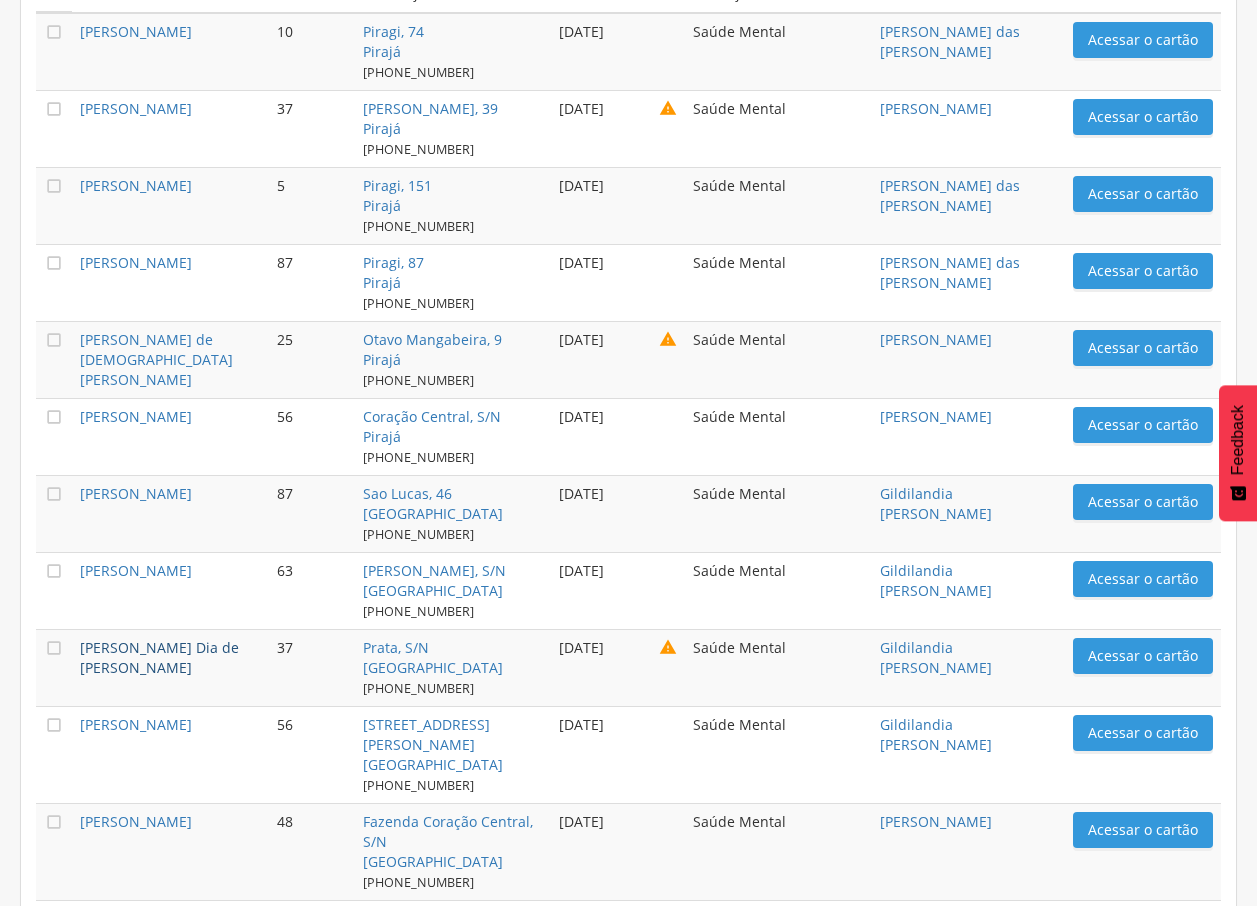click on "[PERSON_NAME] Dia de [PERSON_NAME]" at bounding box center [159, 657] 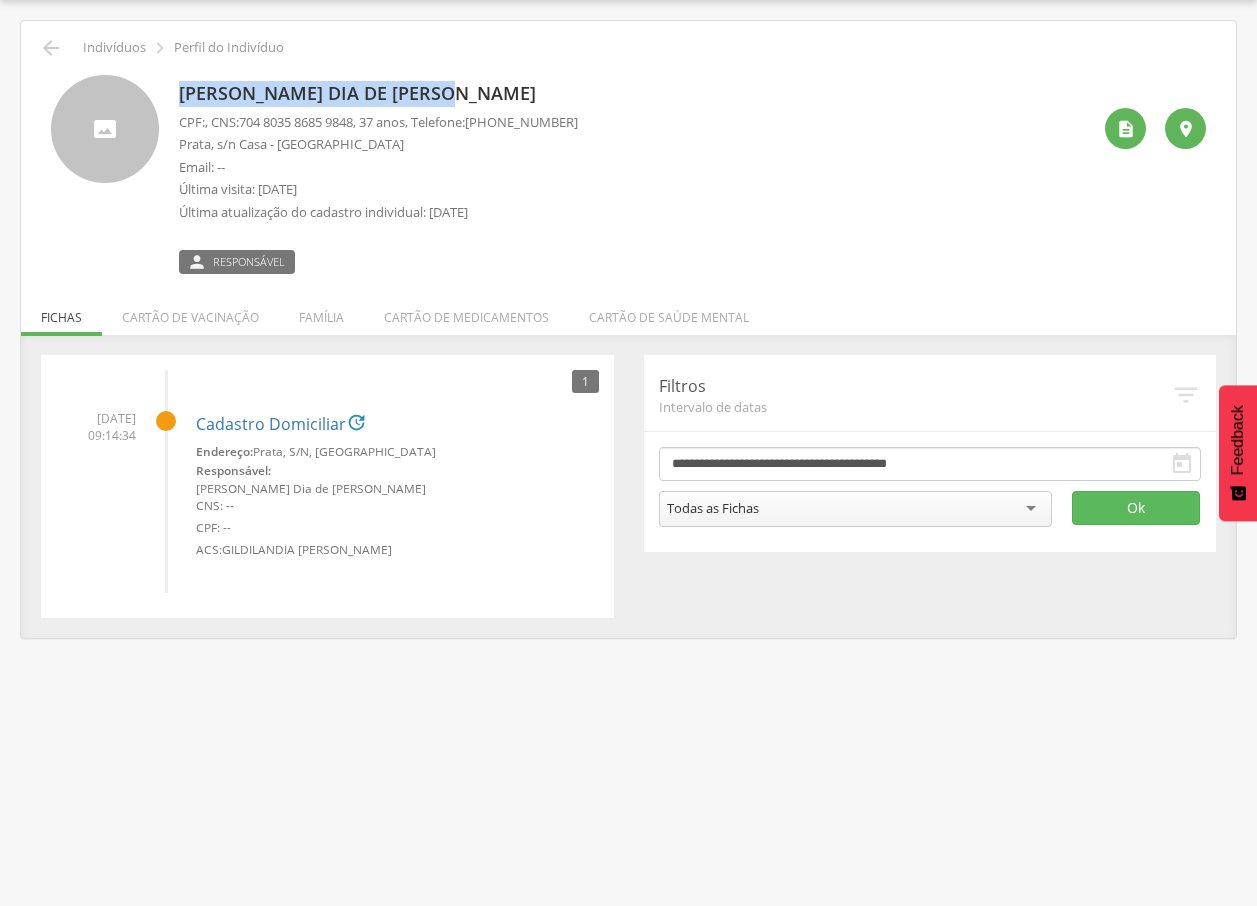 drag, startPoint x: 181, startPoint y: 88, endPoint x: 476, endPoint y: 87, distance: 295.0017 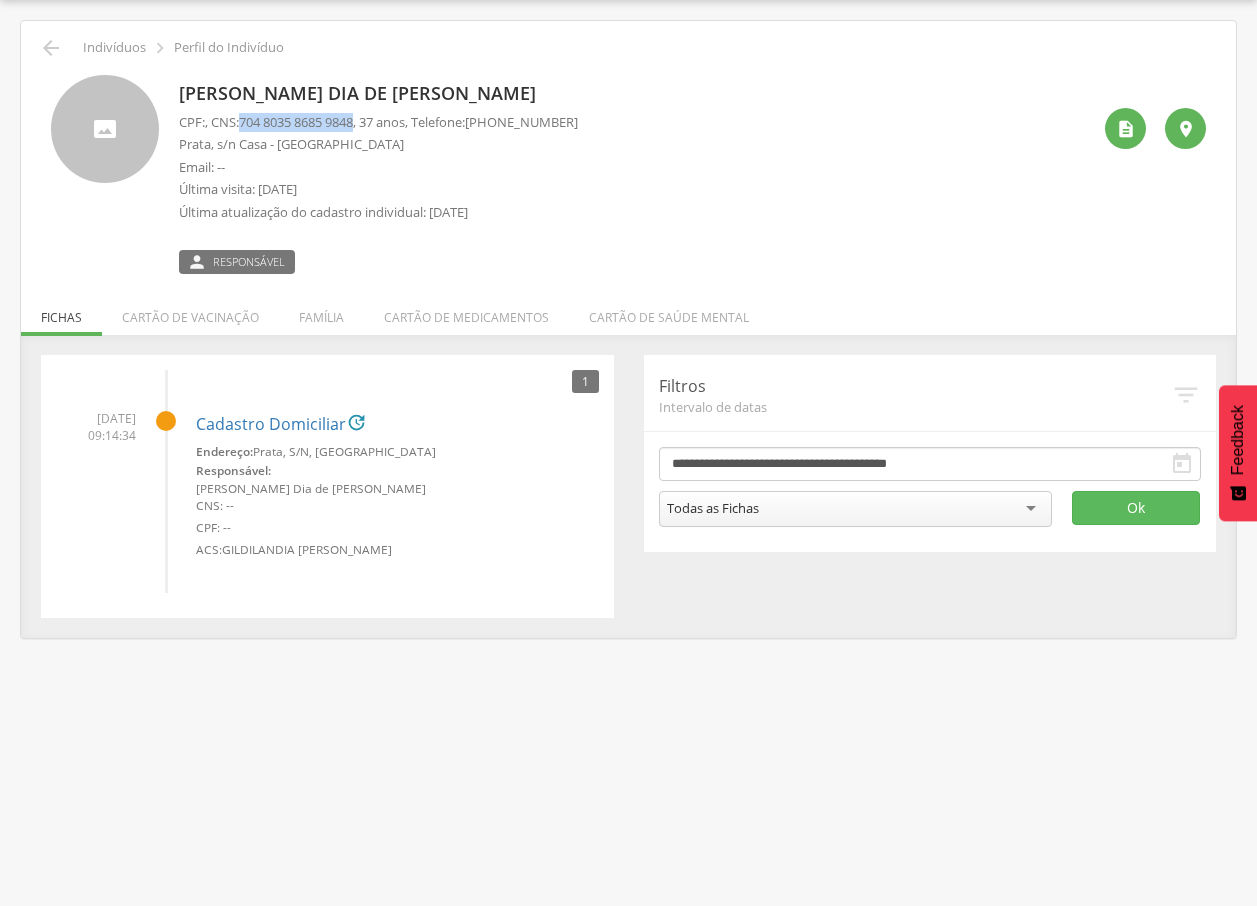drag, startPoint x: 248, startPoint y: 120, endPoint x: 367, endPoint y: 119, distance: 119.0042 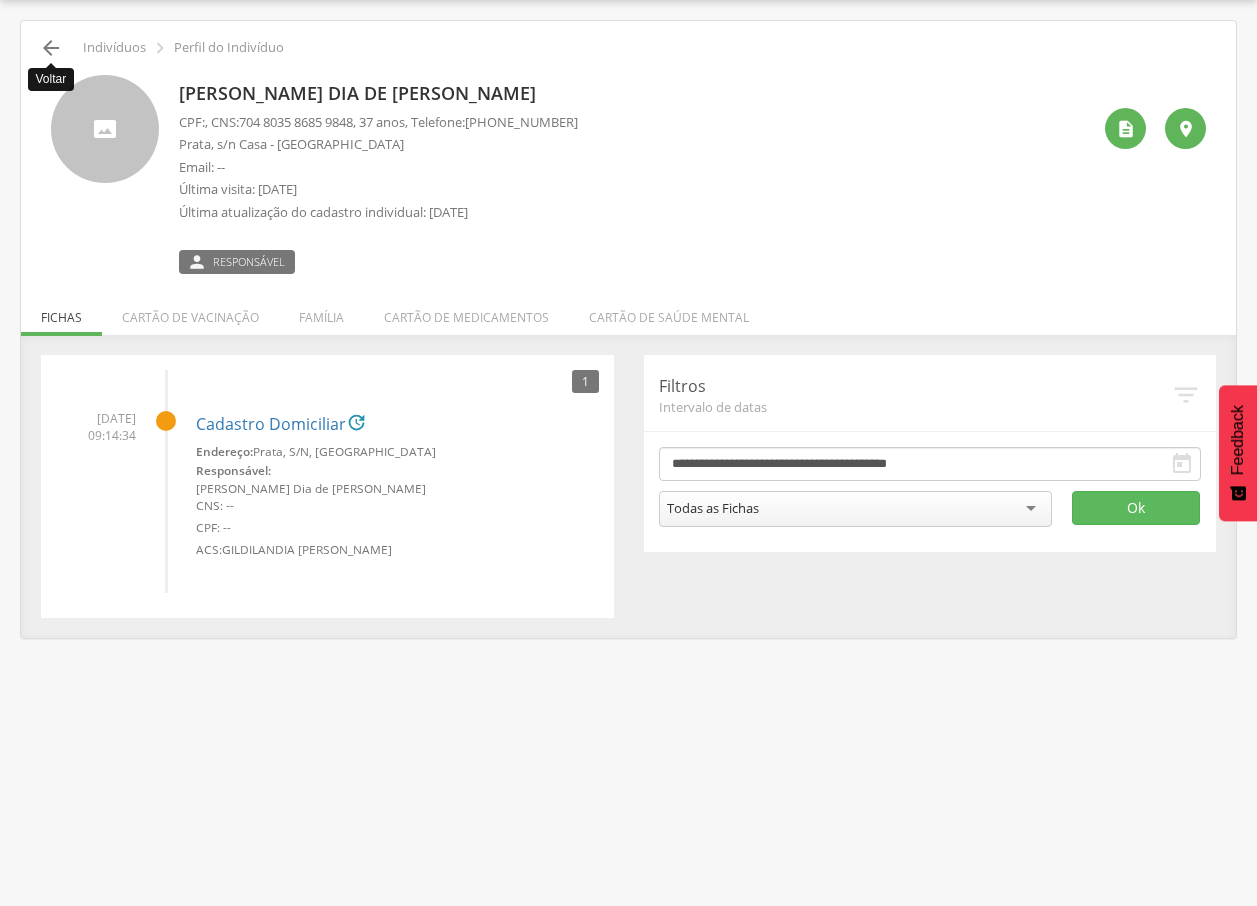 click on "" at bounding box center (51, 48) 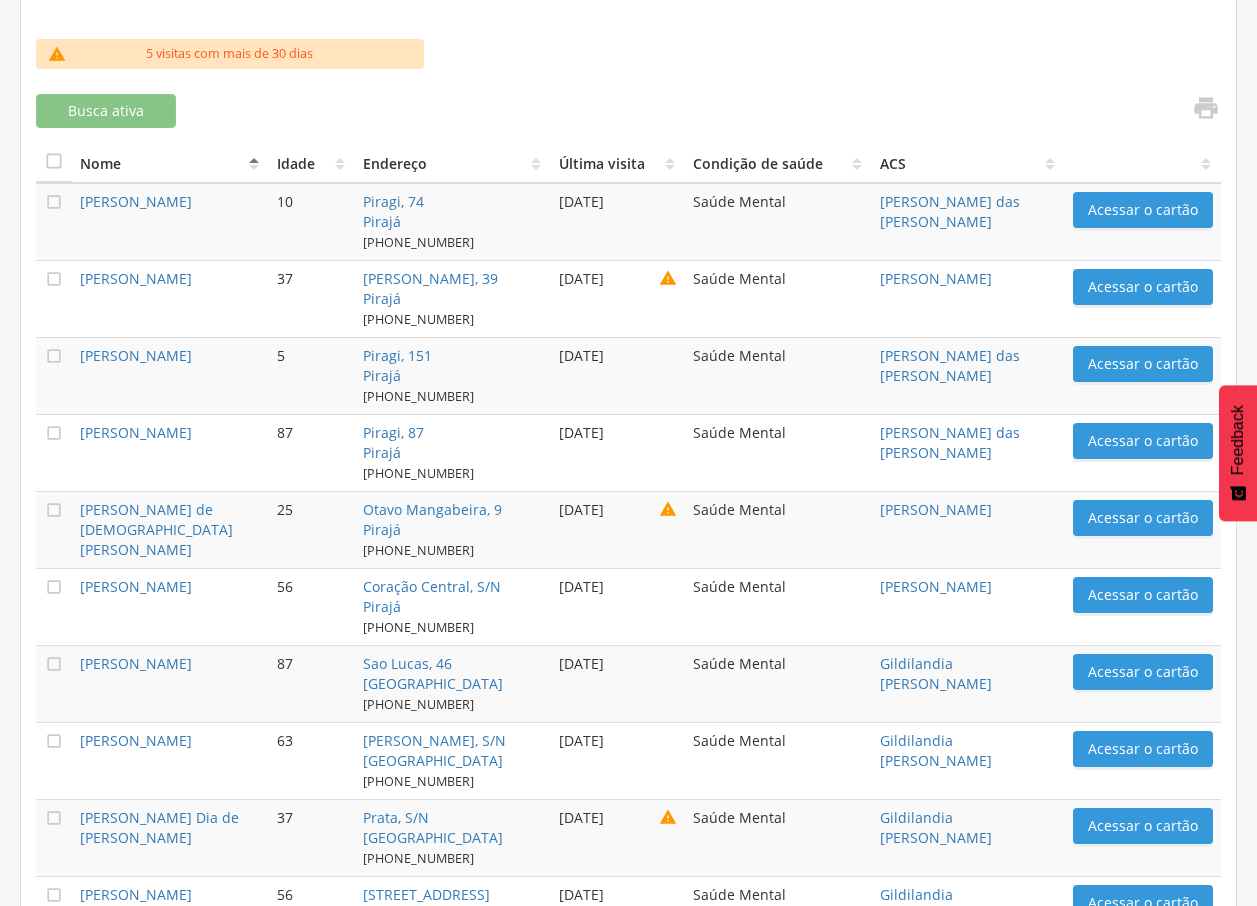 scroll, scrollTop: 980, scrollLeft: 0, axis: vertical 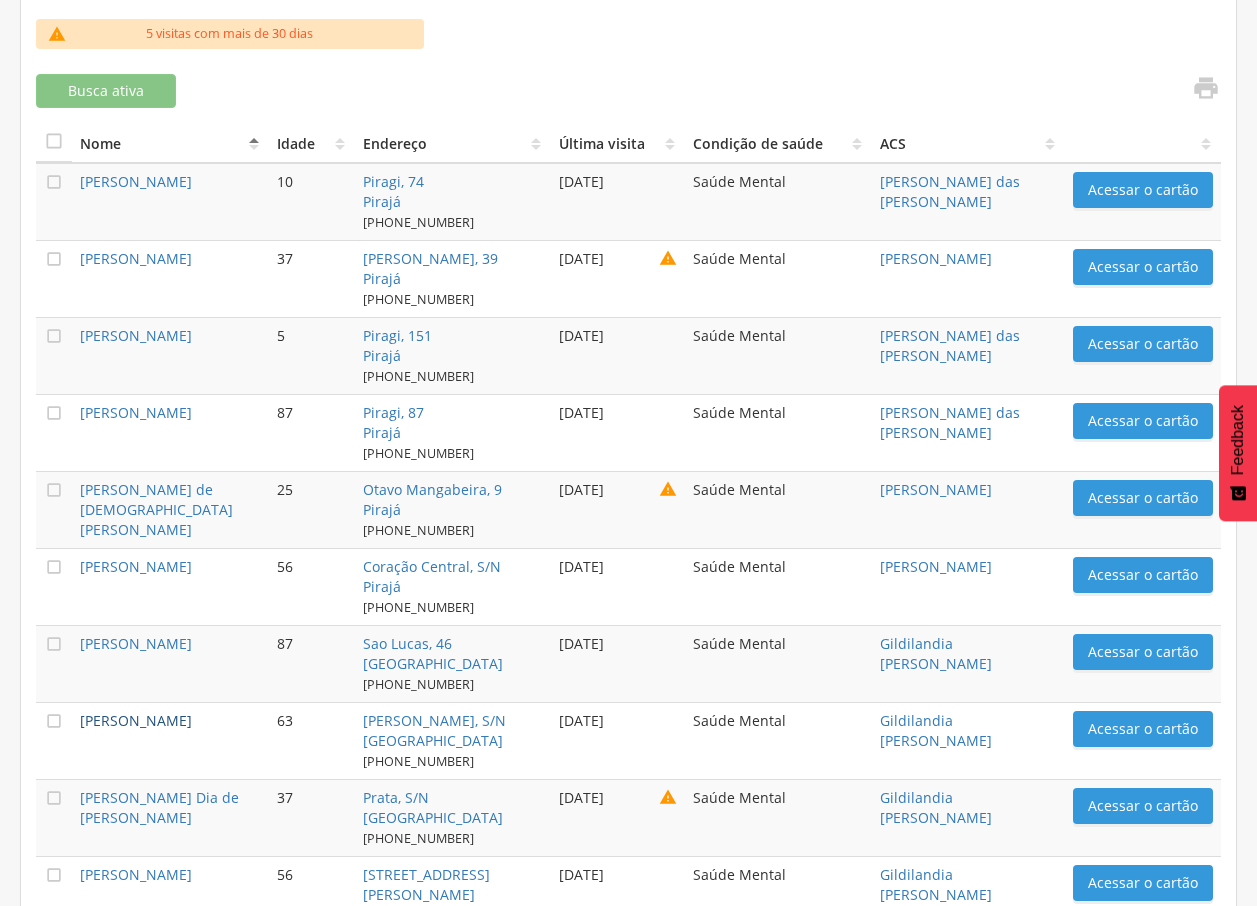 click on "[PERSON_NAME]" at bounding box center [136, 720] 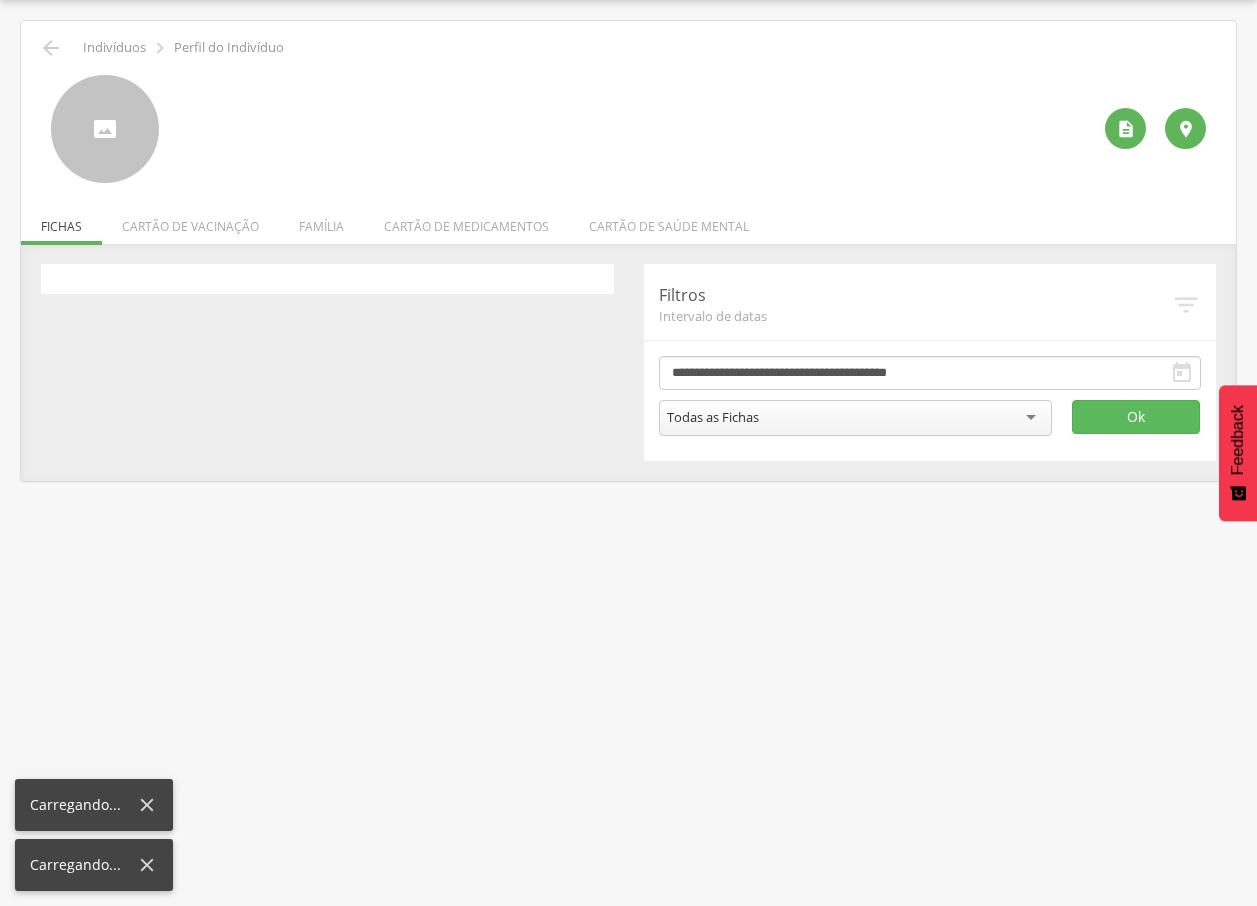 scroll, scrollTop: 60, scrollLeft: 0, axis: vertical 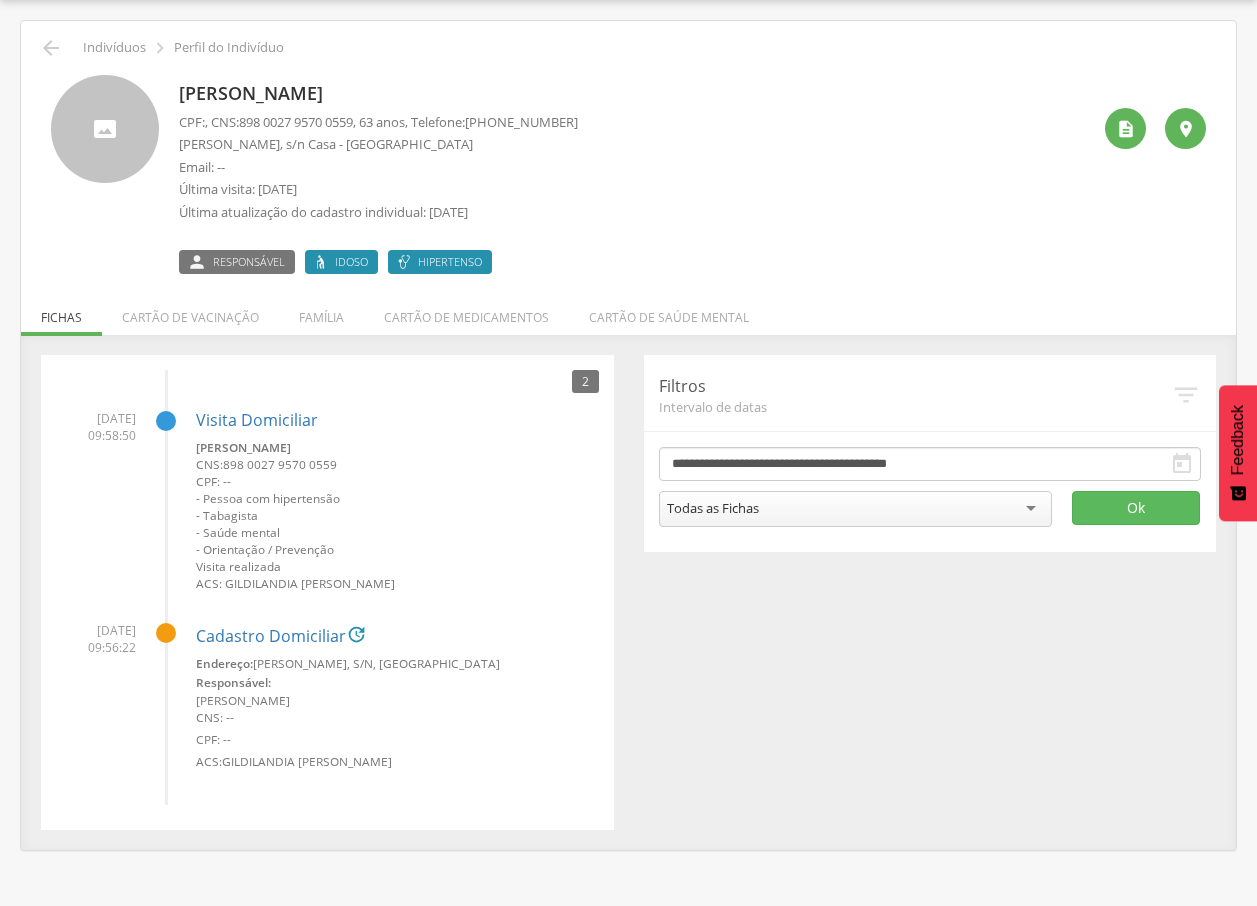 drag, startPoint x: 184, startPoint y: 95, endPoint x: 357, endPoint y: 99, distance: 173.04623 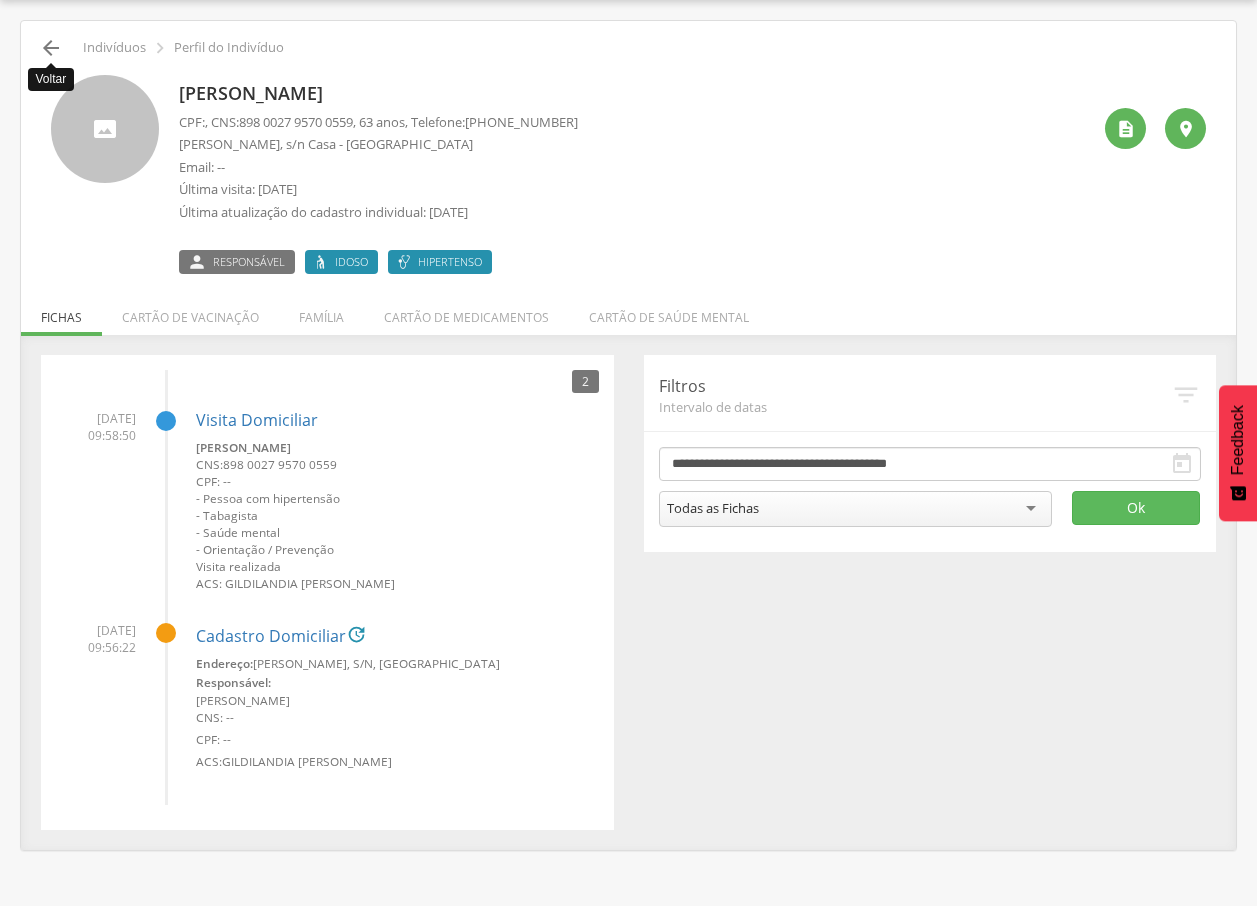 click on "" at bounding box center (51, 48) 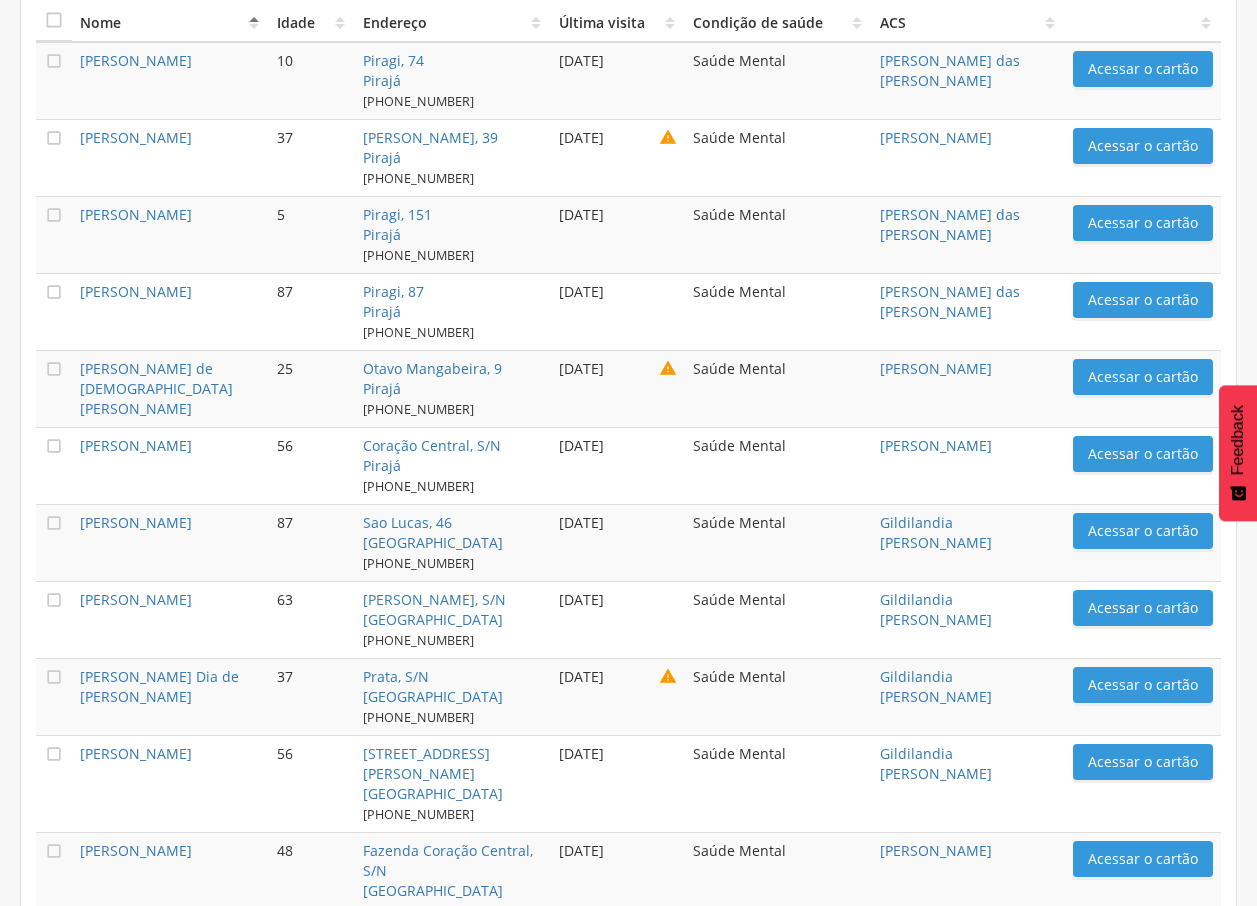 scroll, scrollTop: 1124, scrollLeft: 0, axis: vertical 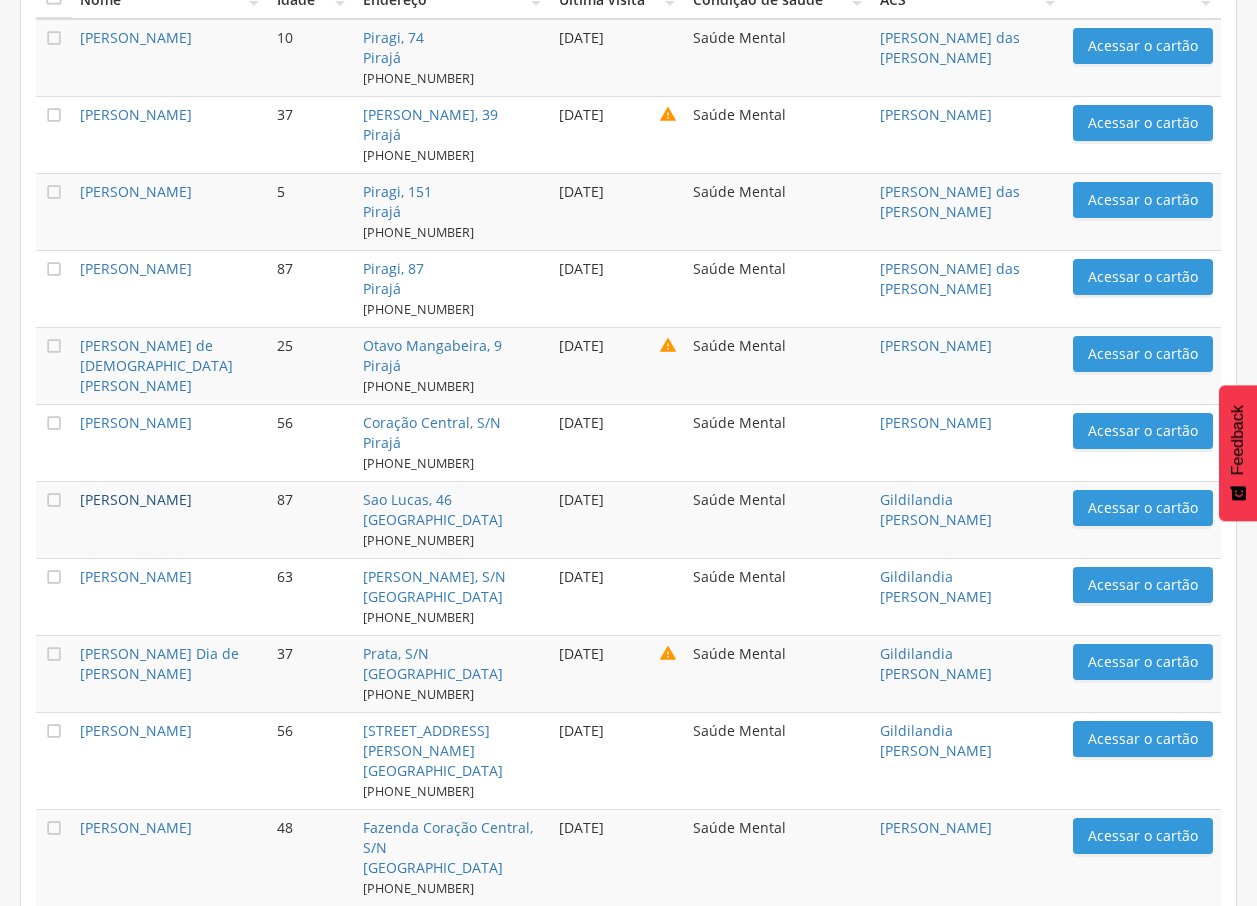 click on "[PERSON_NAME]" at bounding box center [136, 499] 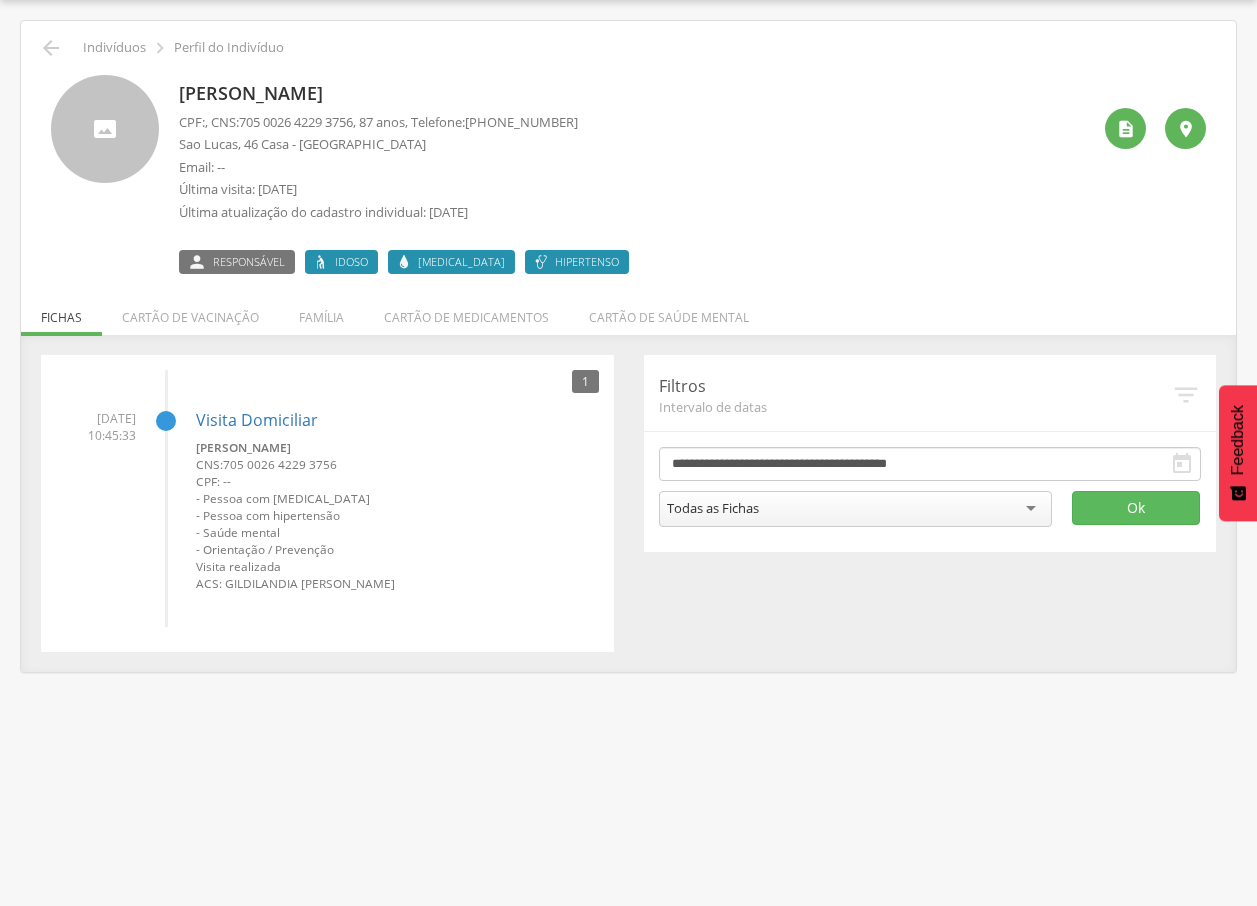 drag, startPoint x: 183, startPoint y: 94, endPoint x: 556, endPoint y: 95, distance: 373.00134 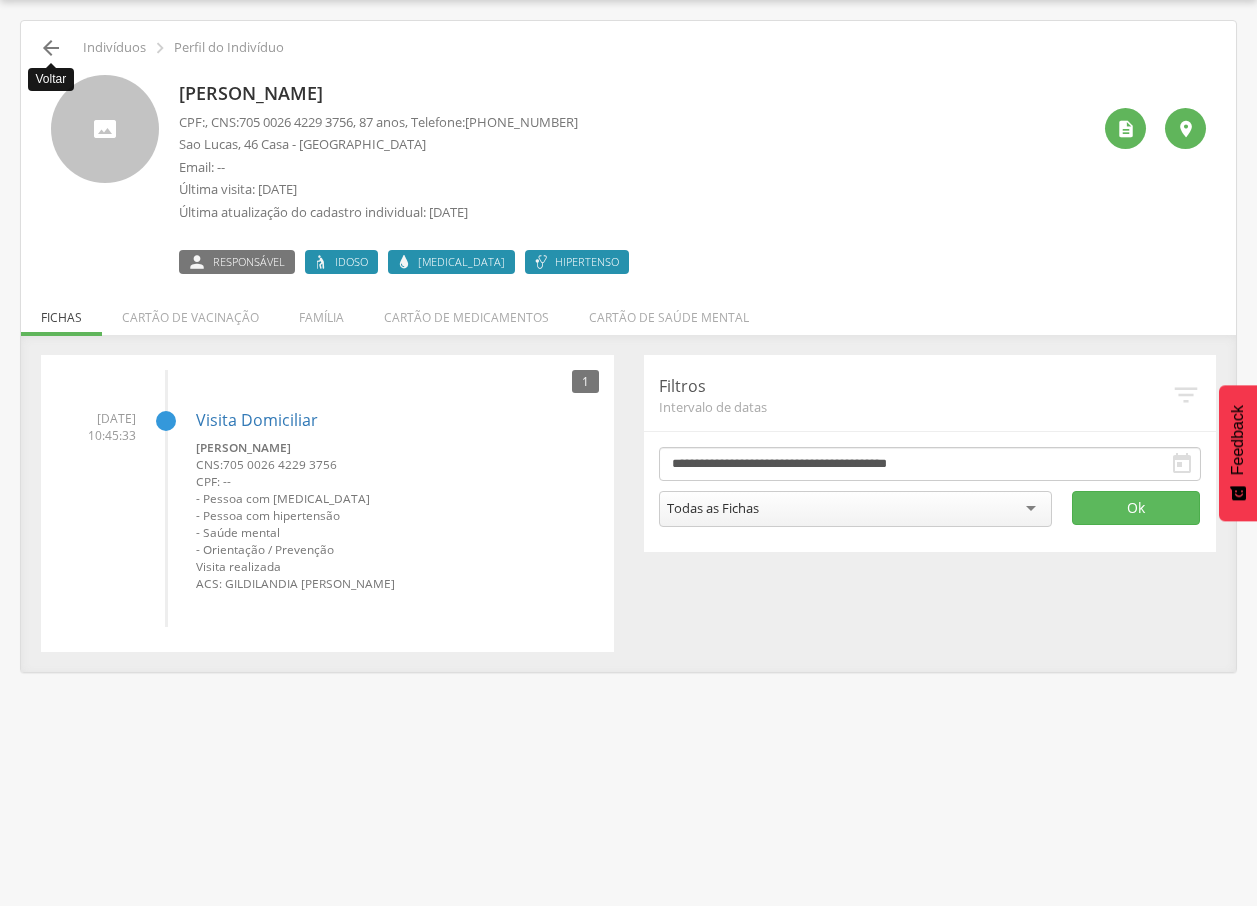 click on "" at bounding box center (51, 48) 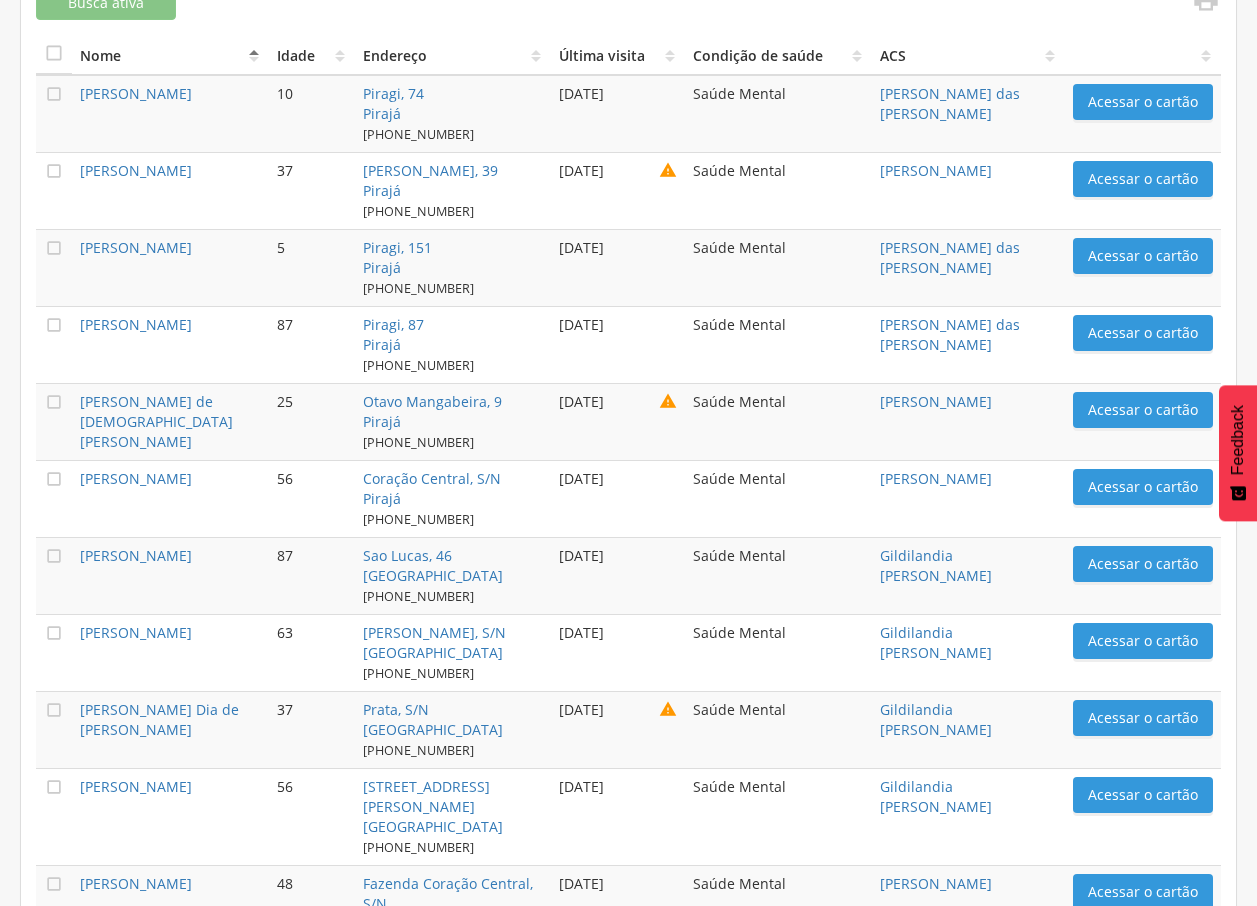 scroll, scrollTop: 1051, scrollLeft: 0, axis: vertical 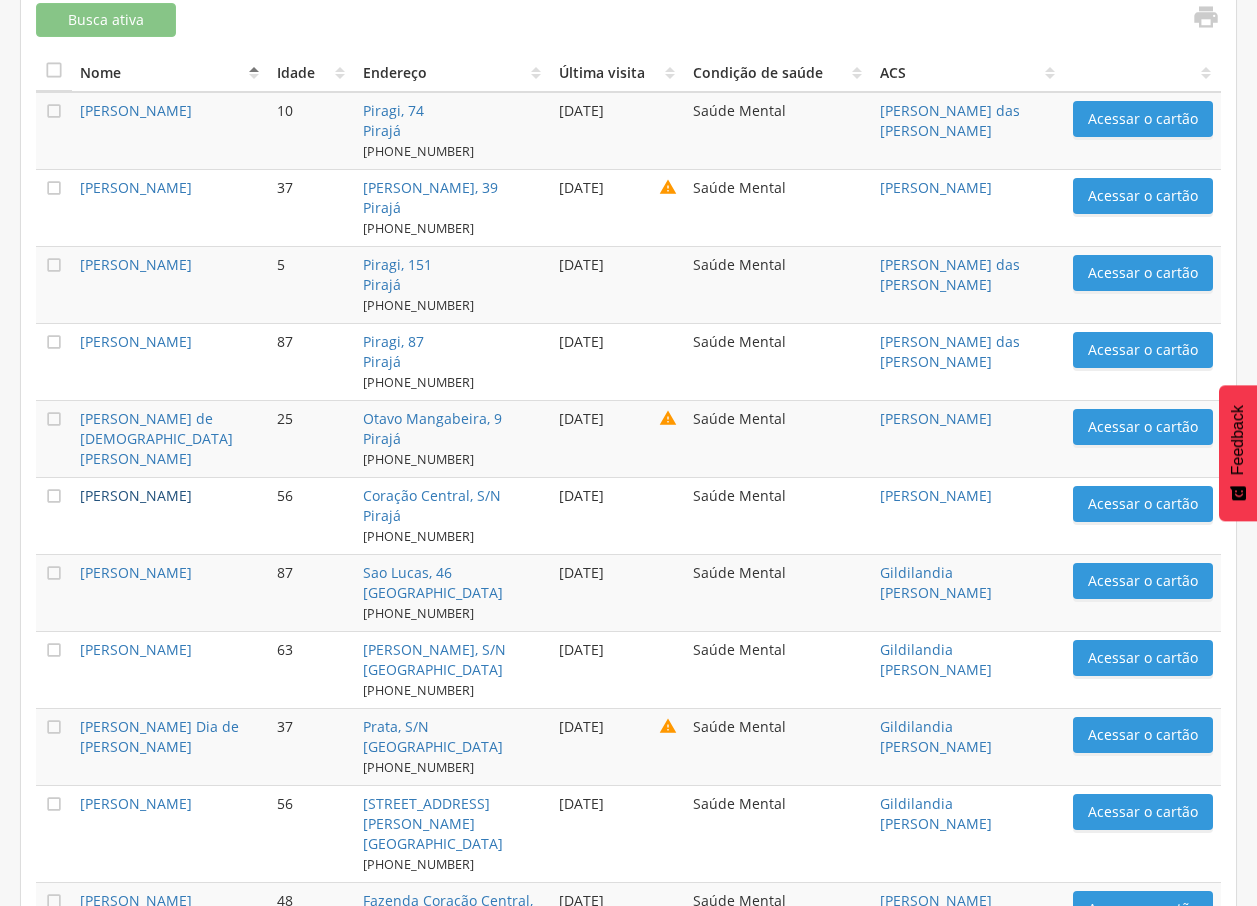 click on "[PERSON_NAME]" at bounding box center [136, 495] 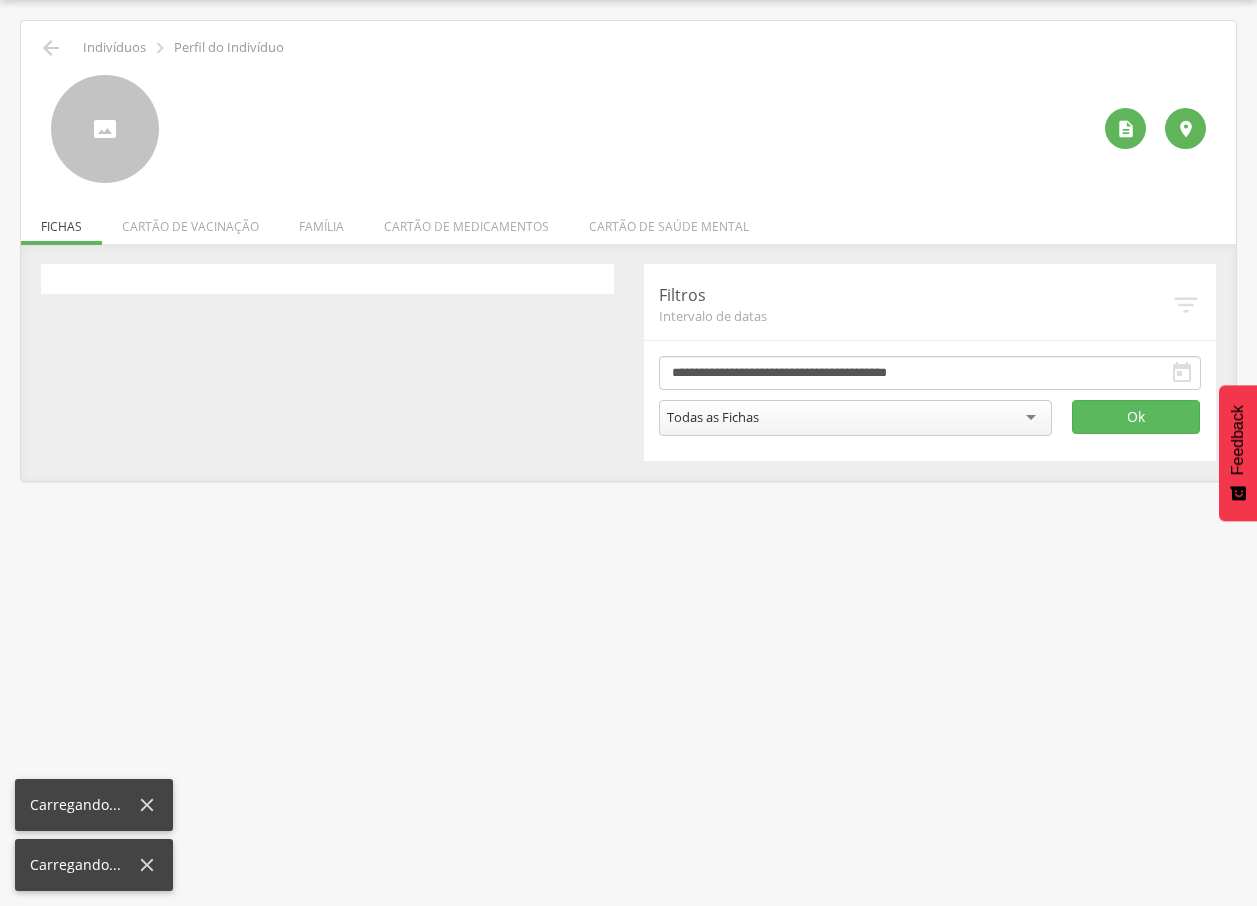scroll, scrollTop: 60, scrollLeft: 0, axis: vertical 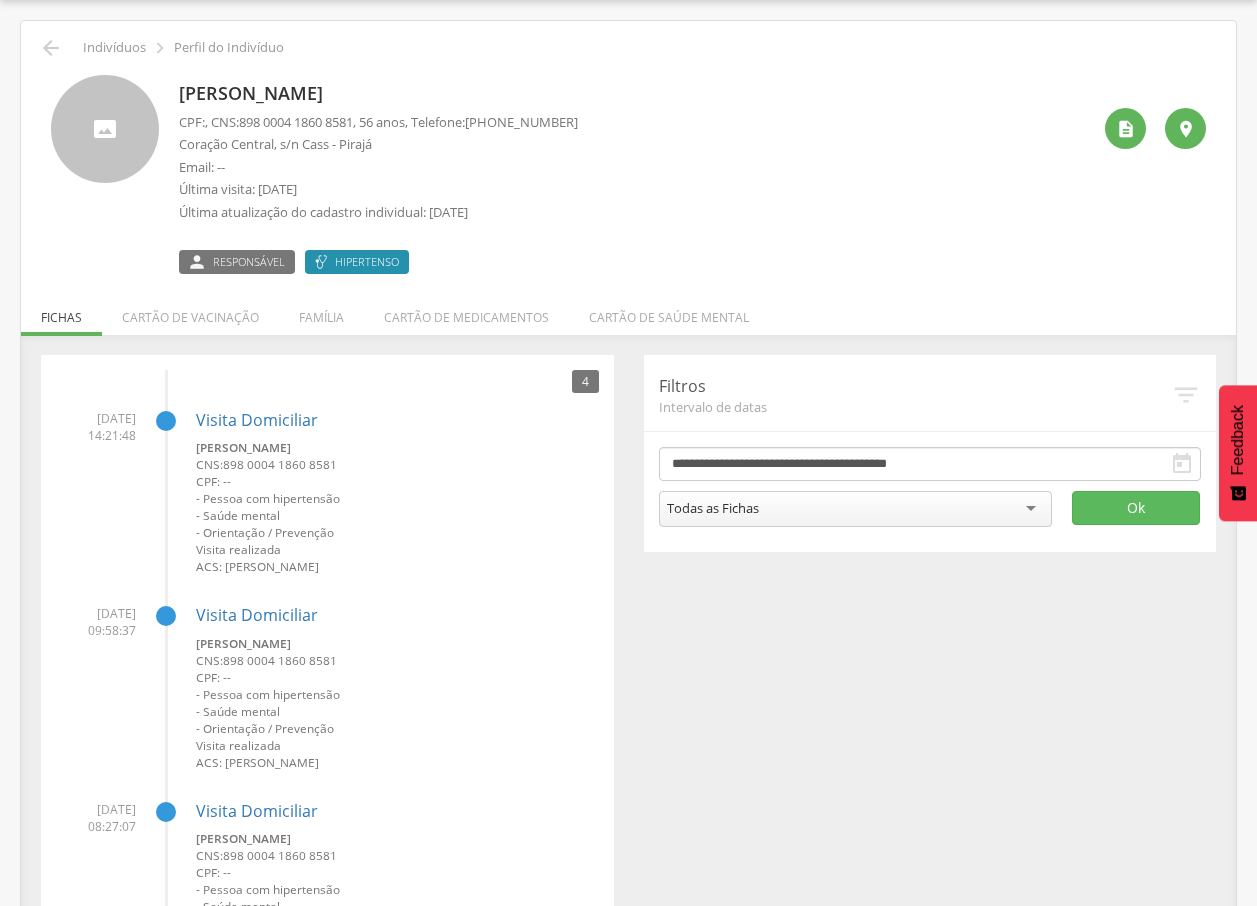 drag, startPoint x: 180, startPoint y: 90, endPoint x: 511, endPoint y: 85, distance: 331.03775 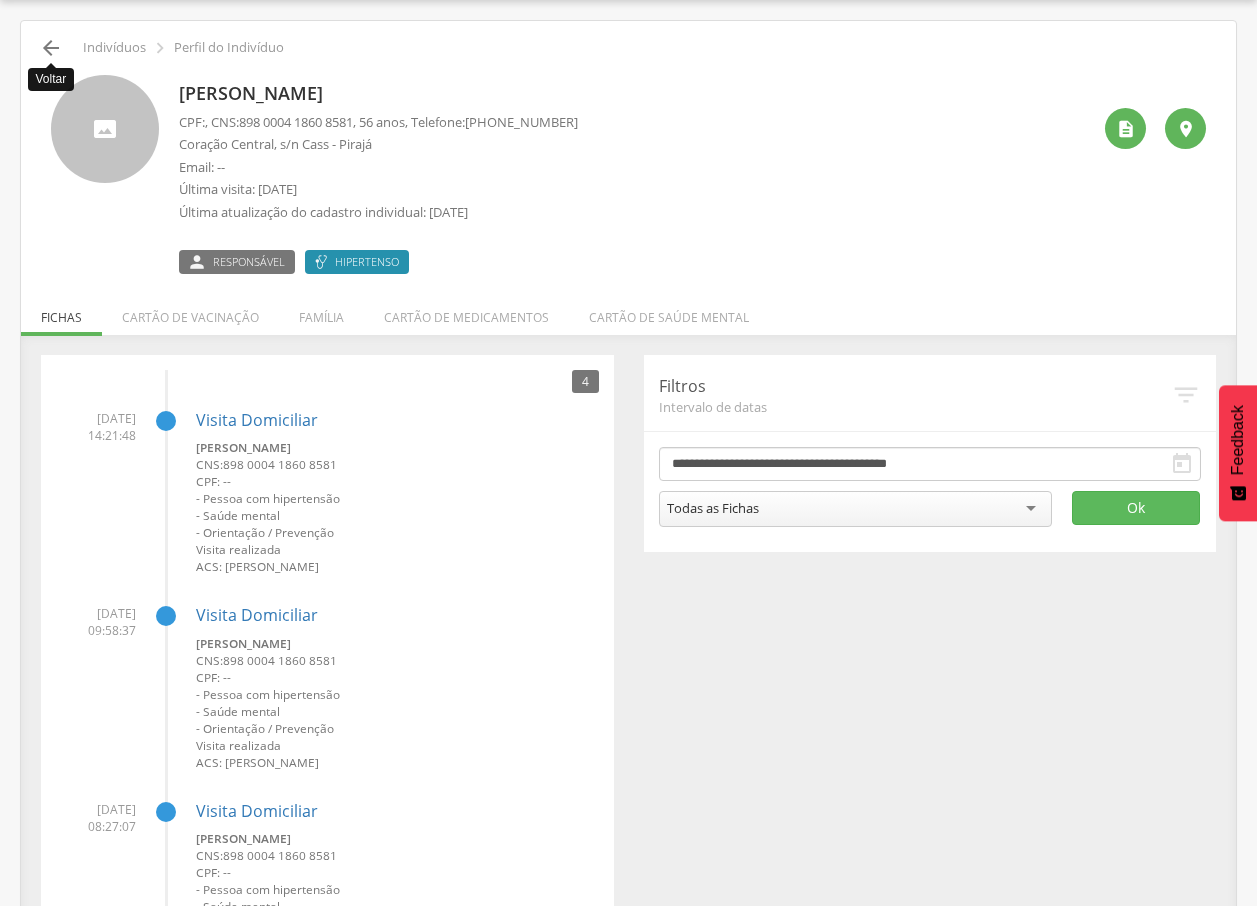 click on "" at bounding box center (51, 48) 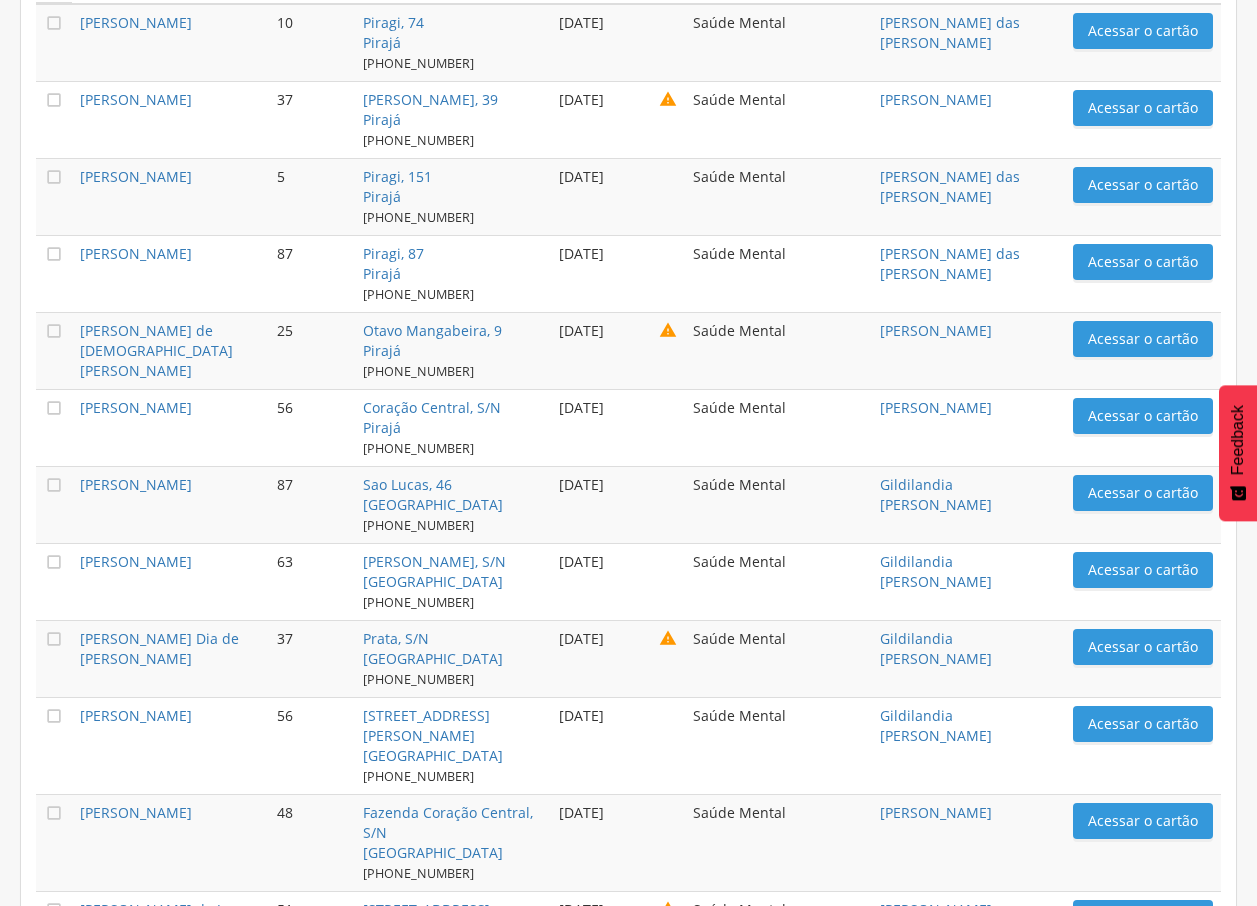 scroll, scrollTop: 1142, scrollLeft: 0, axis: vertical 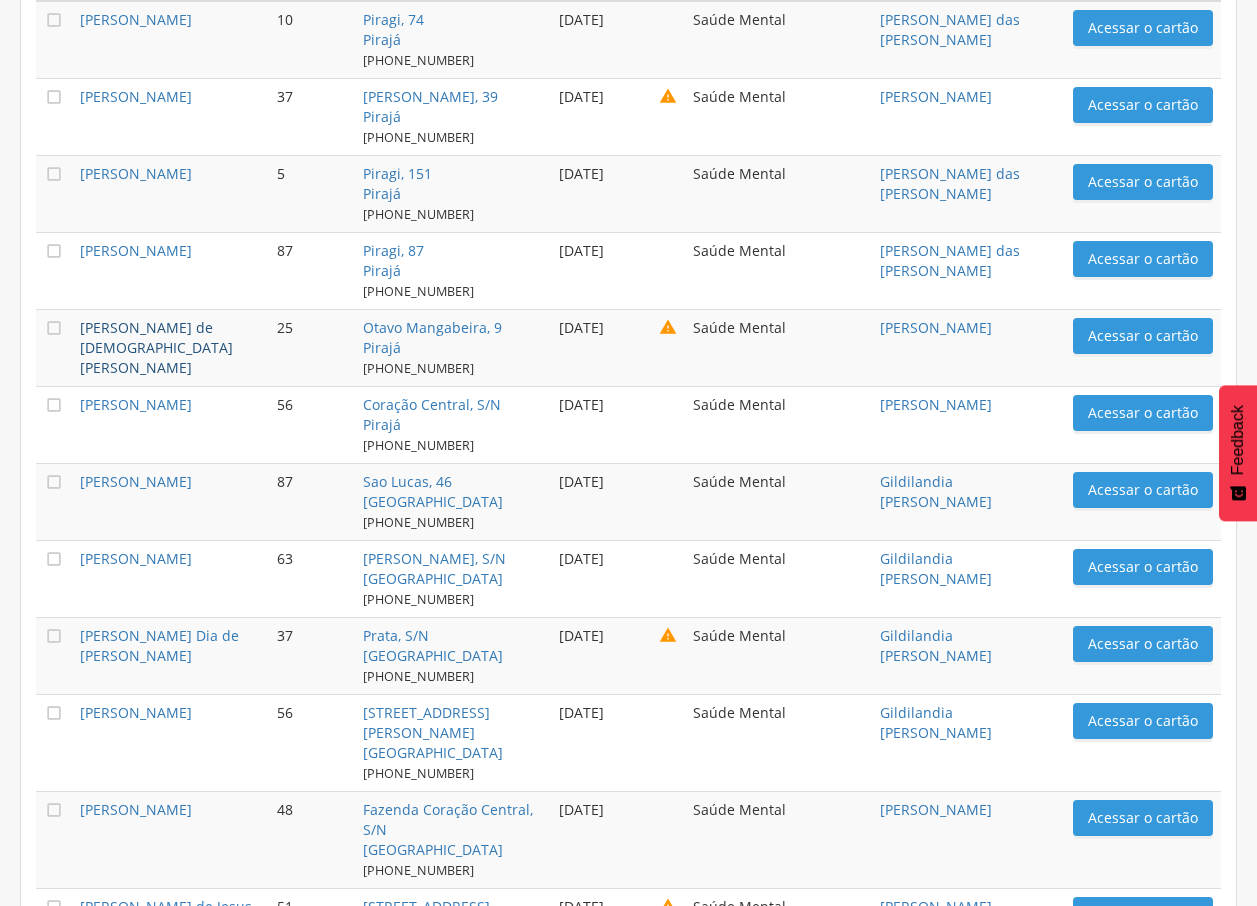 click on "[PERSON_NAME] de [DEMOGRAPHIC_DATA][PERSON_NAME]" at bounding box center [156, 347] 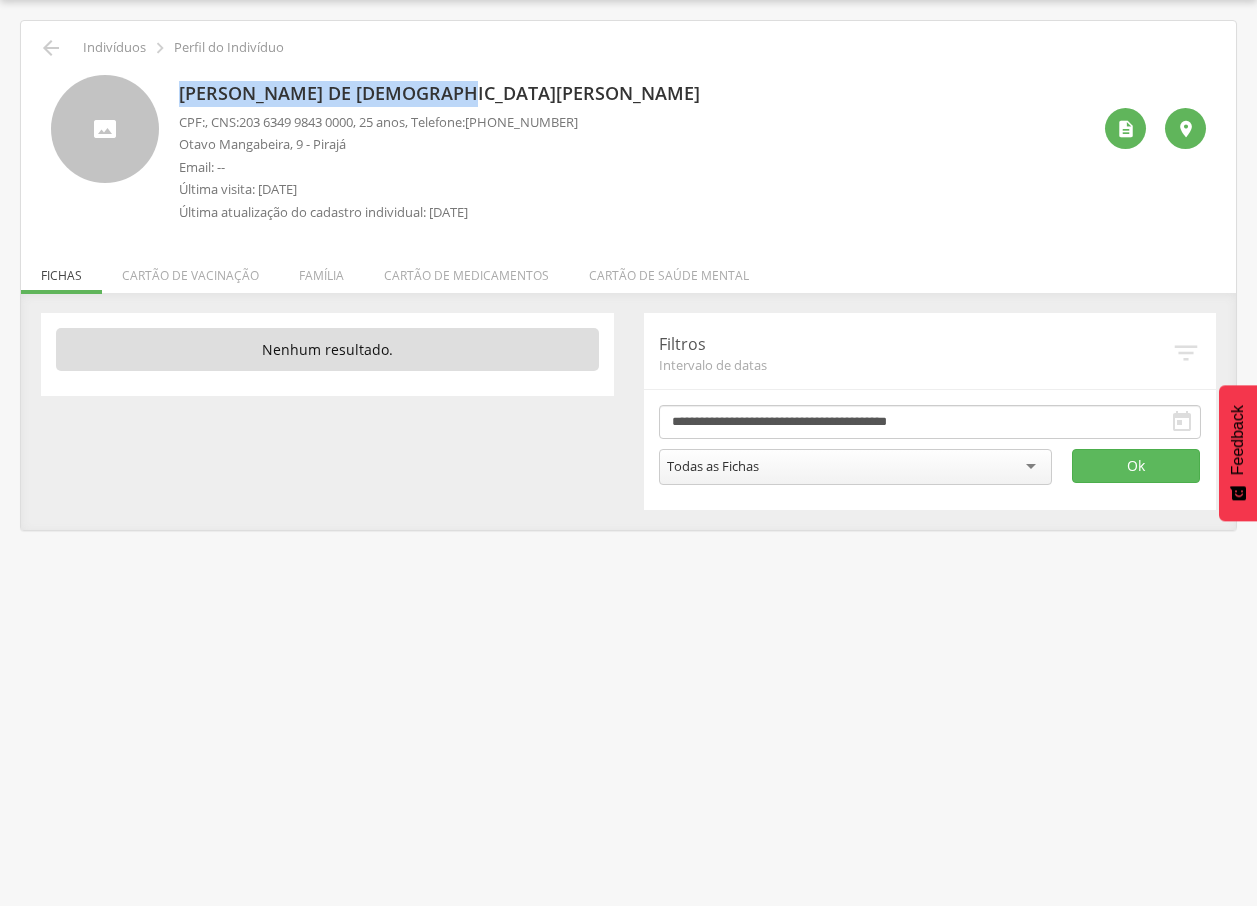 drag, startPoint x: 172, startPoint y: 92, endPoint x: 451, endPoint y: 96, distance: 279.0287 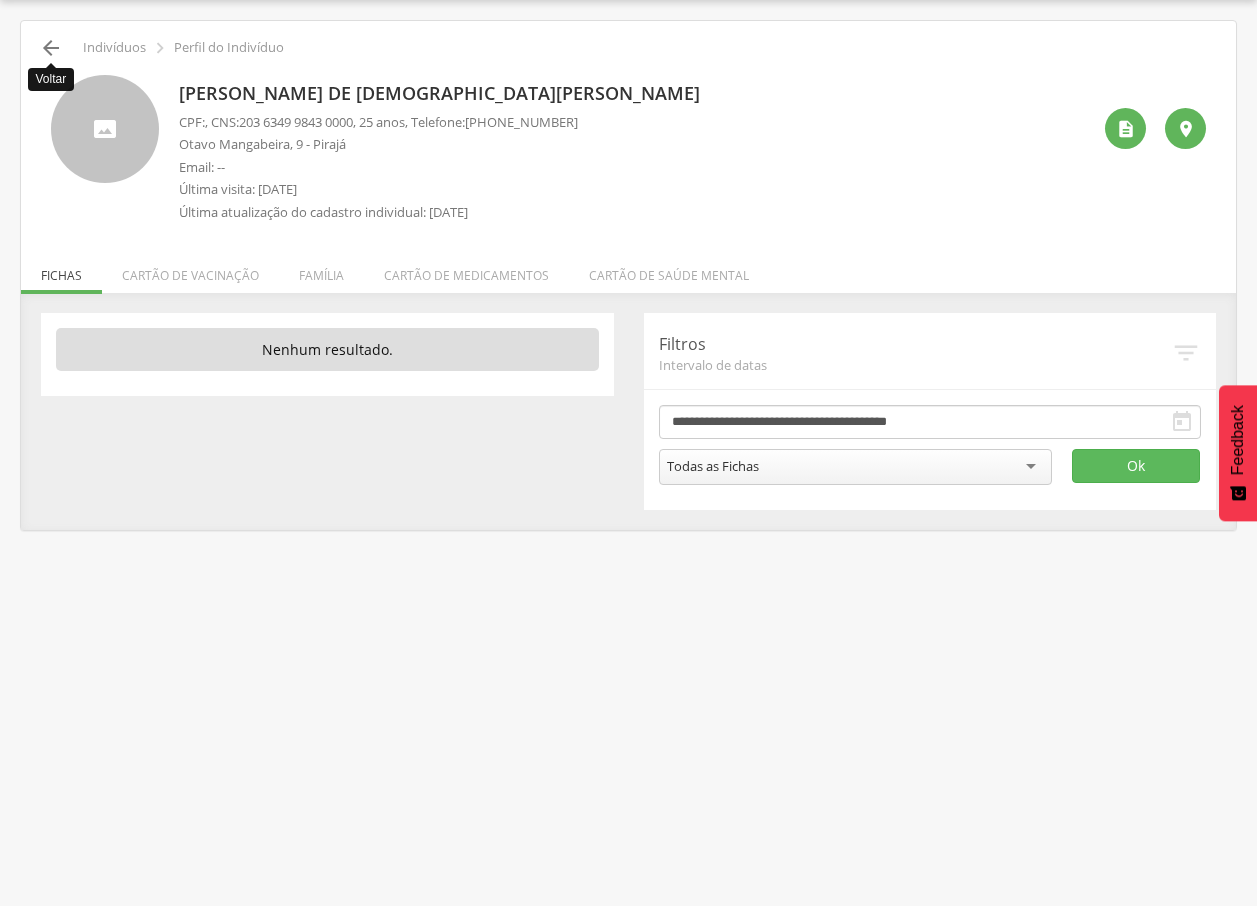 click on "" at bounding box center (51, 48) 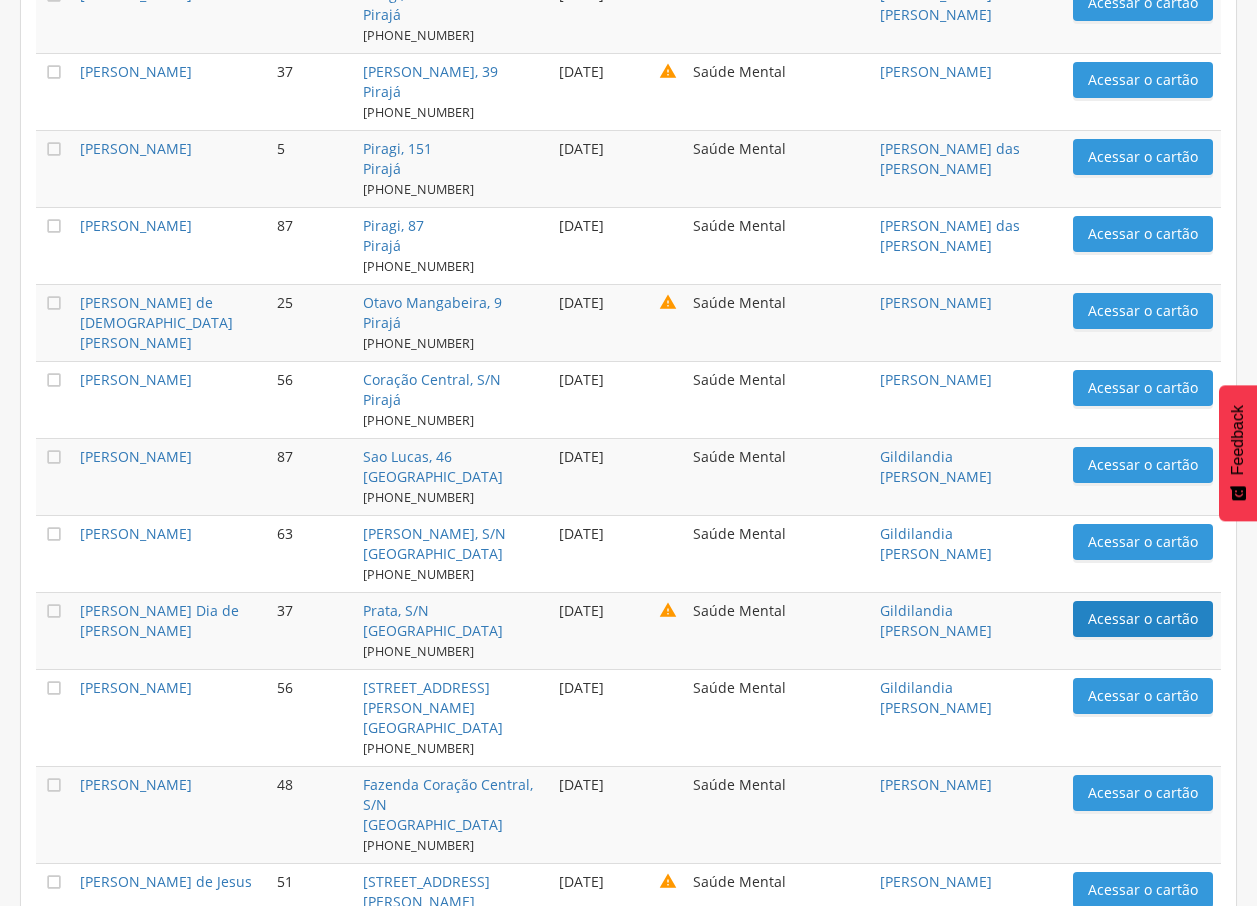 scroll, scrollTop: 1144, scrollLeft: 0, axis: vertical 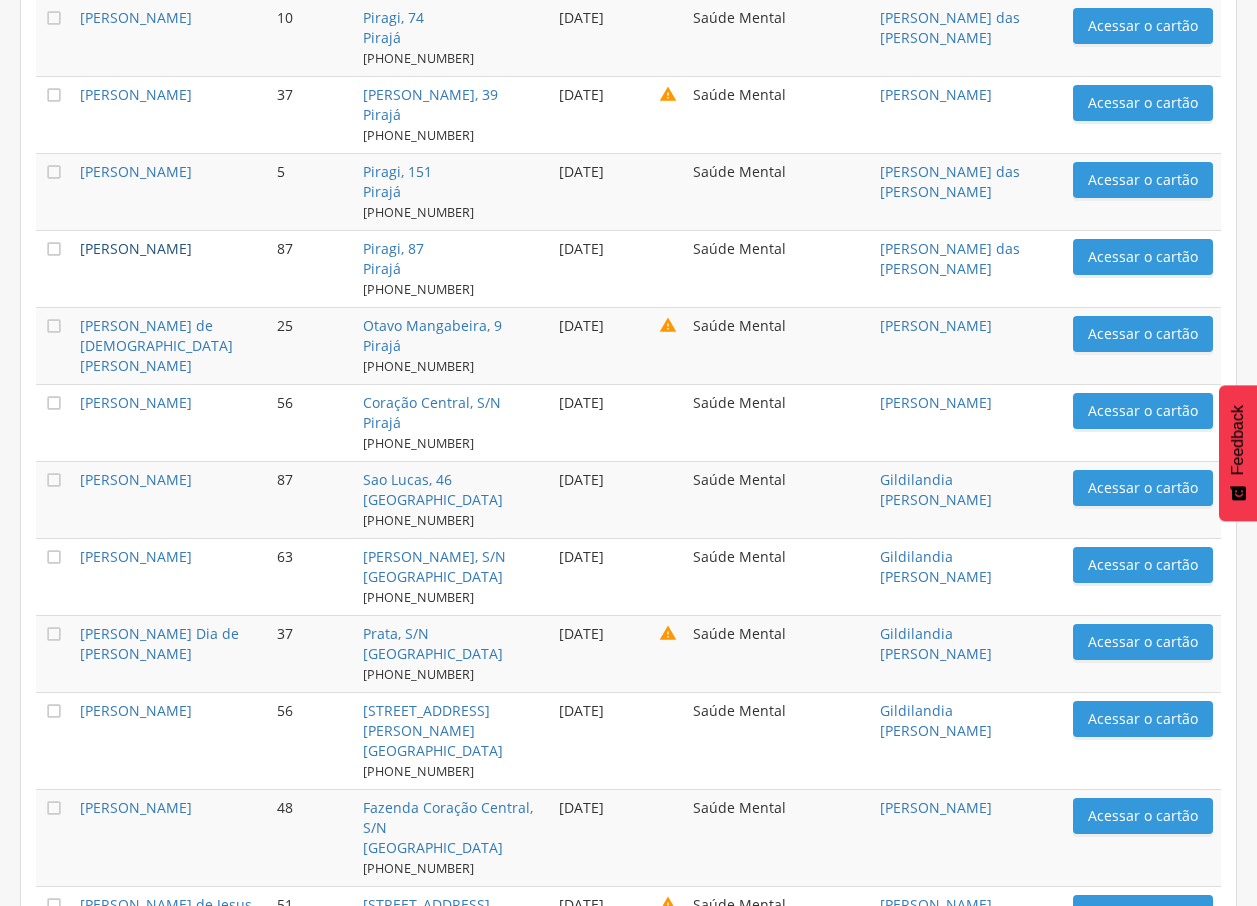 click on "[PERSON_NAME]" at bounding box center [136, 248] 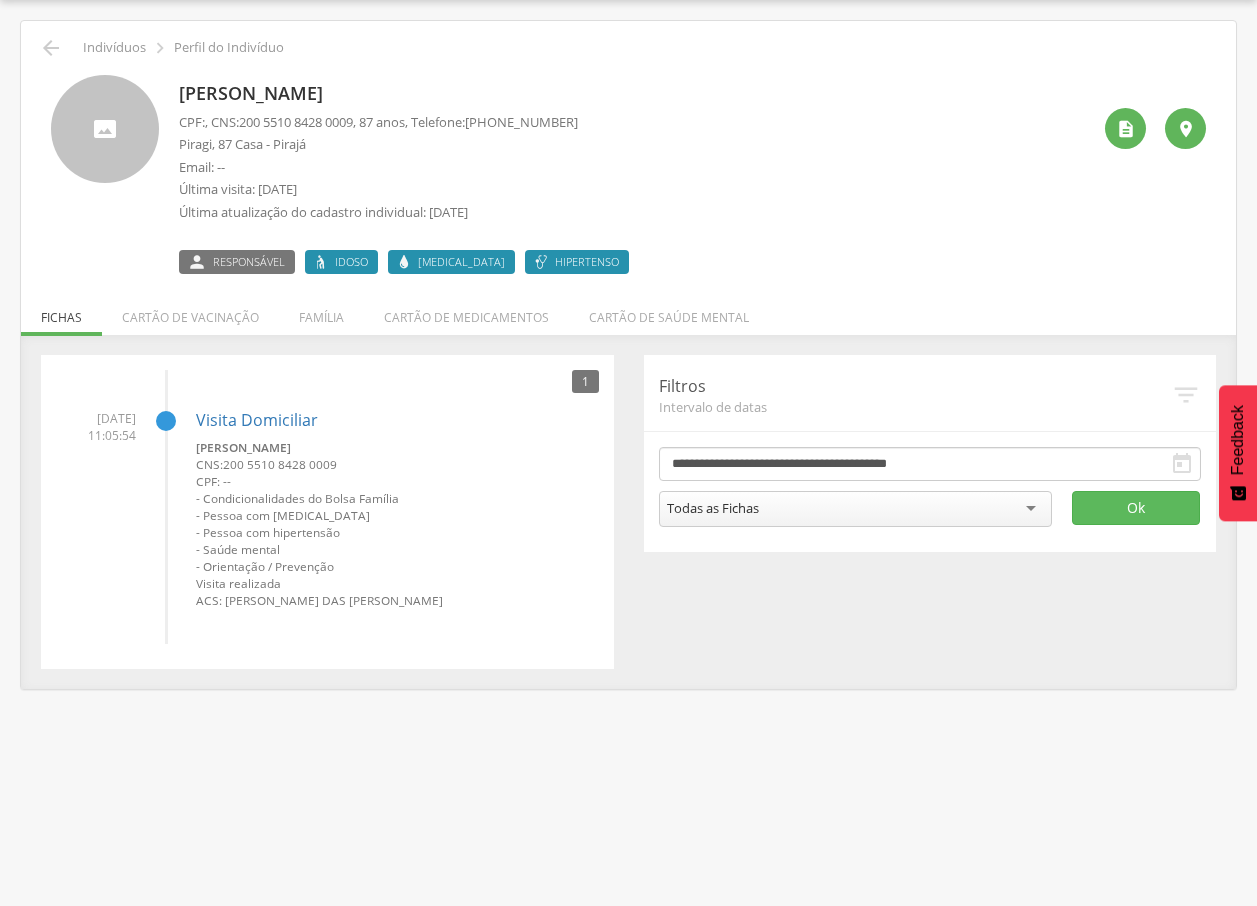 drag, startPoint x: 167, startPoint y: 91, endPoint x: 330, endPoint y: 95, distance: 163.04907 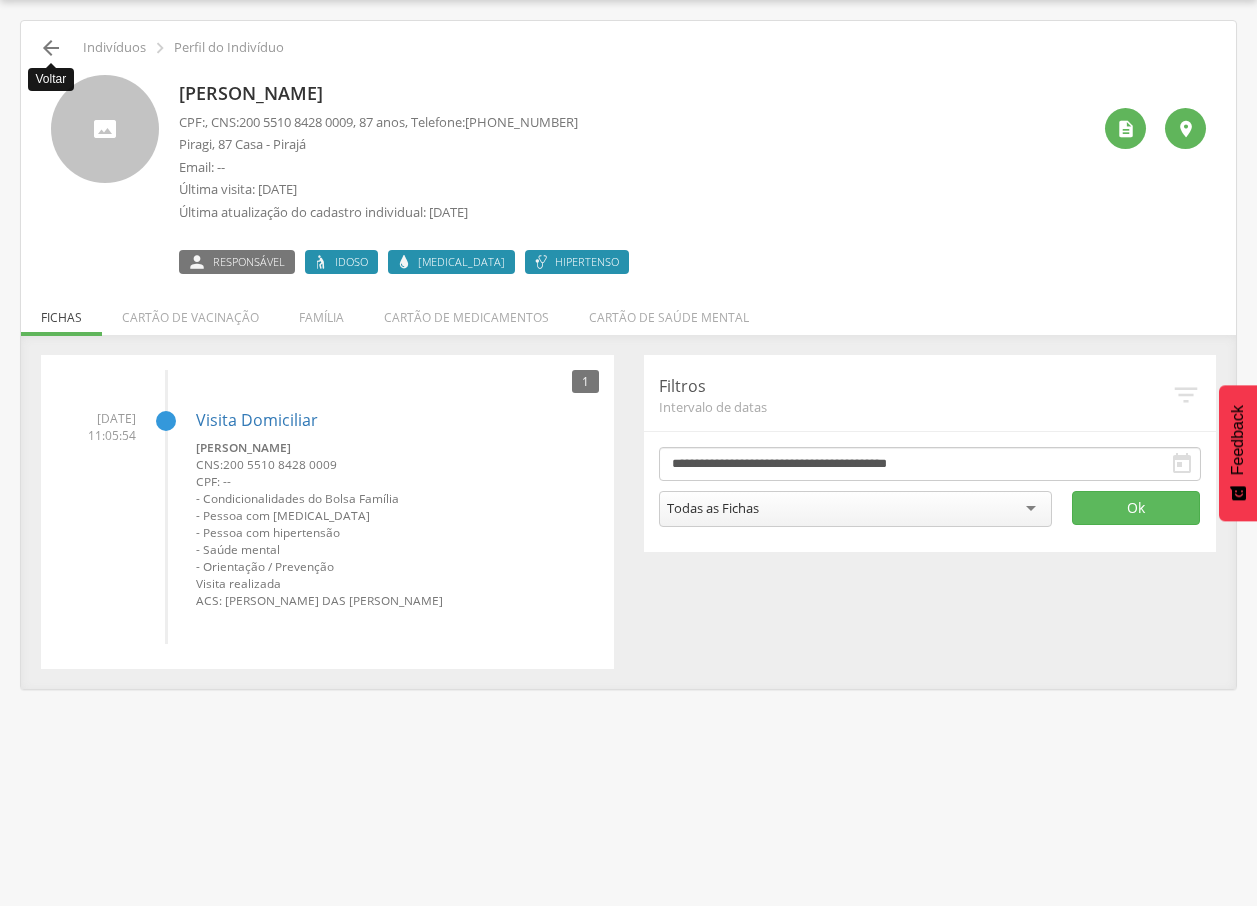 click on "" at bounding box center (51, 48) 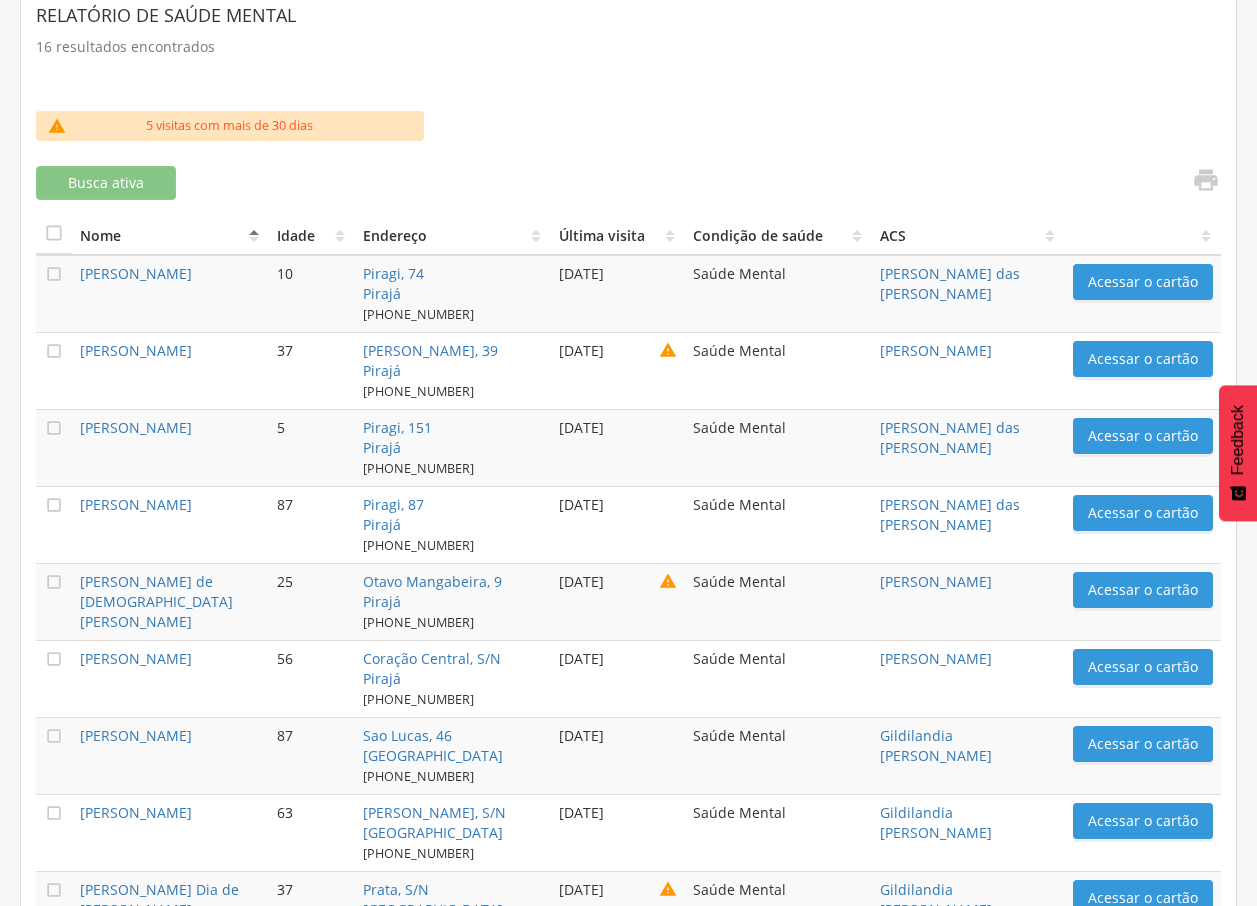 scroll, scrollTop: 894, scrollLeft: 0, axis: vertical 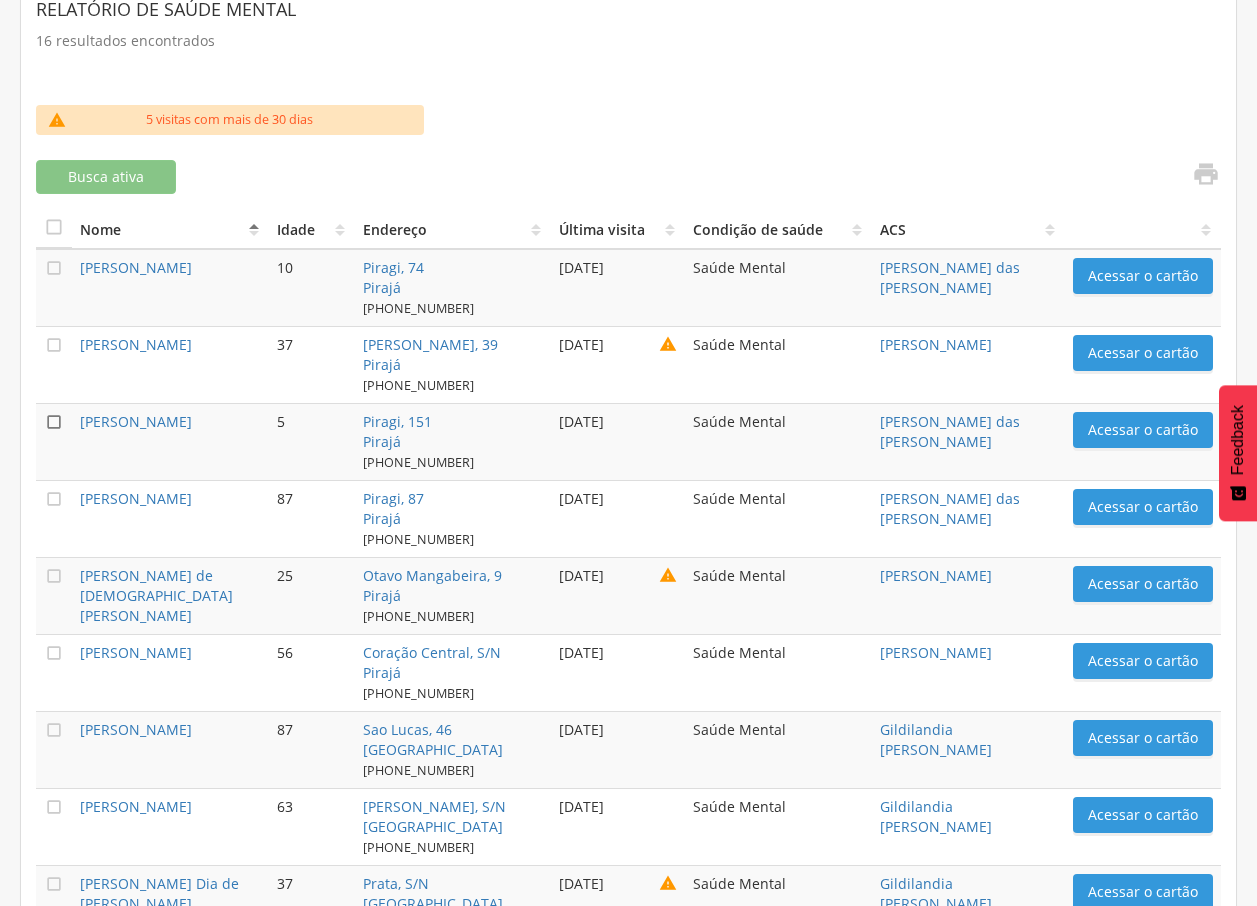 click on "" at bounding box center (54, 422) 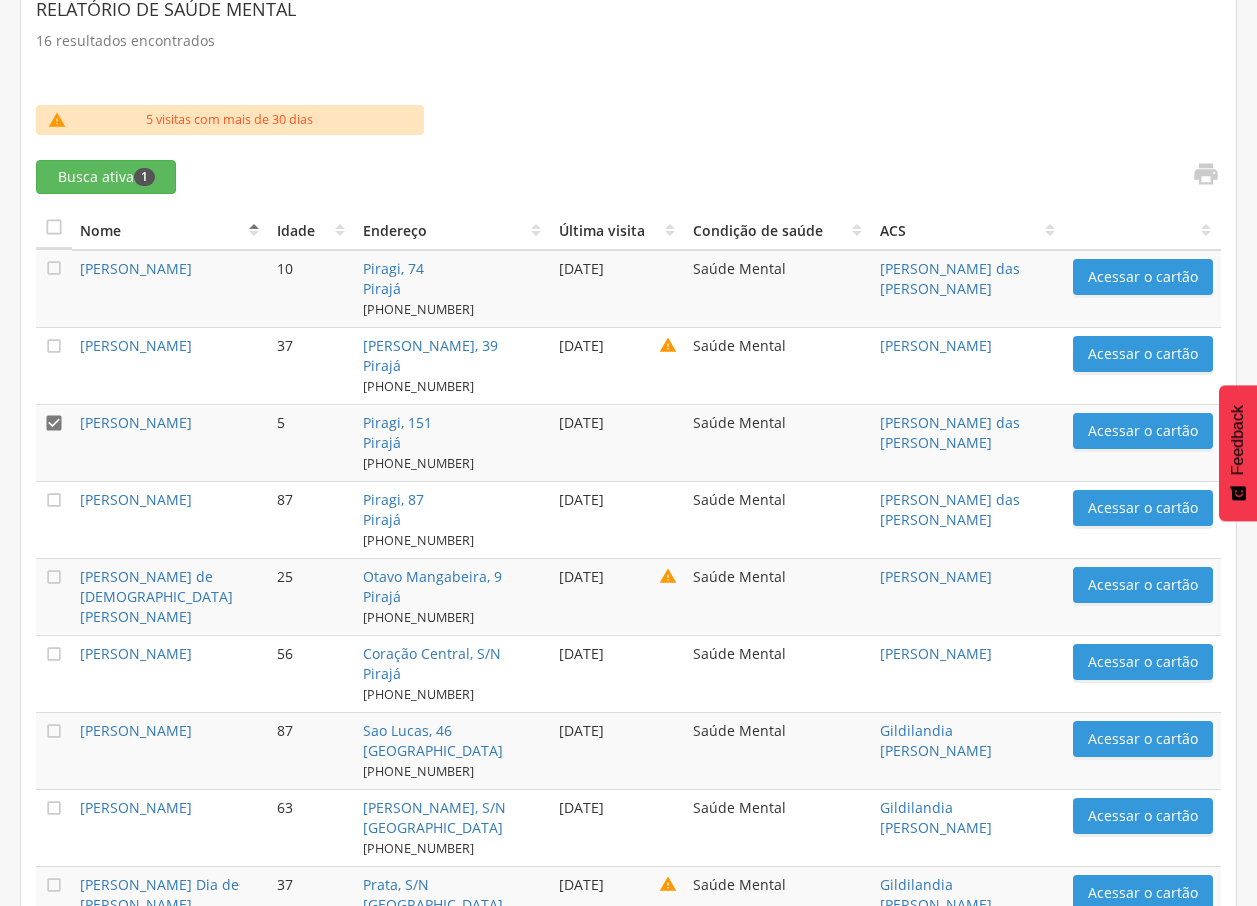click on "" at bounding box center [54, 423] 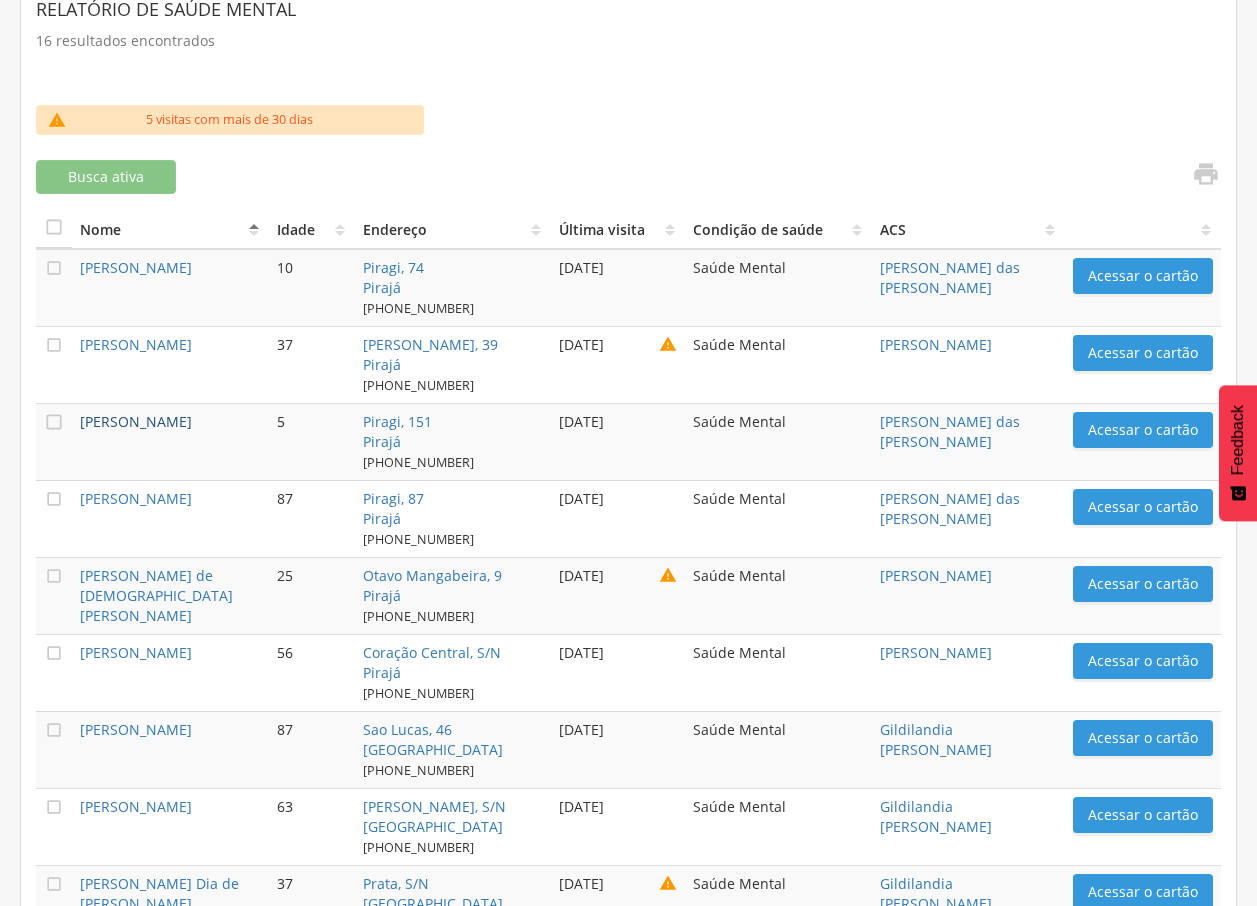 click on "[PERSON_NAME]" at bounding box center (136, 421) 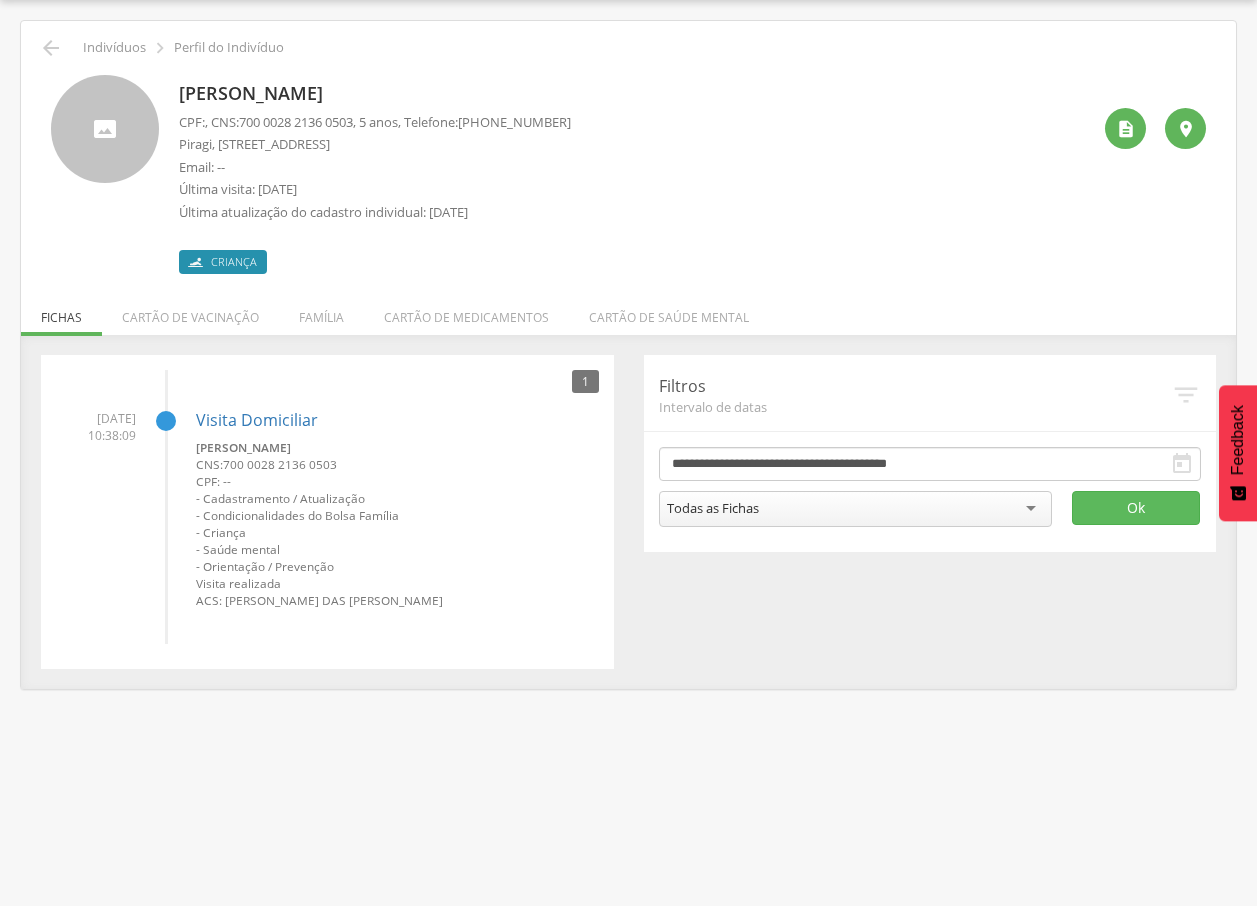 drag, startPoint x: 178, startPoint y: 88, endPoint x: 379, endPoint y: 93, distance: 201.06218 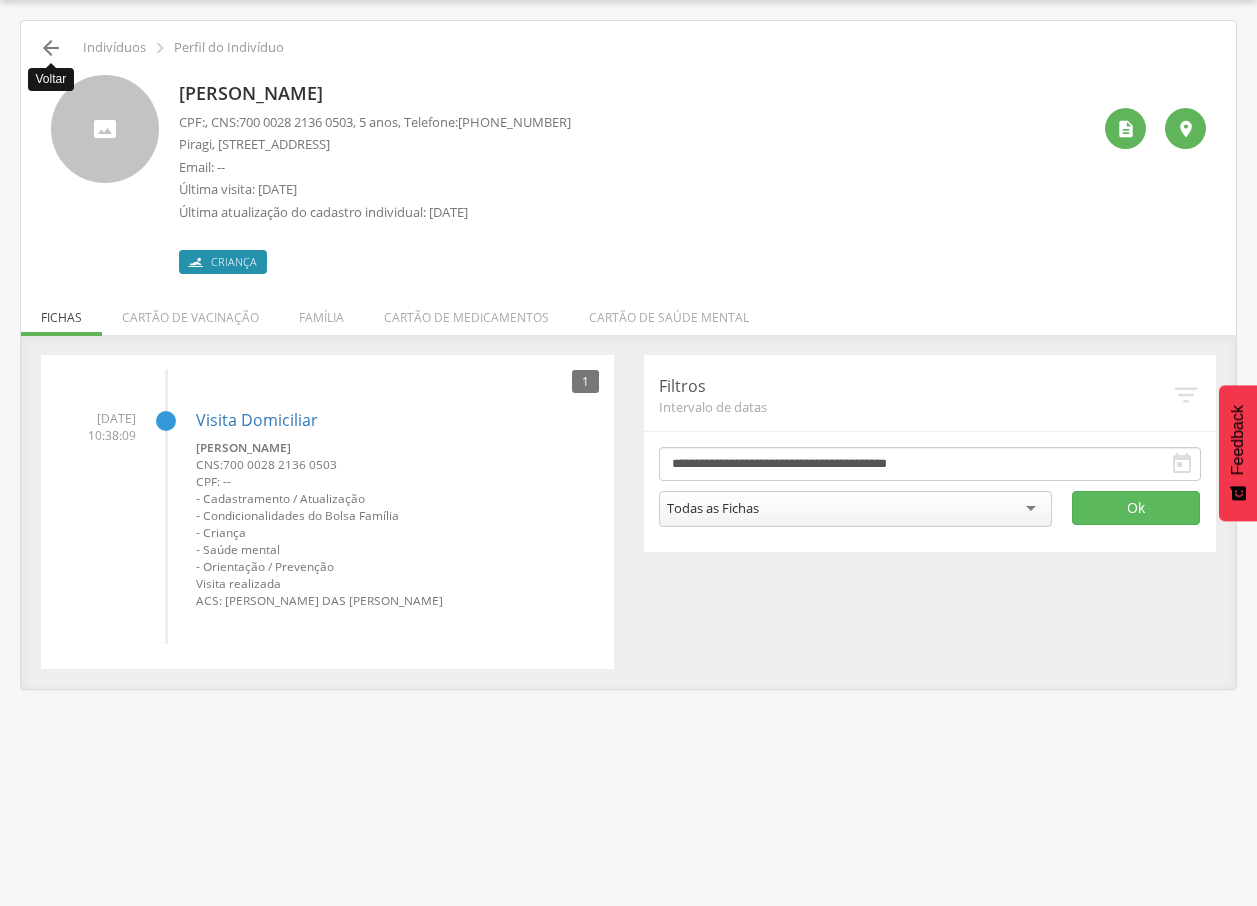 click on "" at bounding box center (51, 48) 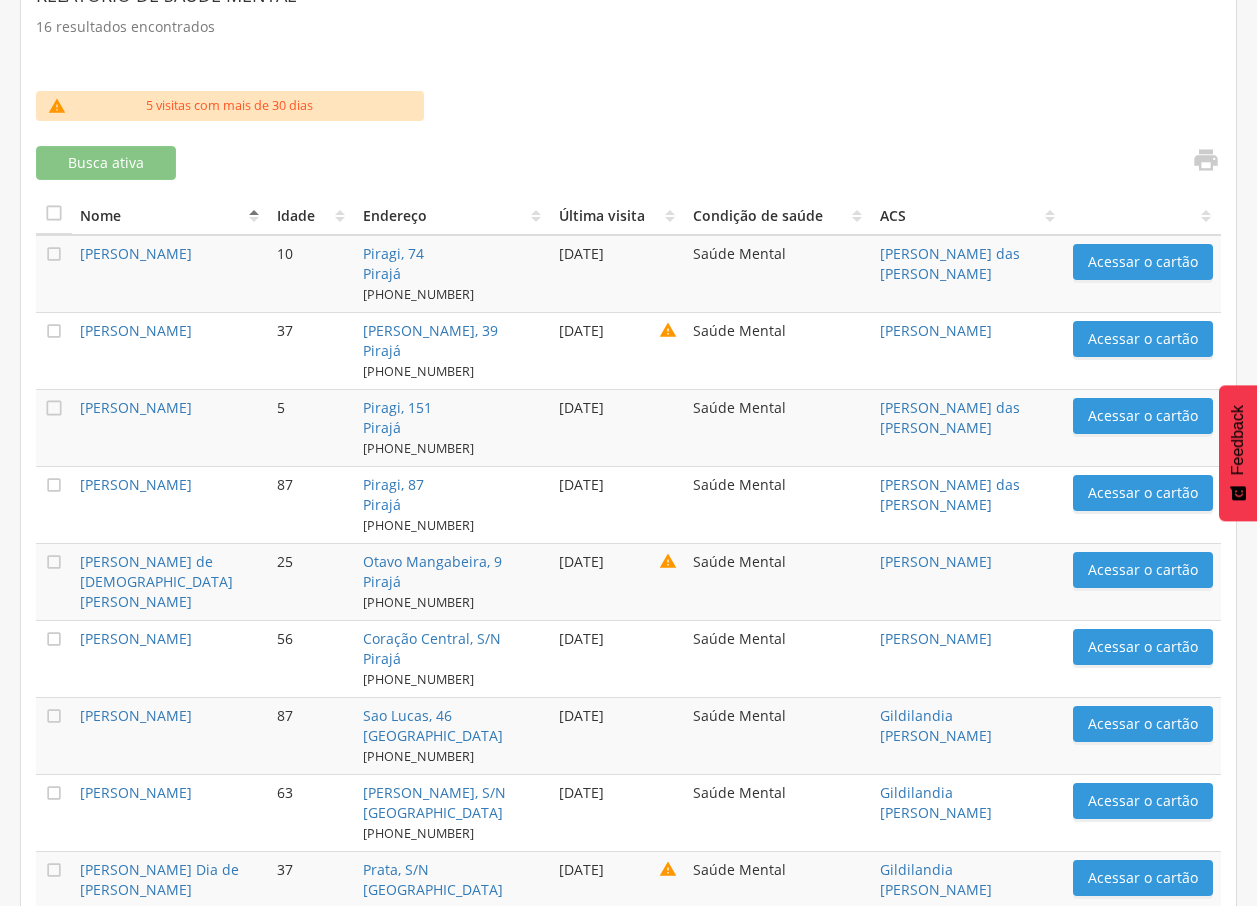 scroll, scrollTop: 934, scrollLeft: 0, axis: vertical 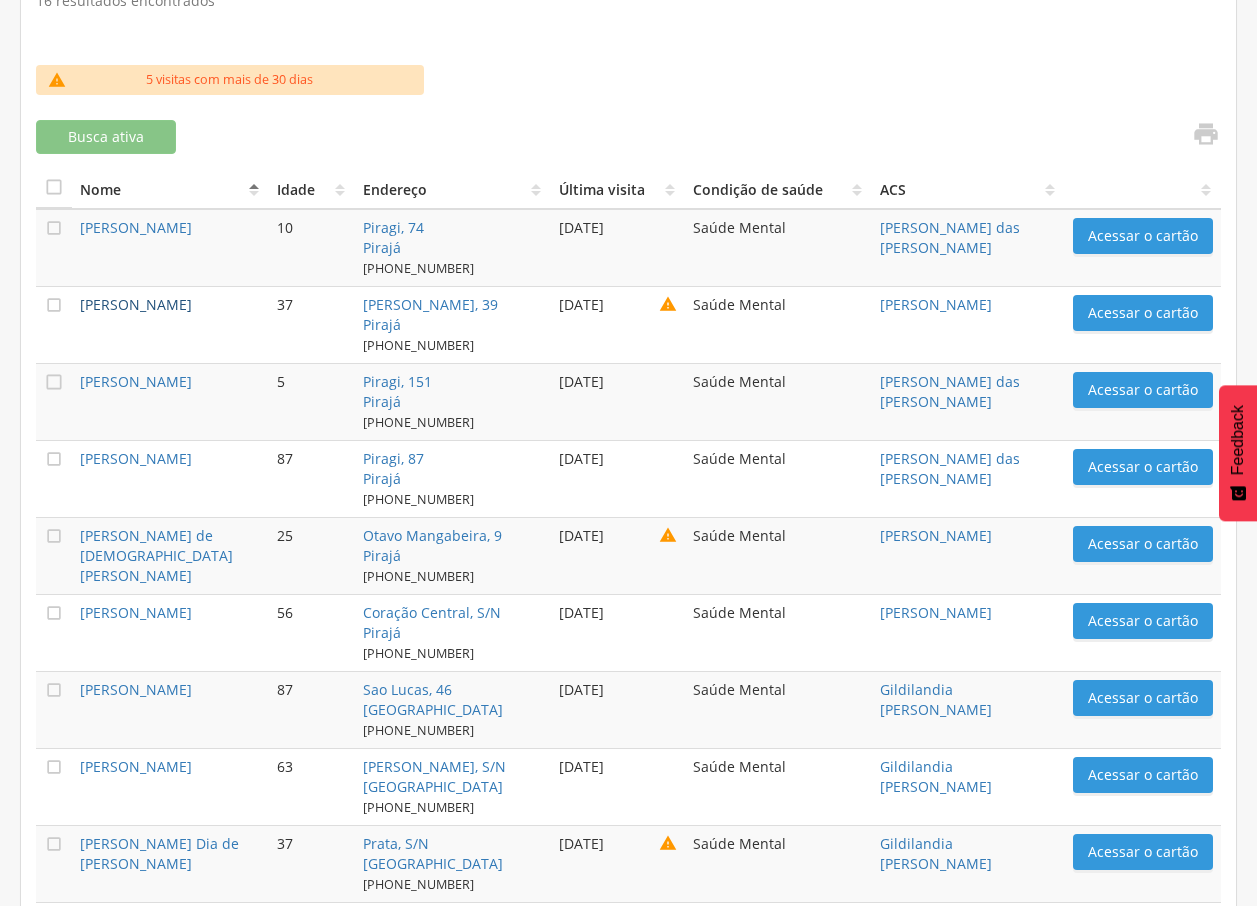 click on "[PERSON_NAME]" at bounding box center (136, 304) 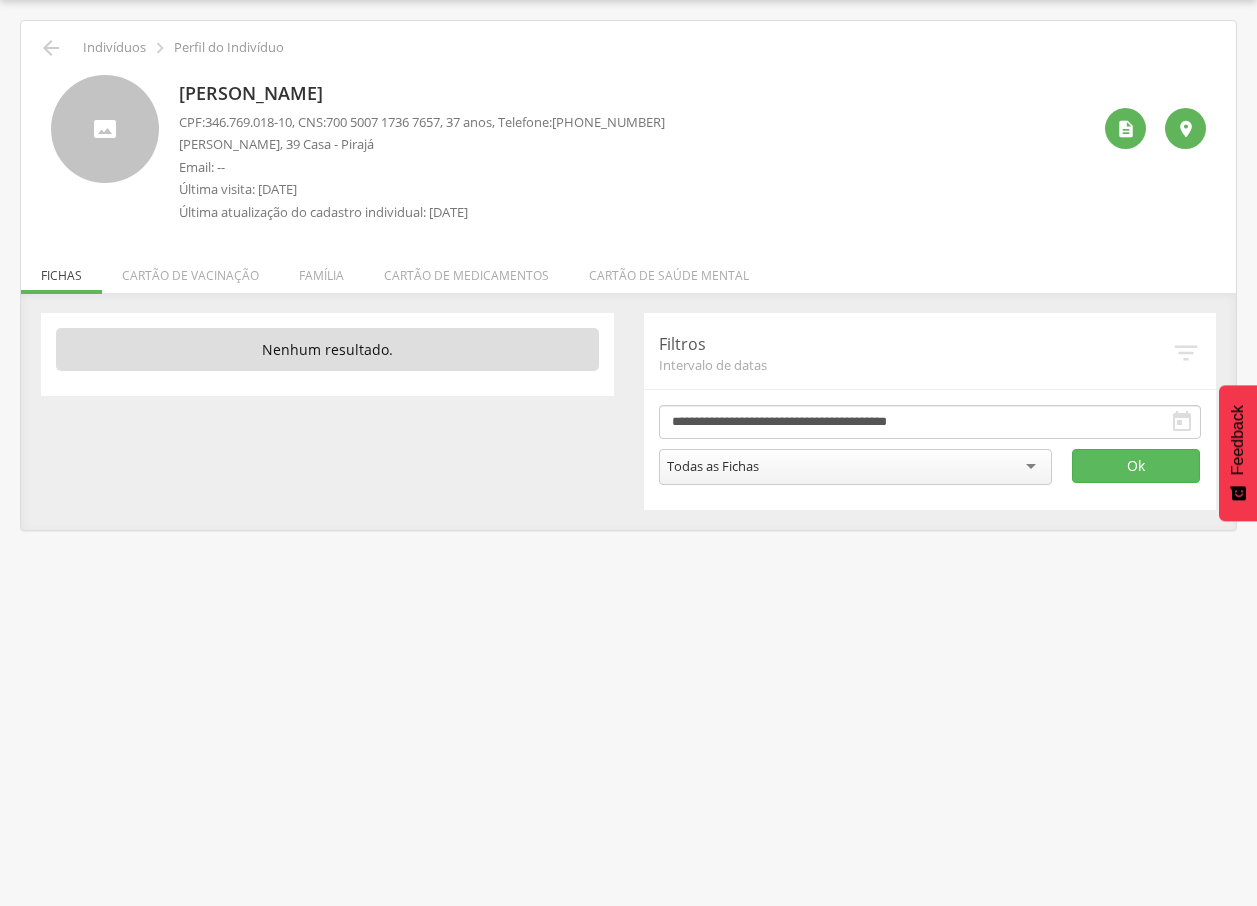 drag, startPoint x: 193, startPoint y: 94, endPoint x: 368, endPoint y: 103, distance: 175.23128 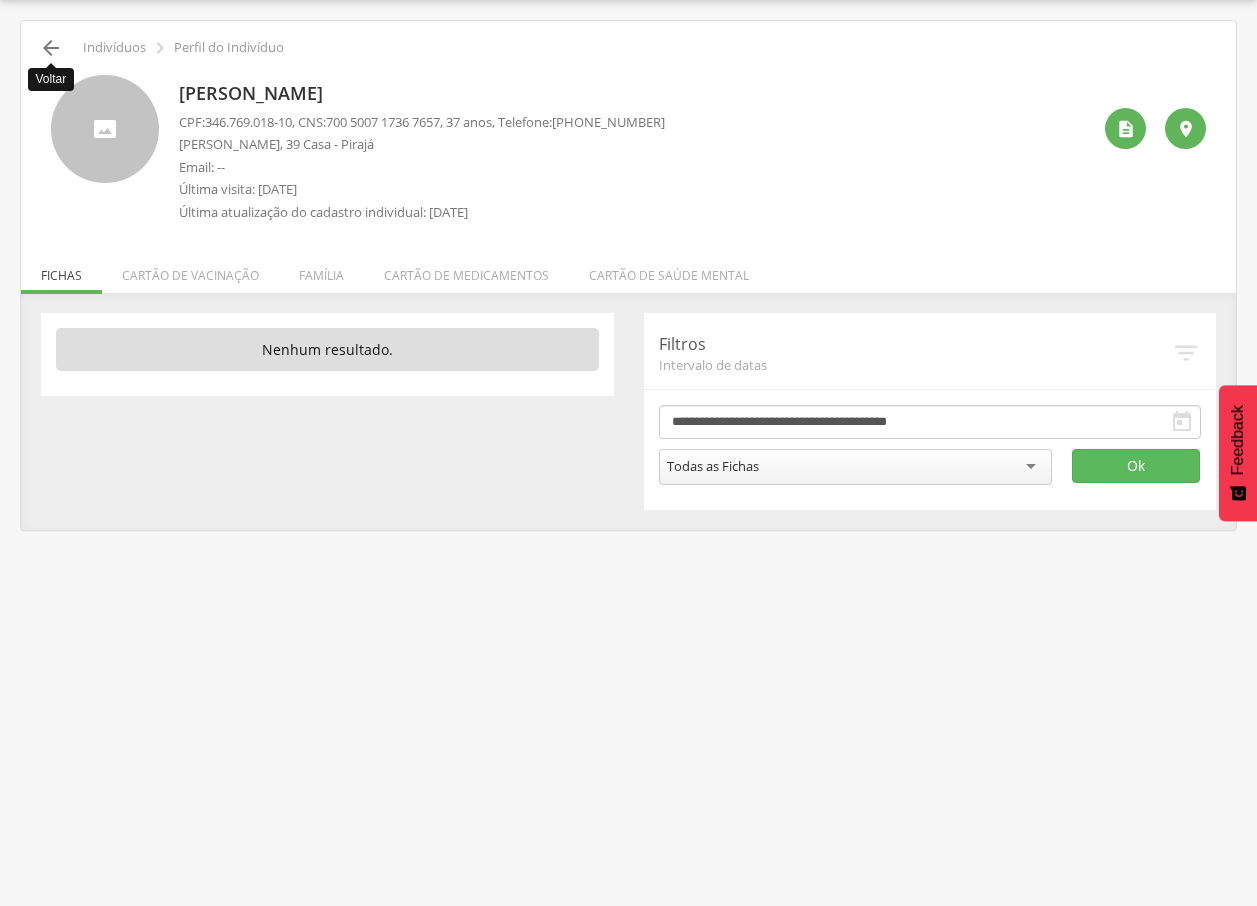 click on "" at bounding box center [51, 48] 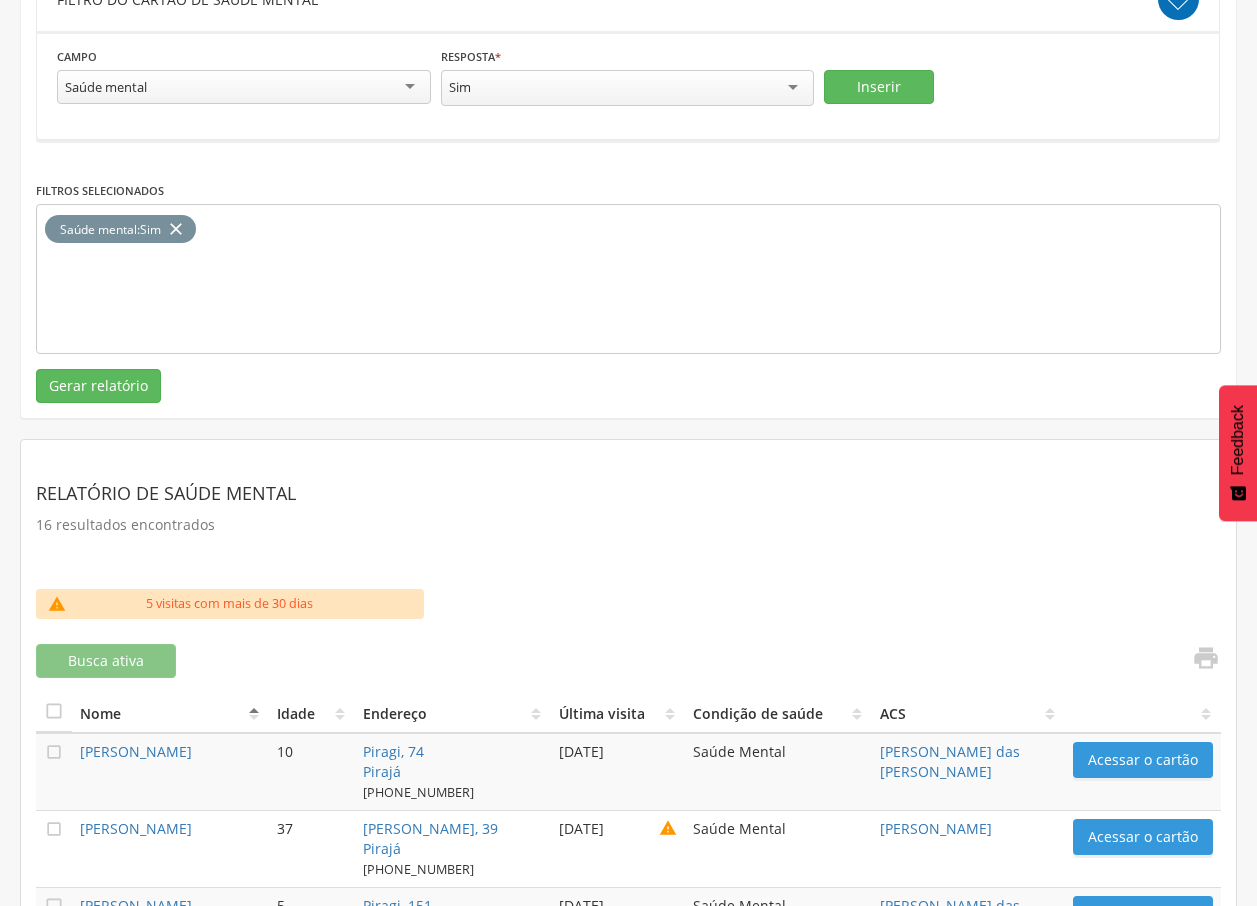 scroll, scrollTop: 413, scrollLeft: 0, axis: vertical 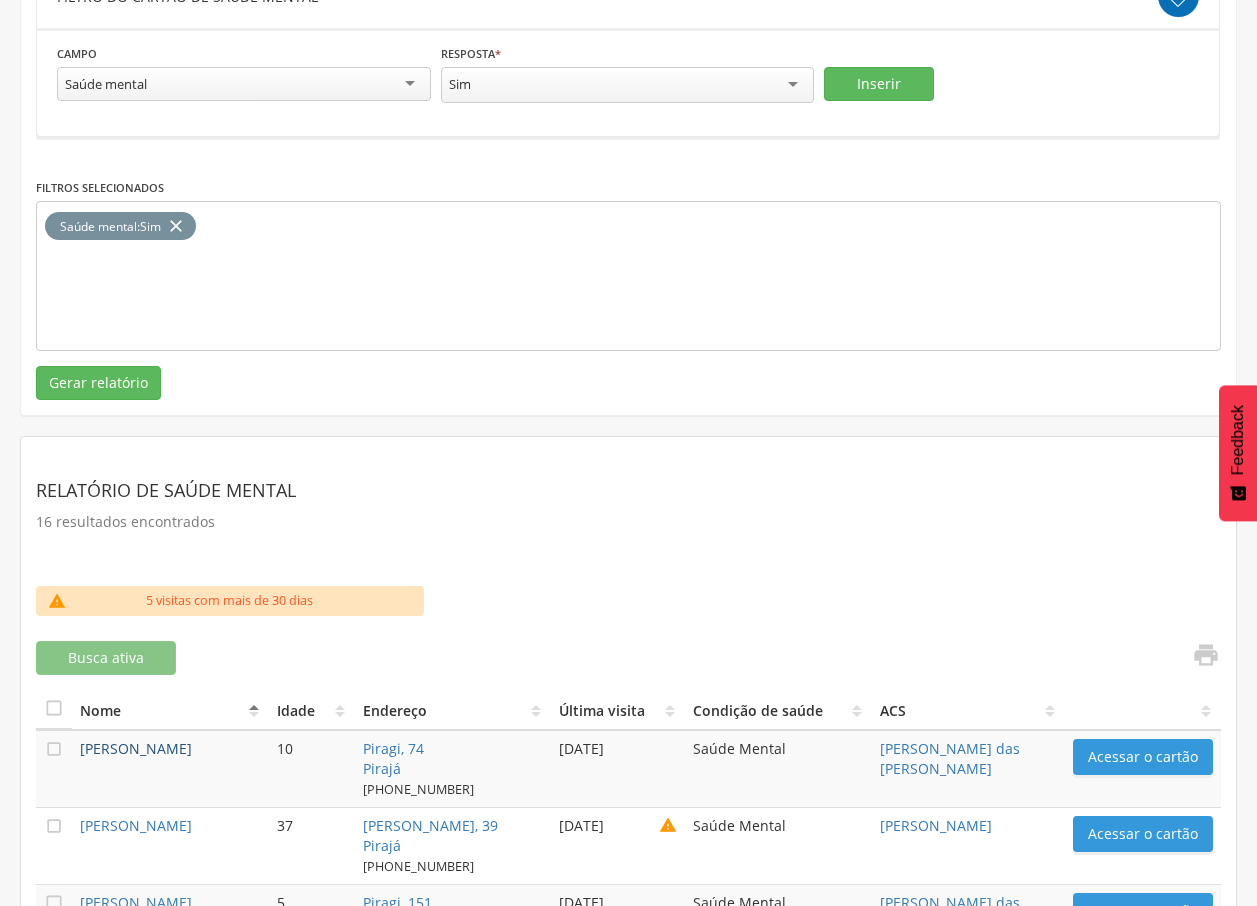 click on "[PERSON_NAME]" at bounding box center [136, 748] 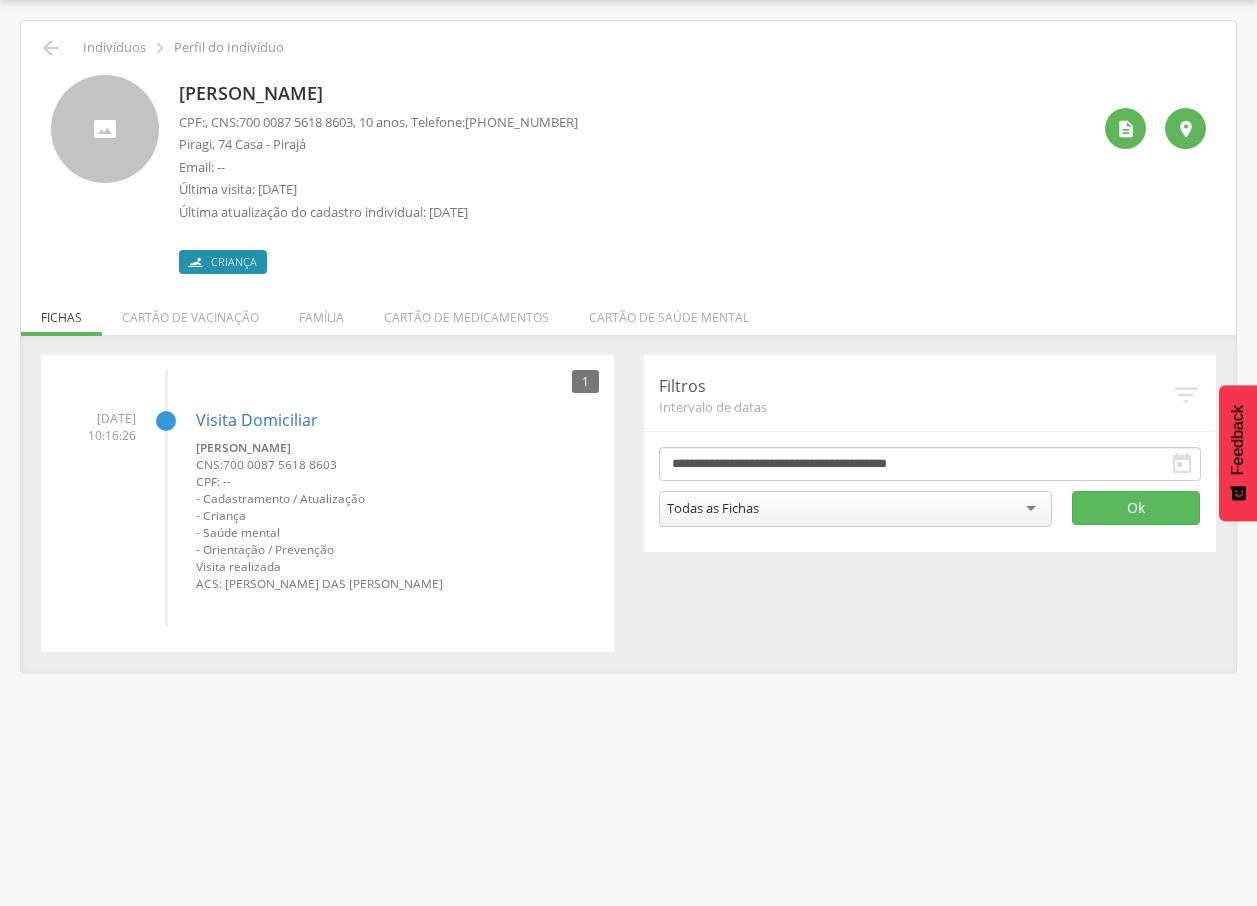 drag, startPoint x: 178, startPoint y: 89, endPoint x: 443, endPoint y: 84, distance: 265.04718 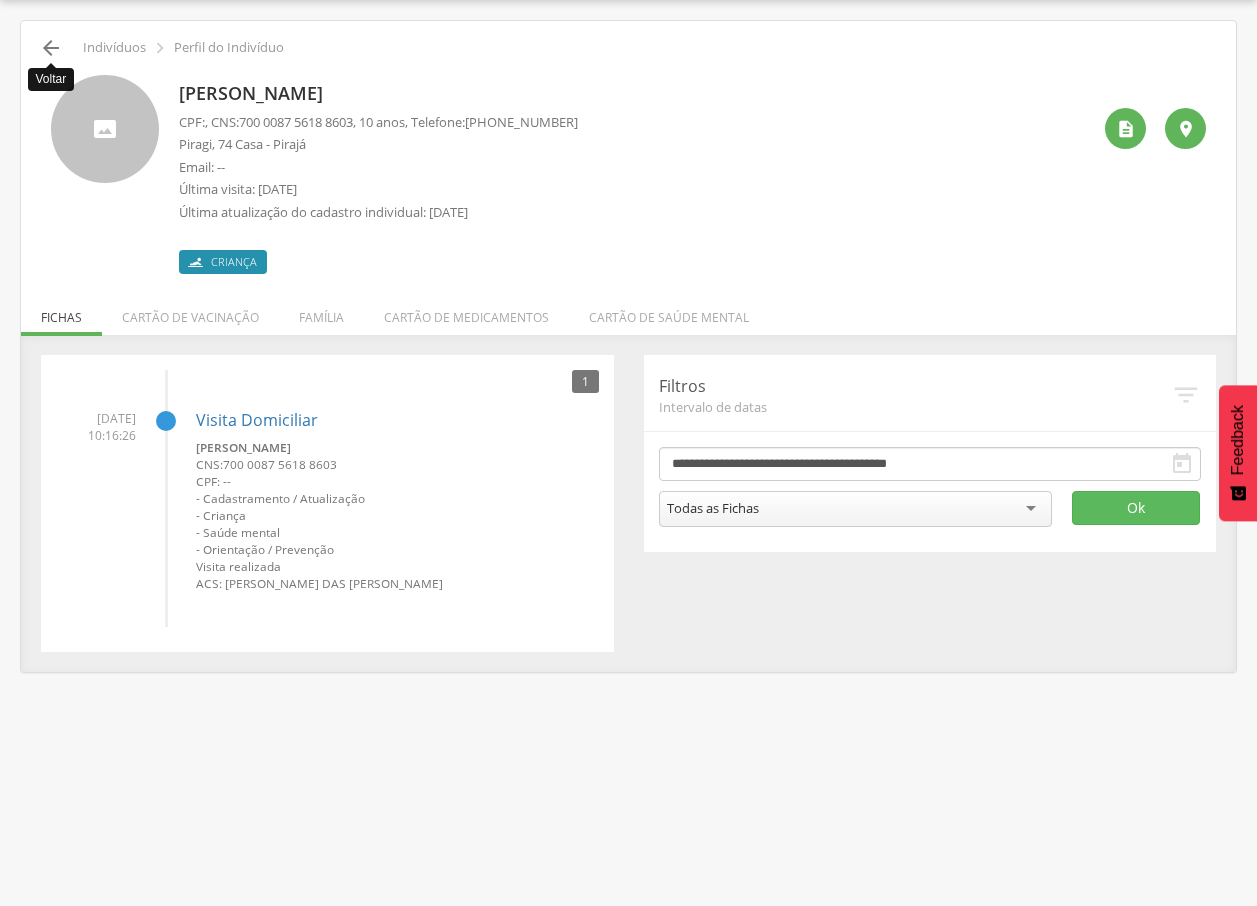 click on "" at bounding box center [51, 48] 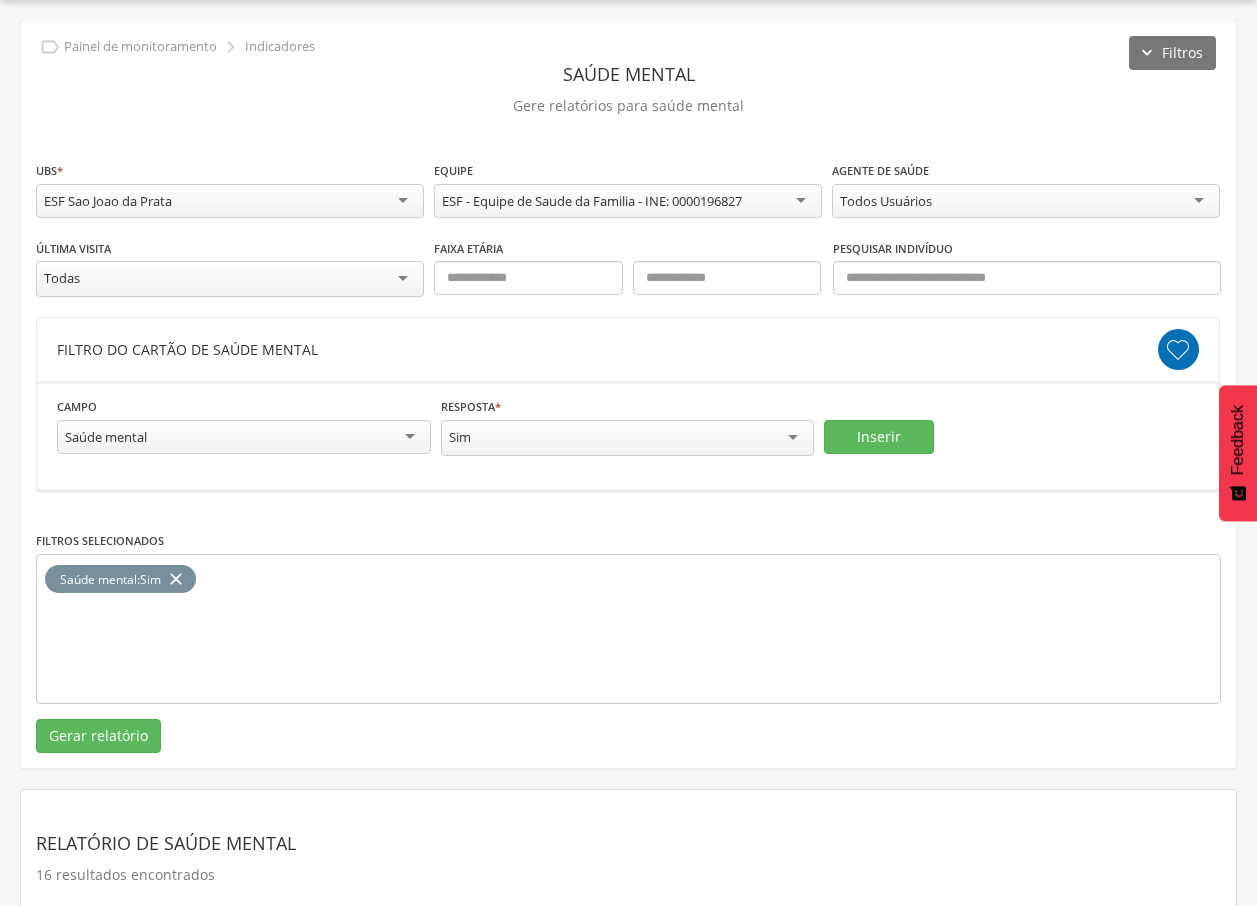 scroll, scrollTop: 0, scrollLeft: 0, axis: both 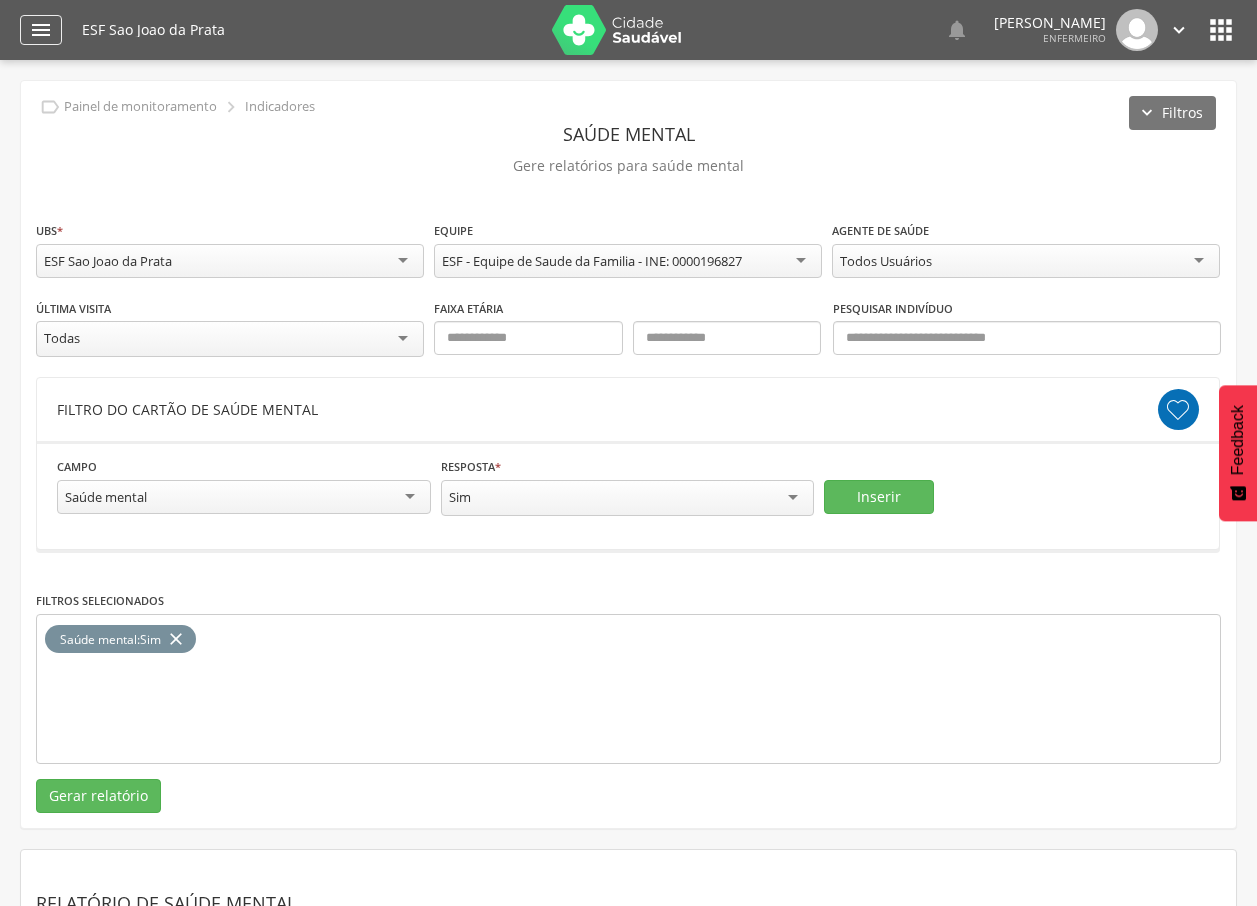 click on "" at bounding box center (41, 30) 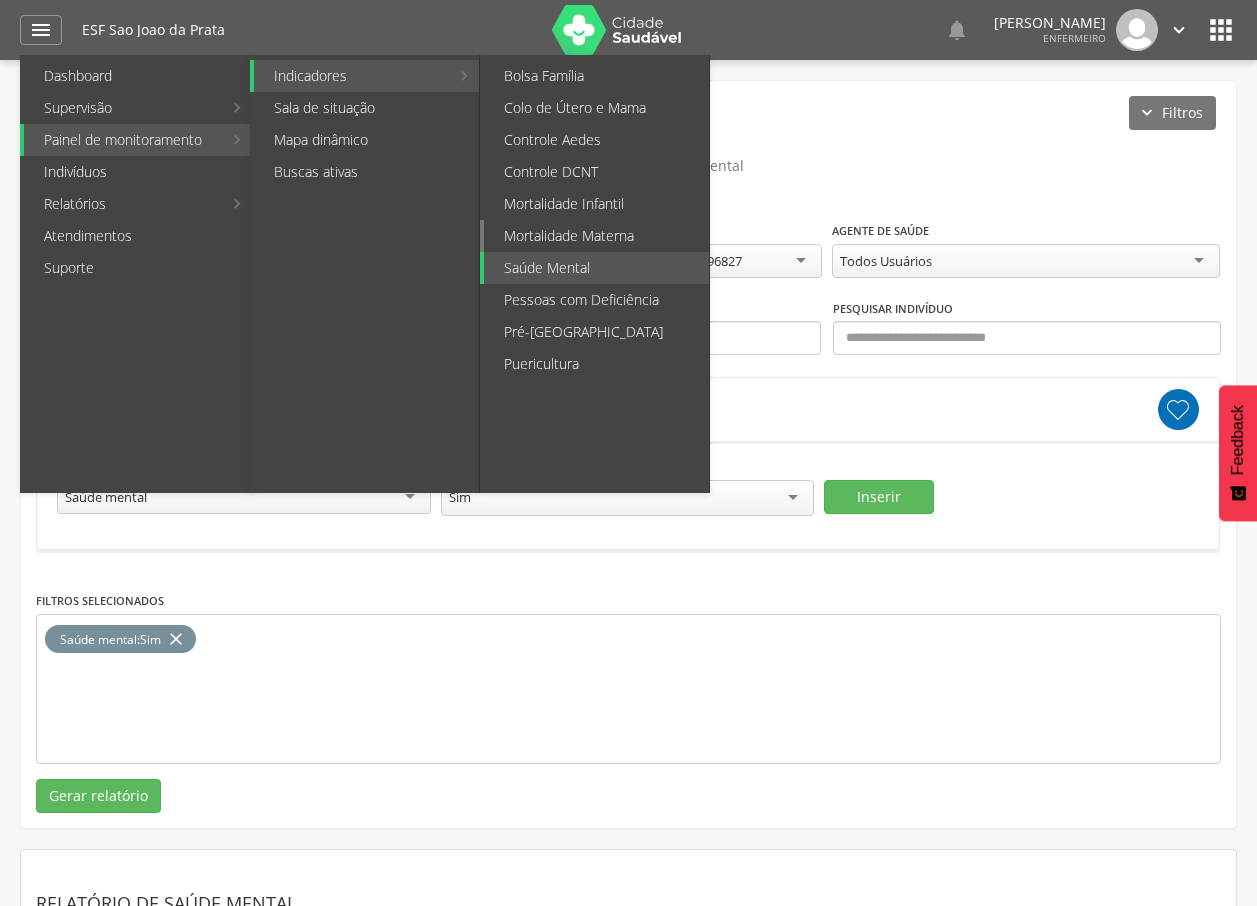click on "Mortalidade Materna" at bounding box center [596, 236] 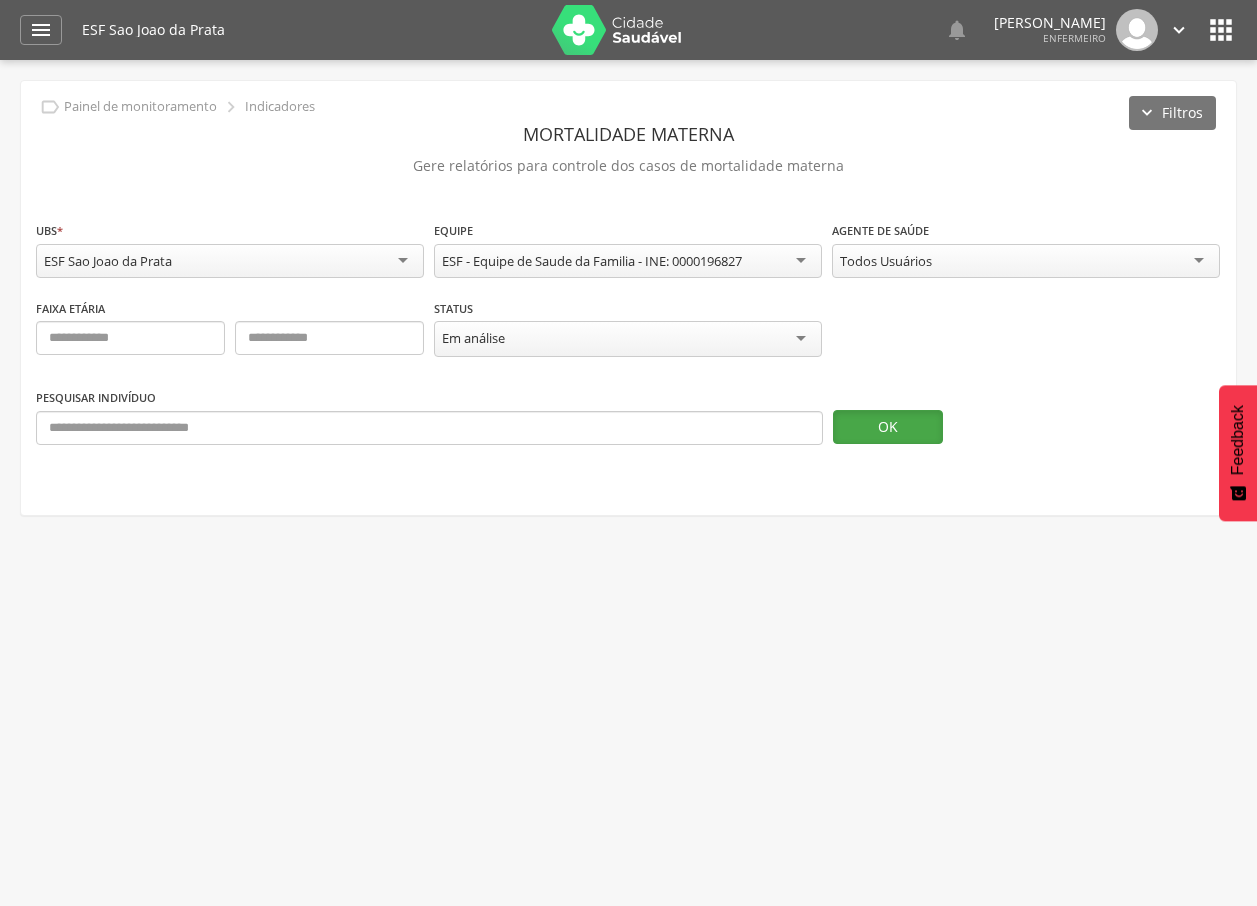 click on "OK" at bounding box center (888, 427) 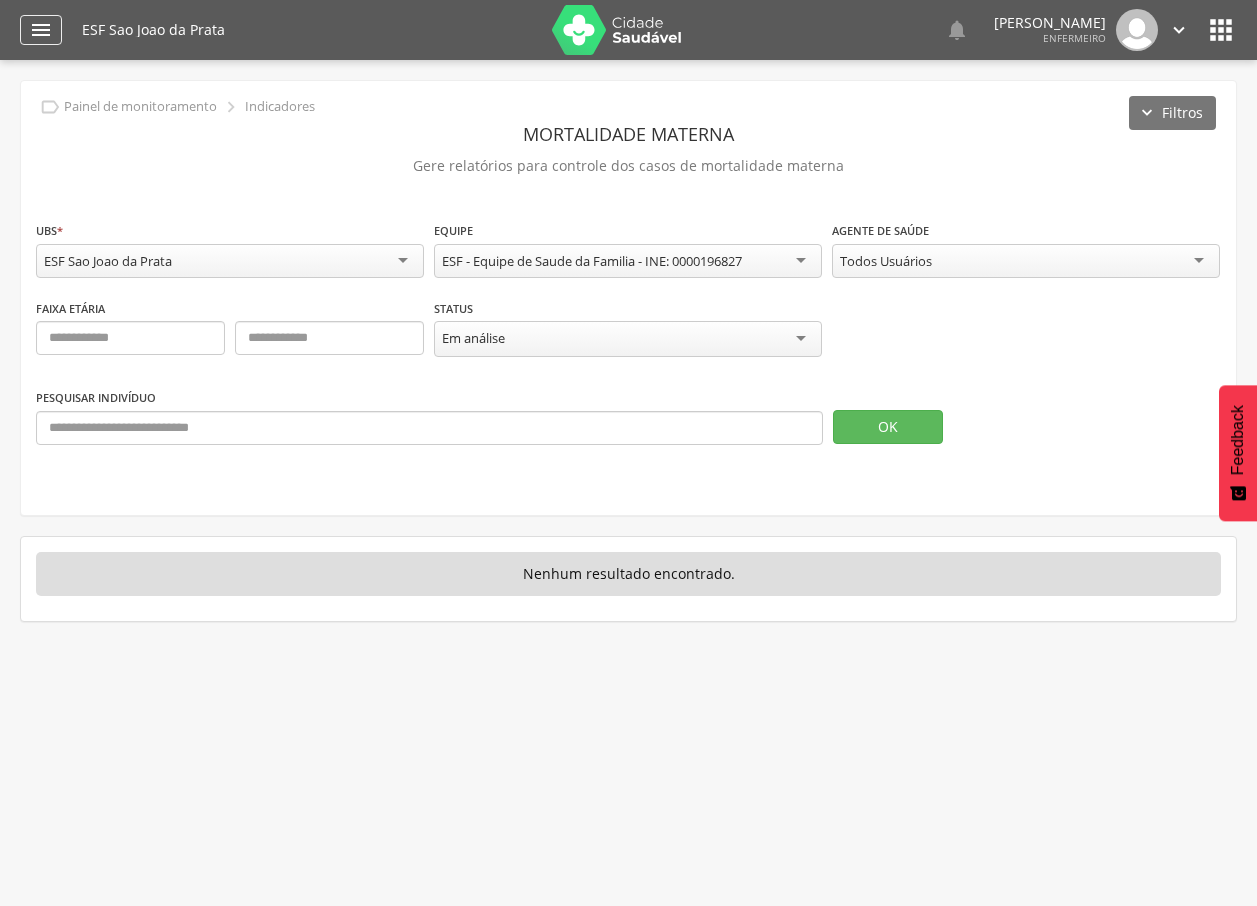 click on "" at bounding box center [41, 30] 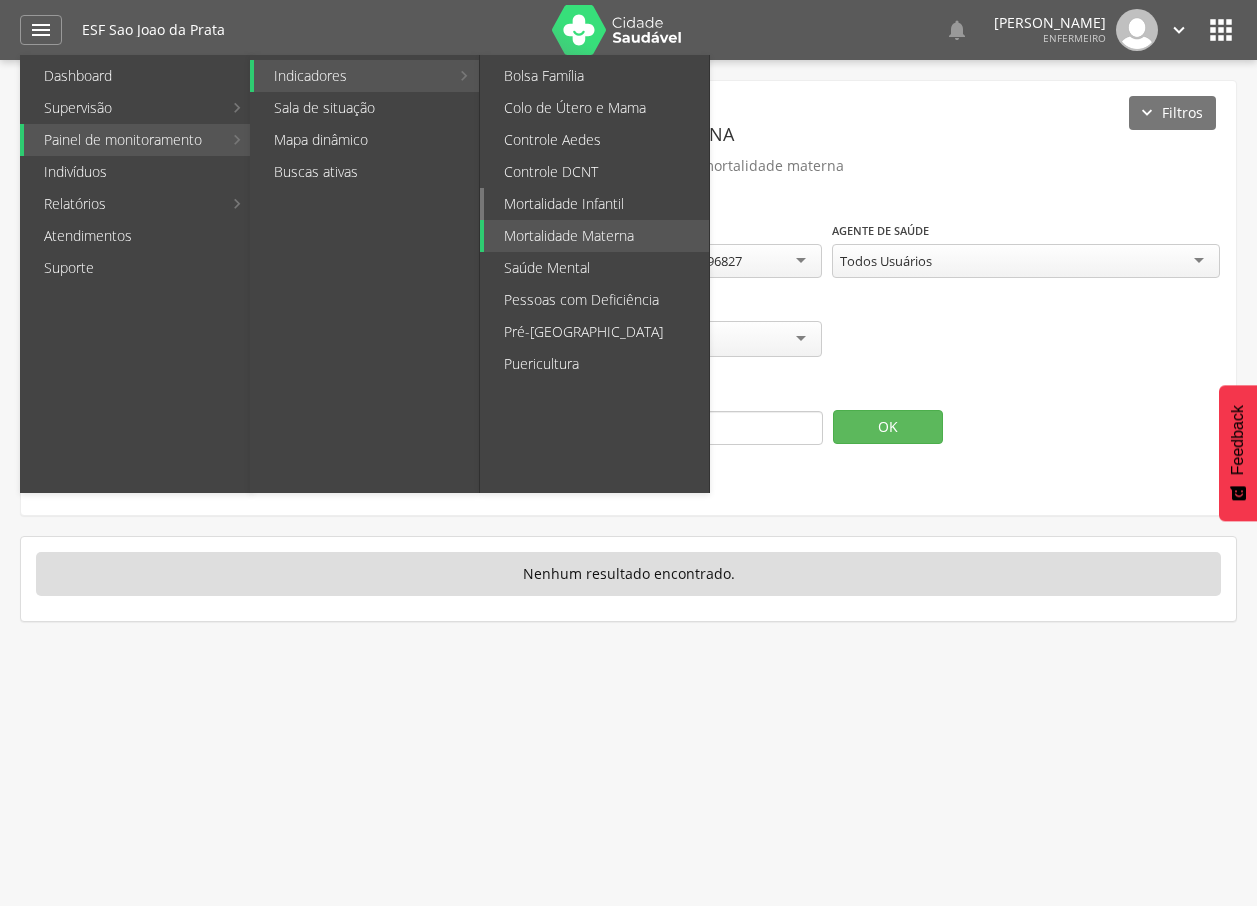 click on "Mortalidade Infantil" at bounding box center (596, 204) 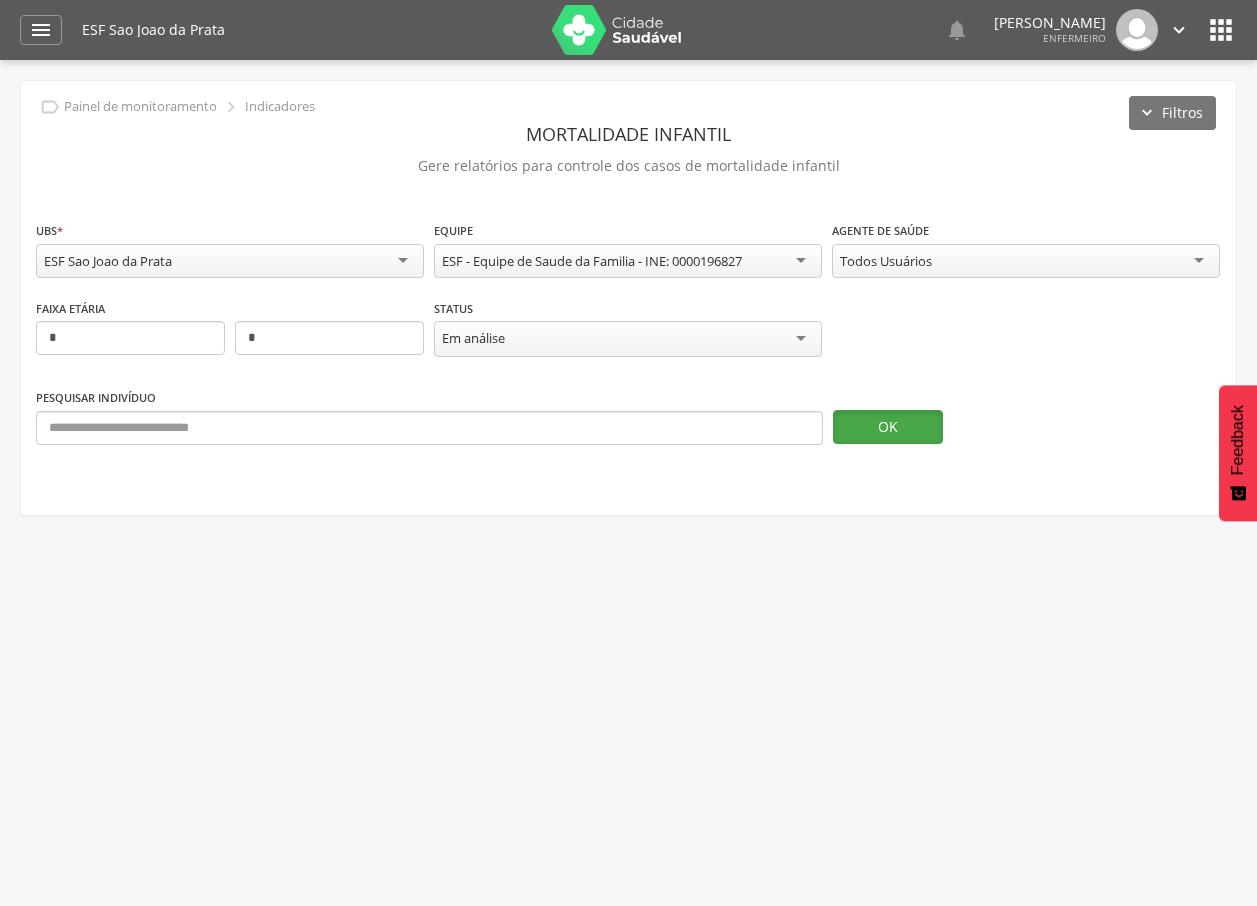 click on "OK" at bounding box center [888, 427] 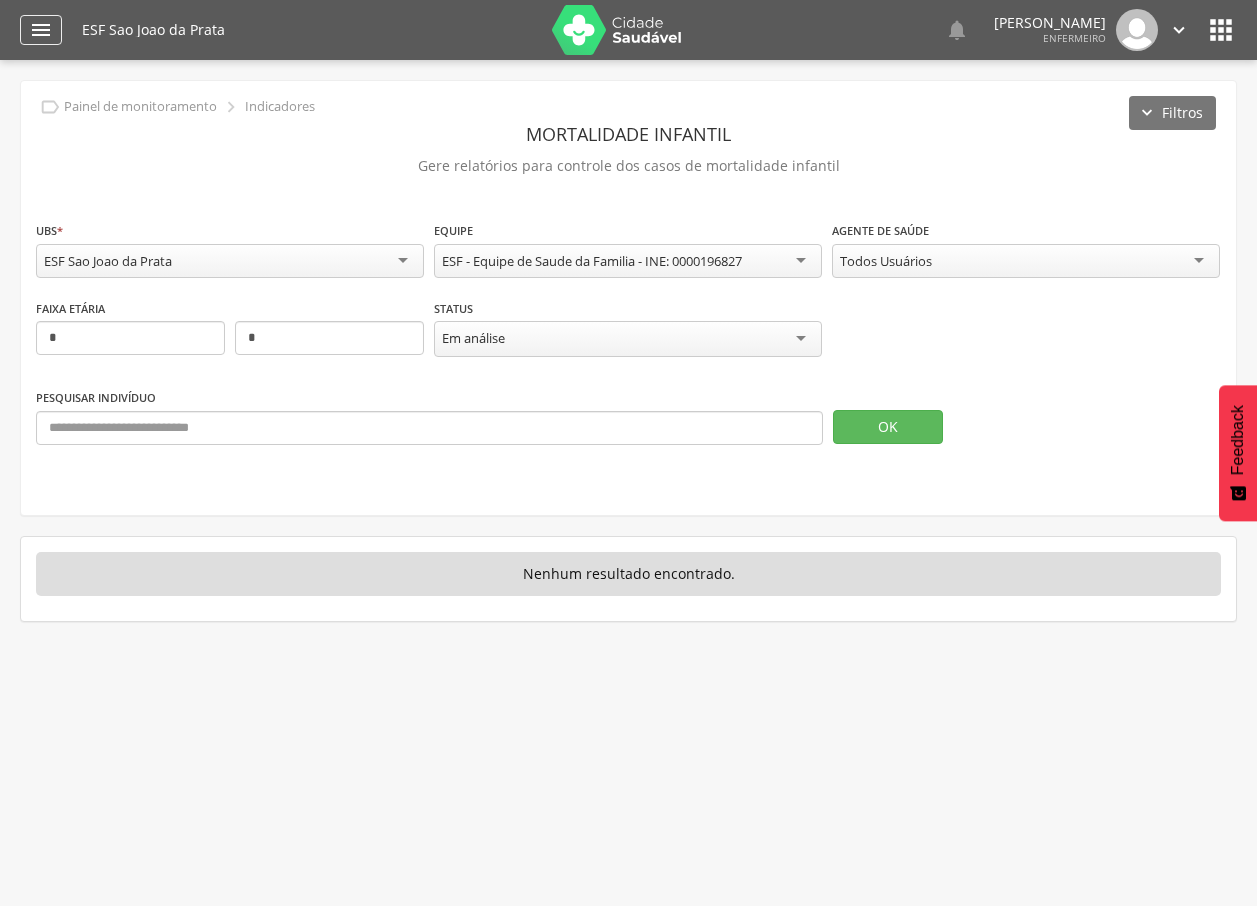 click on "" at bounding box center (41, 30) 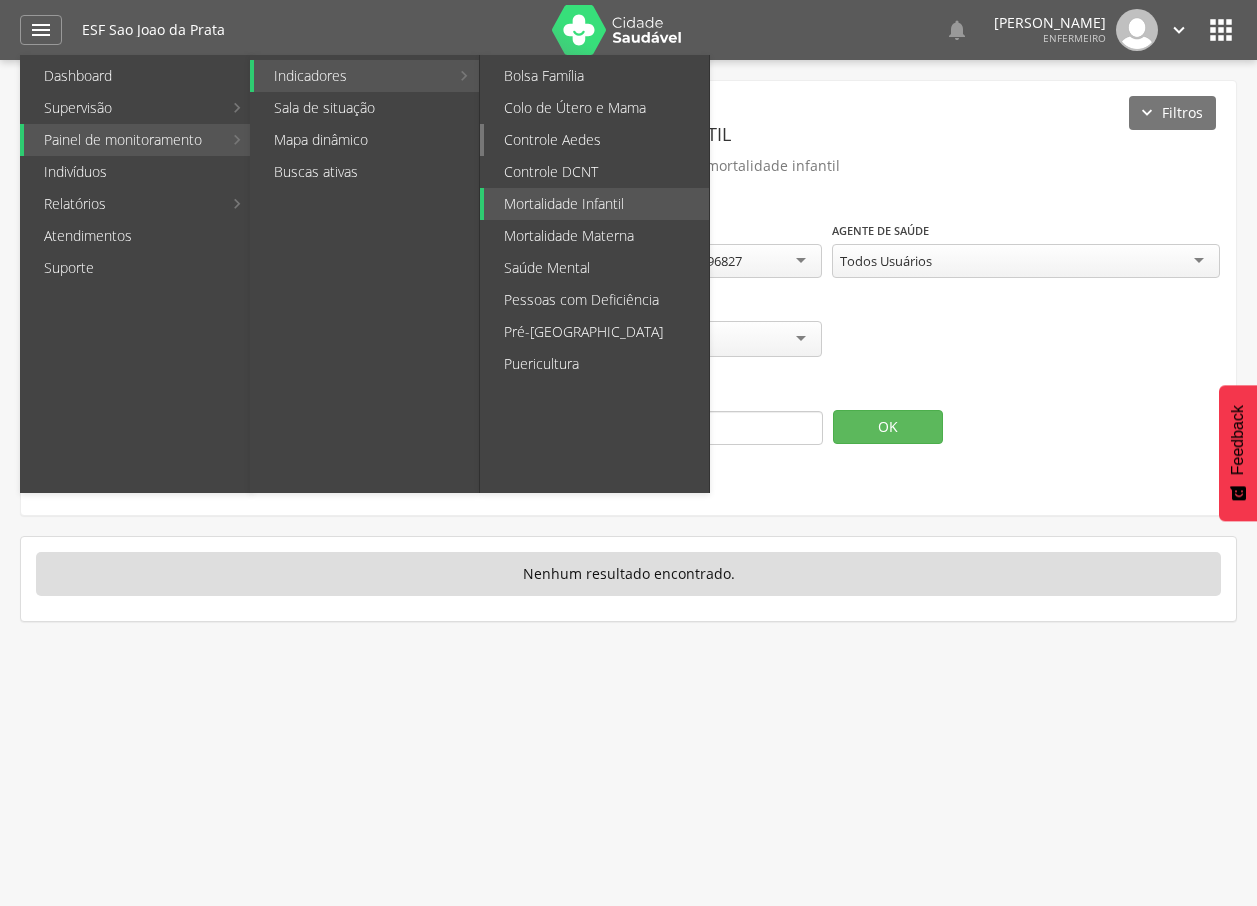 click on "Controle Aedes" at bounding box center (596, 140) 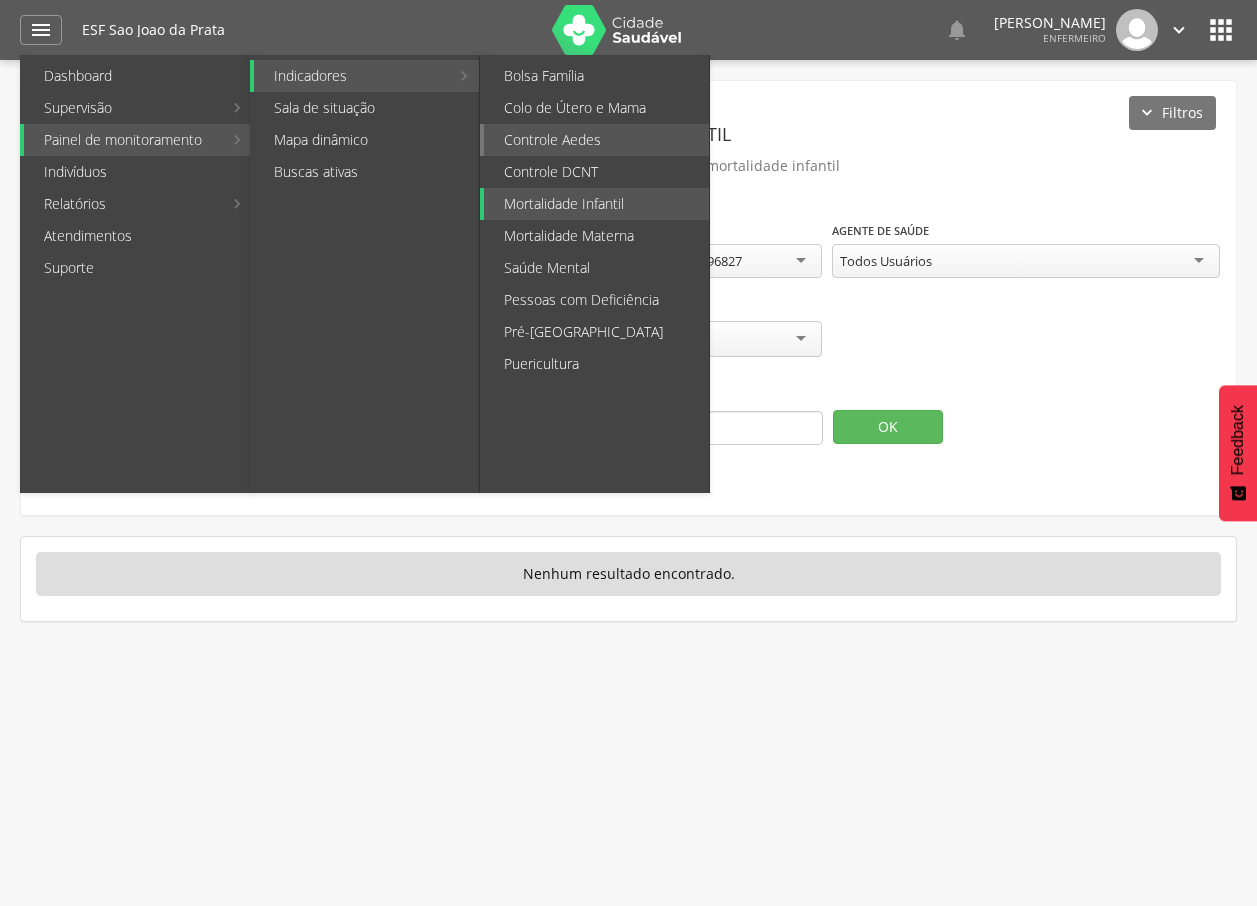 type on "**********" 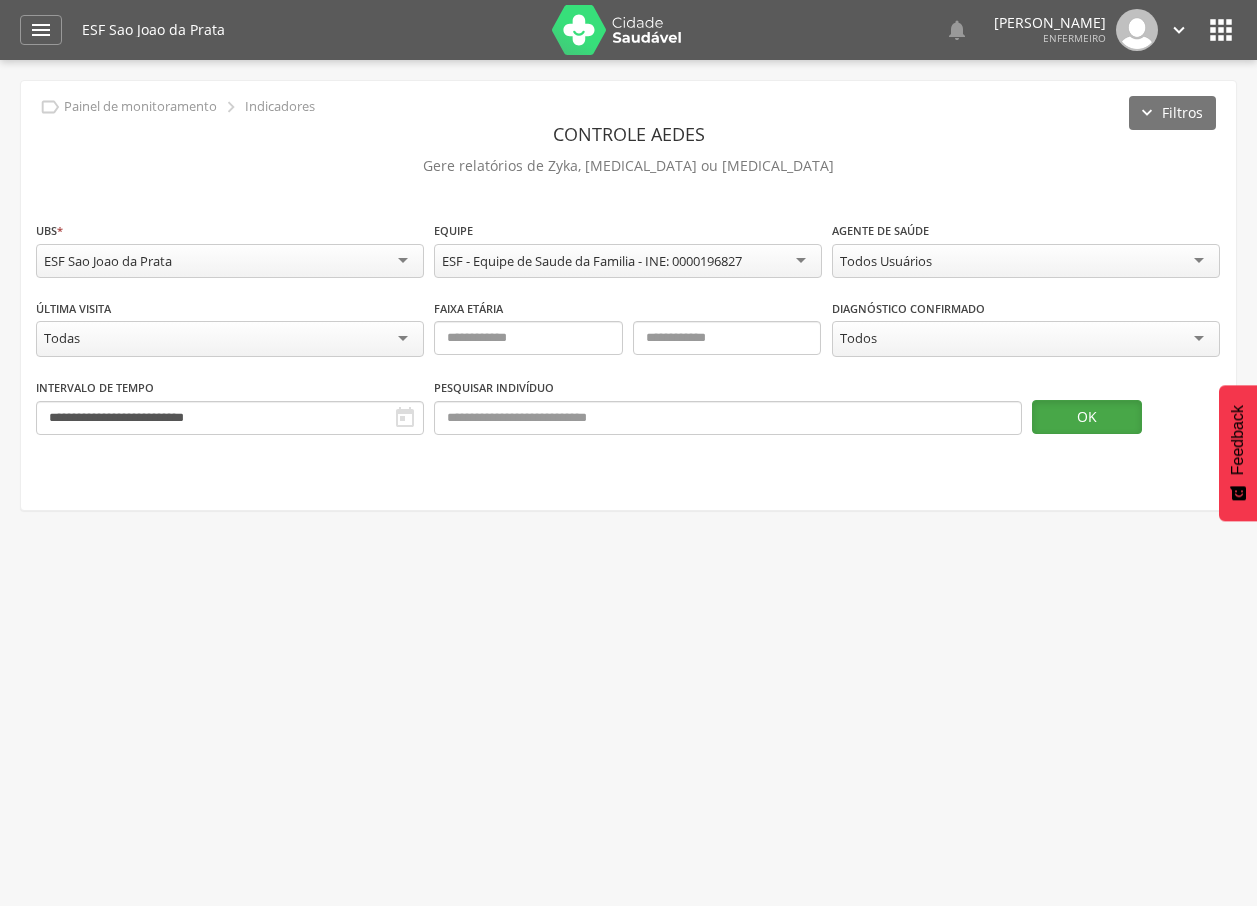 click on "OK" at bounding box center (1087, 417) 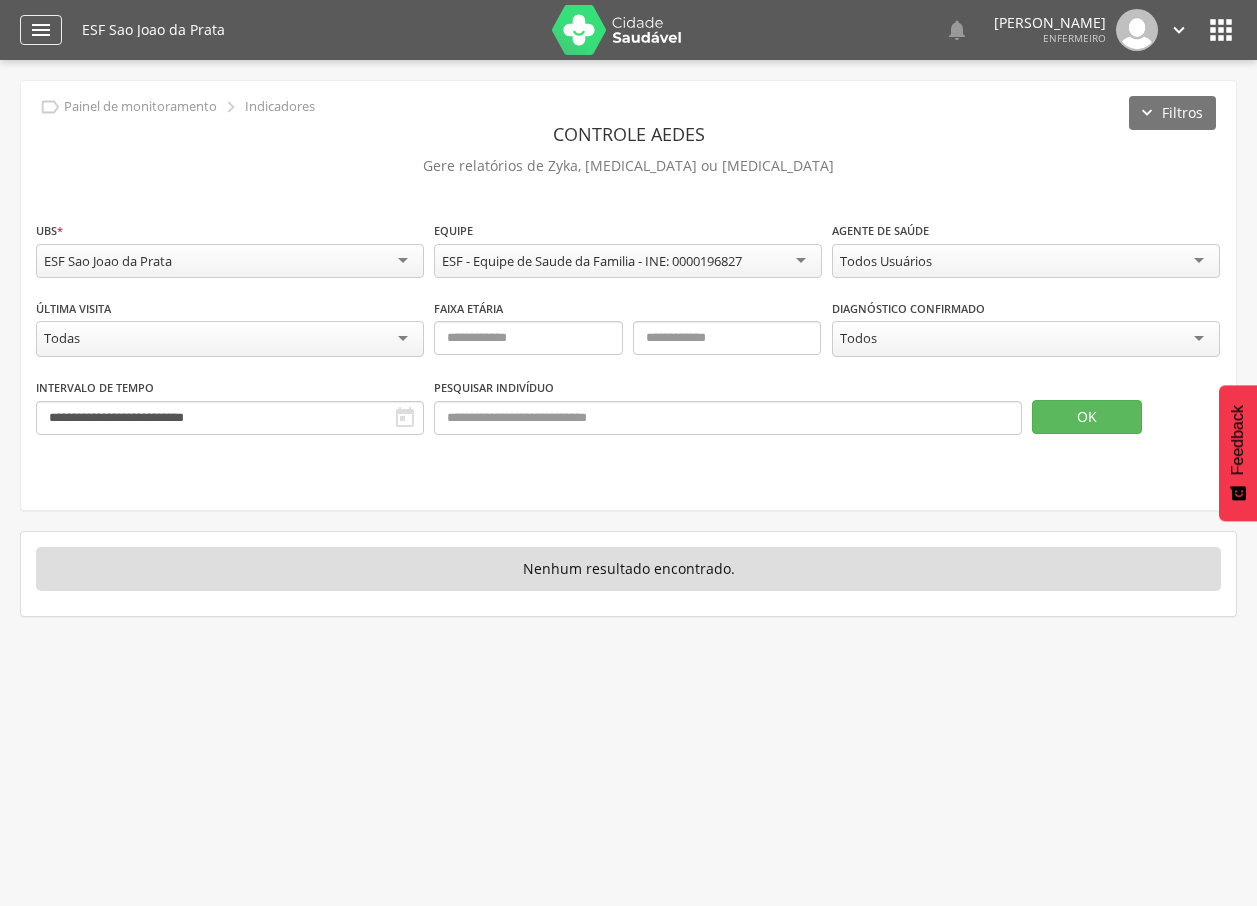 click on "" at bounding box center (41, 30) 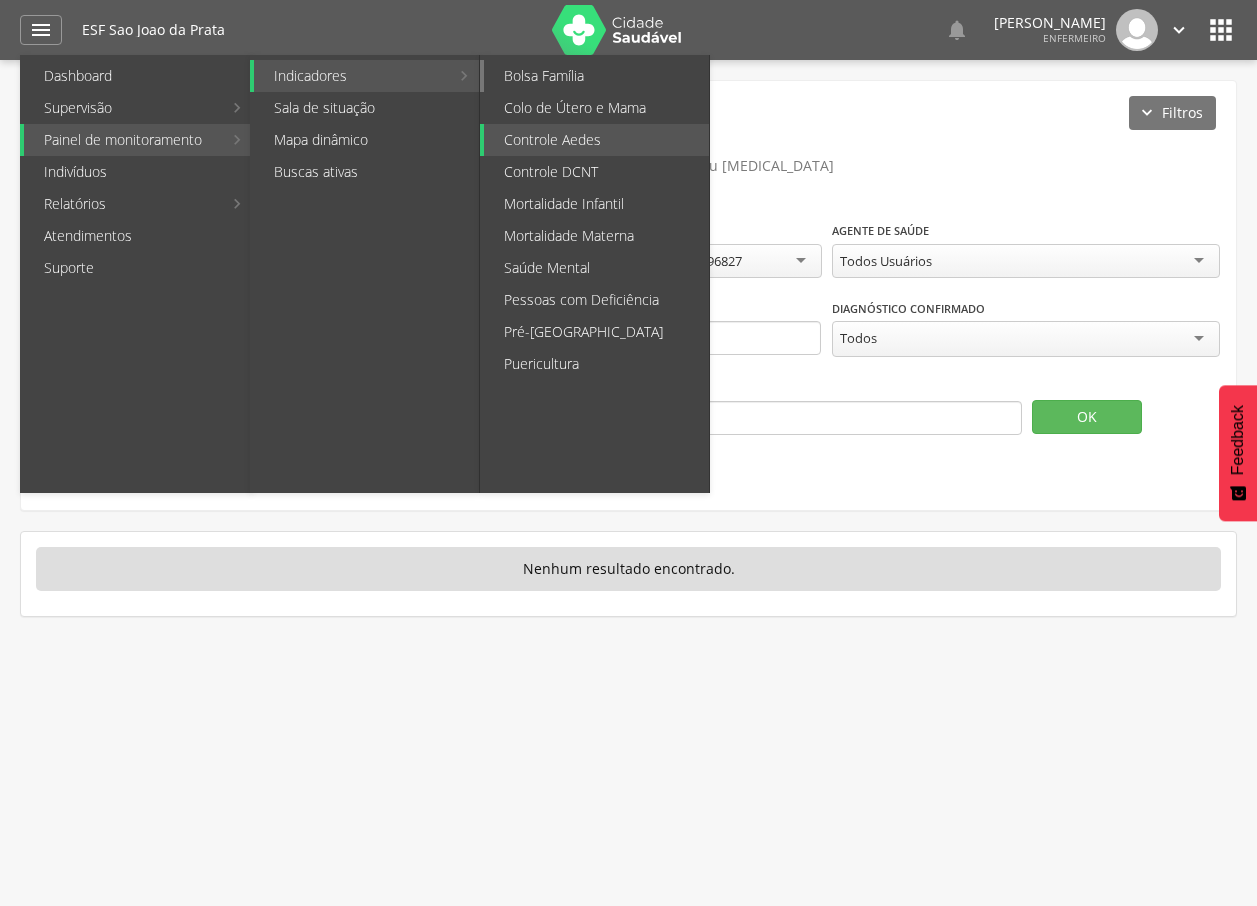 click on "Bolsa Família" at bounding box center [596, 76] 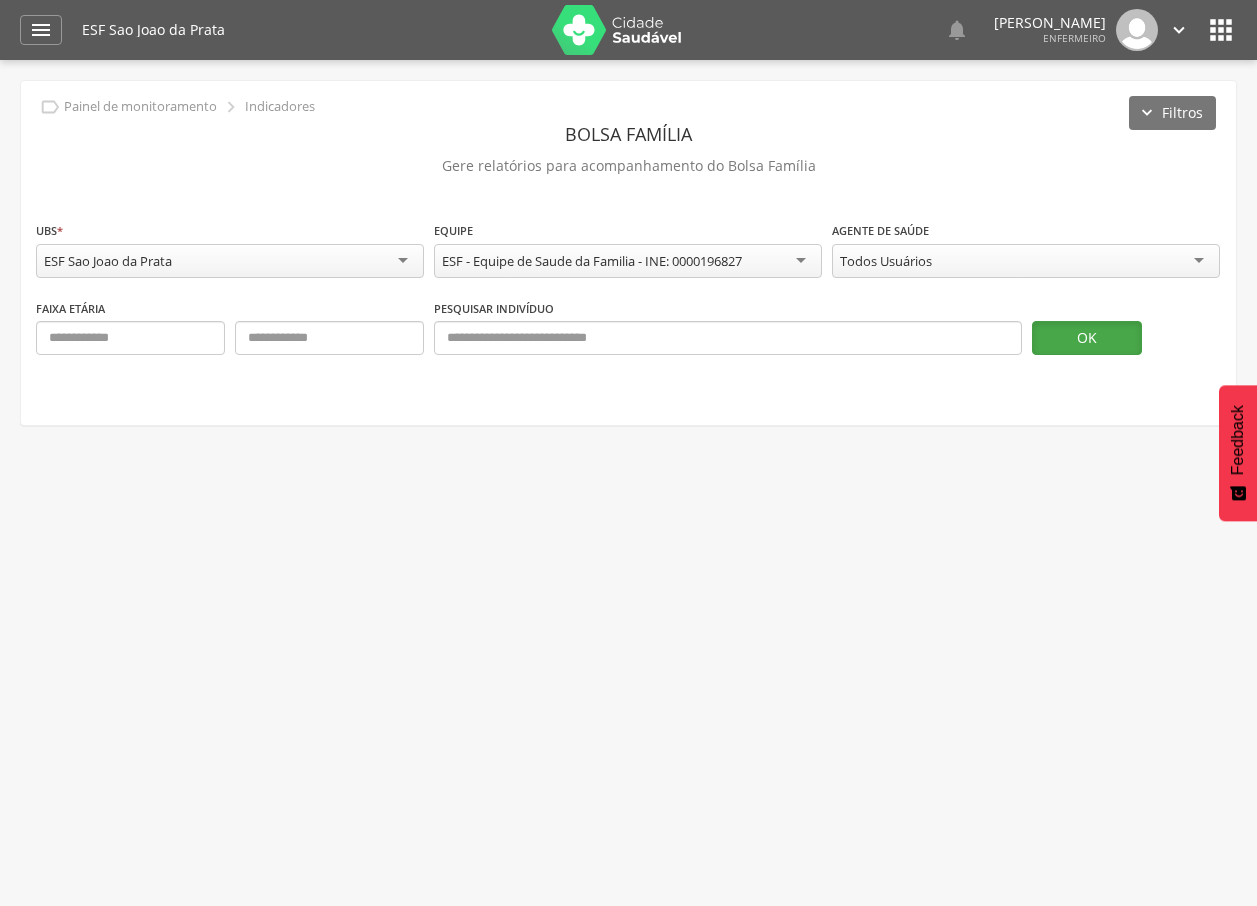 click on "OK" at bounding box center [1087, 338] 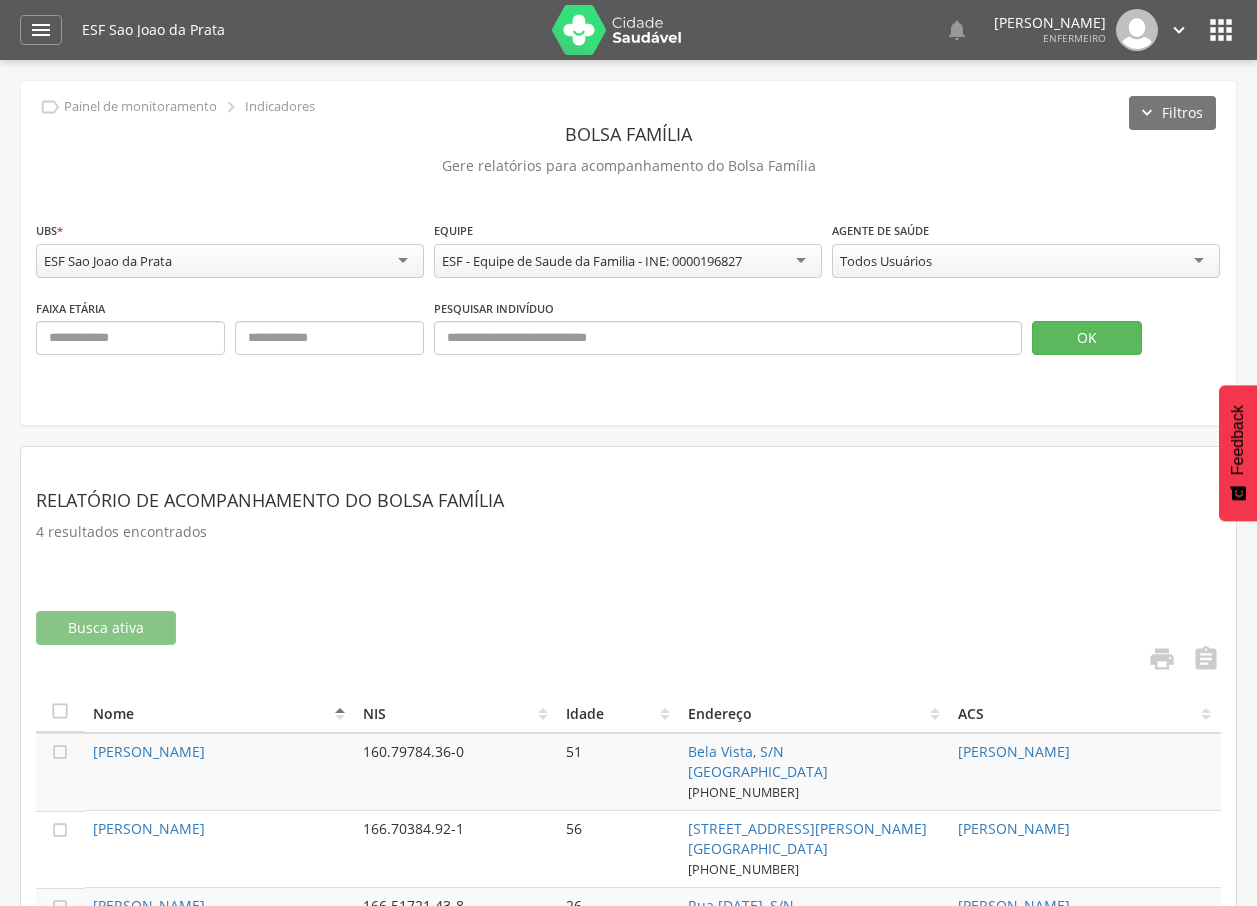 scroll, scrollTop: 171, scrollLeft: 0, axis: vertical 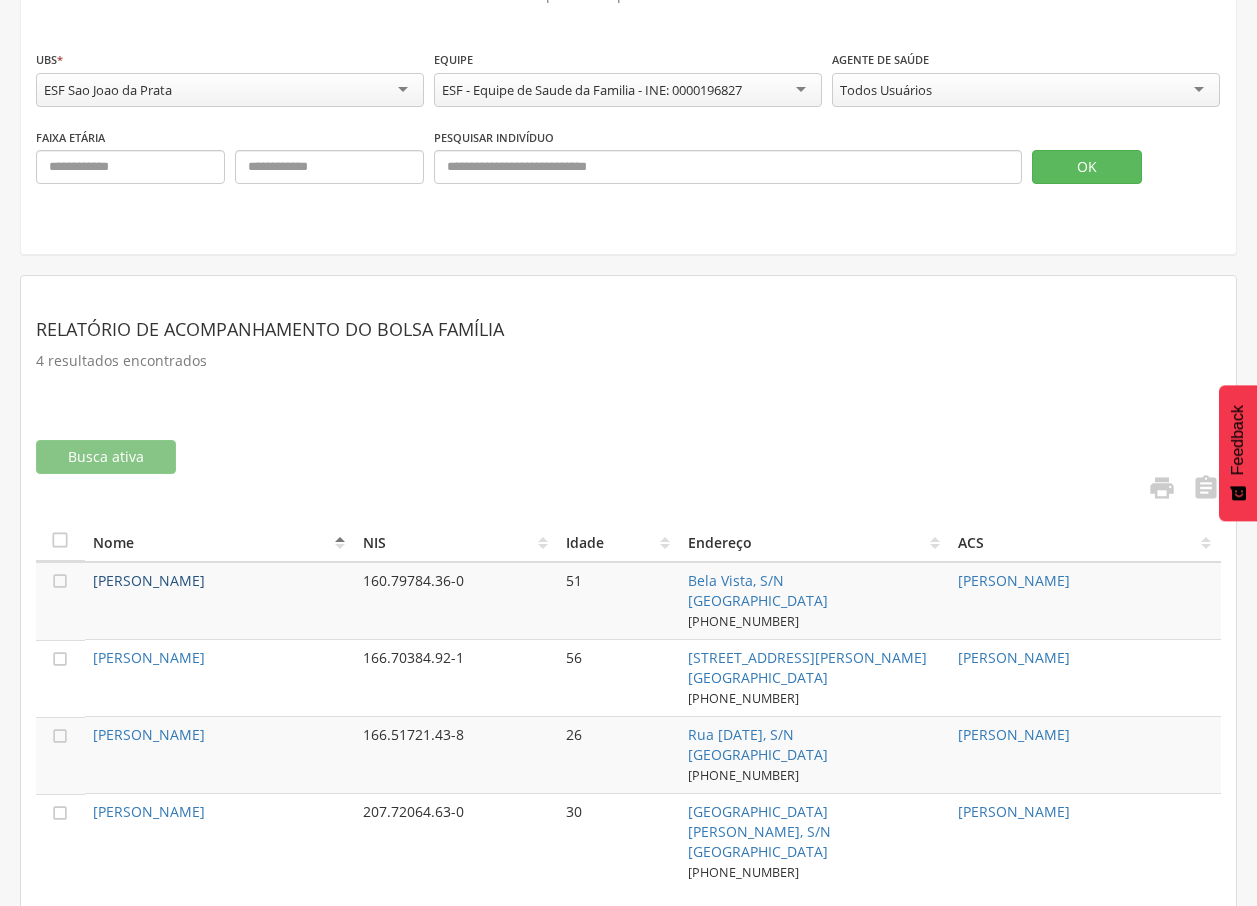 click on "[PERSON_NAME]" at bounding box center [149, 580] 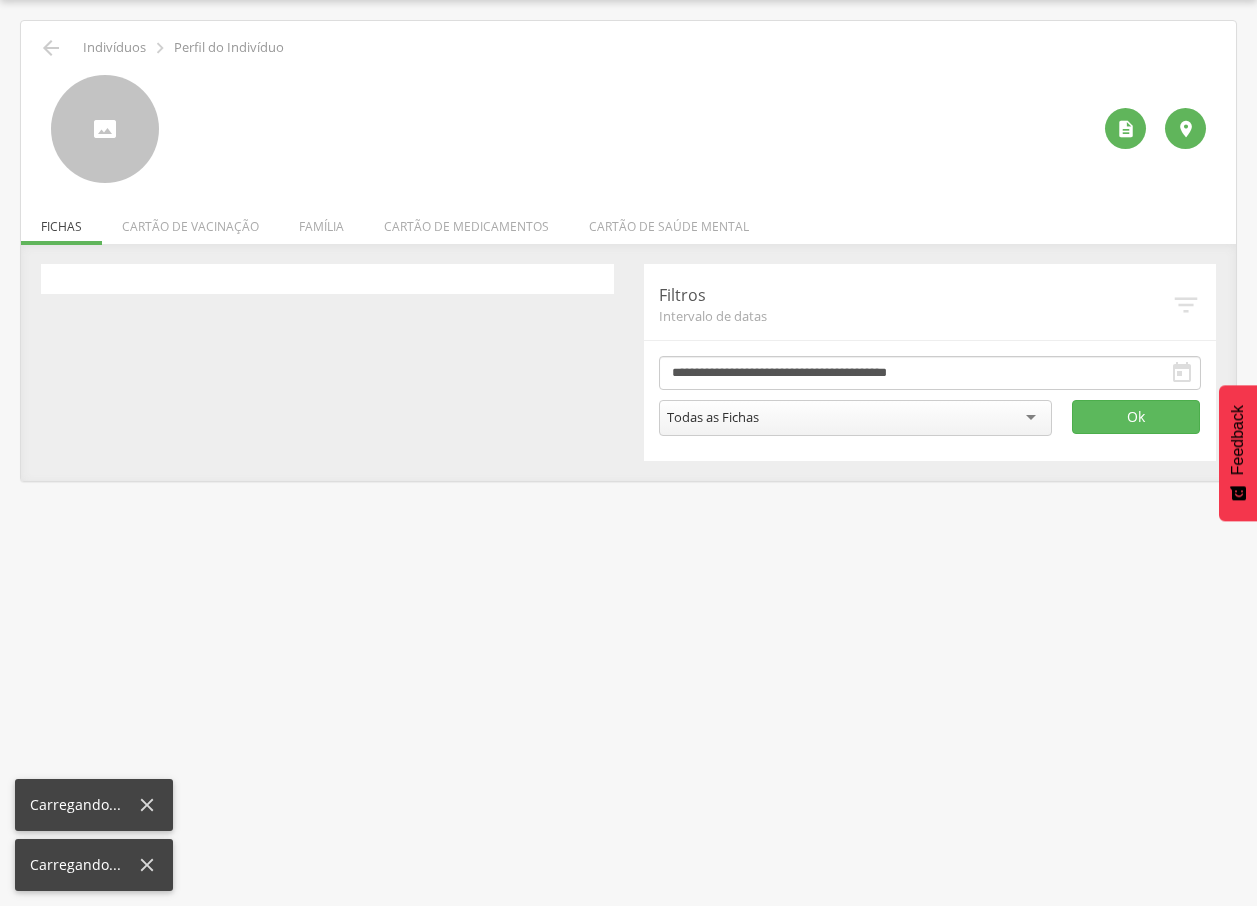 scroll, scrollTop: 60, scrollLeft: 0, axis: vertical 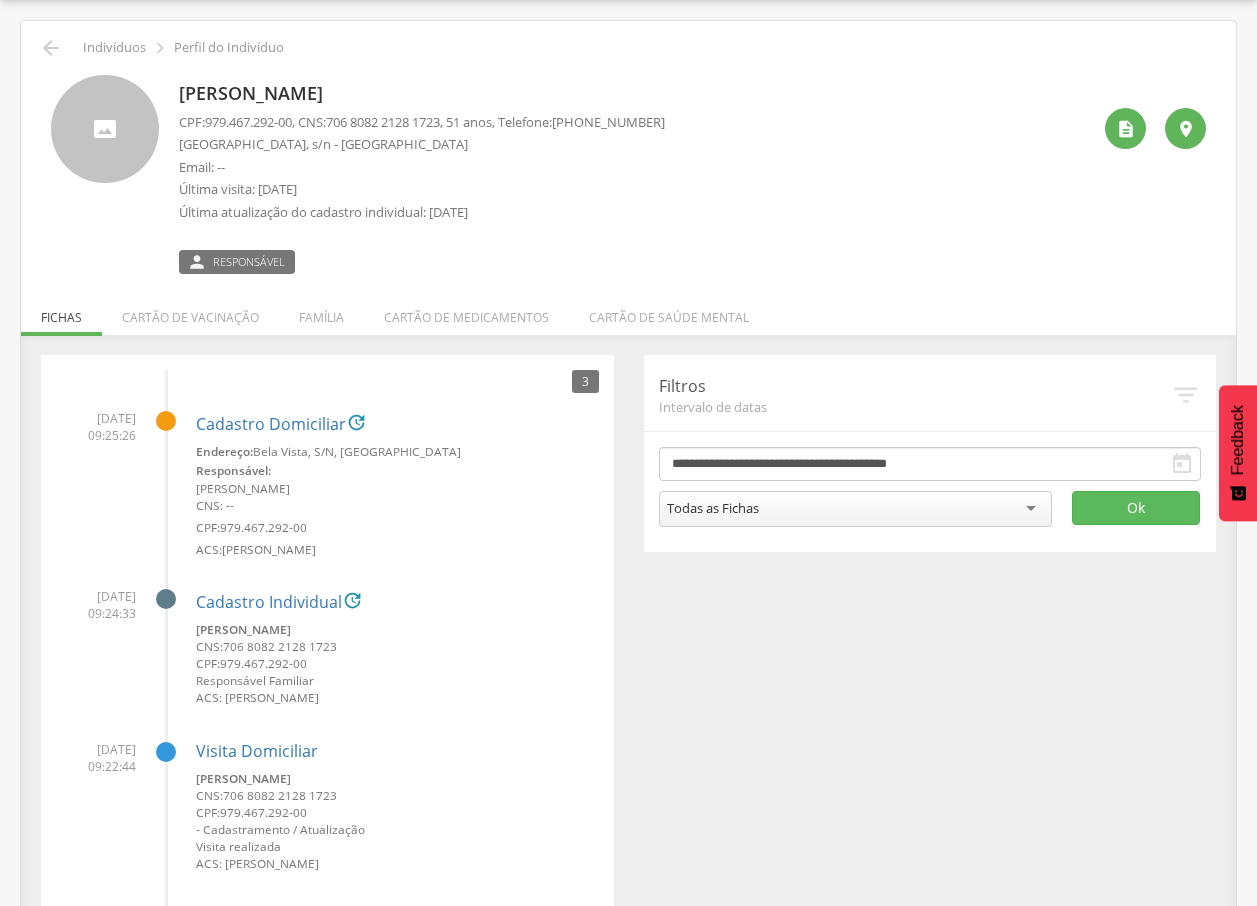 drag, startPoint x: 174, startPoint y: 85, endPoint x: 364, endPoint y: 91, distance: 190.09471 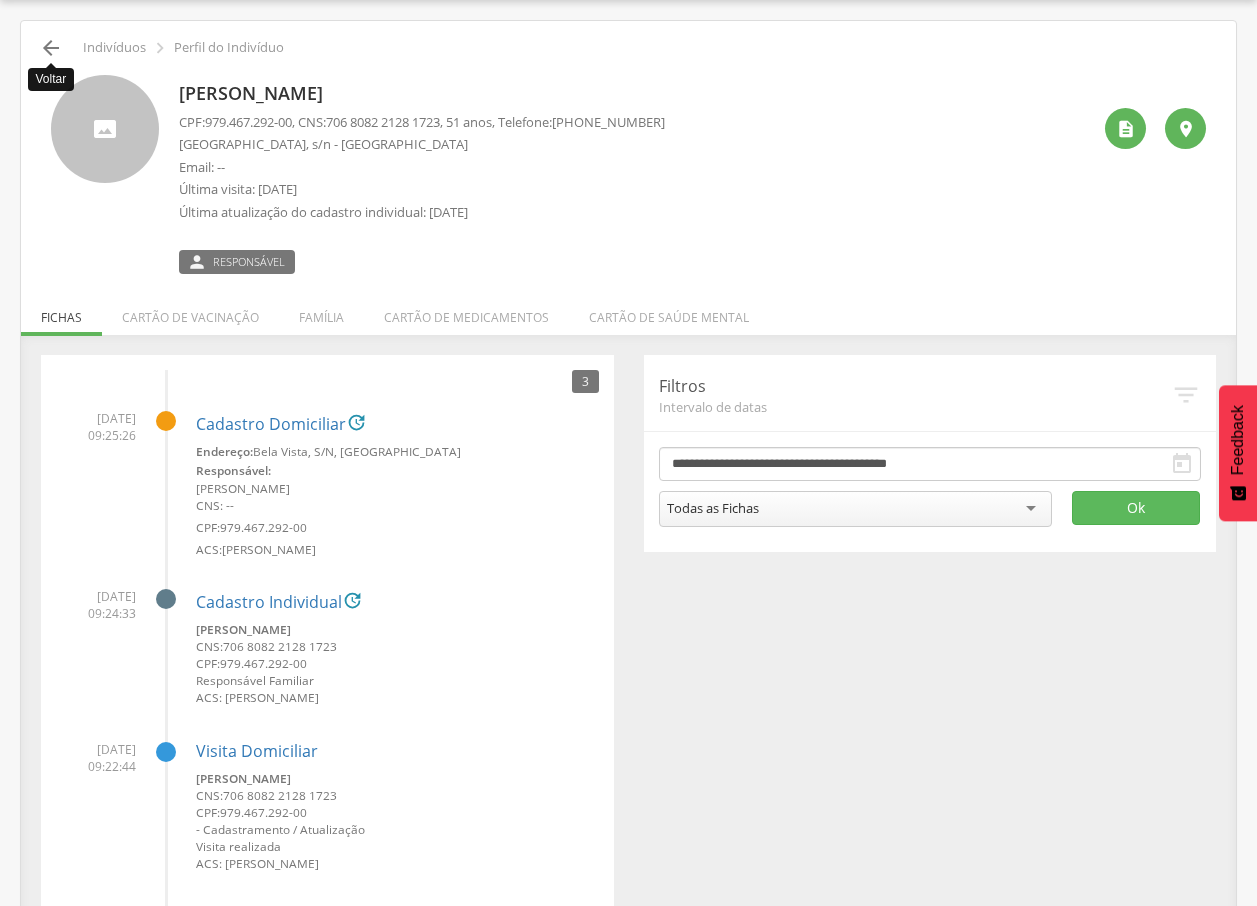 click on "" at bounding box center [51, 48] 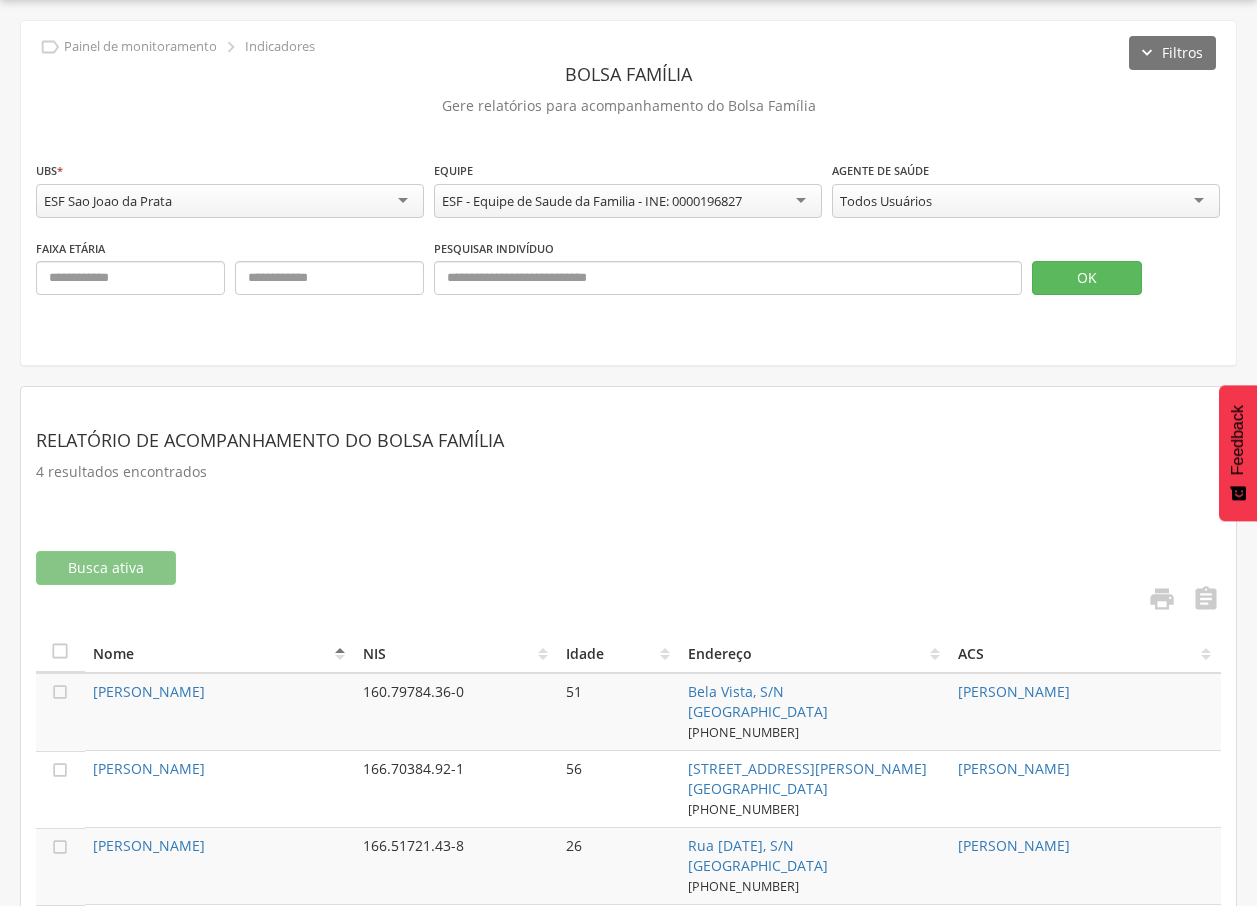 scroll, scrollTop: 171, scrollLeft: 0, axis: vertical 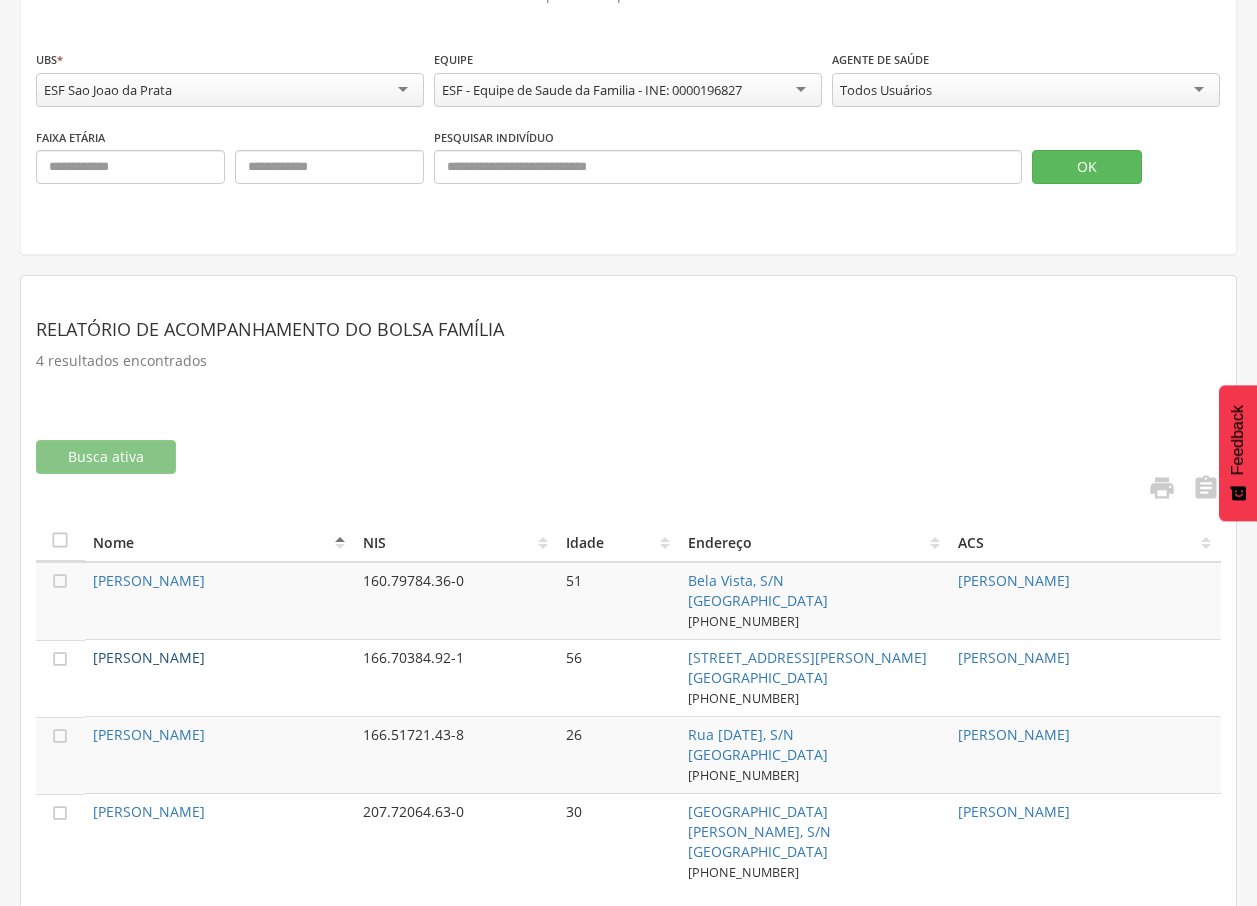 click on "[PERSON_NAME]" at bounding box center [149, 657] 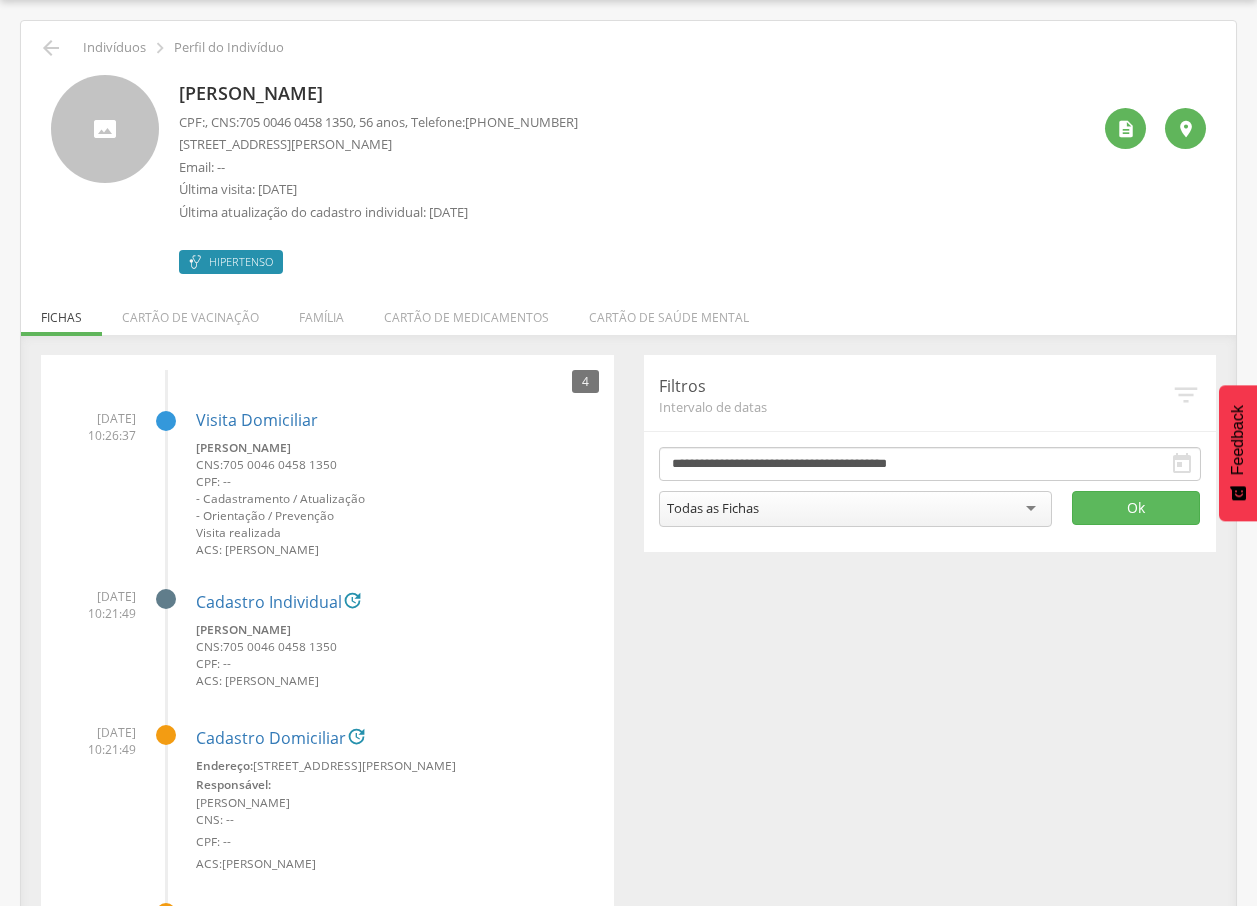 drag, startPoint x: 182, startPoint y: 89, endPoint x: 414, endPoint y: 101, distance: 232.31013 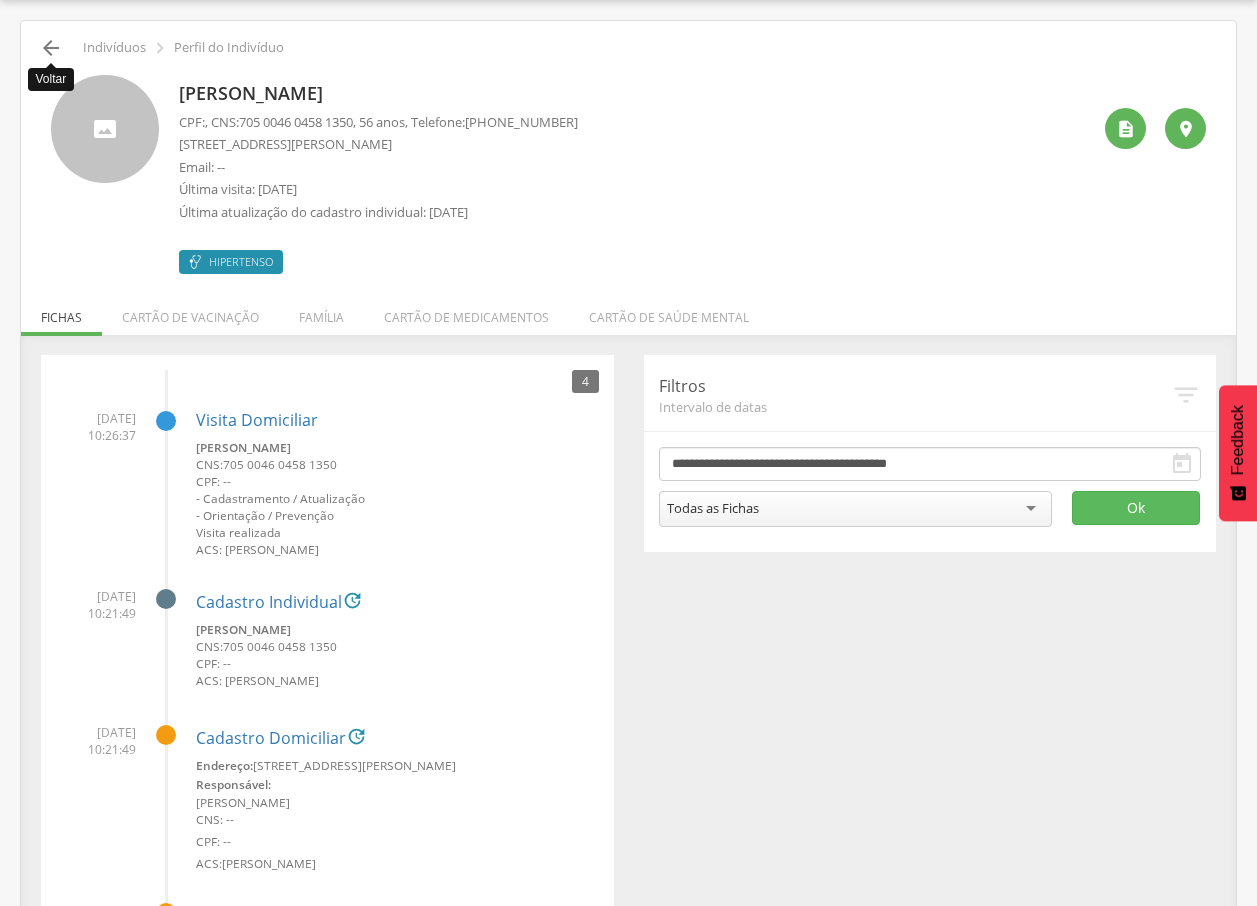 click on "" at bounding box center (51, 48) 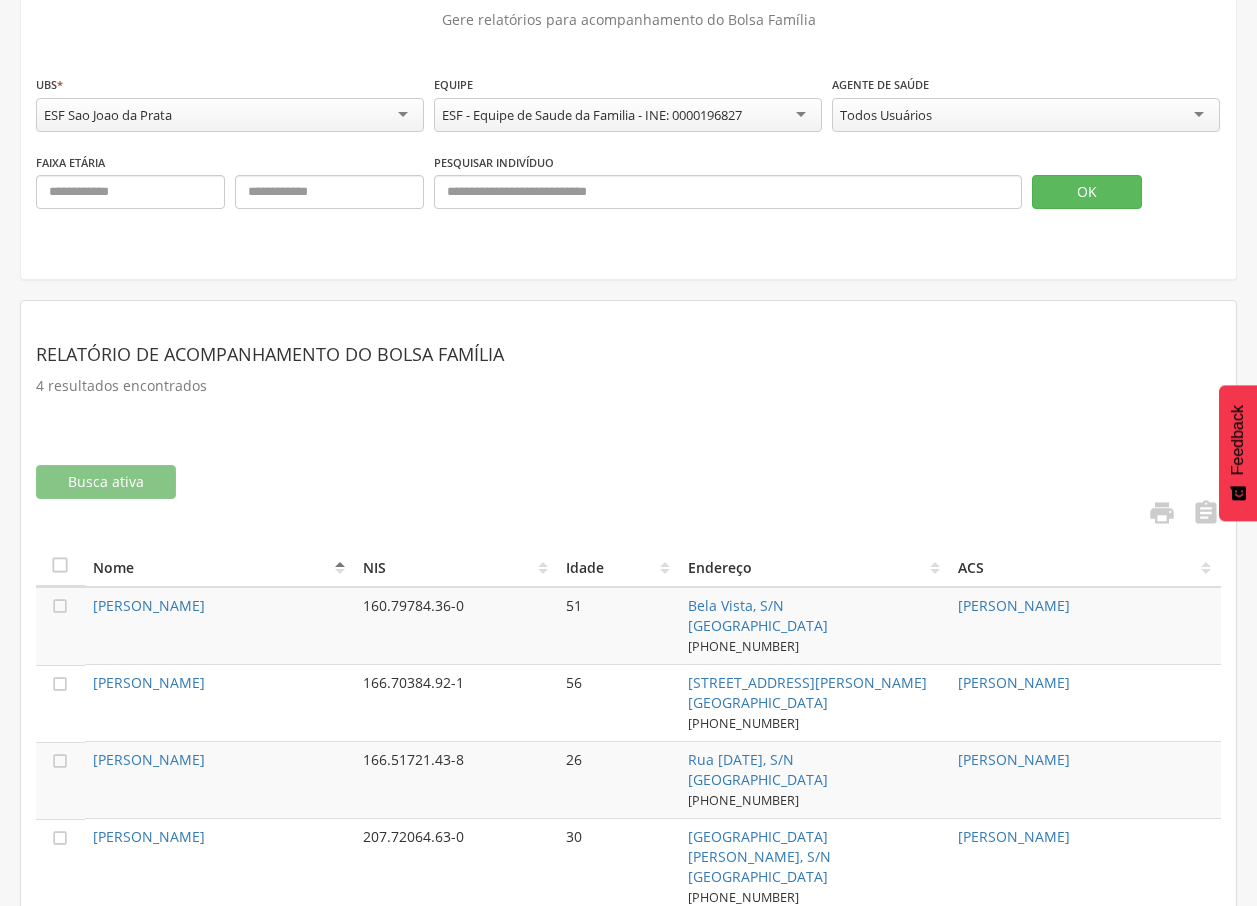 scroll, scrollTop: 171, scrollLeft: 0, axis: vertical 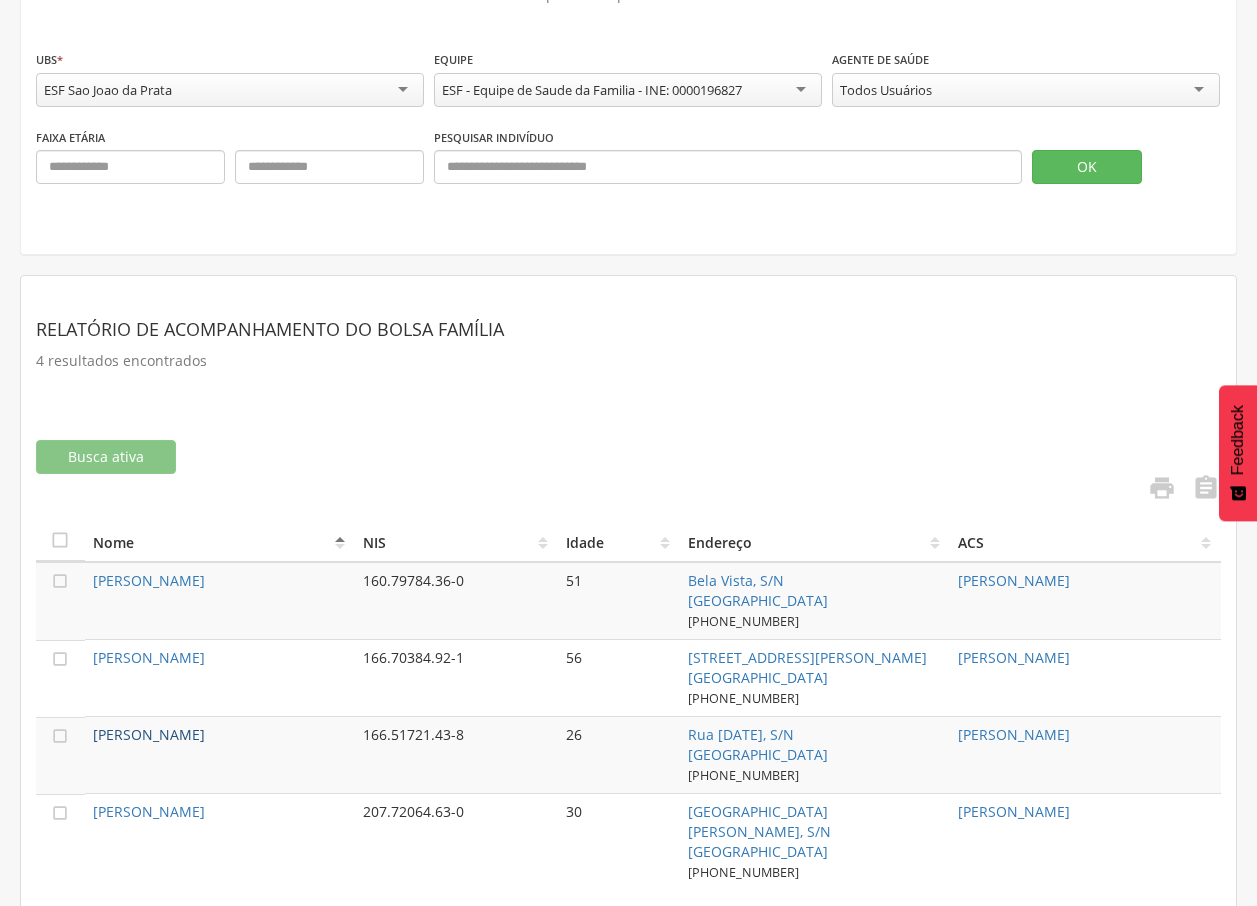 click on "[PERSON_NAME]" at bounding box center (149, 734) 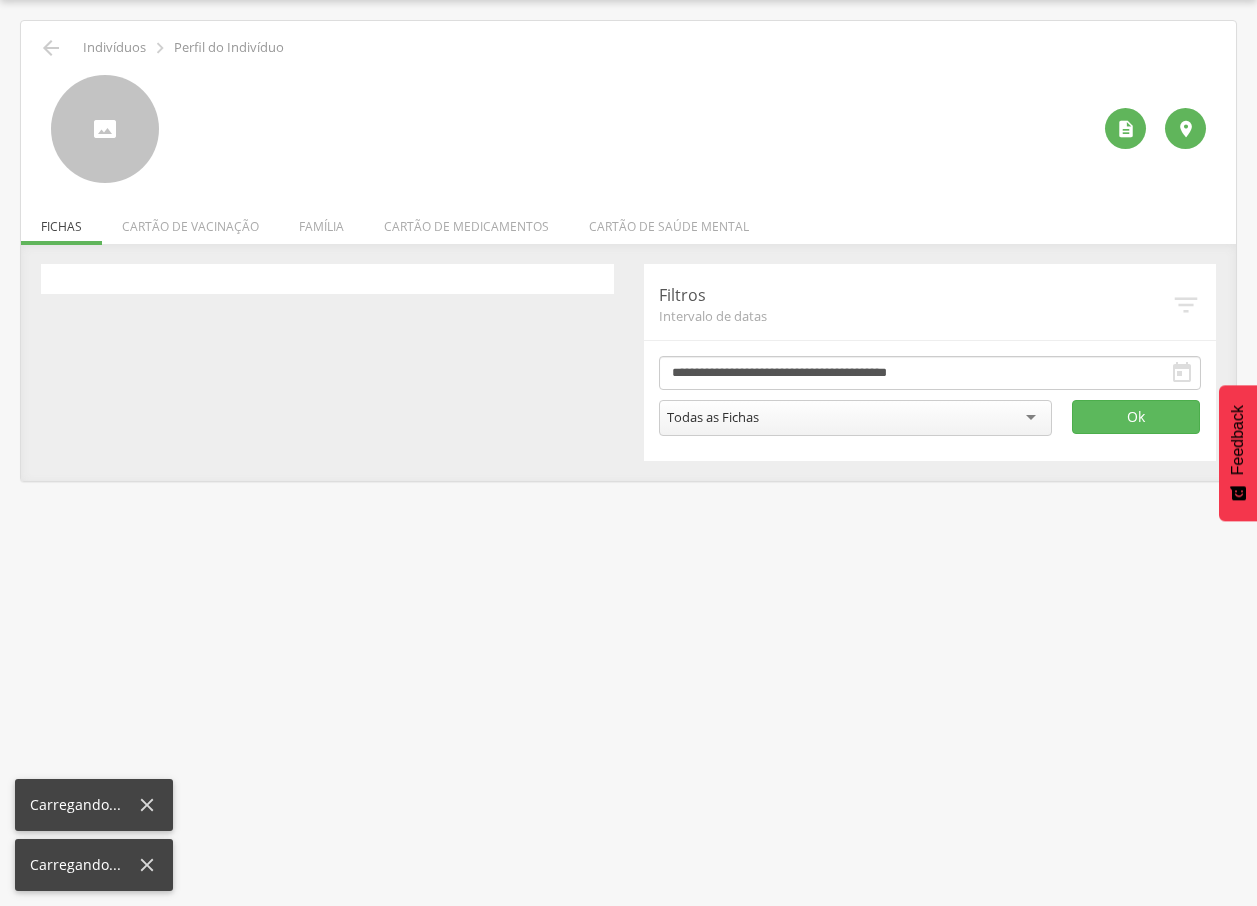 scroll, scrollTop: 60, scrollLeft: 0, axis: vertical 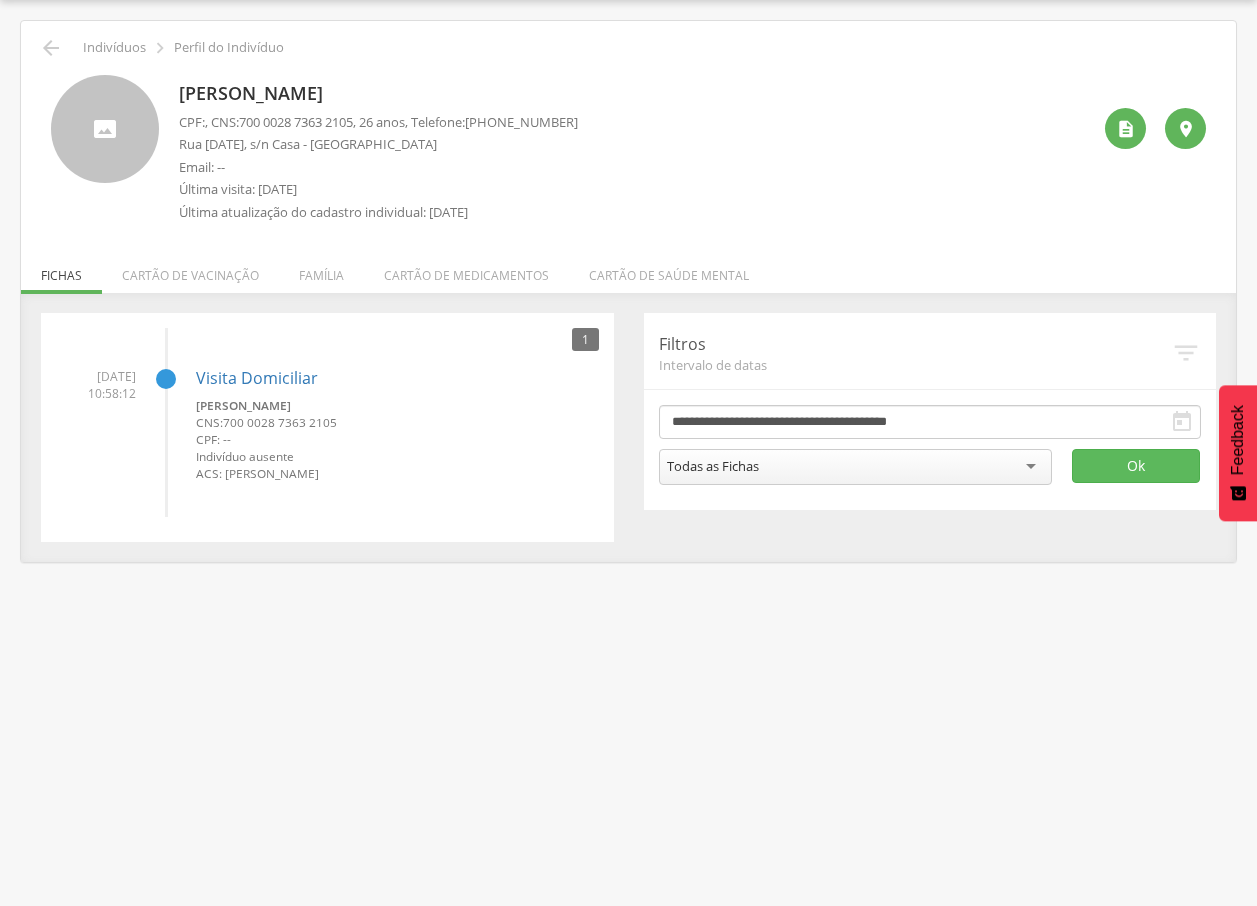 drag, startPoint x: 180, startPoint y: 91, endPoint x: 397, endPoint y: 84, distance: 217.11287 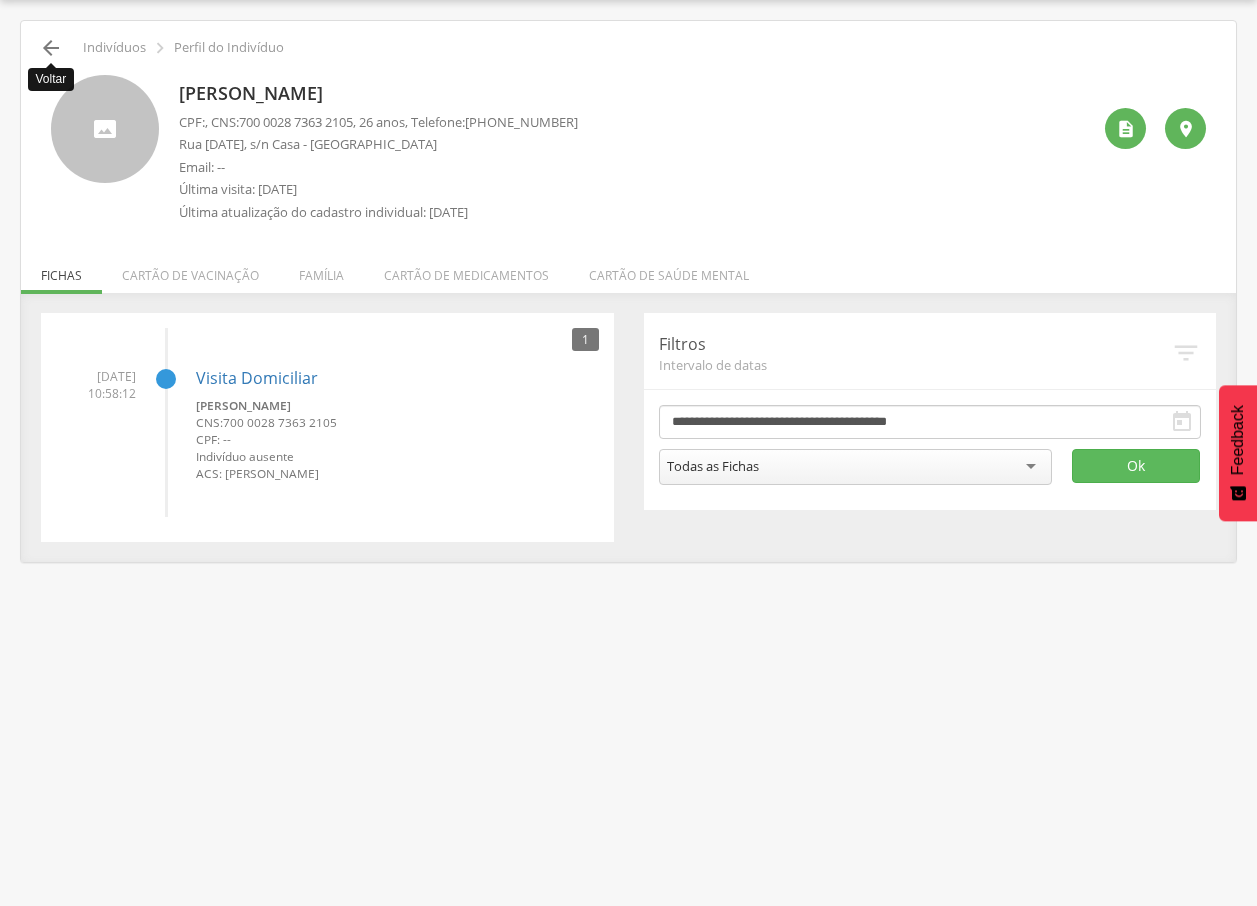 click on "" at bounding box center [51, 48] 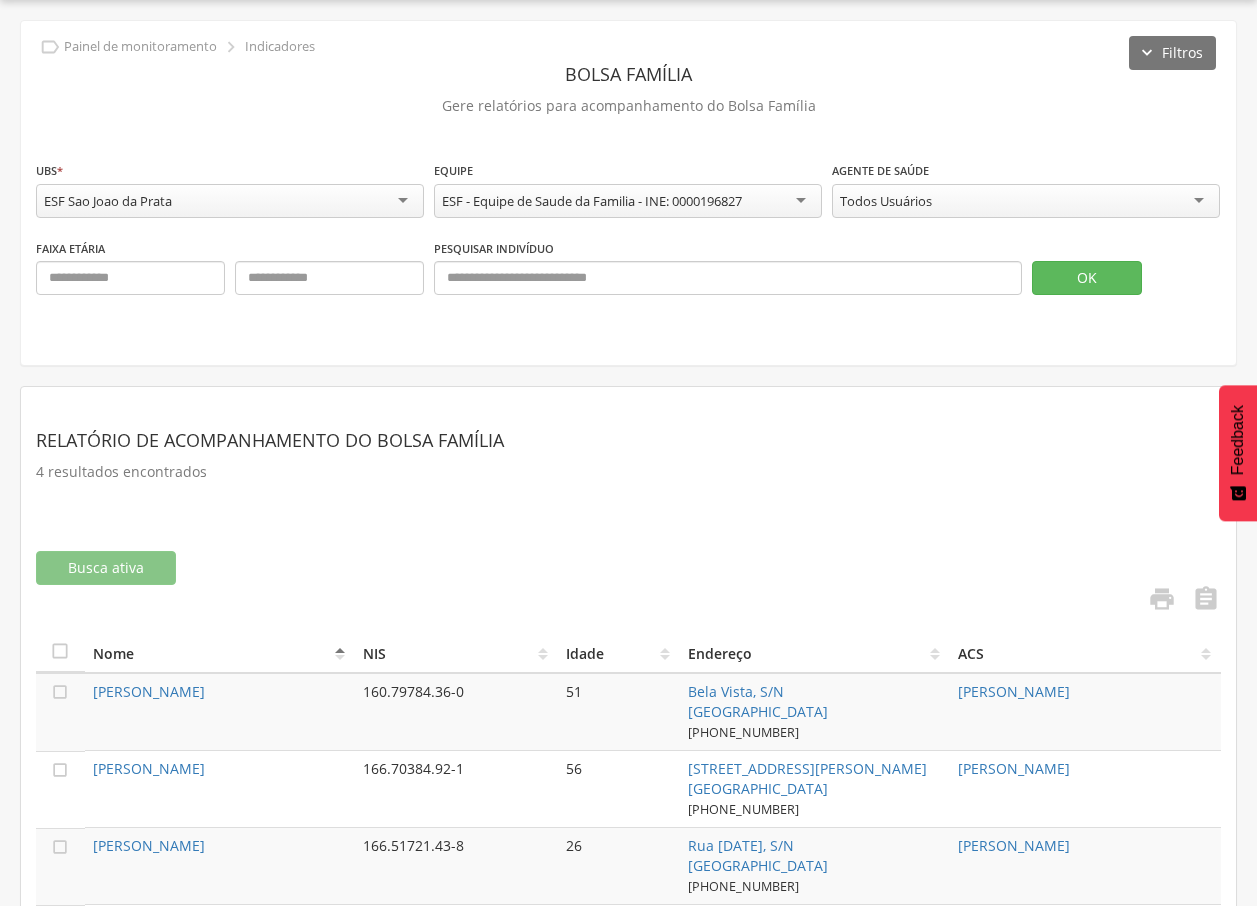 scroll, scrollTop: 171, scrollLeft: 0, axis: vertical 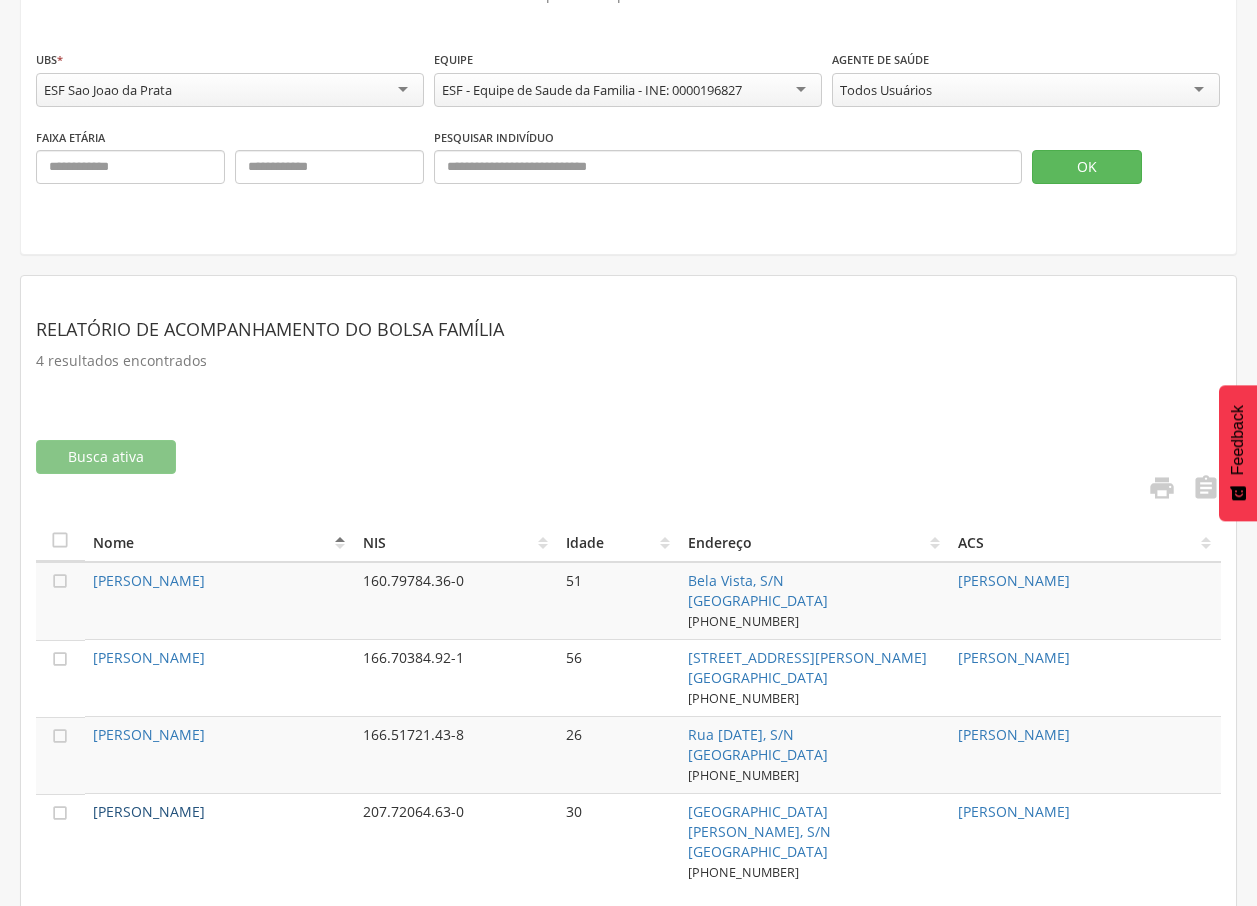 click on "[PERSON_NAME]" at bounding box center [149, 811] 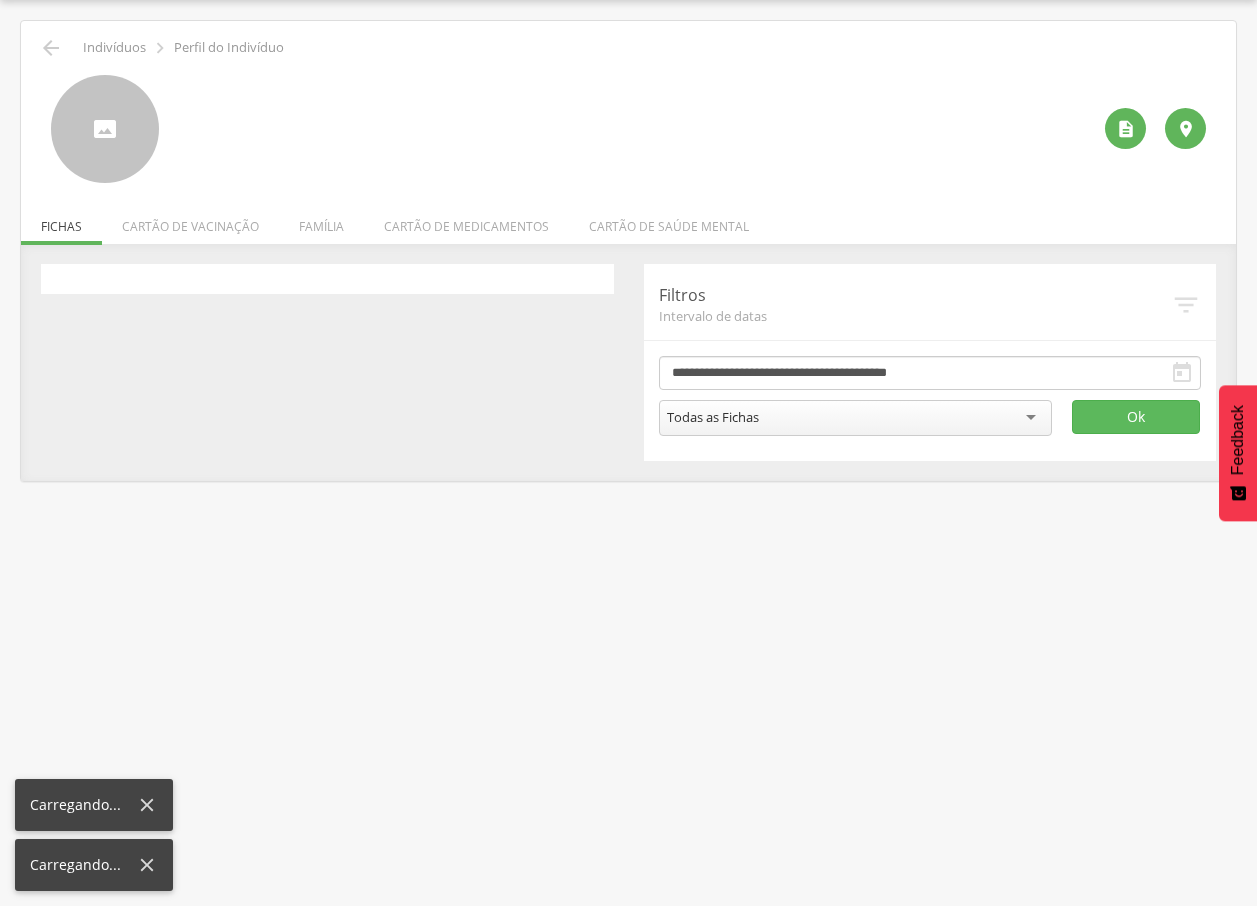 scroll, scrollTop: 60, scrollLeft: 0, axis: vertical 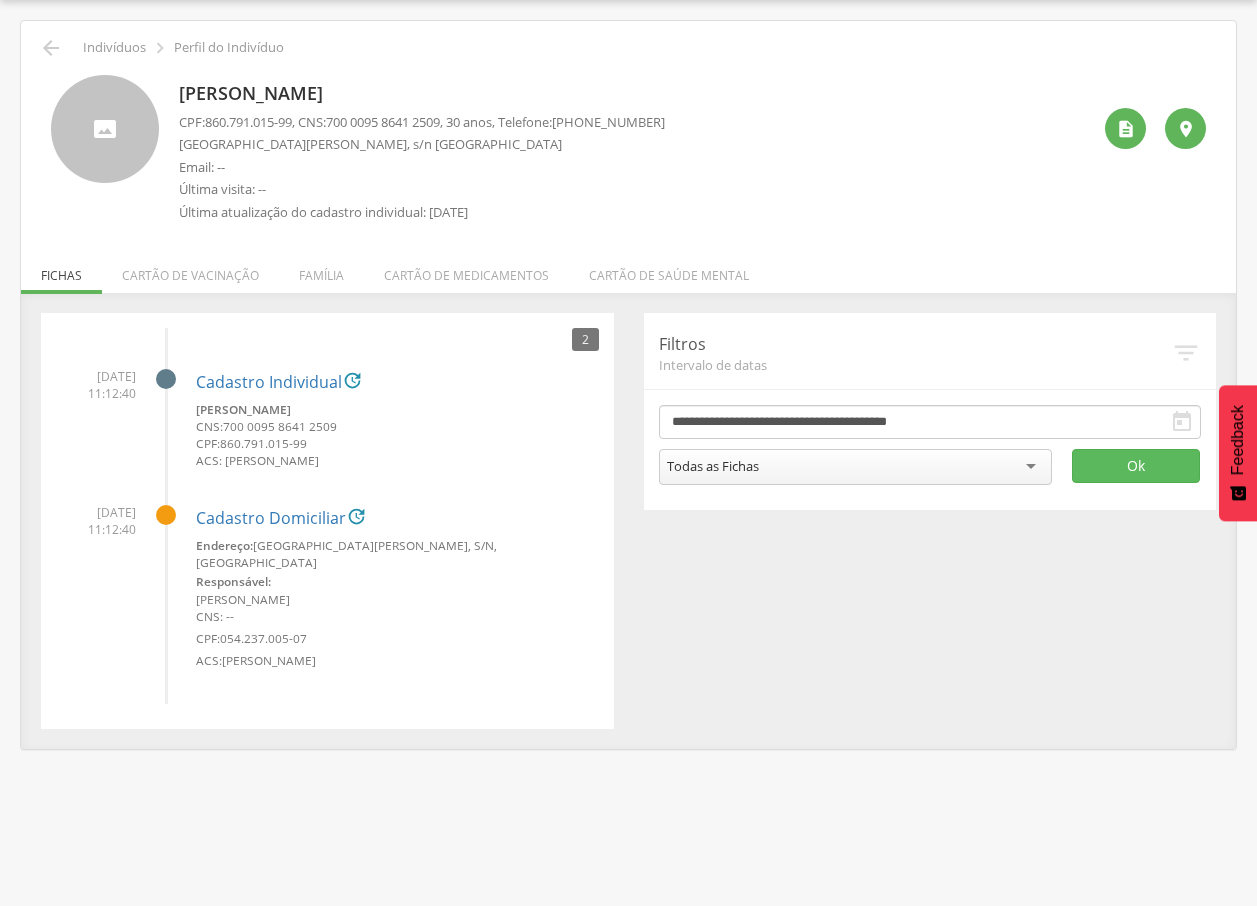 drag, startPoint x: 175, startPoint y: 92, endPoint x: 419, endPoint y: 81, distance: 244.24782 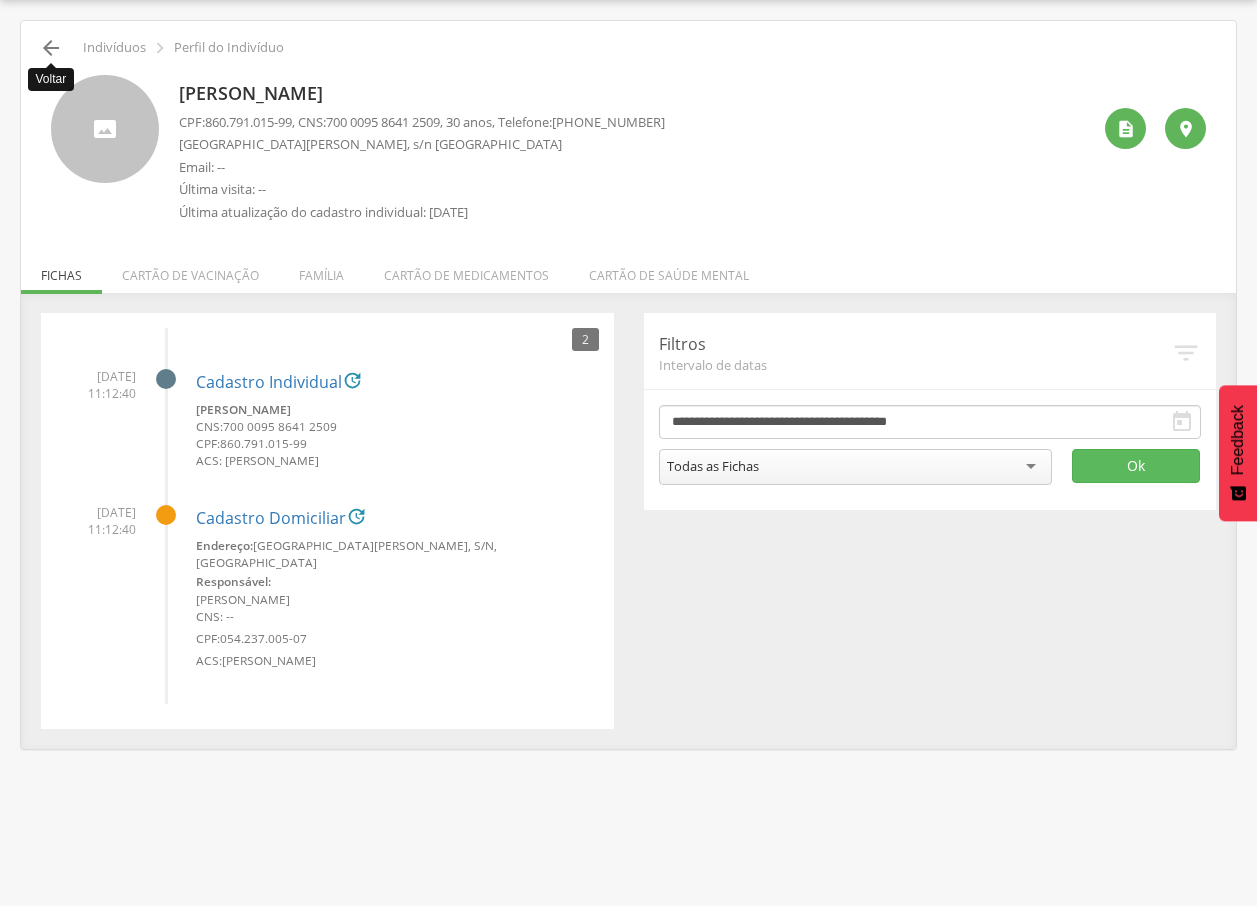 click on "" at bounding box center [51, 48] 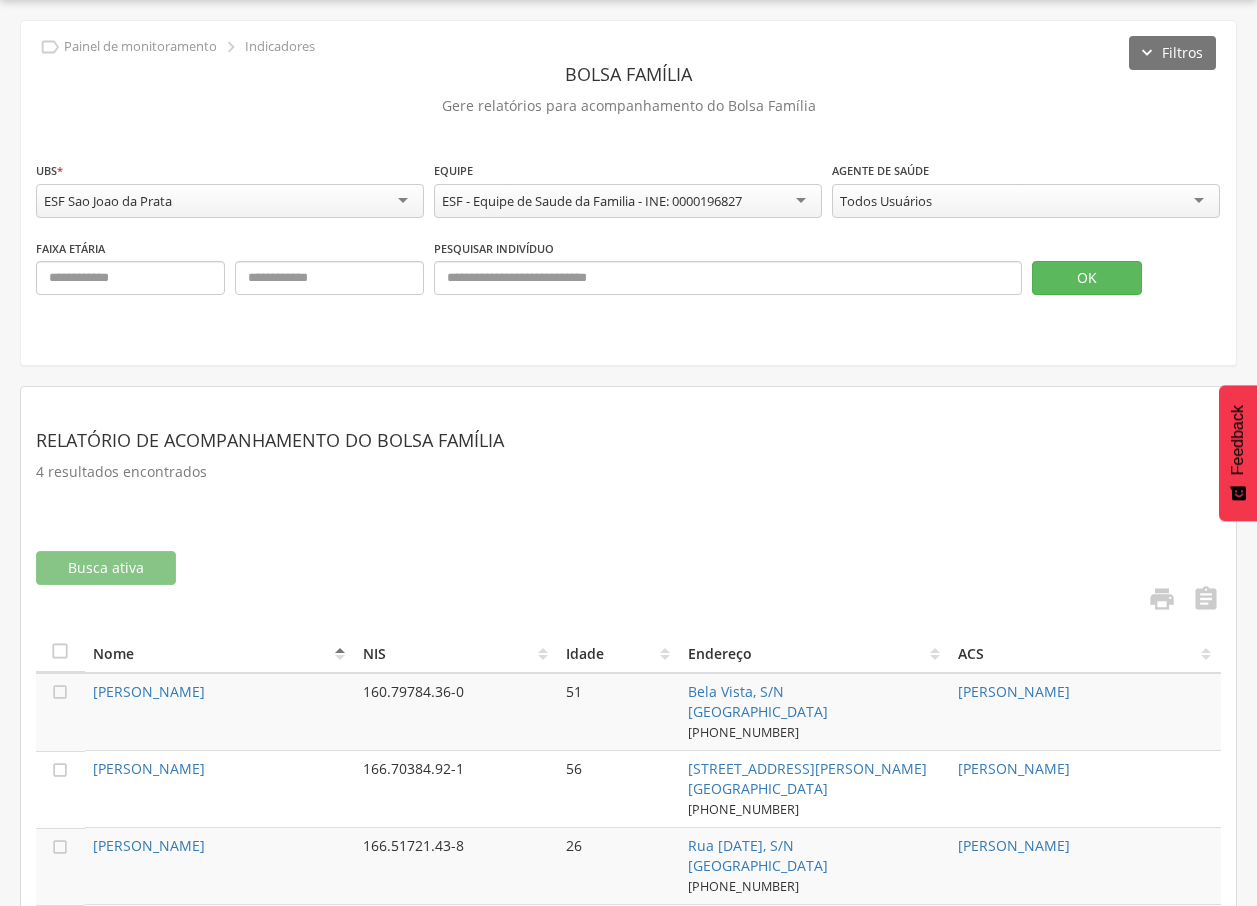 scroll, scrollTop: 0, scrollLeft: 0, axis: both 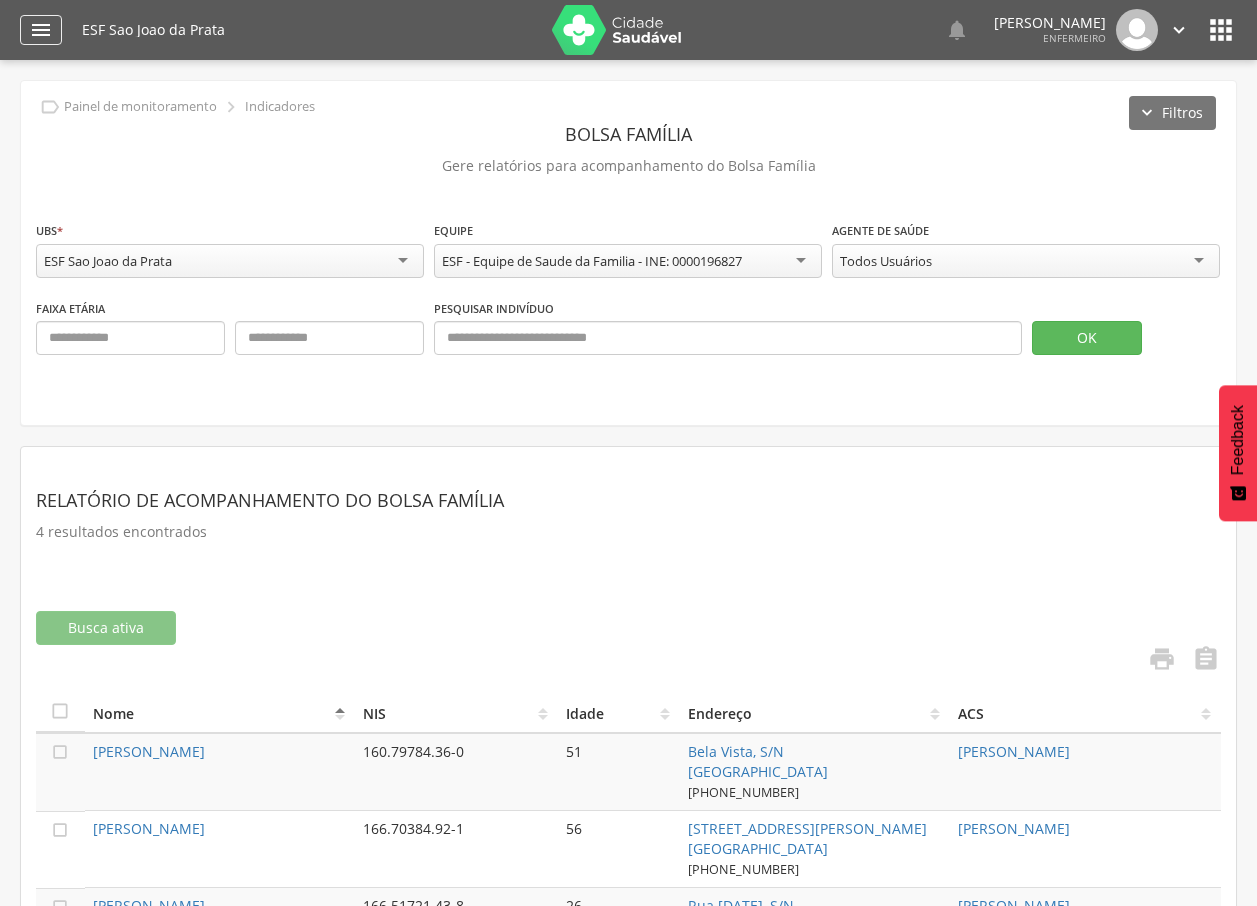 click on "" at bounding box center [41, 30] 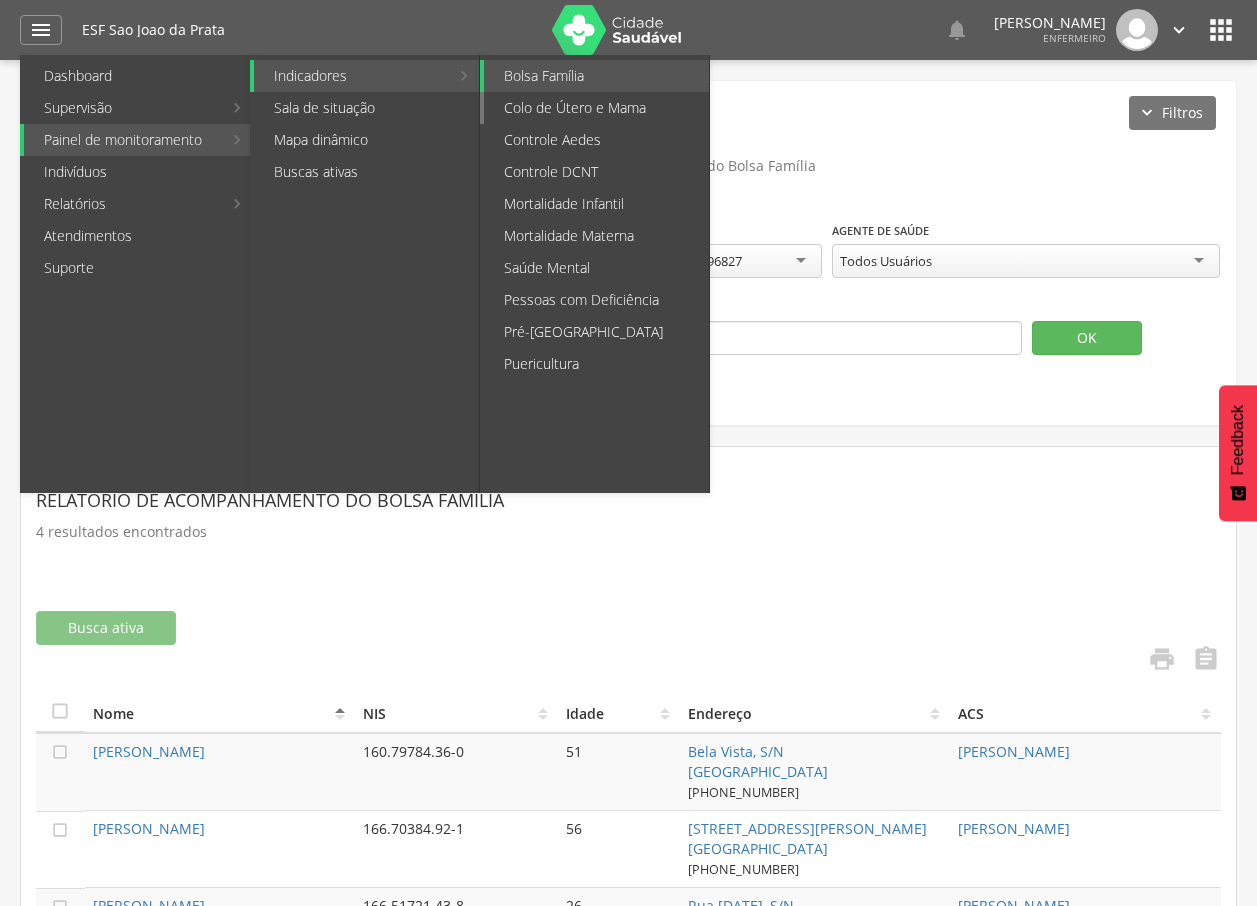 click on "Colo de Útero e Mama" at bounding box center [596, 108] 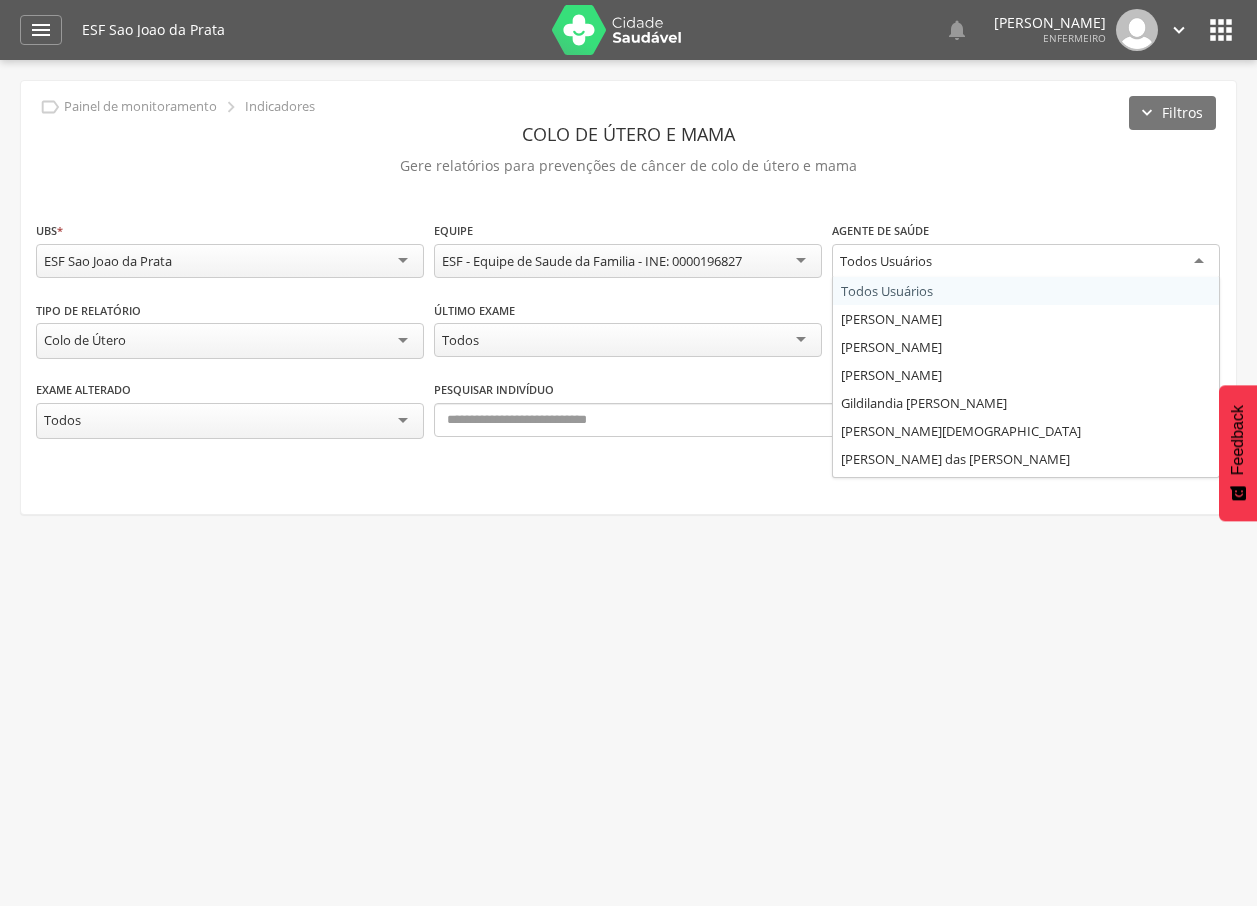 click on "Todos Usuários" at bounding box center [1026, 262] 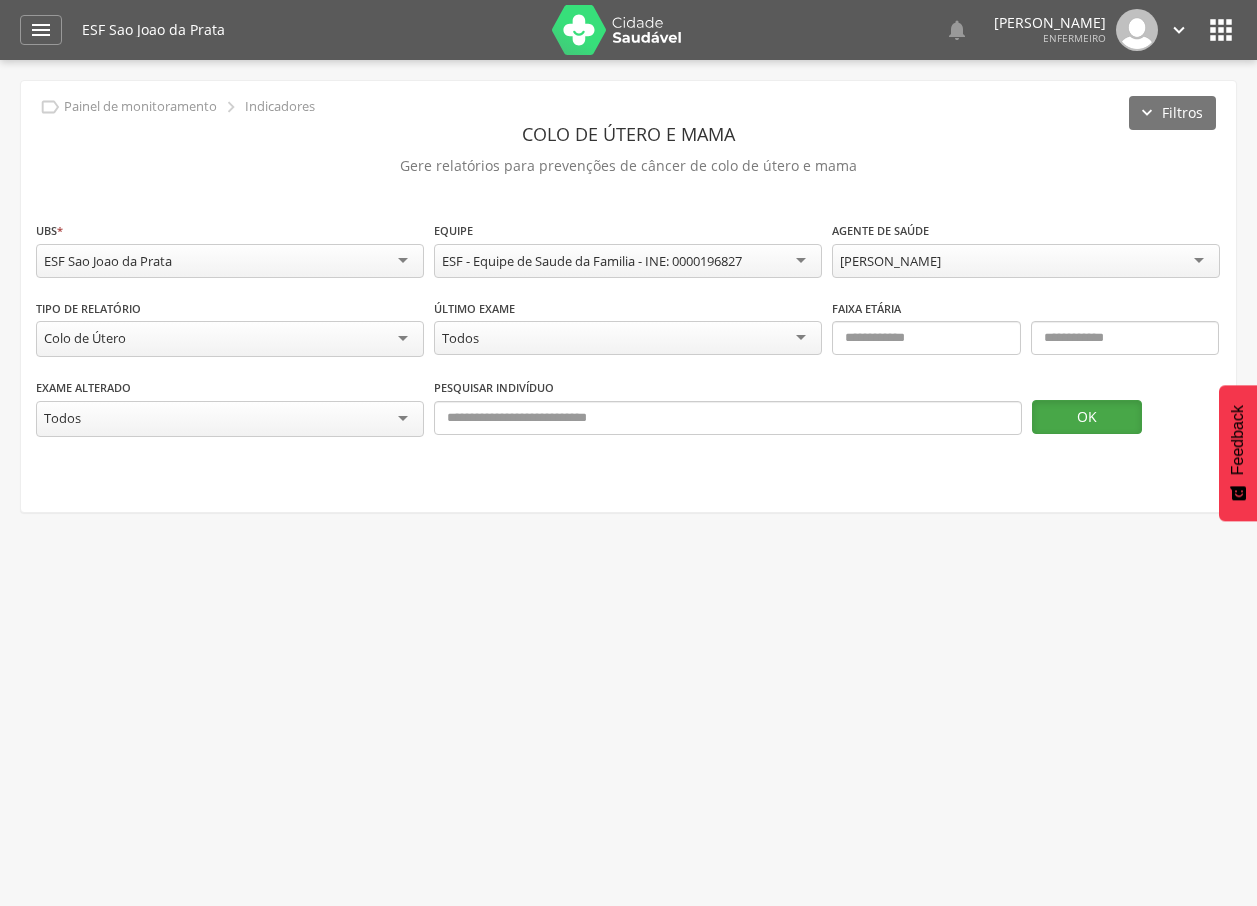 click on "OK" at bounding box center [1087, 417] 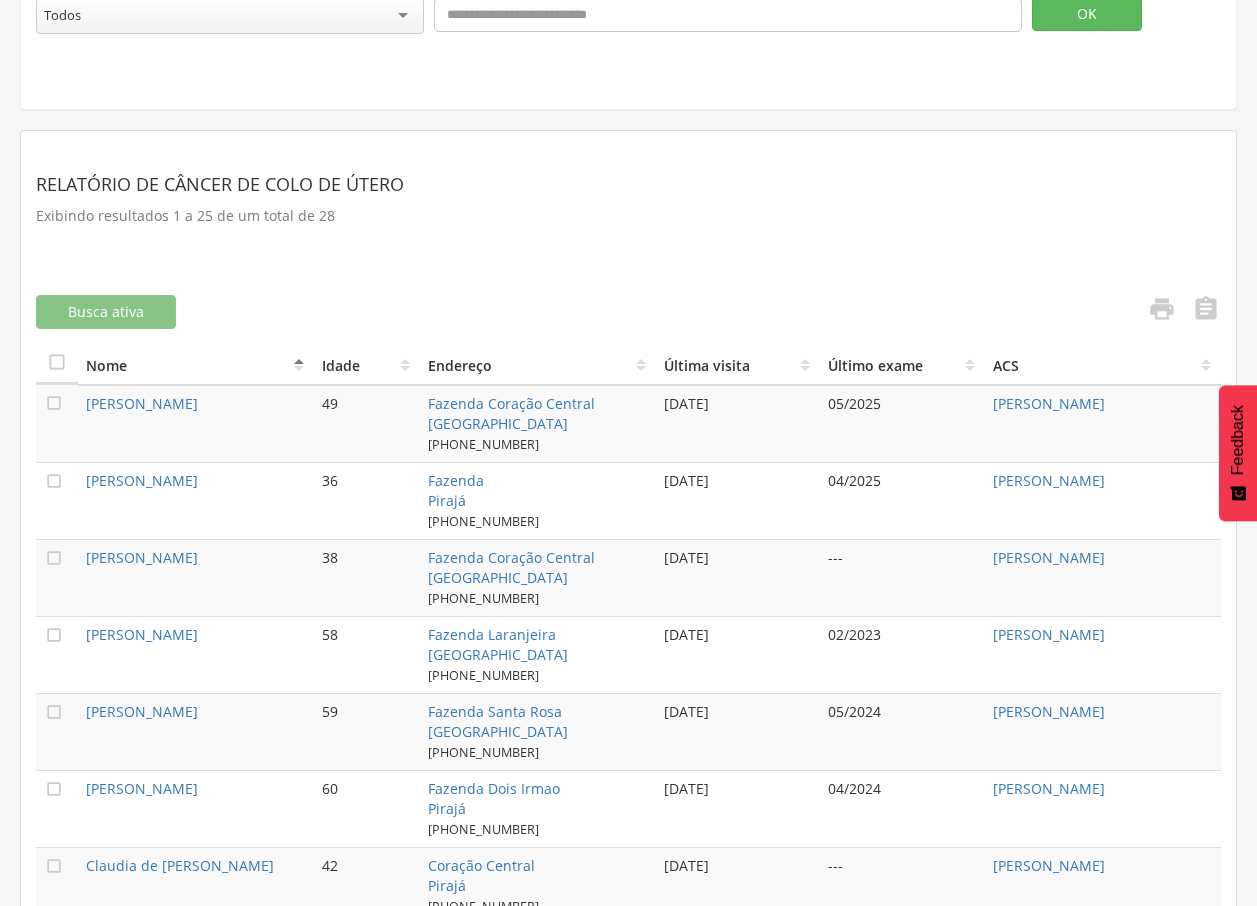 scroll, scrollTop: 396, scrollLeft: 0, axis: vertical 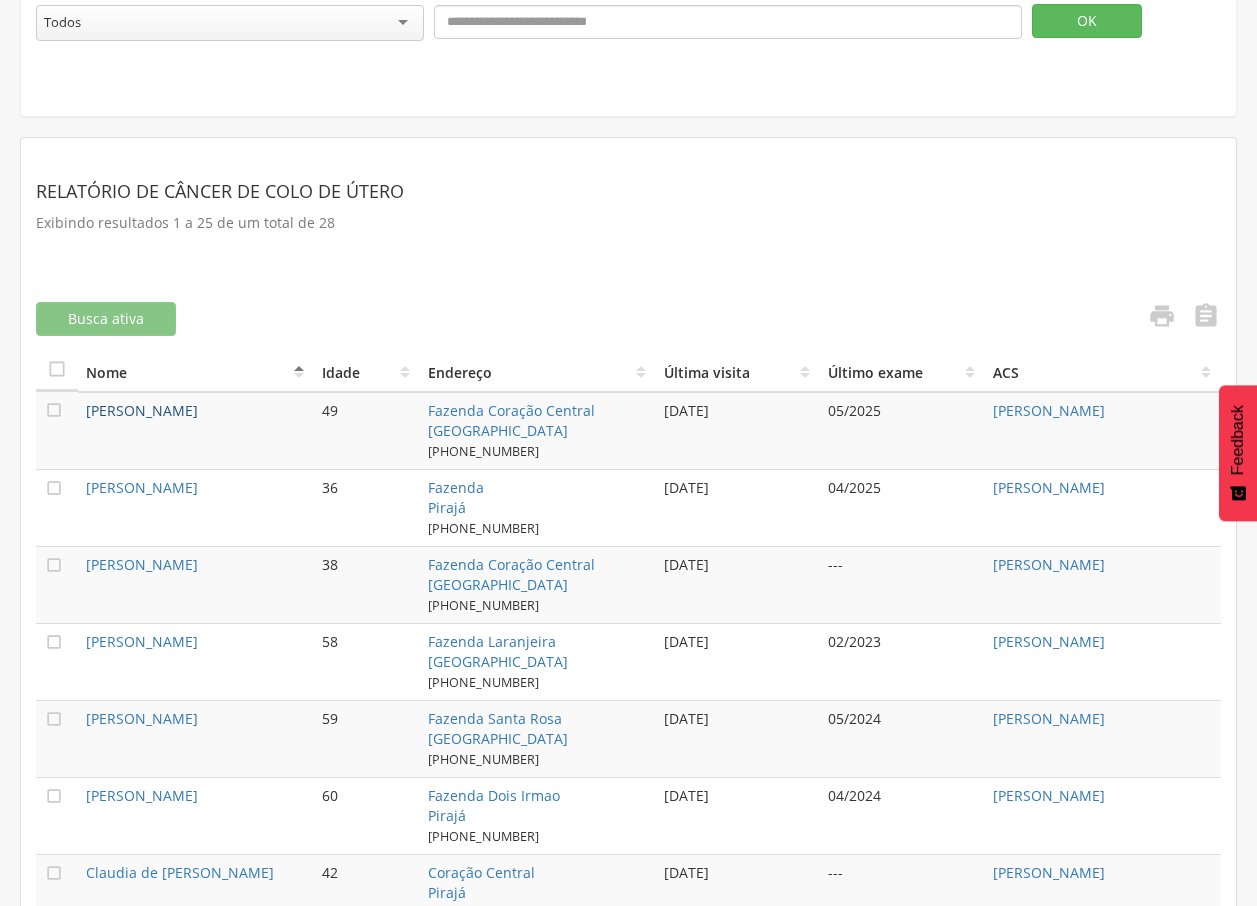 click on "[PERSON_NAME]" at bounding box center [142, 410] 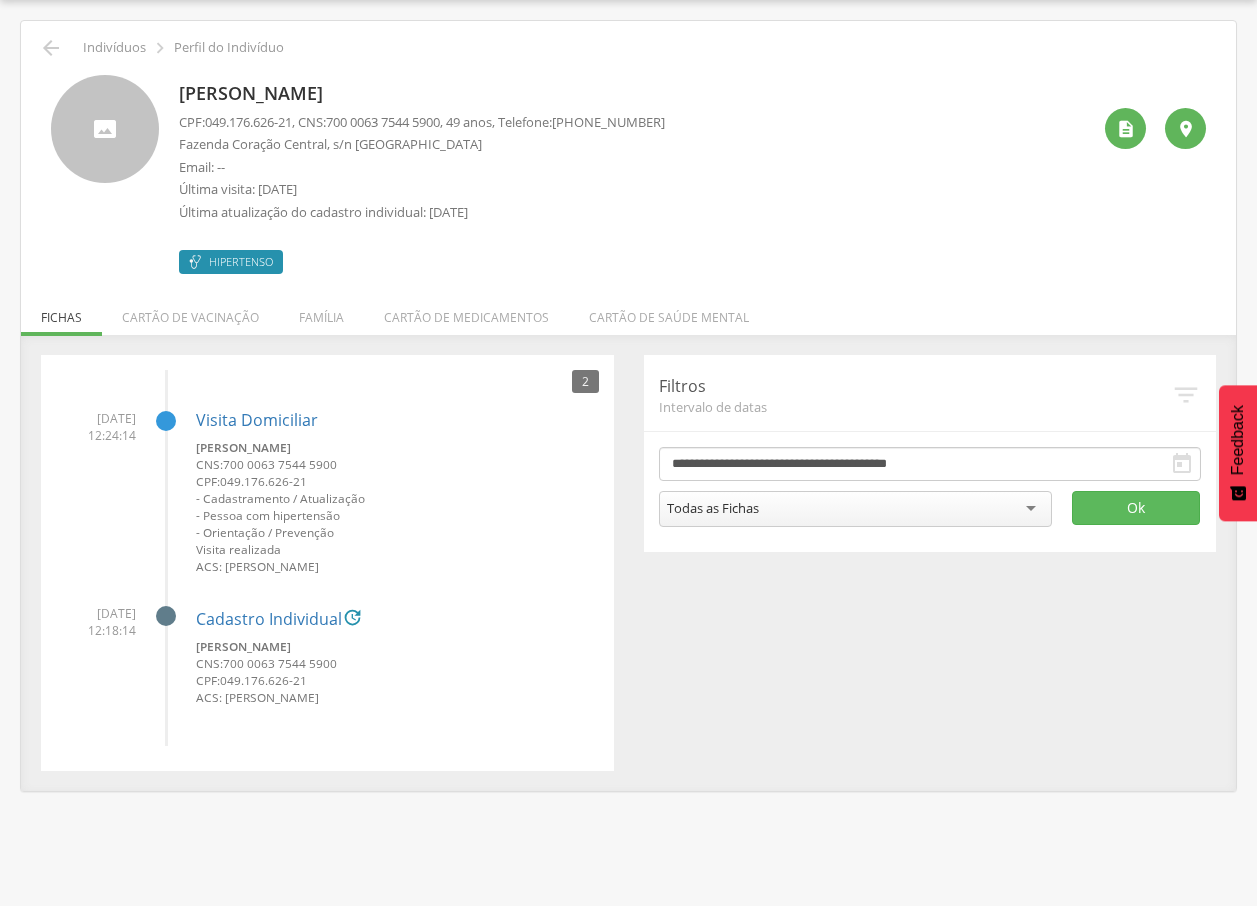 drag, startPoint x: 173, startPoint y: 98, endPoint x: 413, endPoint y: 85, distance: 240.35182 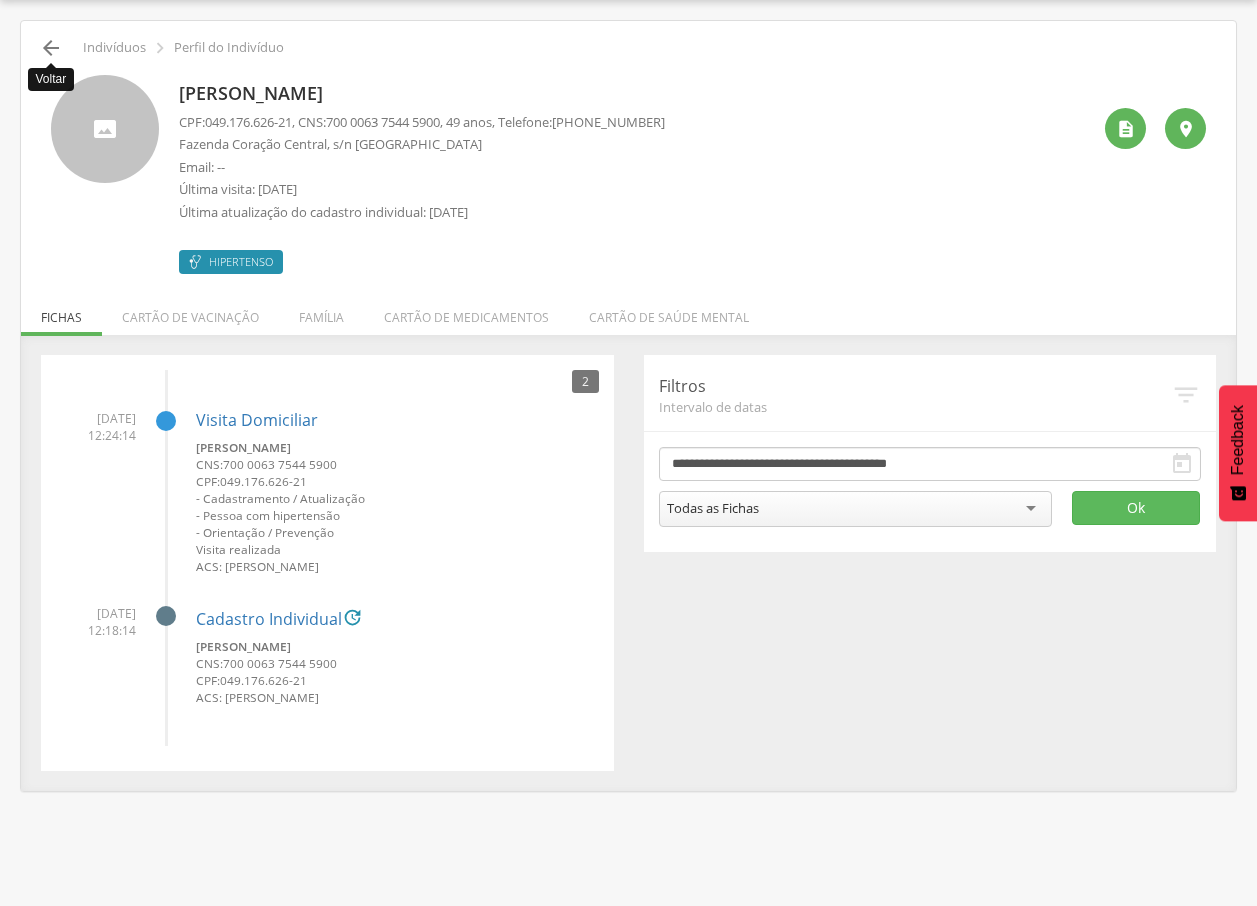 click on "" at bounding box center [51, 48] 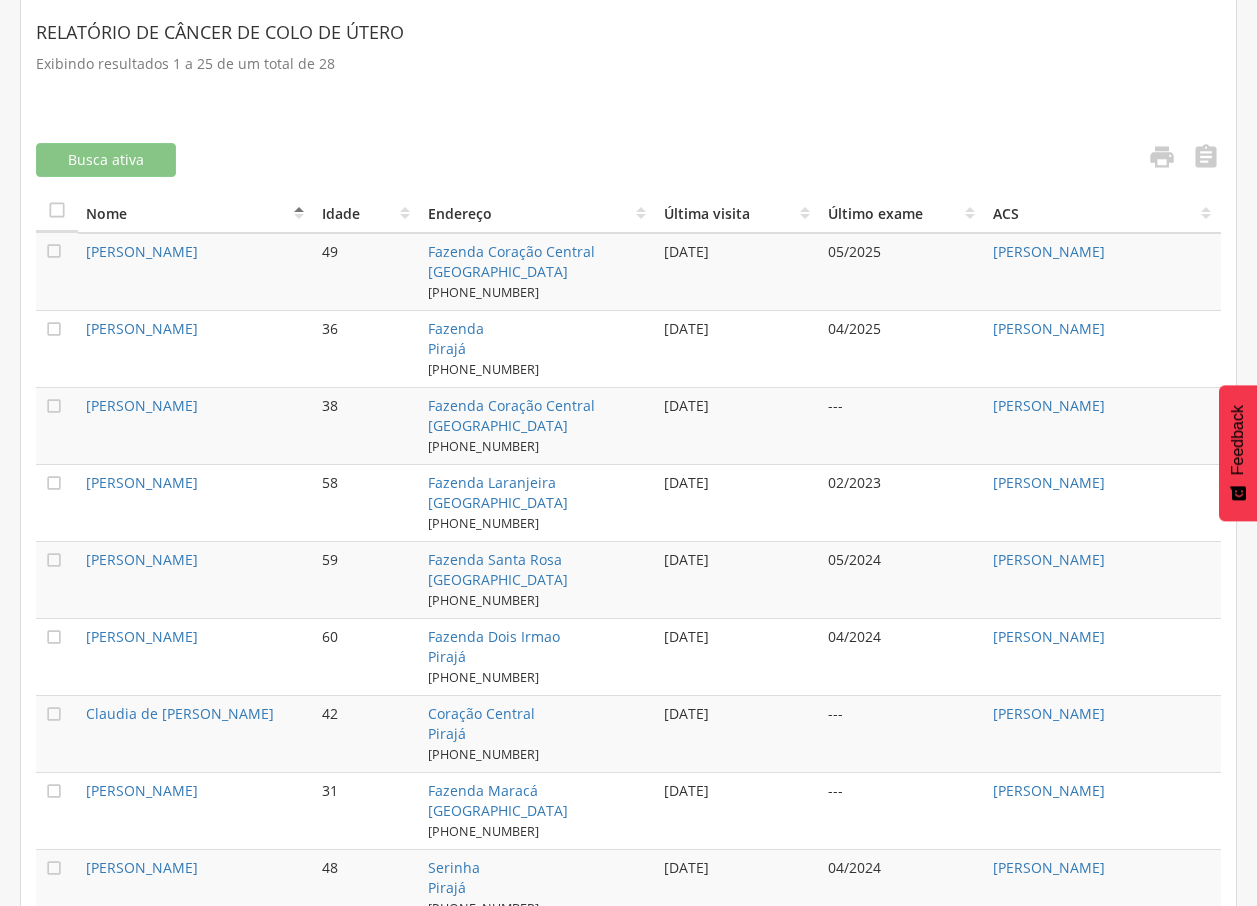 scroll, scrollTop: 617, scrollLeft: 0, axis: vertical 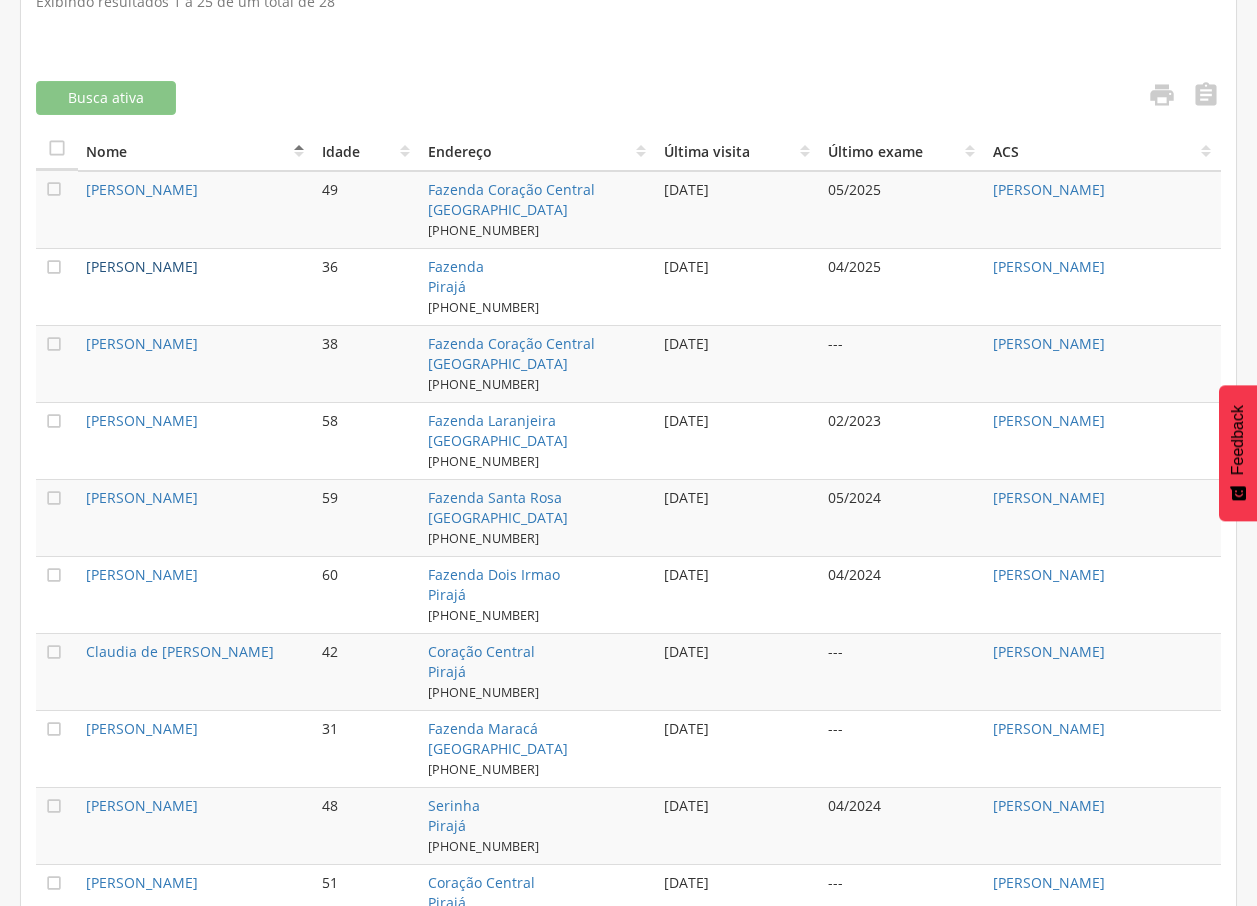 click on "[PERSON_NAME]" at bounding box center (142, 266) 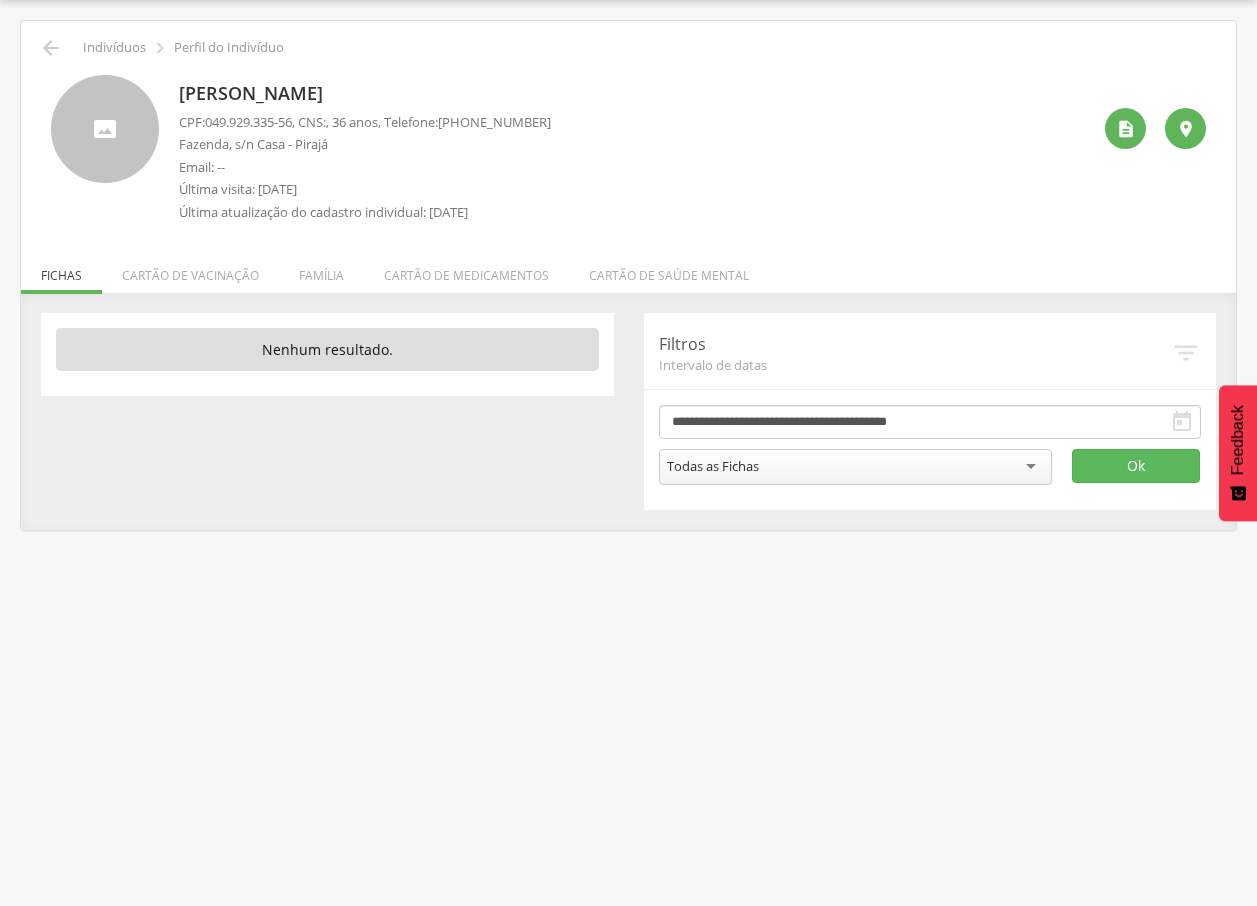 drag, startPoint x: 185, startPoint y: 81, endPoint x: 355, endPoint y: 78, distance: 170.02647 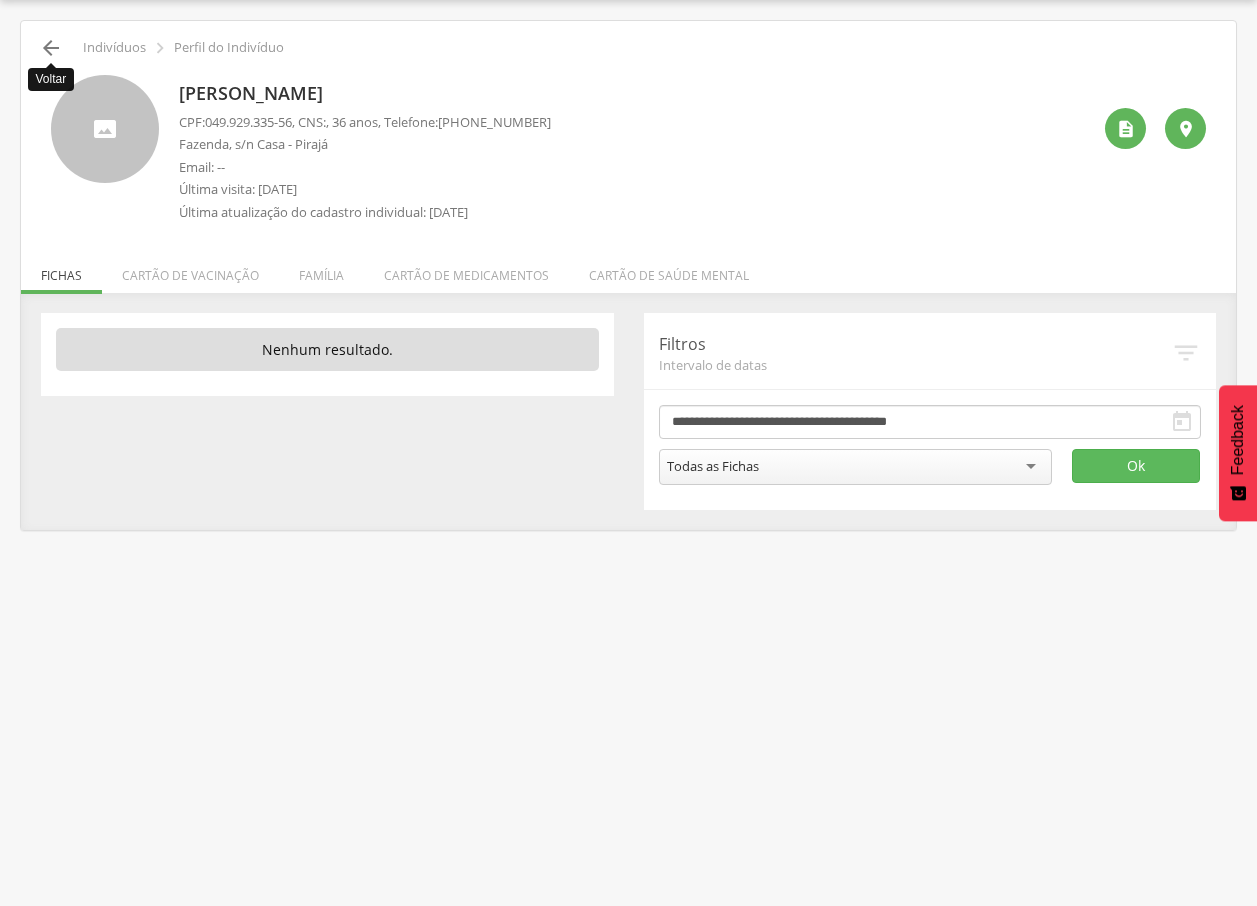 click on "" at bounding box center (51, 48) 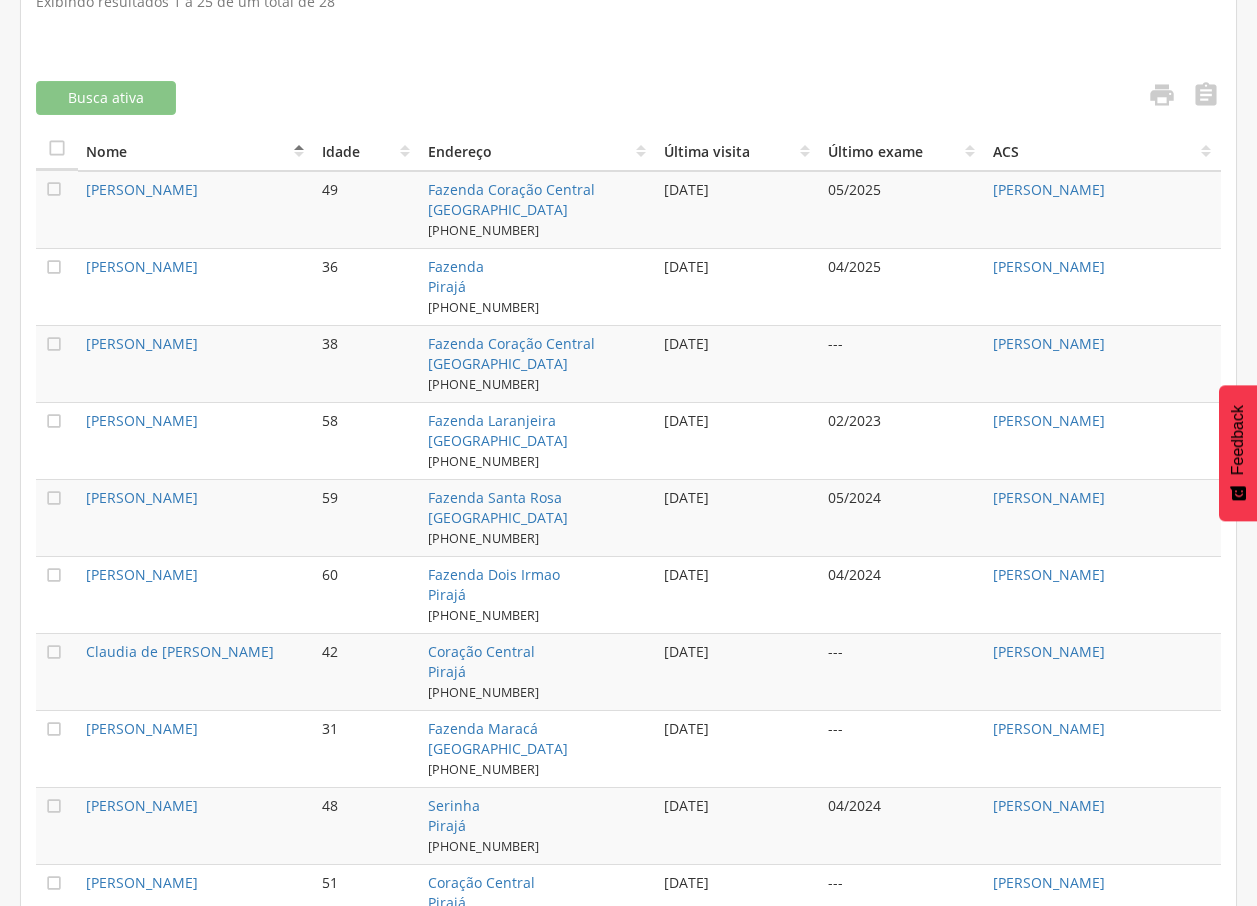 scroll, scrollTop: 623, scrollLeft: 0, axis: vertical 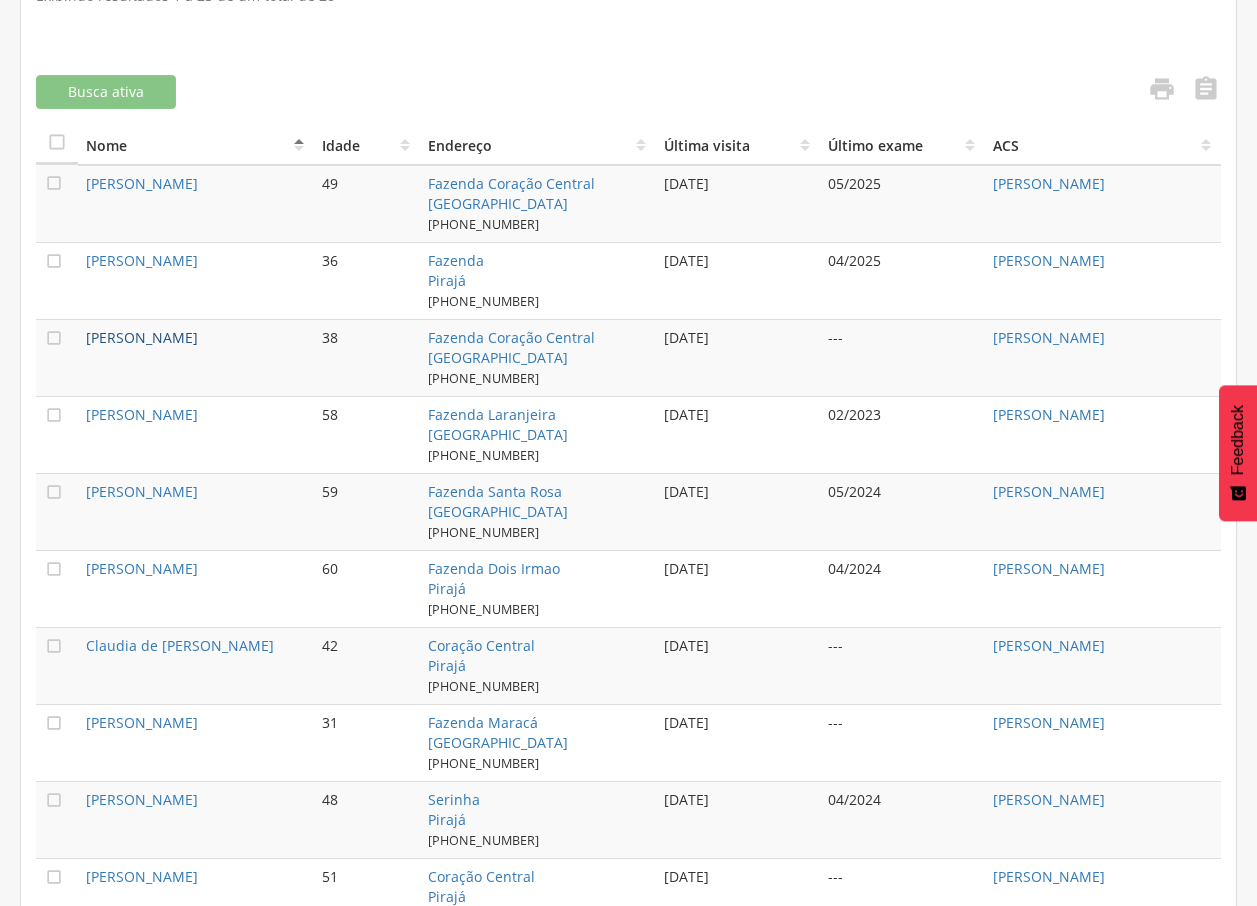 click on "[PERSON_NAME]" at bounding box center [142, 337] 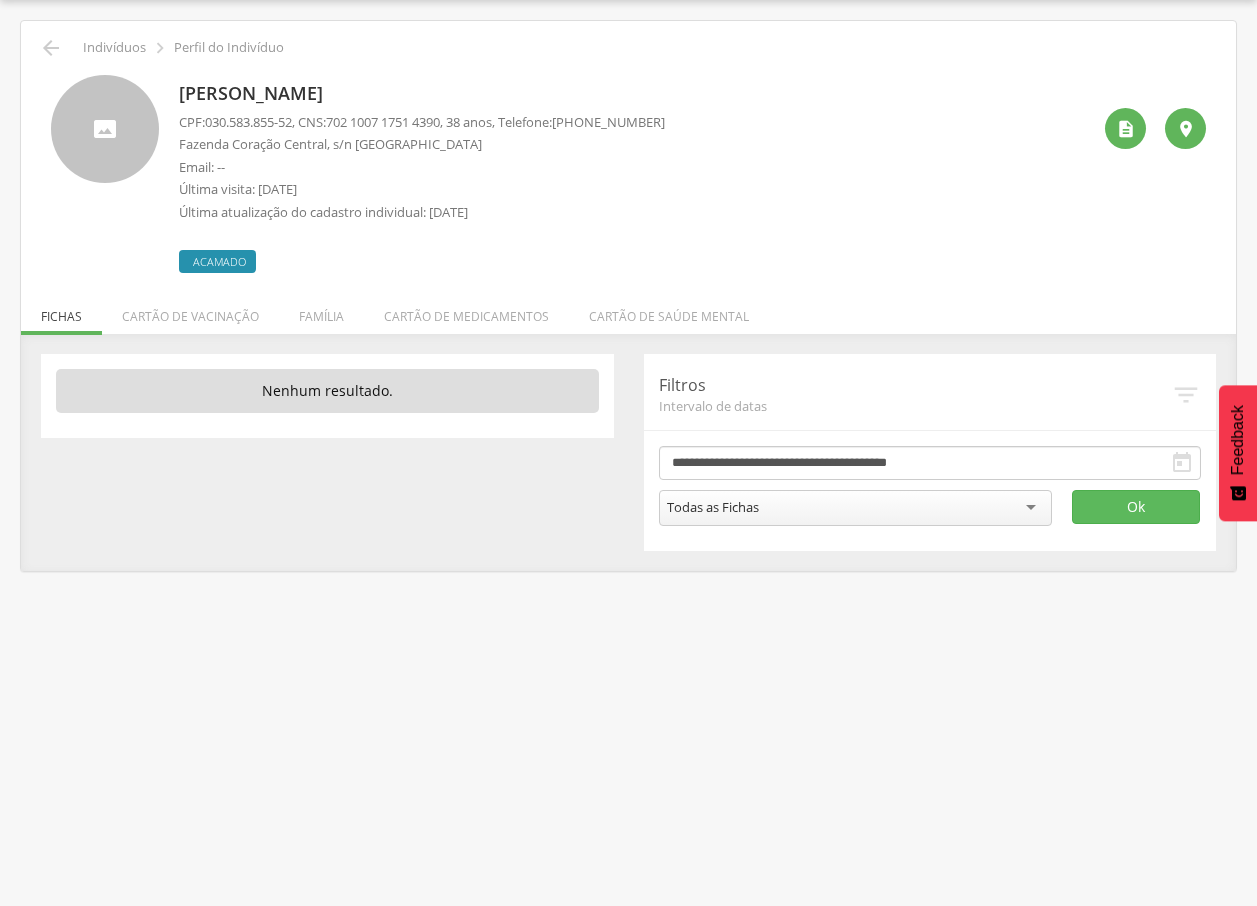 drag, startPoint x: 175, startPoint y: 86, endPoint x: 432, endPoint y: 85, distance: 257.00195 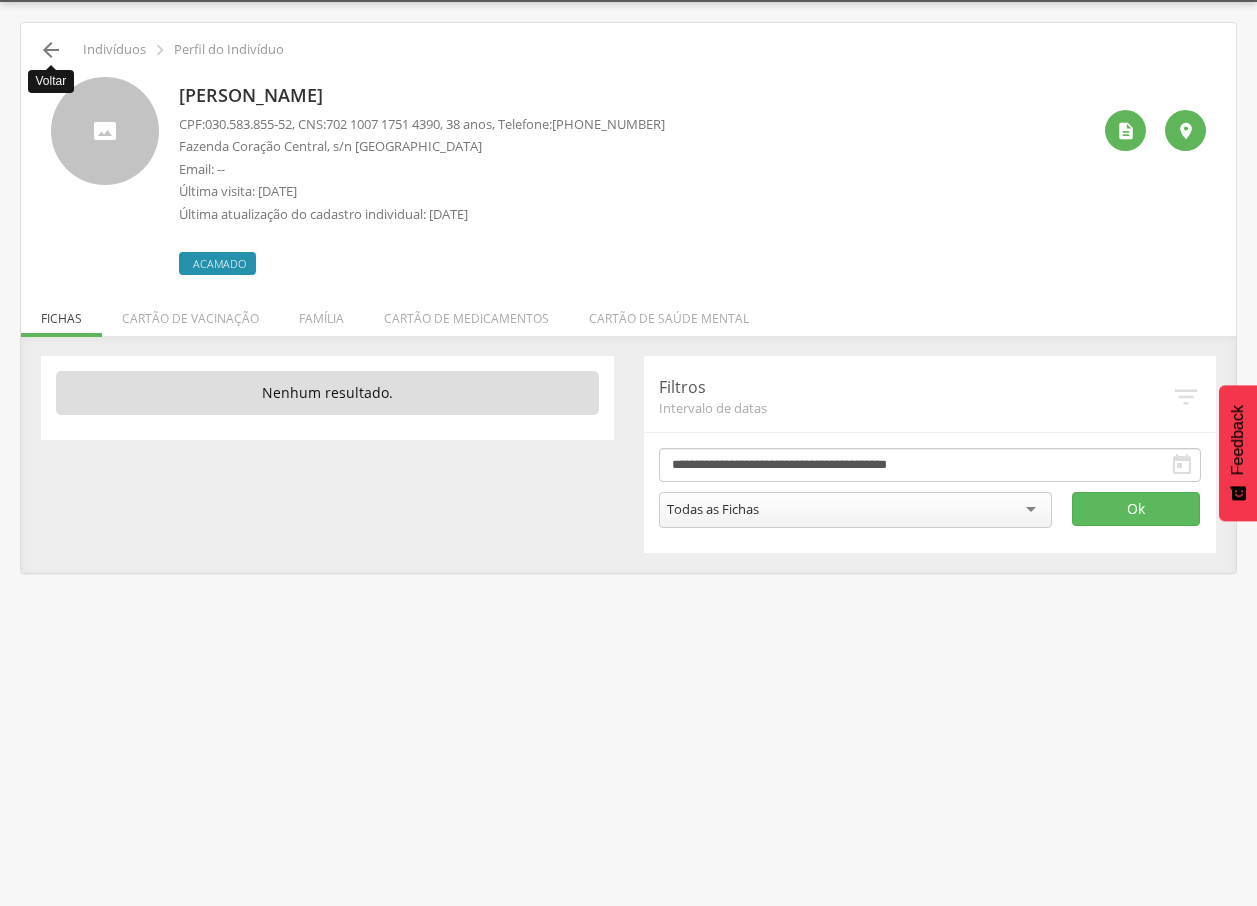 click on "" at bounding box center [51, 50] 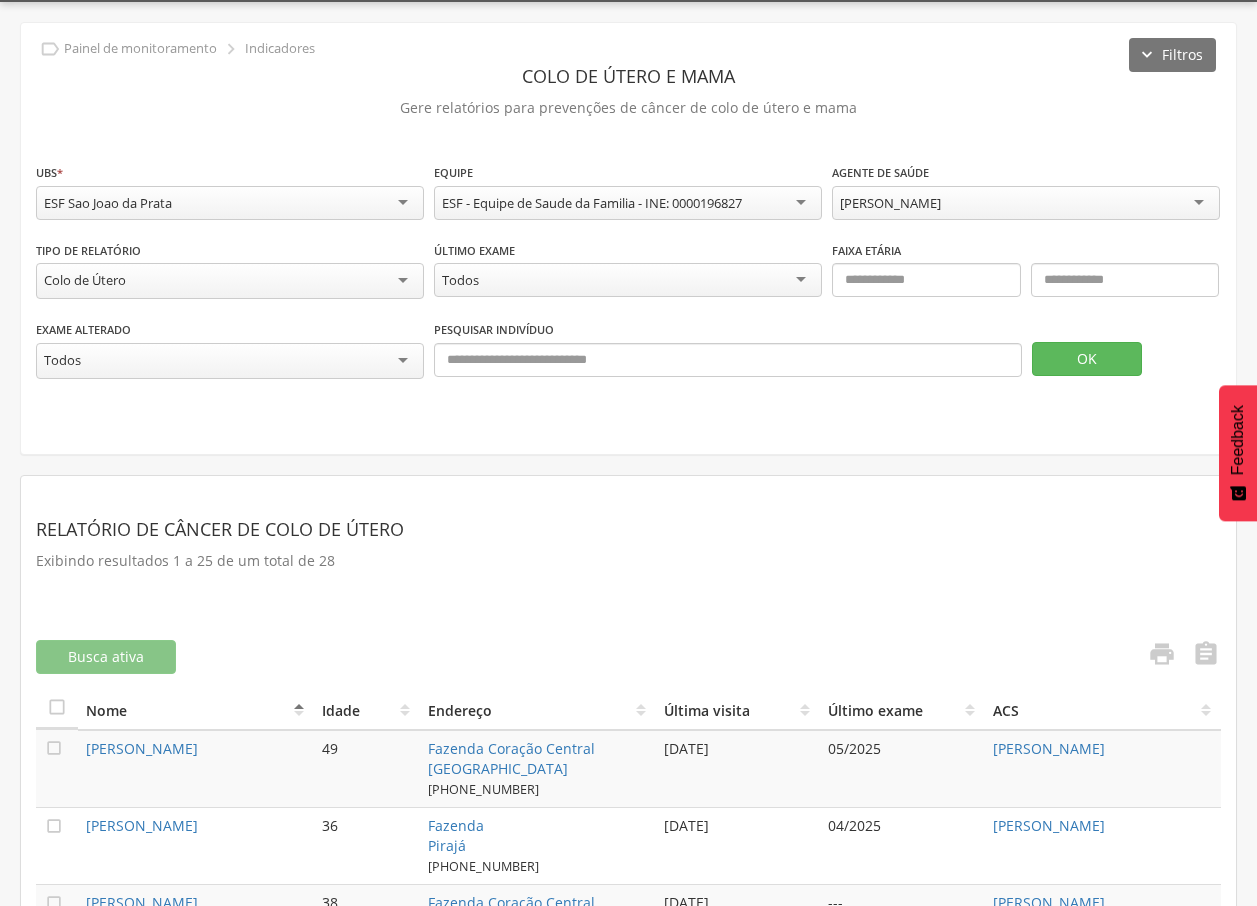 scroll, scrollTop: 60, scrollLeft: 0, axis: vertical 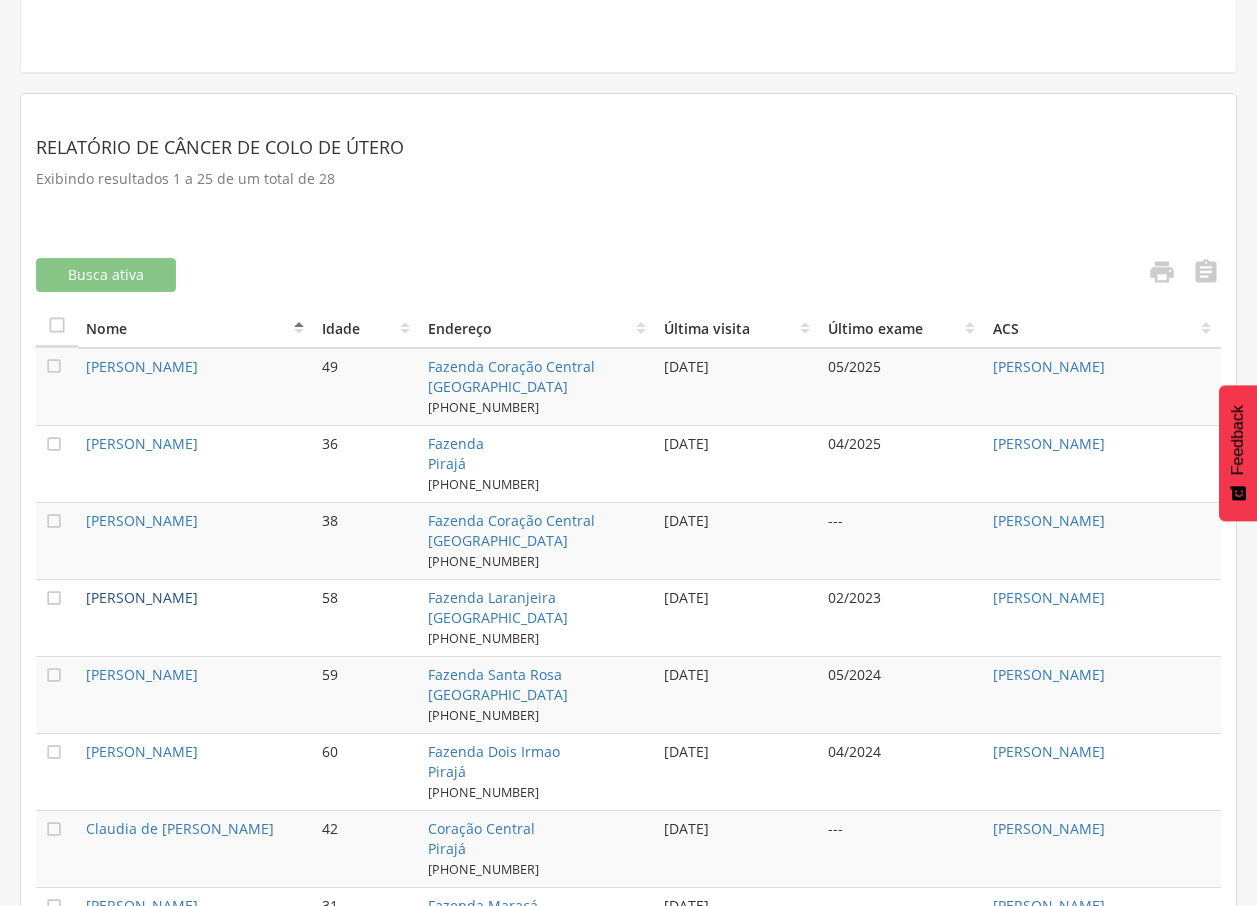click on "[PERSON_NAME]" at bounding box center (142, 597) 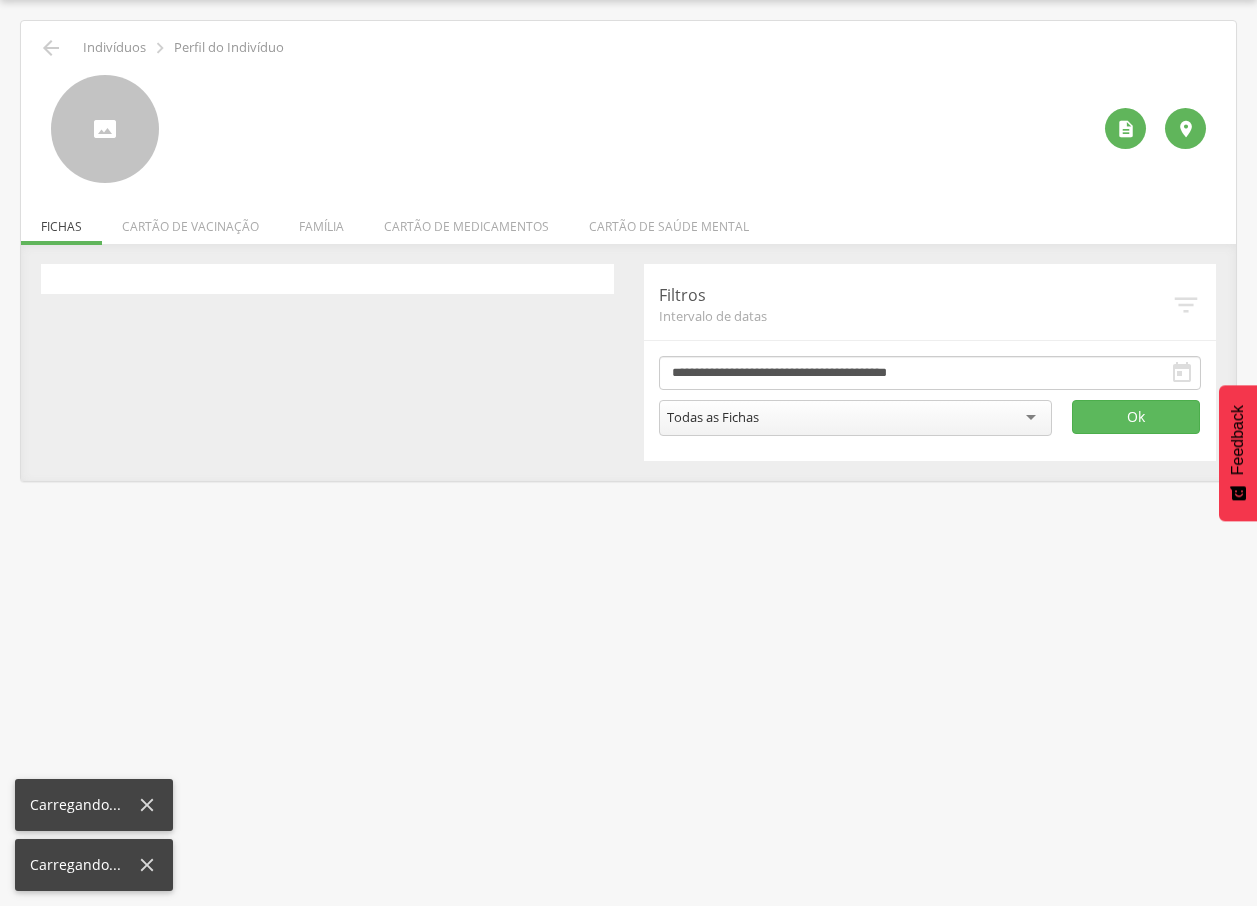 scroll, scrollTop: 60, scrollLeft: 0, axis: vertical 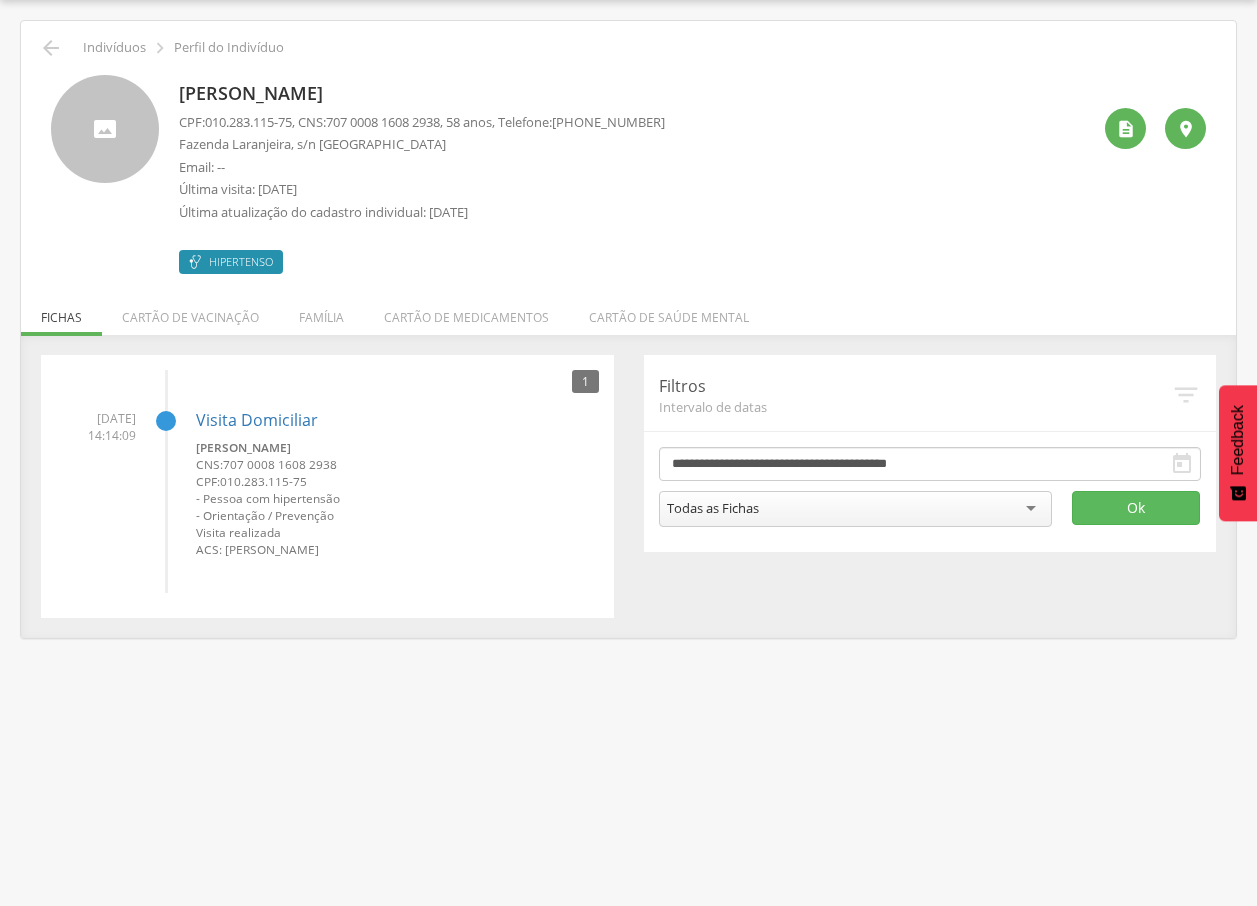 drag, startPoint x: 179, startPoint y: 90, endPoint x: 480, endPoint y: 79, distance: 301.20093 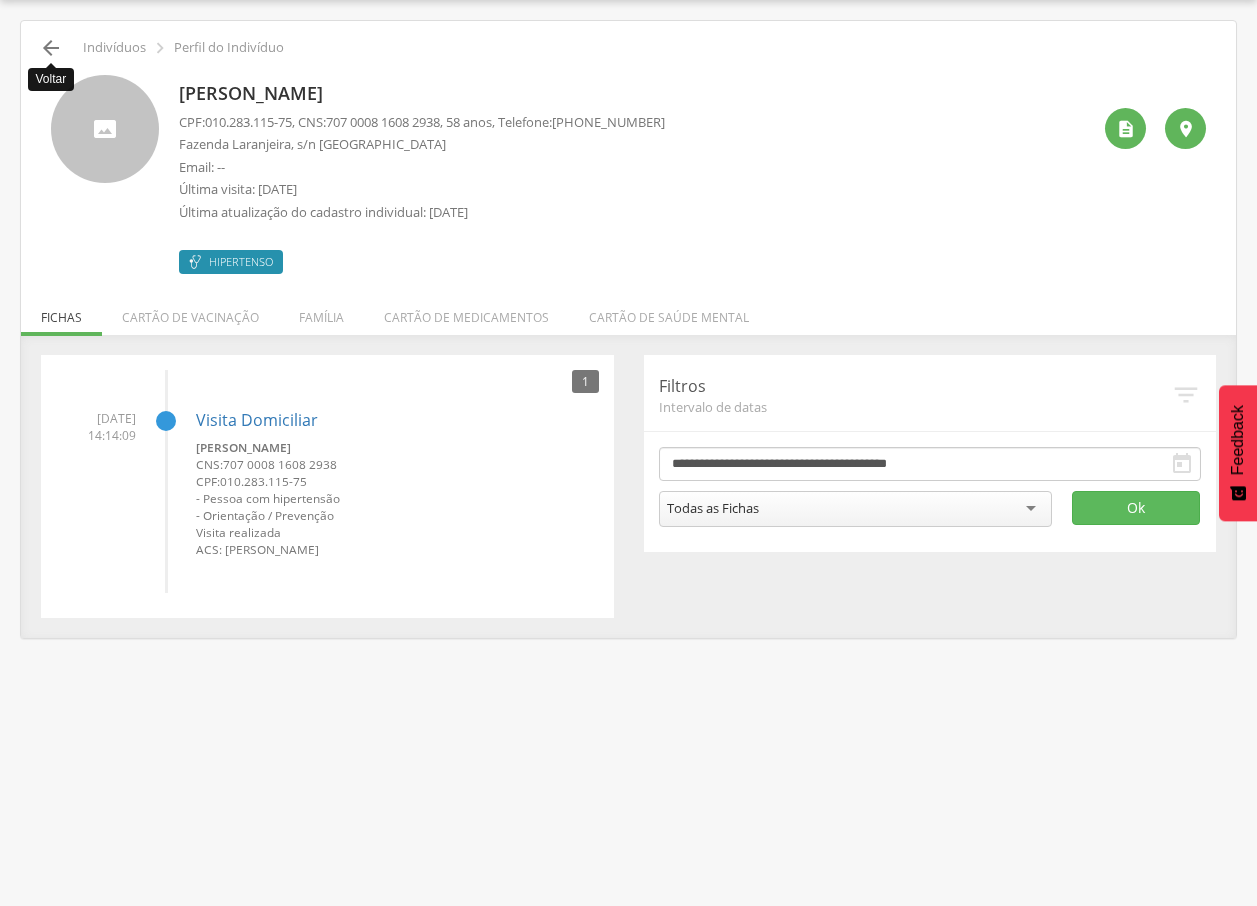 click on "" at bounding box center [51, 48] 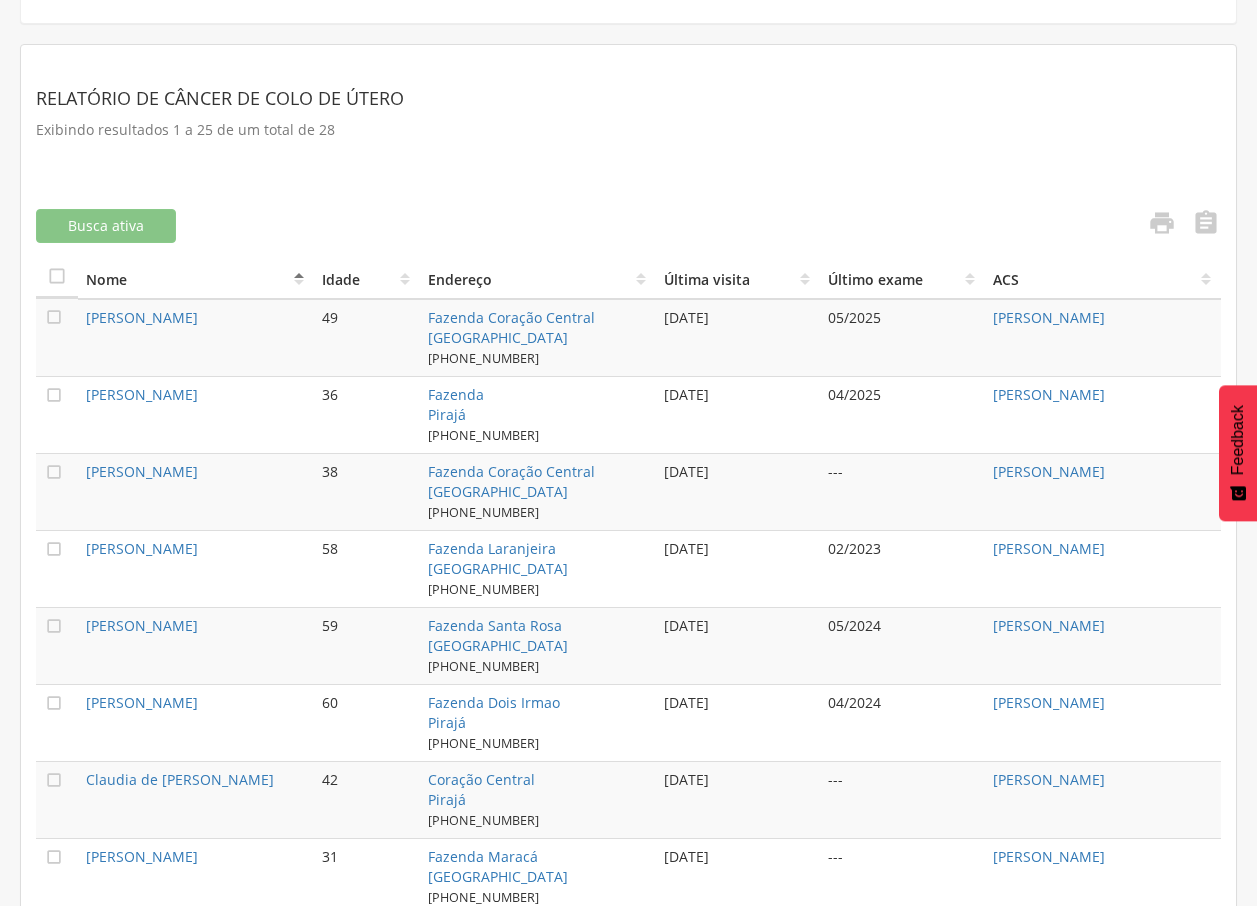 scroll, scrollTop: 492, scrollLeft: 0, axis: vertical 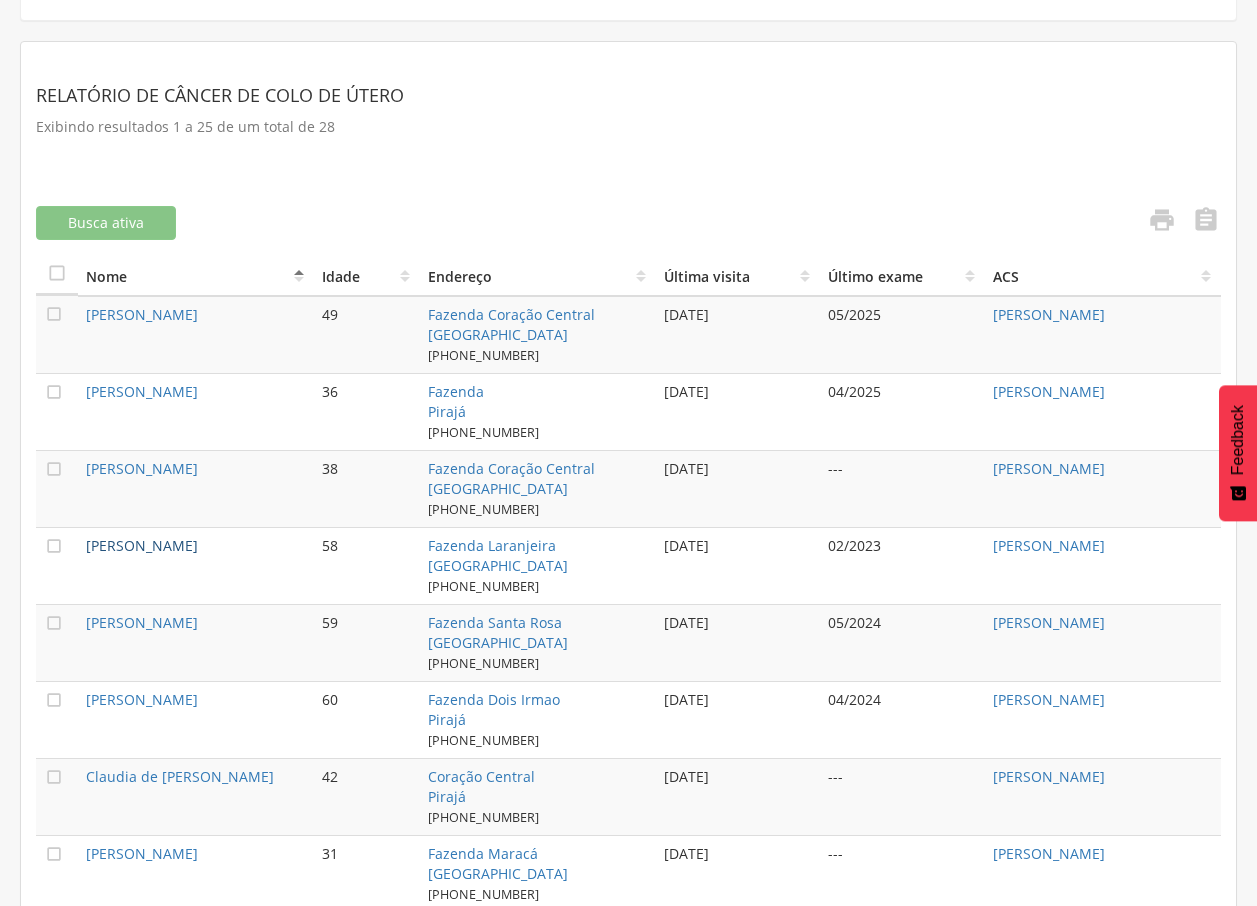 click on "[PERSON_NAME]" at bounding box center (142, 545) 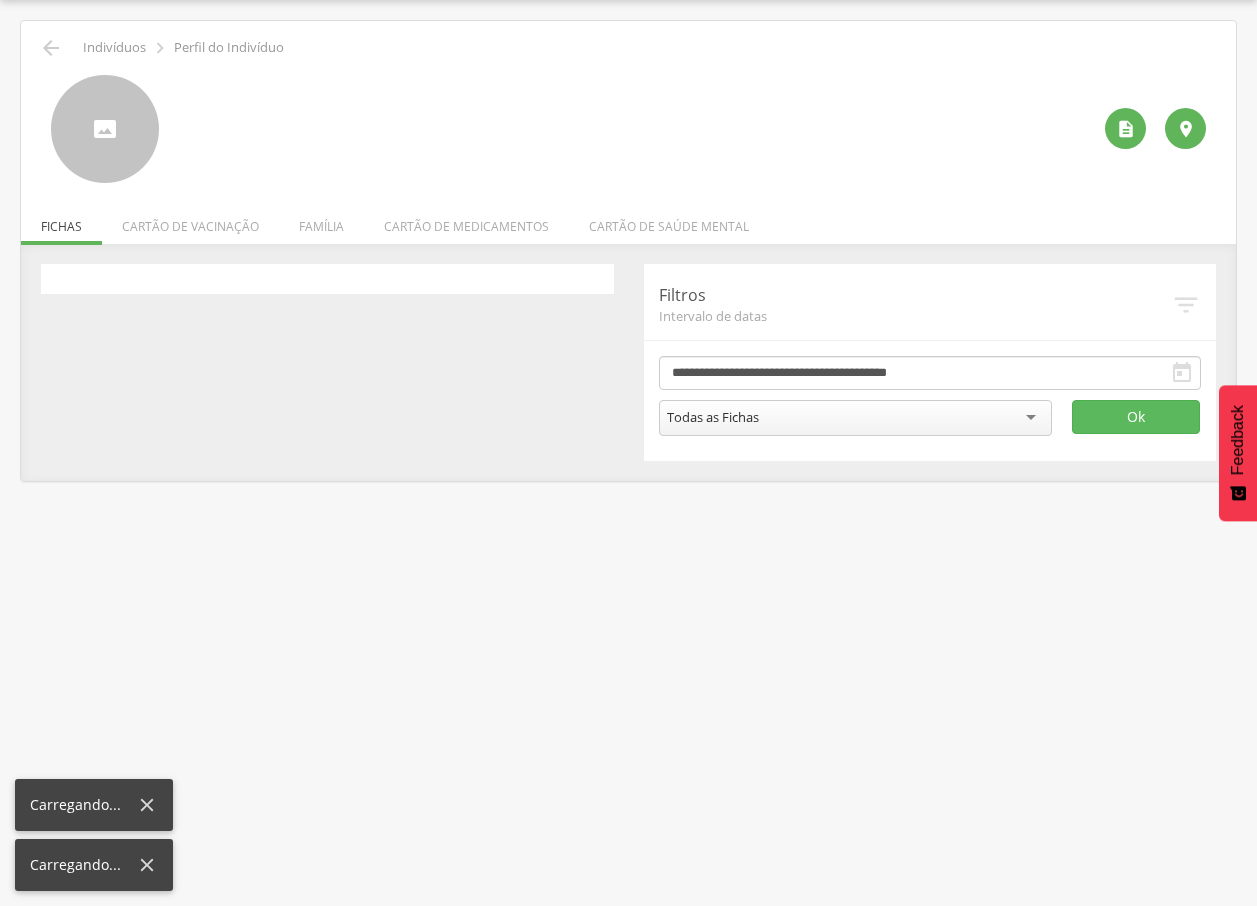 scroll, scrollTop: 60, scrollLeft: 0, axis: vertical 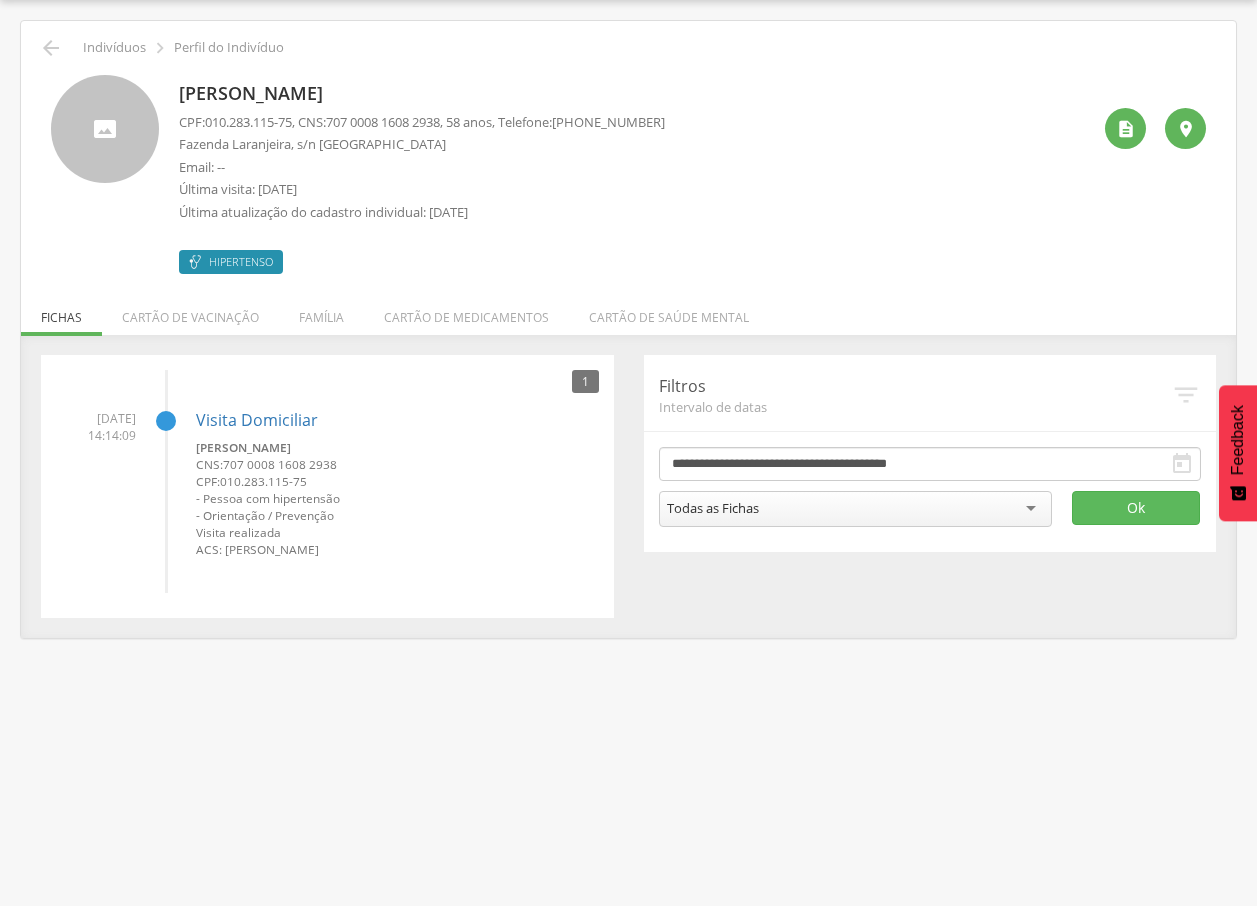 drag, startPoint x: 182, startPoint y: 92, endPoint x: 502, endPoint y: 92, distance: 320 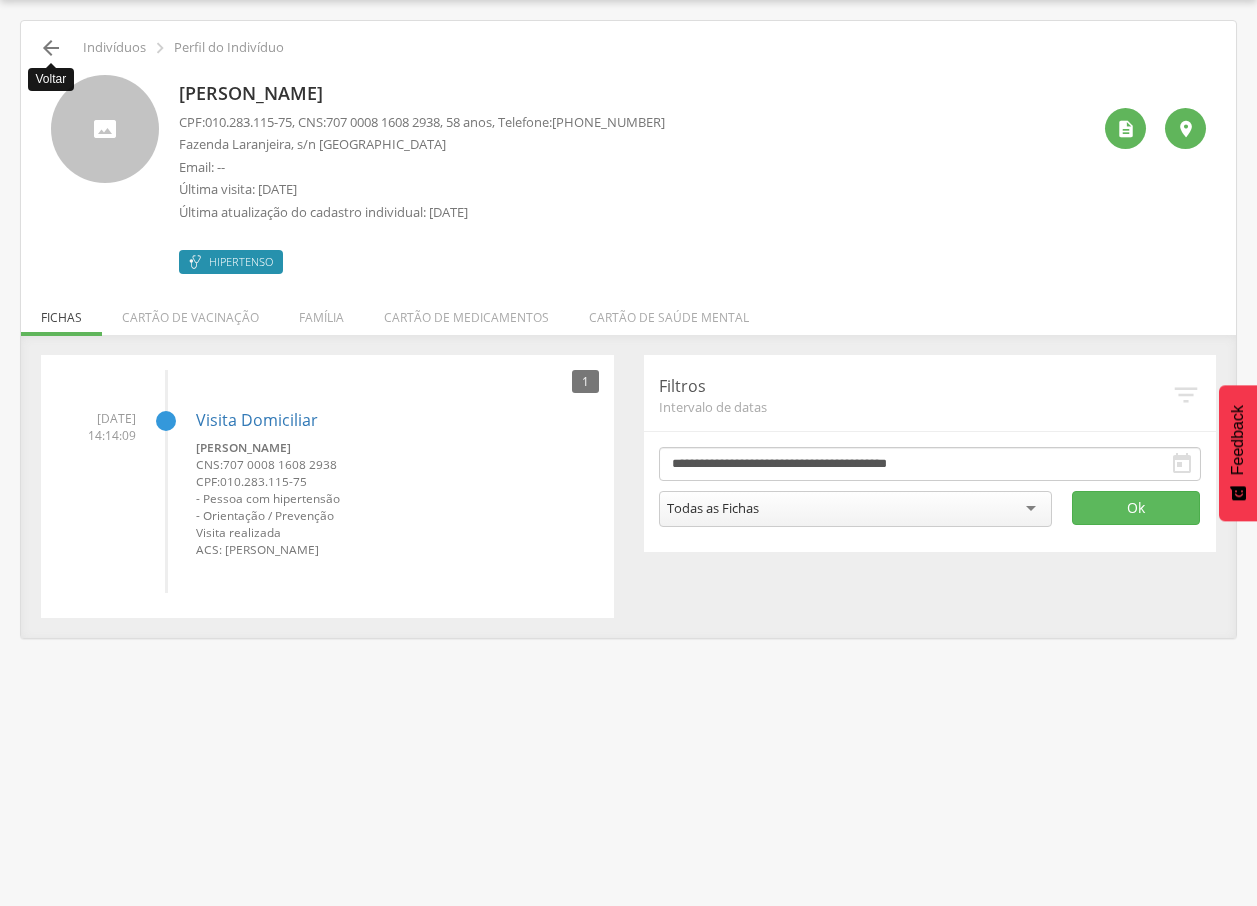 click on "" at bounding box center (51, 48) 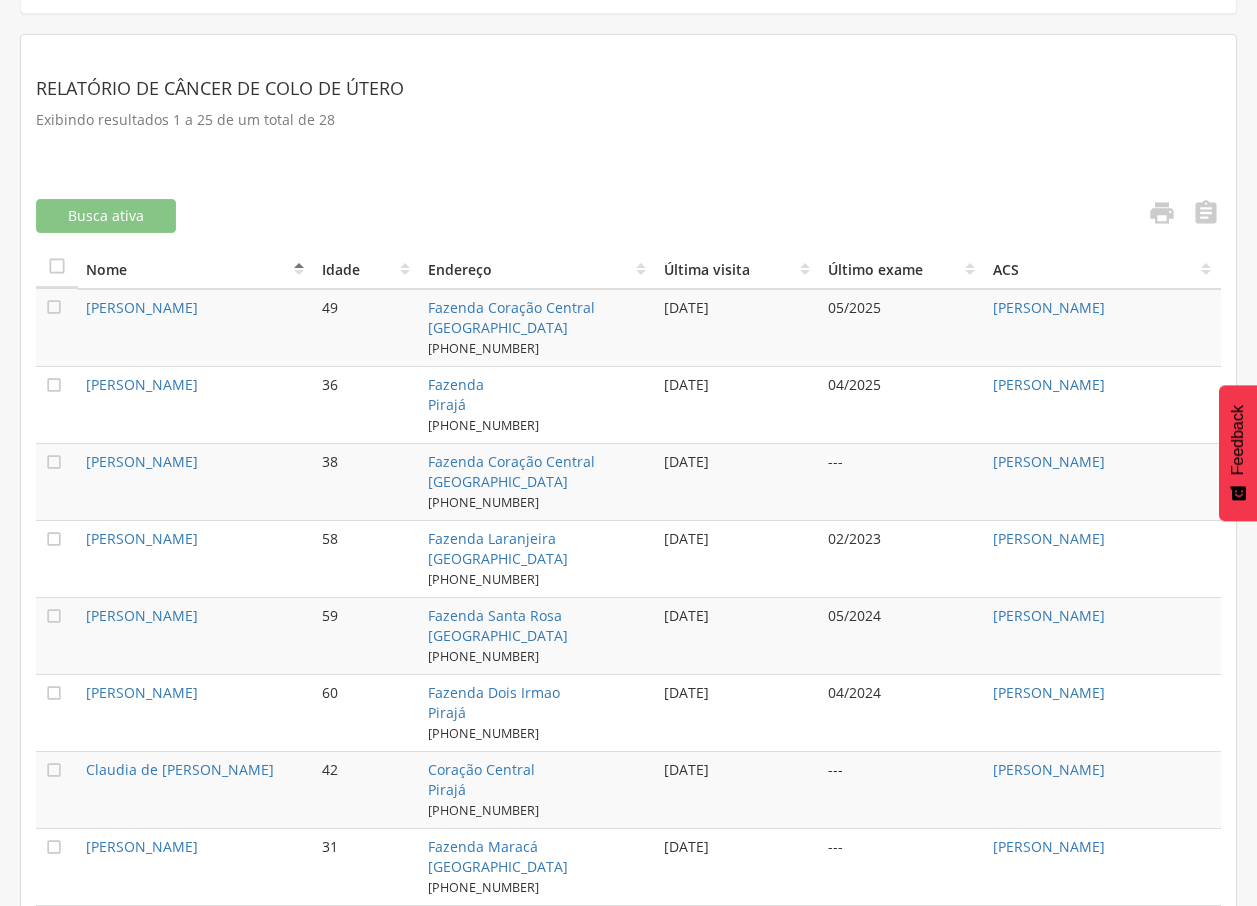 scroll, scrollTop: 509, scrollLeft: 0, axis: vertical 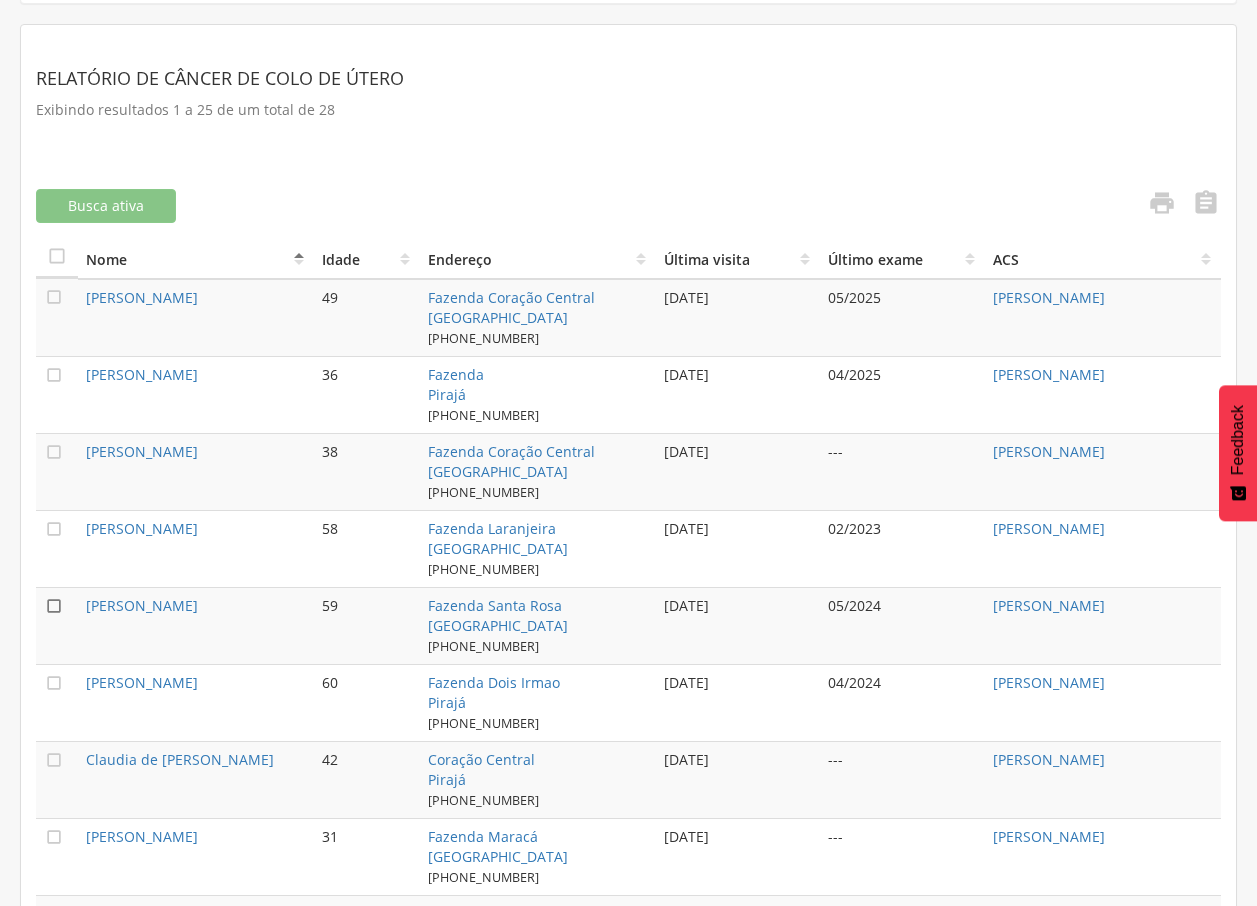 click on "" at bounding box center [54, 606] 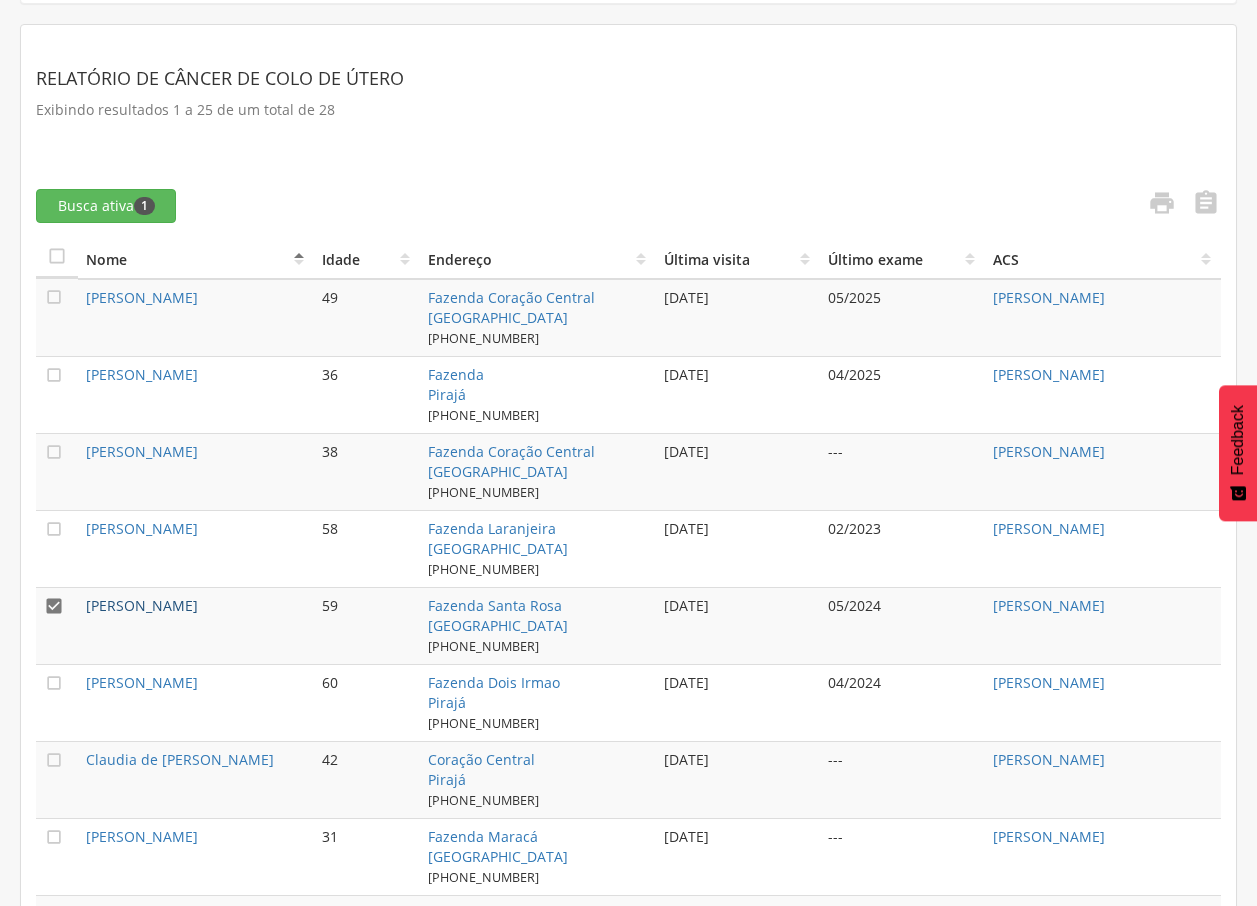 click on "[PERSON_NAME]" at bounding box center (142, 605) 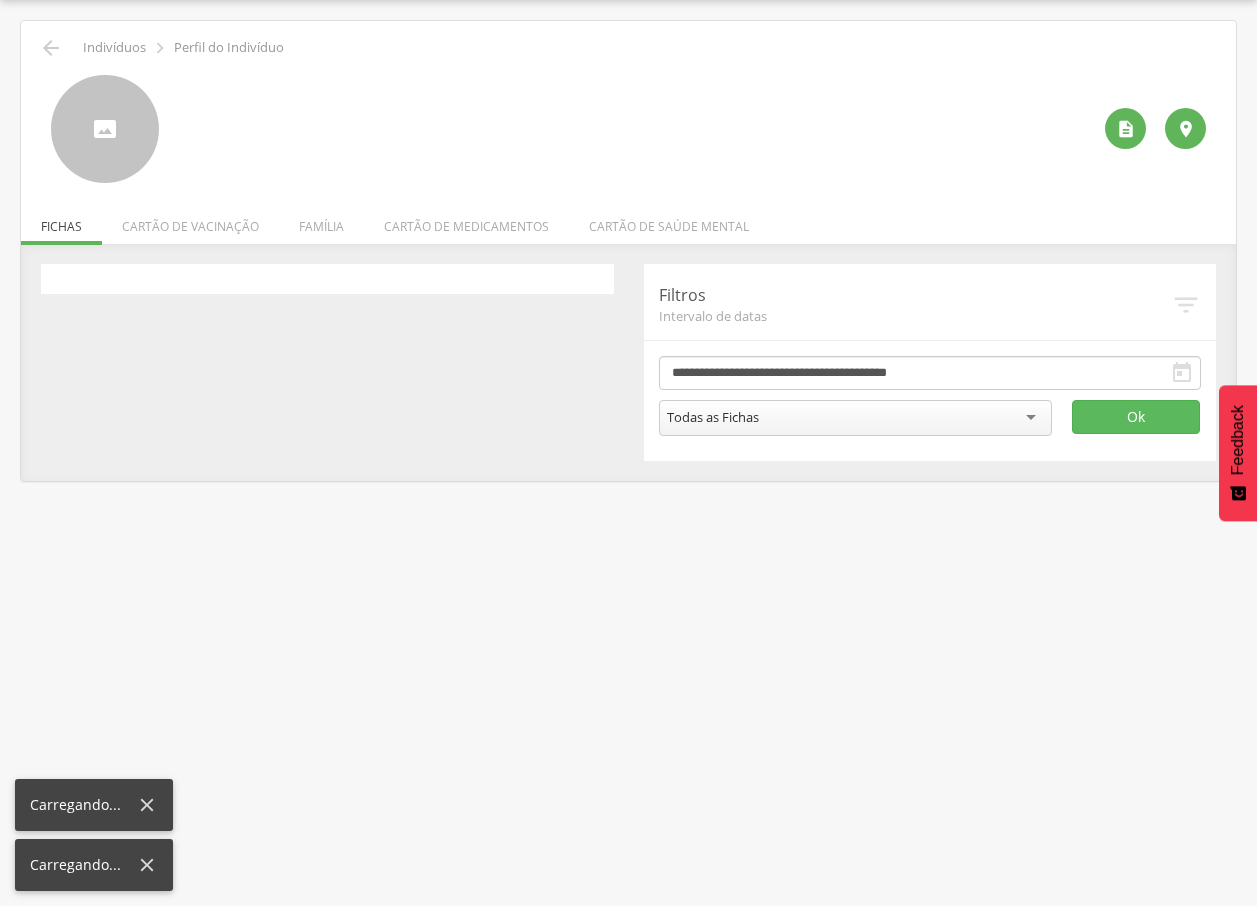 scroll, scrollTop: 60, scrollLeft: 0, axis: vertical 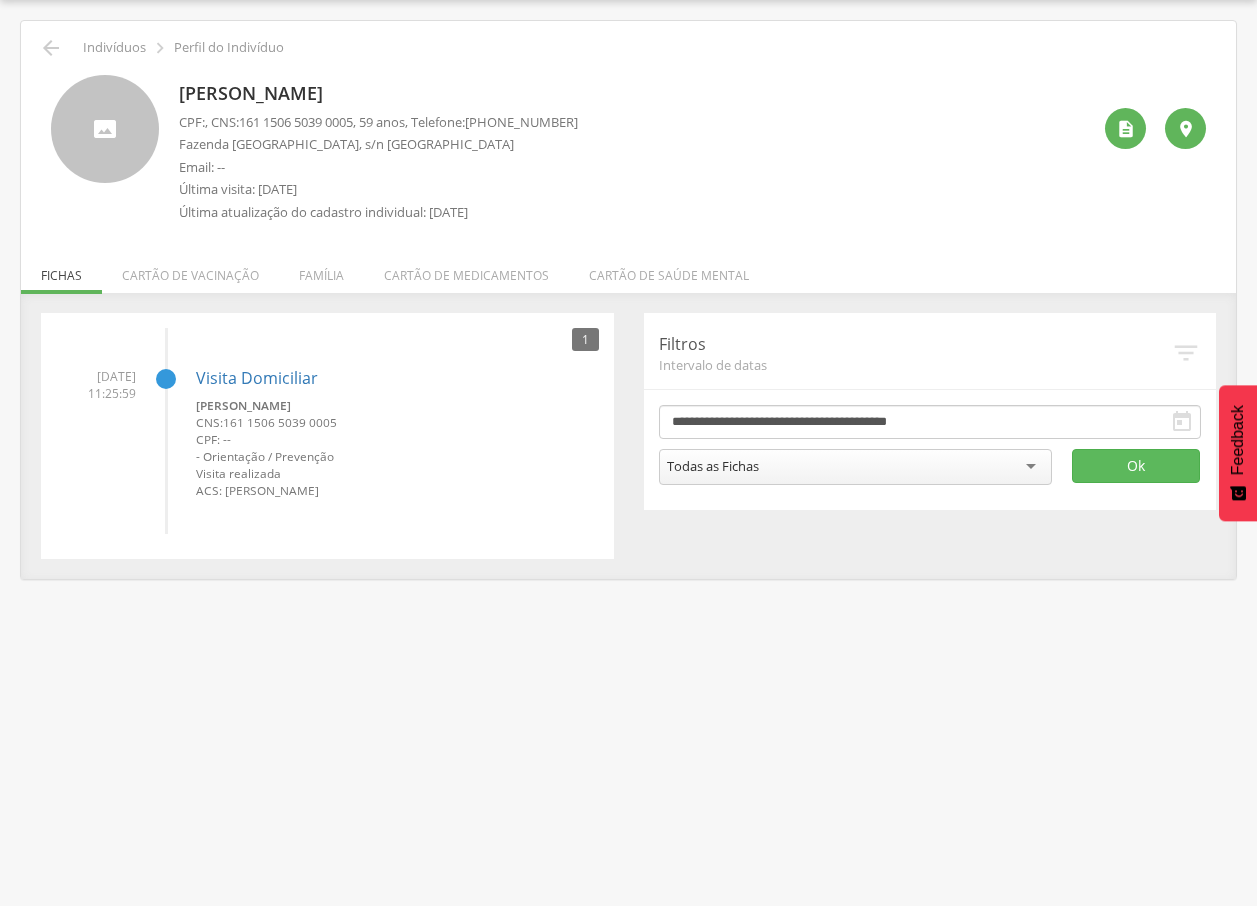 drag, startPoint x: 181, startPoint y: 95, endPoint x: 424, endPoint y: 95, distance: 243 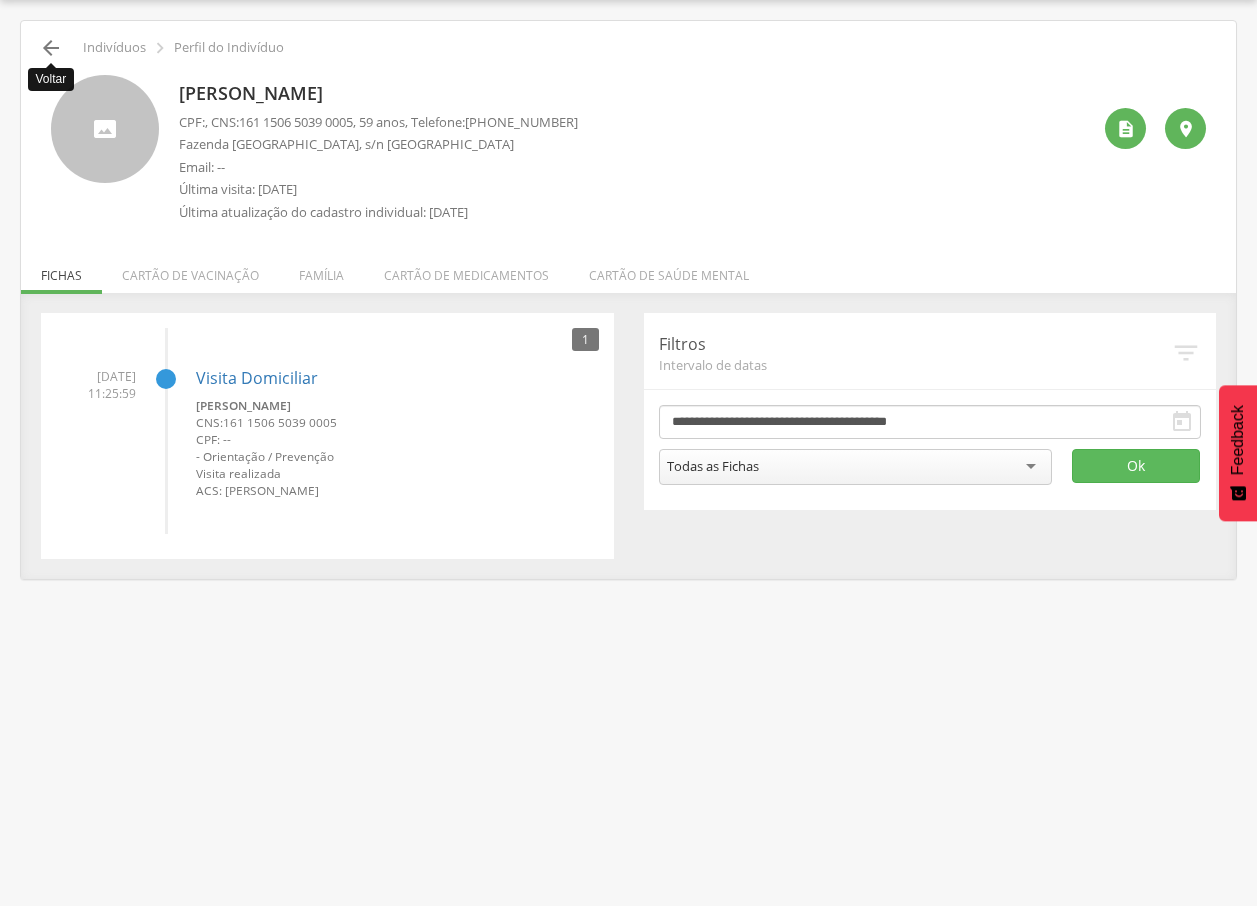 click on "" at bounding box center [51, 48] 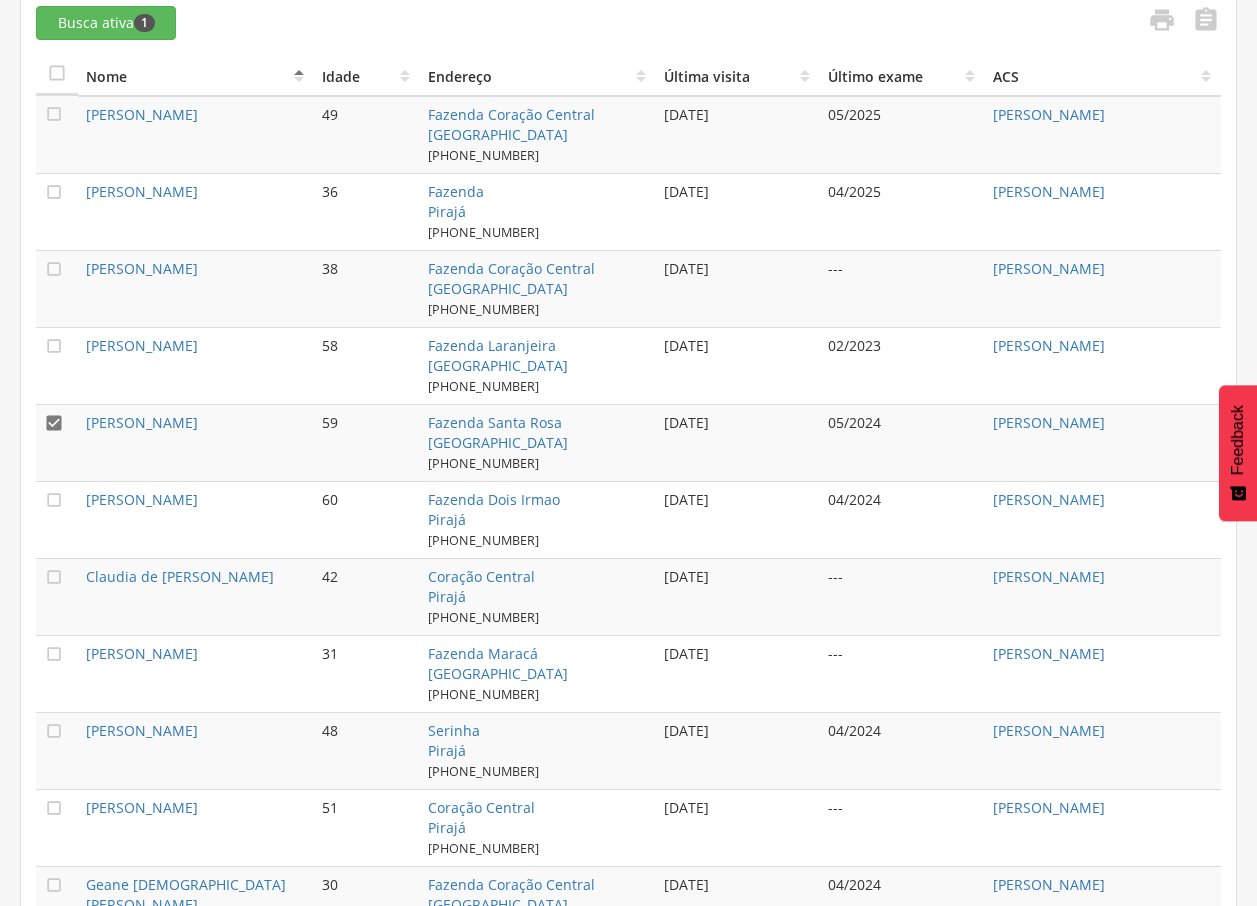 scroll, scrollTop: 718, scrollLeft: 0, axis: vertical 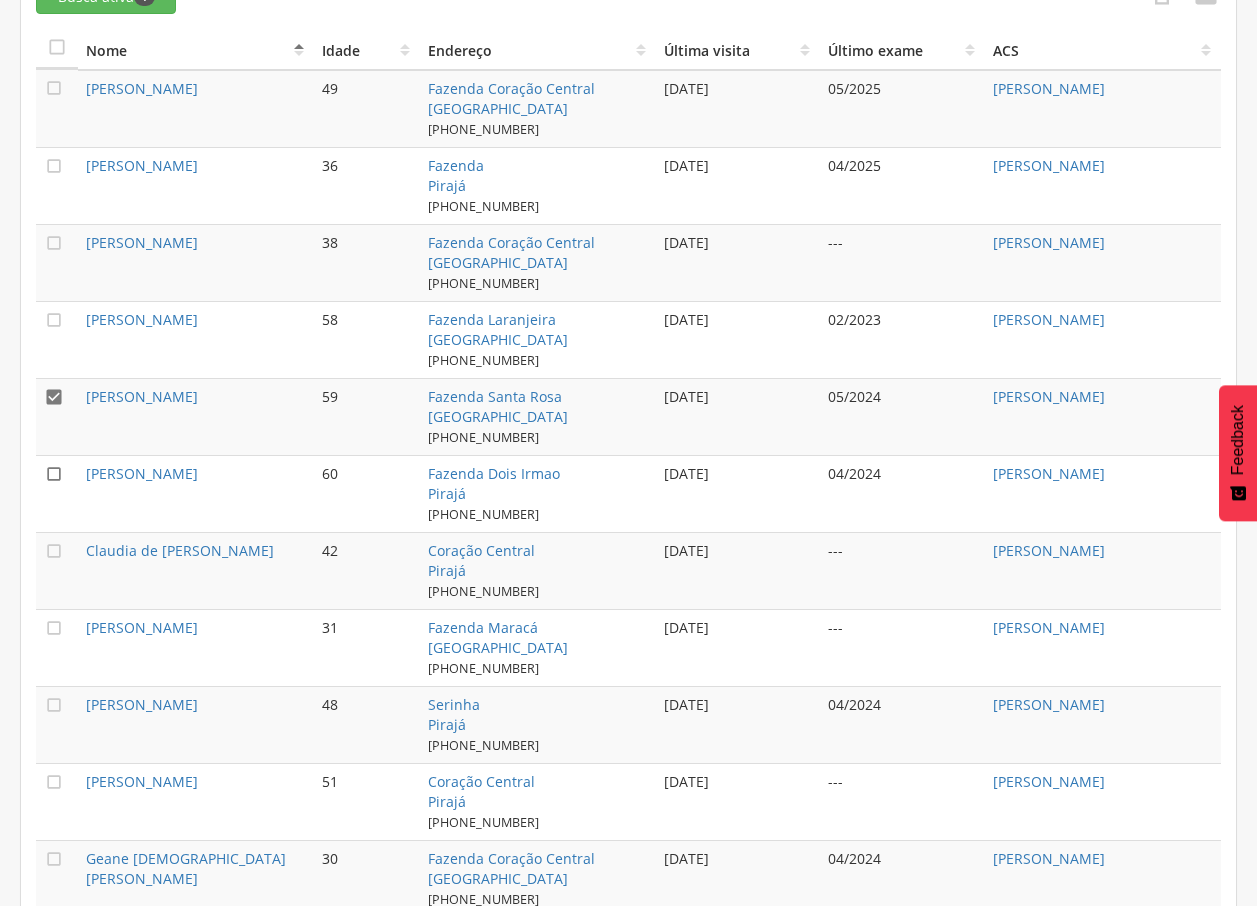 click on "" at bounding box center [54, 474] 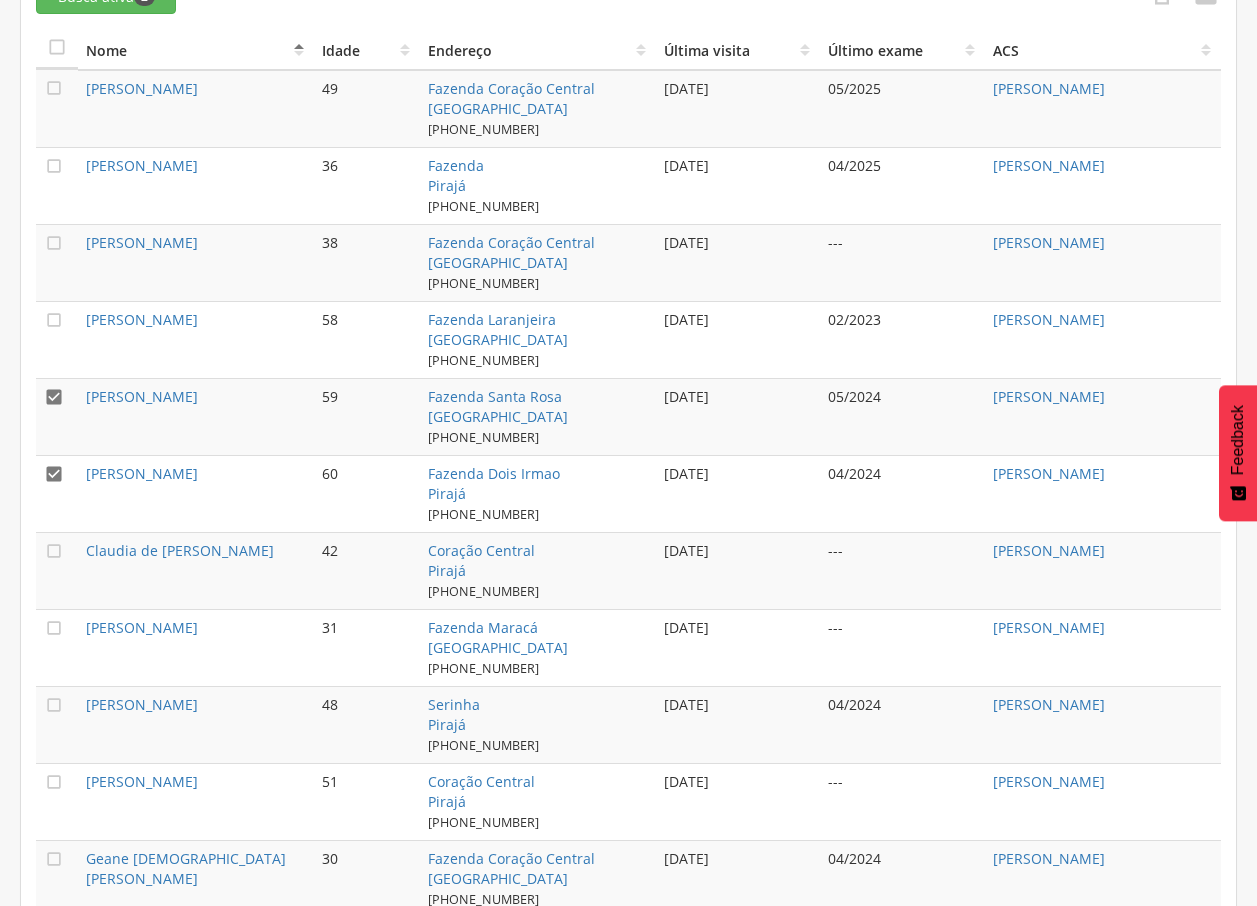 click on "" at bounding box center (54, 397) 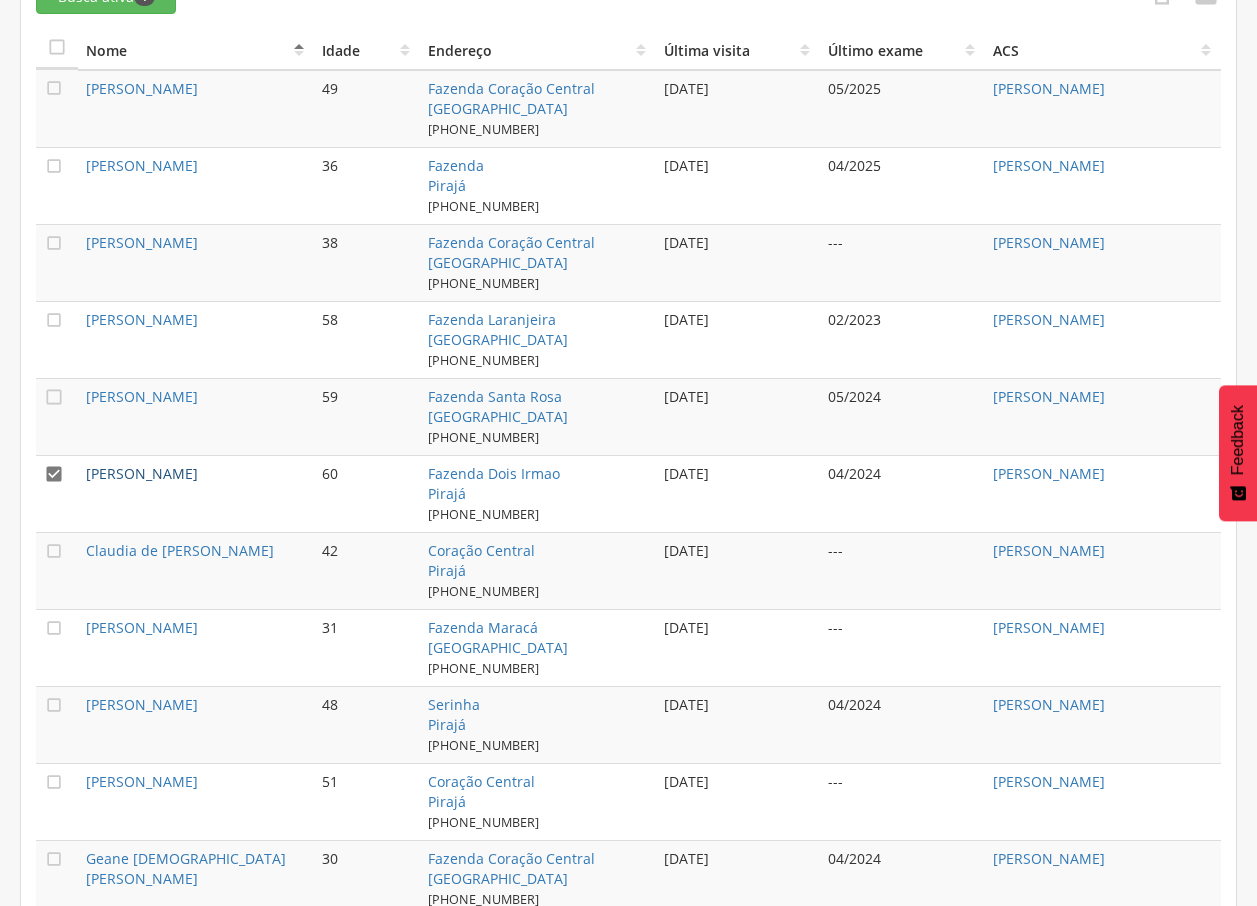 click on "[PERSON_NAME]" at bounding box center (142, 473) 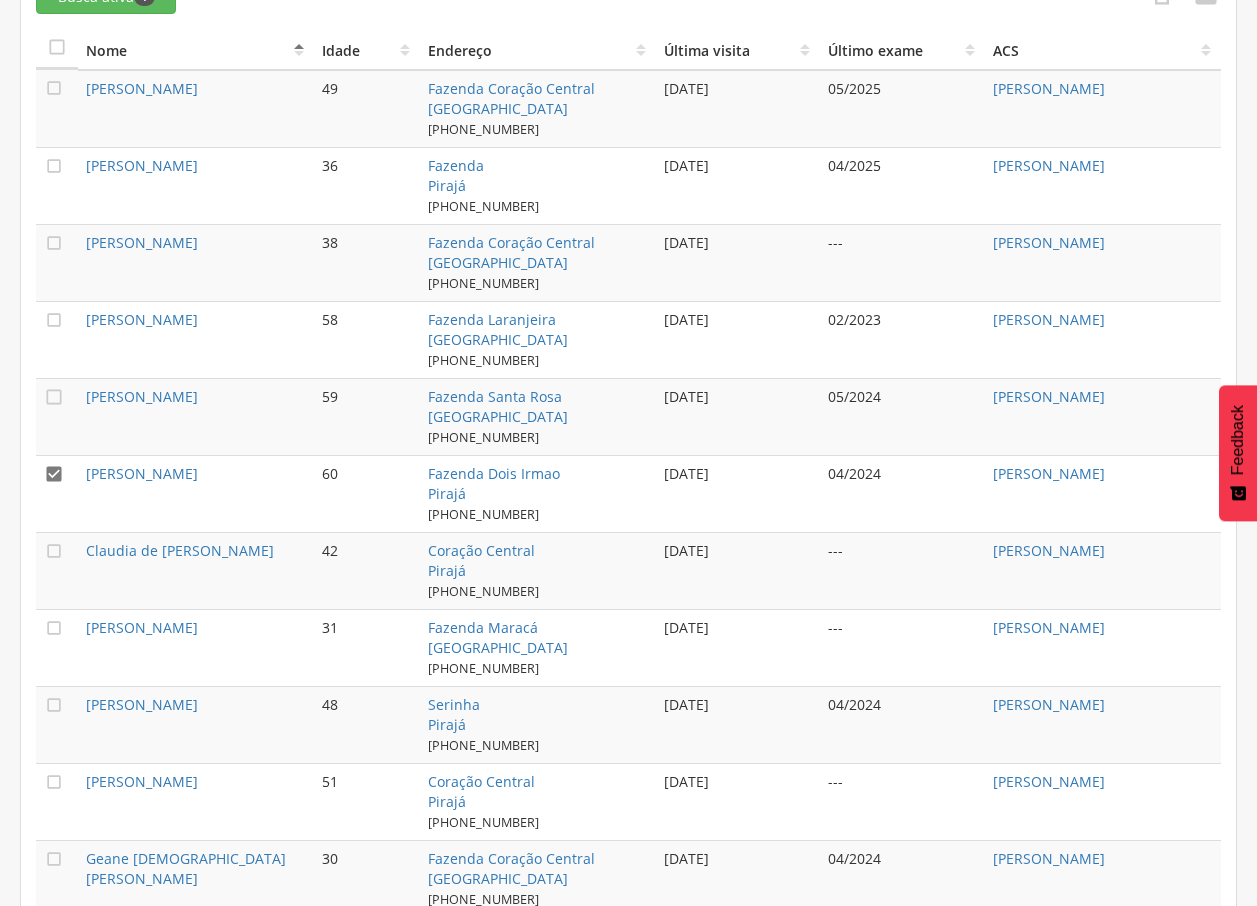 scroll, scrollTop: 60, scrollLeft: 0, axis: vertical 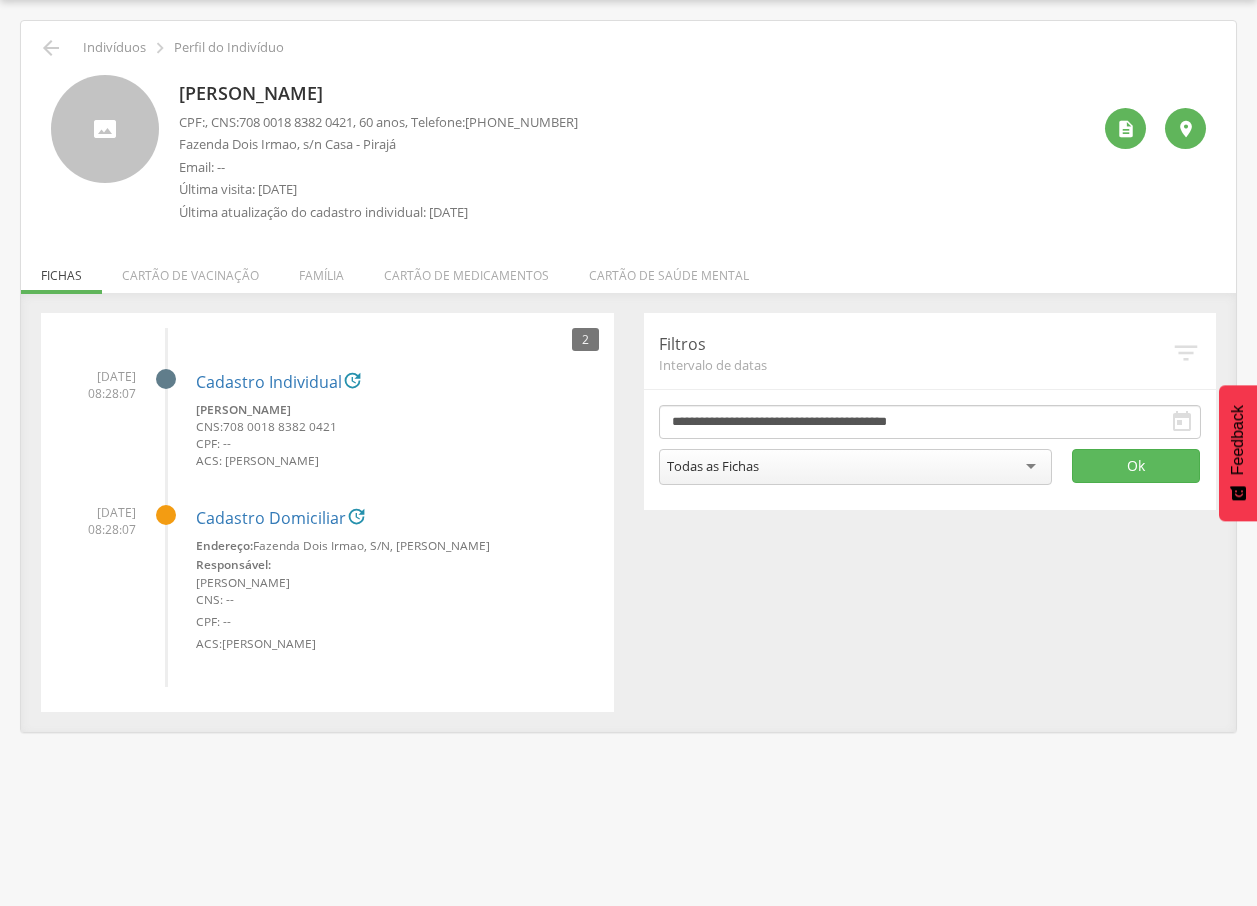 drag, startPoint x: 183, startPoint y: 92, endPoint x: 538, endPoint y: 94, distance: 355.00565 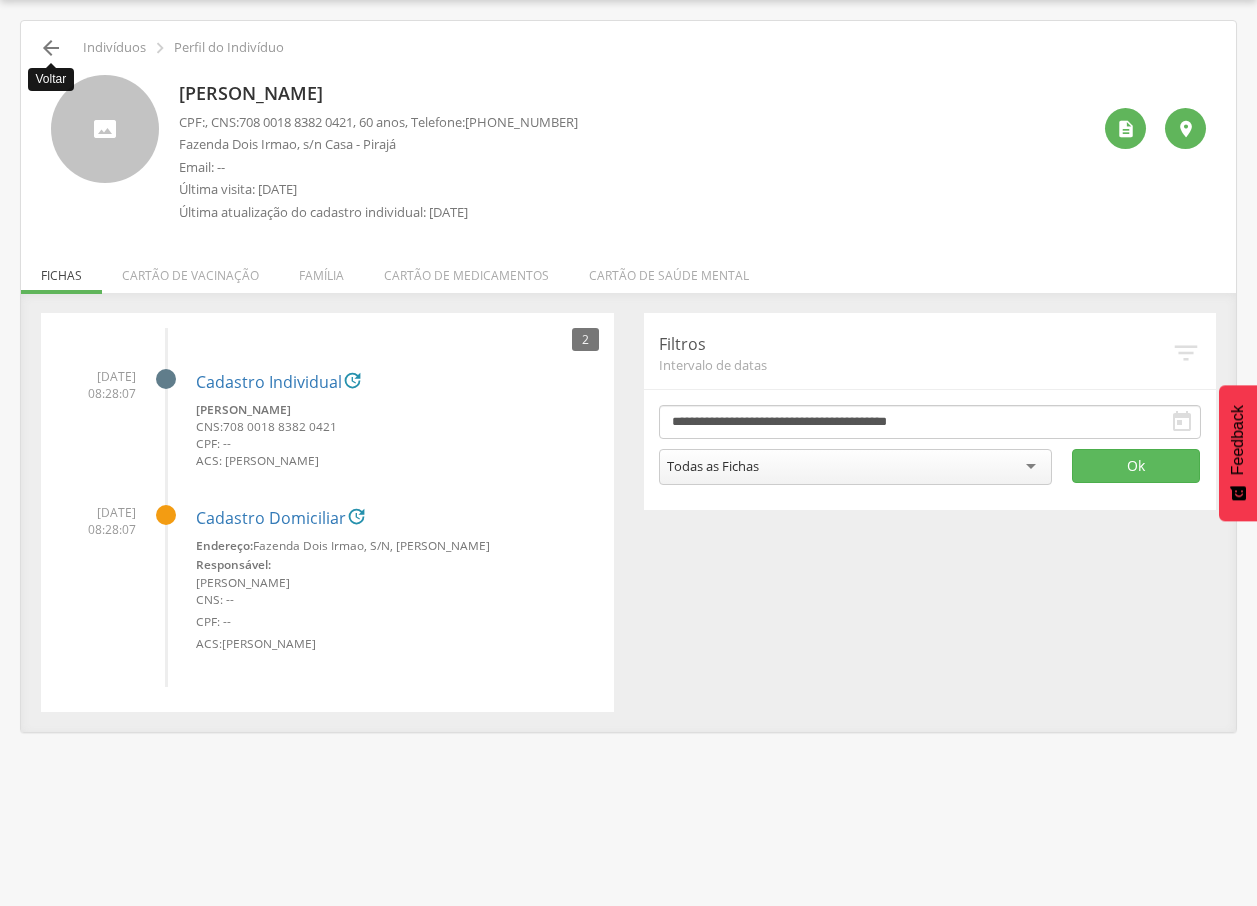 click on "" at bounding box center [51, 48] 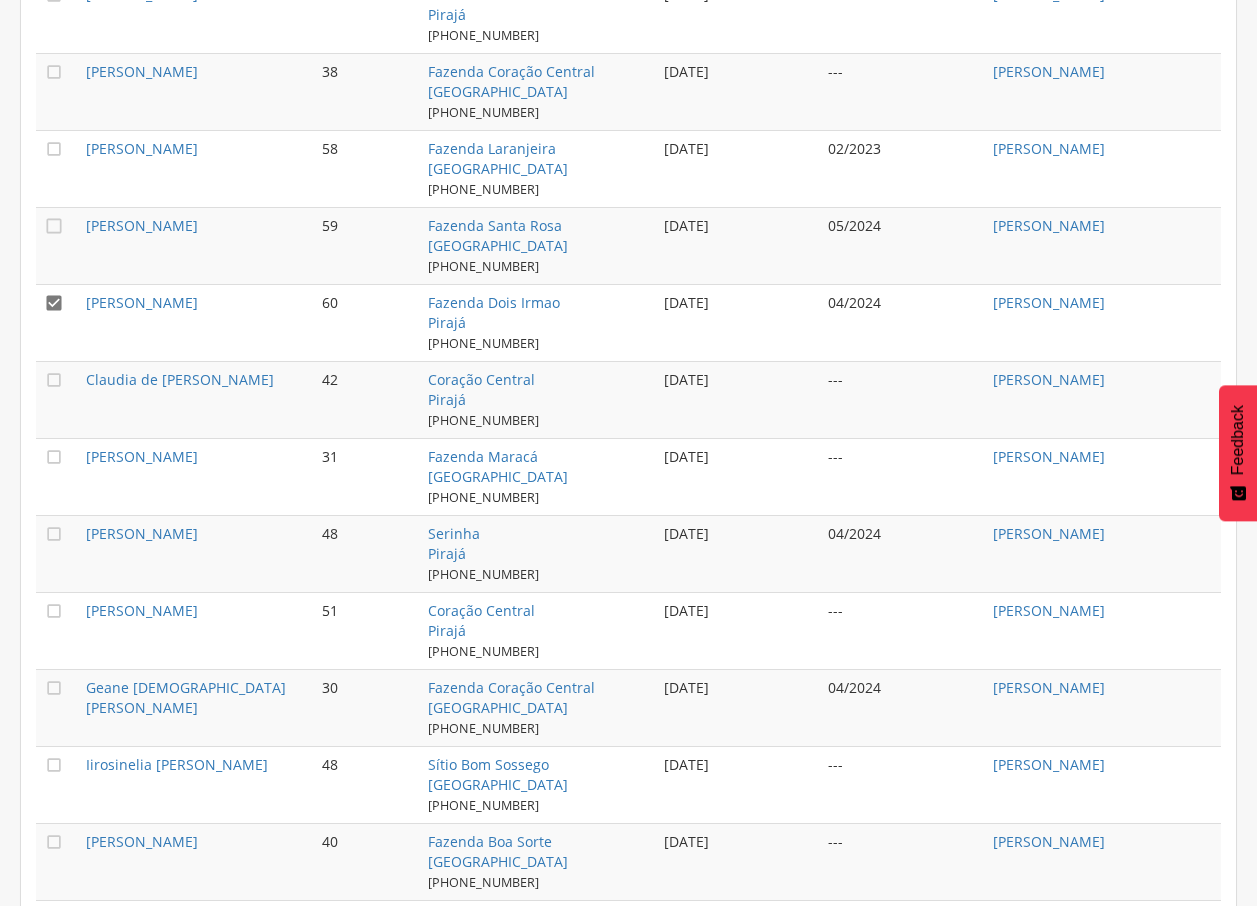 scroll, scrollTop: 944, scrollLeft: 0, axis: vertical 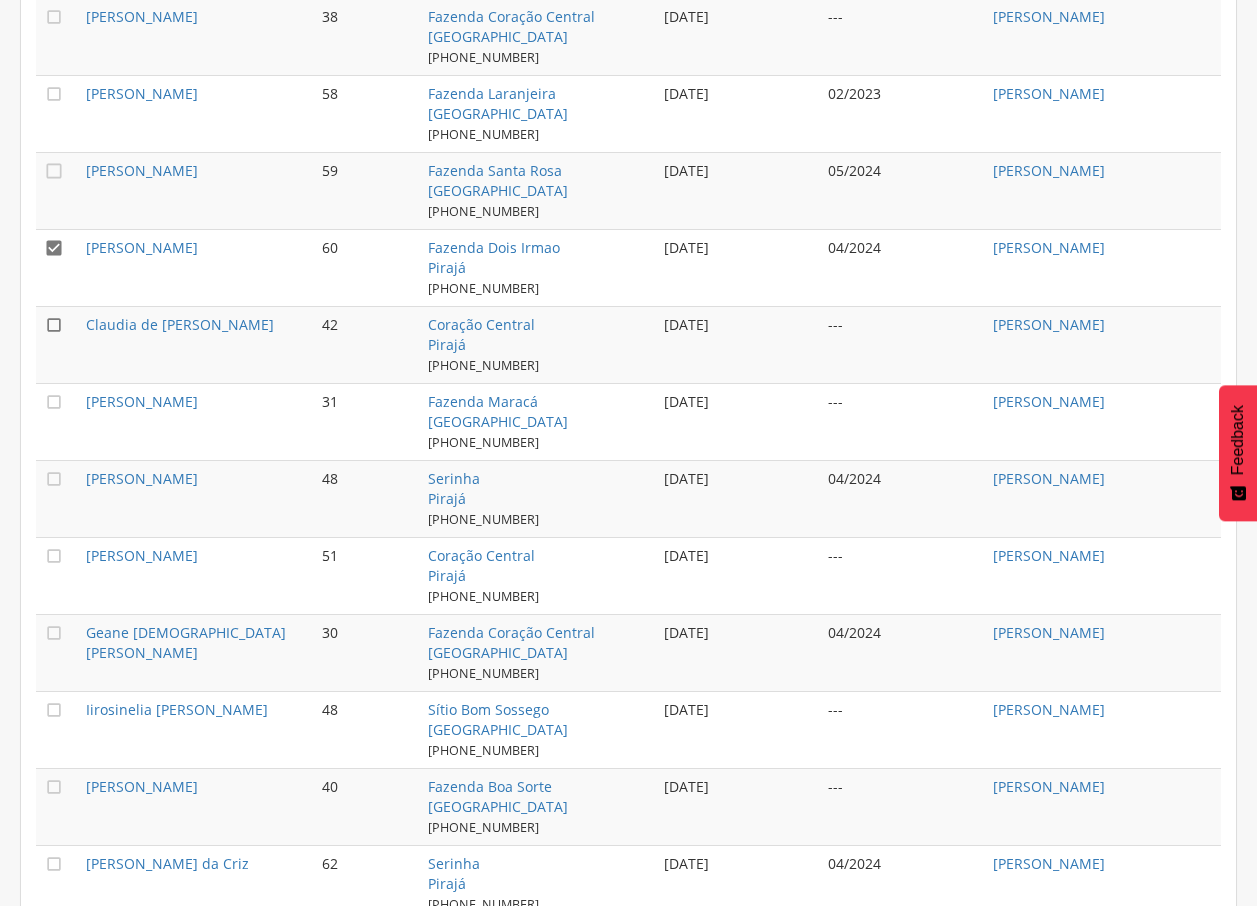 click on "" at bounding box center [54, 325] 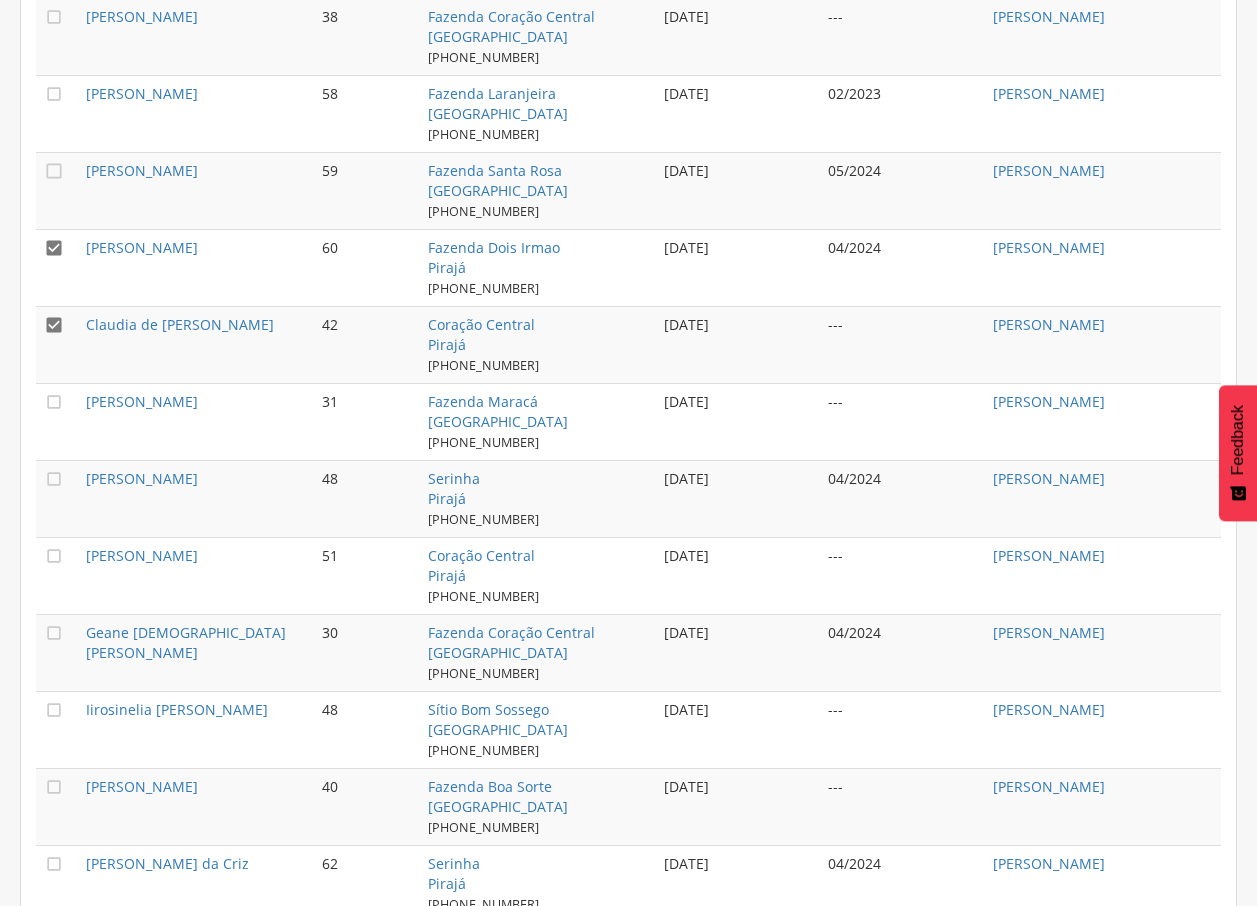 click on "" at bounding box center [54, 248] 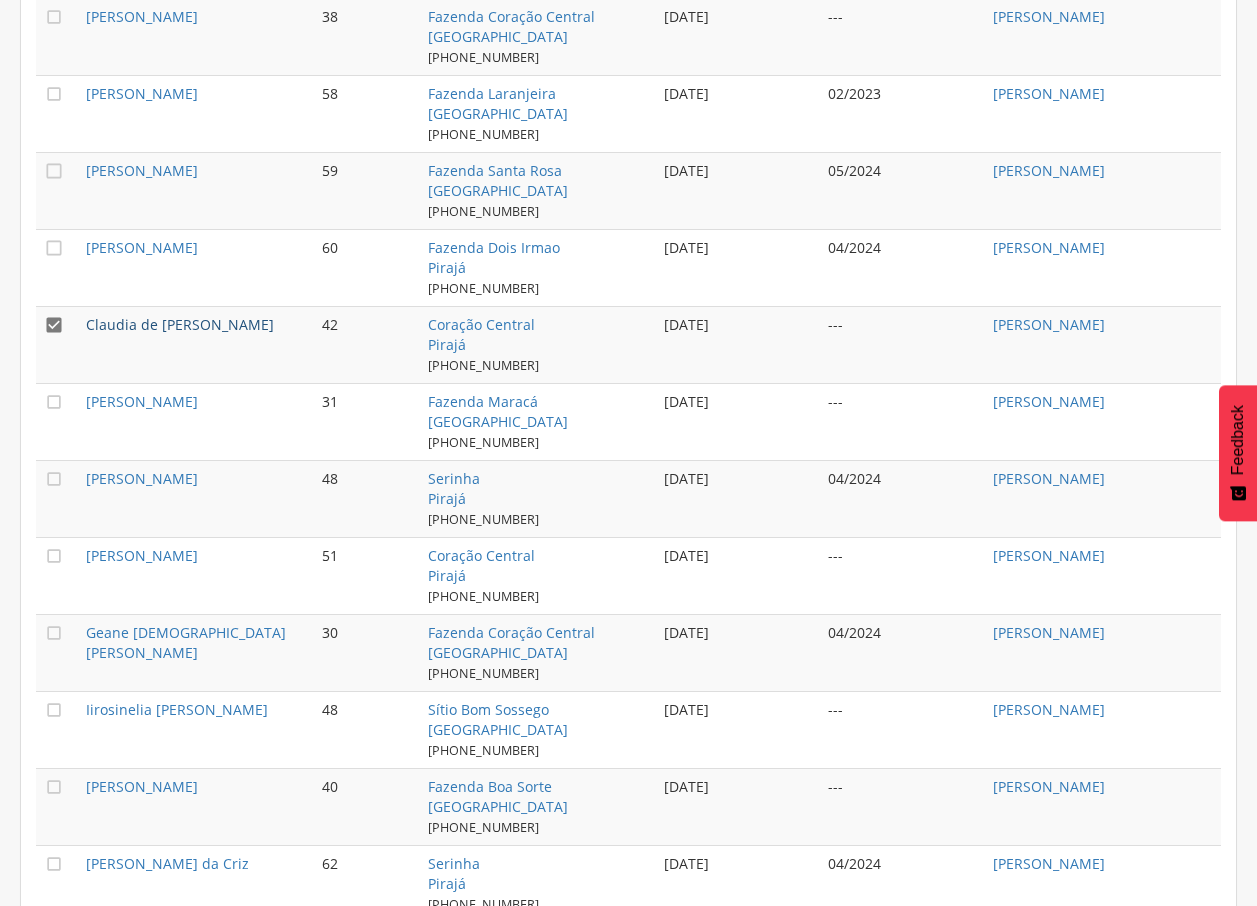 click on "Claudia de [PERSON_NAME]" at bounding box center [180, 324] 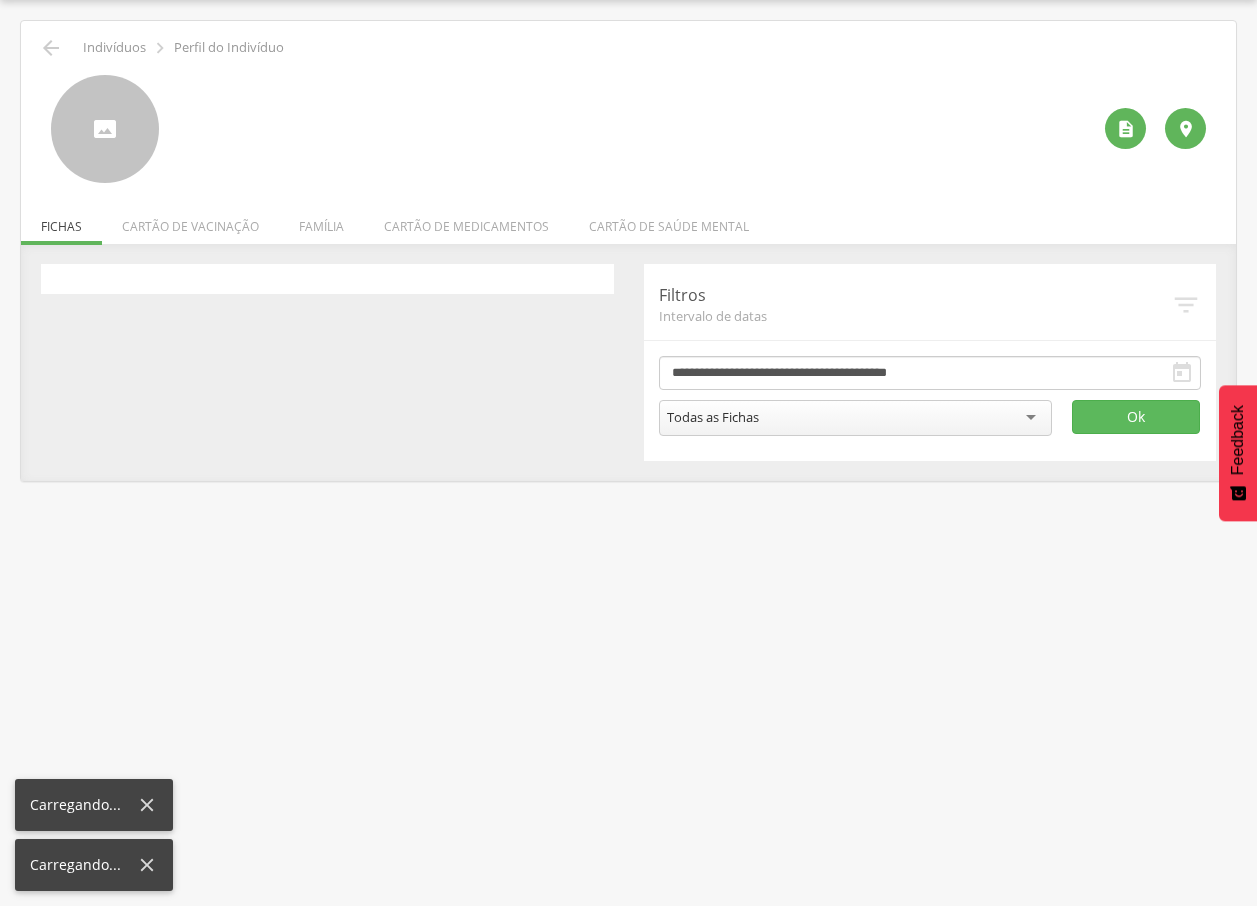 scroll, scrollTop: 60, scrollLeft: 0, axis: vertical 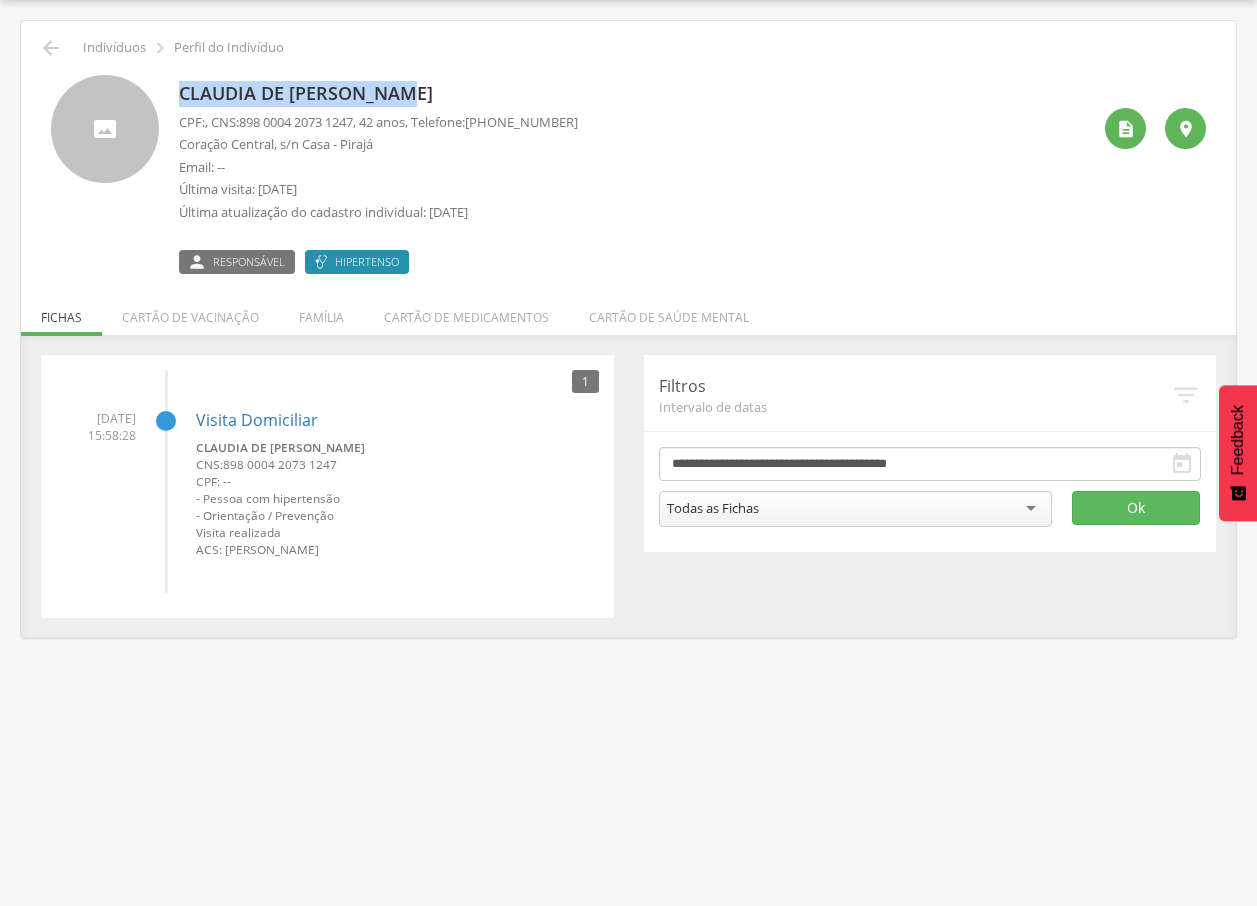 drag, startPoint x: 182, startPoint y: 89, endPoint x: 443, endPoint y: 93, distance: 261.03064 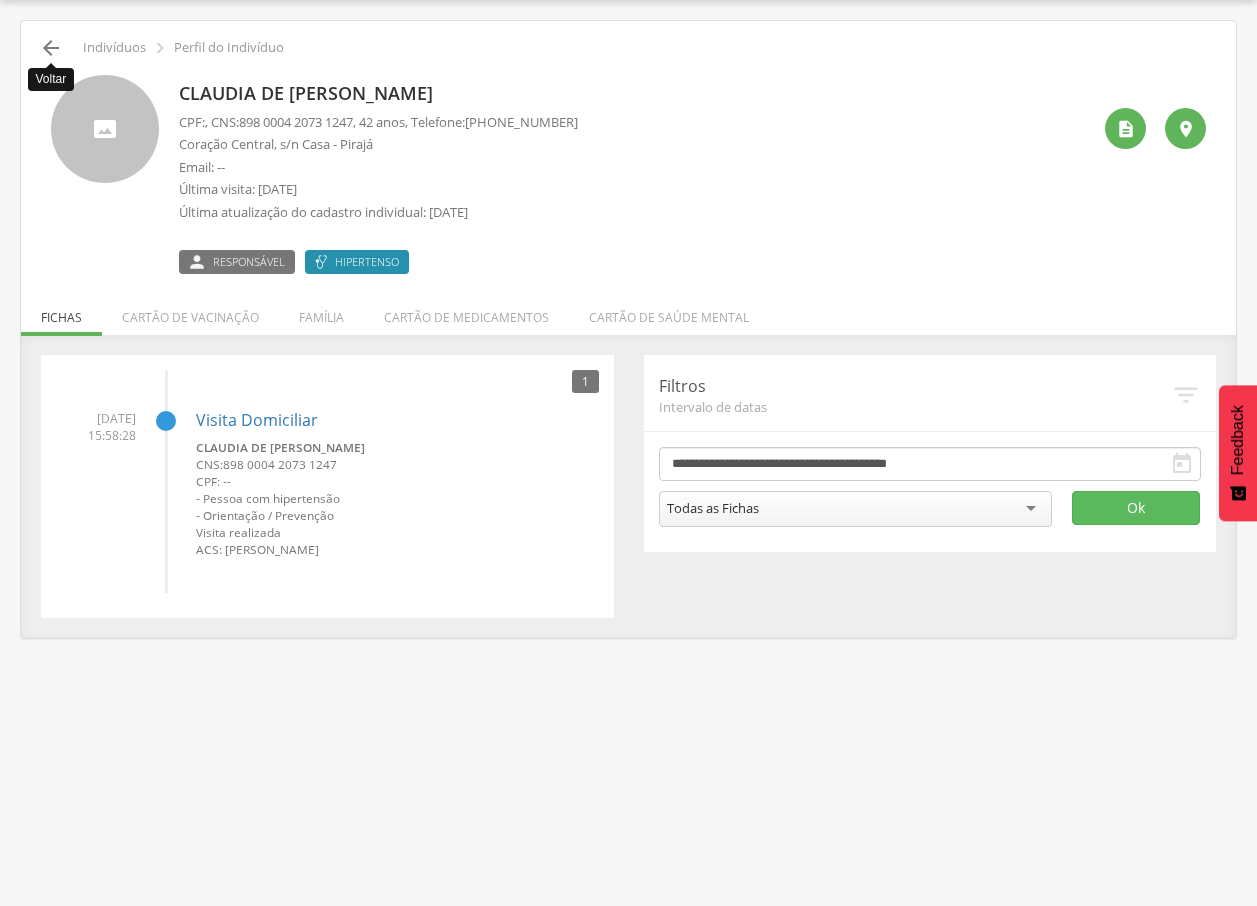 click on "" at bounding box center (51, 48) 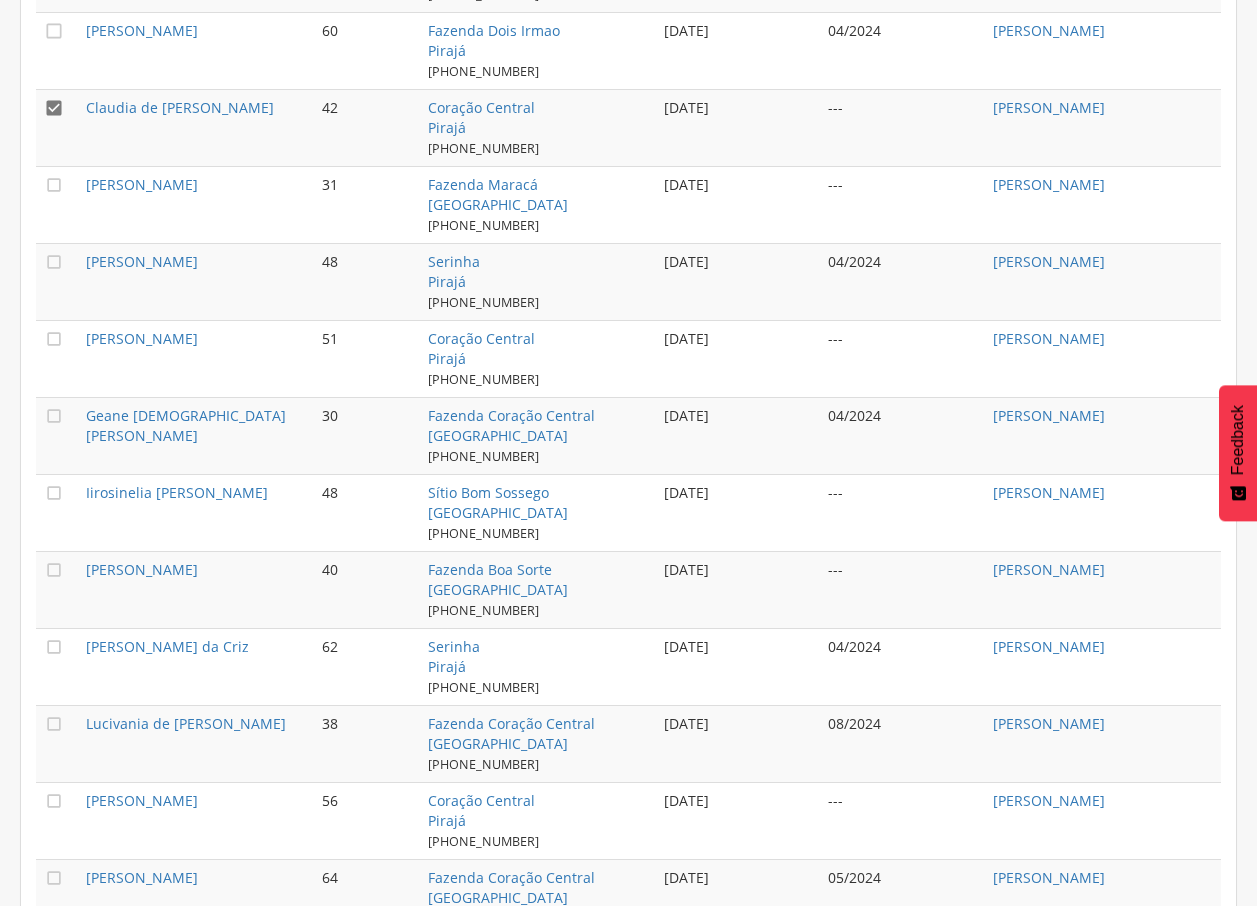 scroll, scrollTop: 1157, scrollLeft: 0, axis: vertical 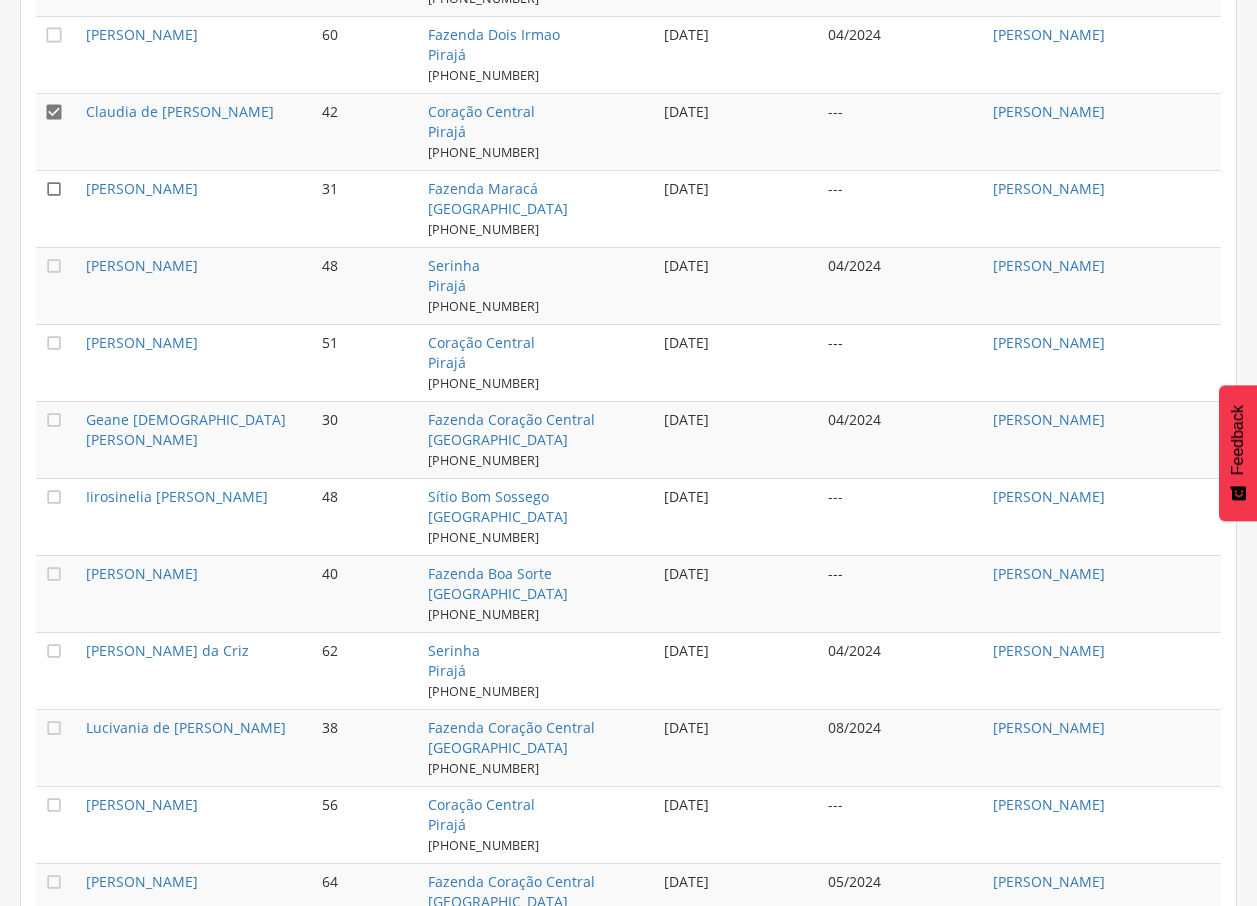 click on "" at bounding box center (54, 189) 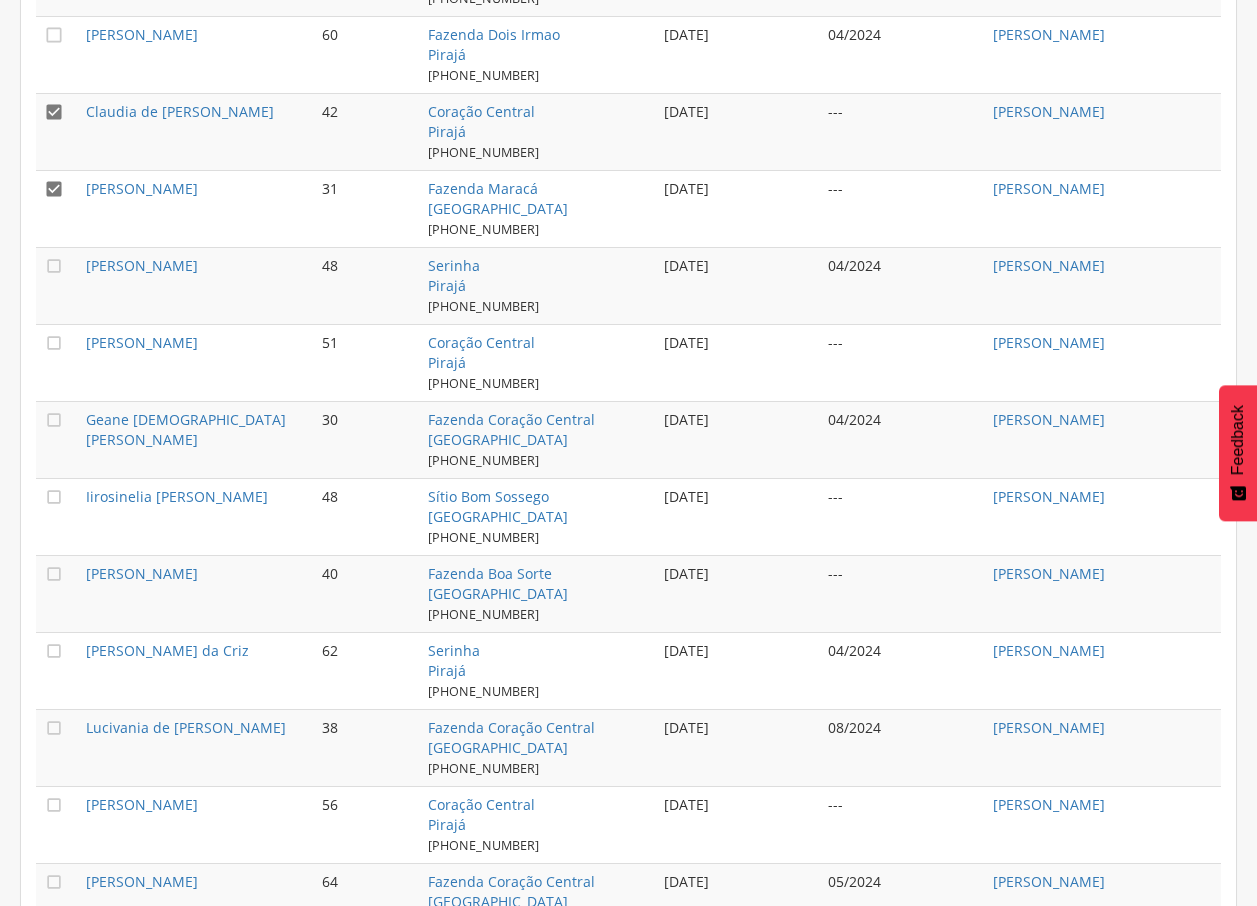 click on "" at bounding box center (54, 112) 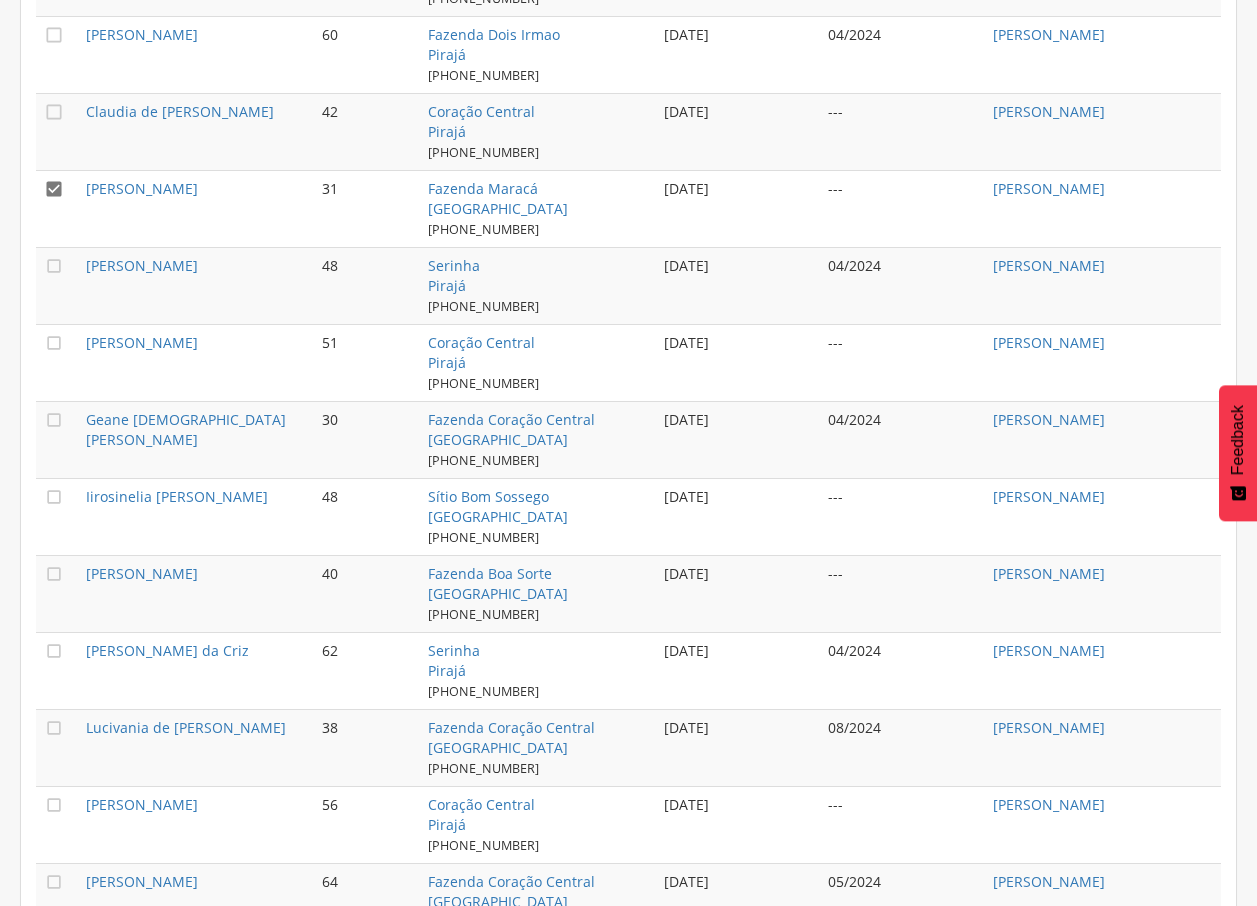 click on "[PERSON_NAME]" at bounding box center (196, 208) 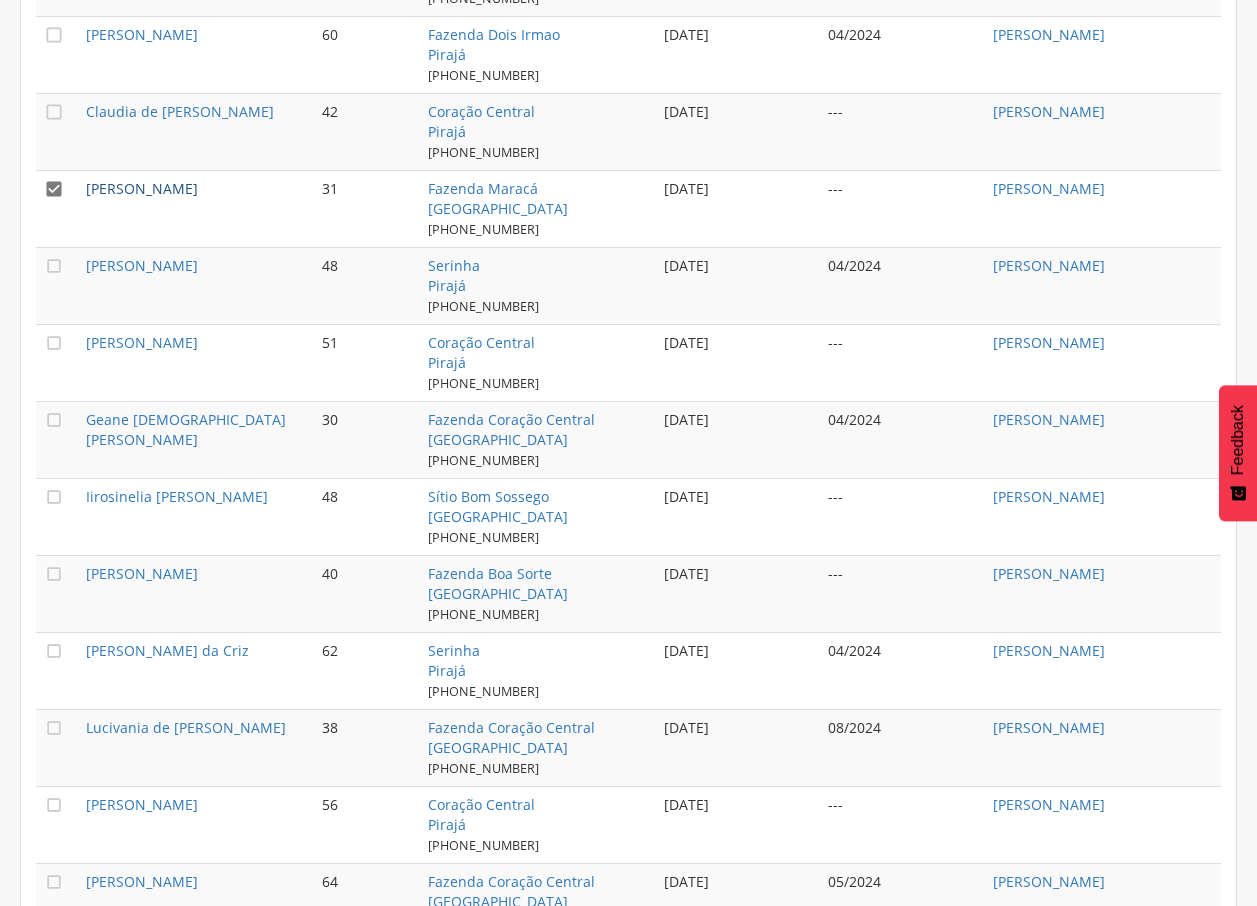 click on "[PERSON_NAME]" at bounding box center (142, 188) 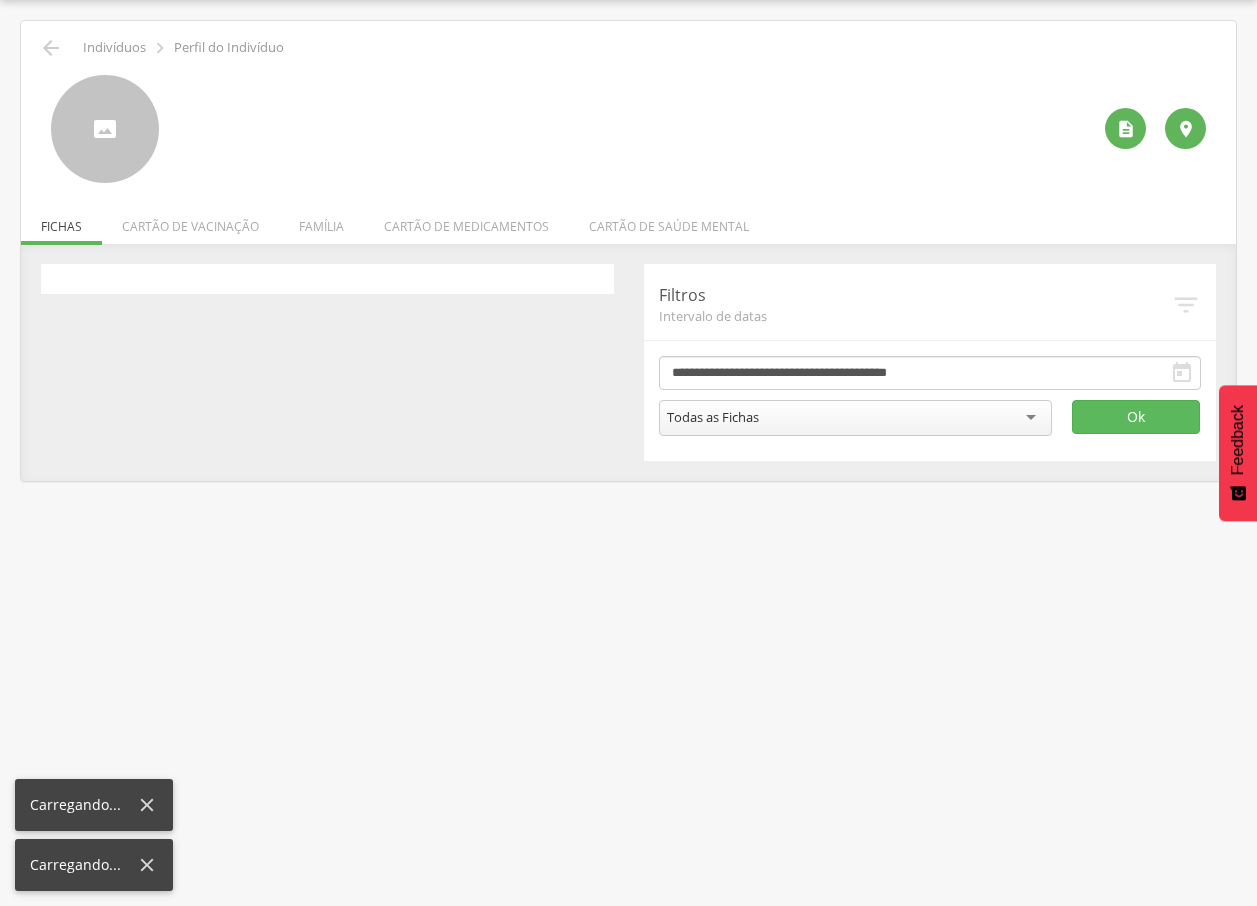 scroll, scrollTop: 60, scrollLeft: 0, axis: vertical 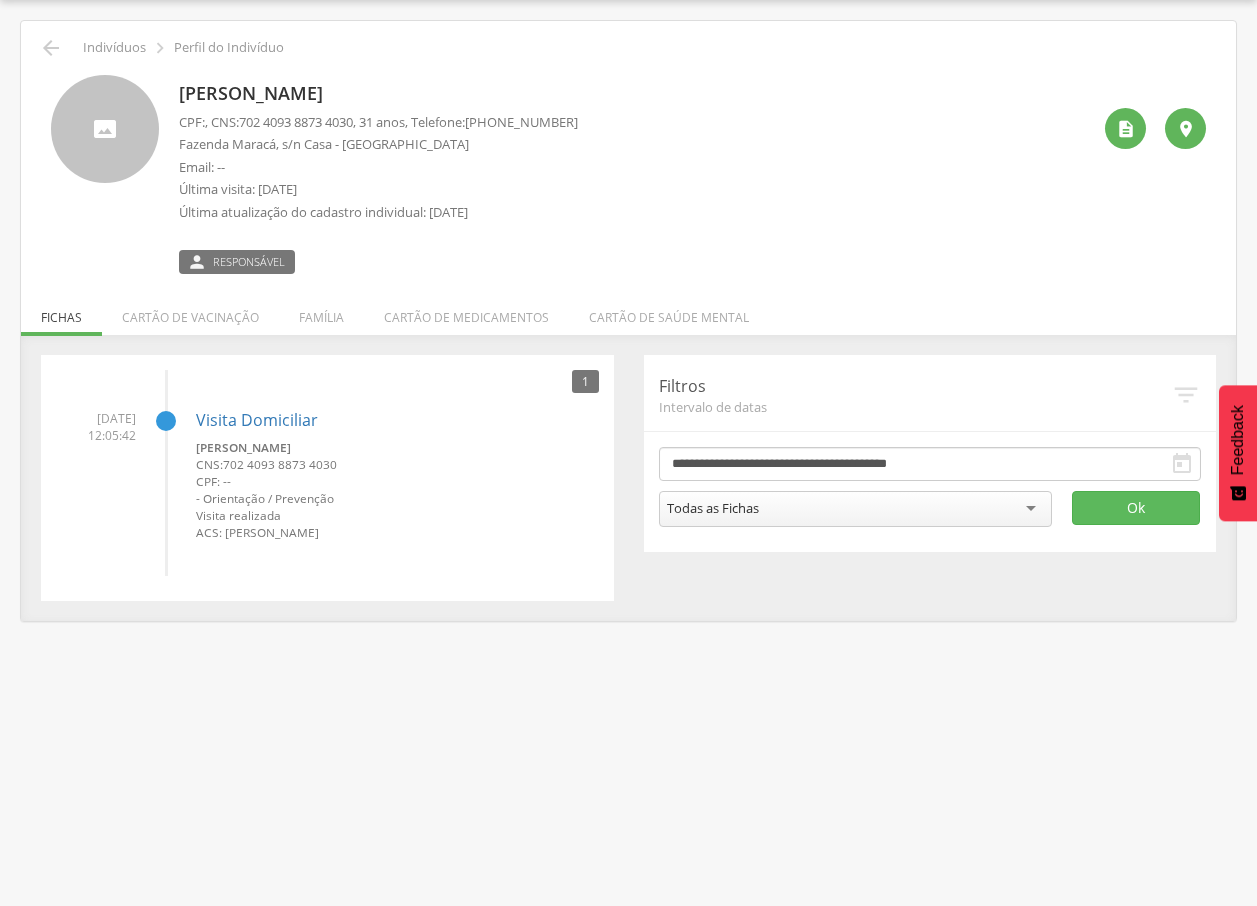 drag, startPoint x: 173, startPoint y: 82, endPoint x: 444, endPoint y: 83, distance: 271.00183 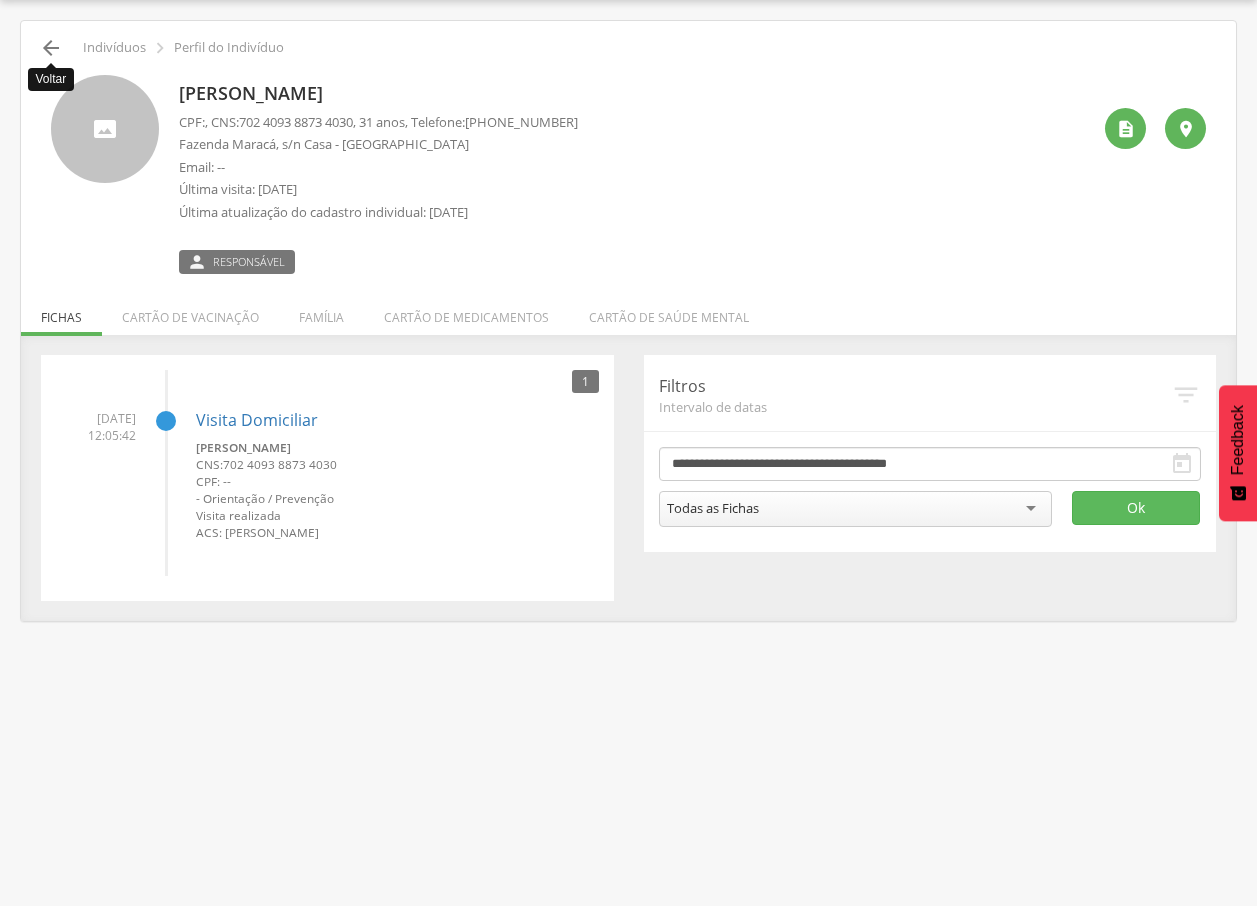 click on "" at bounding box center (51, 48) 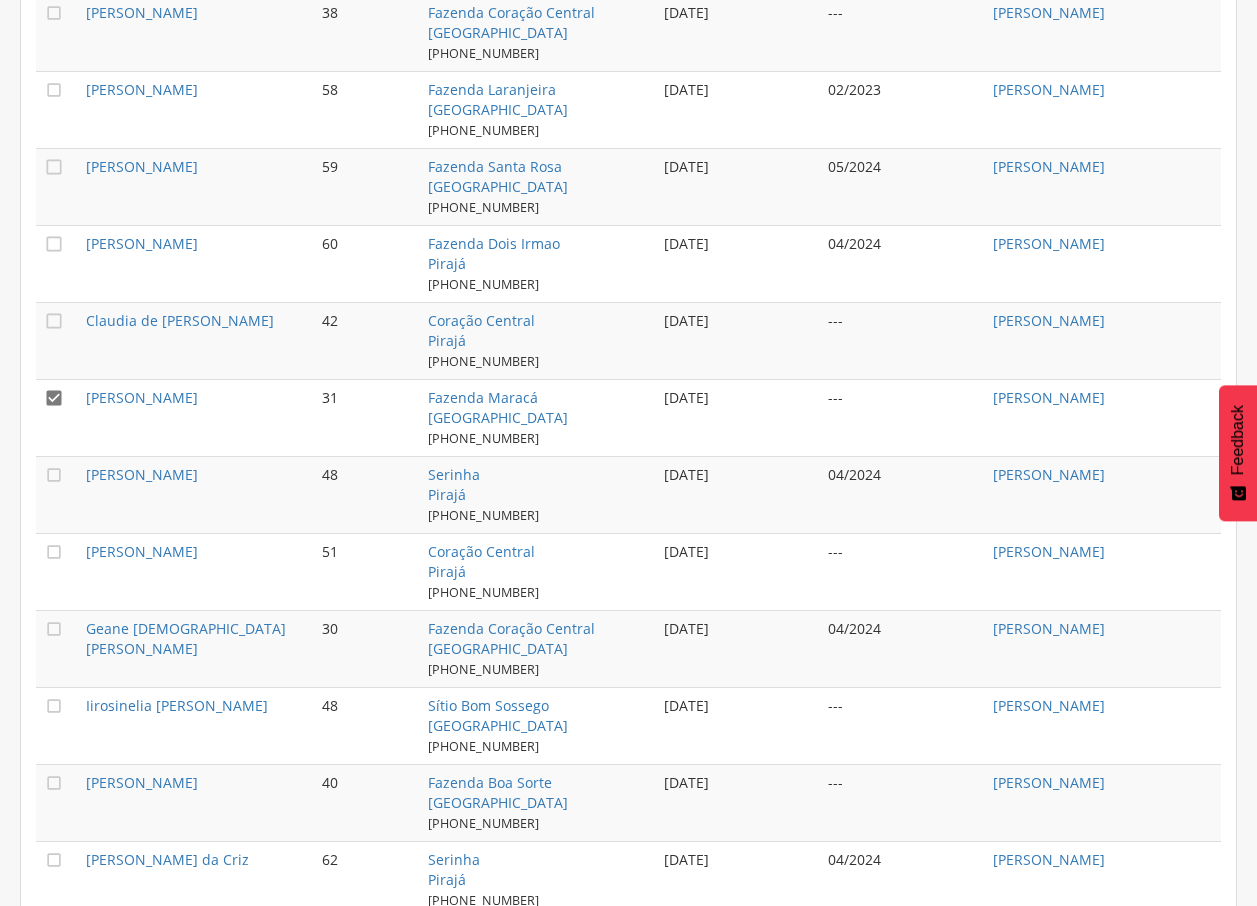 scroll, scrollTop: 951, scrollLeft: 0, axis: vertical 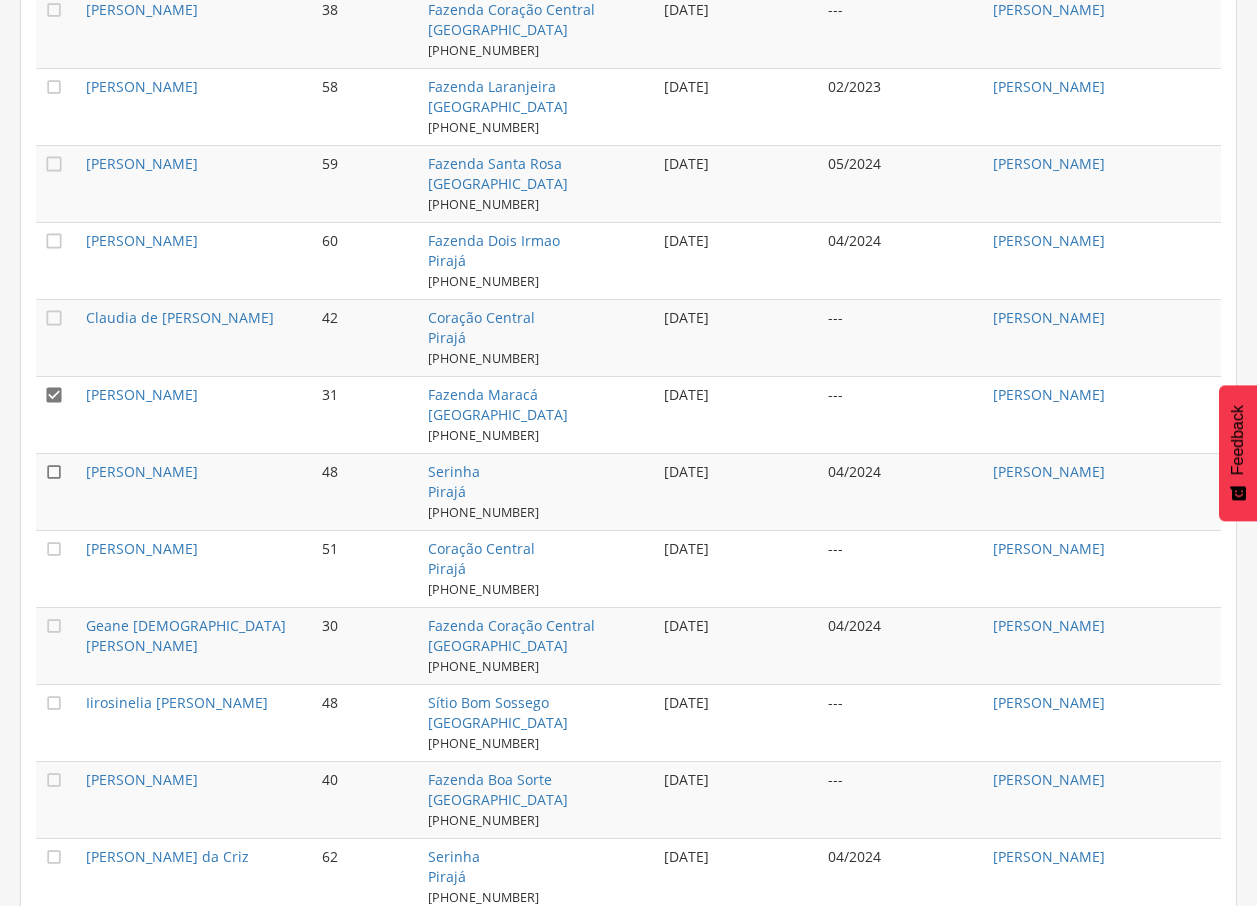 click on "" at bounding box center (54, 472) 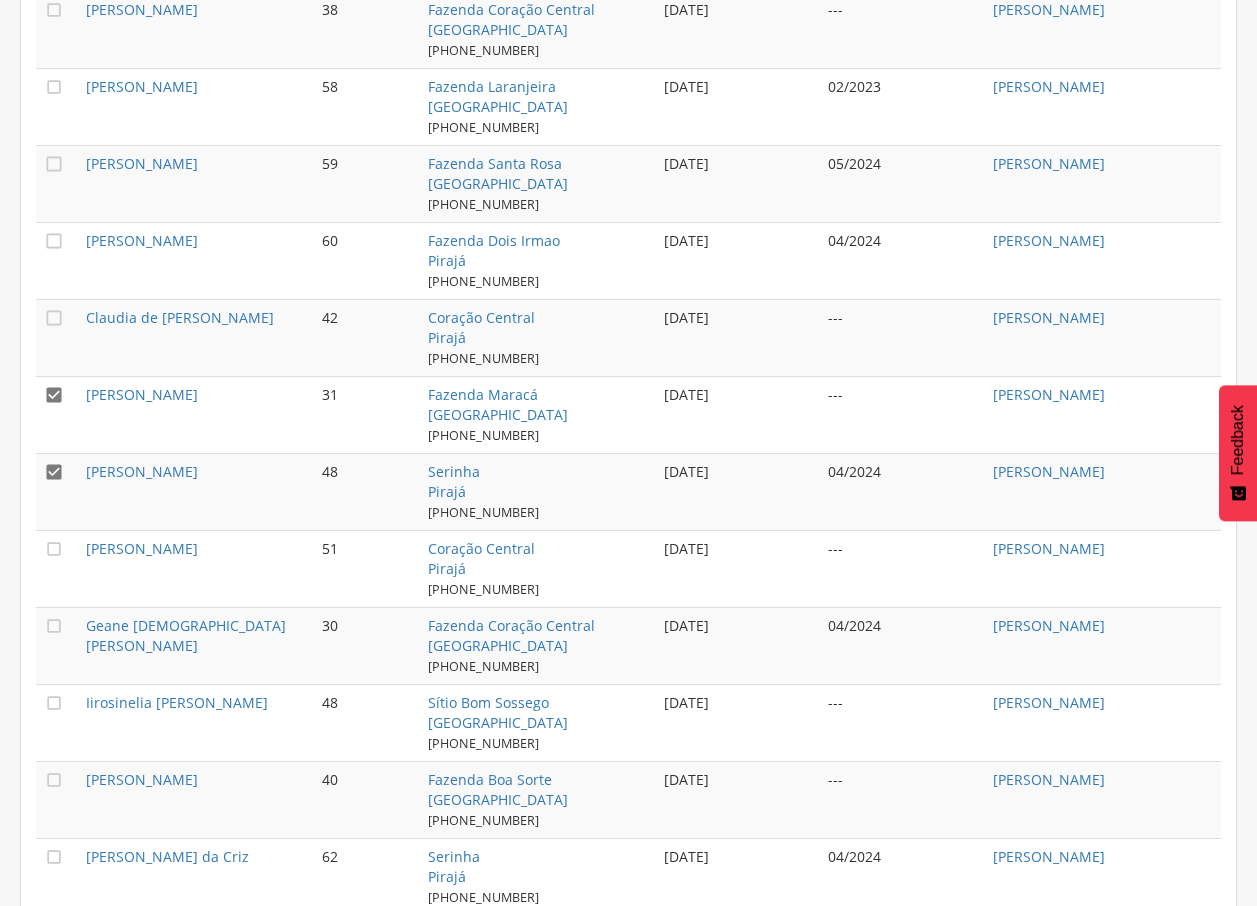 click on "" at bounding box center [54, 395] 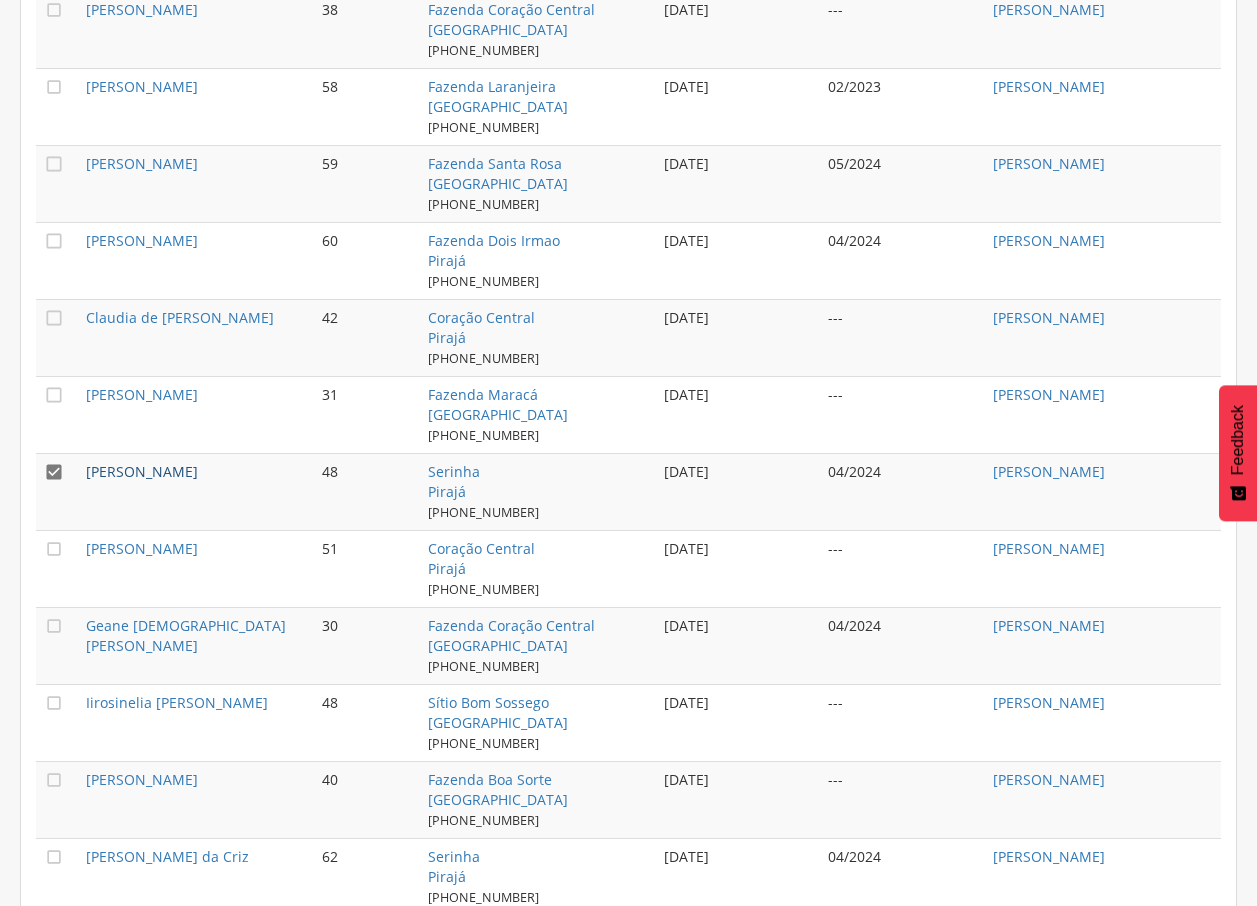 click on "[PERSON_NAME]" at bounding box center [142, 471] 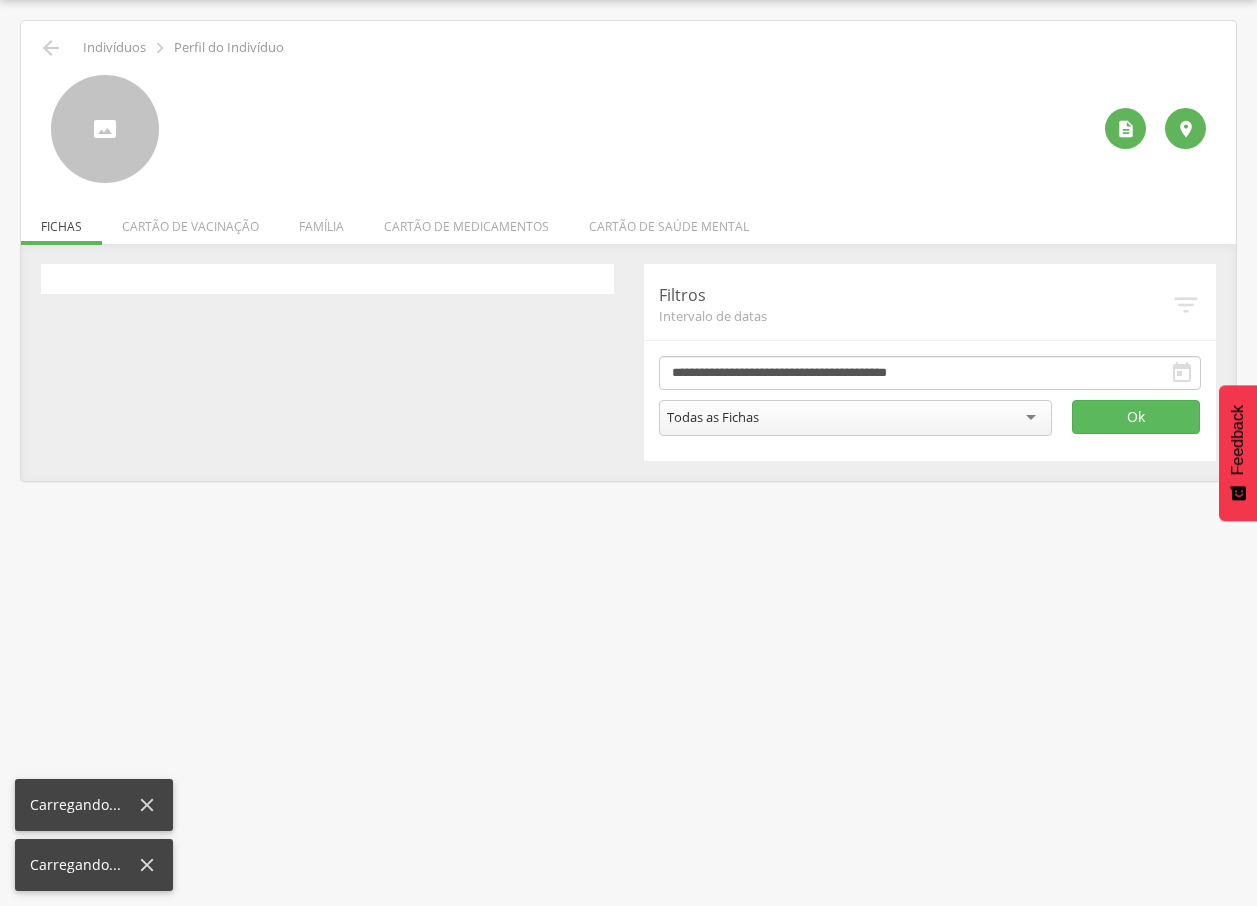 scroll, scrollTop: 60, scrollLeft: 0, axis: vertical 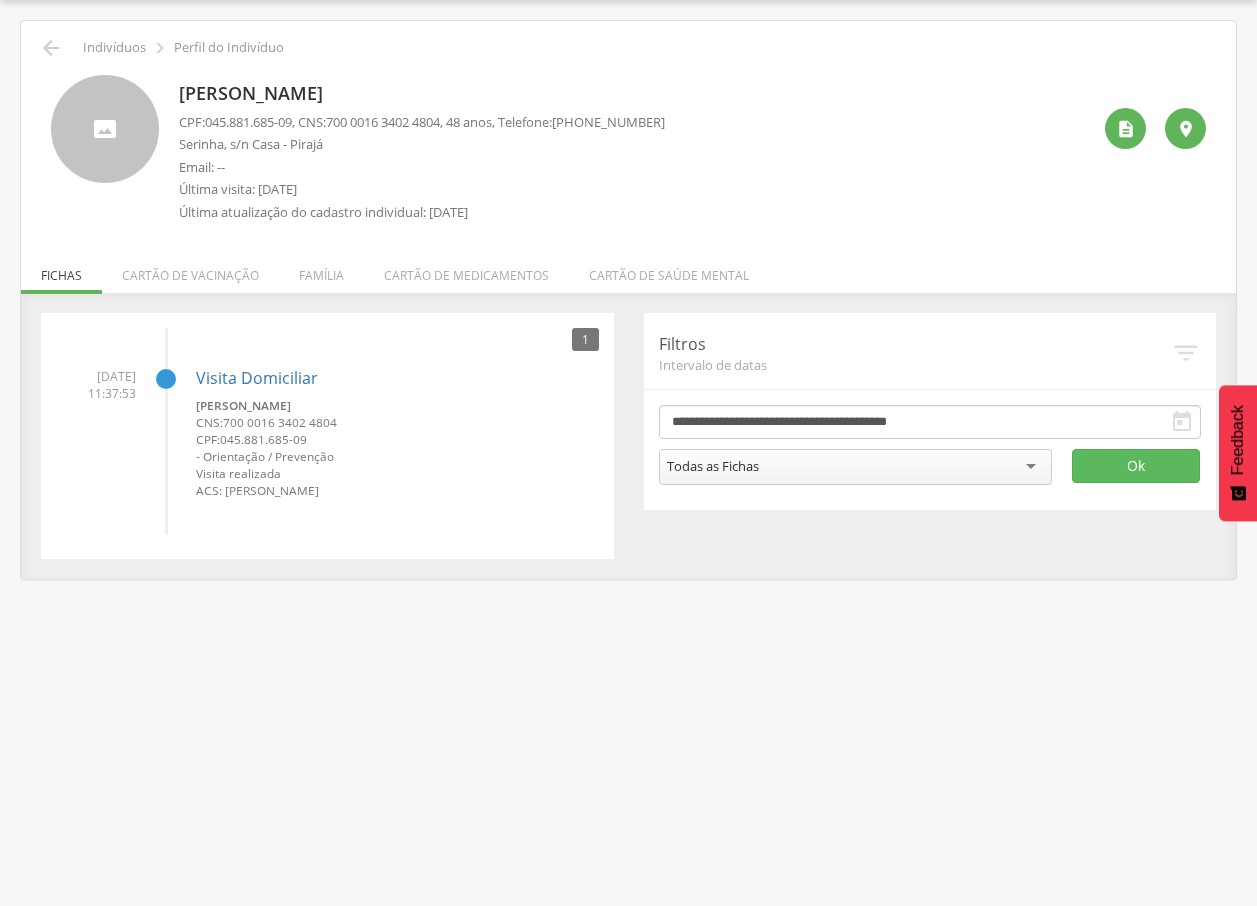 drag, startPoint x: 177, startPoint y: 94, endPoint x: 613, endPoint y: 90, distance: 436.01834 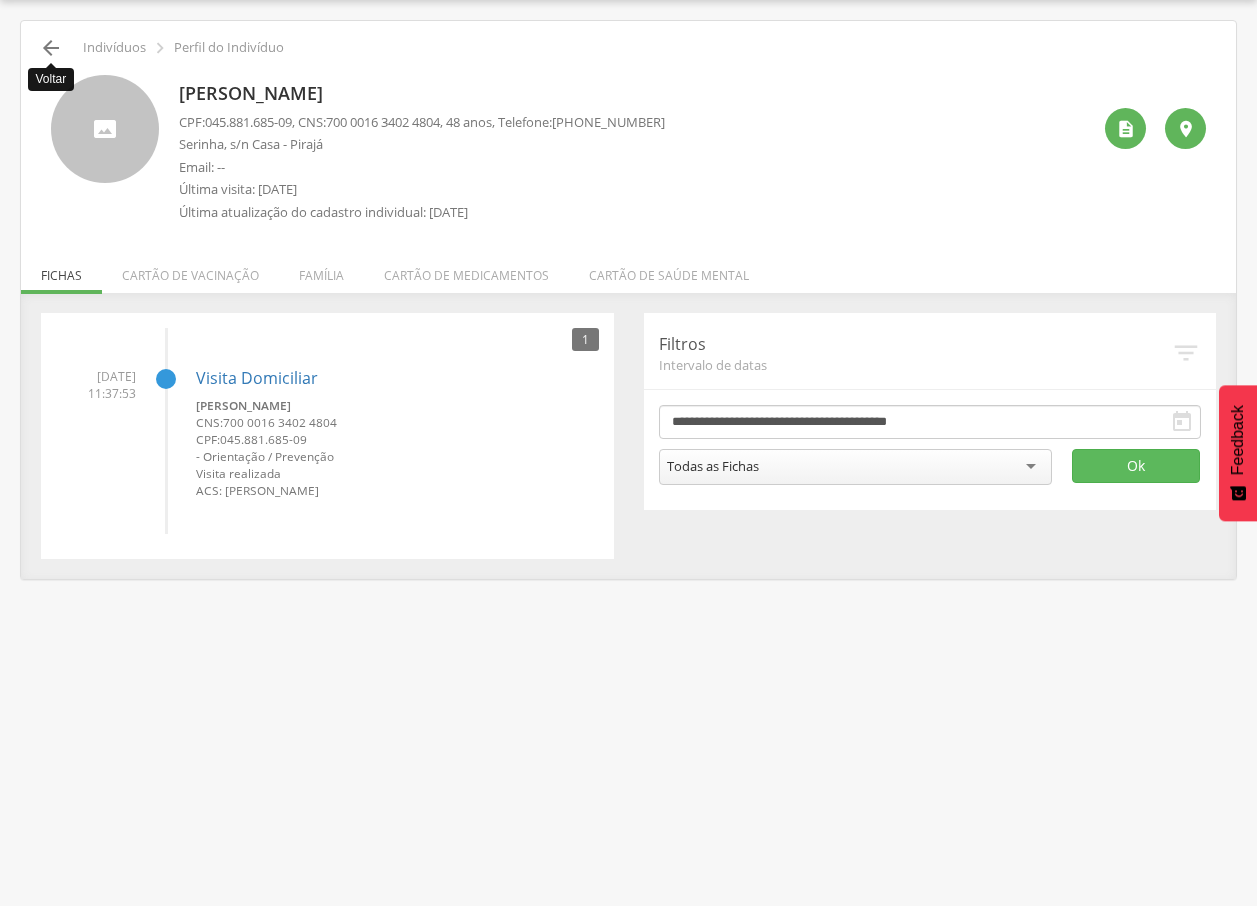 click on "" at bounding box center [51, 48] 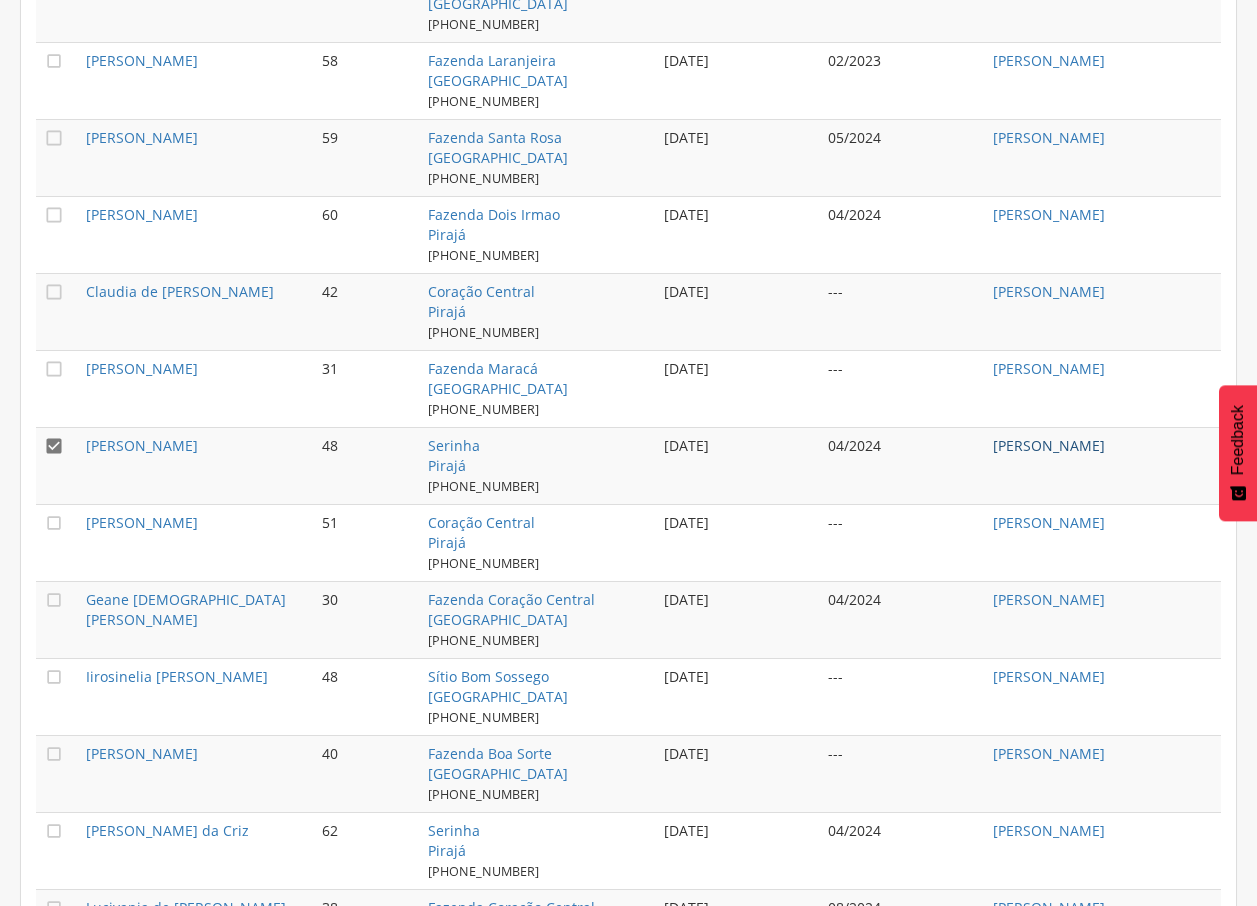 scroll, scrollTop: 980, scrollLeft: 0, axis: vertical 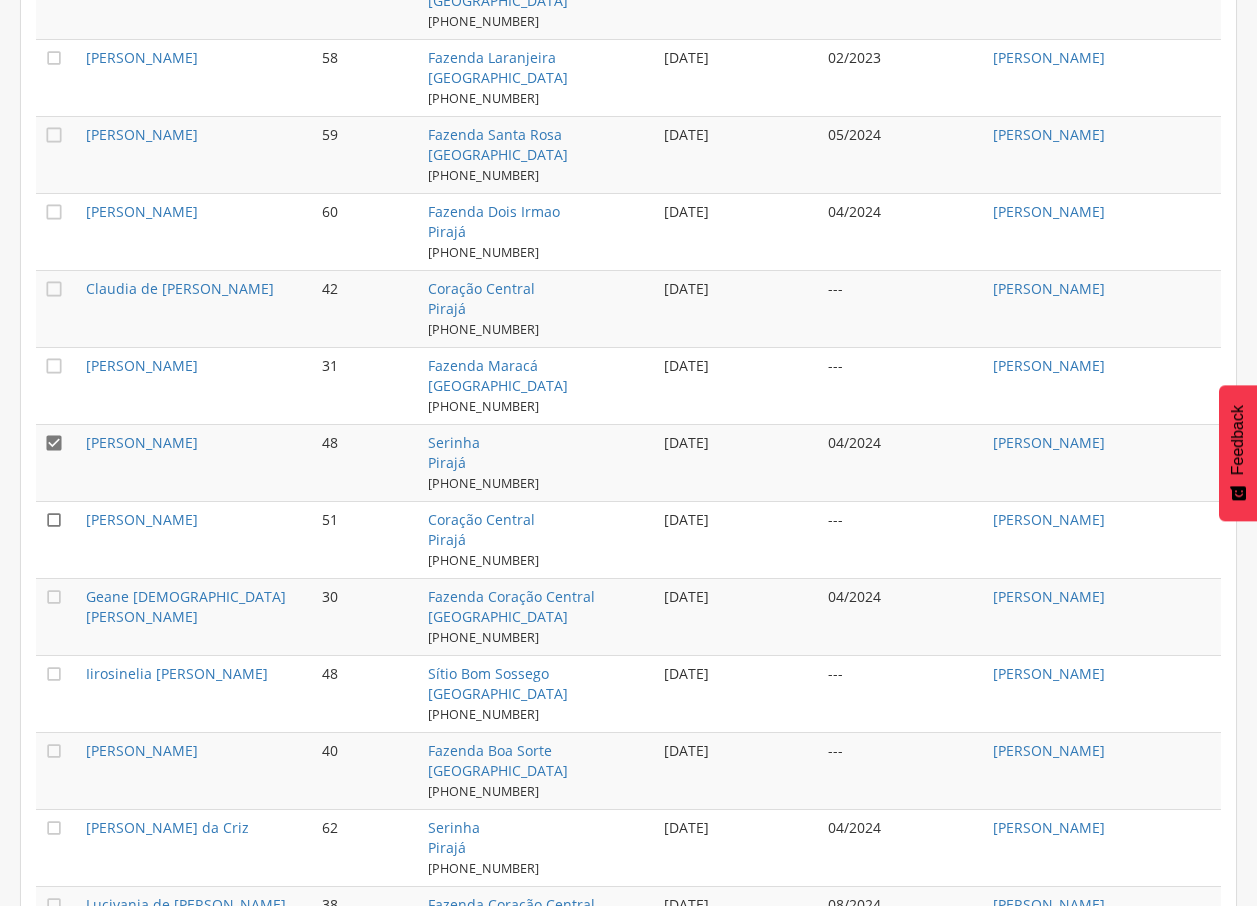 click on "" at bounding box center [54, 520] 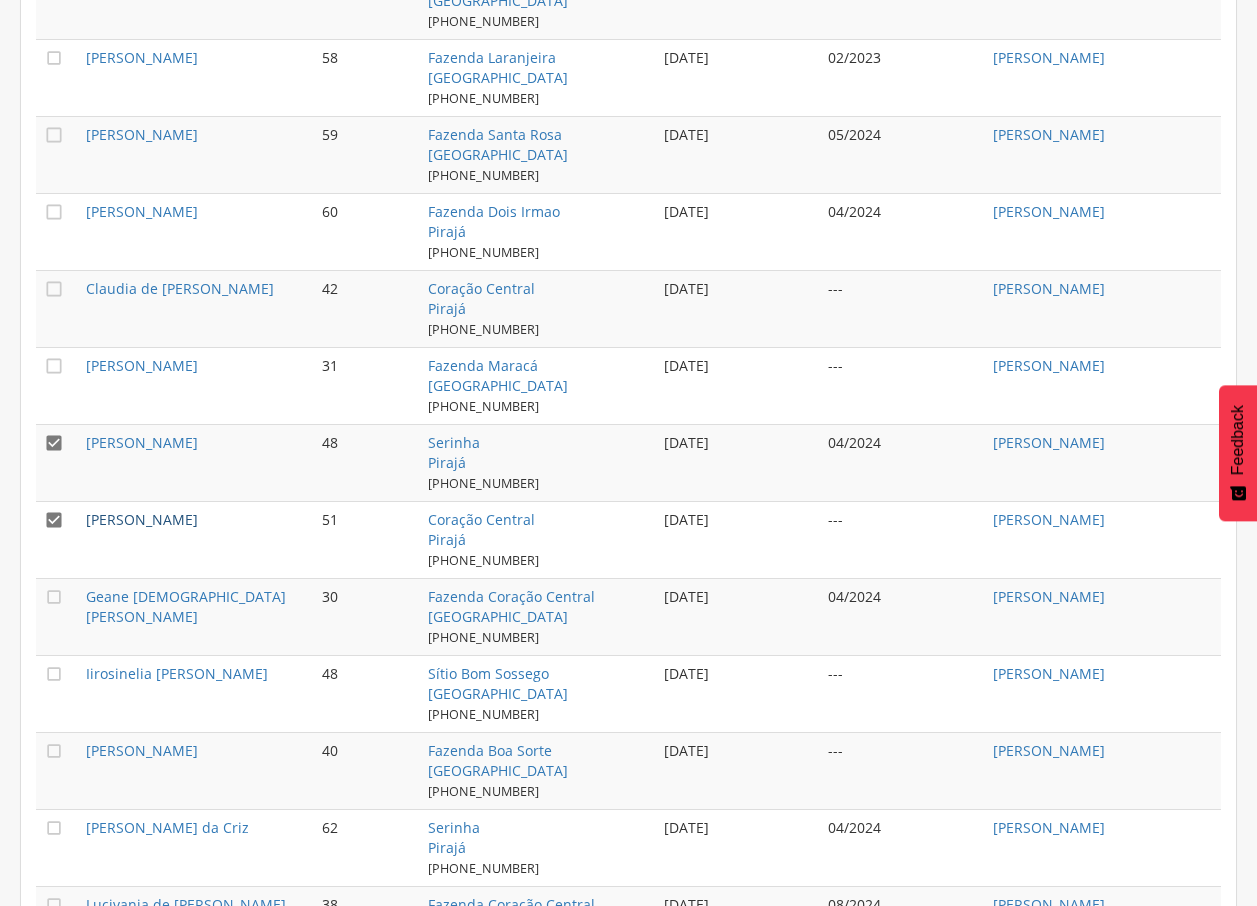 click on "[PERSON_NAME]" at bounding box center (142, 519) 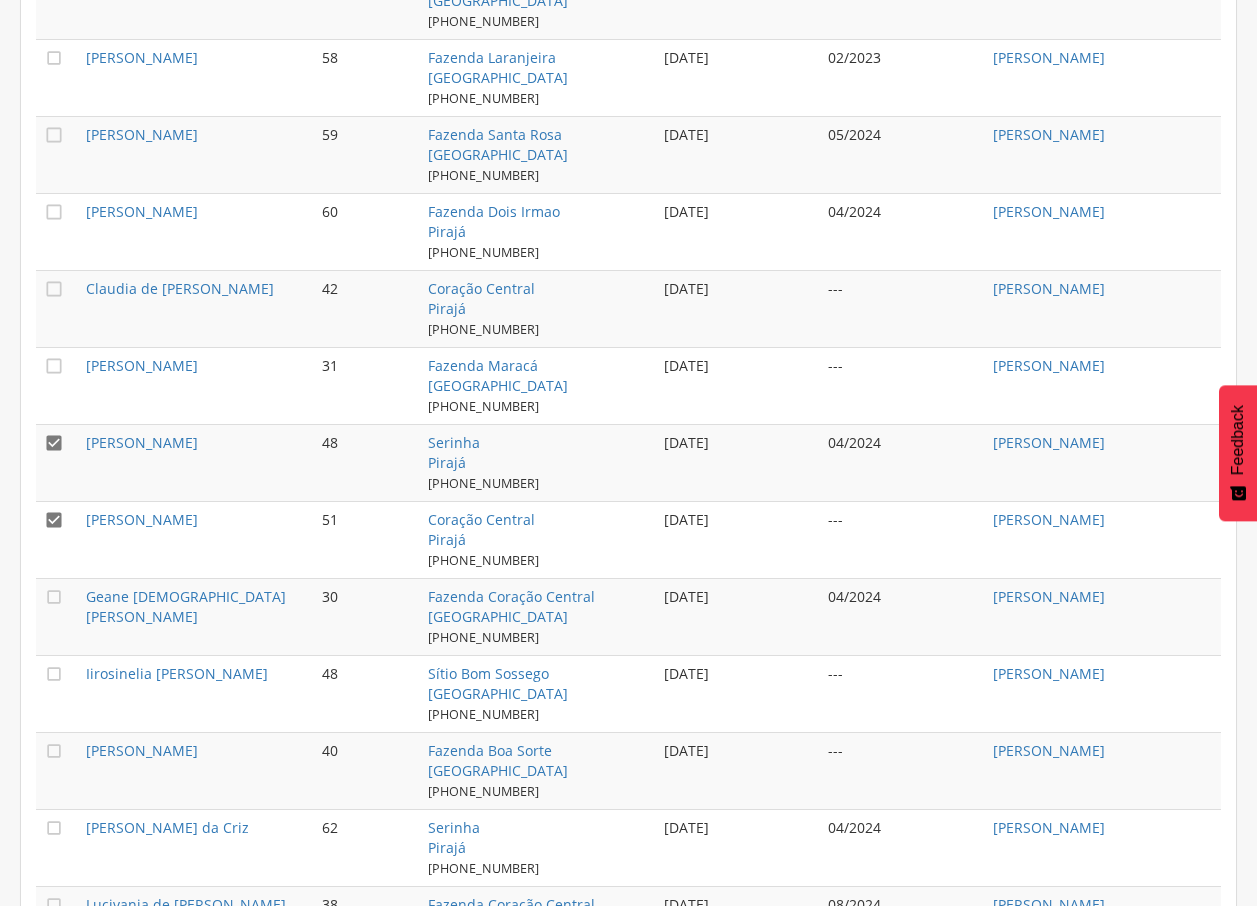 scroll, scrollTop: 60, scrollLeft: 0, axis: vertical 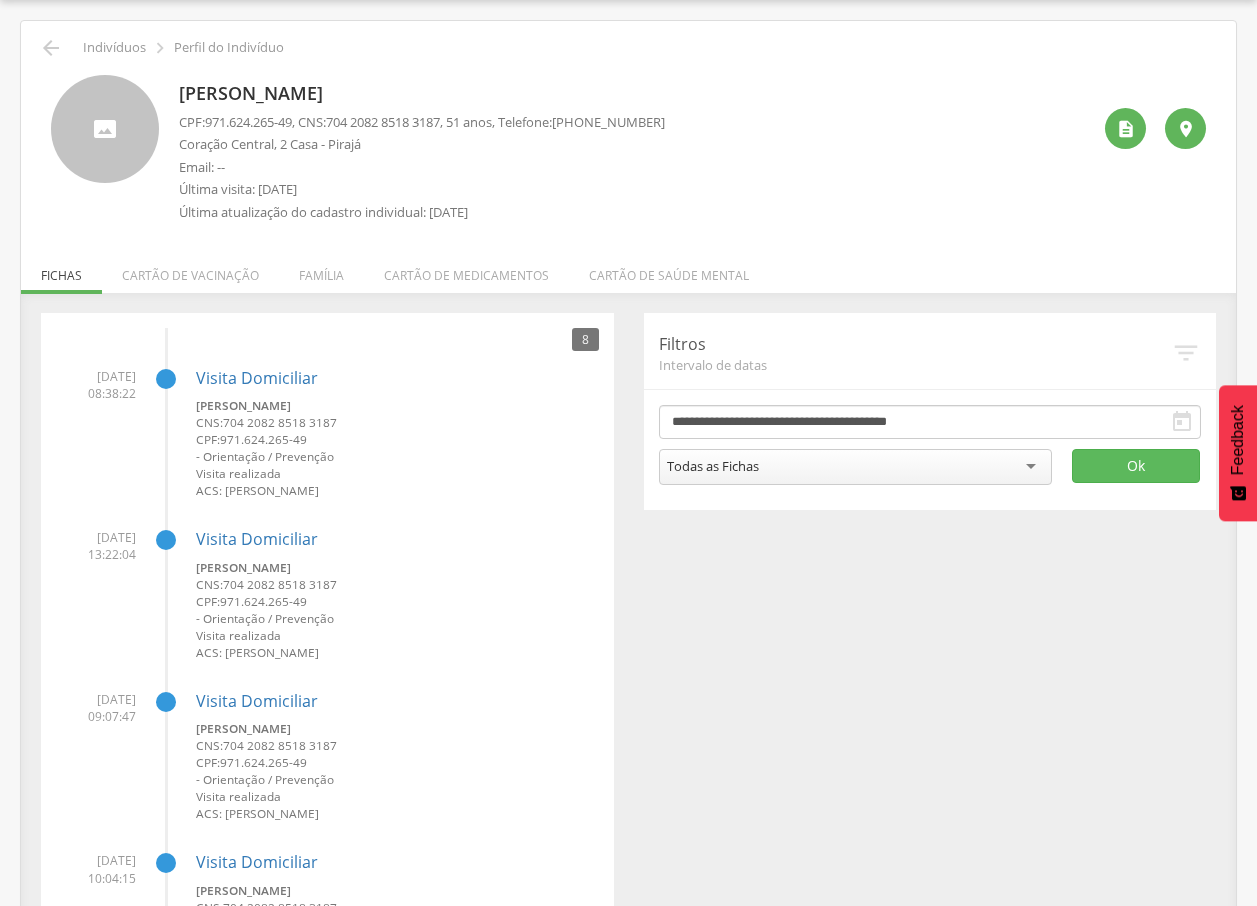 drag, startPoint x: 174, startPoint y: 88, endPoint x: 432, endPoint y: 88, distance: 258 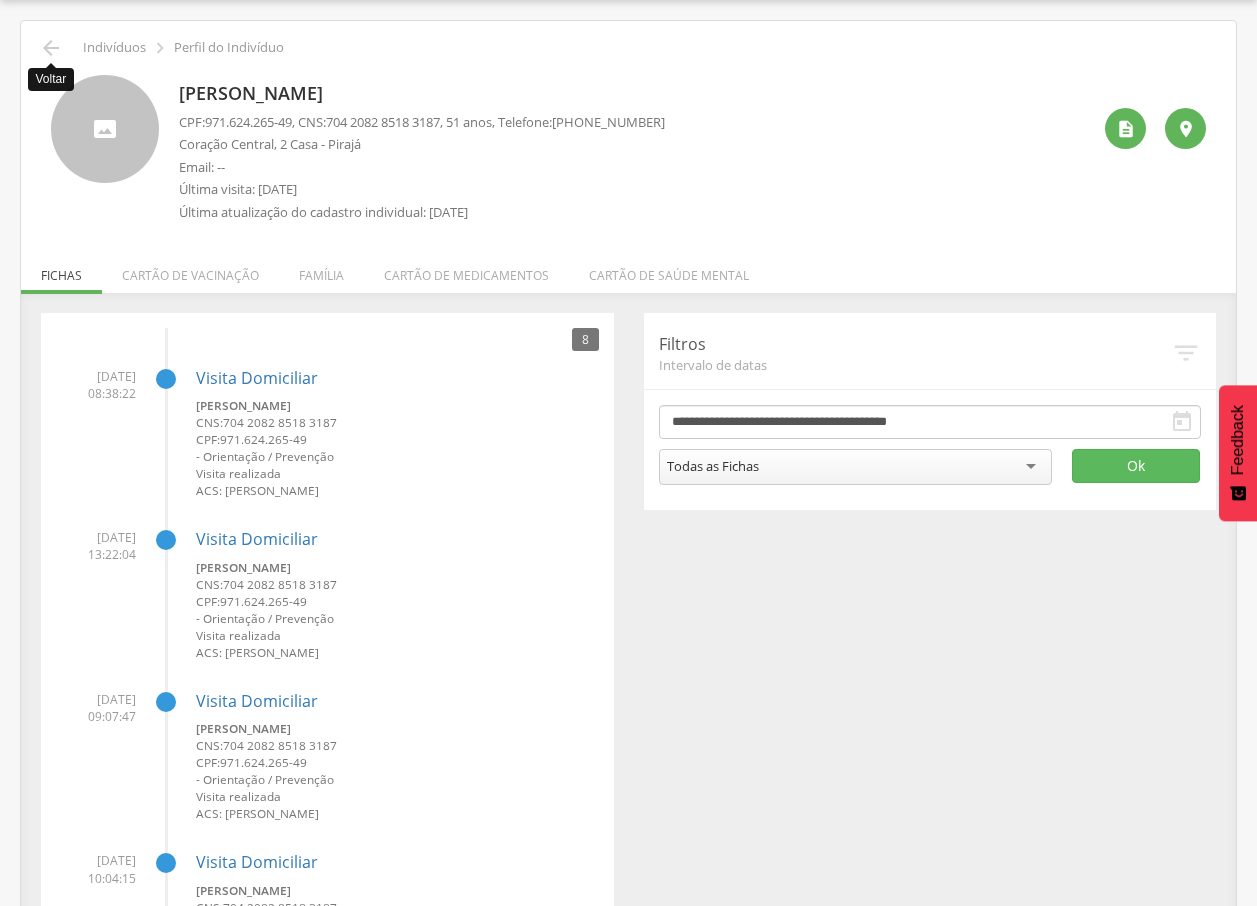 click on "" at bounding box center [51, 48] 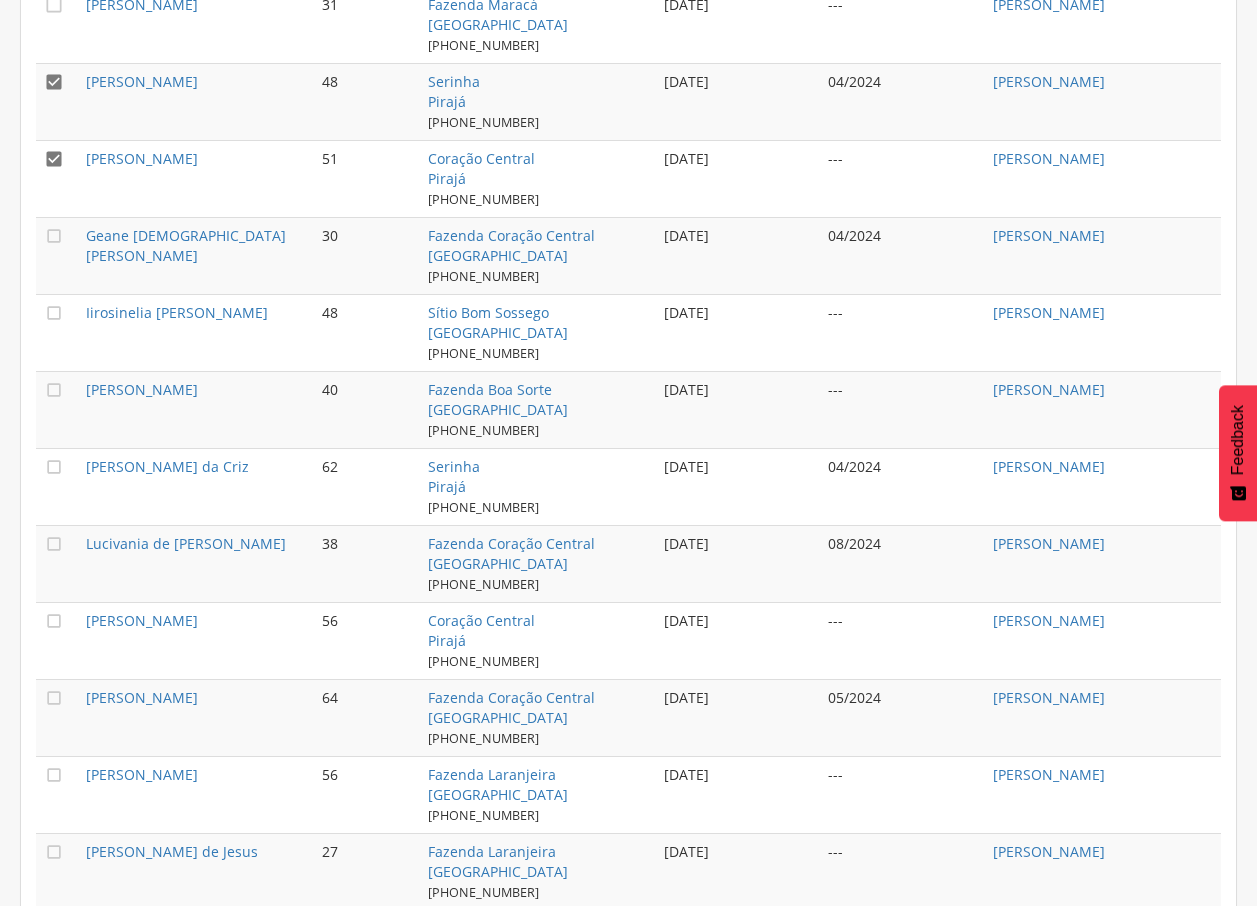scroll, scrollTop: 1311, scrollLeft: 0, axis: vertical 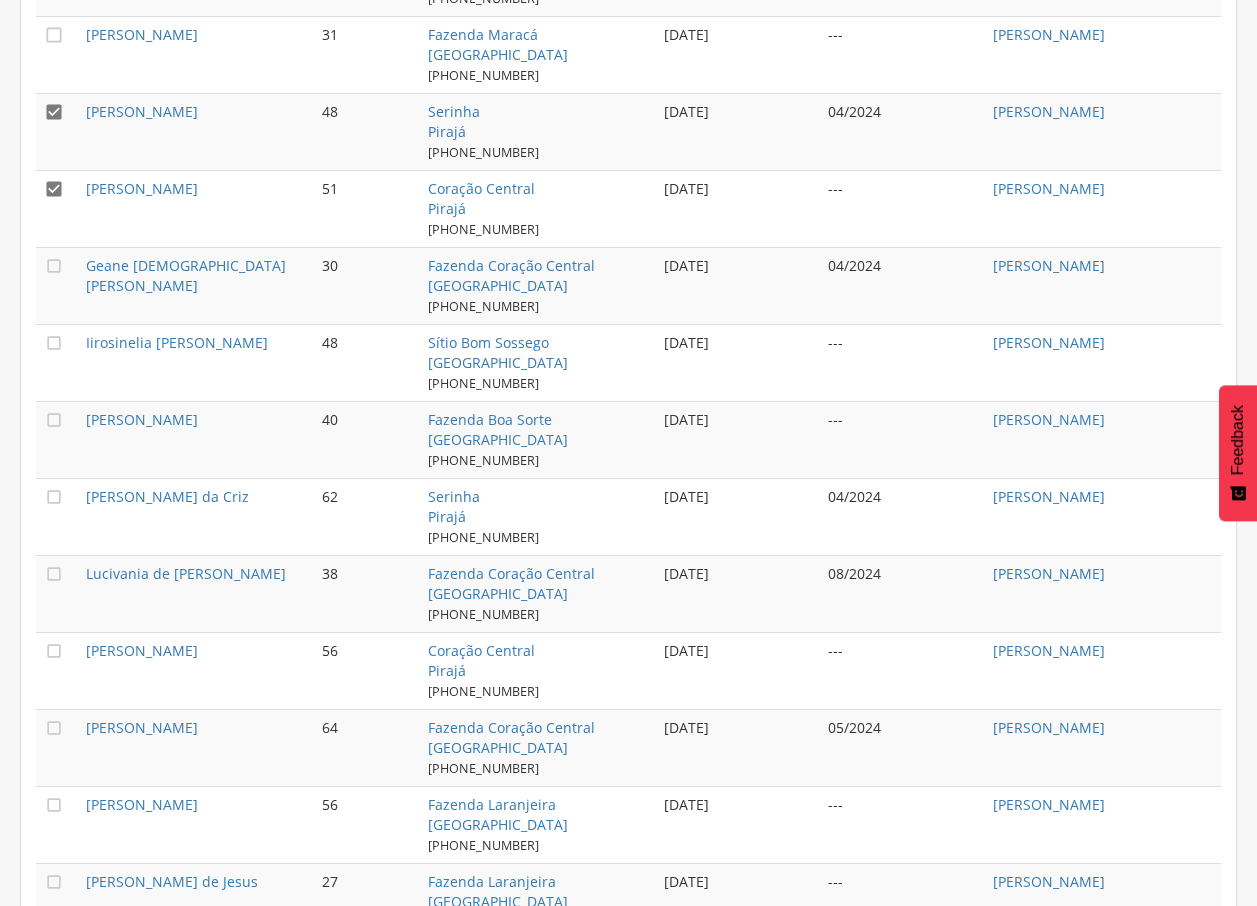 drag, startPoint x: 53, startPoint y: 191, endPoint x: 53, endPoint y: 172, distance: 19 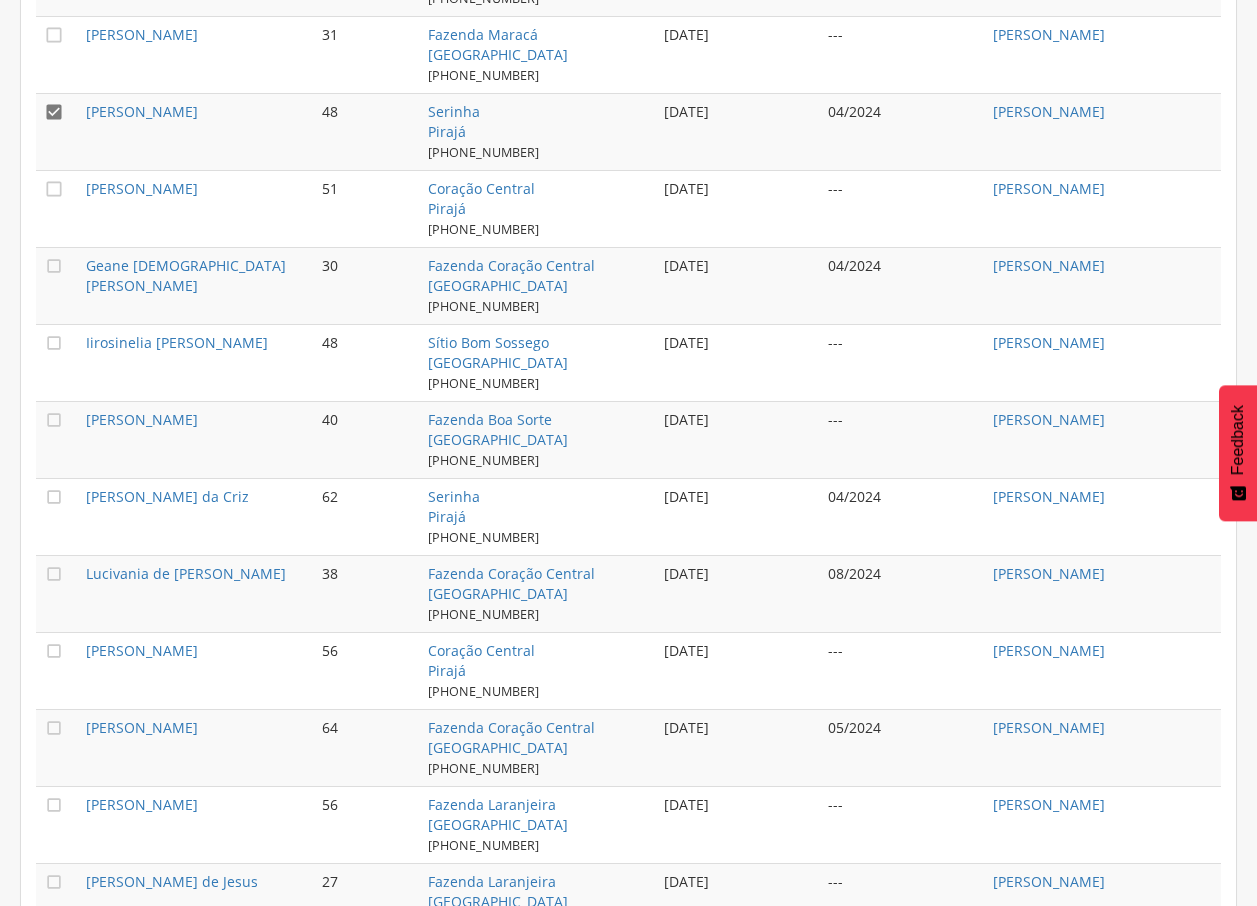 click on "" at bounding box center (57, 131) 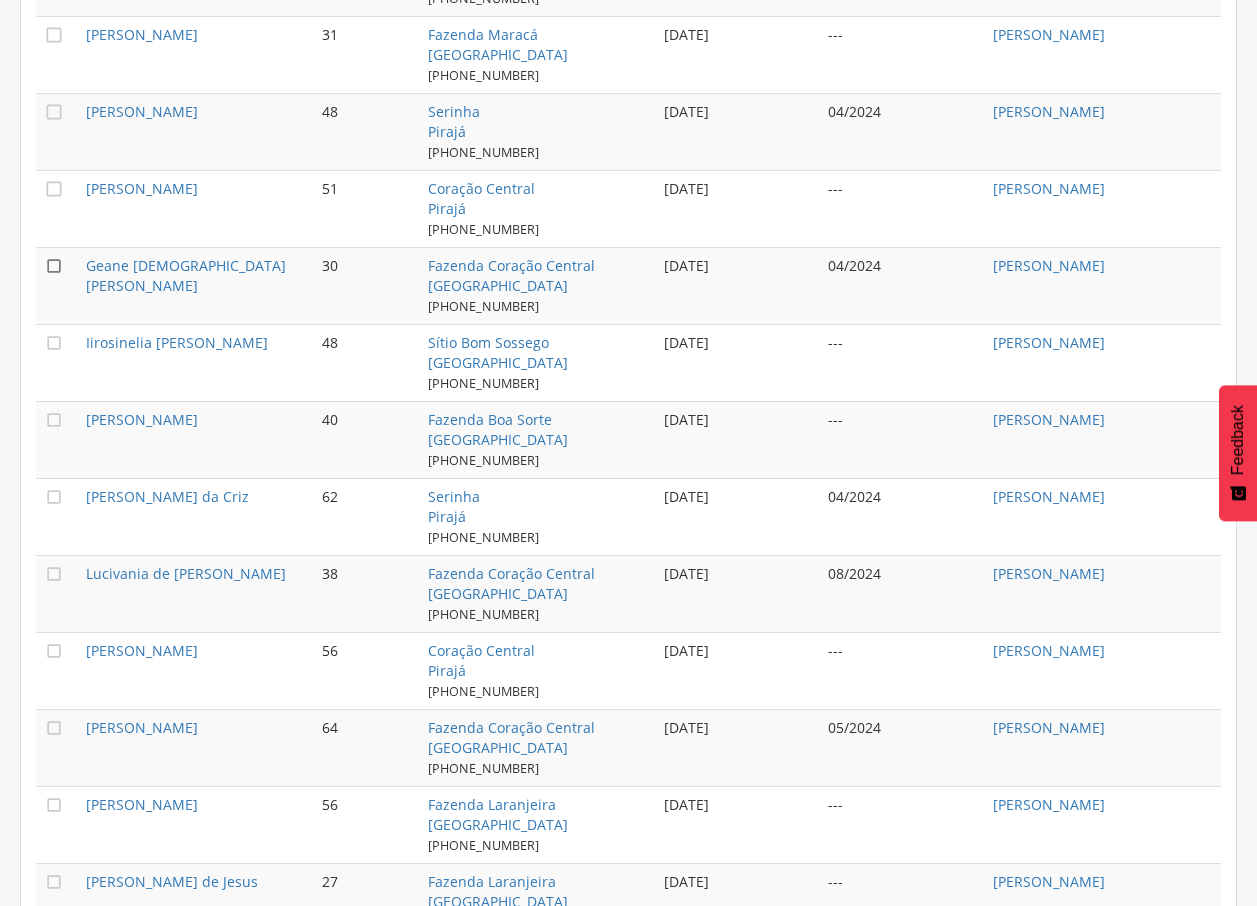 click on "" at bounding box center (54, 266) 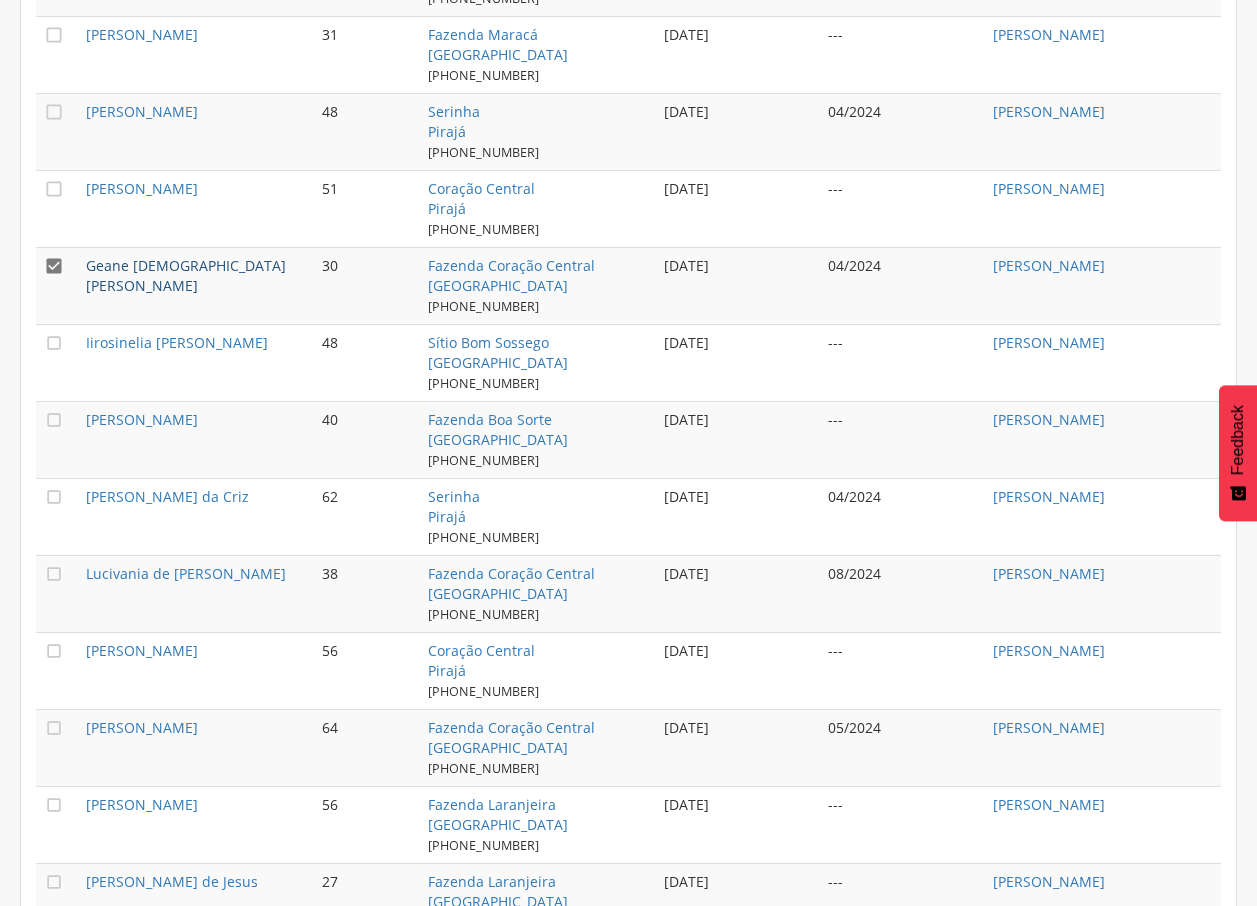 click on "Geane [DEMOGRAPHIC_DATA][PERSON_NAME]" at bounding box center [186, 275] 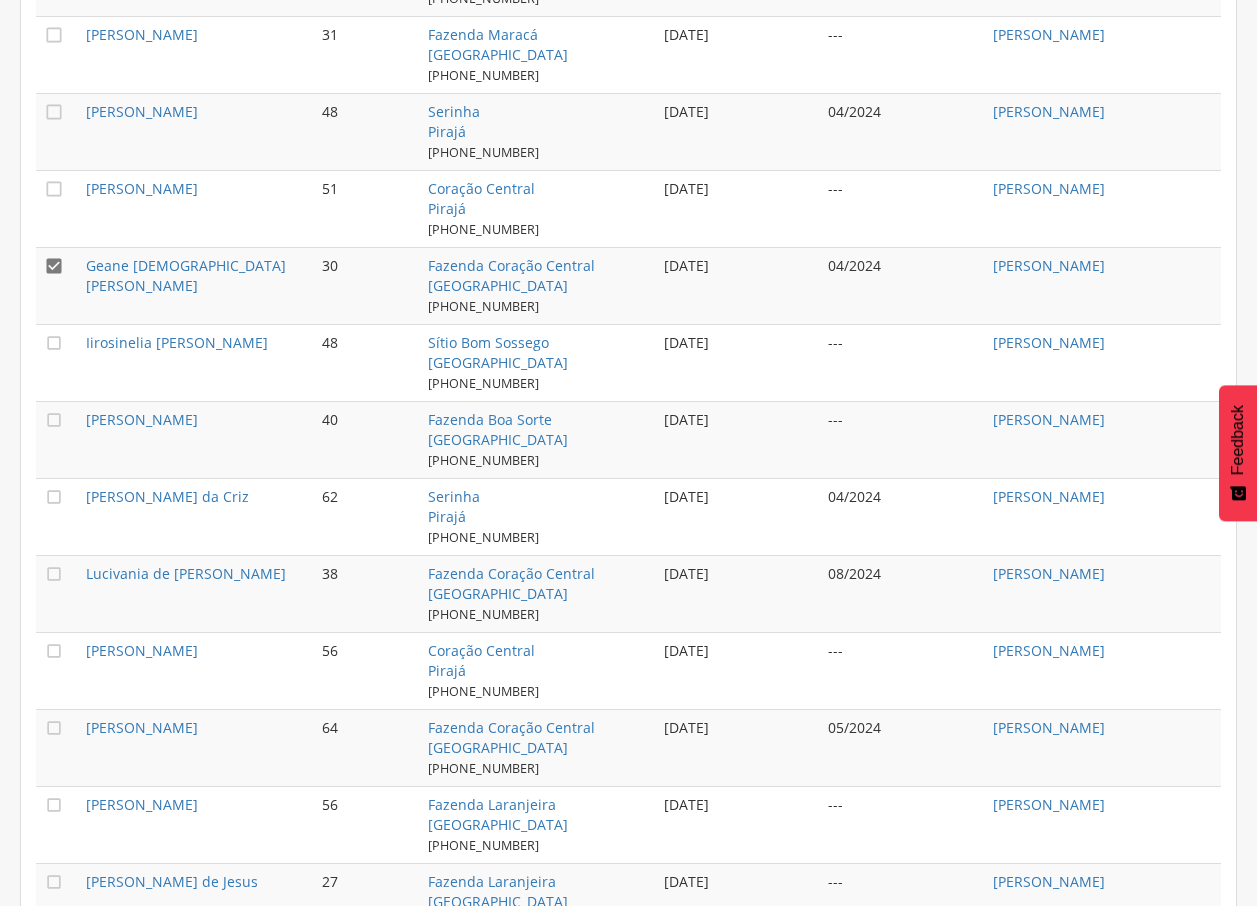 scroll, scrollTop: 60, scrollLeft: 0, axis: vertical 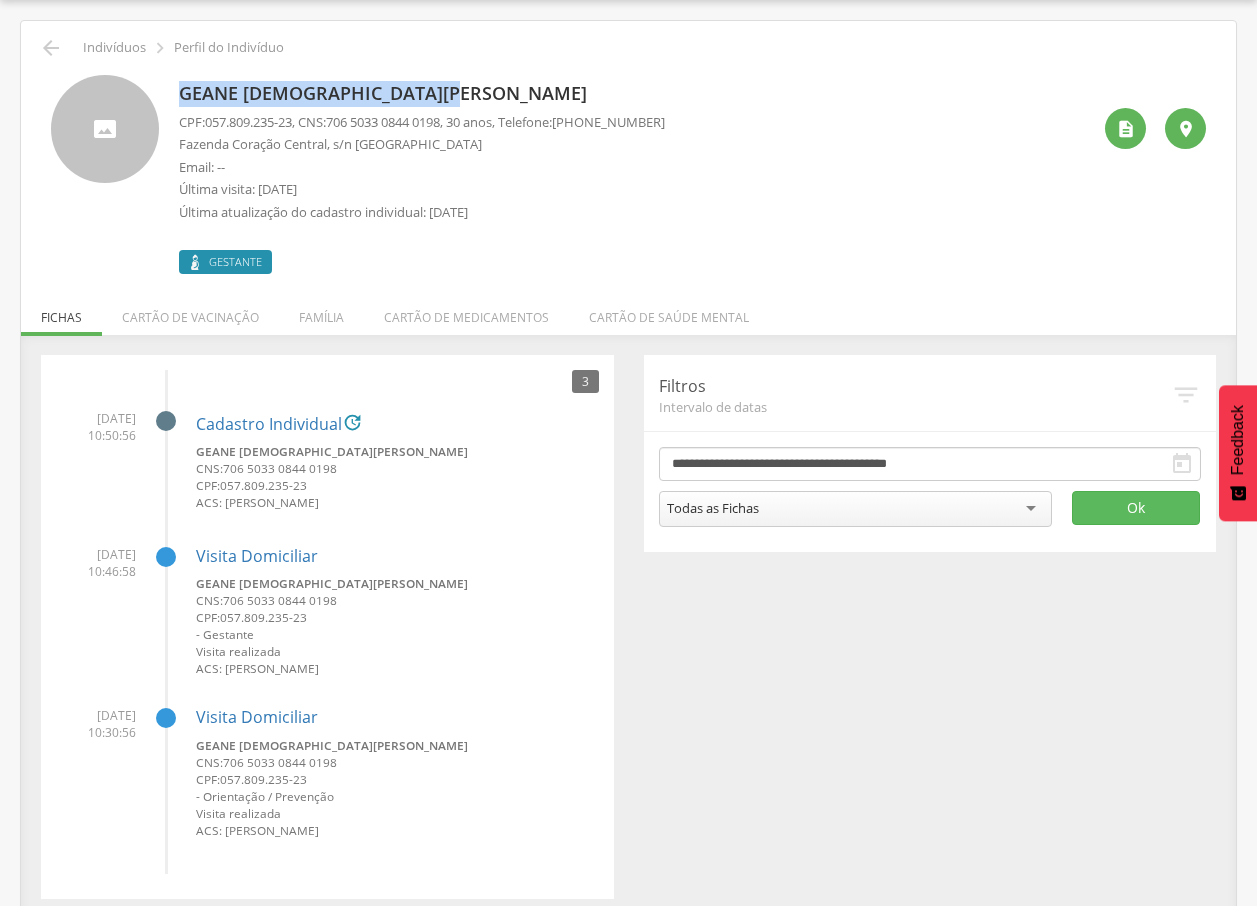 drag, startPoint x: 182, startPoint y: 89, endPoint x: 470, endPoint y: 83, distance: 288.0625 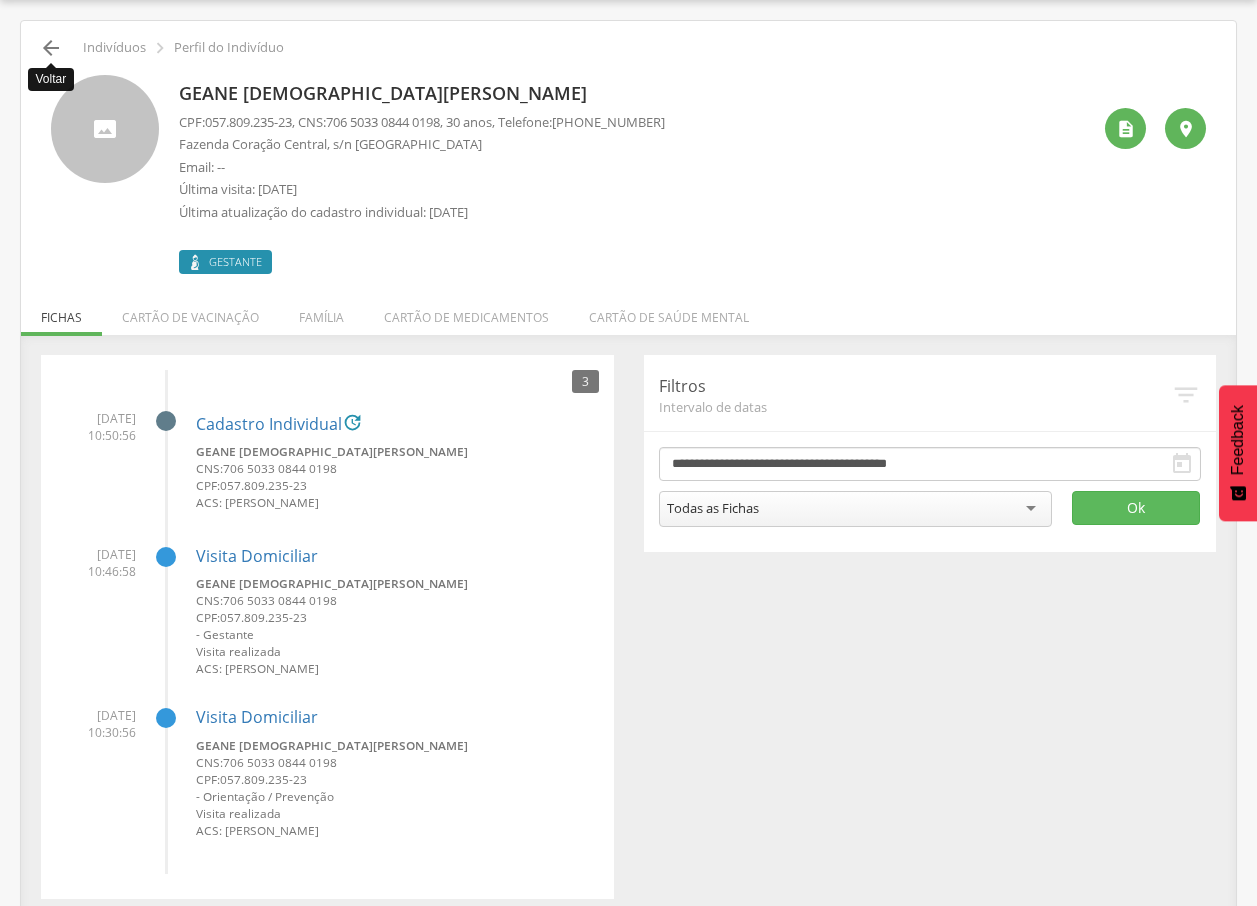click on "" at bounding box center [51, 48] 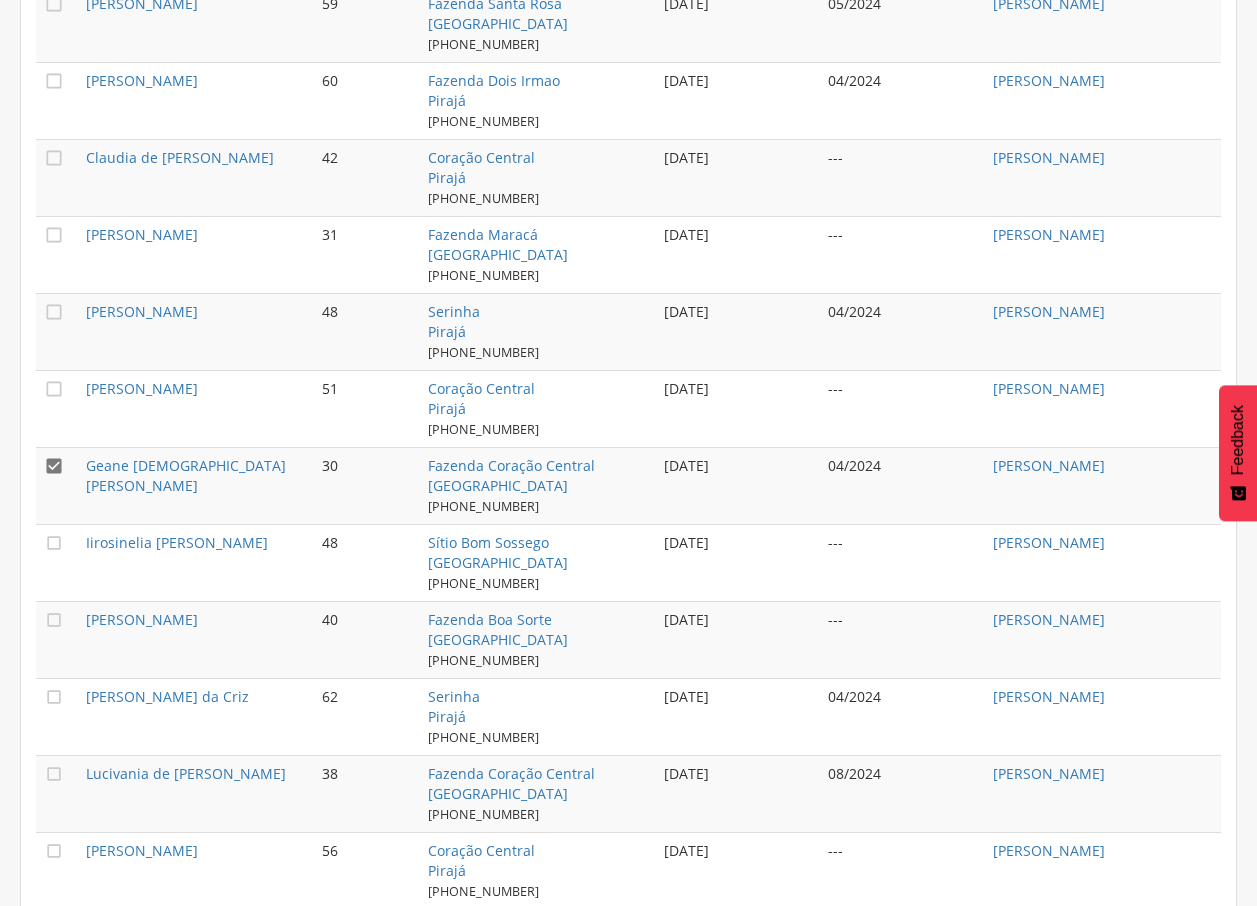 scroll, scrollTop: 1118, scrollLeft: 0, axis: vertical 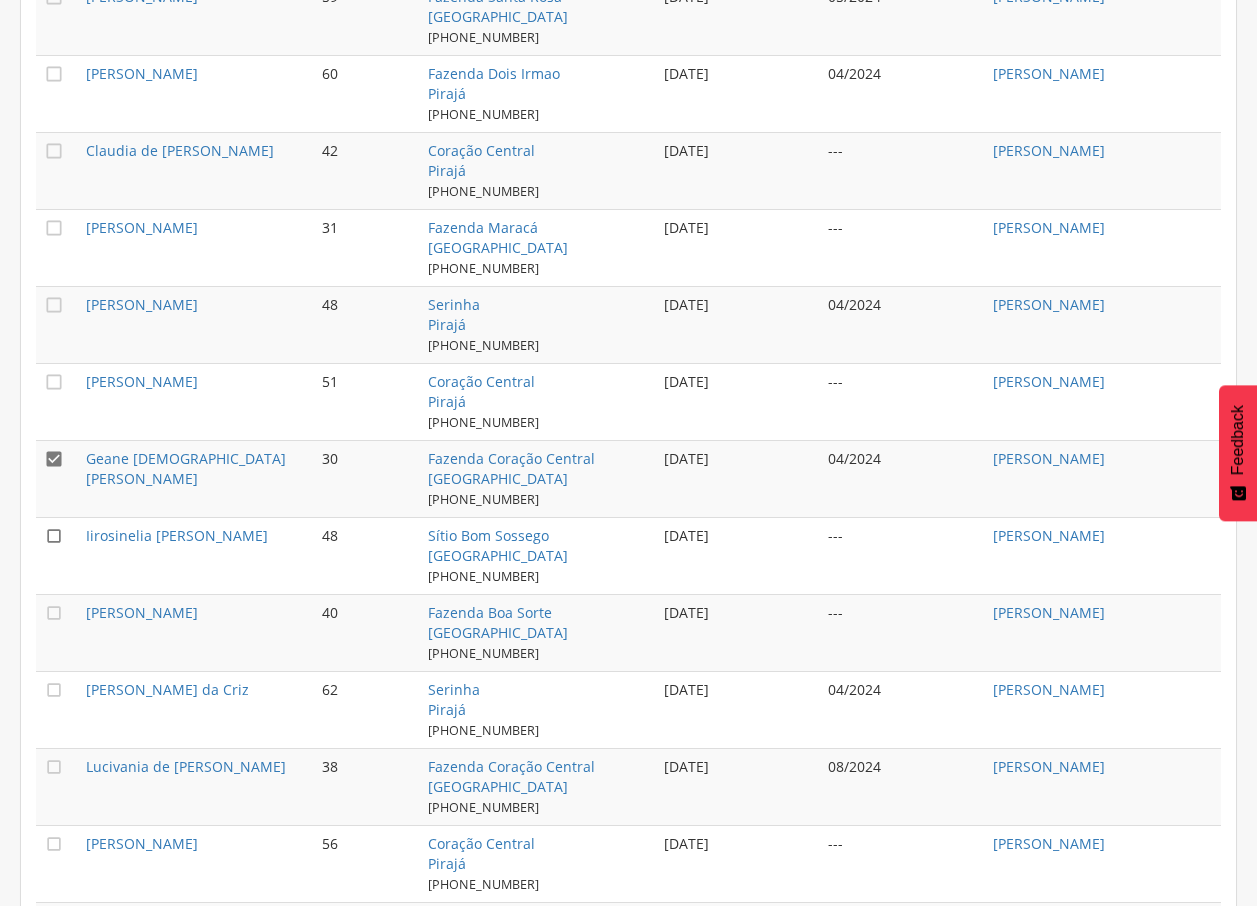 click on "" at bounding box center [54, 536] 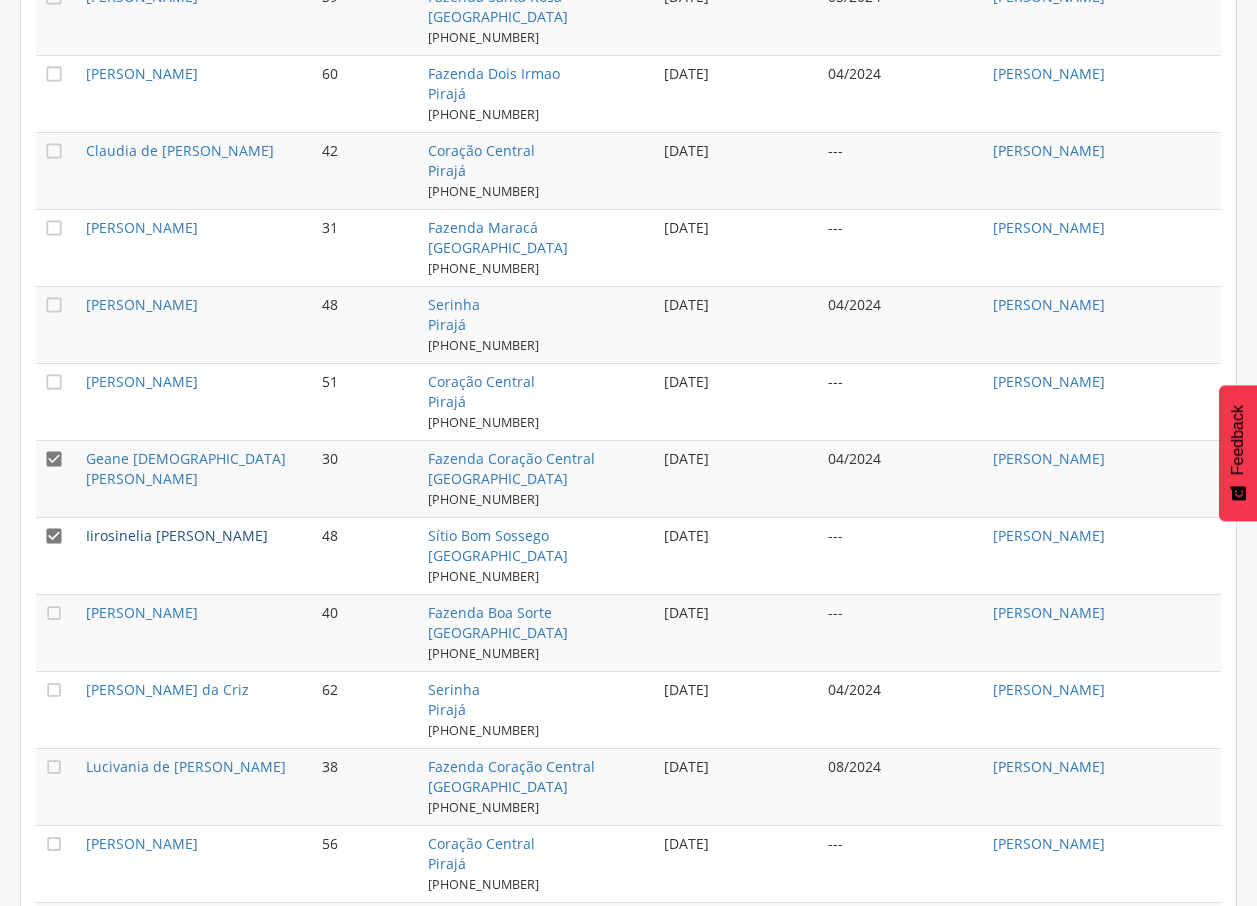 click on "Iirosinelia [PERSON_NAME]" at bounding box center (177, 535) 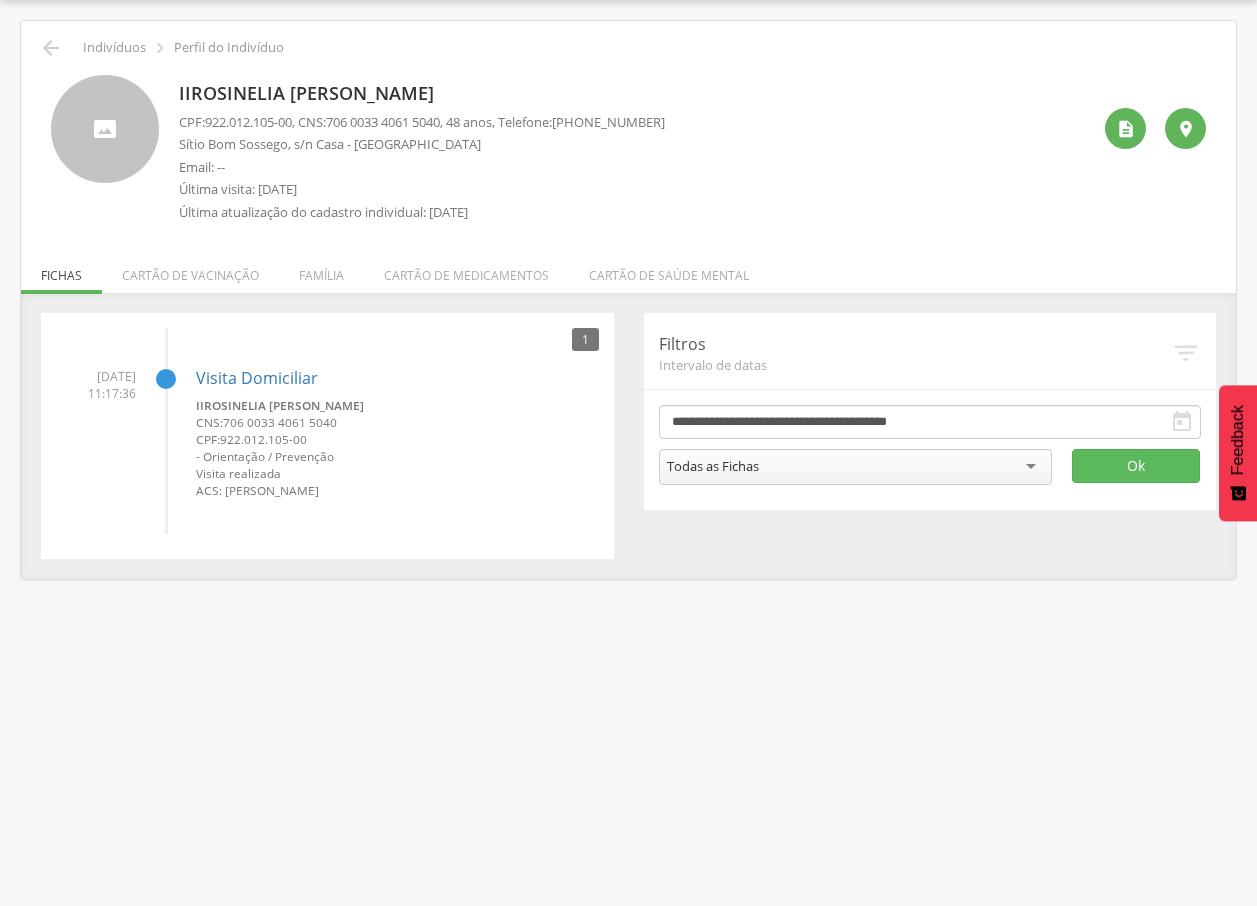 drag, startPoint x: 177, startPoint y: 83, endPoint x: 455, endPoint y: 83, distance: 278 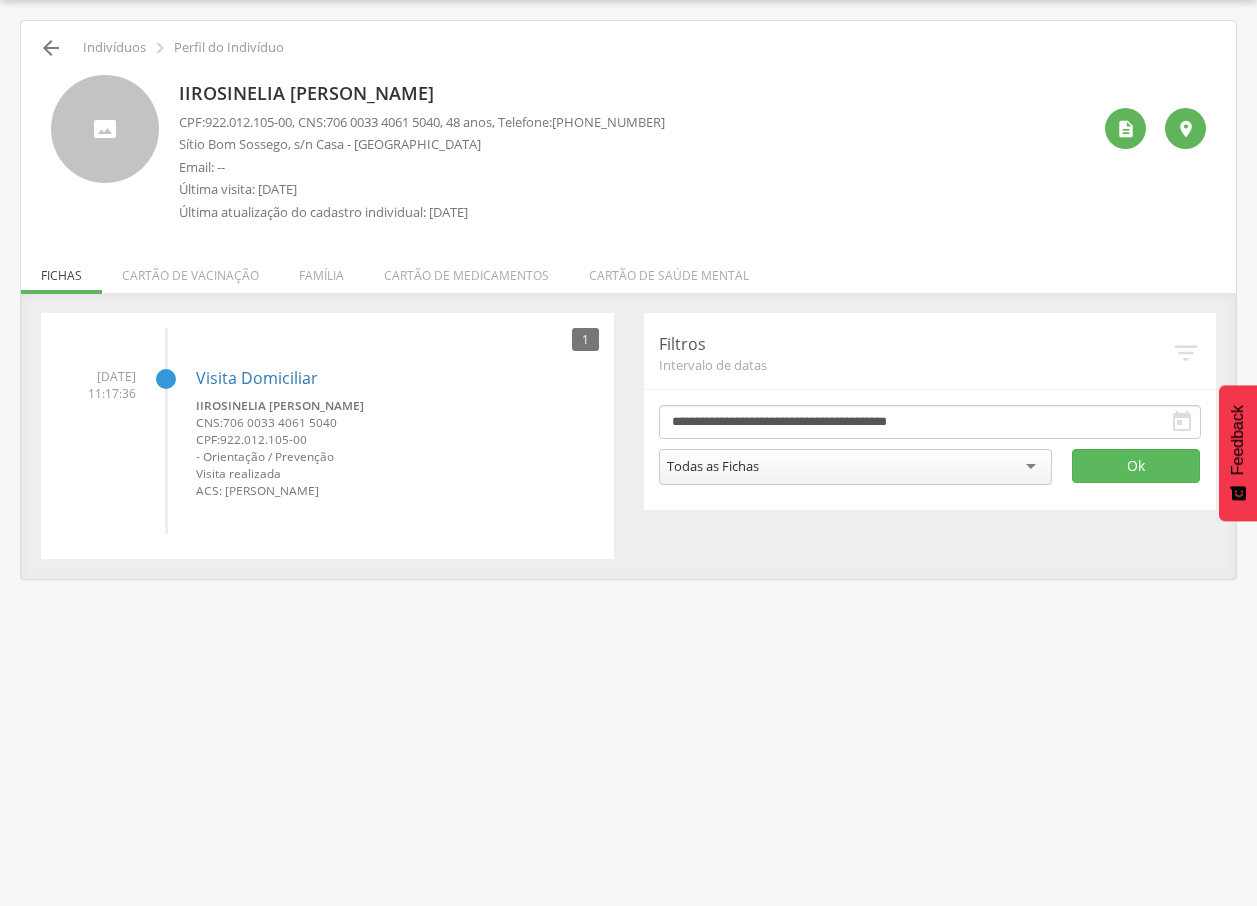 click on "
Indivíduos

Perfil do Indivíduo
Iirosinelia [PERSON_NAME]
CPF:  922.012.105-00 , CNS:  [PHONE_NUMBER] , 48 anos, Telefone:  [PHONE_NUMBER] [GEOGRAPHIC_DATA], s/n [GEOGRAPHIC_DATA] Email: -- Última visita: [DATE] Última atualização do cadastro individual: [DATE]


Fichas
Cartão de vacinação
Família
Cartão de medicamentos
Cartão de saúde mental
3
Nenhum outro membro da família cadastrado.
[PERSON_NAME] CNS:  708 4062 3311 6461 , 53 anos  [PERSON_NAME][DEMOGRAPHIC_DATA] CNS:  700 9069 4821 8691 , 19 anos [PERSON_NAME] CNS:  708 0033 0622 4723 , 15 anos
" at bounding box center (628, 300) 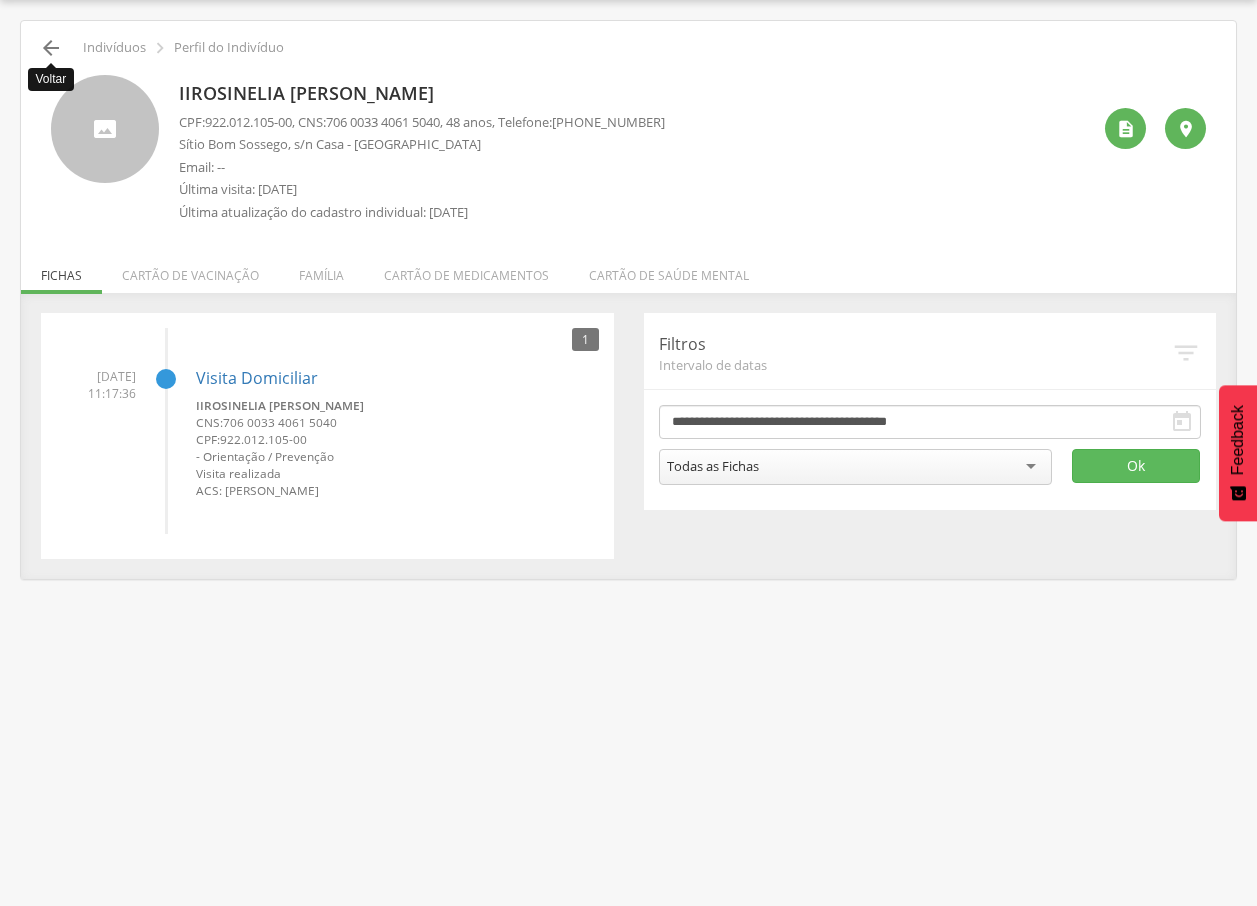 click on "" at bounding box center (51, 48) 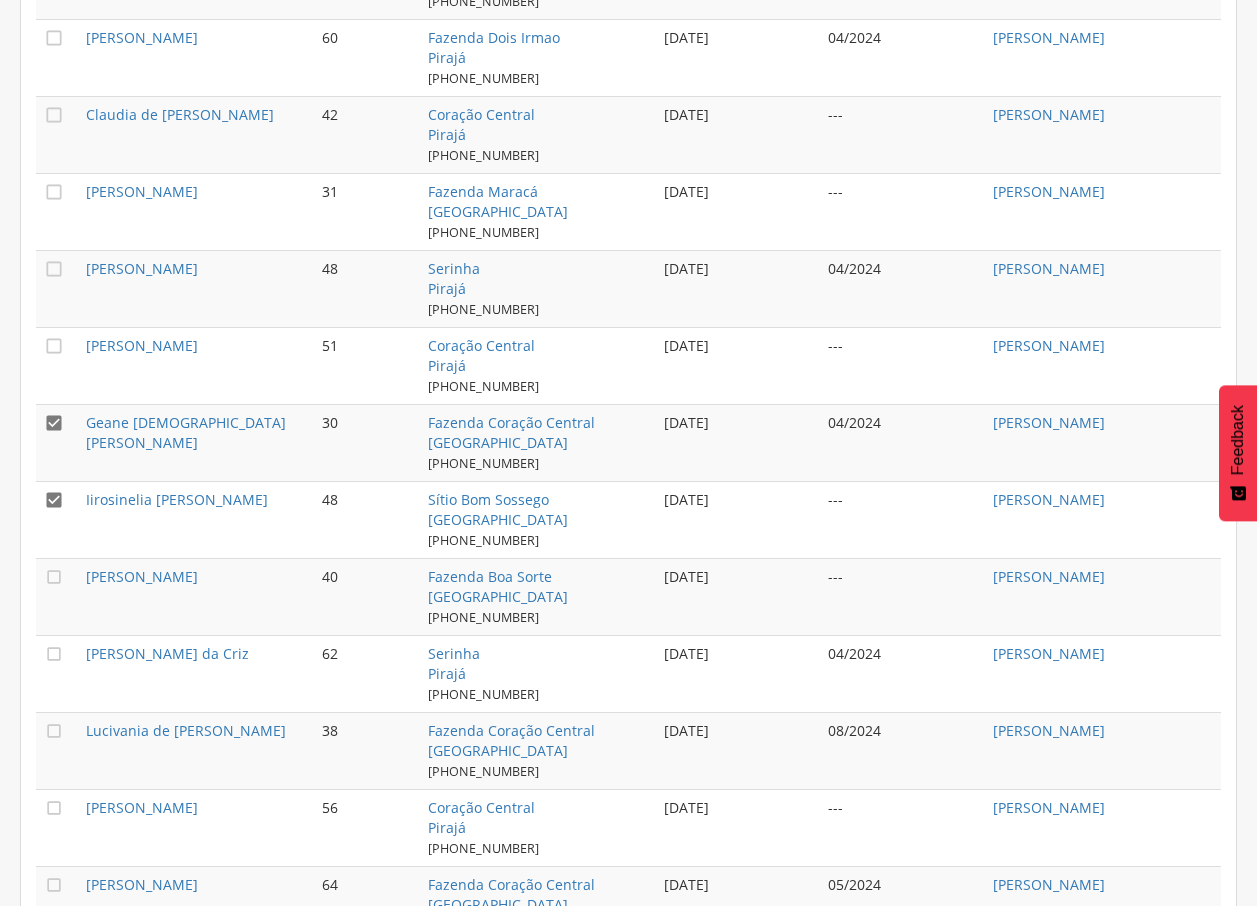scroll, scrollTop: 1239, scrollLeft: 0, axis: vertical 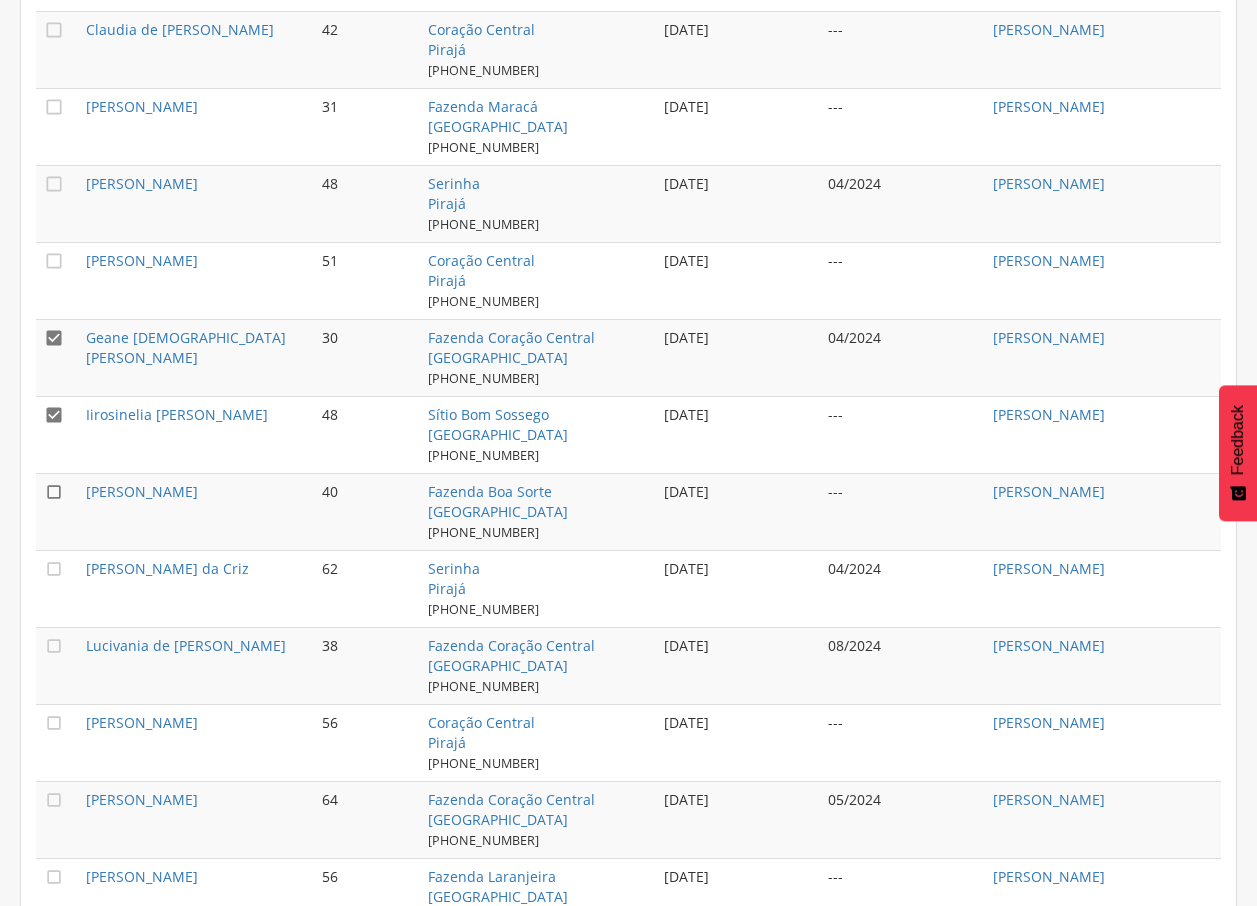 click on "" at bounding box center [57, 511] 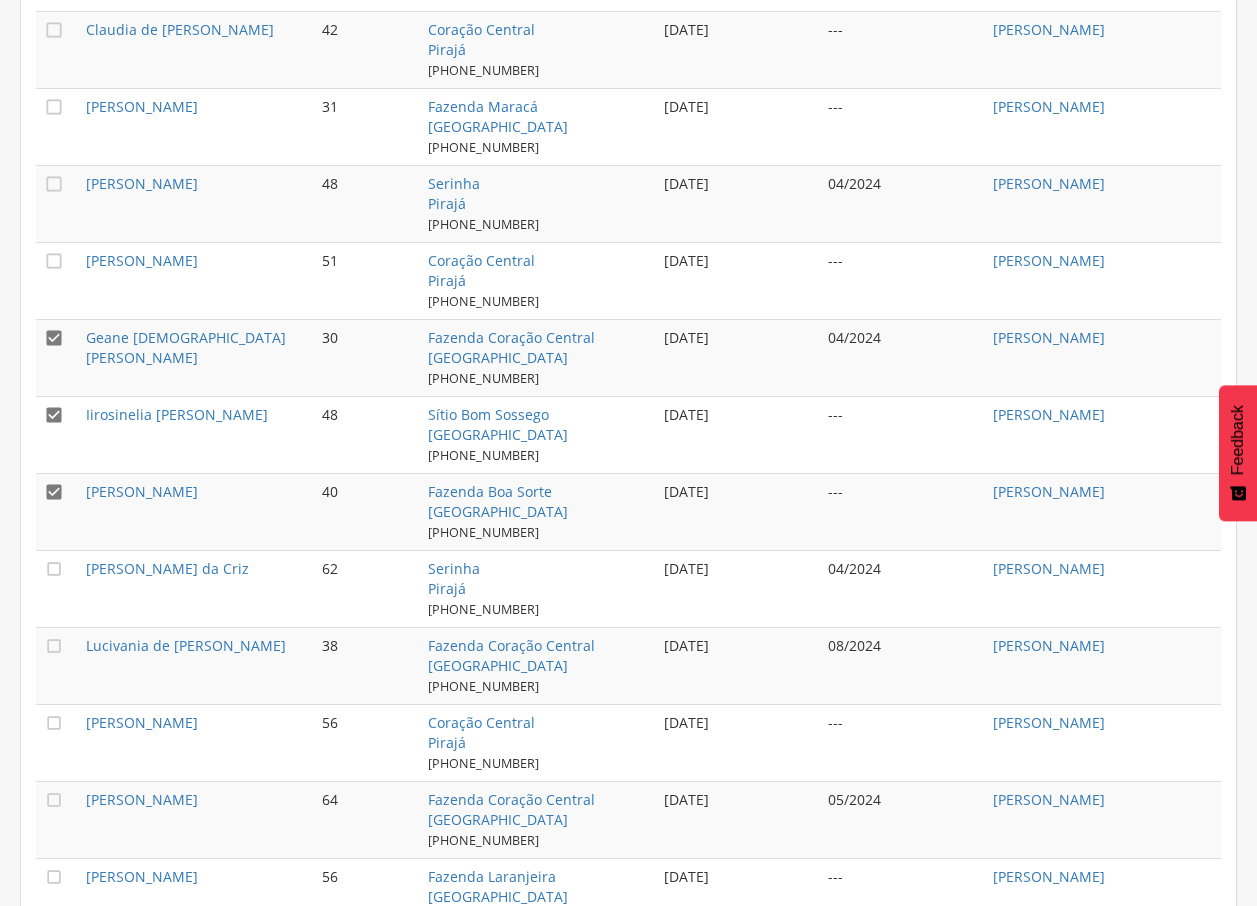 drag, startPoint x: 51, startPoint y: 412, endPoint x: 51, endPoint y: 380, distance: 32 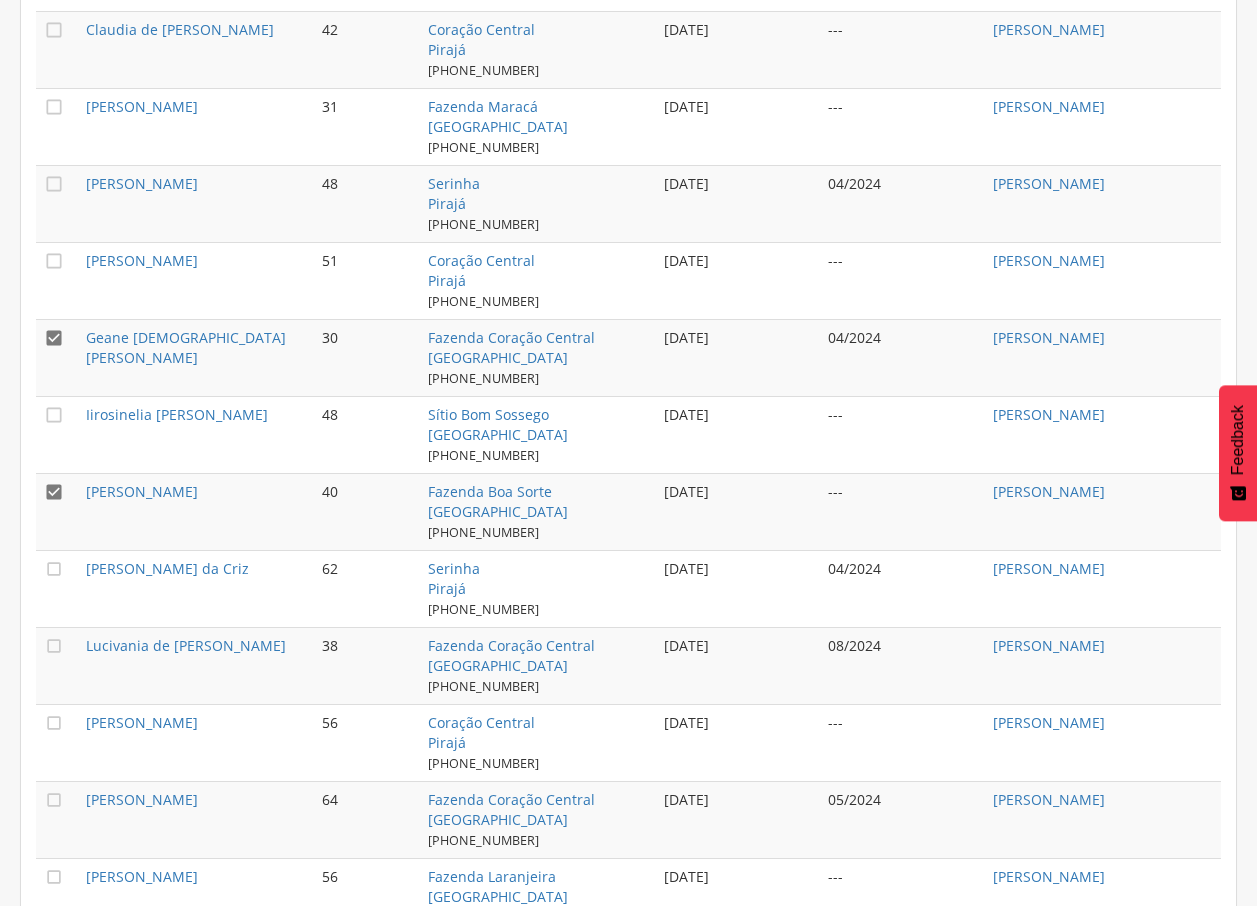 drag, startPoint x: 51, startPoint y: 333, endPoint x: 135, endPoint y: 436, distance: 132.90974 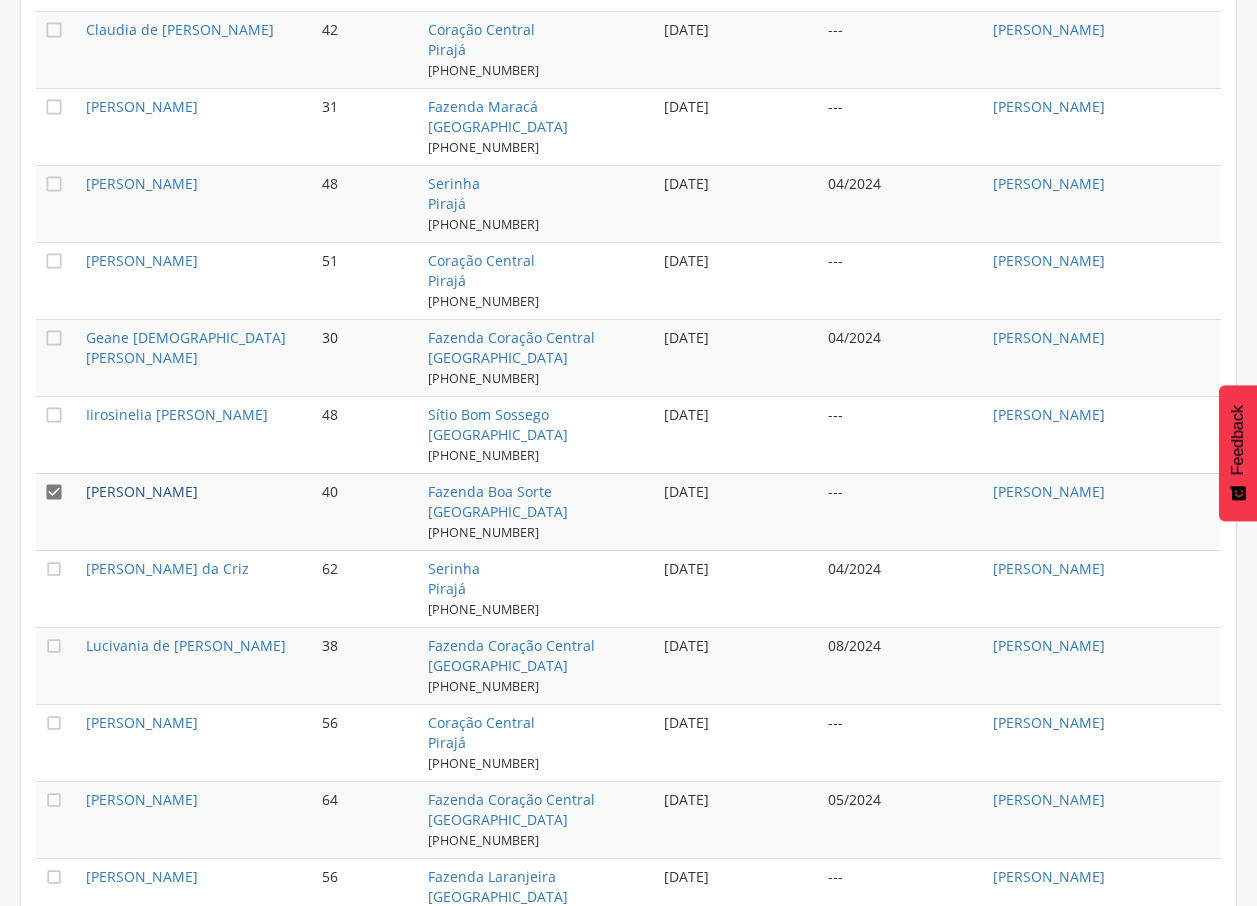 click on "[PERSON_NAME]" at bounding box center [142, 491] 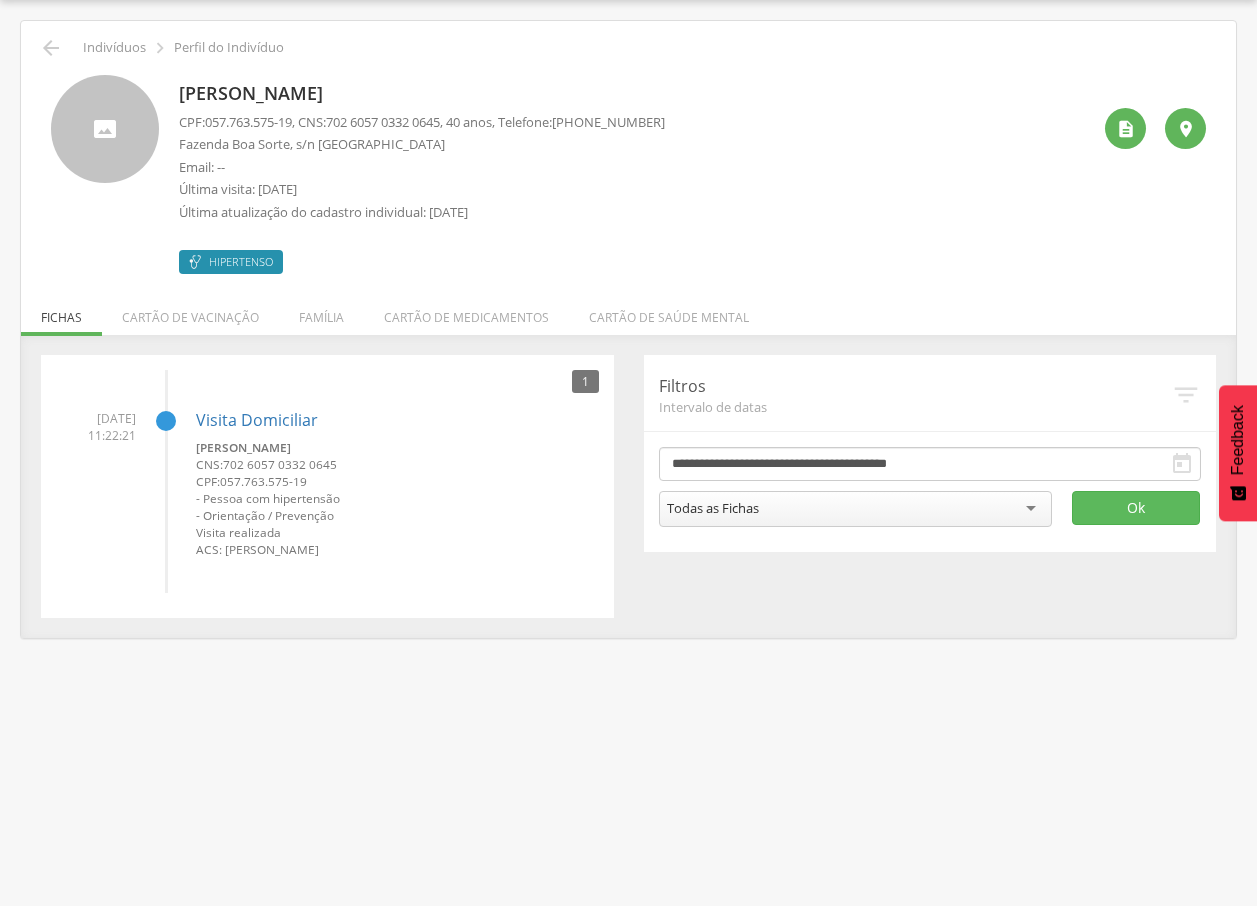 drag, startPoint x: 175, startPoint y: 91, endPoint x: 427, endPoint y: 81, distance: 252.19833 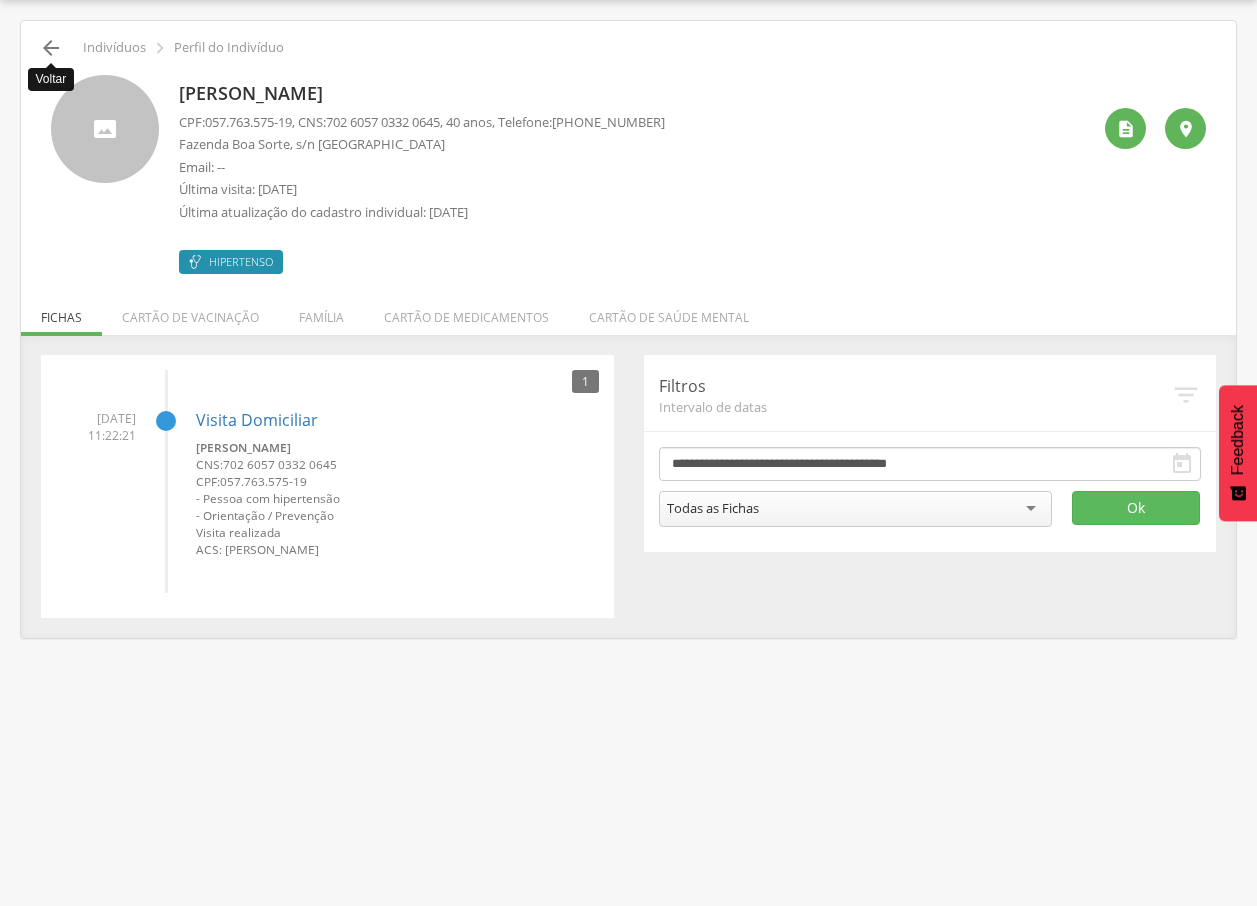click on "" at bounding box center (51, 48) 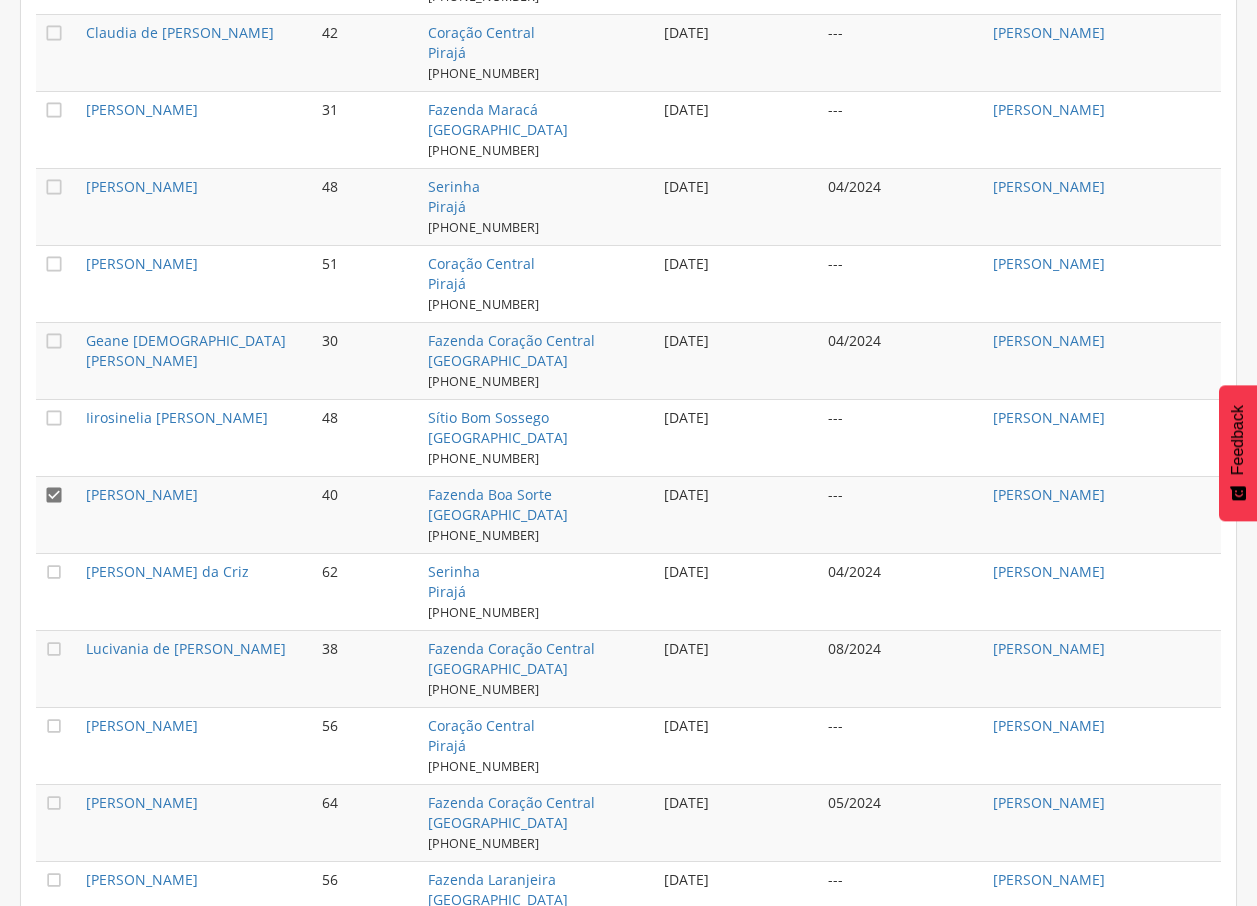 scroll, scrollTop: 1239, scrollLeft: 0, axis: vertical 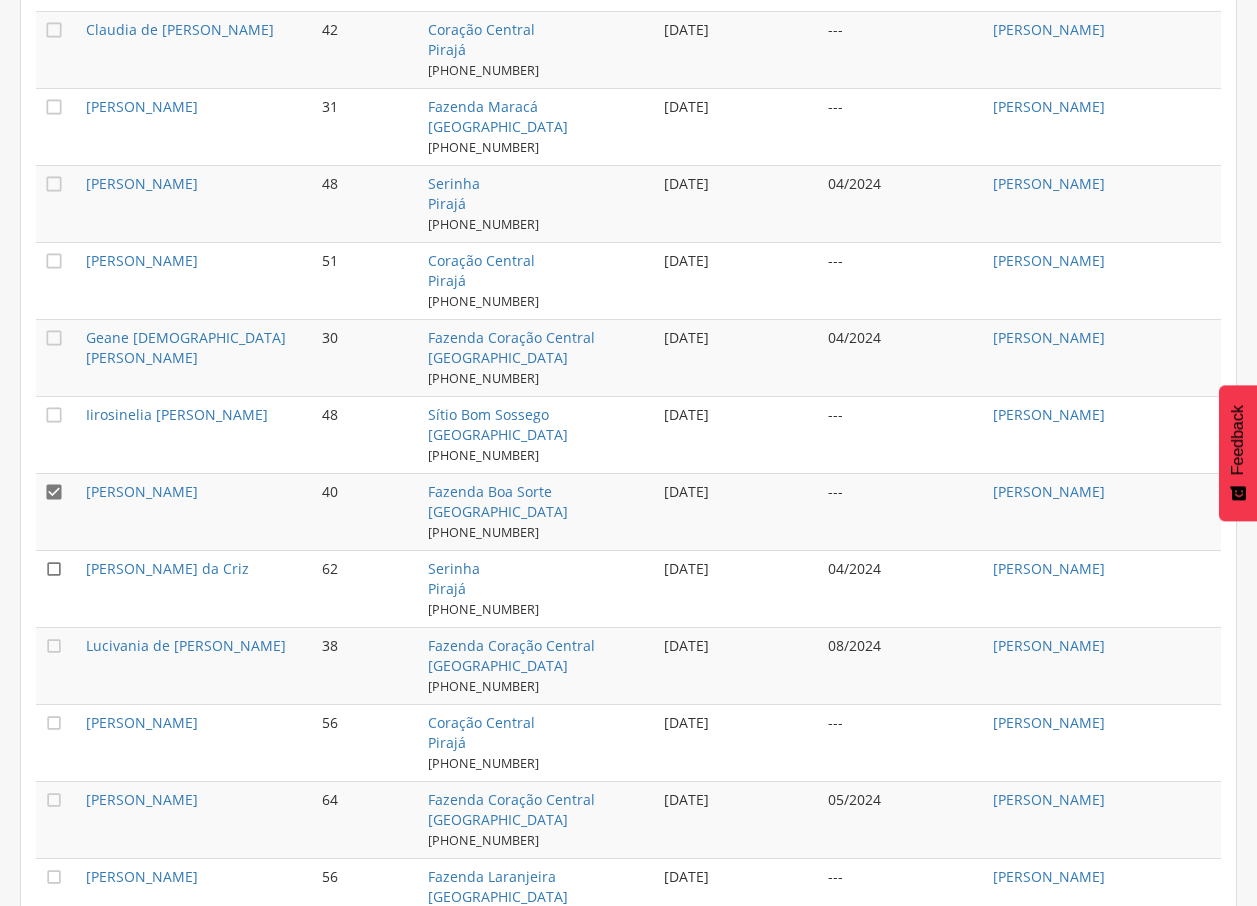 click on "" at bounding box center [54, 569] 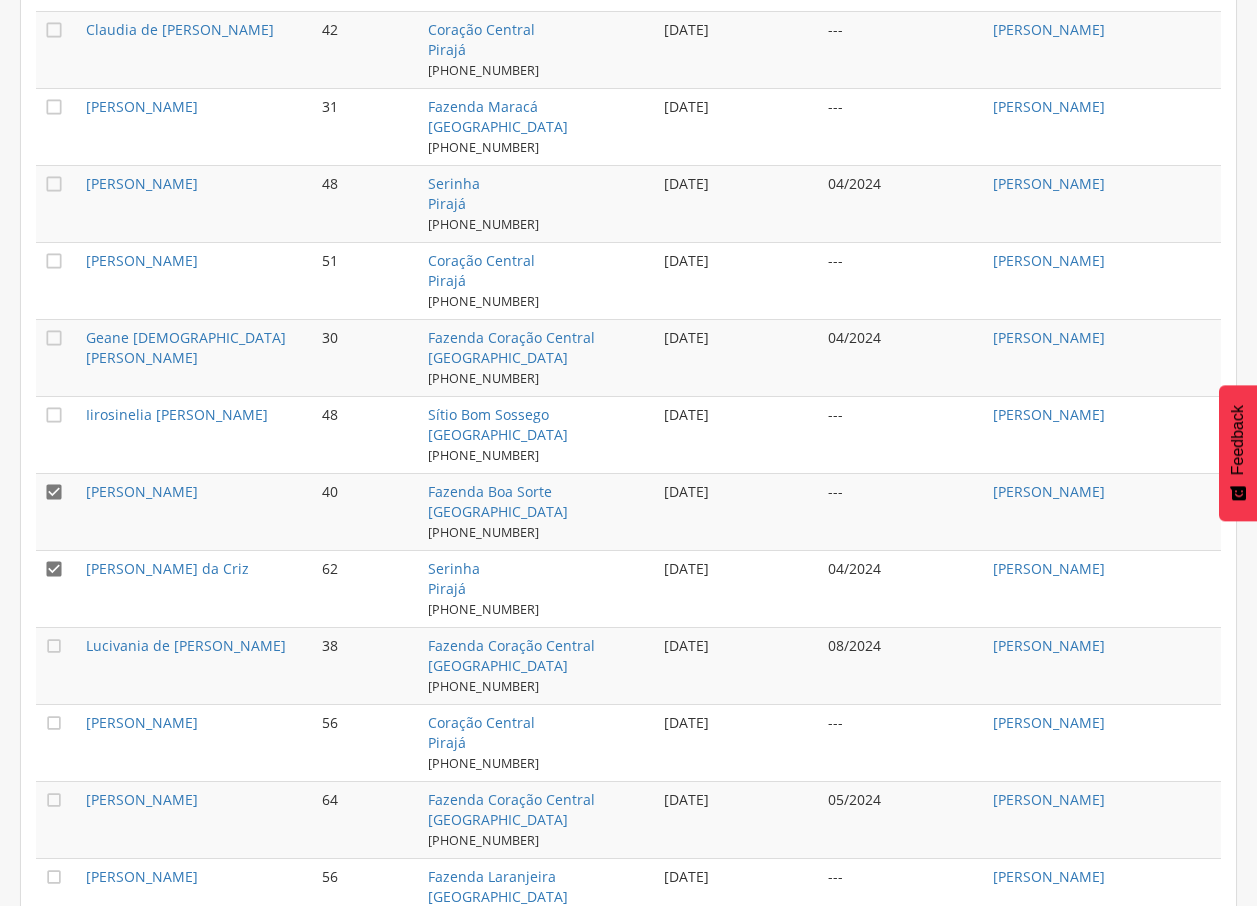 click on "" at bounding box center [54, 492] 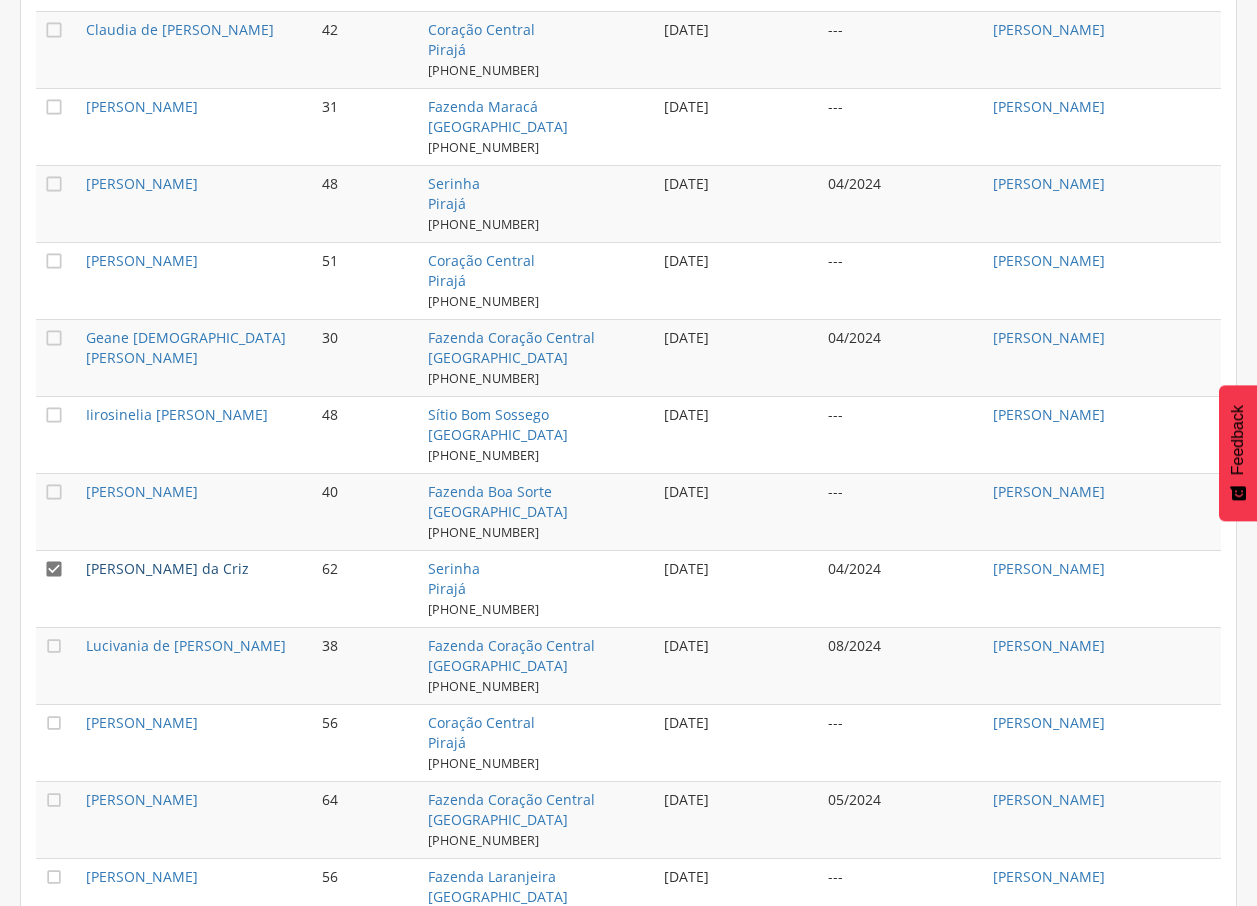 click on "[PERSON_NAME] da Criz" at bounding box center (167, 568) 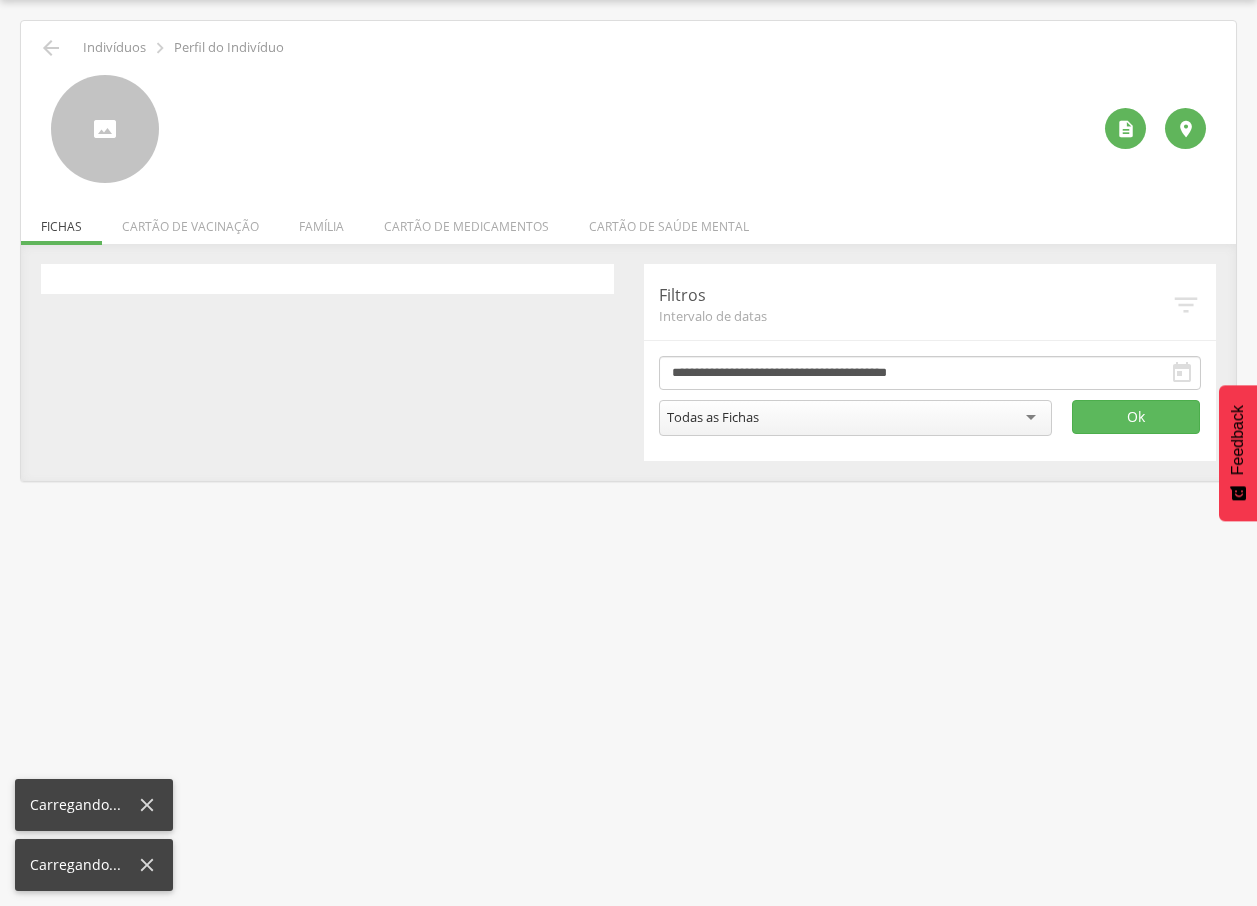 scroll, scrollTop: 60, scrollLeft: 0, axis: vertical 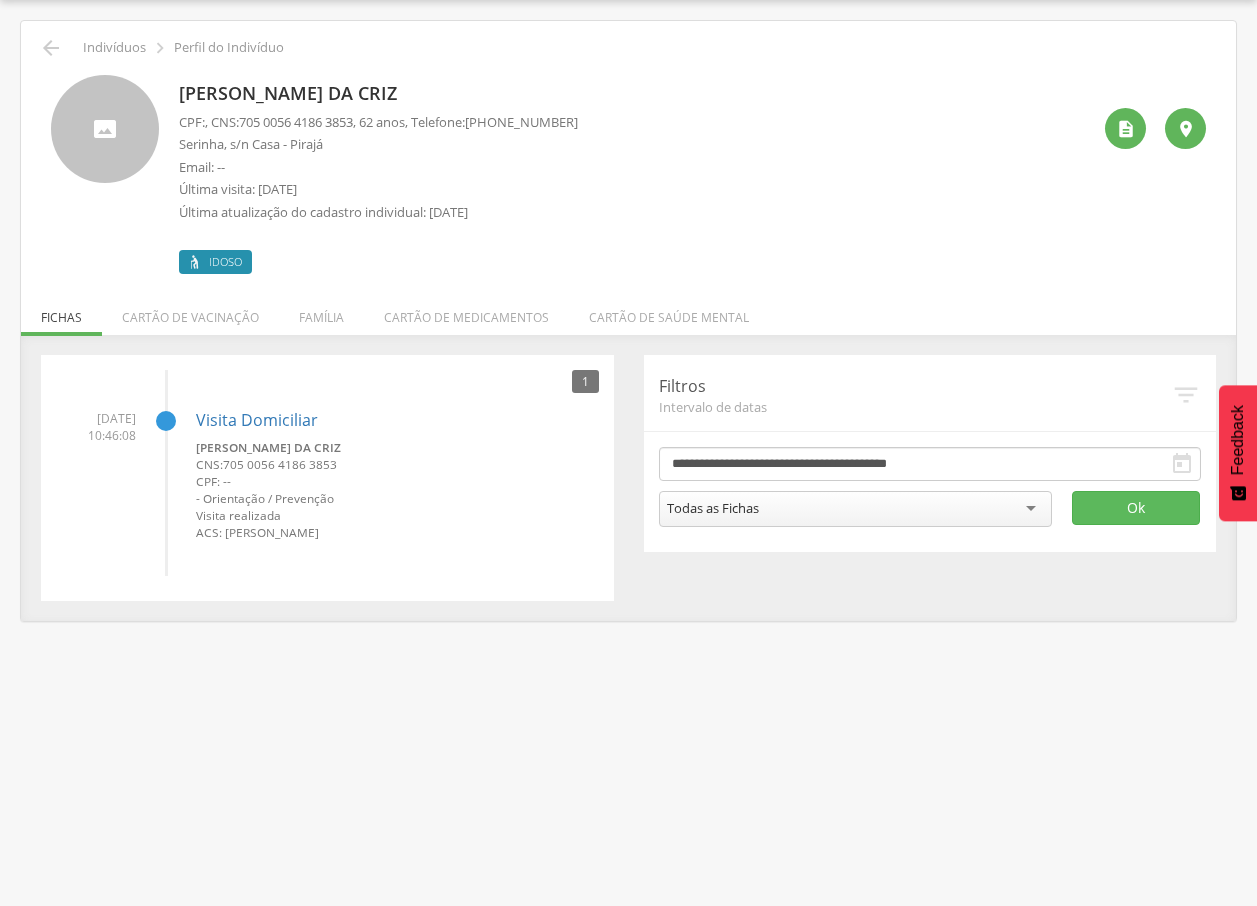 drag, startPoint x: 179, startPoint y: 93, endPoint x: 550, endPoint y: 95, distance: 371.0054 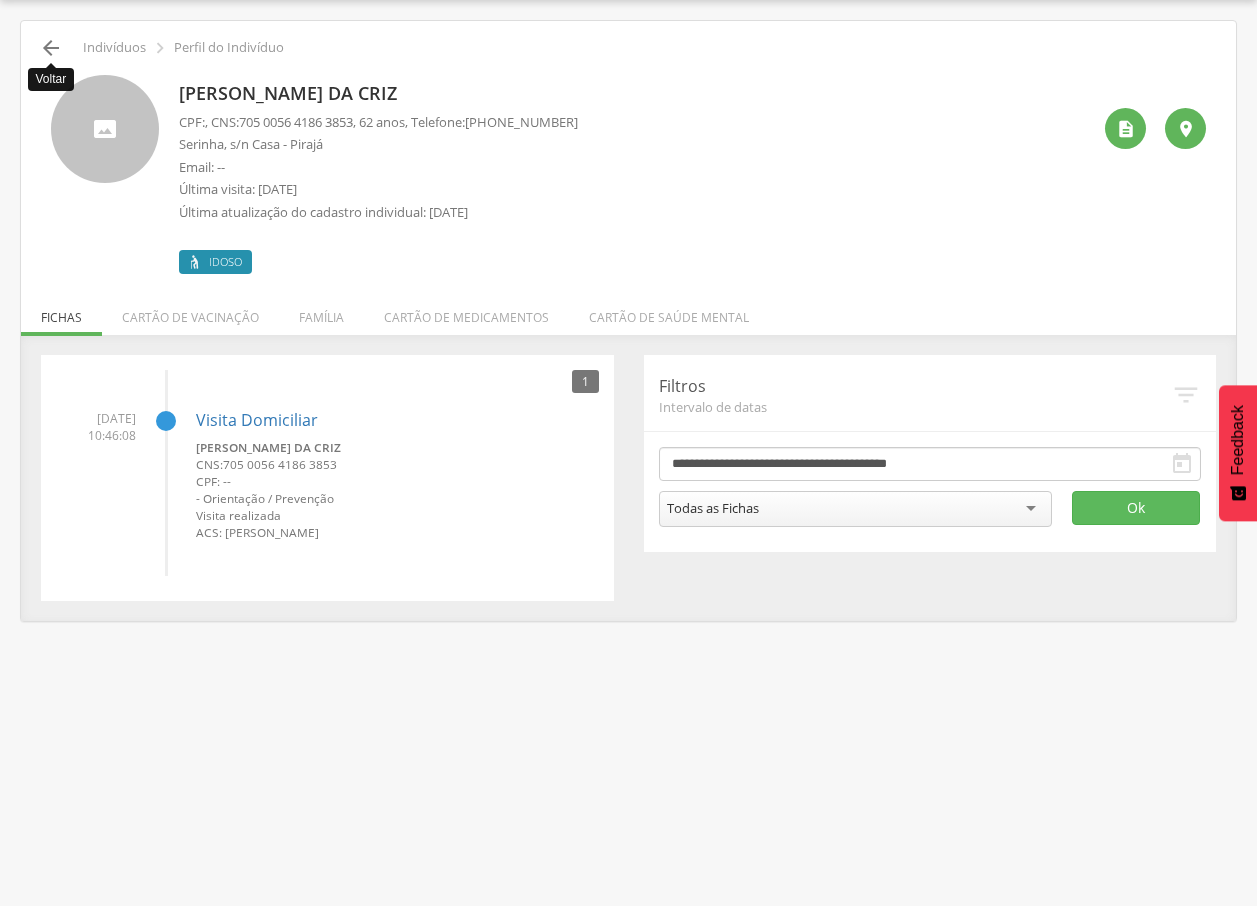 click on "" at bounding box center [51, 48] 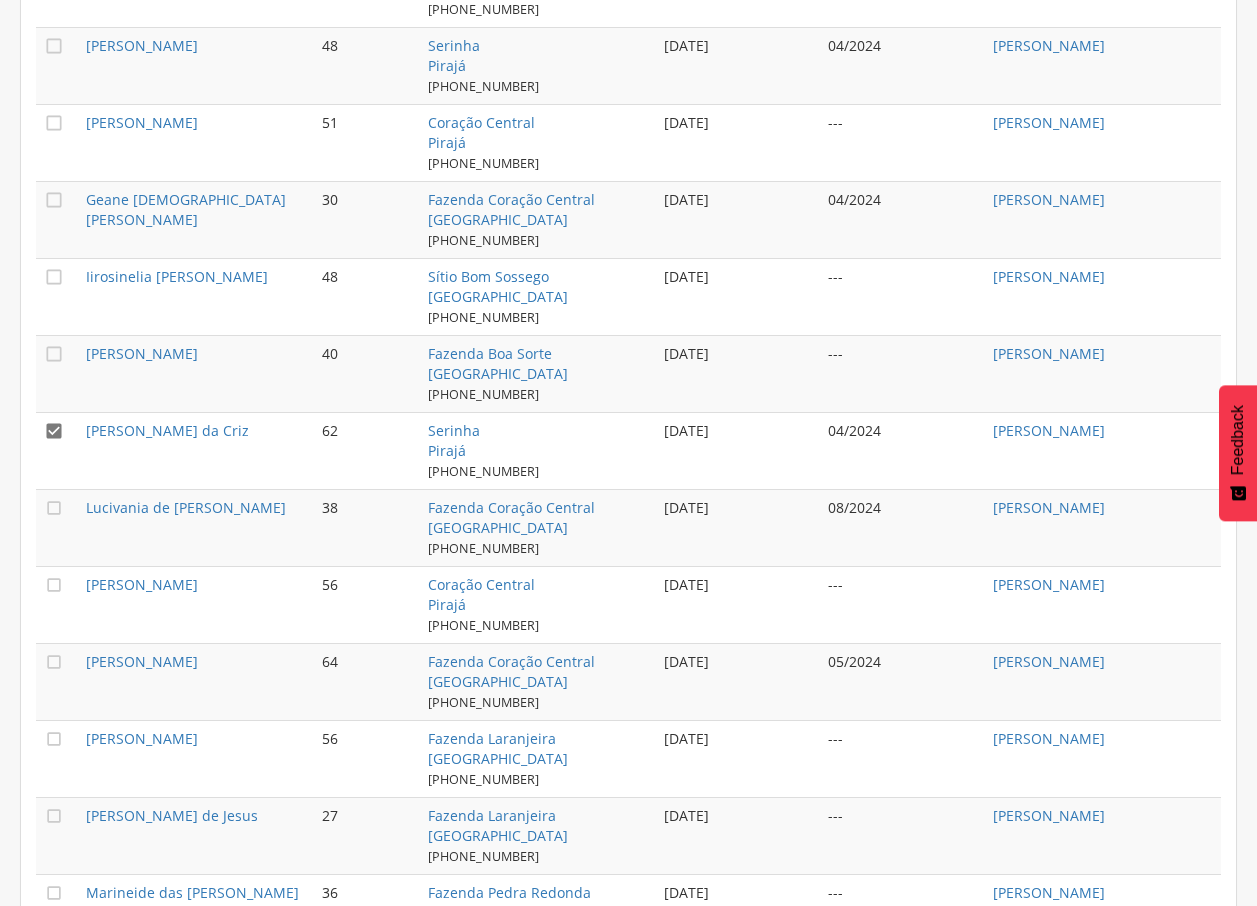 scroll, scrollTop: 1380, scrollLeft: 0, axis: vertical 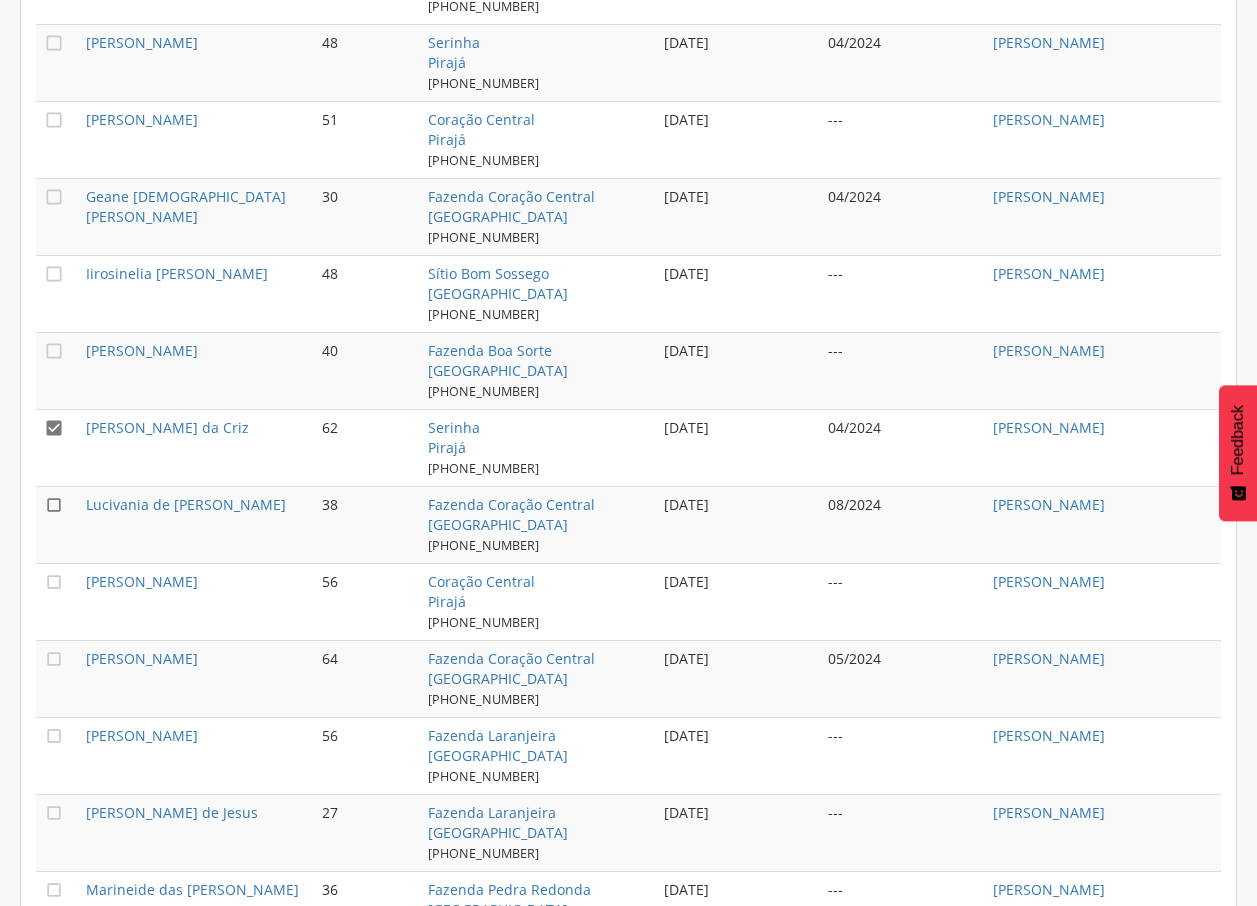 click on "" at bounding box center (54, 505) 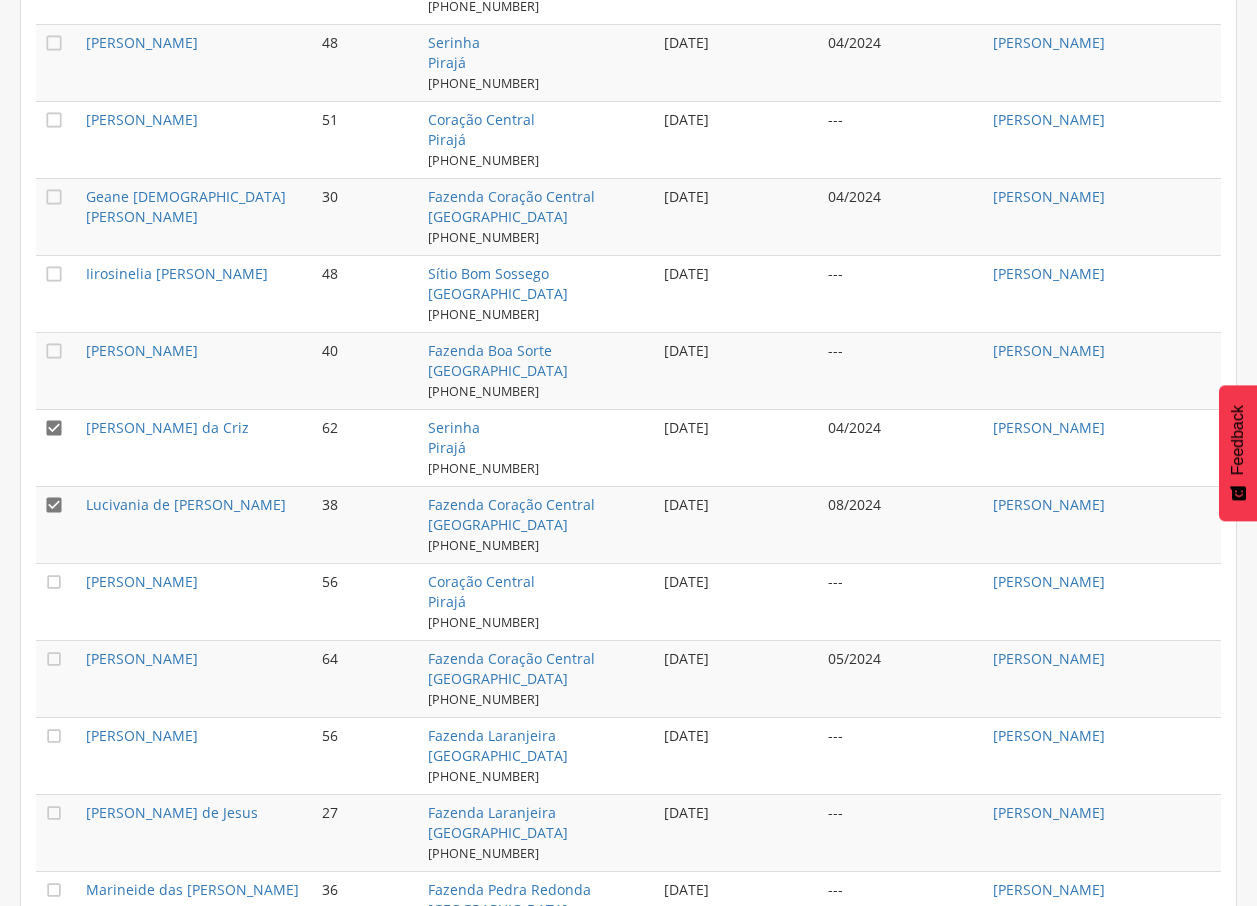 click on "" at bounding box center [54, 428] 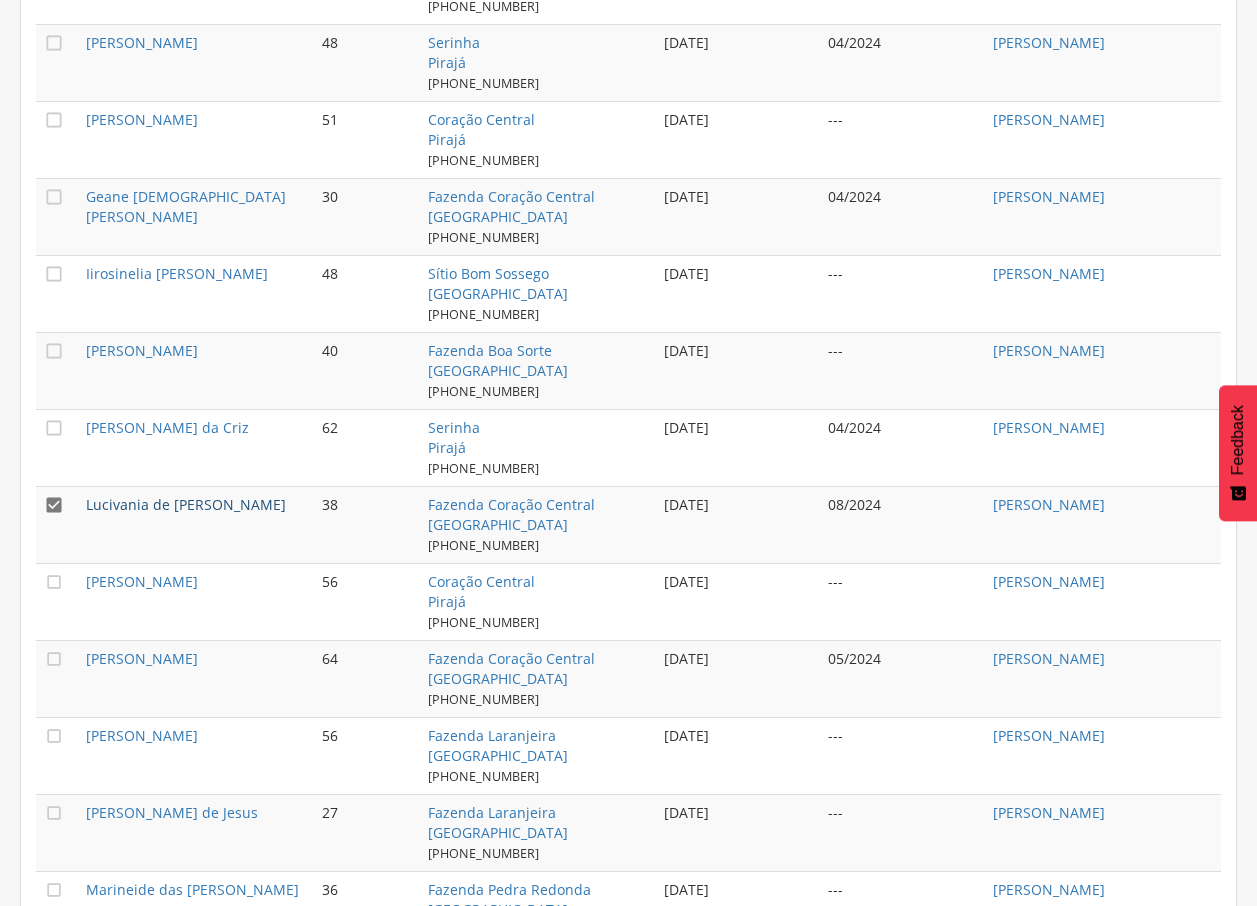 click on "Lucivania de [PERSON_NAME]" at bounding box center [186, 504] 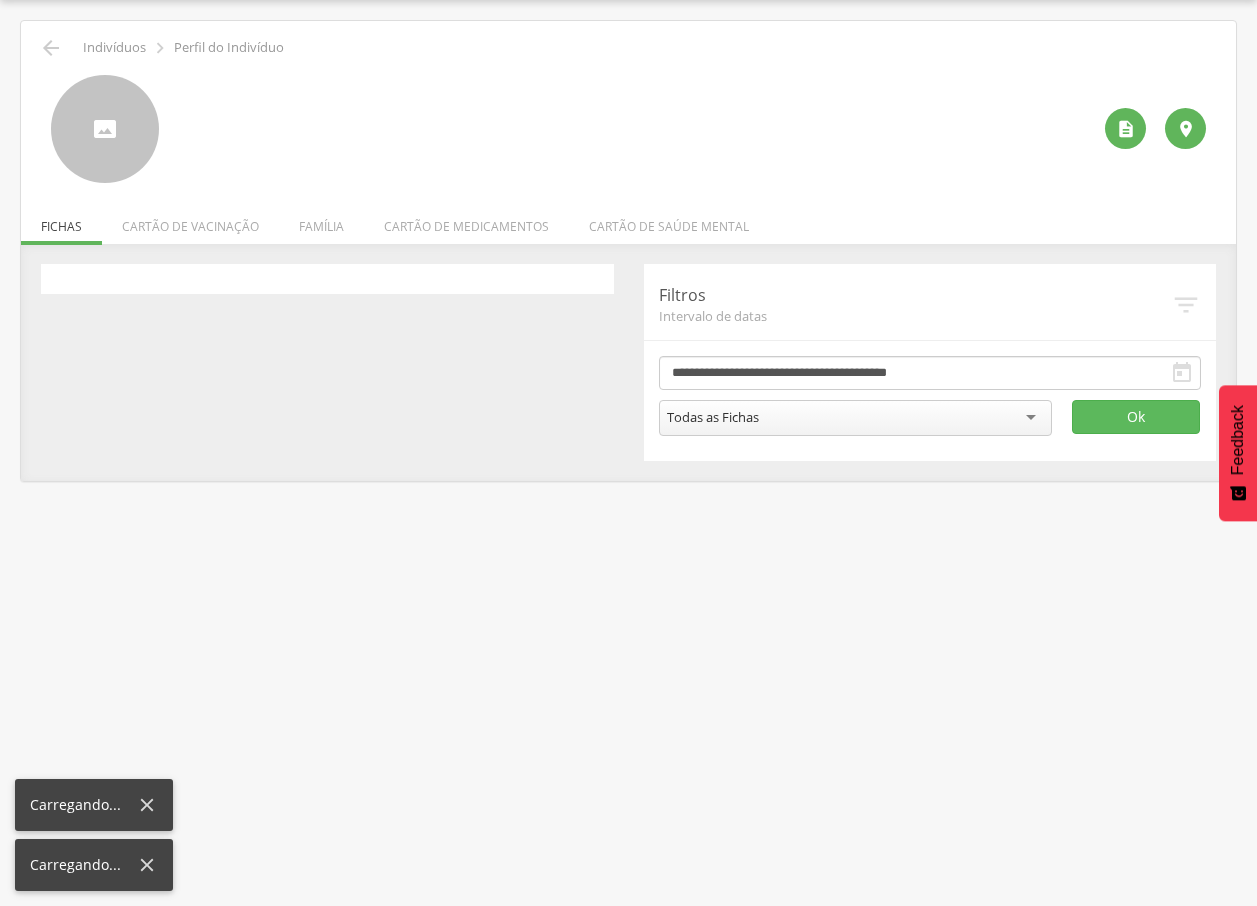 scroll, scrollTop: 60, scrollLeft: 0, axis: vertical 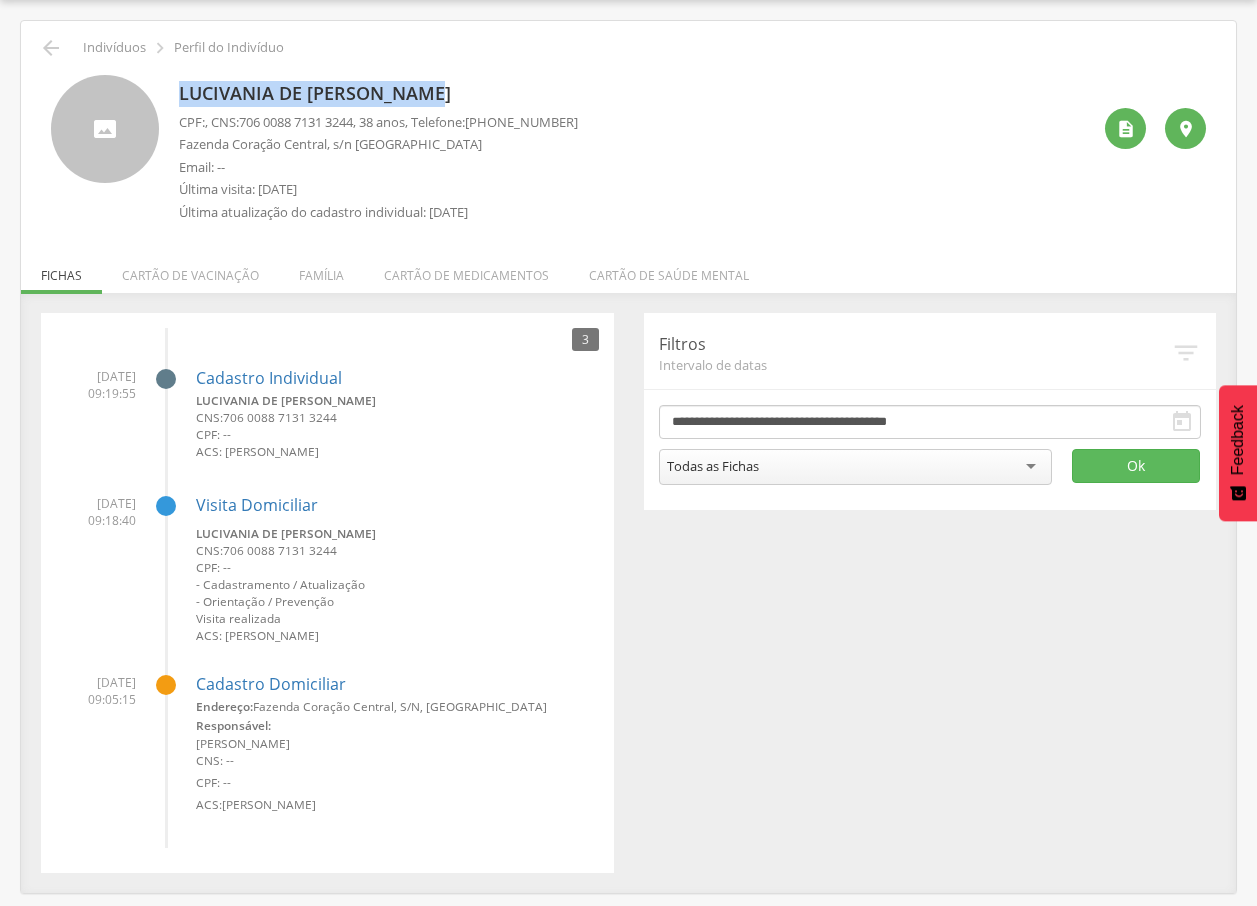 drag, startPoint x: 177, startPoint y: 90, endPoint x: 457, endPoint y: 71, distance: 280.6439 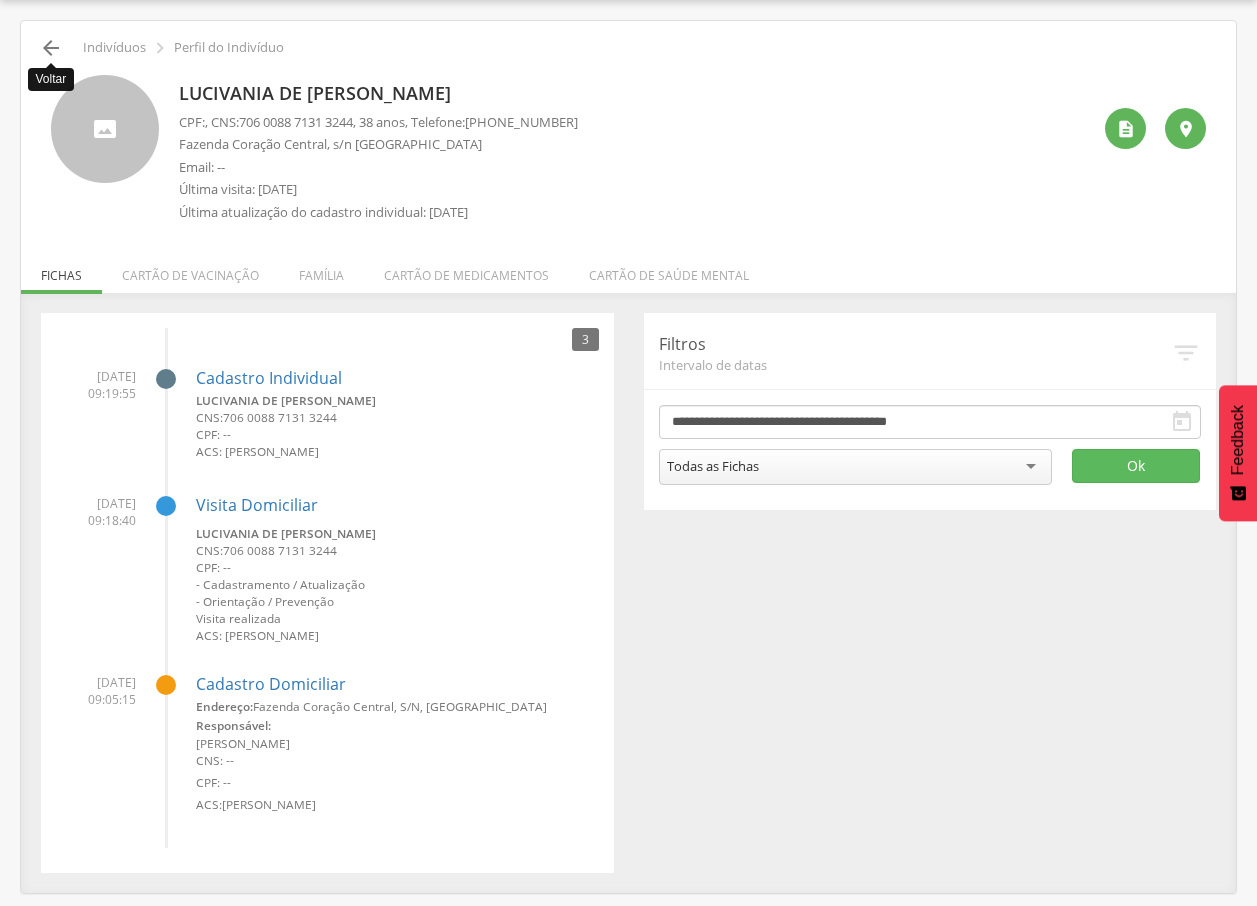 click on "" at bounding box center (51, 48) 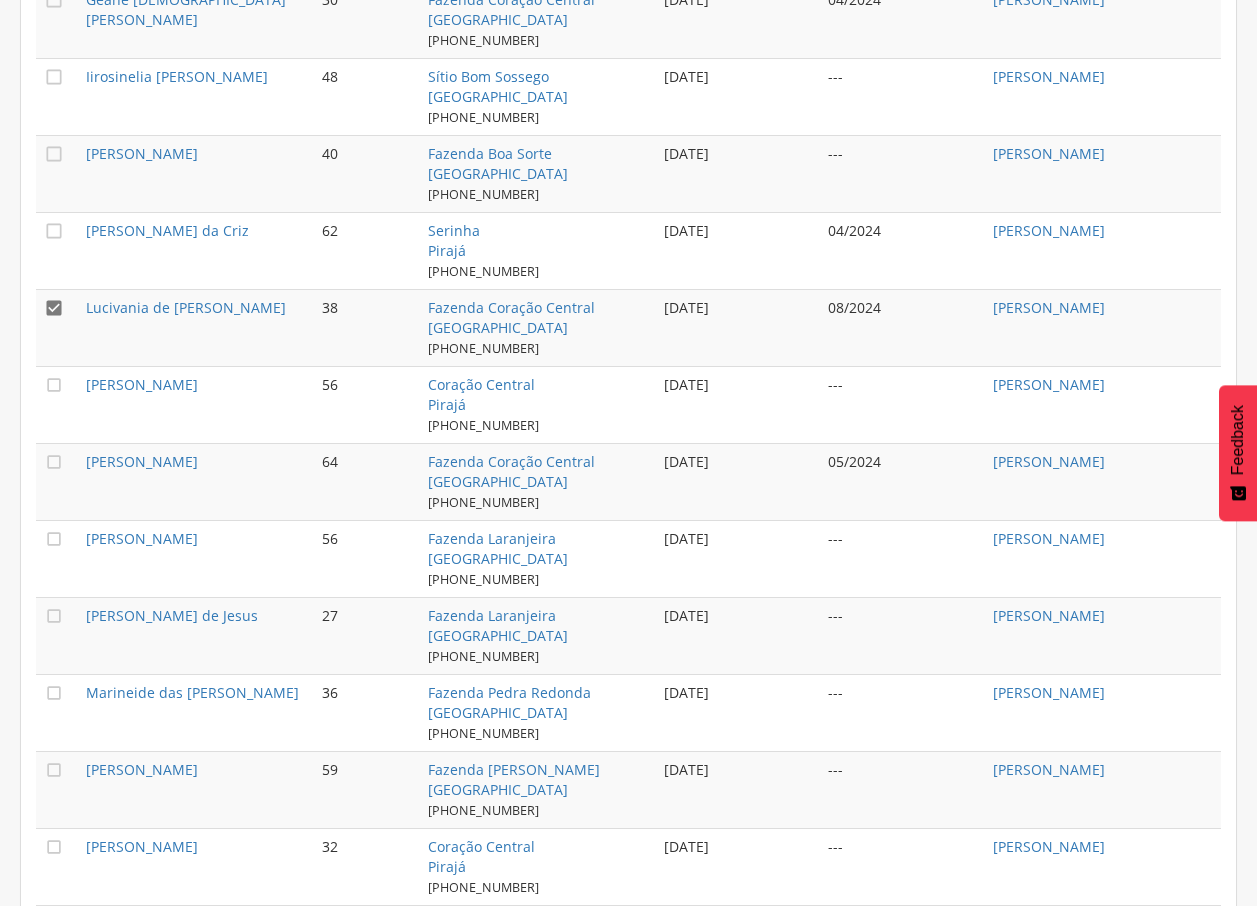 scroll, scrollTop: 1583, scrollLeft: 0, axis: vertical 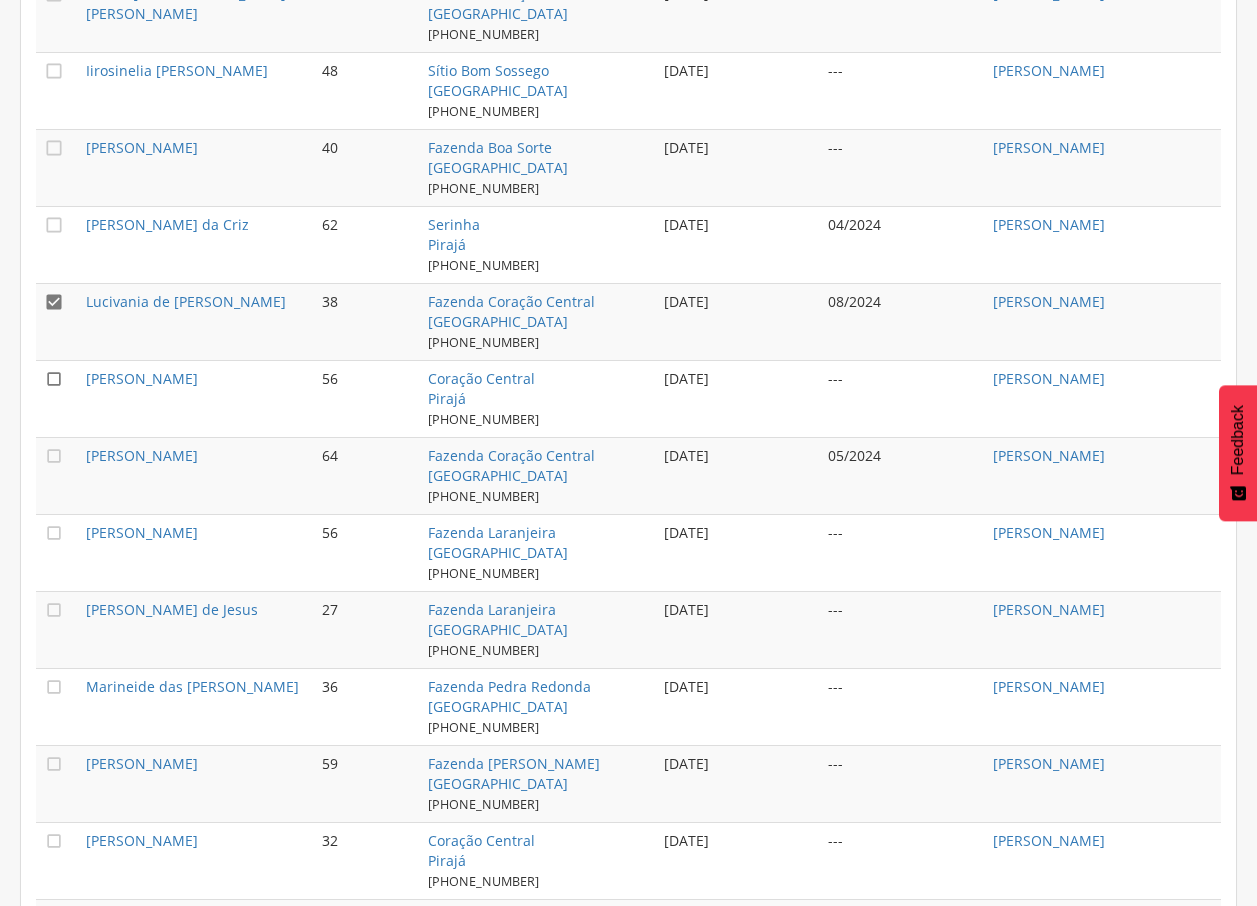 click on "" at bounding box center (54, 379) 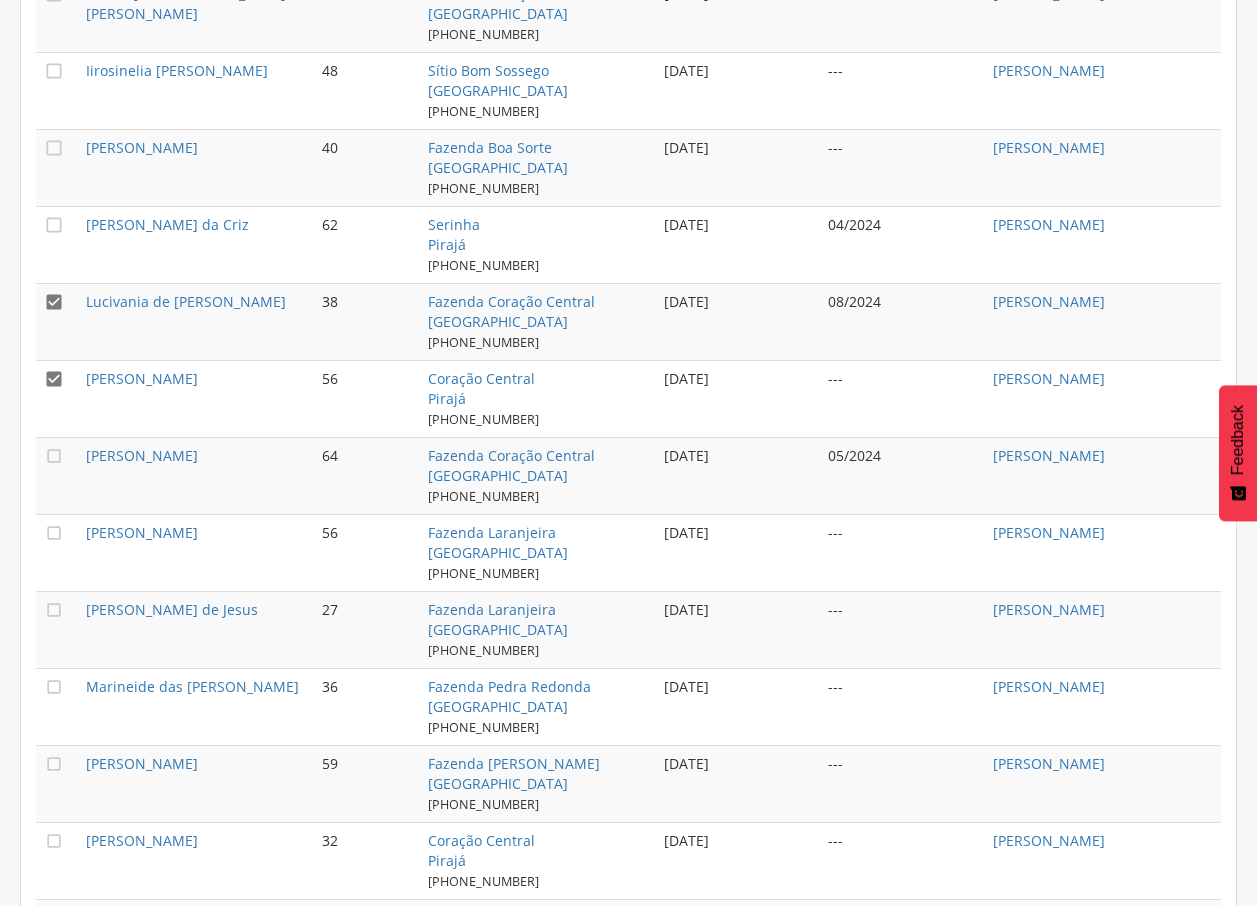 click on "" at bounding box center [54, 302] 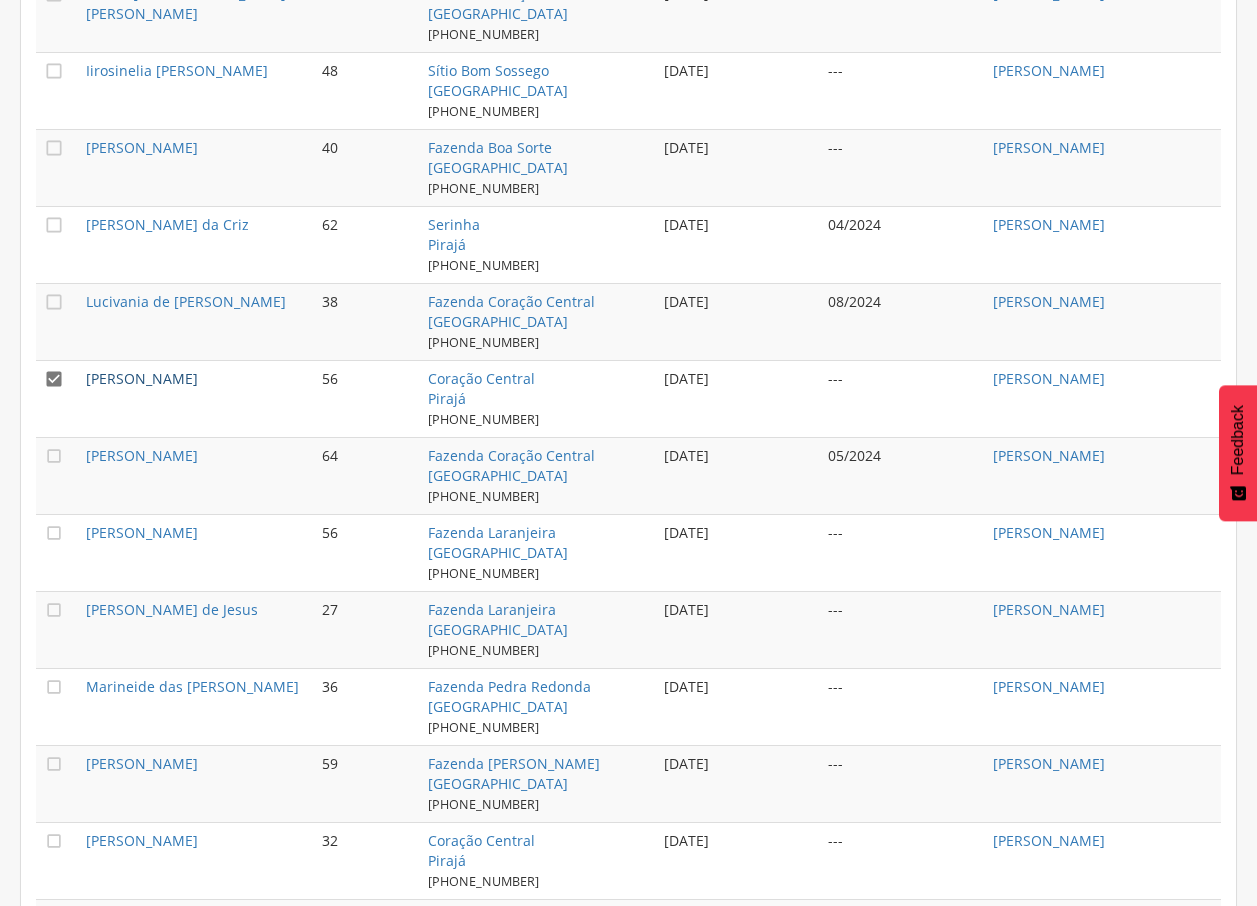 click on "[PERSON_NAME]" at bounding box center [142, 378] 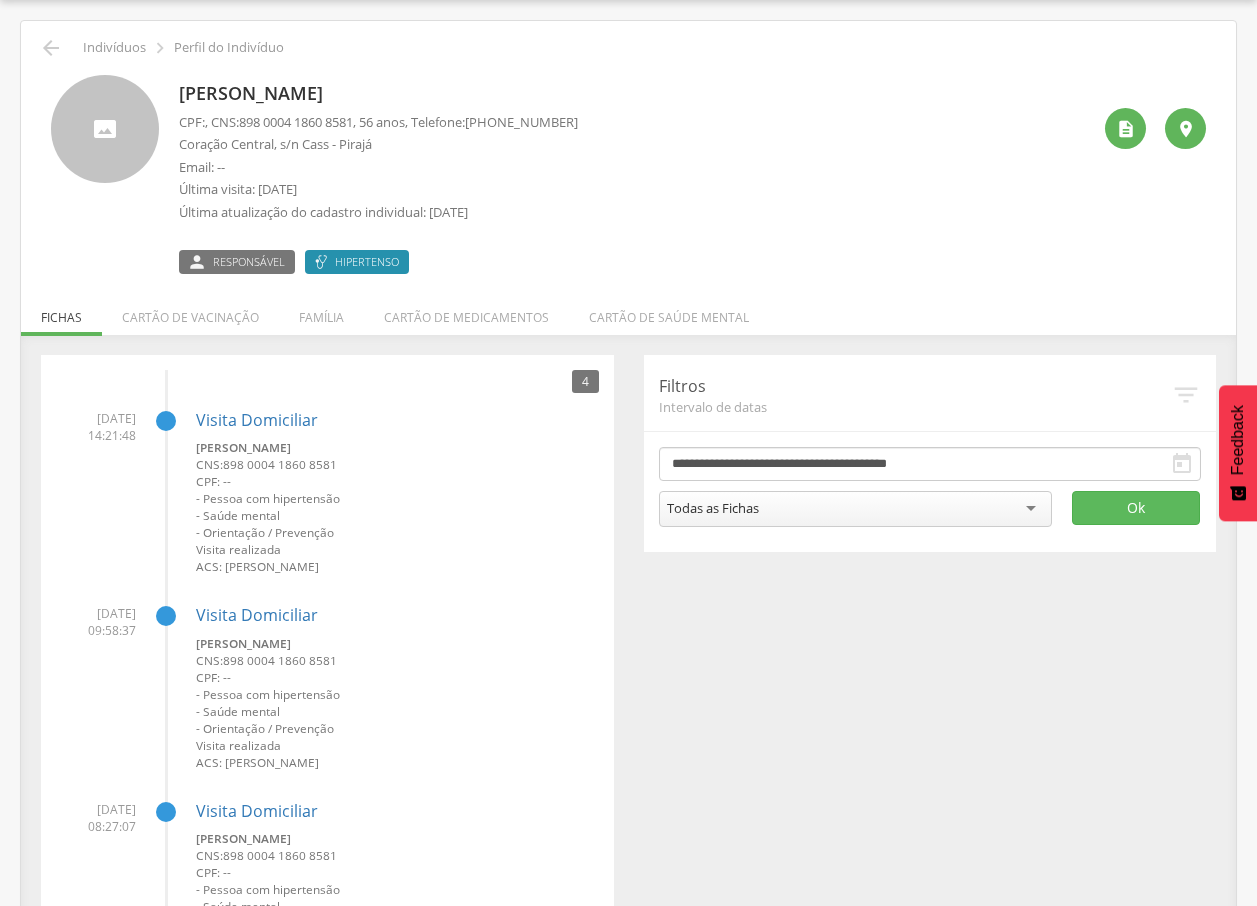 drag, startPoint x: 182, startPoint y: 87, endPoint x: 440, endPoint y: 89, distance: 258.00775 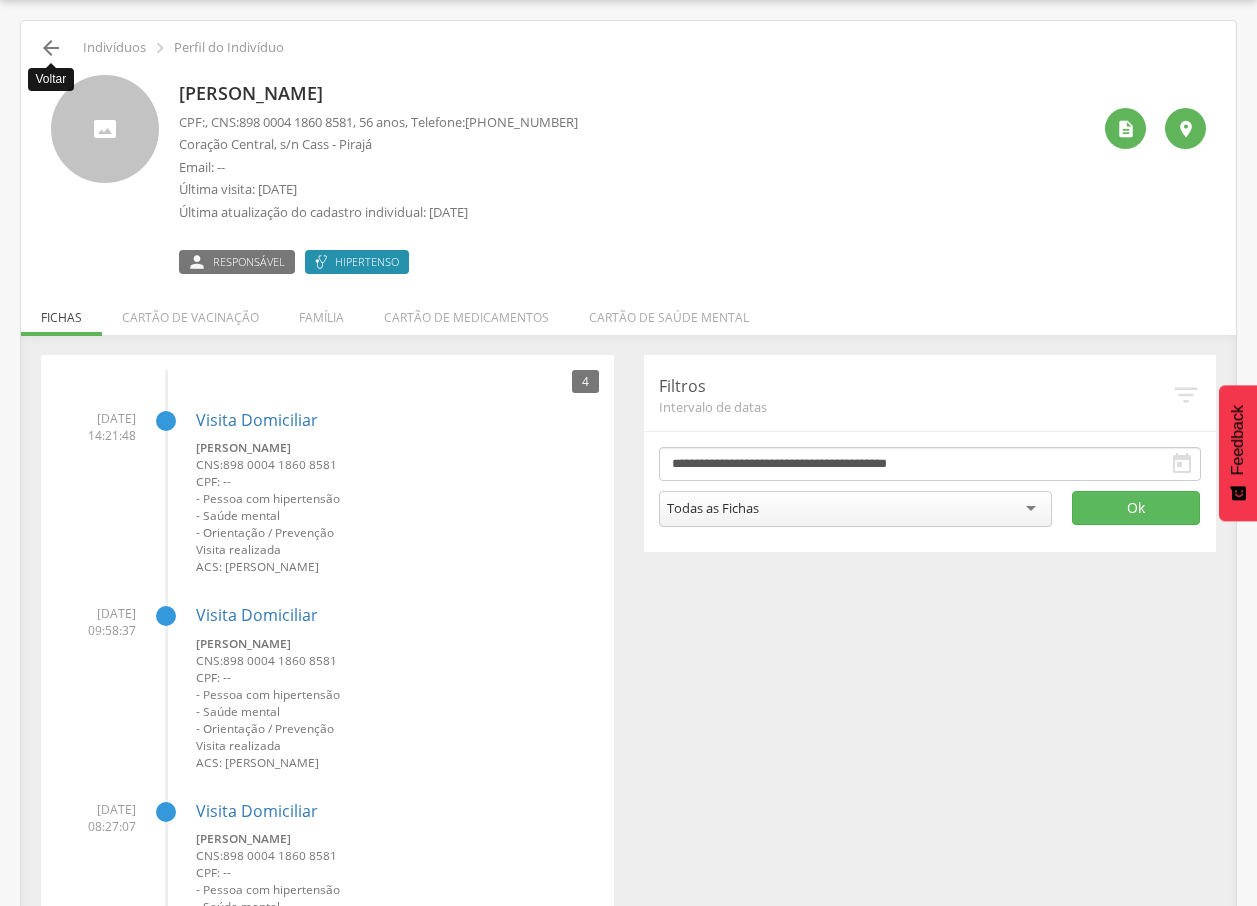 click on "" at bounding box center (51, 48) 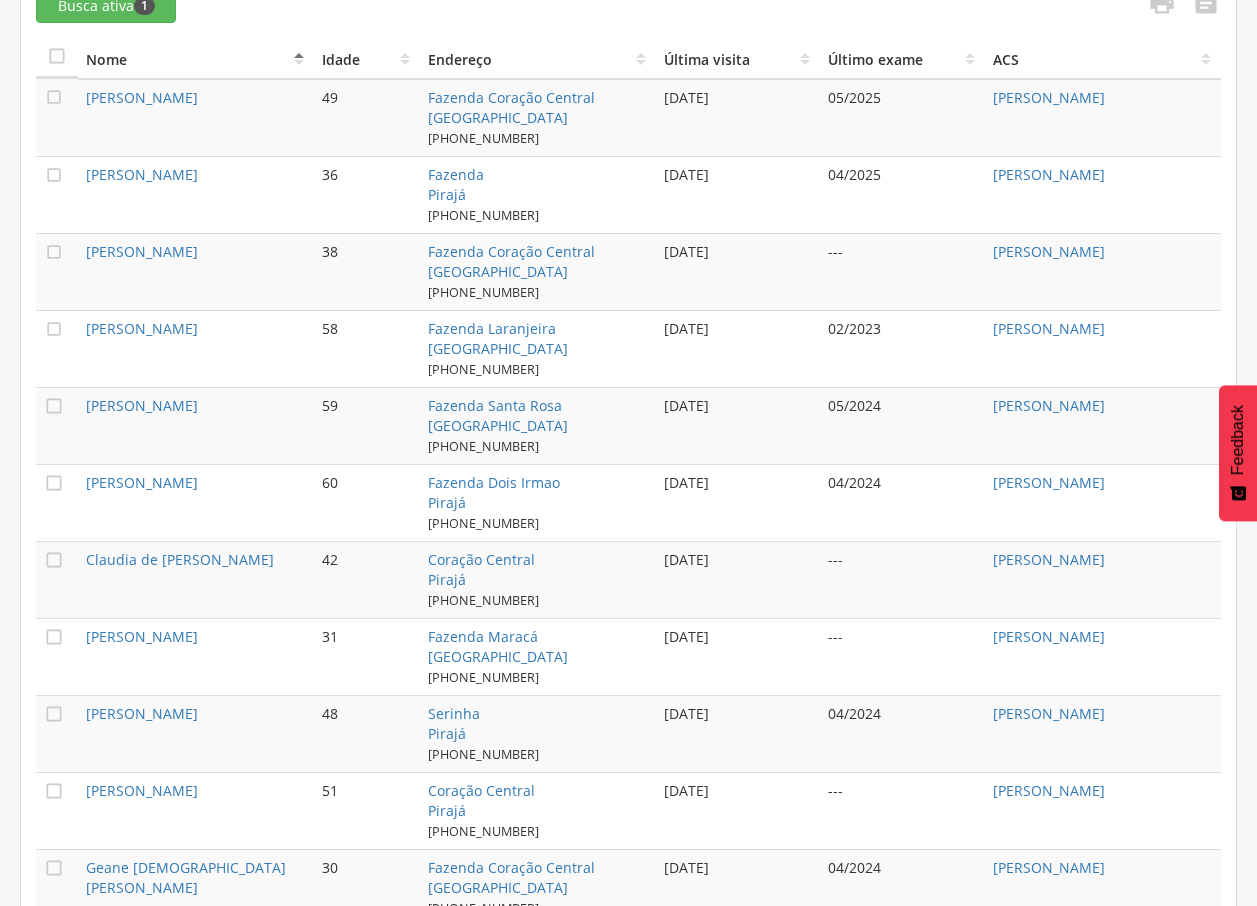 scroll, scrollTop: 60, scrollLeft: 0, axis: vertical 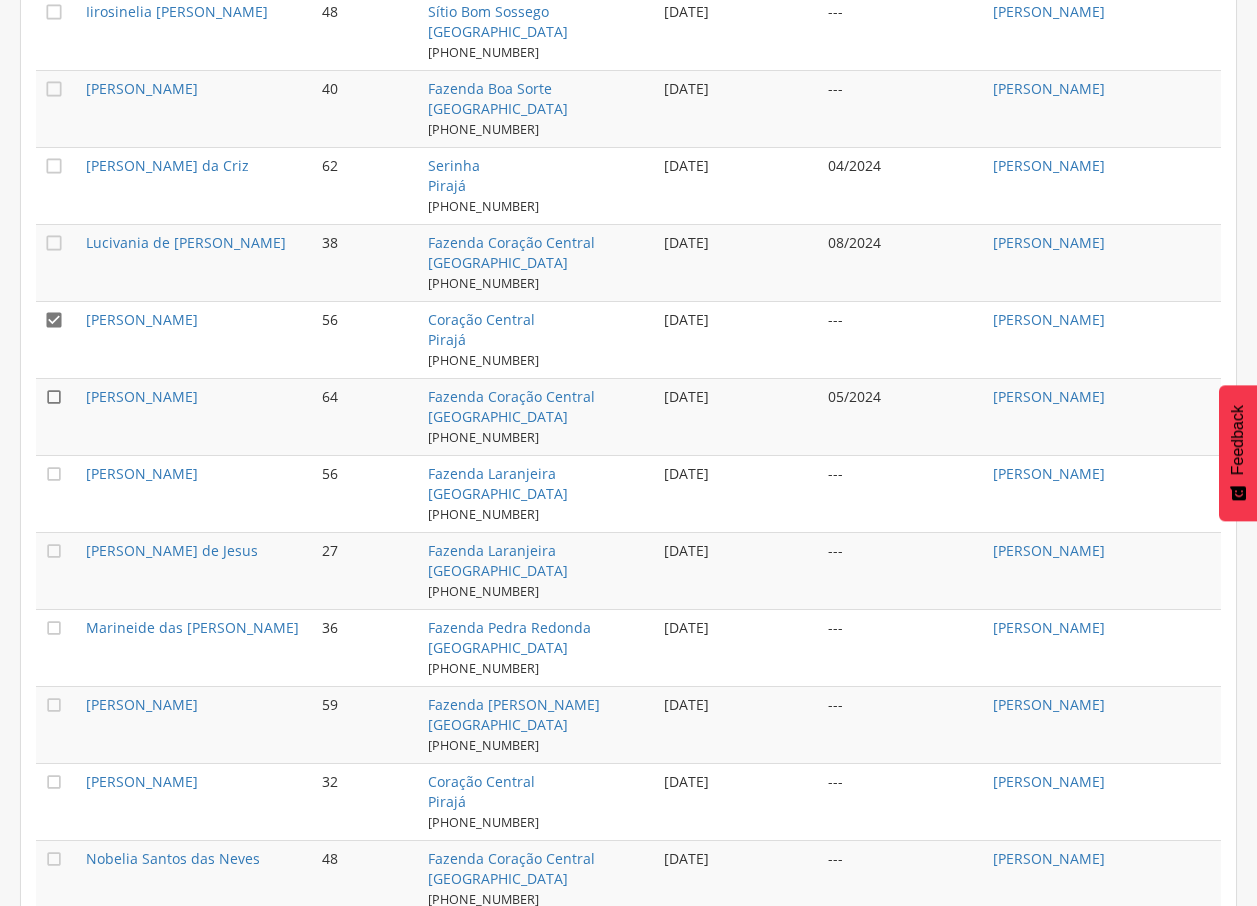 click on "" at bounding box center [54, 397] 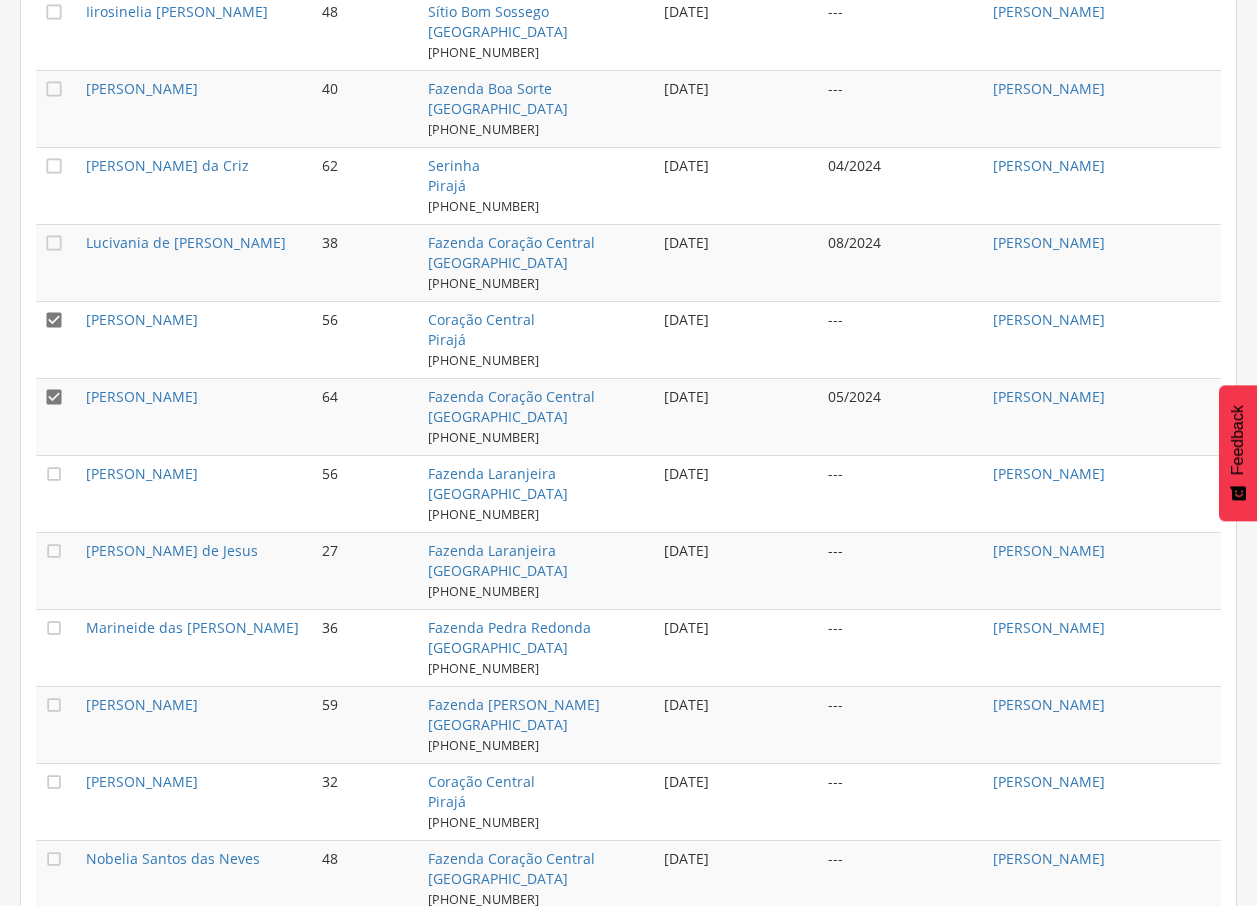 click on "" at bounding box center [54, 320] 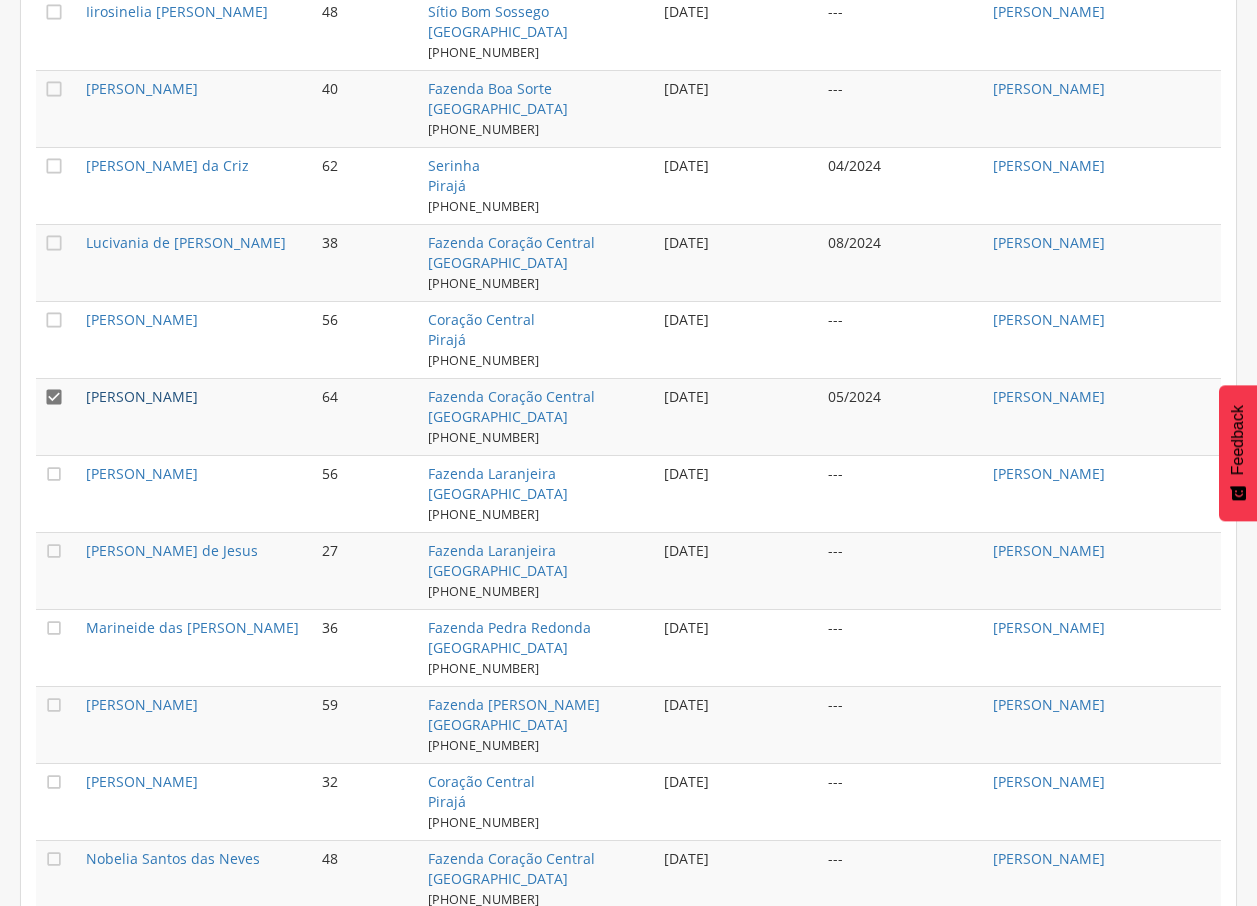 click on "[PERSON_NAME]" at bounding box center (142, 396) 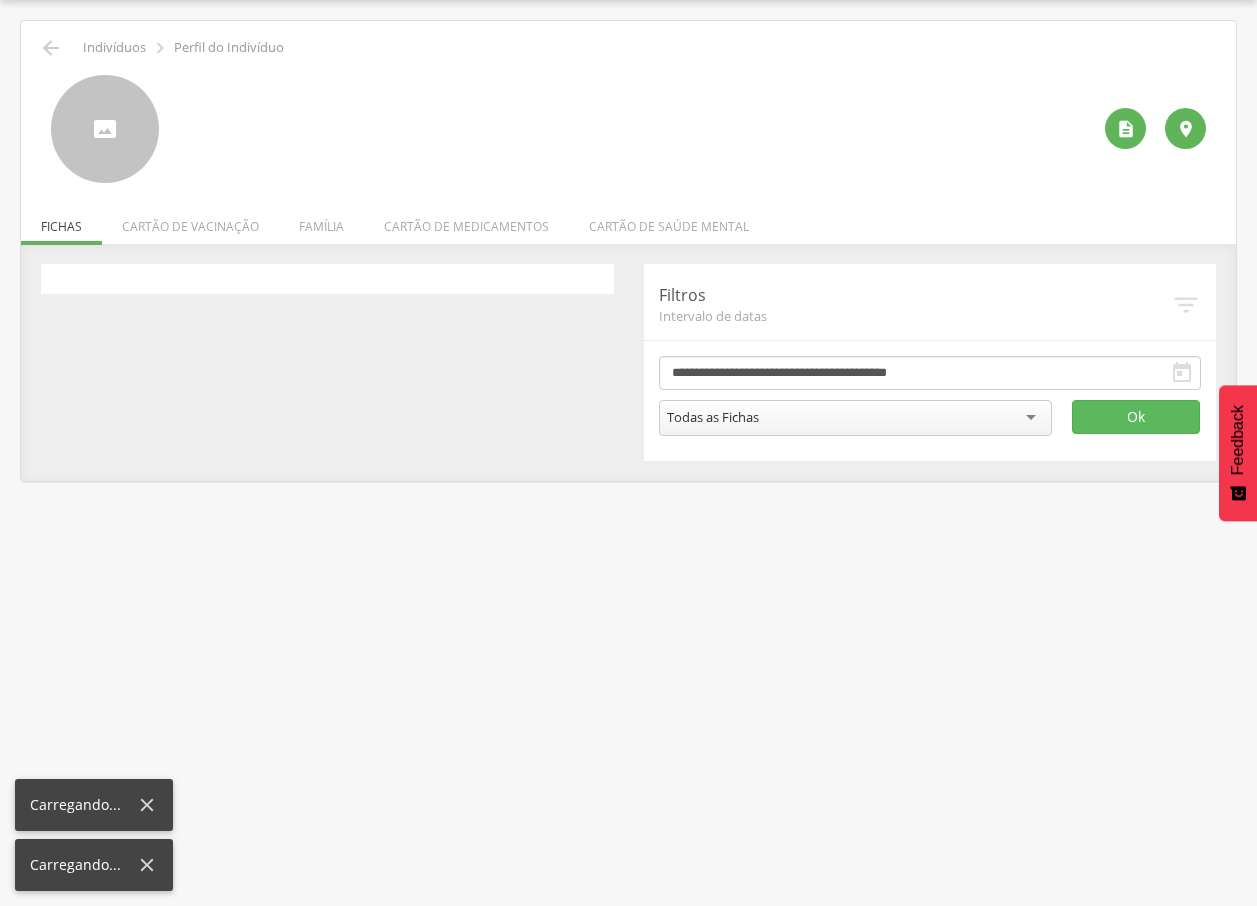 scroll, scrollTop: 60, scrollLeft: 0, axis: vertical 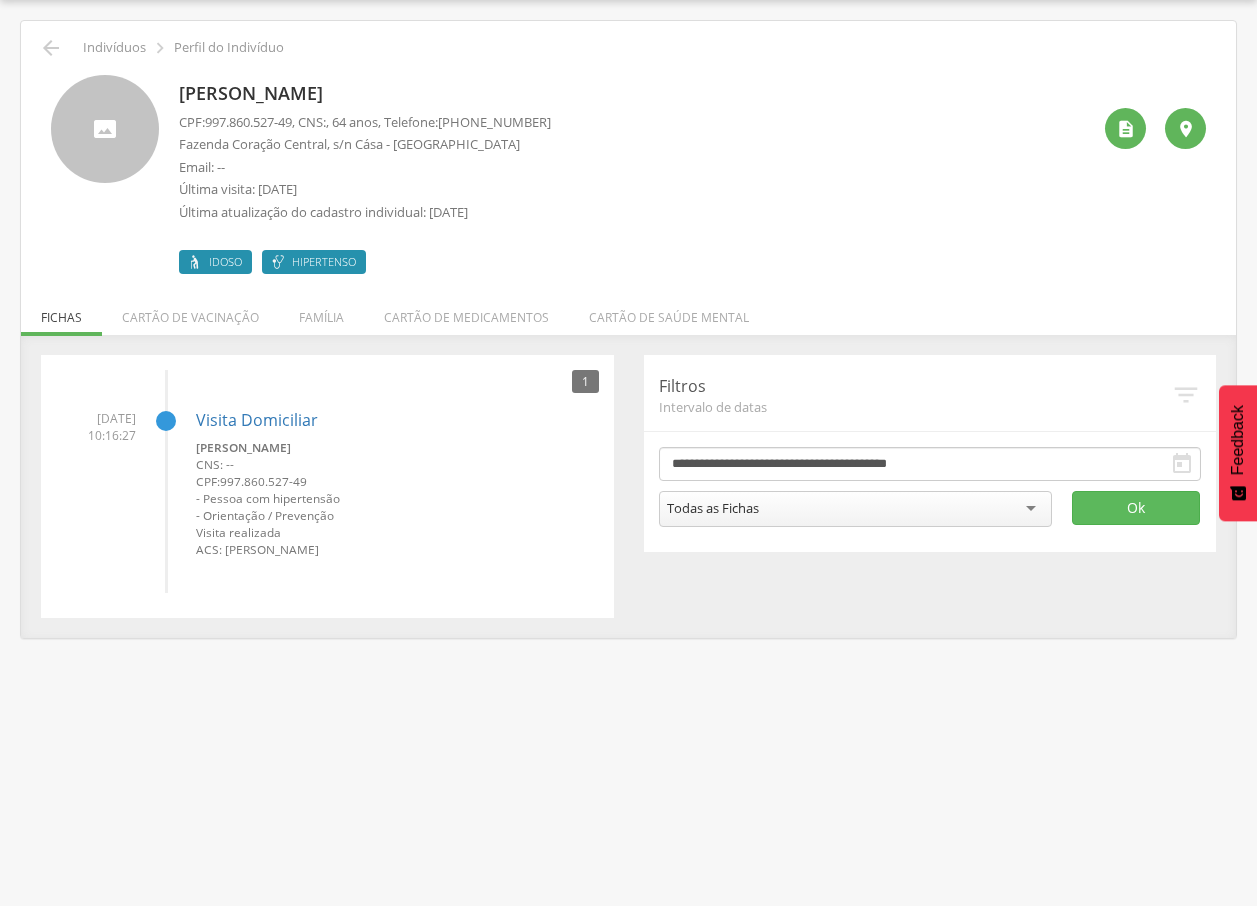 drag, startPoint x: 180, startPoint y: 87, endPoint x: 472, endPoint y: 83, distance: 292.0274 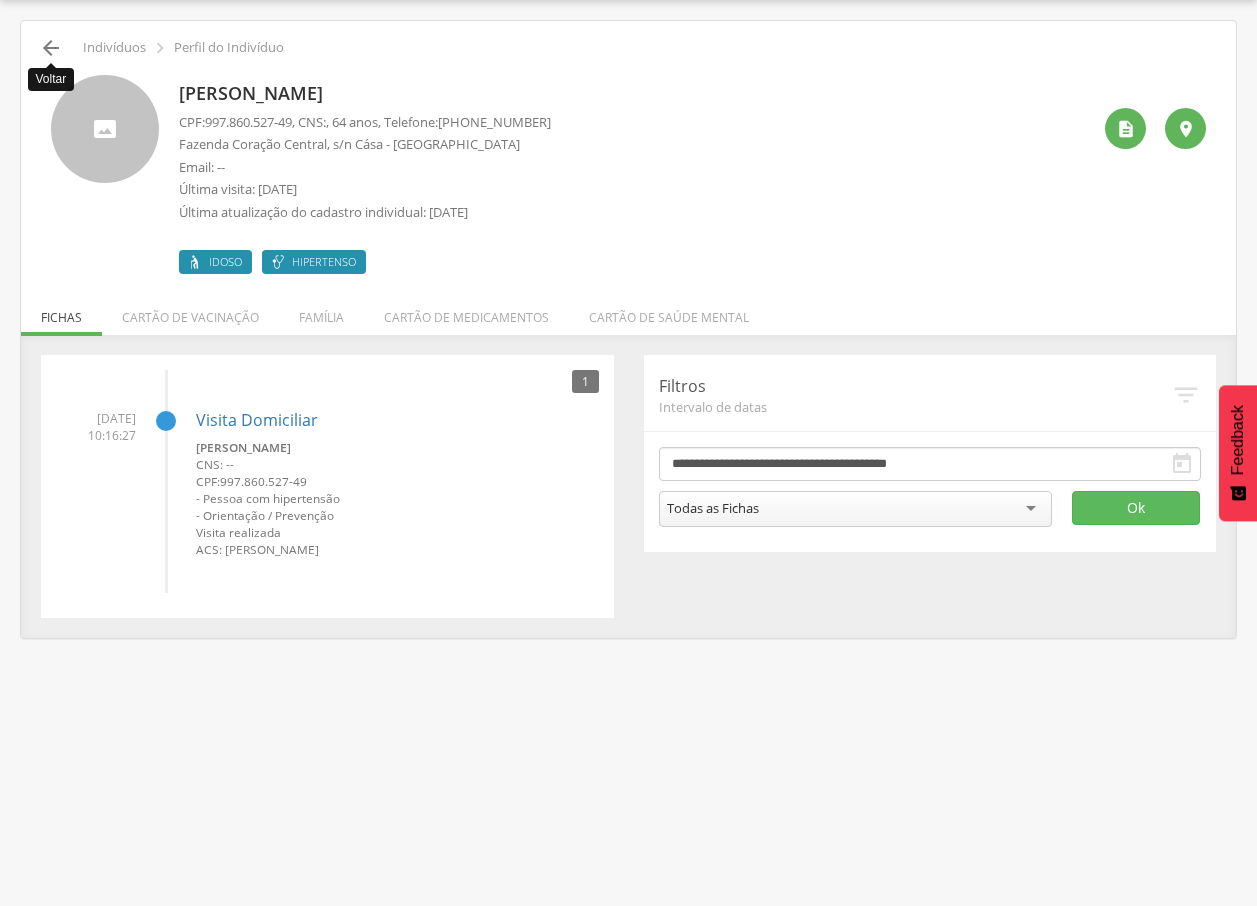 click on "" at bounding box center [51, 48] 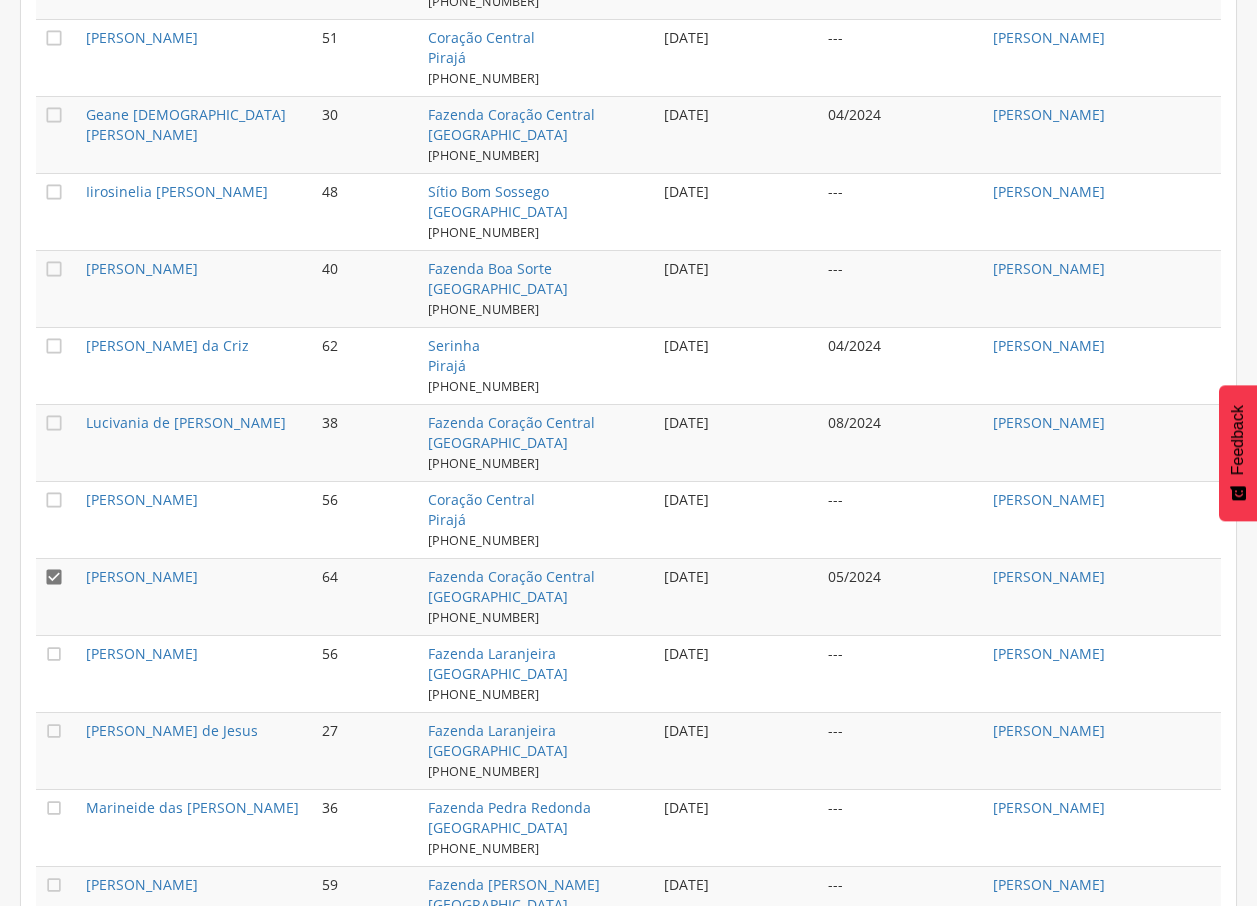 scroll, scrollTop: 1505, scrollLeft: 0, axis: vertical 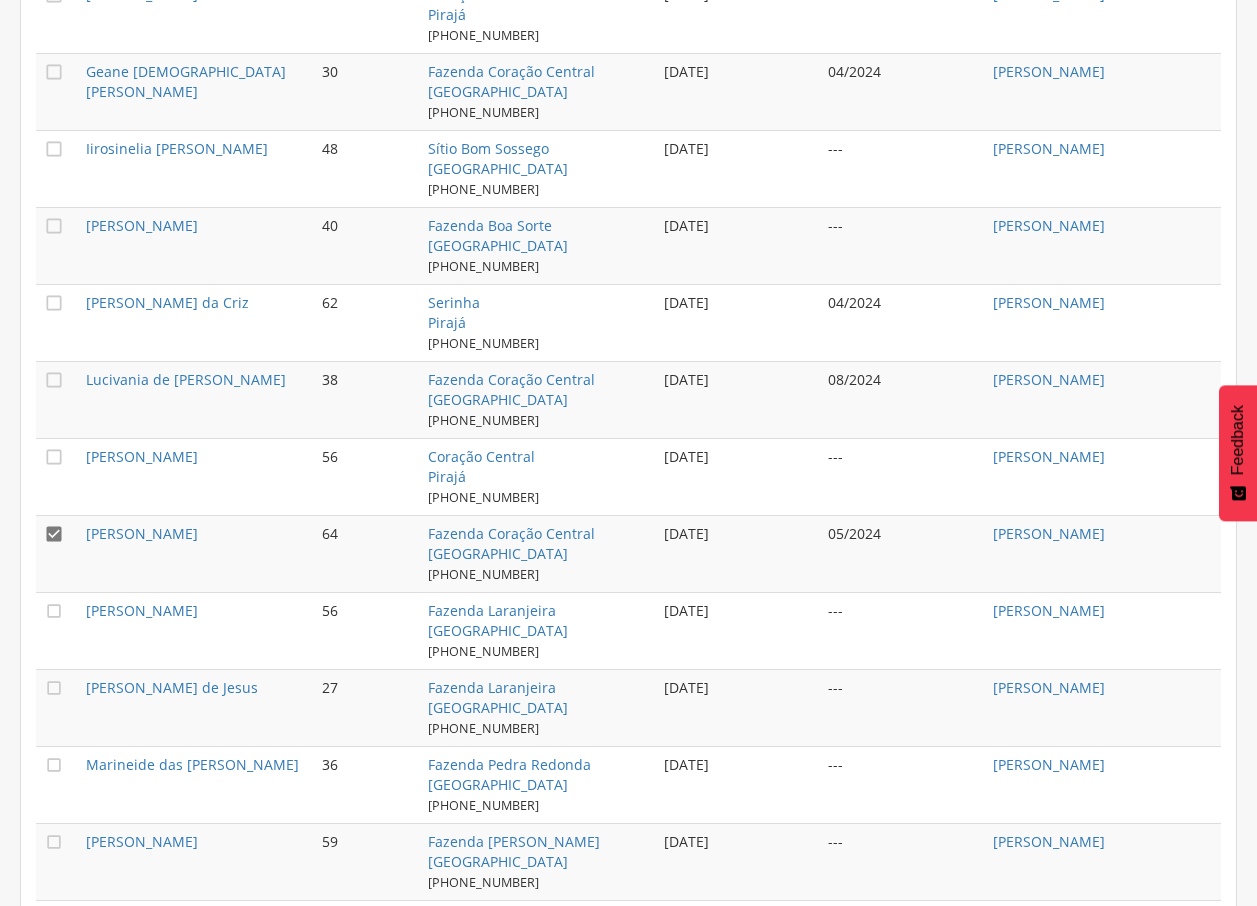 drag, startPoint x: 52, startPoint y: 603, endPoint x: 52, endPoint y: 561, distance: 42 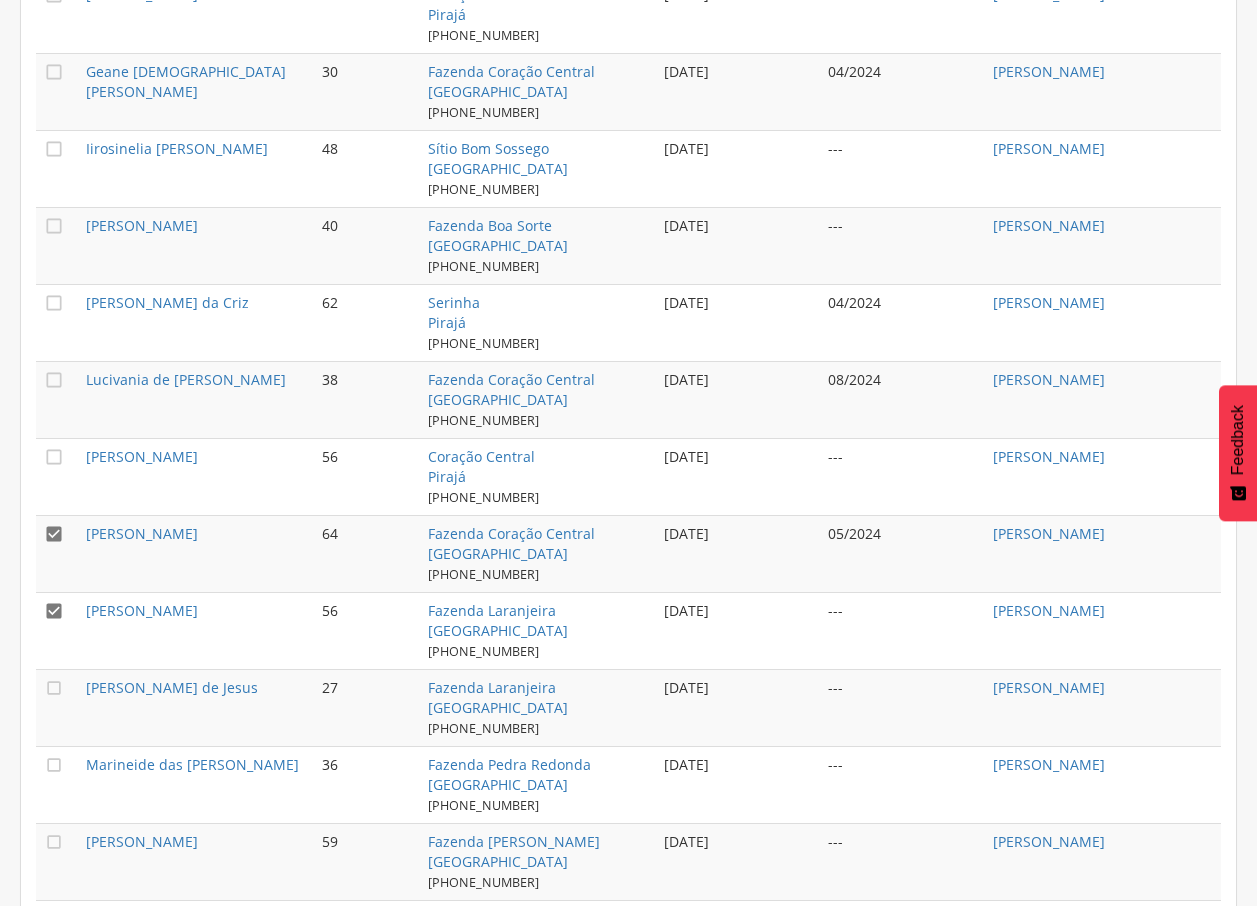 click on "" at bounding box center (54, 534) 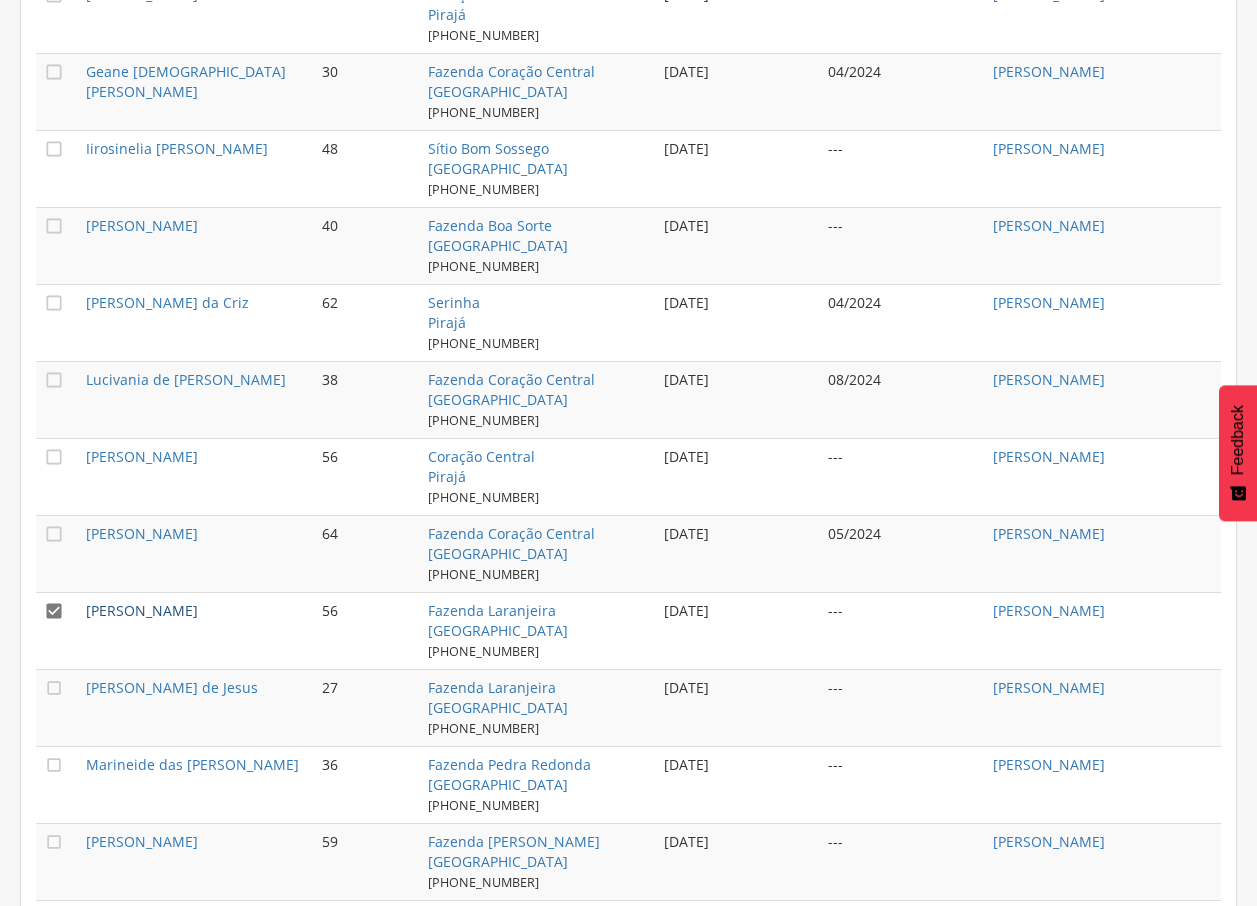 click on "[PERSON_NAME]" at bounding box center [142, 610] 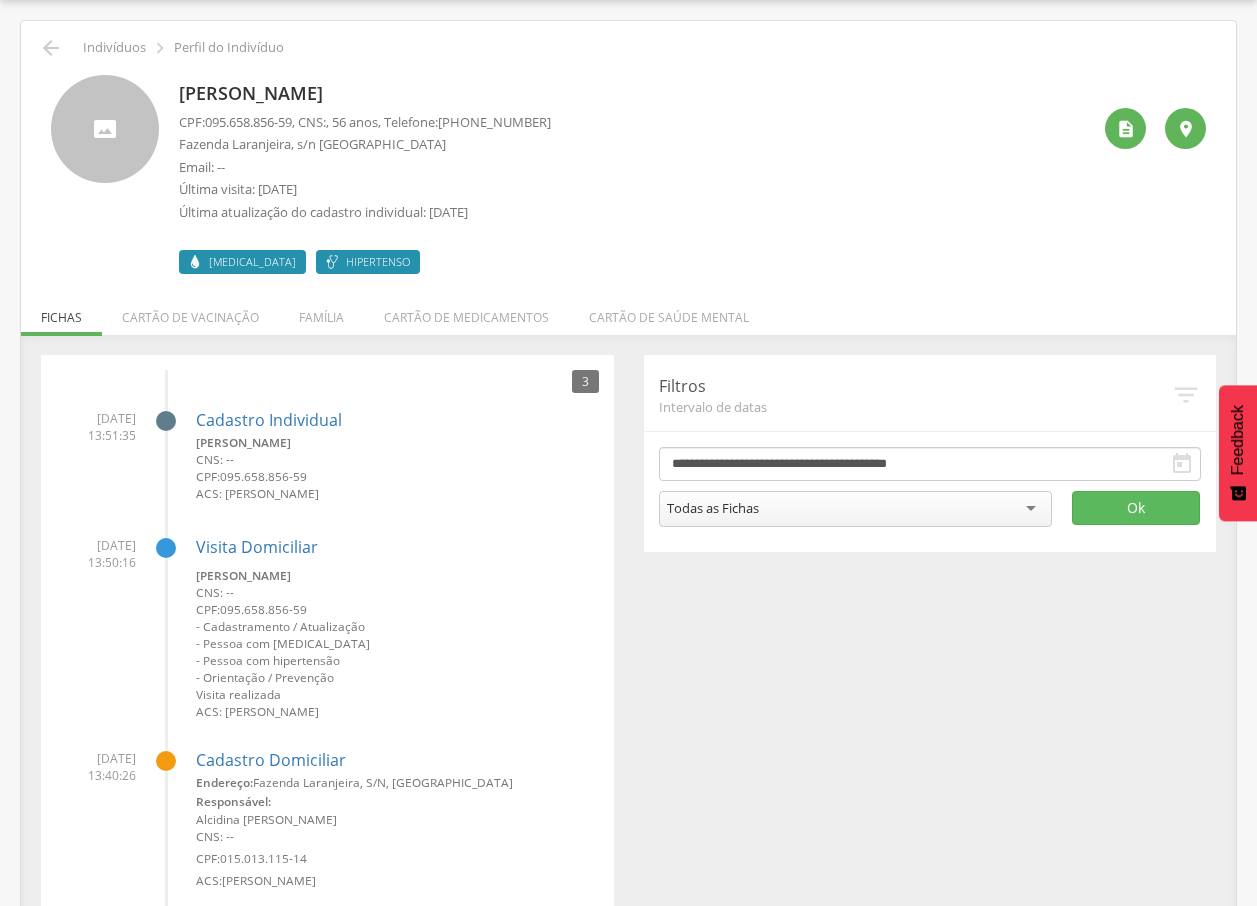 drag, startPoint x: 182, startPoint y: 93, endPoint x: 421, endPoint y: 90, distance: 239.01883 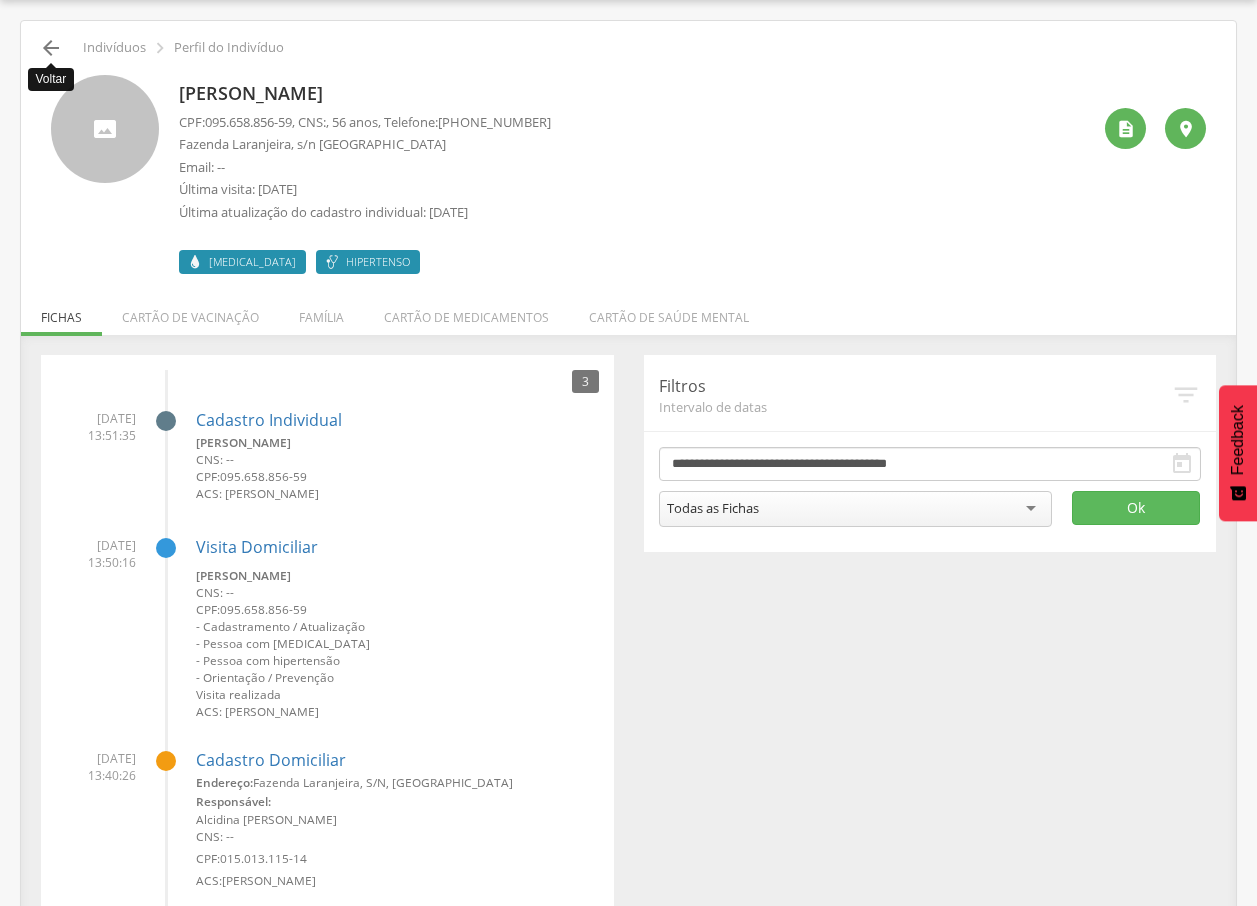 click on "" at bounding box center (51, 48) 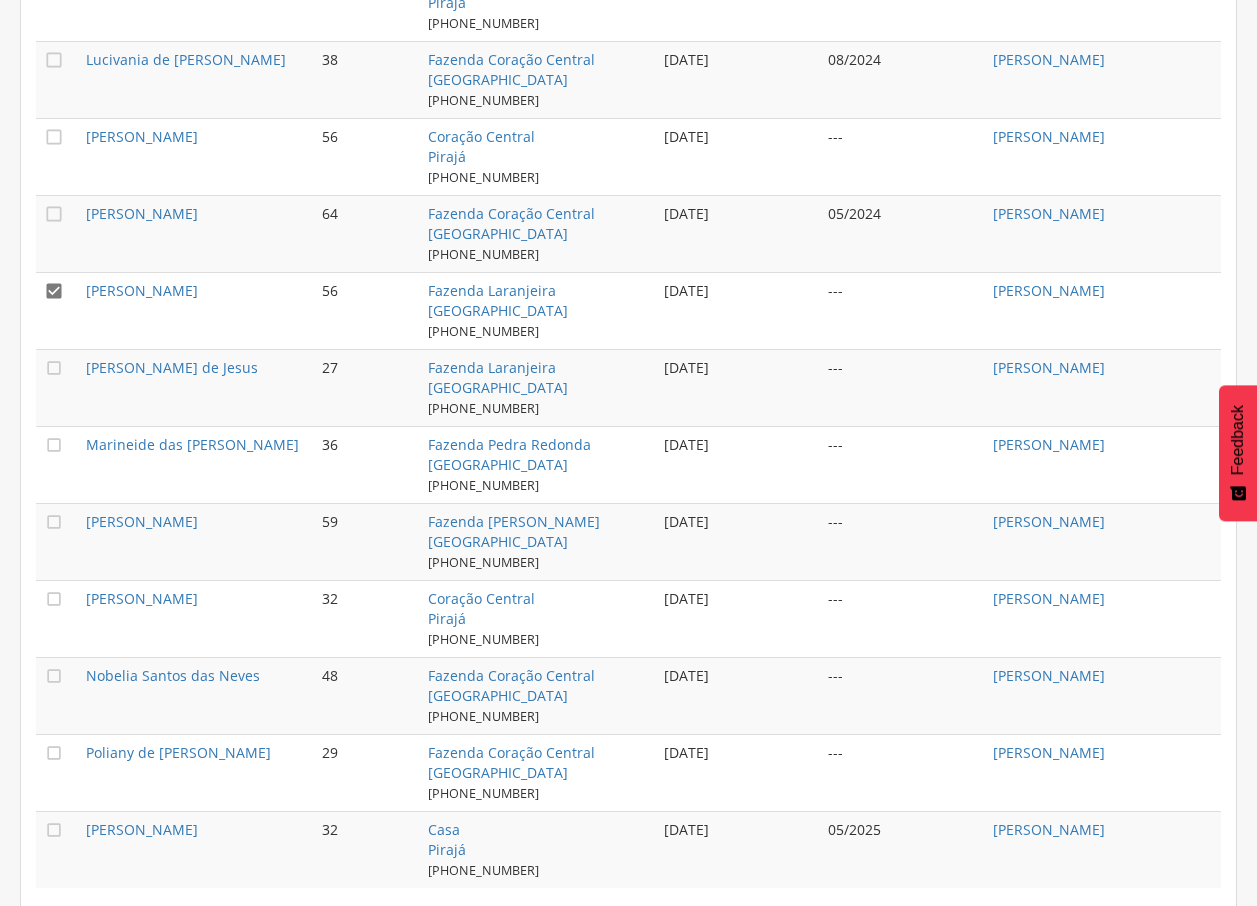 scroll, scrollTop: 1822, scrollLeft: 0, axis: vertical 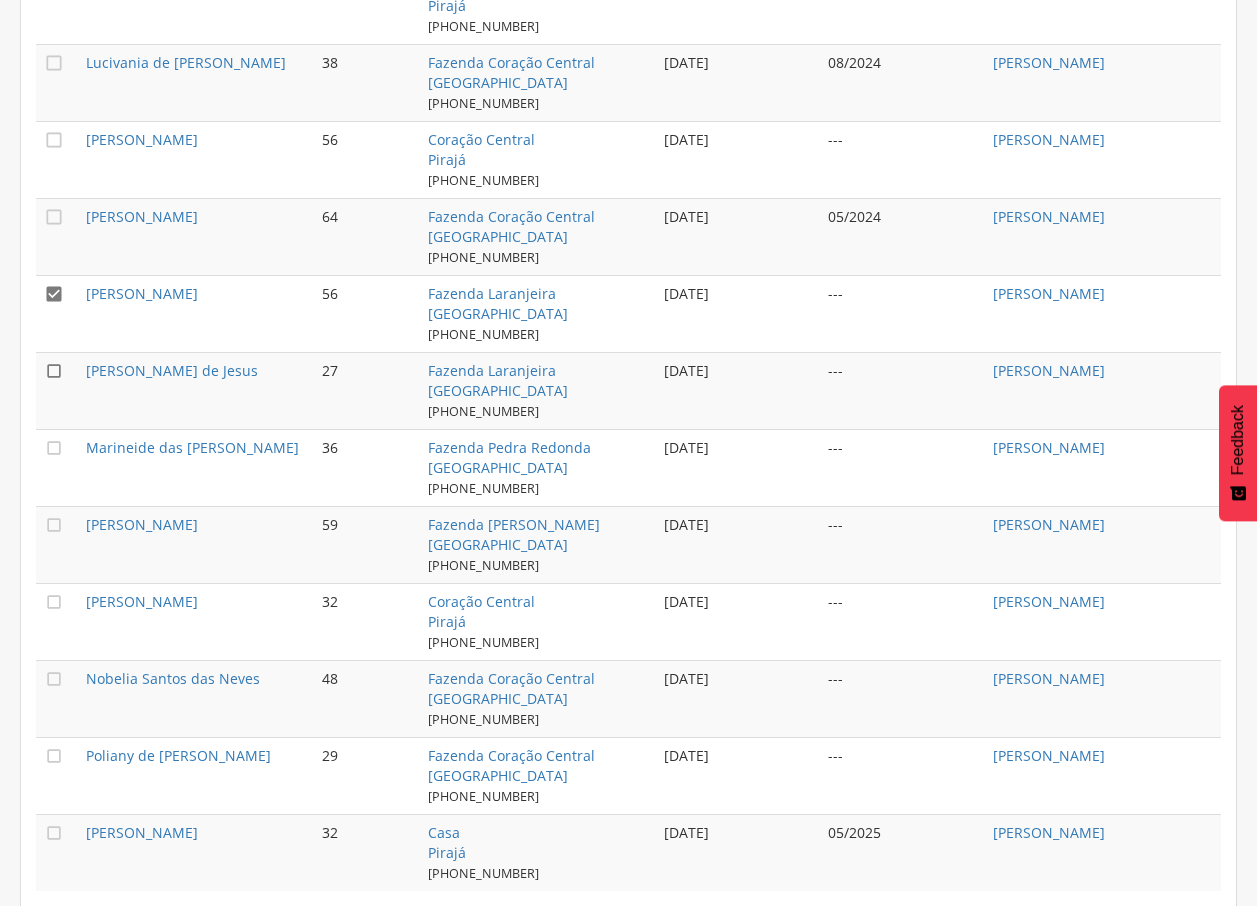 click on "" at bounding box center [54, 371] 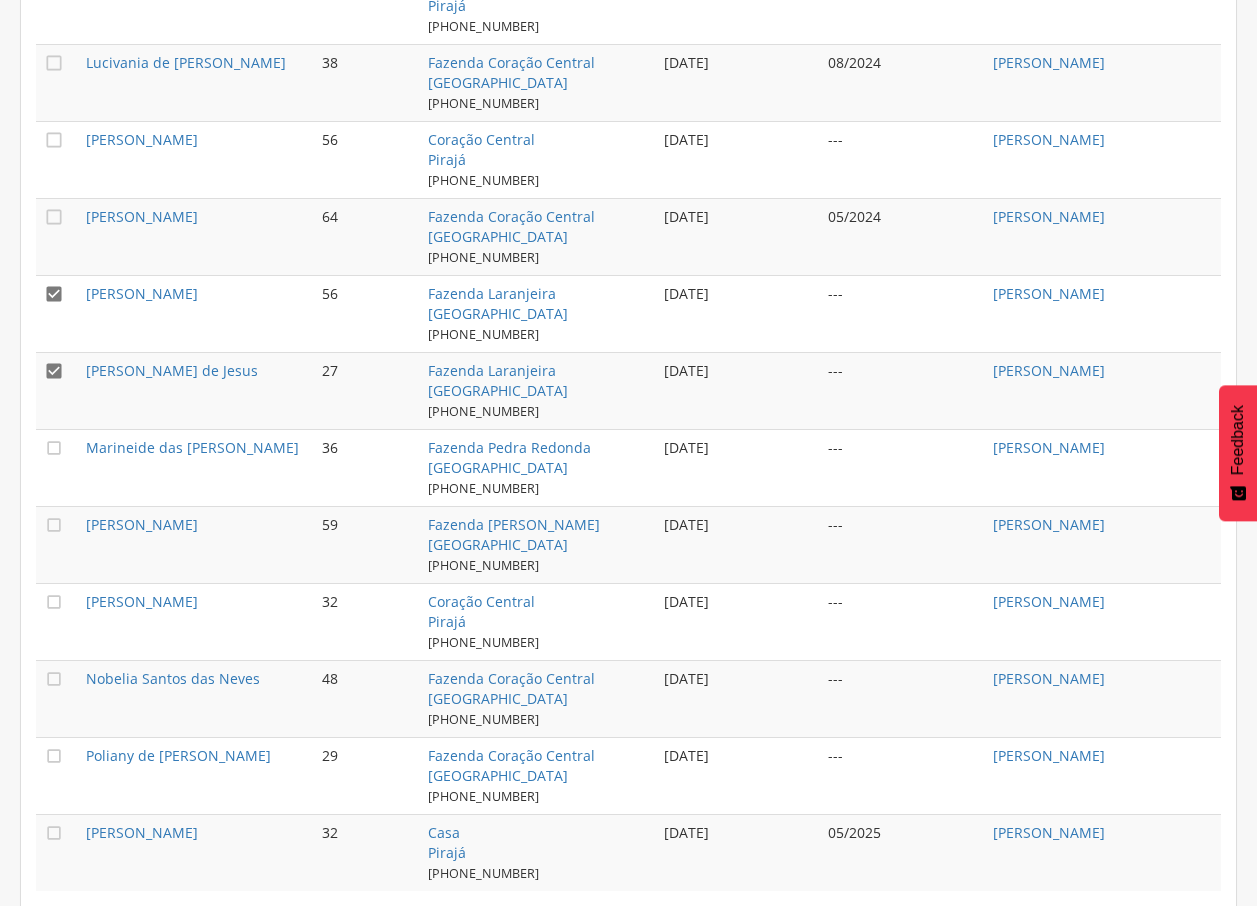 click on "" at bounding box center [54, 294] 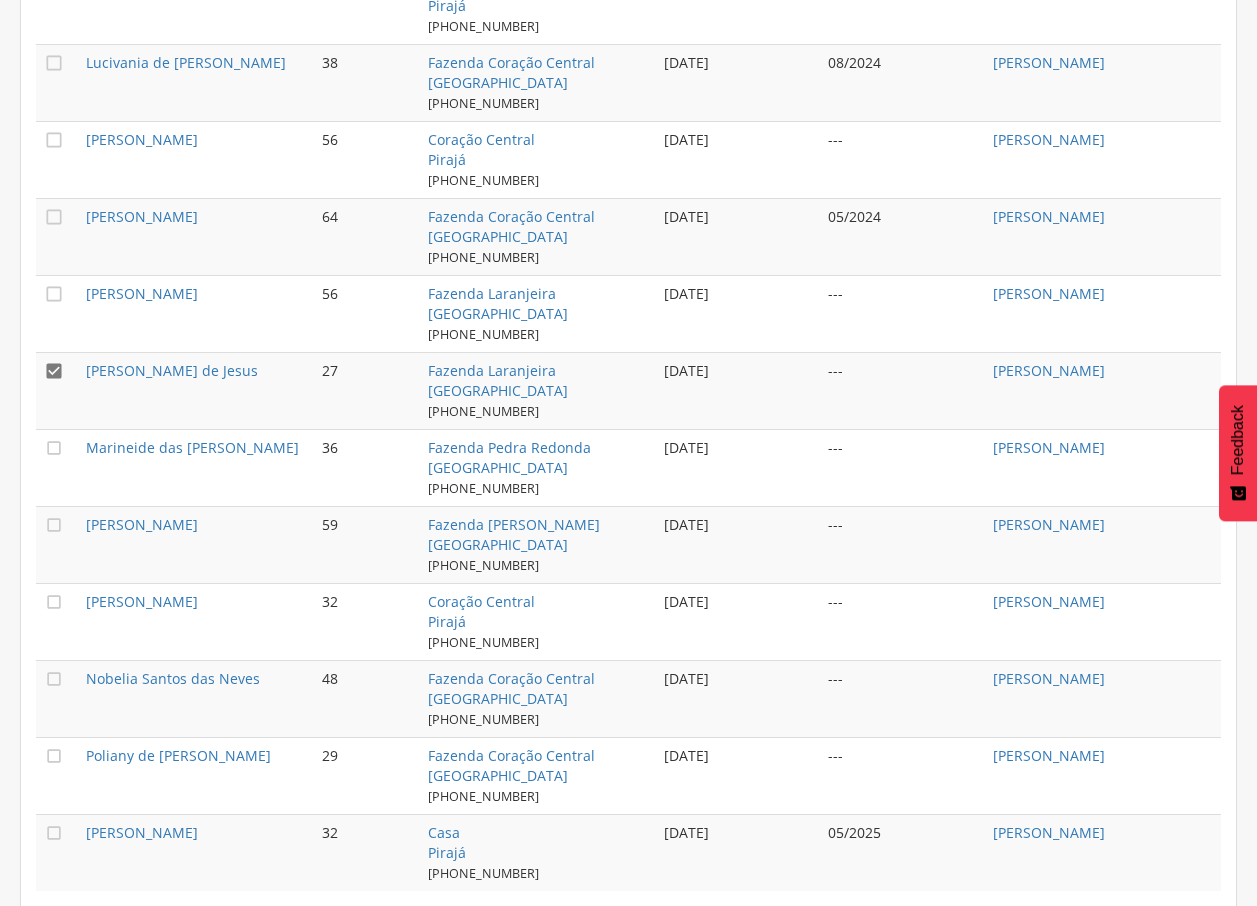 click on "[PERSON_NAME] de Jesus" at bounding box center (196, 390) 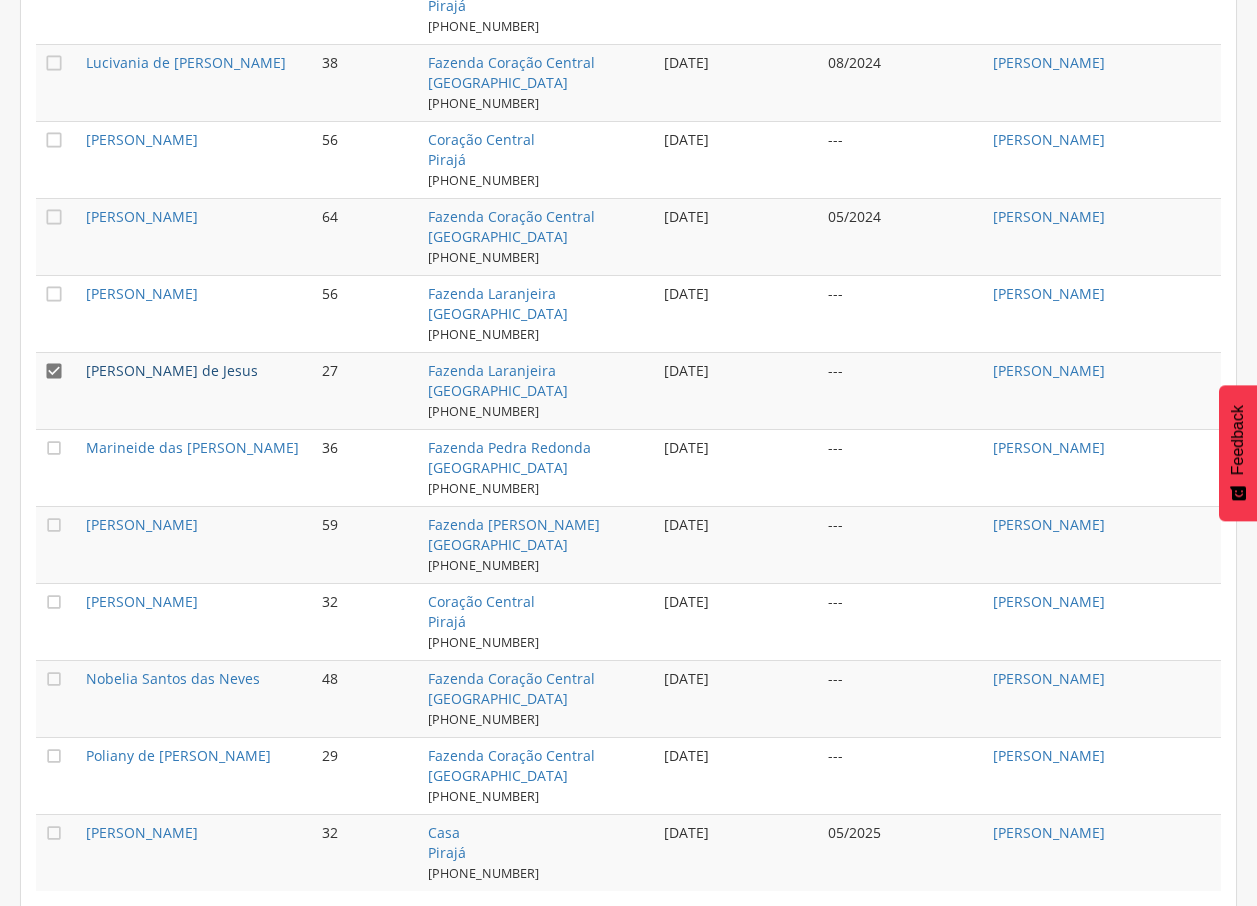 click on "[PERSON_NAME] de Jesus" at bounding box center (172, 370) 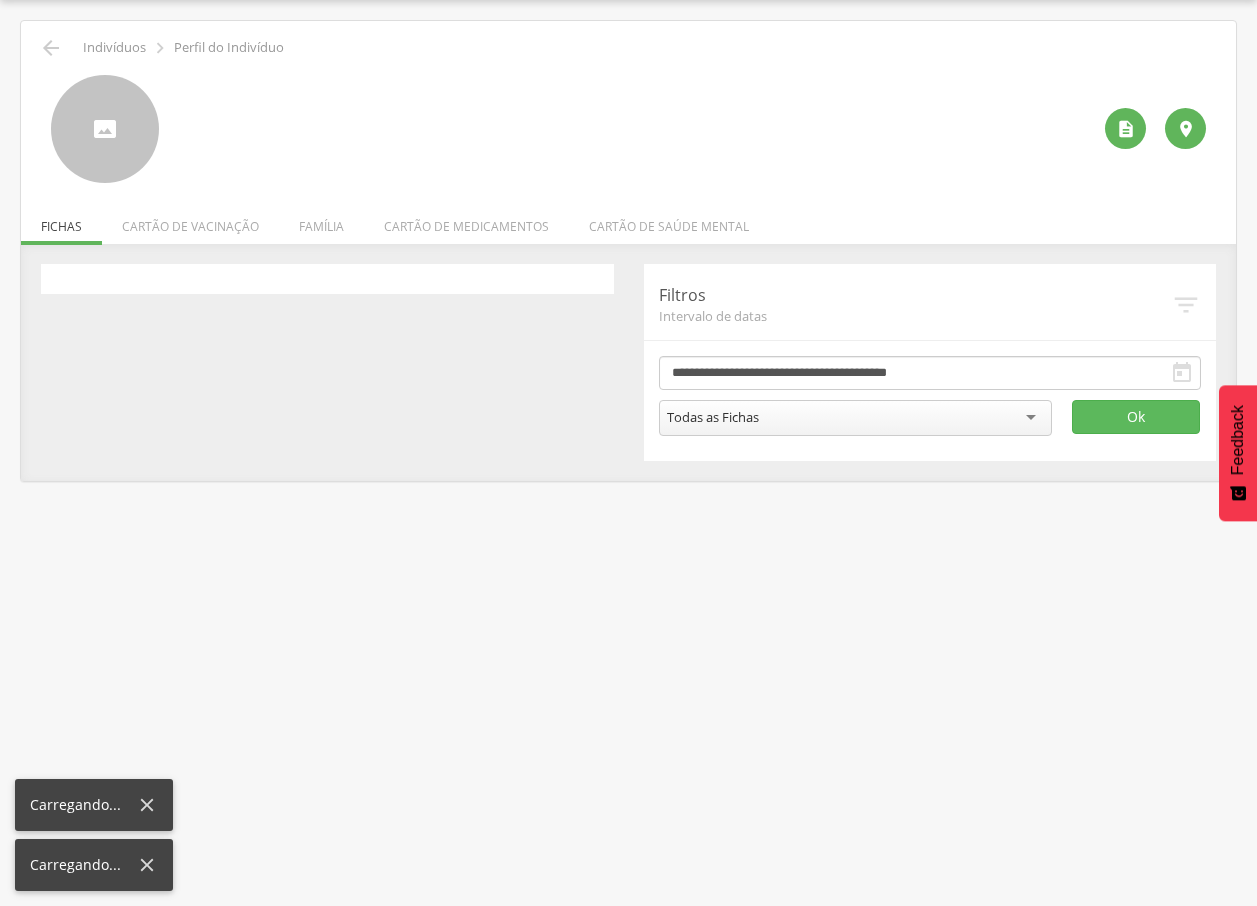 scroll, scrollTop: 60, scrollLeft: 0, axis: vertical 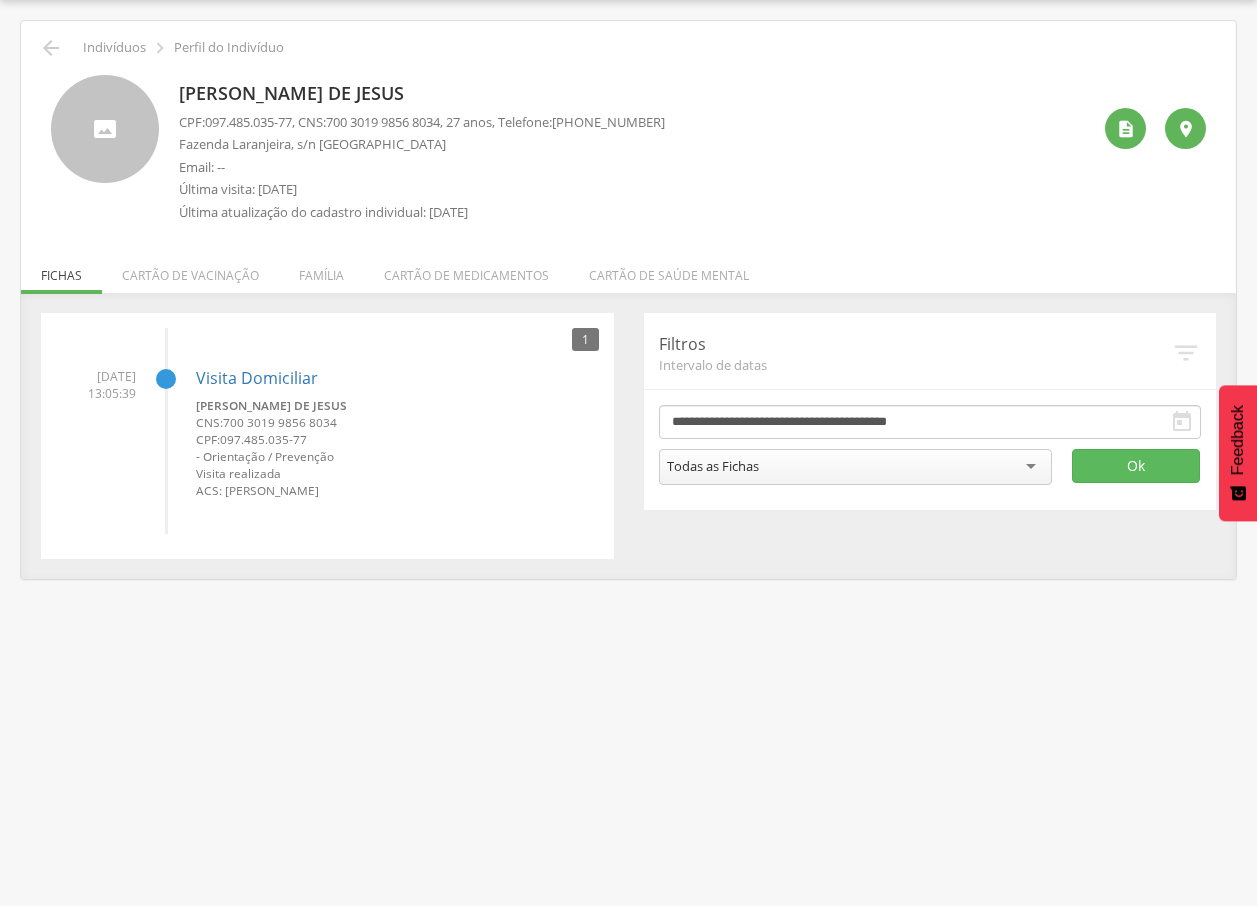 drag, startPoint x: 181, startPoint y: 93, endPoint x: 538, endPoint y: 93, distance: 357 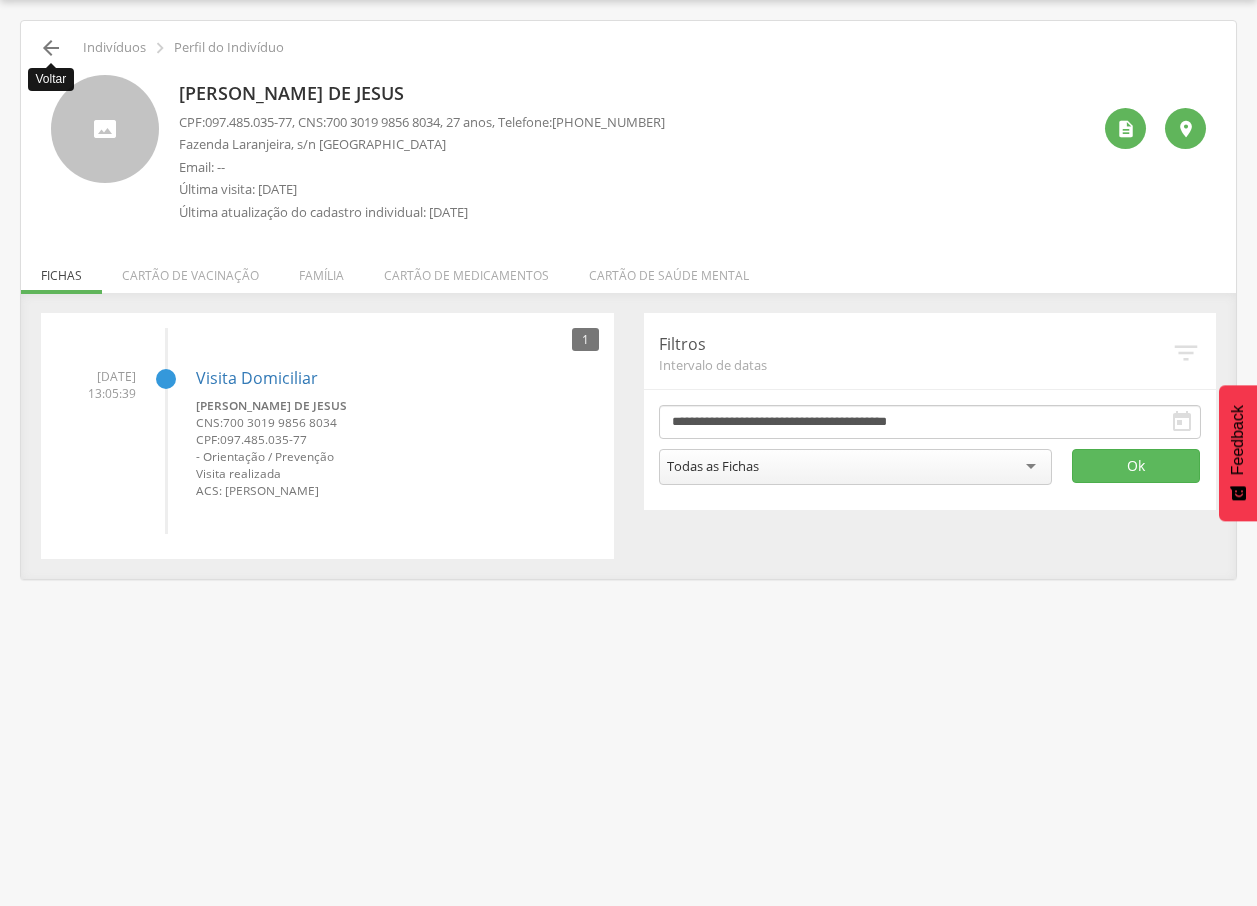 click on "" at bounding box center (51, 48) 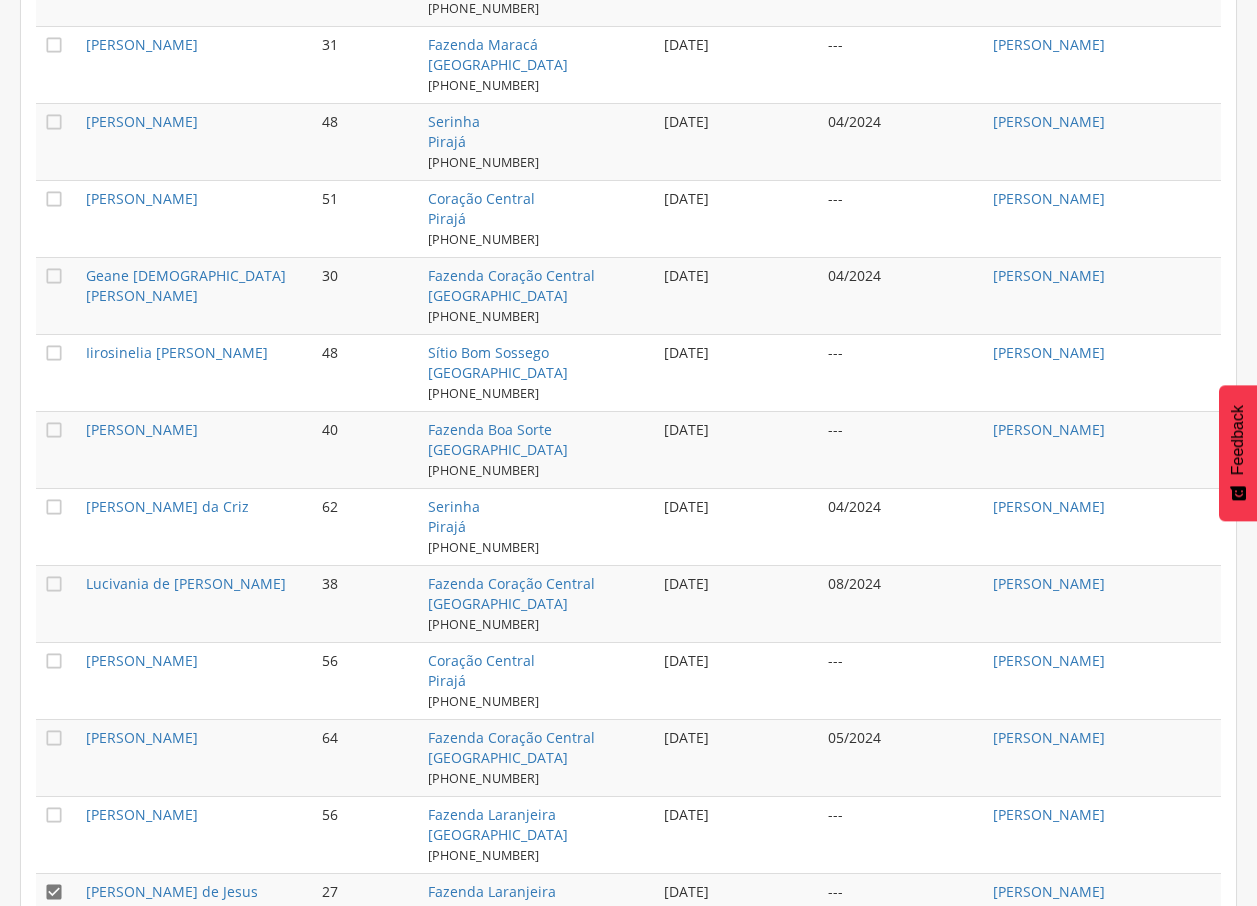 scroll, scrollTop: 60, scrollLeft: 0, axis: vertical 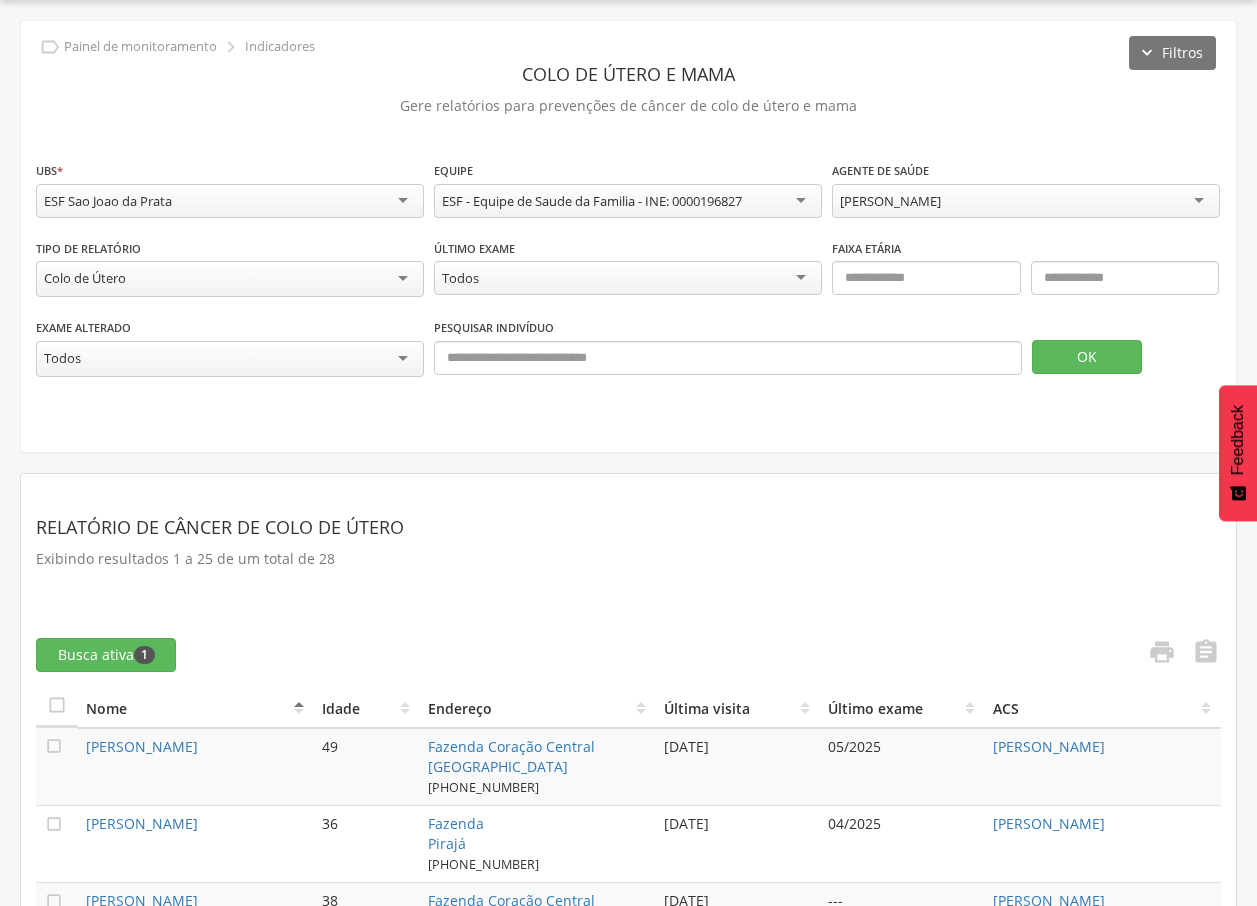 drag, startPoint x: 1256, startPoint y: 142, endPoint x: 1275, endPoint y: 229, distance: 89.050545 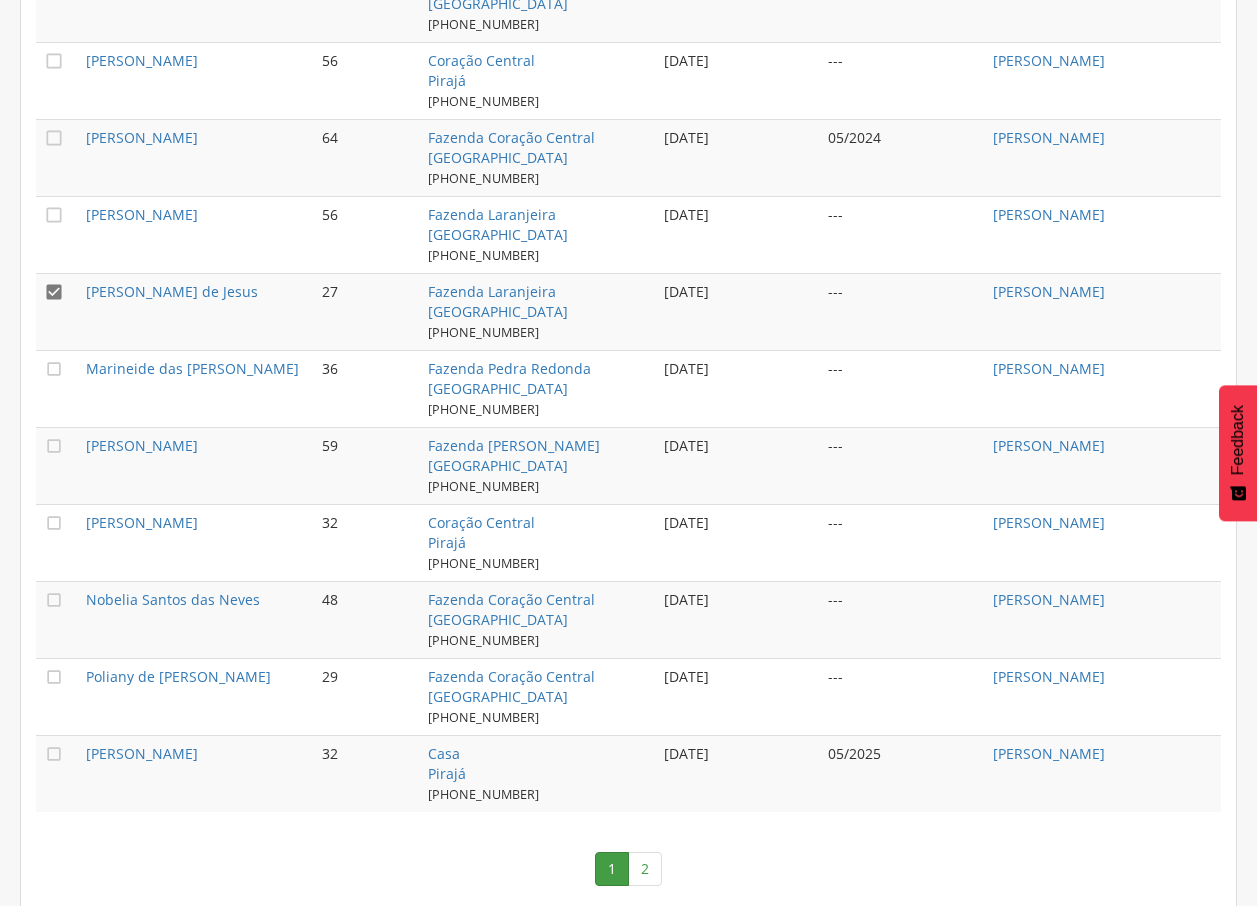 scroll, scrollTop: 1894, scrollLeft: 0, axis: vertical 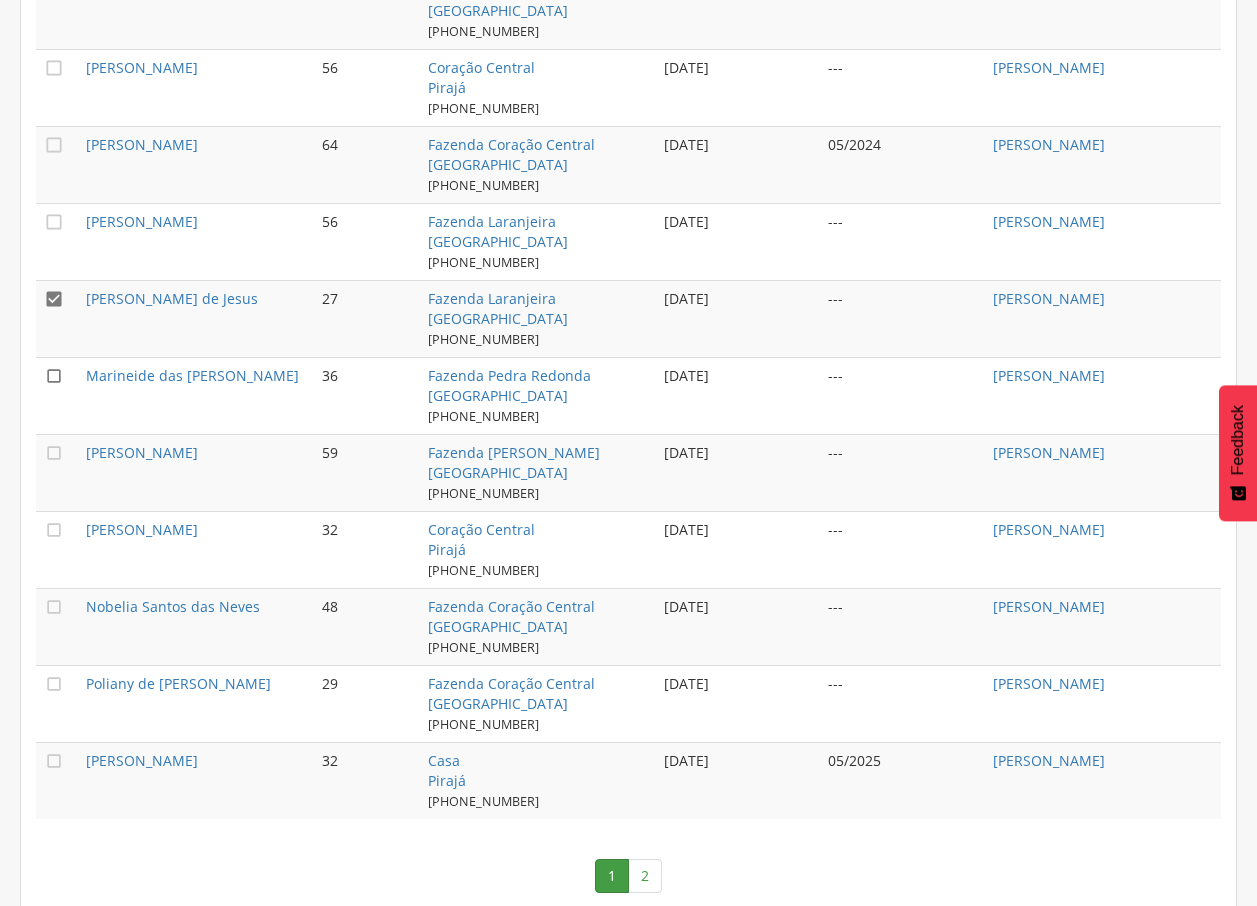 click on "" at bounding box center [54, 376] 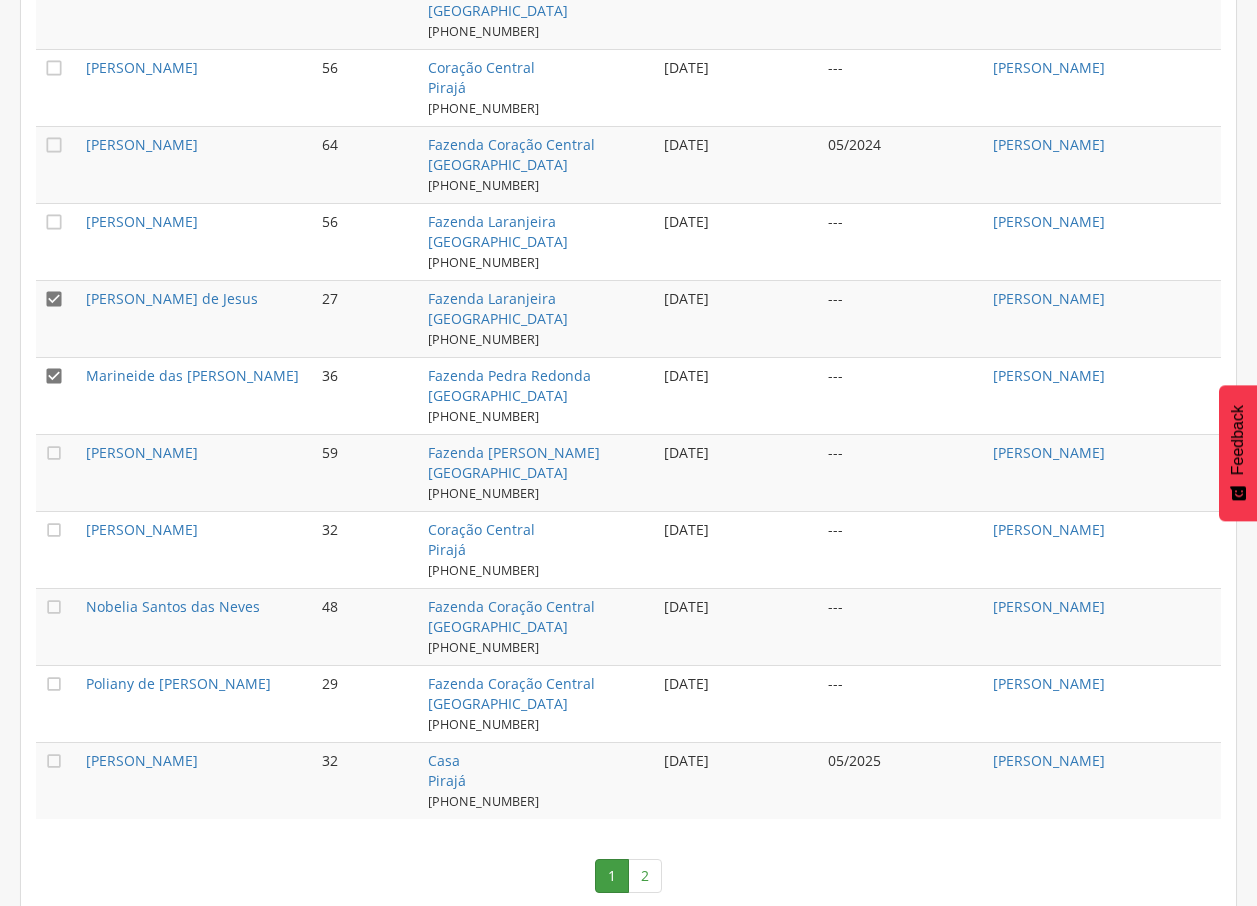 click on "" at bounding box center (54, 299) 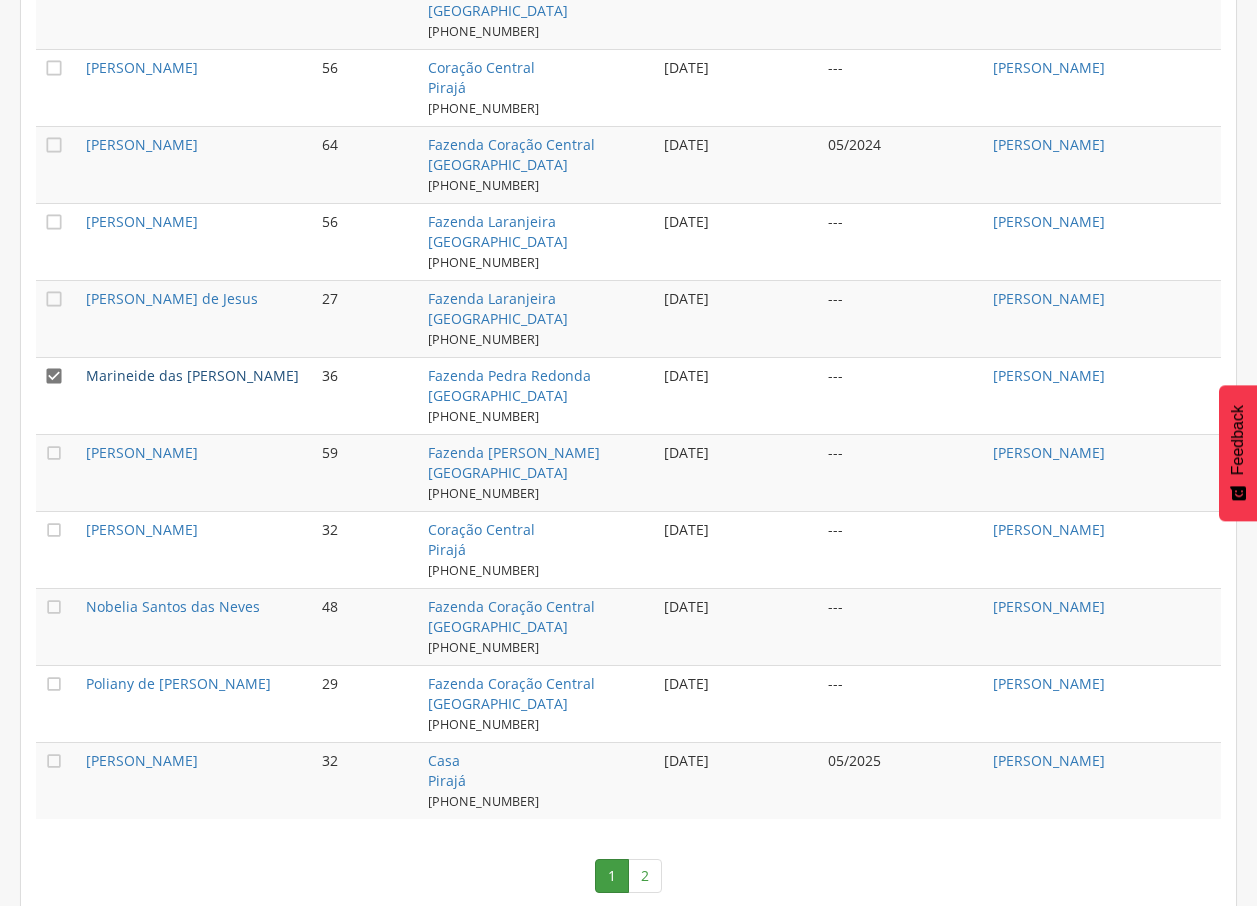 click on "Marineide das [PERSON_NAME]" at bounding box center (192, 375) 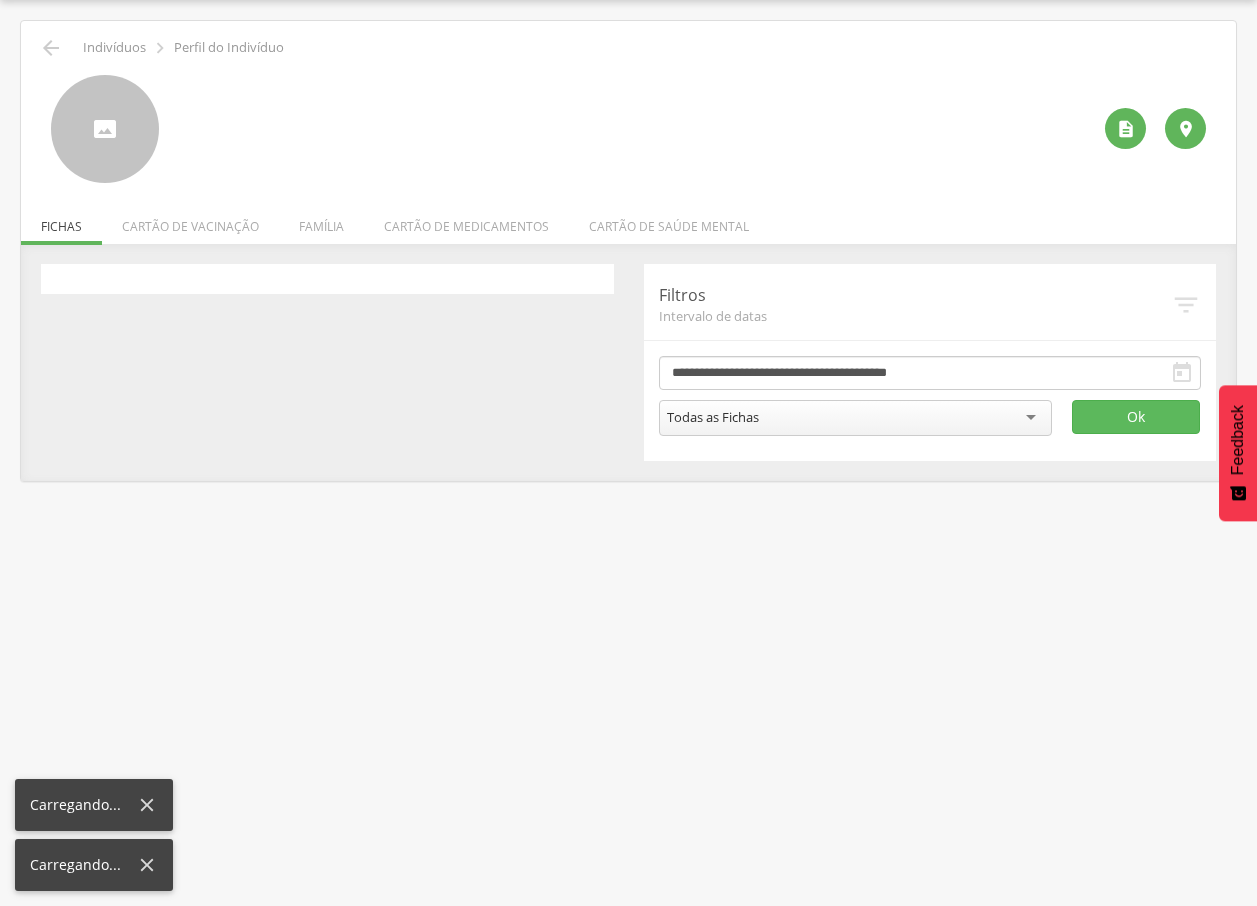 scroll, scrollTop: 60, scrollLeft: 0, axis: vertical 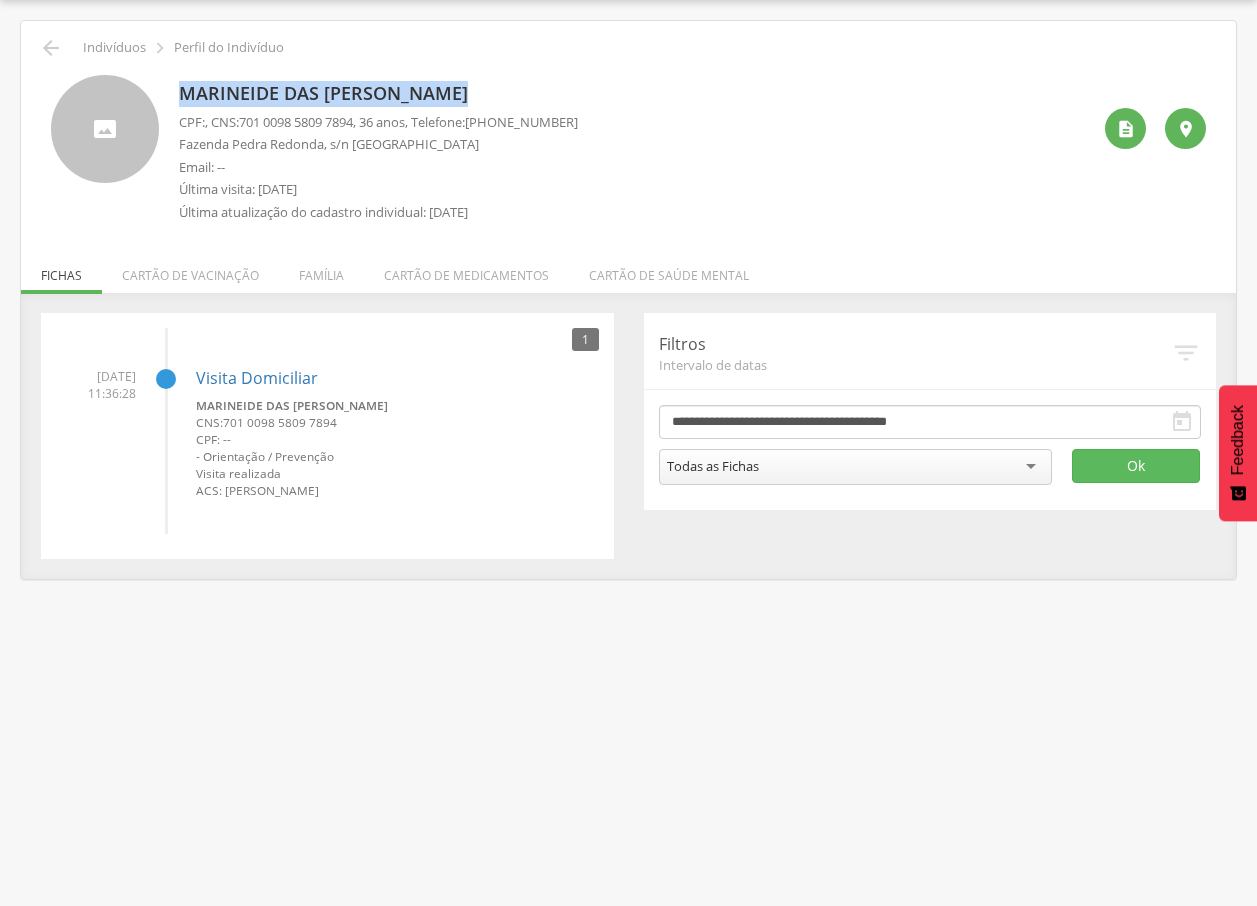 drag, startPoint x: 182, startPoint y: 92, endPoint x: 461, endPoint y: 86, distance: 279.0645 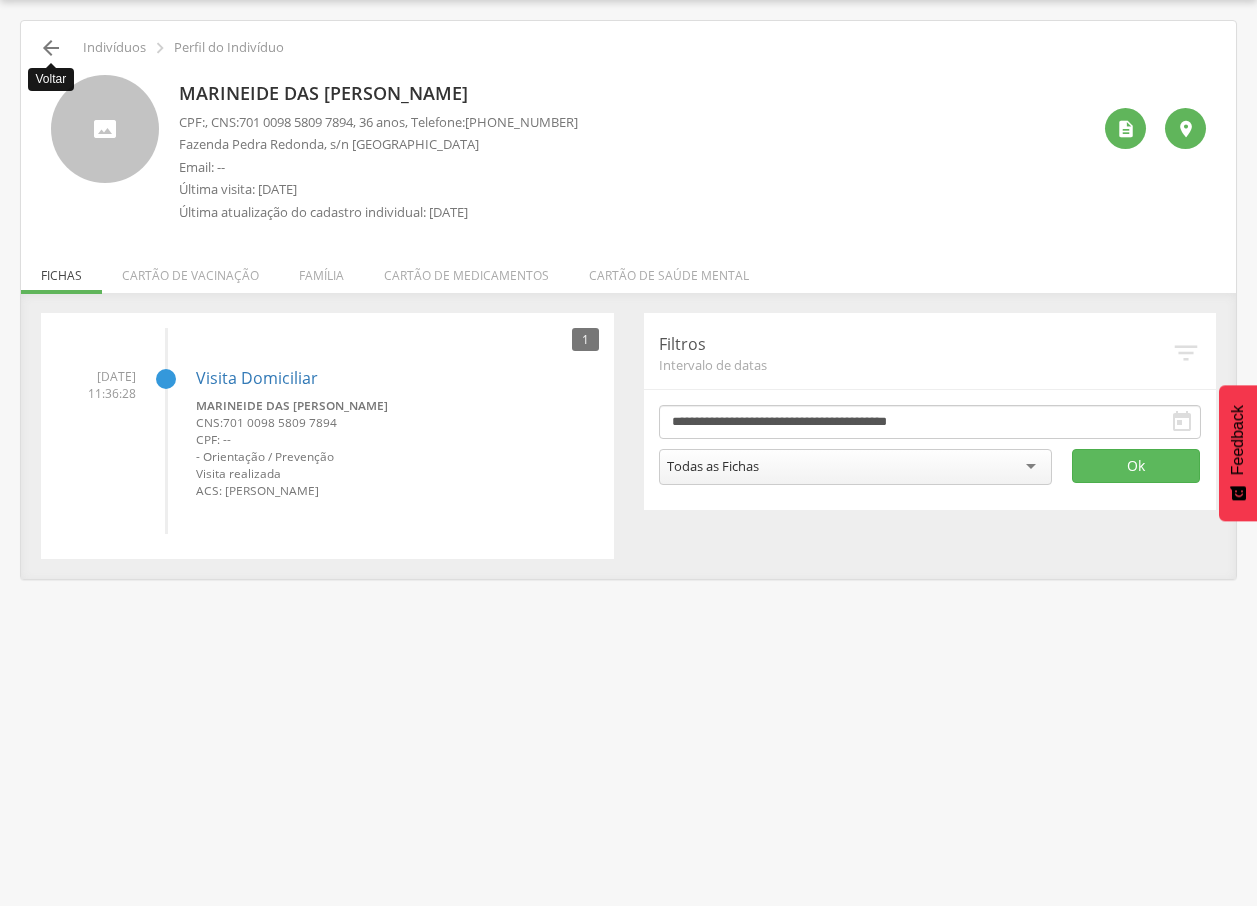 click on "" at bounding box center (51, 48) 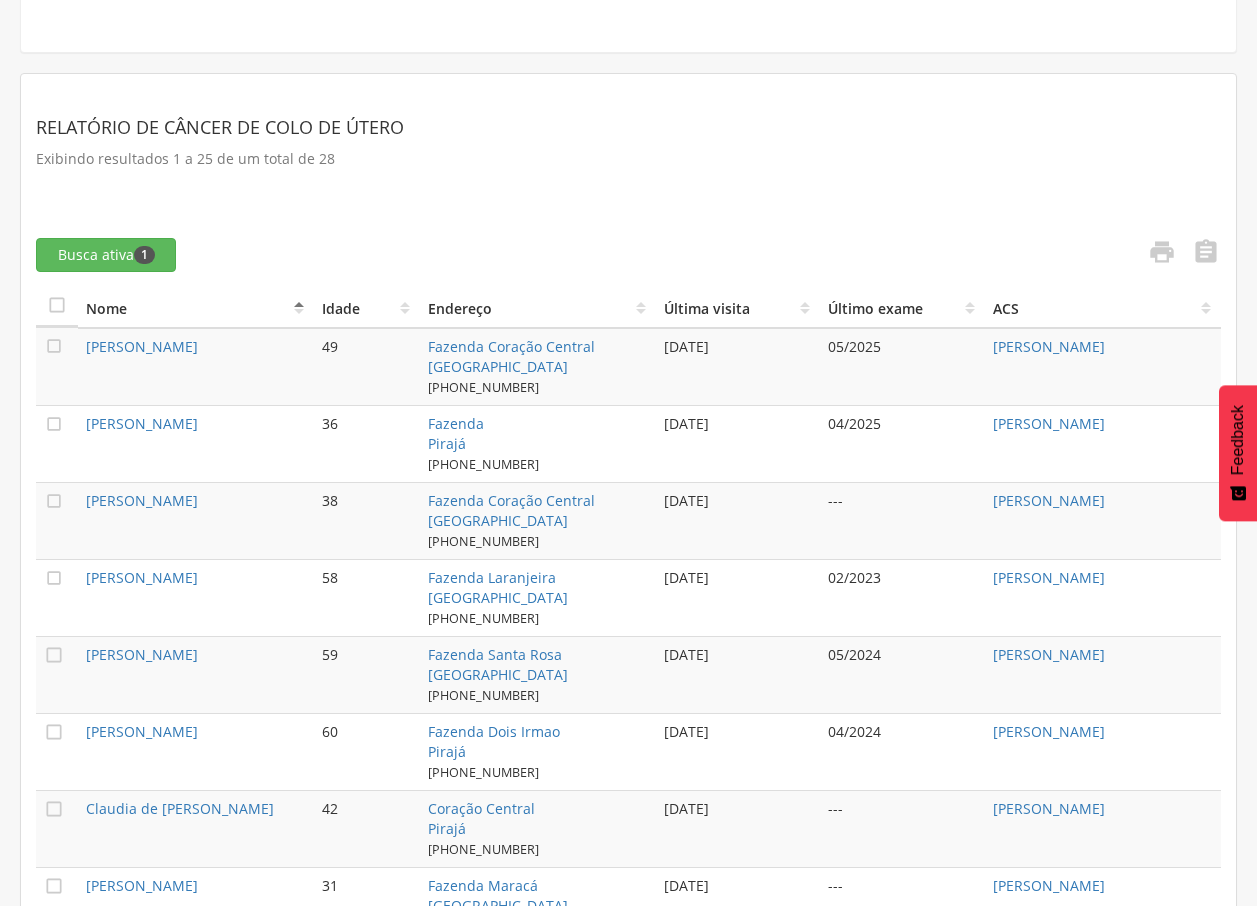 scroll, scrollTop: 1913, scrollLeft: 0, axis: vertical 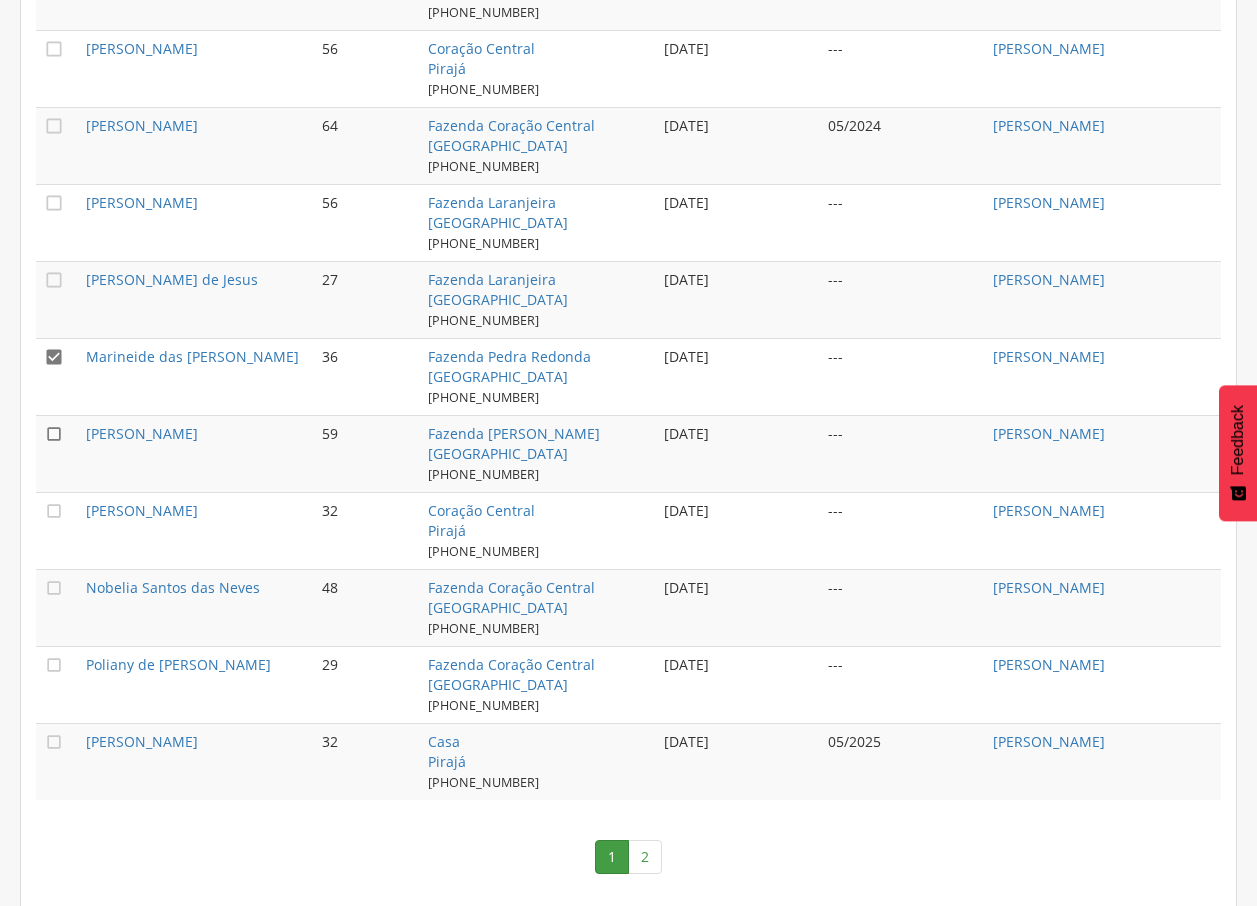 click on "" at bounding box center [54, 434] 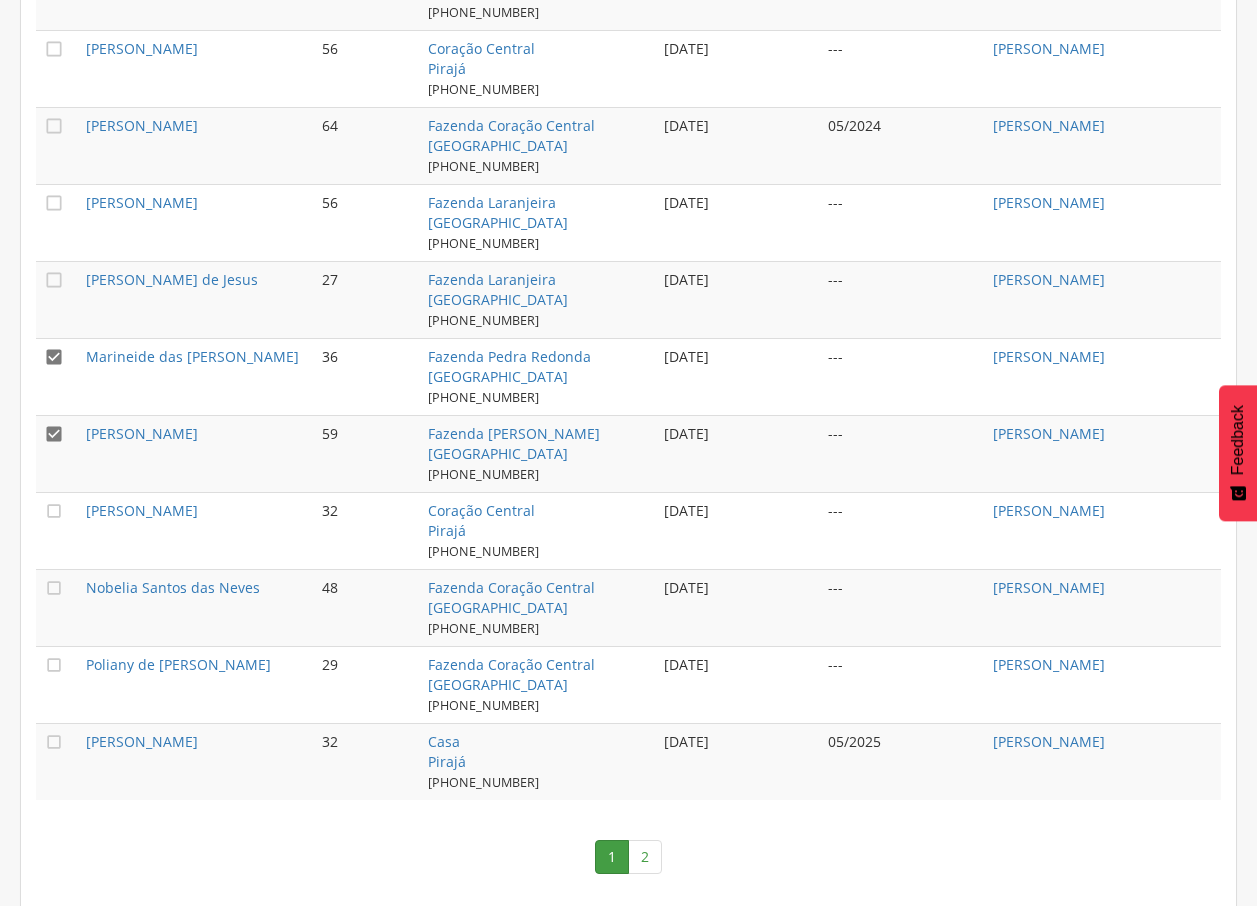 click on "" at bounding box center (54, 357) 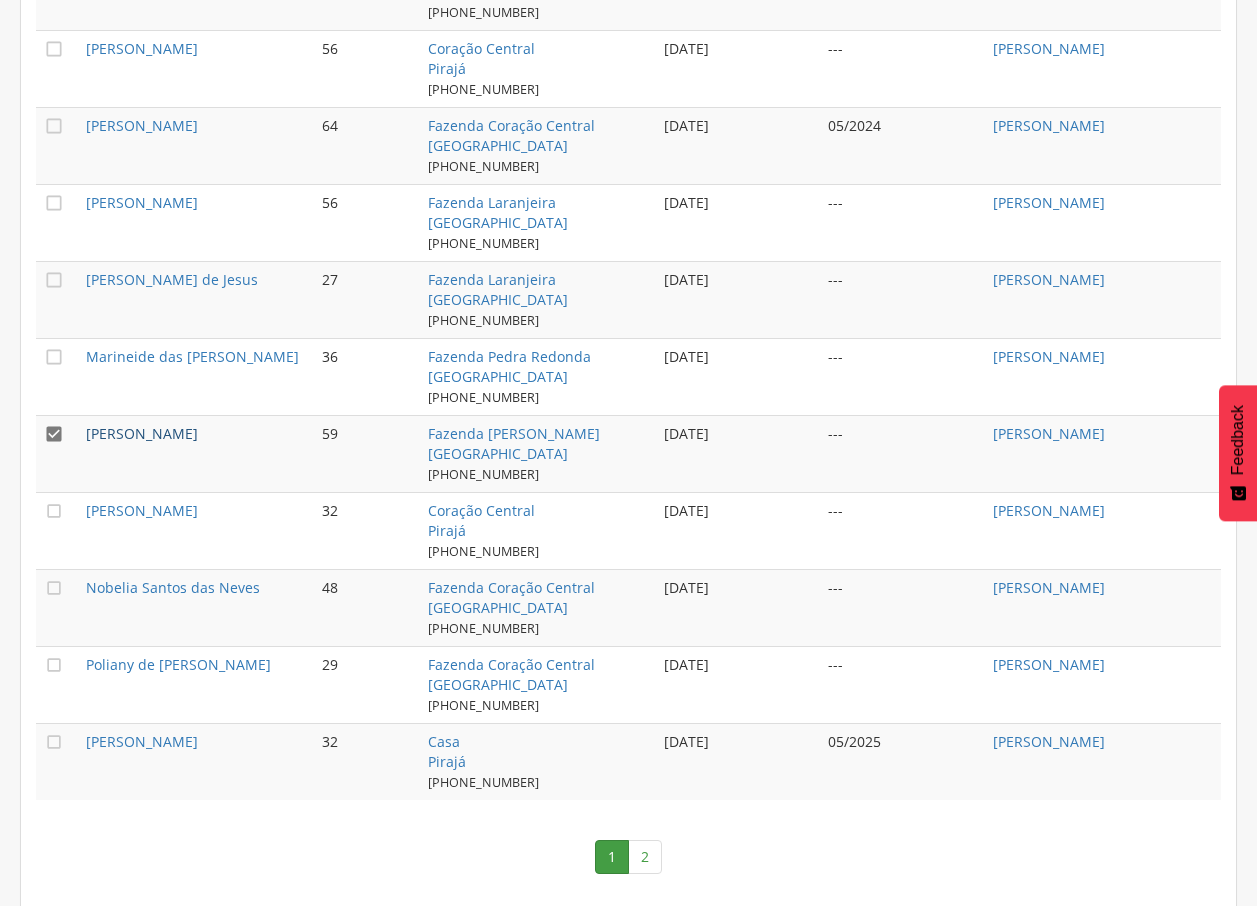 click on "[PERSON_NAME]" at bounding box center (142, 433) 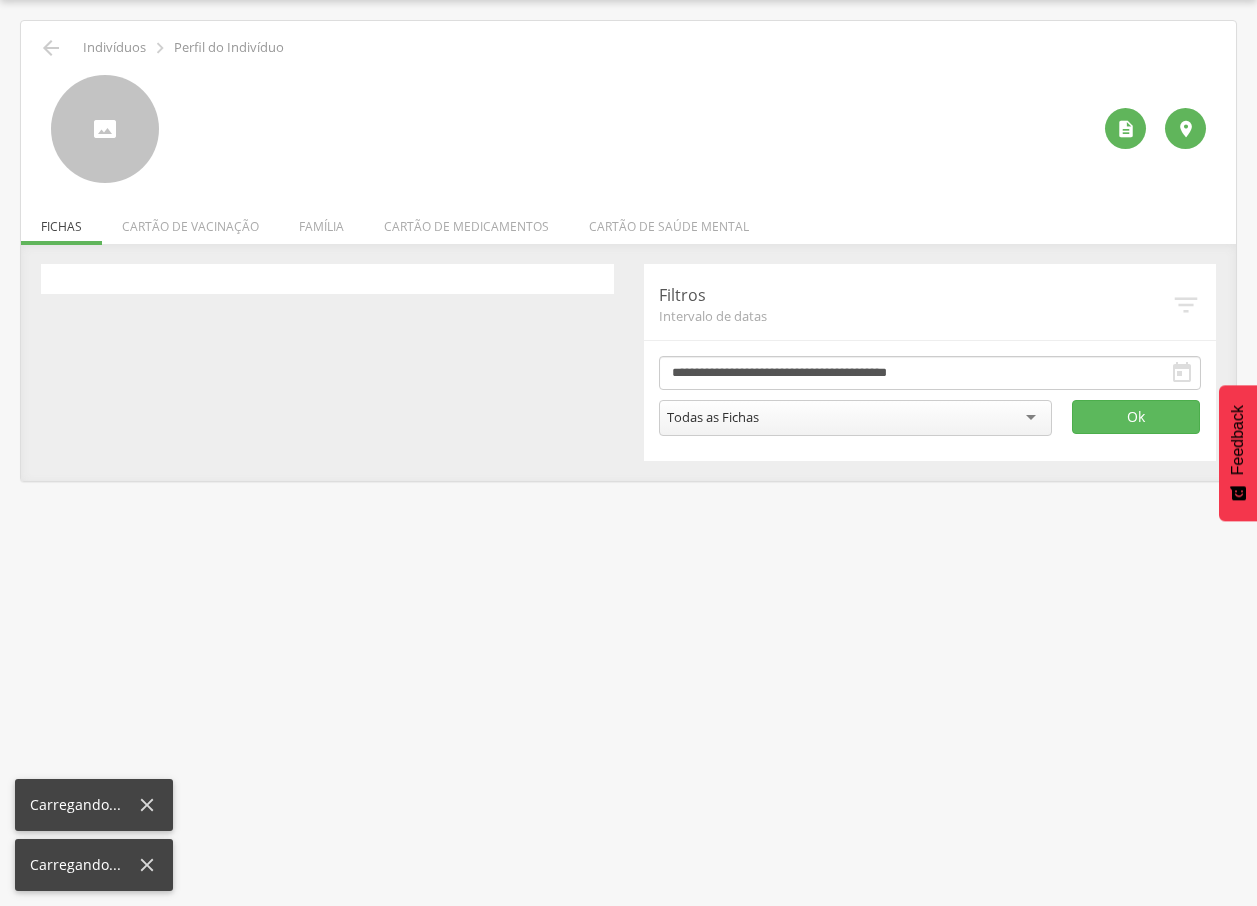 scroll, scrollTop: 60, scrollLeft: 0, axis: vertical 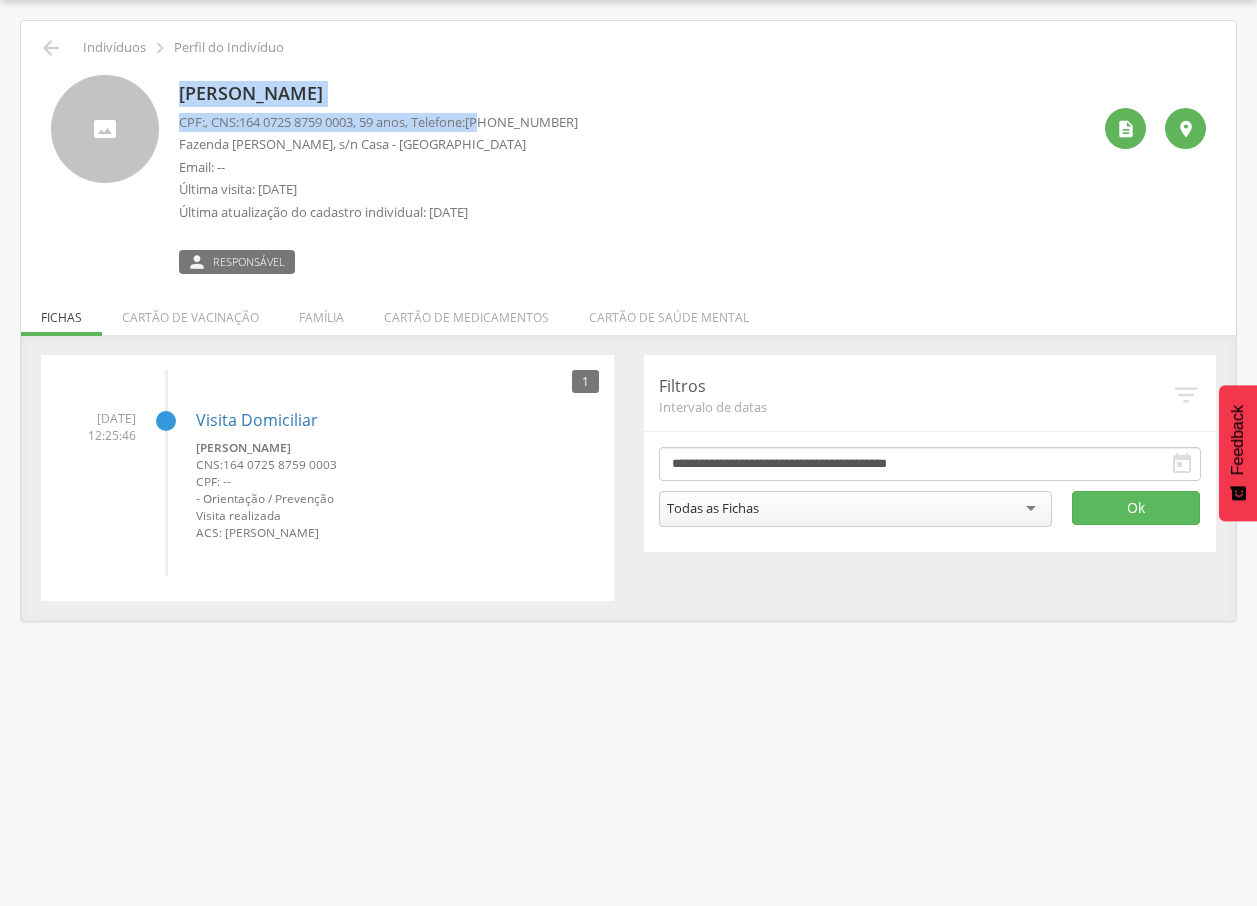 drag, startPoint x: 181, startPoint y: 92, endPoint x: 473, endPoint y: 110, distance: 292.55426 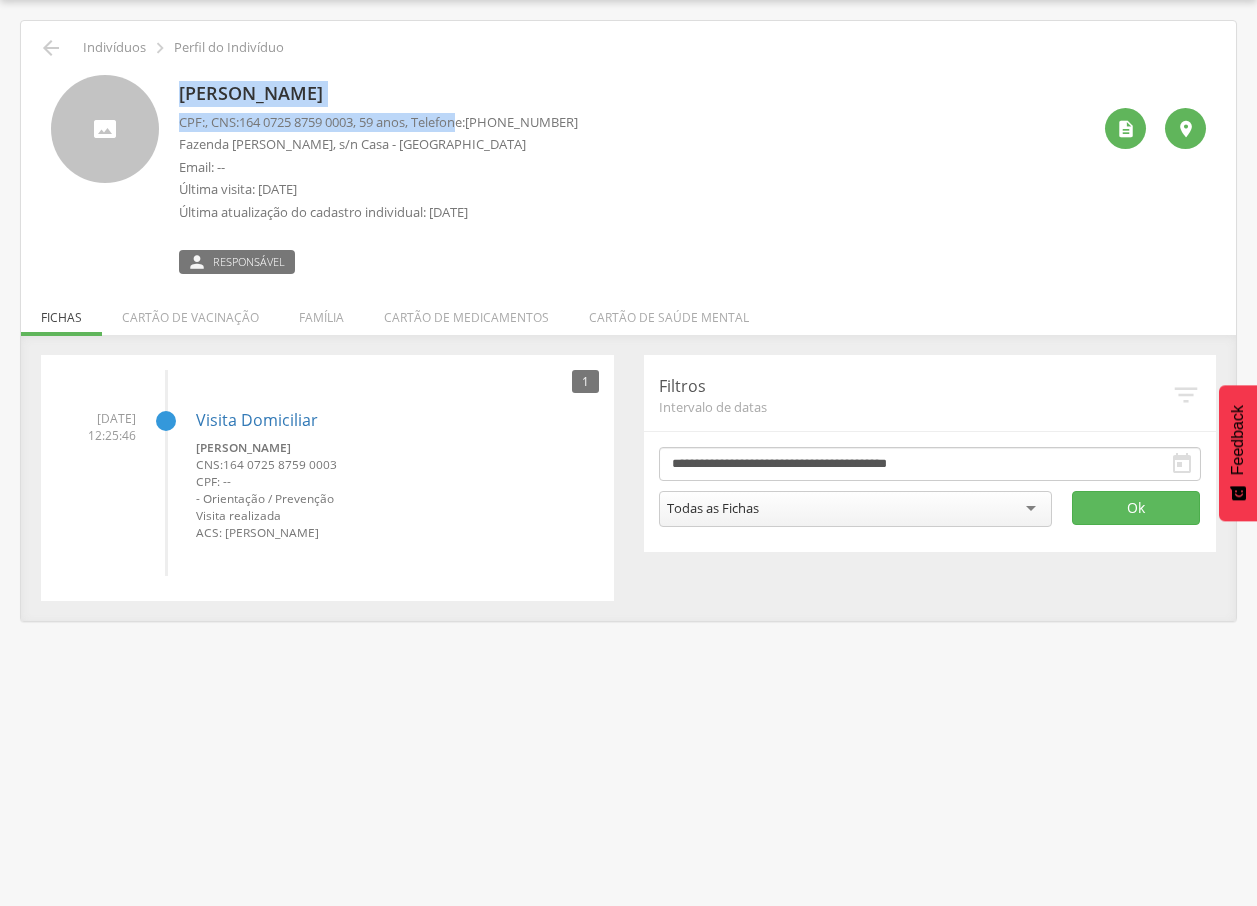 drag, startPoint x: 473, startPoint y: 110, endPoint x: 434, endPoint y: 94, distance: 42.154476 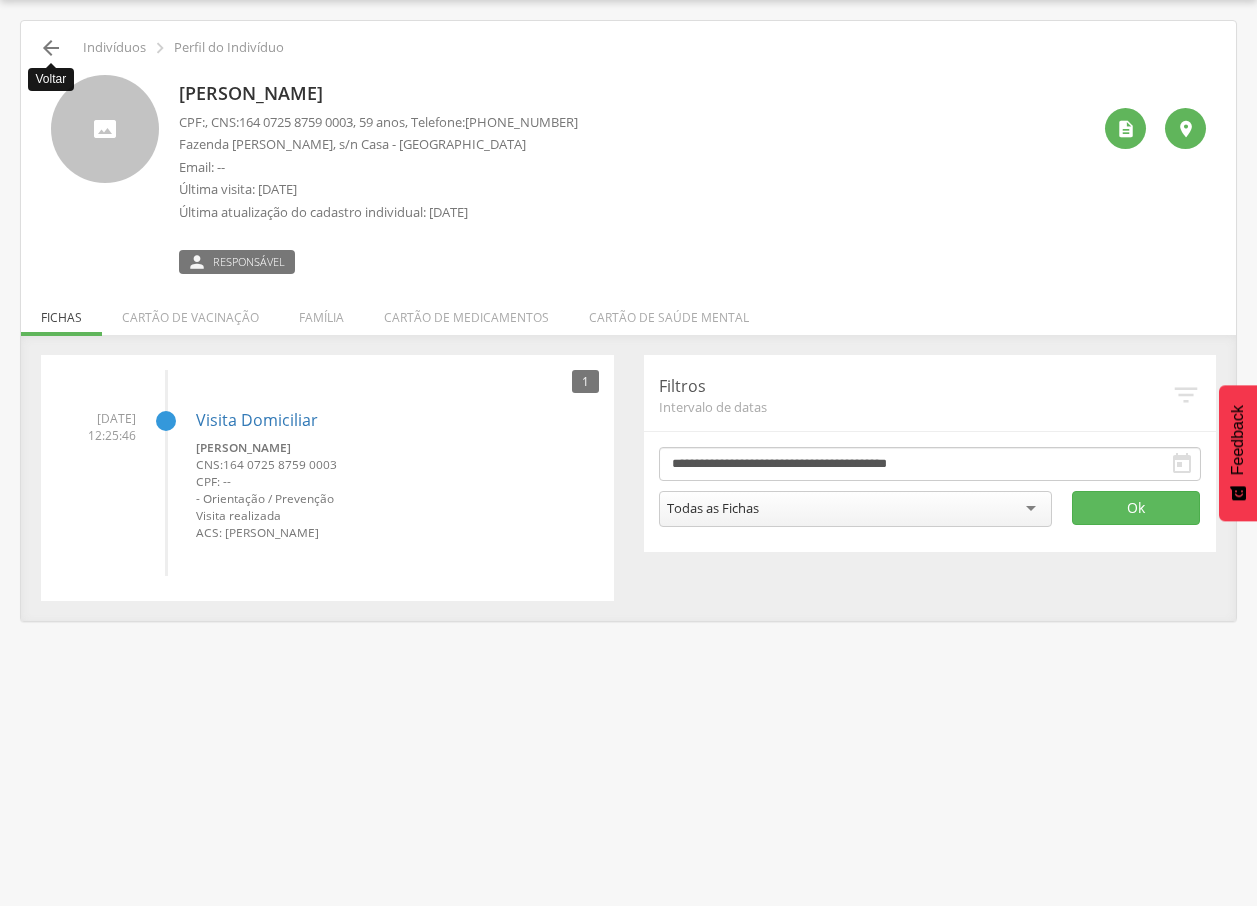 click on "" at bounding box center (51, 48) 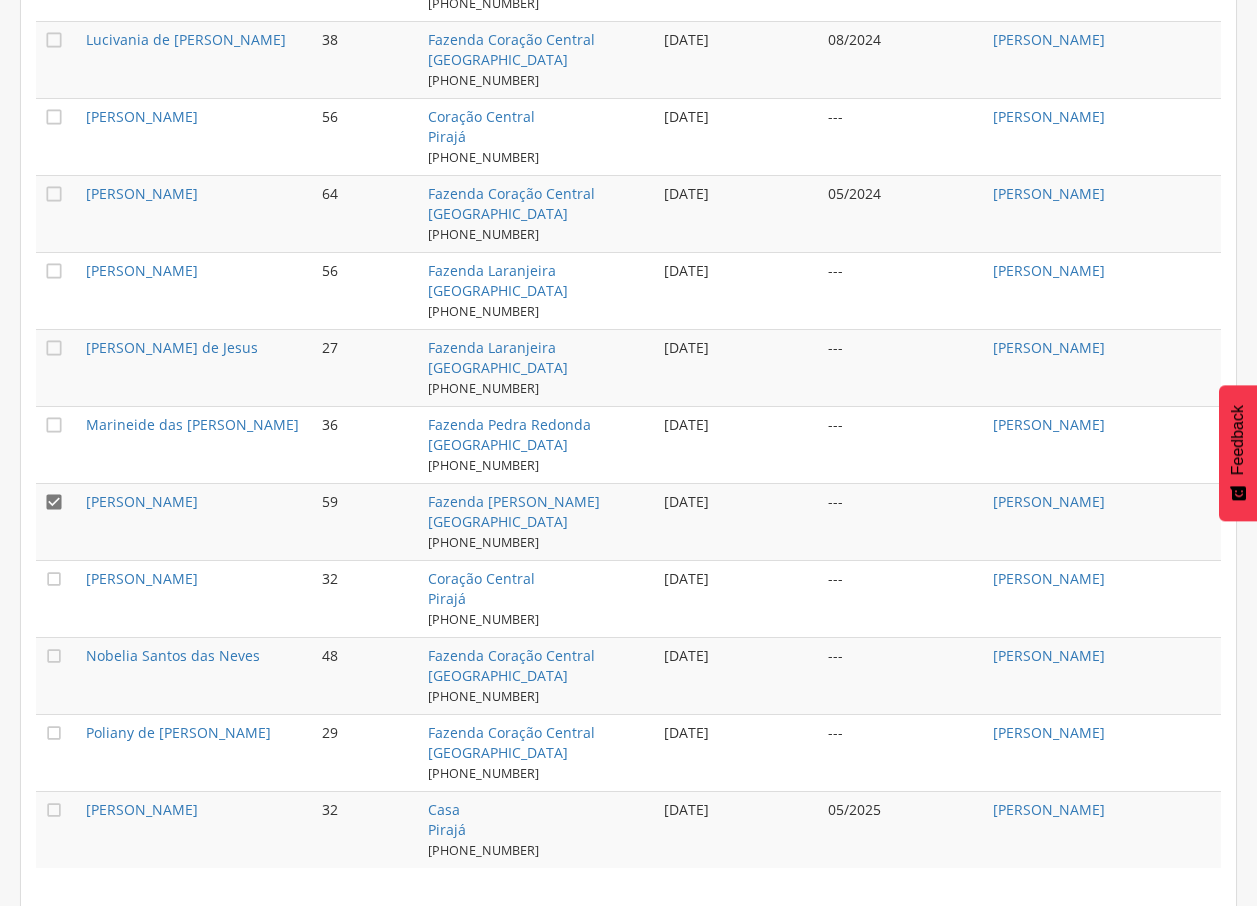 scroll, scrollTop: 1913, scrollLeft: 0, axis: vertical 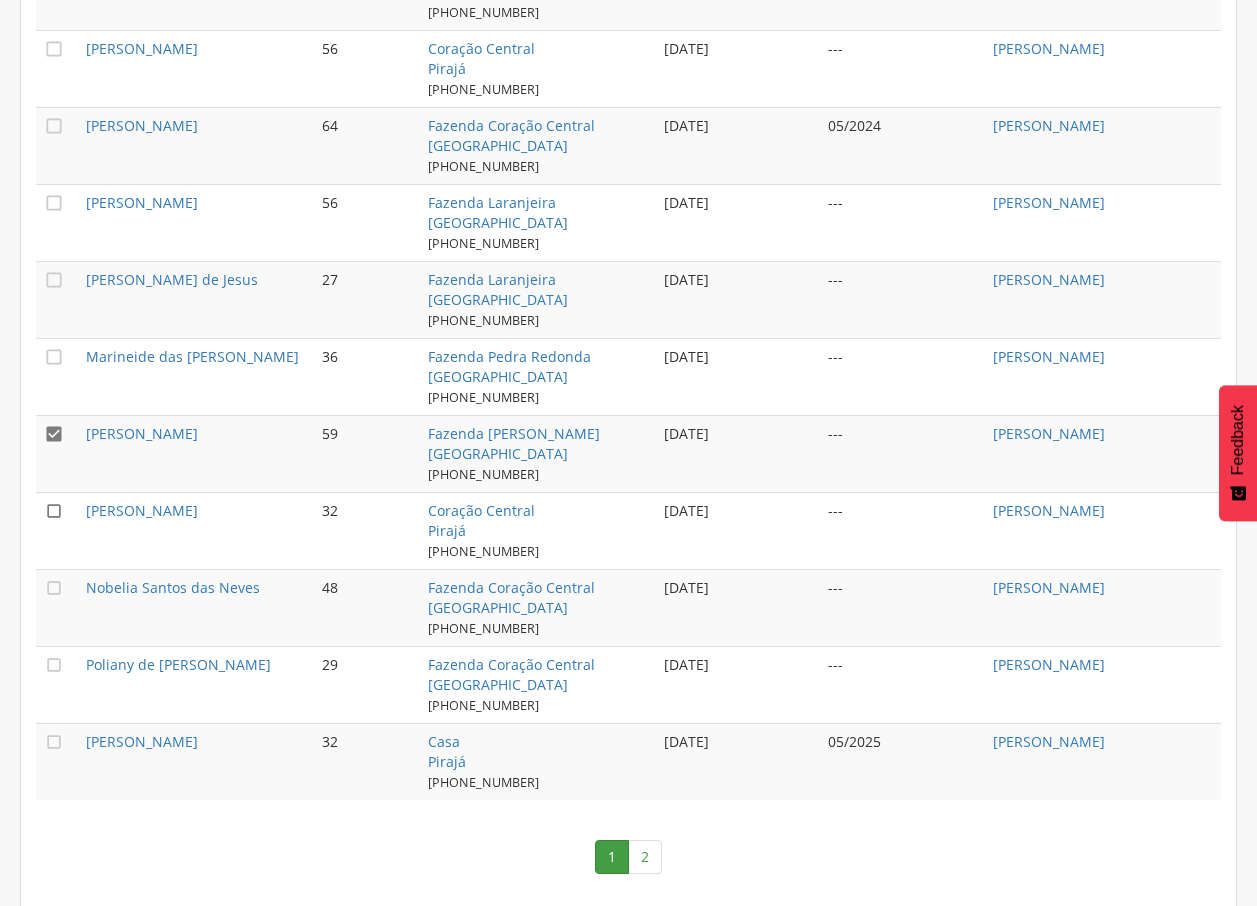 click on "" at bounding box center [54, 511] 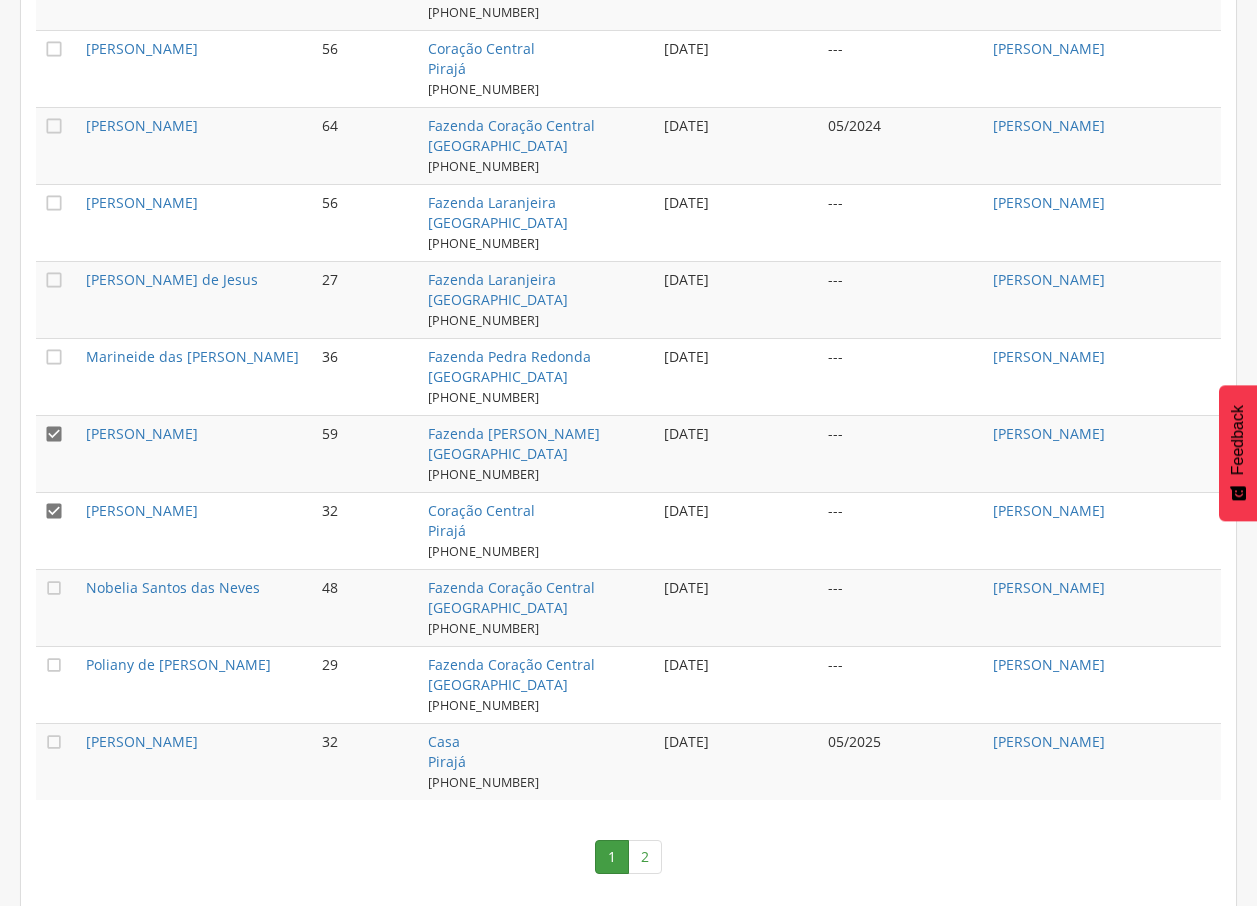 click on "" at bounding box center [54, 434] 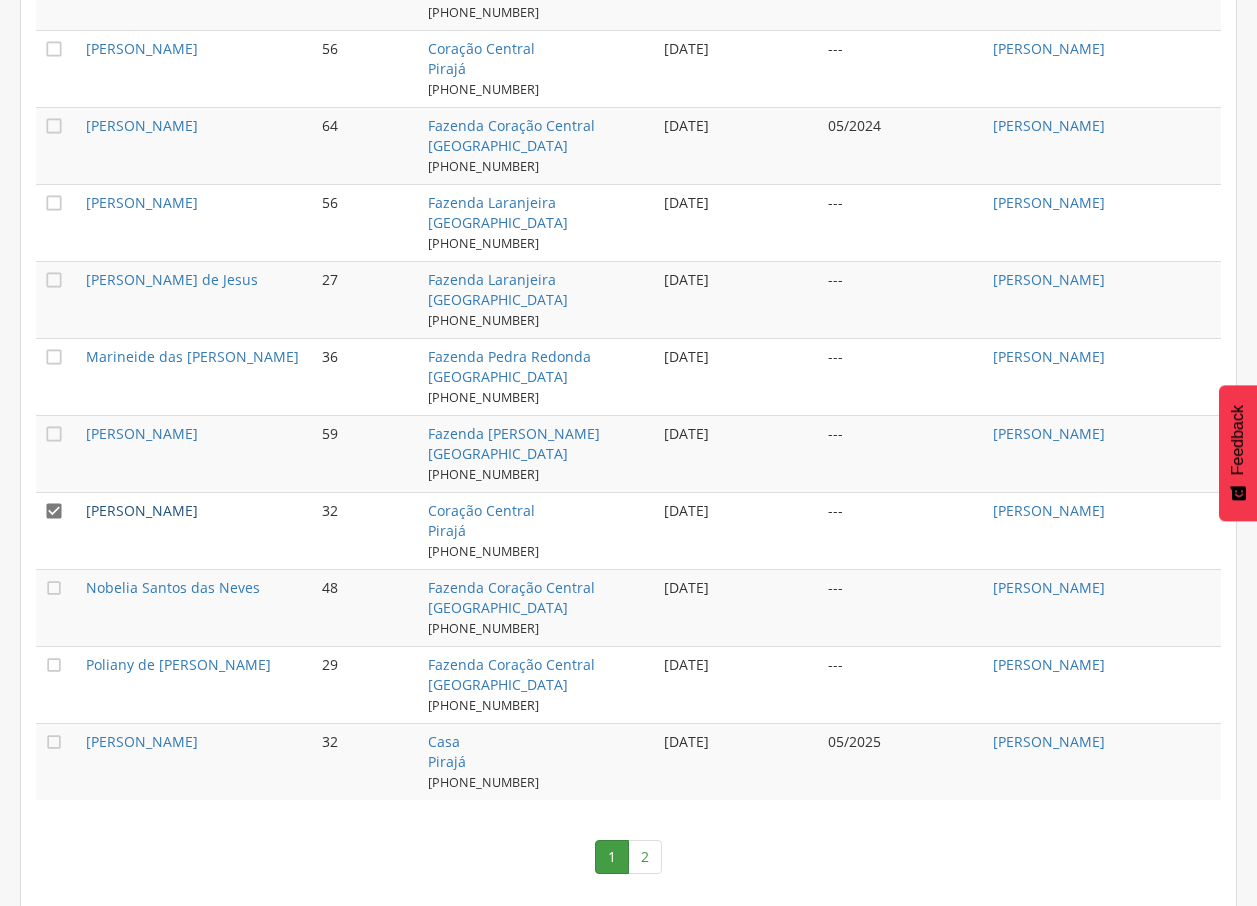 click on "[PERSON_NAME]" at bounding box center [142, 510] 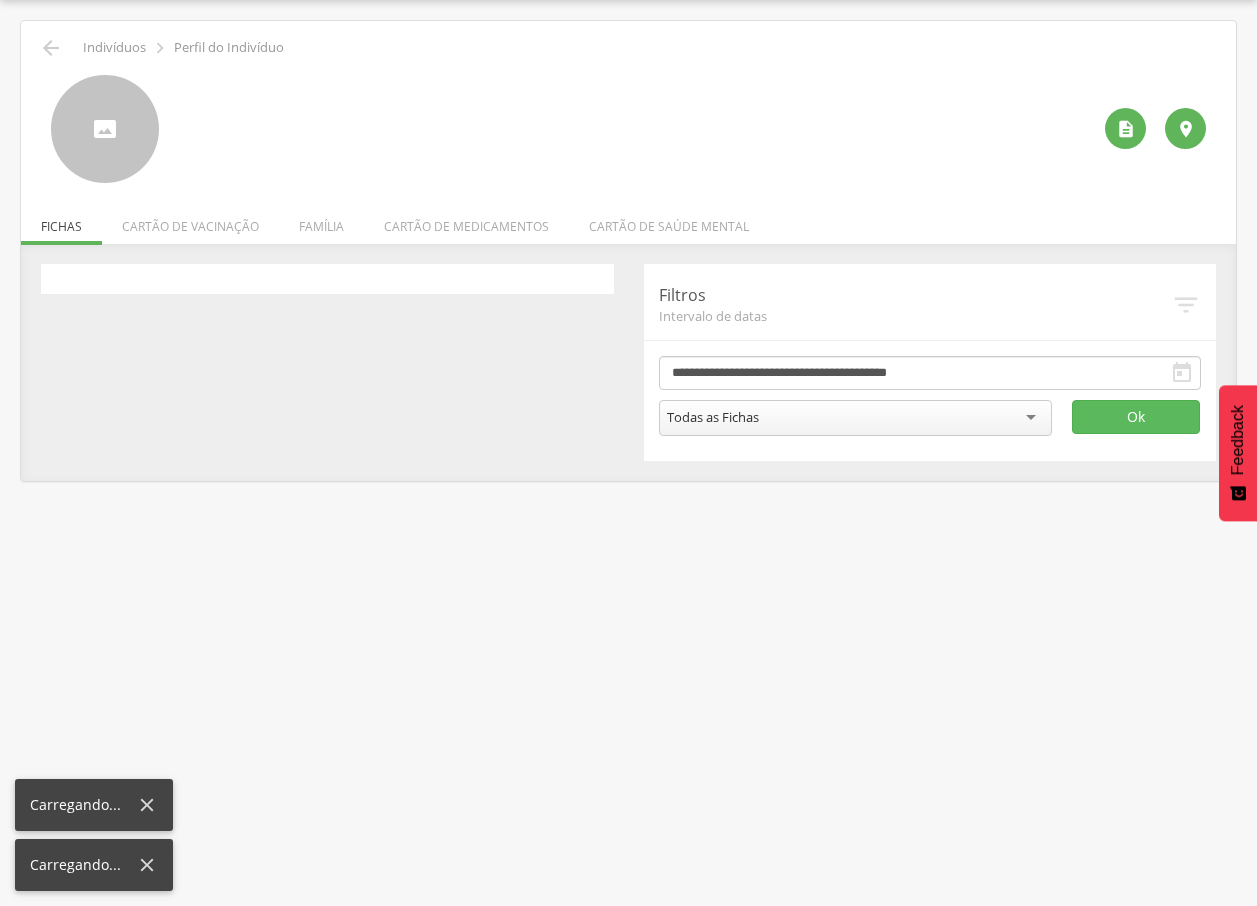 scroll, scrollTop: 60, scrollLeft: 0, axis: vertical 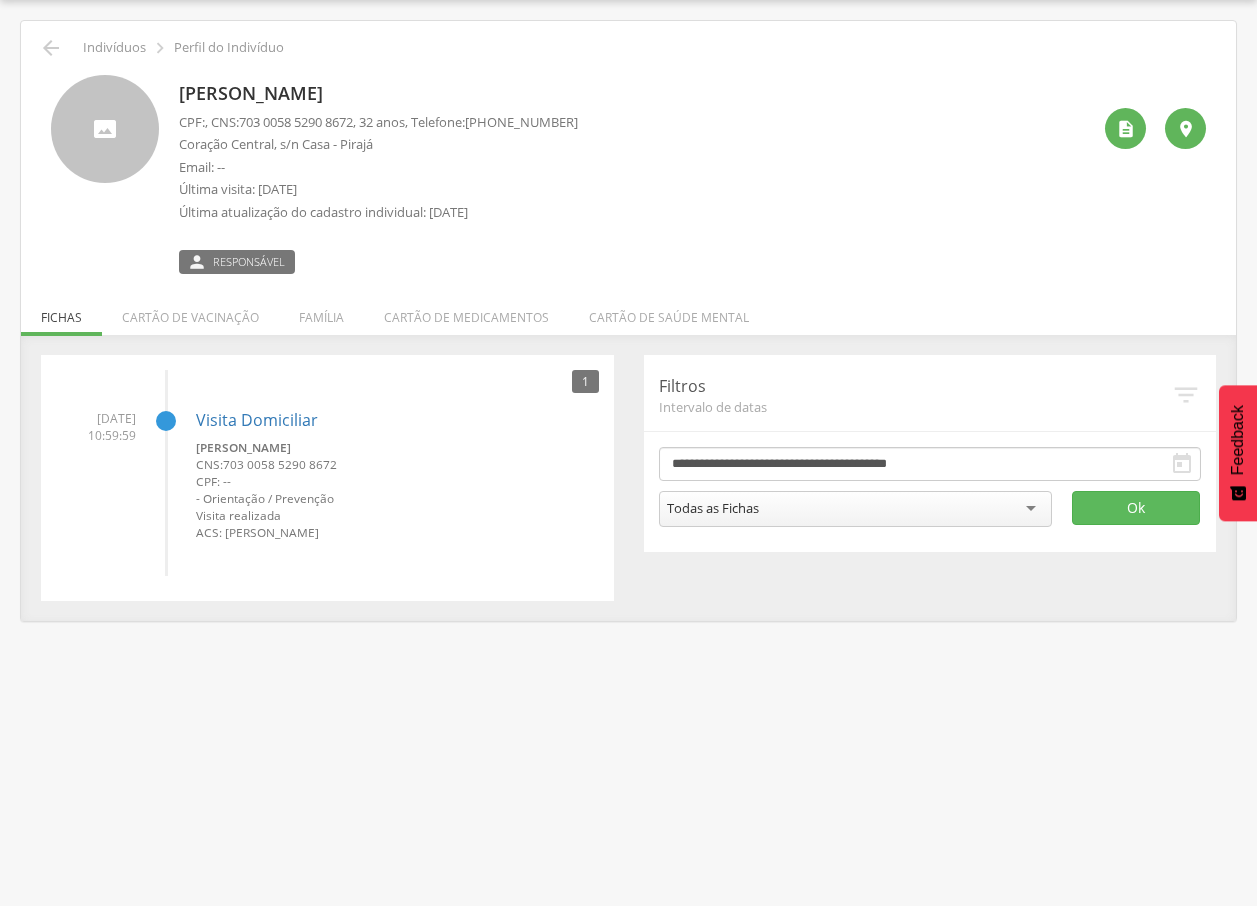 drag, startPoint x: 178, startPoint y: 90, endPoint x: 431, endPoint y: 86, distance: 253.03162 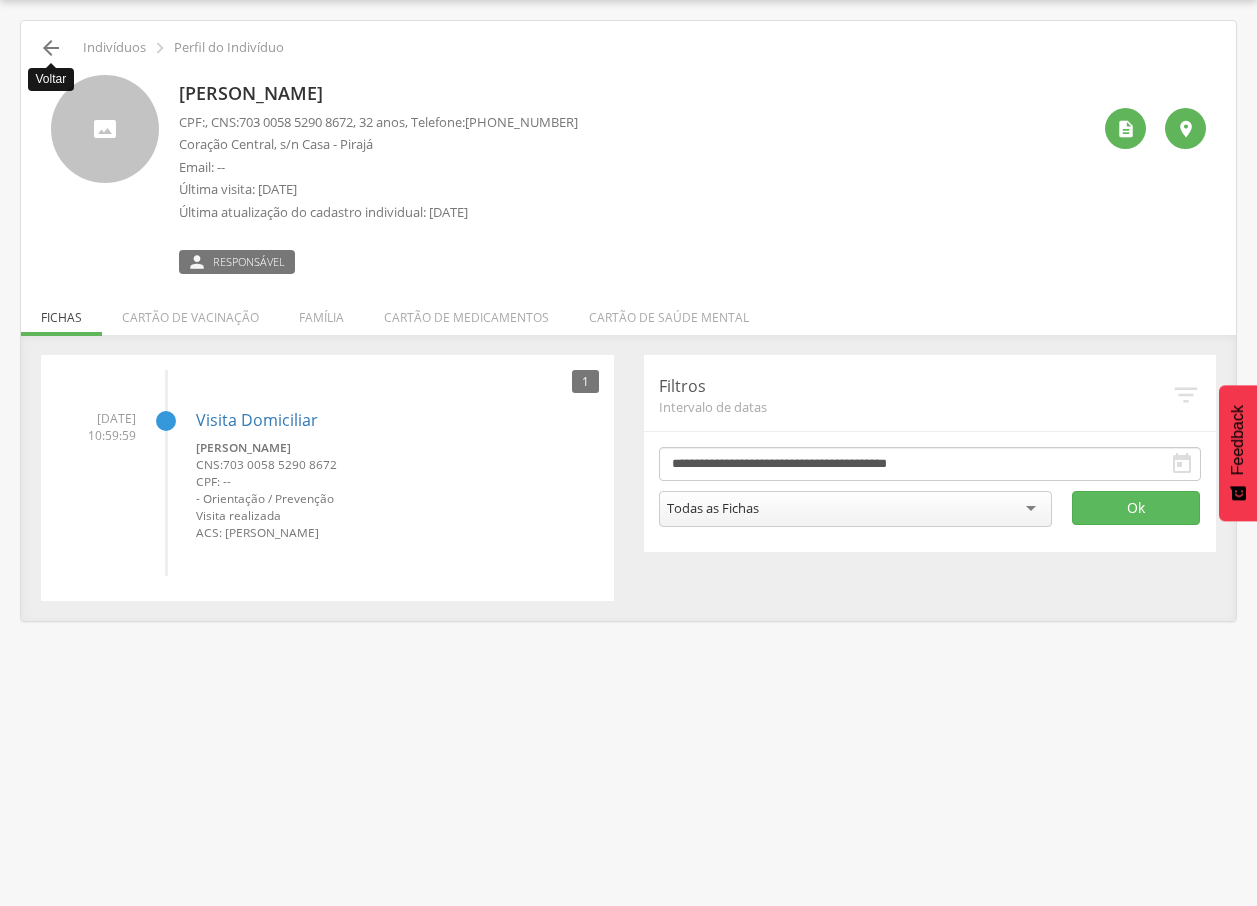 click on "" at bounding box center (51, 48) 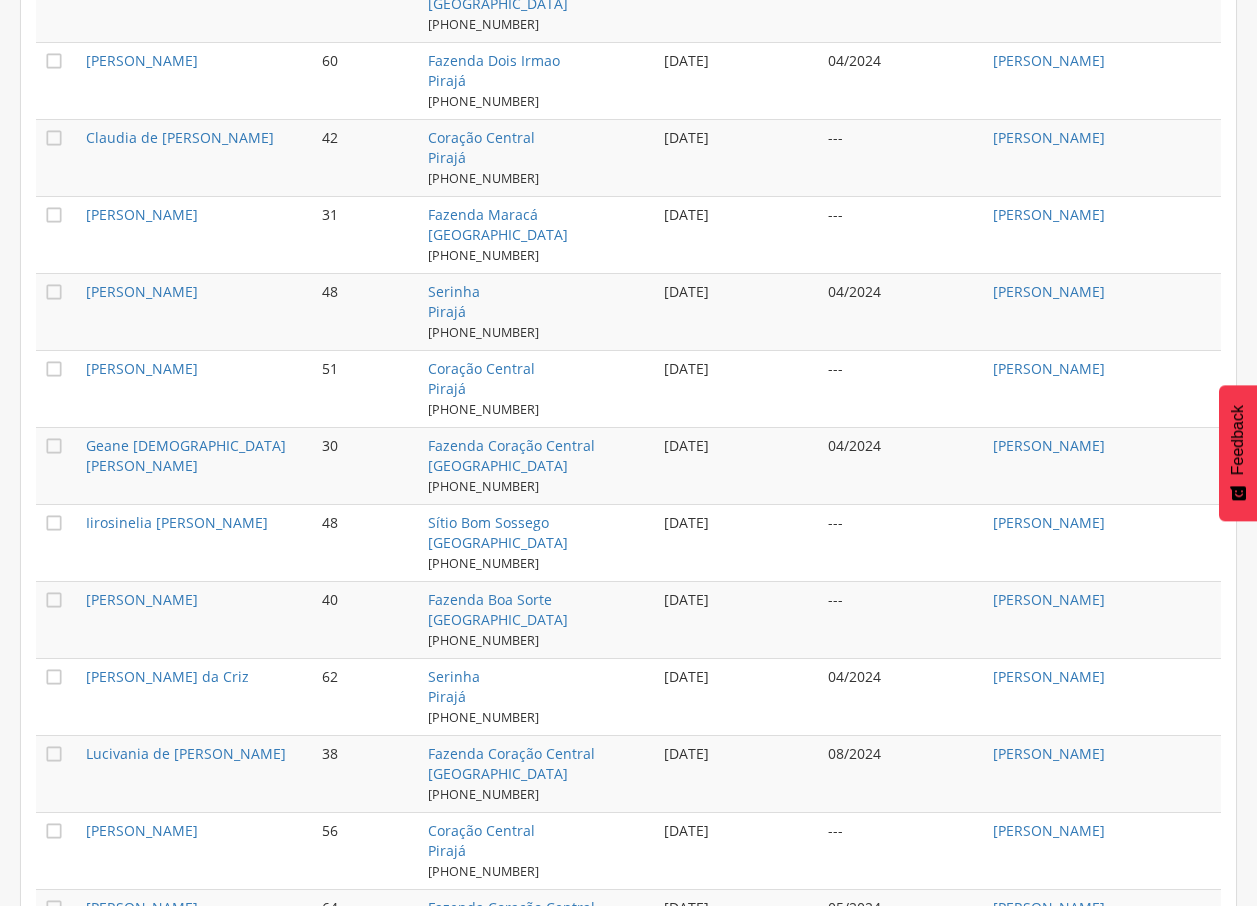 scroll, scrollTop: 60, scrollLeft: 0, axis: vertical 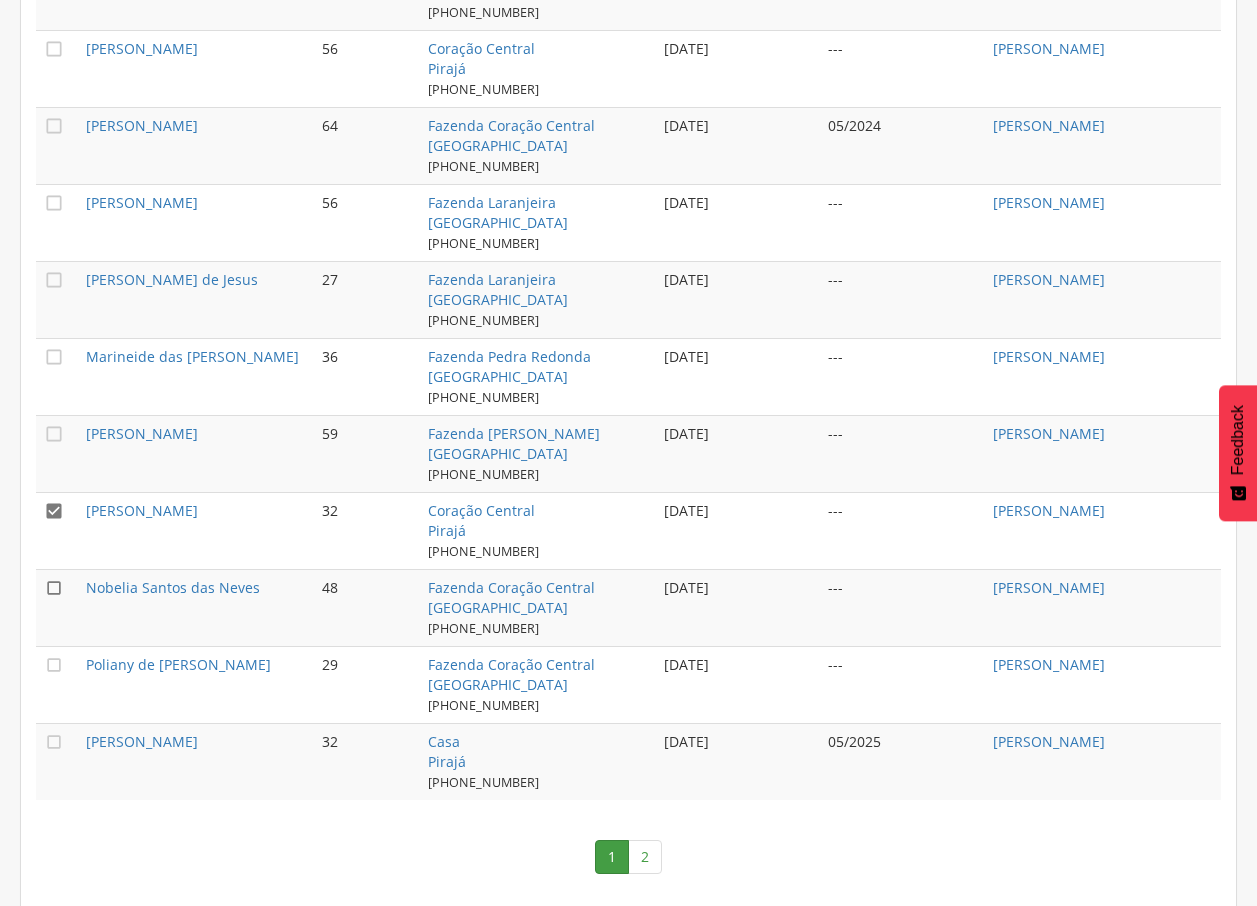 click on "" at bounding box center (54, 588) 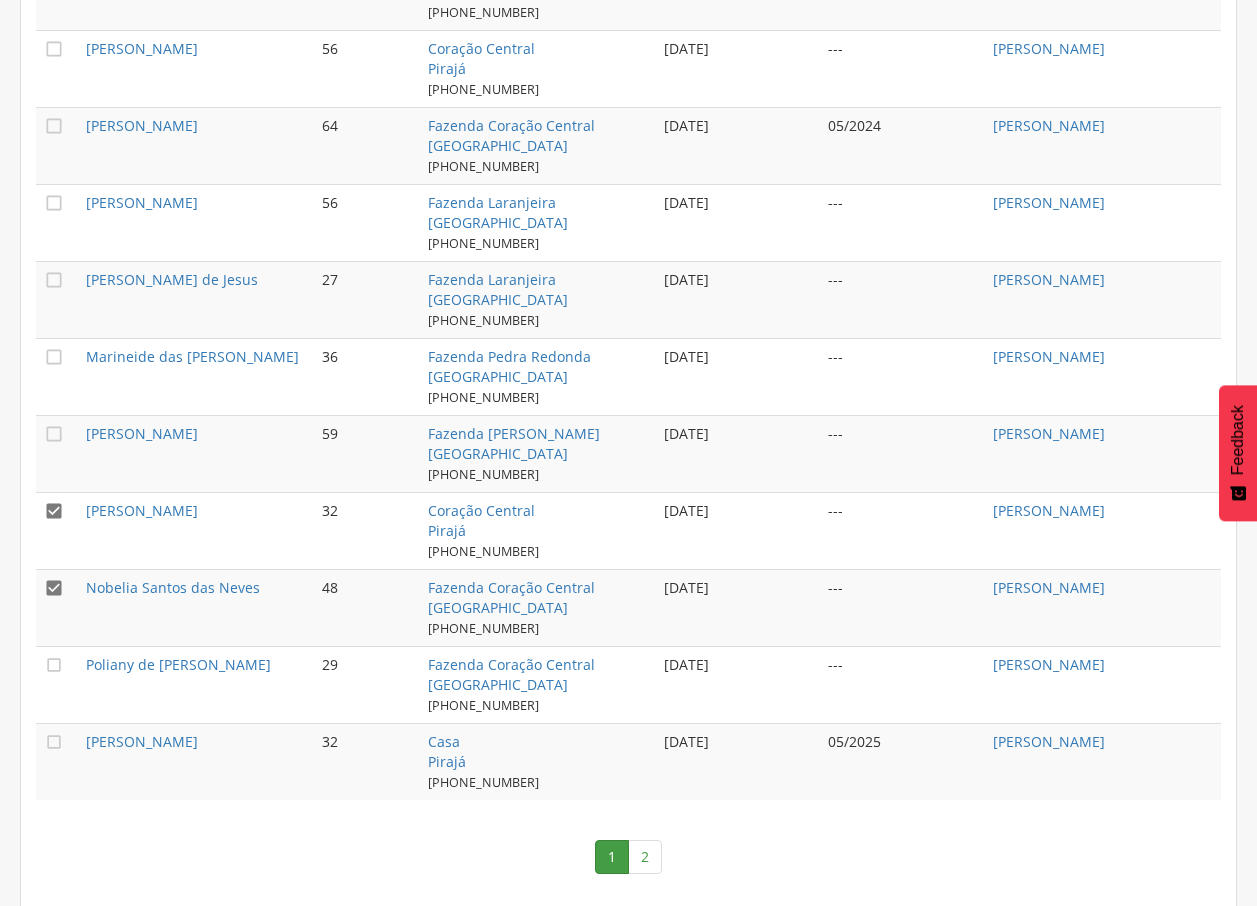click on "" at bounding box center [54, 511] 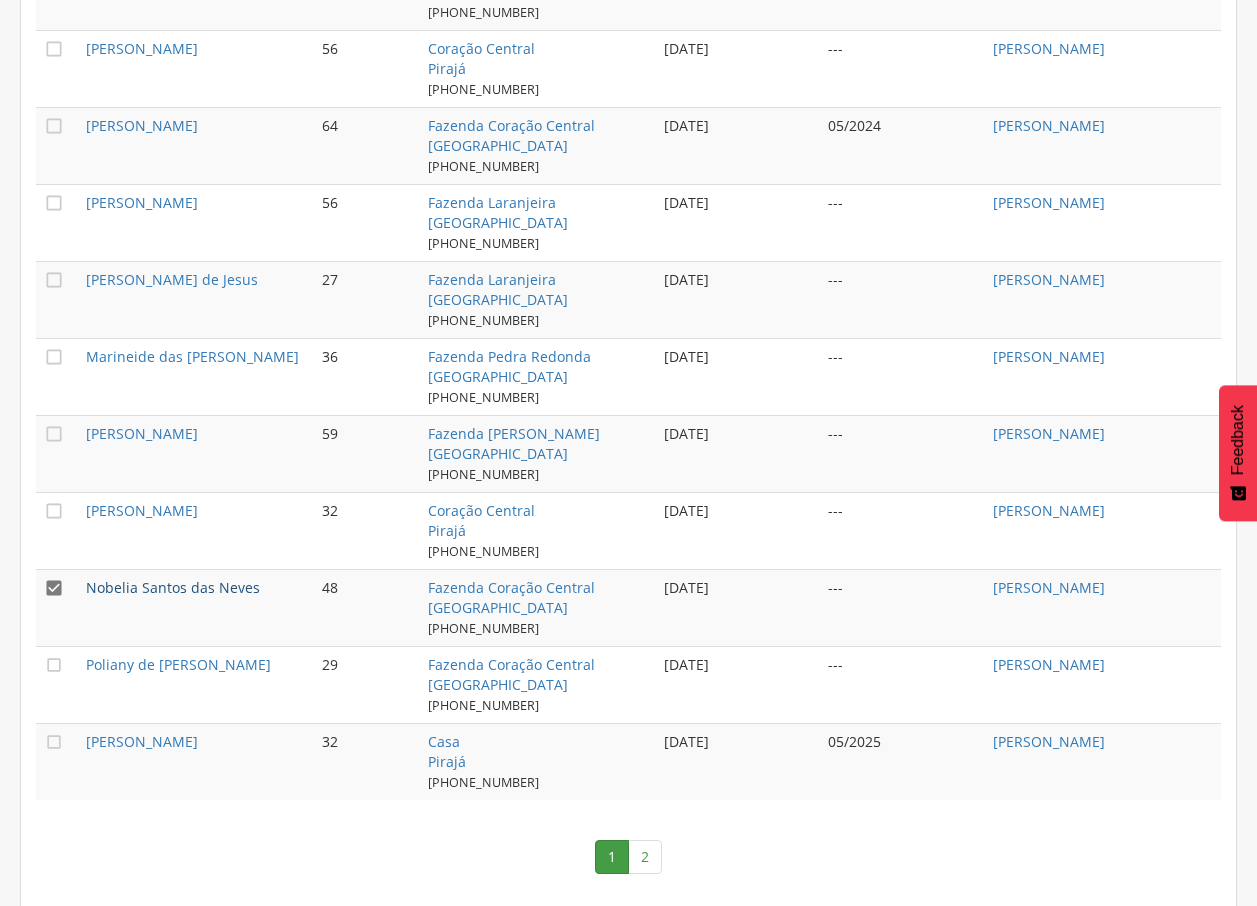 click on "Nobelia Santos das Neves" at bounding box center (173, 587) 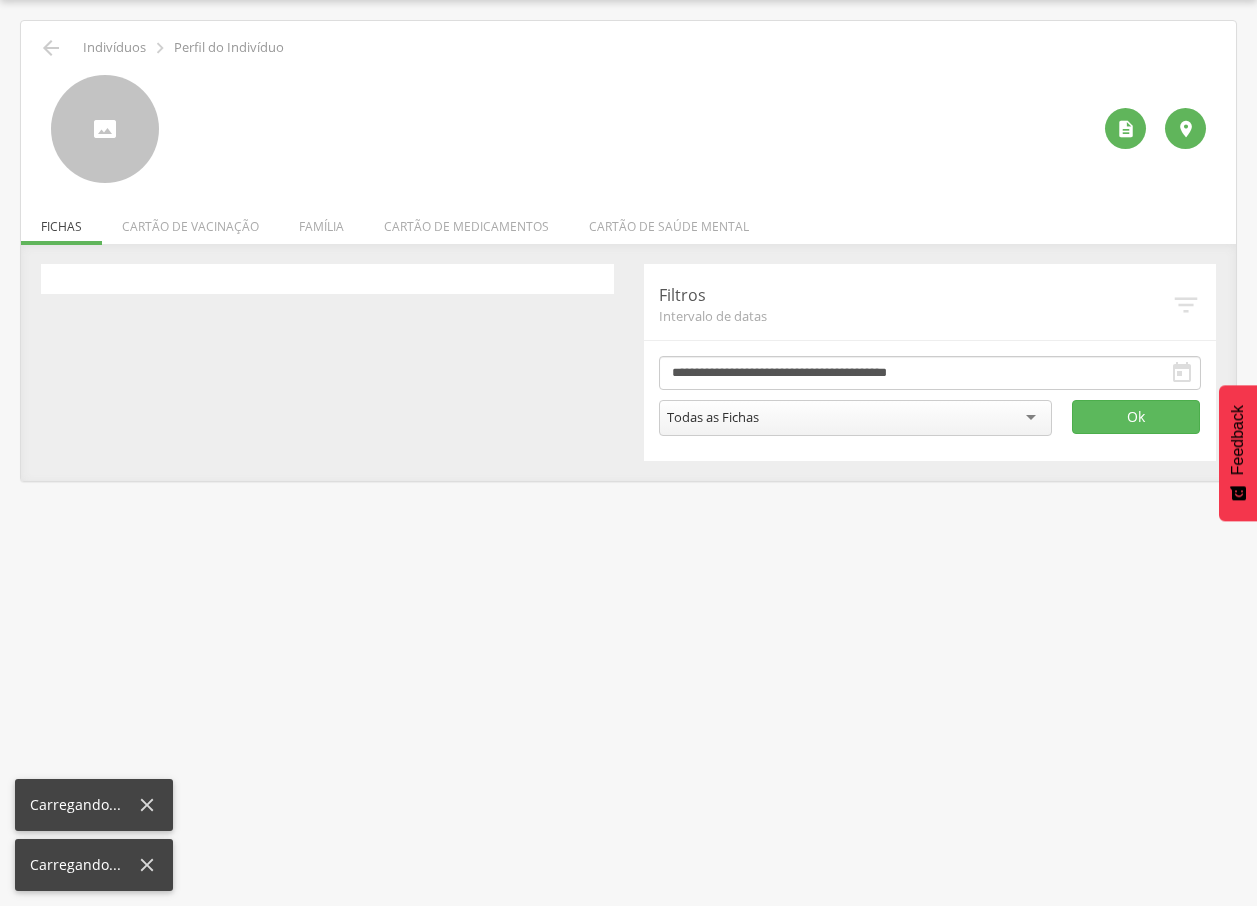 scroll, scrollTop: 60, scrollLeft: 0, axis: vertical 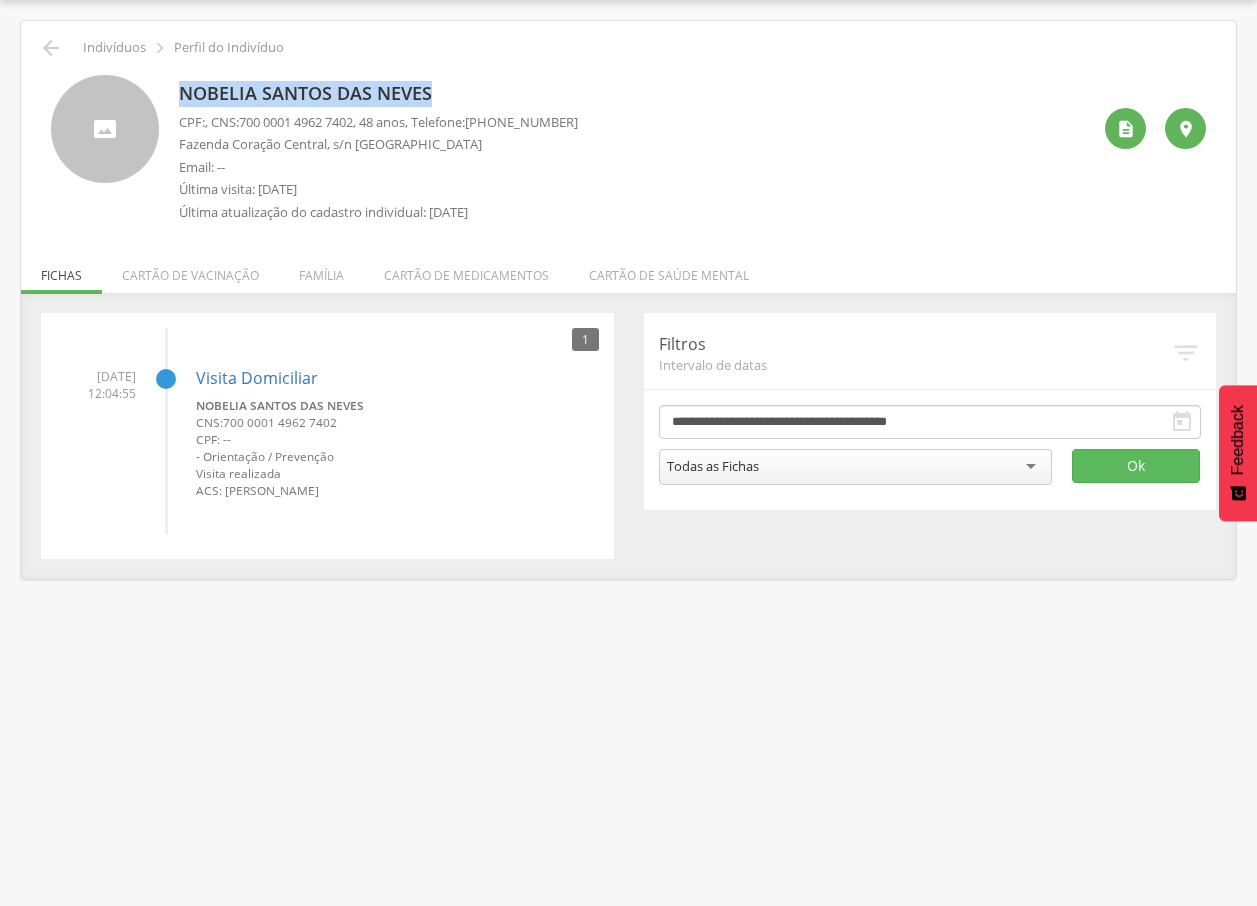 drag, startPoint x: 180, startPoint y: 90, endPoint x: 494, endPoint y: 105, distance: 314.35806 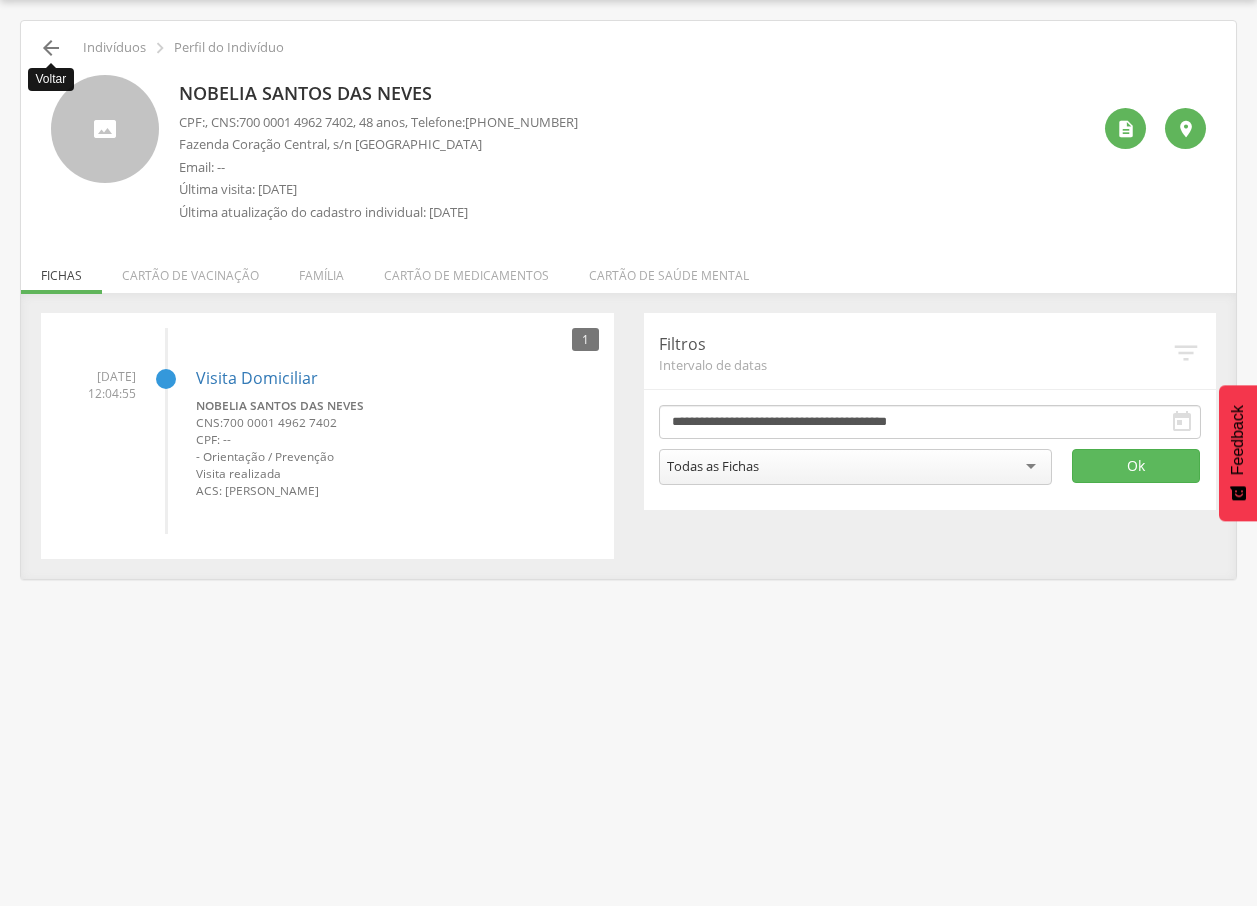 click on "" at bounding box center [51, 48] 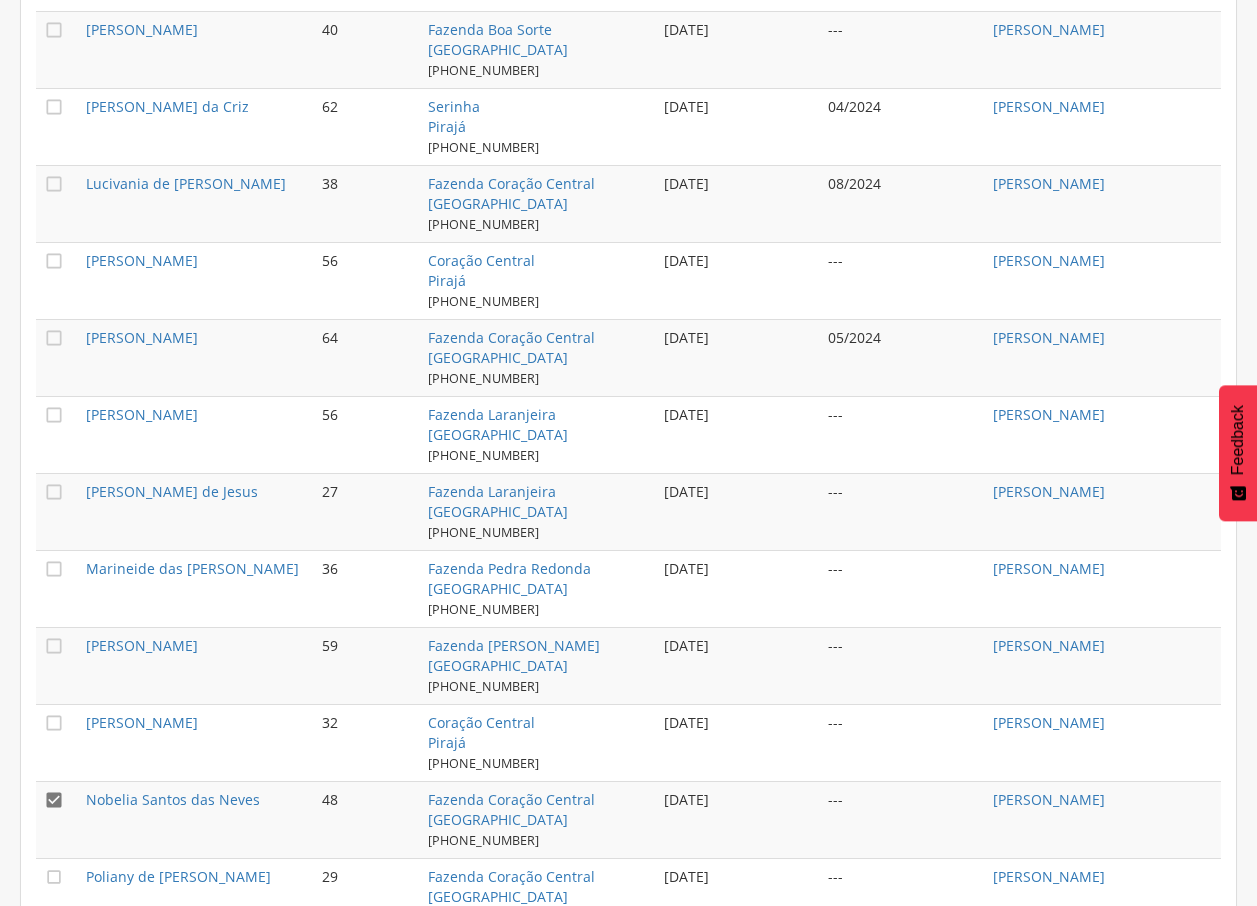 scroll, scrollTop: 1913, scrollLeft: 0, axis: vertical 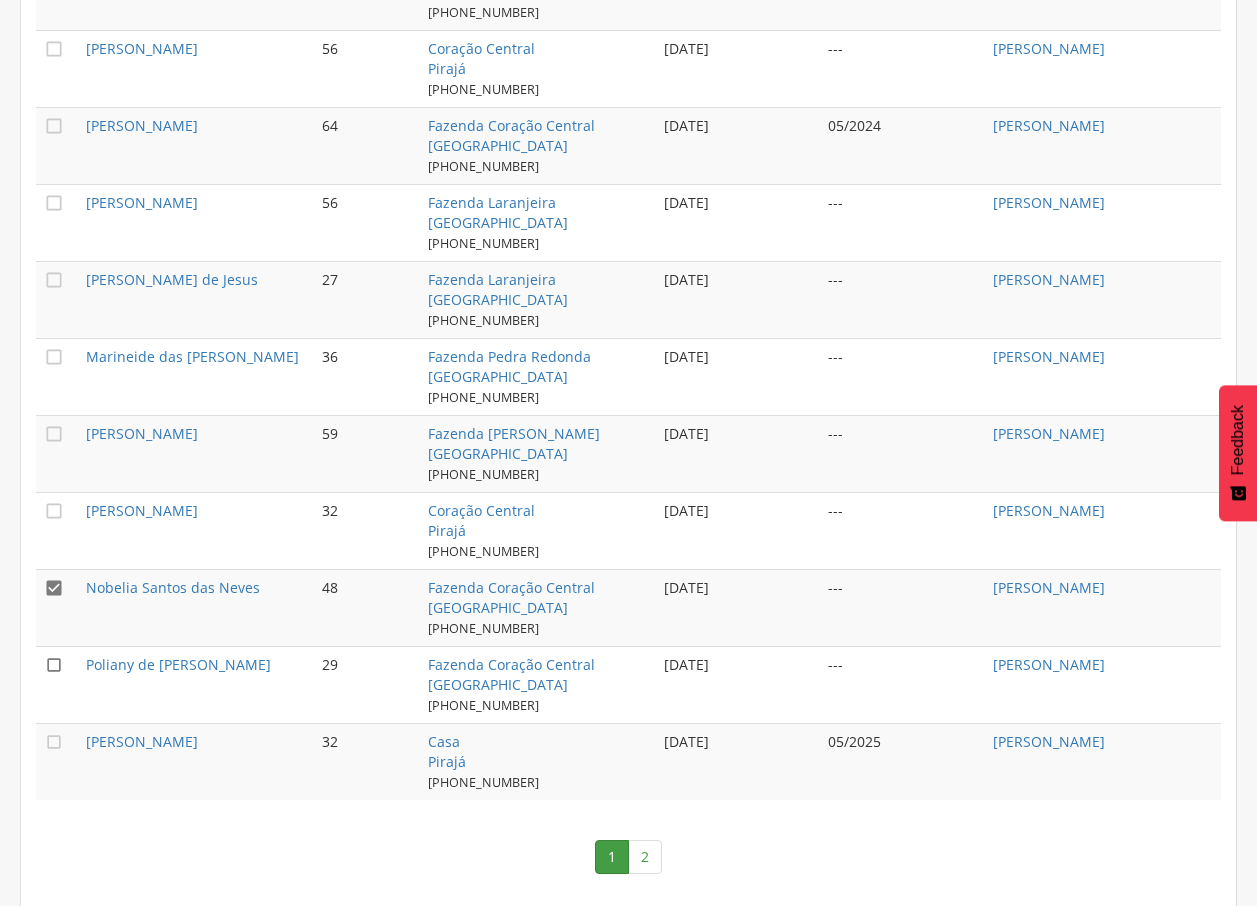 click on "" at bounding box center (54, 665) 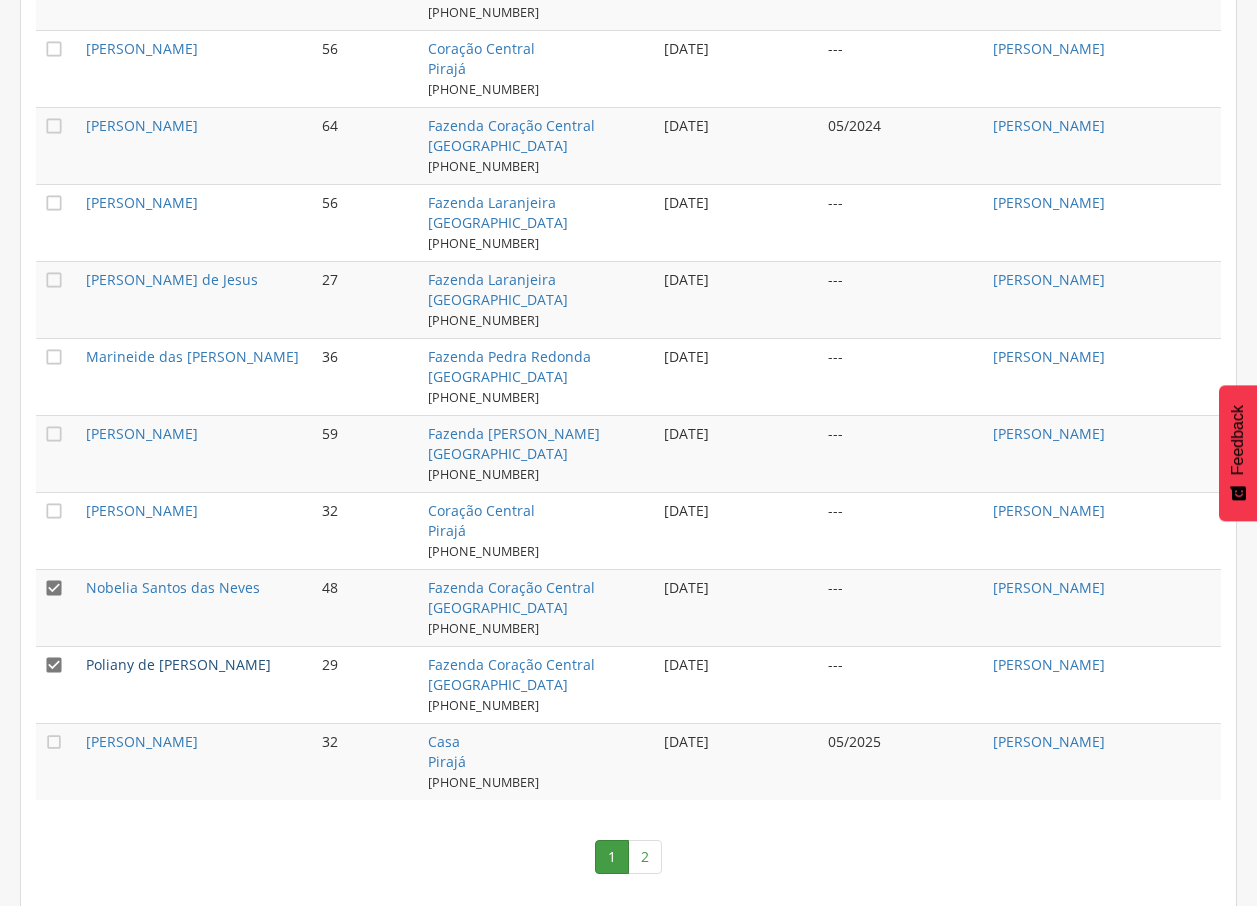 click on "Poliany de [PERSON_NAME]" at bounding box center (178, 664) 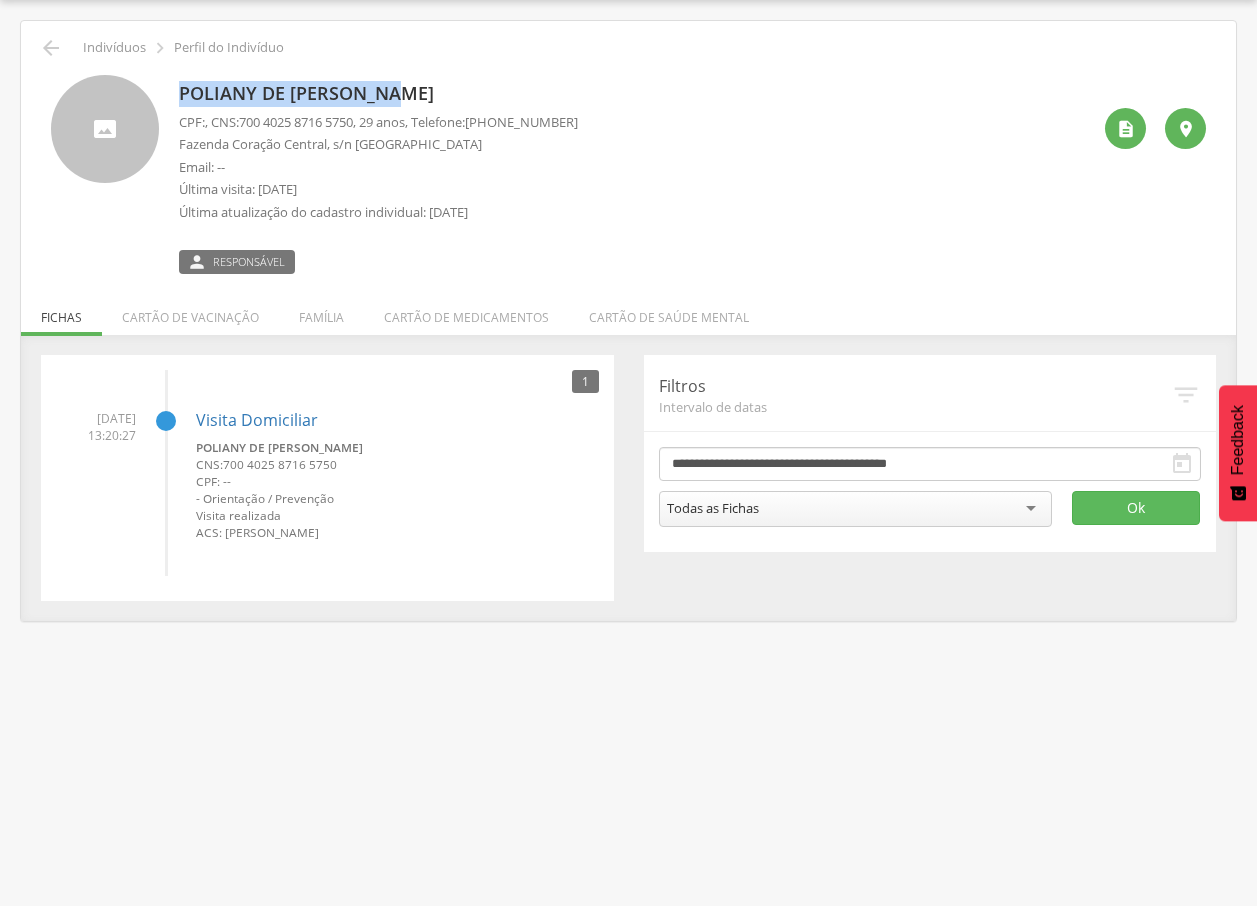 drag, startPoint x: 182, startPoint y: 87, endPoint x: 404, endPoint y: 71, distance: 222.57584 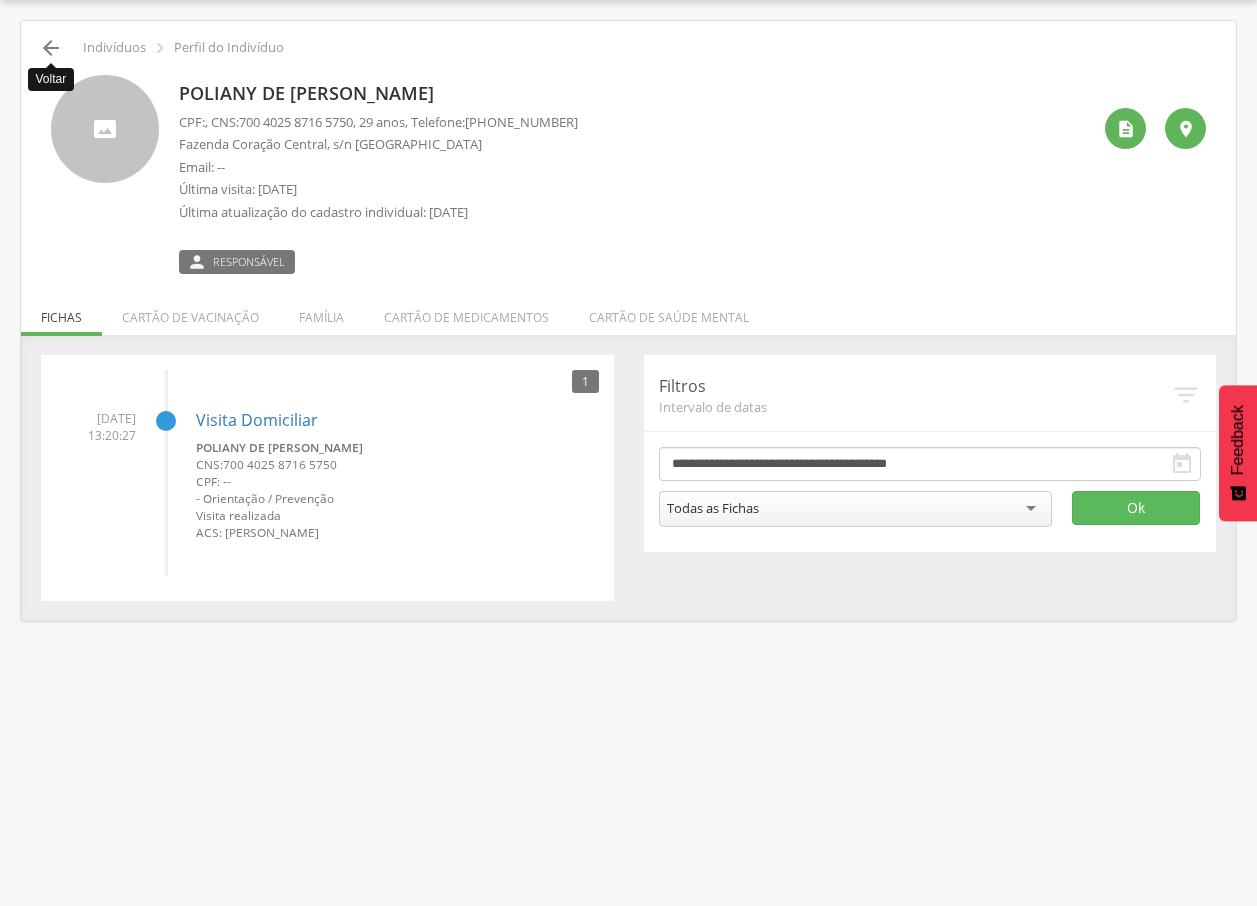click on "" at bounding box center [51, 48] 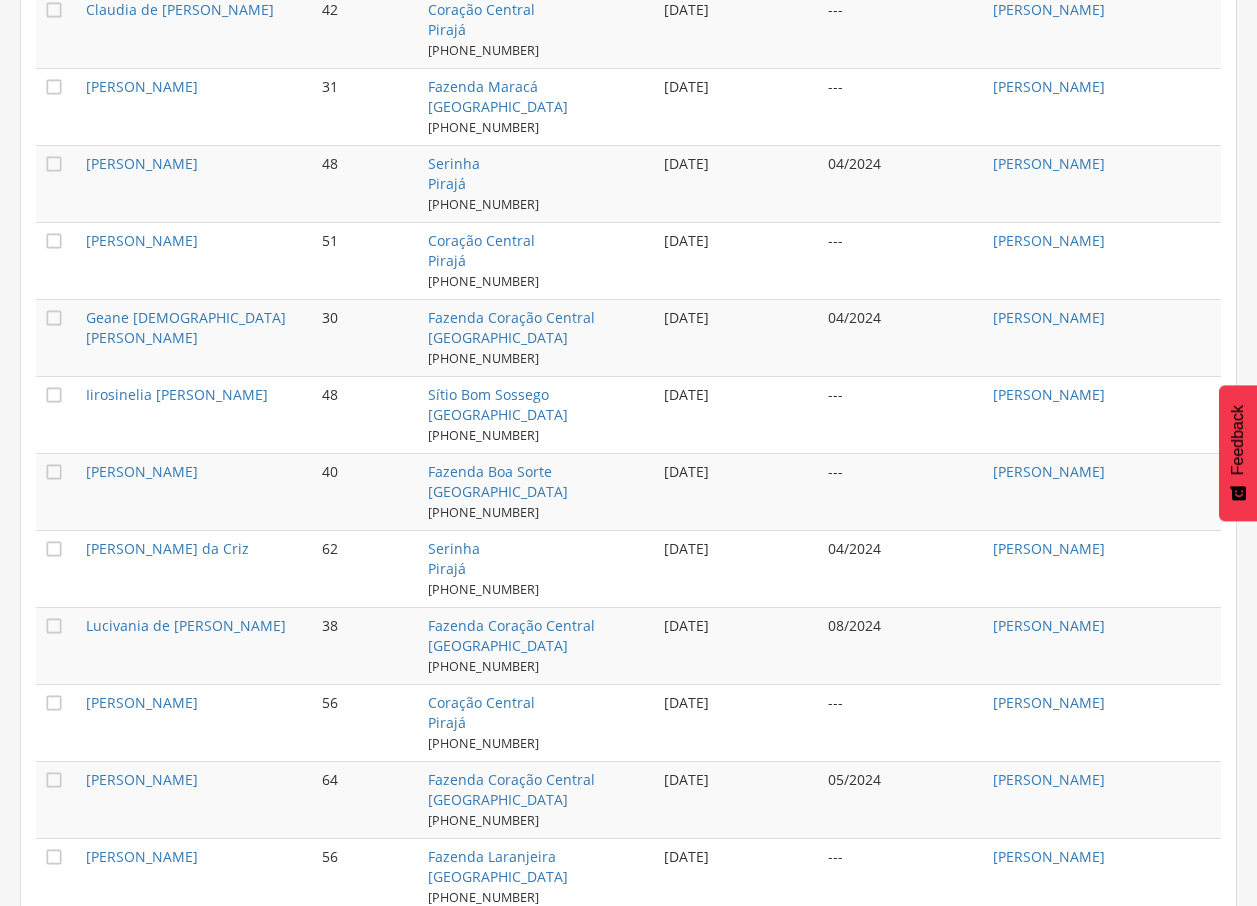 scroll, scrollTop: 1913, scrollLeft: 0, axis: vertical 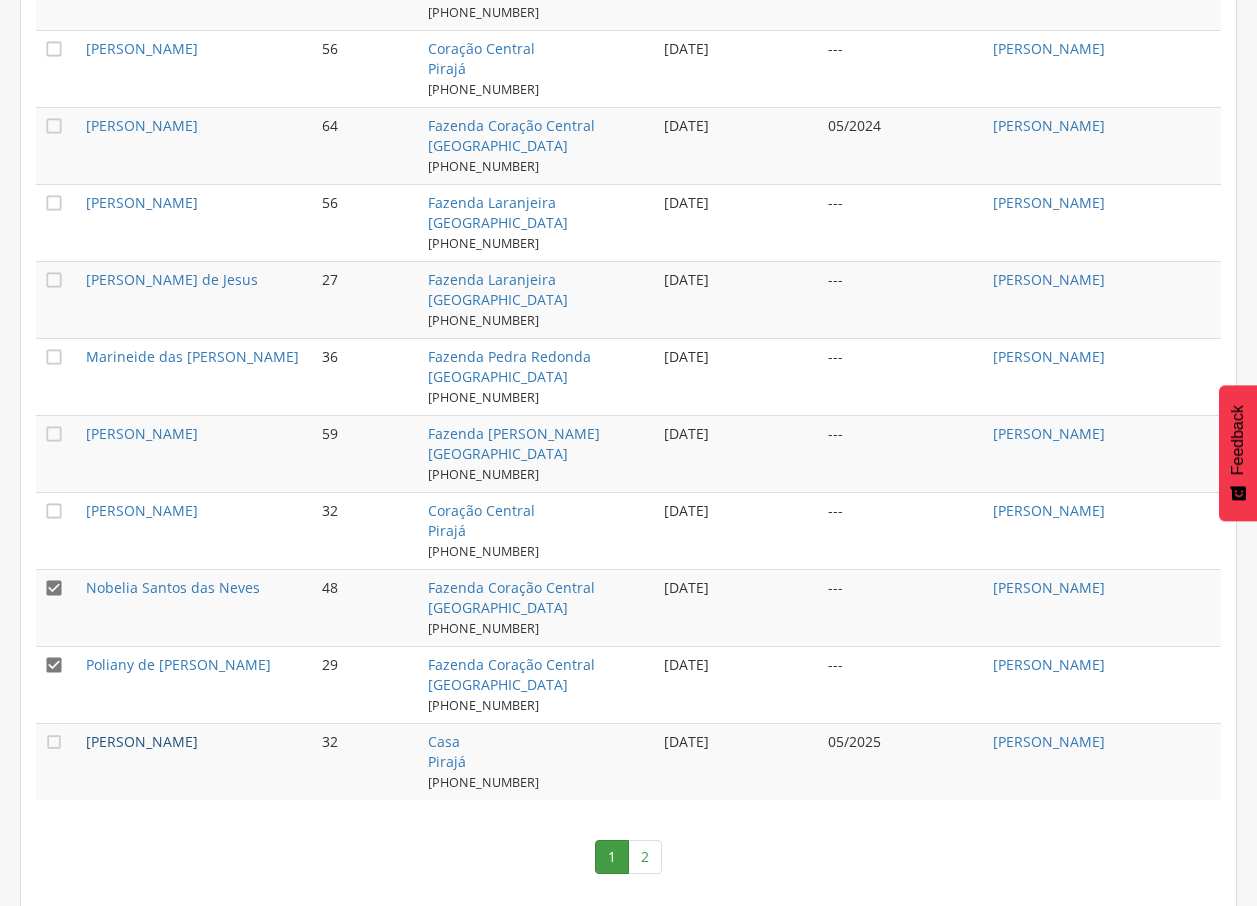 click on "[PERSON_NAME]" at bounding box center [142, 741] 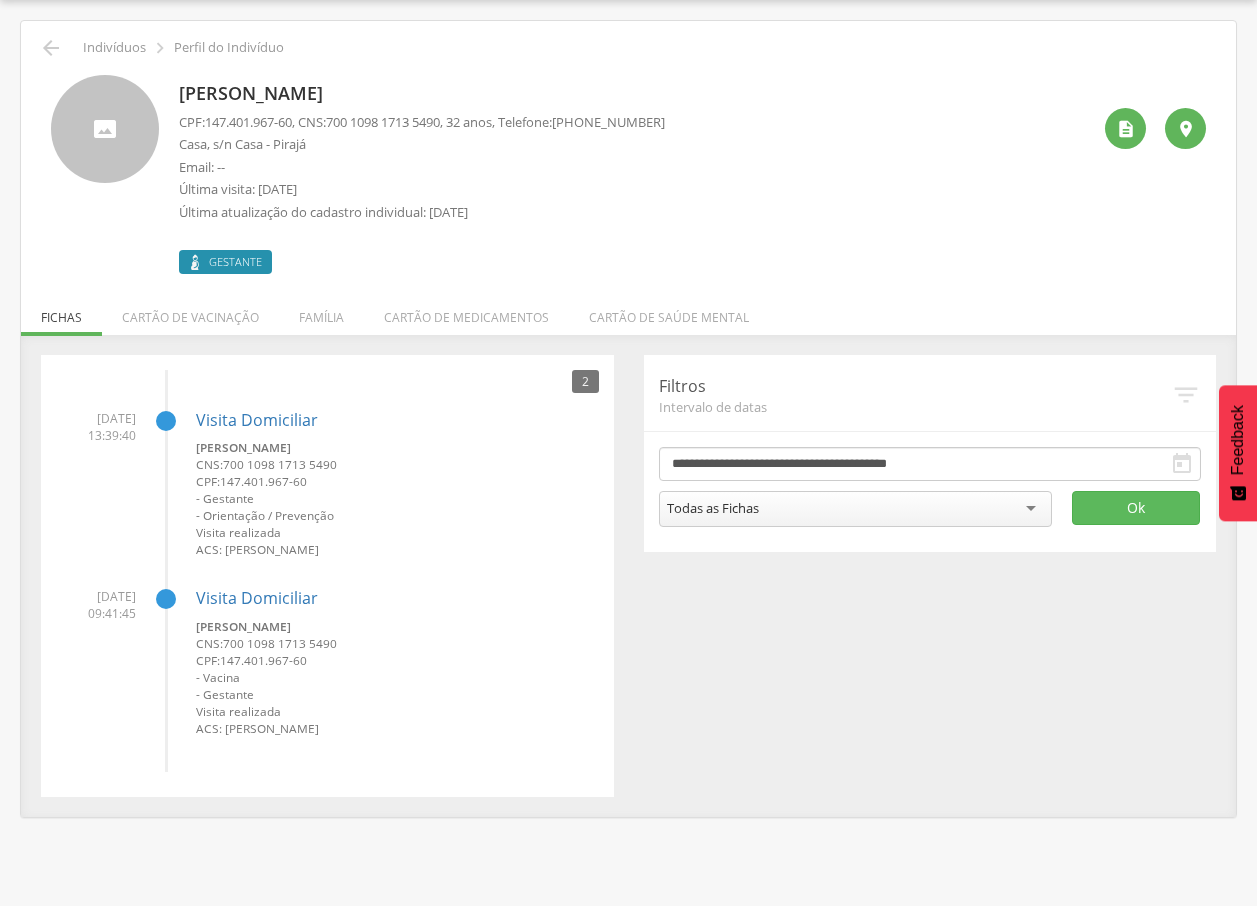 drag, startPoint x: 177, startPoint y: 86, endPoint x: 528, endPoint y: 89, distance: 351.01282 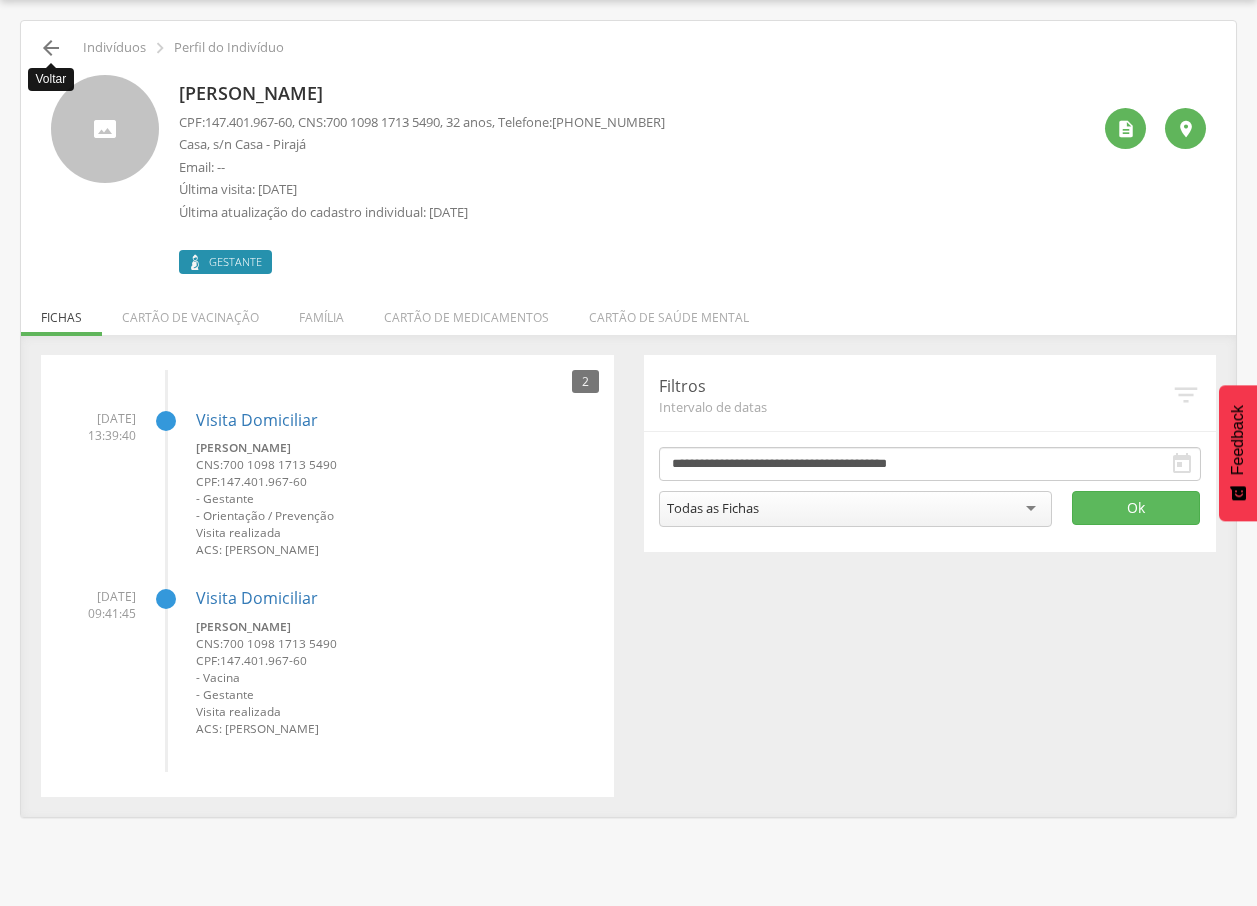 click on "" at bounding box center [51, 48] 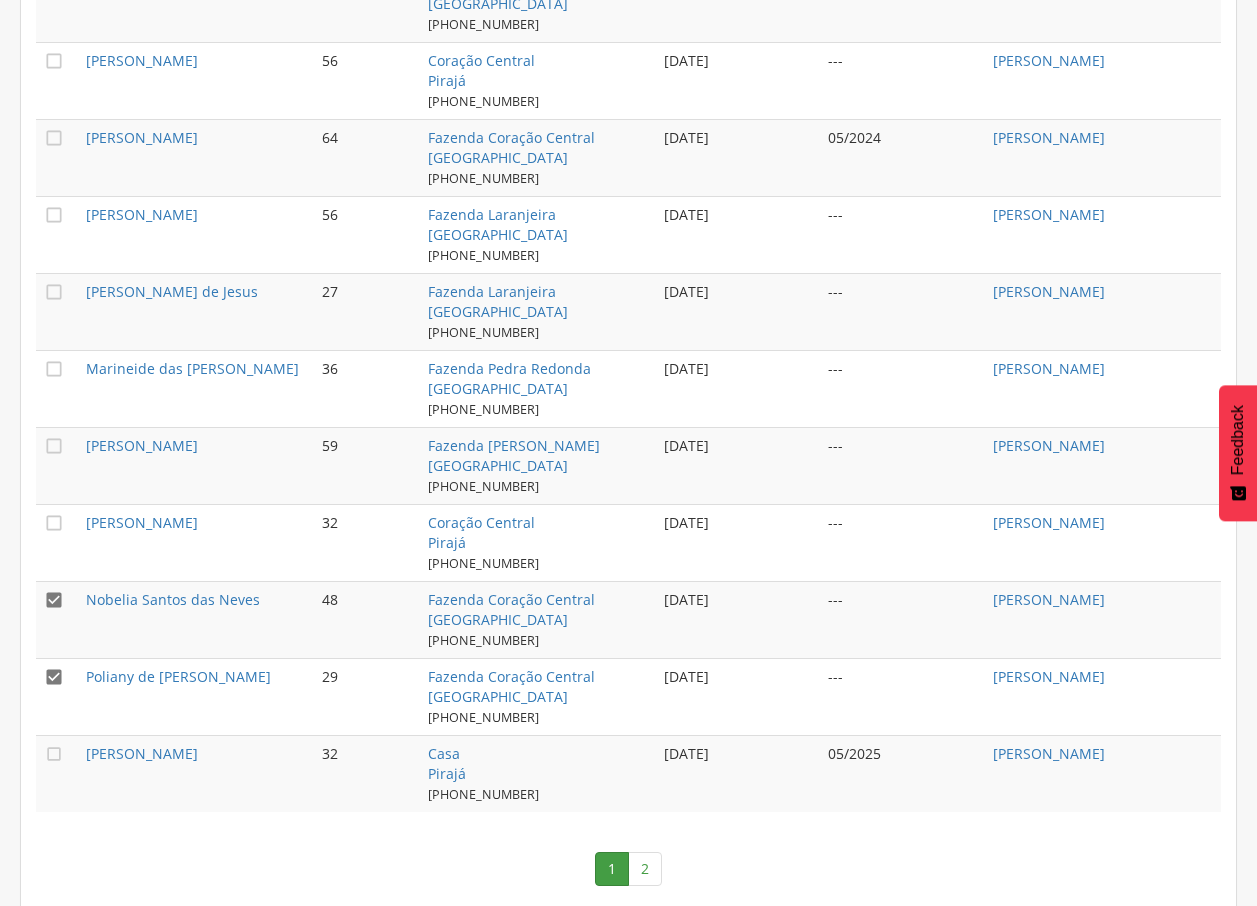 scroll, scrollTop: 1913, scrollLeft: 0, axis: vertical 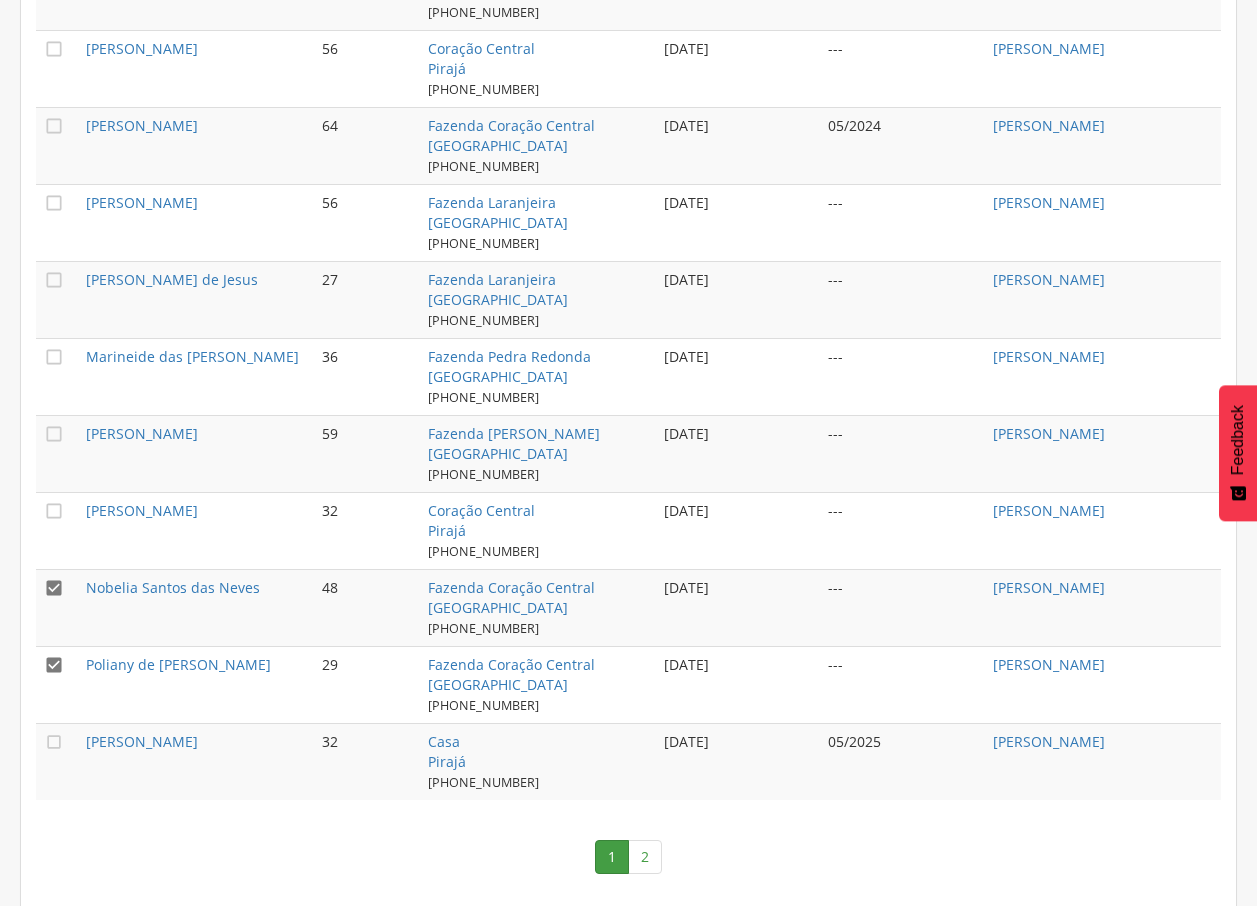 click on "" at bounding box center [57, 684] 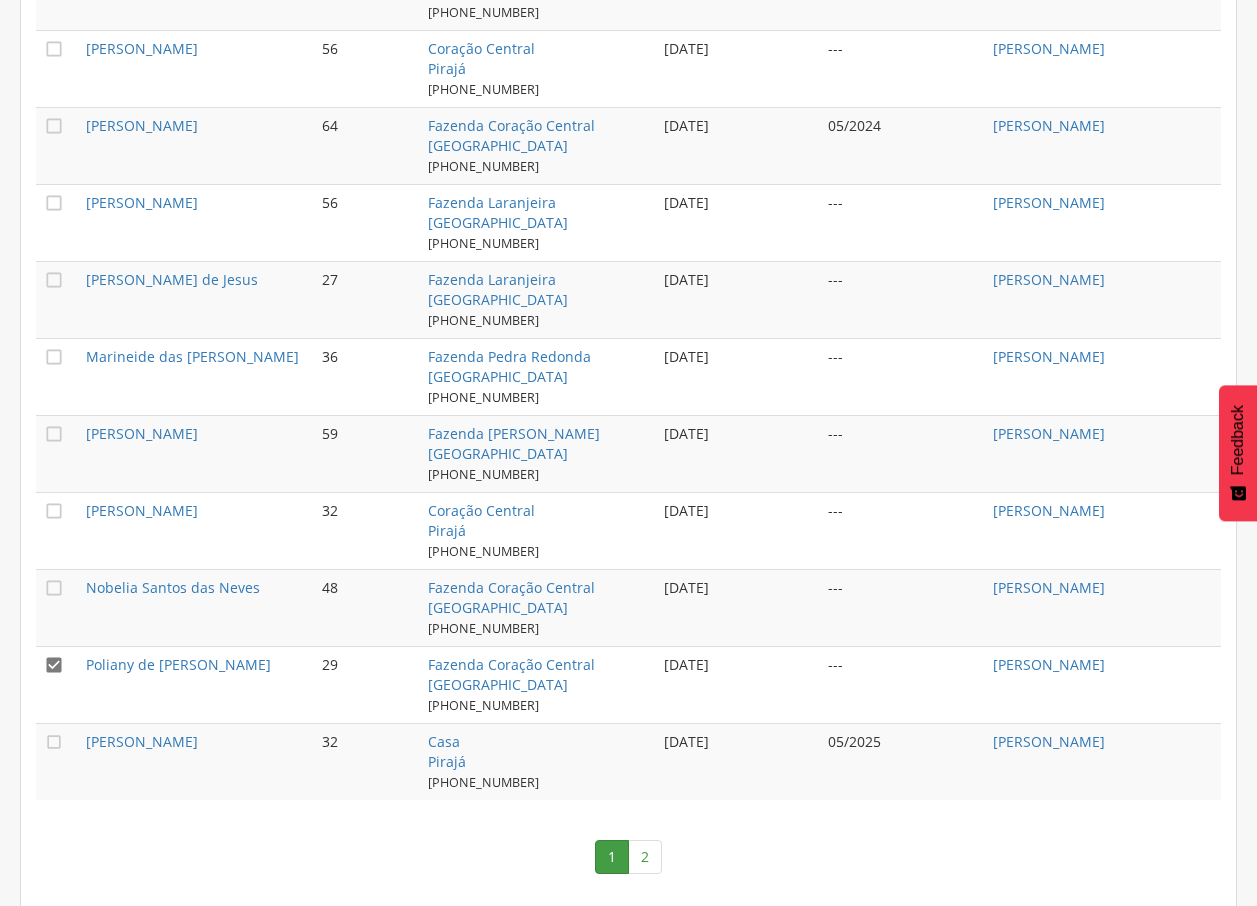 click on "" at bounding box center (54, 665) 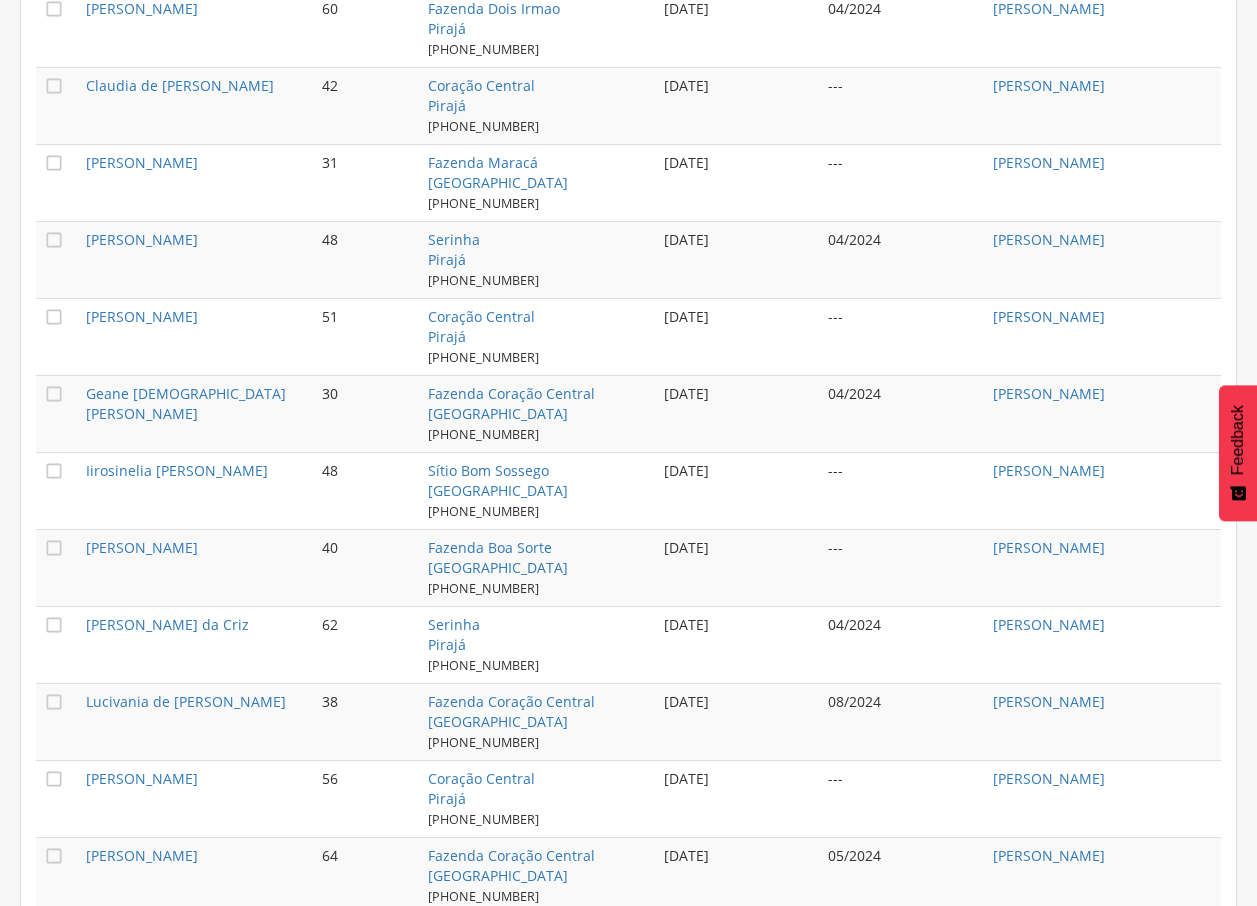 scroll, scrollTop: 1913, scrollLeft: 0, axis: vertical 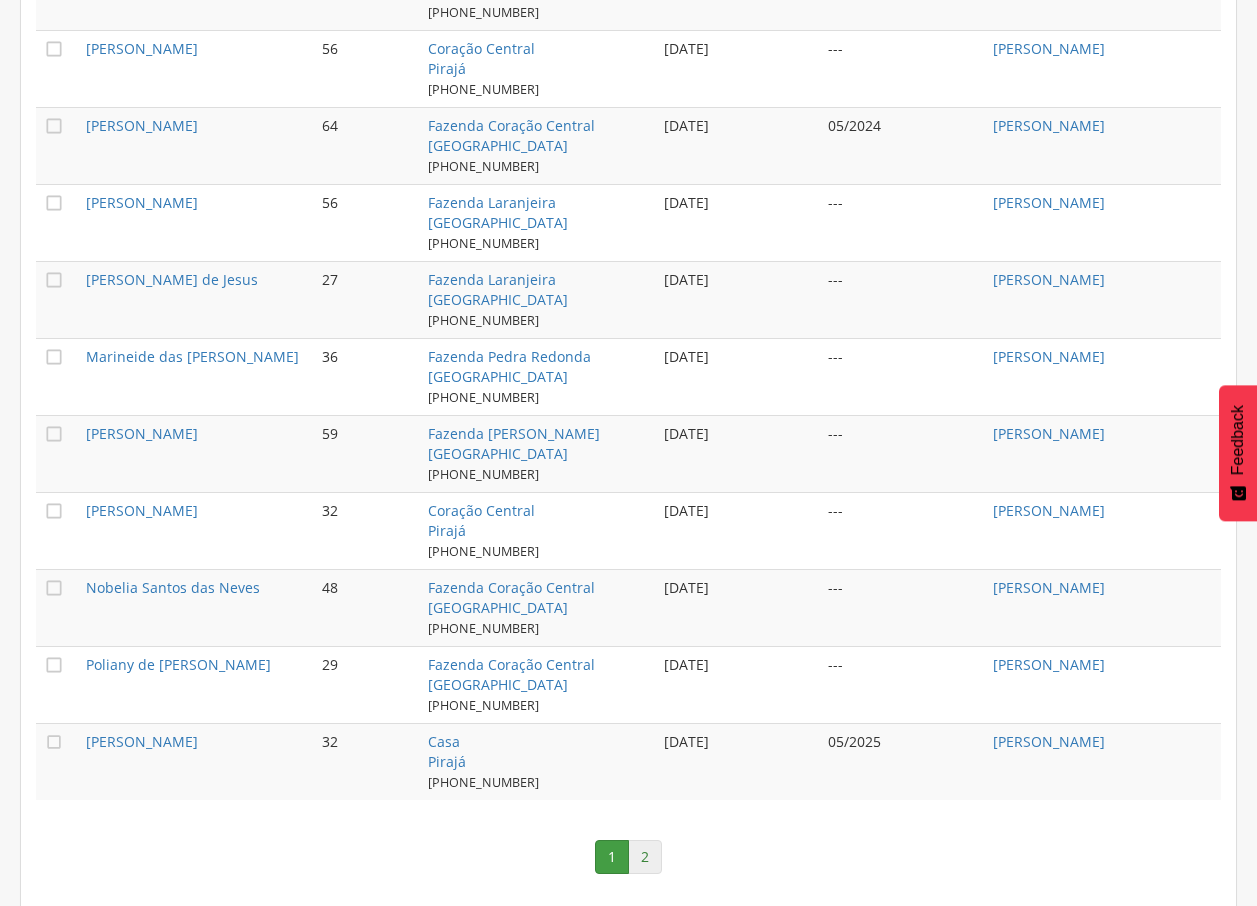 click on "2" at bounding box center [645, 857] 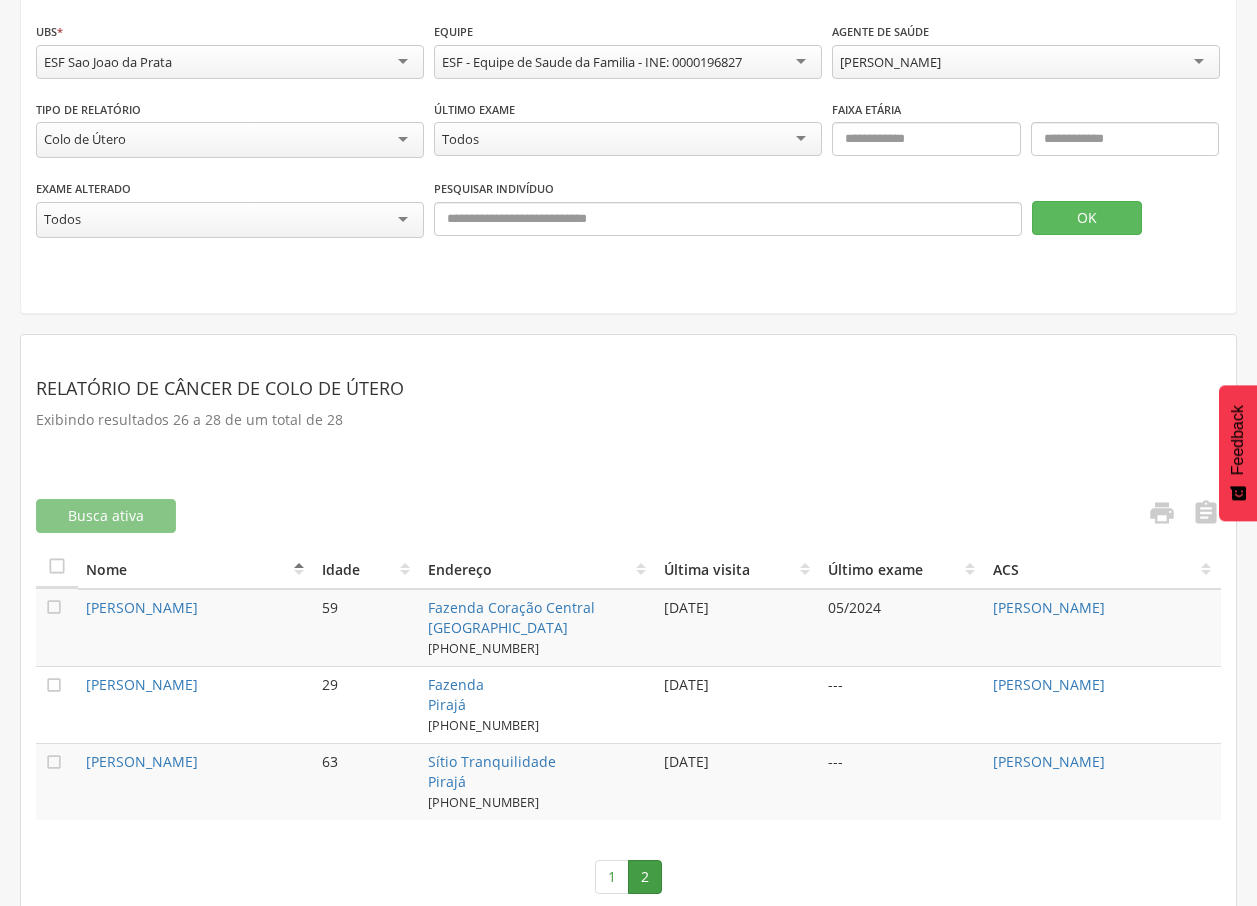 scroll, scrollTop: 219, scrollLeft: 0, axis: vertical 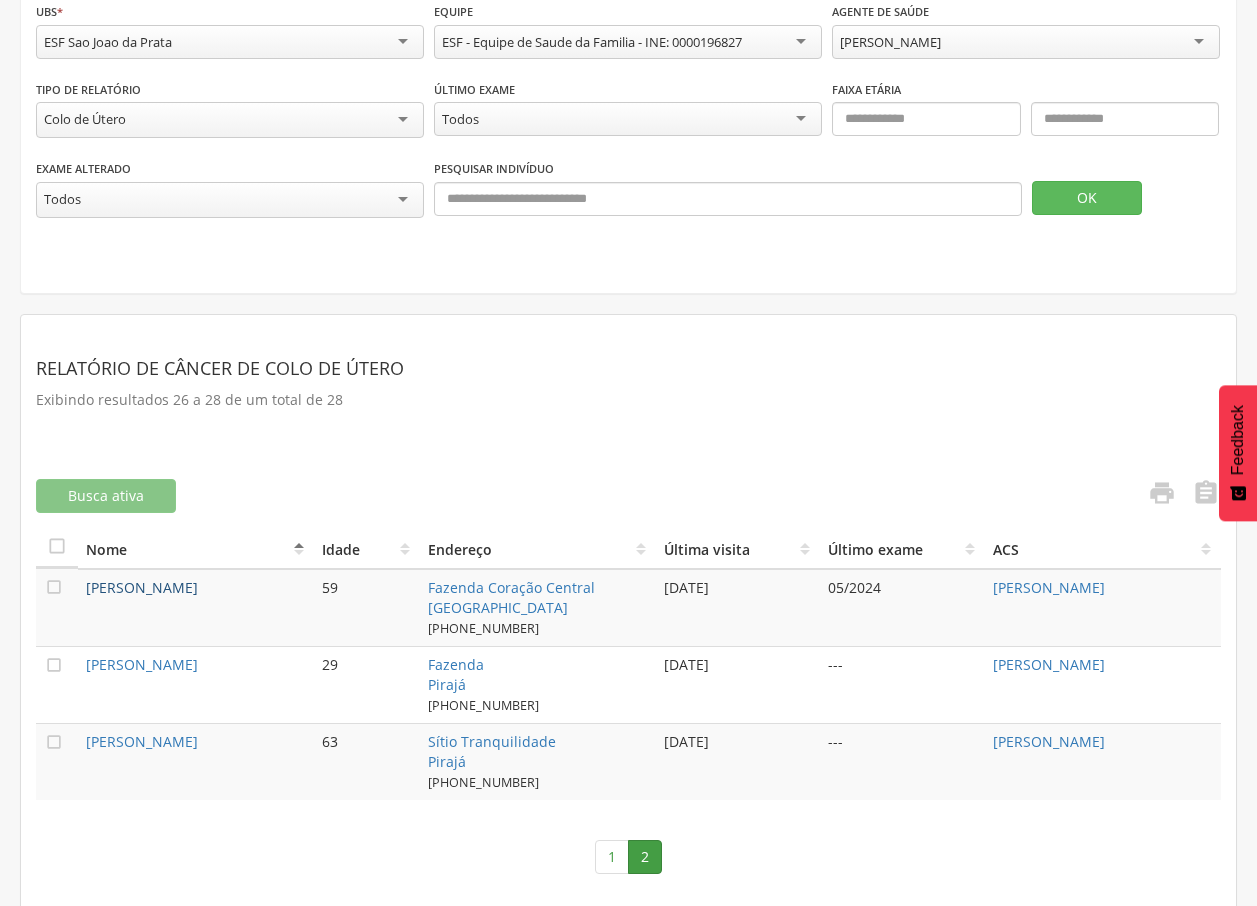 click on "[PERSON_NAME]" at bounding box center (142, 587) 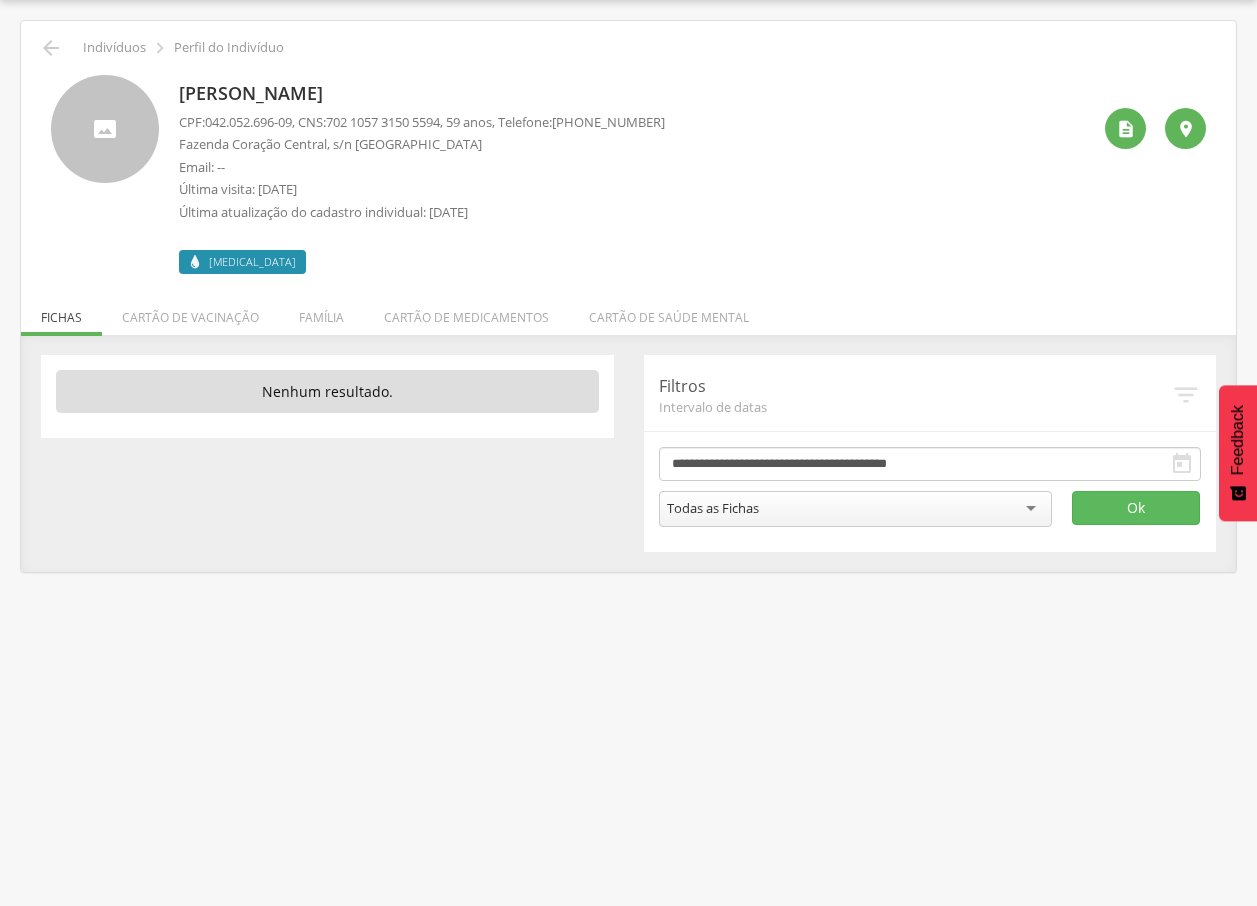 drag, startPoint x: 172, startPoint y: 86, endPoint x: 525, endPoint y: 89, distance: 353.01276 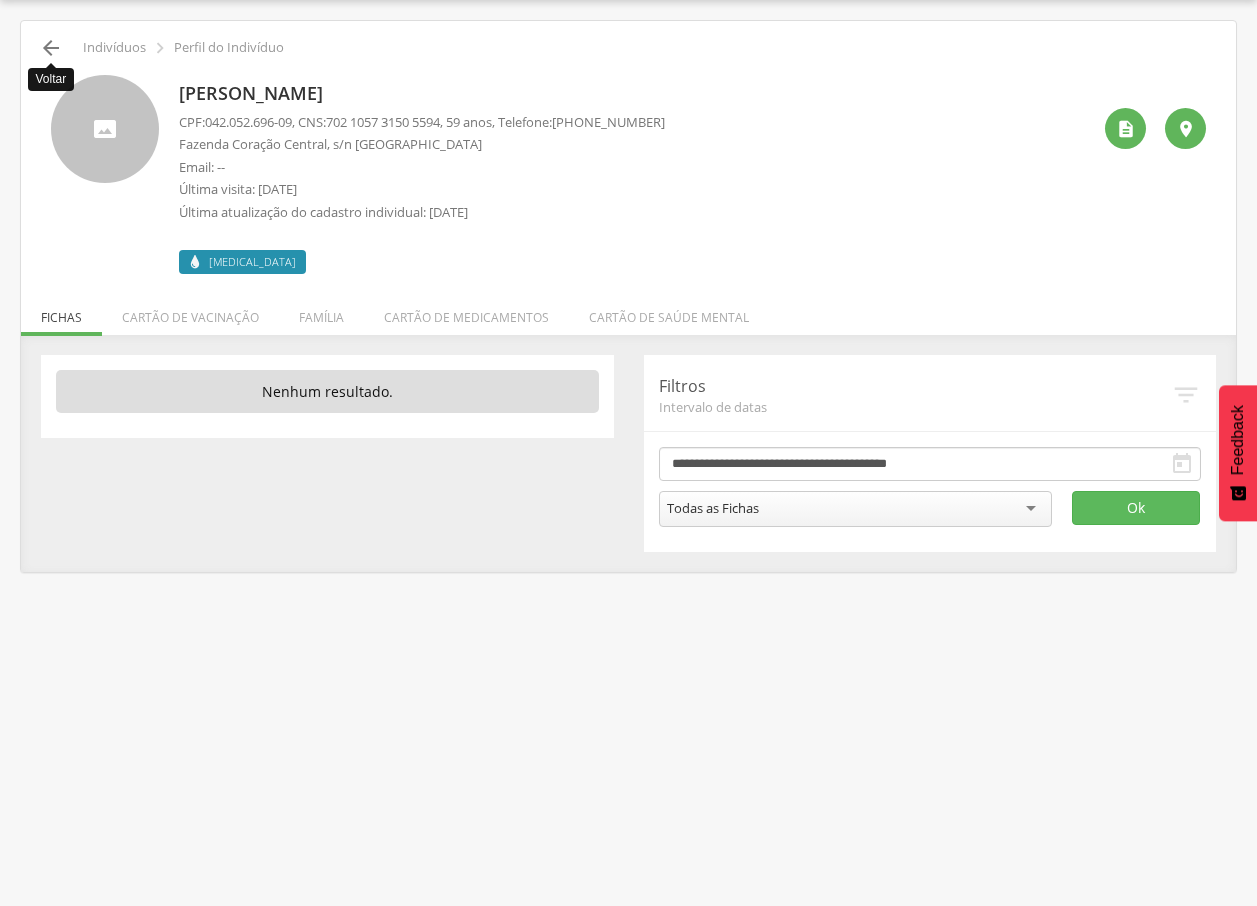 click on "" at bounding box center [51, 48] 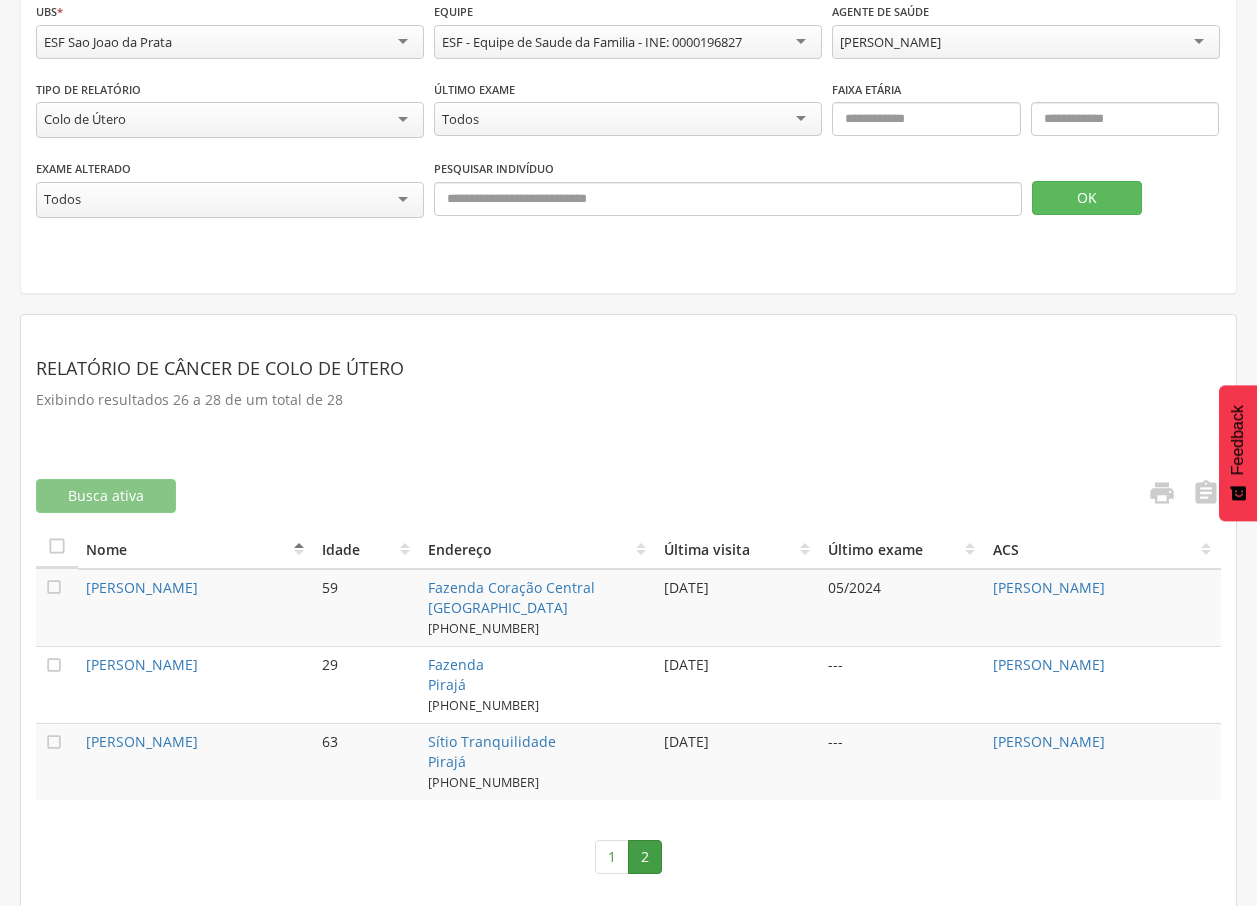 scroll, scrollTop: 60, scrollLeft: 0, axis: vertical 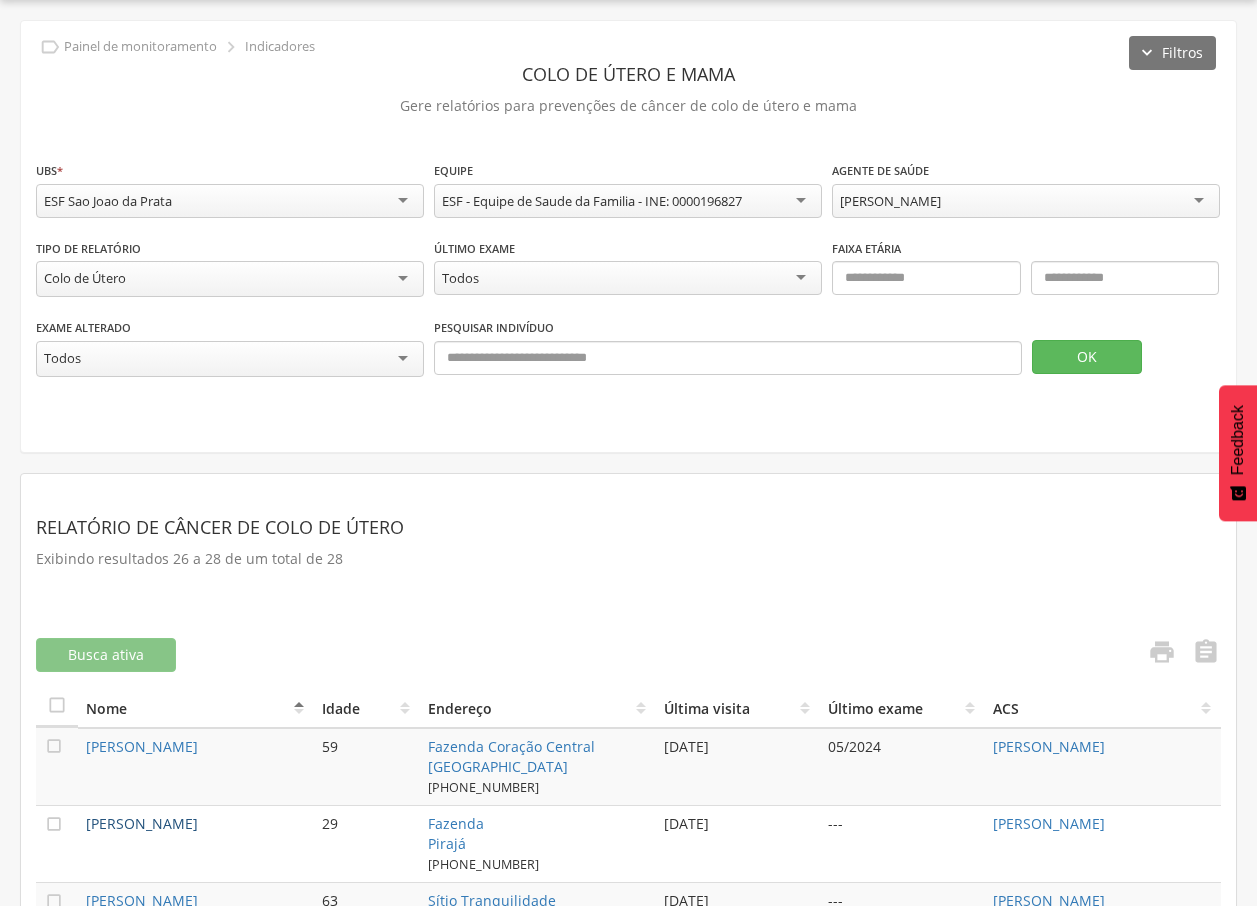 click on "[PERSON_NAME]" at bounding box center (142, 823) 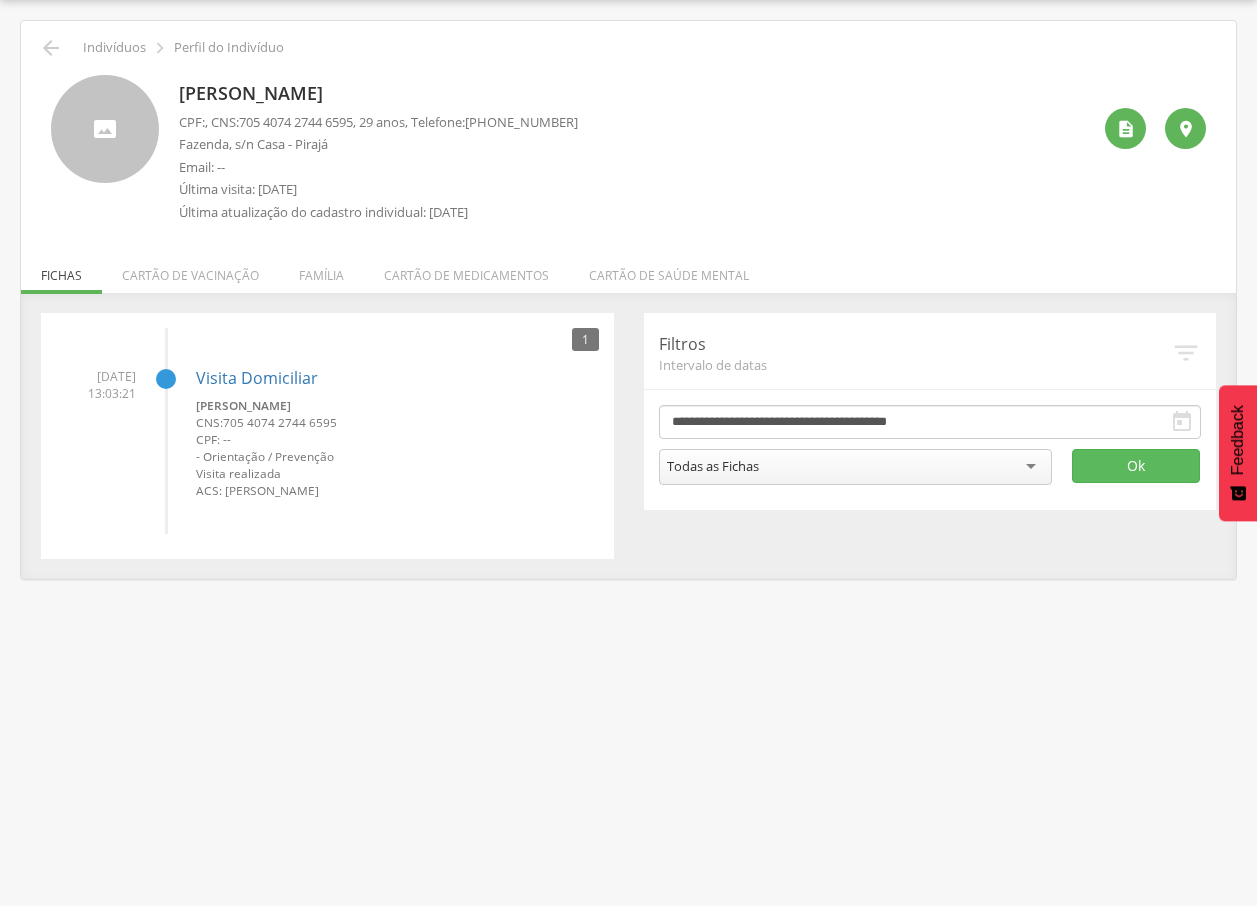 drag, startPoint x: 179, startPoint y: 89, endPoint x: 509, endPoint y: 82, distance: 330.07425 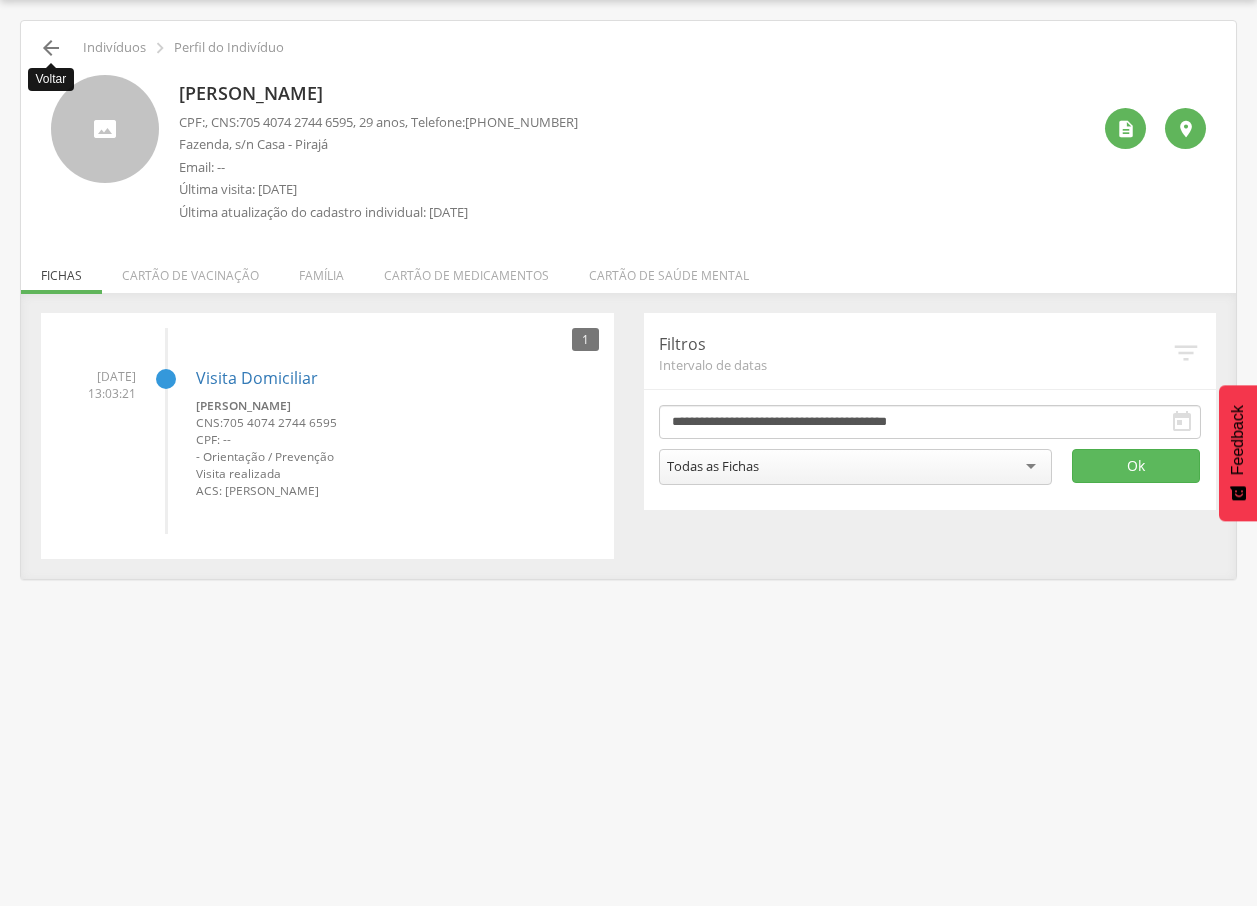 click on "" at bounding box center (51, 48) 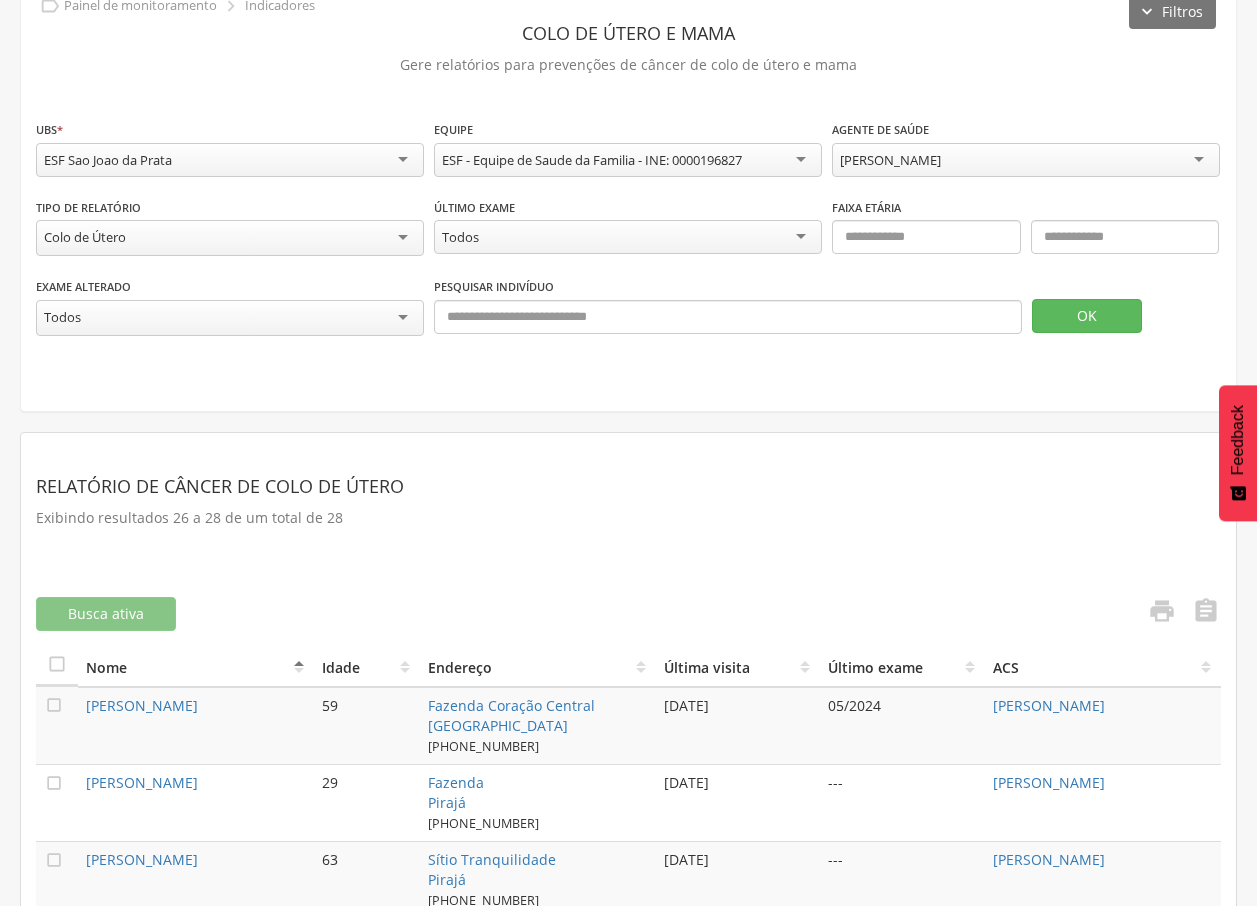 scroll, scrollTop: 219, scrollLeft: 0, axis: vertical 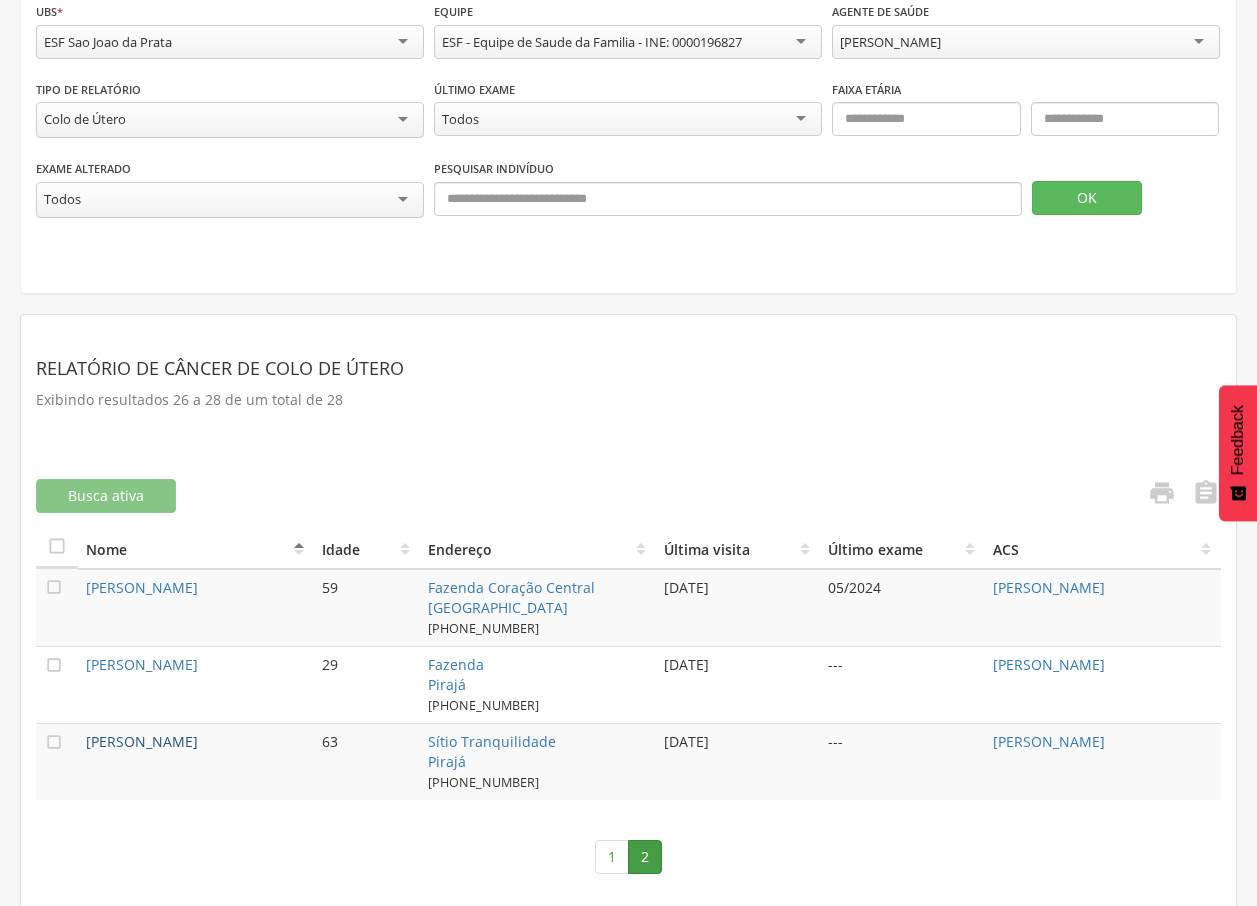 click on "[PERSON_NAME]" at bounding box center [142, 741] 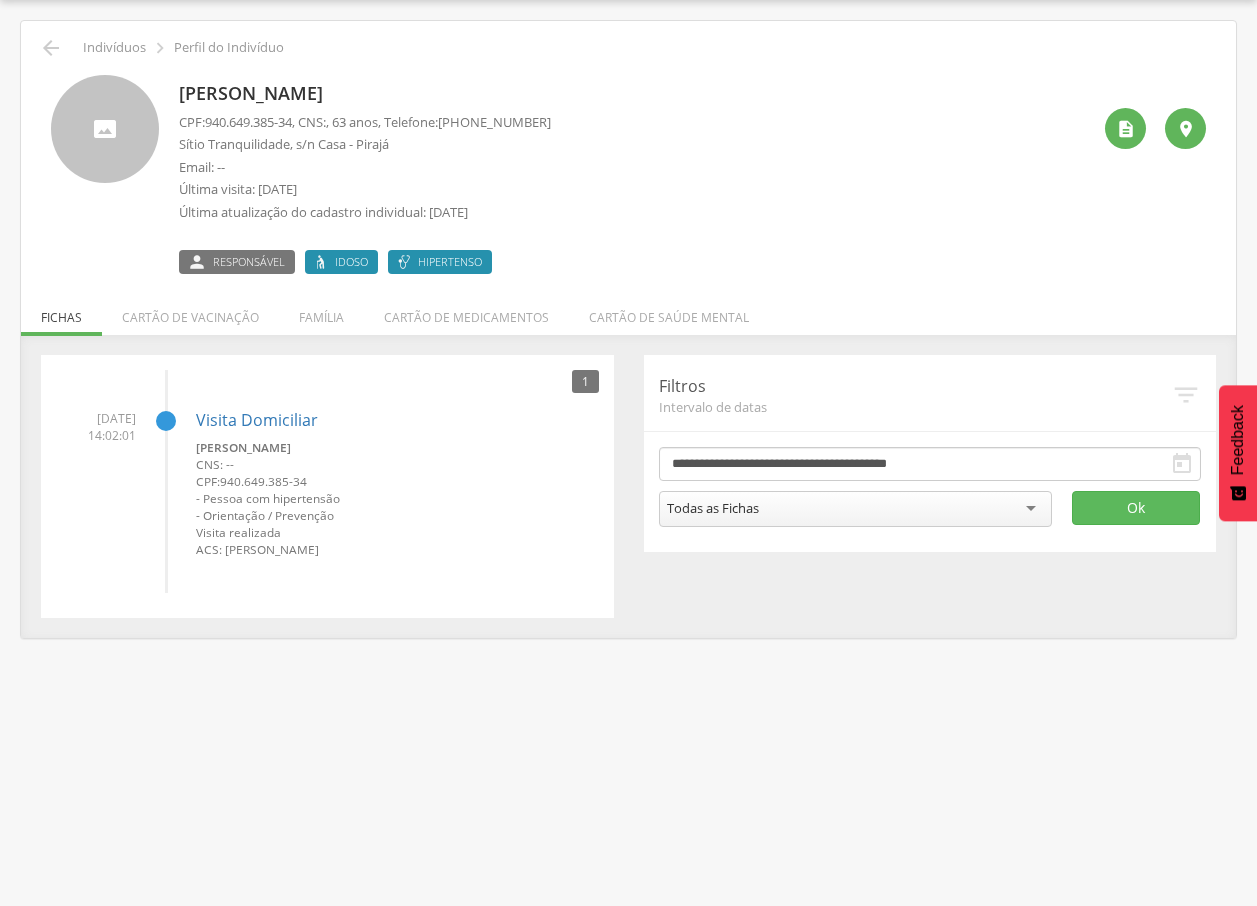 drag, startPoint x: 180, startPoint y: 94, endPoint x: 510, endPoint y: 91, distance: 330.01364 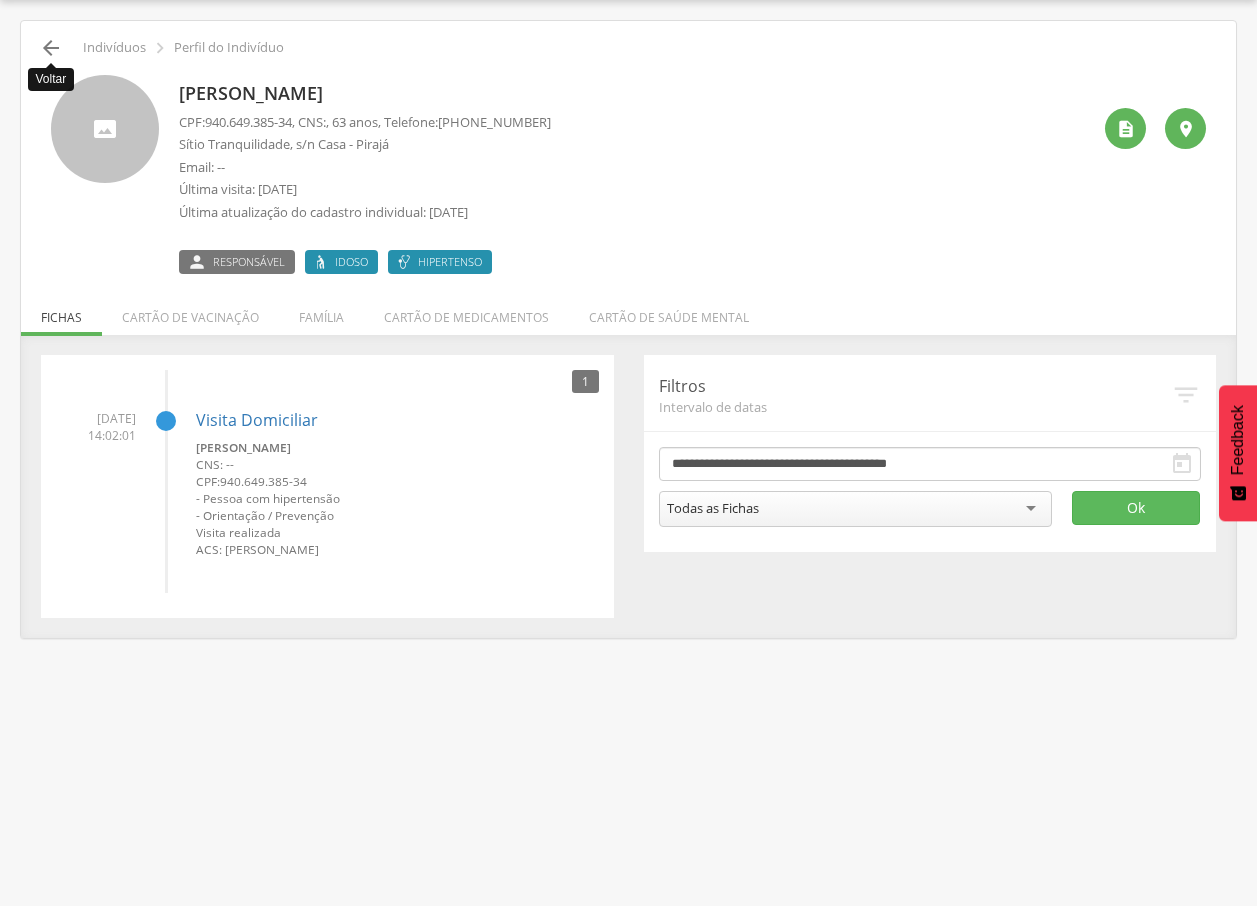 click on "" at bounding box center (51, 48) 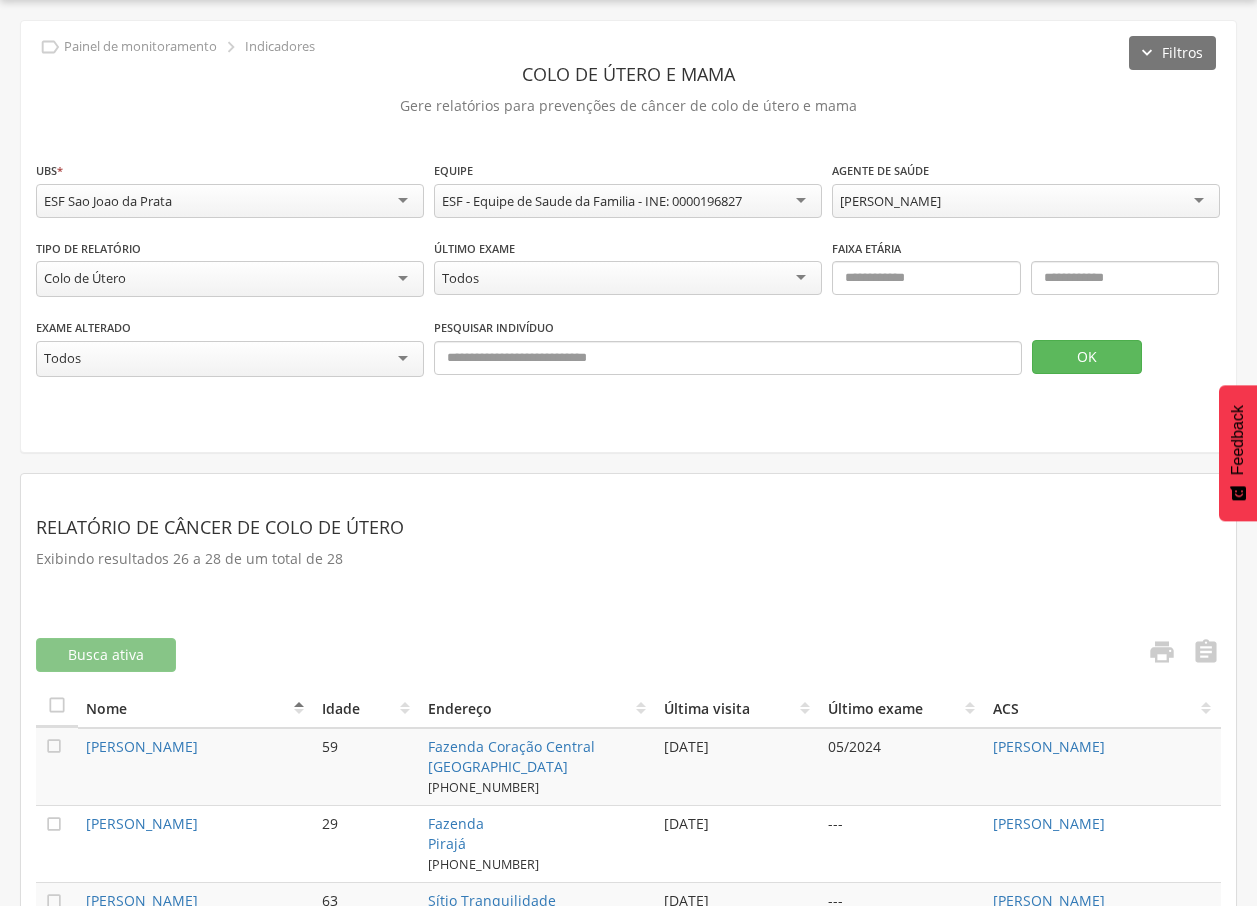 scroll, scrollTop: 0, scrollLeft: 0, axis: both 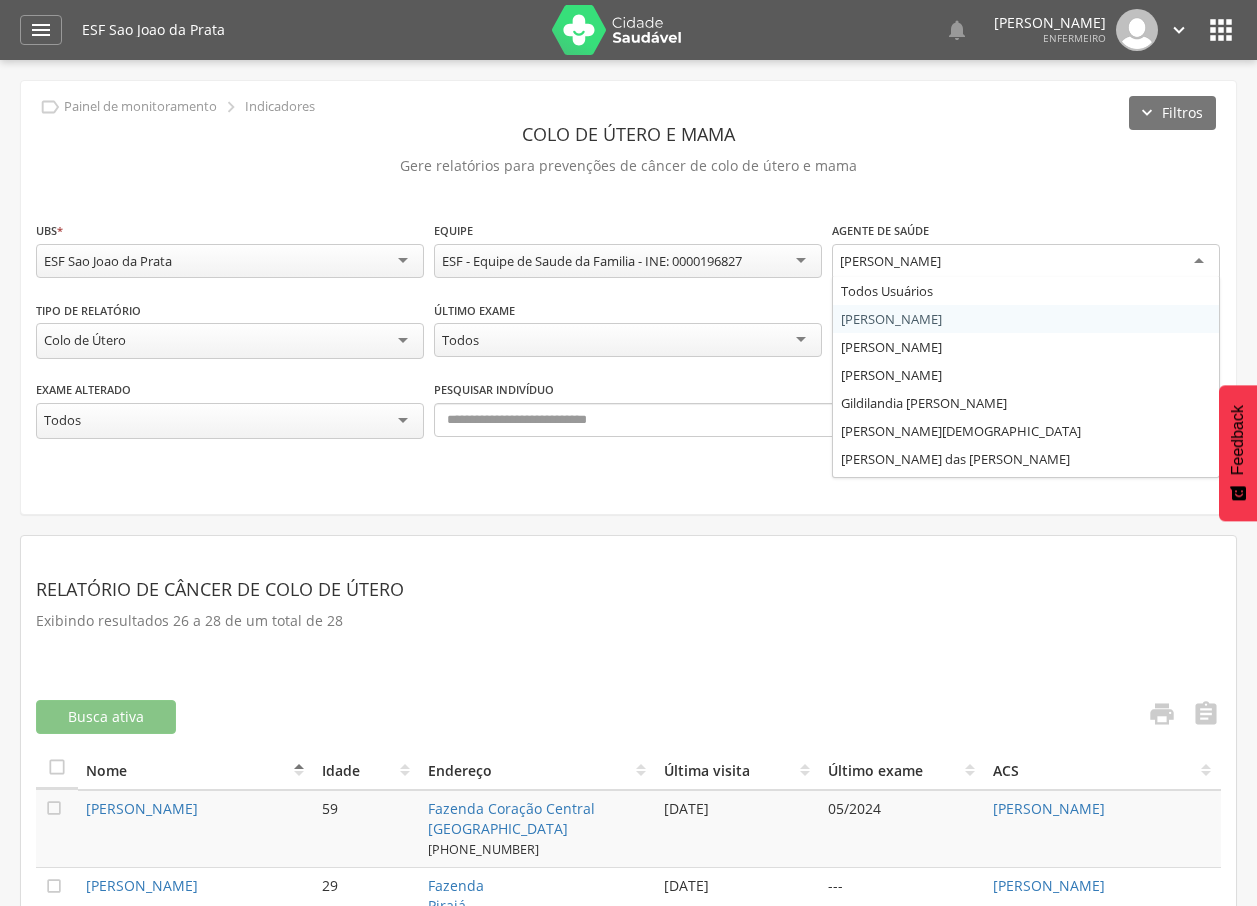 click on "[PERSON_NAME]" at bounding box center (890, 261) 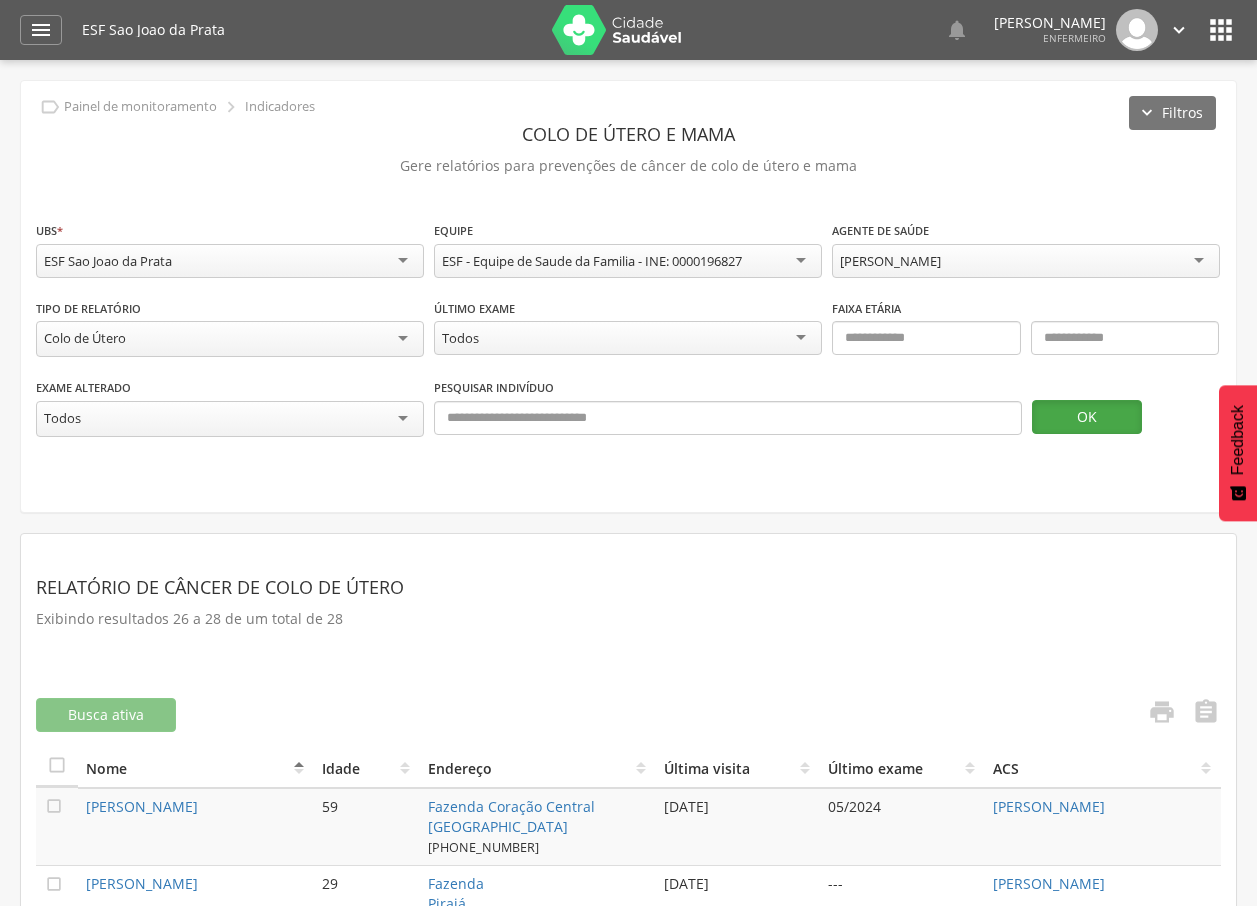 click on "OK" at bounding box center [1087, 417] 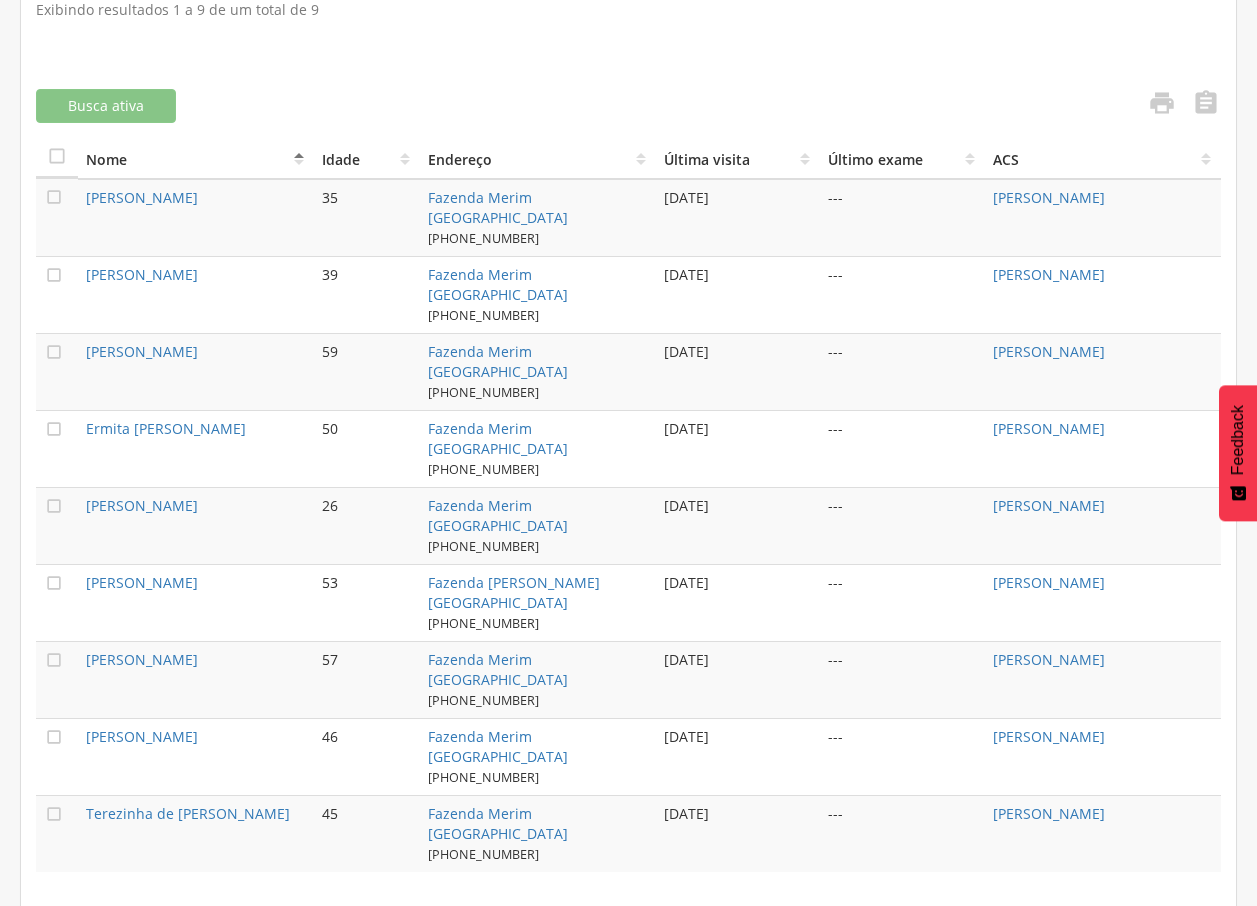 scroll, scrollTop: 681, scrollLeft: 0, axis: vertical 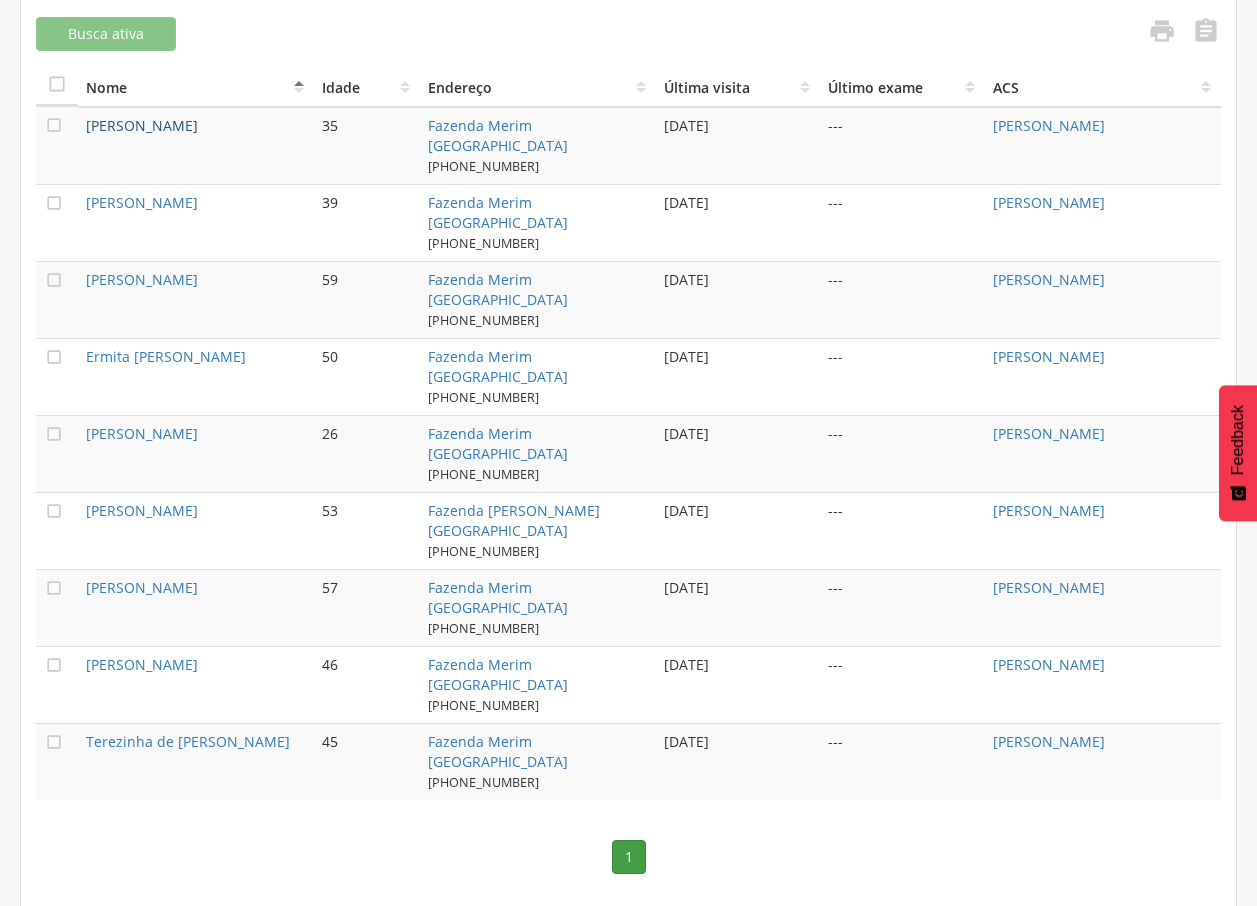 click on "[PERSON_NAME]" at bounding box center [142, 125] 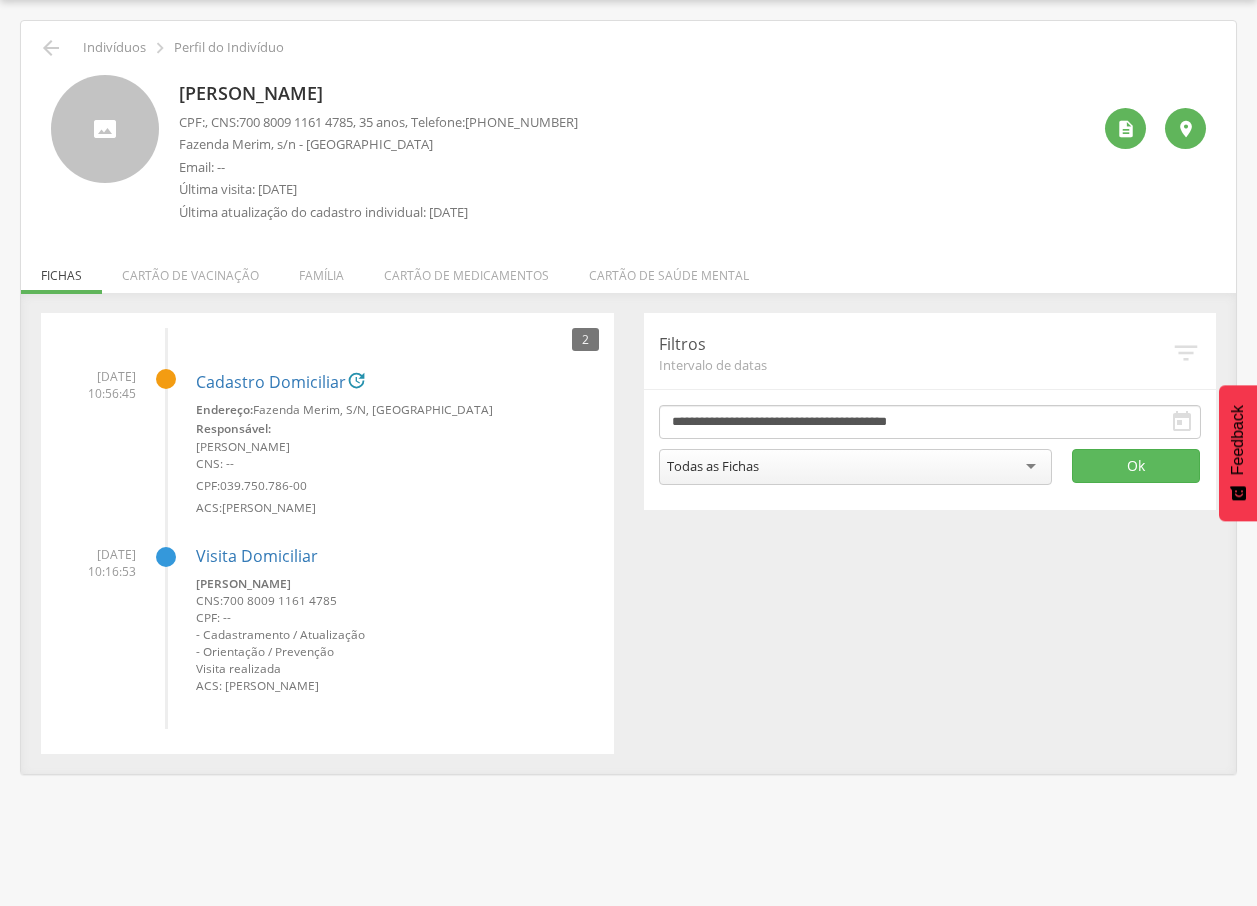 drag, startPoint x: 173, startPoint y: 91, endPoint x: 471, endPoint y: 90, distance: 298.00168 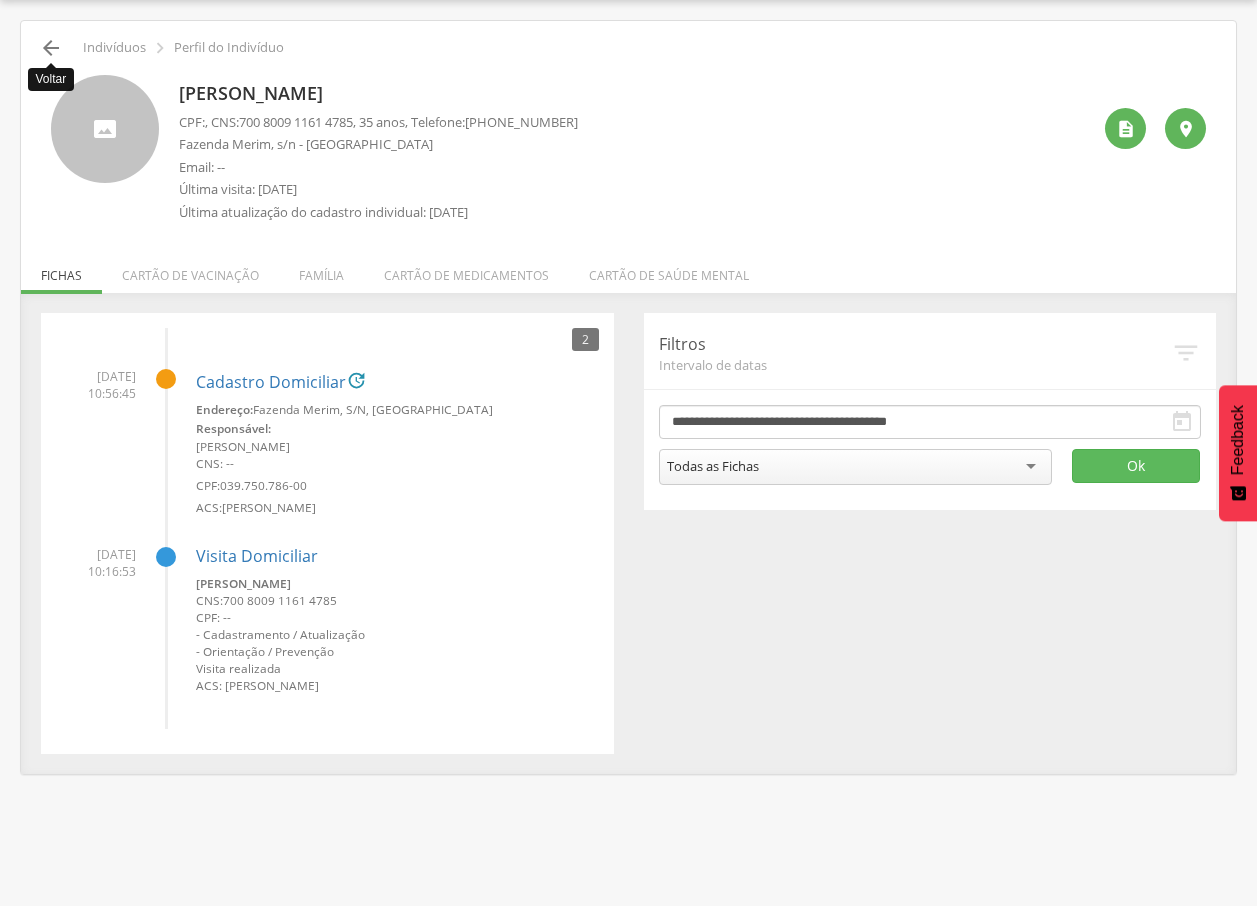 click on "" at bounding box center [51, 48] 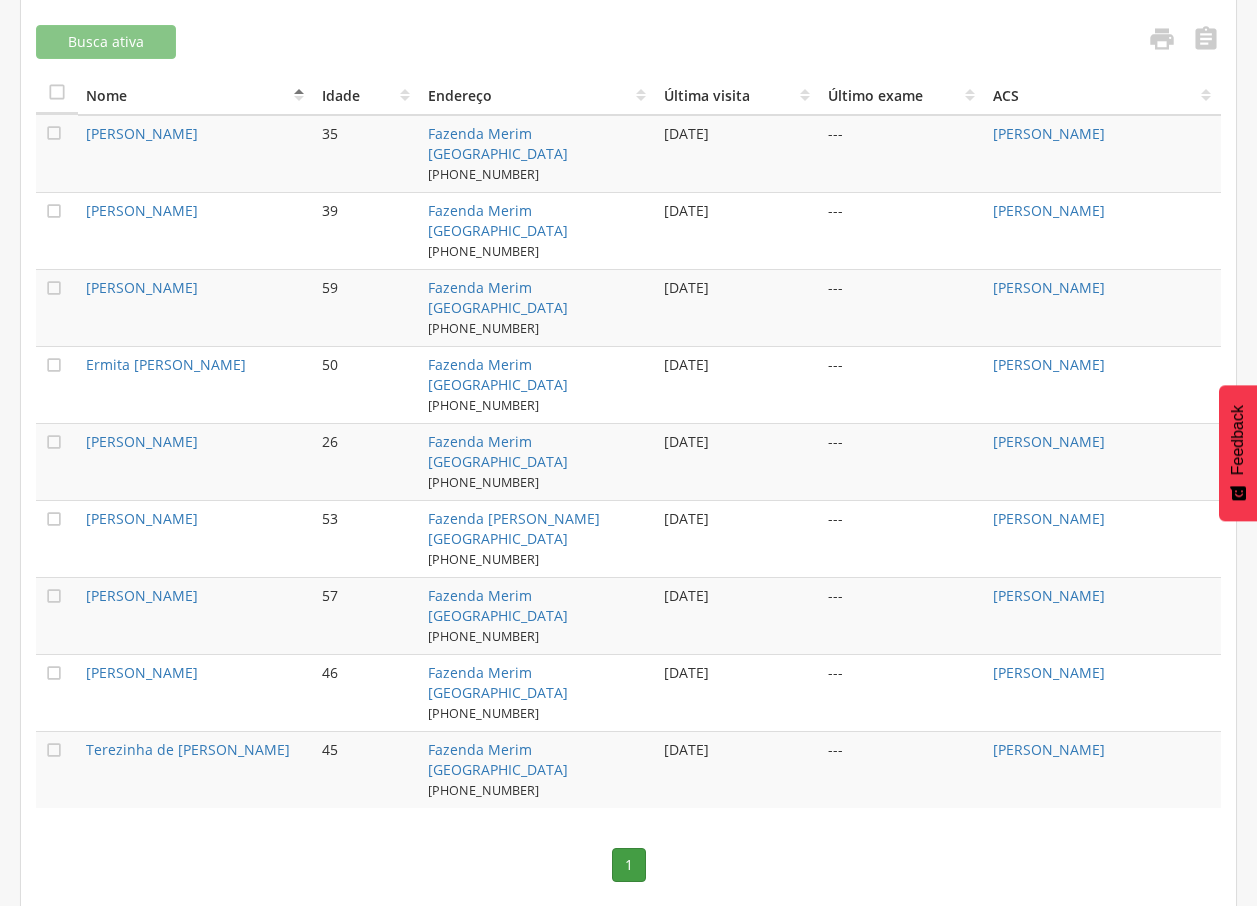 scroll, scrollTop: 681, scrollLeft: 0, axis: vertical 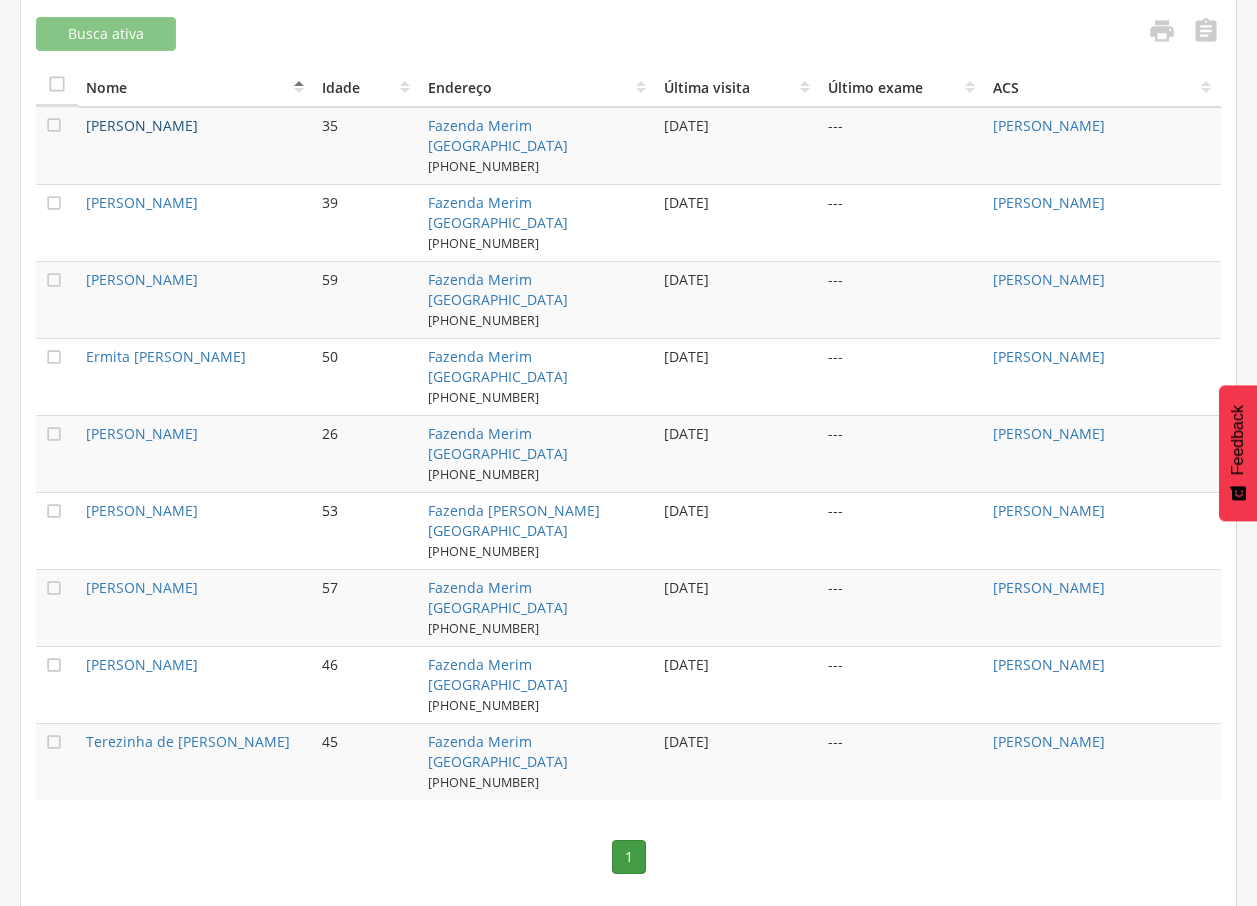 click on "[PERSON_NAME]" at bounding box center (142, 125) 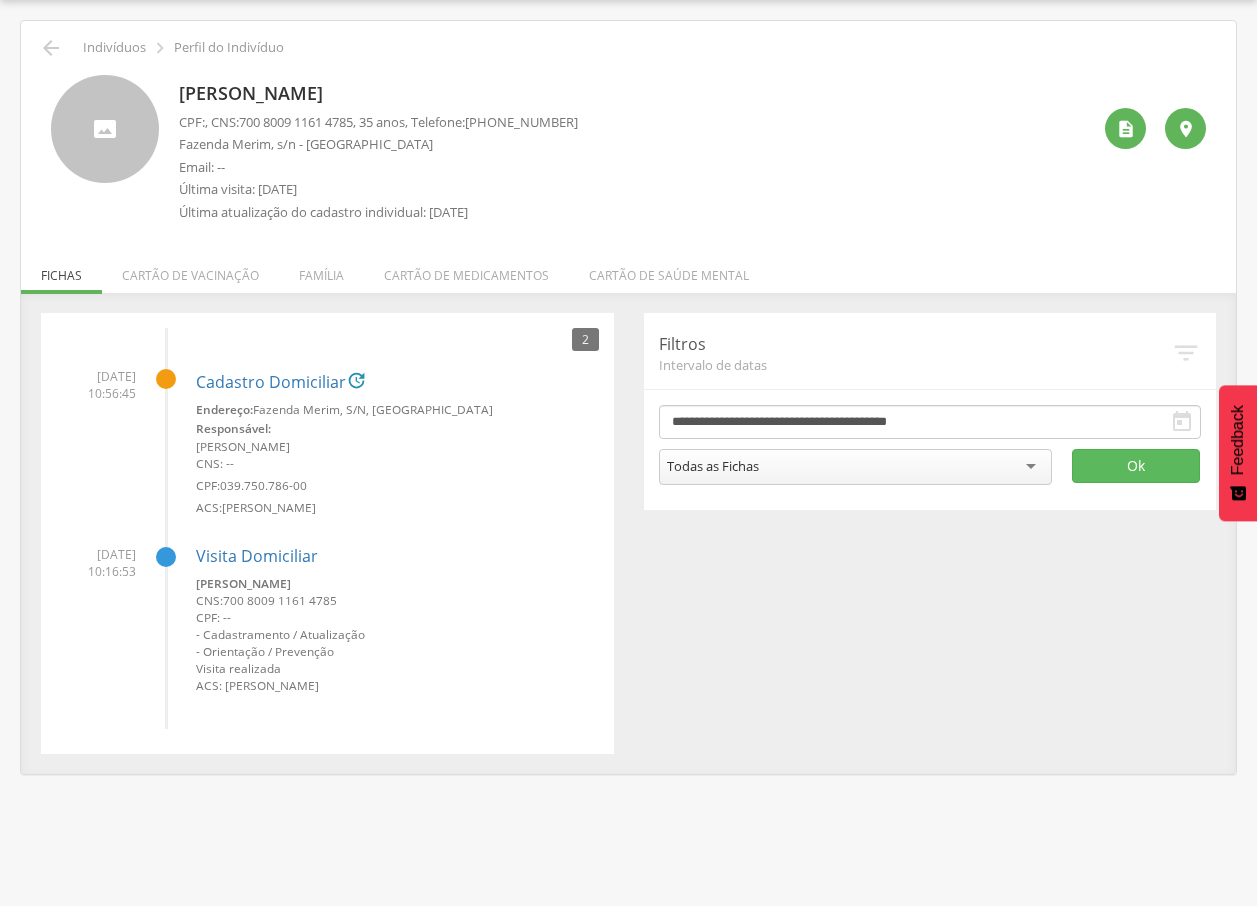 drag, startPoint x: 183, startPoint y: 91, endPoint x: 480, endPoint y: 87, distance: 297.02695 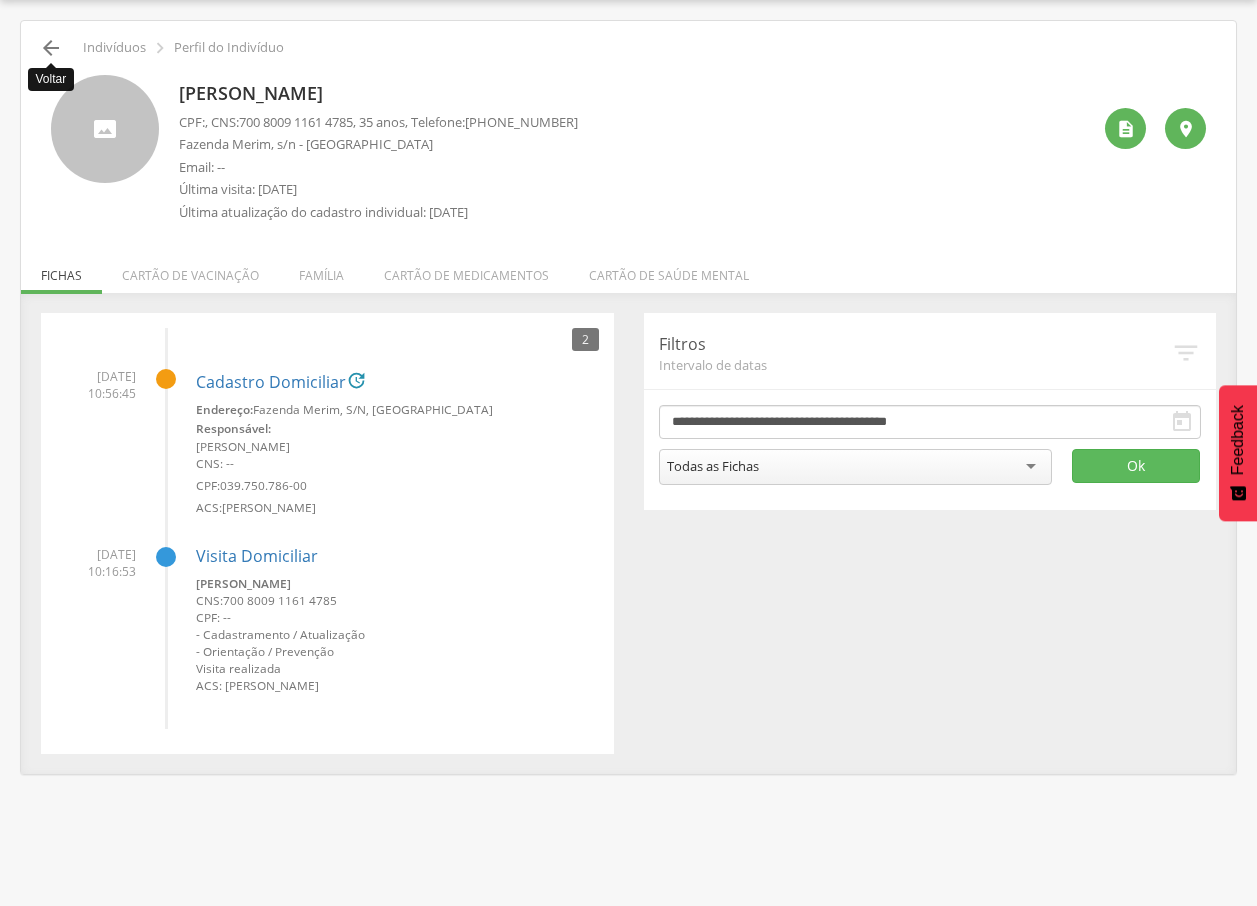 click on "" at bounding box center (51, 48) 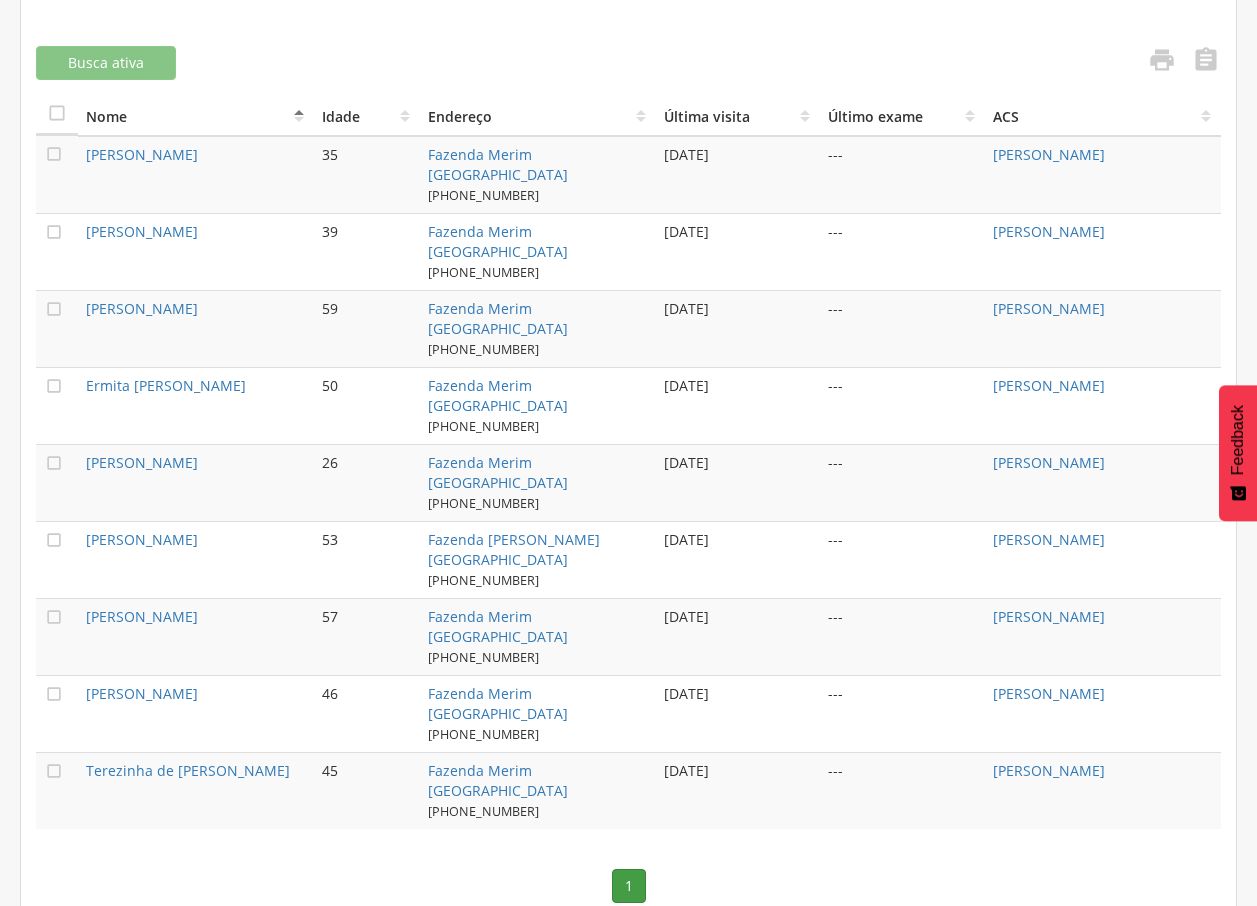 scroll, scrollTop: 681, scrollLeft: 0, axis: vertical 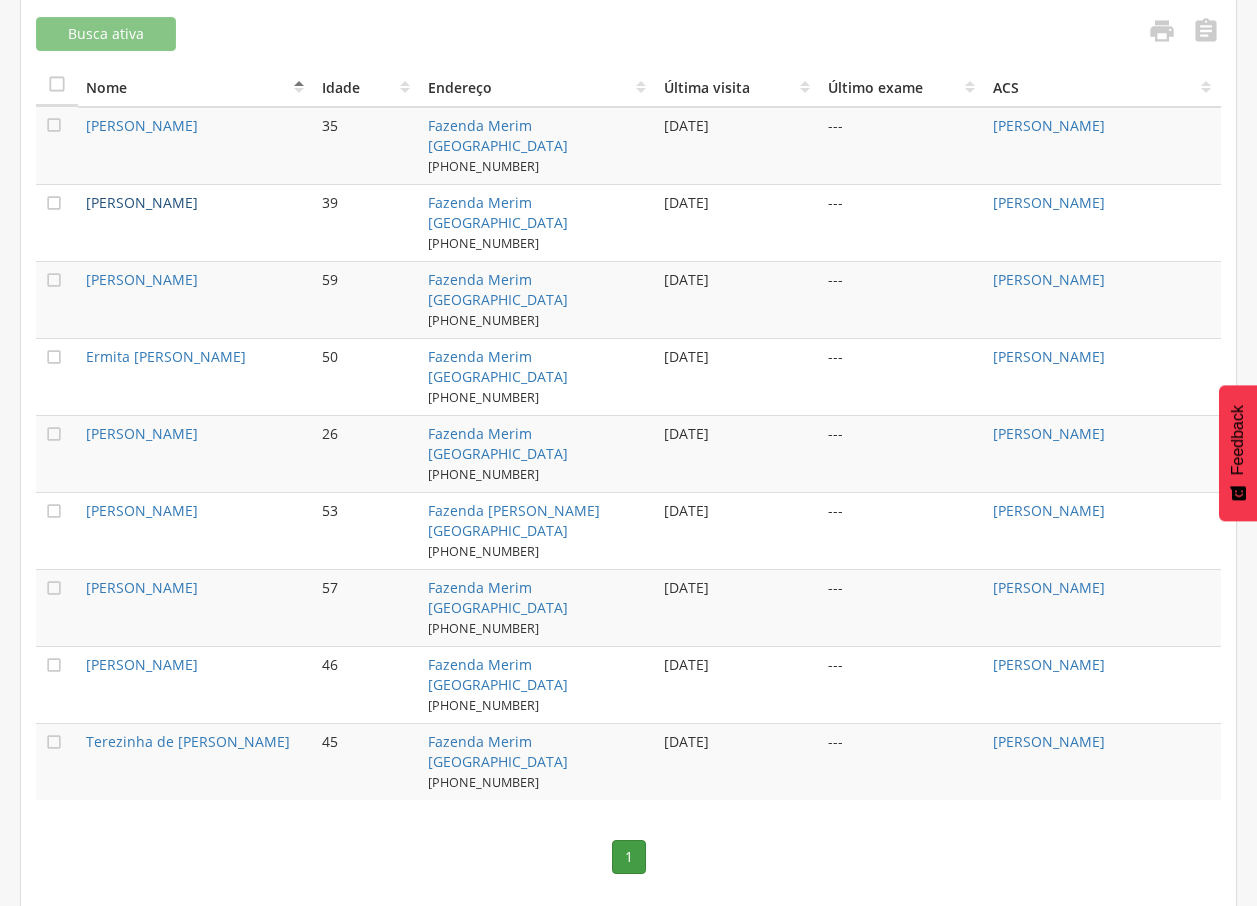 click on "[PERSON_NAME]" at bounding box center [142, 202] 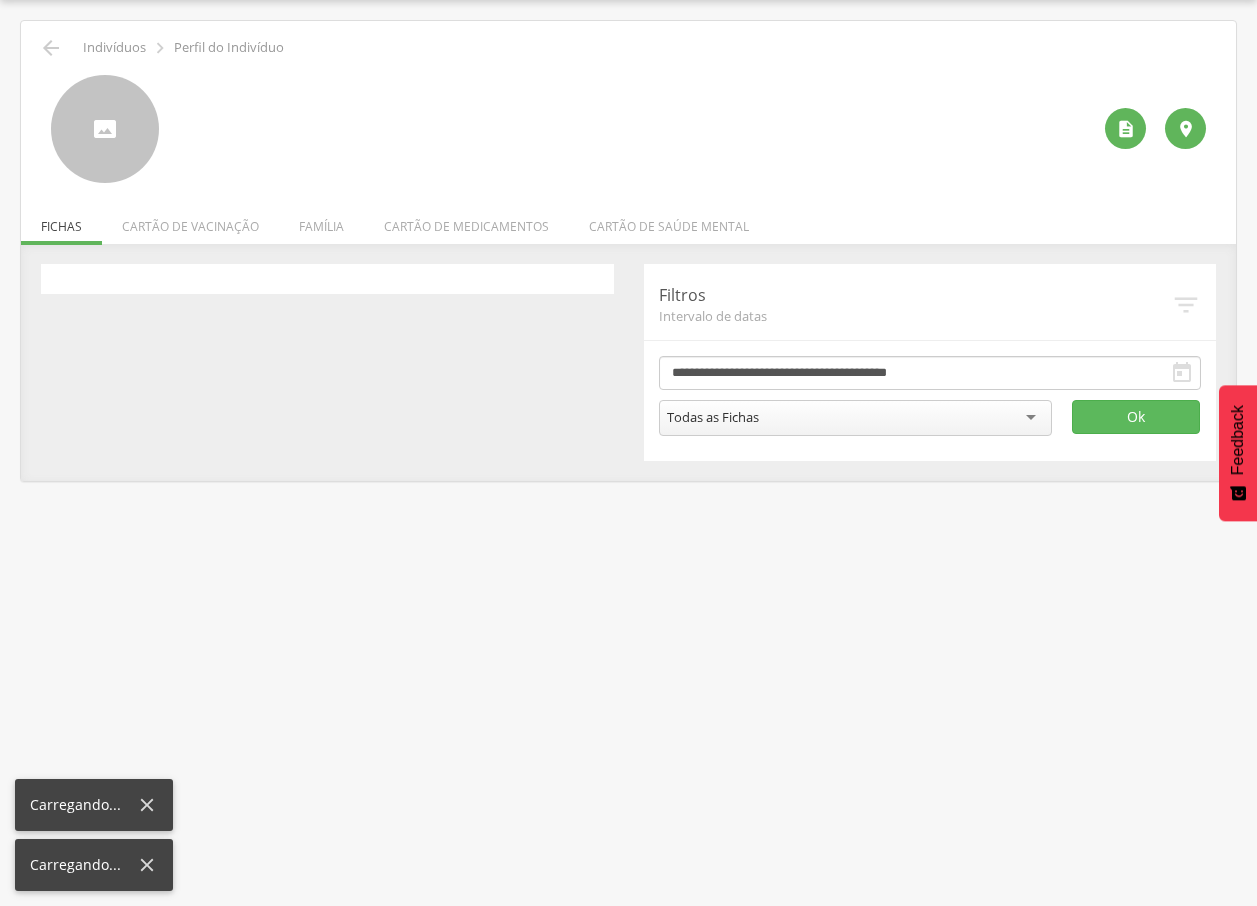 scroll, scrollTop: 60, scrollLeft: 0, axis: vertical 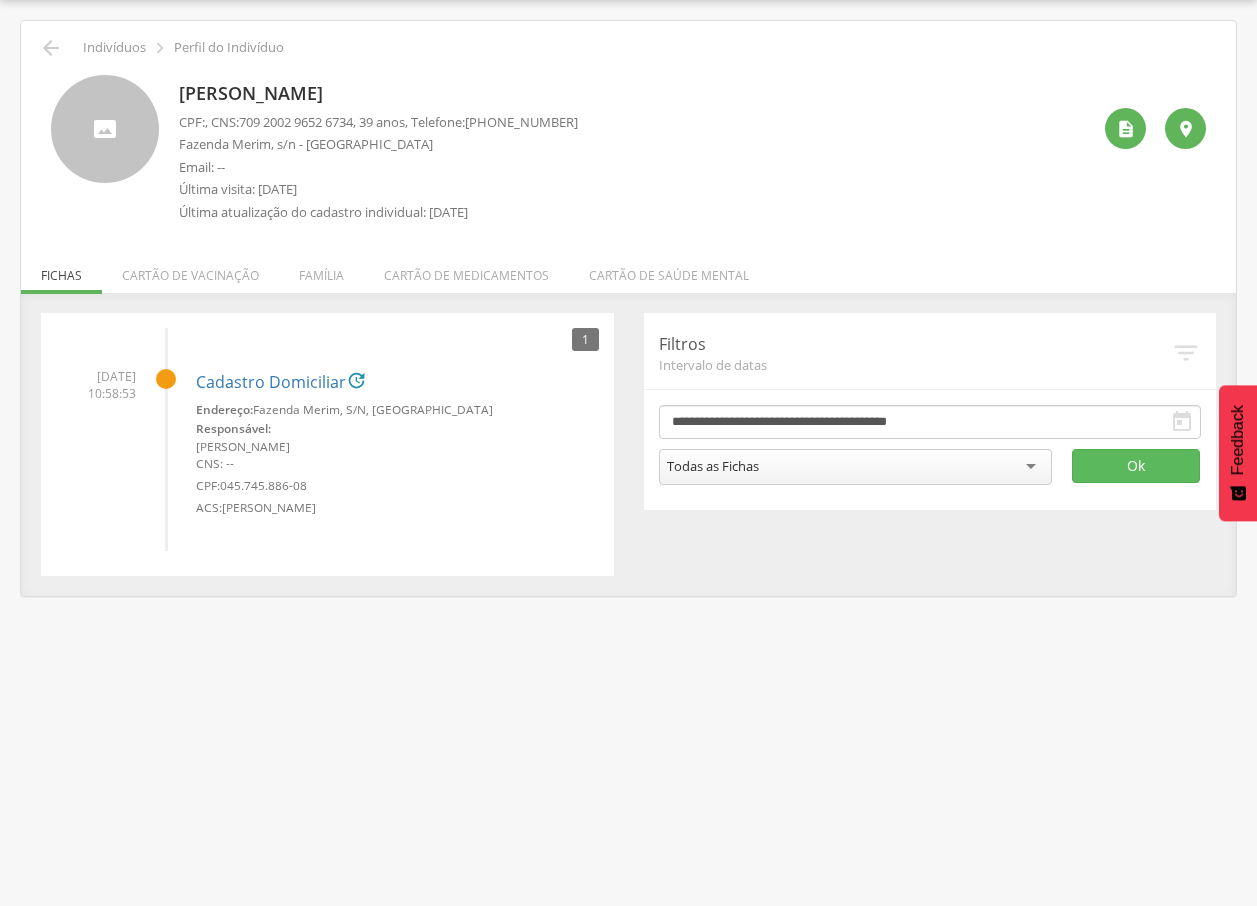 drag, startPoint x: 180, startPoint y: 92, endPoint x: 529, endPoint y: 99, distance: 349.0702 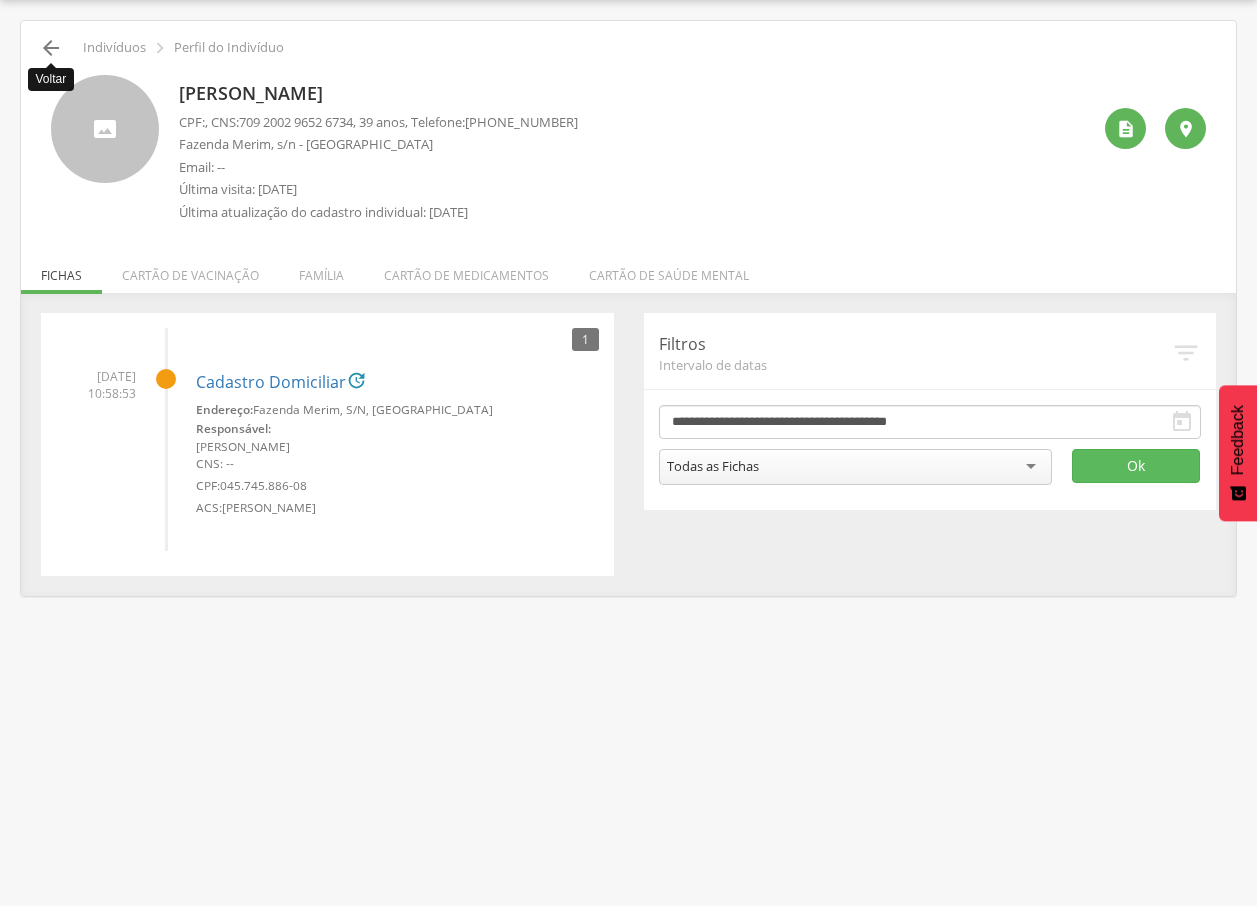 click on "" at bounding box center (51, 48) 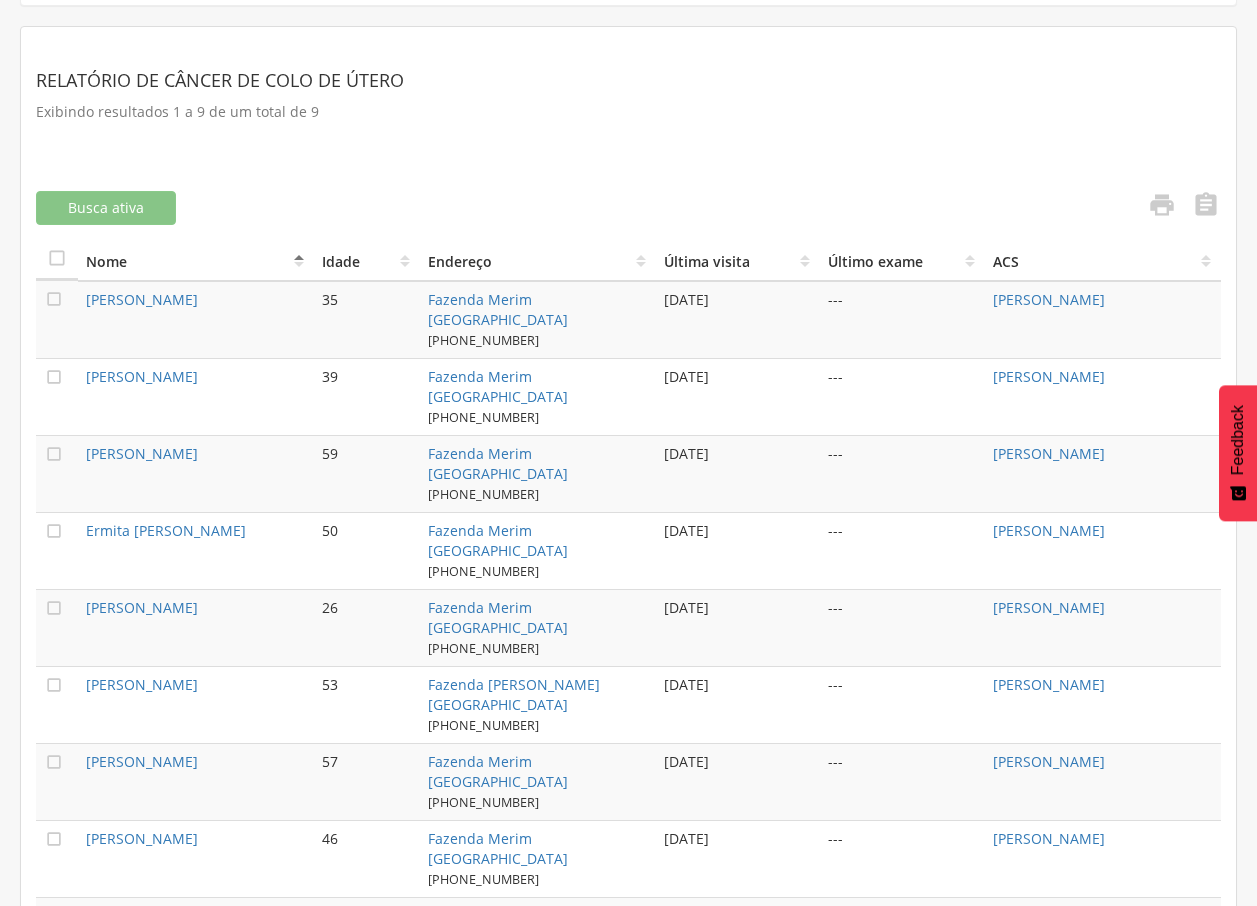 scroll, scrollTop: 560, scrollLeft: 0, axis: vertical 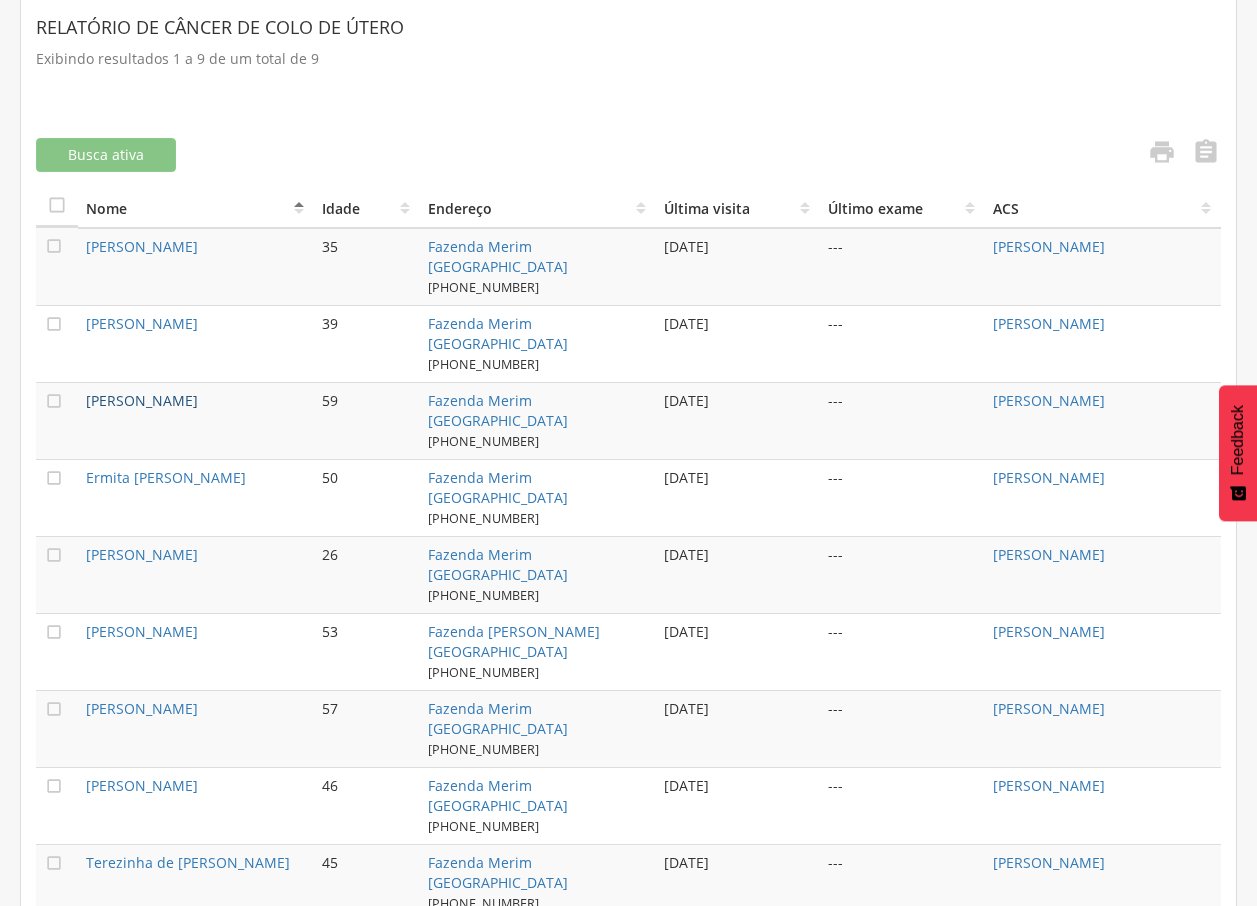 click on "[PERSON_NAME]" at bounding box center [142, 400] 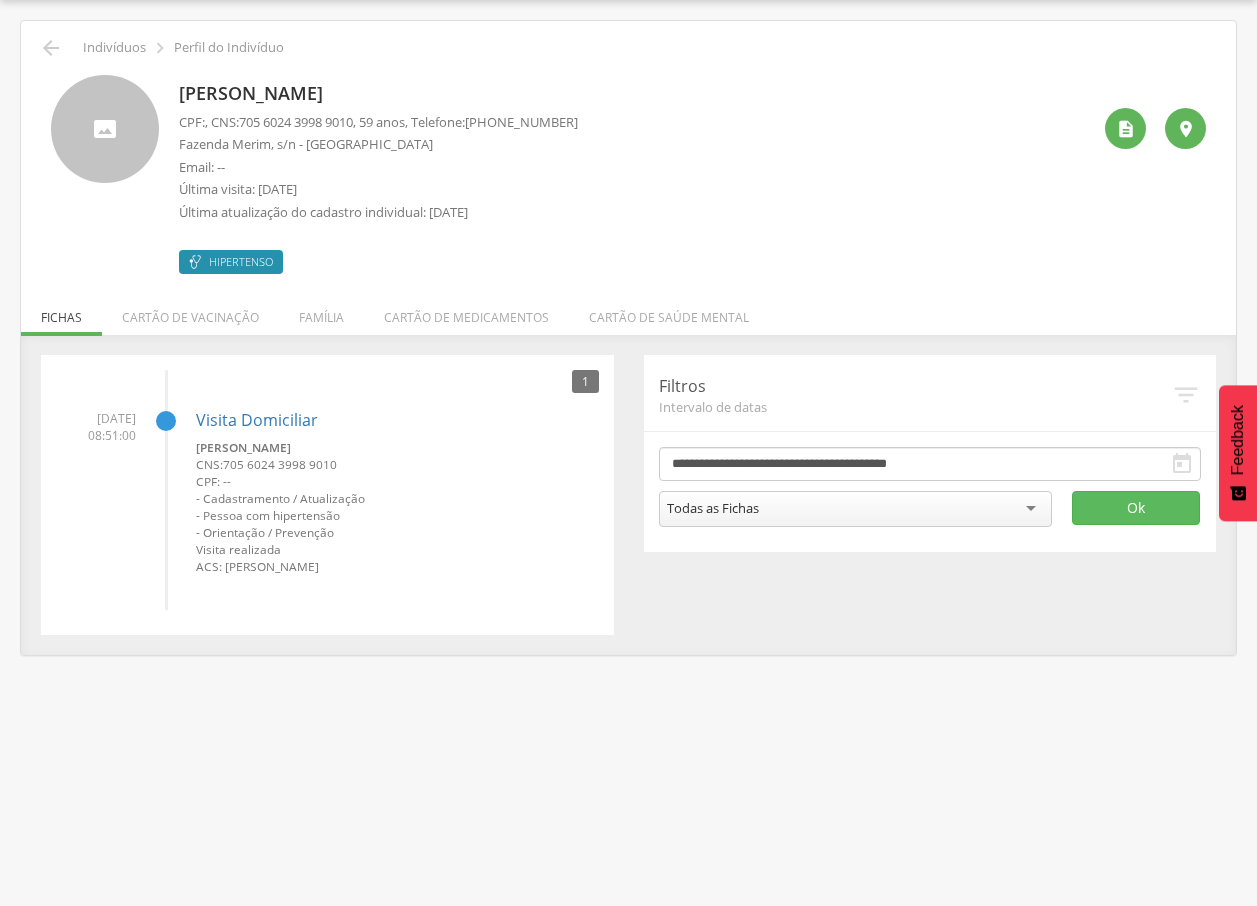 drag, startPoint x: 181, startPoint y: 90, endPoint x: 539, endPoint y: 92, distance: 358.00558 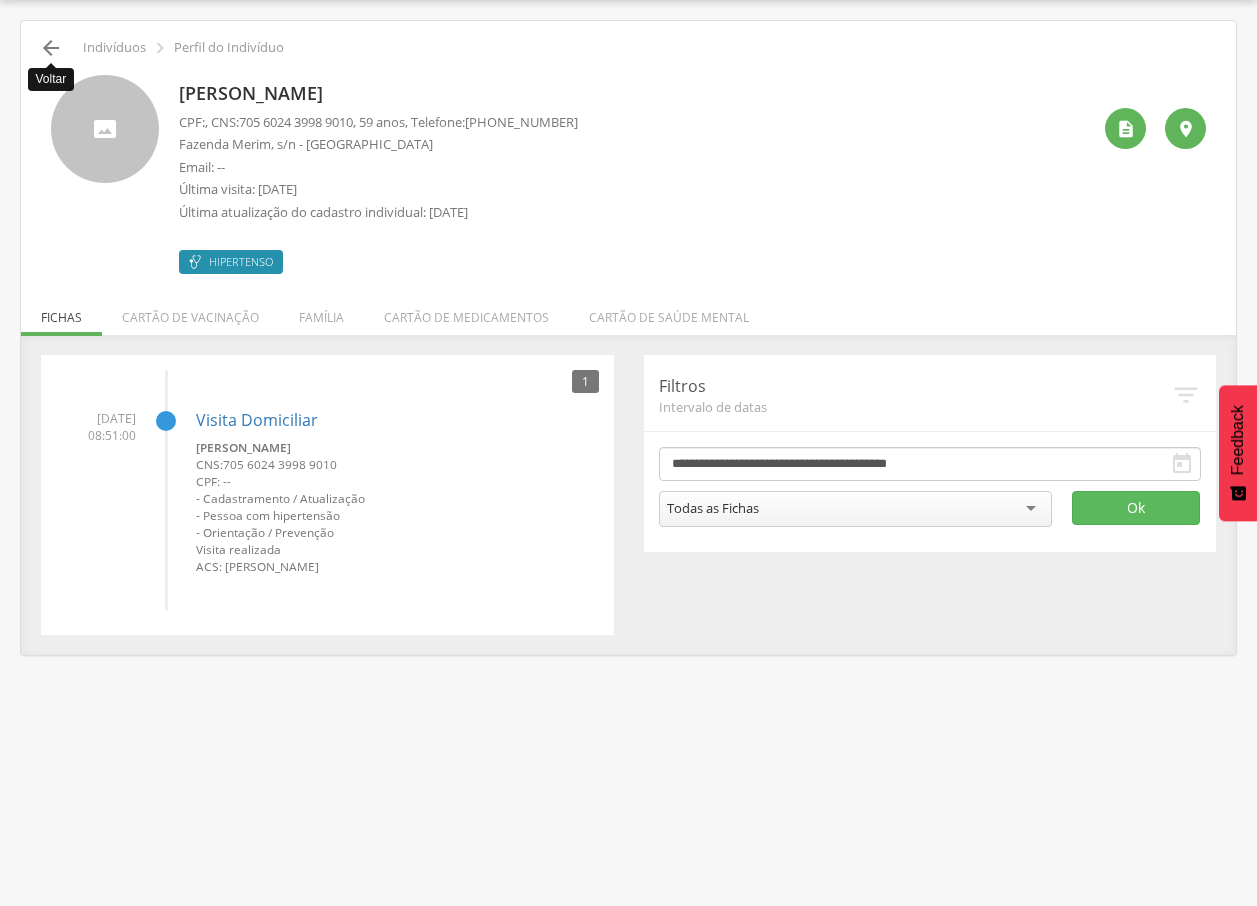 click on "" at bounding box center [51, 48] 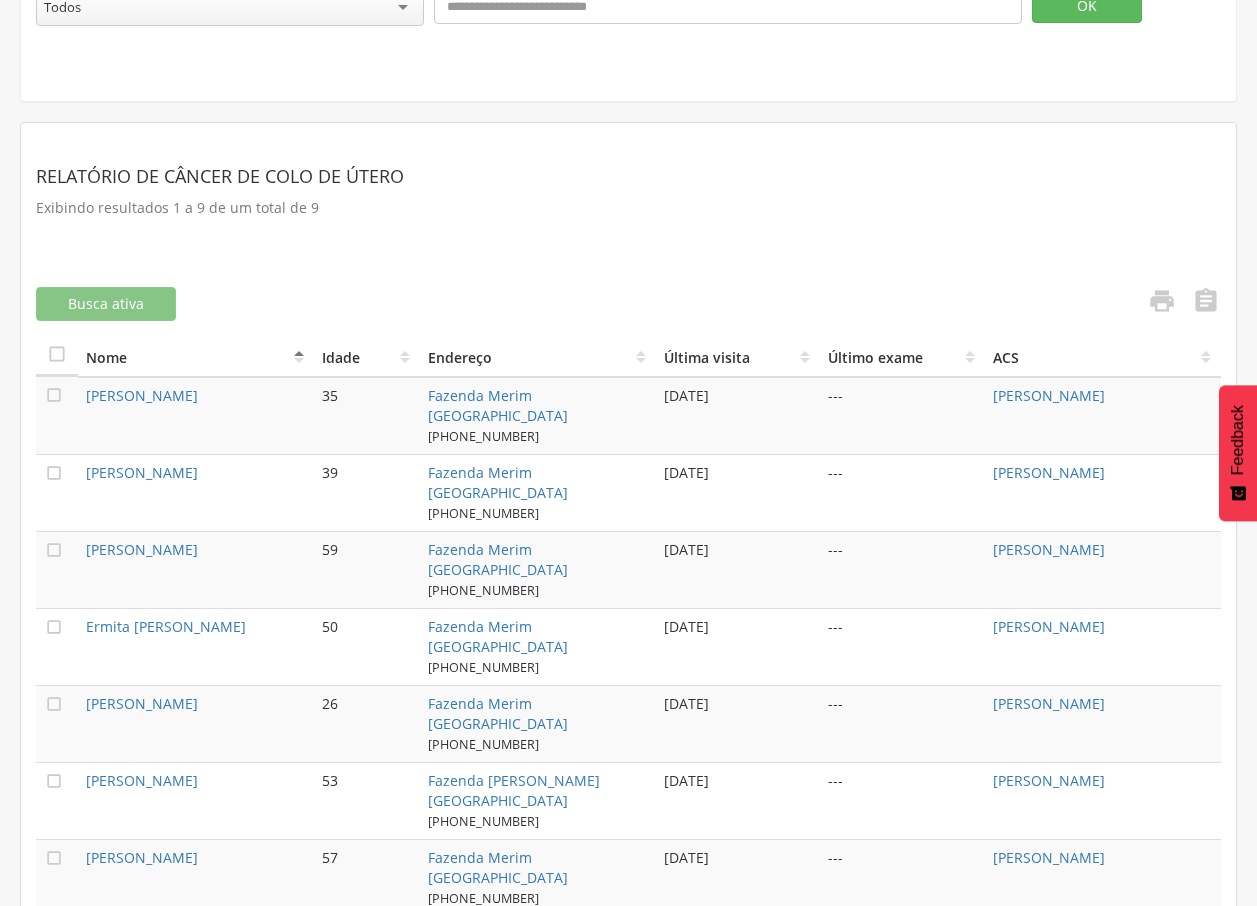 scroll, scrollTop: 518, scrollLeft: 0, axis: vertical 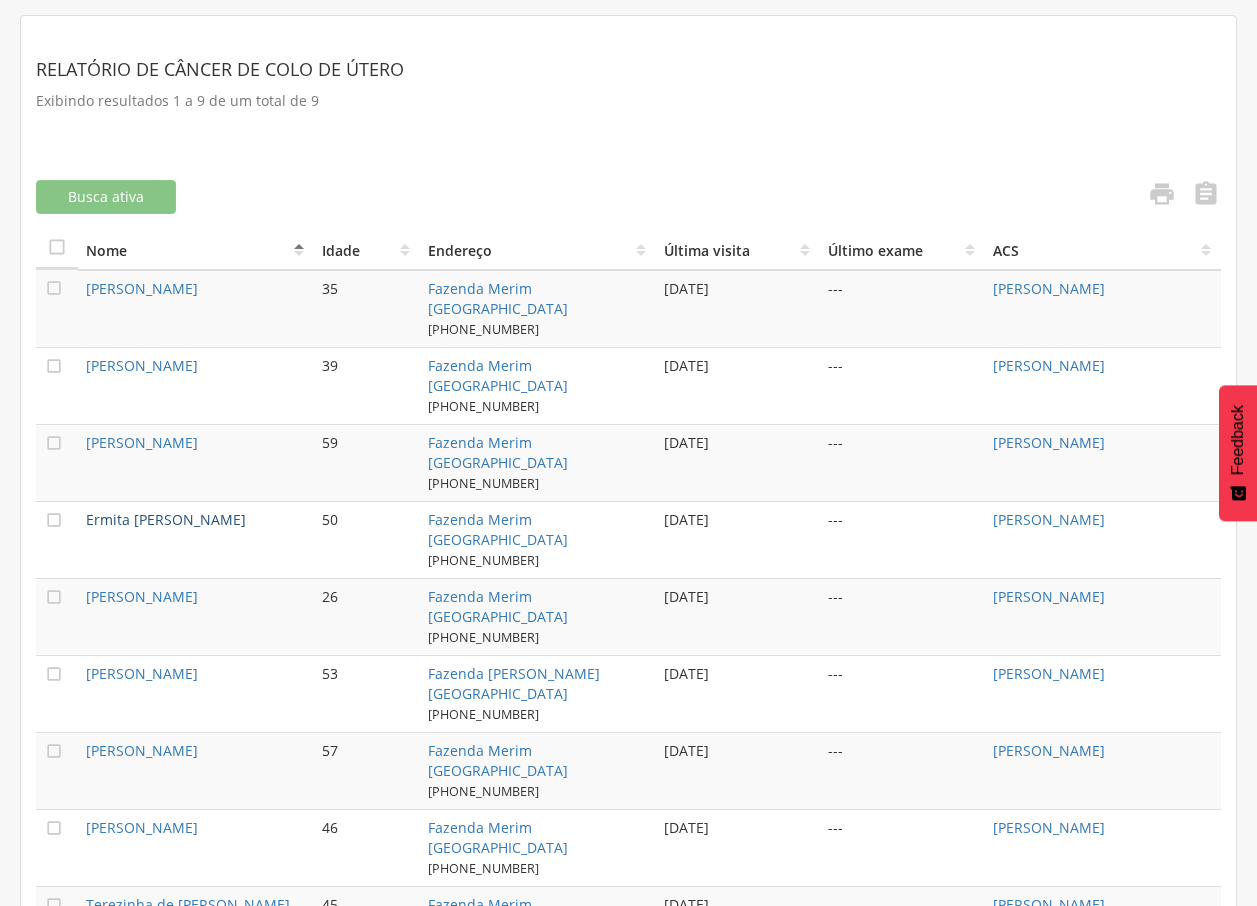 click on "Ermita [PERSON_NAME]" at bounding box center [166, 519] 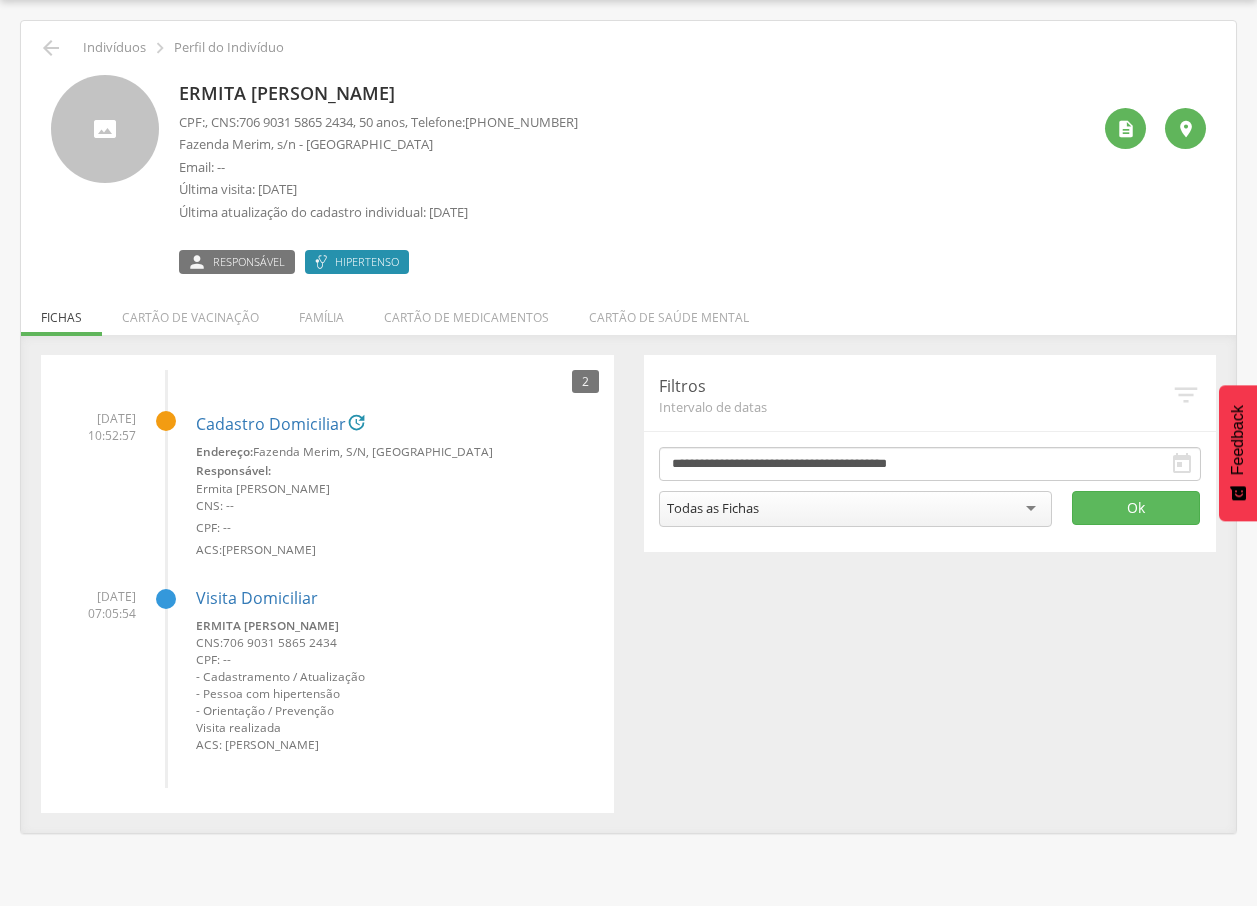 drag, startPoint x: 172, startPoint y: 89, endPoint x: 554, endPoint y: 86, distance: 382.01178 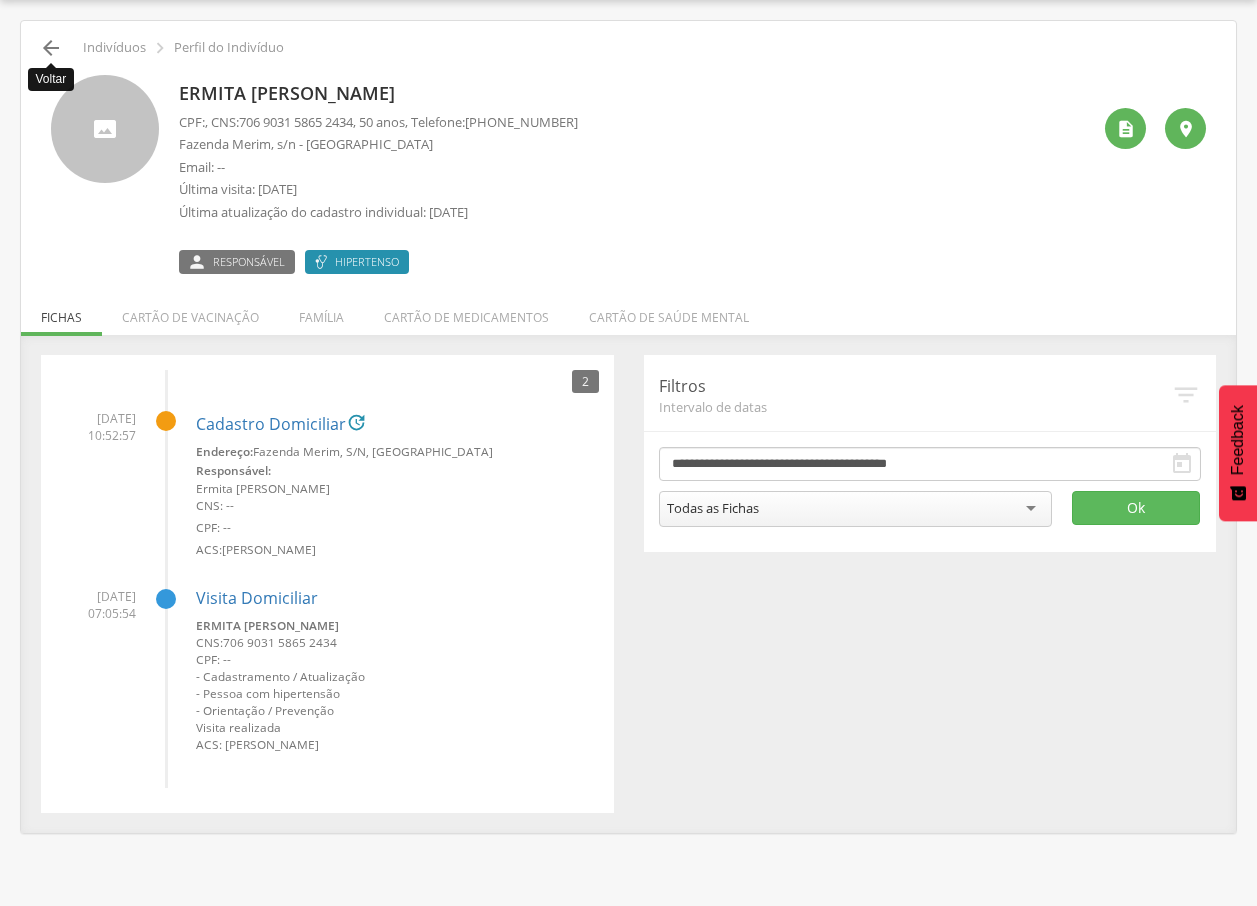 click on "" at bounding box center (51, 48) 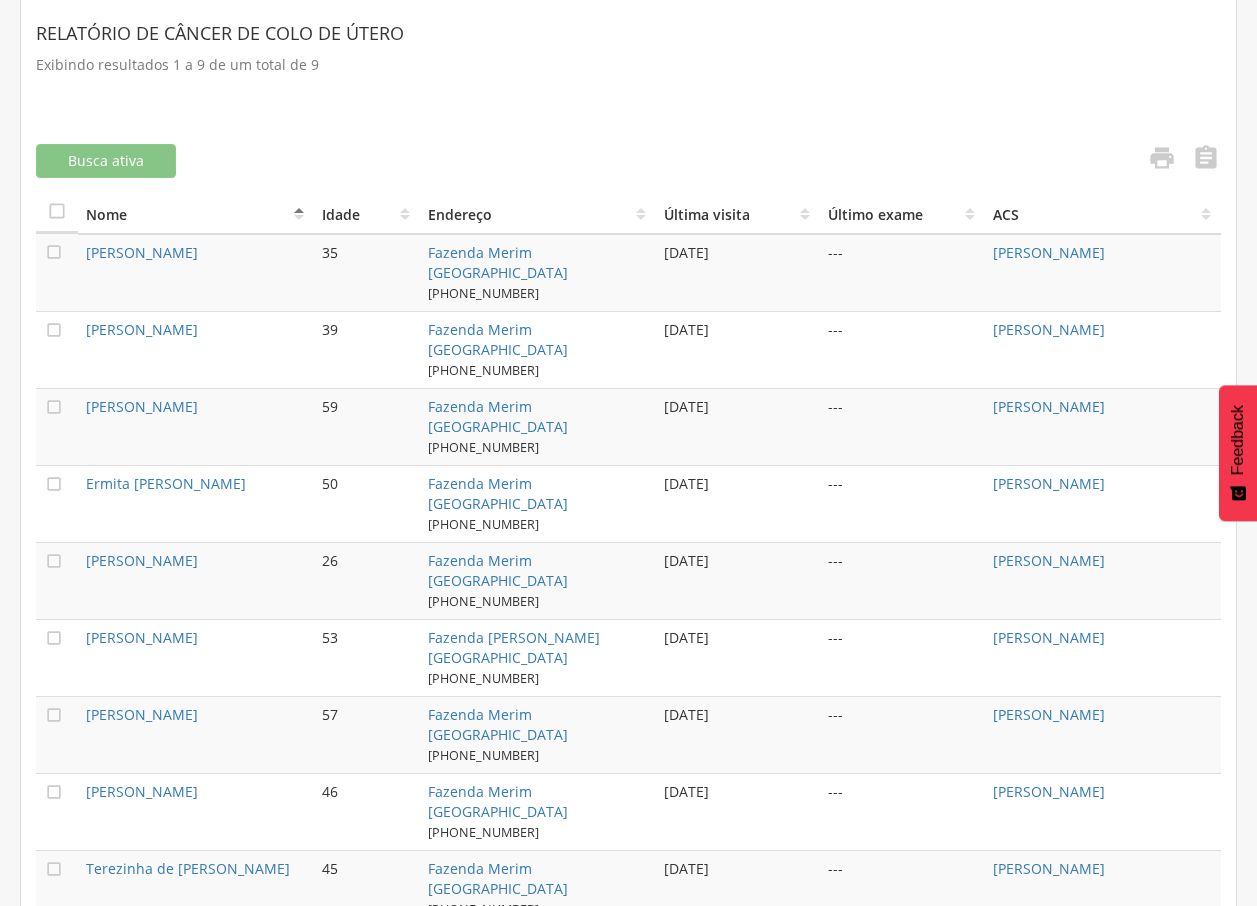 scroll, scrollTop: 508, scrollLeft: 0, axis: vertical 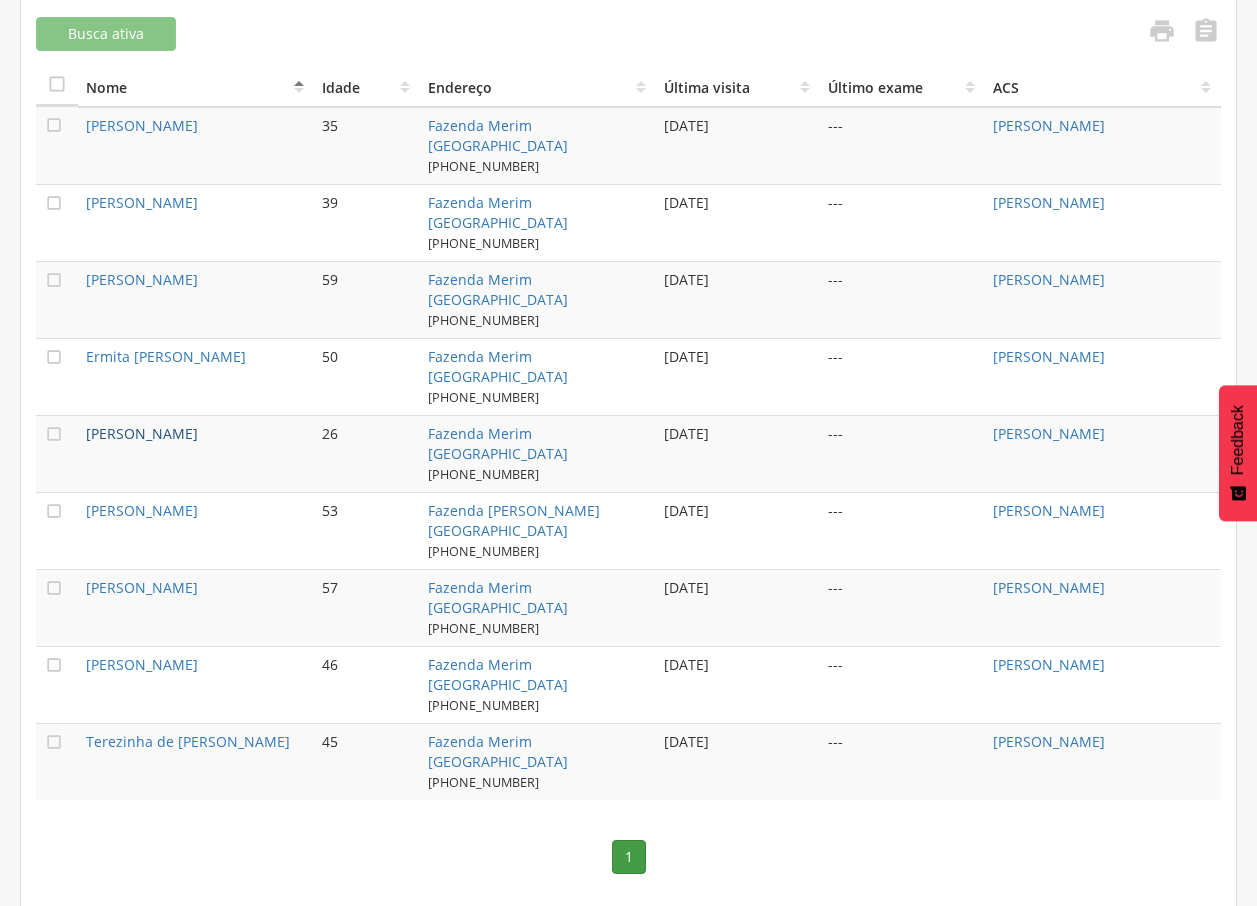 click on "[PERSON_NAME]" at bounding box center [142, 433] 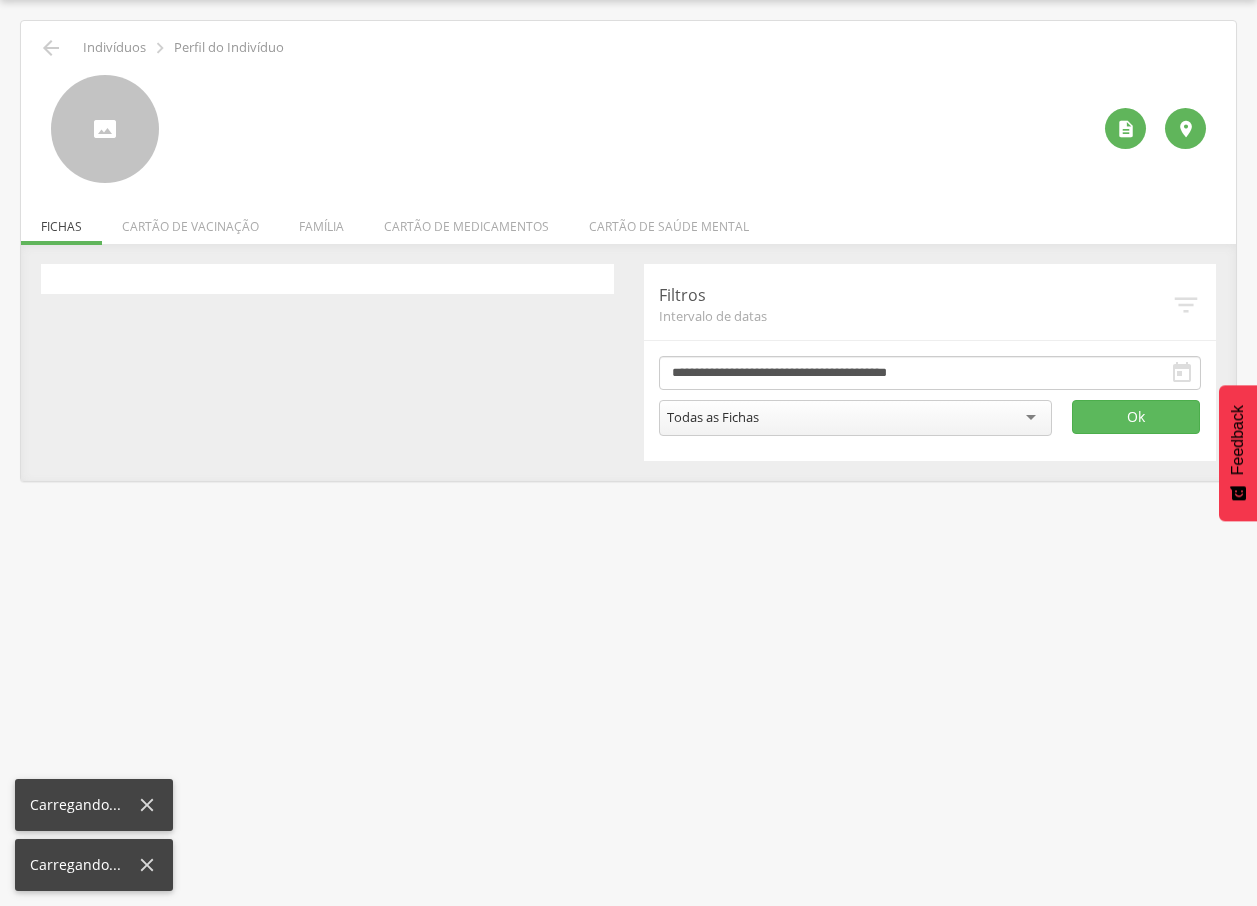 scroll, scrollTop: 60, scrollLeft: 0, axis: vertical 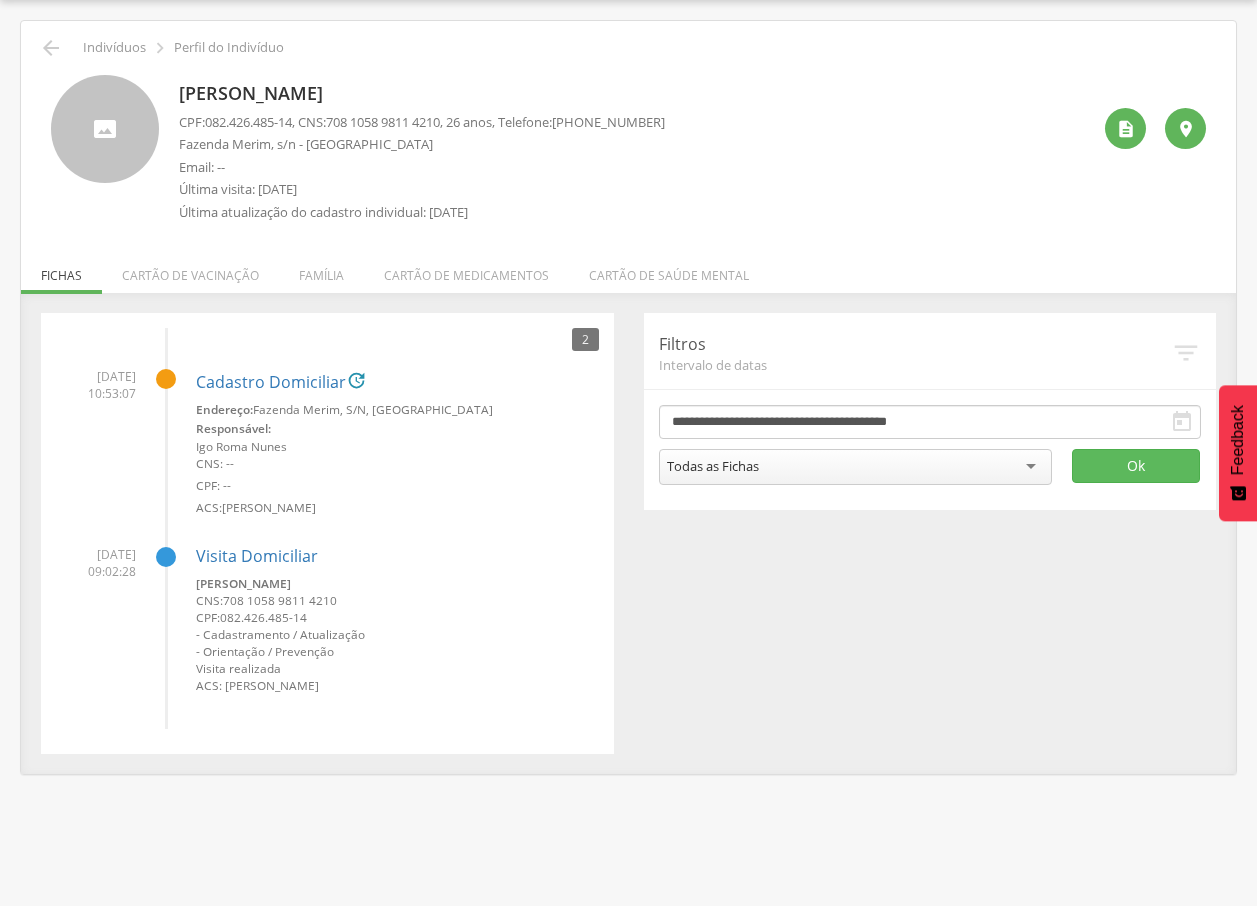 drag, startPoint x: 180, startPoint y: 94, endPoint x: 432, endPoint y: 88, distance: 252.07141 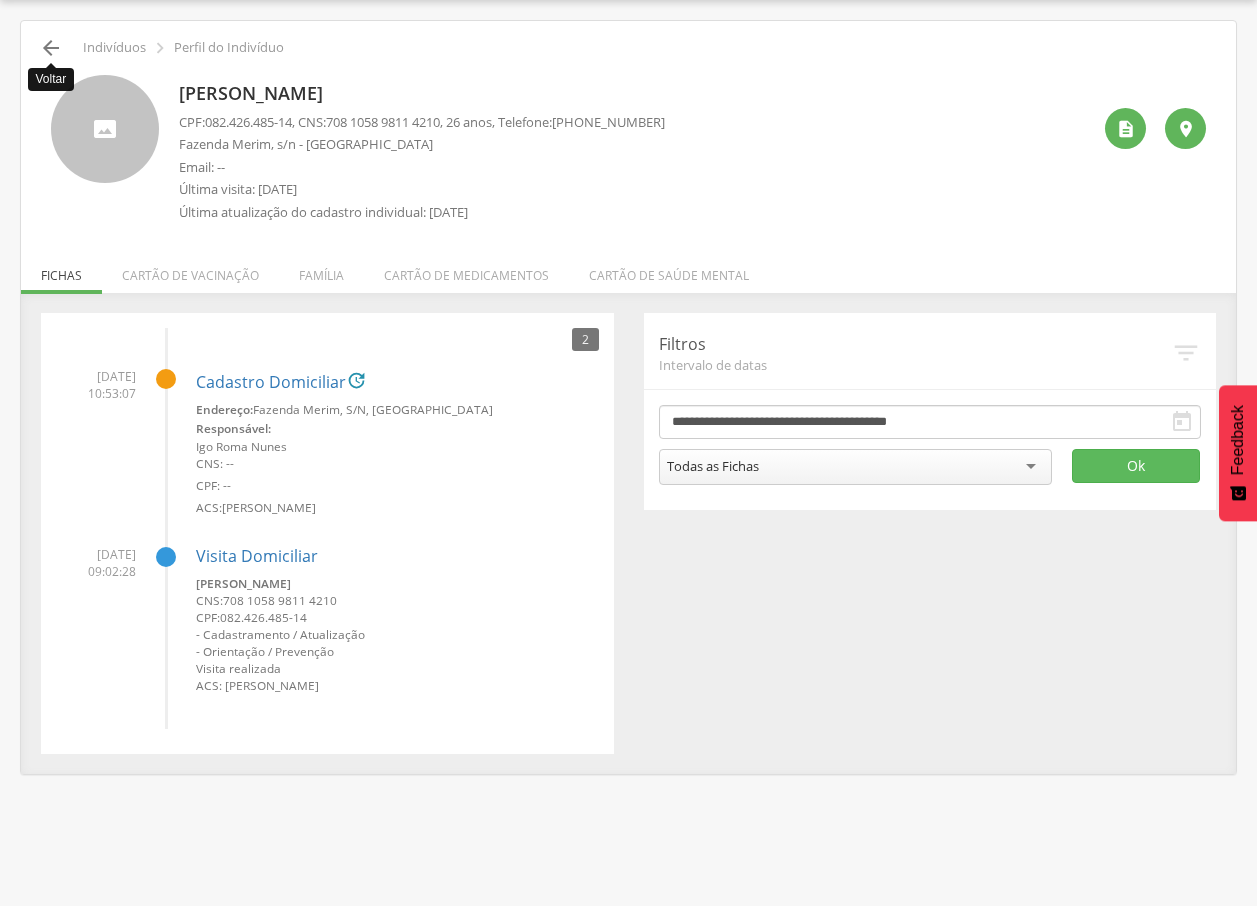 click on "" at bounding box center (51, 48) 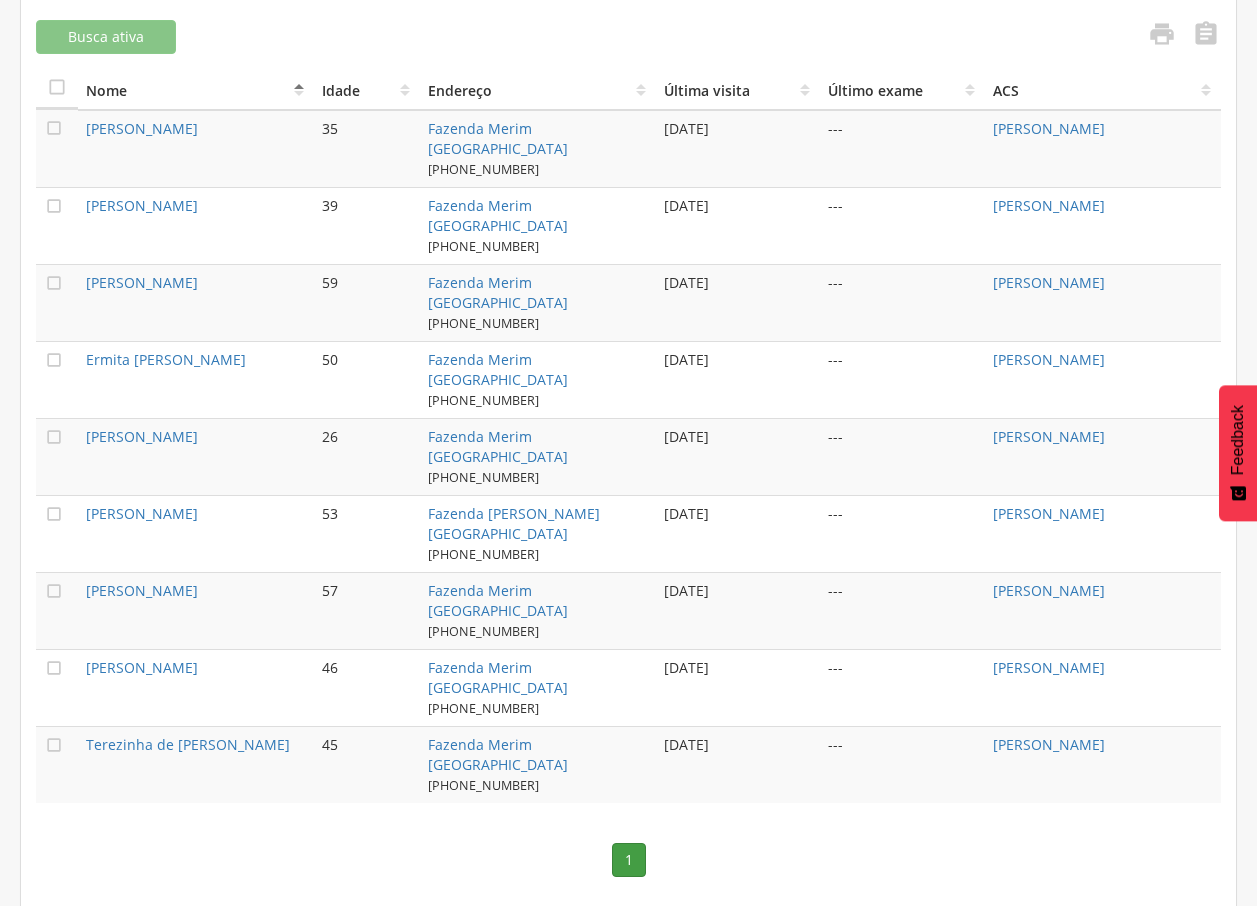 scroll, scrollTop: 680, scrollLeft: 0, axis: vertical 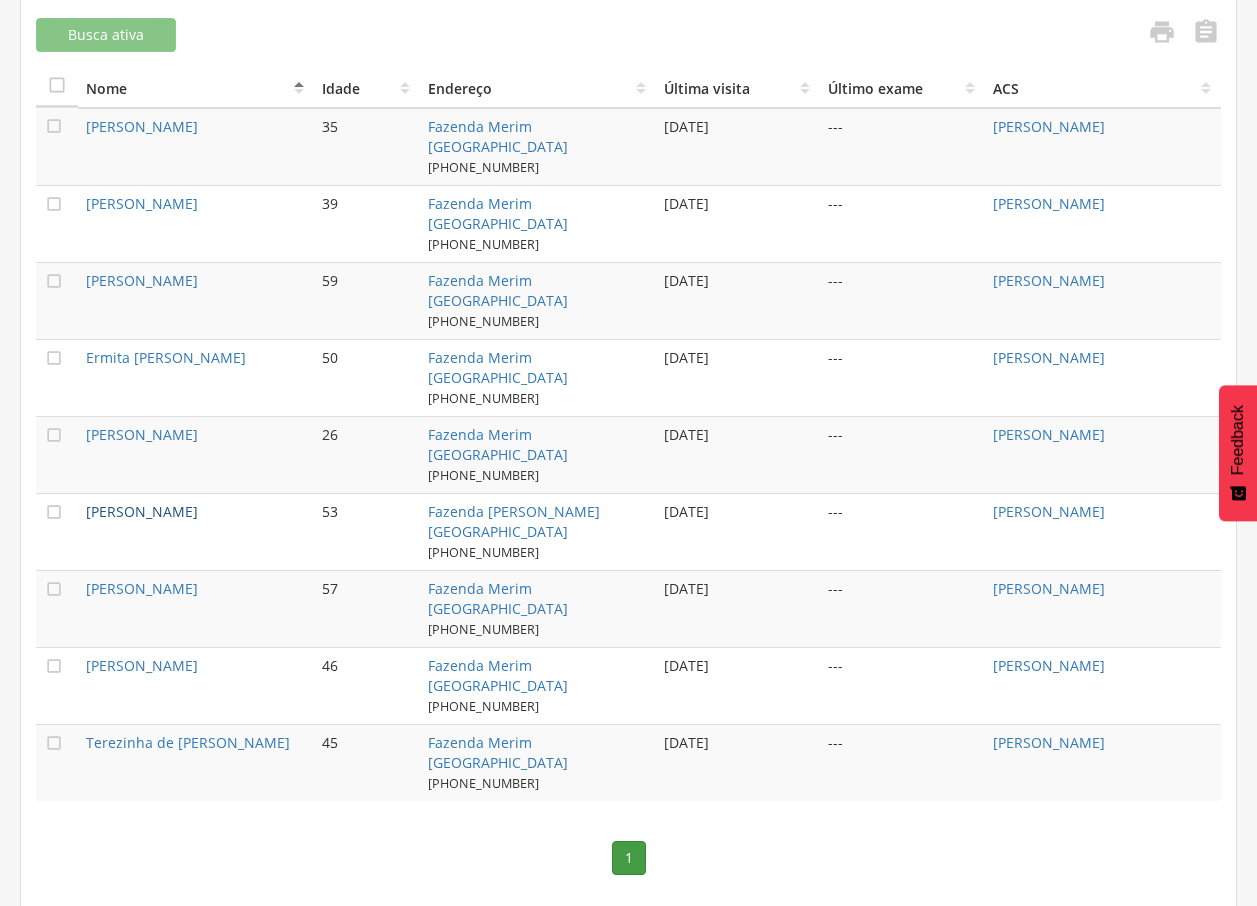 click on "[PERSON_NAME]" at bounding box center (142, 511) 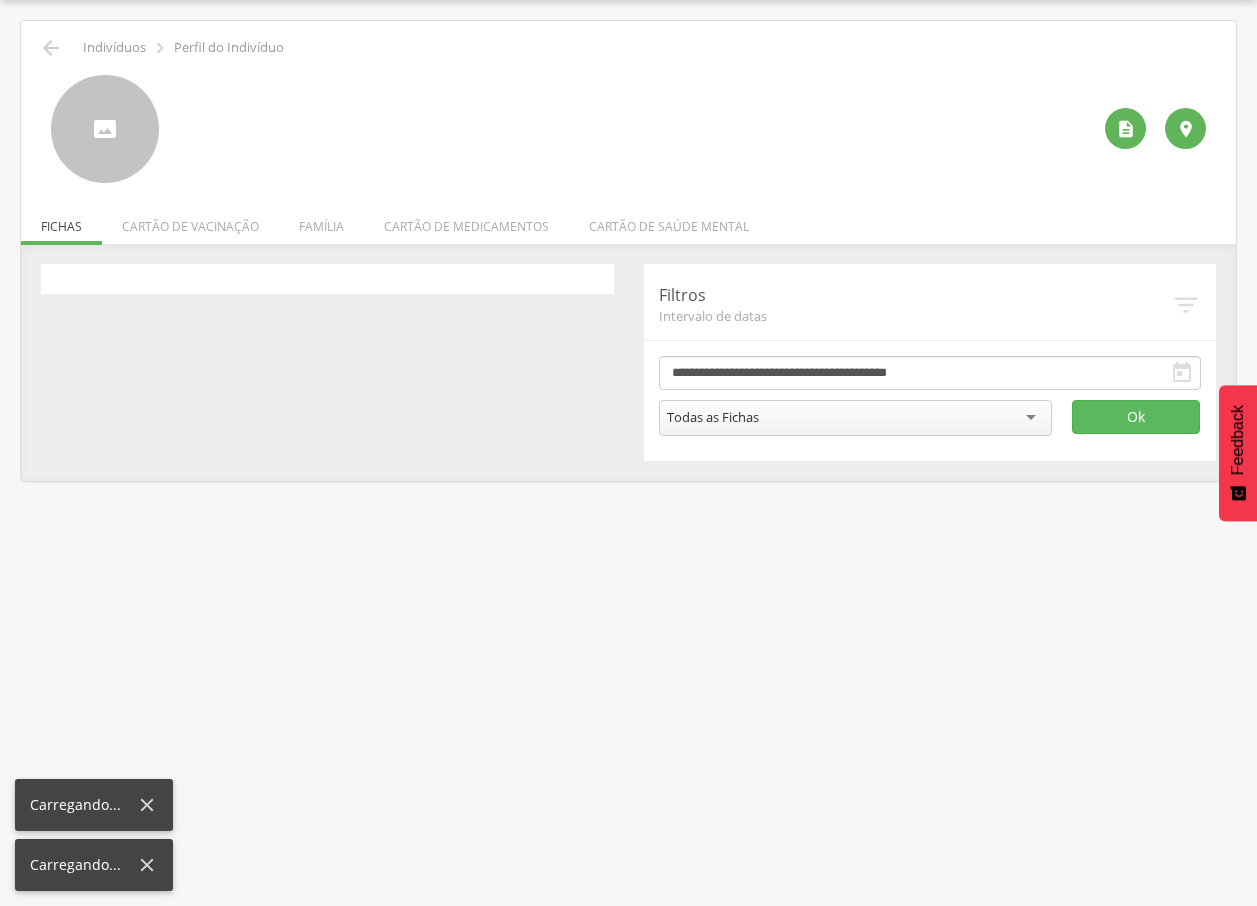 scroll, scrollTop: 60, scrollLeft: 0, axis: vertical 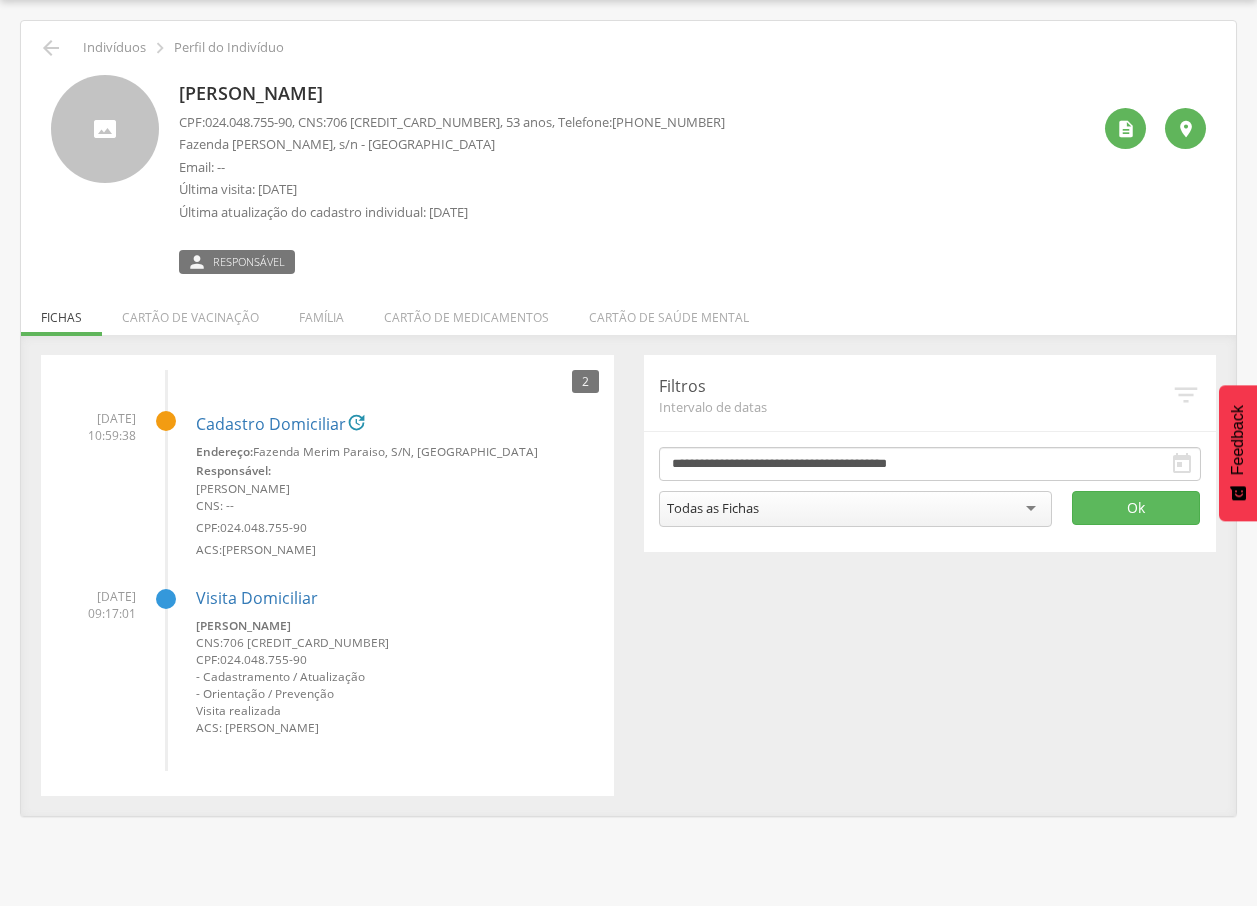 drag, startPoint x: 180, startPoint y: 94, endPoint x: 479, endPoint y: 93, distance: 299.00168 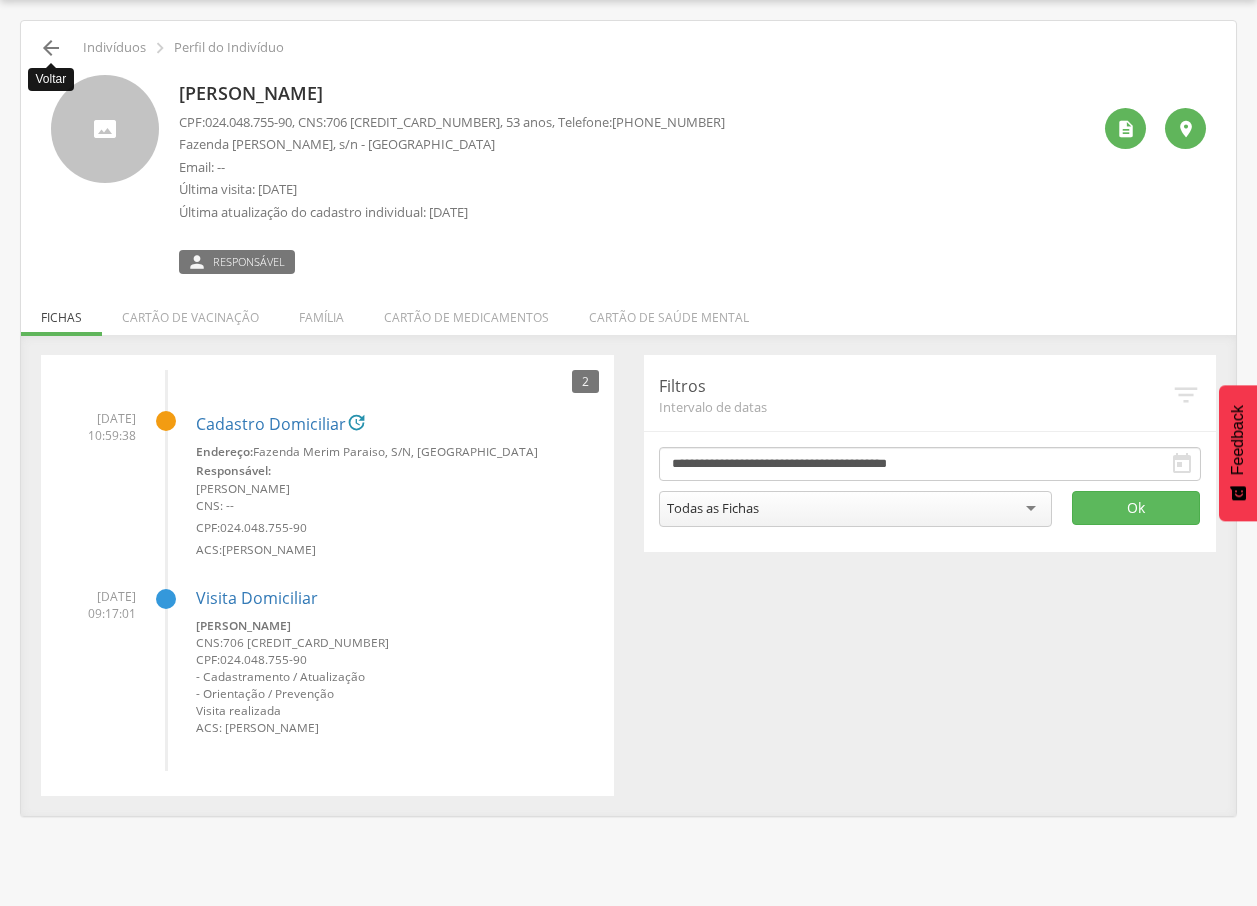 click on "" at bounding box center (51, 48) 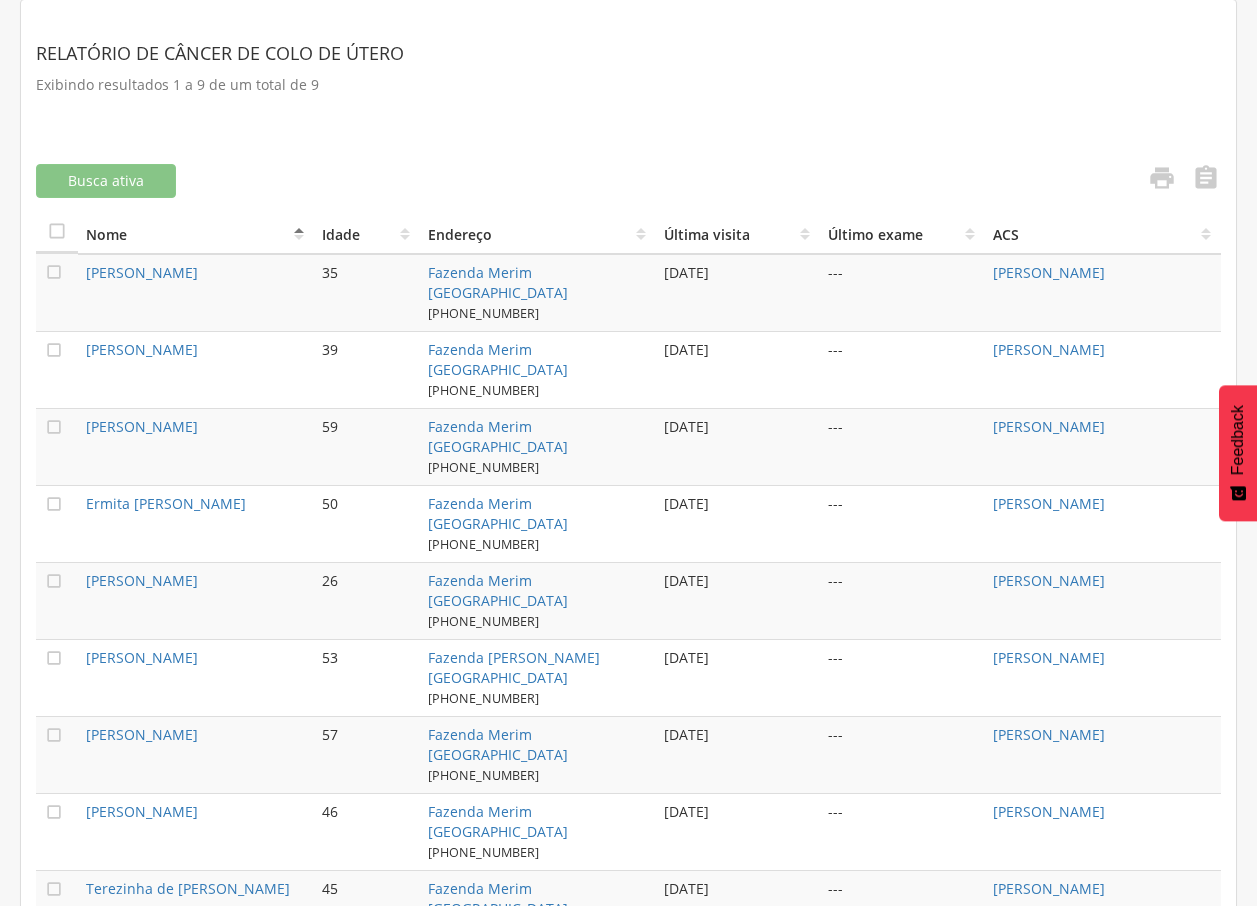scroll, scrollTop: 588, scrollLeft: 0, axis: vertical 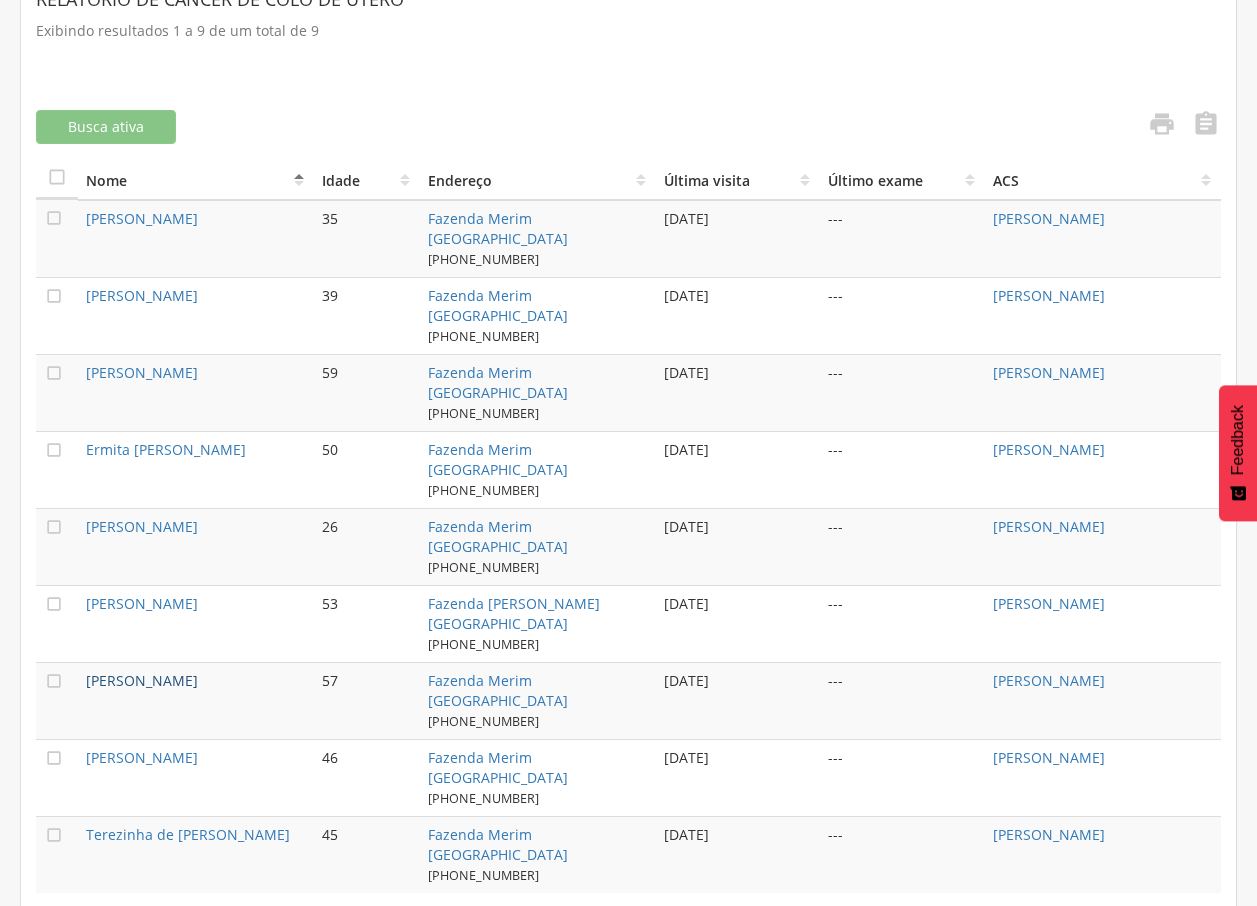click on "[PERSON_NAME]" at bounding box center [142, 680] 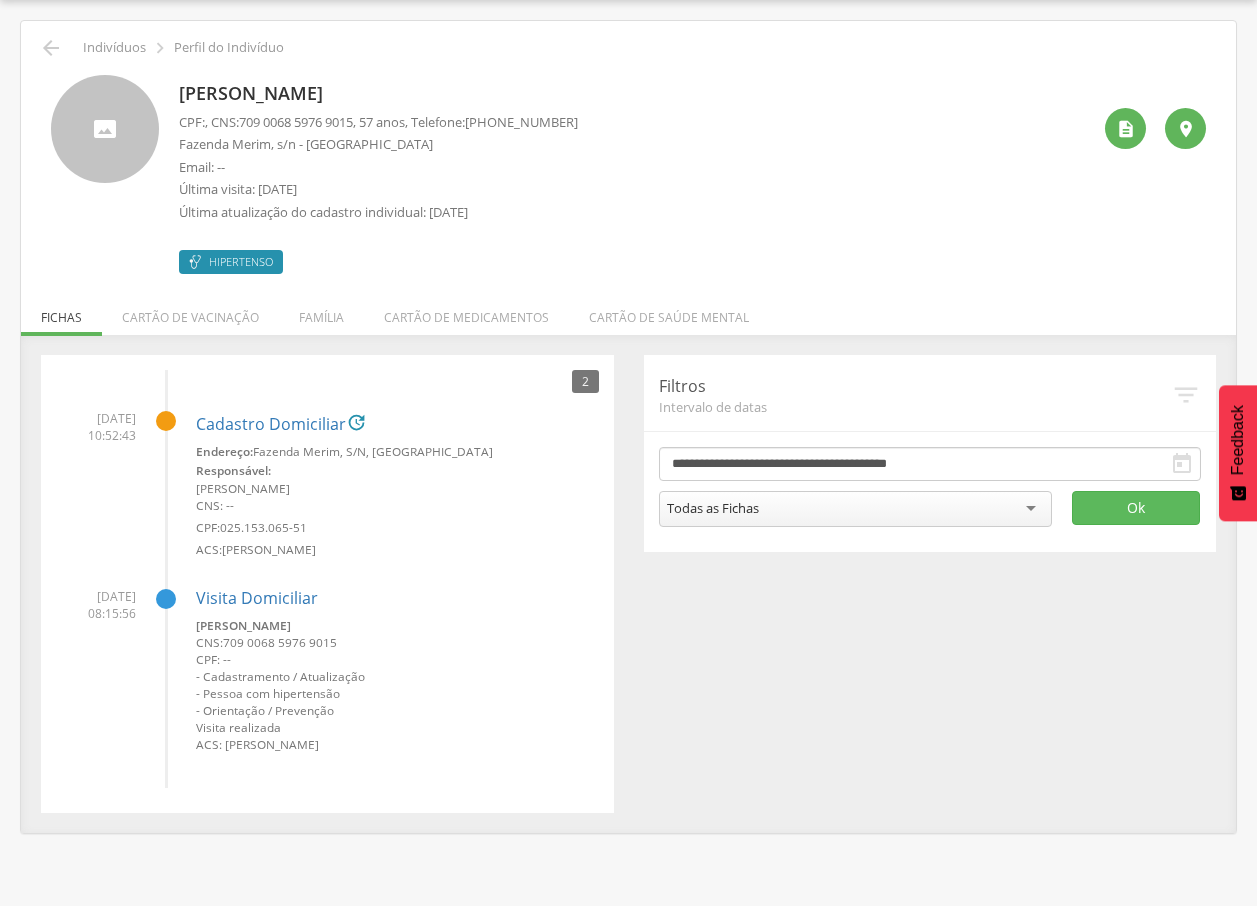drag, startPoint x: 180, startPoint y: 92, endPoint x: 583, endPoint y: 92, distance: 403 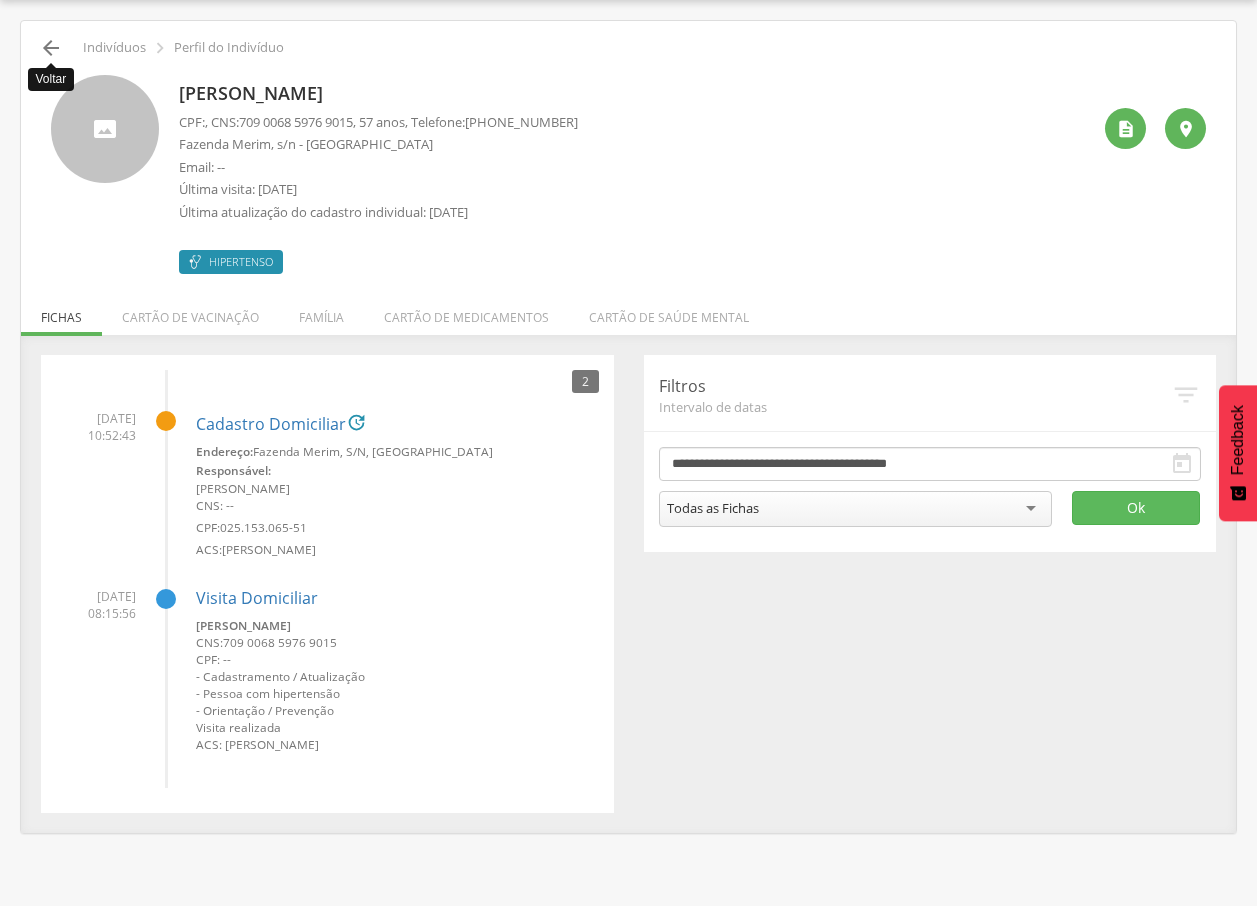 click on "" at bounding box center [51, 48] 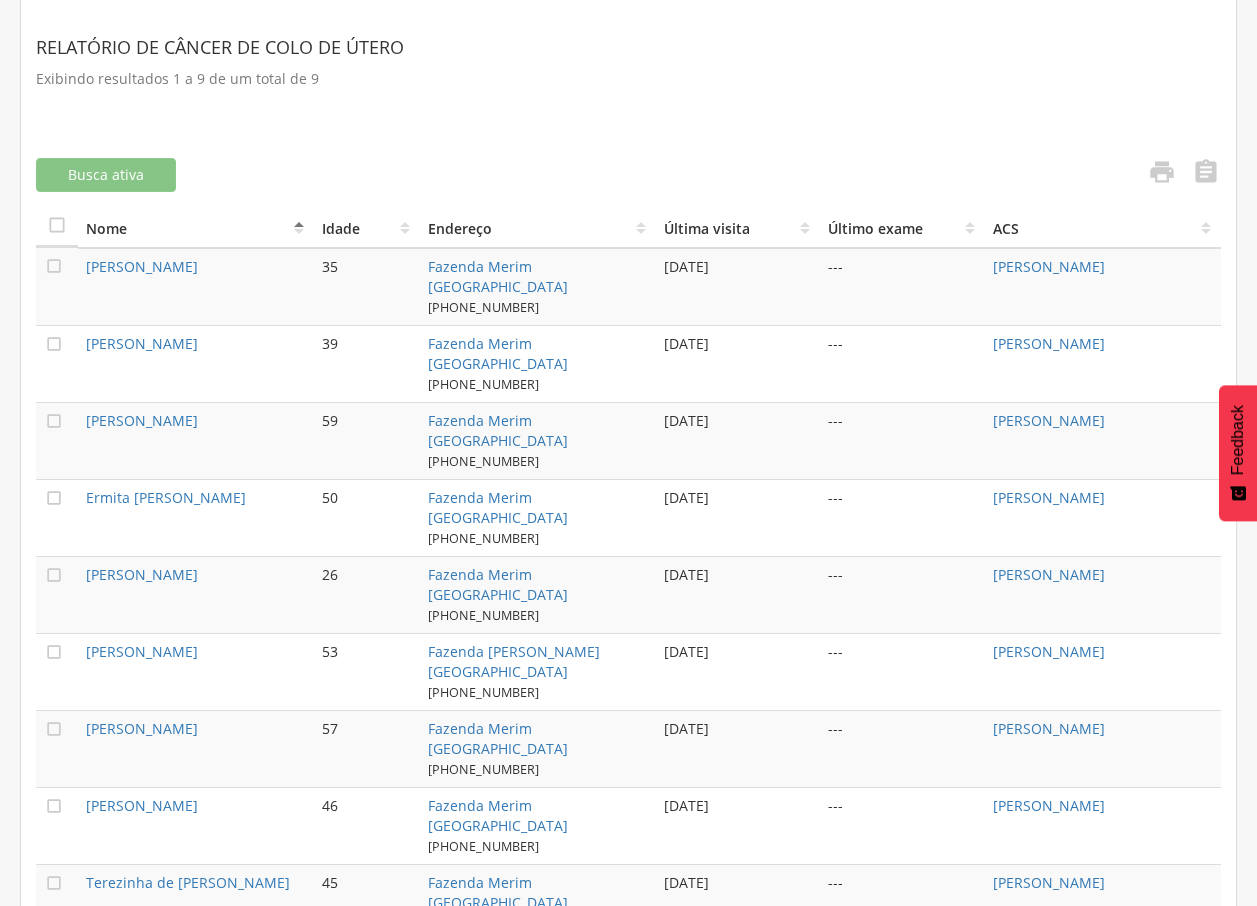 scroll, scrollTop: 681, scrollLeft: 0, axis: vertical 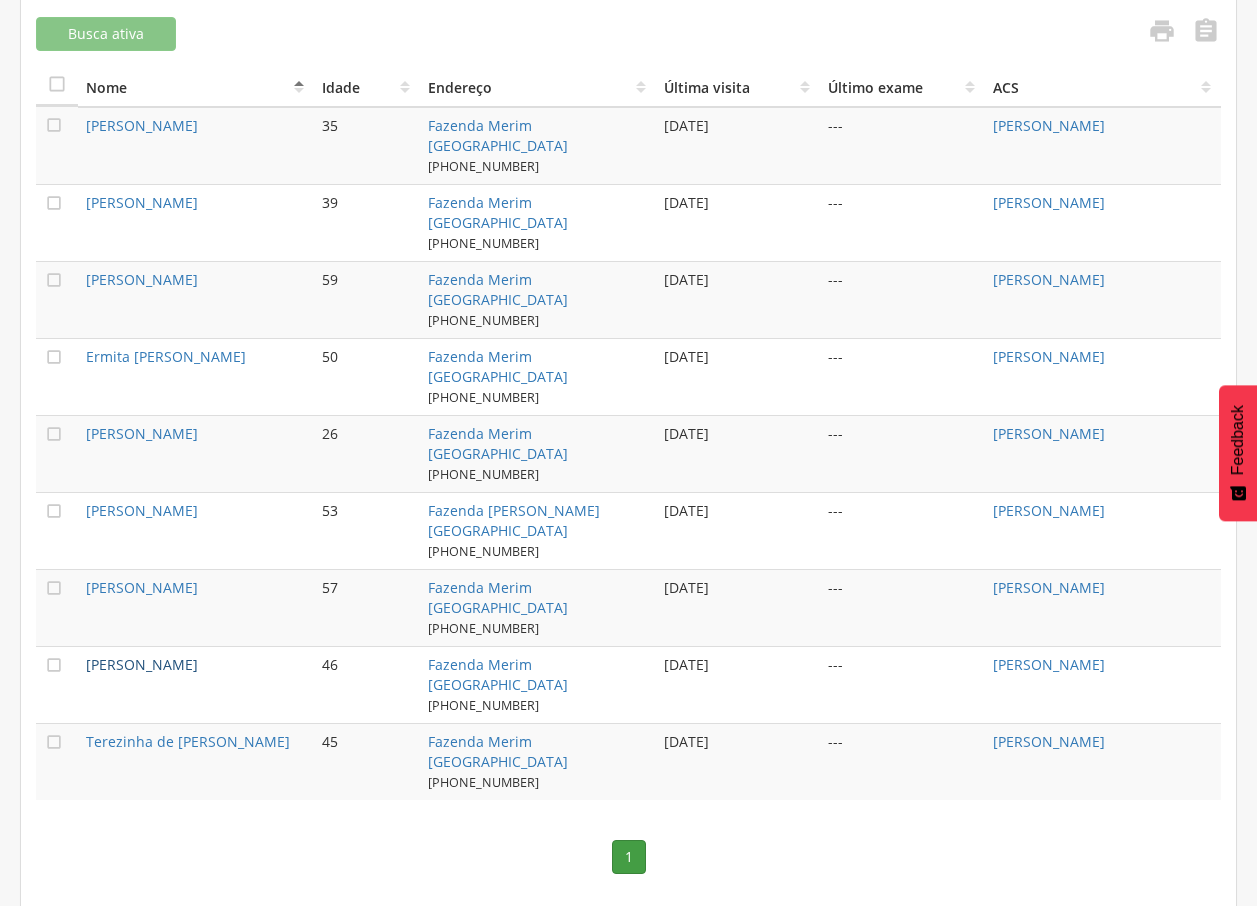 click on "[PERSON_NAME]" at bounding box center [142, 664] 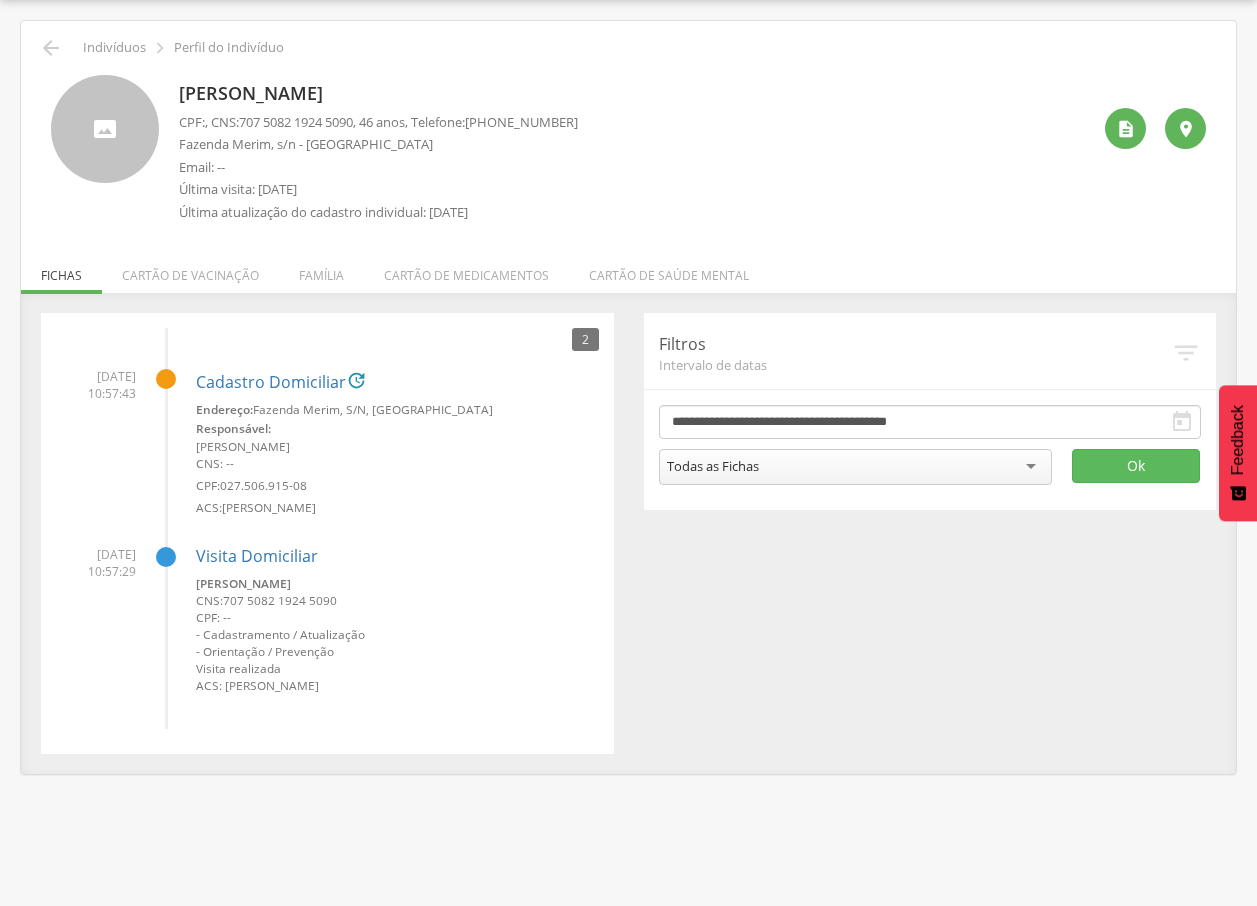 drag, startPoint x: 170, startPoint y: 93, endPoint x: 582, endPoint y: 76, distance: 412.3506 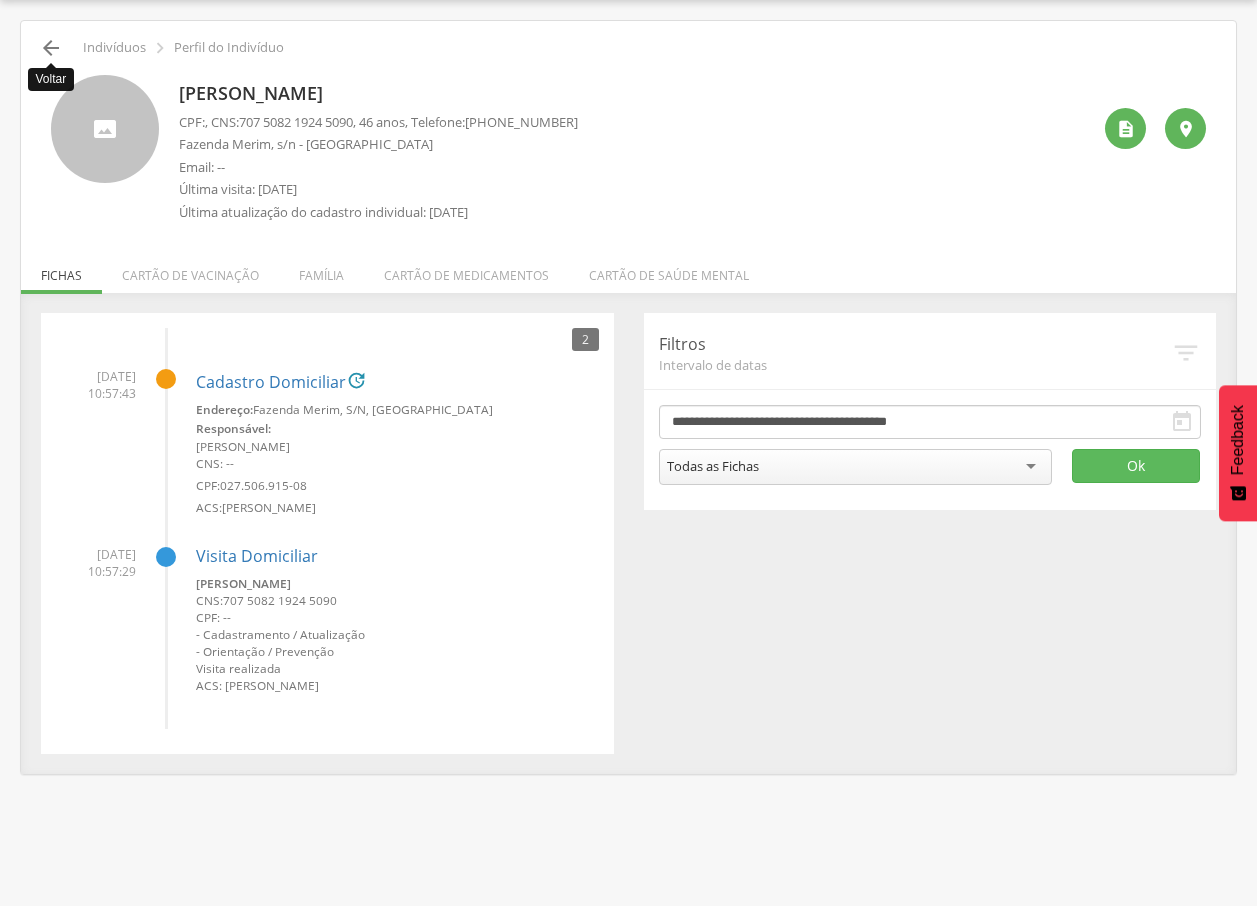 click on "" at bounding box center [51, 48] 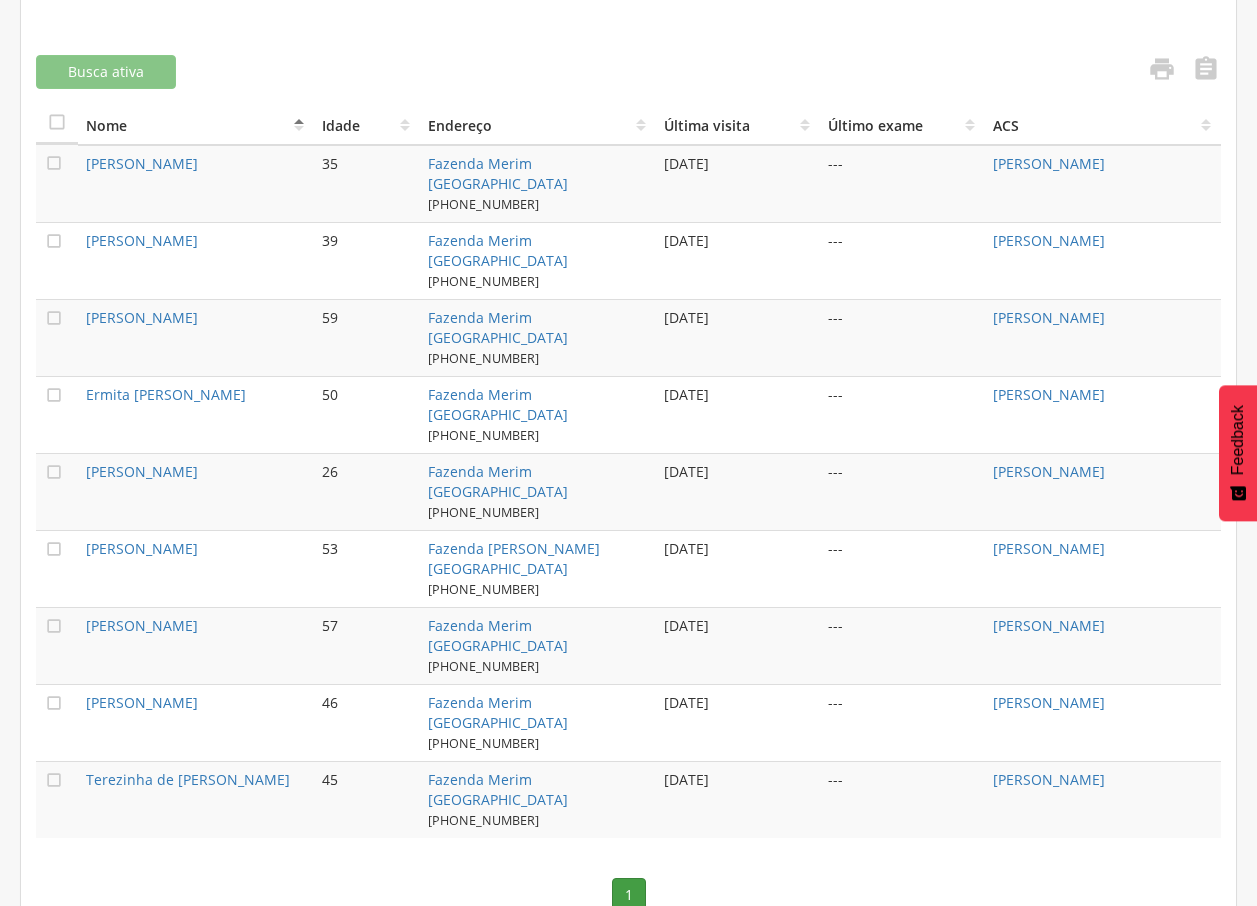 scroll, scrollTop: 681, scrollLeft: 0, axis: vertical 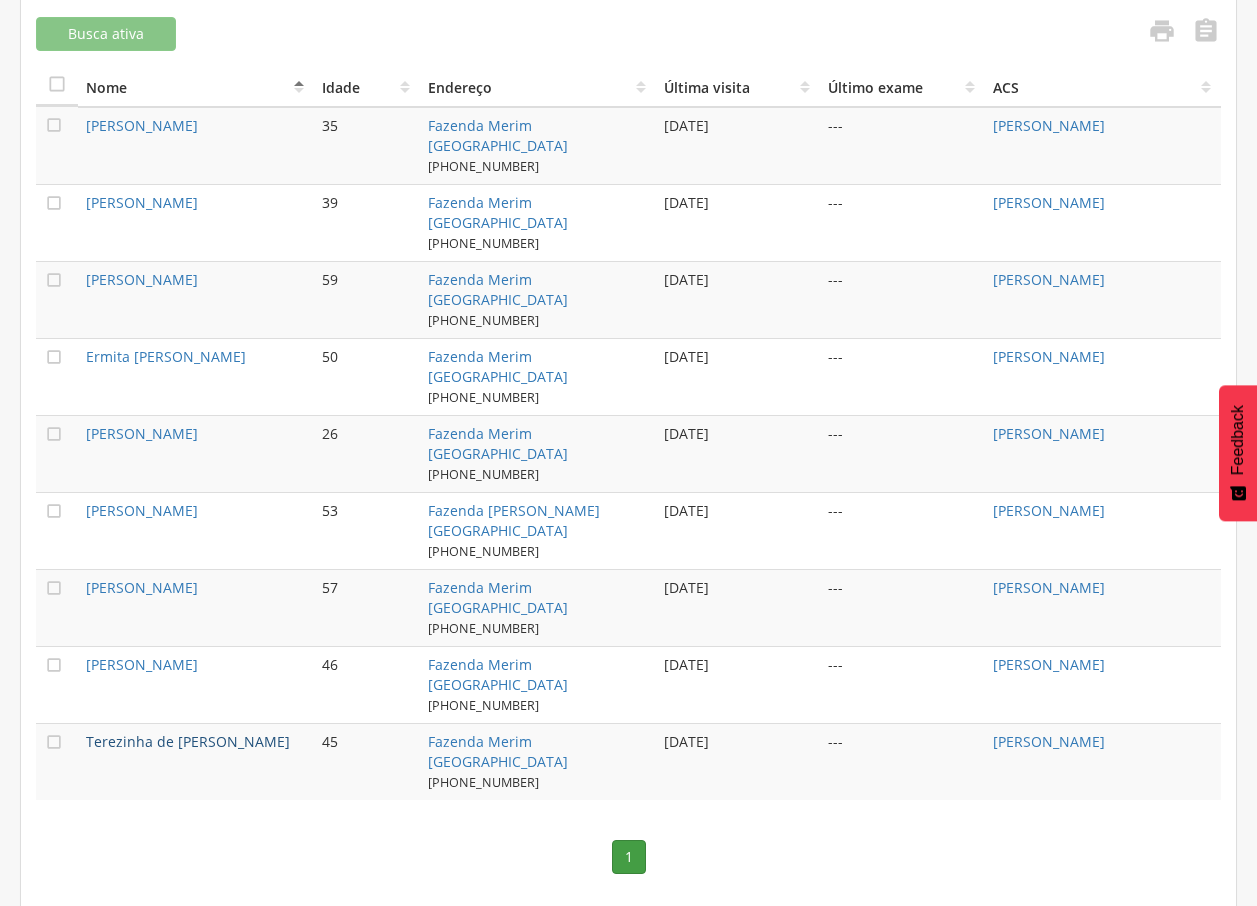 click on "Terezinha de [PERSON_NAME]" at bounding box center (188, 741) 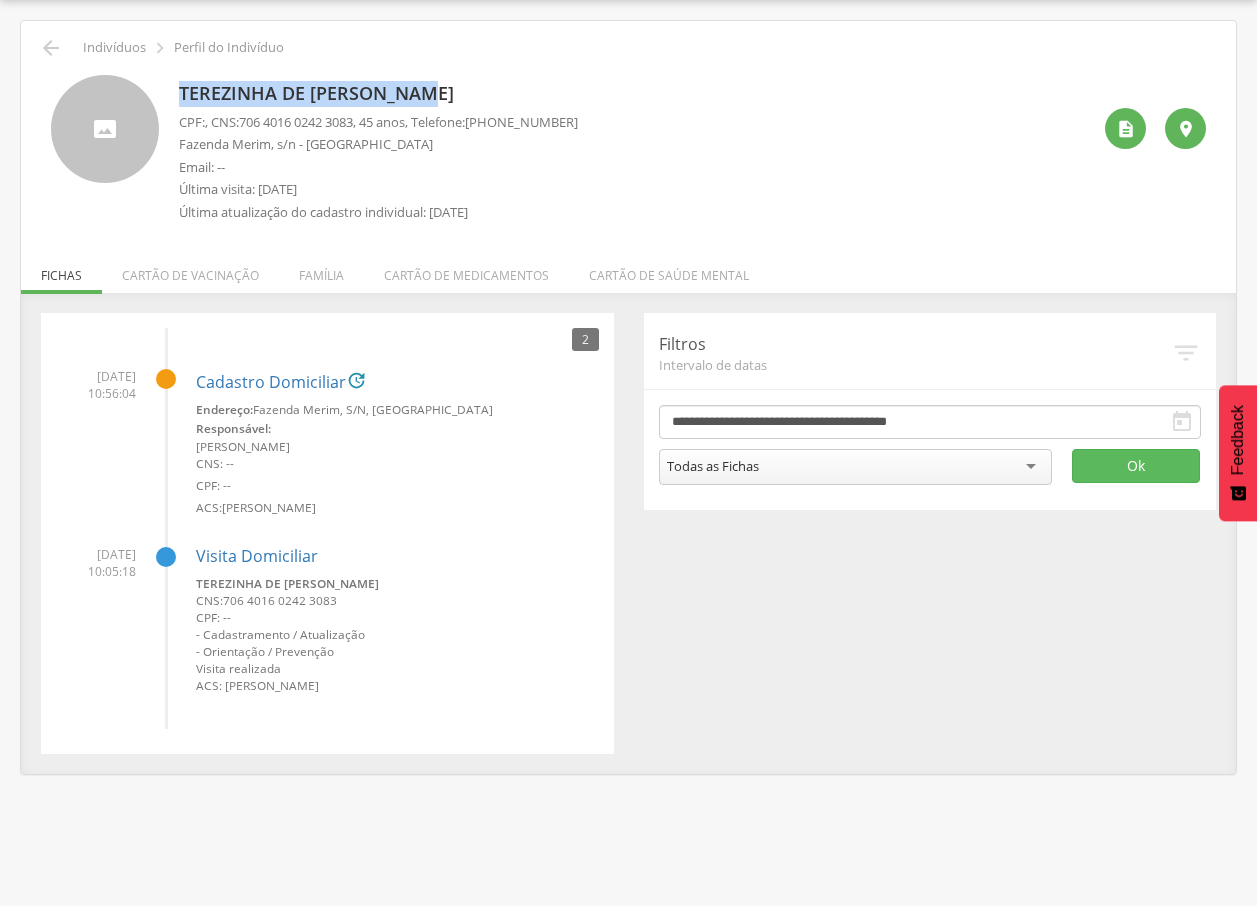 drag, startPoint x: 177, startPoint y: 85, endPoint x: 474, endPoint y: 76, distance: 297.13632 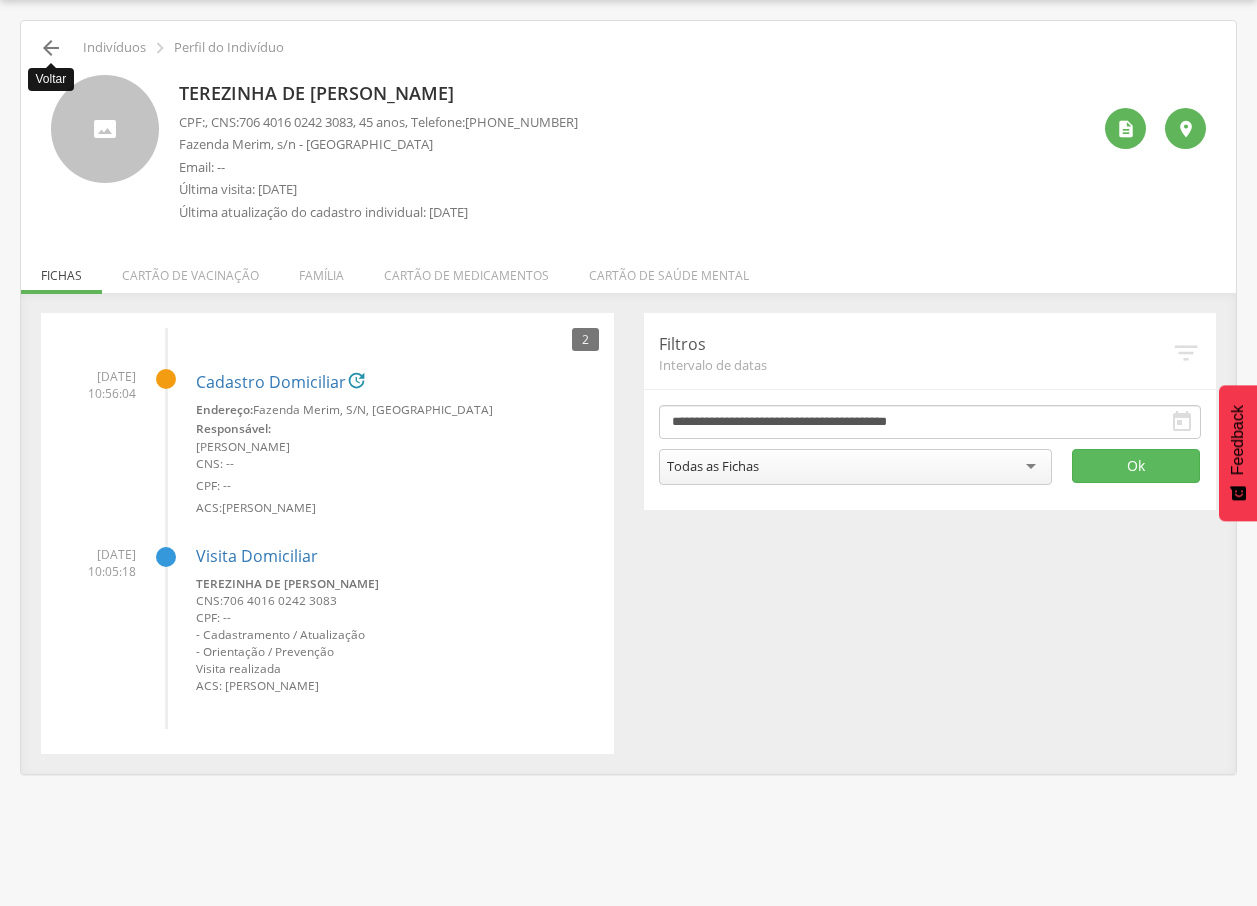 click on "" at bounding box center (51, 48) 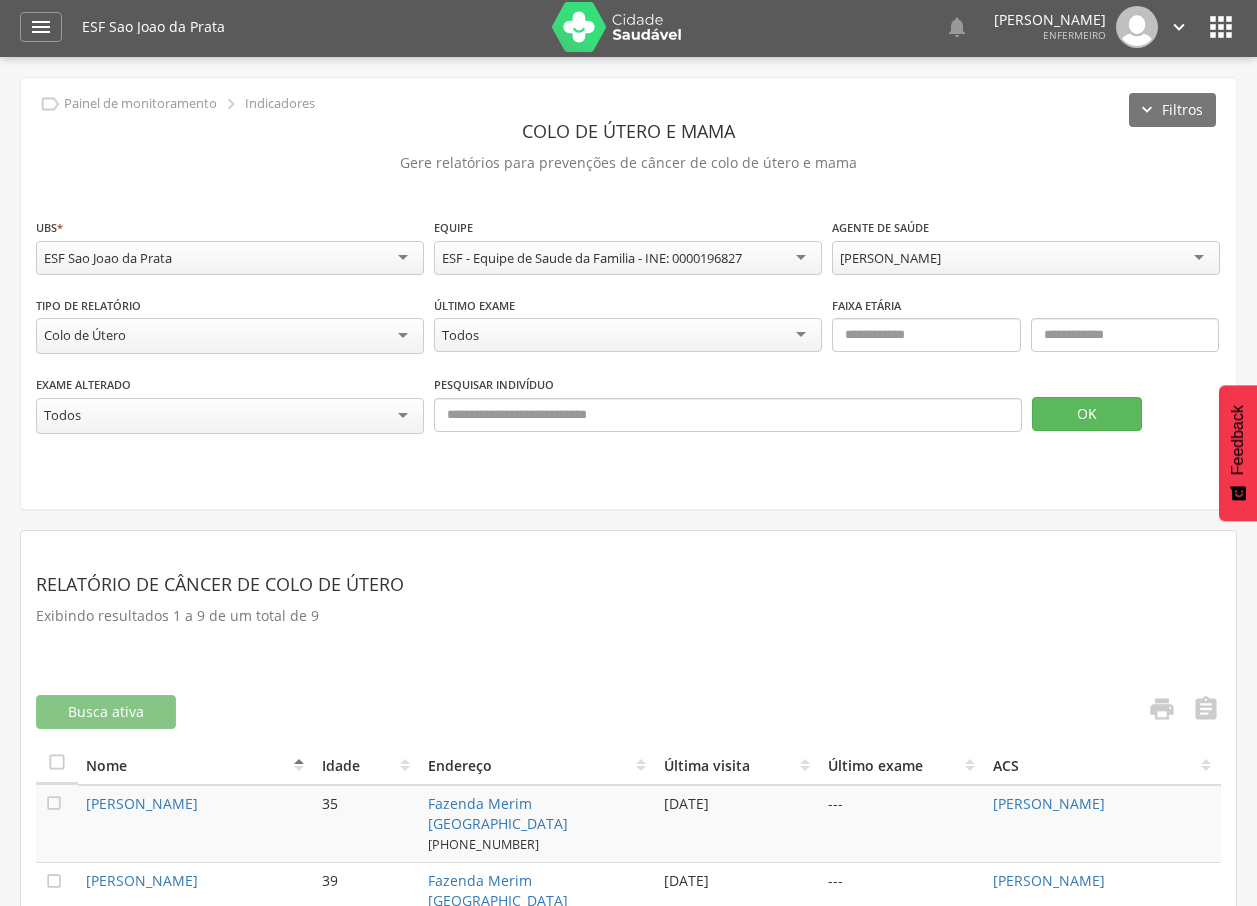 scroll, scrollTop: 0, scrollLeft: 0, axis: both 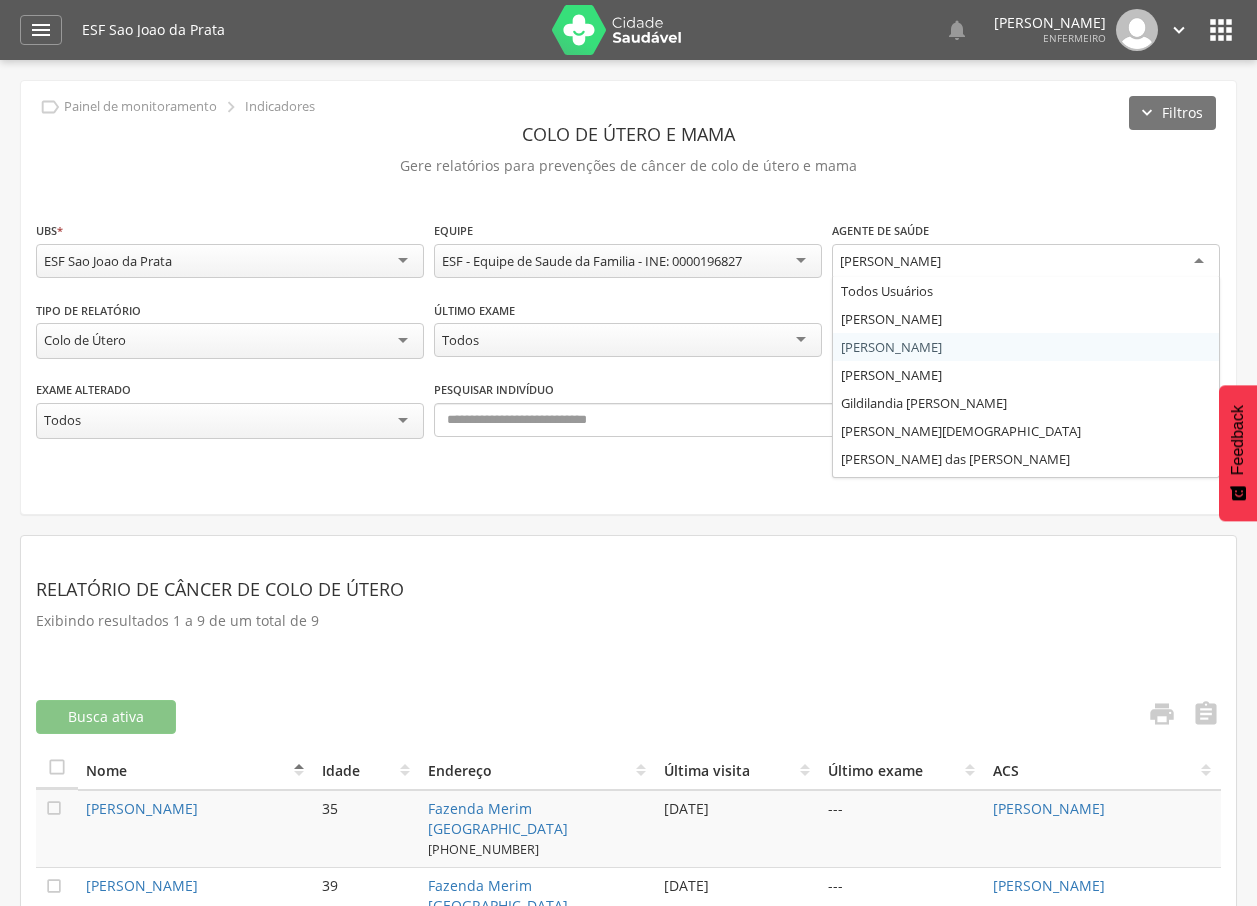 click on "[PERSON_NAME]" at bounding box center (1026, 262) 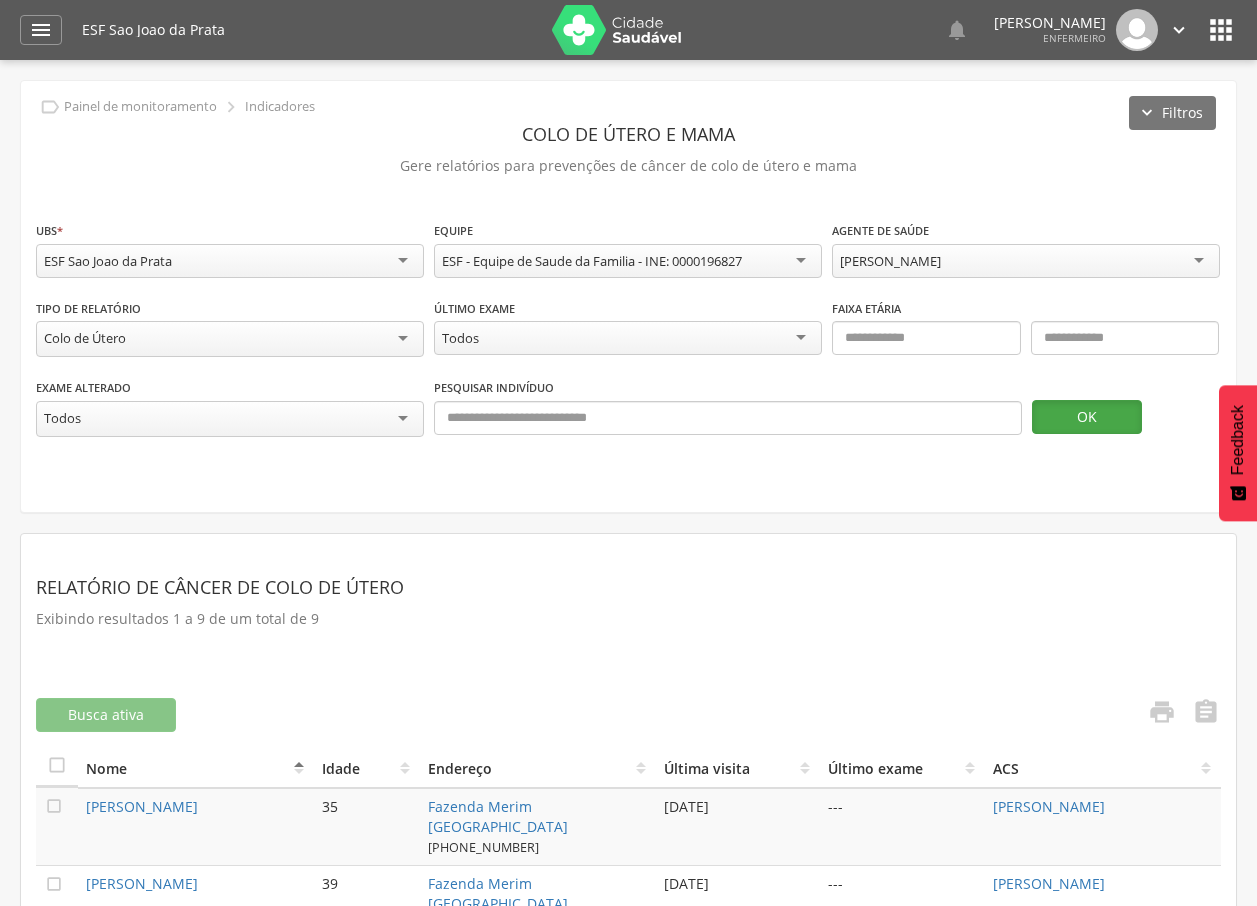 click on "OK" at bounding box center [1087, 417] 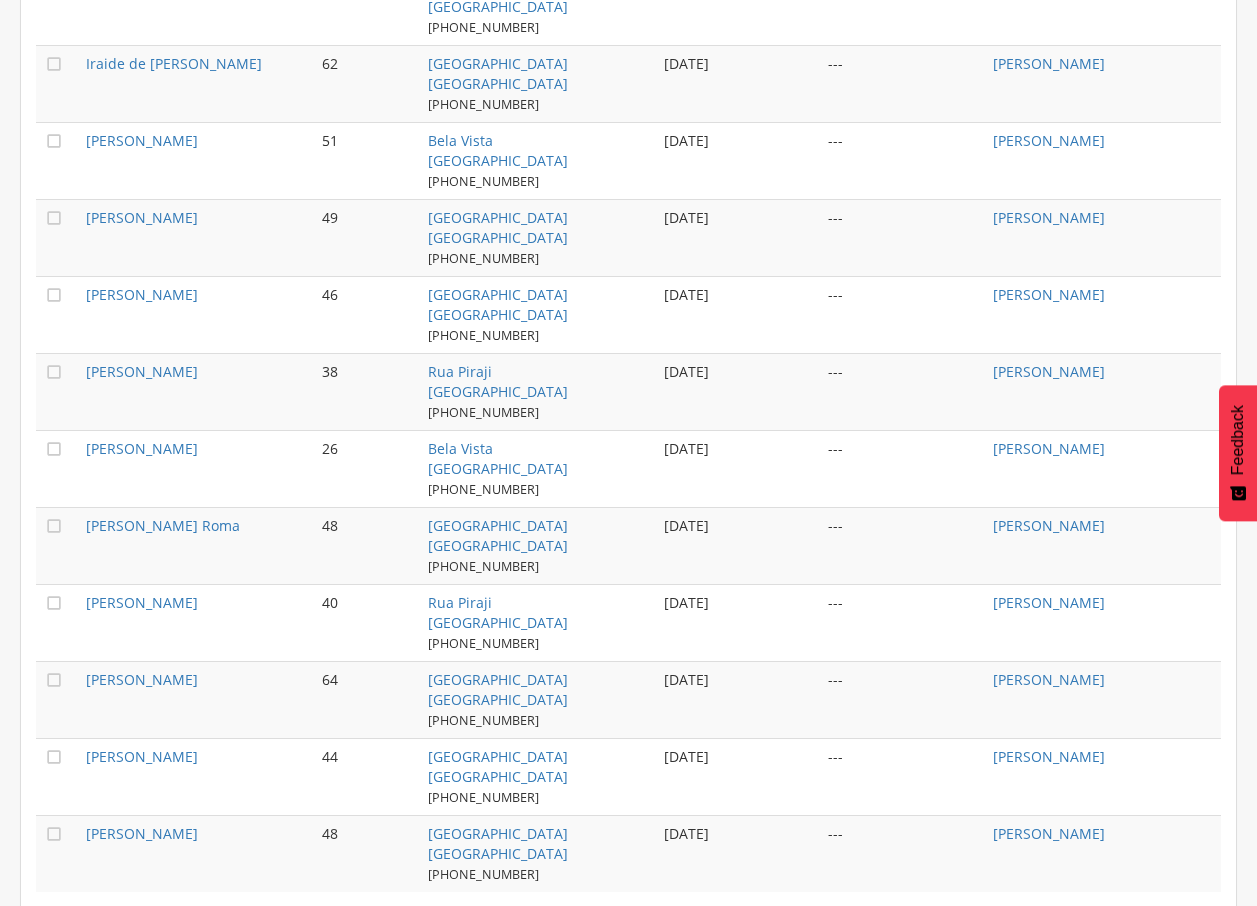 scroll, scrollTop: 0, scrollLeft: 0, axis: both 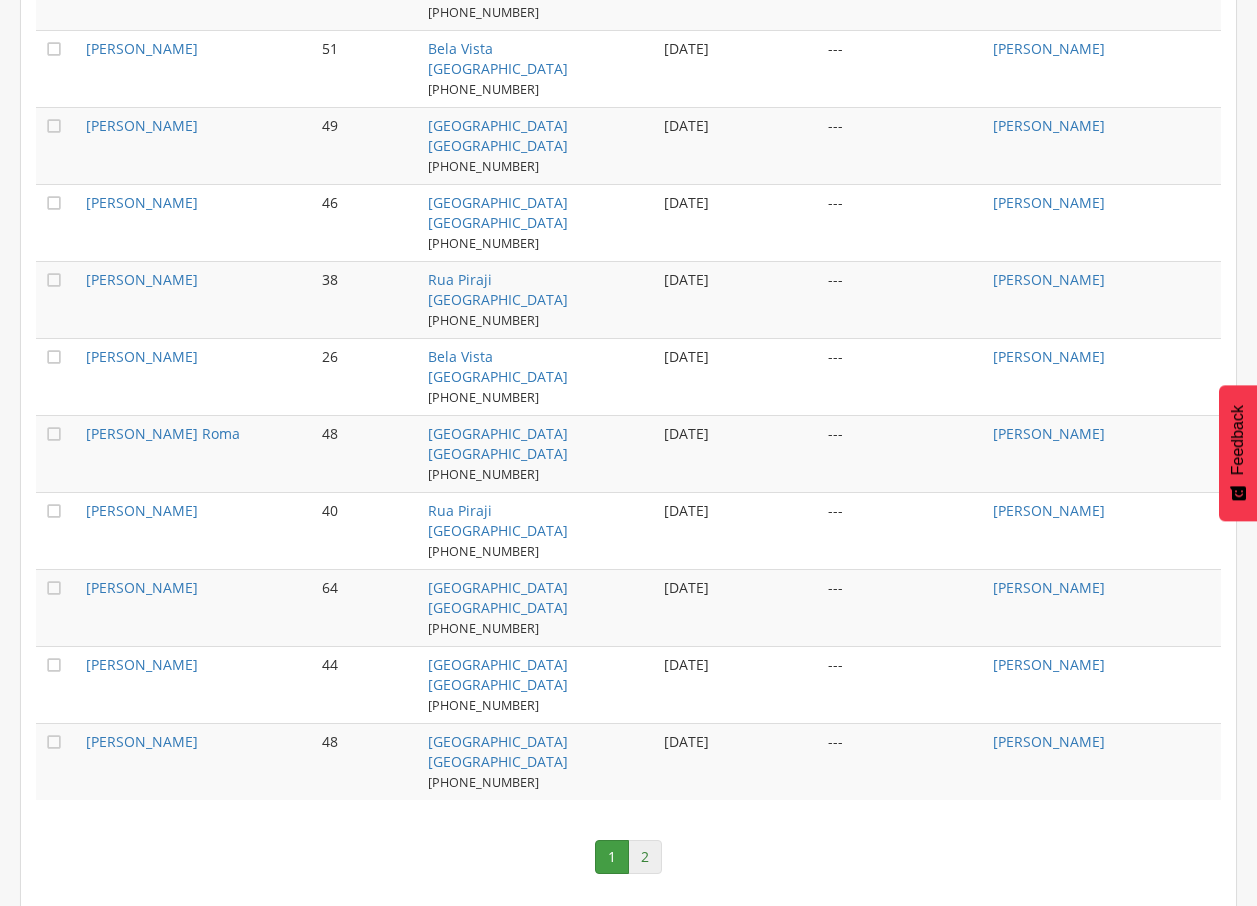click on "2" at bounding box center (645, 857) 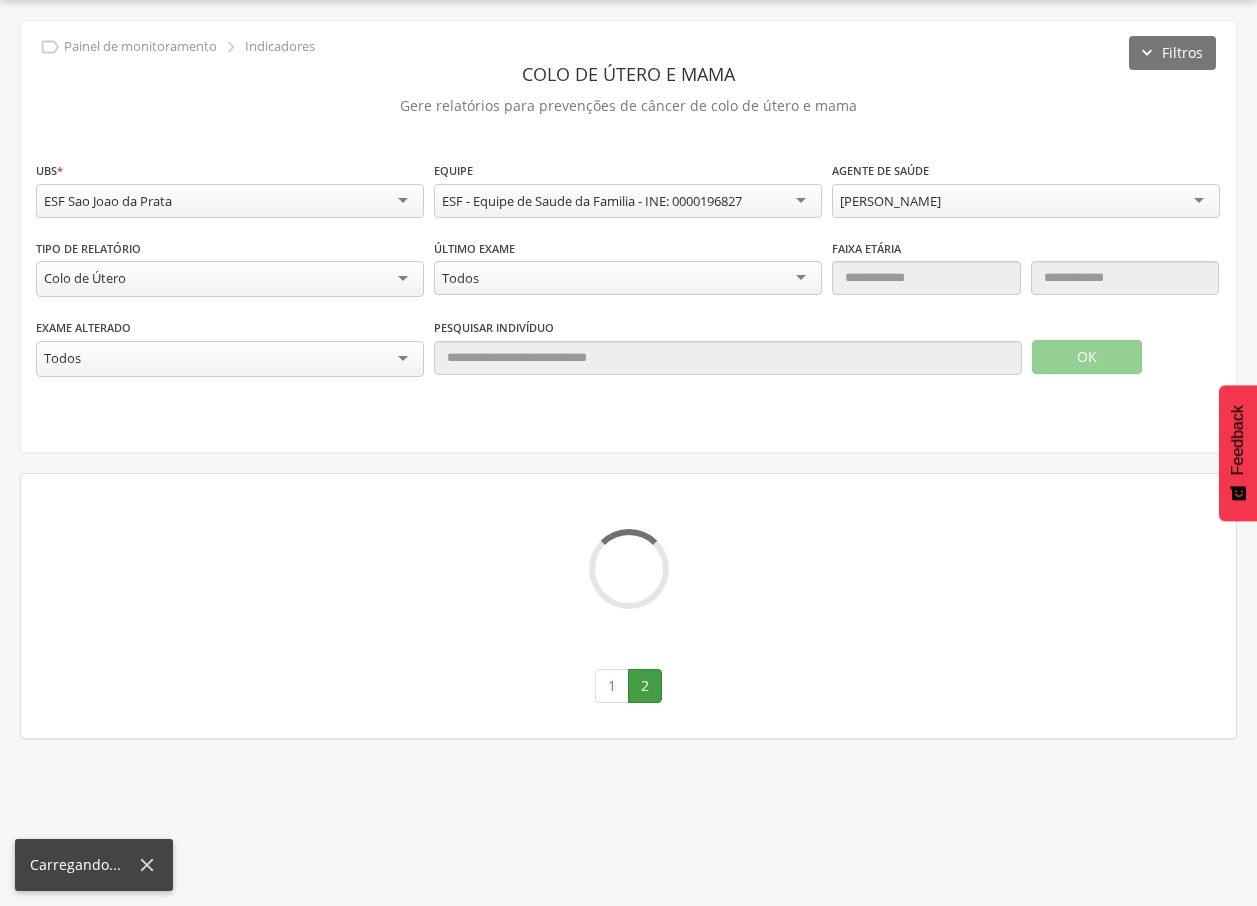scroll, scrollTop: 0, scrollLeft: 0, axis: both 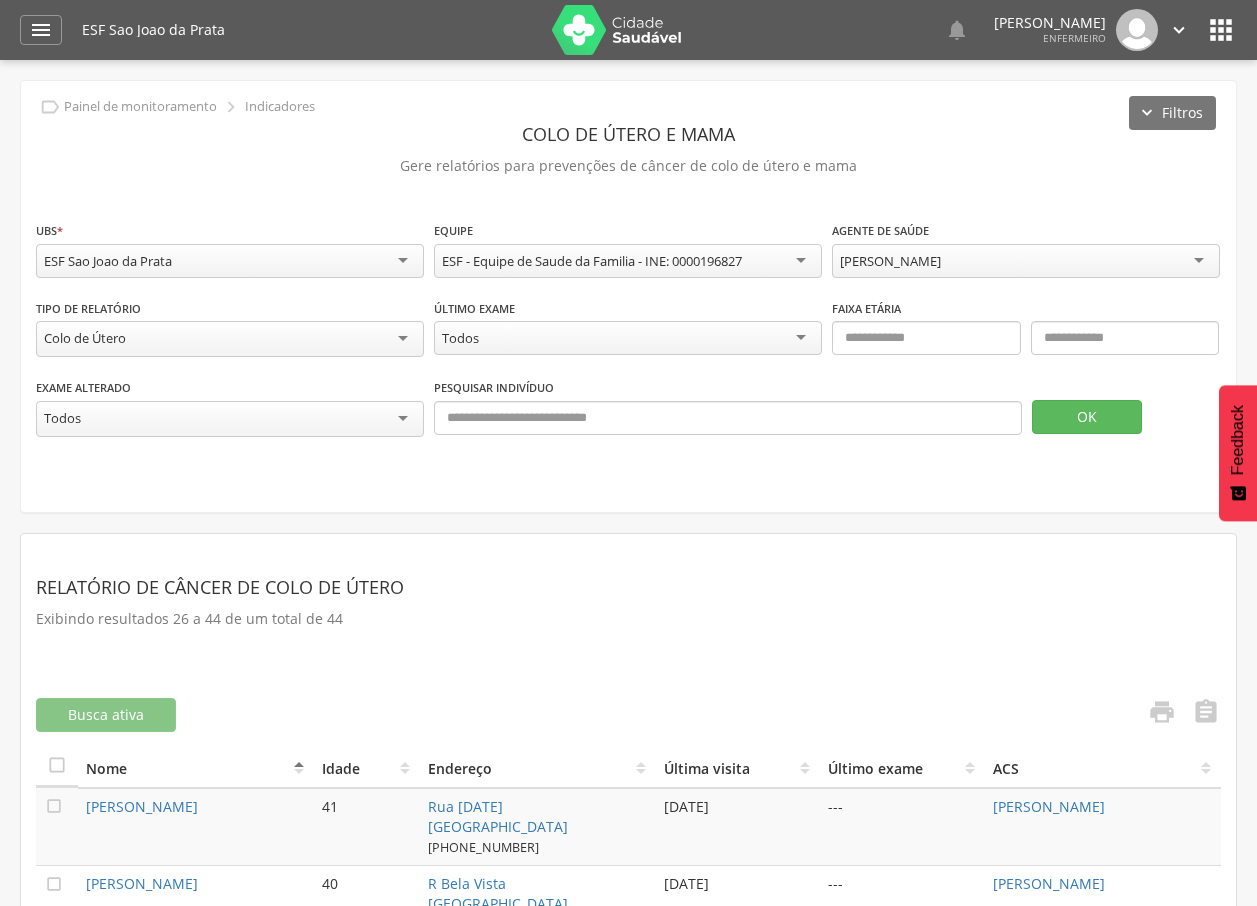 drag, startPoint x: 1256, startPoint y: 210, endPoint x: 1271, endPoint y: 288, distance: 79.429214 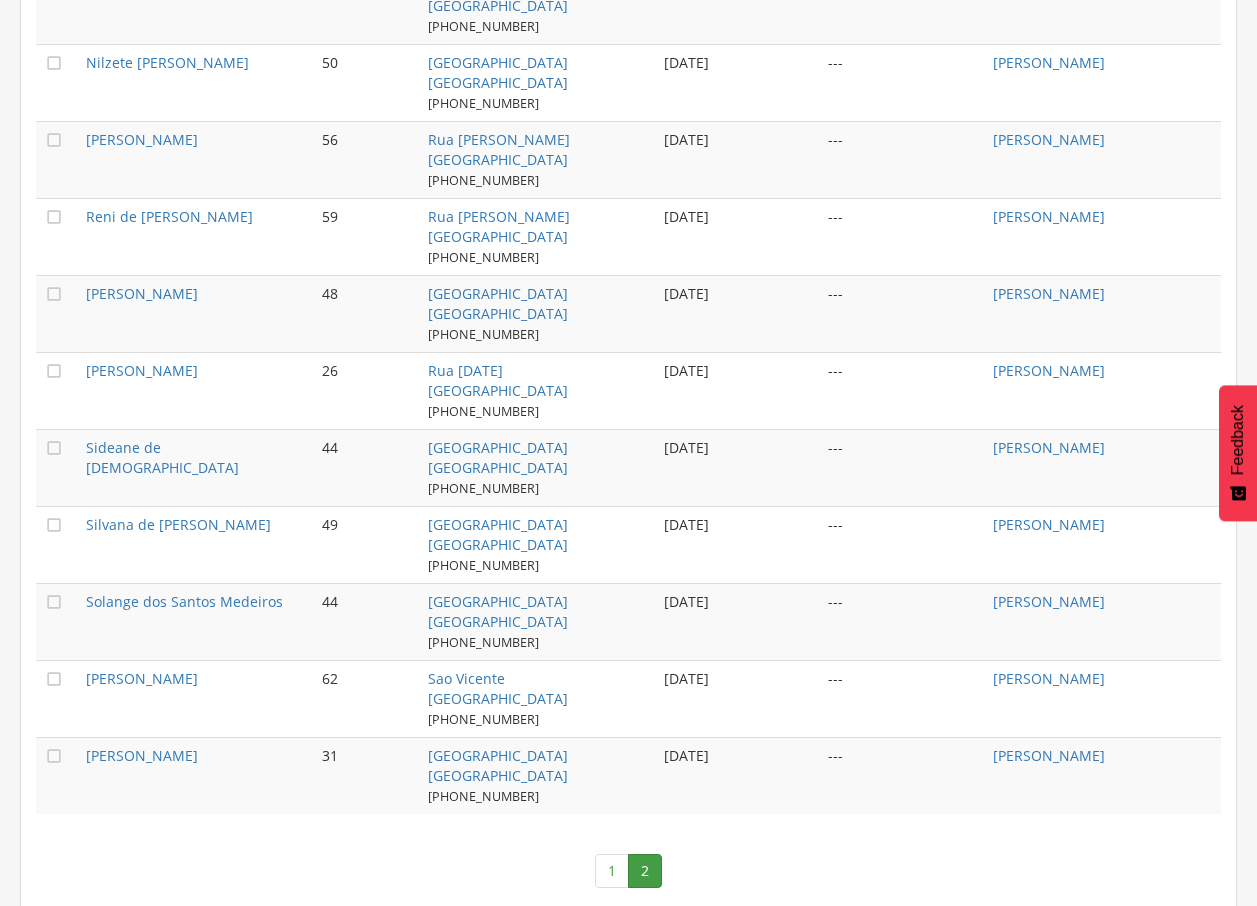scroll, scrollTop: 1451, scrollLeft: 0, axis: vertical 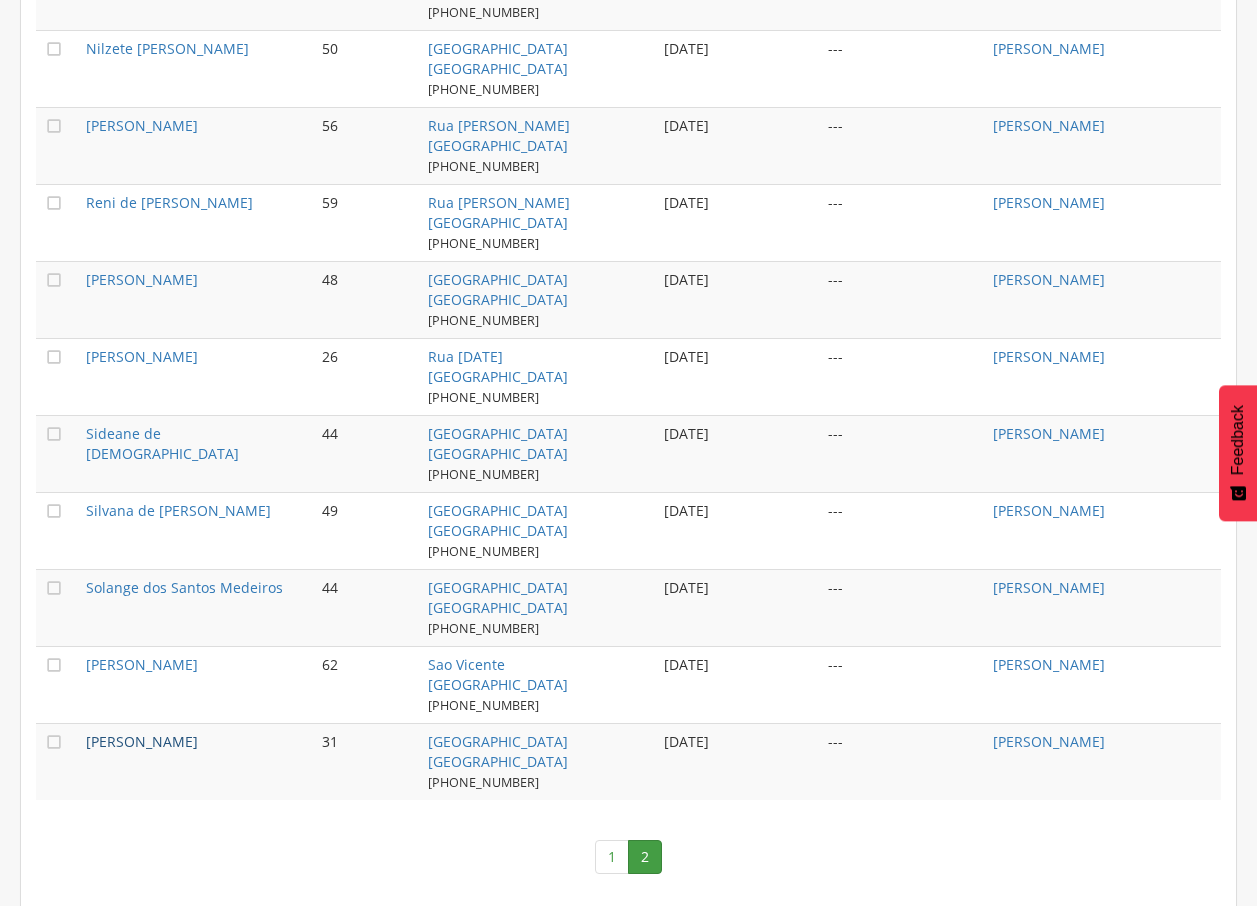 click on "[PERSON_NAME]" at bounding box center (142, 741) 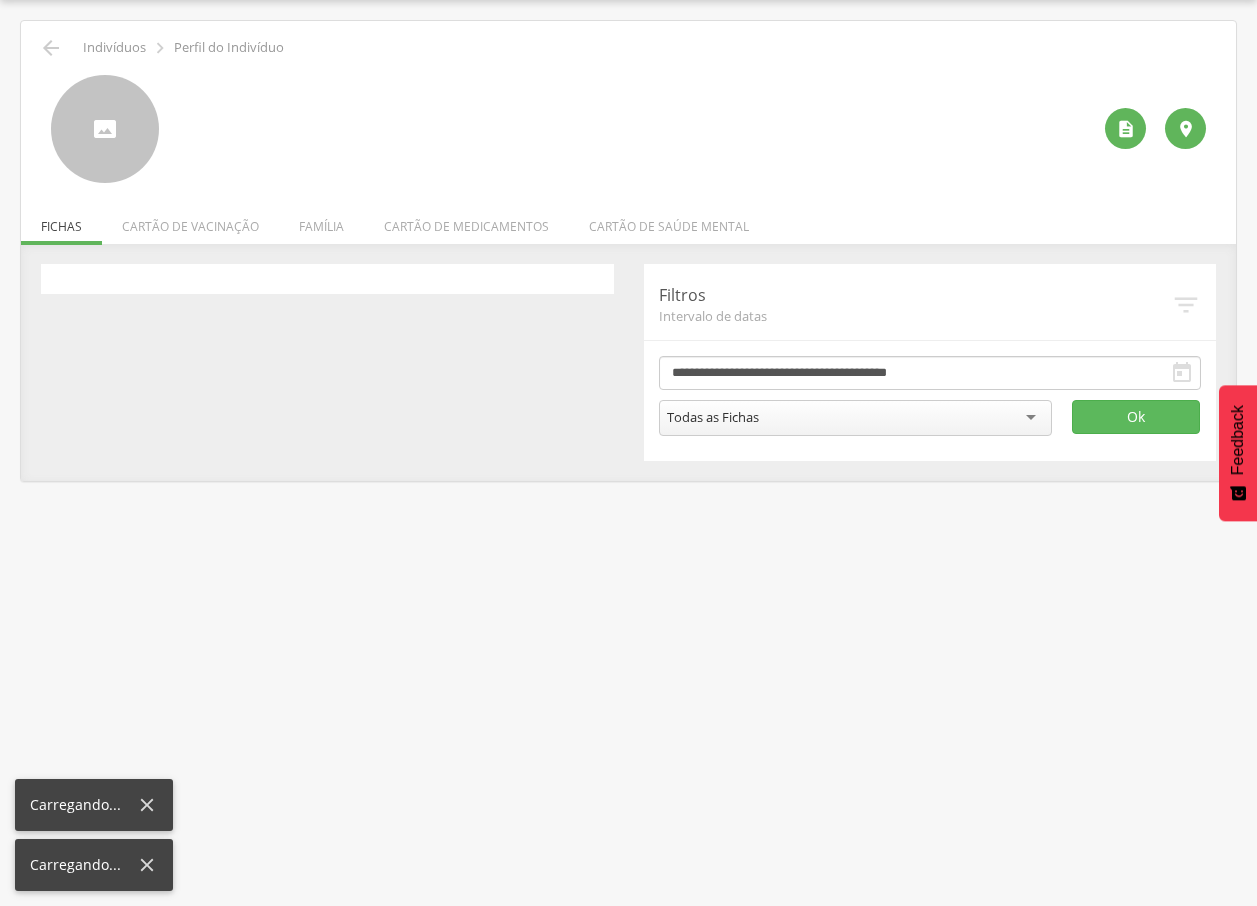 scroll, scrollTop: 60, scrollLeft: 0, axis: vertical 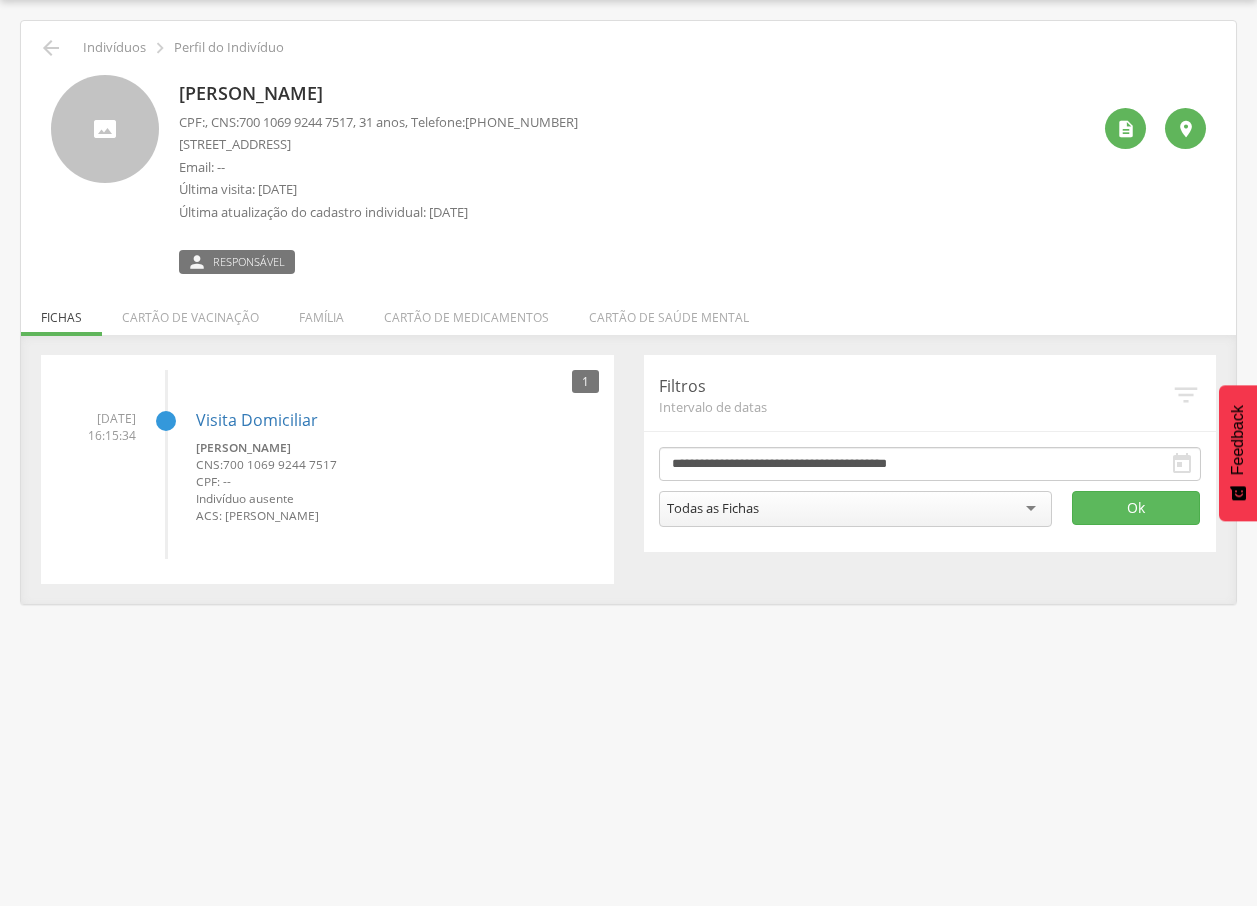 drag, startPoint x: 185, startPoint y: 94, endPoint x: 448, endPoint y: 90, distance: 263.03043 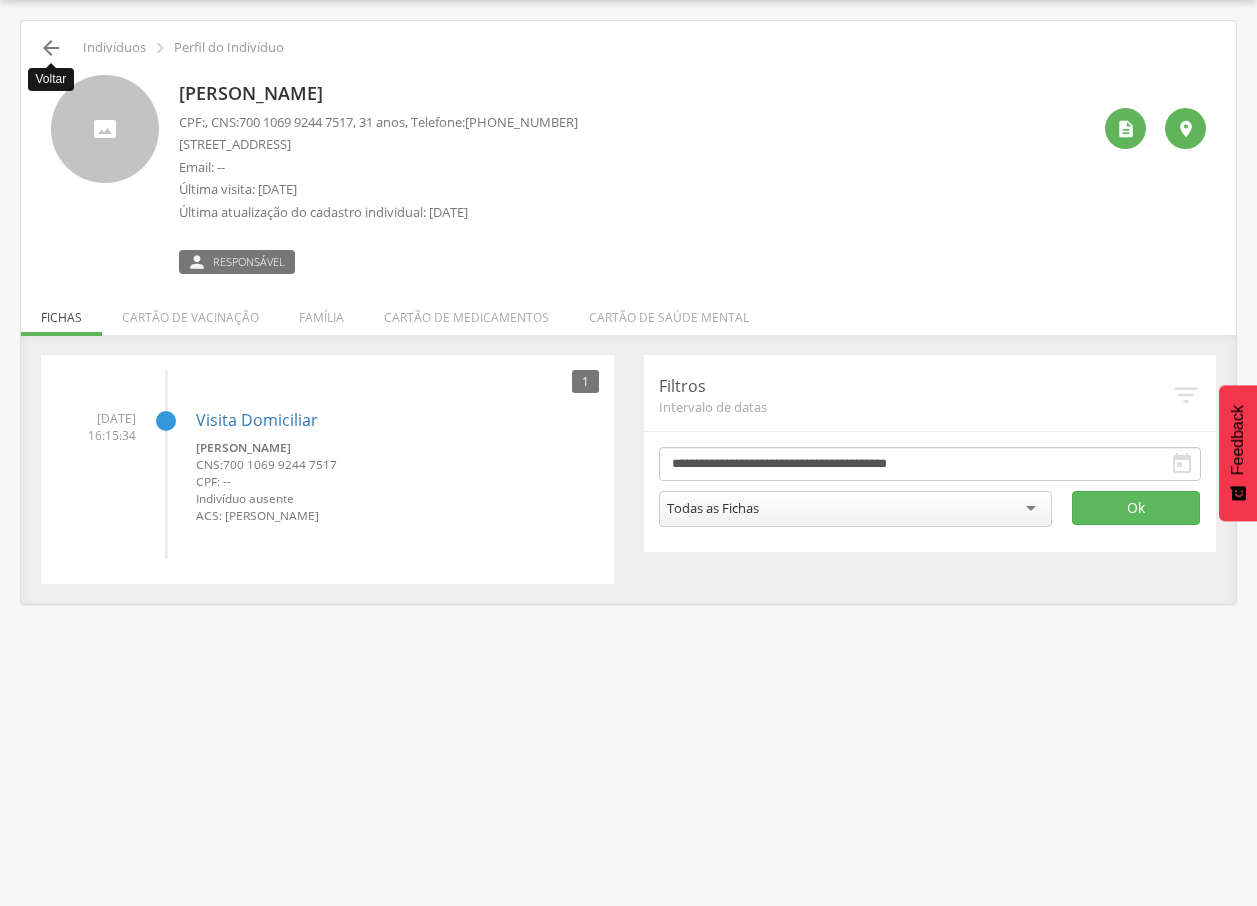 click on "" at bounding box center (51, 48) 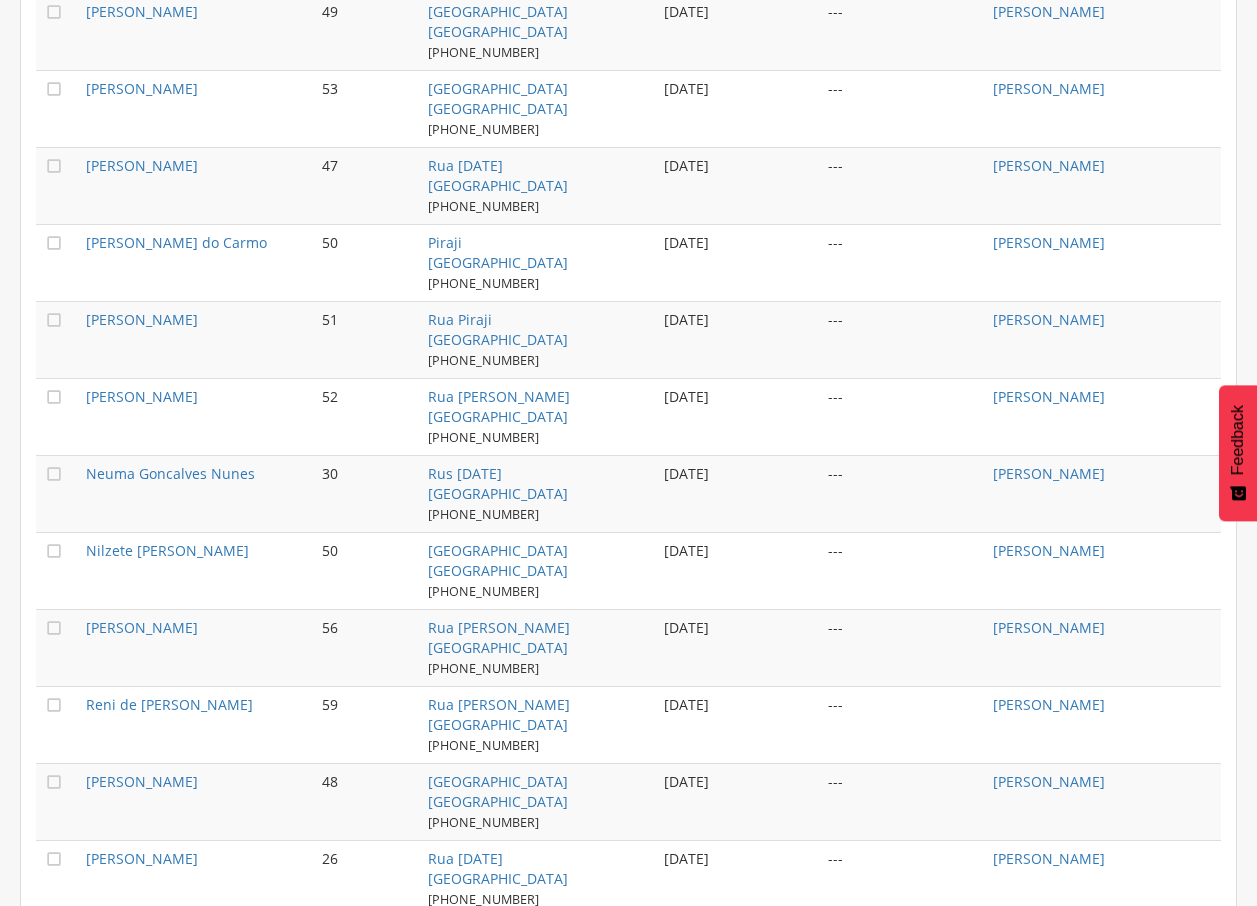 scroll, scrollTop: 1451, scrollLeft: 0, axis: vertical 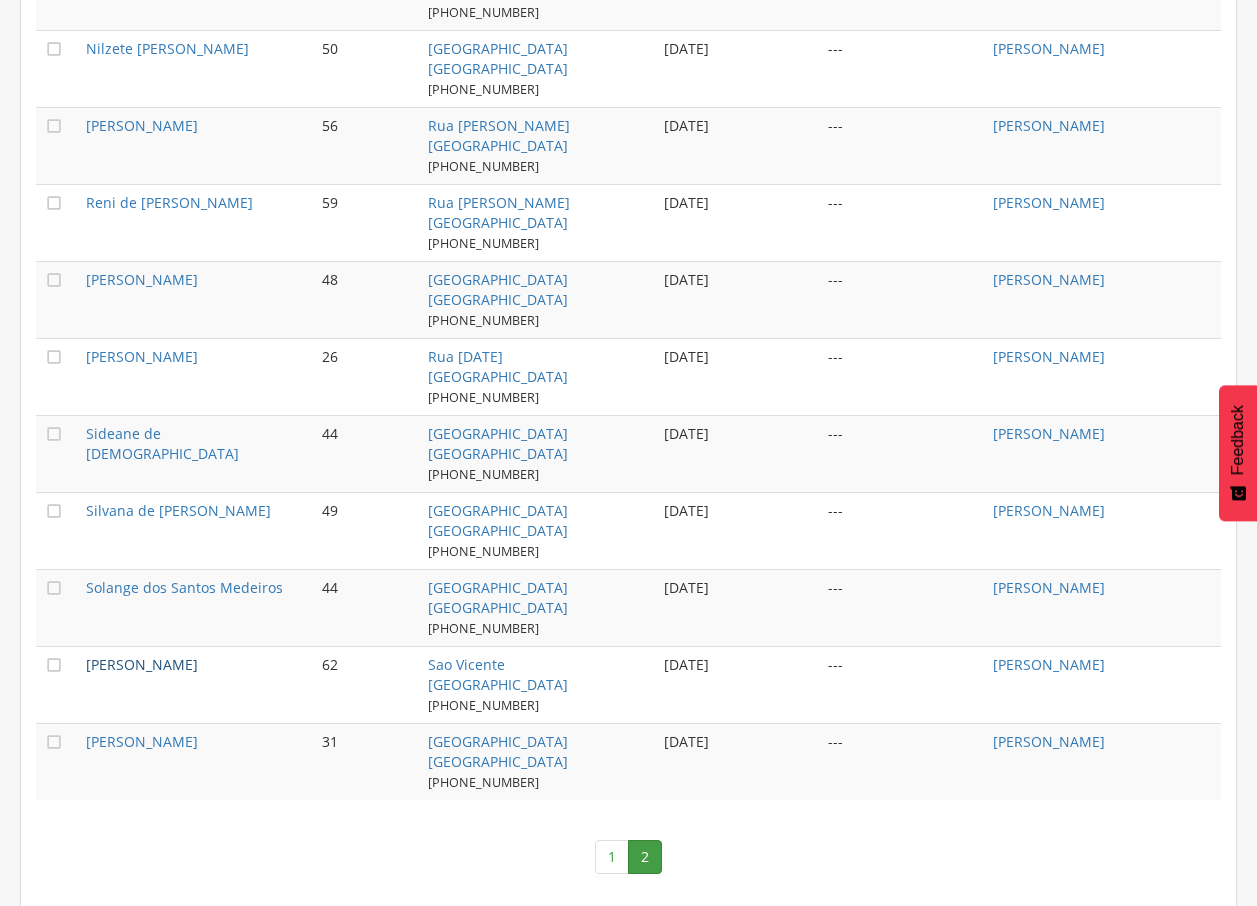 click on "[PERSON_NAME]" at bounding box center [142, 664] 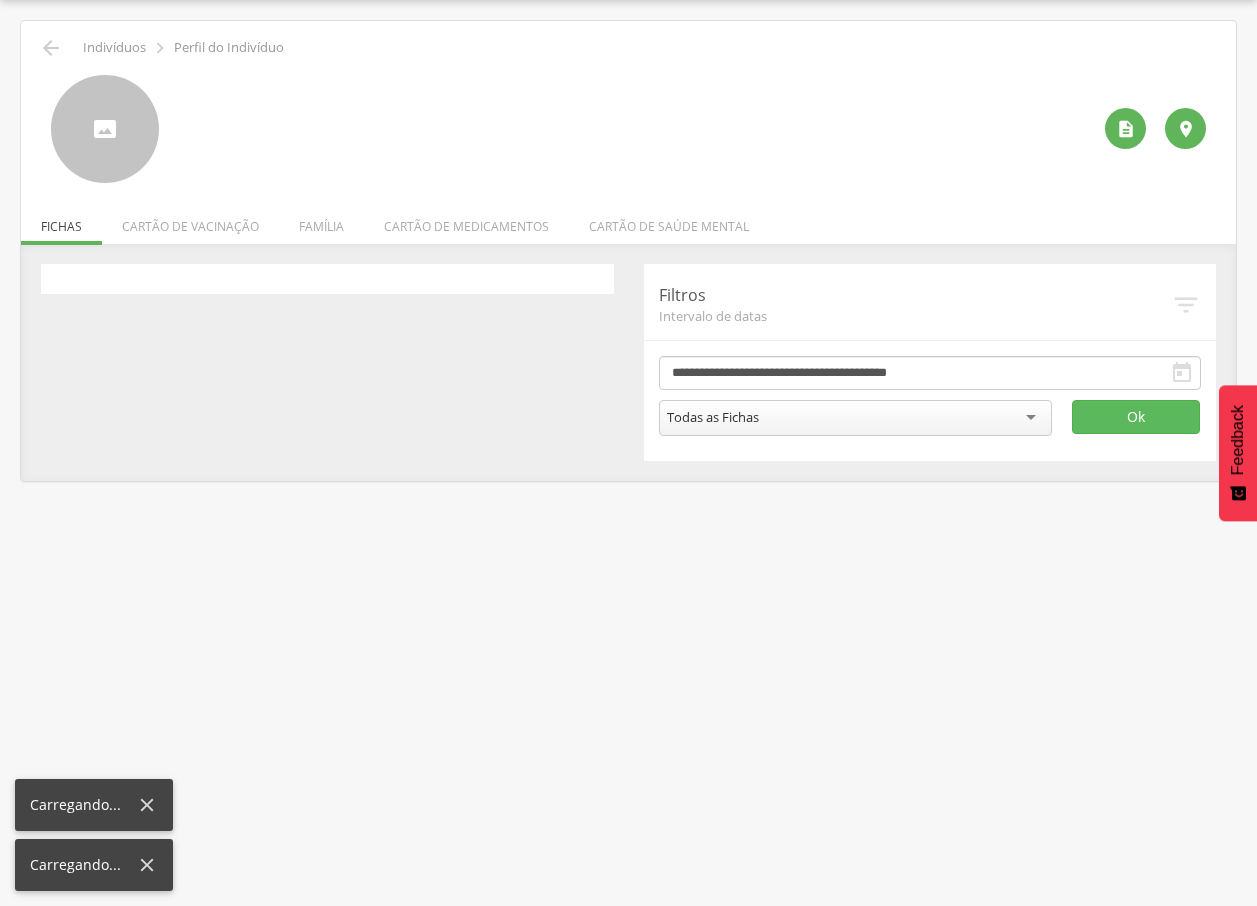 scroll, scrollTop: 60, scrollLeft: 0, axis: vertical 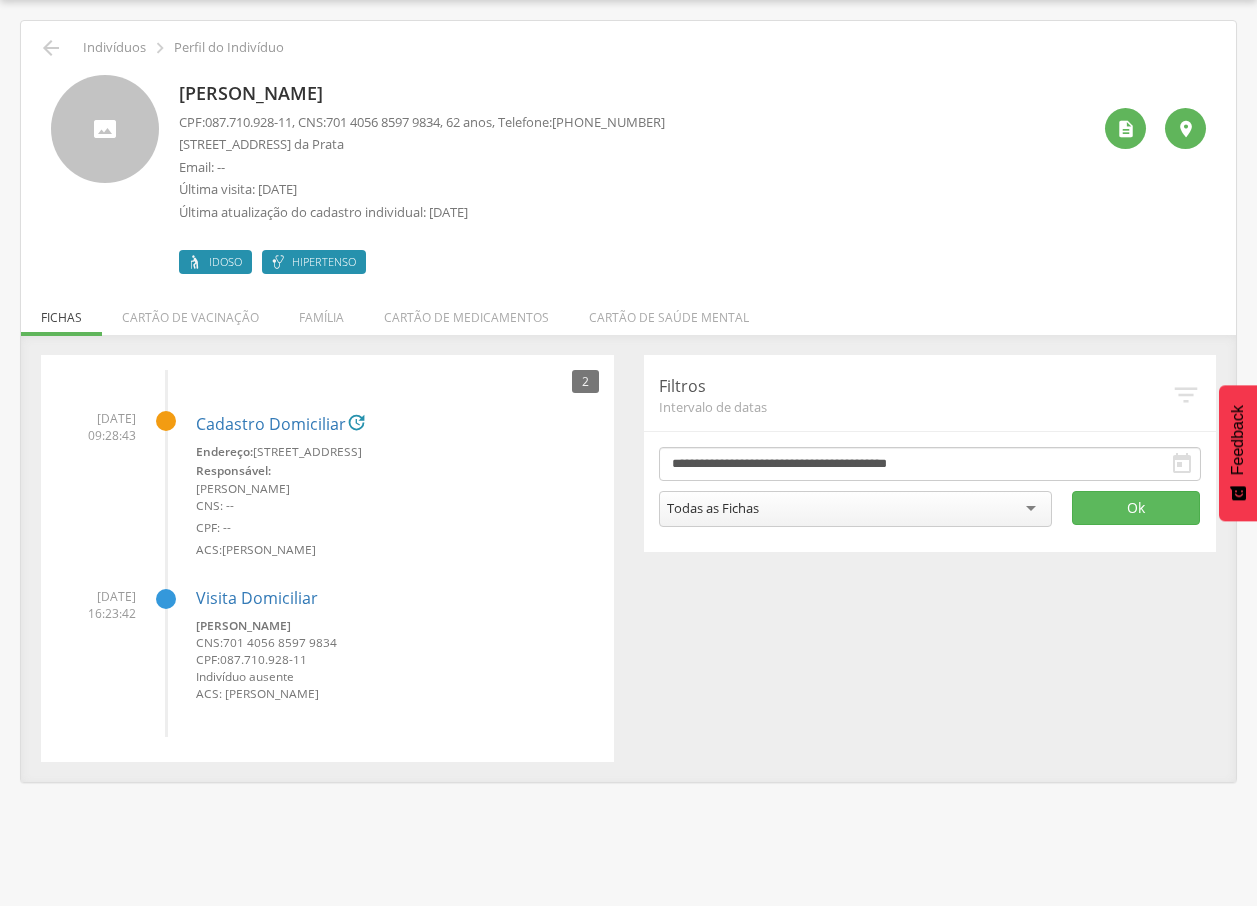 drag, startPoint x: 179, startPoint y: 91, endPoint x: 439, endPoint y: 92, distance: 260.00192 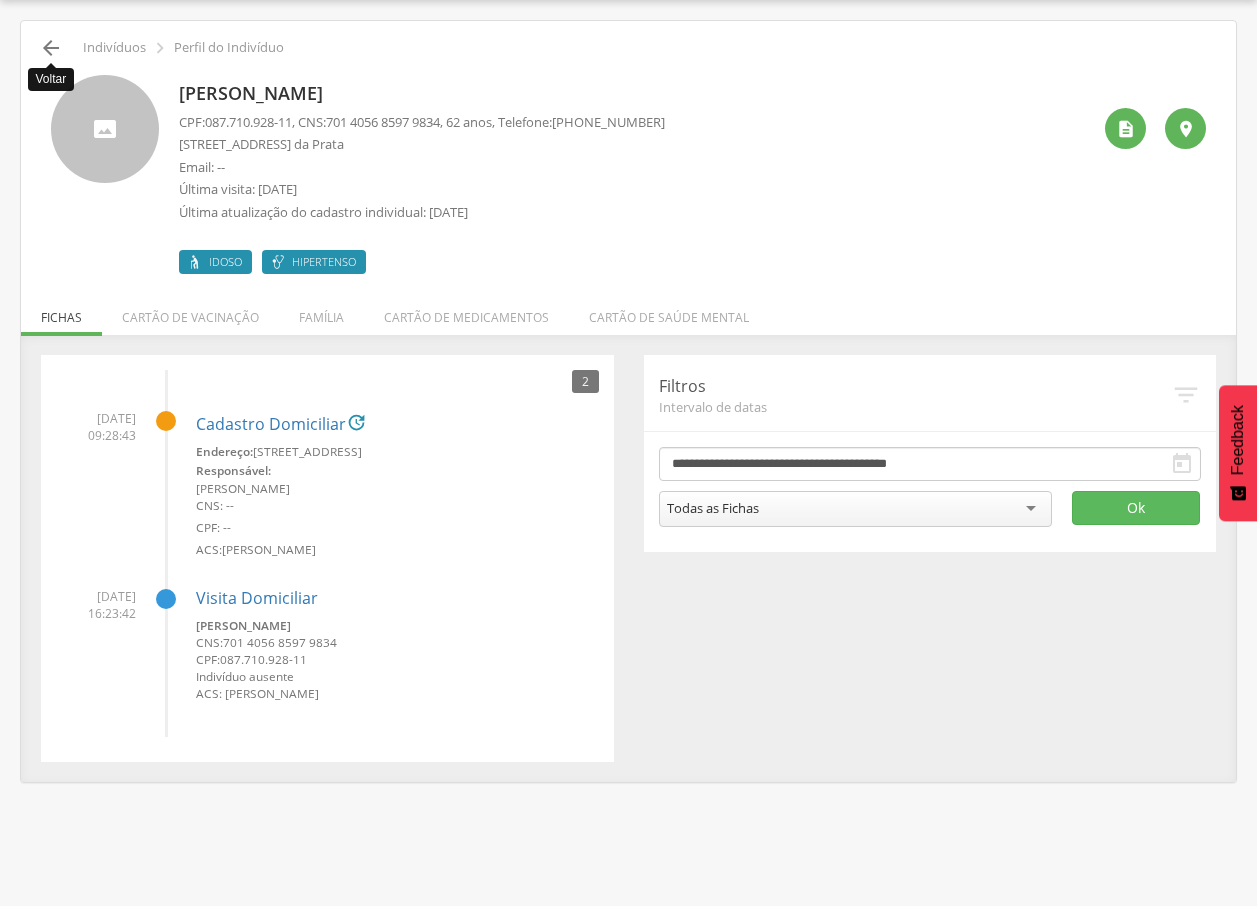 click on "" at bounding box center [51, 48] 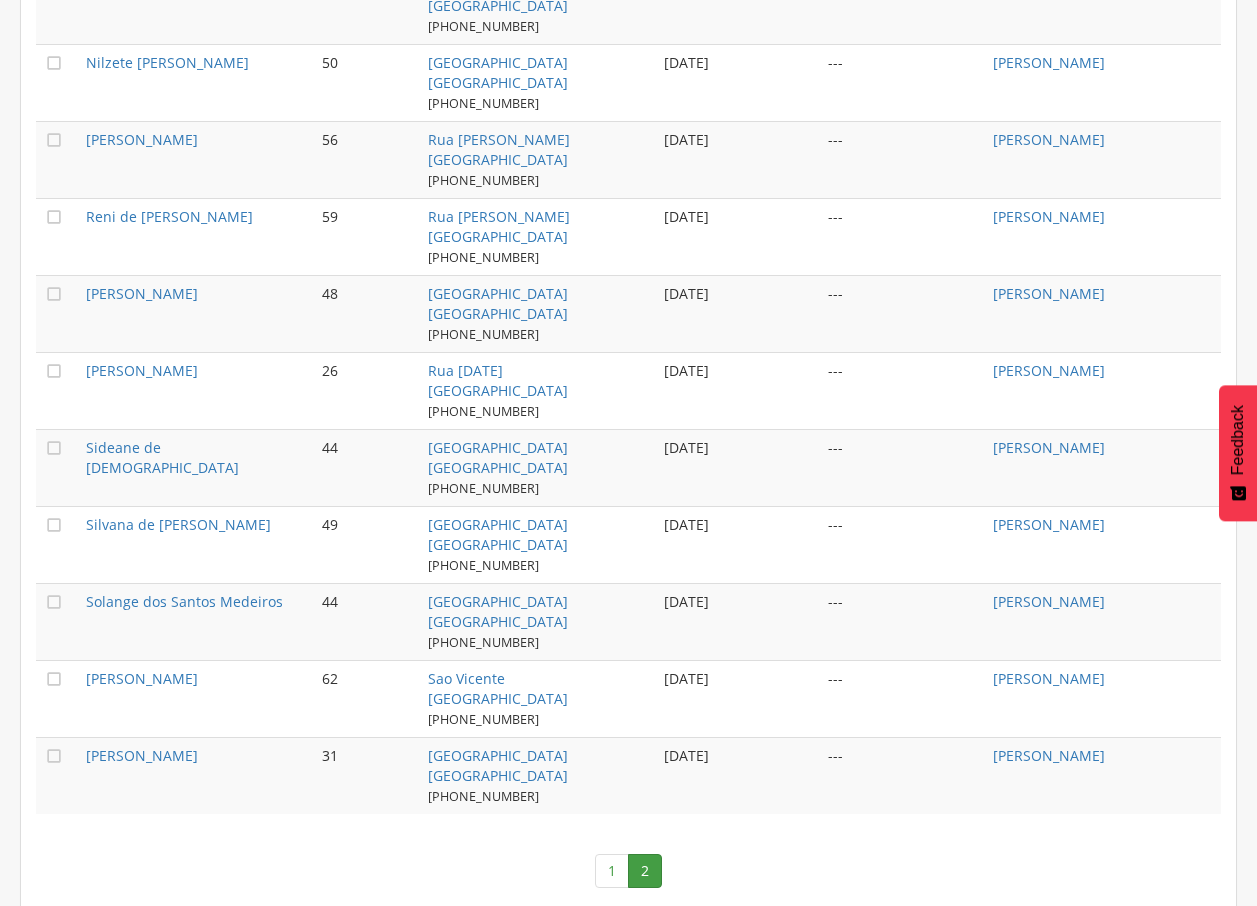 scroll, scrollTop: 1451, scrollLeft: 0, axis: vertical 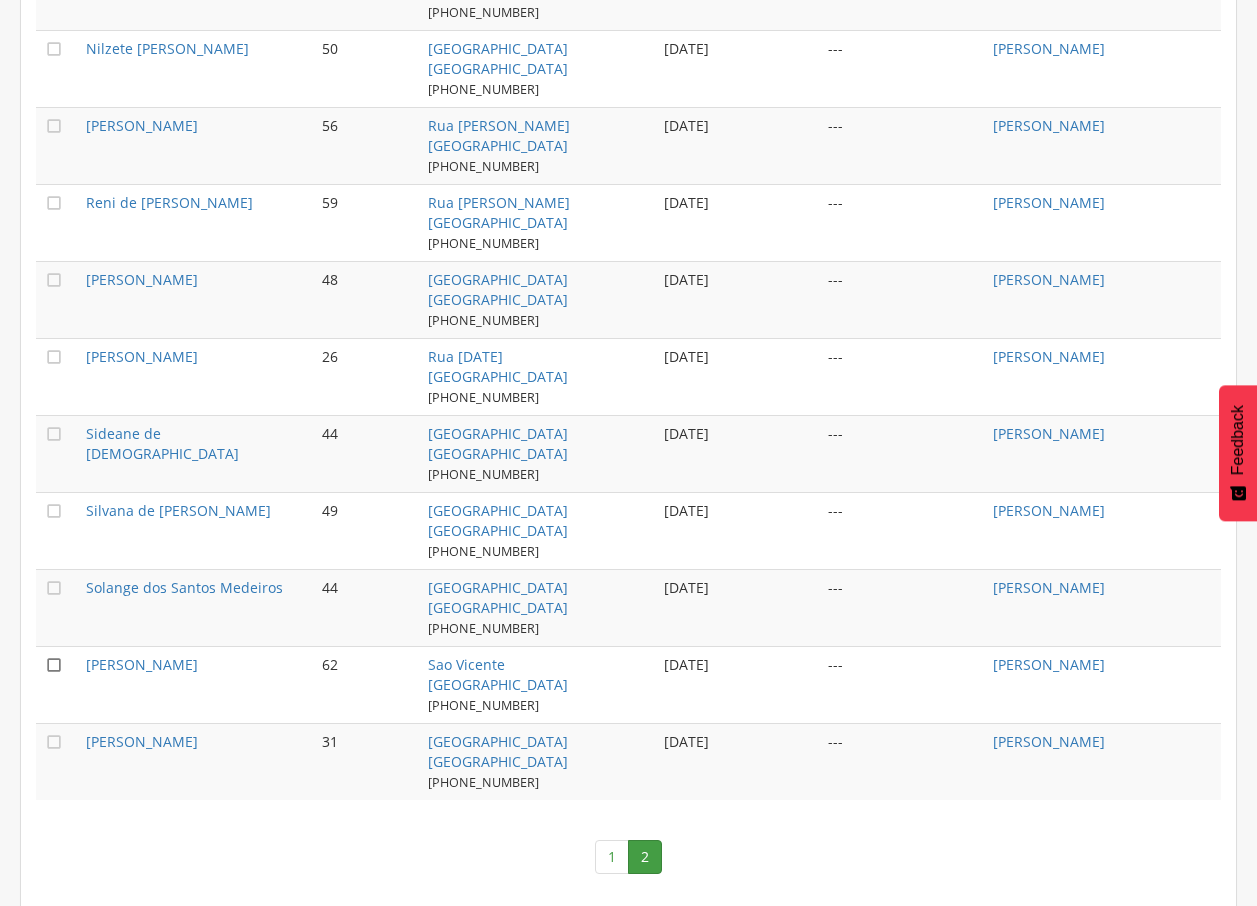 click on "" at bounding box center [54, 665] 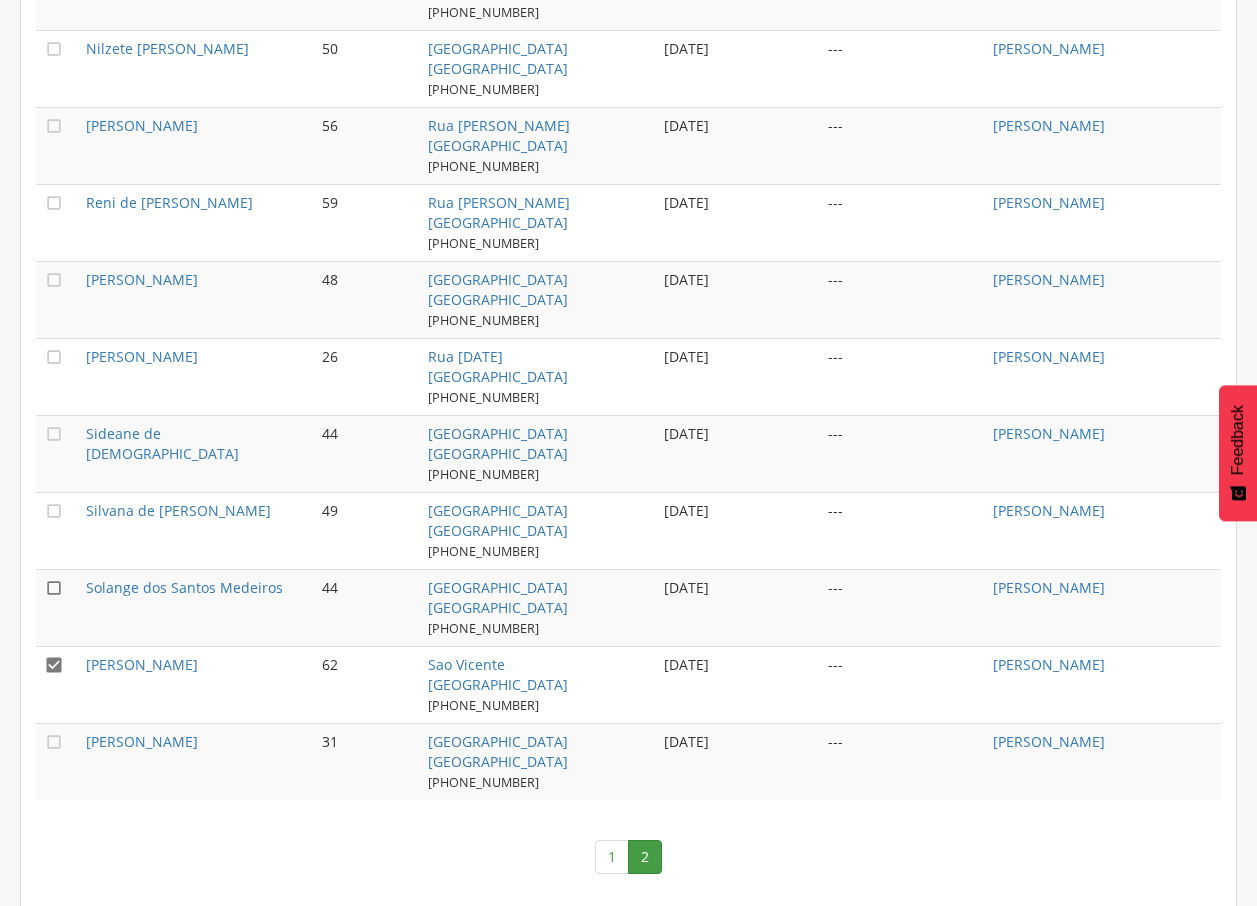 click on "" at bounding box center [54, 588] 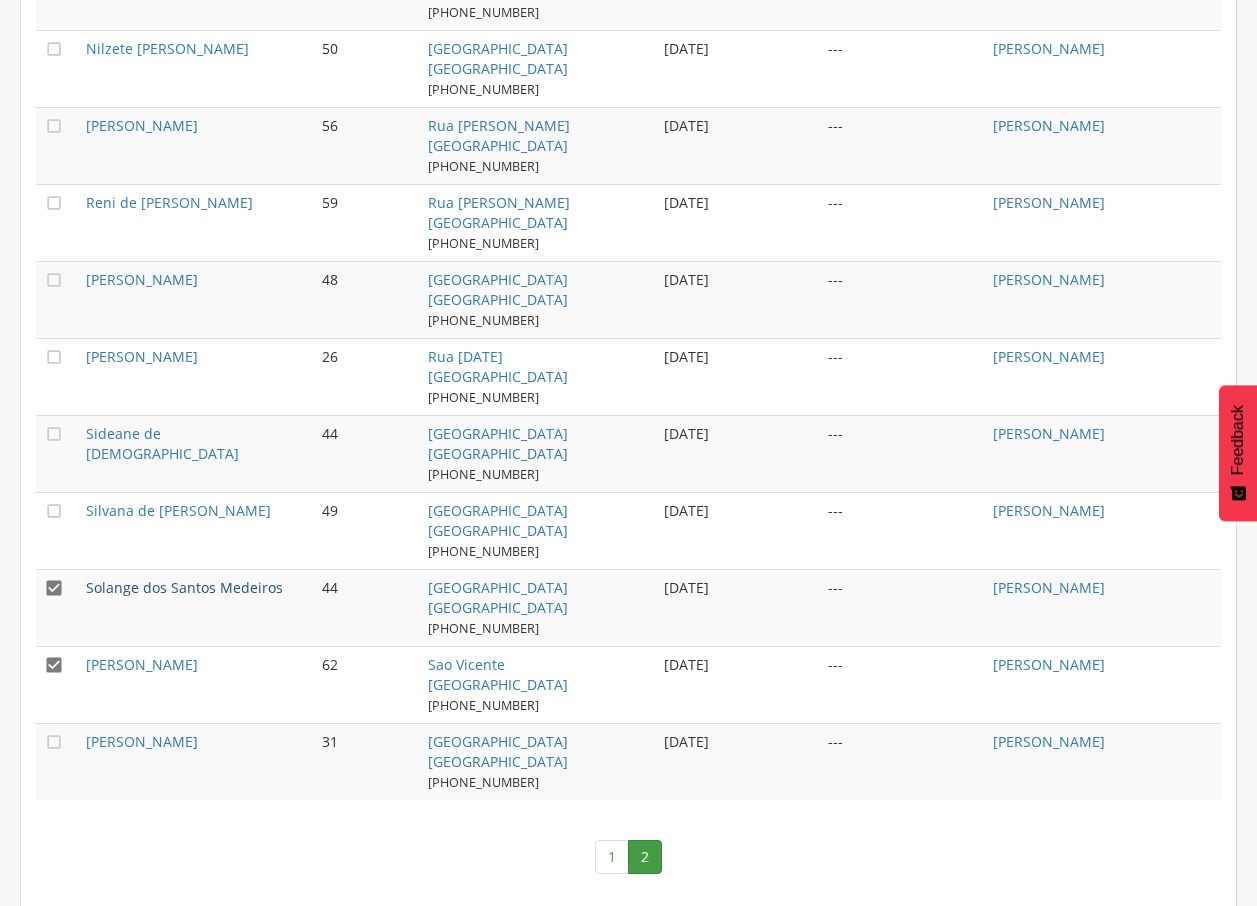 click on "Solange dos Santos Medeiros" at bounding box center (184, 587) 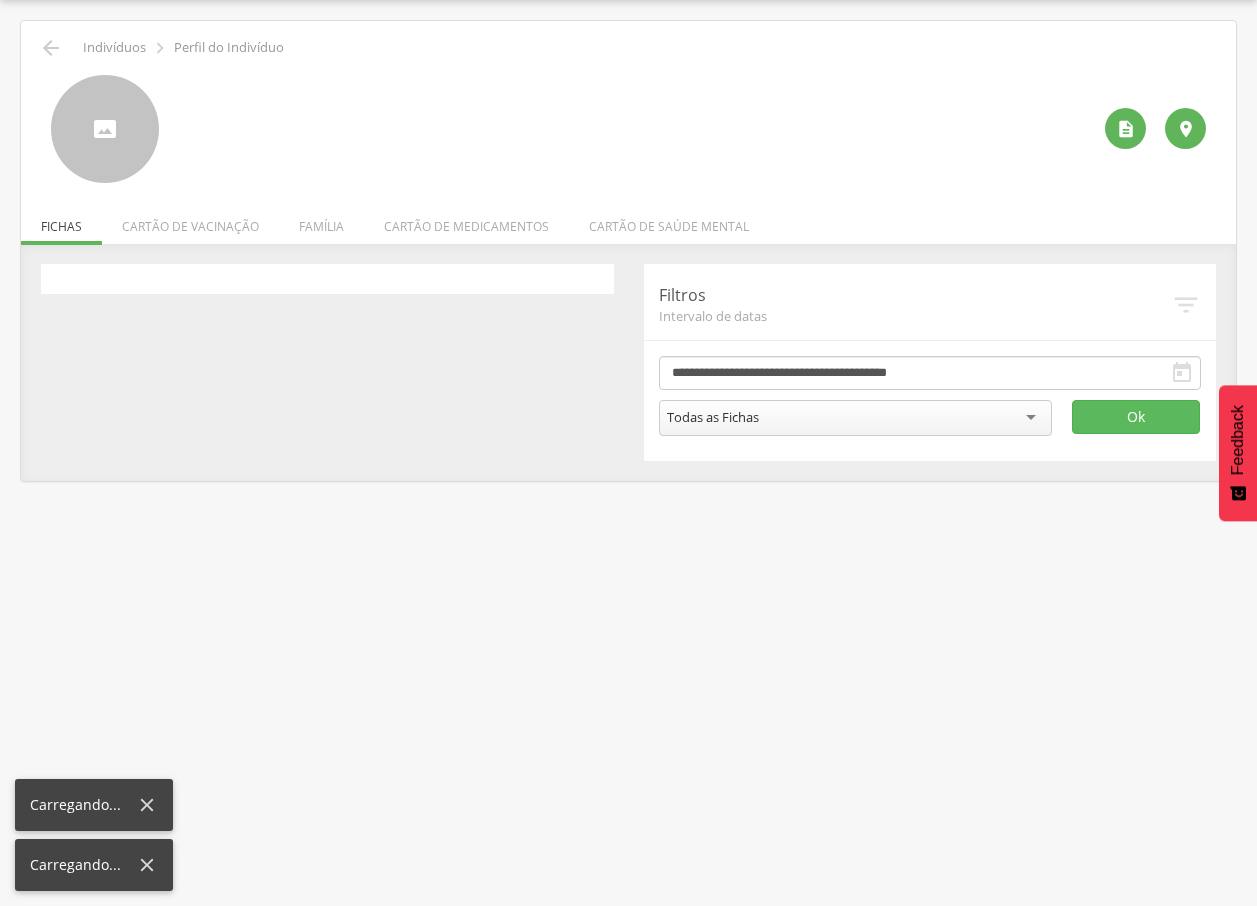 scroll, scrollTop: 60, scrollLeft: 0, axis: vertical 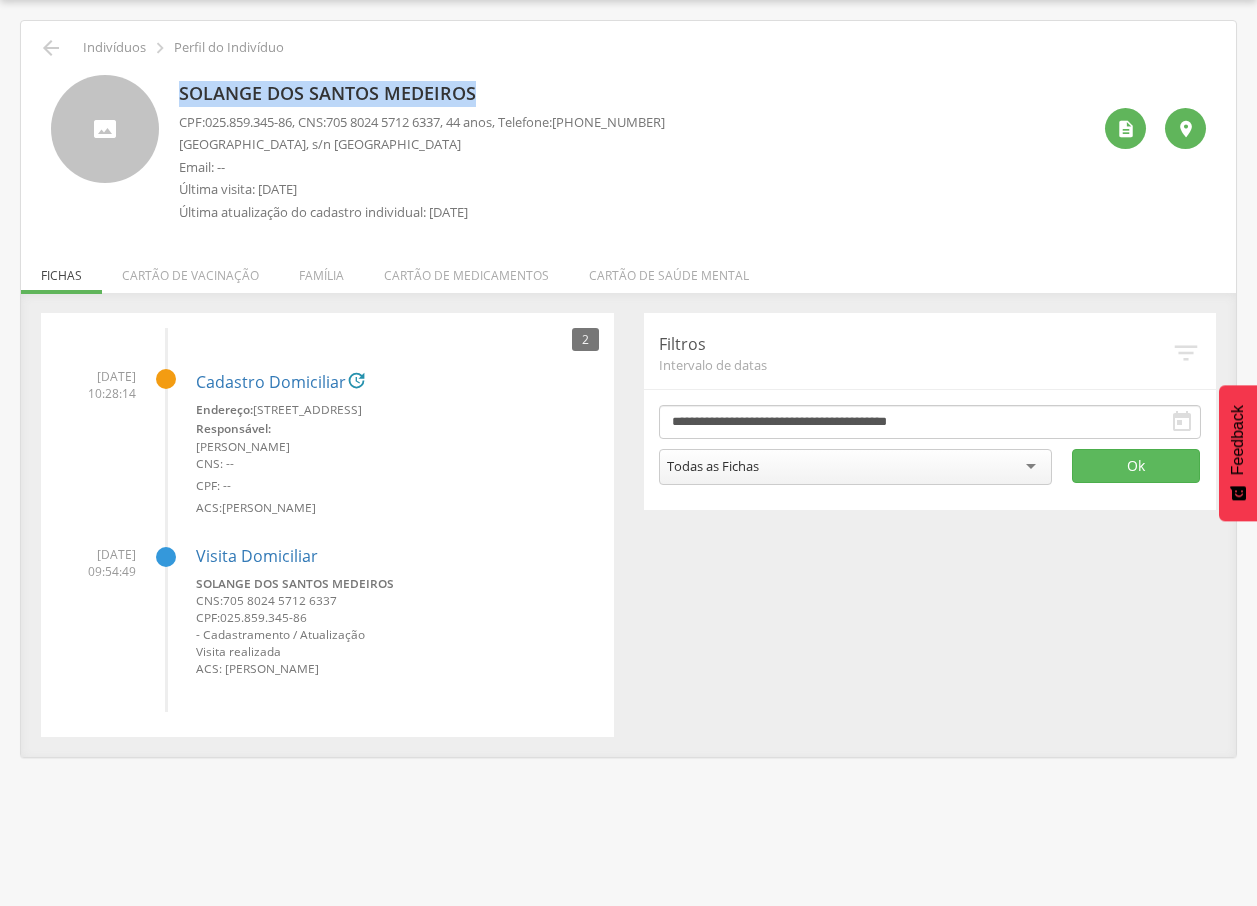 drag, startPoint x: 169, startPoint y: 89, endPoint x: 508, endPoint y: 88, distance: 339.00146 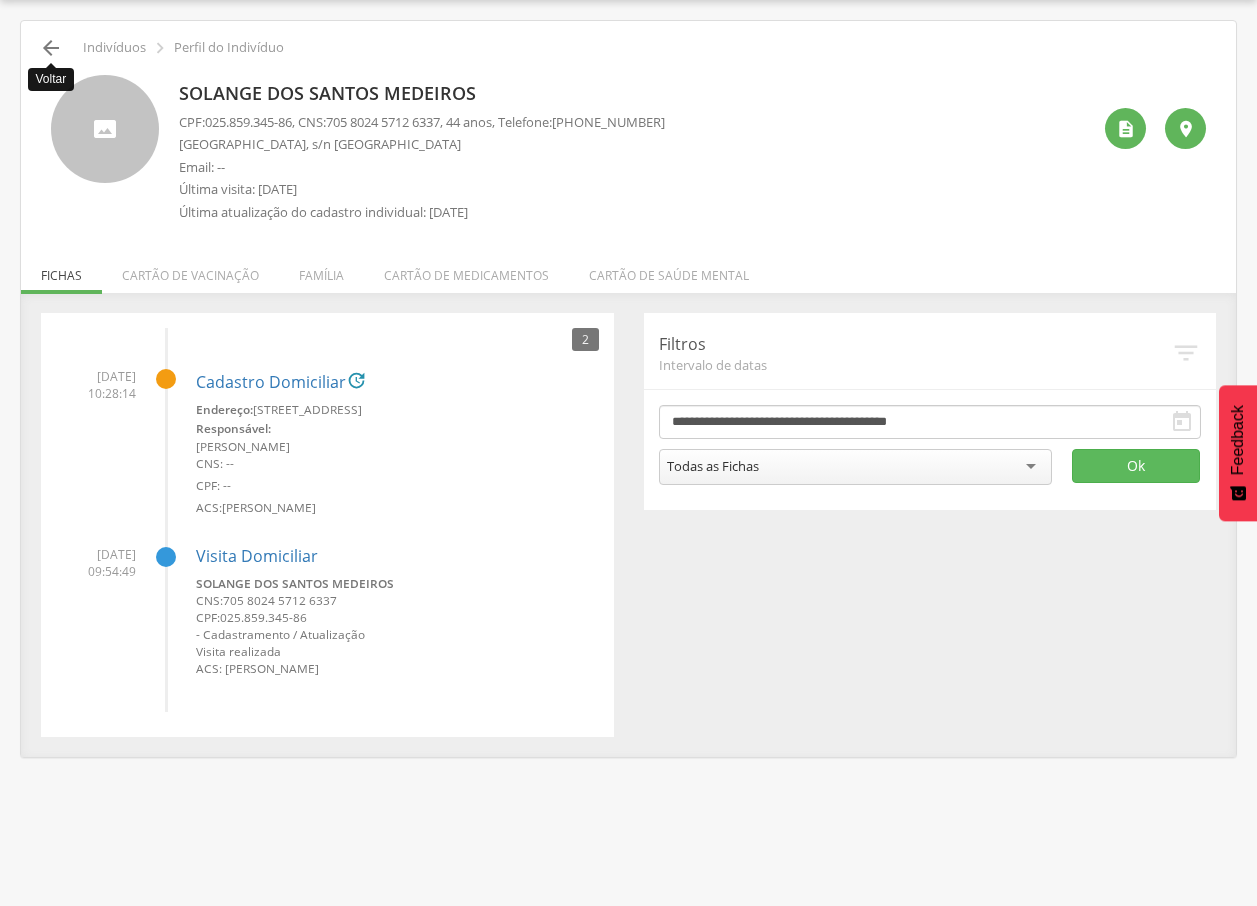 click on "" at bounding box center (51, 48) 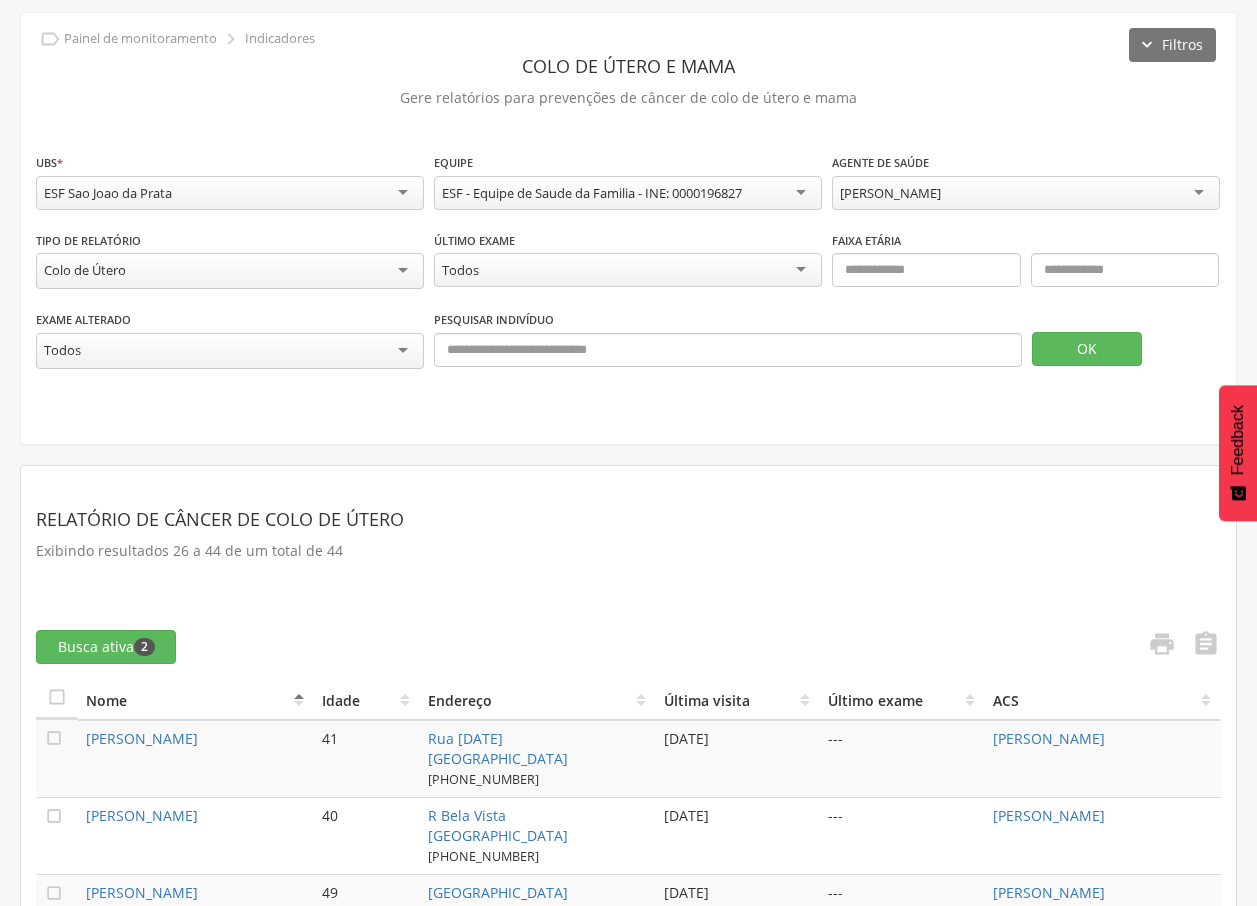 scroll, scrollTop: 101, scrollLeft: 0, axis: vertical 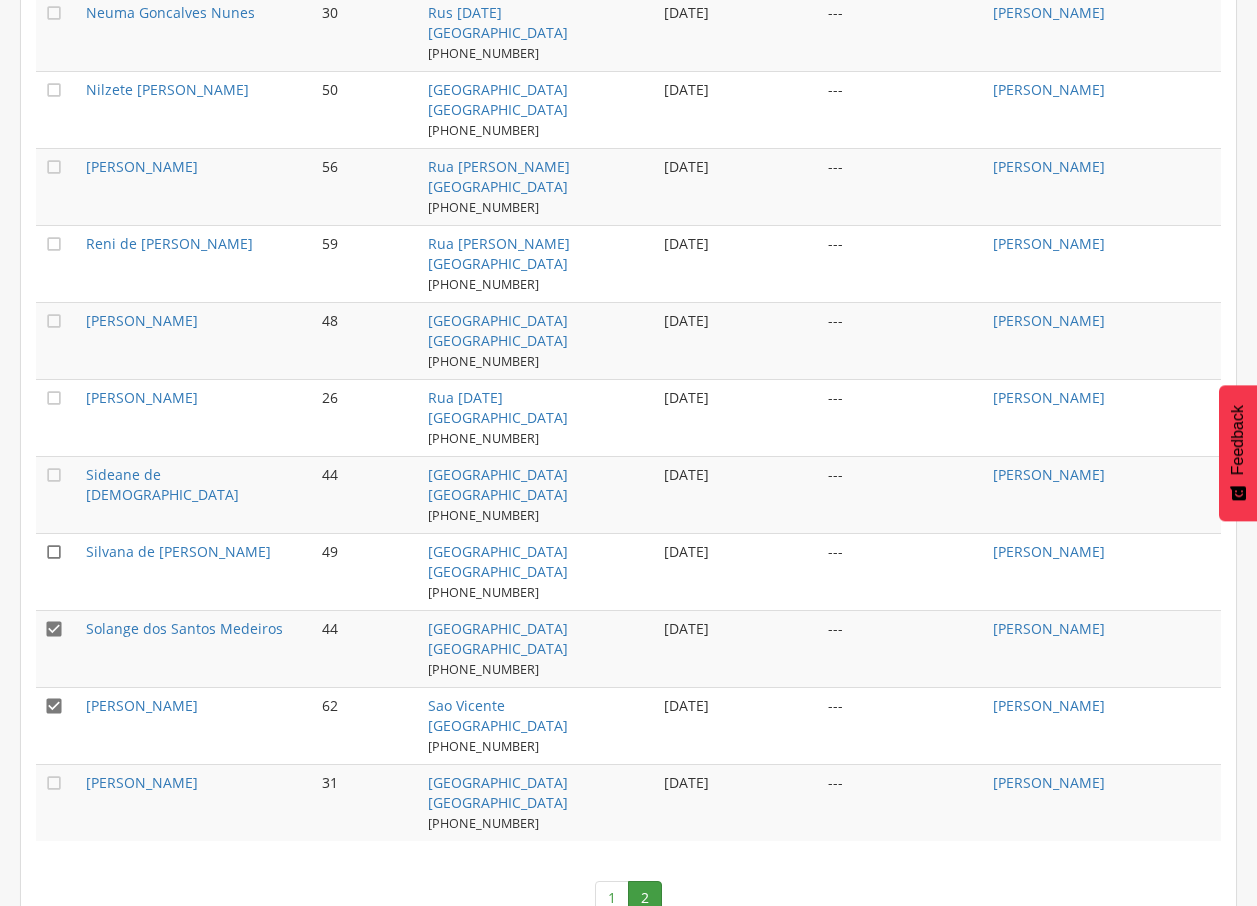click on "" at bounding box center [54, 552] 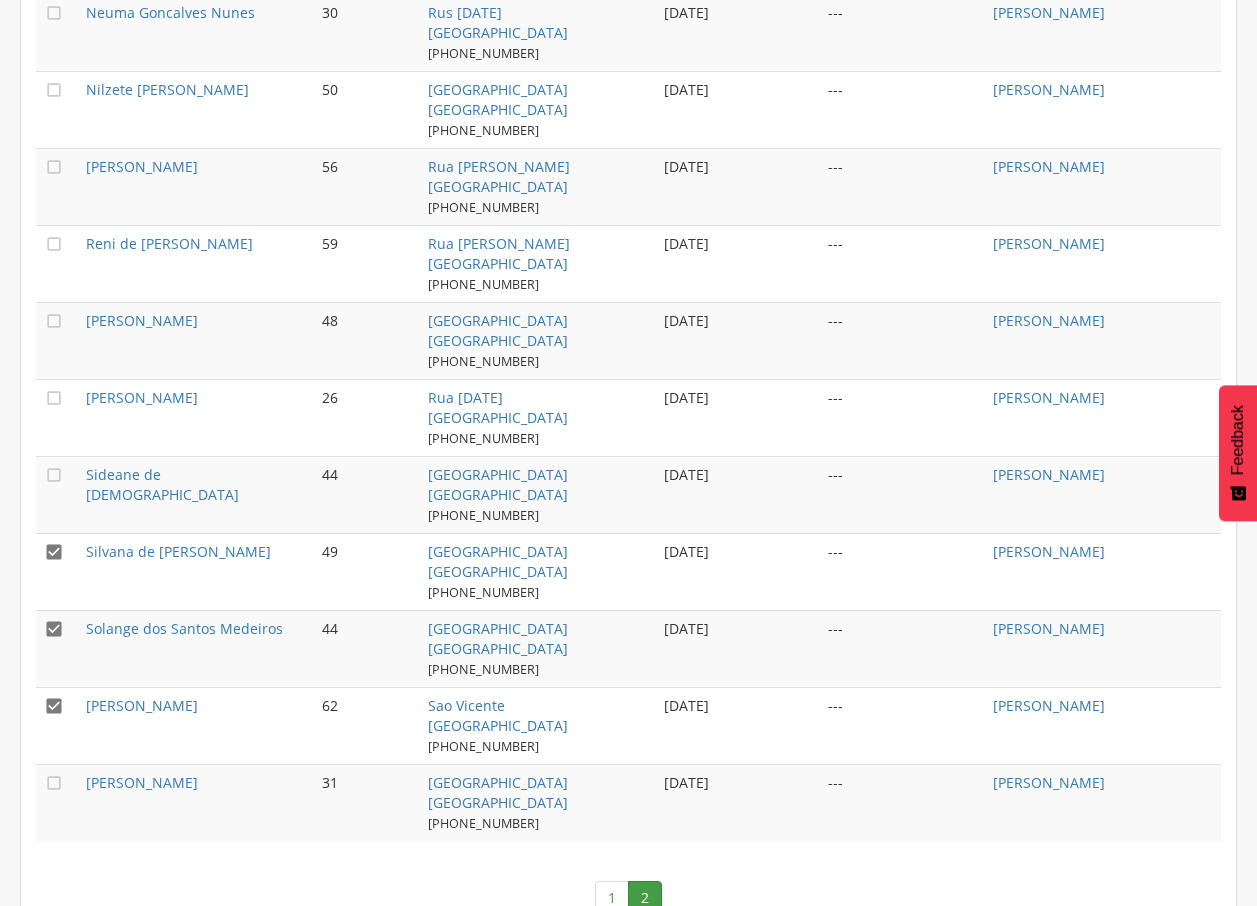 click on "" at bounding box center [54, 629] 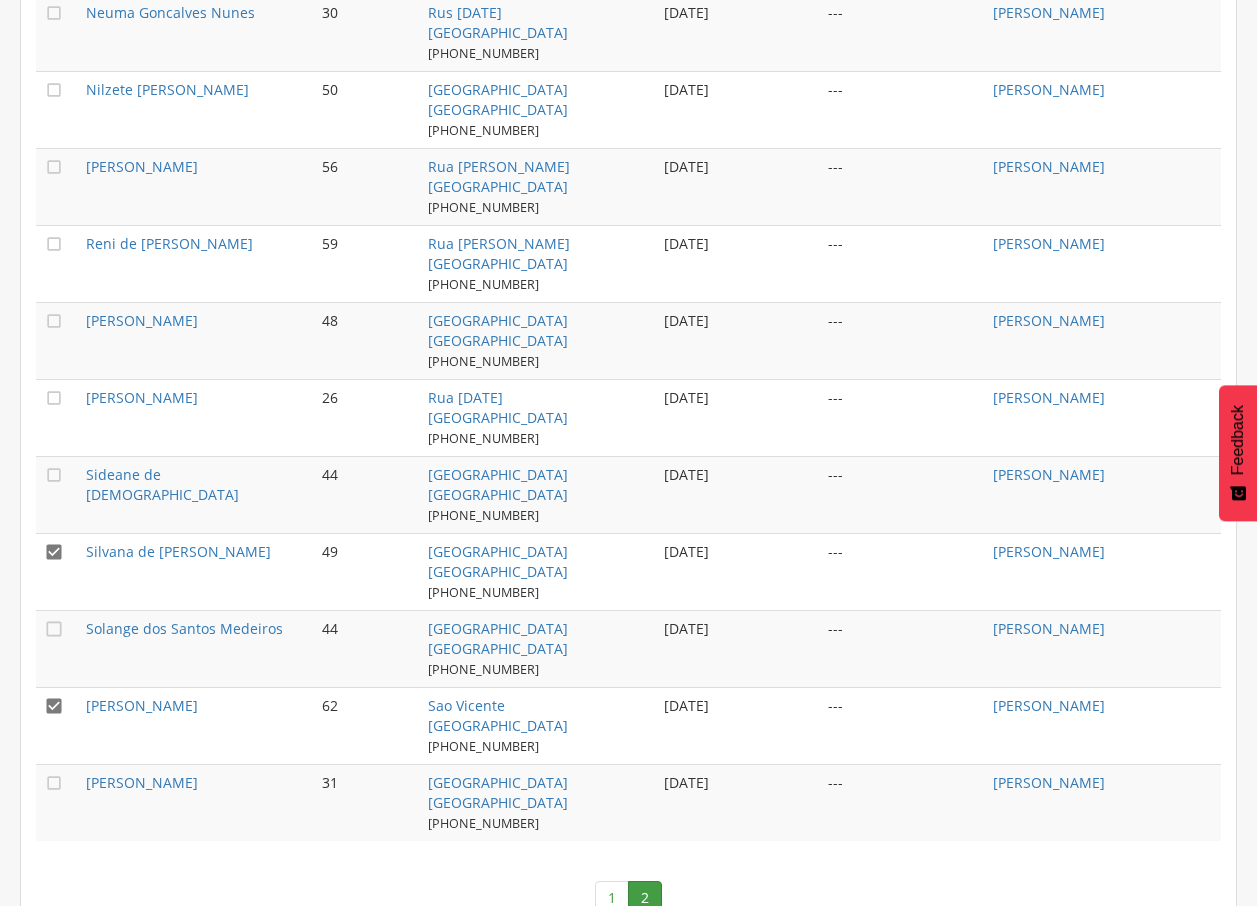 click on "" at bounding box center [54, 706] 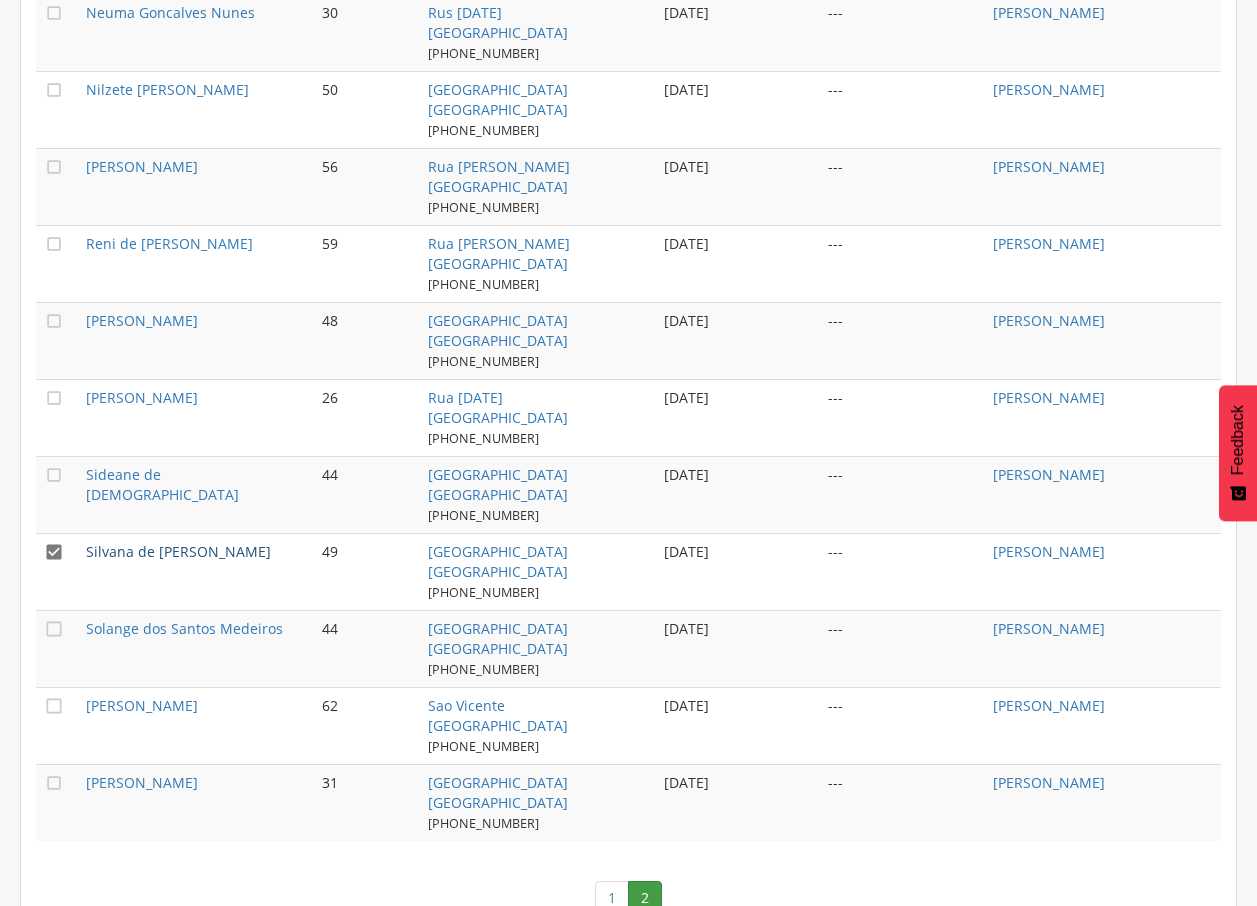 click on "Silvana de [PERSON_NAME]" at bounding box center [178, 551] 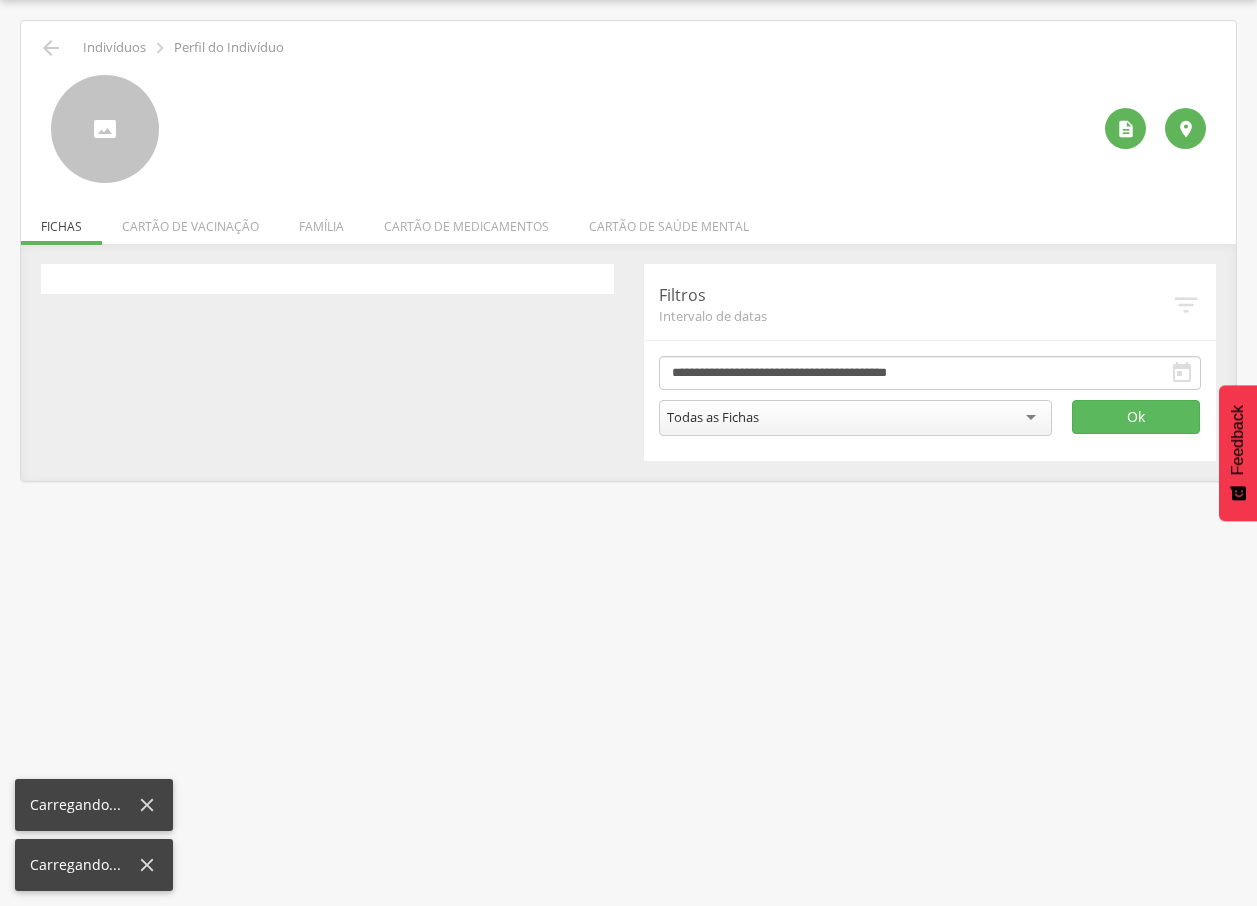 scroll, scrollTop: 60, scrollLeft: 0, axis: vertical 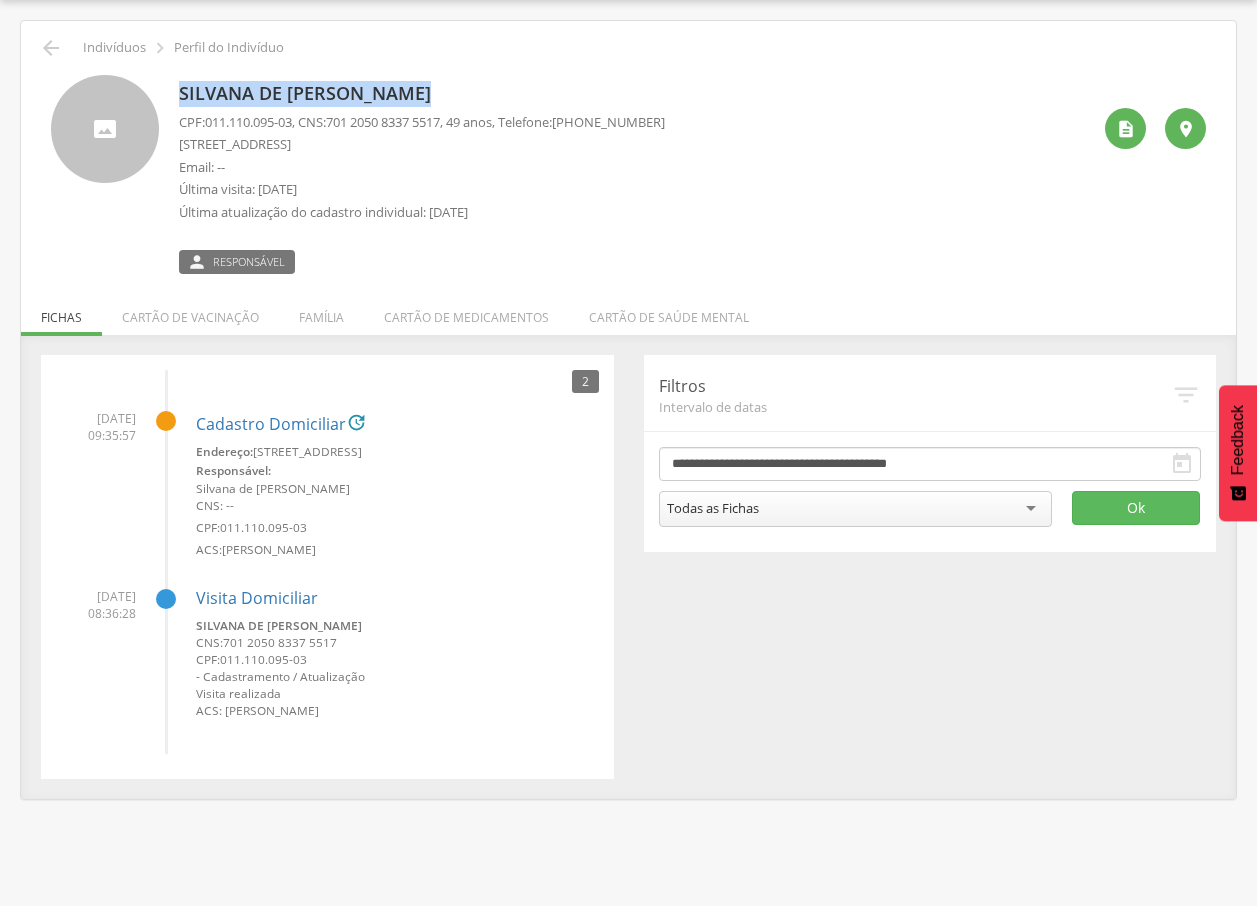 drag, startPoint x: 178, startPoint y: 96, endPoint x: 437, endPoint y: 90, distance: 259.0695 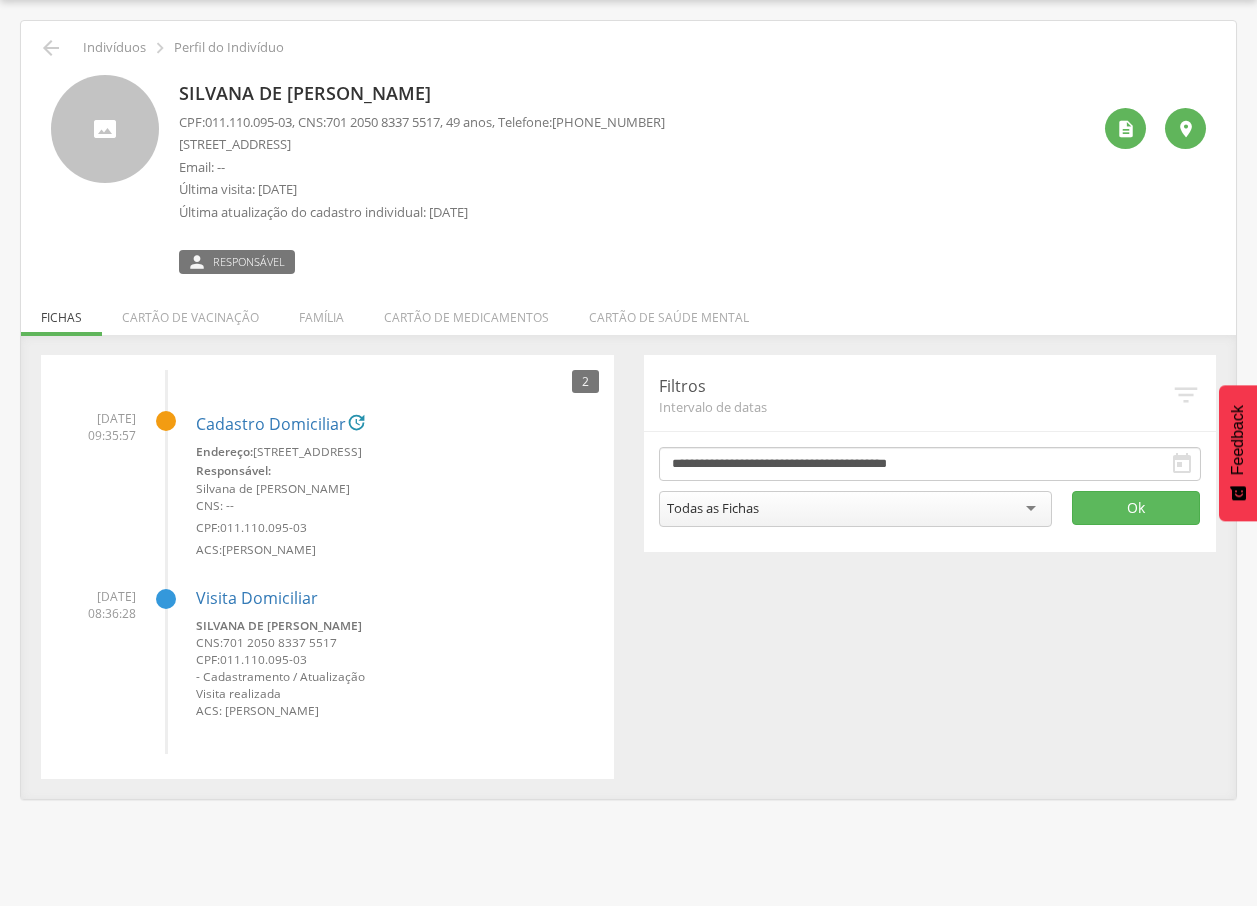 click on "
Indivíduos

Perfil do Indivíduo" at bounding box center (628, 48) 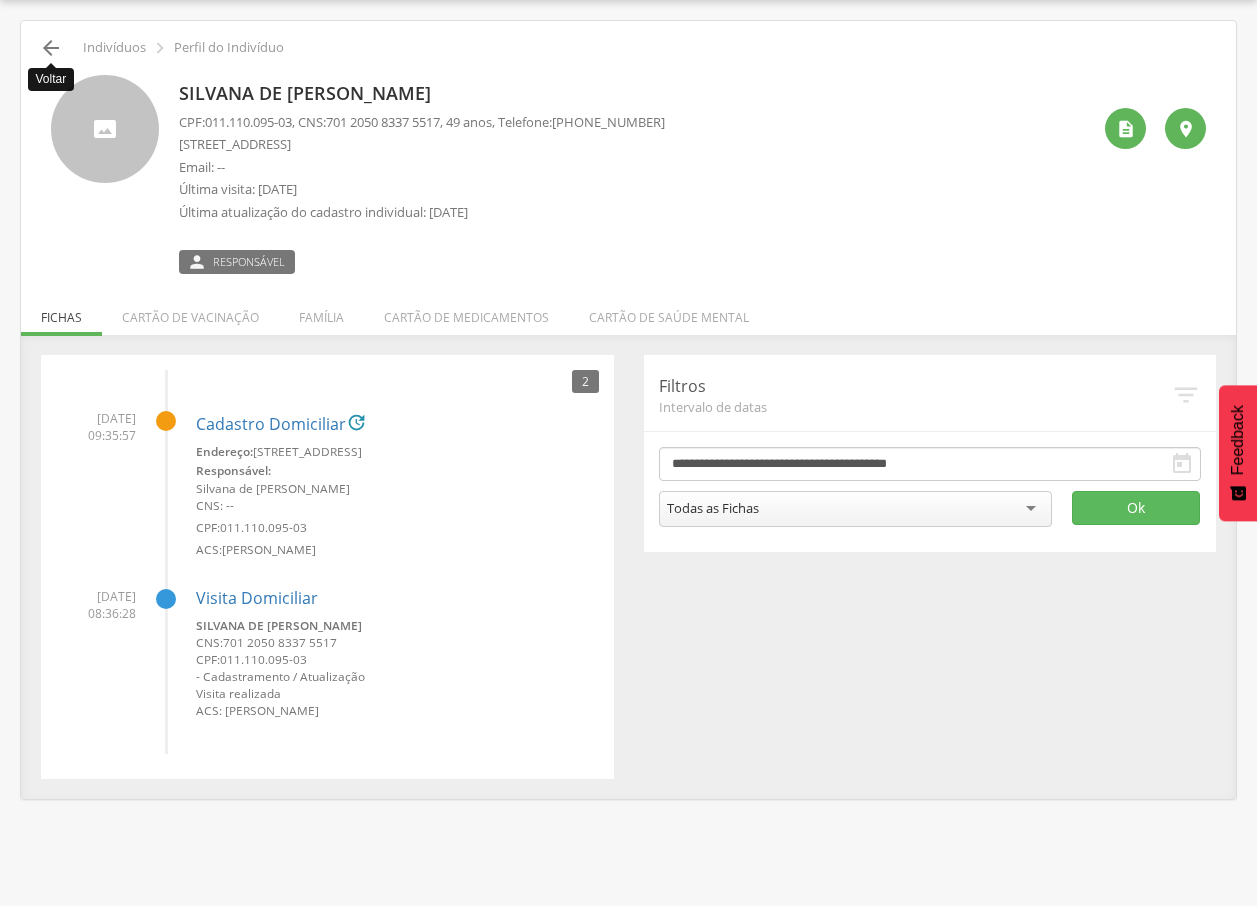click on "" at bounding box center [51, 48] 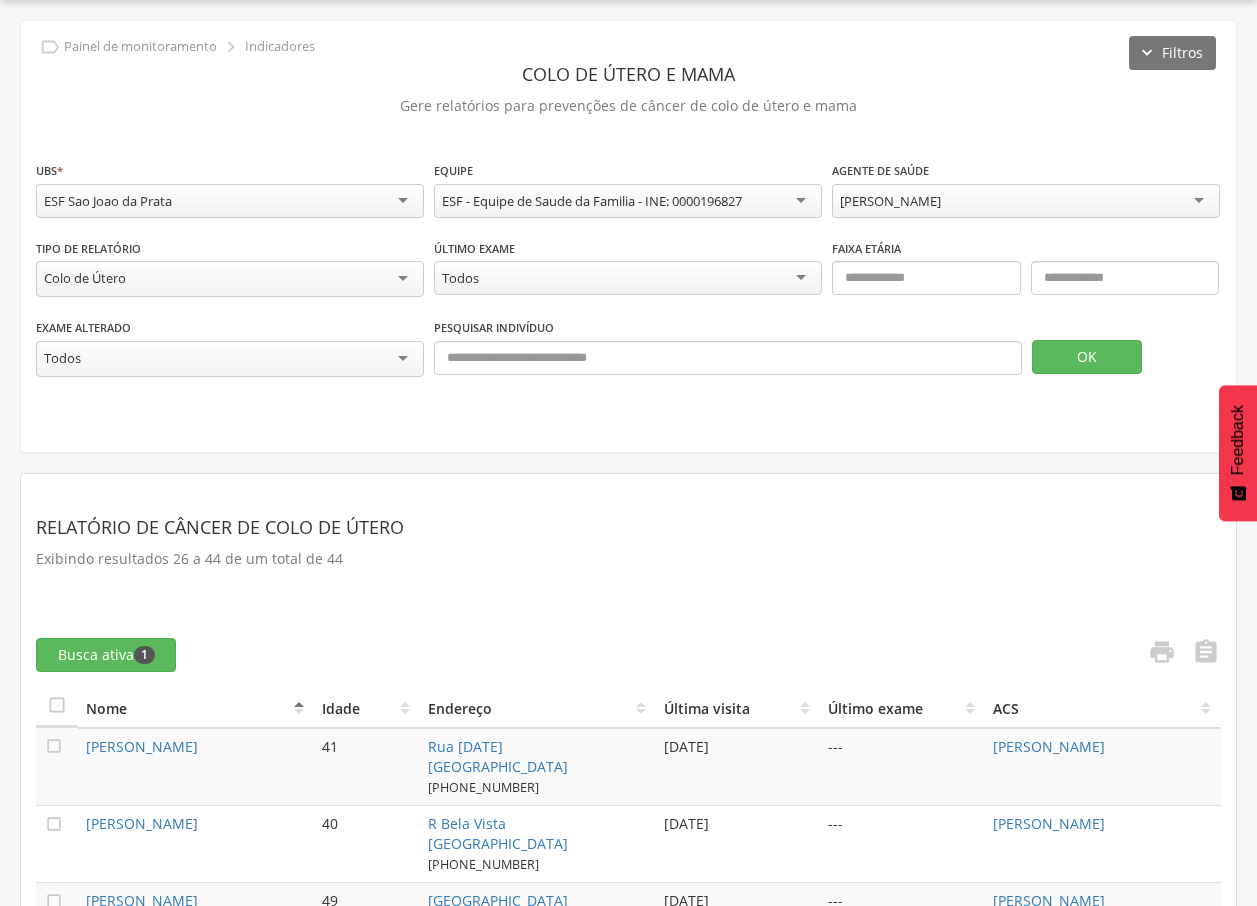 scroll, scrollTop: 1451, scrollLeft: 0, axis: vertical 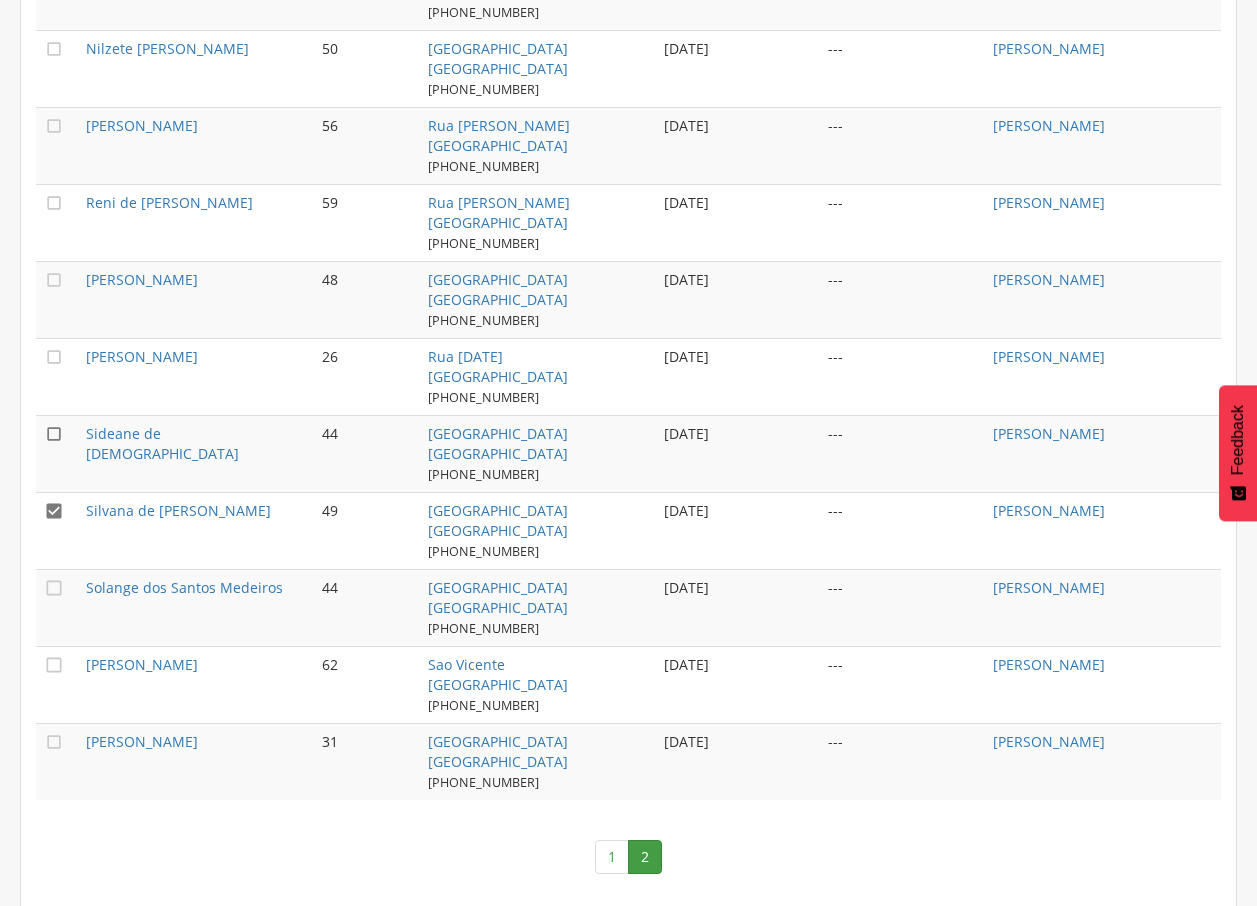 click on "" at bounding box center [54, 434] 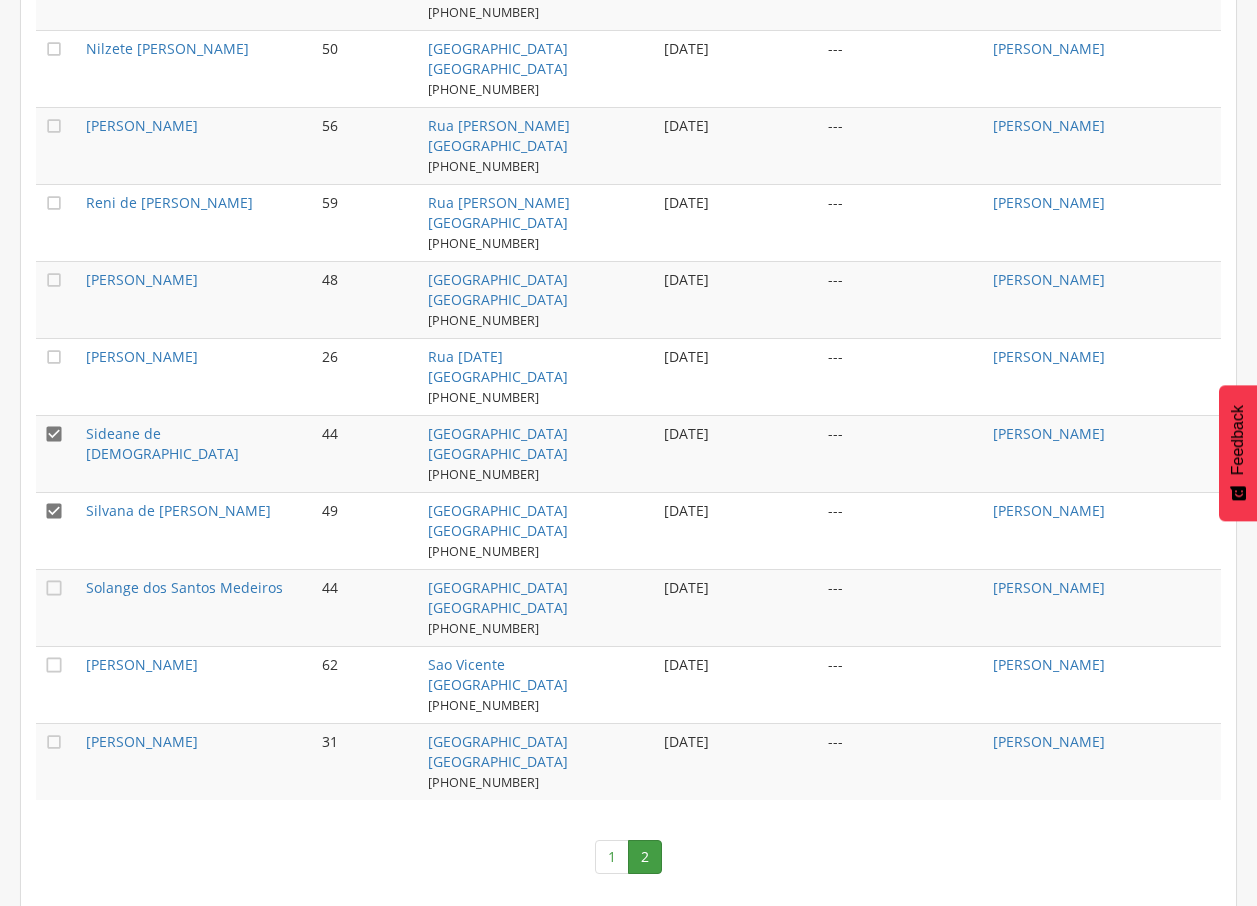 click on "" at bounding box center (54, 511) 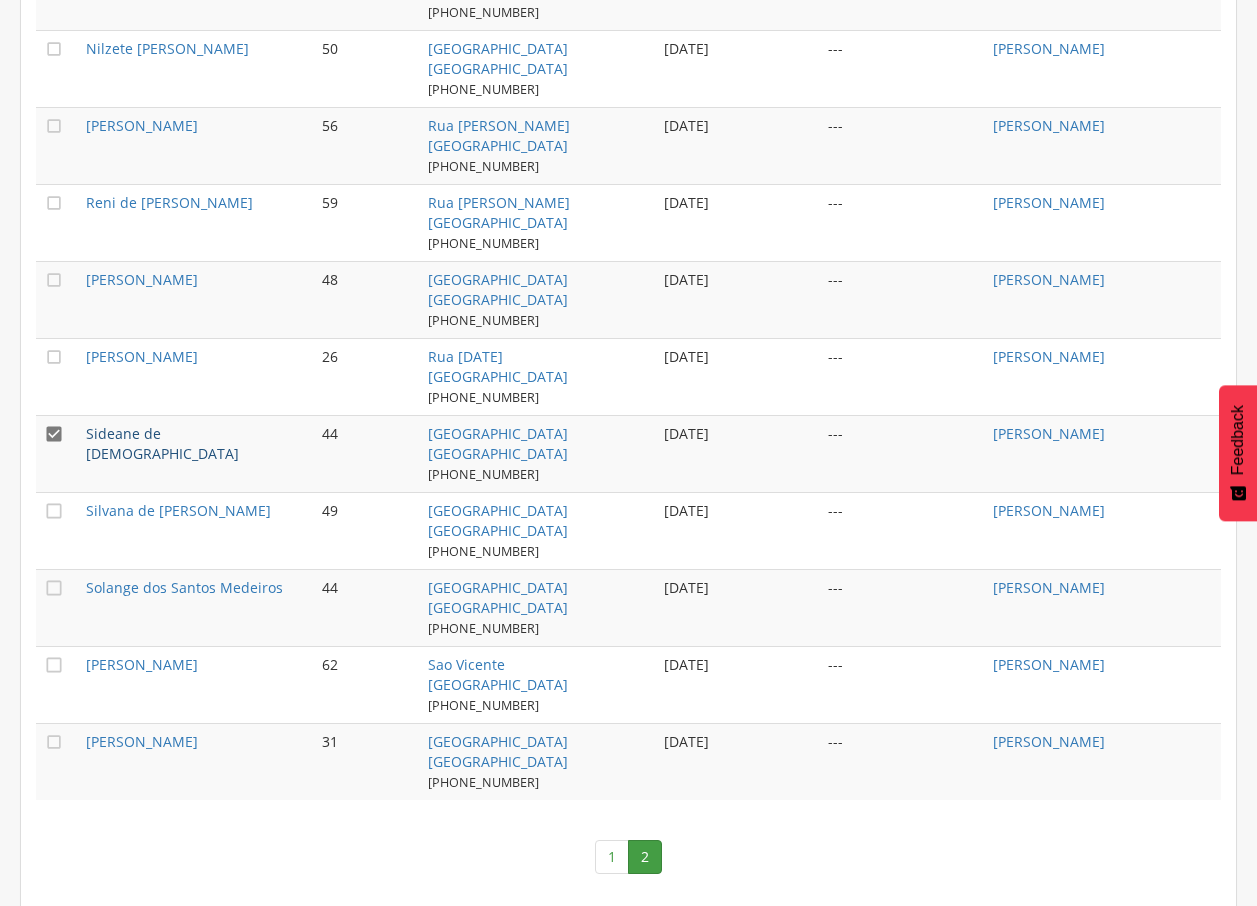 click on "Sideane de [DEMOGRAPHIC_DATA]" at bounding box center [162, 443] 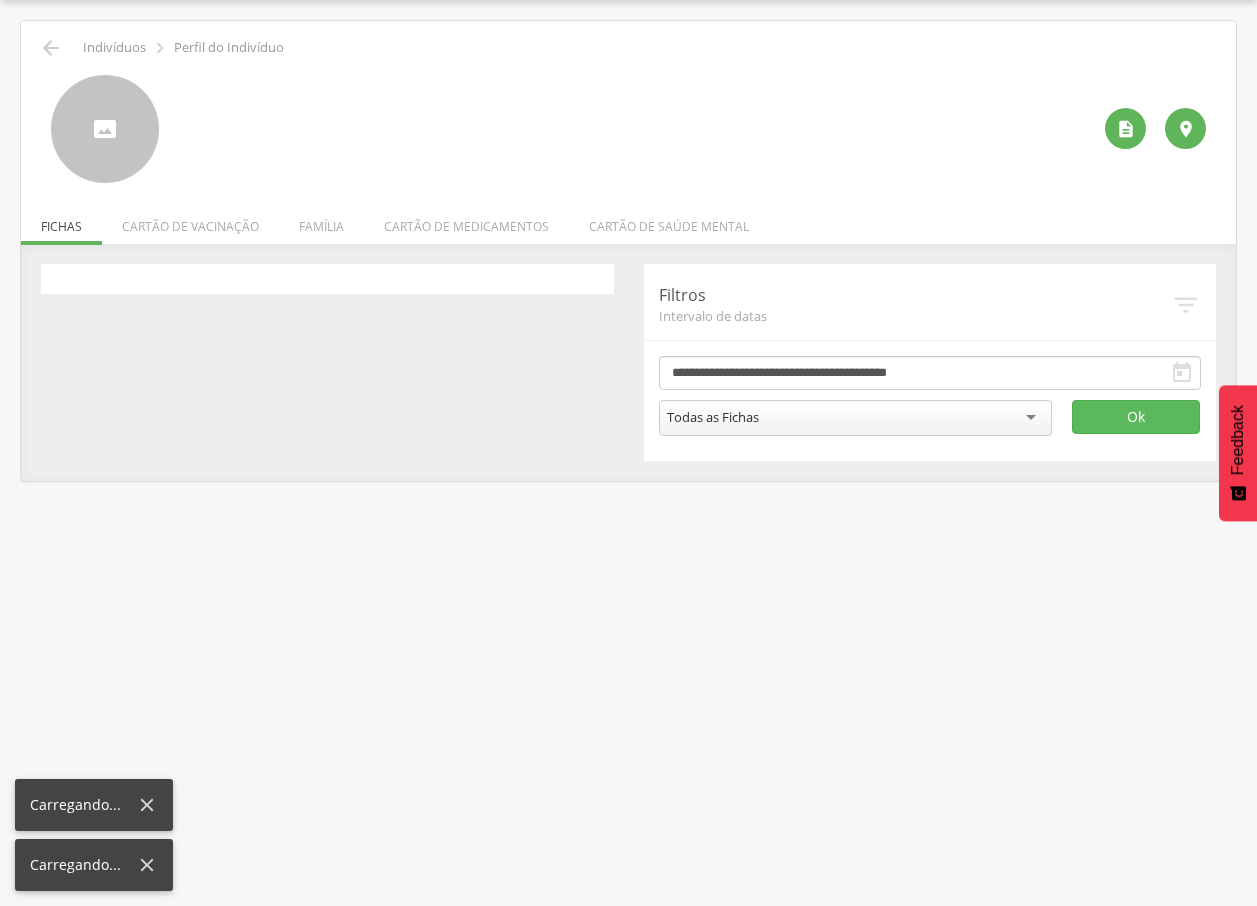 scroll, scrollTop: 60, scrollLeft: 0, axis: vertical 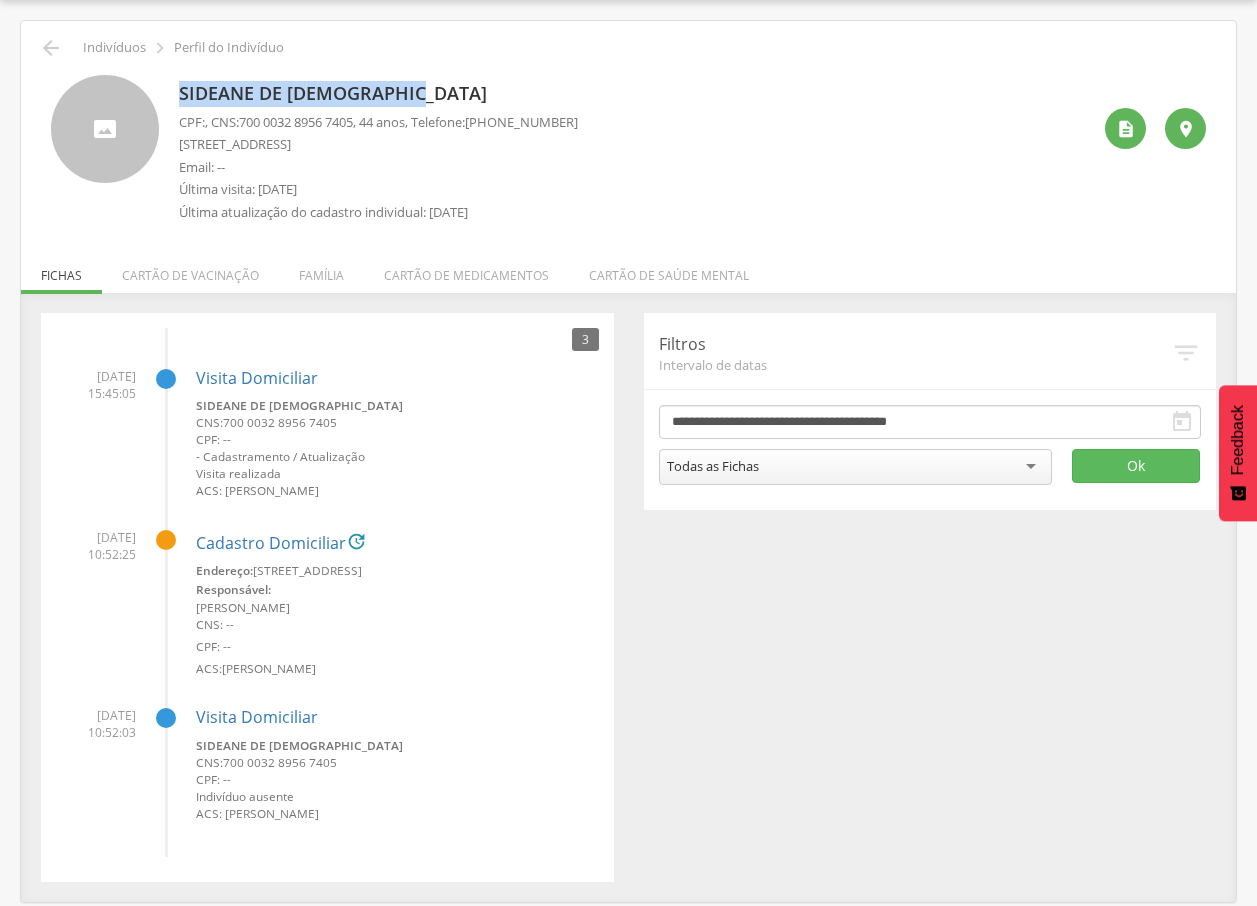 drag, startPoint x: 181, startPoint y: 93, endPoint x: 438, endPoint y: 93, distance: 257 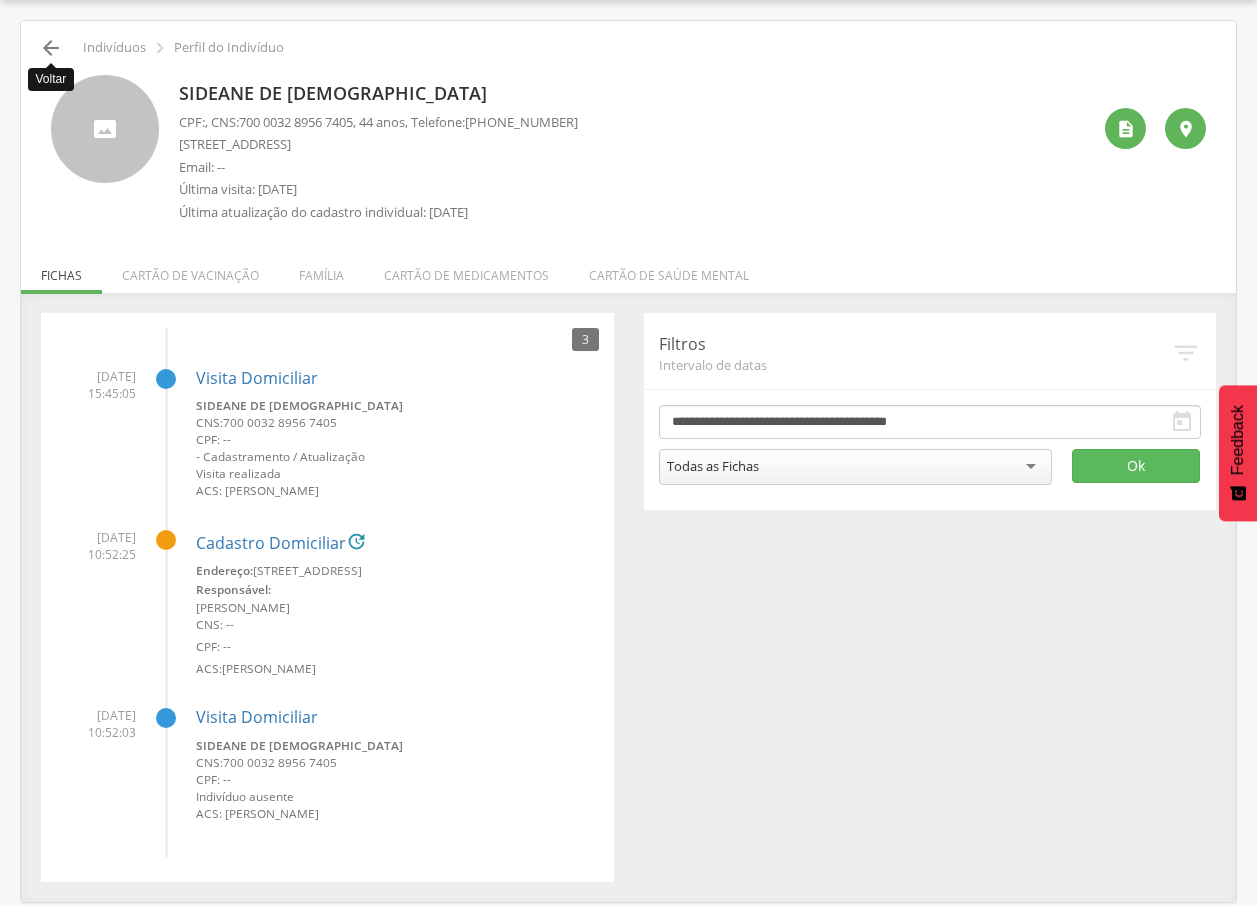 click on "" at bounding box center (51, 48) 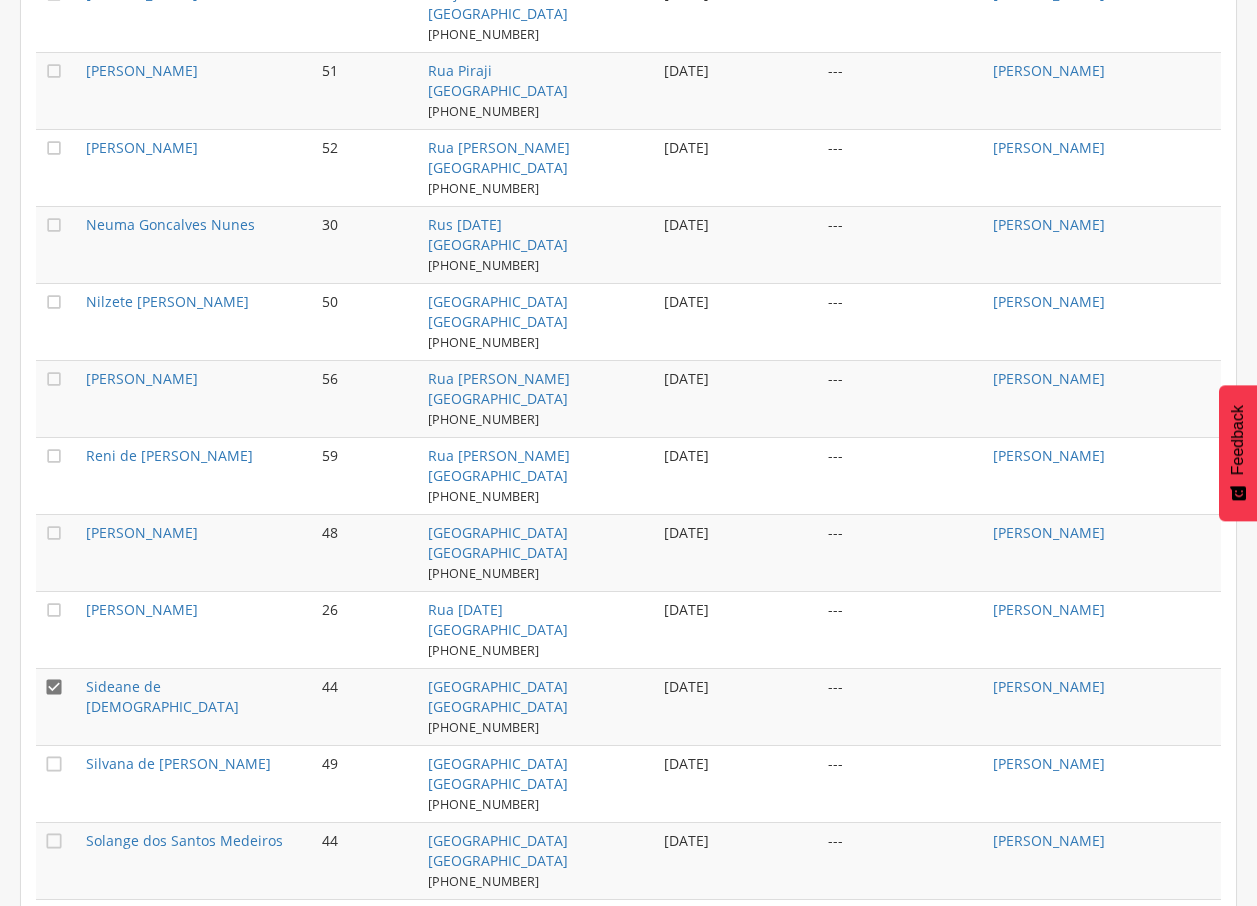 scroll, scrollTop: 1204, scrollLeft: 0, axis: vertical 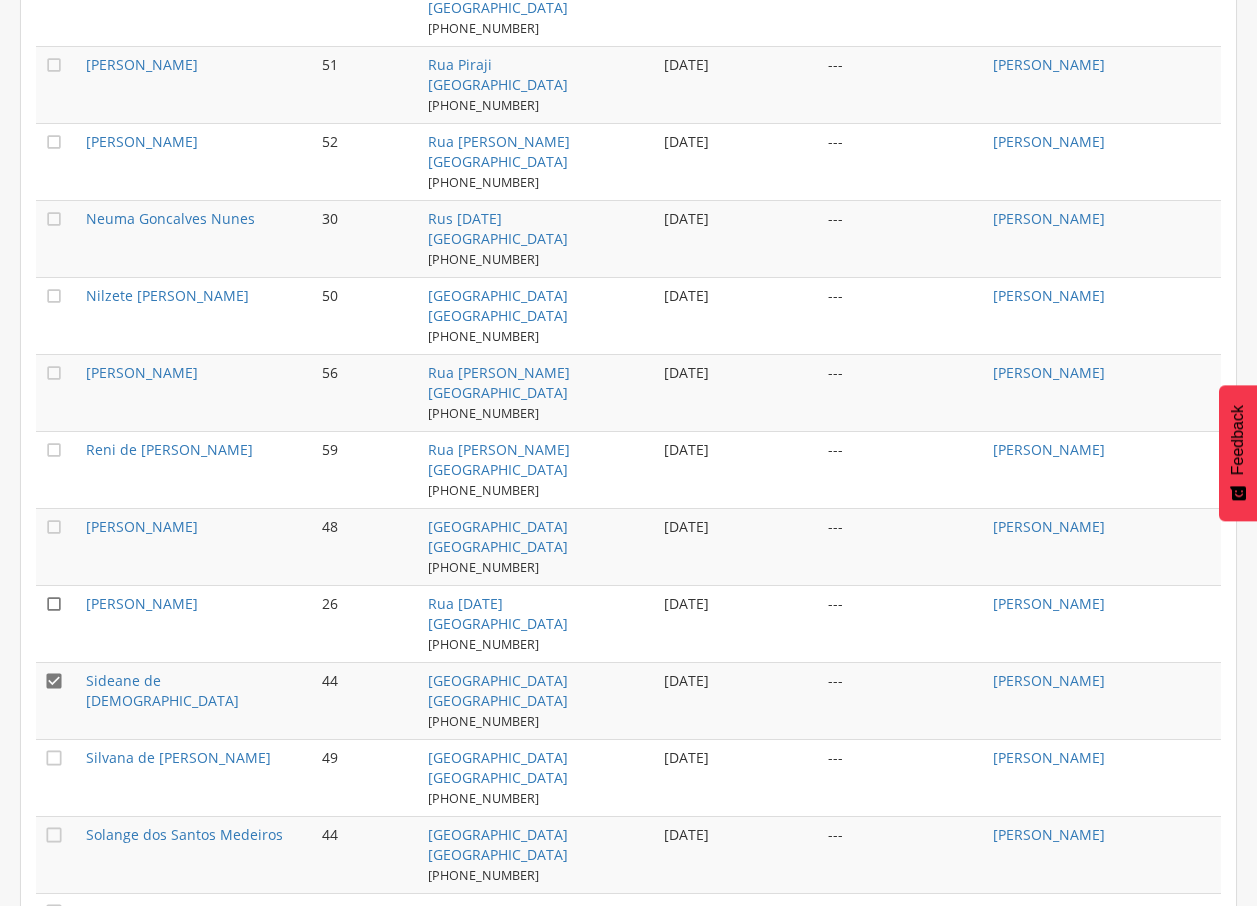 click on "" at bounding box center [54, 604] 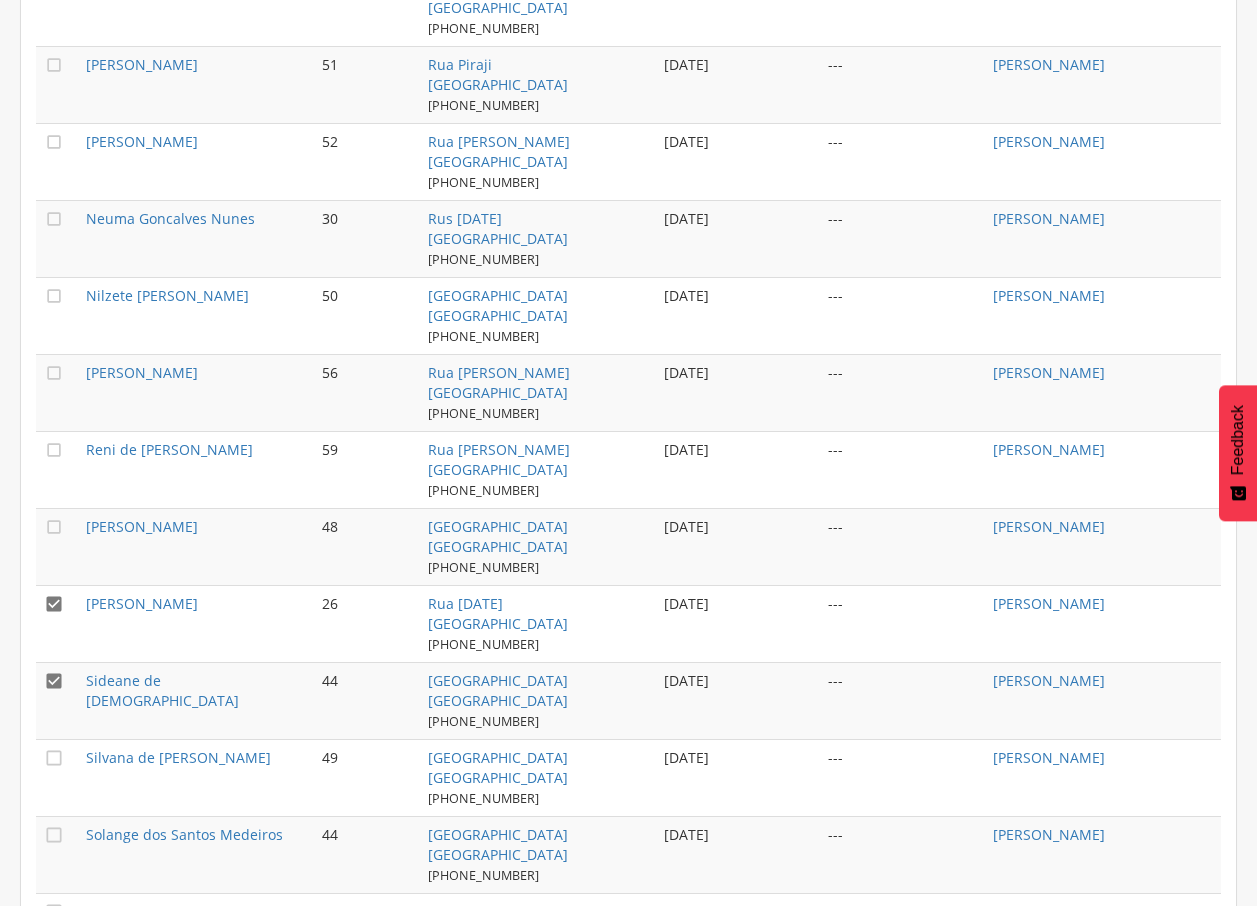 click on "" at bounding box center (54, 681) 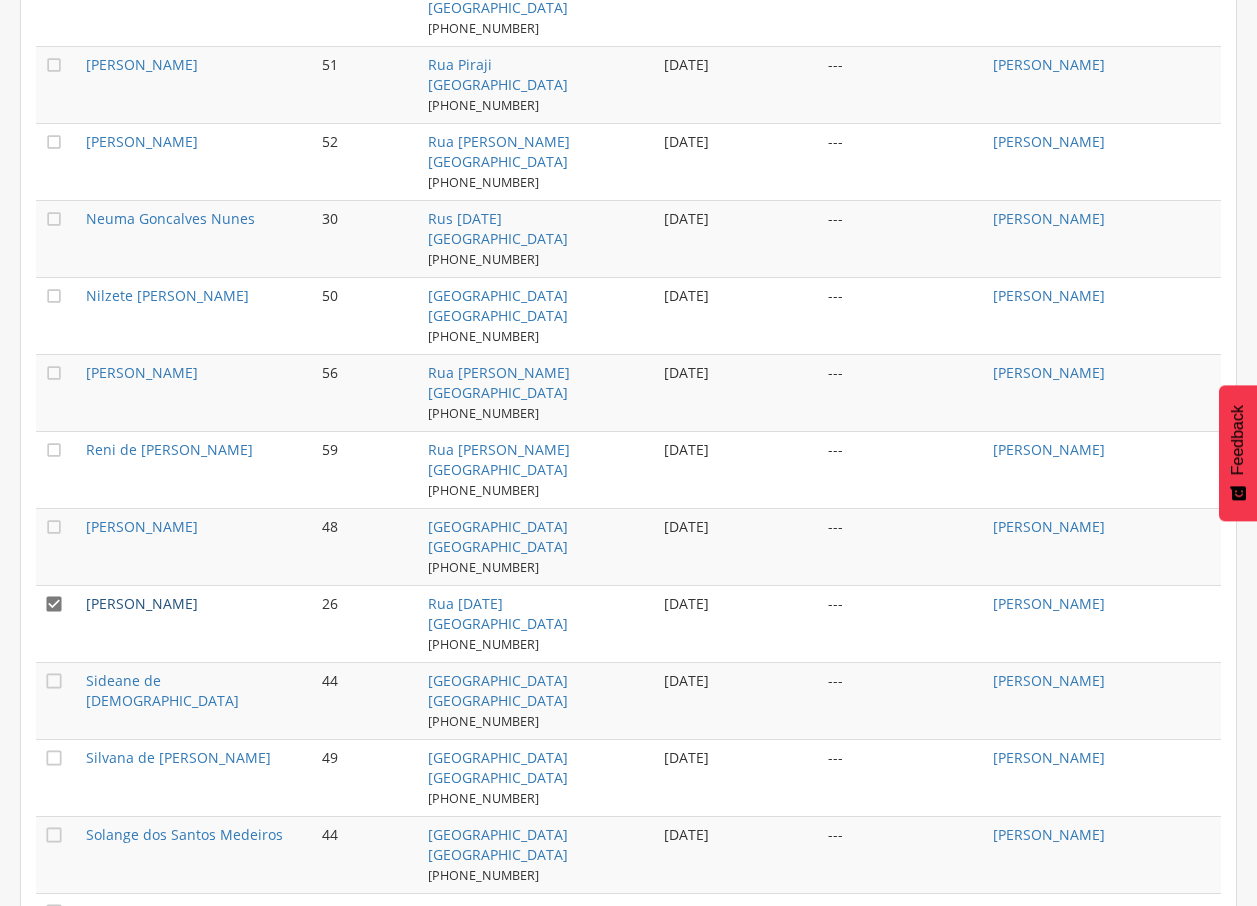 click on "[PERSON_NAME]" at bounding box center [142, 603] 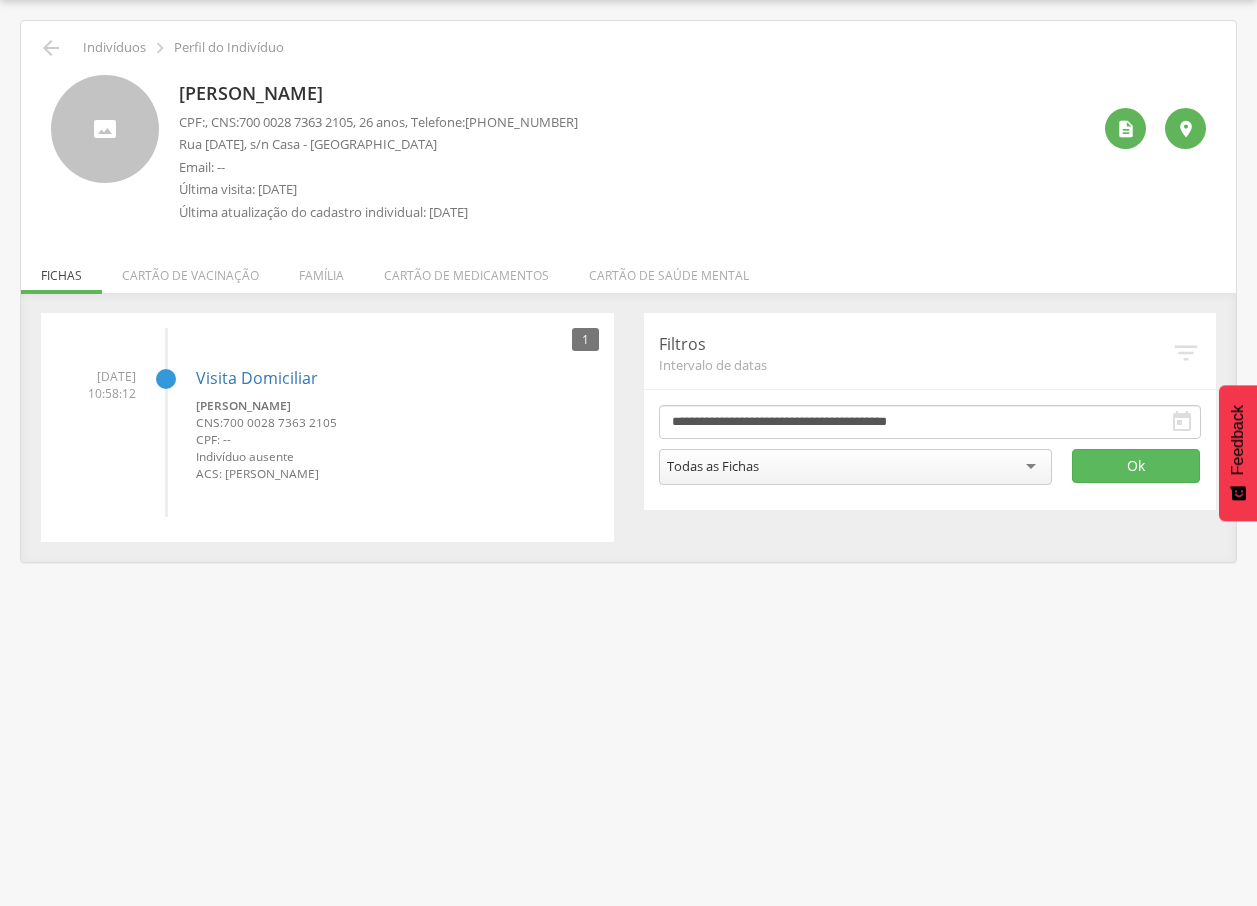 drag, startPoint x: 179, startPoint y: 91, endPoint x: 420, endPoint y: 88, distance: 241.01868 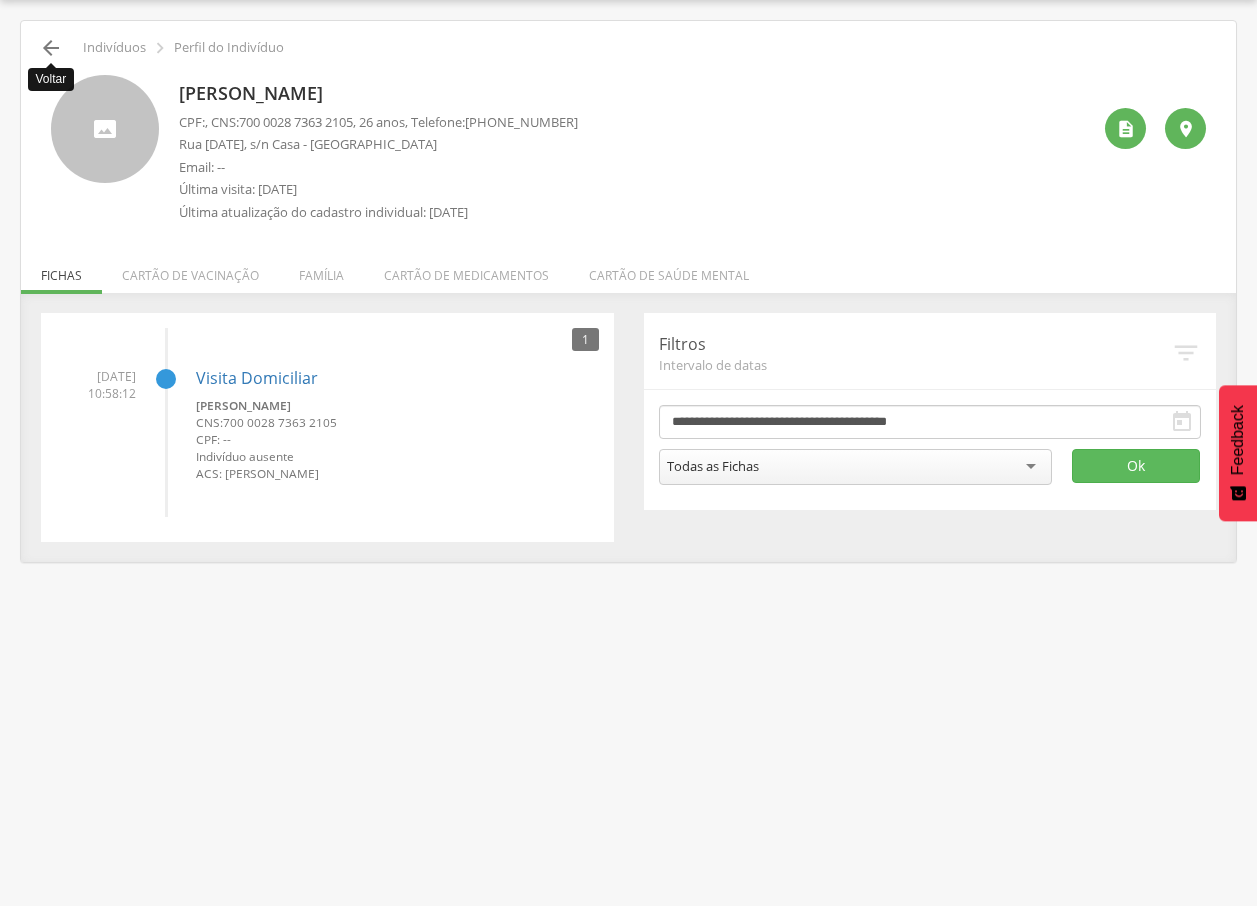 click on "" at bounding box center [51, 48] 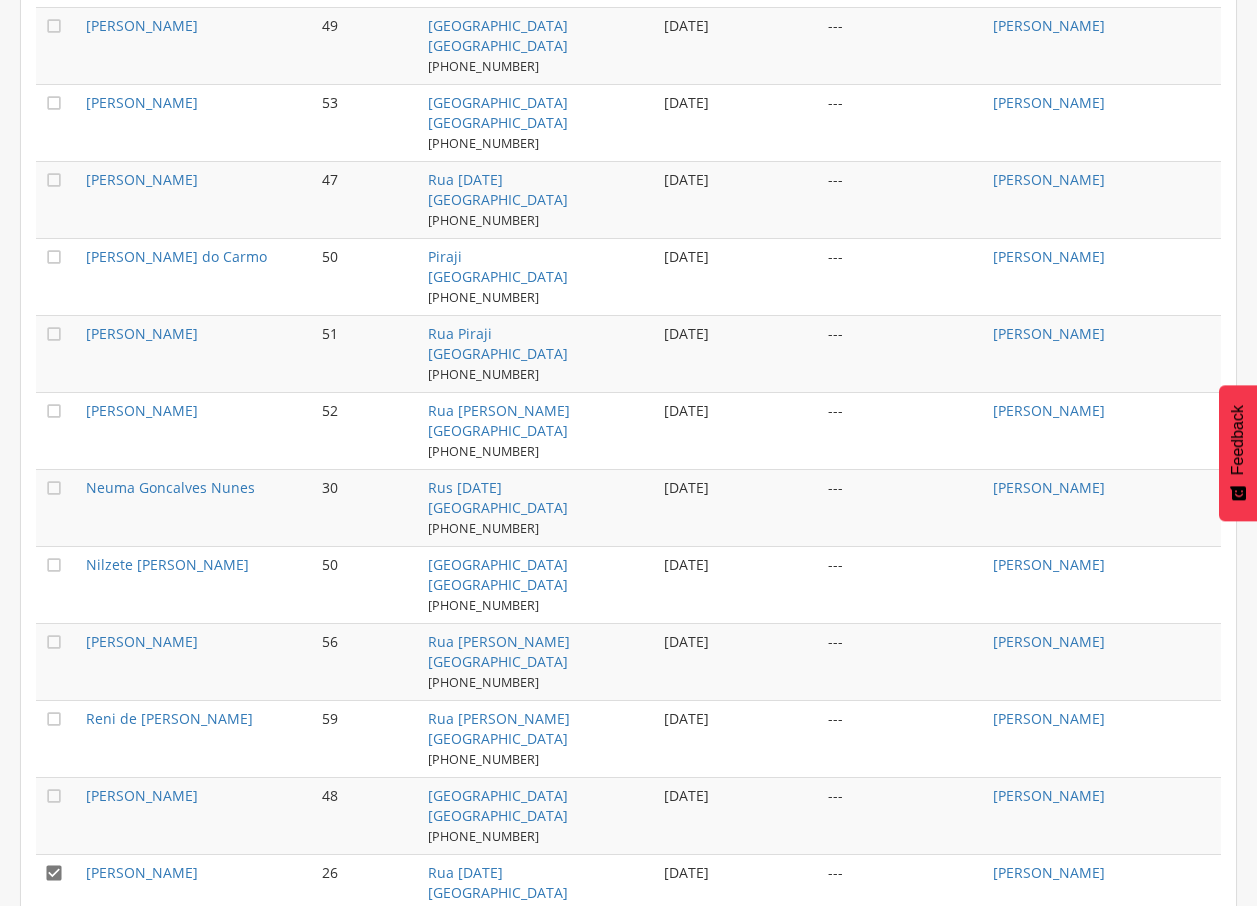scroll, scrollTop: 1102, scrollLeft: 0, axis: vertical 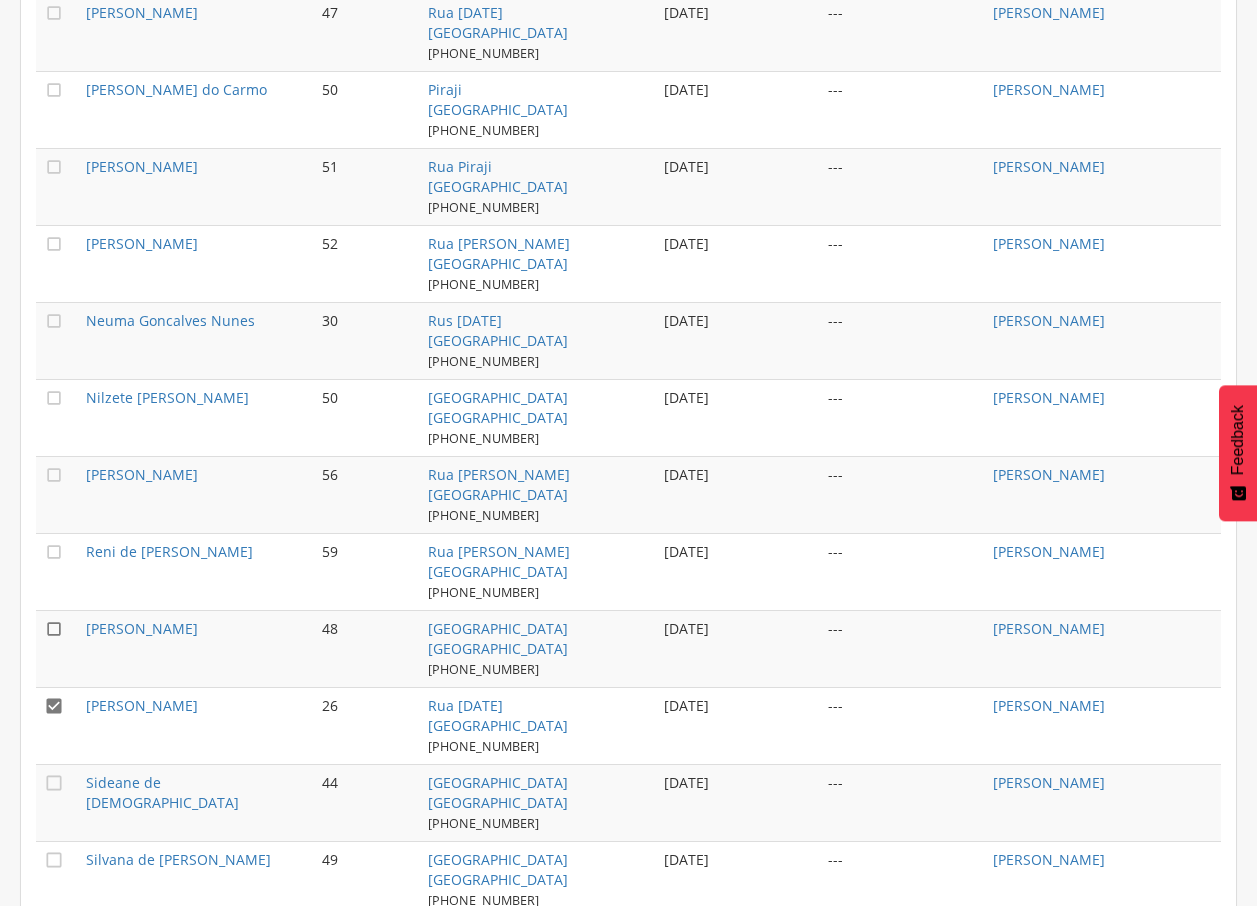 click on "" at bounding box center (54, 629) 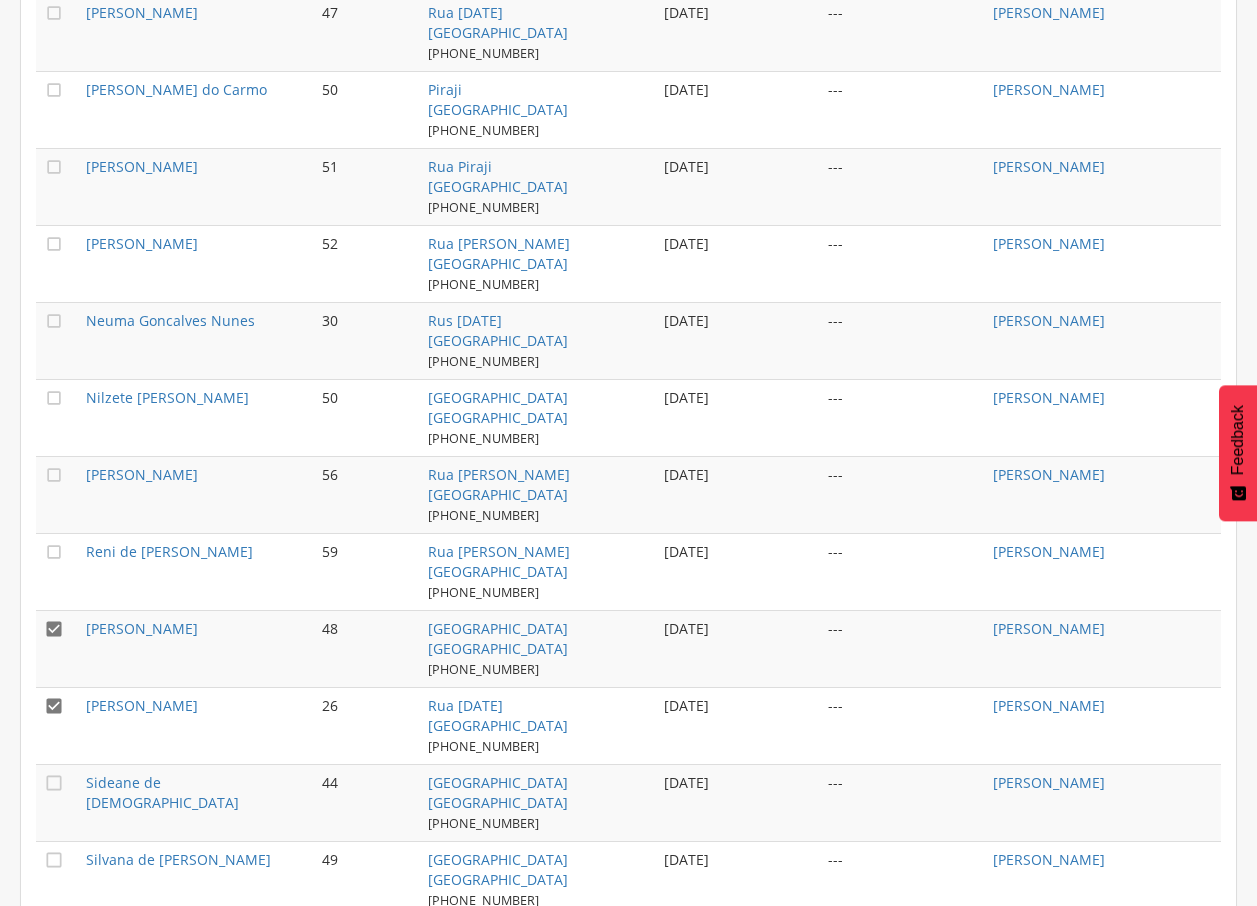 drag, startPoint x: 54, startPoint y: 700, endPoint x: 85, endPoint y: 660, distance: 50.606323 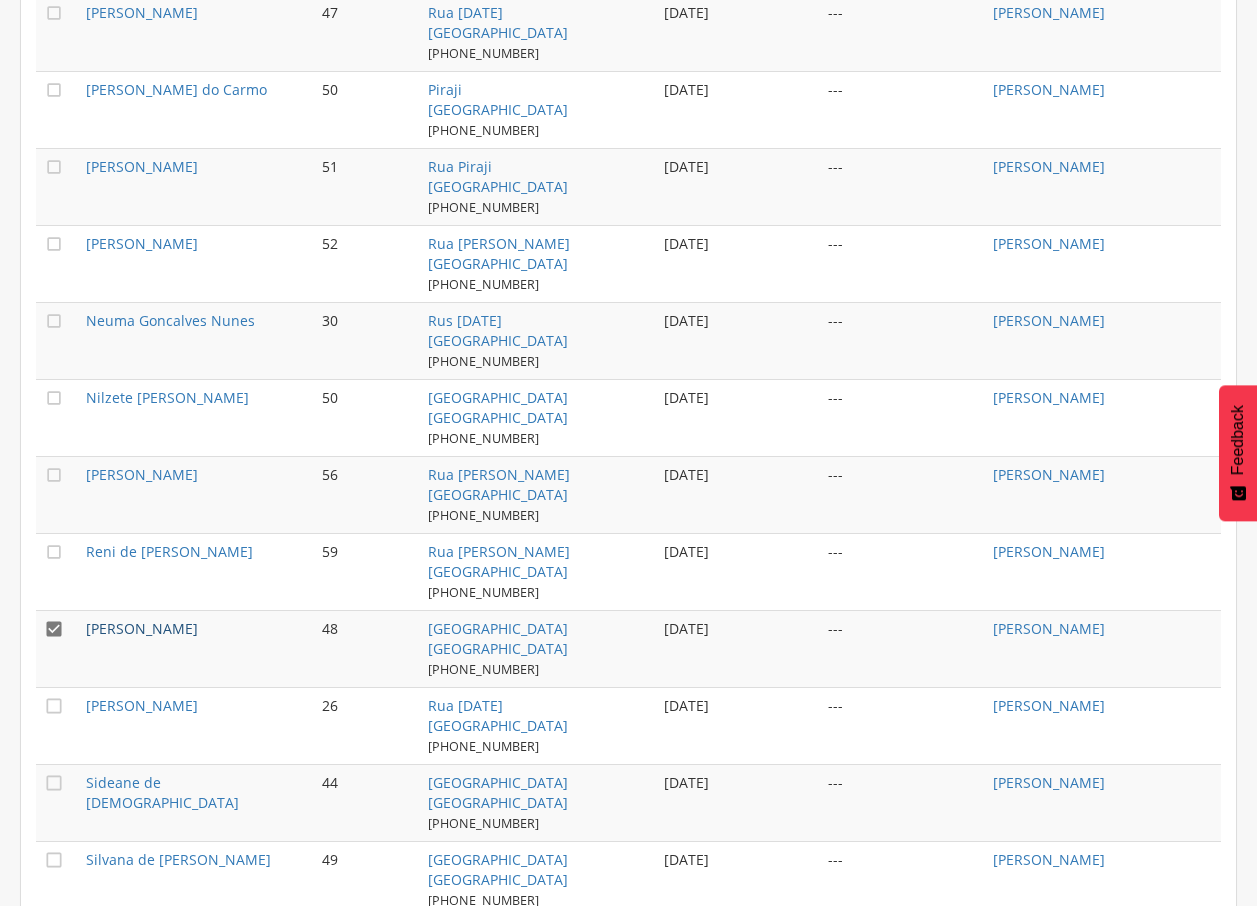 click on "[PERSON_NAME]" at bounding box center (142, 628) 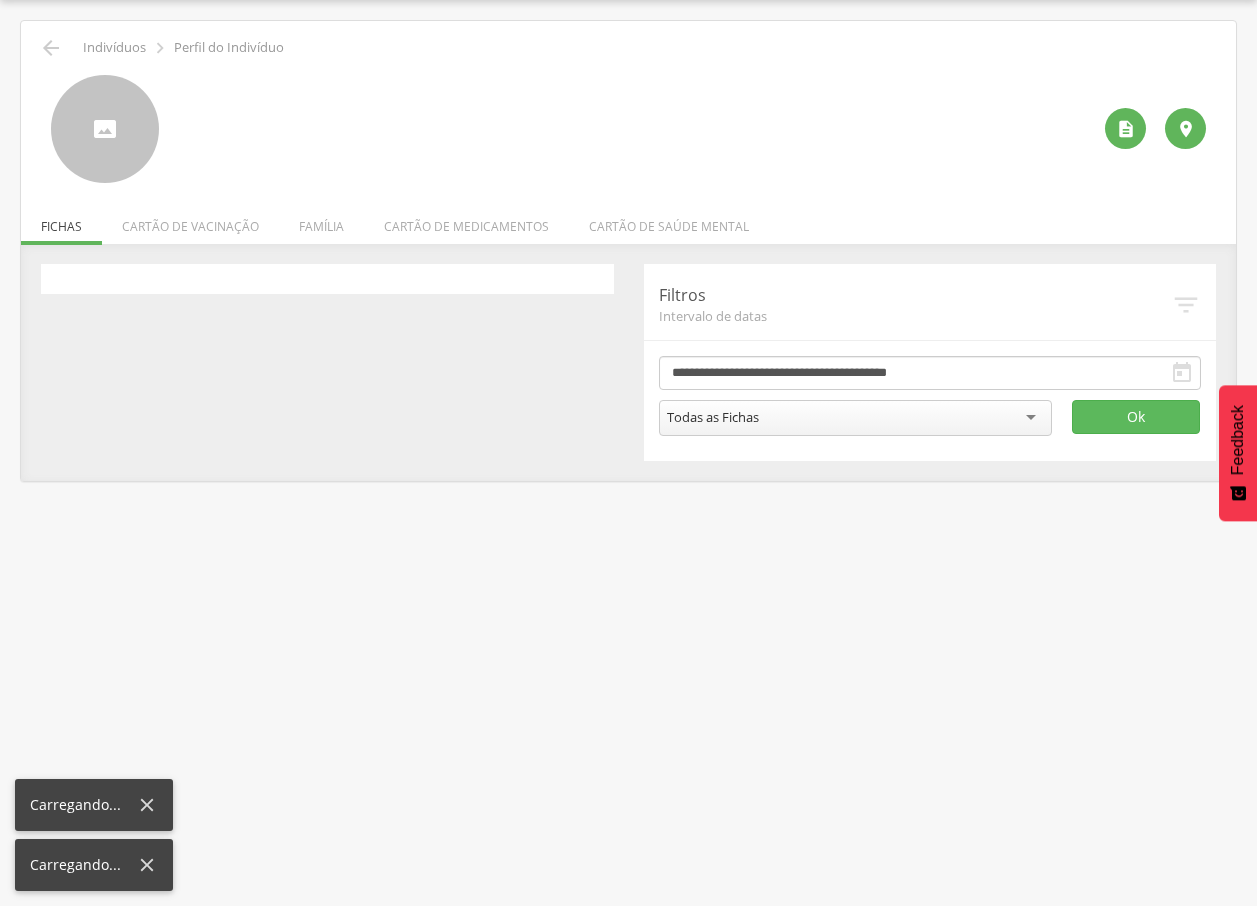 scroll, scrollTop: 60, scrollLeft: 0, axis: vertical 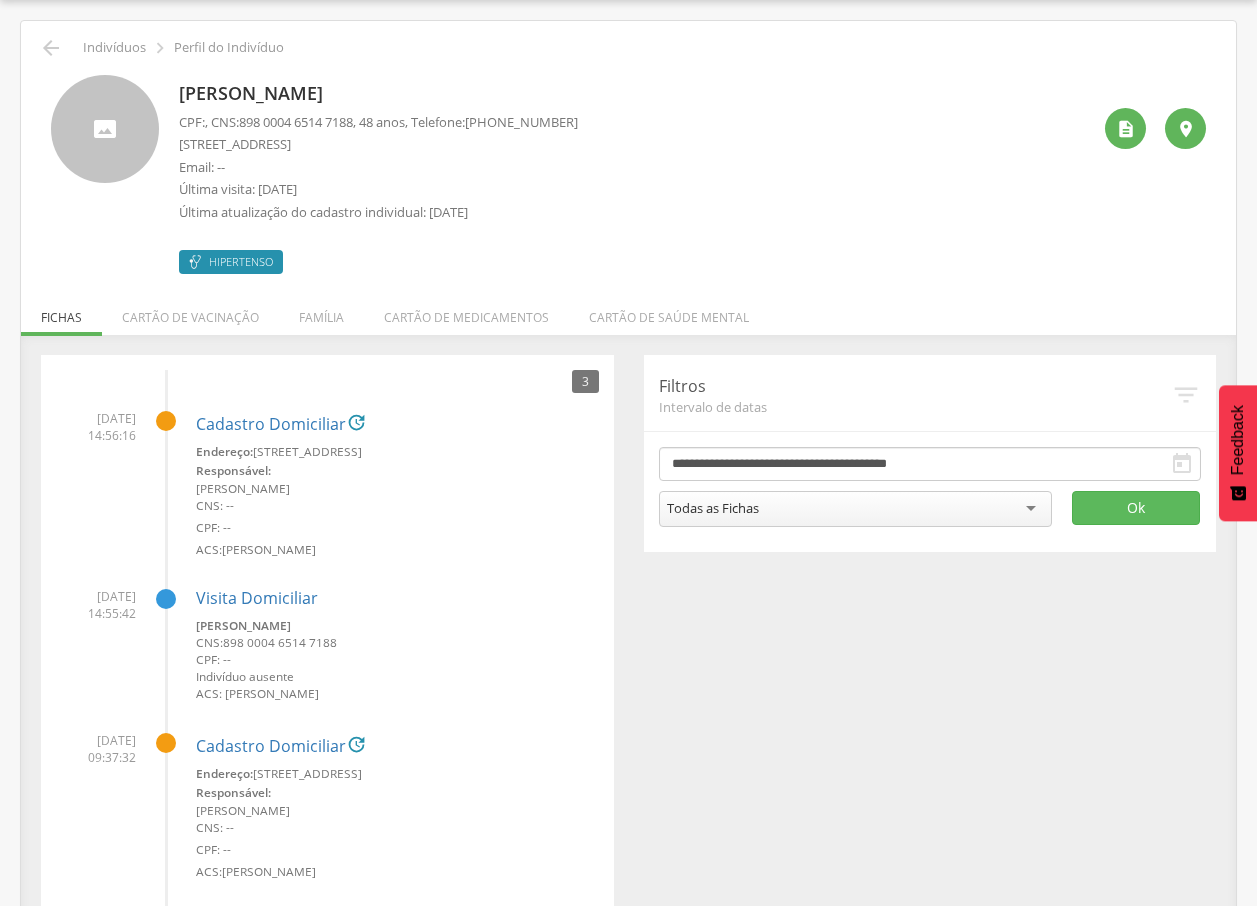 drag, startPoint x: 175, startPoint y: 95, endPoint x: 494, endPoint y: 82, distance: 319.26477 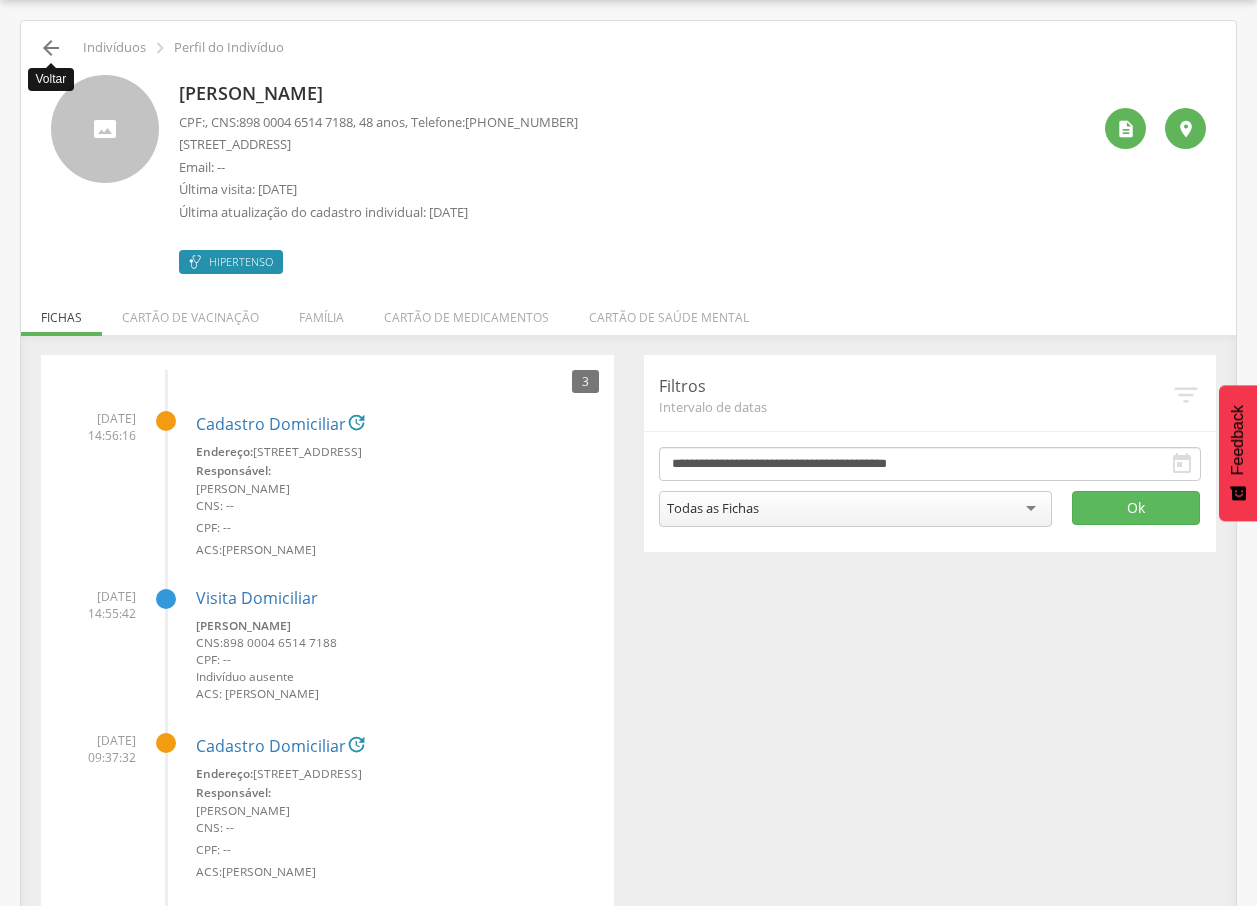 click on "" at bounding box center (51, 48) 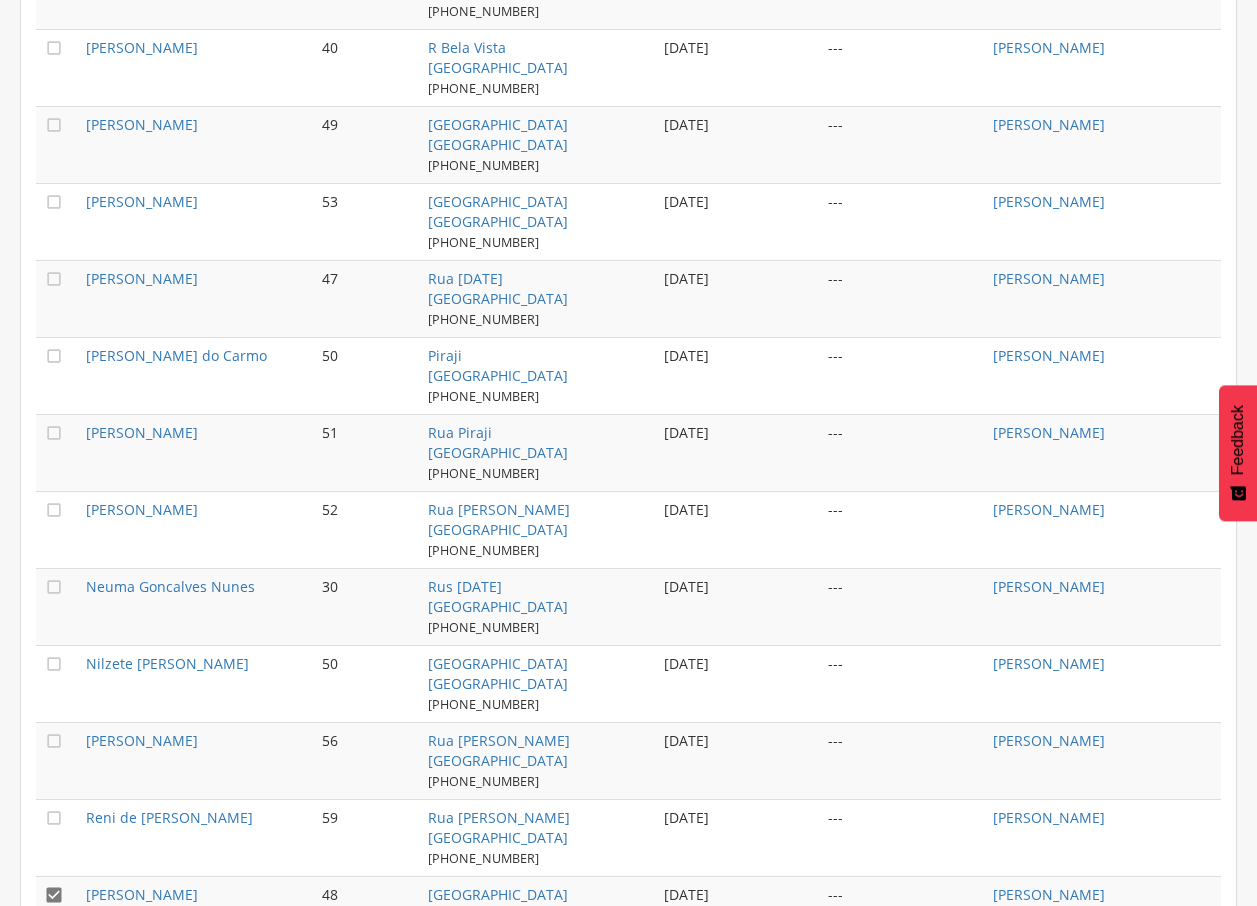 scroll, scrollTop: 979, scrollLeft: 0, axis: vertical 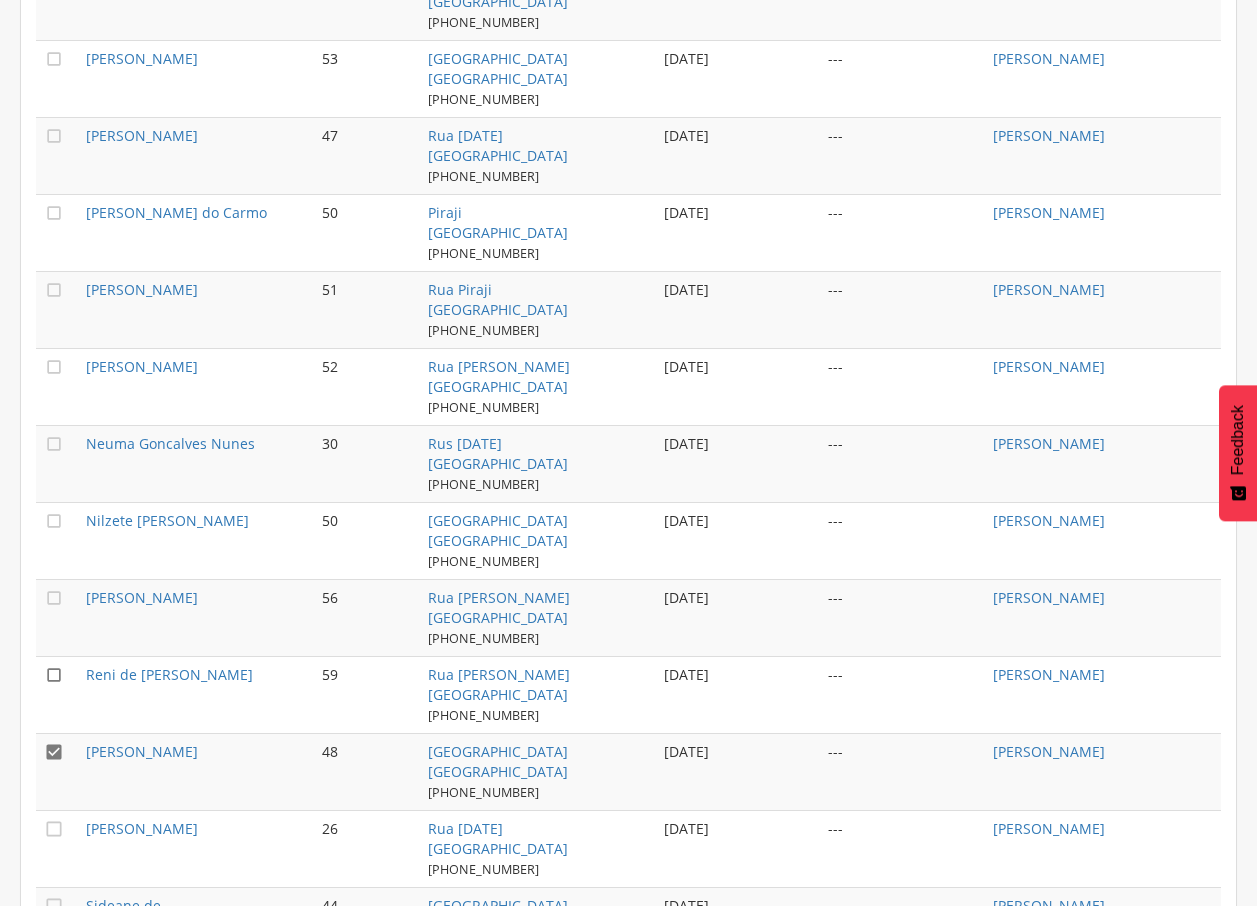click on "" at bounding box center (54, 675) 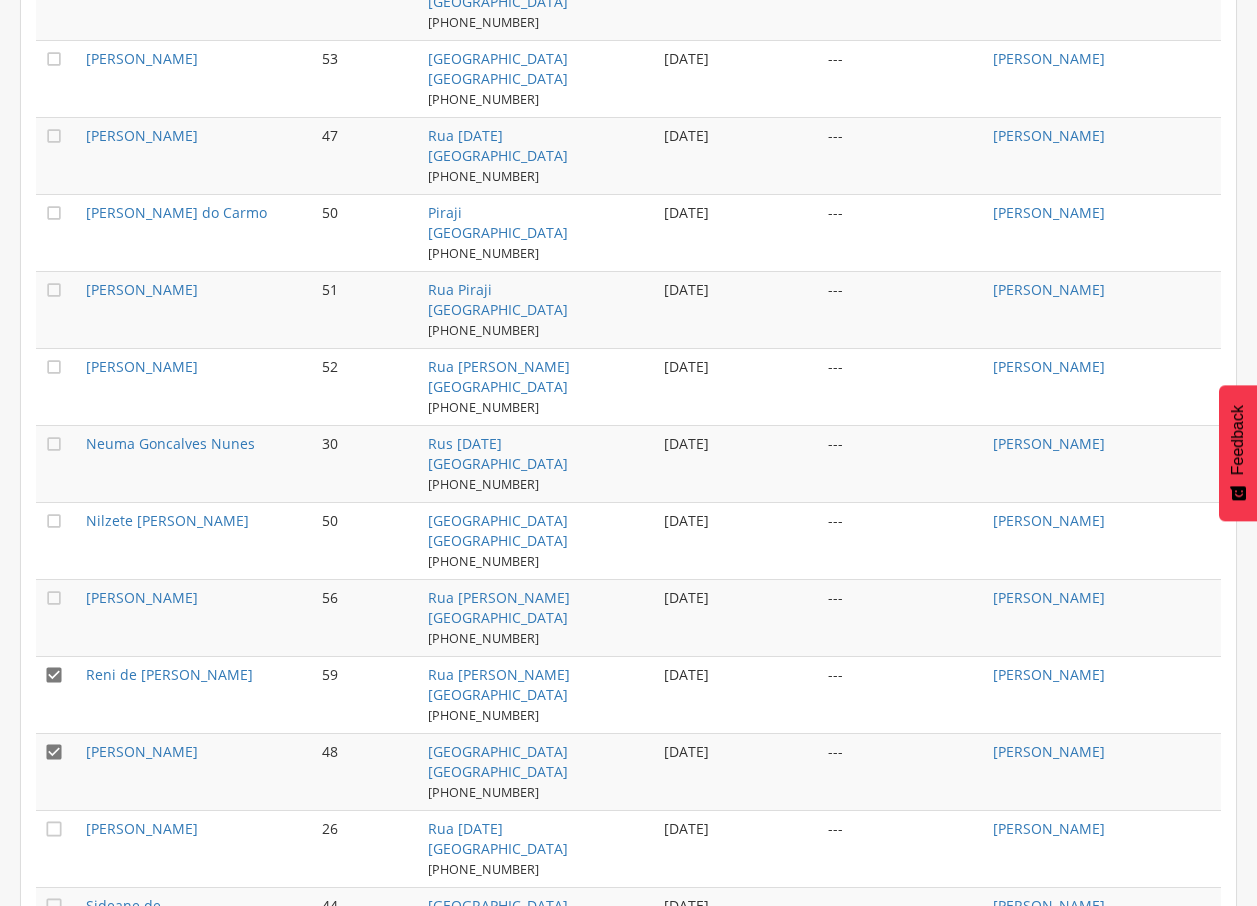 click on "" at bounding box center [54, 752] 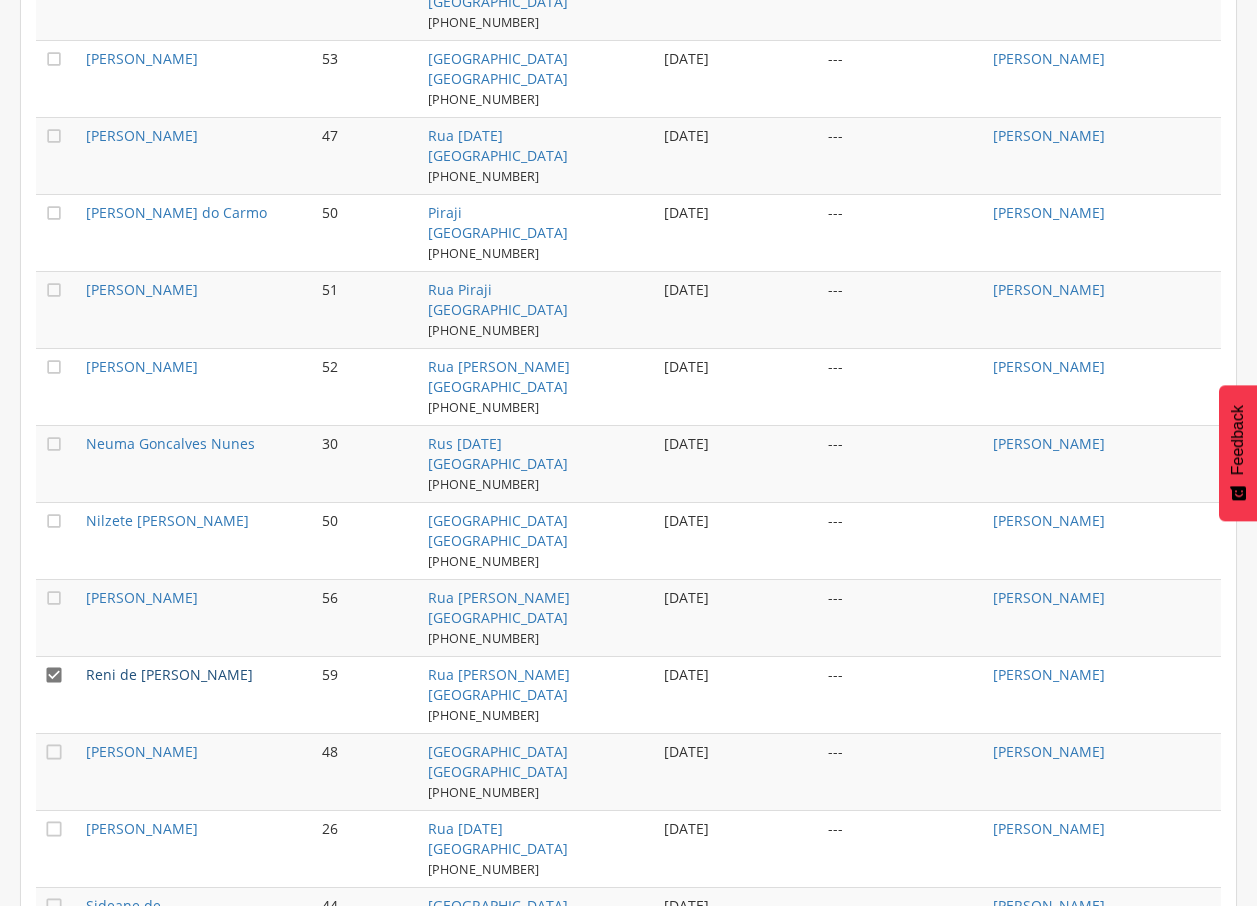 click on "Reni de [PERSON_NAME]" at bounding box center (169, 674) 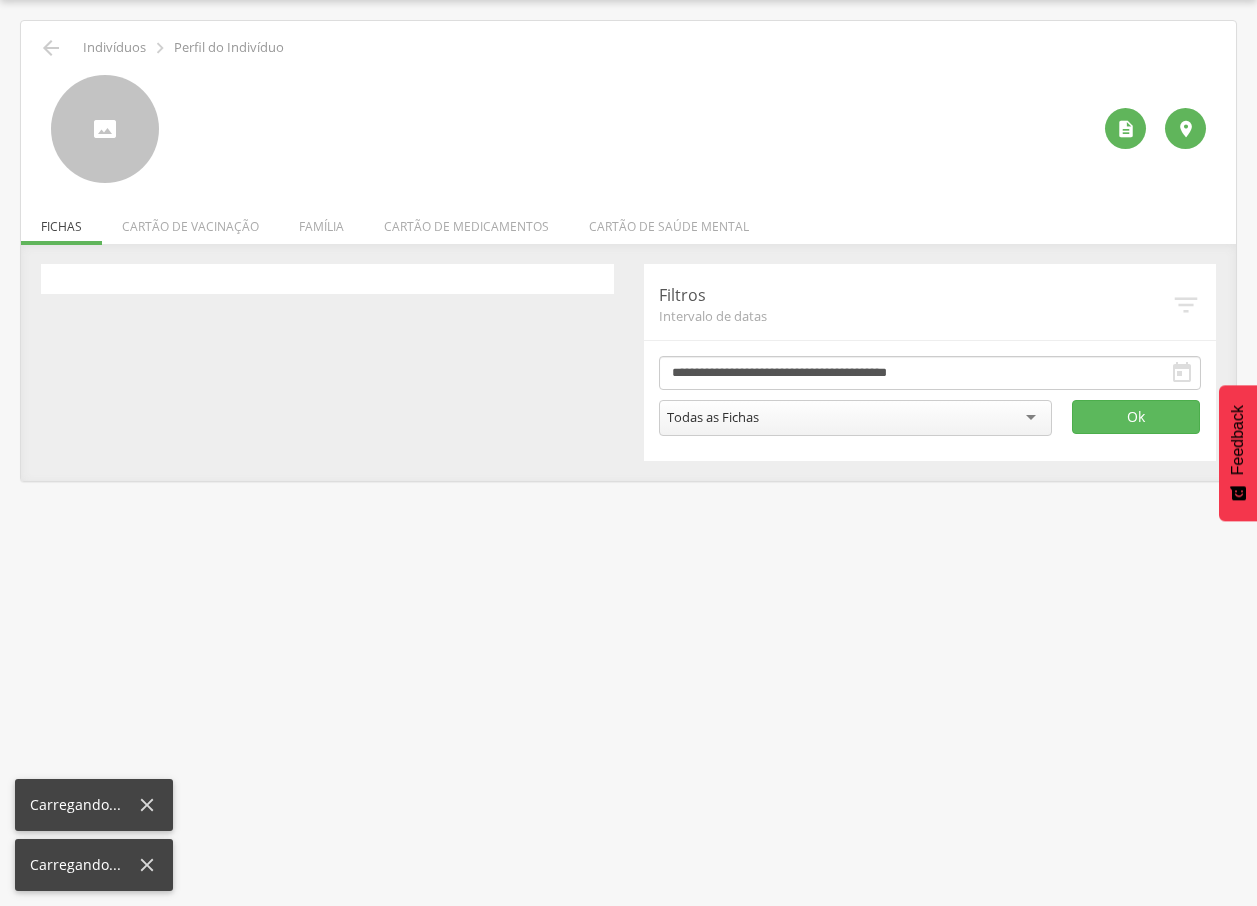 scroll, scrollTop: 60, scrollLeft: 0, axis: vertical 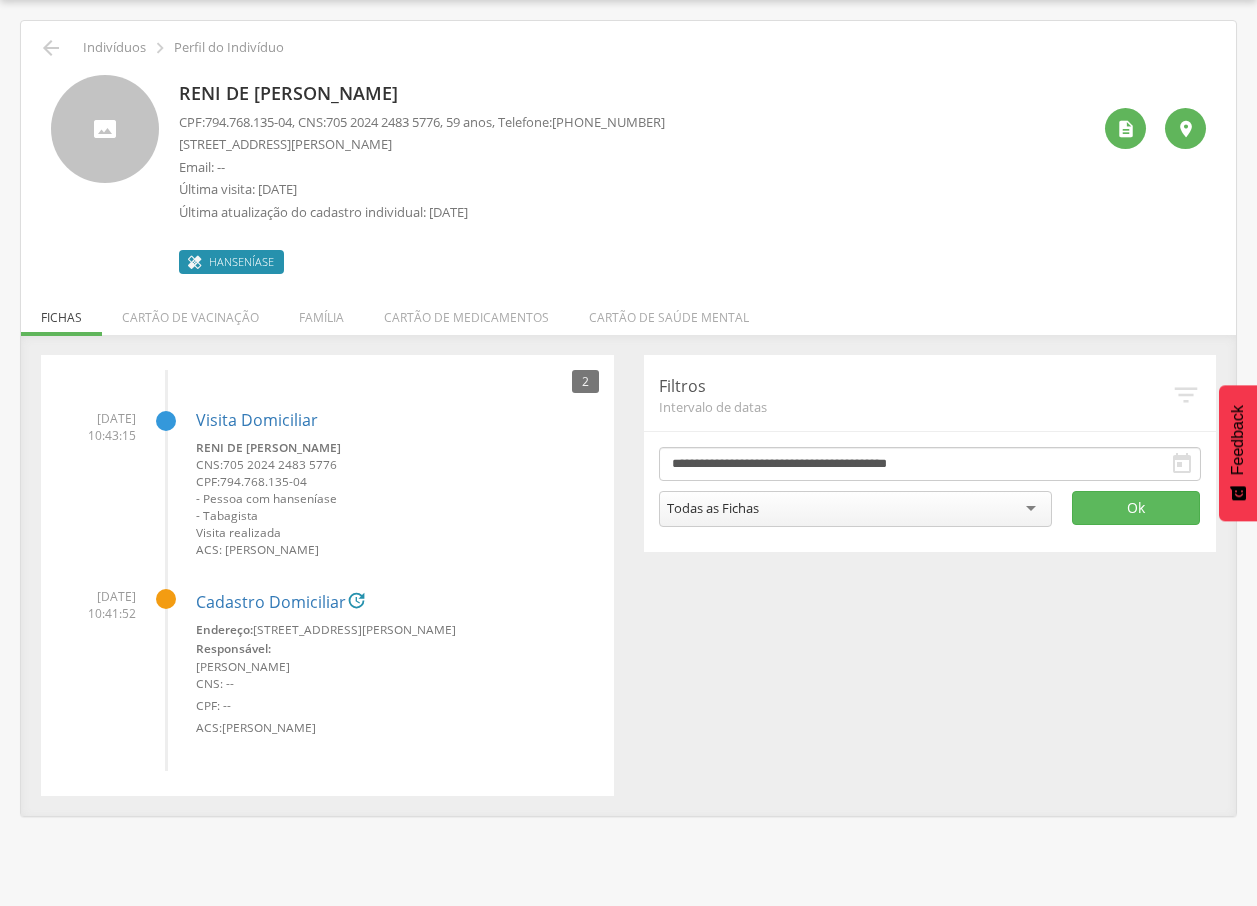 drag, startPoint x: 235, startPoint y: 81, endPoint x: 513, endPoint y: 73, distance: 278.11508 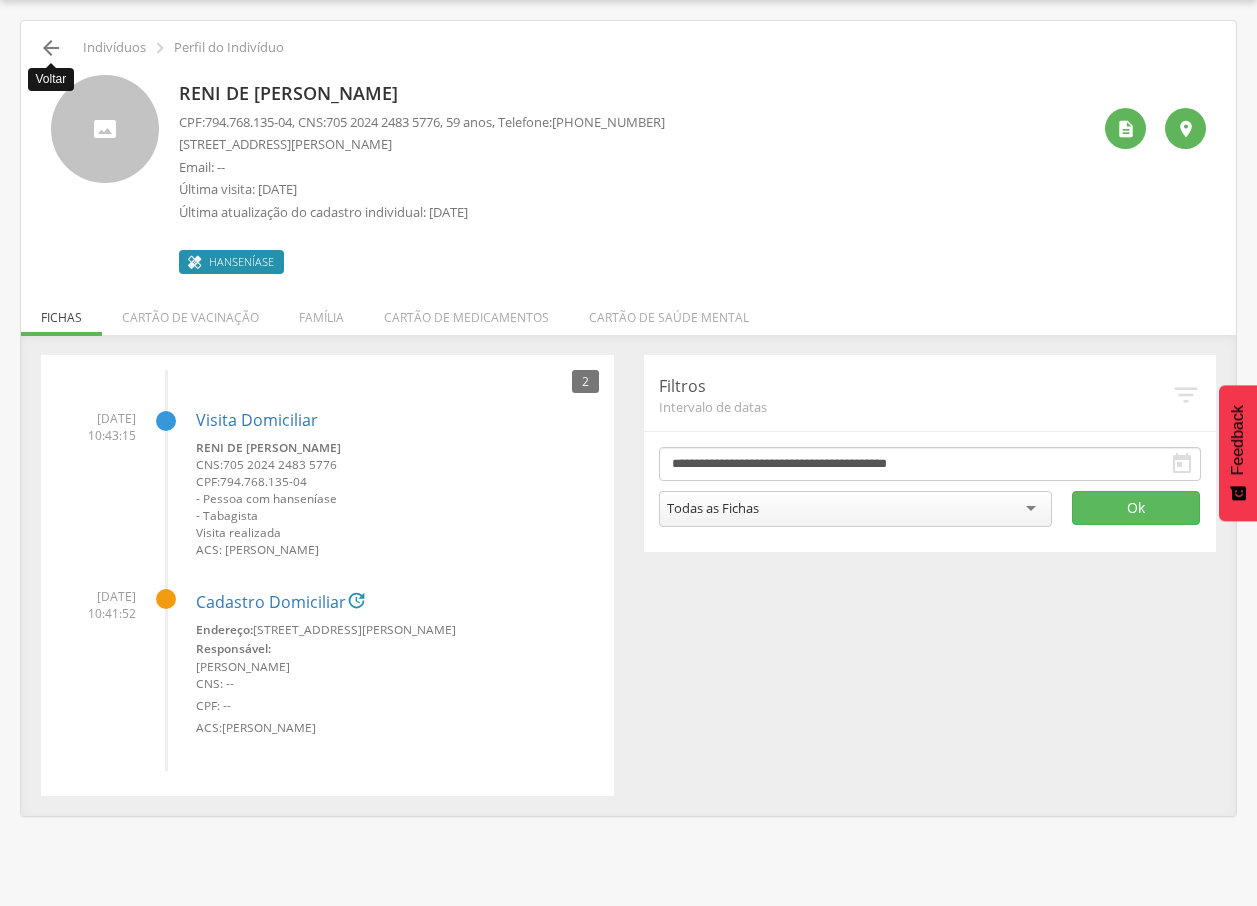 click on "" at bounding box center [51, 48] 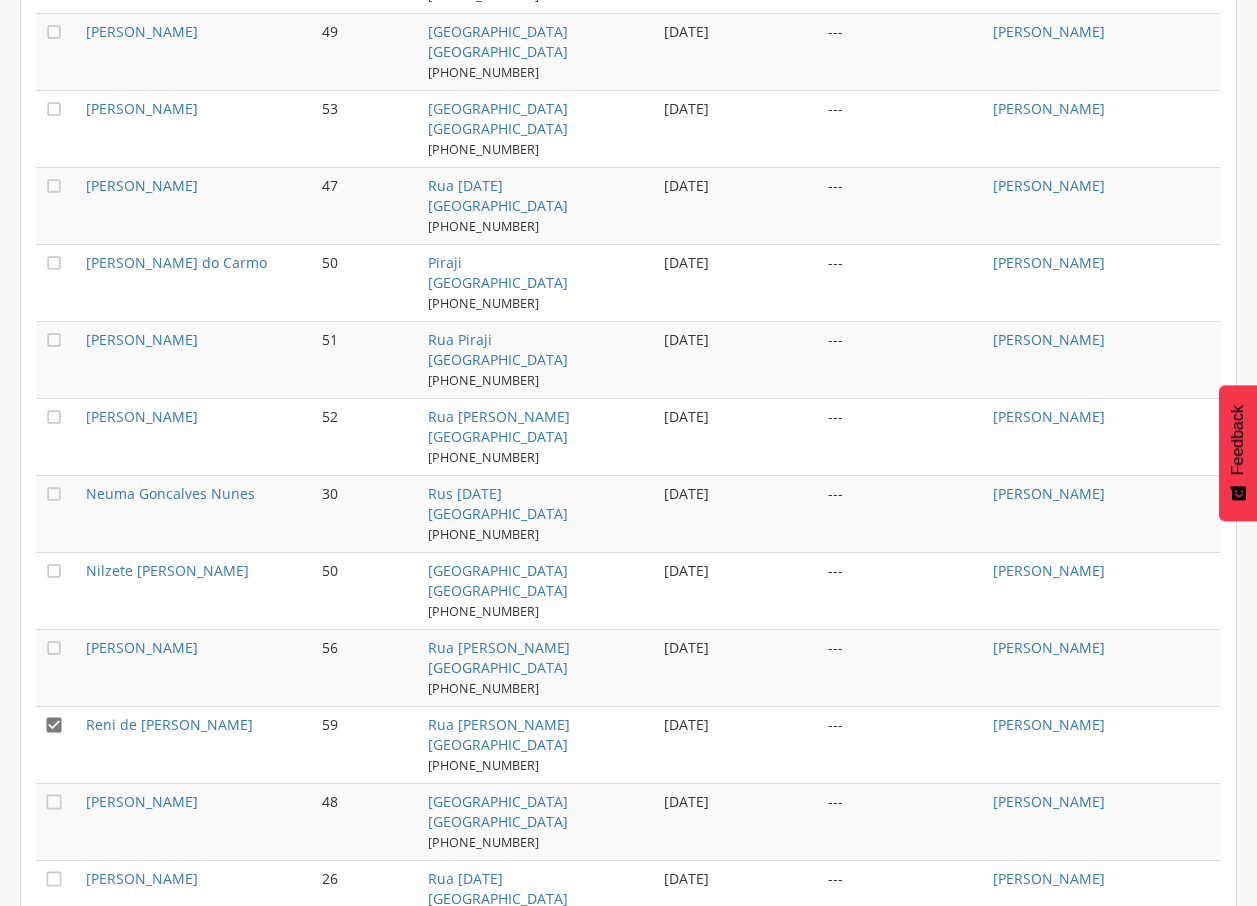 scroll, scrollTop: 935, scrollLeft: 0, axis: vertical 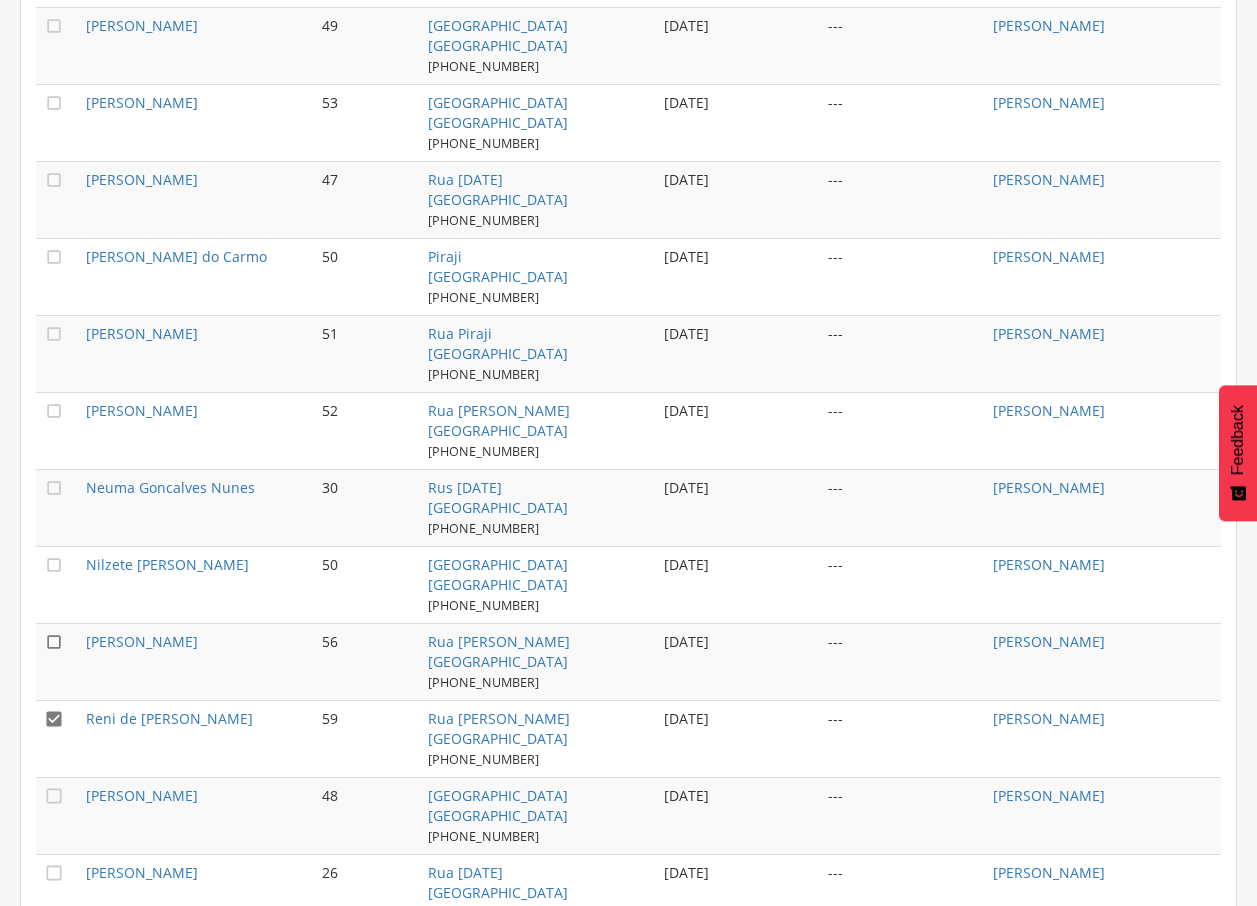click on "" at bounding box center [54, 642] 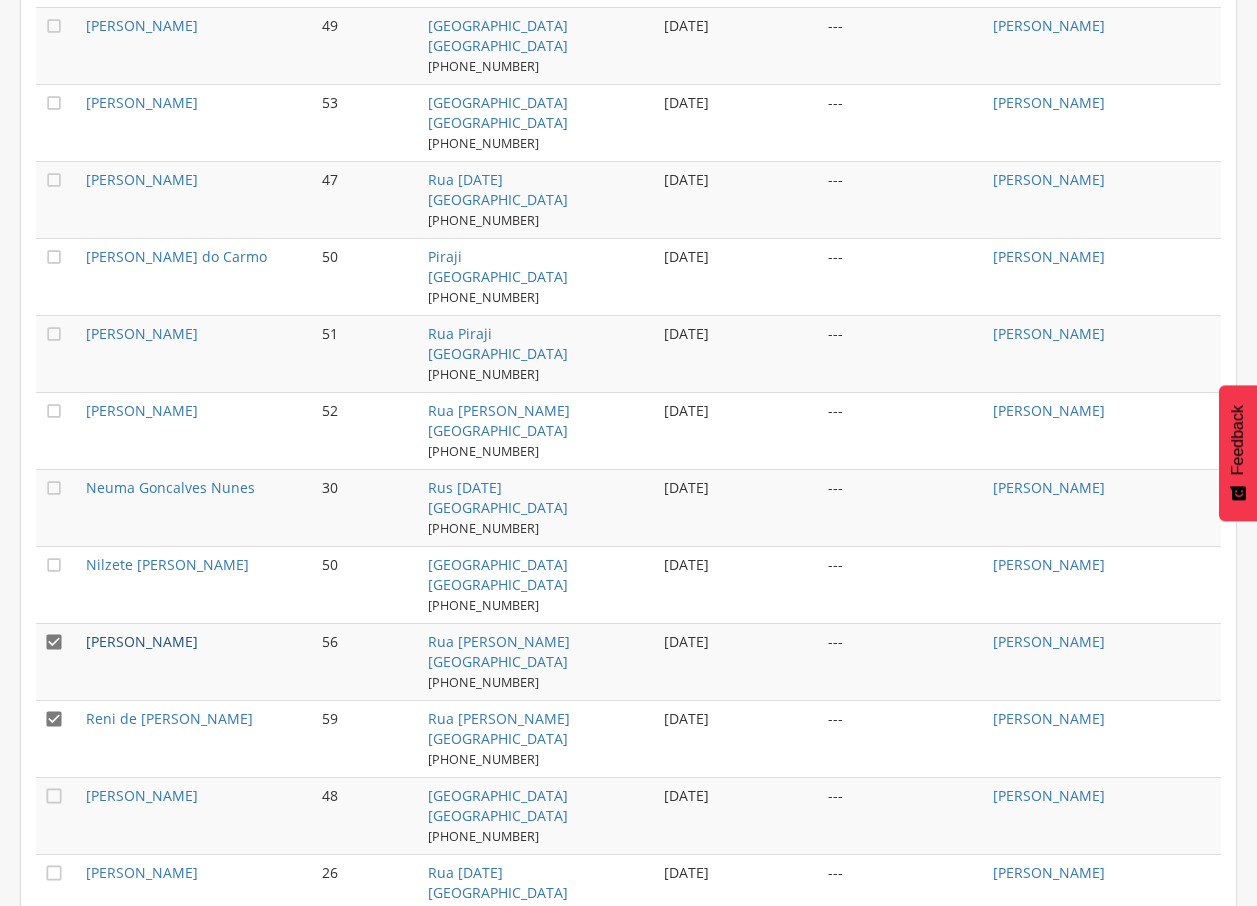 click on "[PERSON_NAME]" at bounding box center (142, 641) 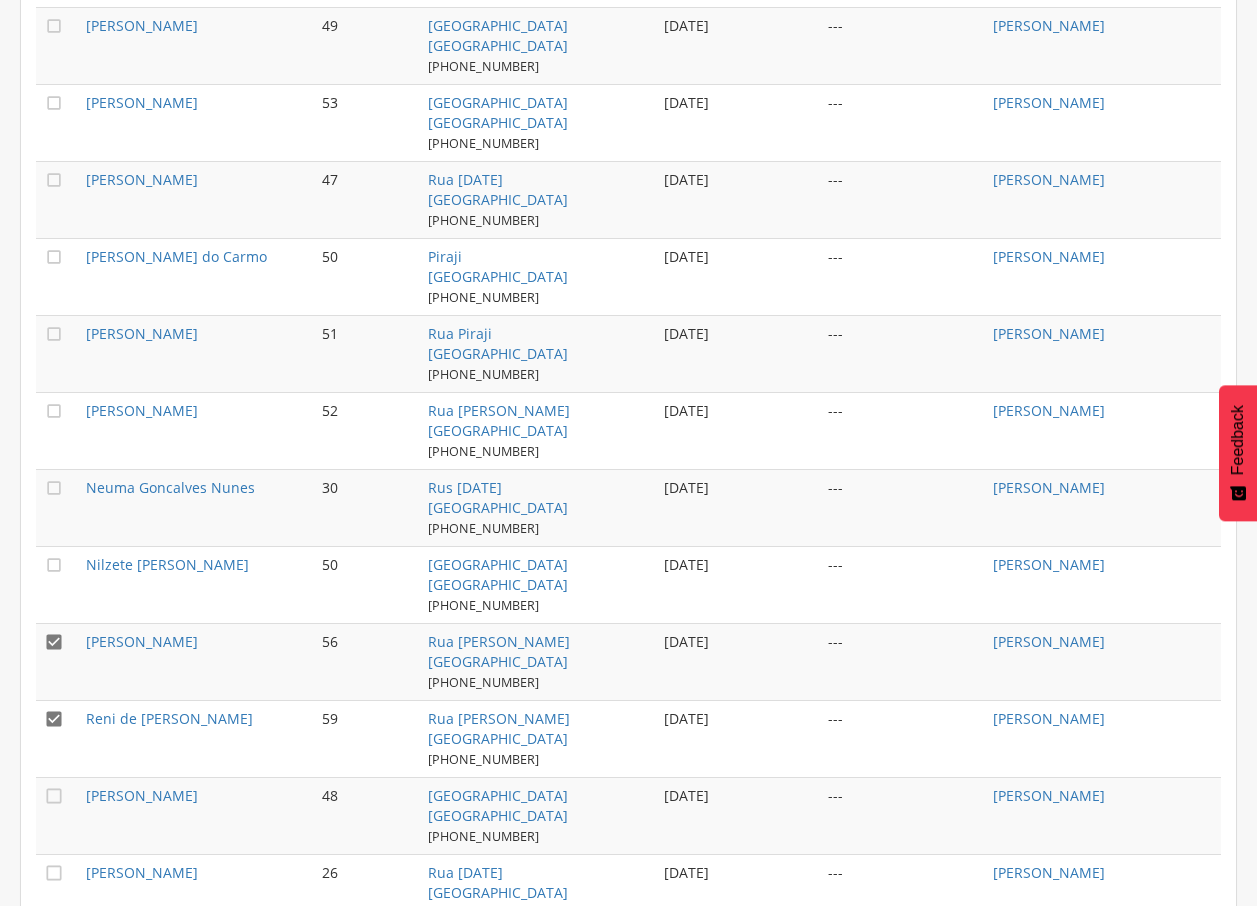 scroll, scrollTop: 60, scrollLeft: 0, axis: vertical 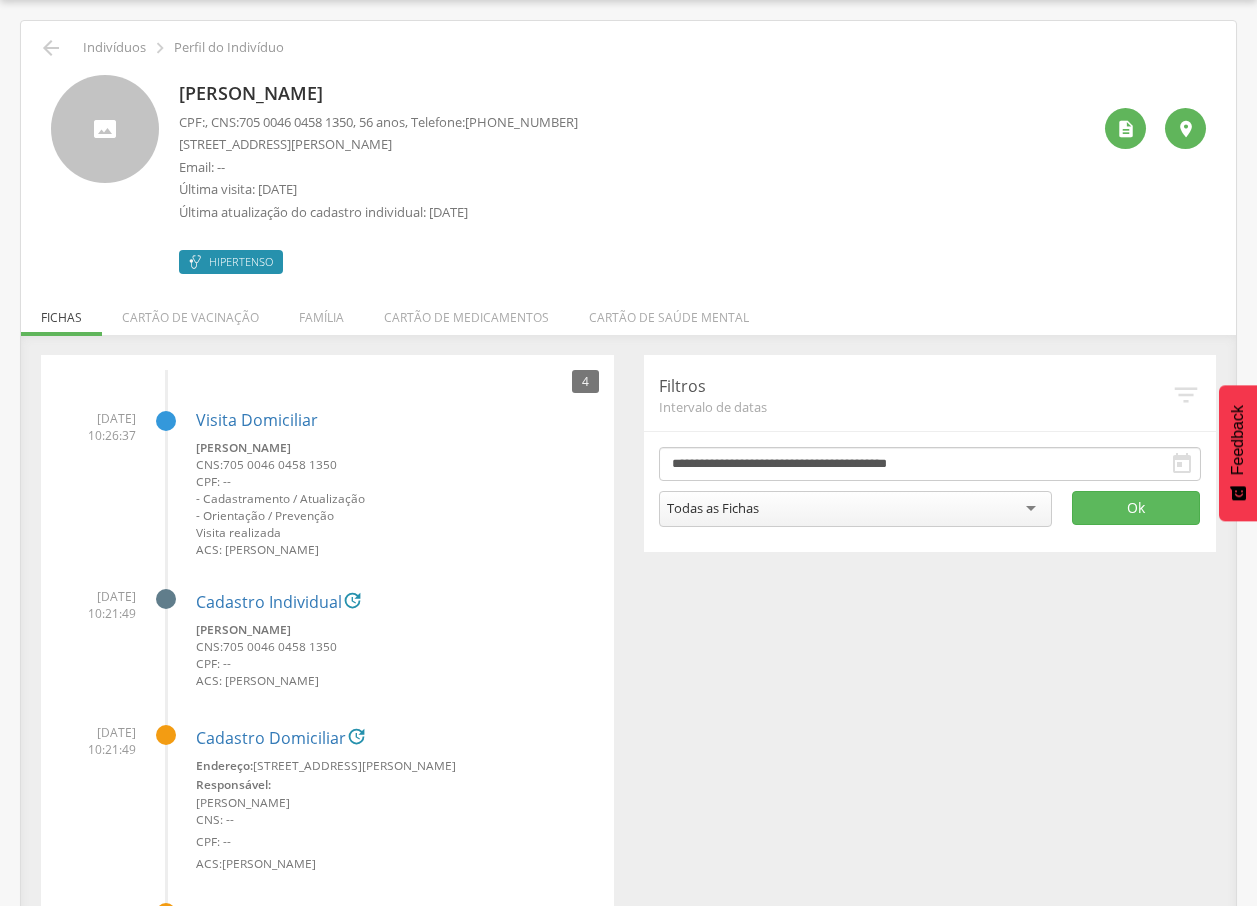 drag, startPoint x: 184, startPoint y: 91, endPoint x: 444, endPoint y: 90, distance: 260.00192 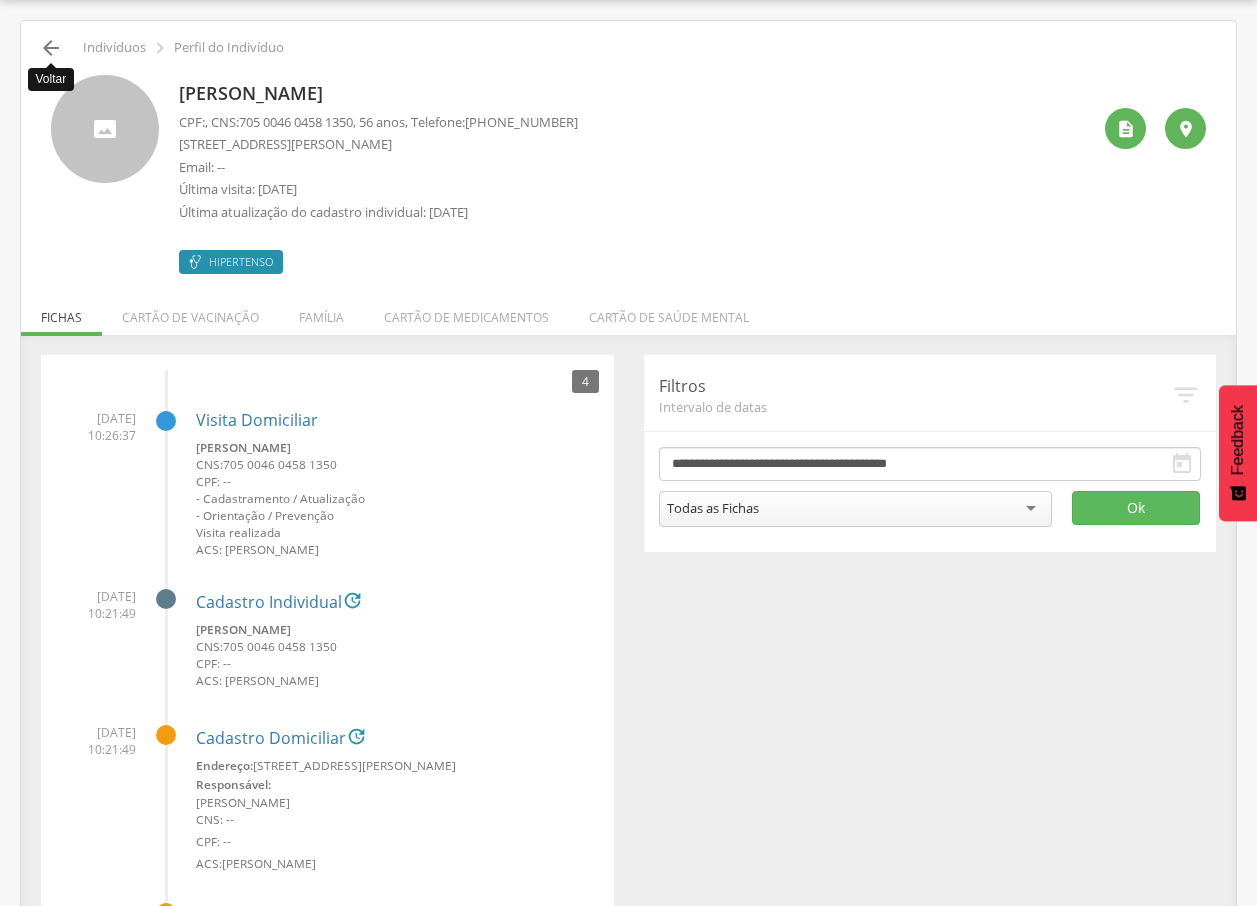 click on "" at bounding box center (51, 48) 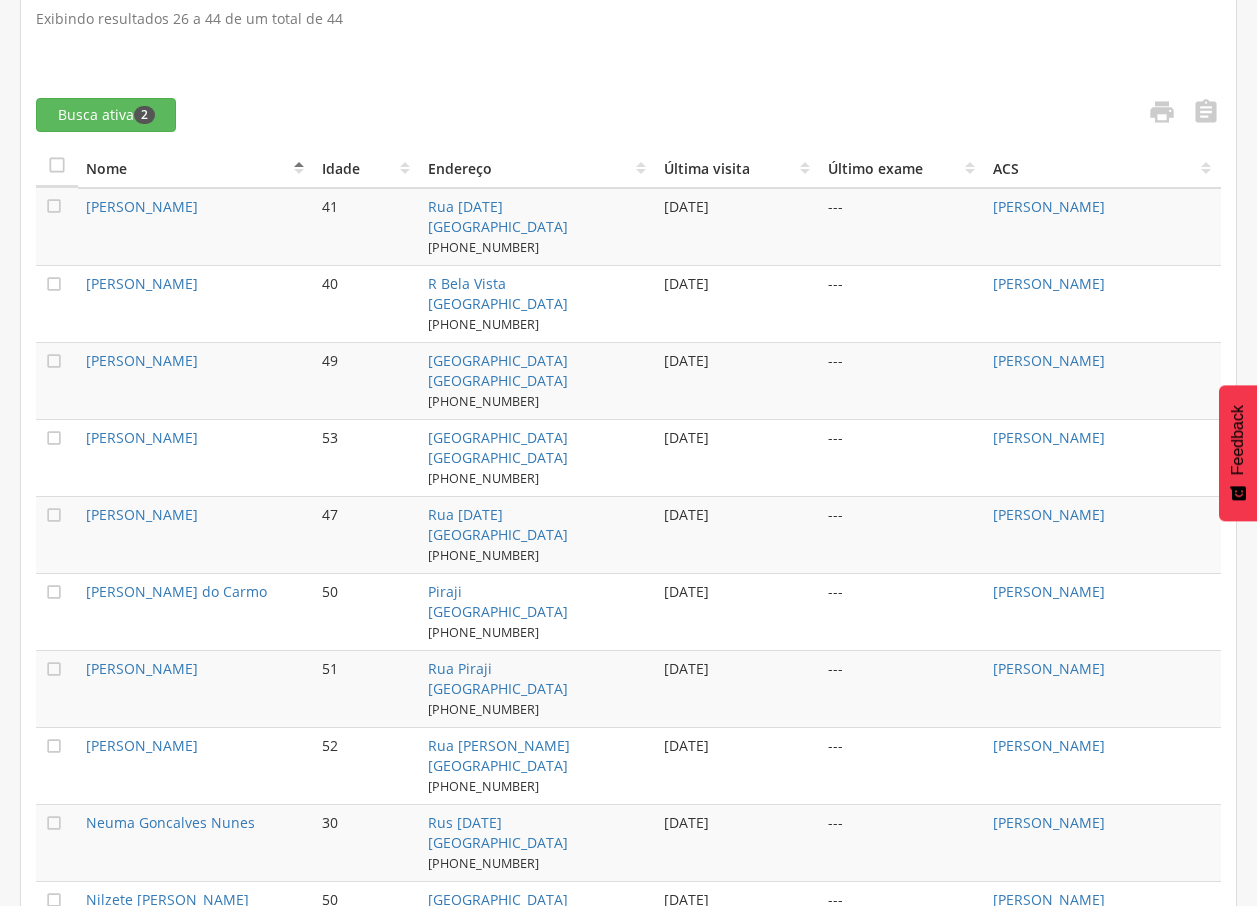 scroll, scrollTop: 650, scrollLeft: 0, axis: vertical 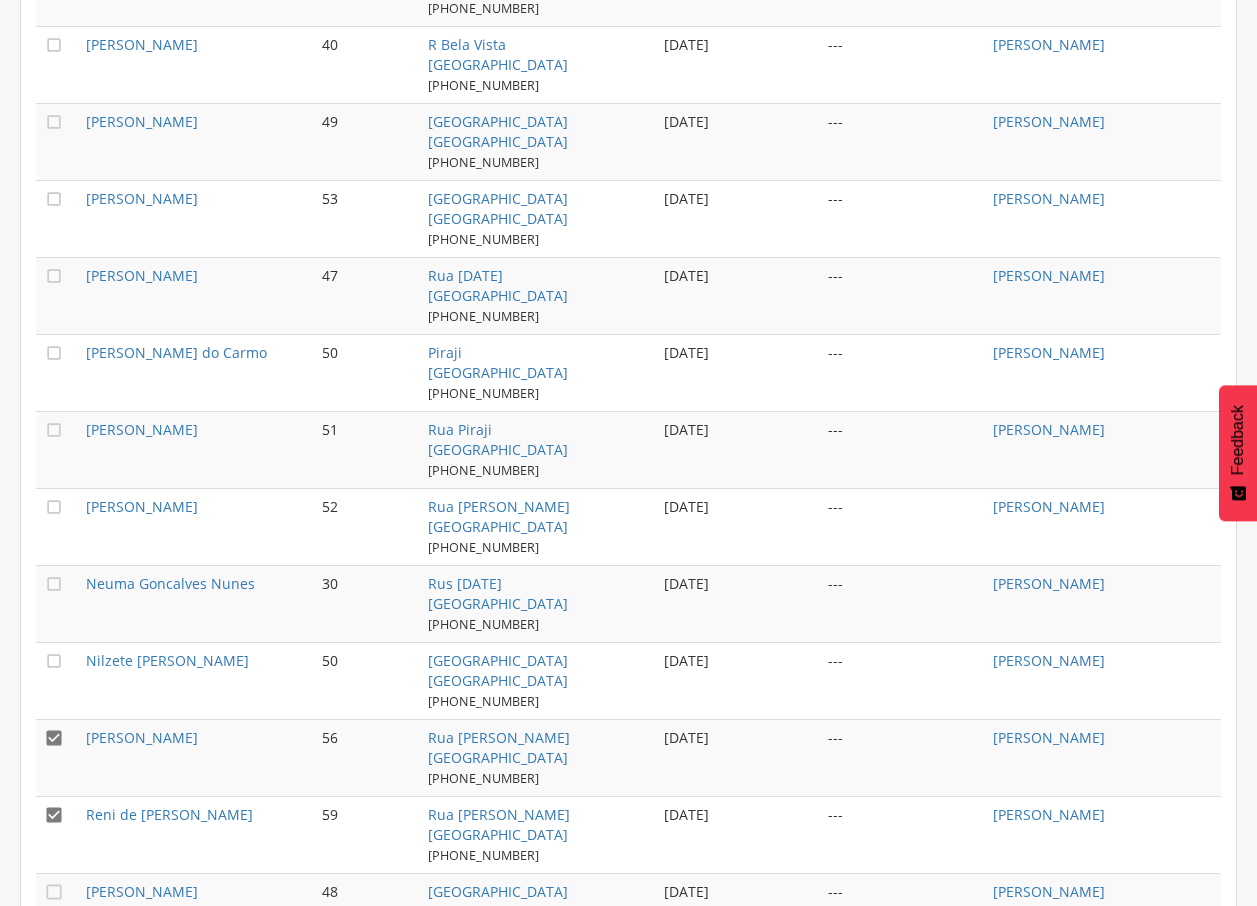 click on "" at bounding box center [54, 738] 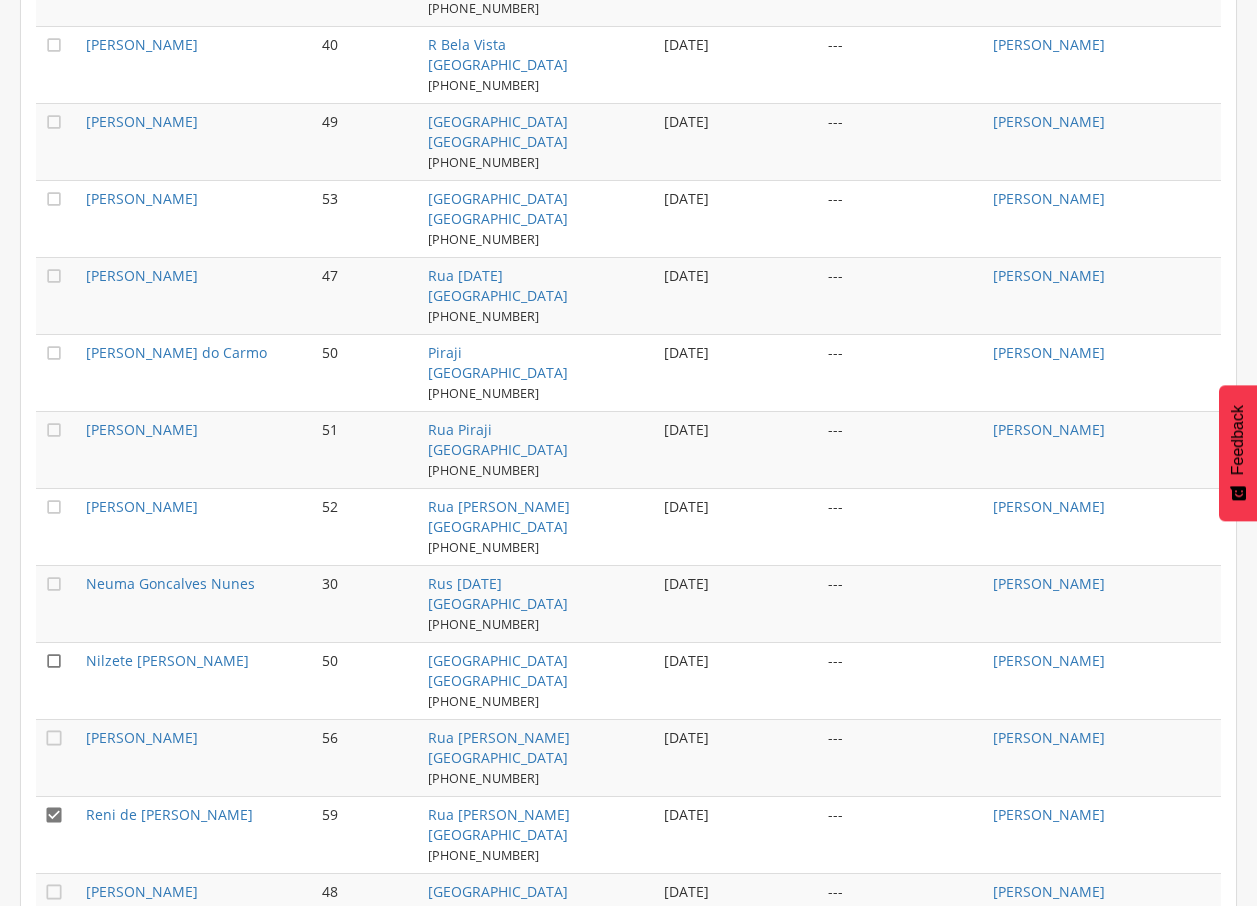 click on "" at bounding box center [54, 661] 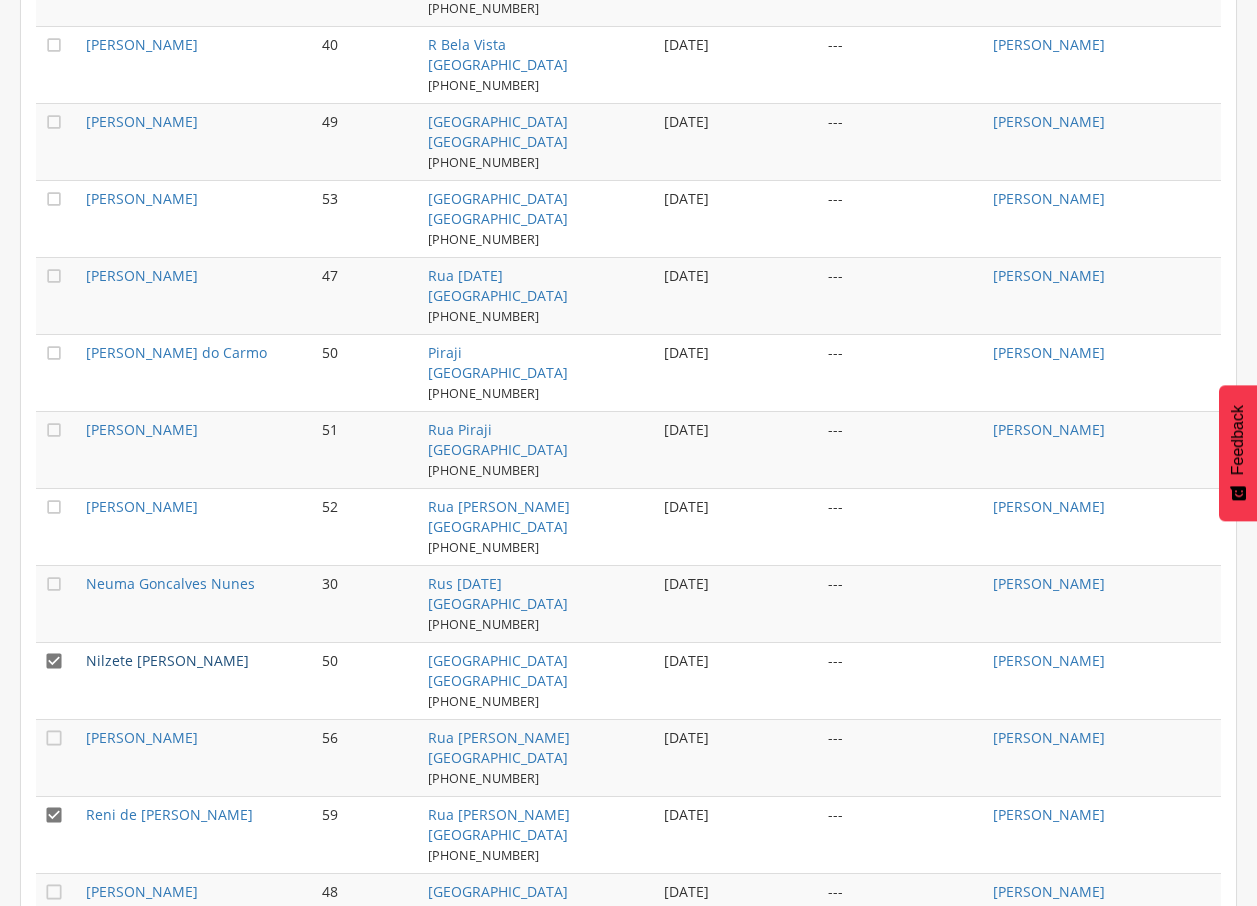 click on "Nilzete [PERSON_NAME]" at bounding box center (167, 660) 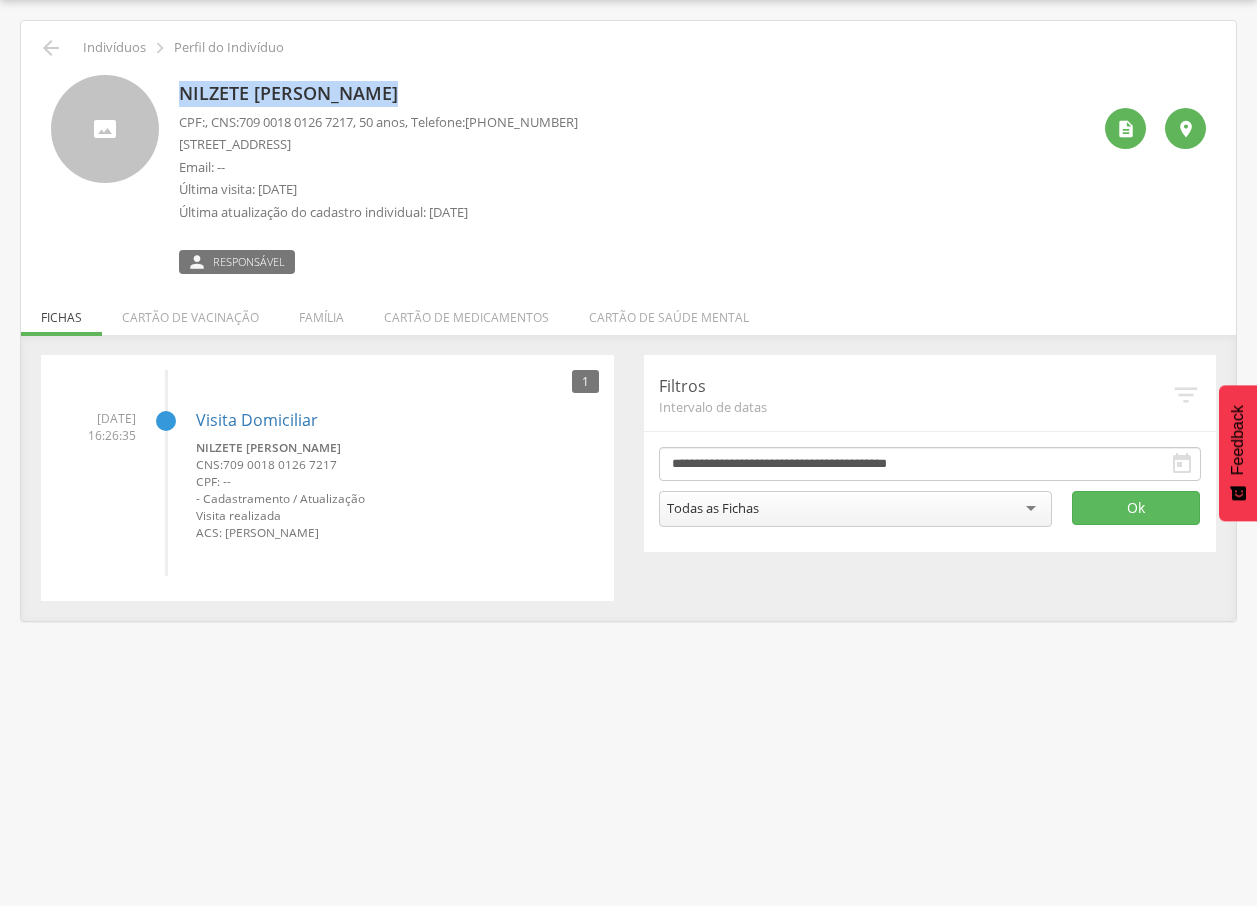 drag, startPoint x: 177, startPoint y: 88, endPoint x: 405, endPoint y: 92, distance: 228.03508 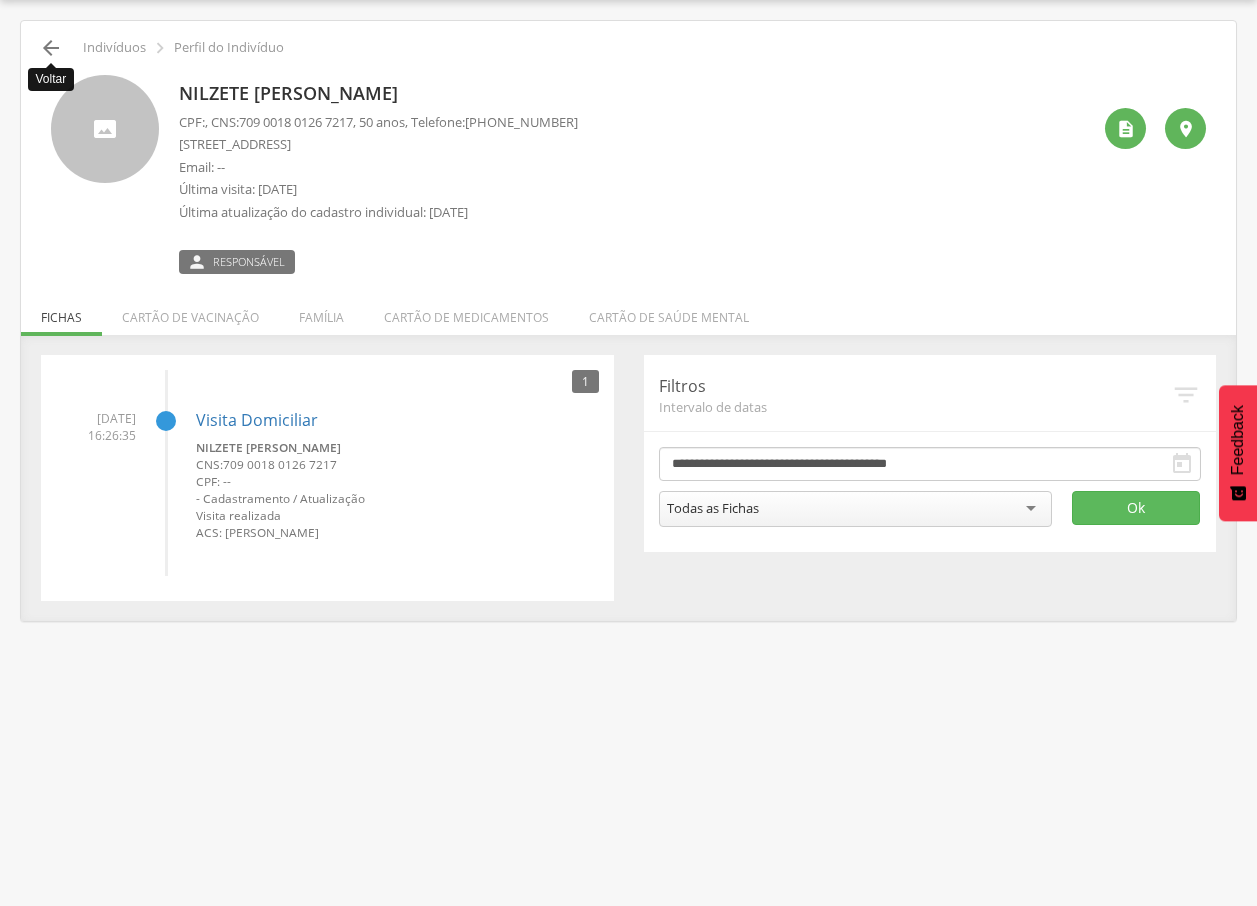 click on "" at bounding box center (51, 48) 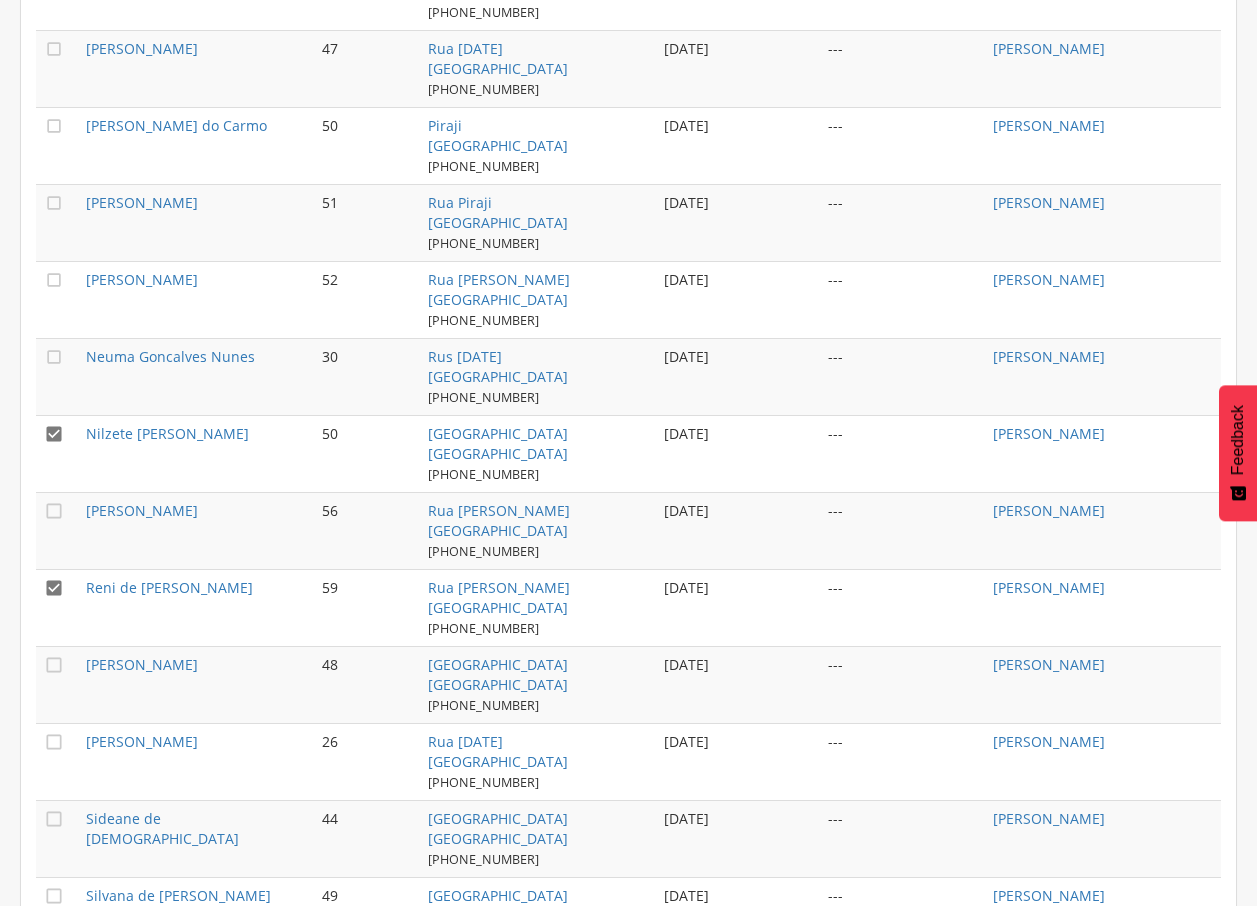 scroll, scrollTop: 1039, scrollLeft: 0, axis: vertical 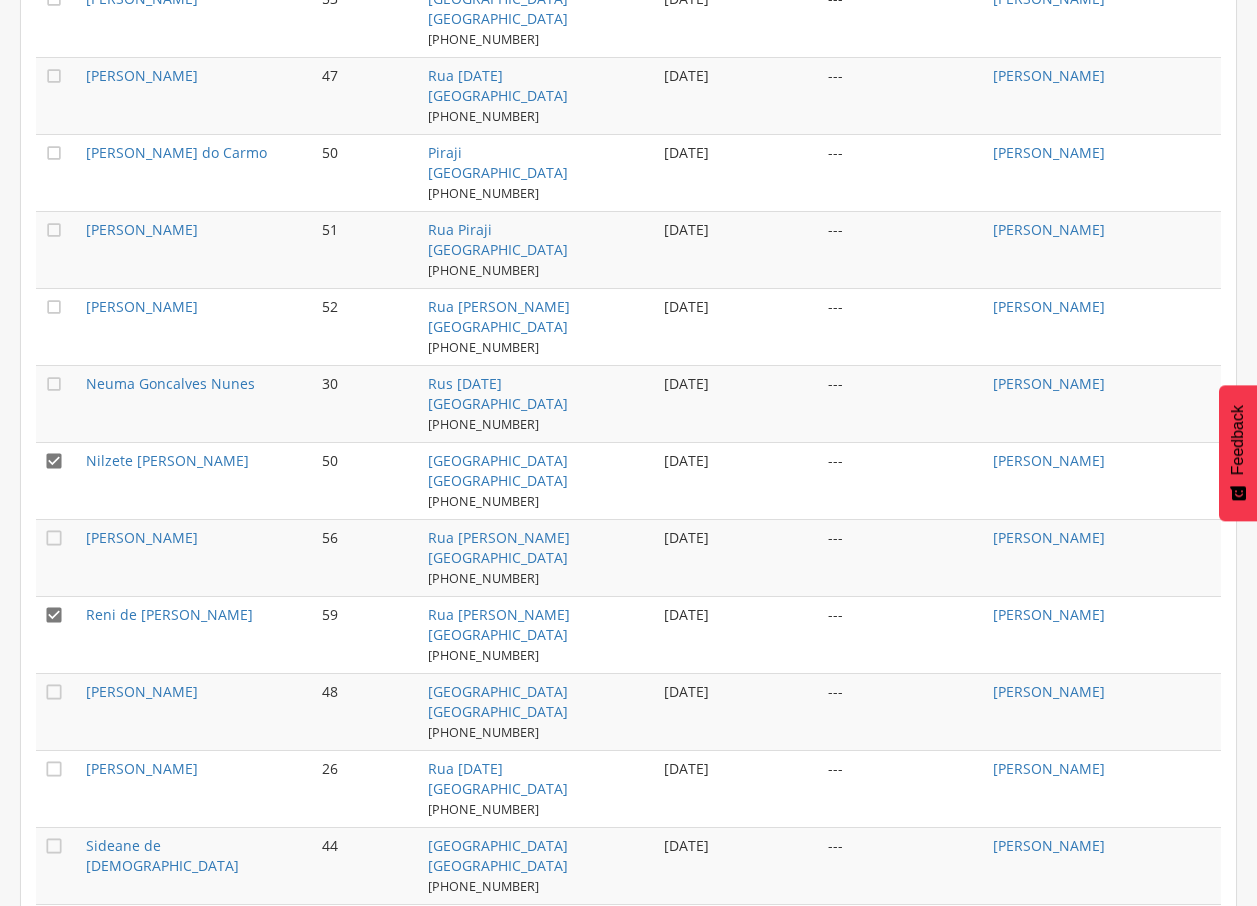 click on "" at bounding box center (54, 615) 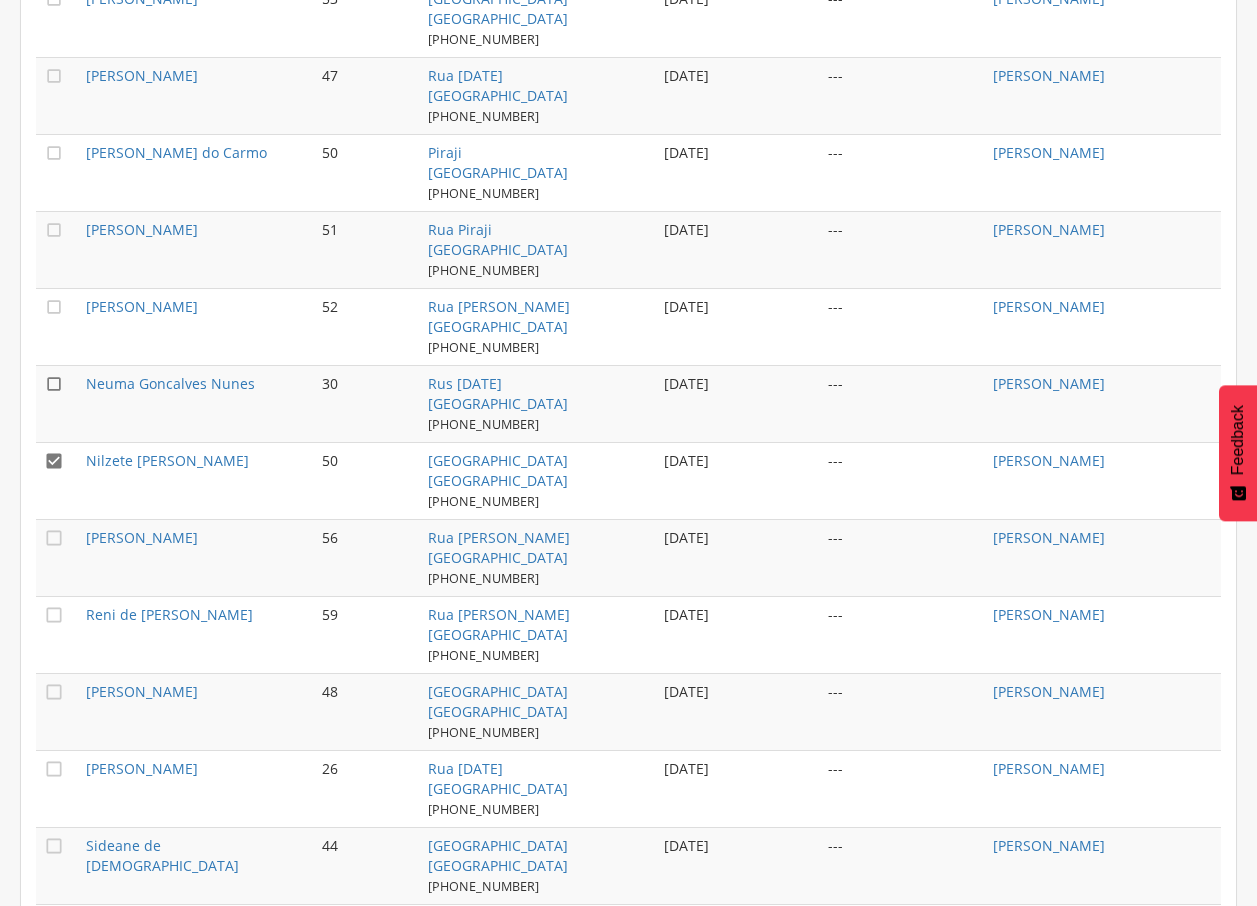 click on "" at bounding box center [54, 384] 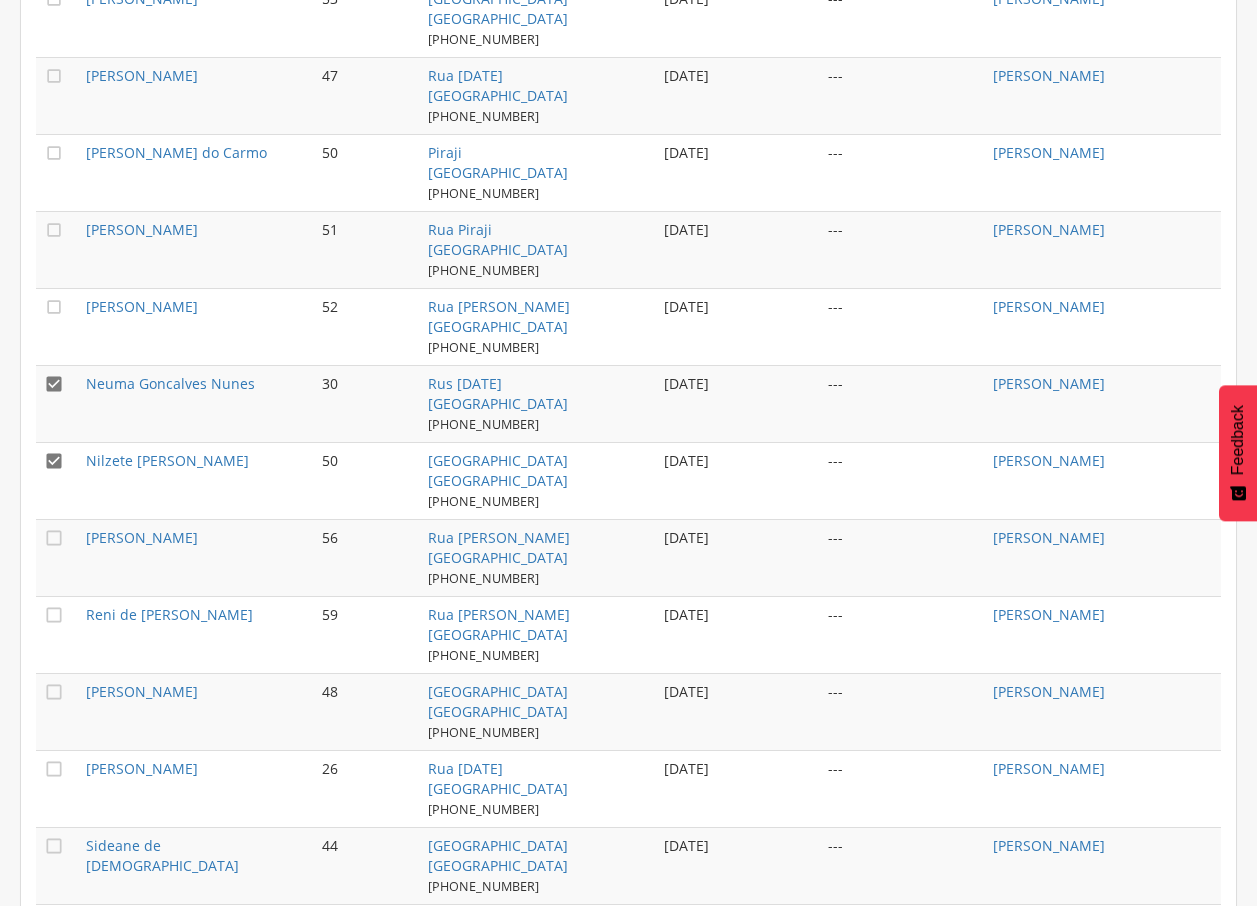 click on "" at bounding box center (54, 461) 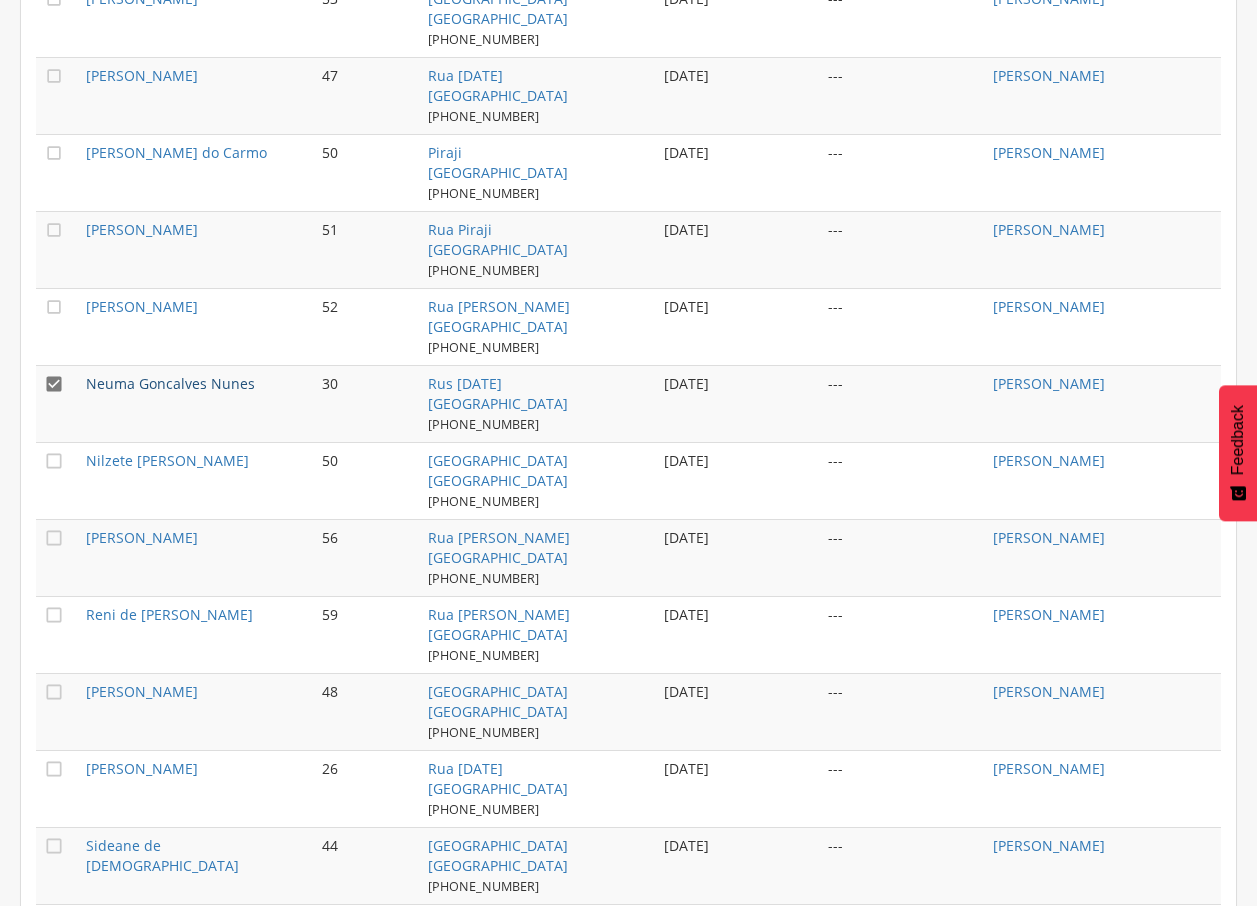 click on "Neuma Goncalves Nunes" at bounding box center (170, 383) 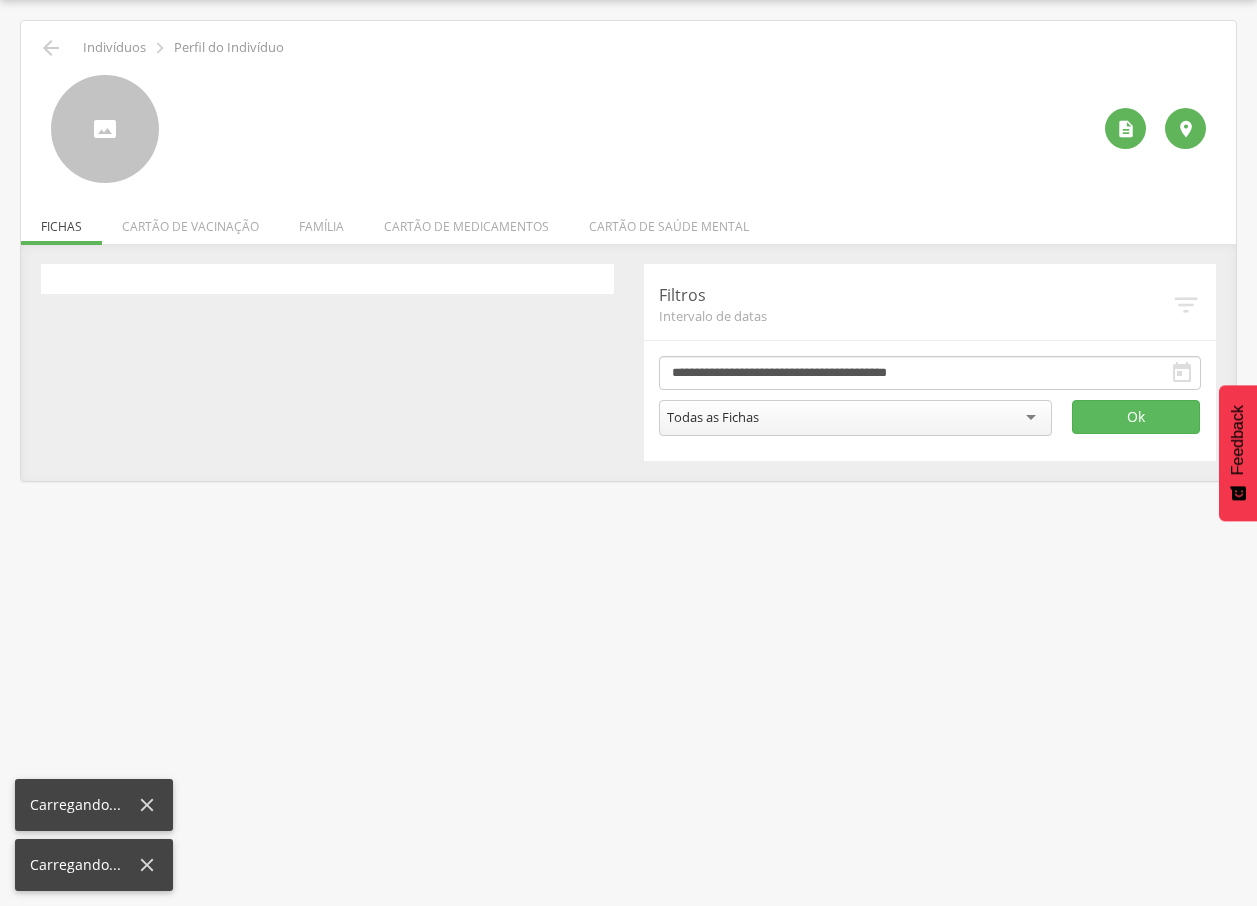 scroll, scrollTop: 60, scrollLeft: 0, axis: vertical 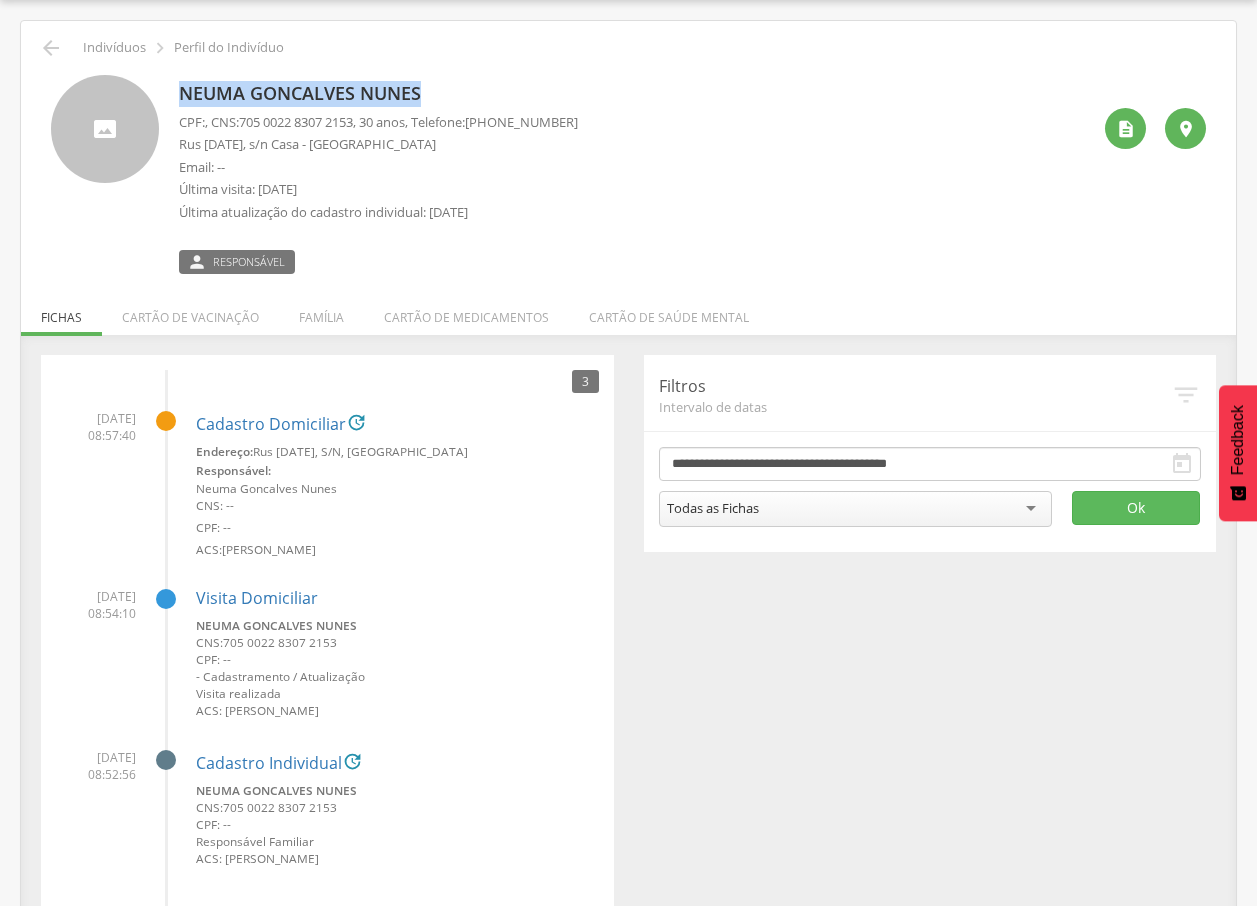 drag, startPoint x: 181, startPoint y: 89, endPoint x: 439, endPoint y: 91, distance: 258.00775 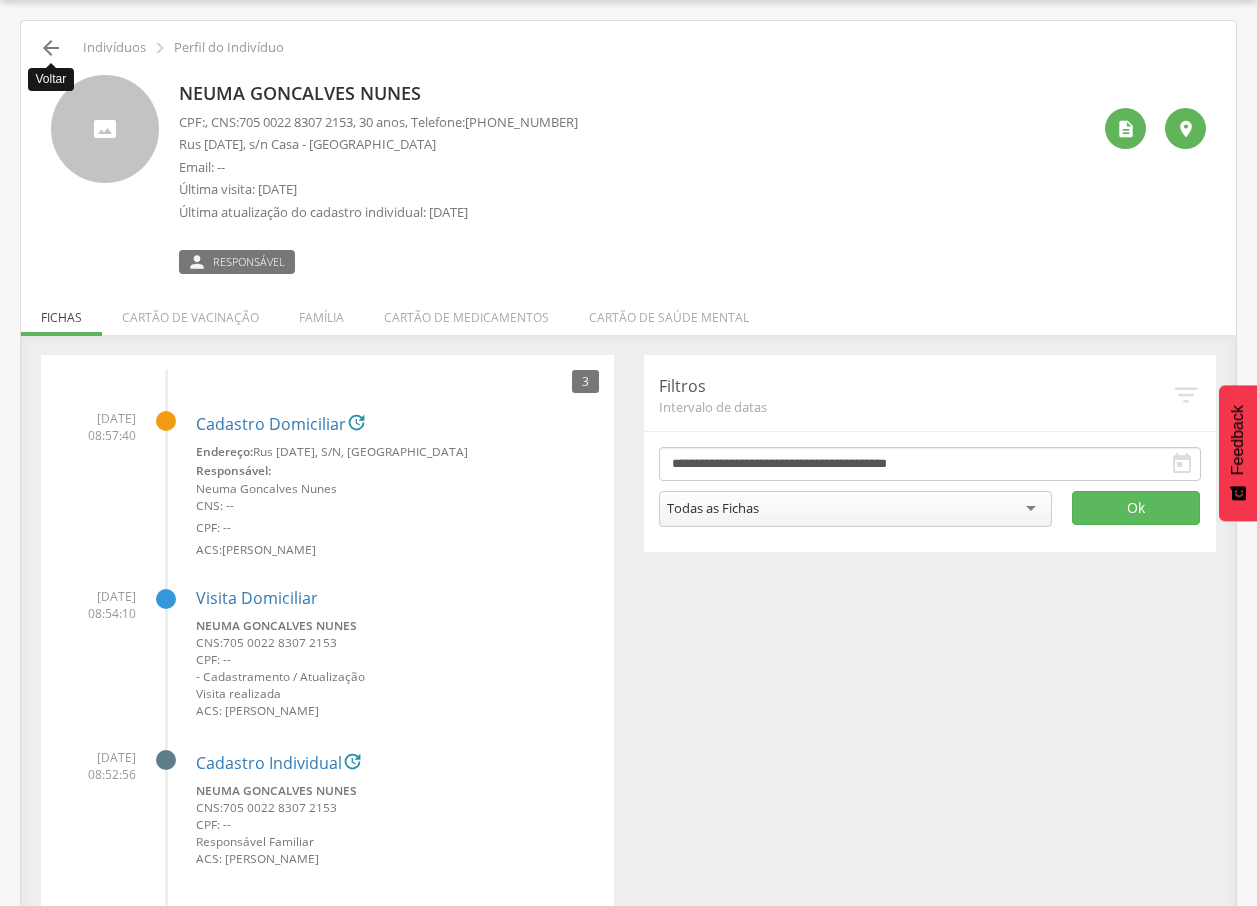 click on "" at bounding box center [51, 48] 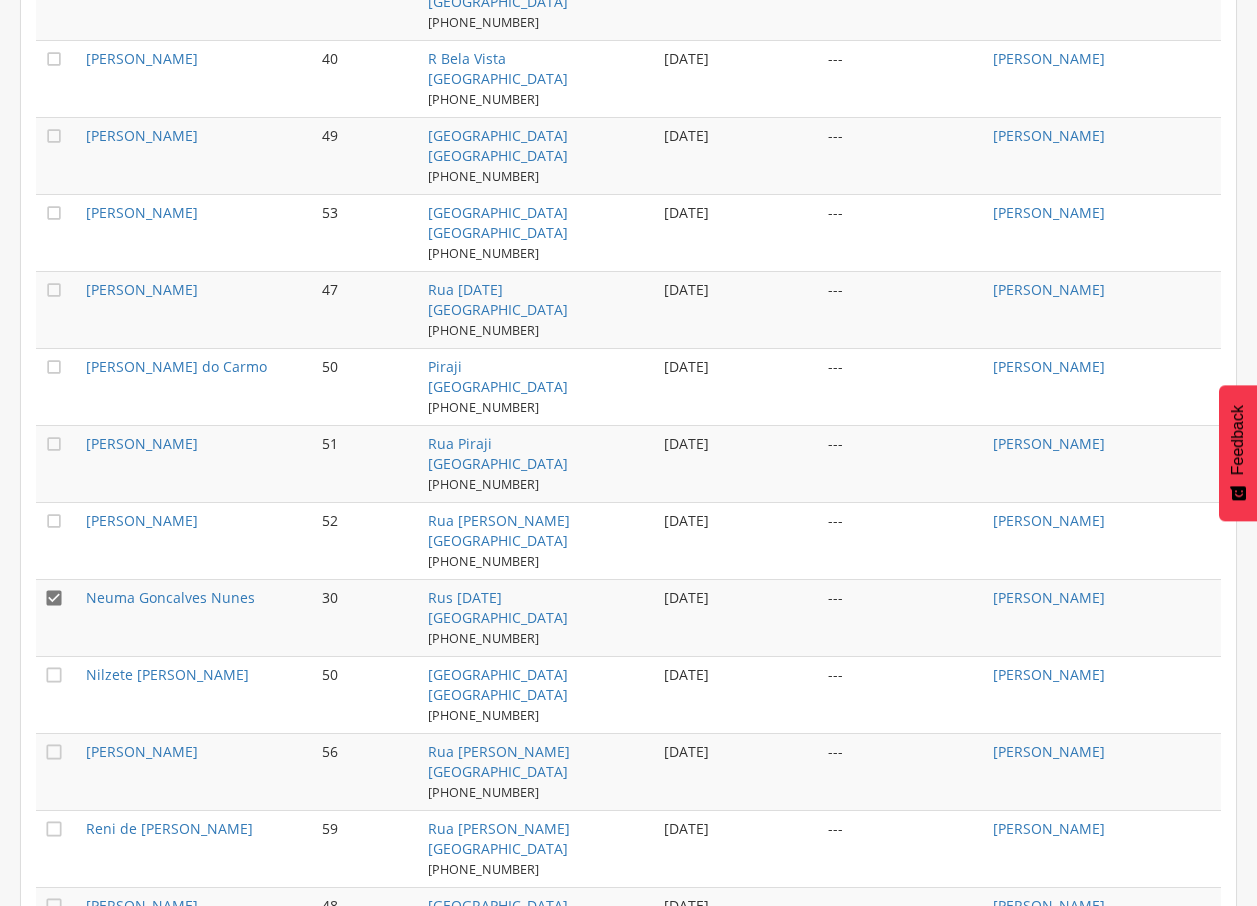 scroll, scrollTop: 823, scrollLeft: 0, axis: vertical 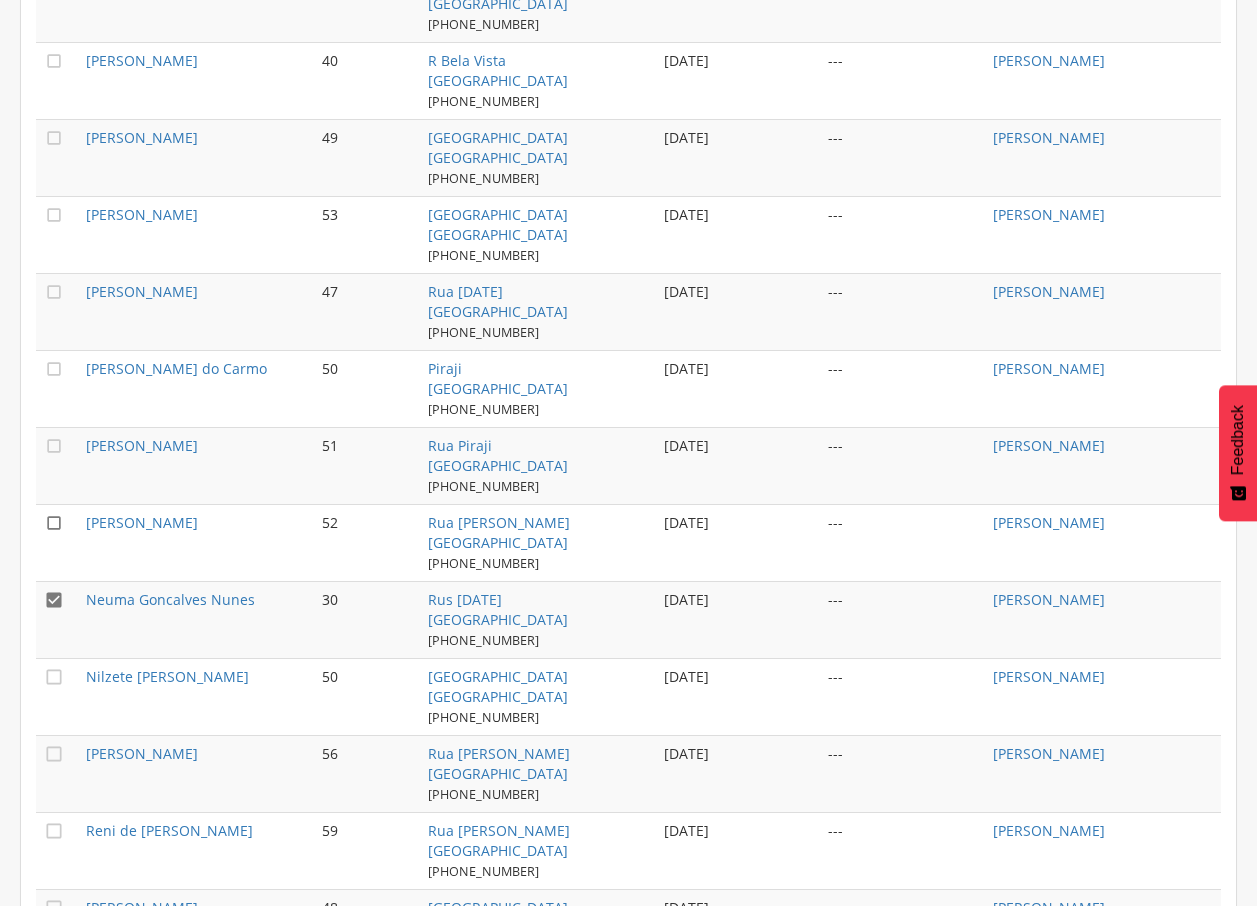 drag, startPoint x: 52, startPoint y: 517, endPoint x: 65, endPoint y: 571, distance: 55.542778 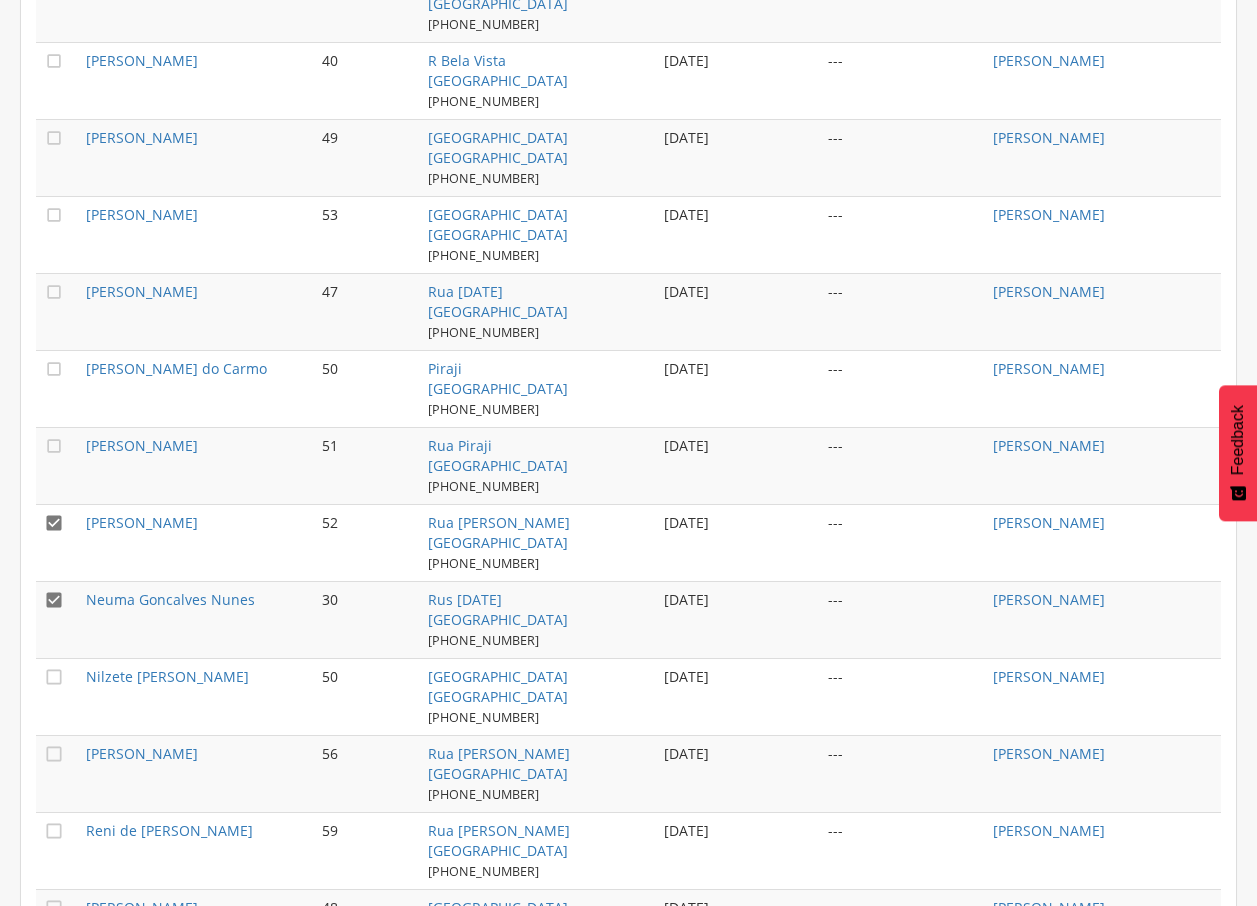 click on "" at bounding box center (54, 600) 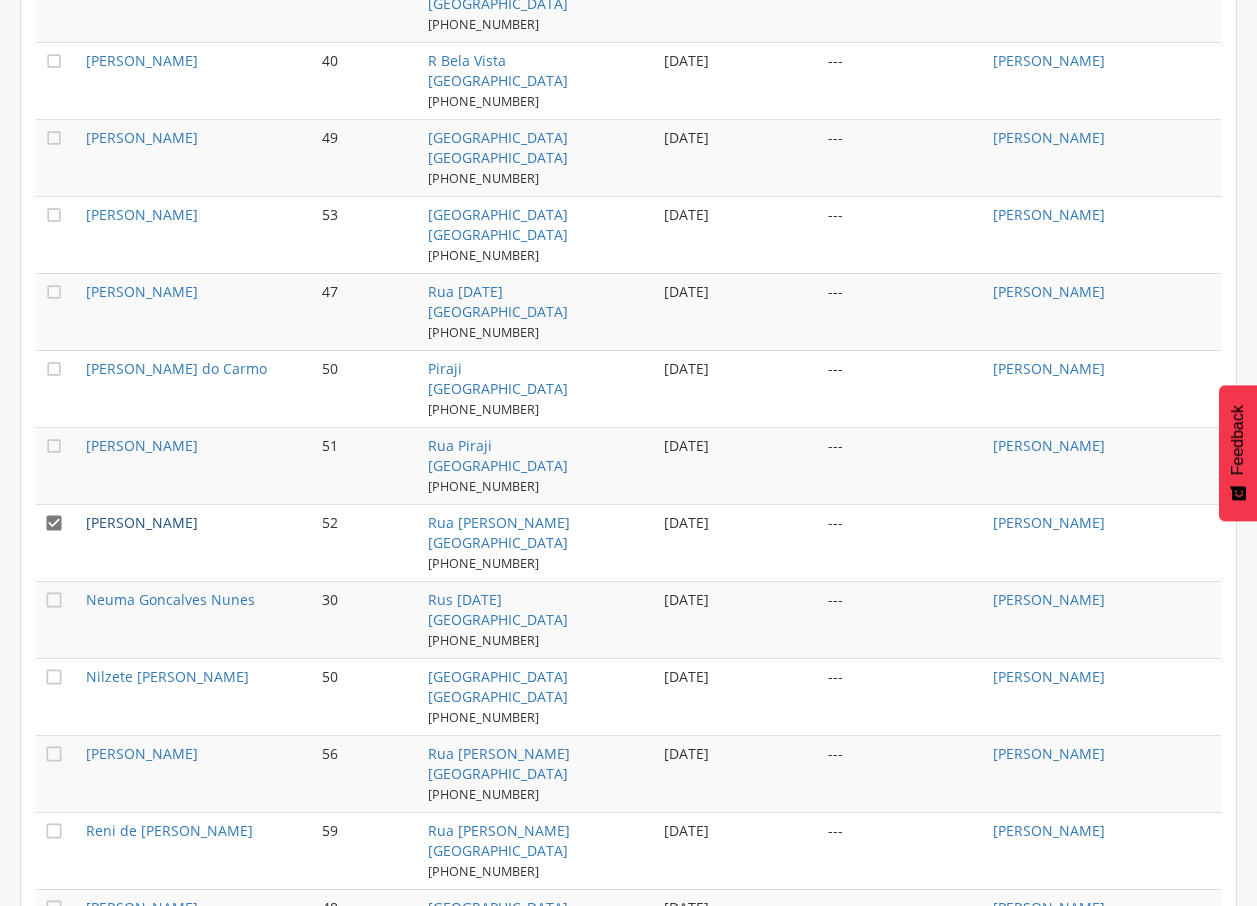 click on "[PERSON_NAME]" at bounding box center (142, 522) 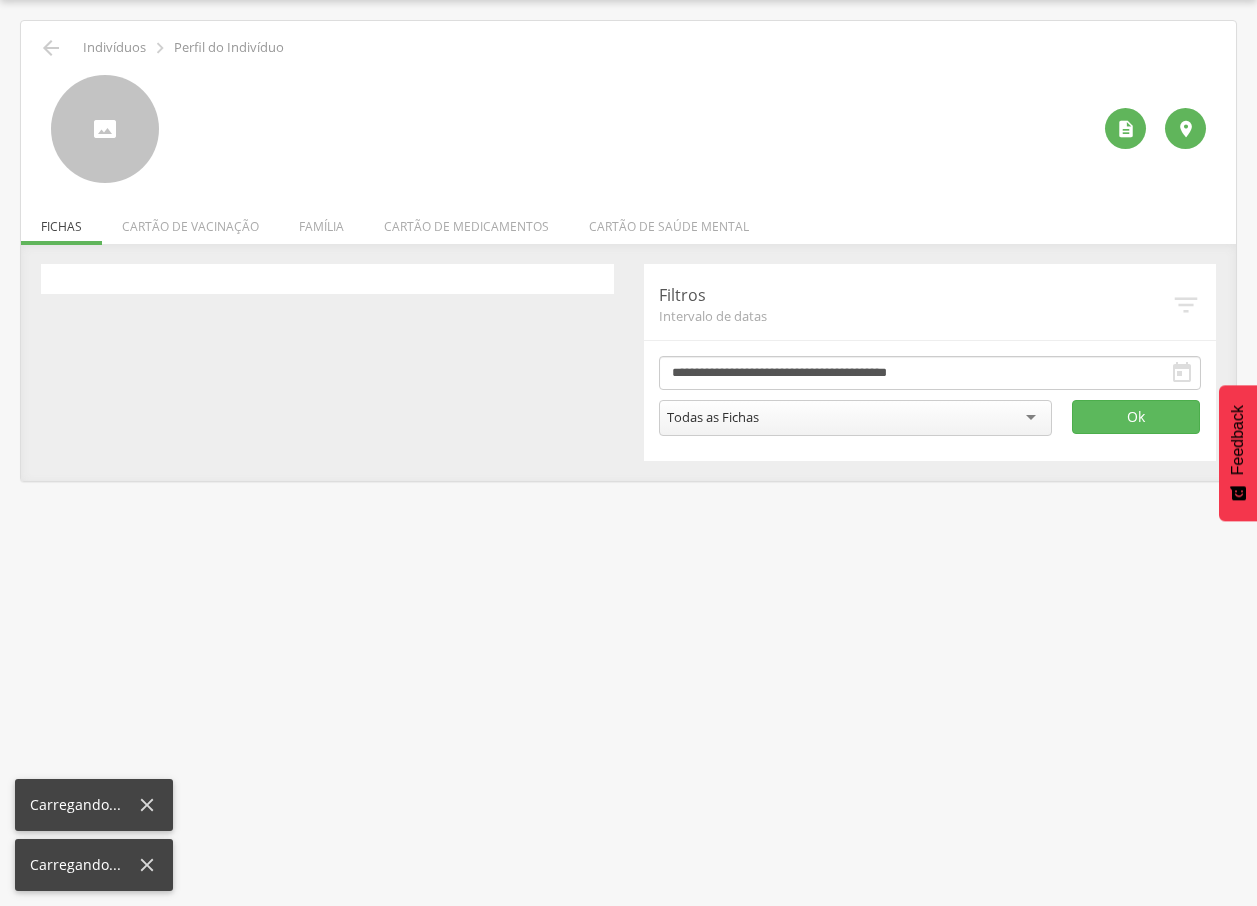 scroll, scrollTop: 60, scrollLeft: 0, axis: vertical 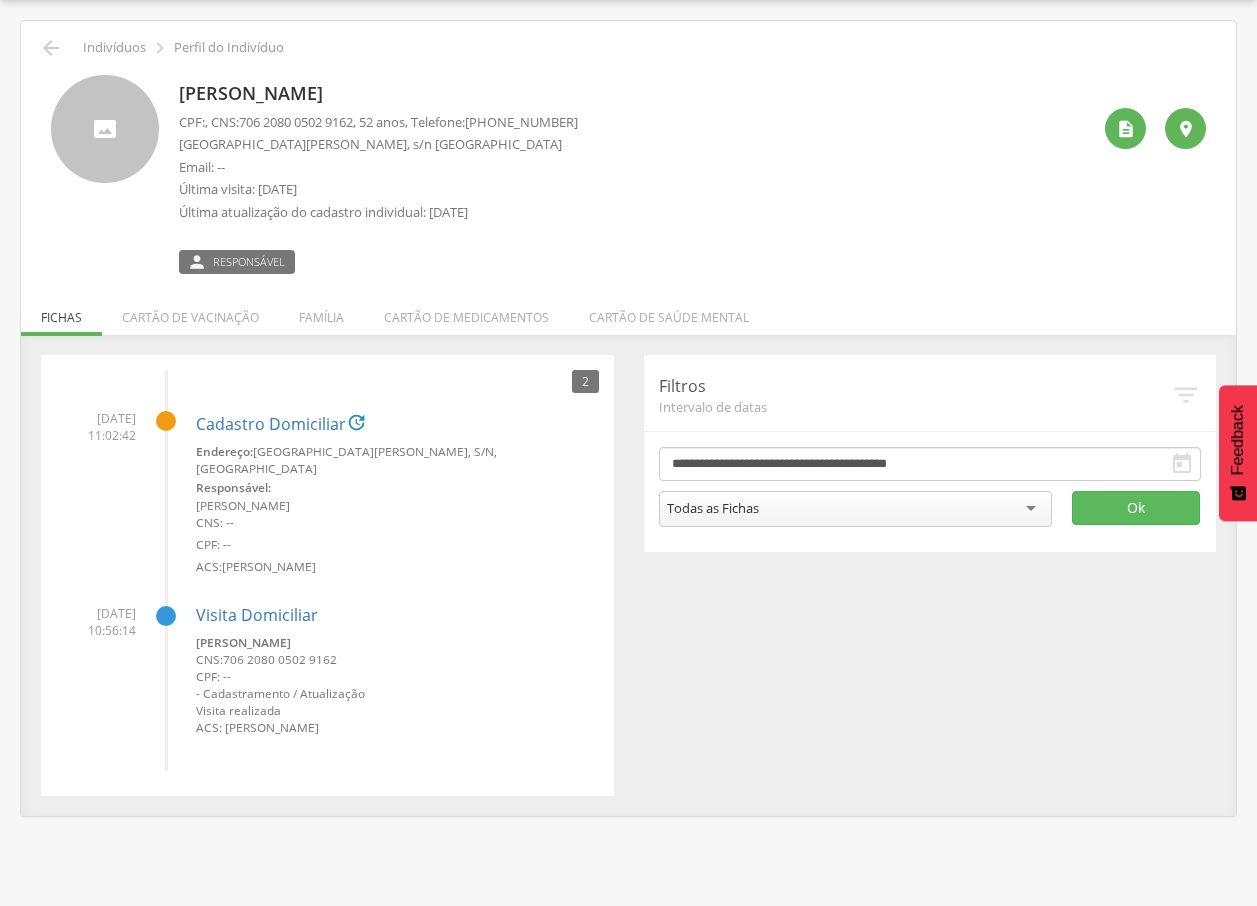 drag, startPoint x: 183, startPoint y: 91, endPoint x: 398, endPoint y: 87, distance: 215.0372 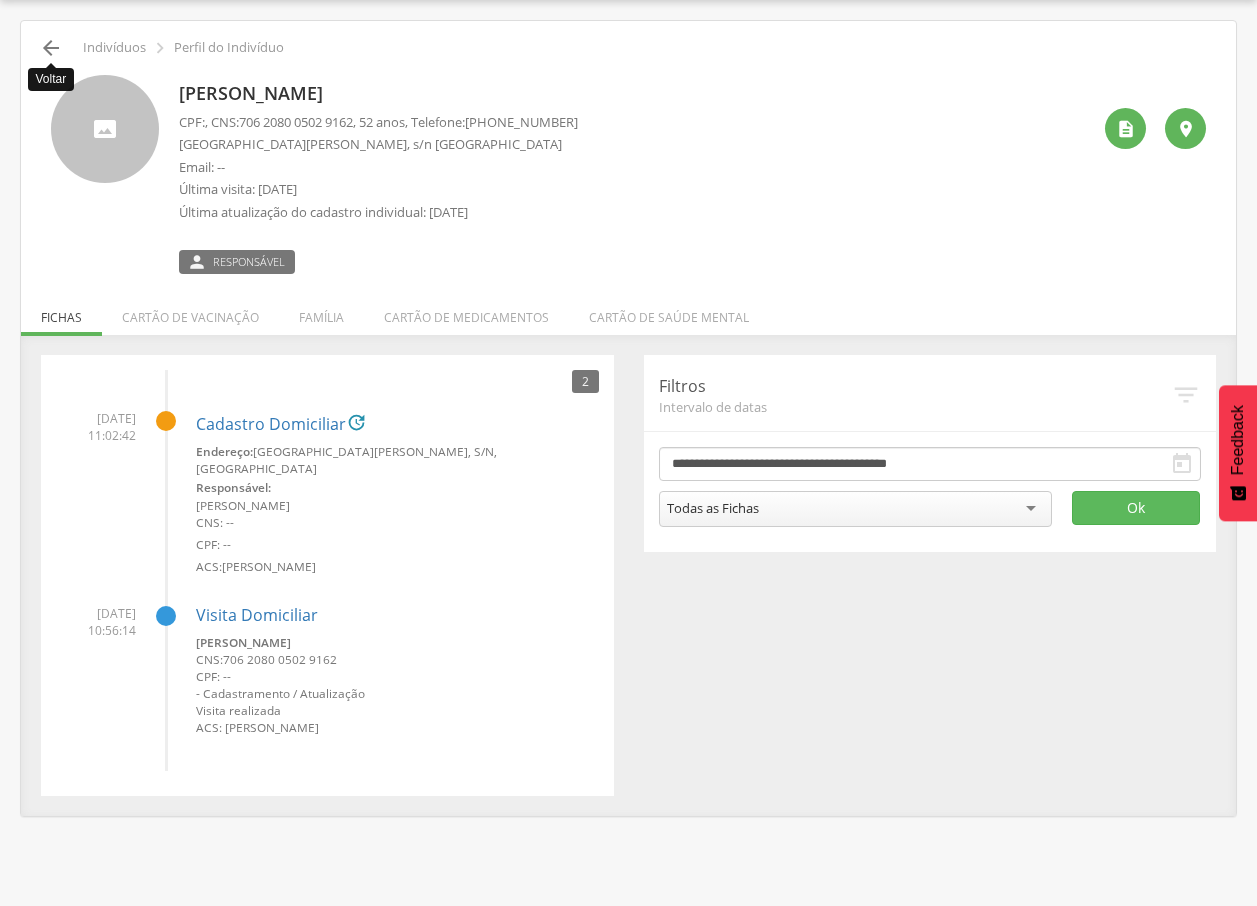 click on "" at bounding box center (51, 48) 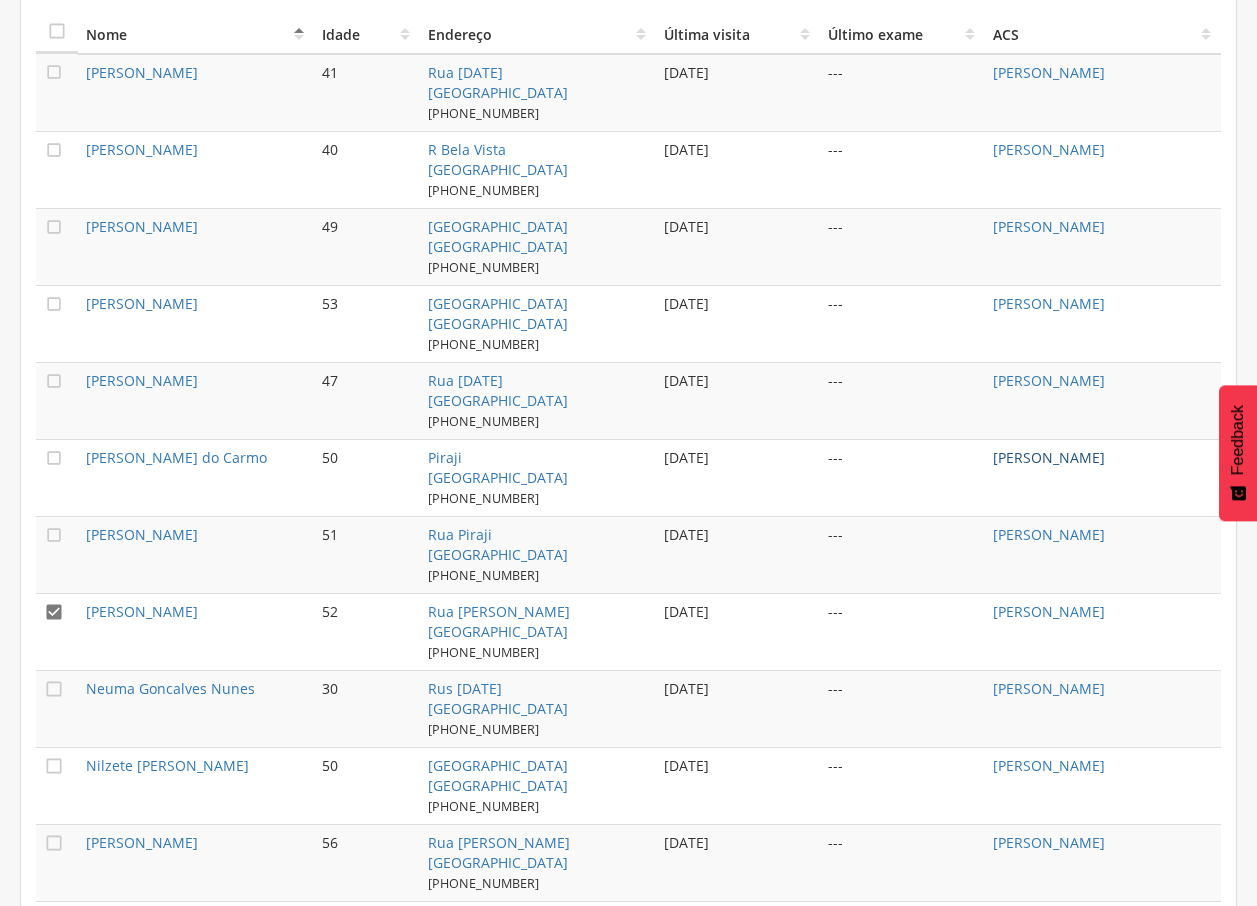 scroll, scrollTop: 745, scrollLeft: 0, axis: vertical 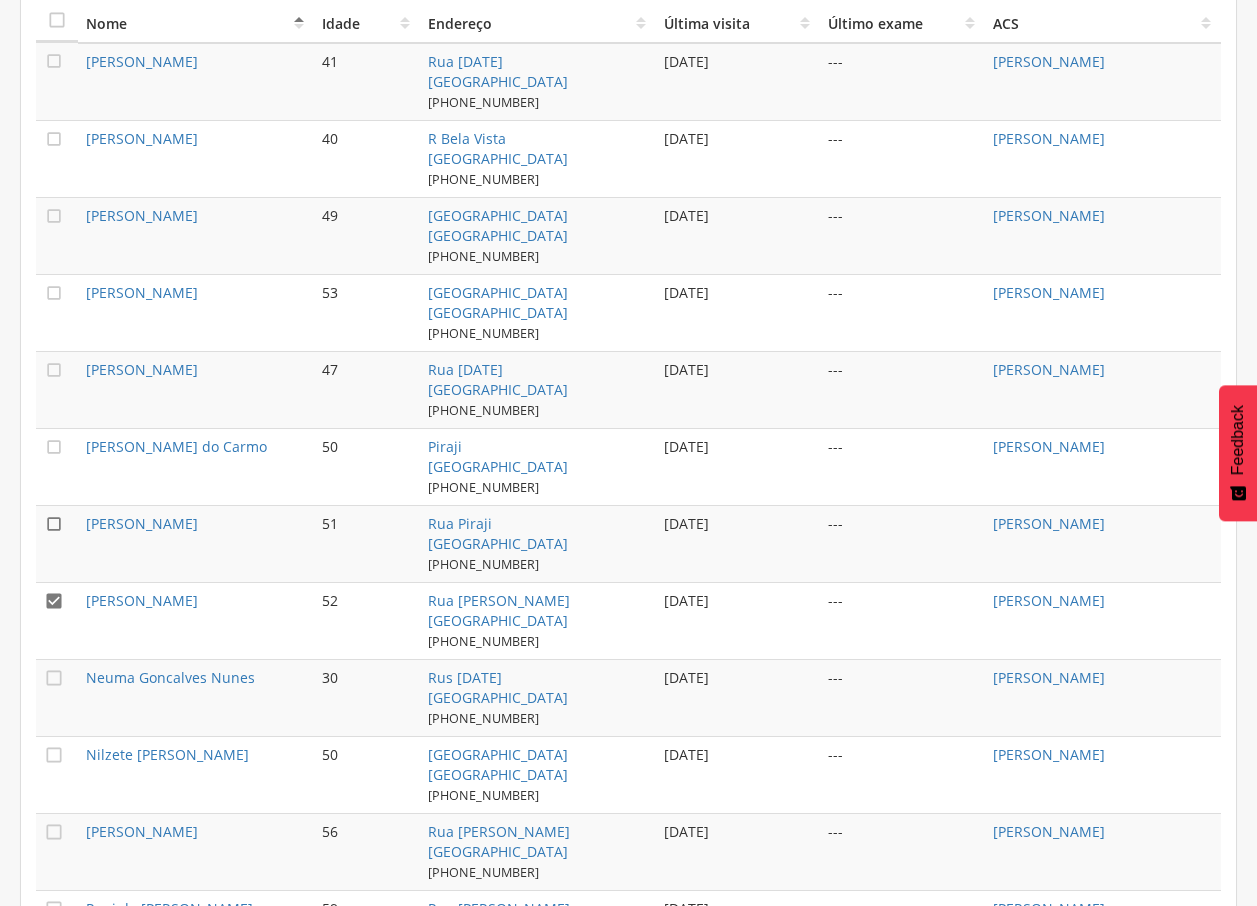 click on "" at bounding box center [54, 524] 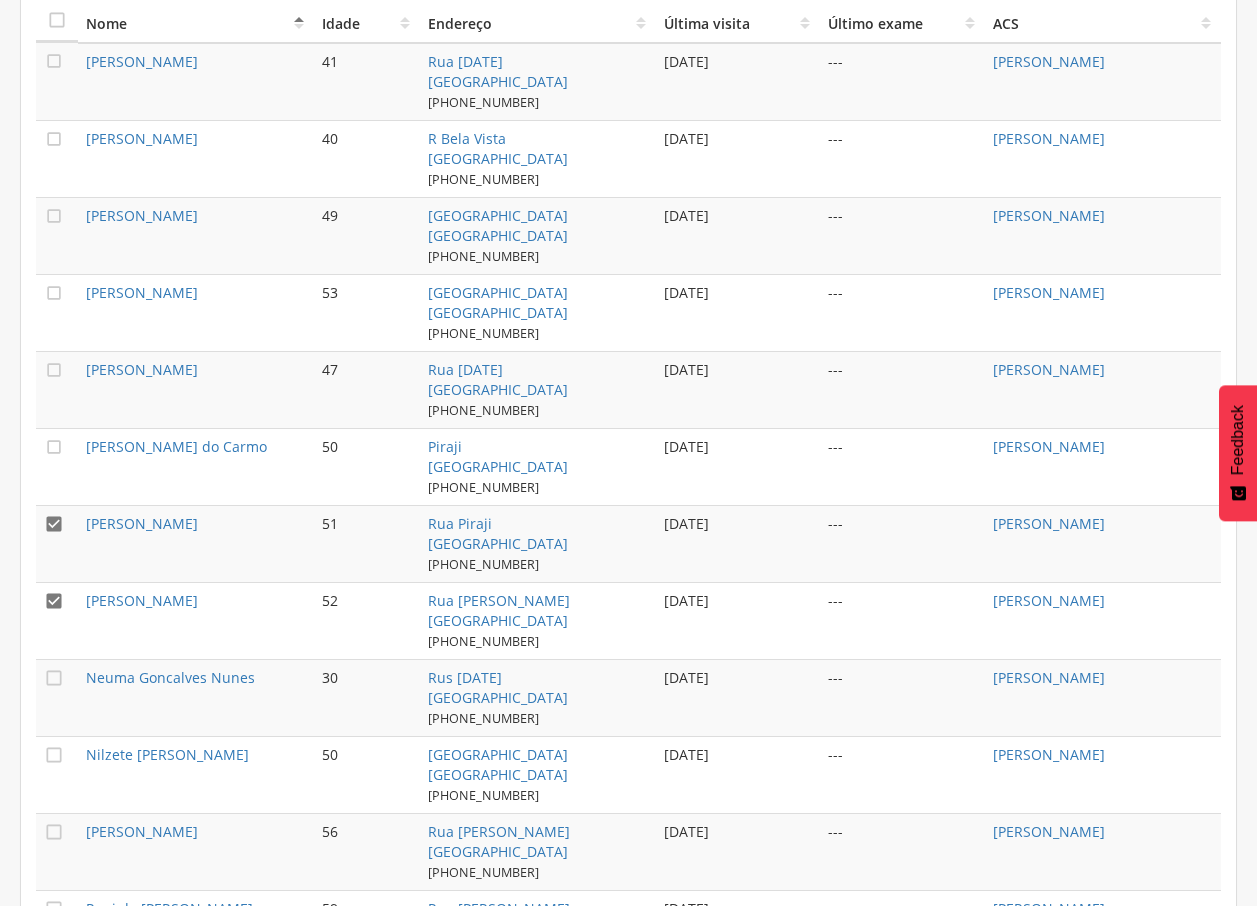 click on "" at bounding box center (54, 601) 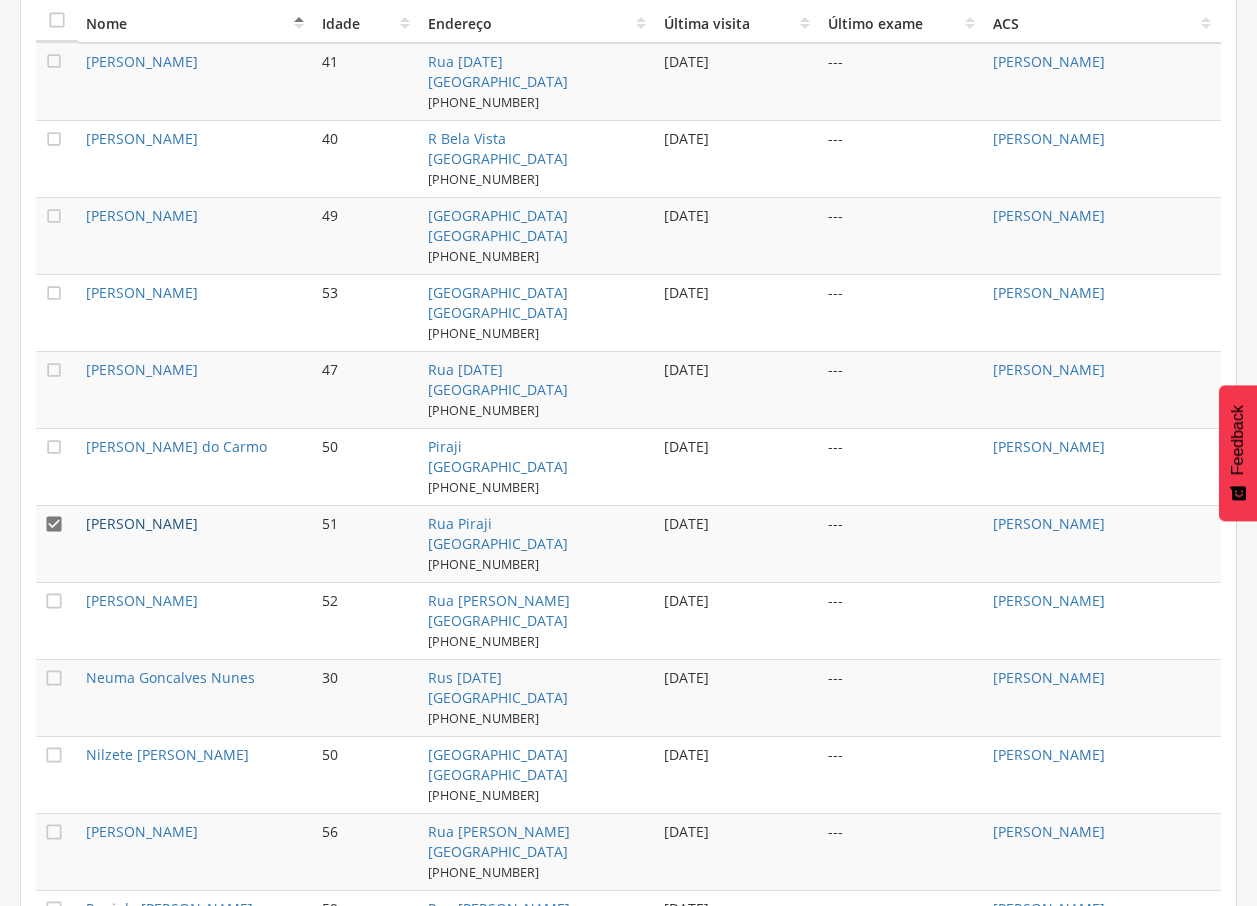click on "[PERSON_NAME]" at bounding box center [142, 523] 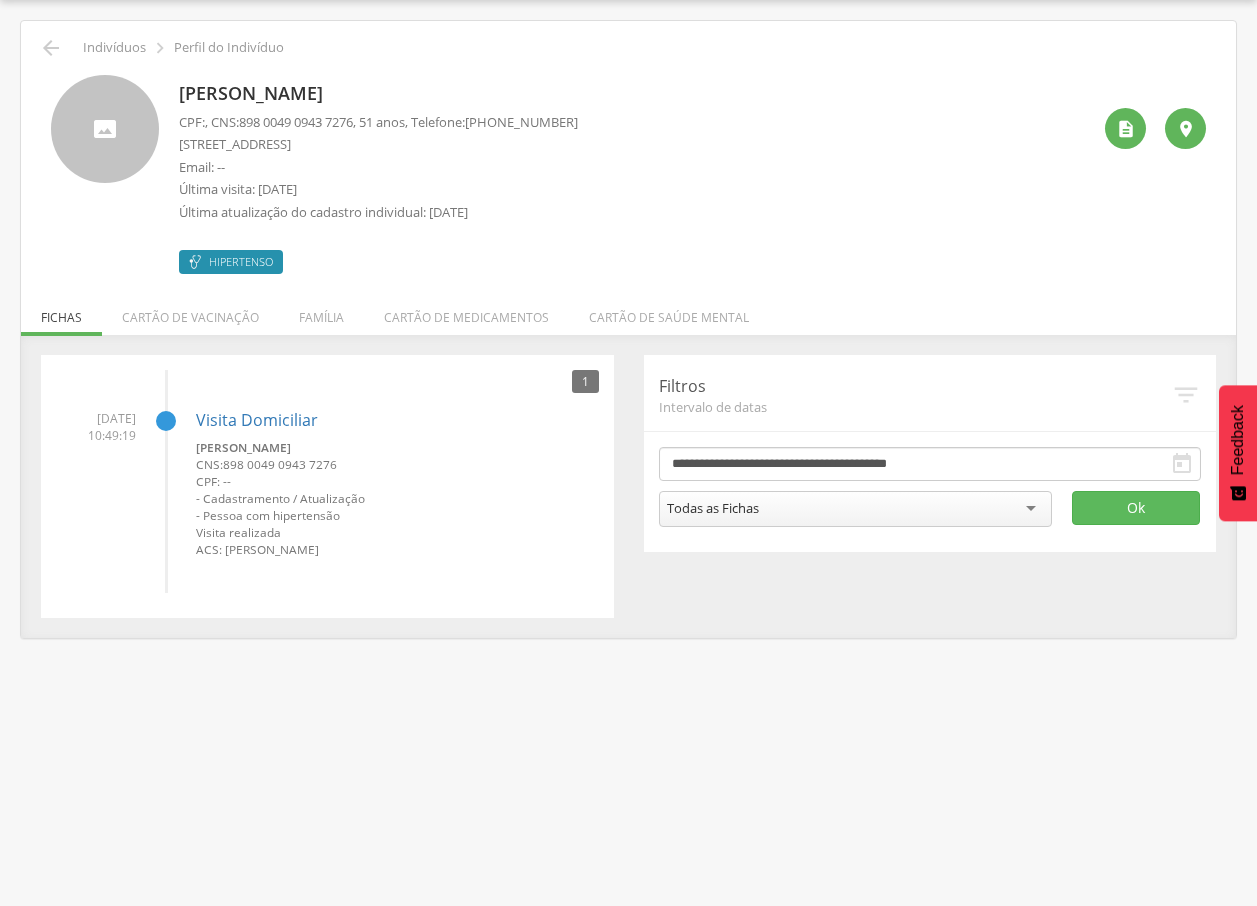 drag, startPoint x: 172, startPoint y: 88, endPoint x: 475, endPoint y: 82, distance: 303.0594 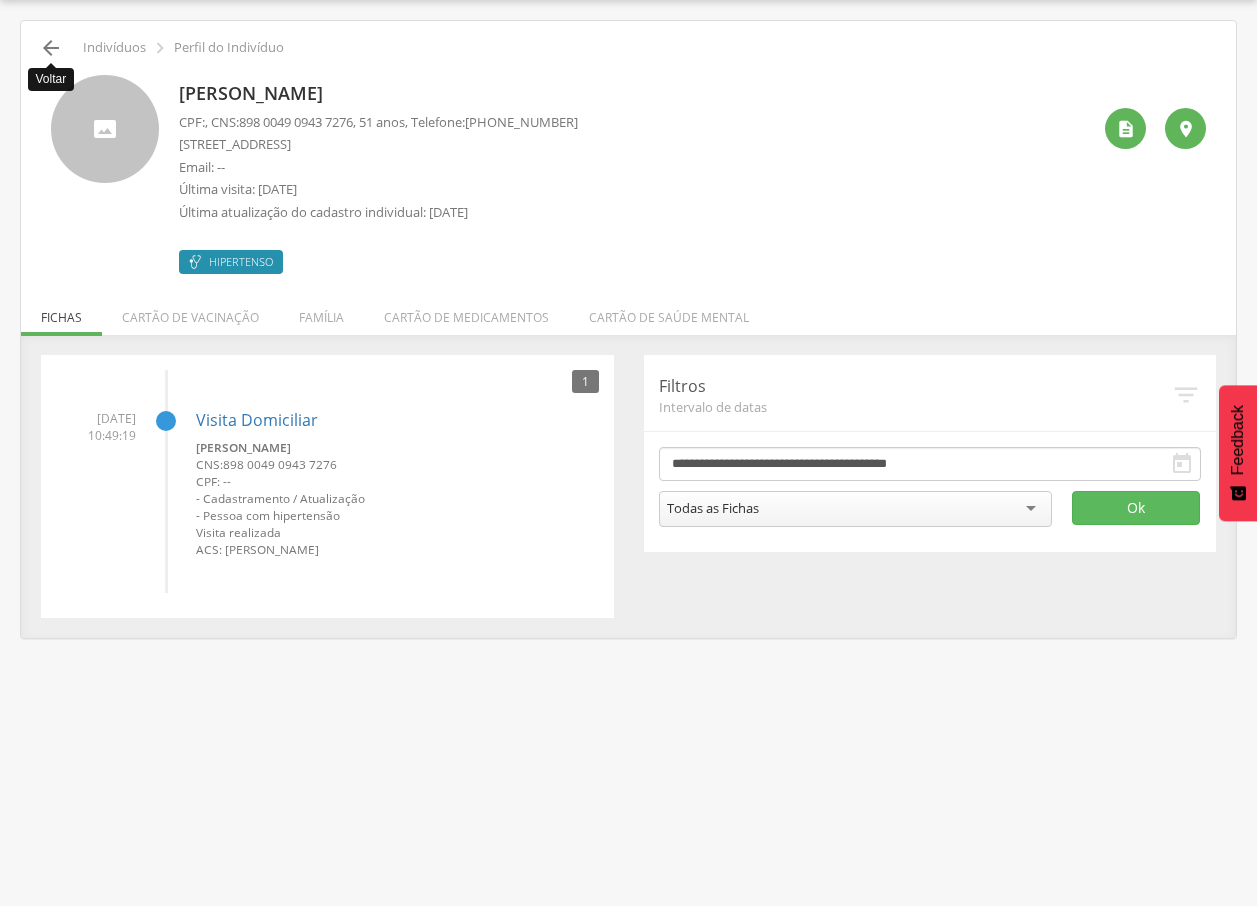 click on "" at bounding box center [51, 48] 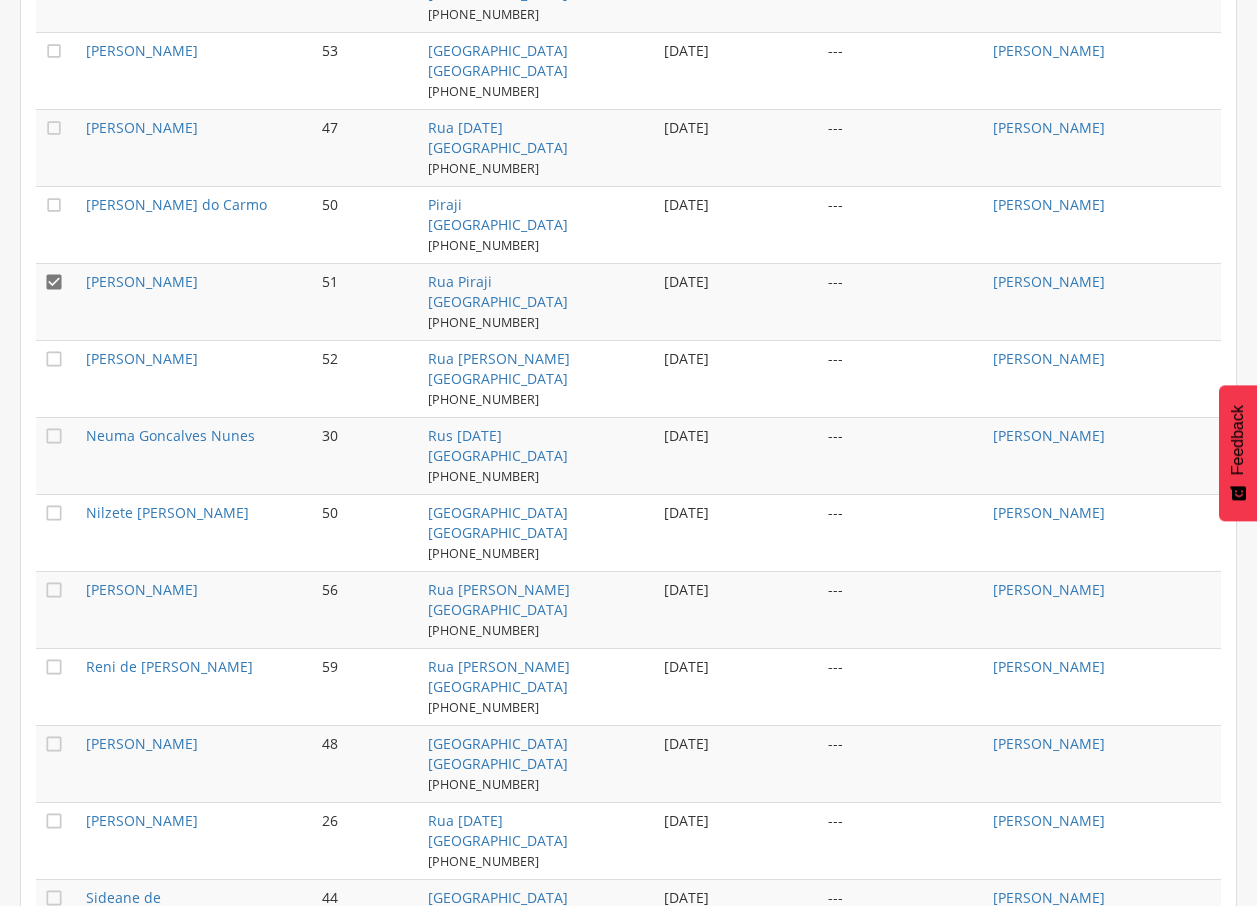scroll, scrollTop: 990, scrollLeft: 0, axis: vertical 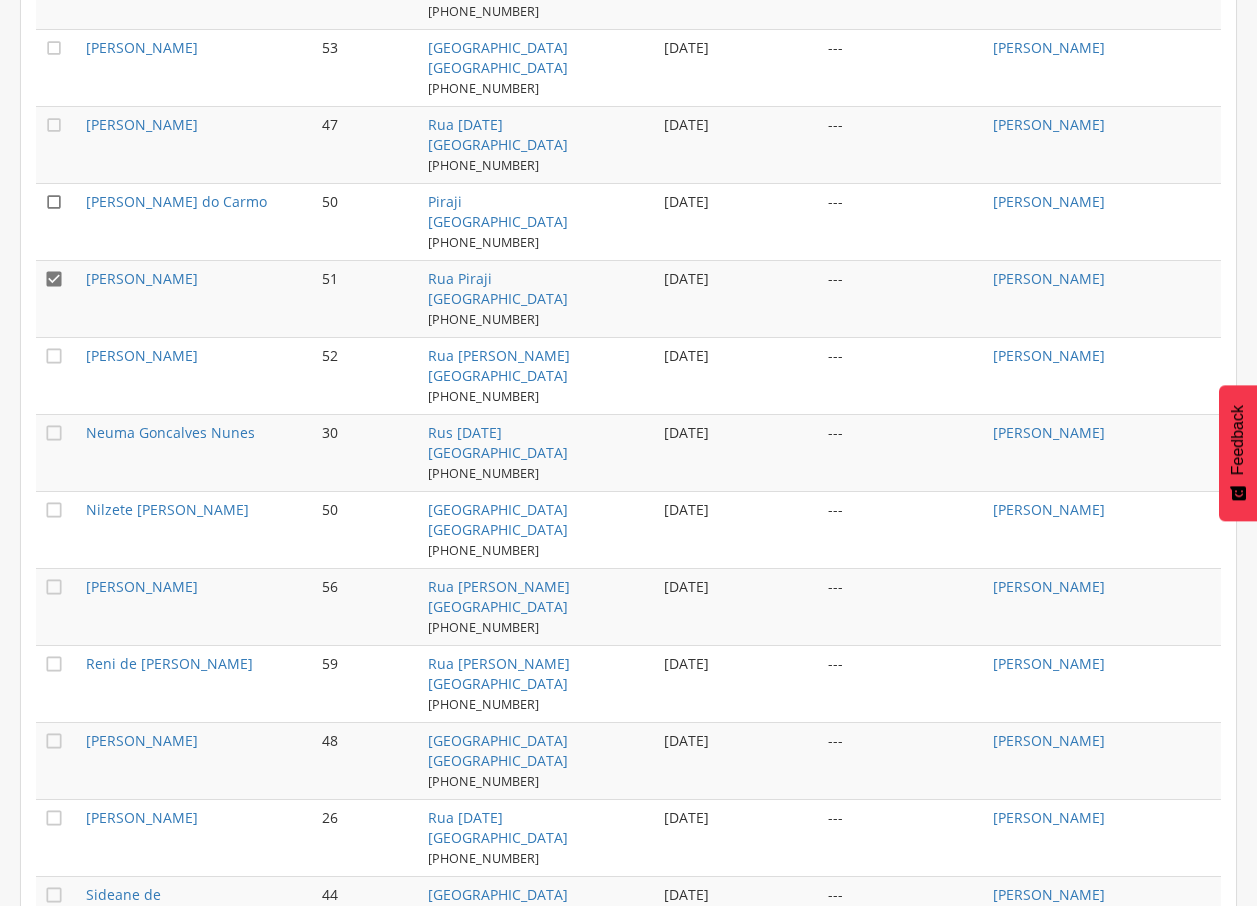 click on "" at bounding box center (54, 202) 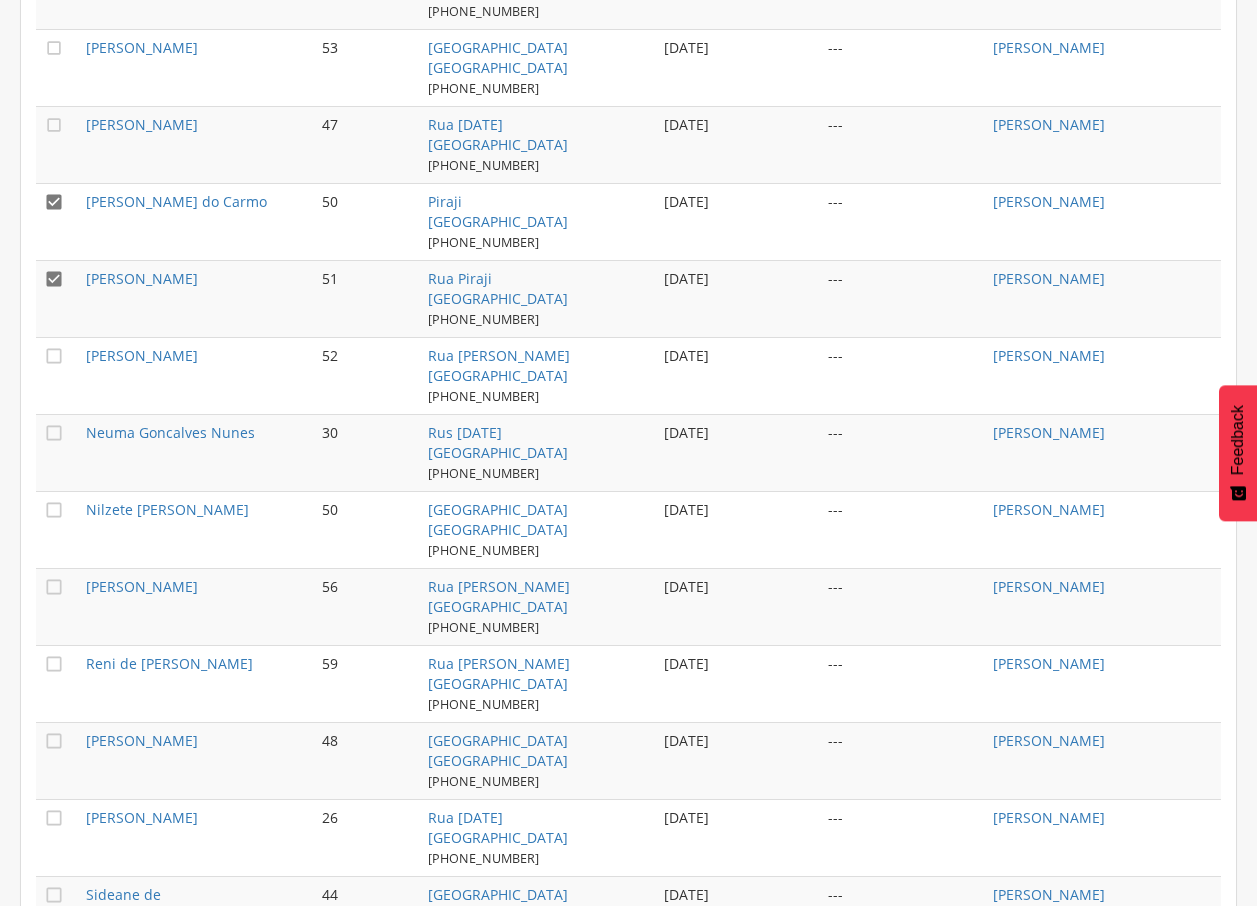 click on "" at bounding box center [54, 279] 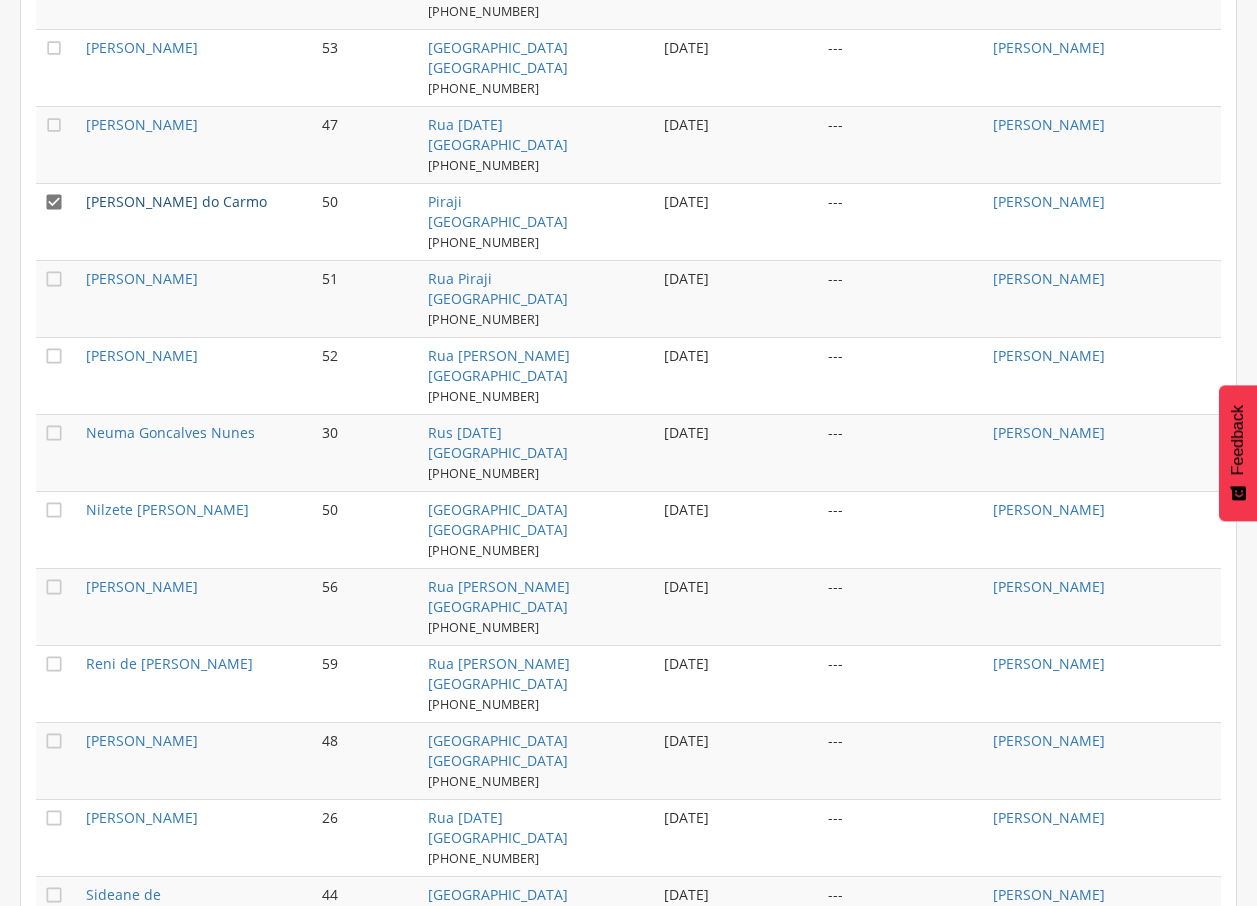 click on "[PERSON_NAME] do Carmo" at bounding box center [176, 201] 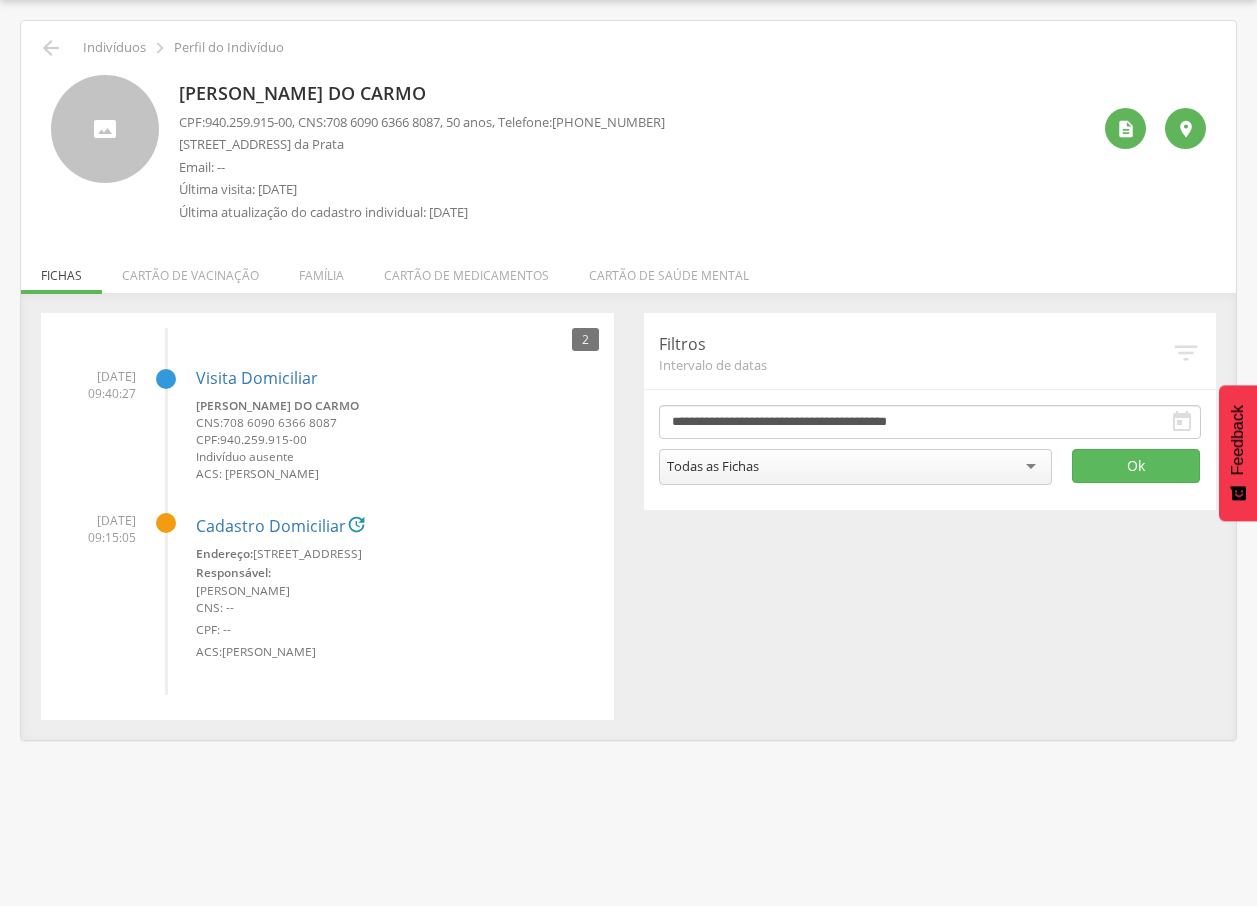 drag, startPoint x: 176, startPoint y: 88, endPoint x: 505, endPoint y: 98, distance: 329.15195 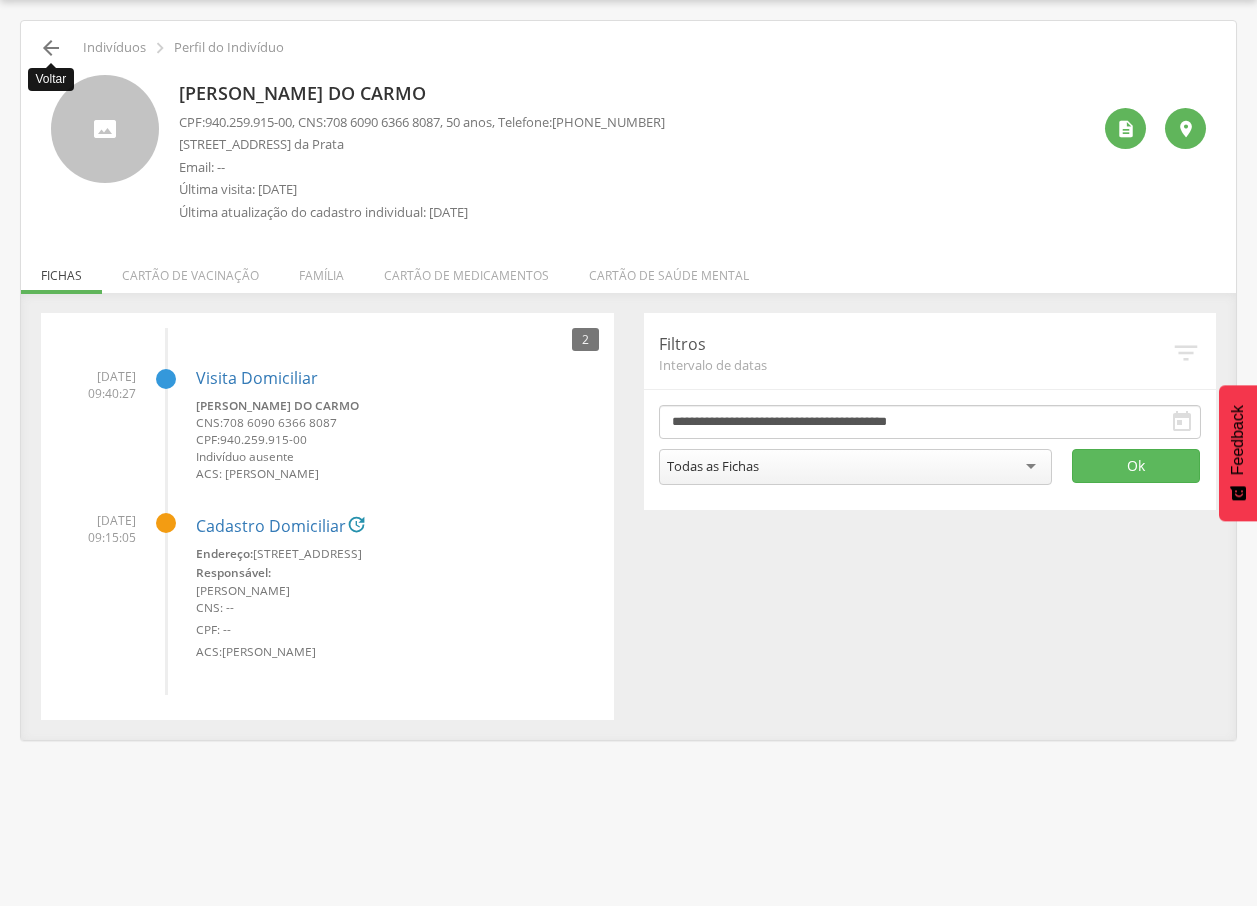 click on "" at bounding box center (51, 48) 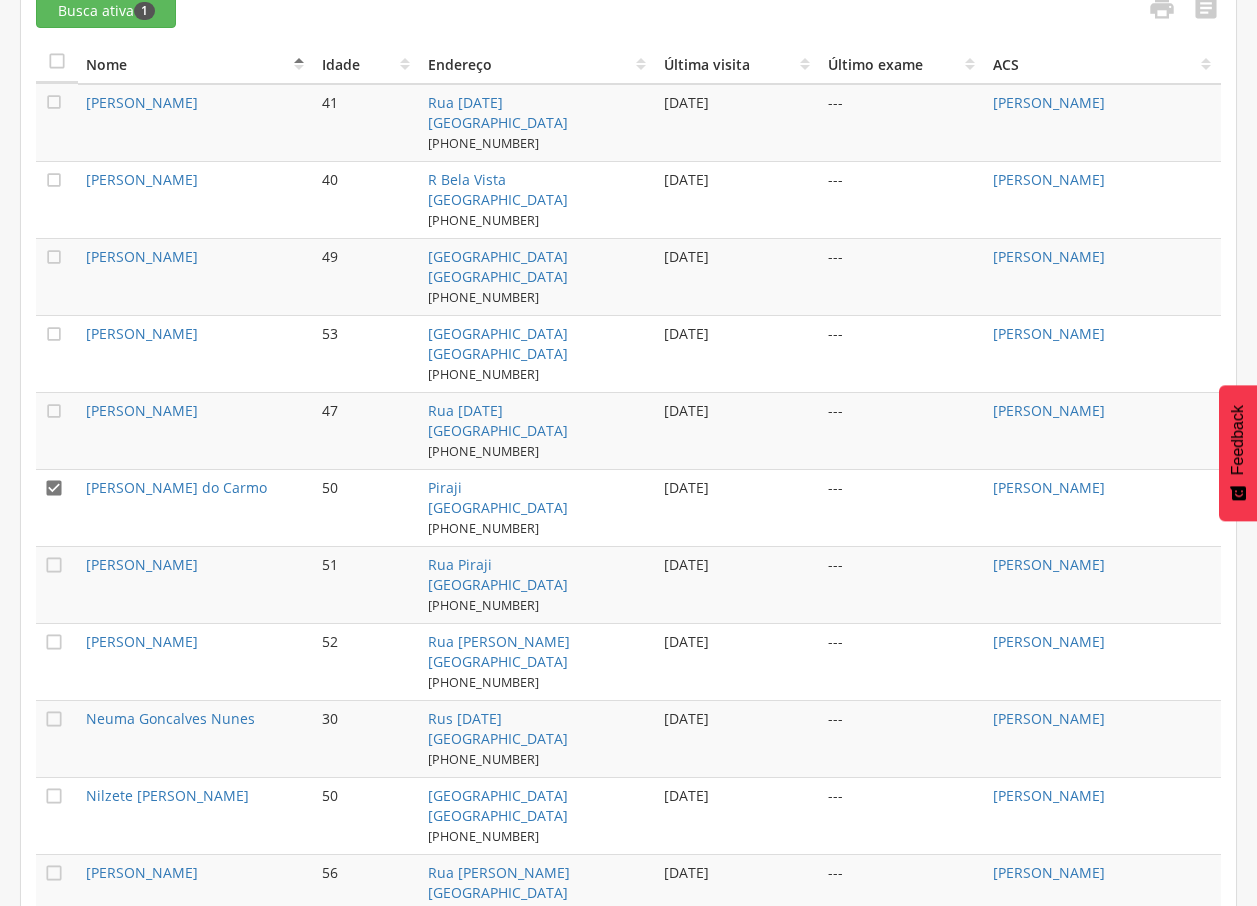 scroll, scrollTop: 713, scrollLeft: 0, axis: vertical 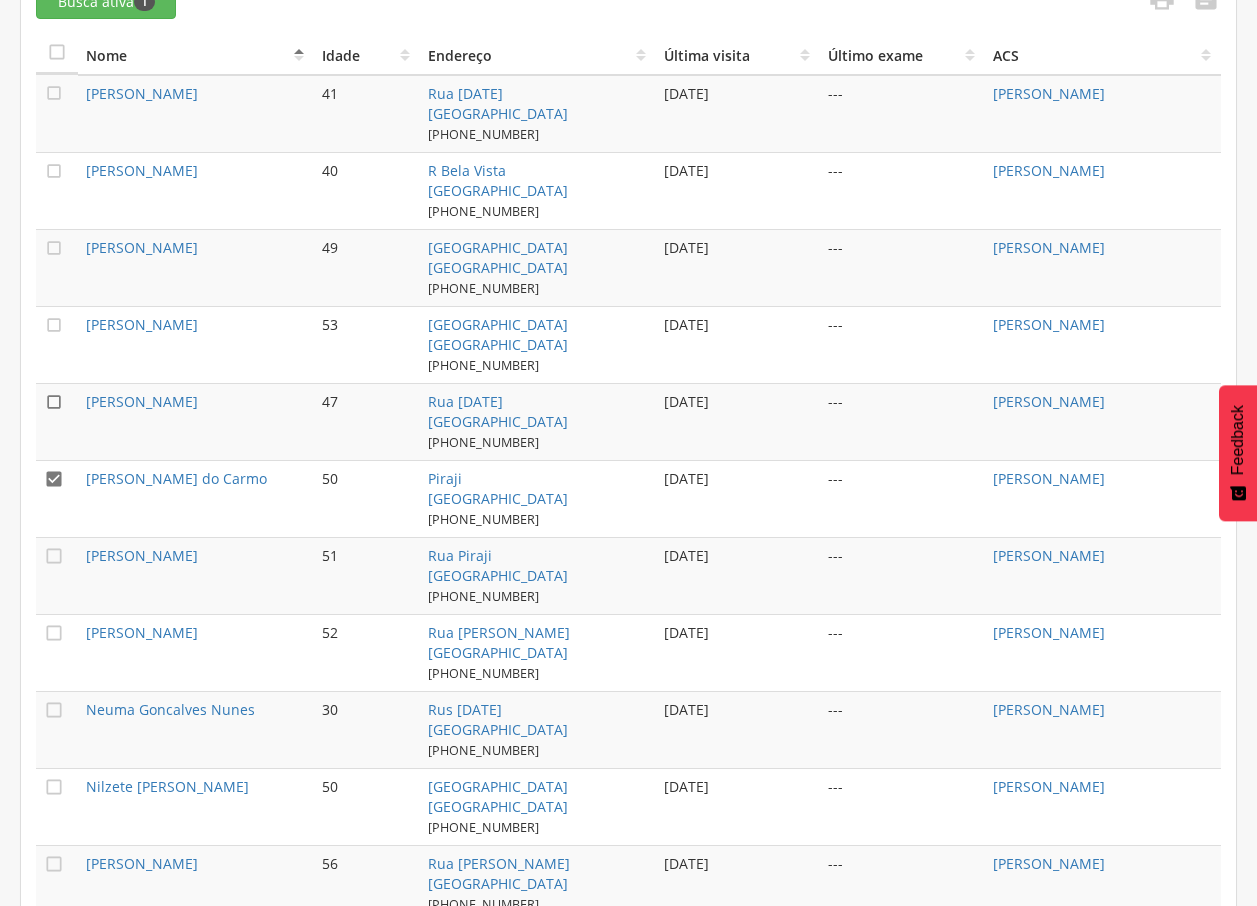 click on "" at bounding box center [54, 402] 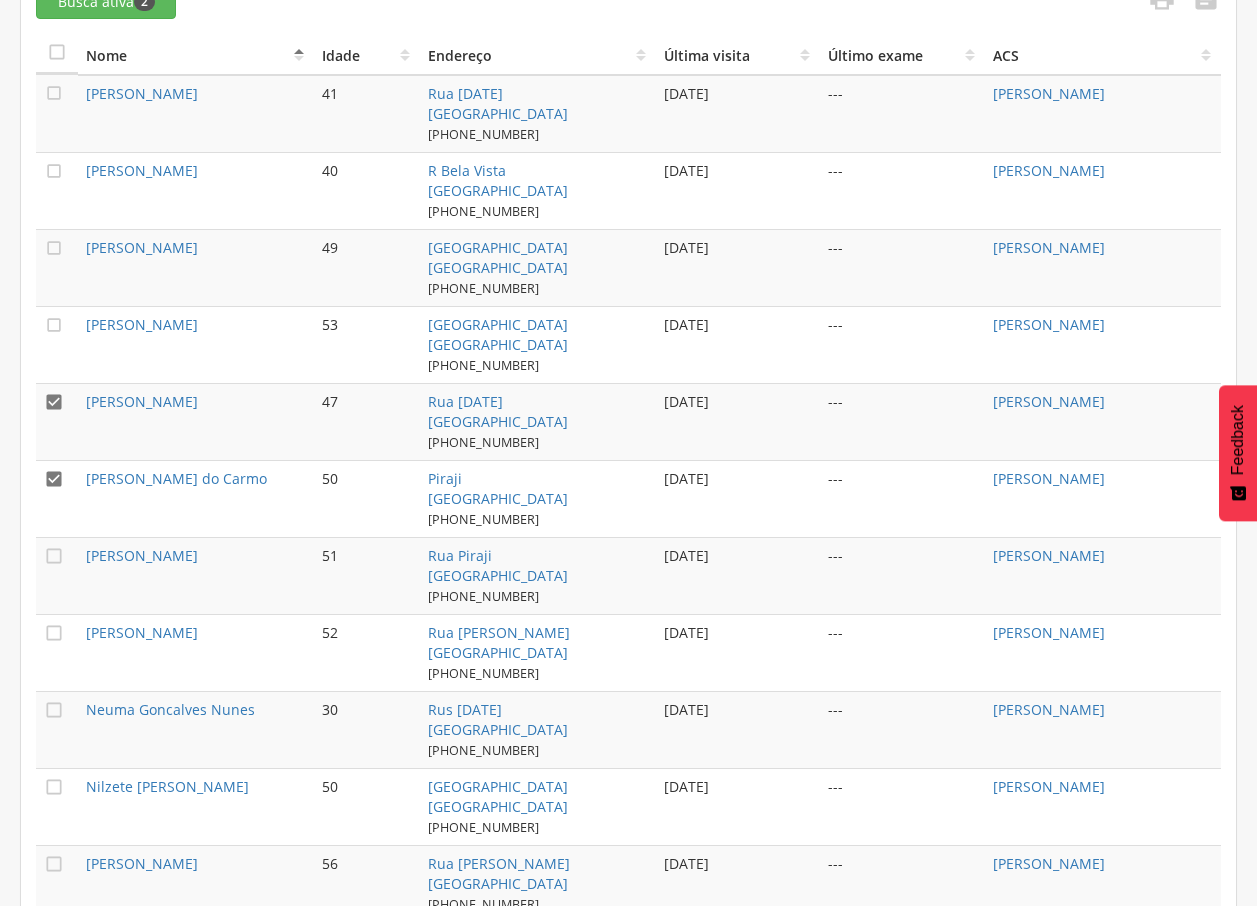 click on "" at bounding box center [54, 479] 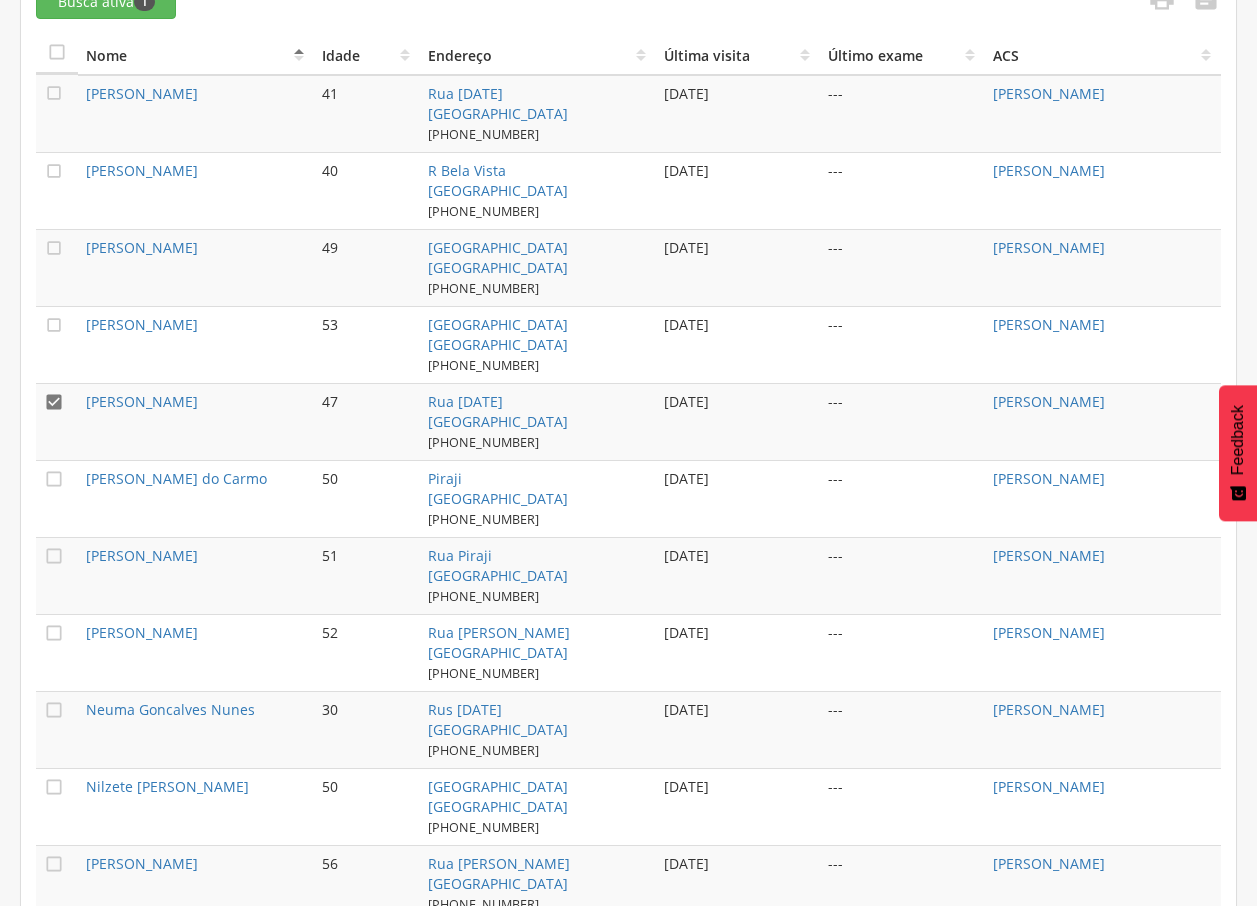 click on "[PERSON_NAME]" at bounding box center [196, 421] 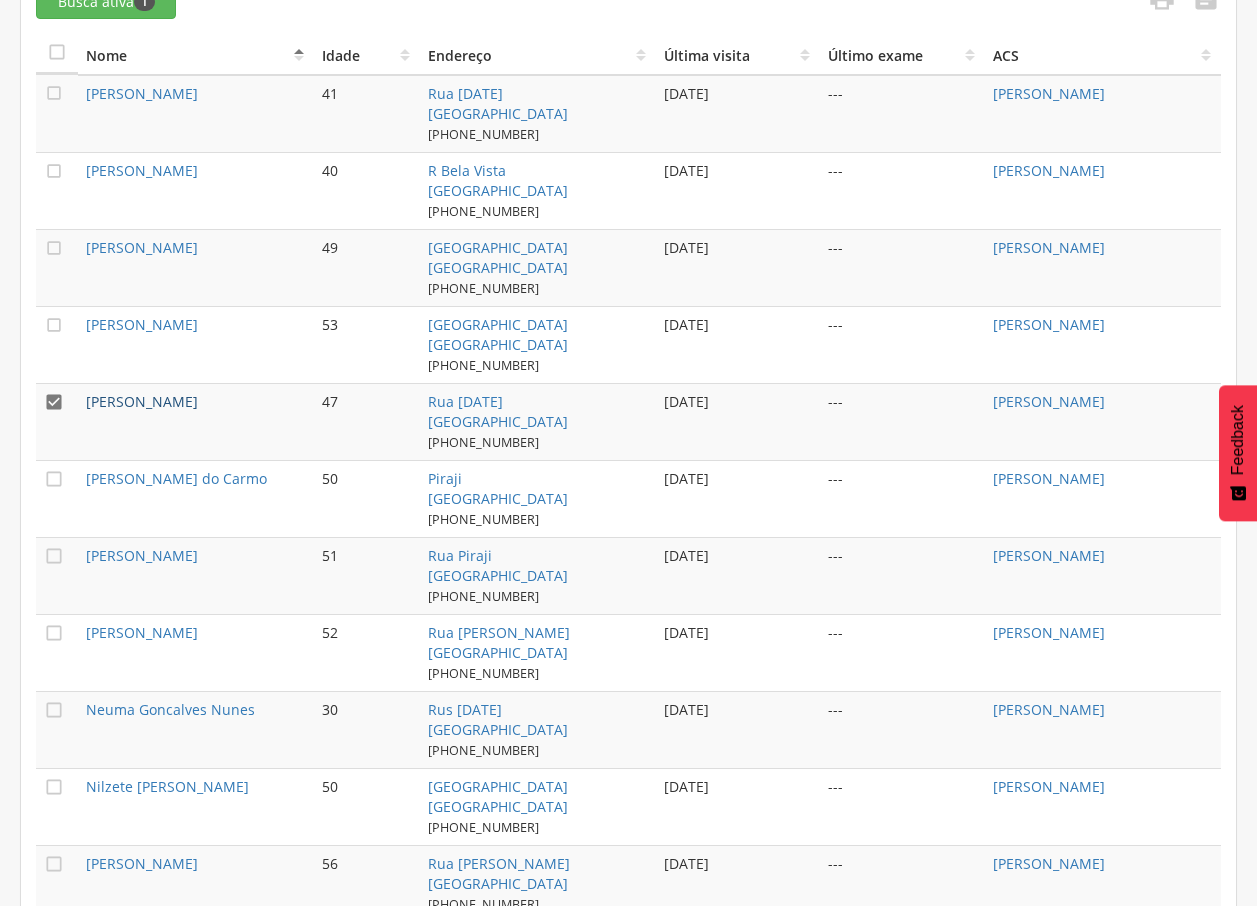 click on "[PERSON_NAME]" at bounding box center (142, 401) 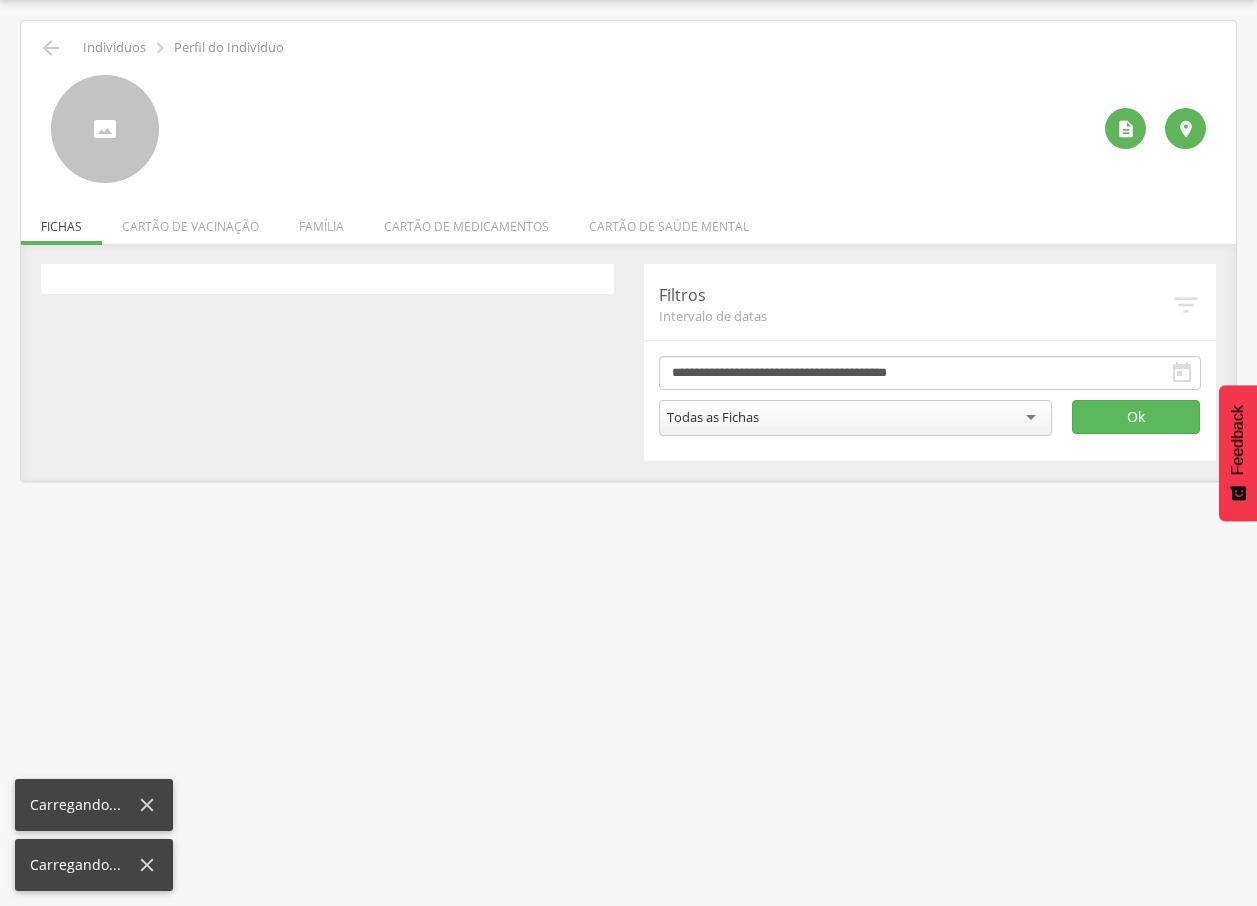 scroll, scrollTop: 60, scrollLeft: 0, axis: vertical 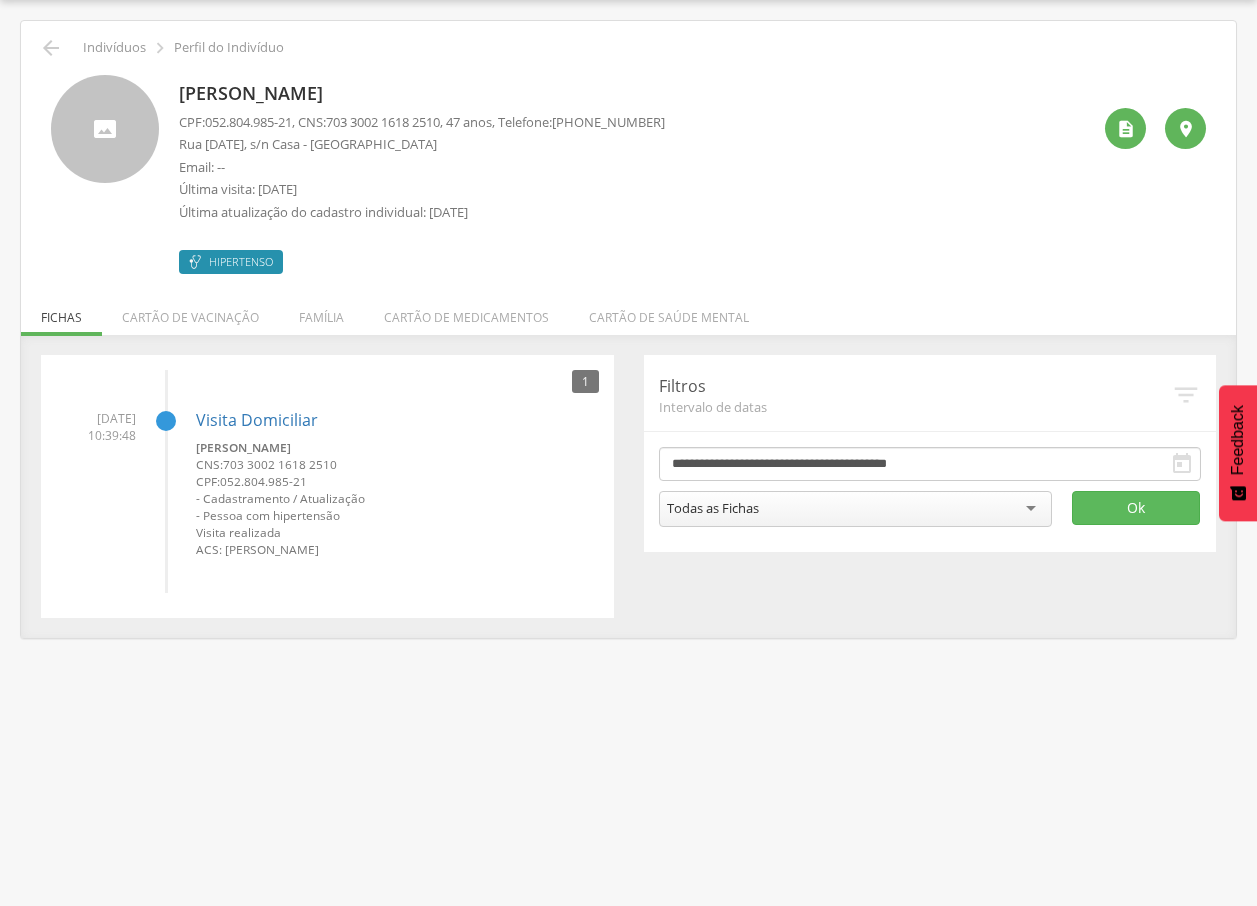 drag, startPoint x: 176, startPoint y: 86, endPoint x: 642, endPoint y: 79, distance: 466.05258 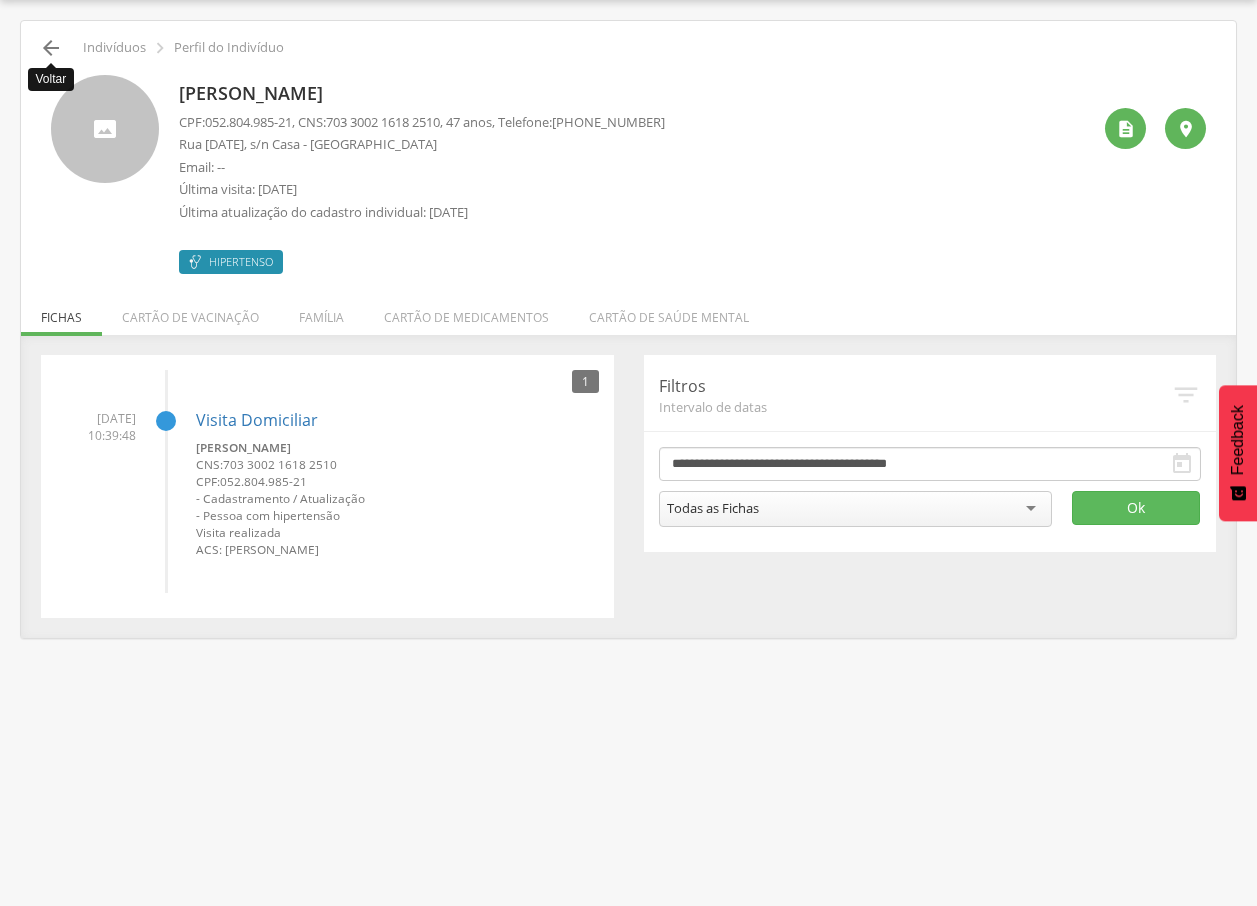 click on "" at bounding box center [51, 48] 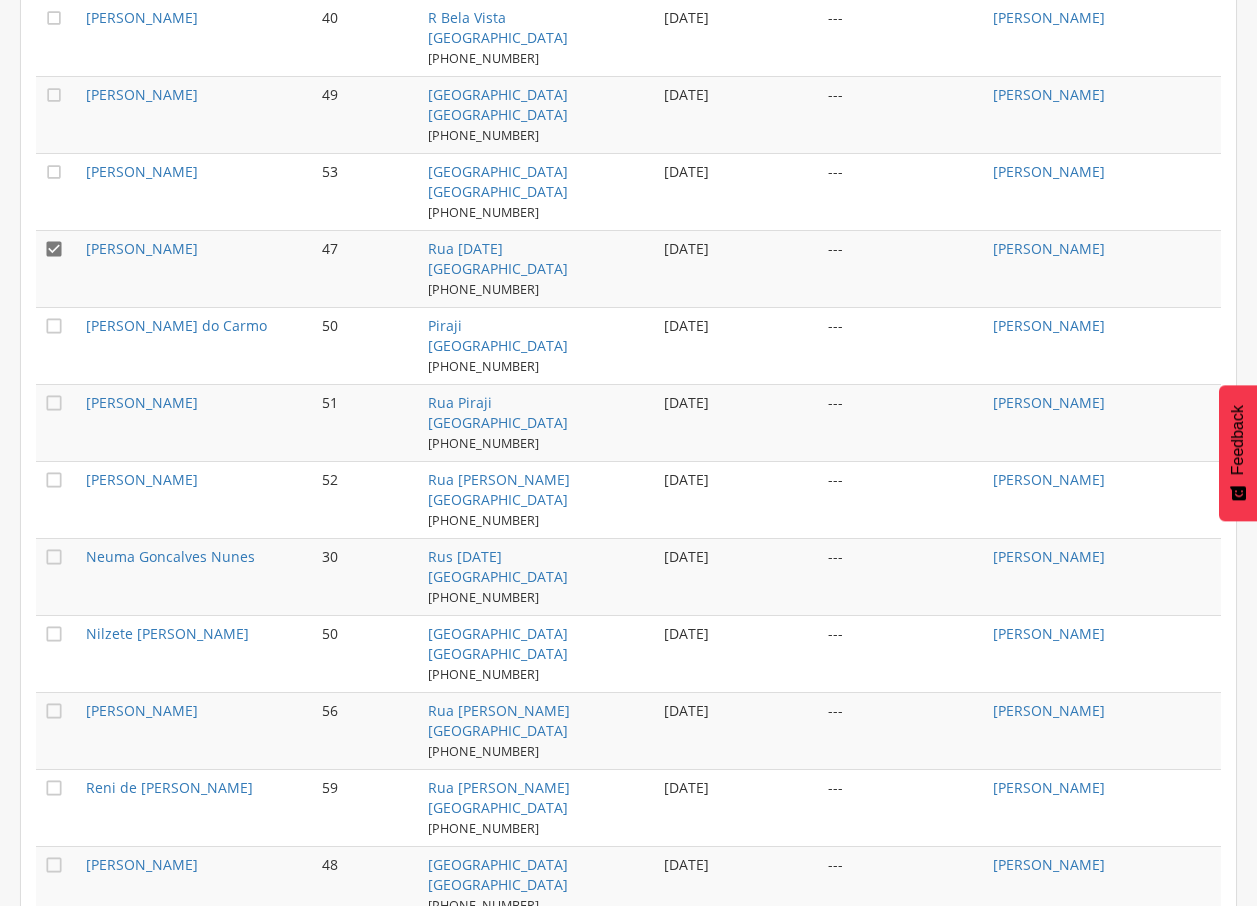 scroll, scrollTop: 850, scrollLeft: 0, axis: vertical 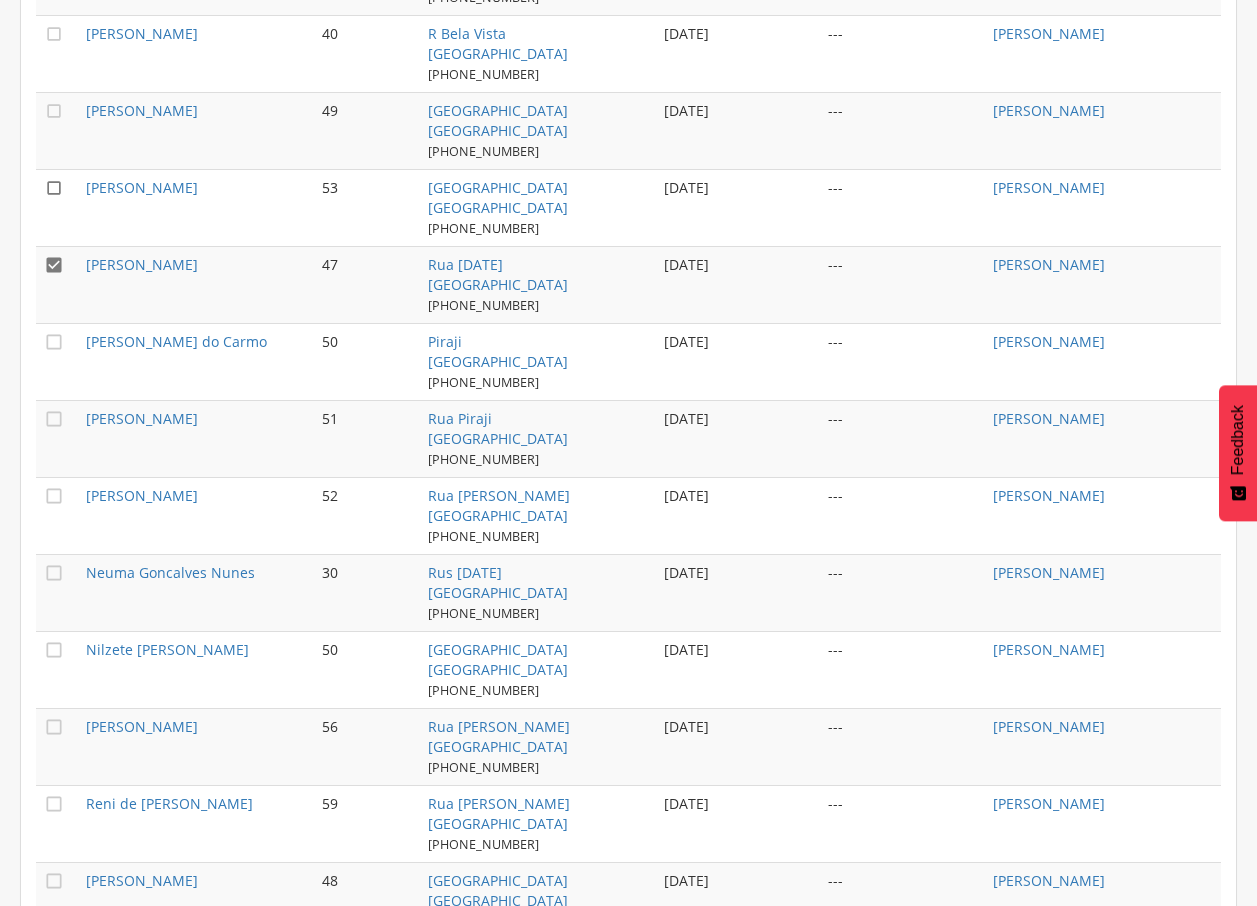 click on "" at bounding box center [54, 188] 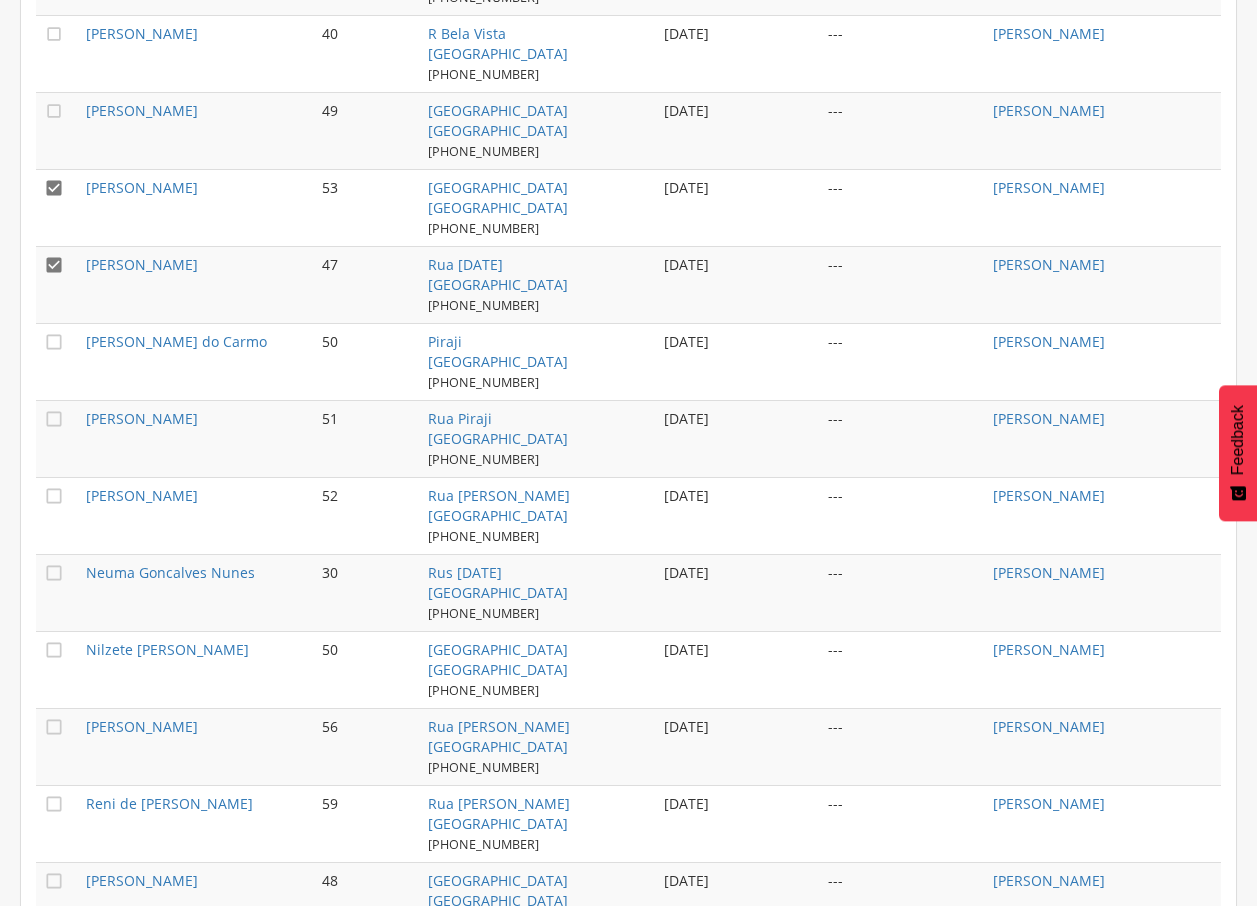 click on "" at bounding box center [54, 265] 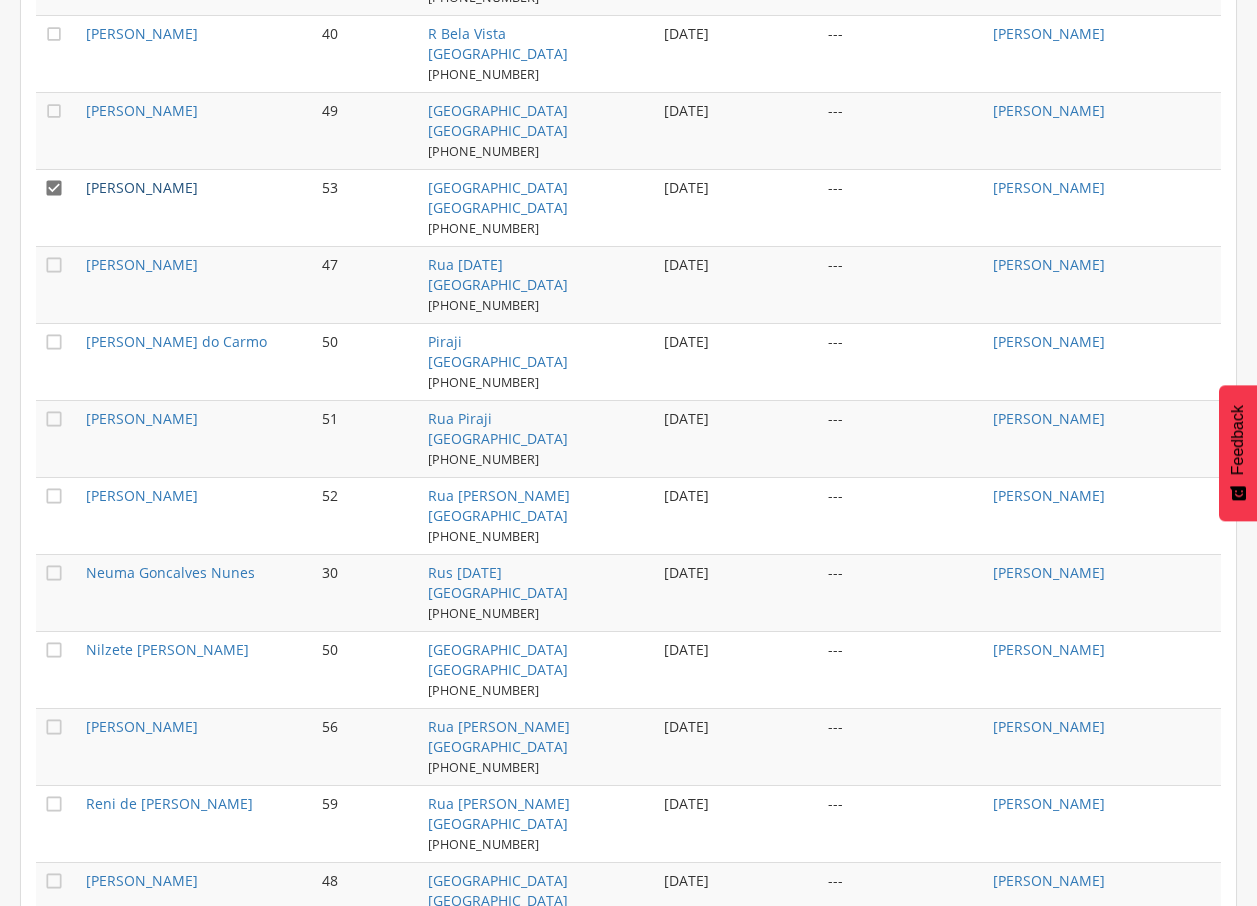 click on "[PERSON_NAME]" at bounding box center [142, 187] 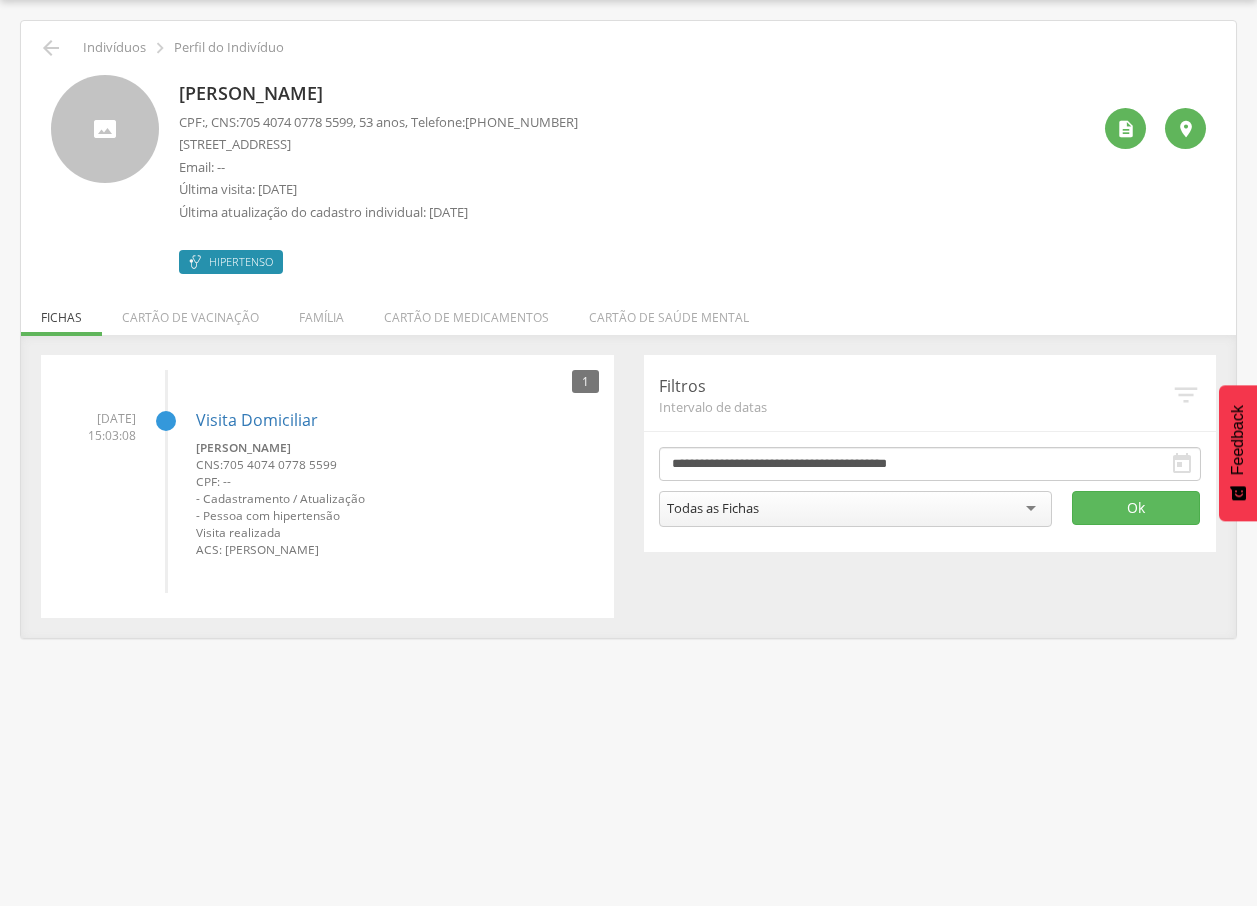 drag, startPoint x: 178, startPoint y: 92, endPoint x: 540, endPoint y: 90, distance: 362.00552 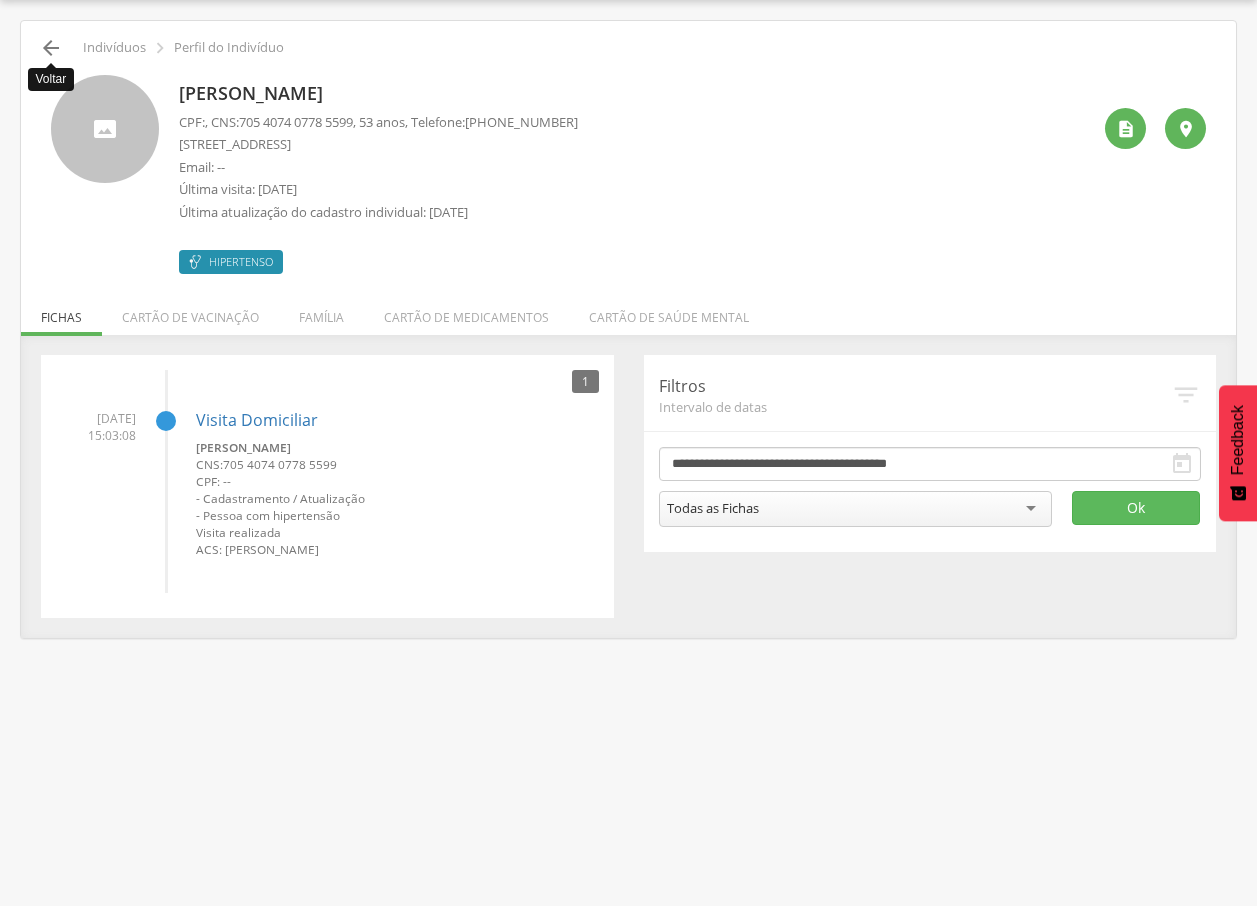 click on "" at bounding box center (51, 48) 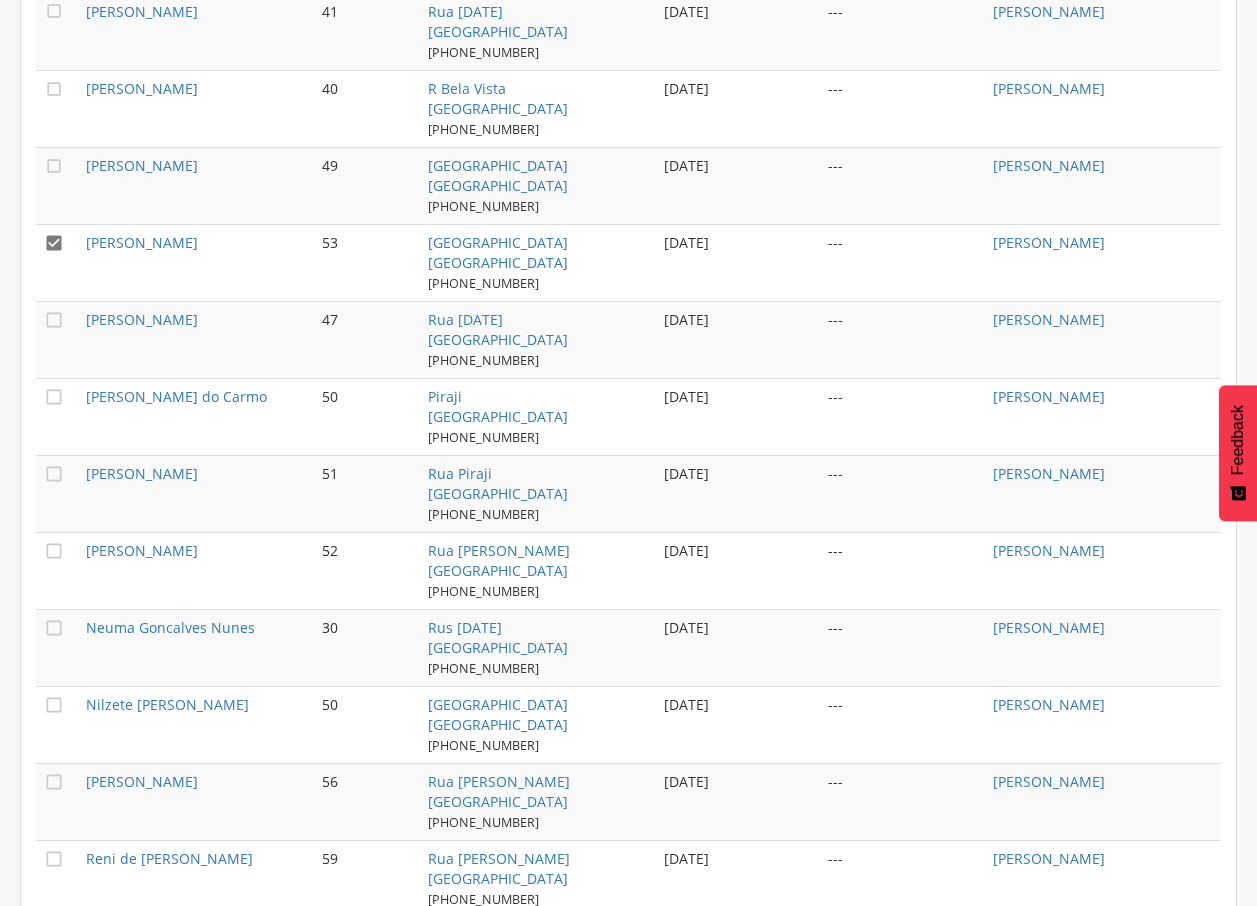 scroll, scrollTop: 830, scrollLeft: 0, axis: vertical 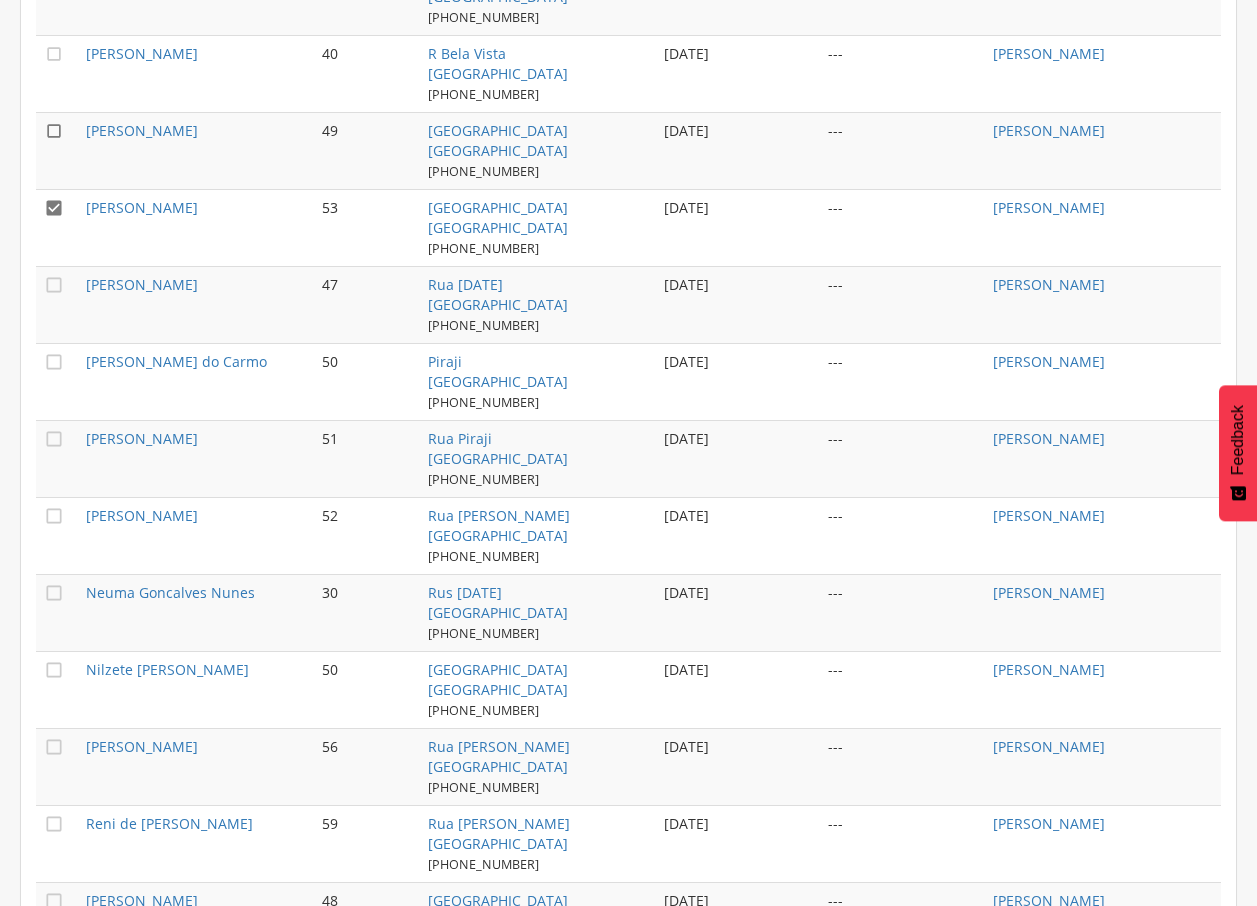 click on "" at bounding box center [54, 131] 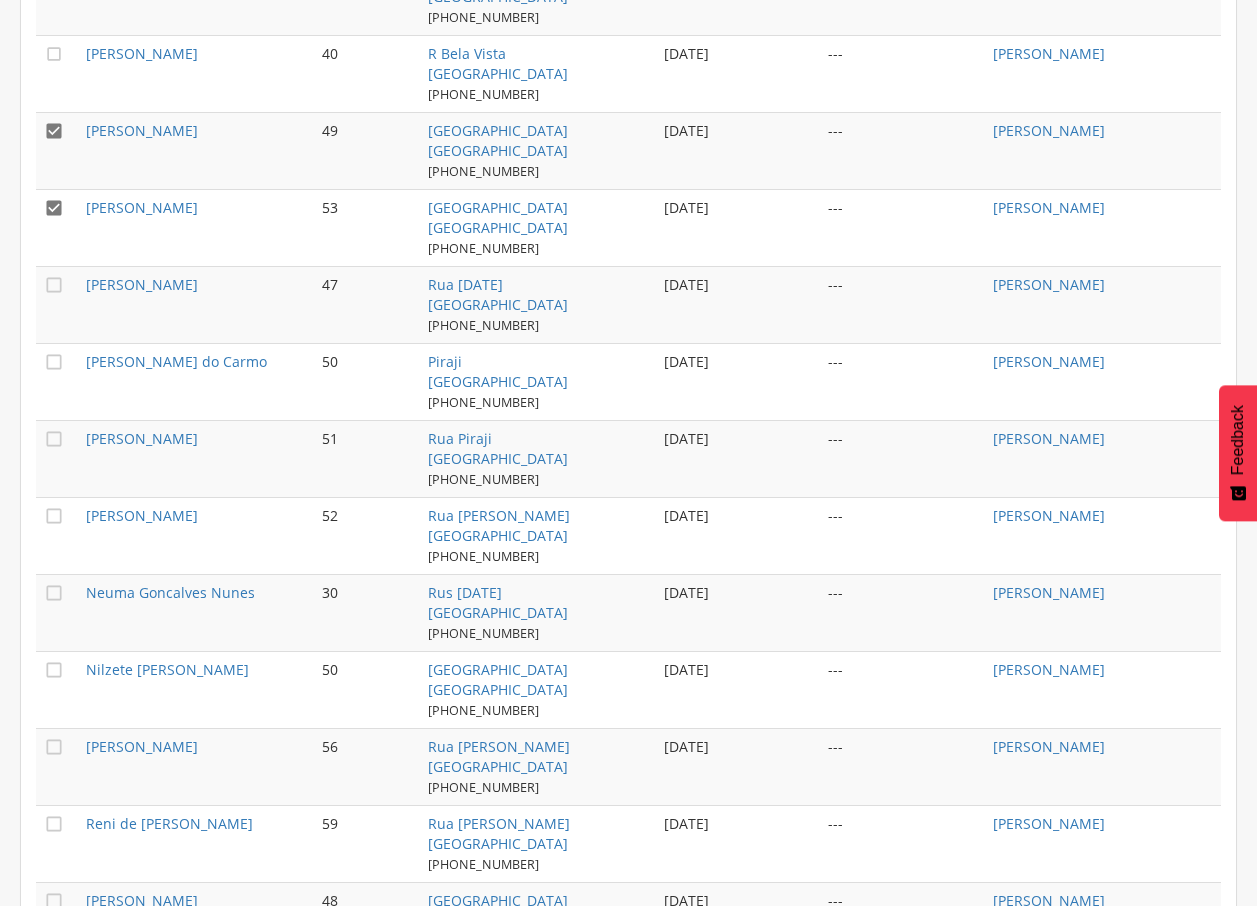 click on "" at bounding box center [54, 208] 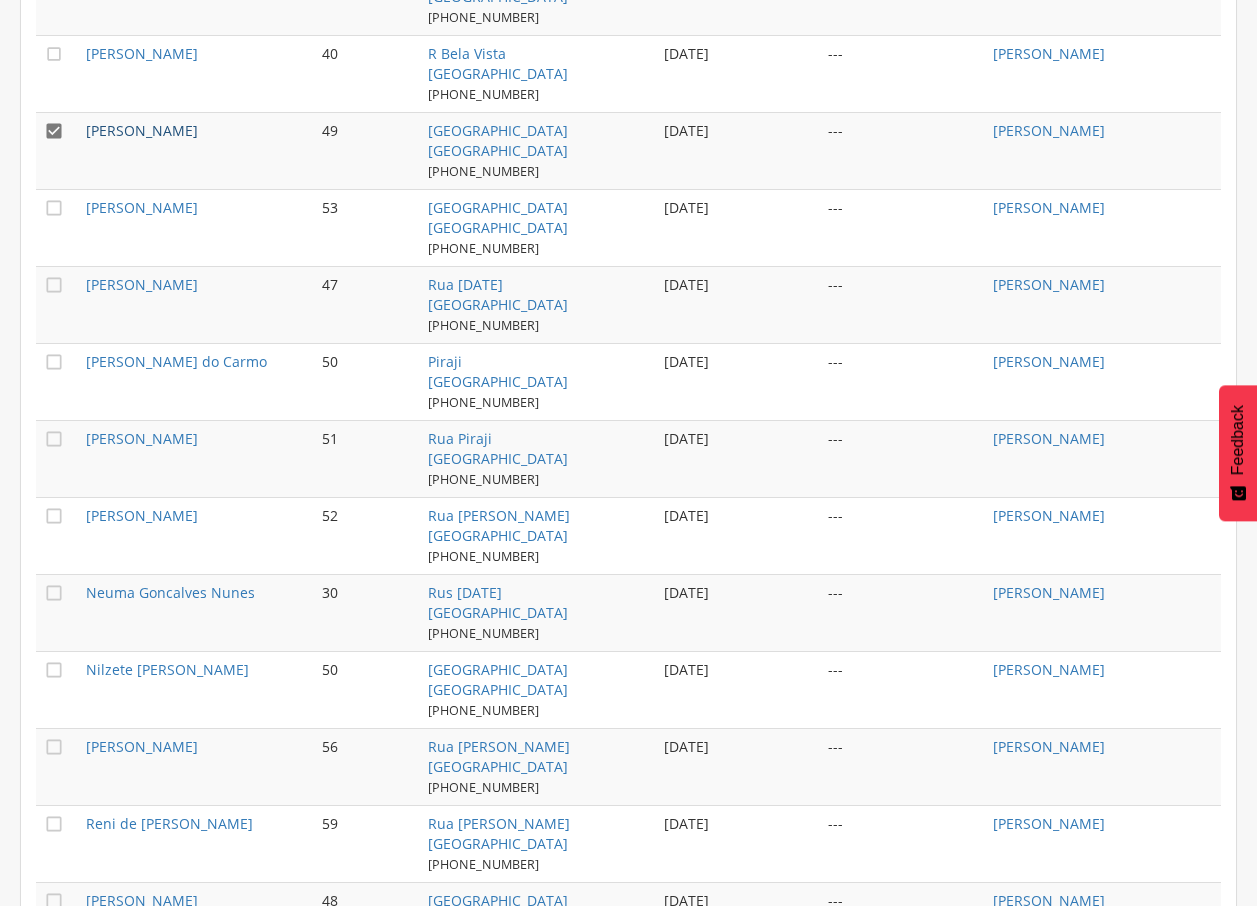 click on "[PERSON_NAME]" at bounding box center [142, 130] 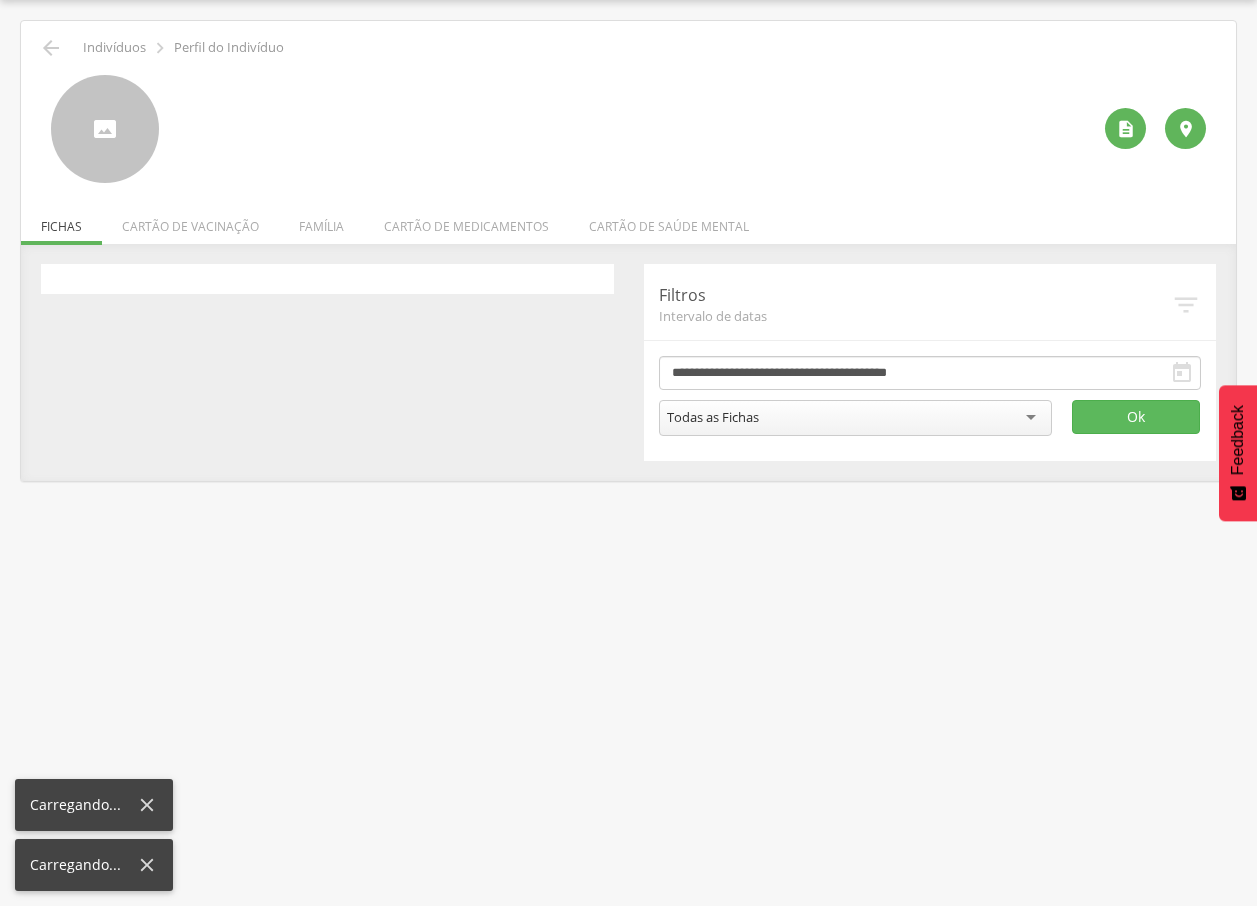 scroll, scrollTop: 60, scrollLeft: 0, axis: vertical 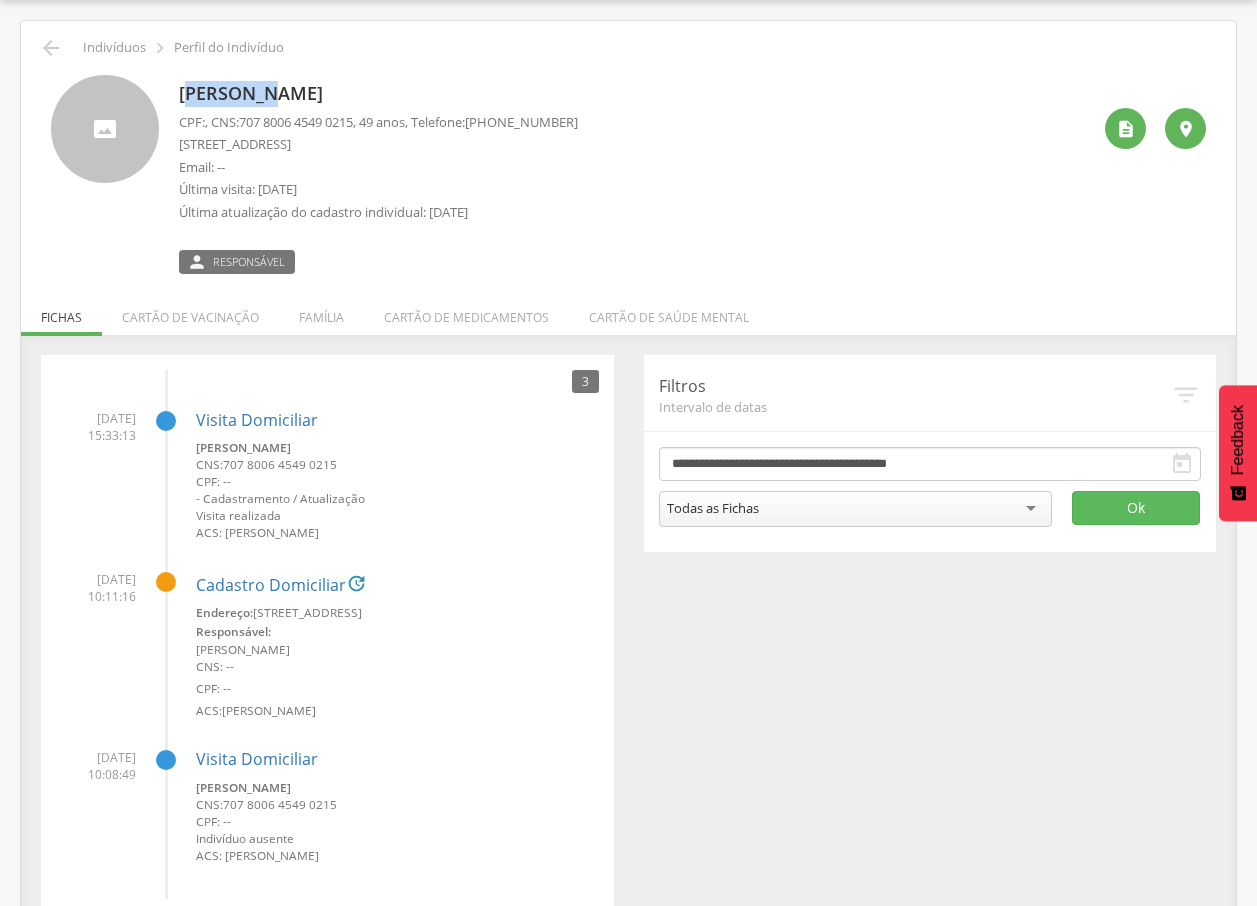 drag, startPoint x: 190, startPoint y: 92, endPoint x: 276, endPoint y: 101, distance: 86.46965 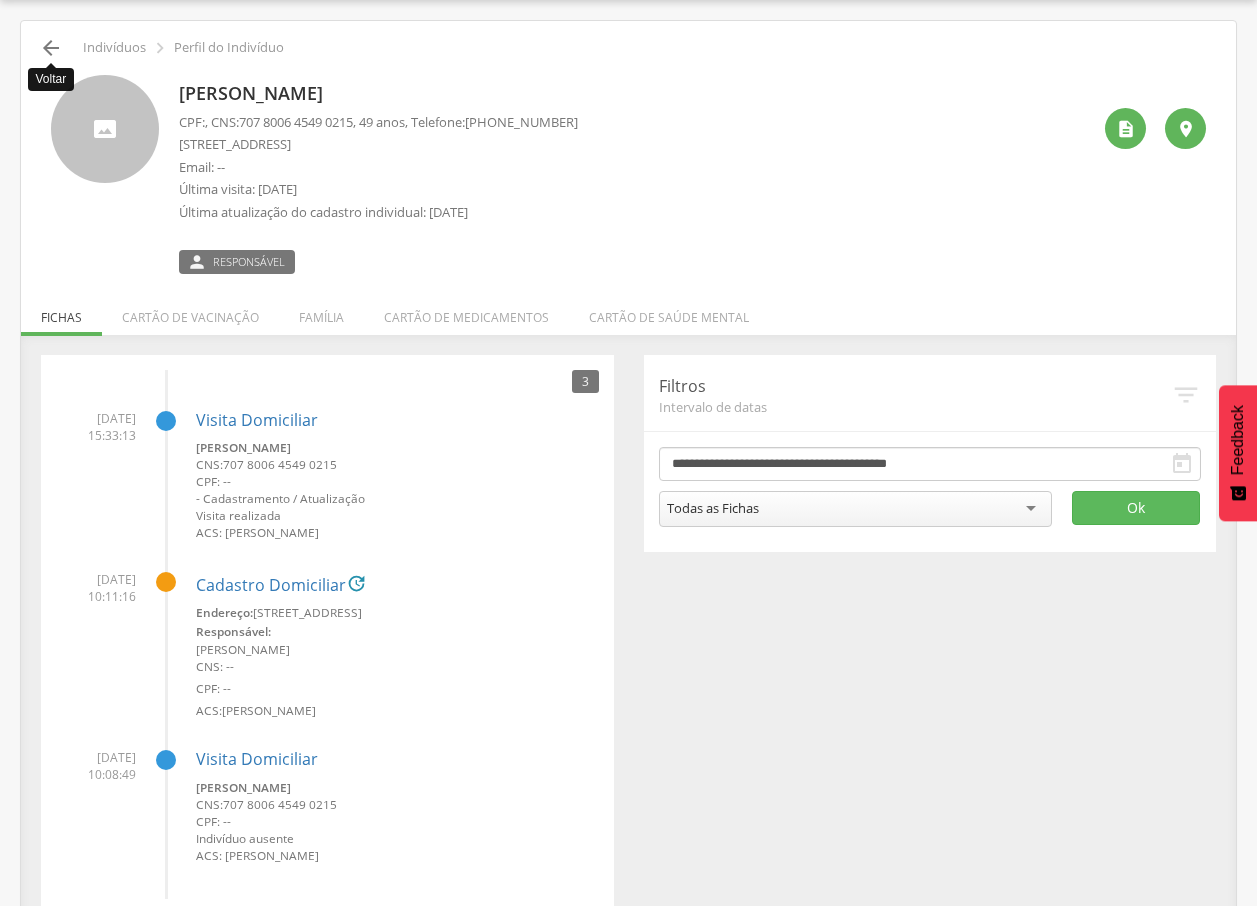 click on "" at bounding box center (51, 48) 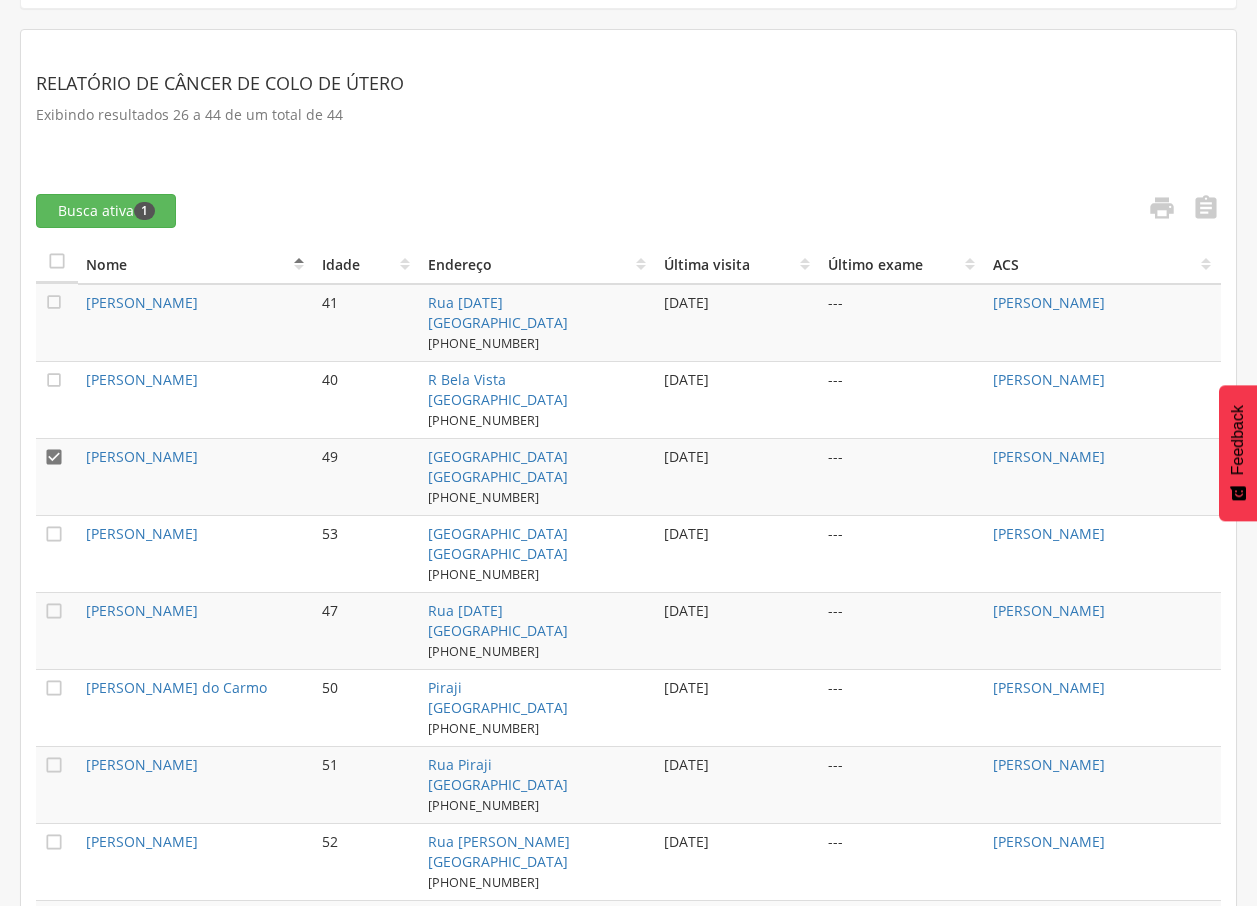 scroll, scrollTop: 502, scrollLeft: 0, axis: vertical 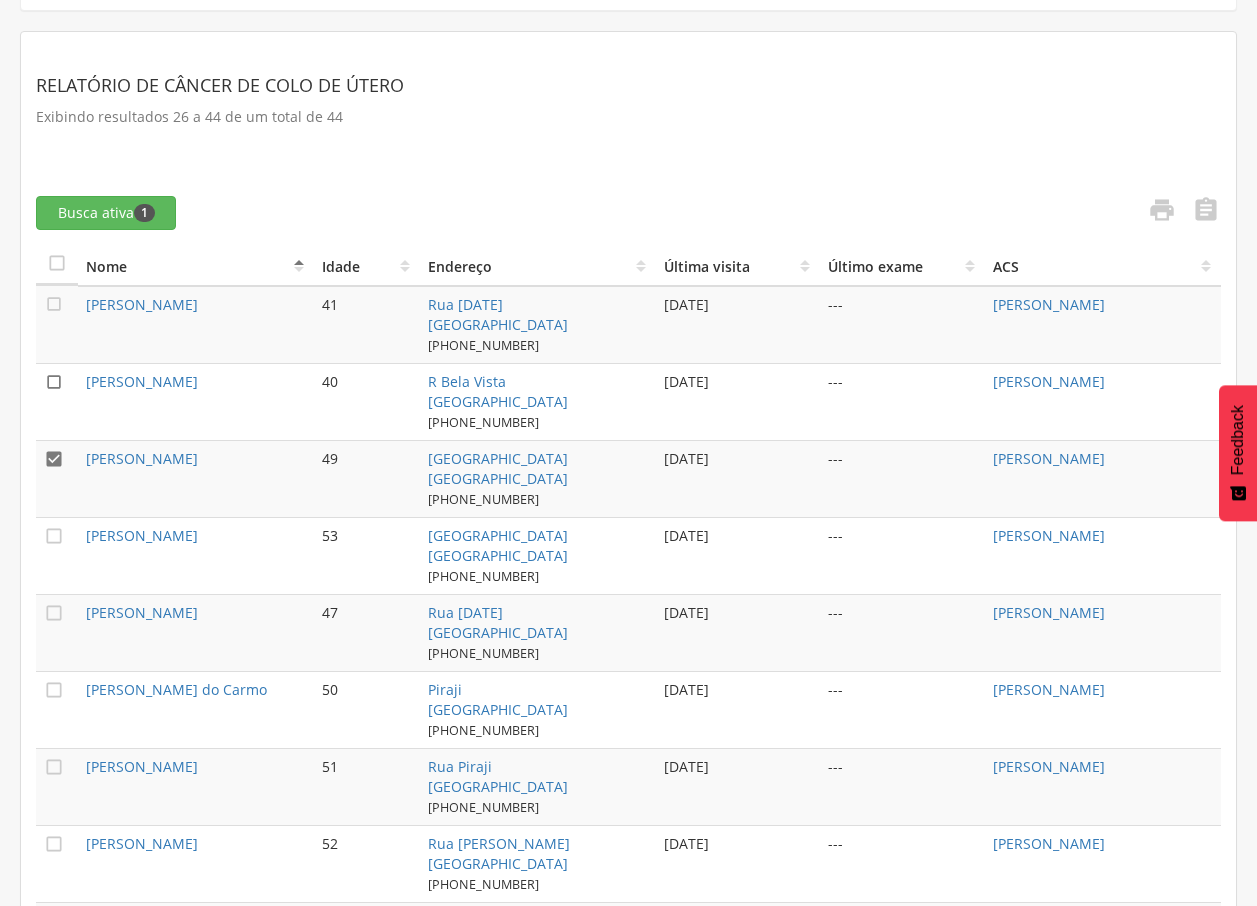 click on "" at bounding box center [54, 382] 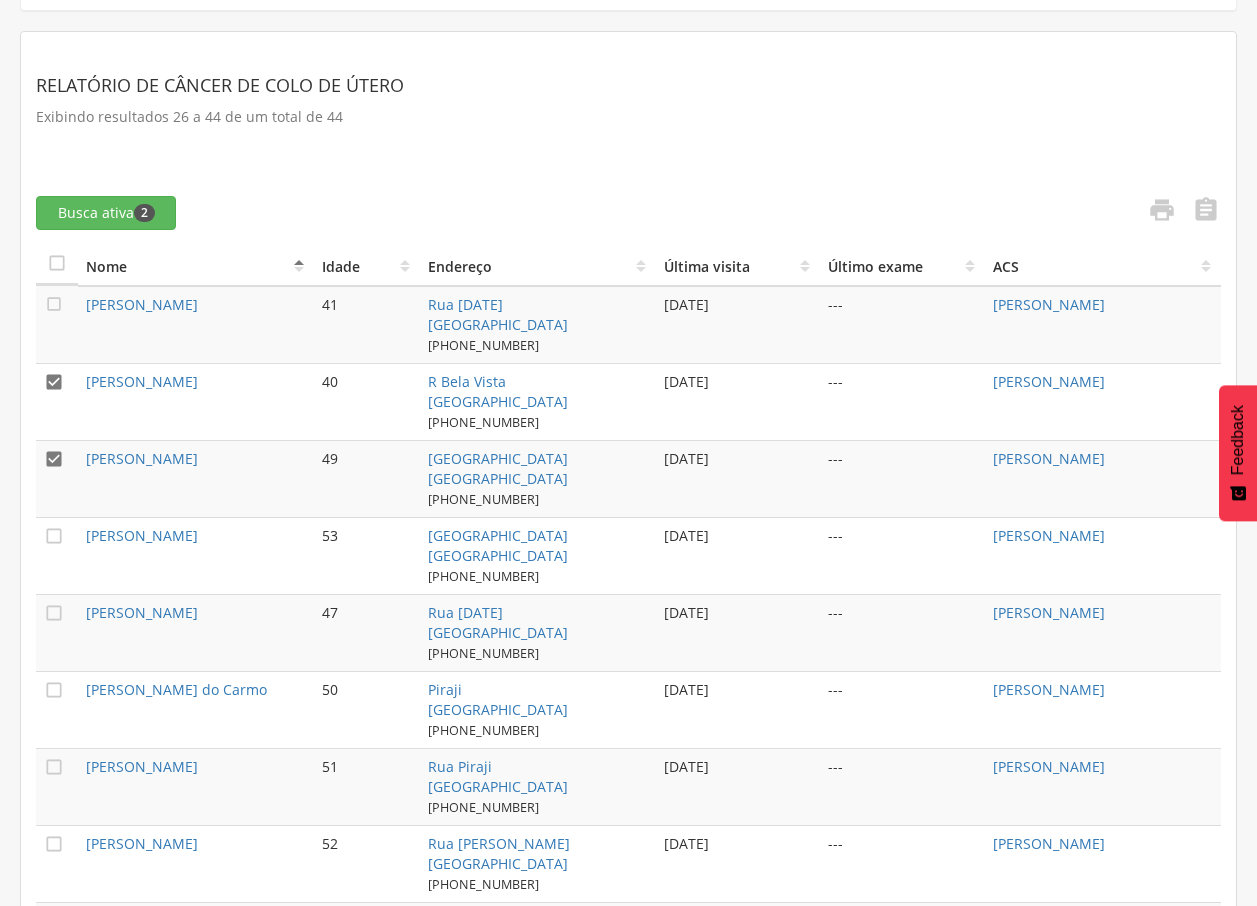 click on "" at bounding box center [54, 459] 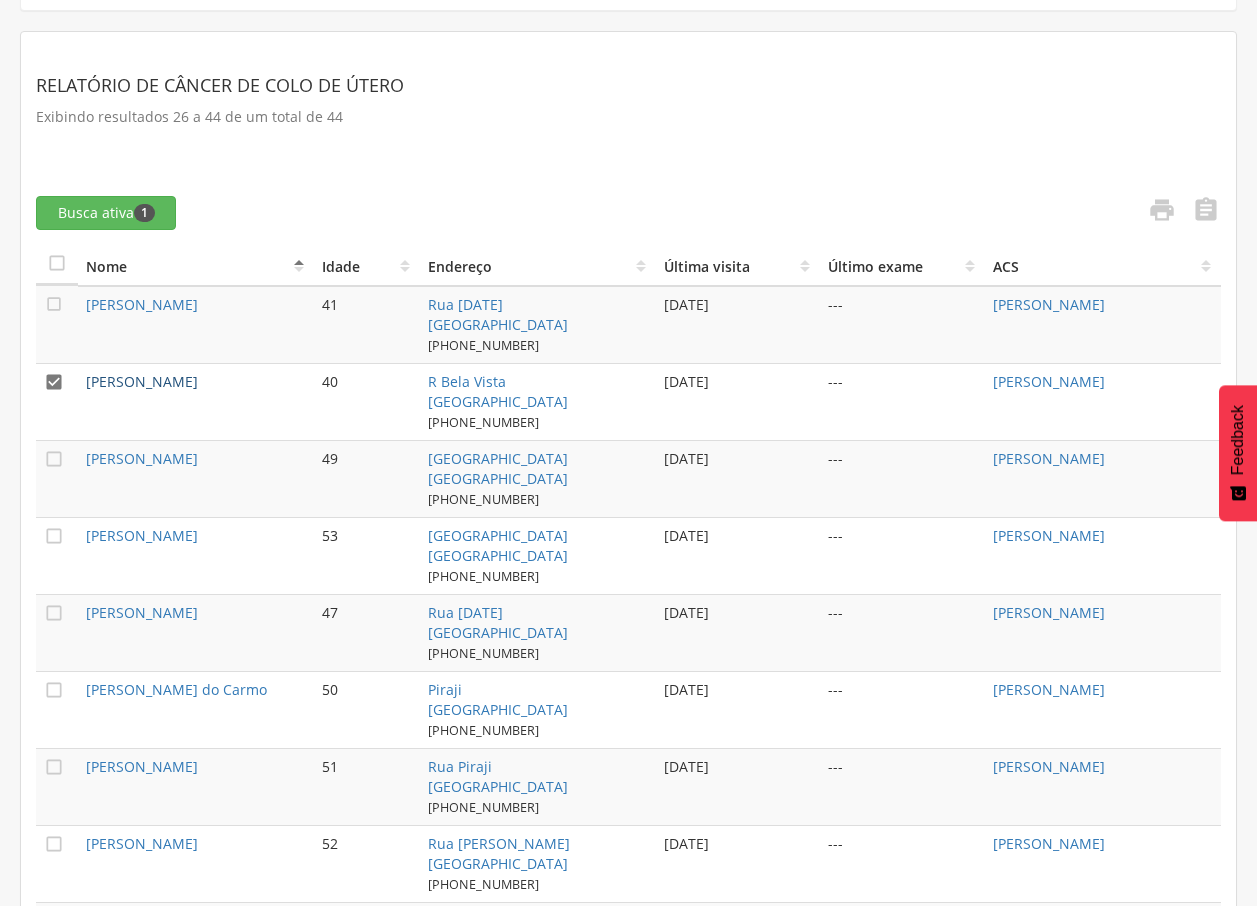 click on "[PERSON_NAME]" at bounding box center [142, 381] 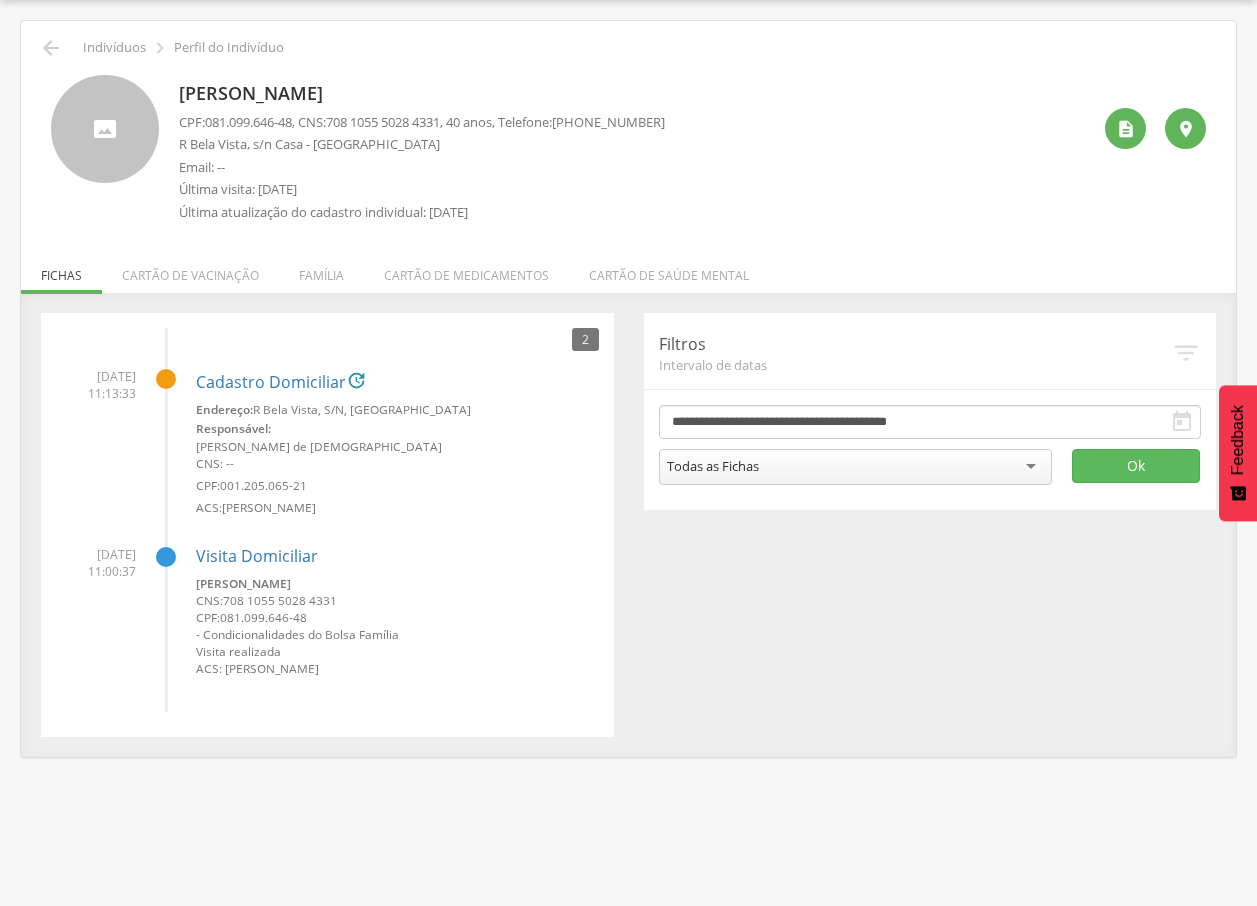 drag, startPoint x: 181, startPoint y: 92, endPoint x: 478, endPoint y: 87, distance: 297.04208 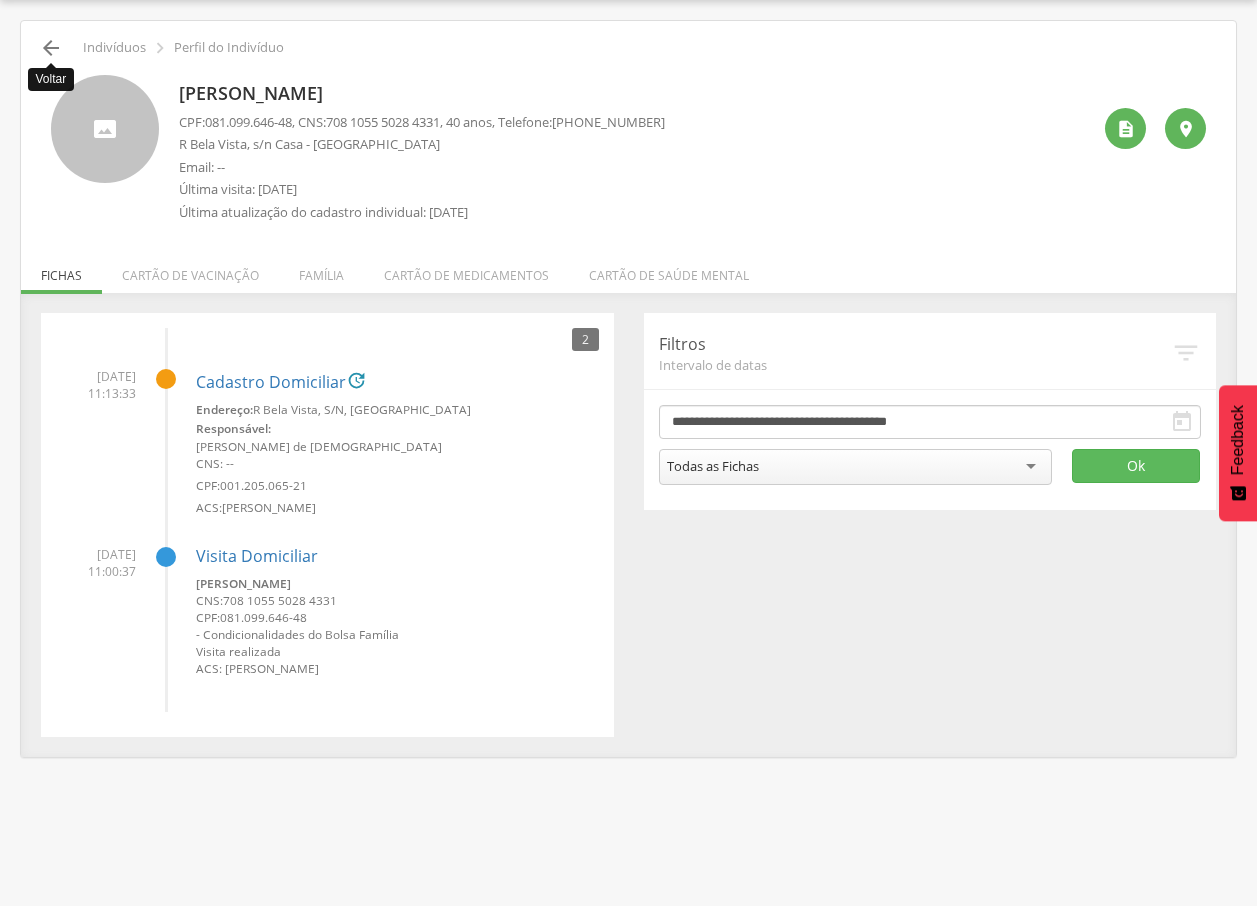 click on "" at bounding box center (51, 48) 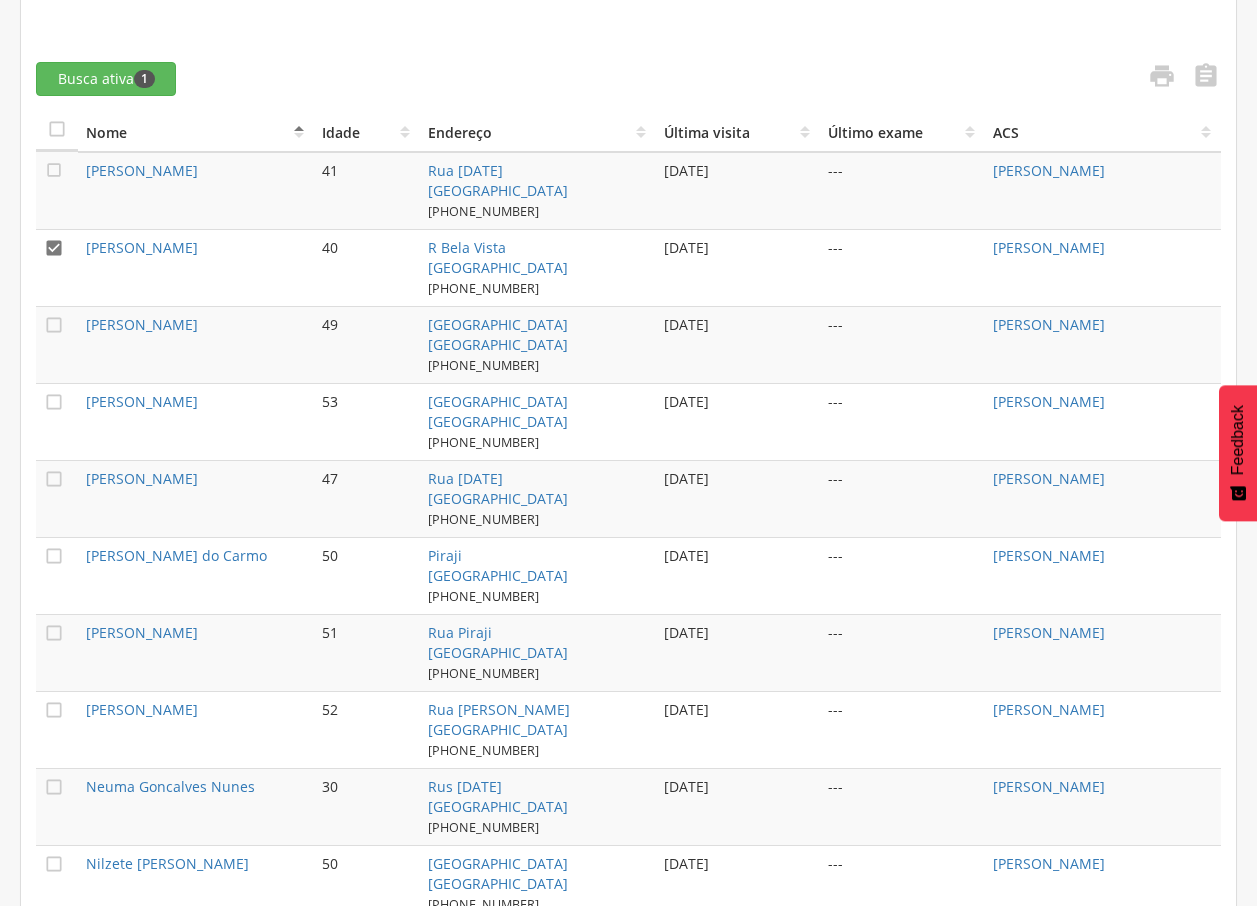 scroll, scrollTop: 638, scrollLeft: 0, axis: vertical 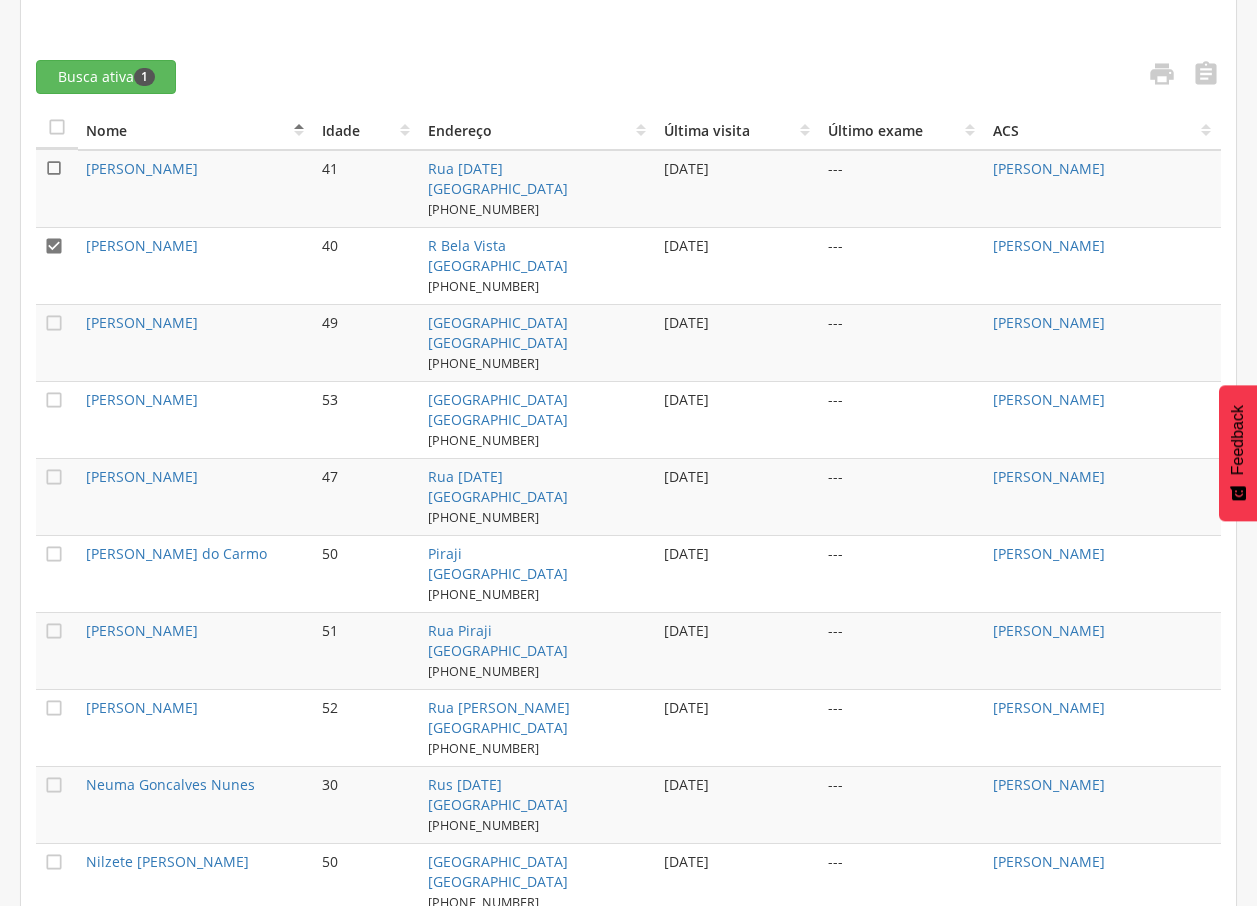 click on "" at bounding box center [54, 168] 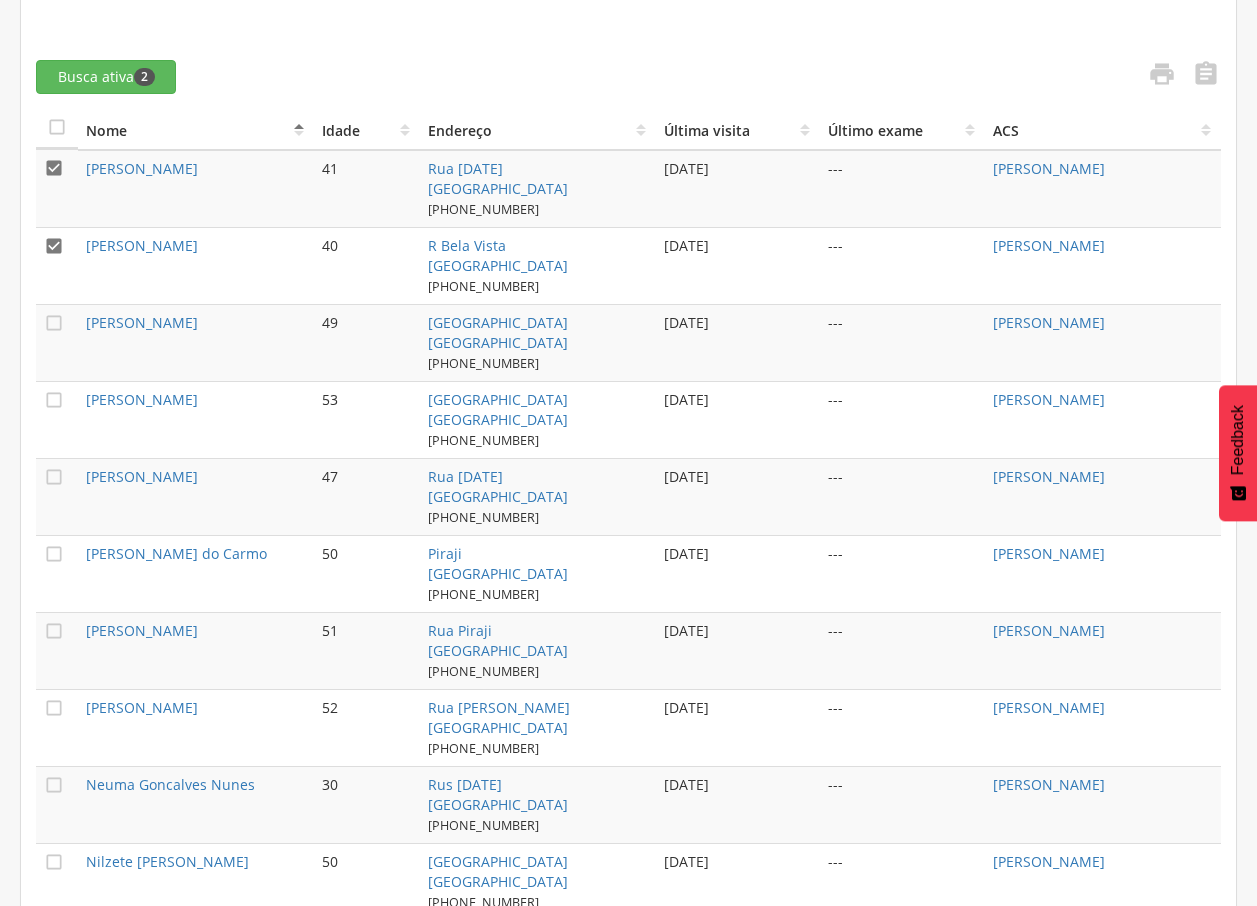 click on "" at bounding box center [54, 246] 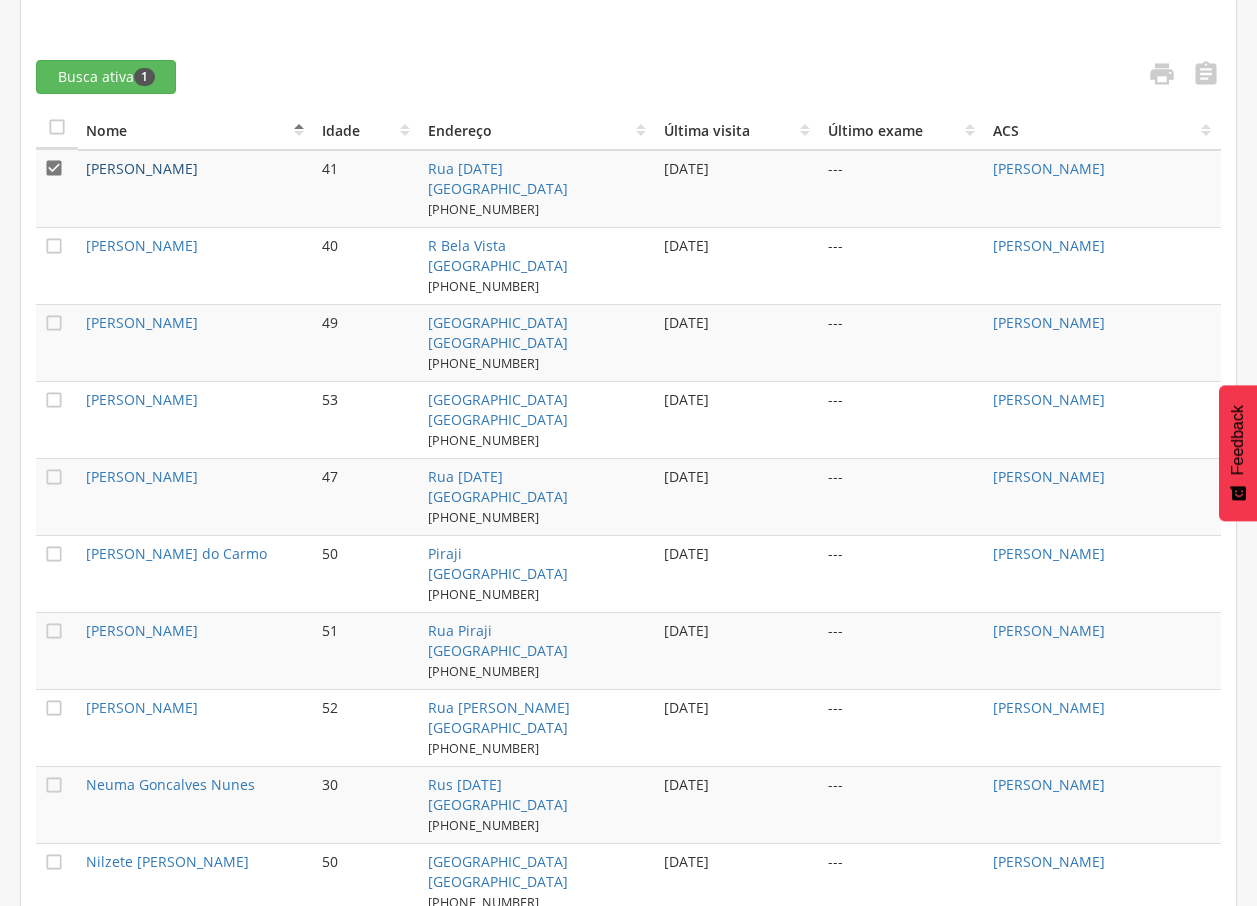 click on "[PERSON_NAME]" at bounding box center [142, 168] 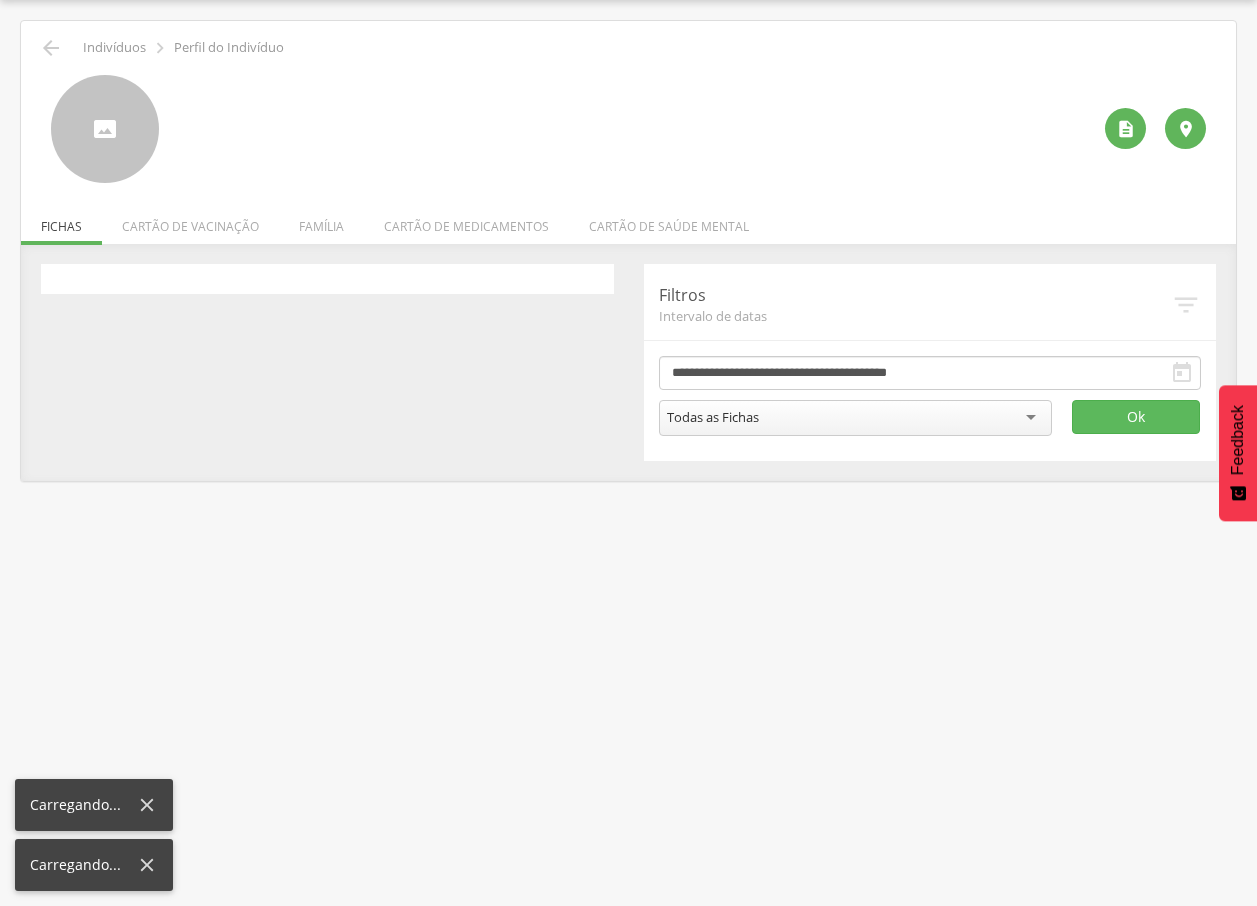 scroll, scrollTop: 60, scrollLeft: 0, axis: vertical 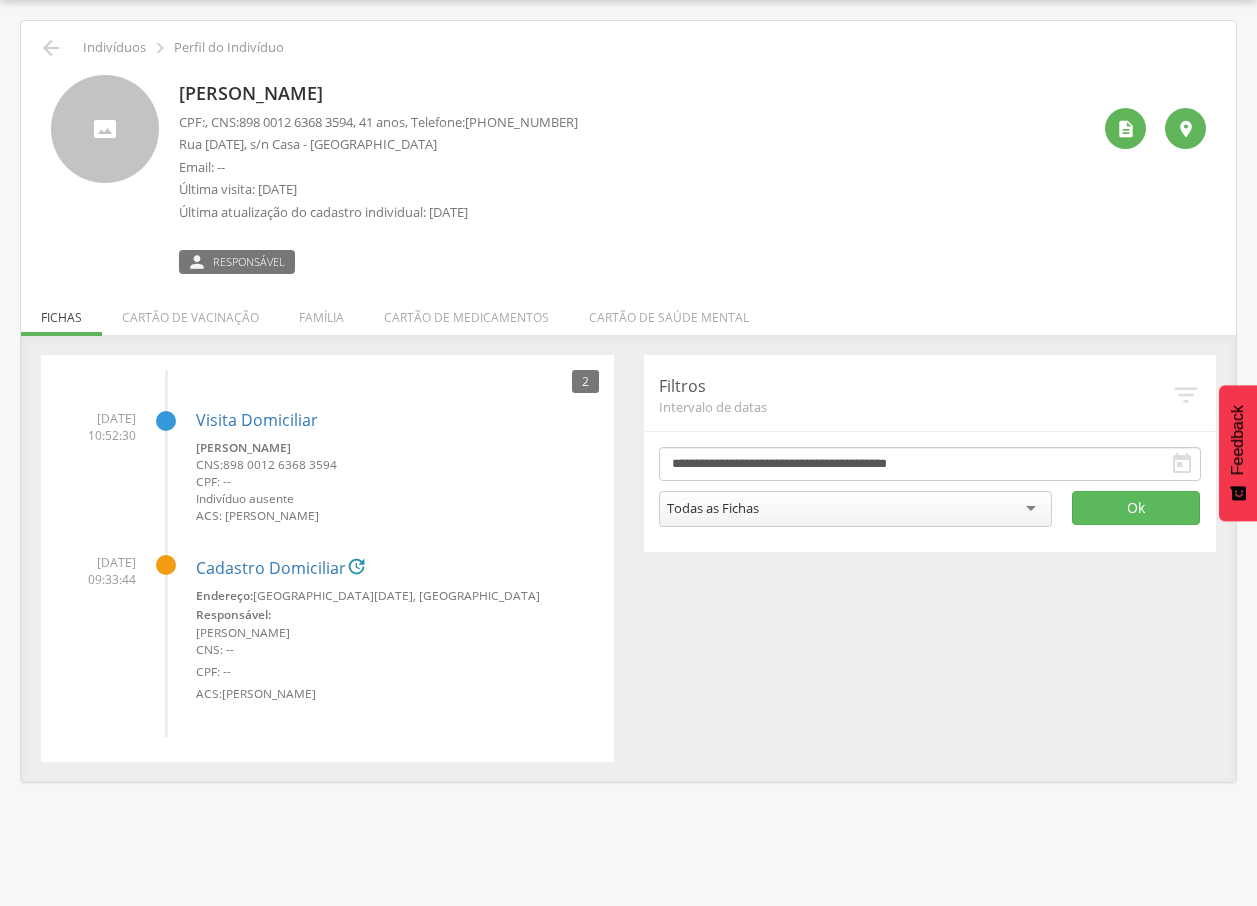 drag, startPoint x: 175, startPoint y: 96, endPoint x: 446, endPoint y: 94, distance: 271.0074 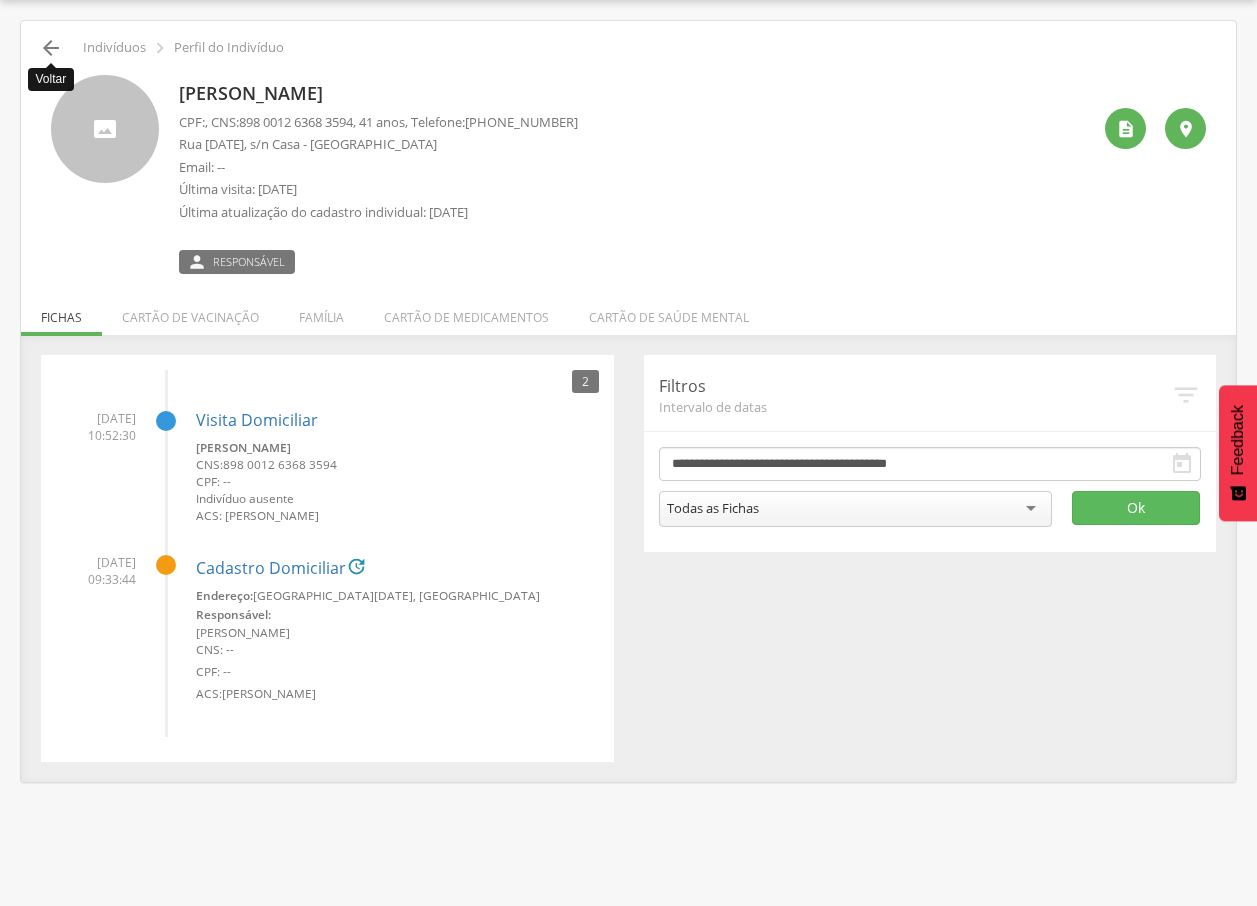 click on "" at bounding box center (51, 48) 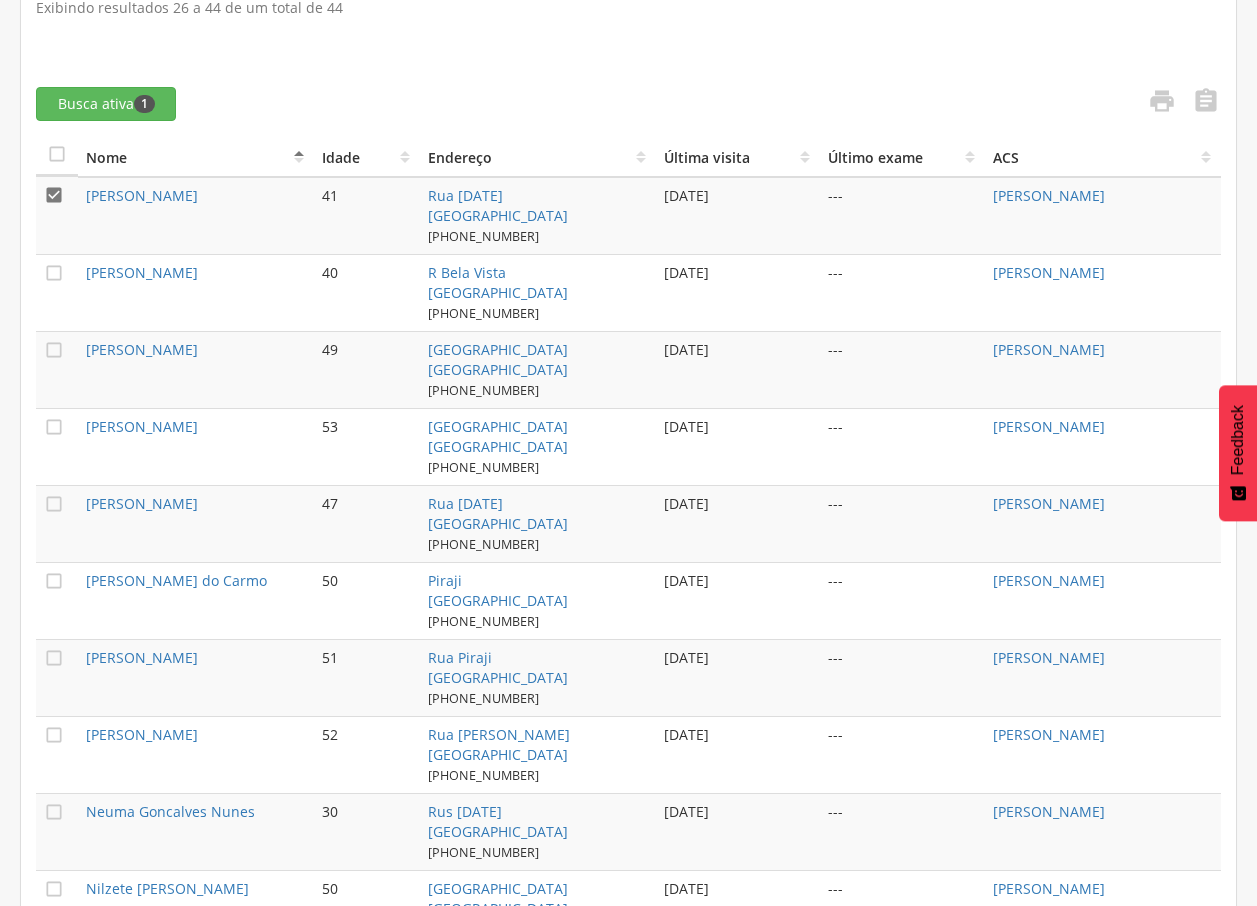 scroll, scrollTop: 485, scrollLeft: 0, axis: vertical 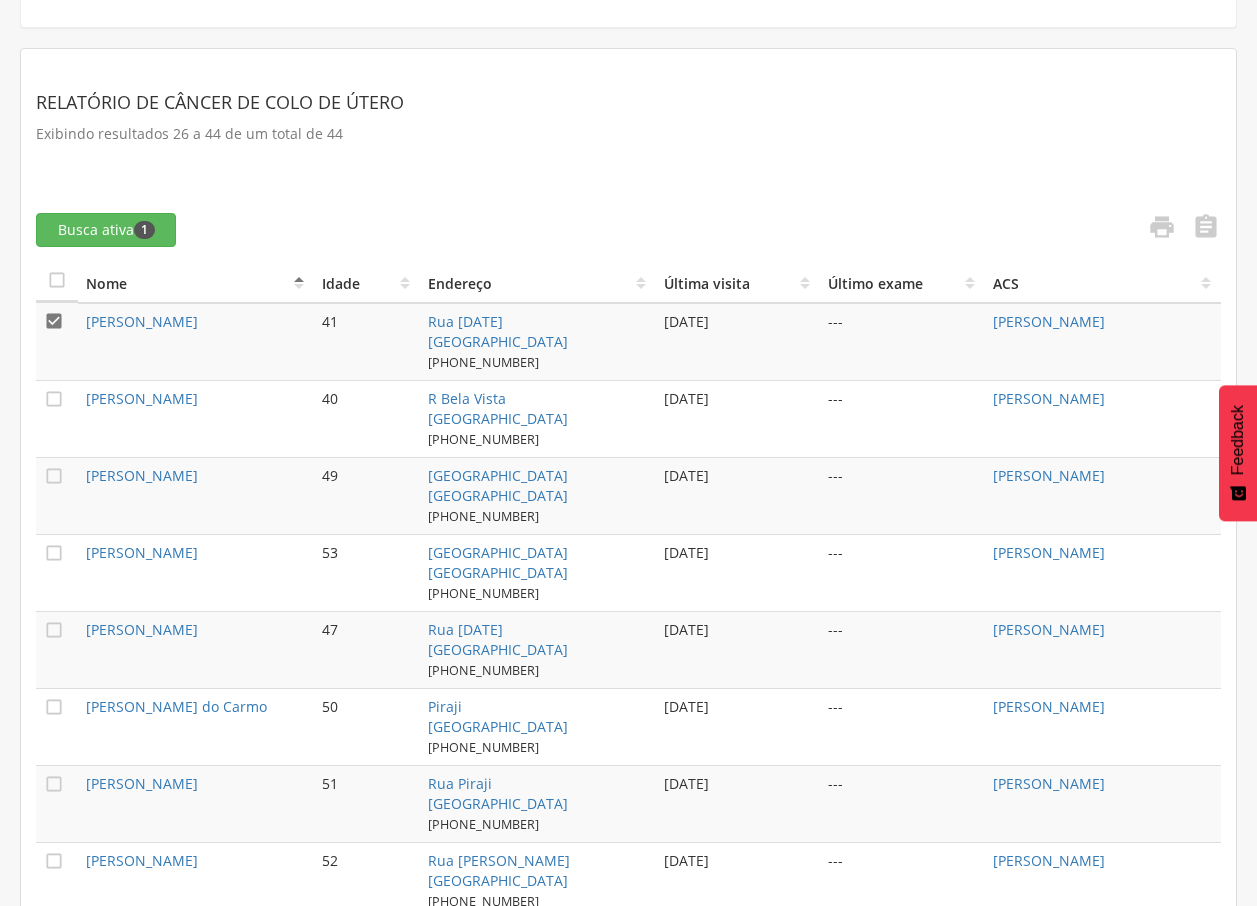 click on "" at bounding box center (54, 321) 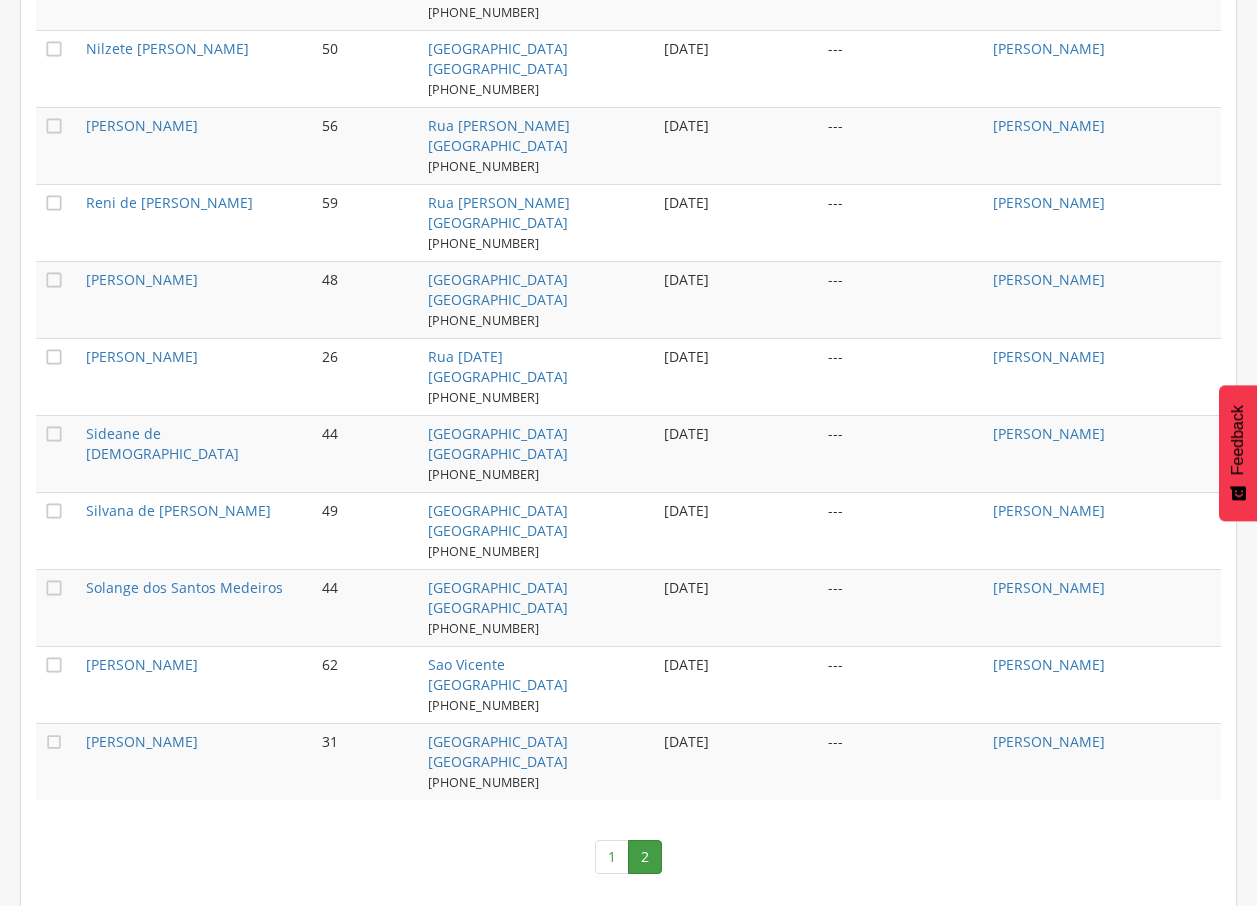 scroll, scrollTop: 485, scrollLeft: 0, axis: vertical 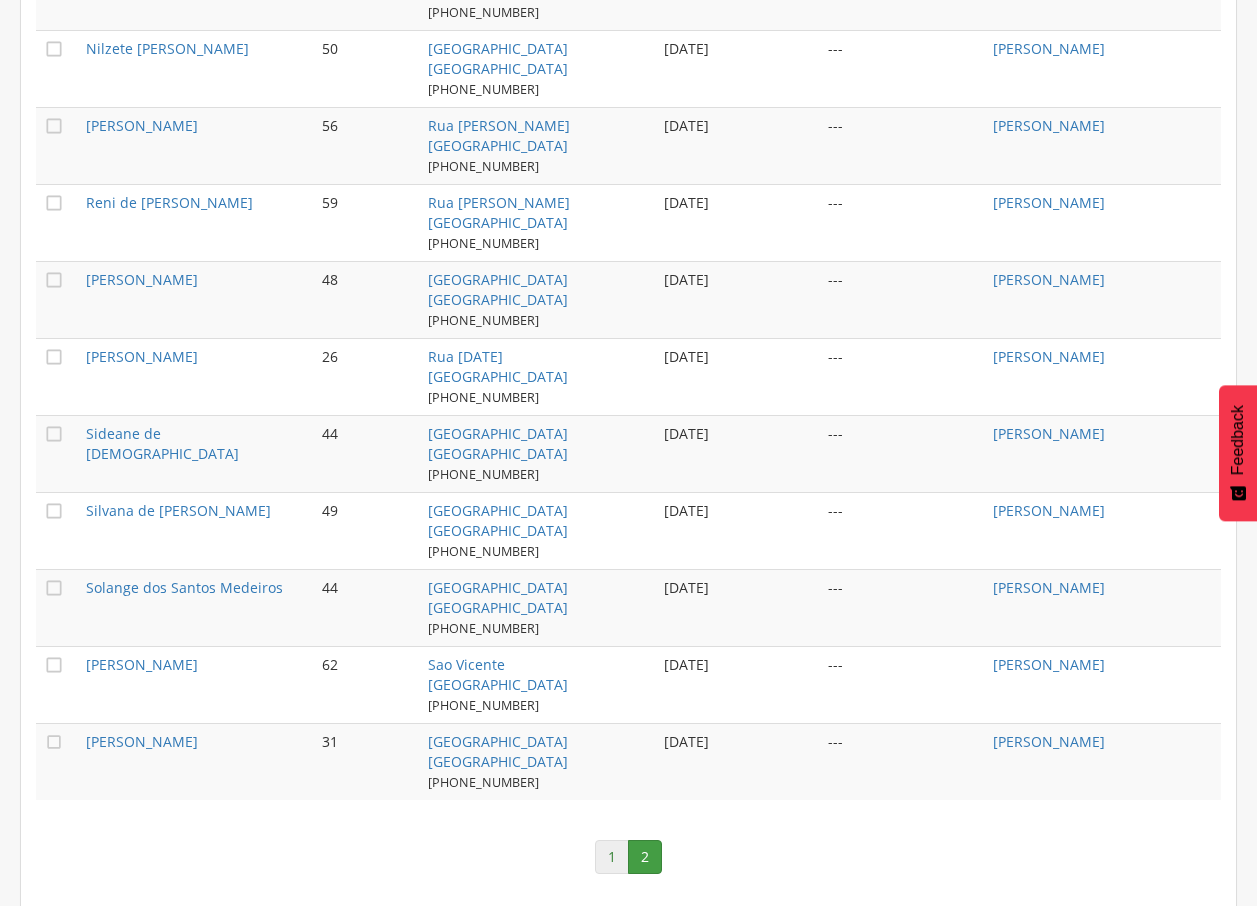 click on "1" at bounding box center [612, 857] 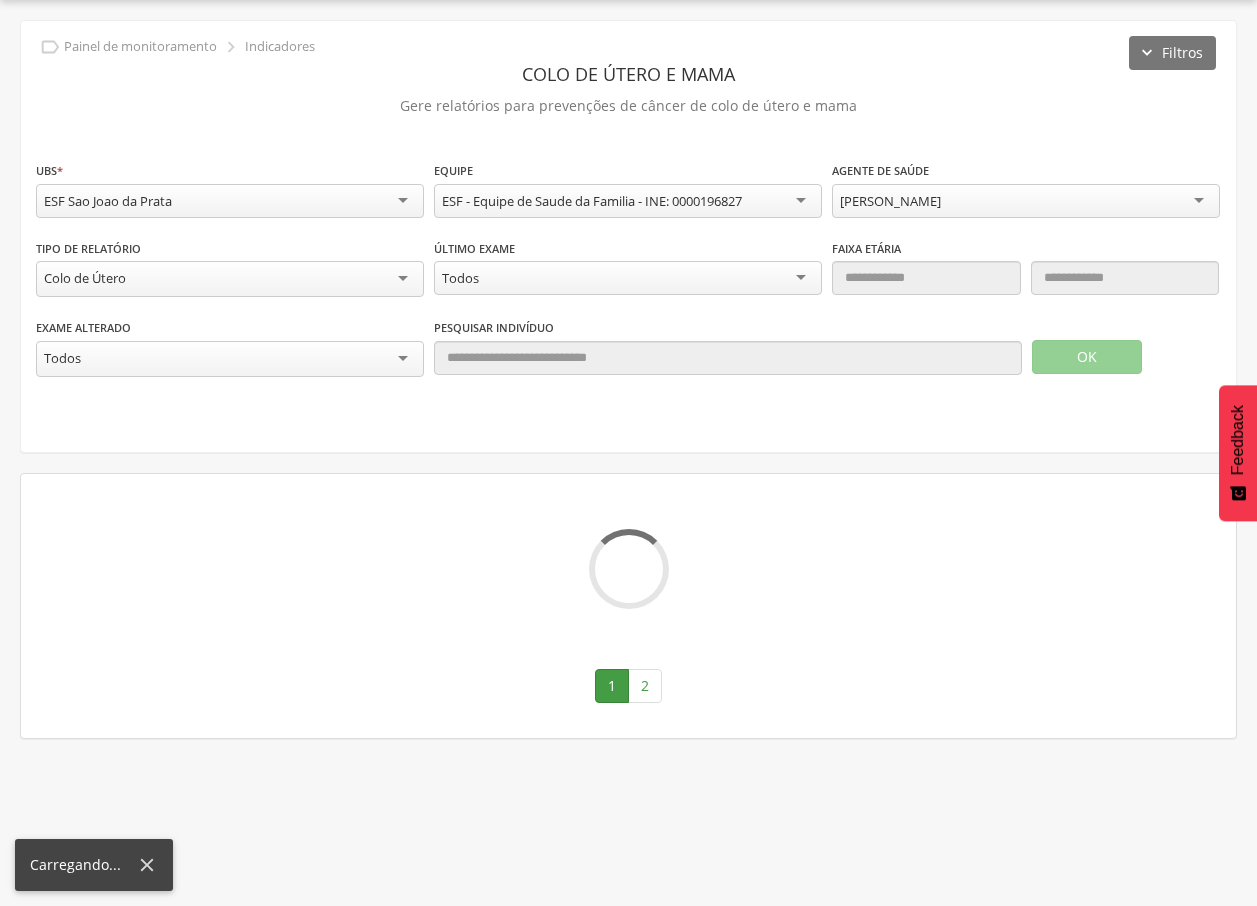 scroll, scrollTop: 0, scrollLeft: 0, axis: both 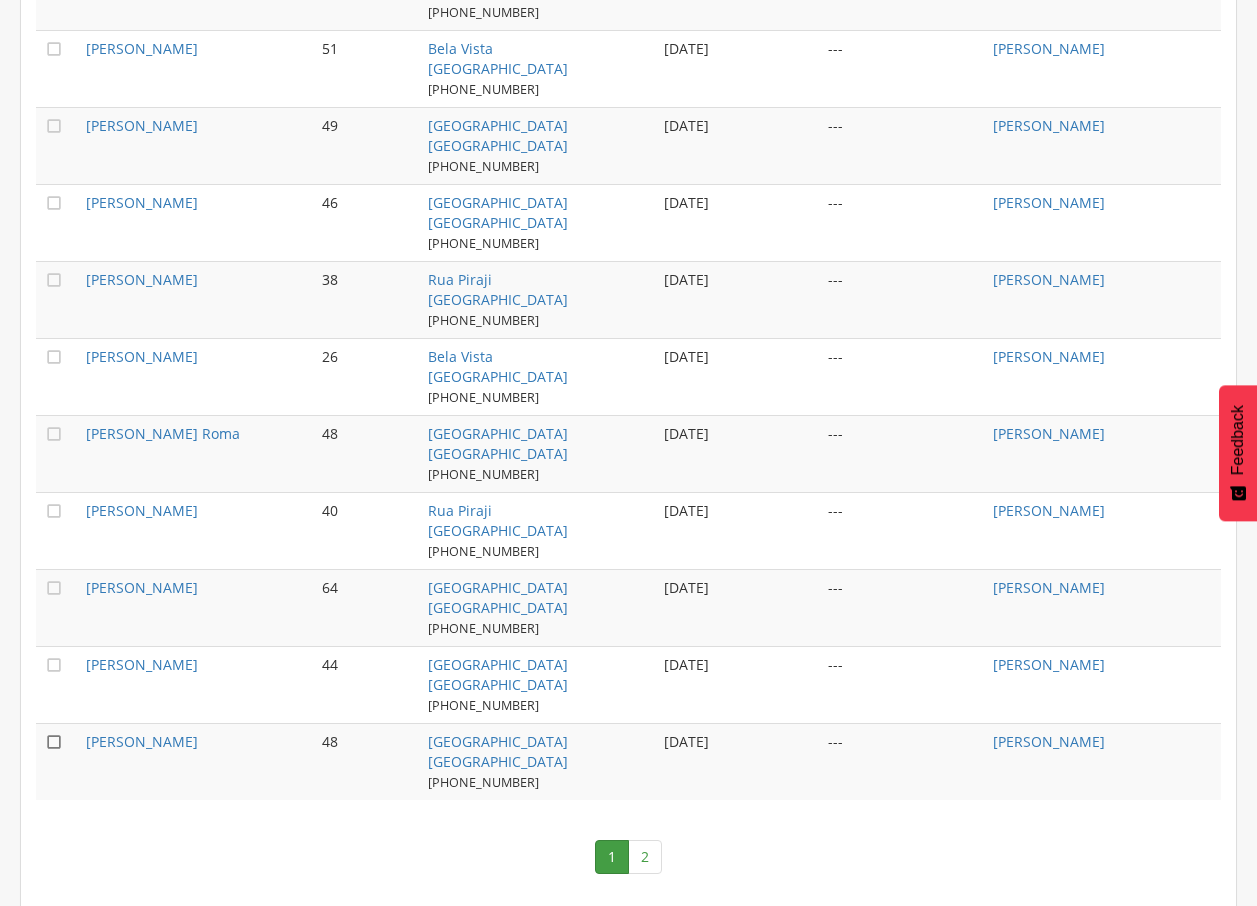 click on "" at bounding box center [54, 742] 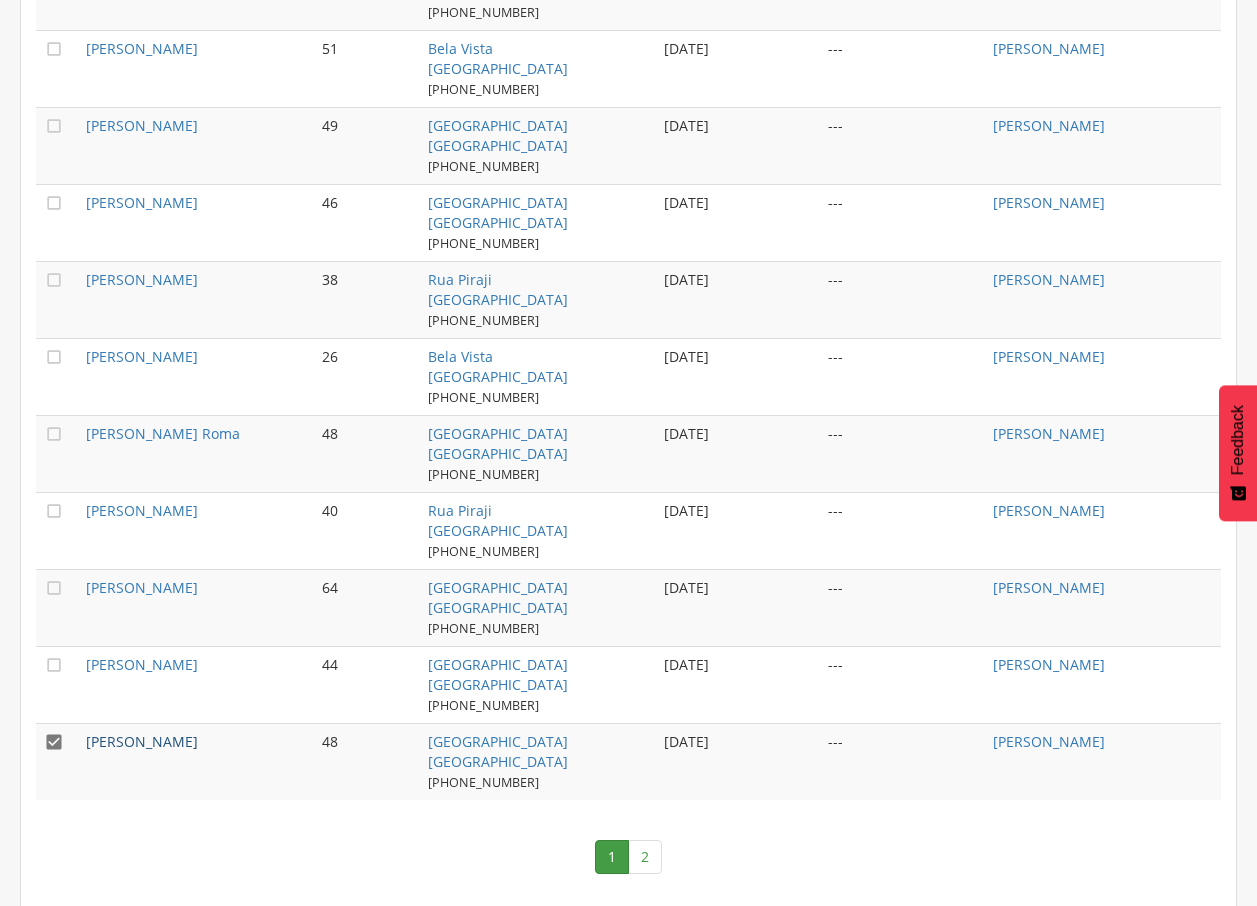 click on "[PERSON_NAME]" at bounding box center (142, 741) 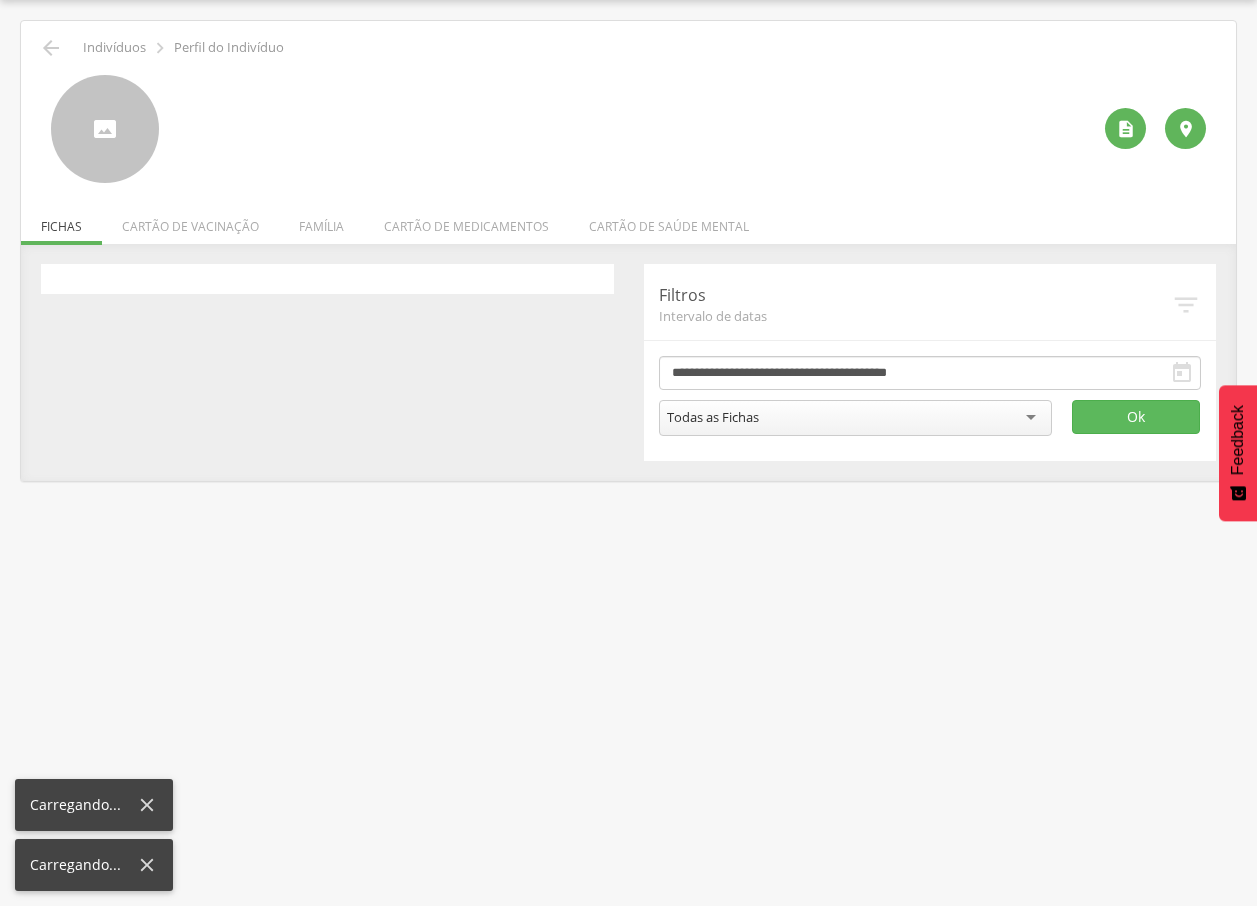 scroll, scrollTop: 60, scrollLeft: 0, axis: vertical 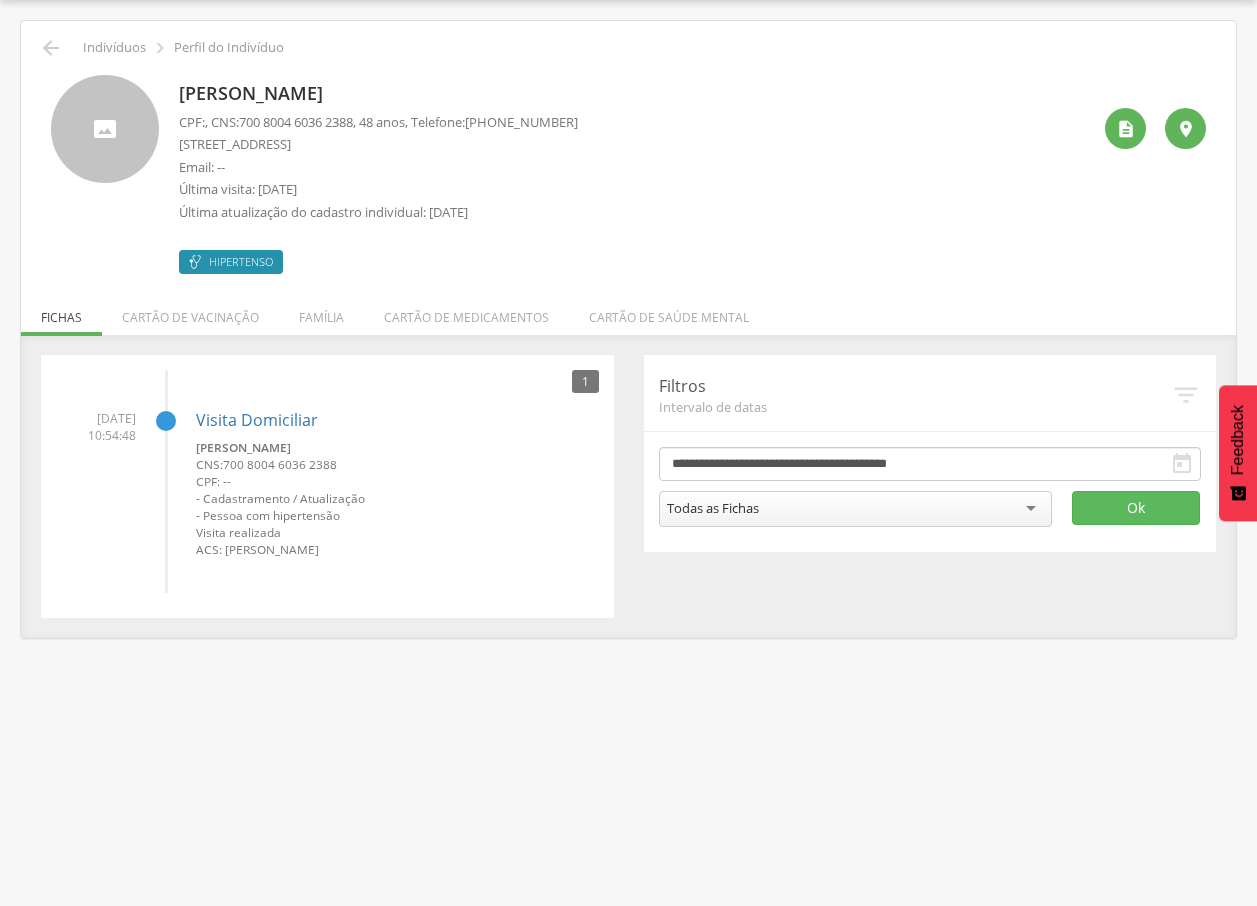 drag, startPoint x: 181, startPoint y: 93, endPoint x: 491, endPoint y: 92, distance: 310.00162 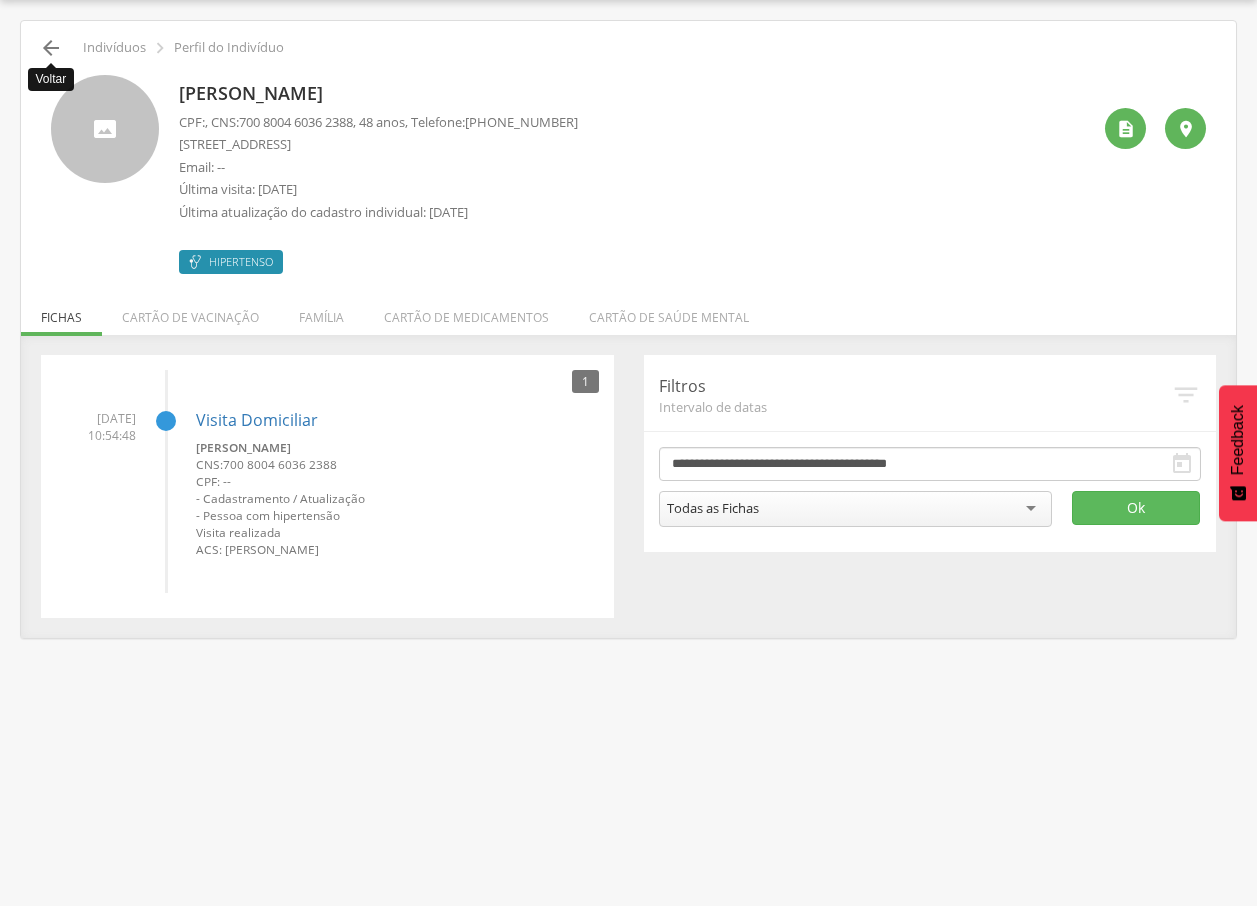 click on "" at bounding box center (51, 48) 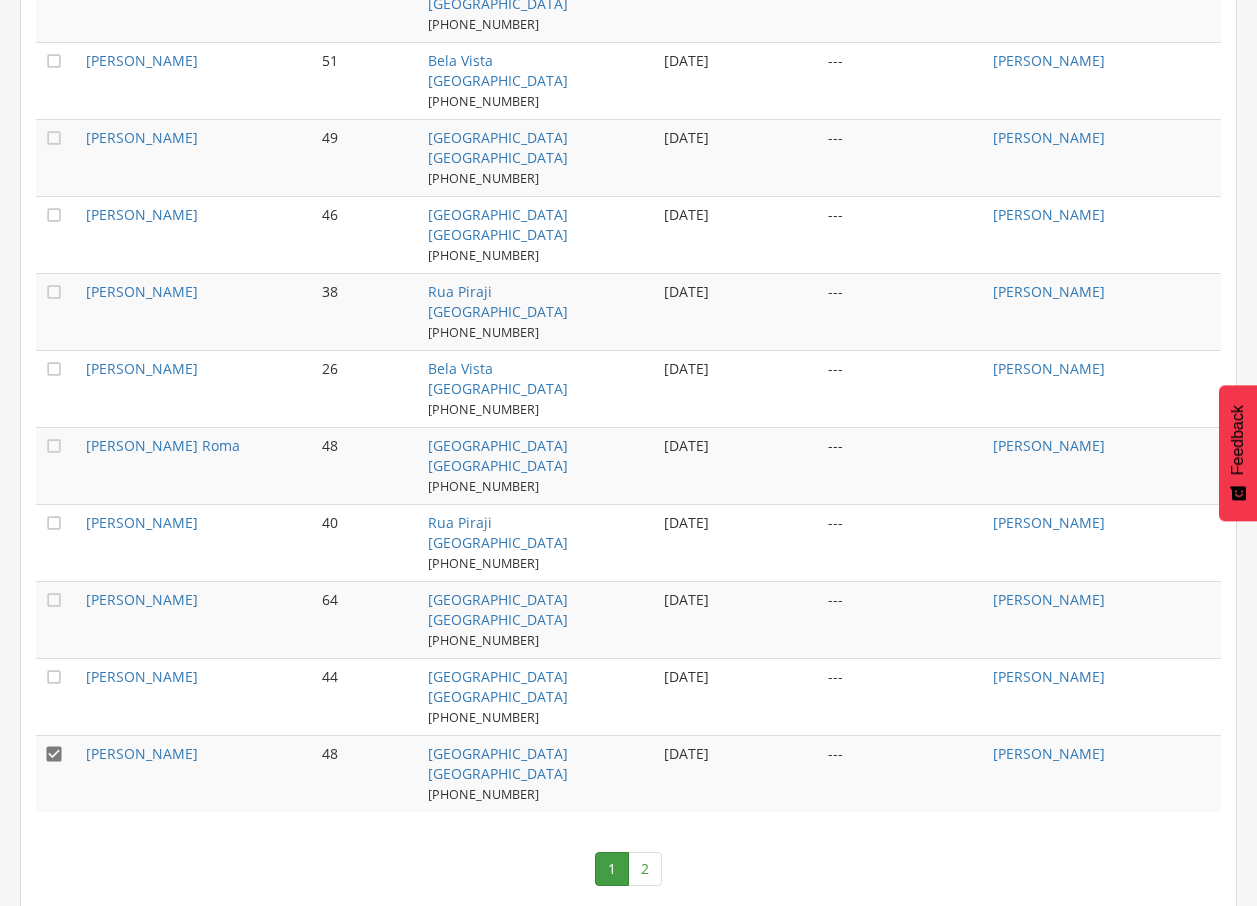 scroll, scrollTop: 60, scrollLeft: 0, axis: vertical 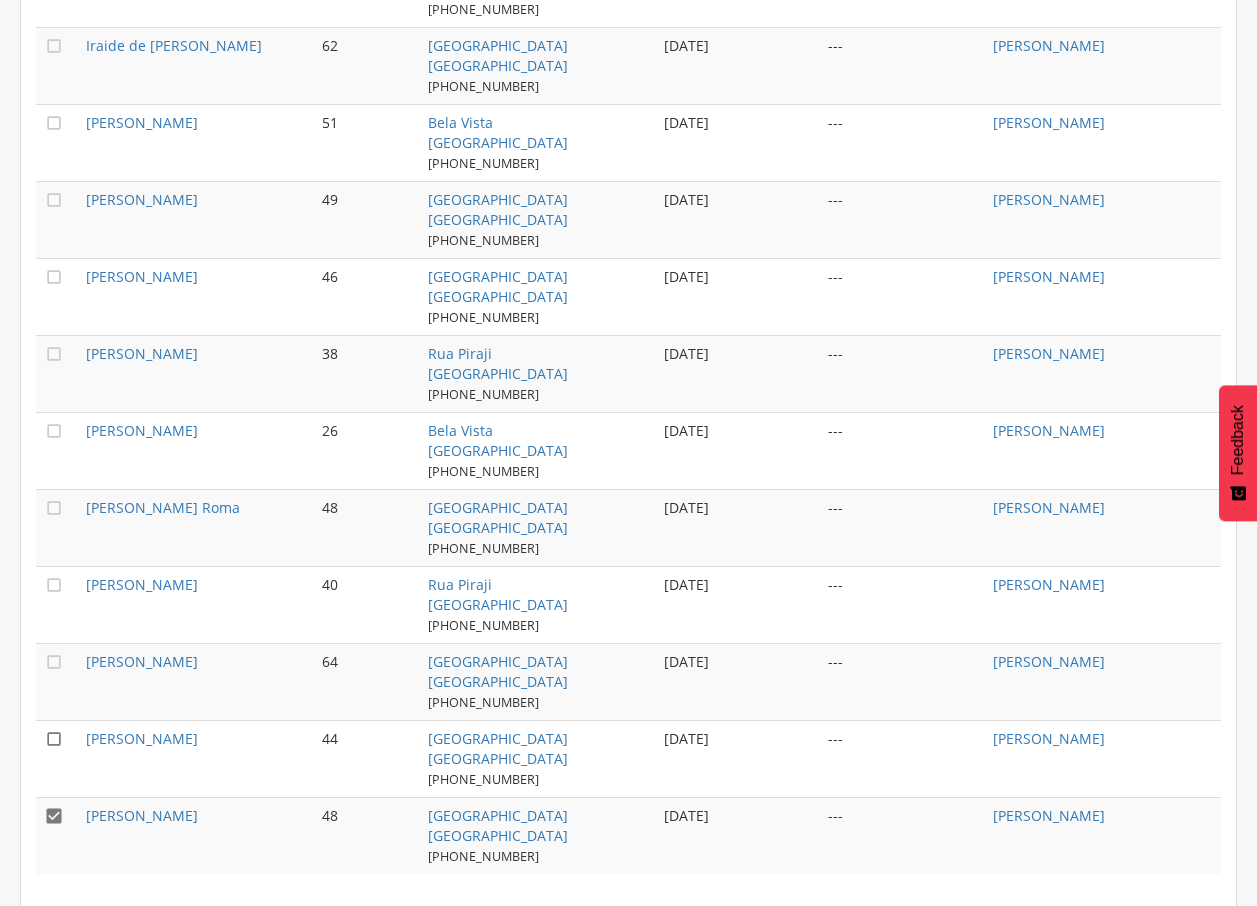 click on "" at bounding box center [54, 739] 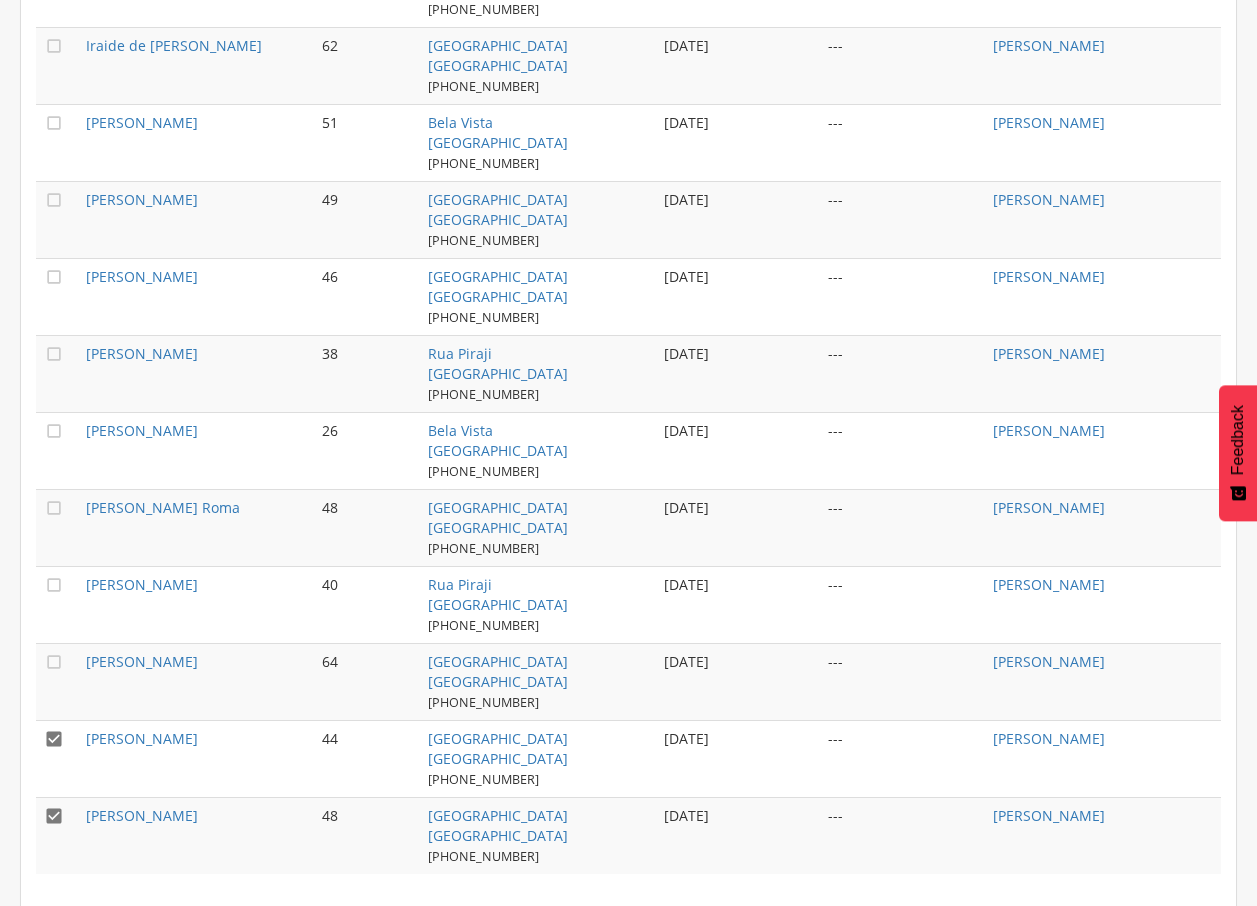 click on "" at bounding box center (57, 835) 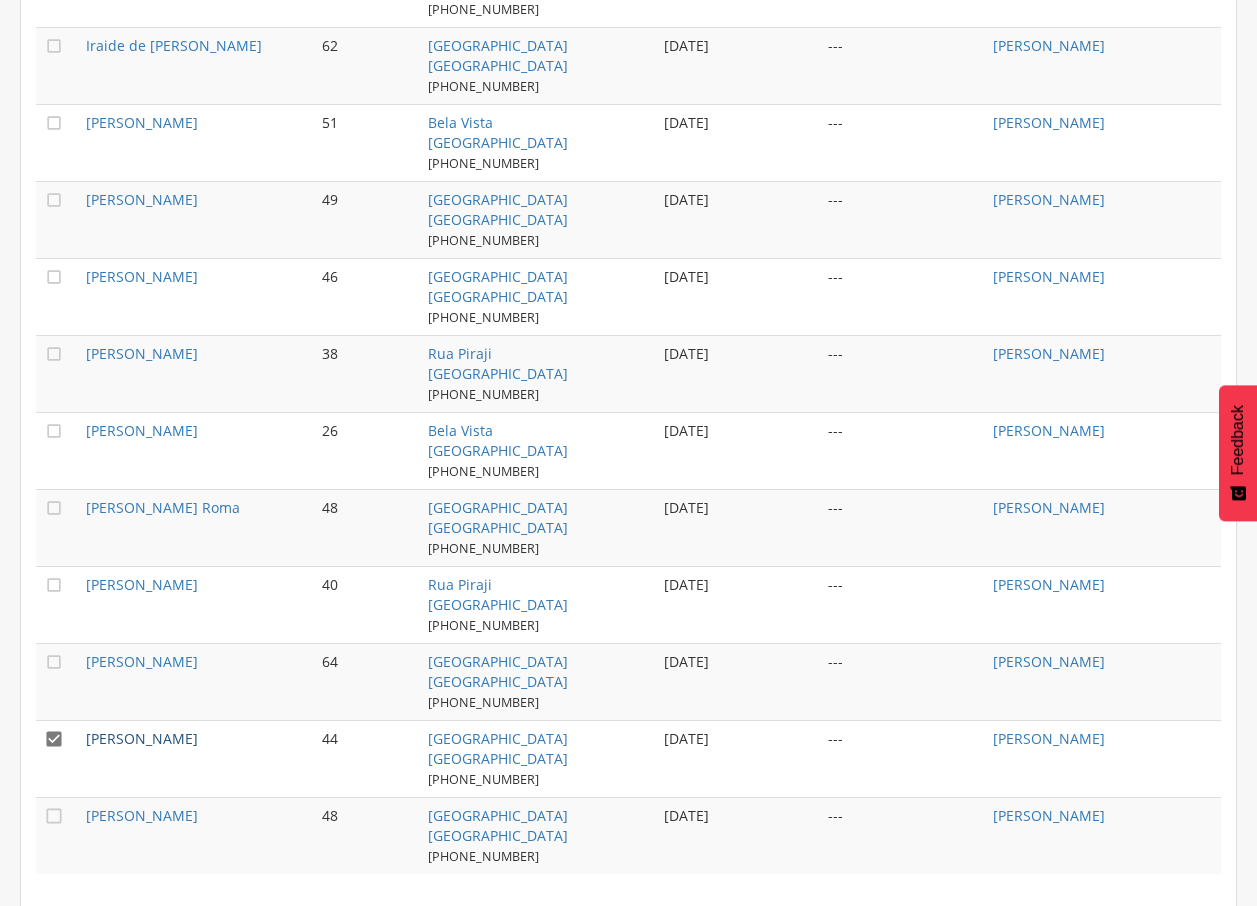 click on "[PERSON_NAME]" at bounding box center (142, 738) 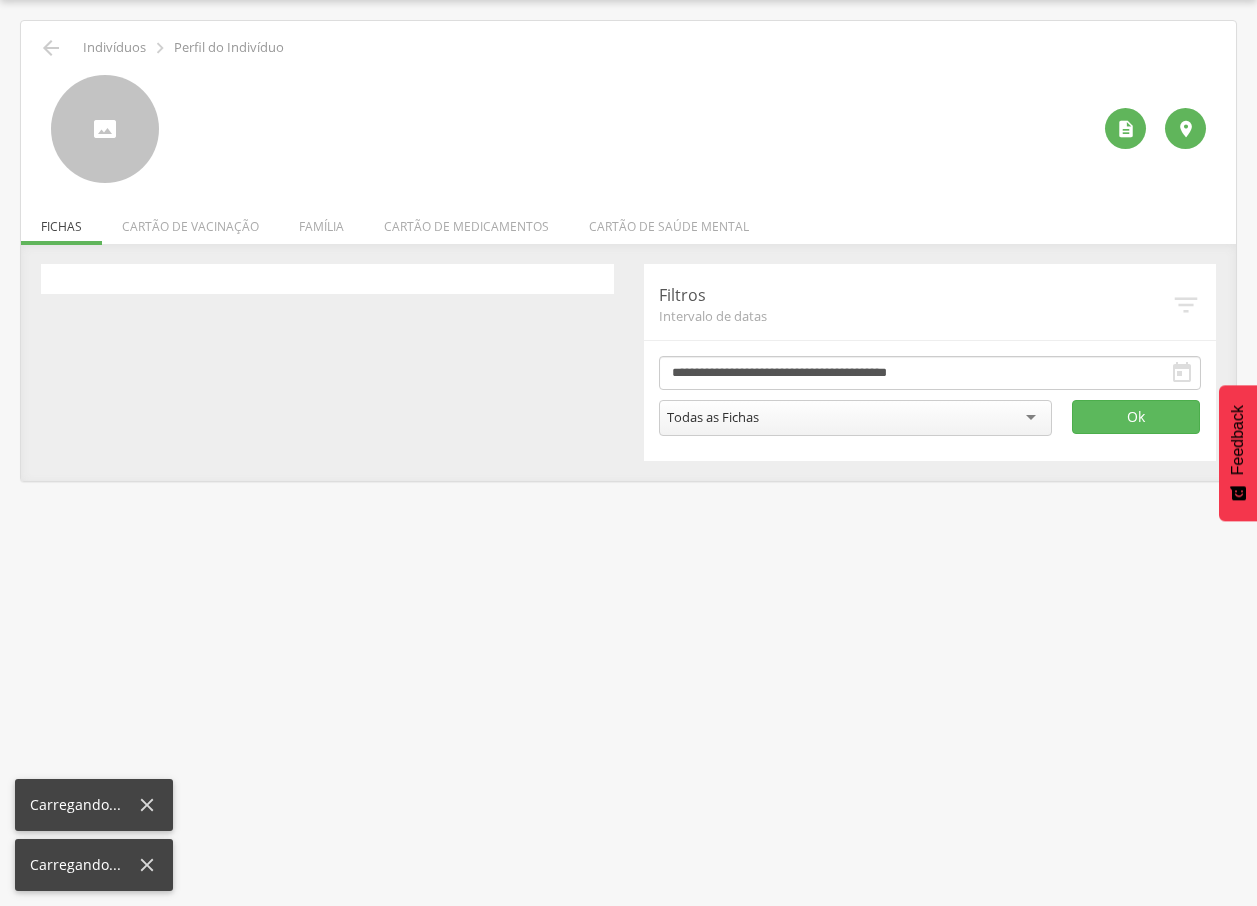 scroll, scrollTop: 60, scrollLeft: 0, axis: vertical 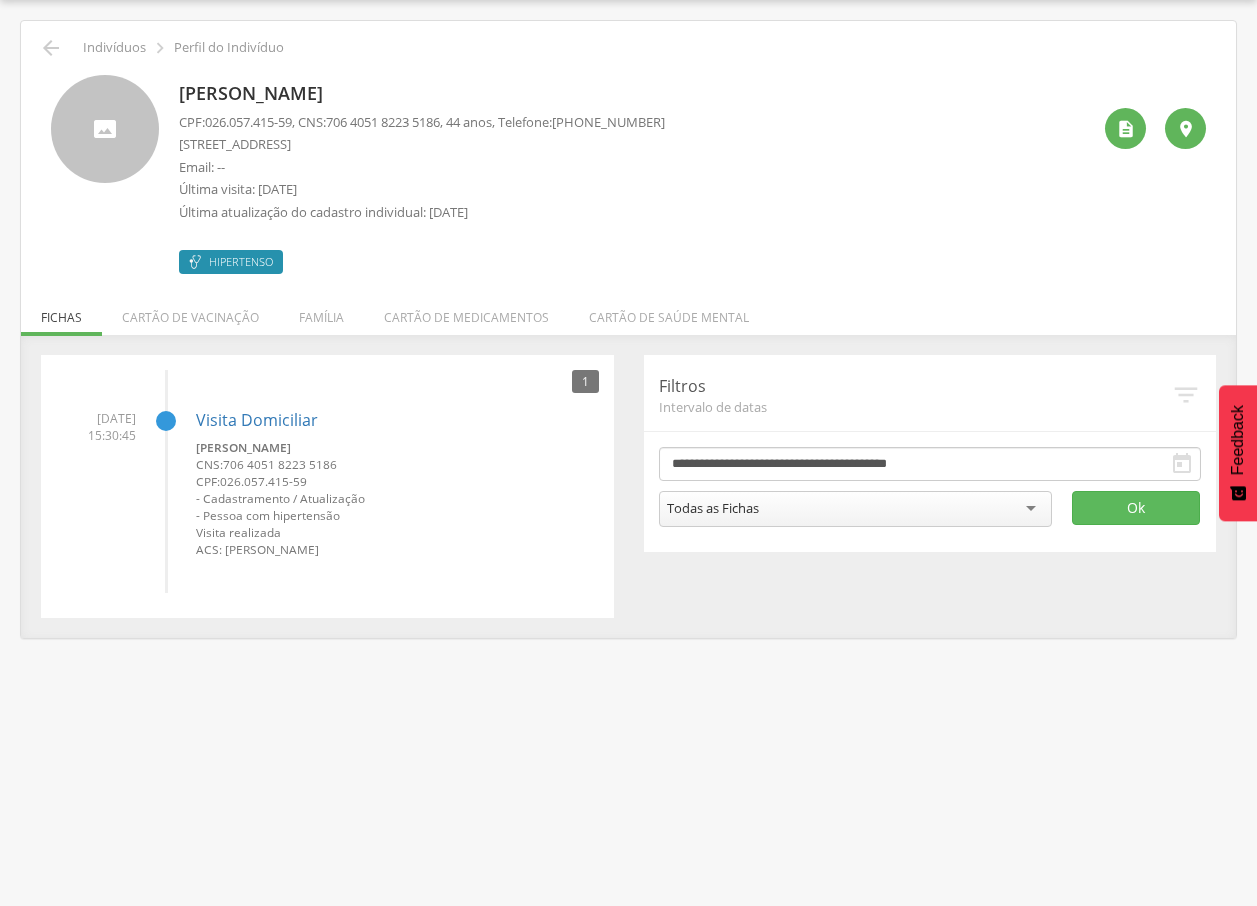 drag, startPoint x: 177, startPoint y: 92, endPoint x: 481, endPoint y: 61, distance: 305.5765 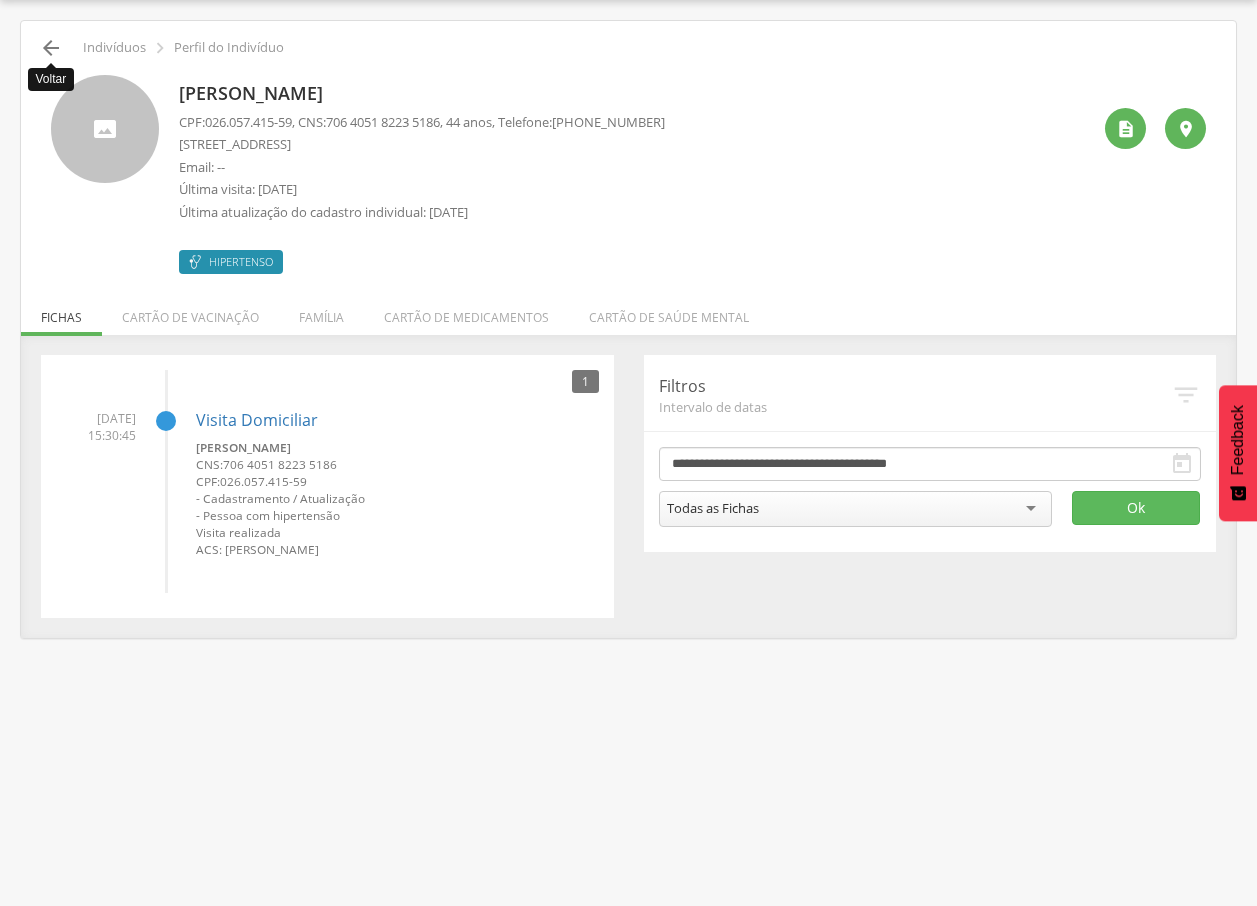 click on "" at bounding box center (51, 48) 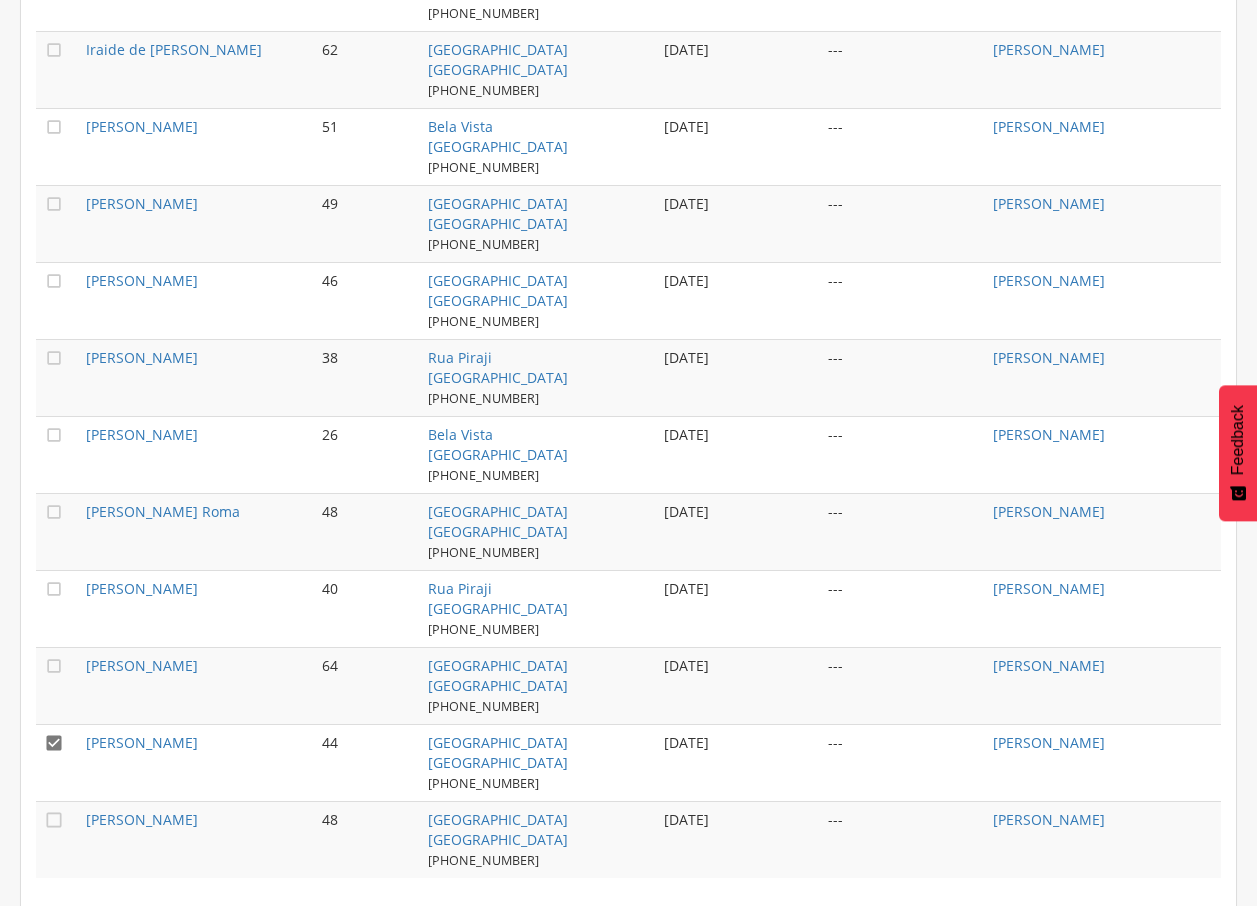 scroll, scrollTop: 1913, scrollLeft: 0, axis: vertical 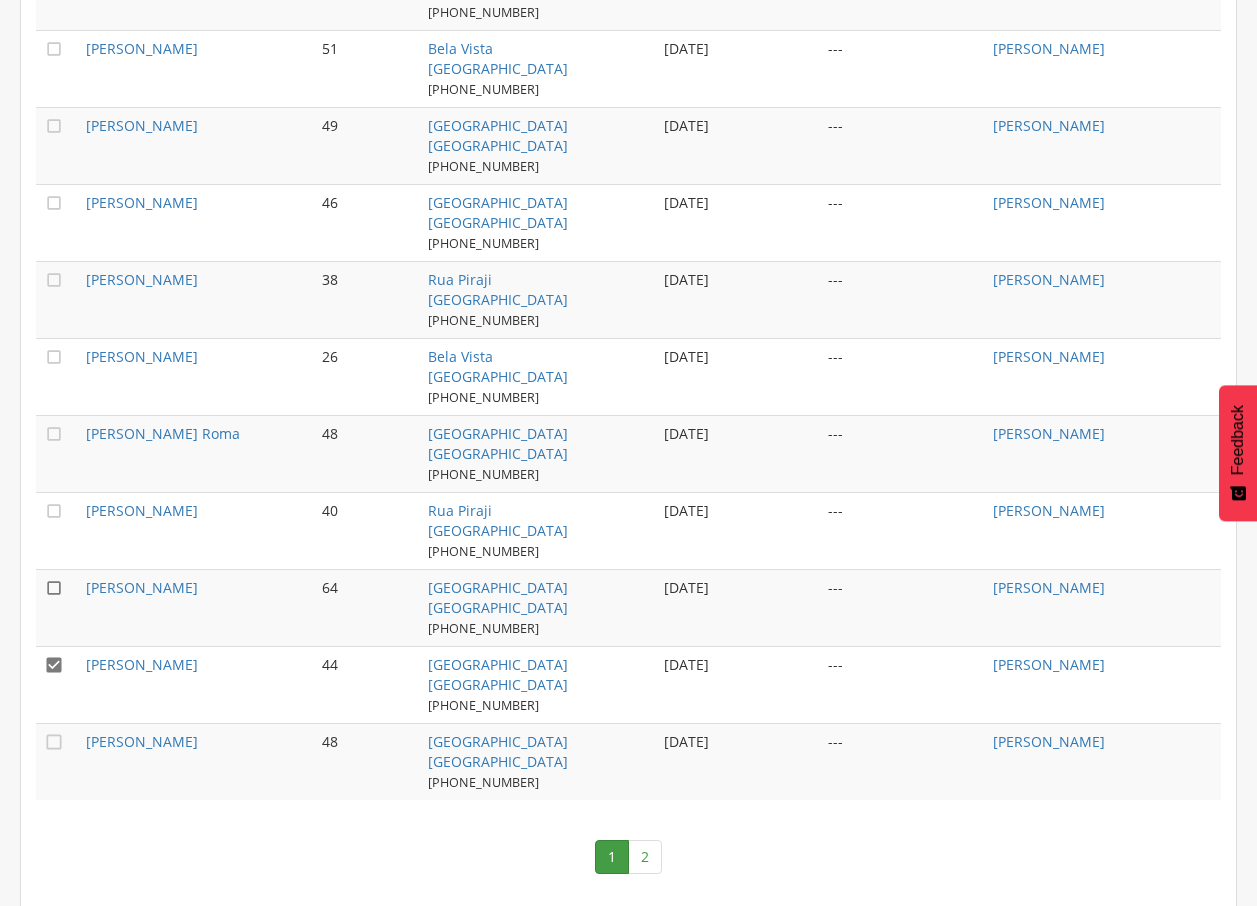 click on "" at bounding box center [54, 588] 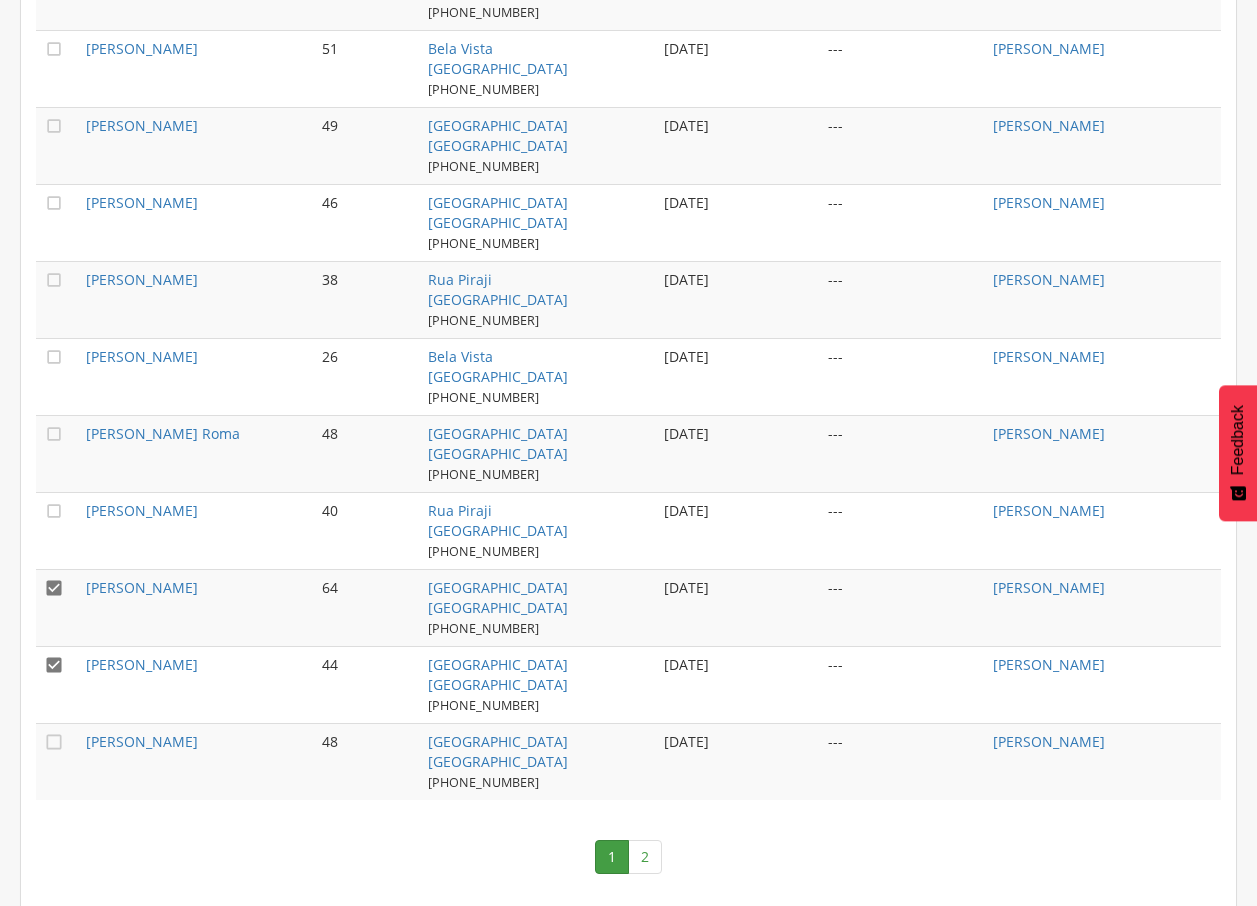 click on "" at bounding box center (54, 665) 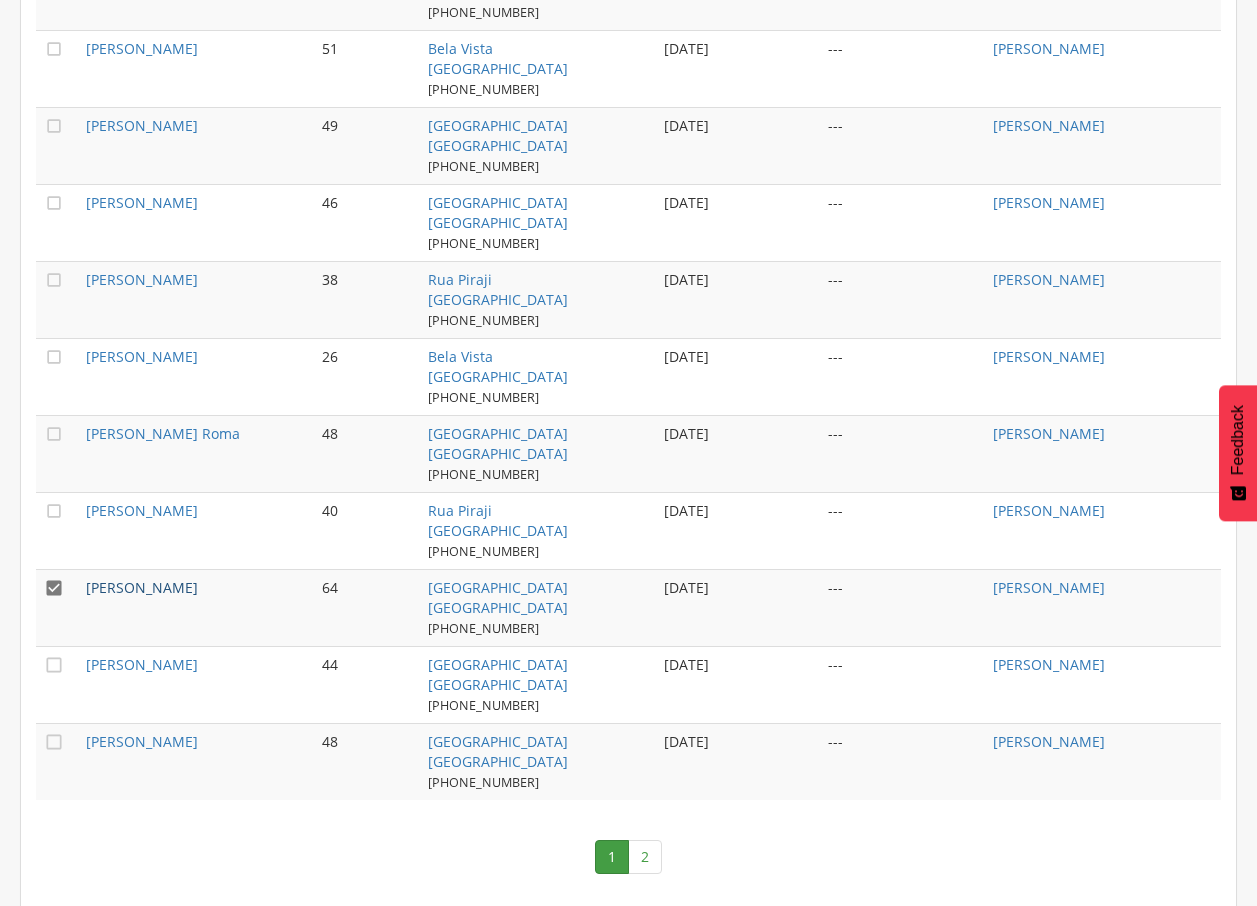 click on "[PERSON_NAME]" at bounding box center [142, 587] 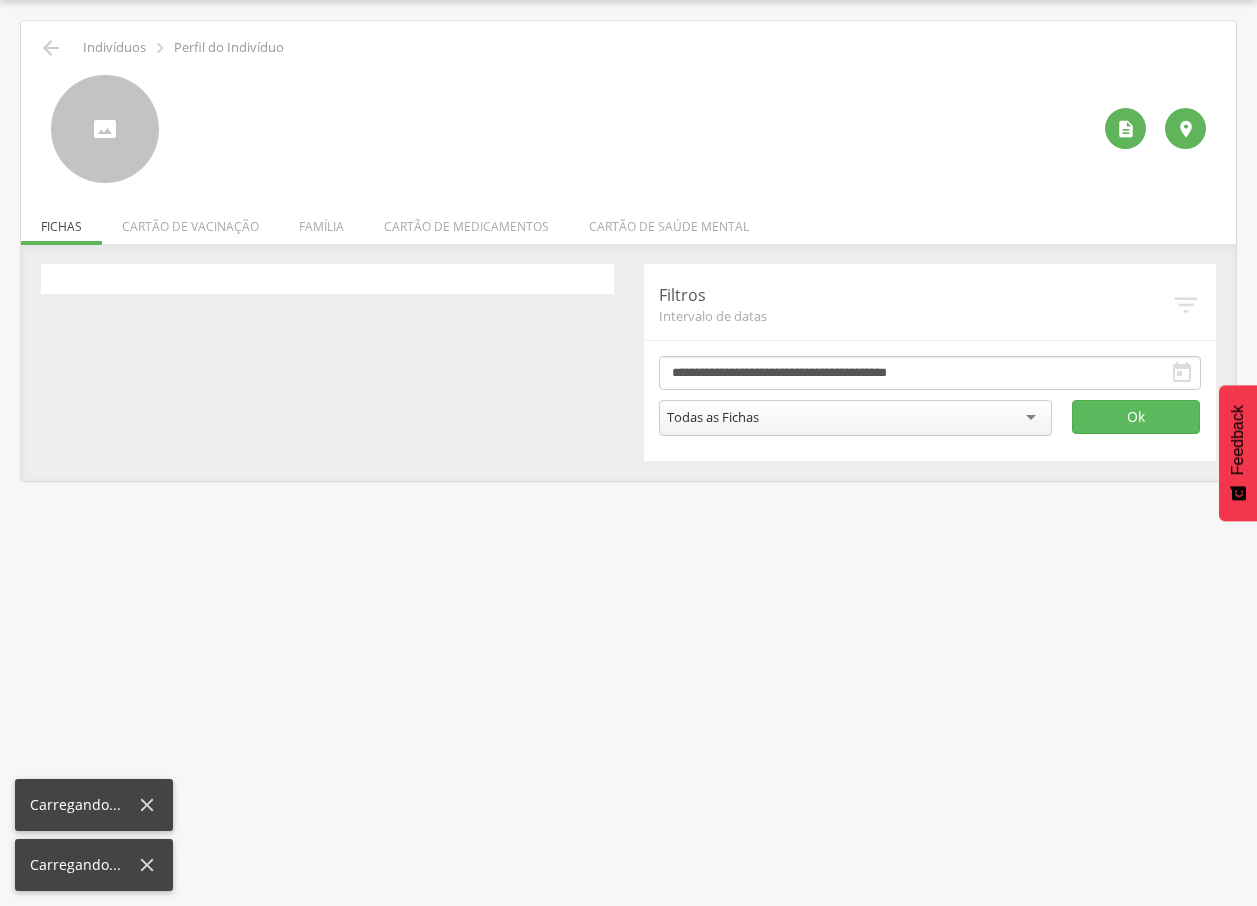 scroll, scrollTop: 60, scrollLeft: 0, axis: vertical 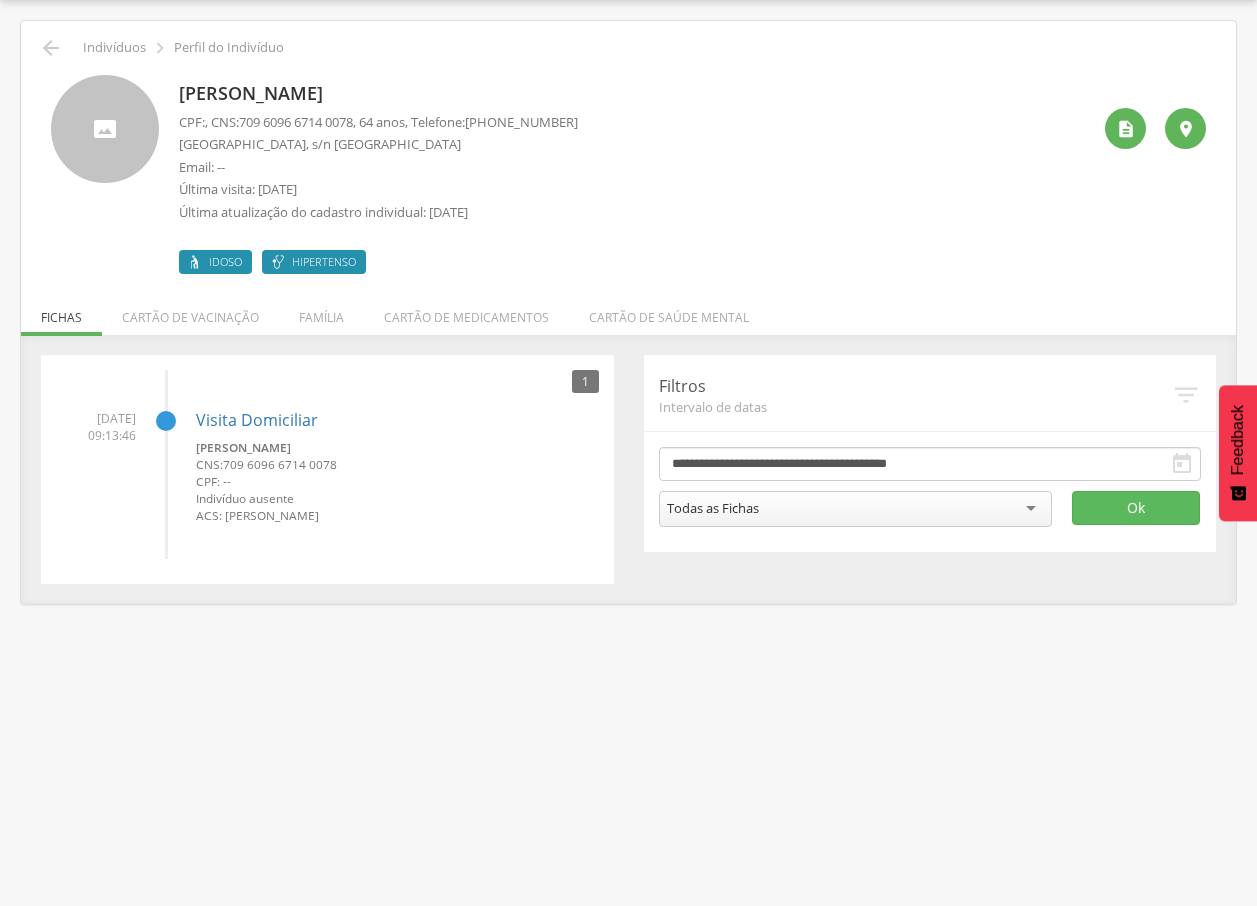 drag, startPoint x: 179, startPoint y: 100, endPoint x: 616, endPoint y: 113, distance: 437.19333 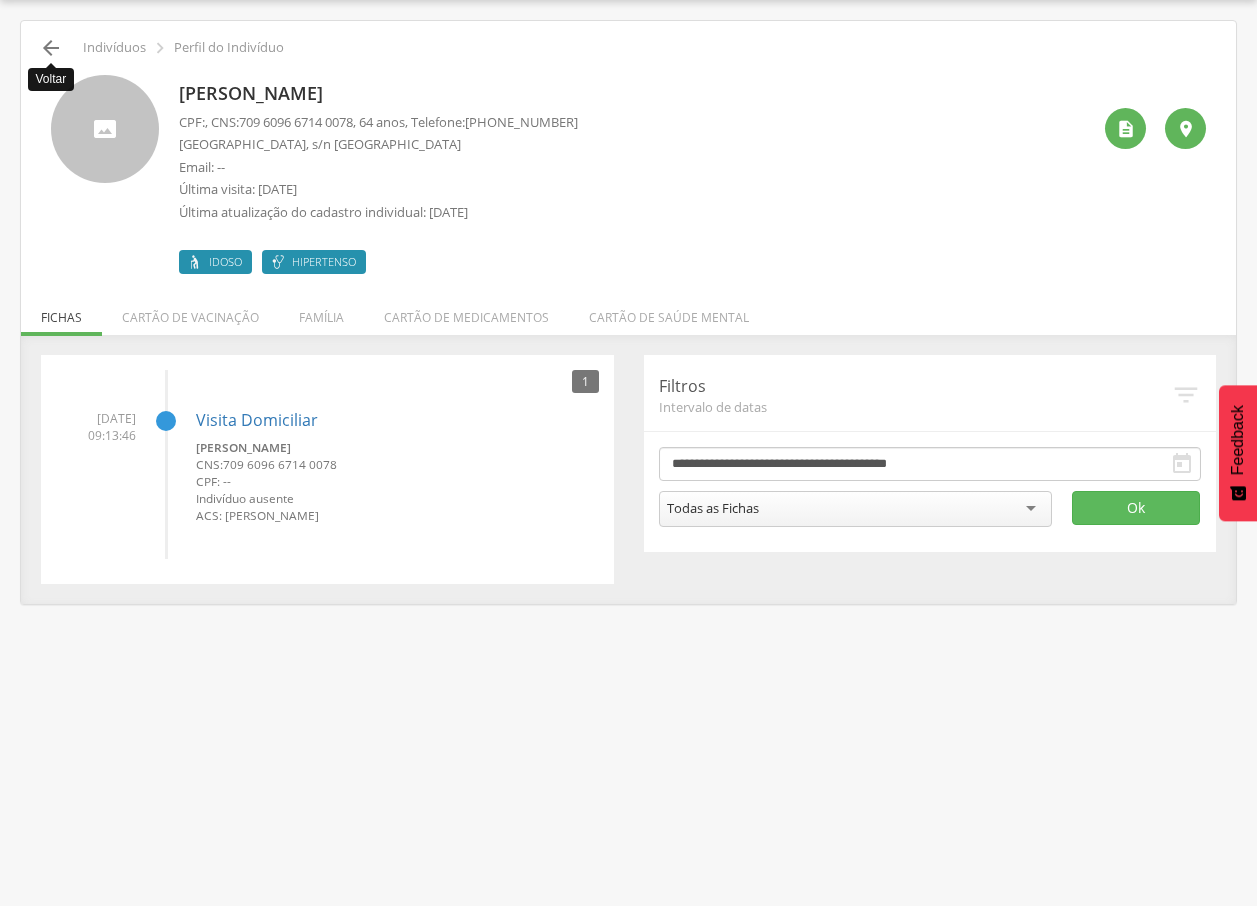 click on "" at bounding box center [51, 48] 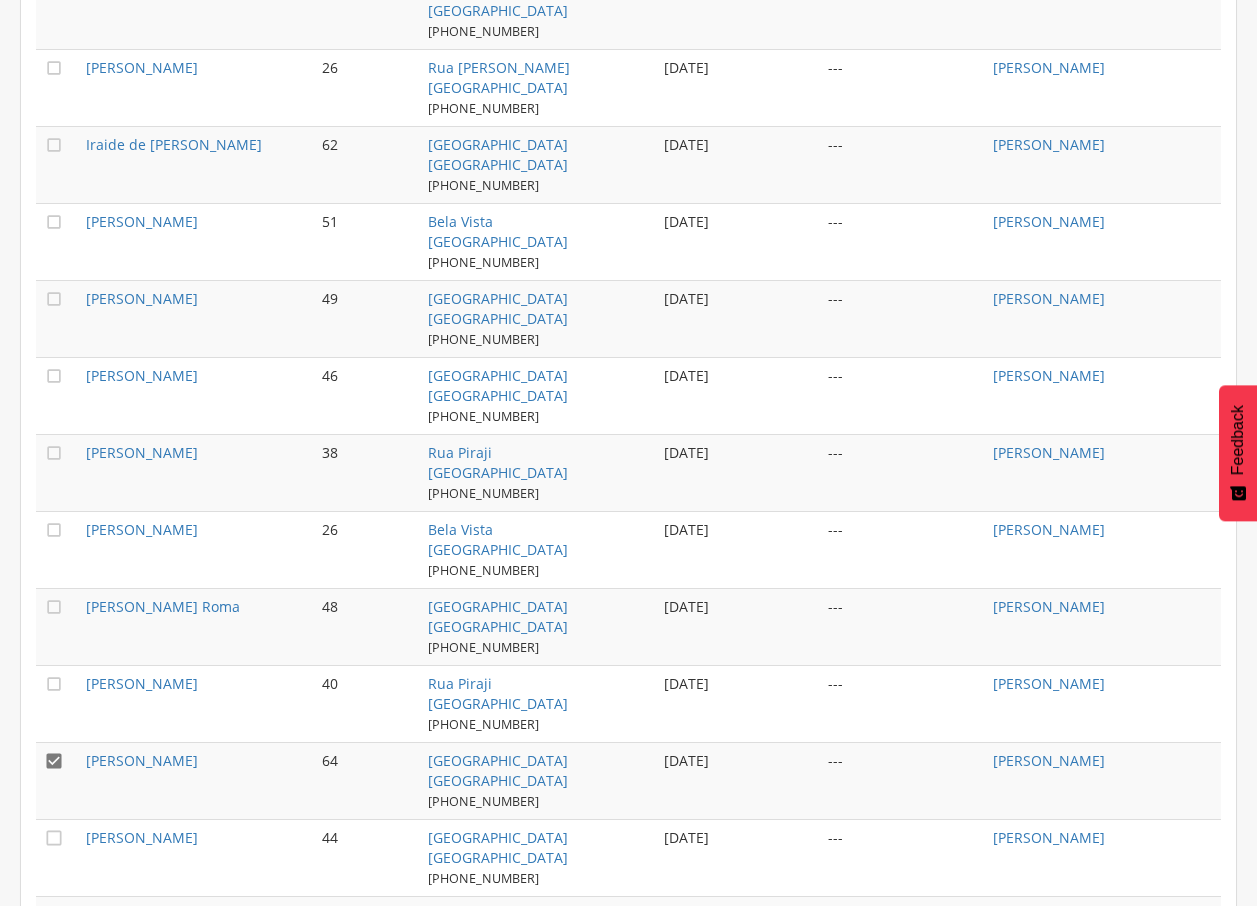 scroll, scrollTop: 1849, scrollLeft: 0, axis: vertical 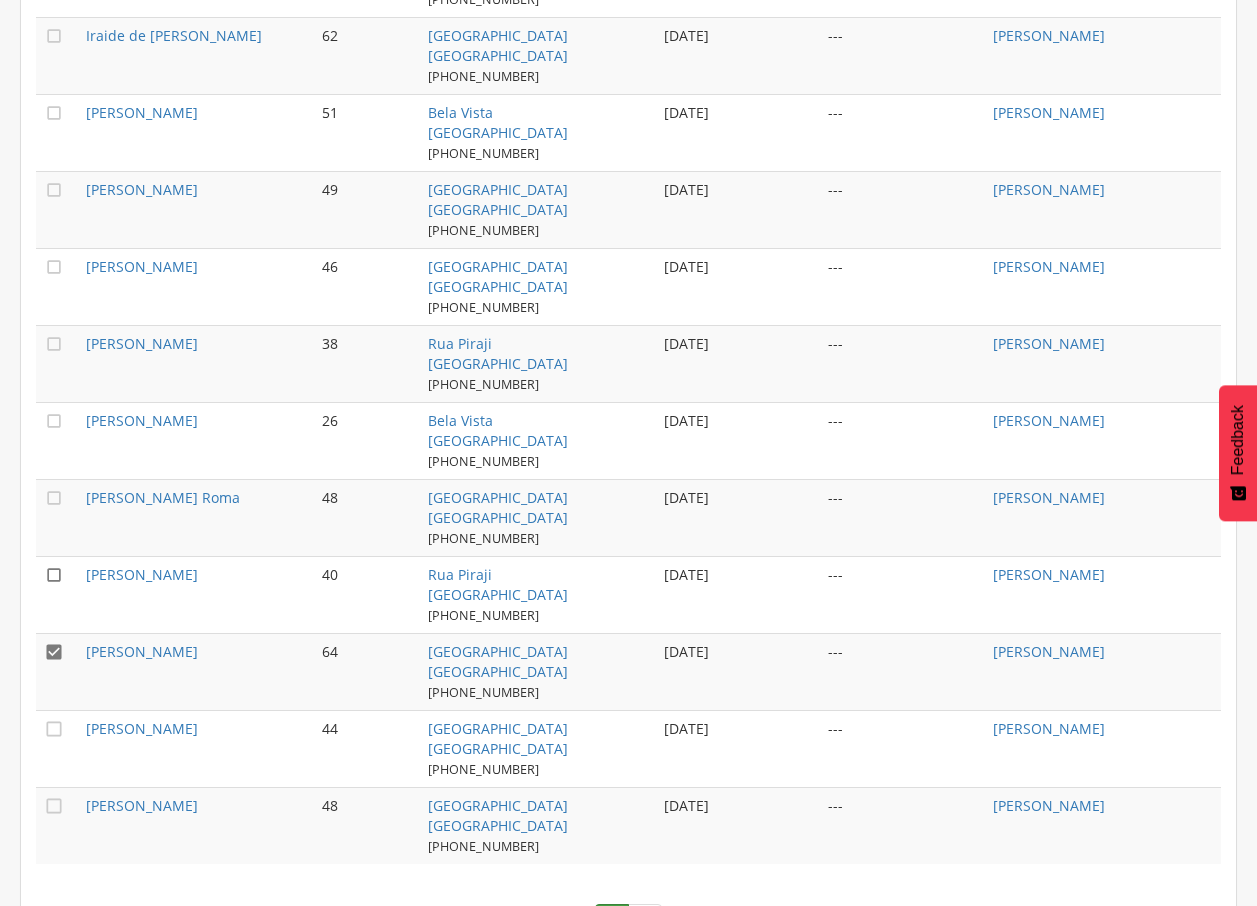 click on "" at bounding box center (54, 575) 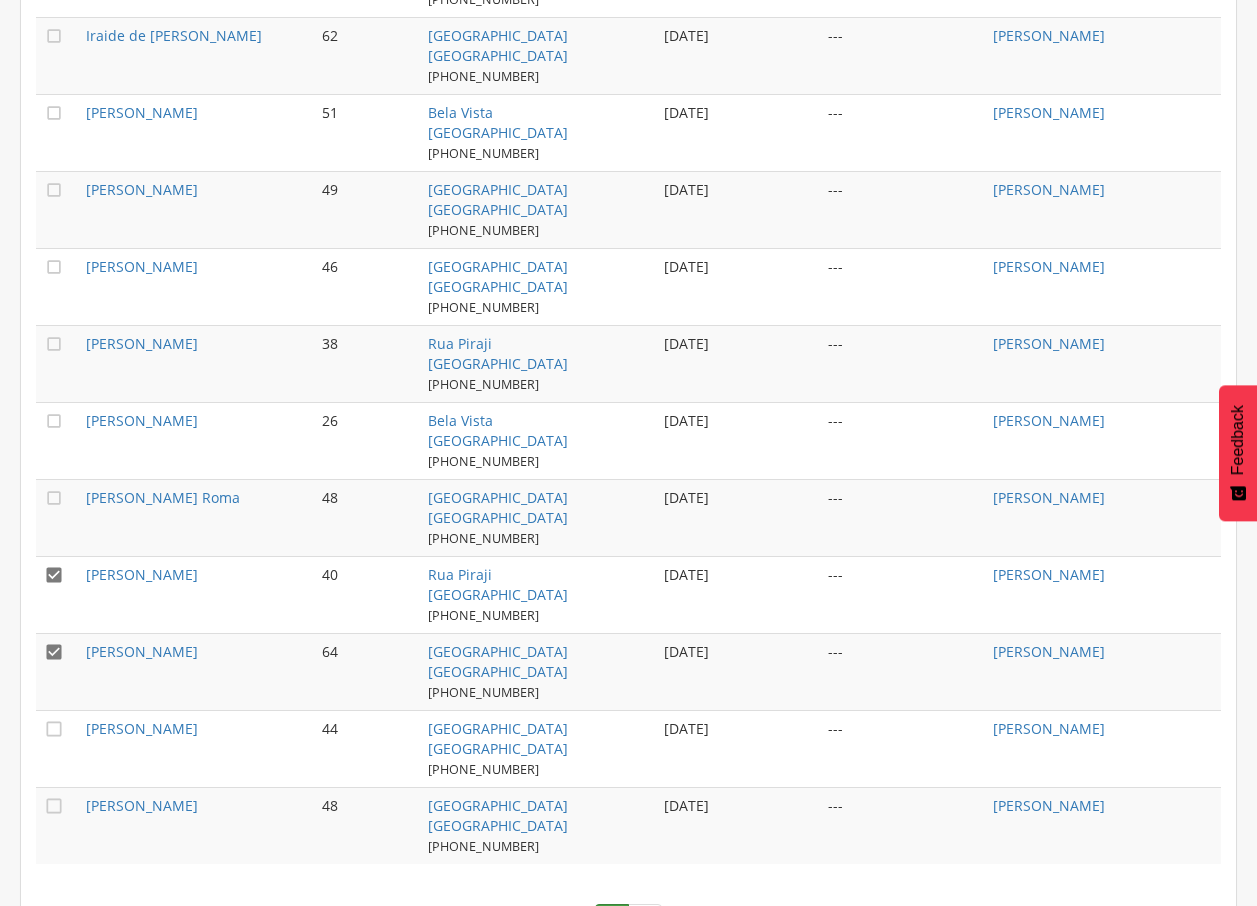 drag, startPoint x: 55, startPoint y: 652, endPoint x: 71, endPoint y: 636, distance: 22.627417 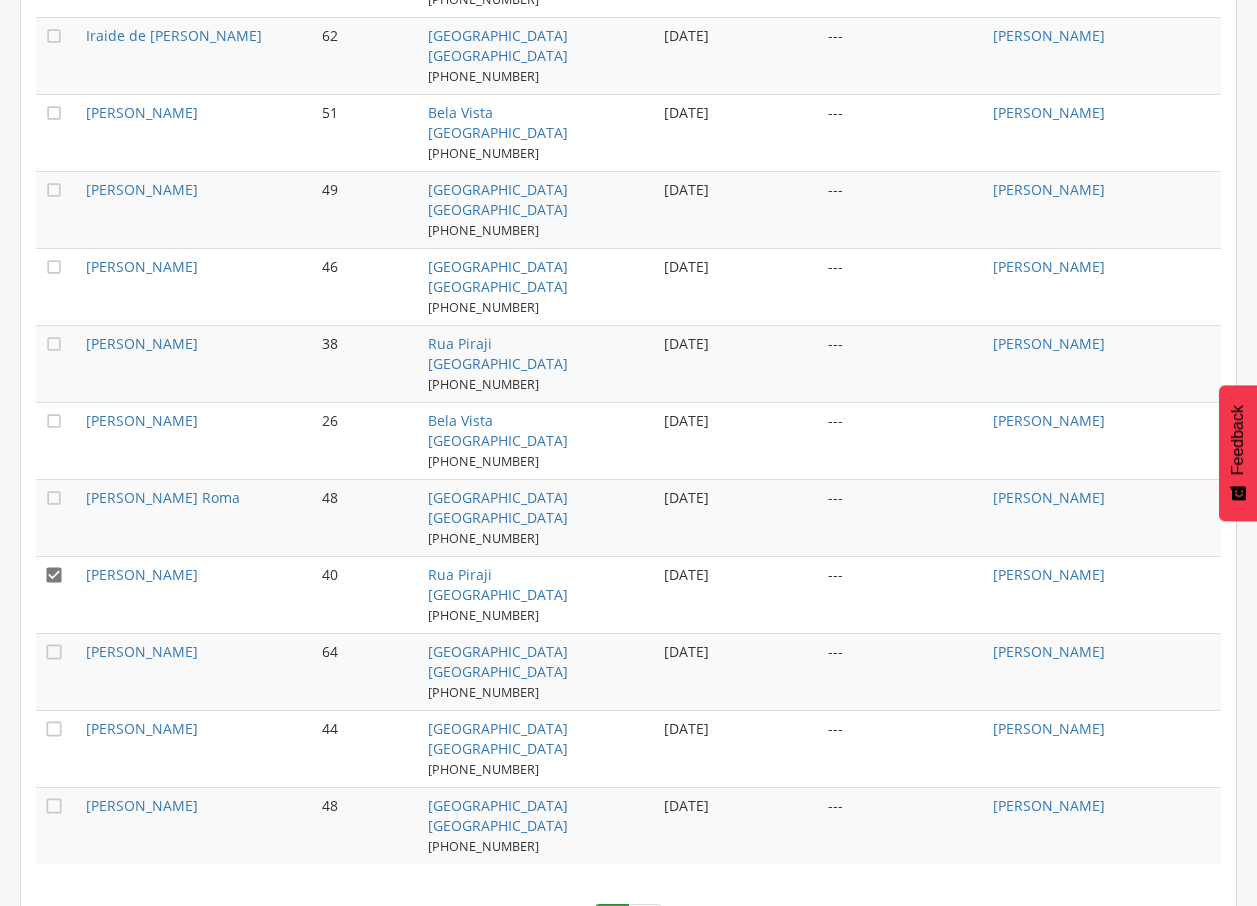 click on "[PERSON_NAME]" at bounding box center (196, 594) 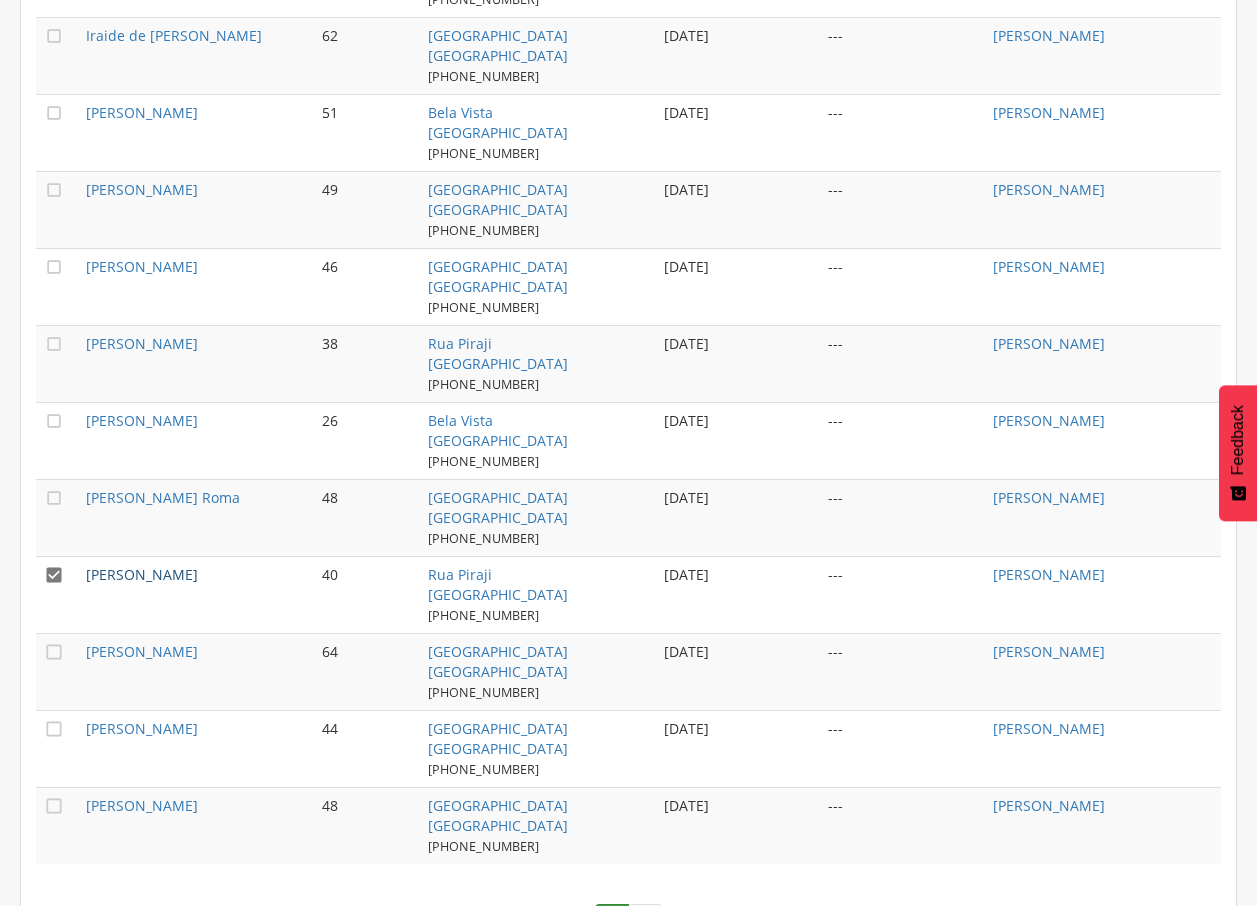 click on "[PERSON_NAME]" at bounding box center [142, 574] 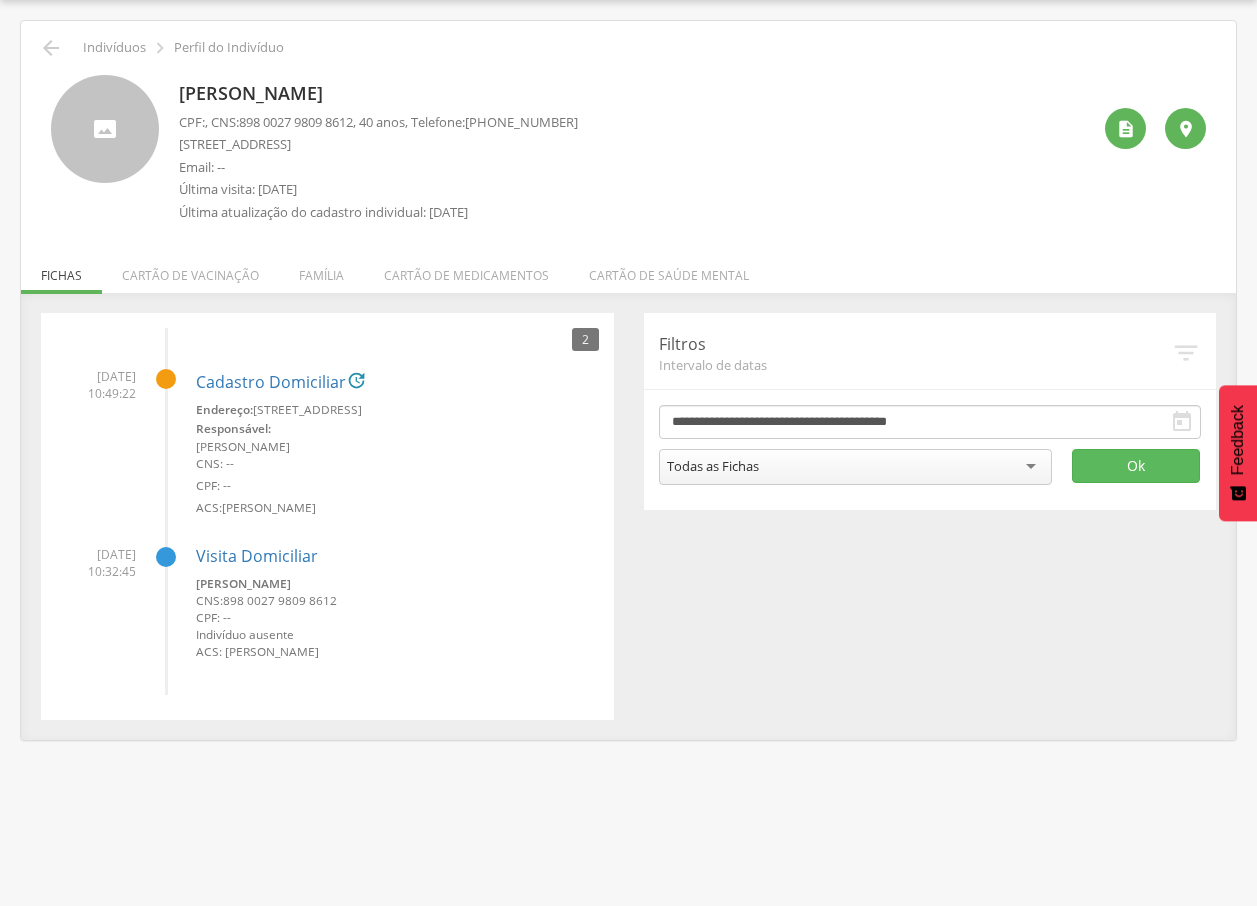 drag, startPoint x: 179, startPoint y: 89, endPoint x: 435, endPoint y: 87, distance: 256.0078 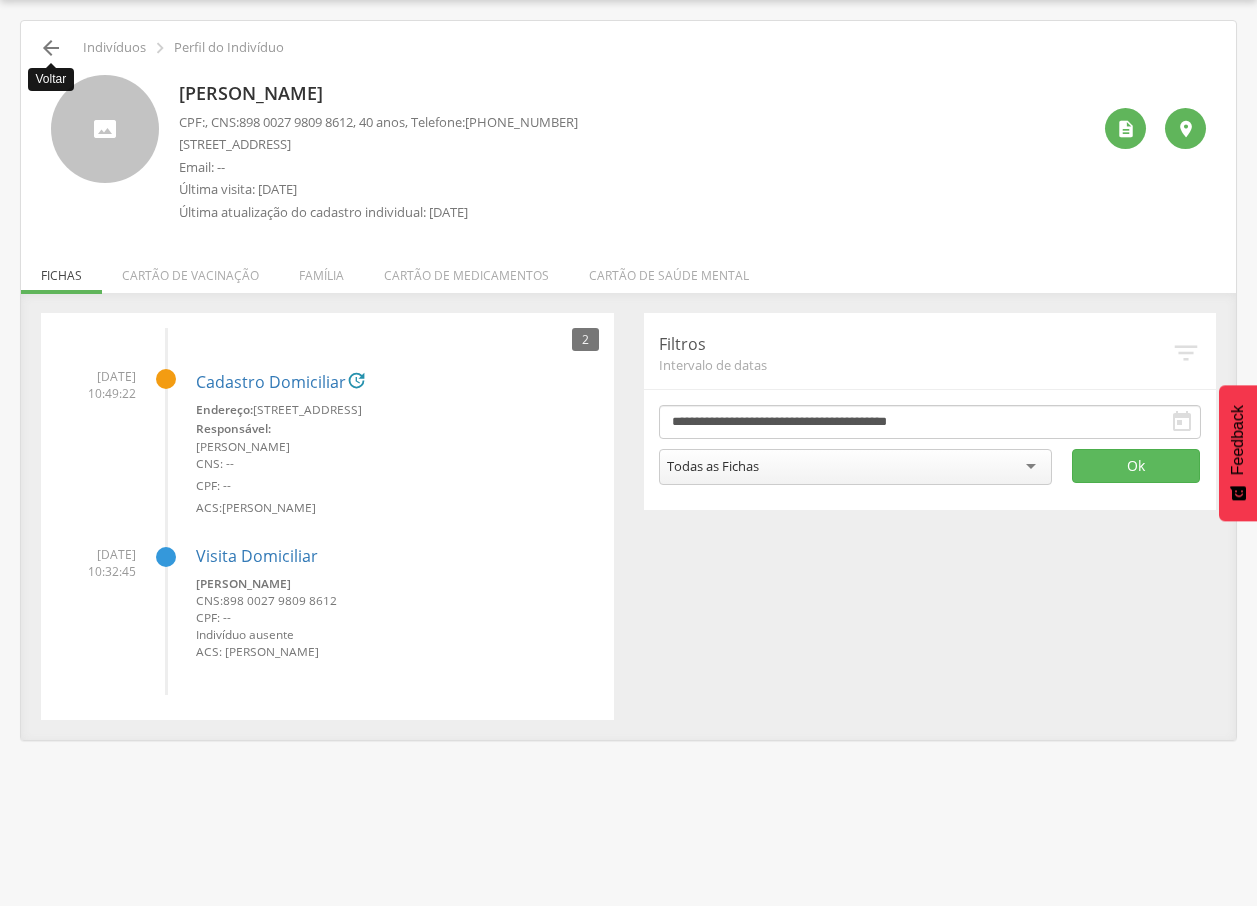 click on "" at bounding box center [51, 48] 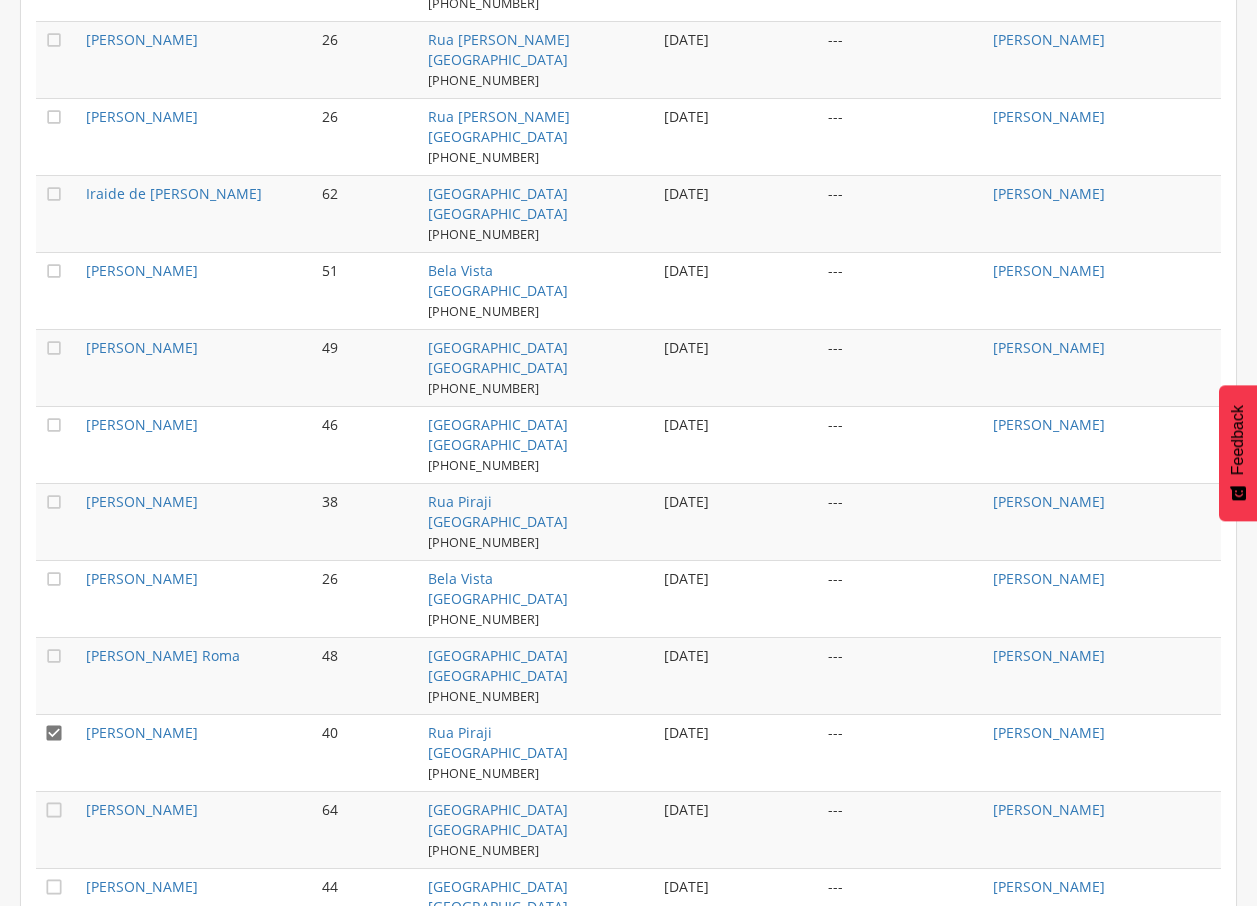 scroll, scrollTop: 1913, scrollLeft: 0, axis: vertical 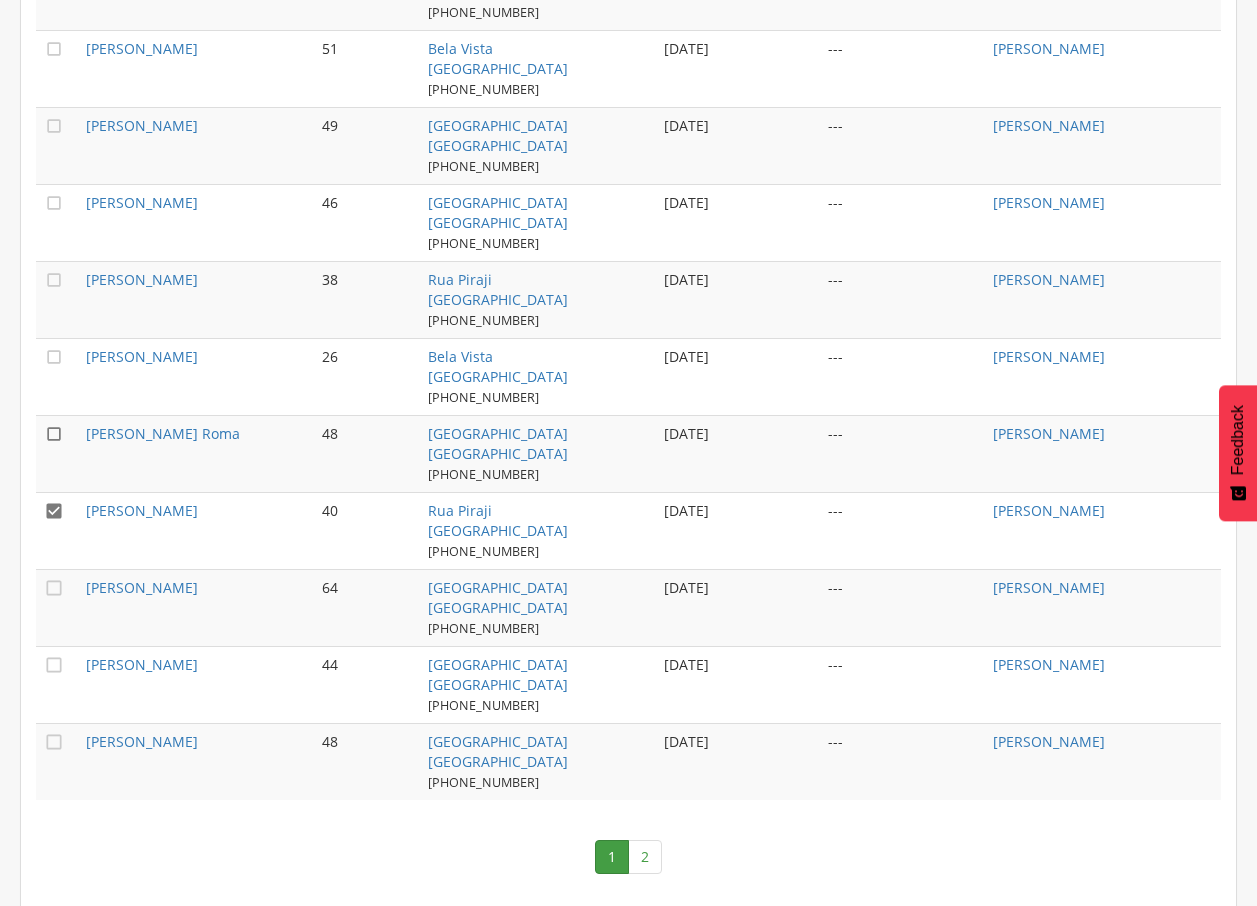 click on "" at bounding box center (54, 434) 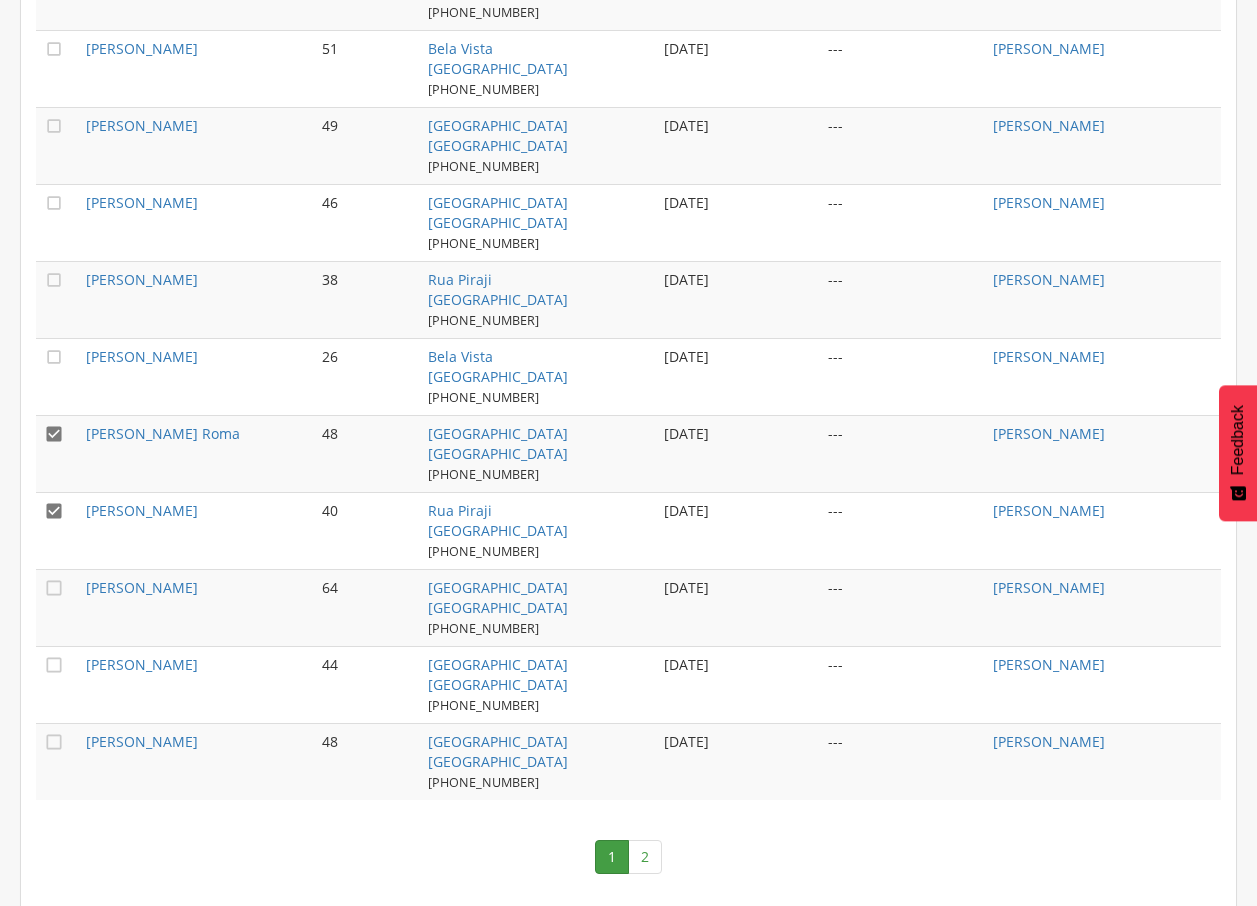 click on "" at bounding box center (54, 511) 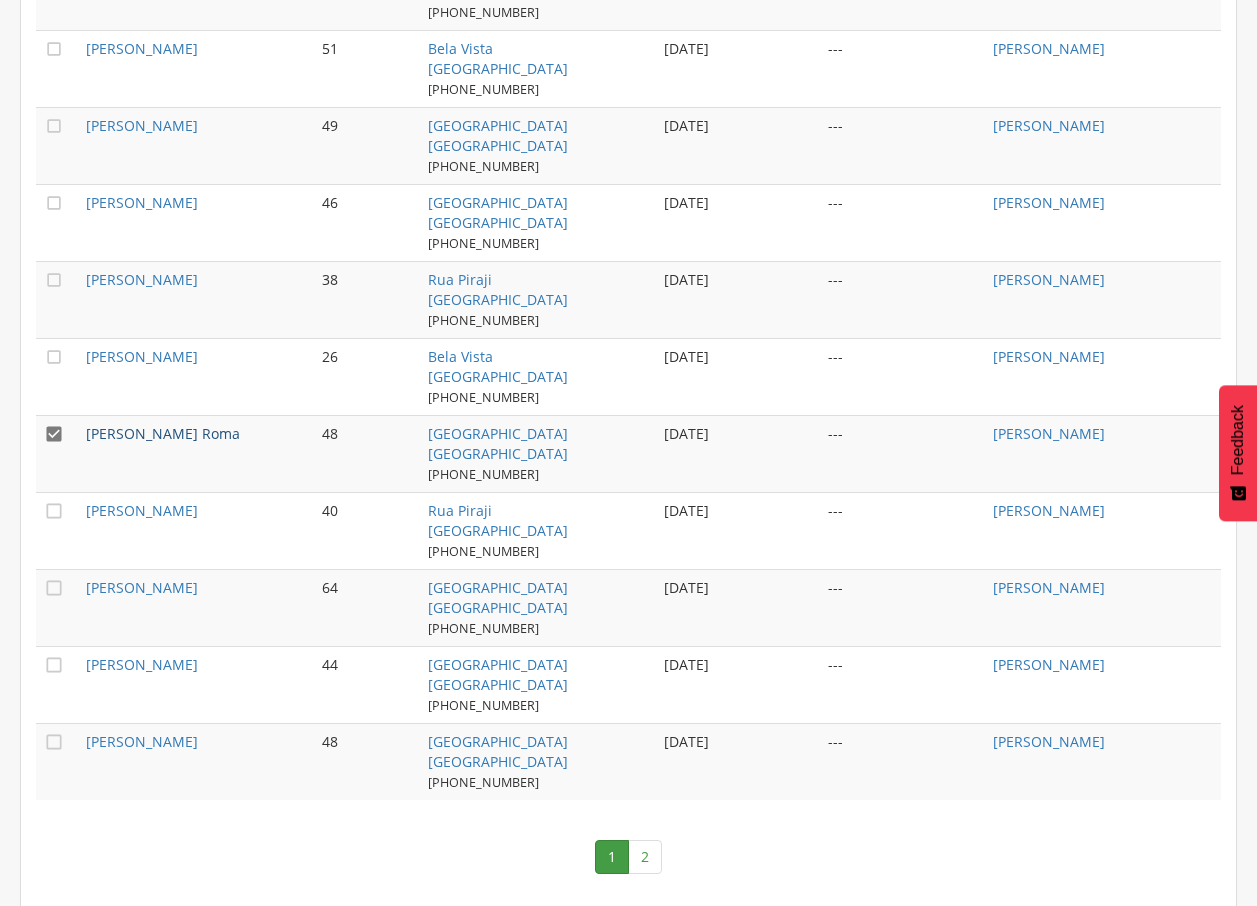 click on "[PERSON_NAME] Roma" at bounding box center (163, 433) 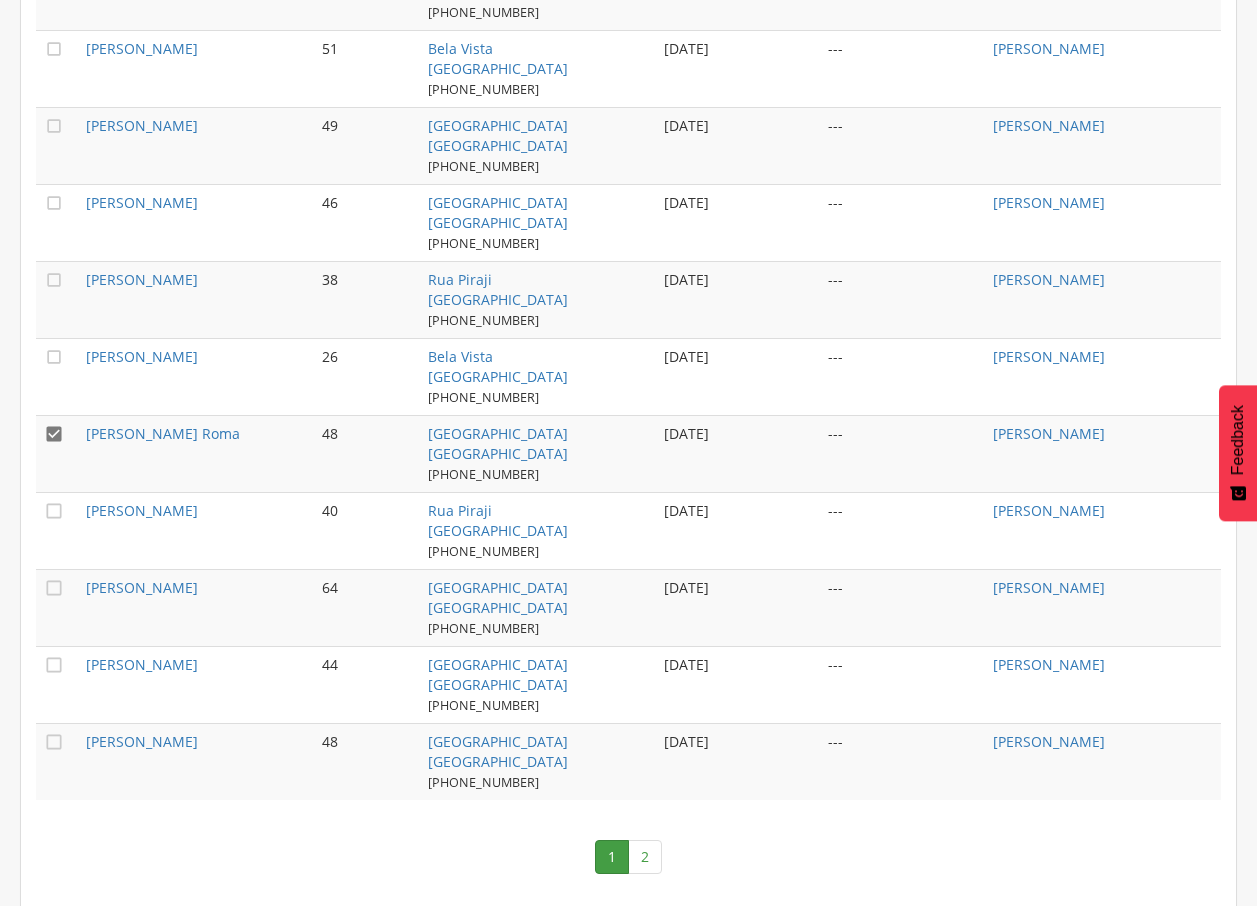 scroll, scrollTop: 60, scrollLeft: 0, axis: vertical 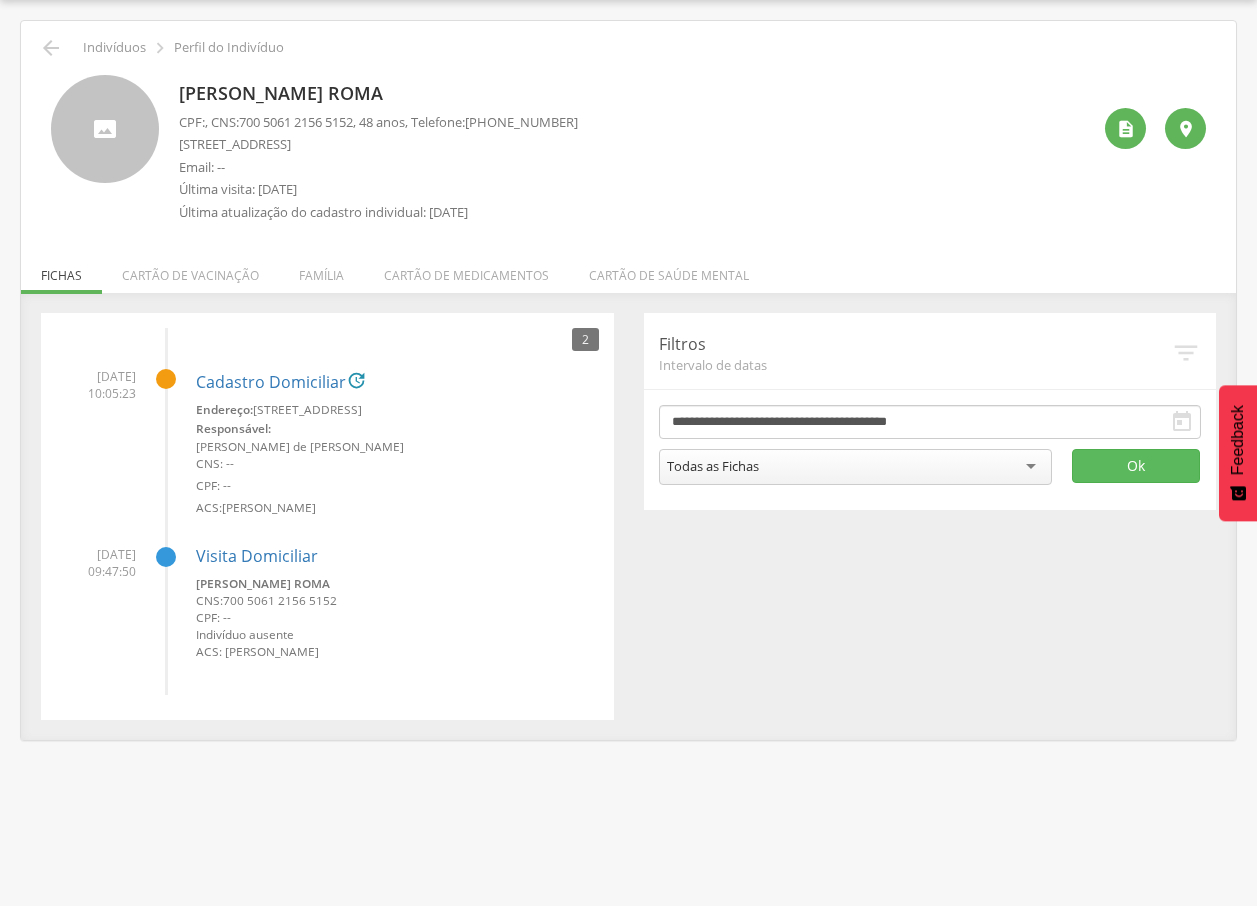 drag, startPoint x: 176, startPoint y: 87, endPoint x: 520, endPoint y: 93, distance: 344.0523 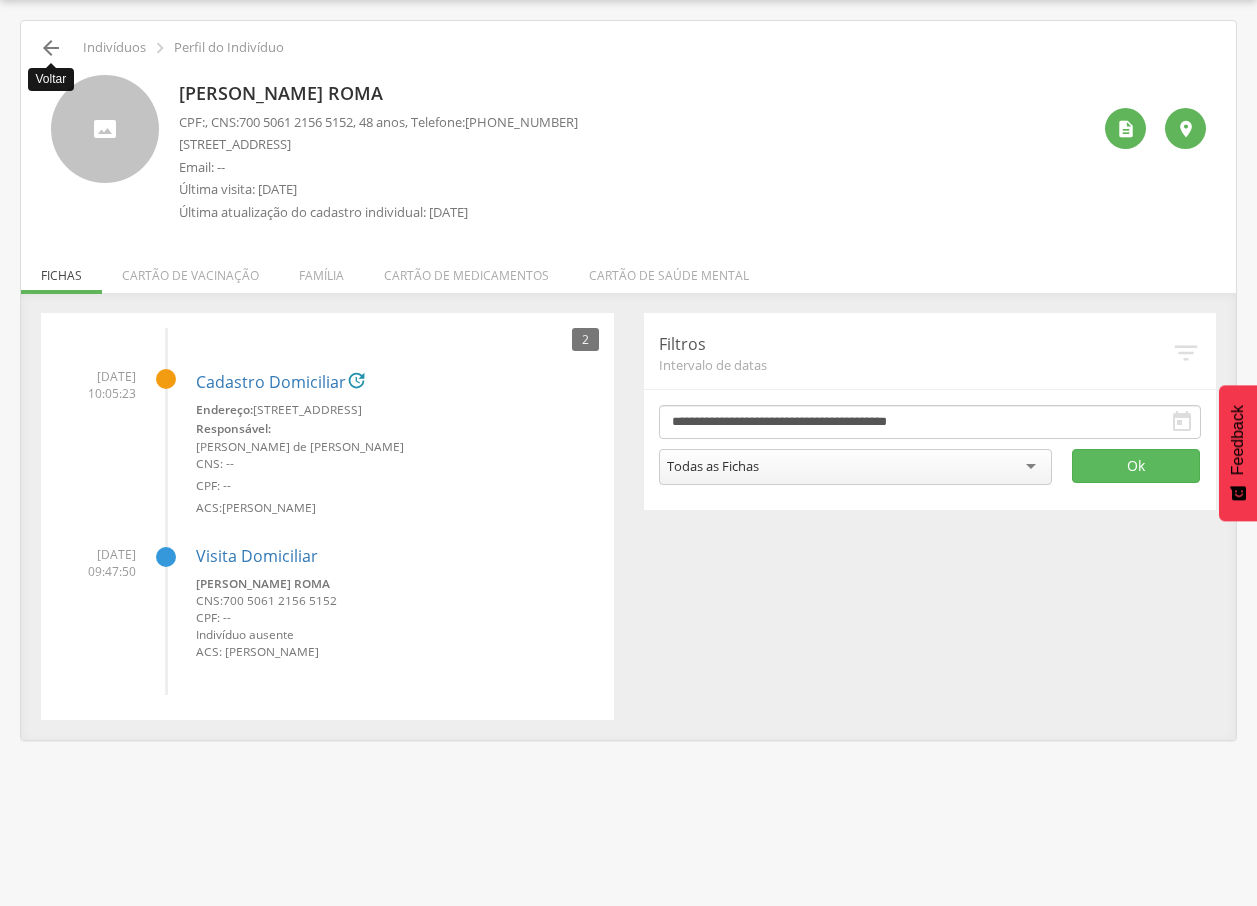 click on "" at bounding box center (51, 48) 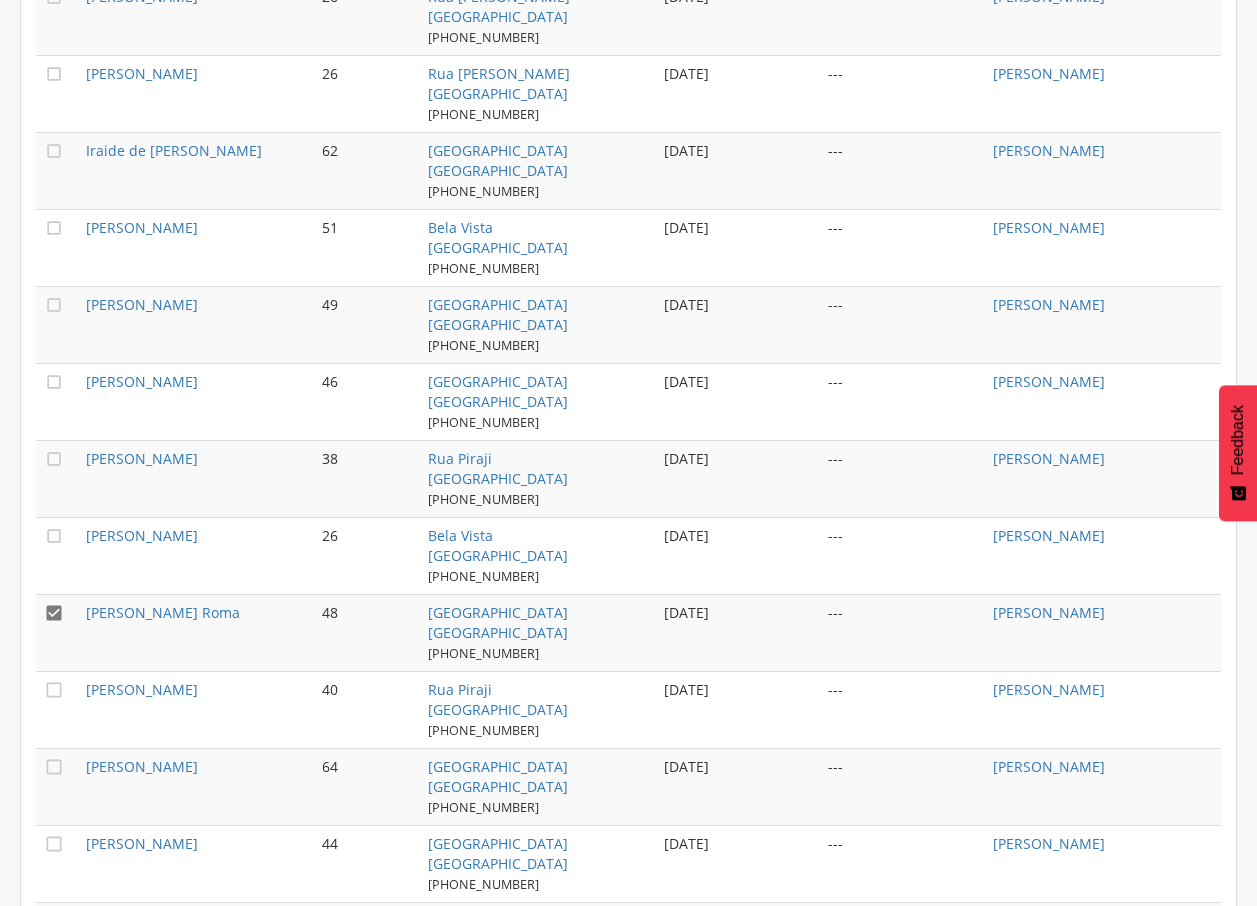scroll, scrollTop: 1744, scrollLeft: 0, axis: vertical 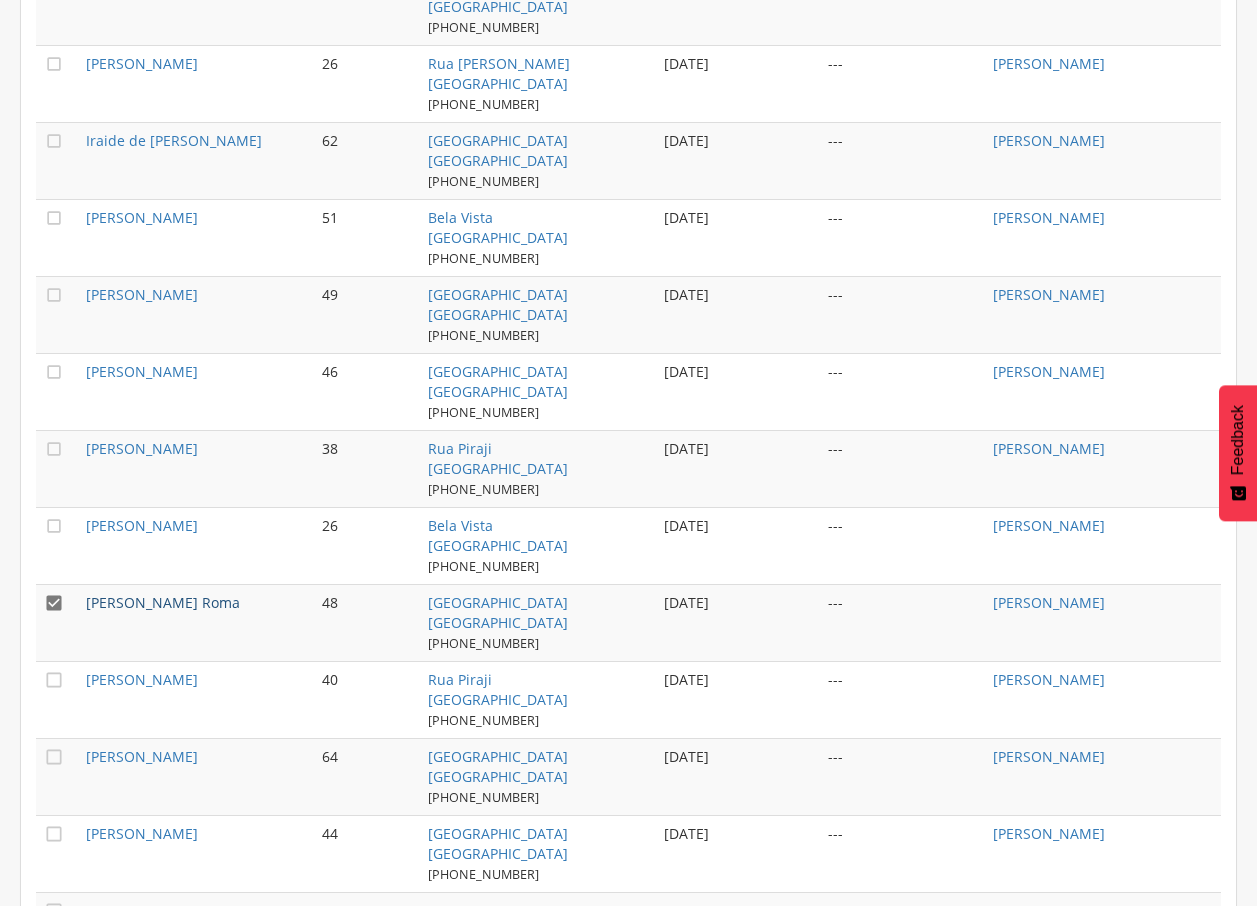 click on "[PERSON_NAME] Roma" at bounding box center (163, 602) 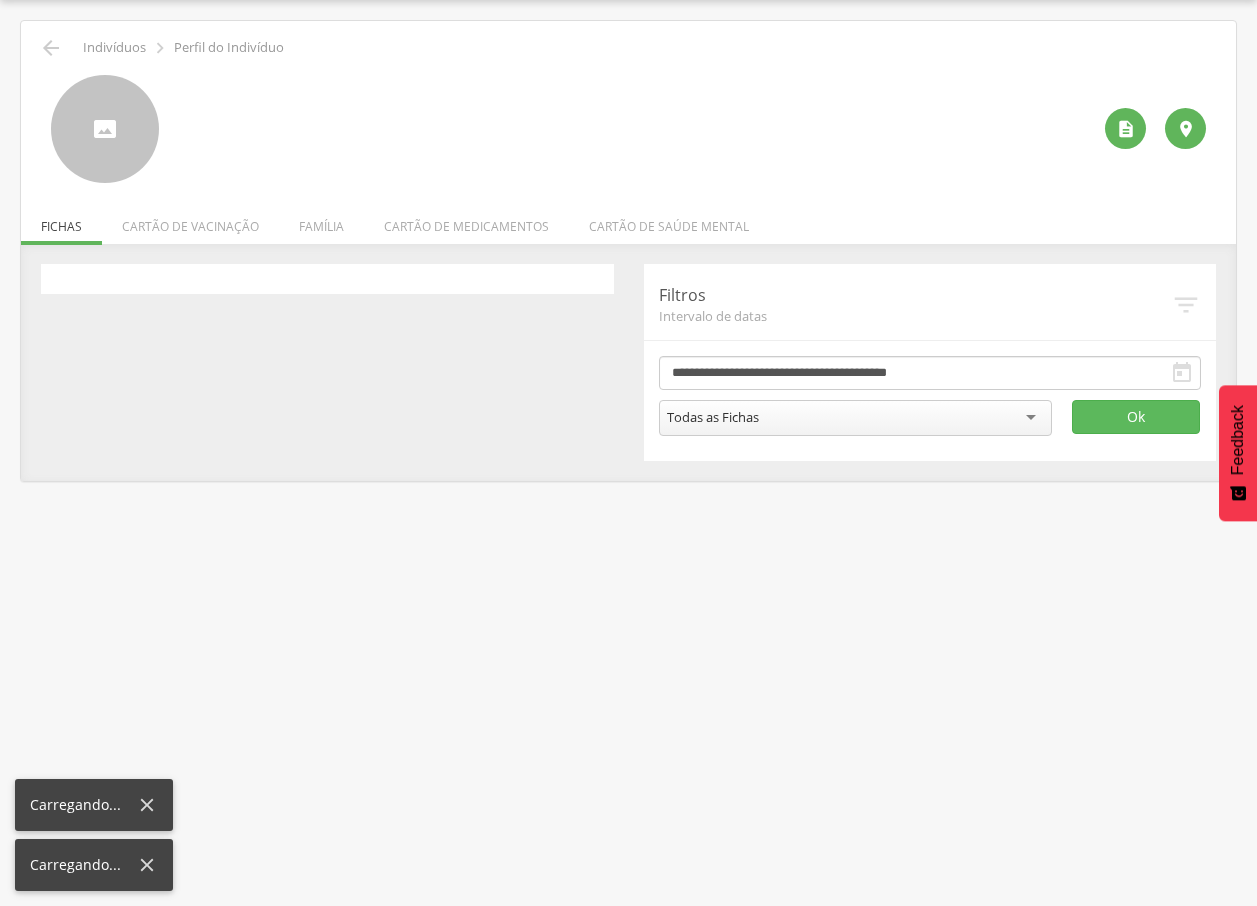 scroll, scrollTop: 60, scrollLeft: 0, axis: vertical 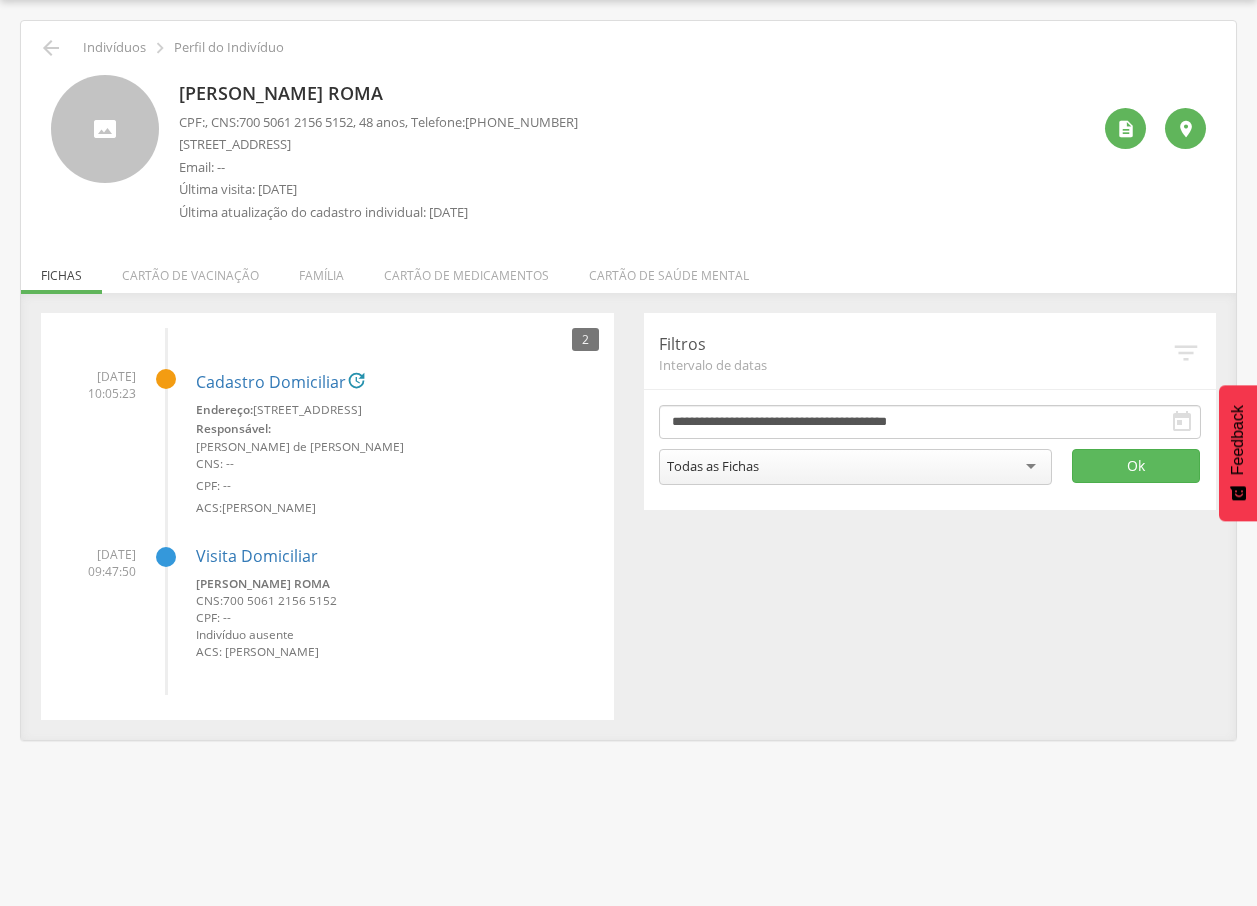 drag, startPoint x: 180, startPoint y: 95, endPoint x: 541, endPoint y: 97, distance: 361.00555 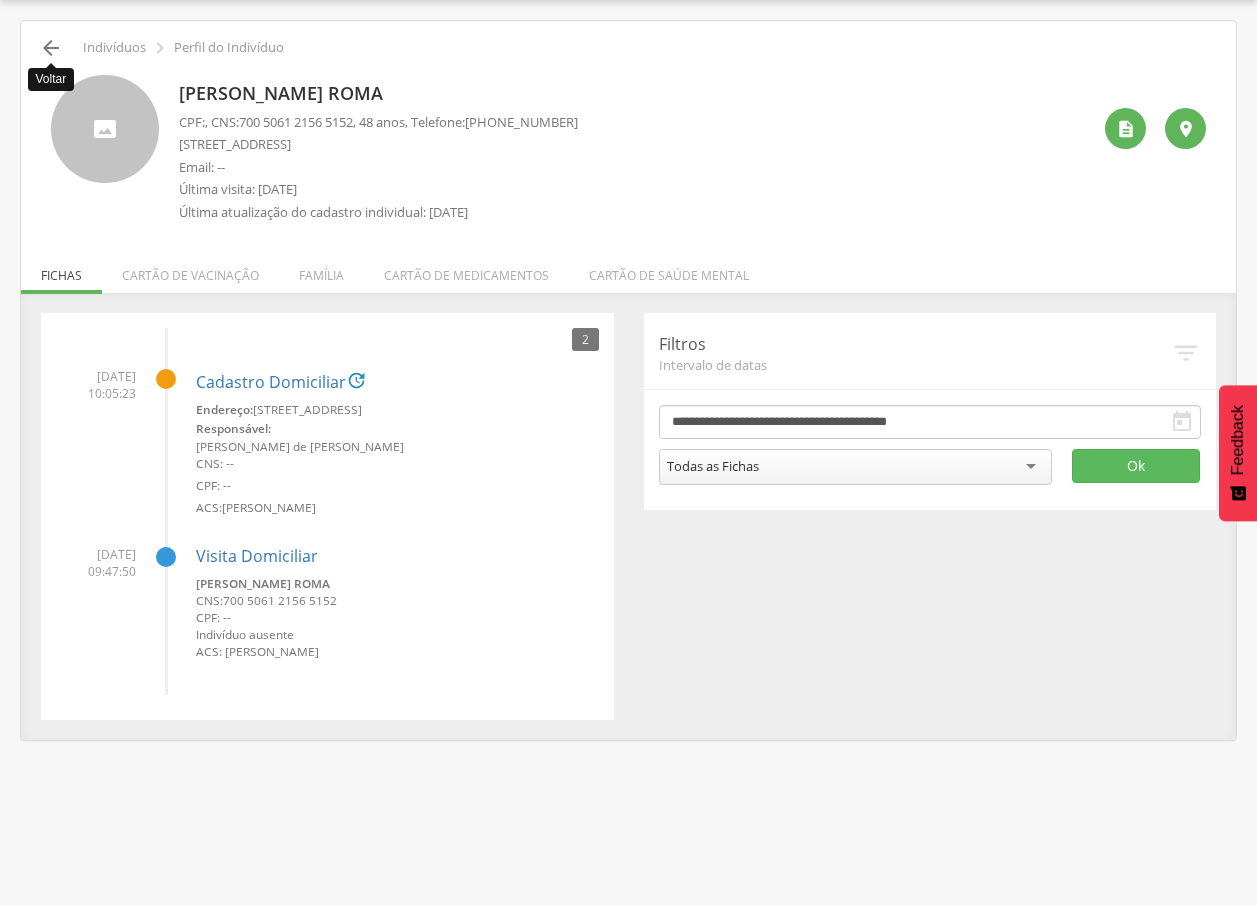 click on "" at bounding box center (51, 48) 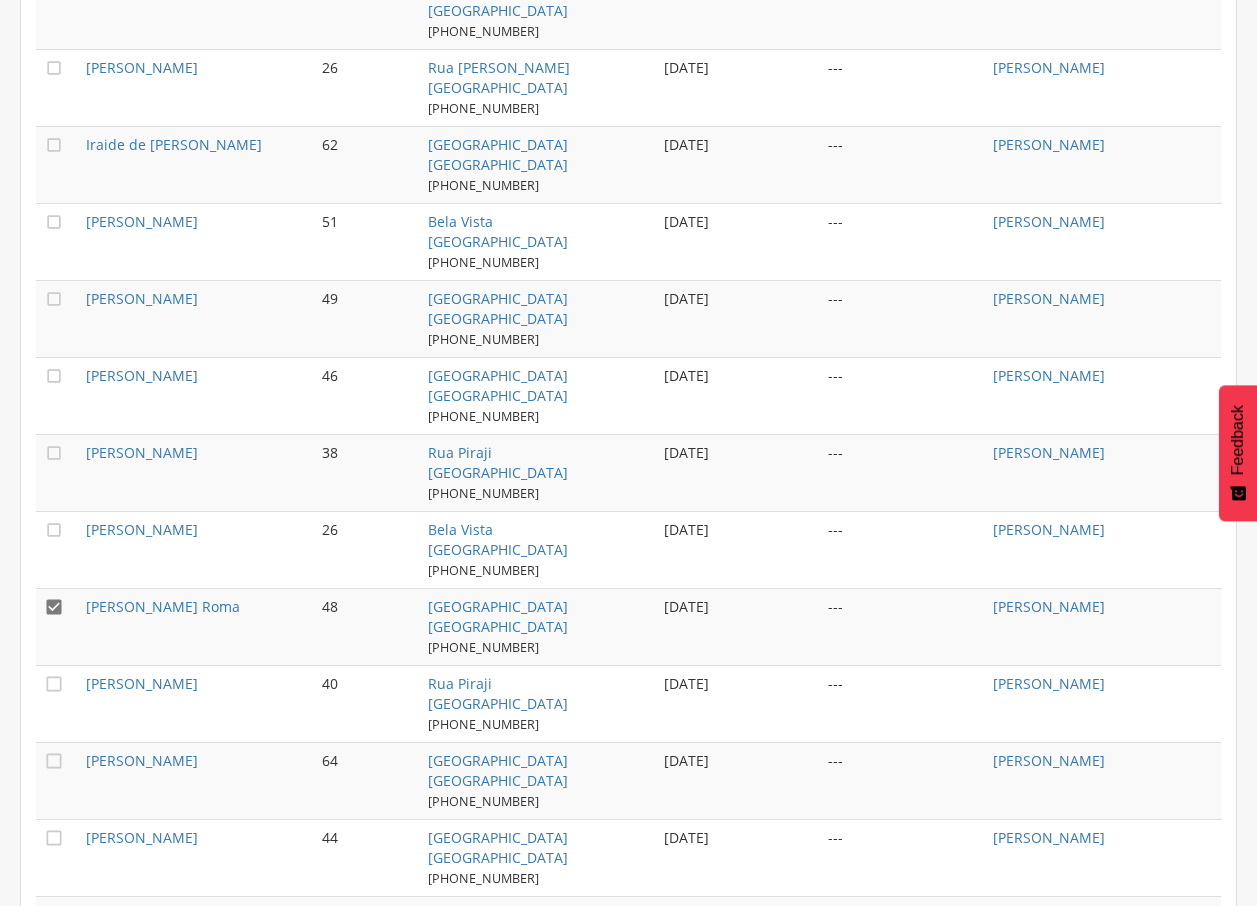 scroll, scrollTop: 1720, scrollLeft: 0, axis: vertical 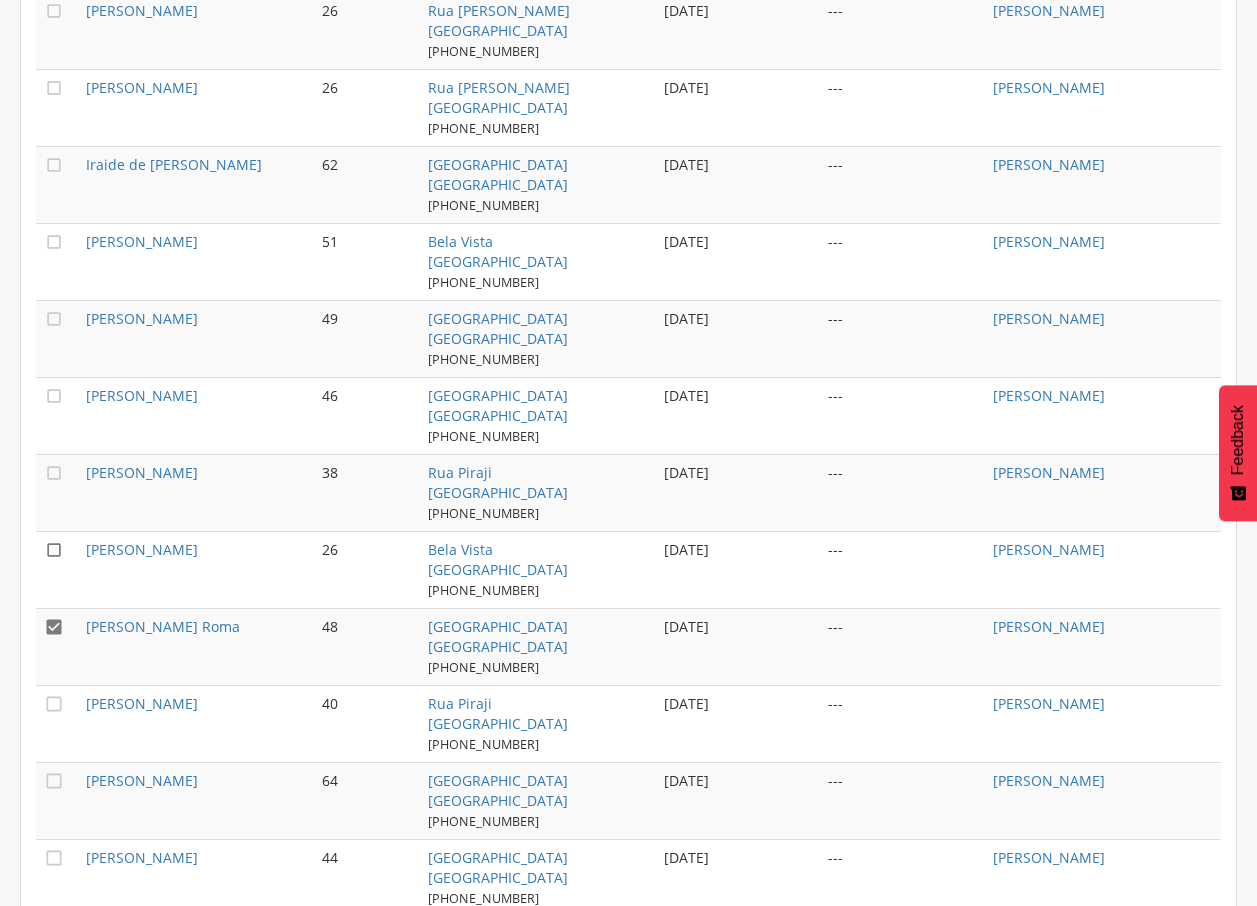 click on "" at bounding box center (54, 550) 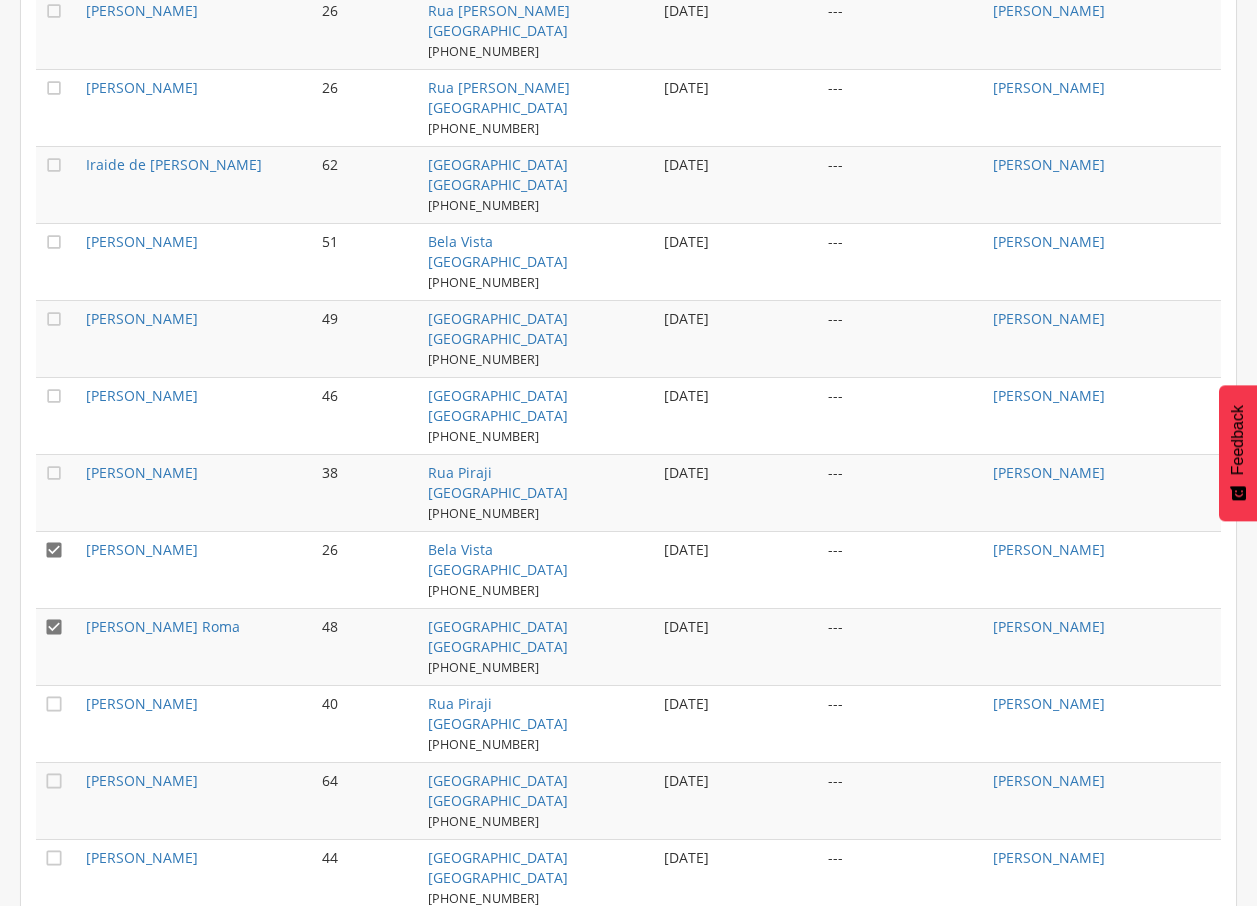 click on "" at bounding box center (54, 627) 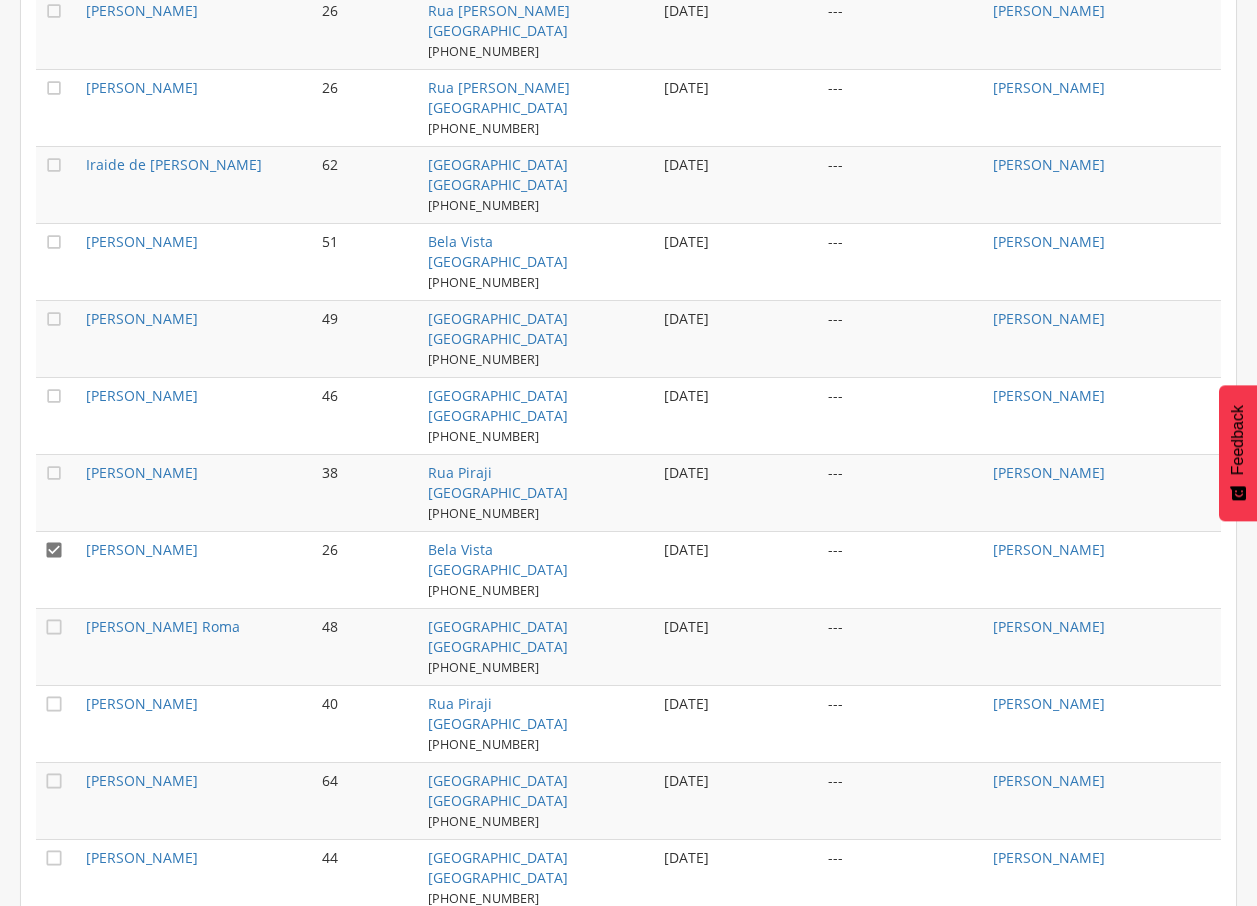 click on "[PERSON_NAME]" at bounding box center (196, 569) 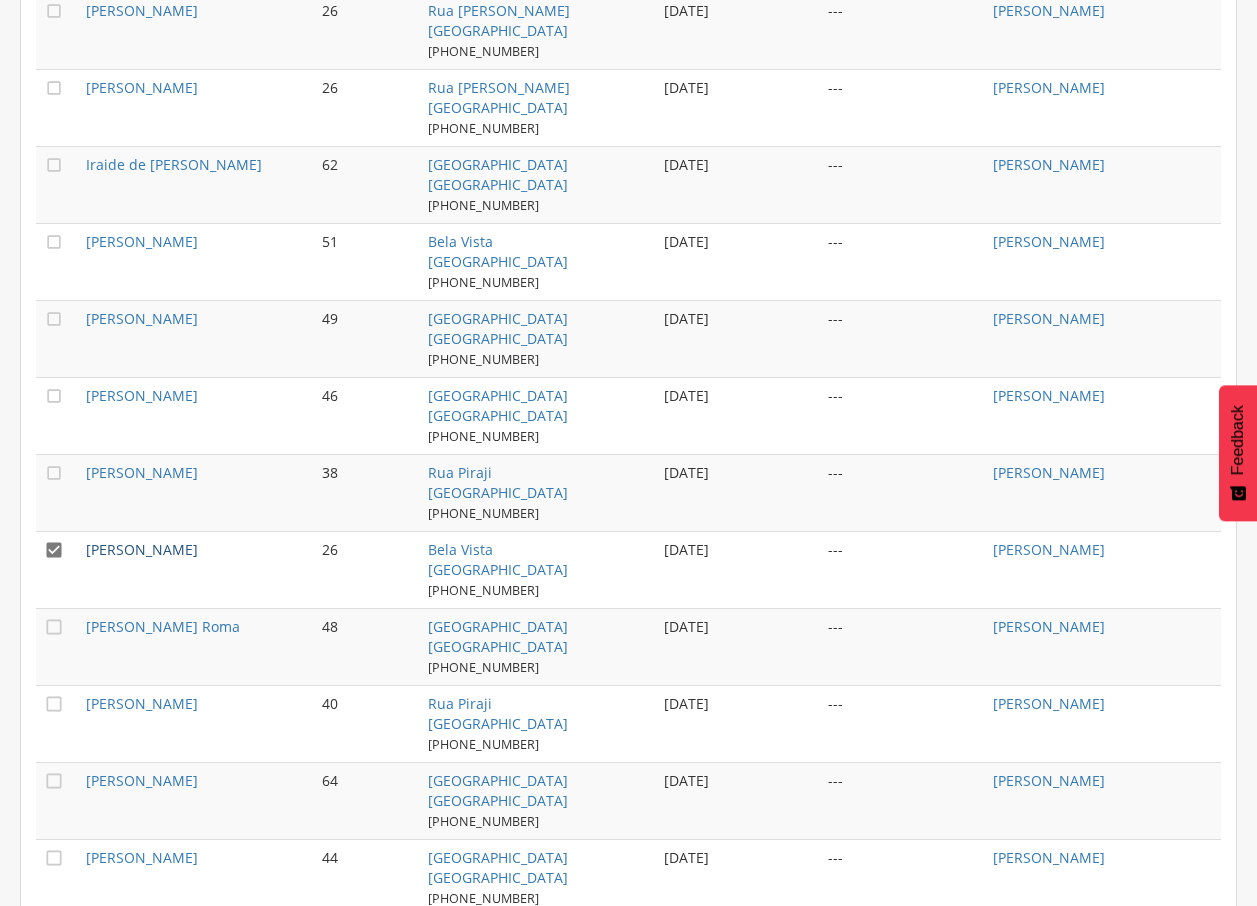 click on "[PERSON_NAME]" at bounding box center [142, 549] 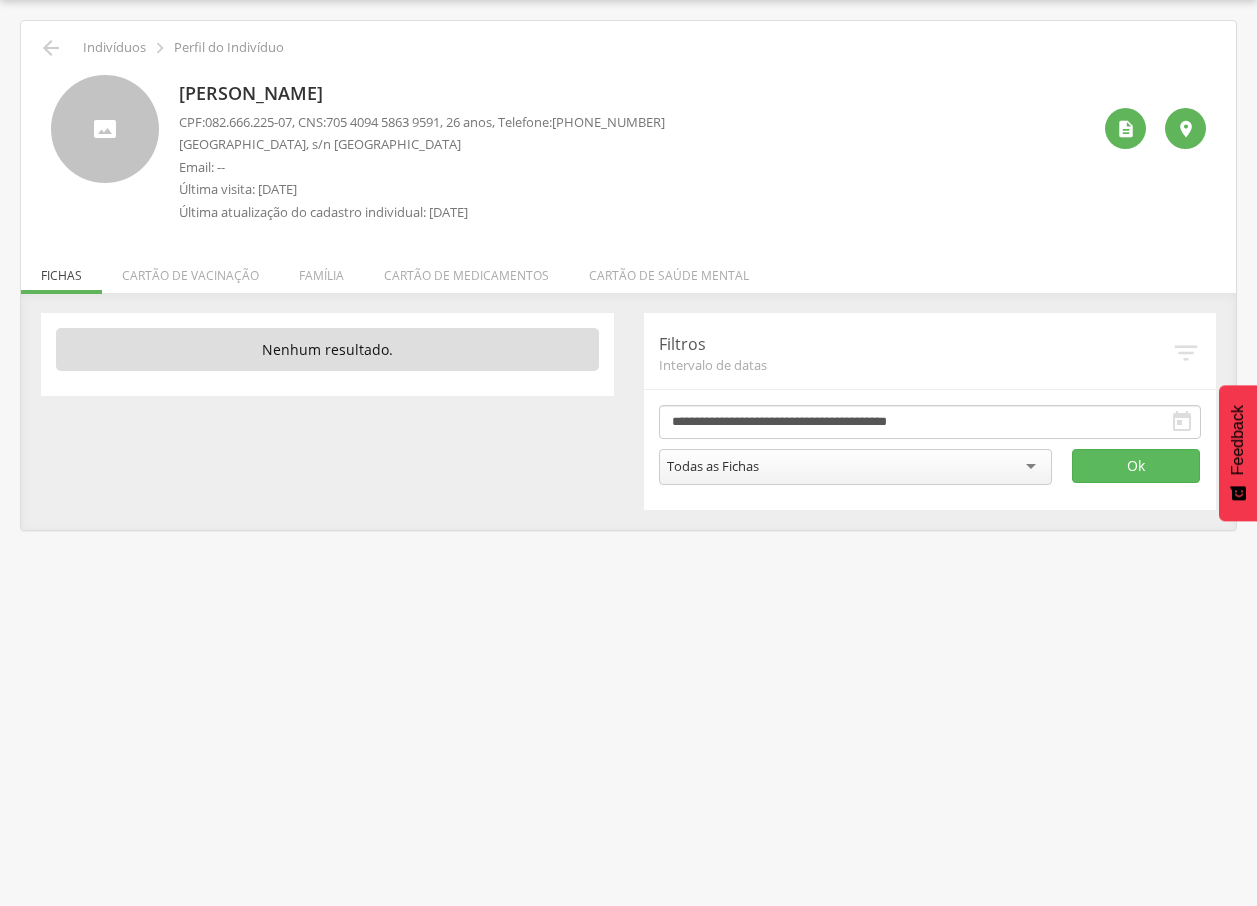 drag, startPoint x: 181, startPoint y: 88, endPoint x: 427, endPoint y: 87, distance: 246.00203 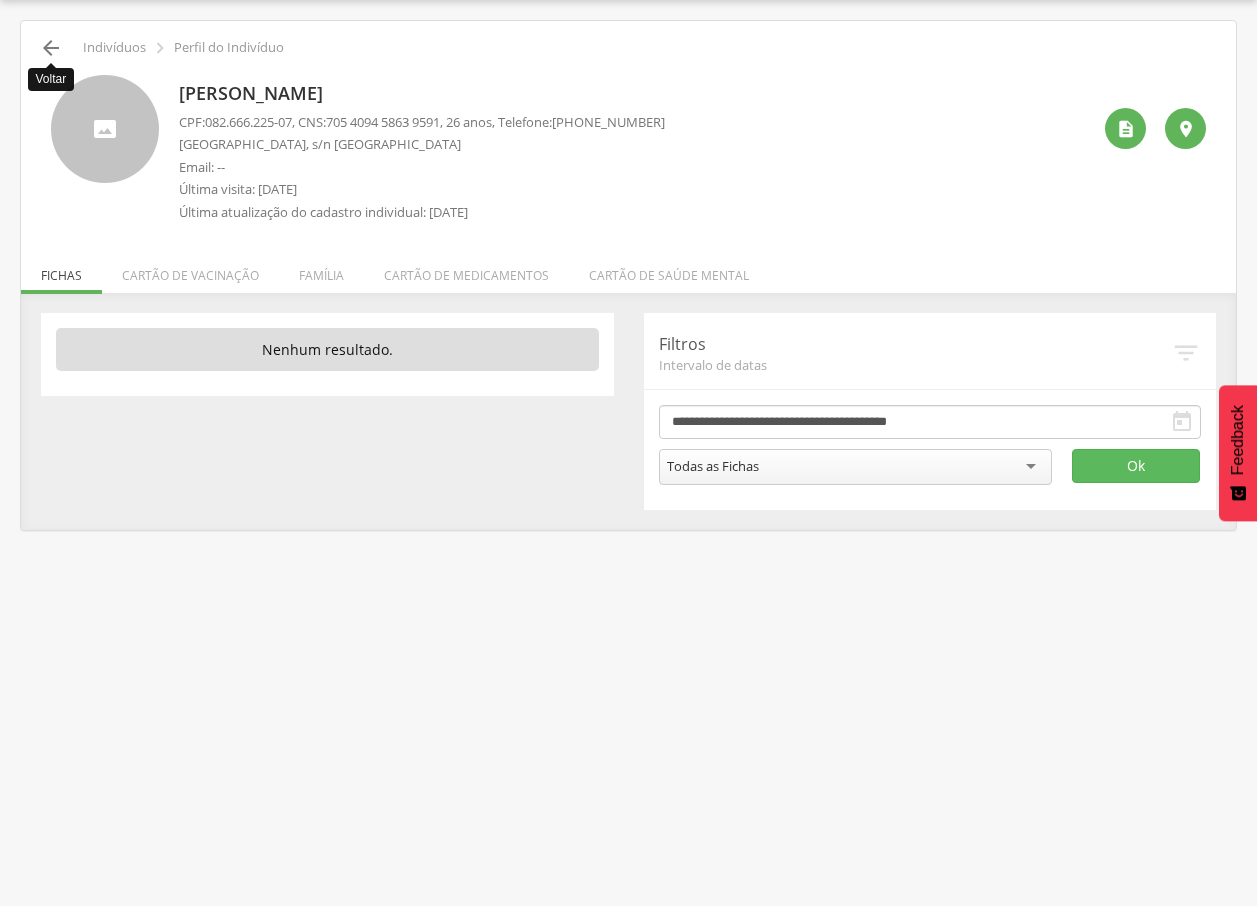 click on "" at bounding box center (51, 48) 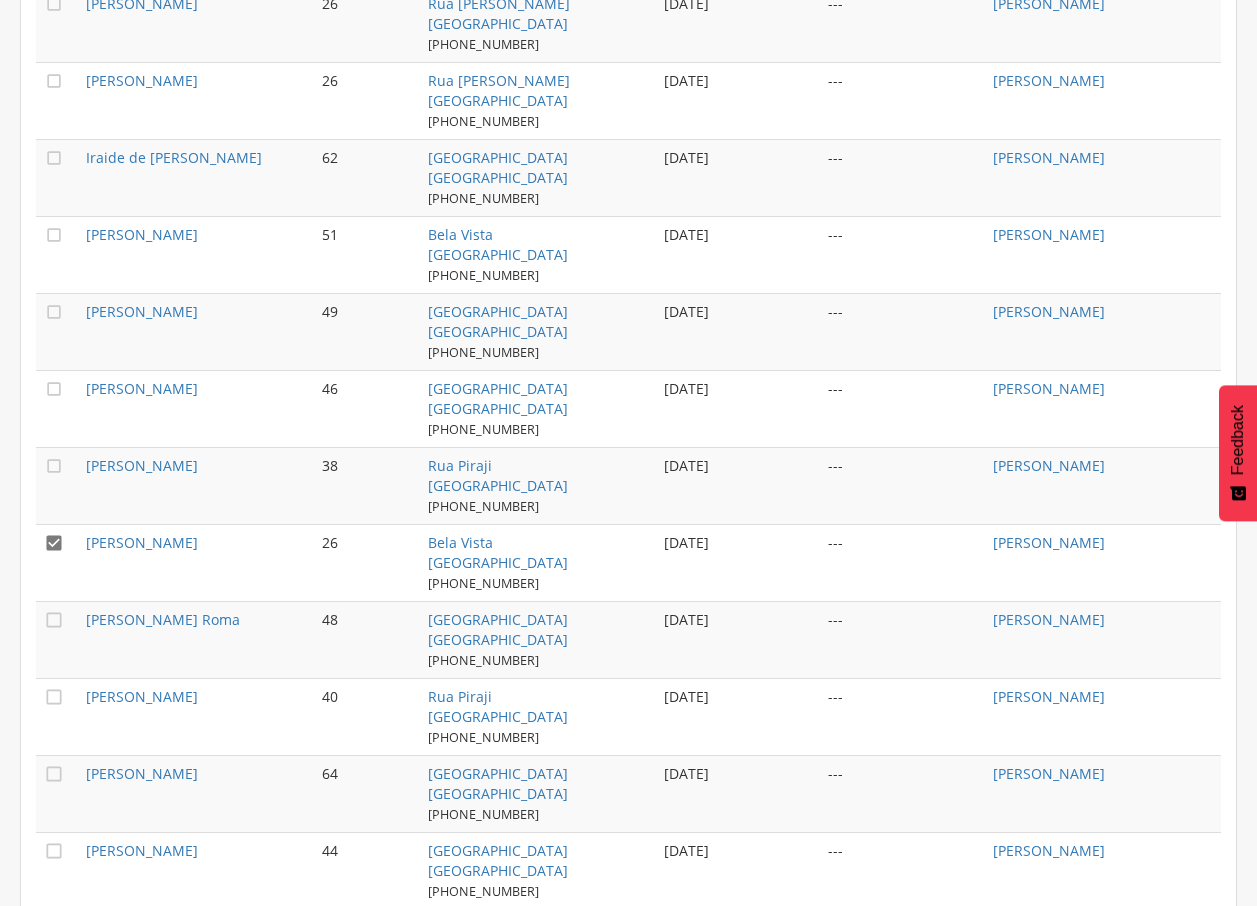 scroll, scrollTop: 1724, scrollLeft: 0, axis: vertical 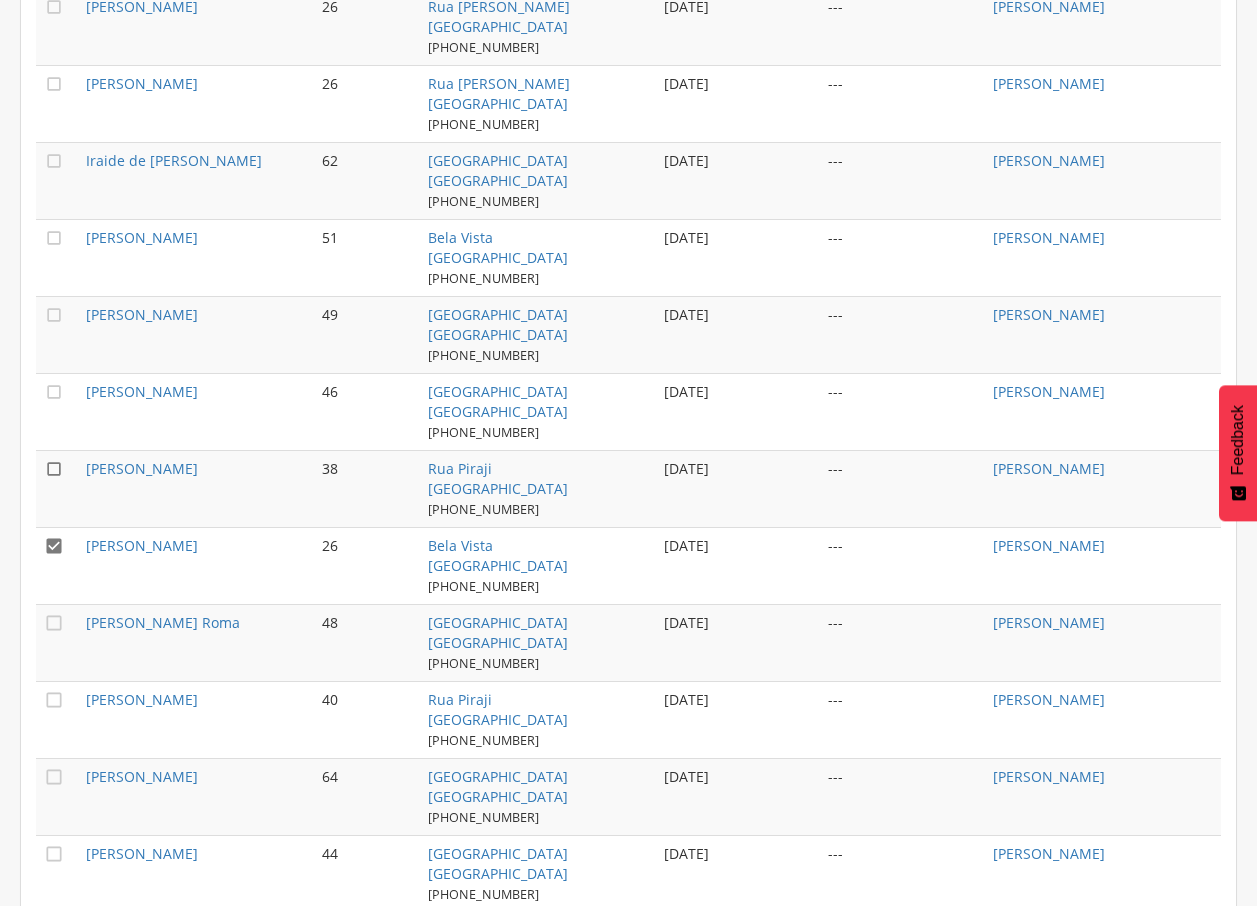 click on "" at bounding box center (54, 469) 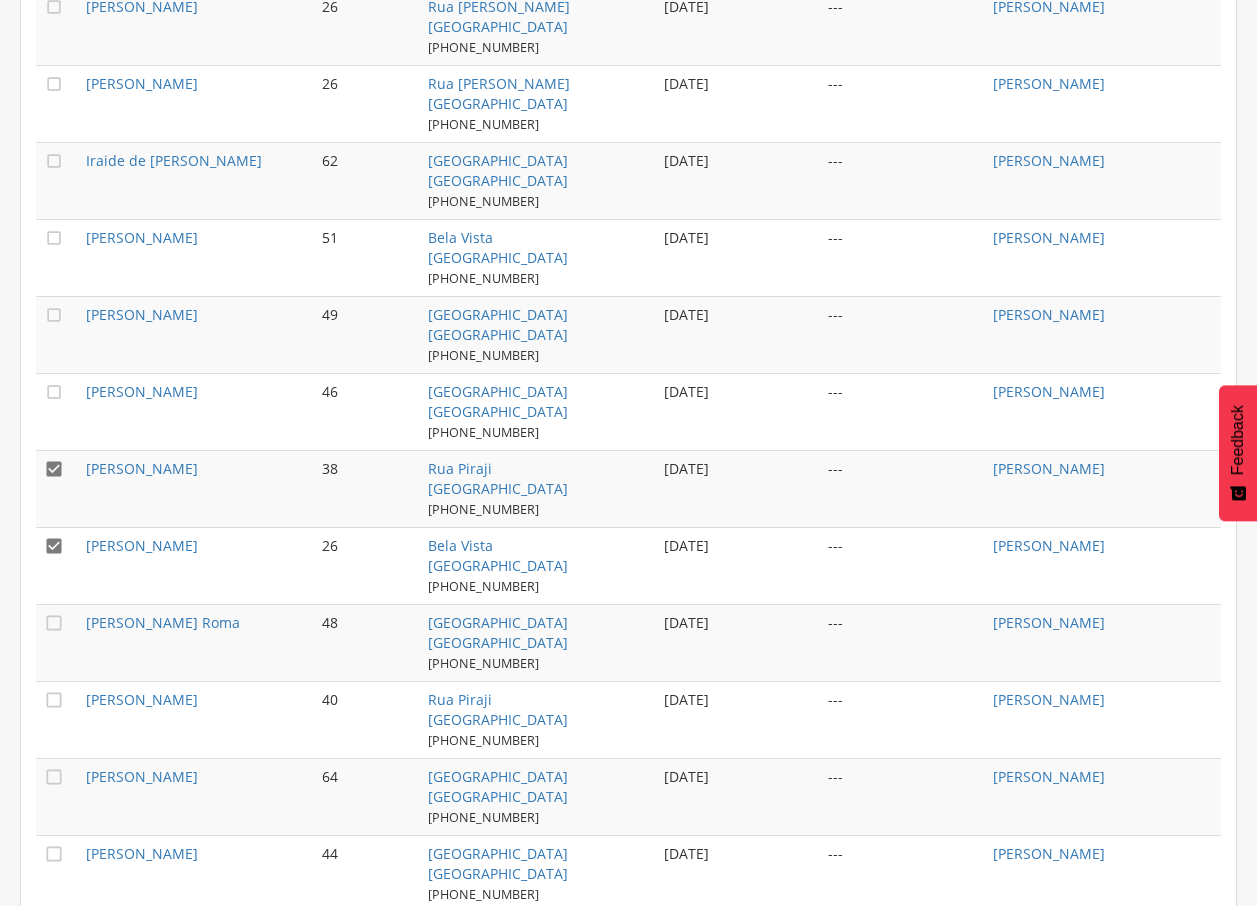 click on "" at bounding box center [54, 546] 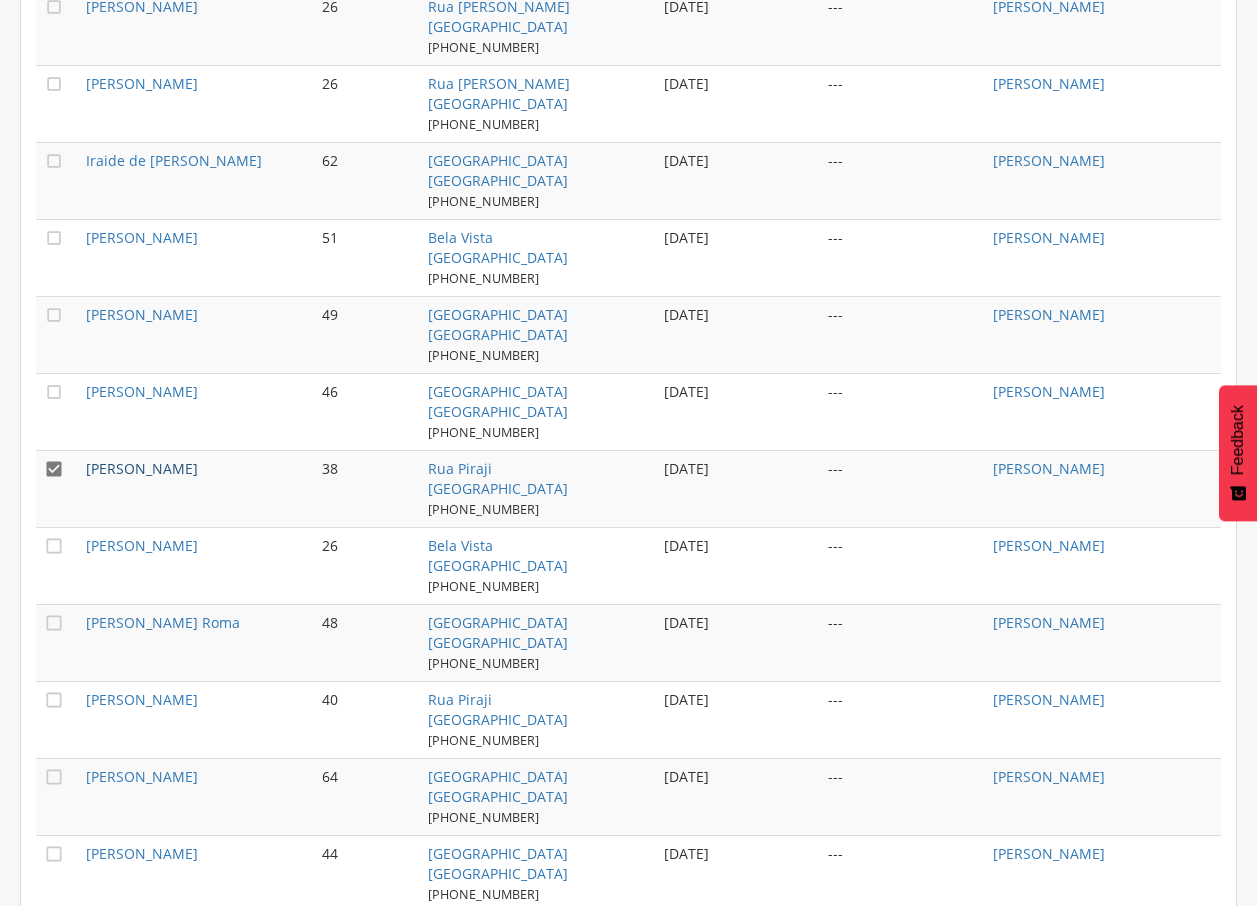 click on "[PERSON_NAME]" at bounding box center (142, 468) 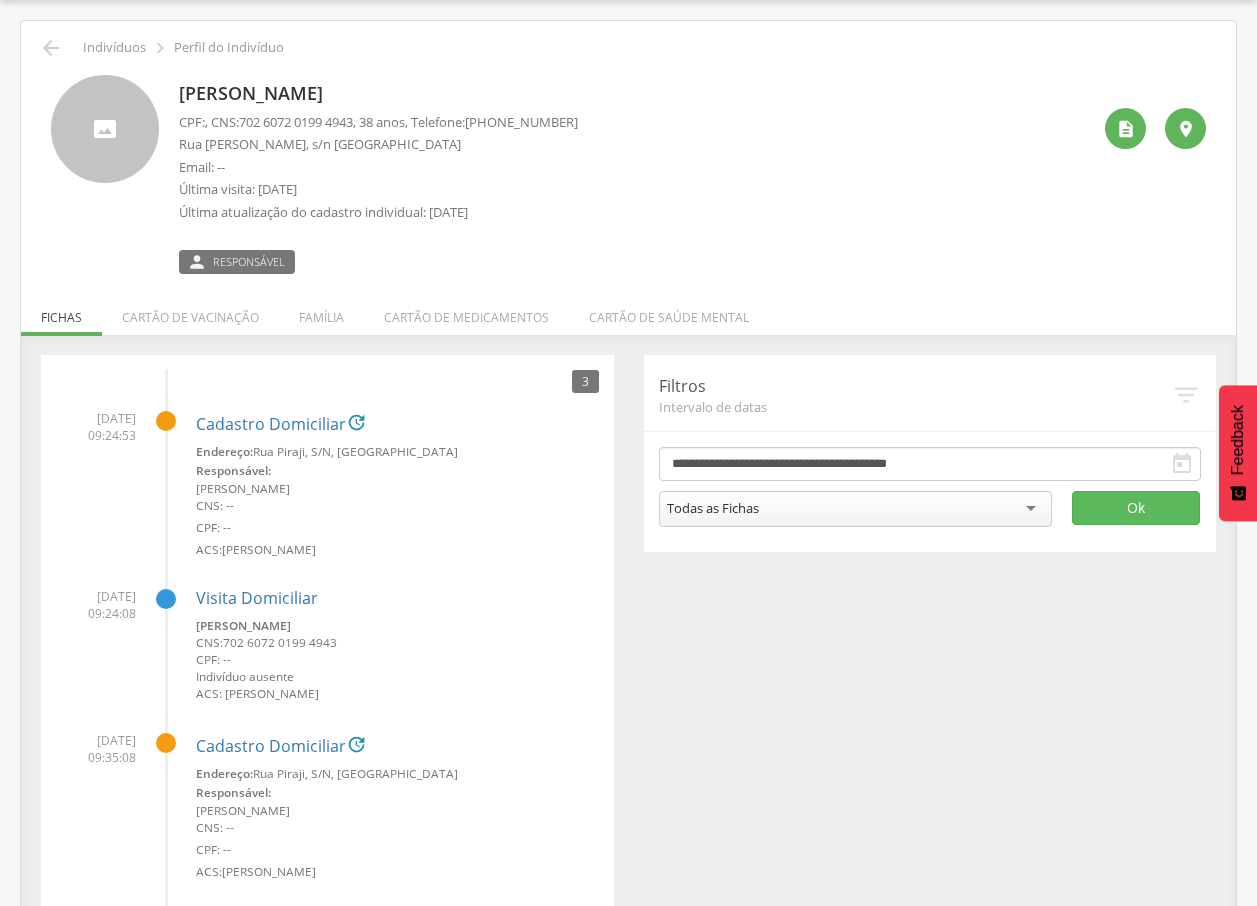 drag, startPoint x: 247, startPoint y: 83, endPoint x: 332, endPoint y: 80, distance: 85.052925 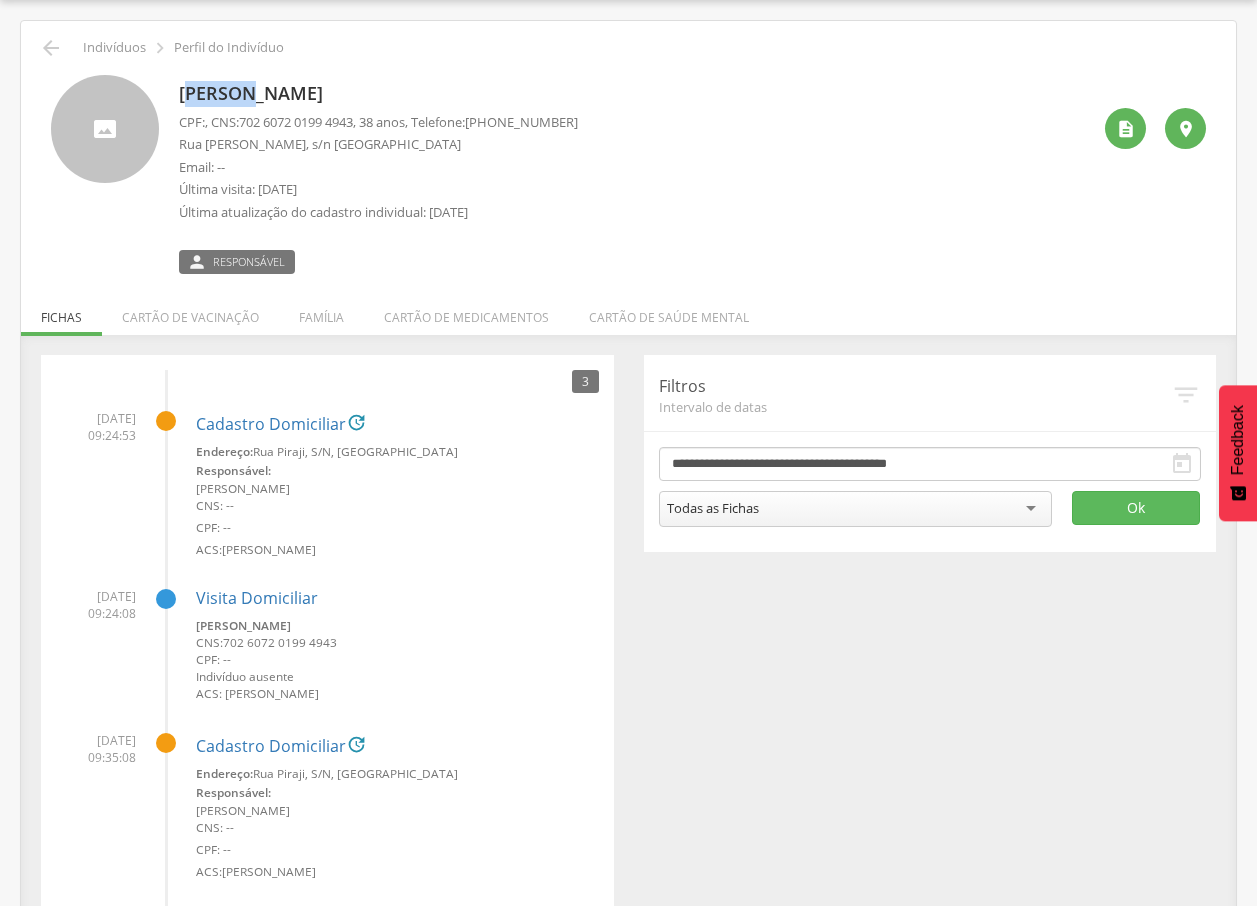 drag, startPoint x: 332, startPoint y: 80, endPoint x: 261, endPoint y: 86, distance: 71.25307 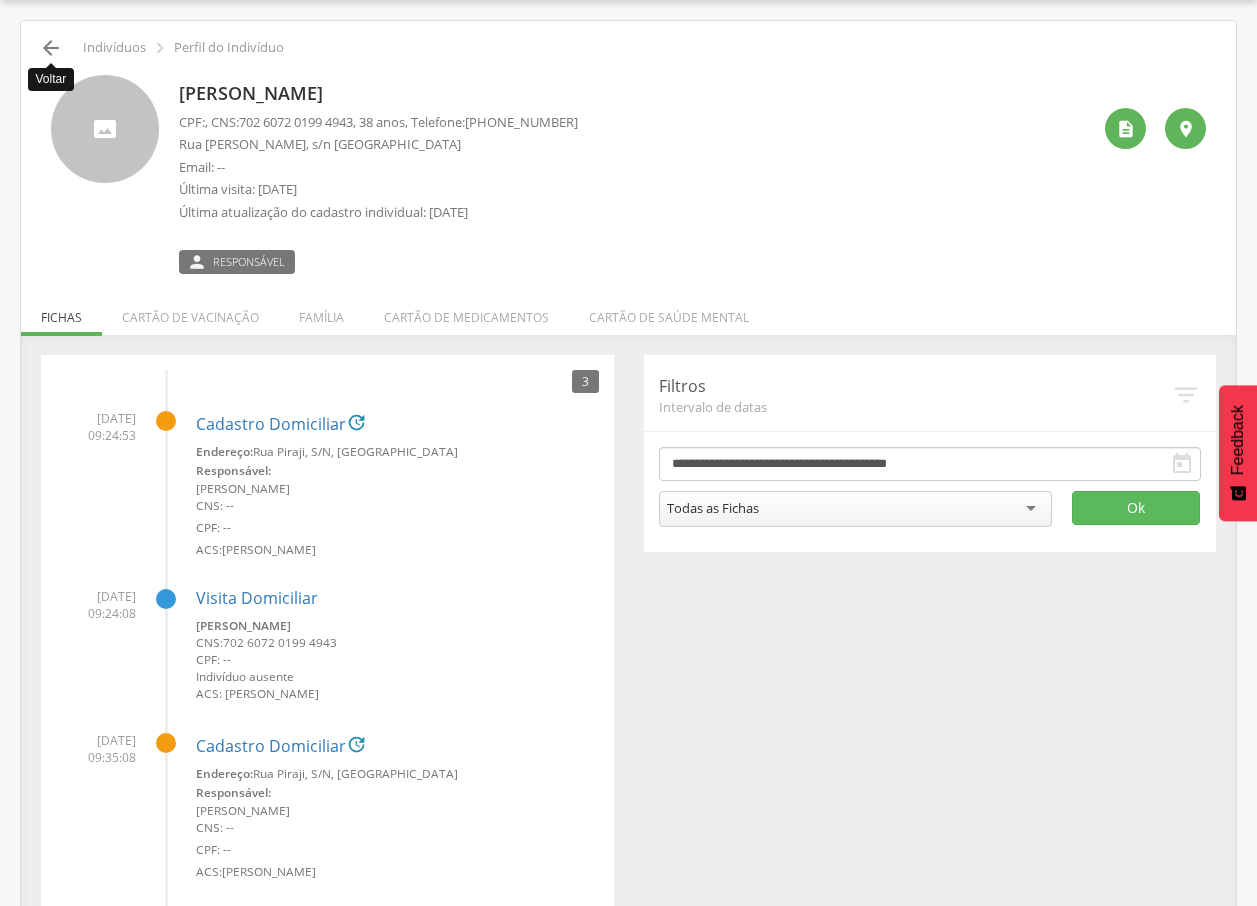 click on "" at bounding box center (51, 48) 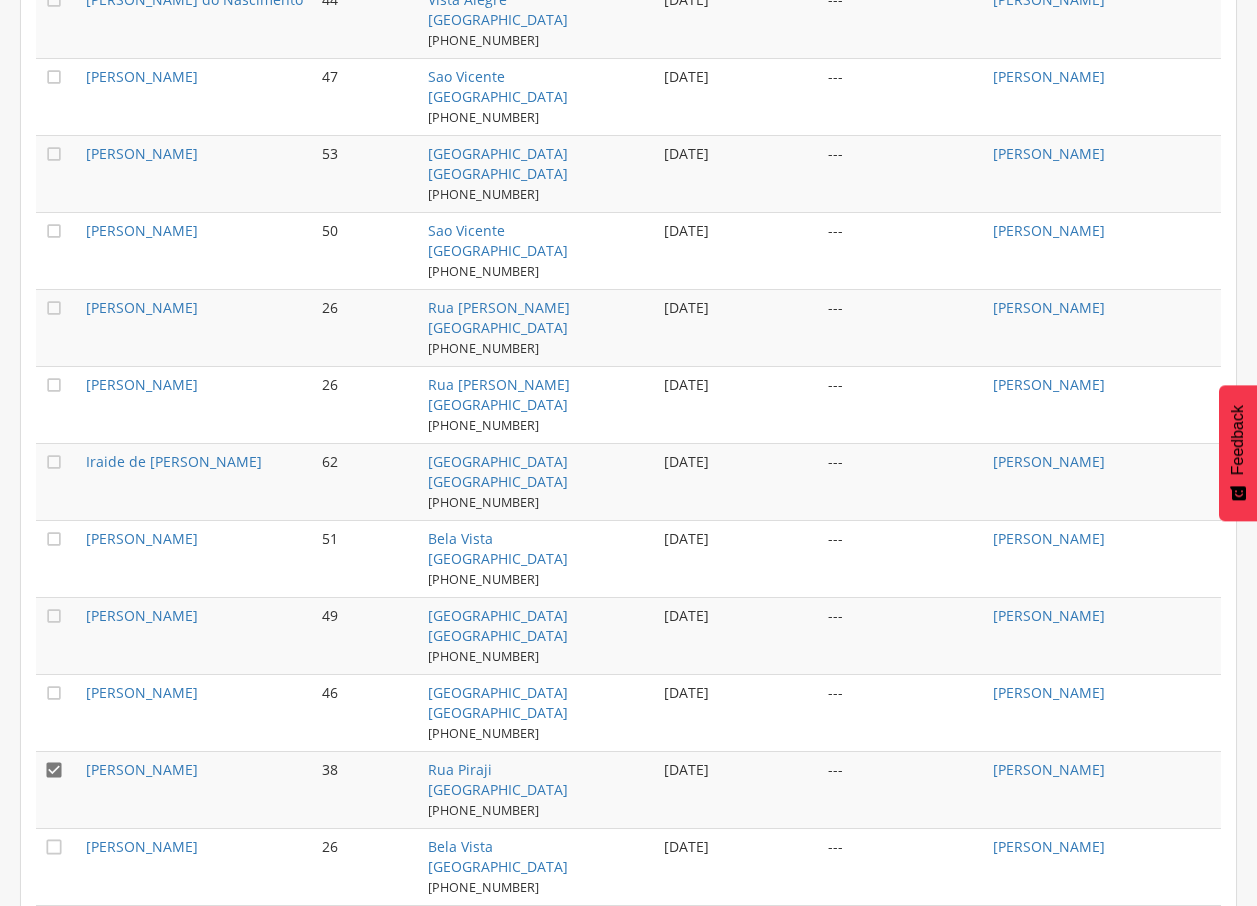 scroll, scrollTop: 1426, scrollLeft: 0, axis: vertical 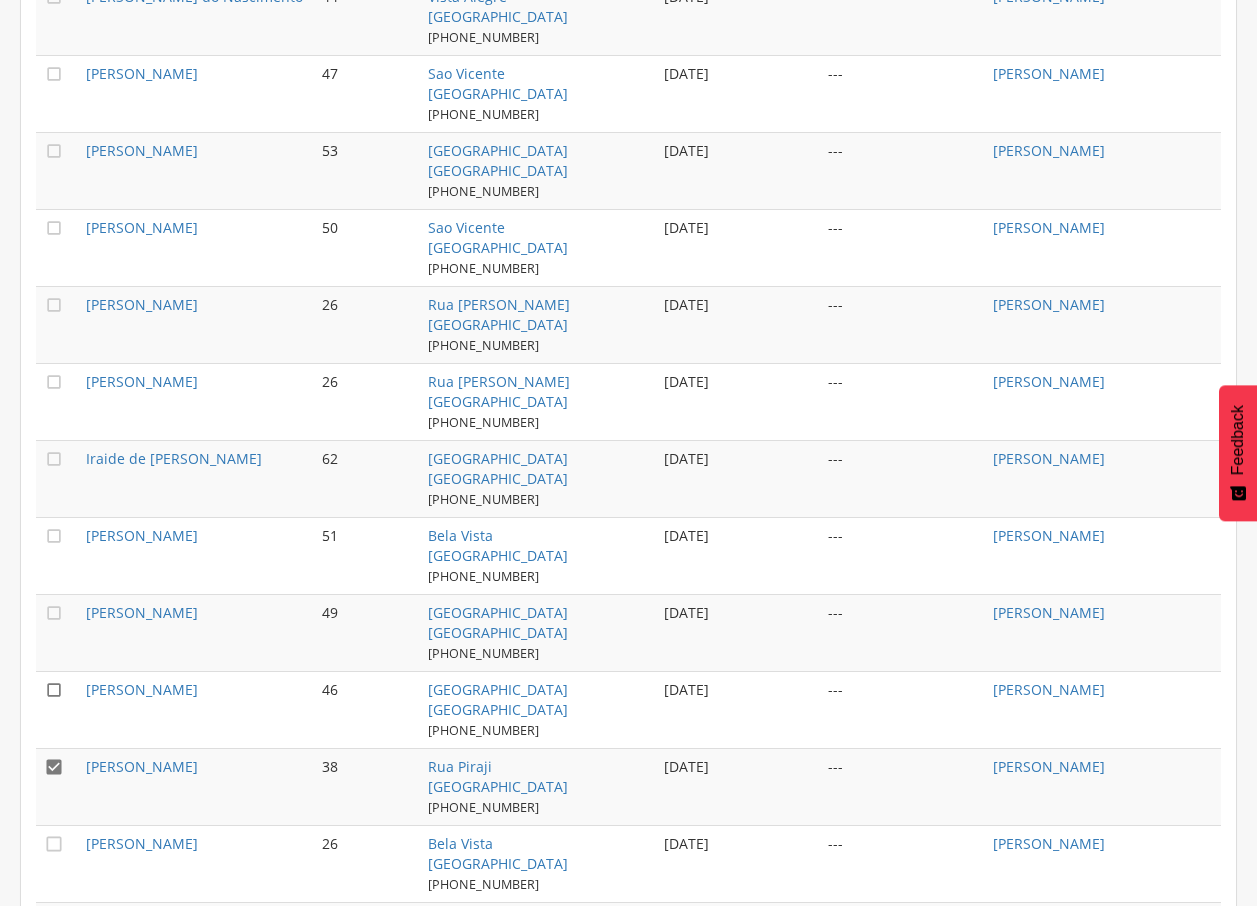 click on "" at bounding box center [54, 690] 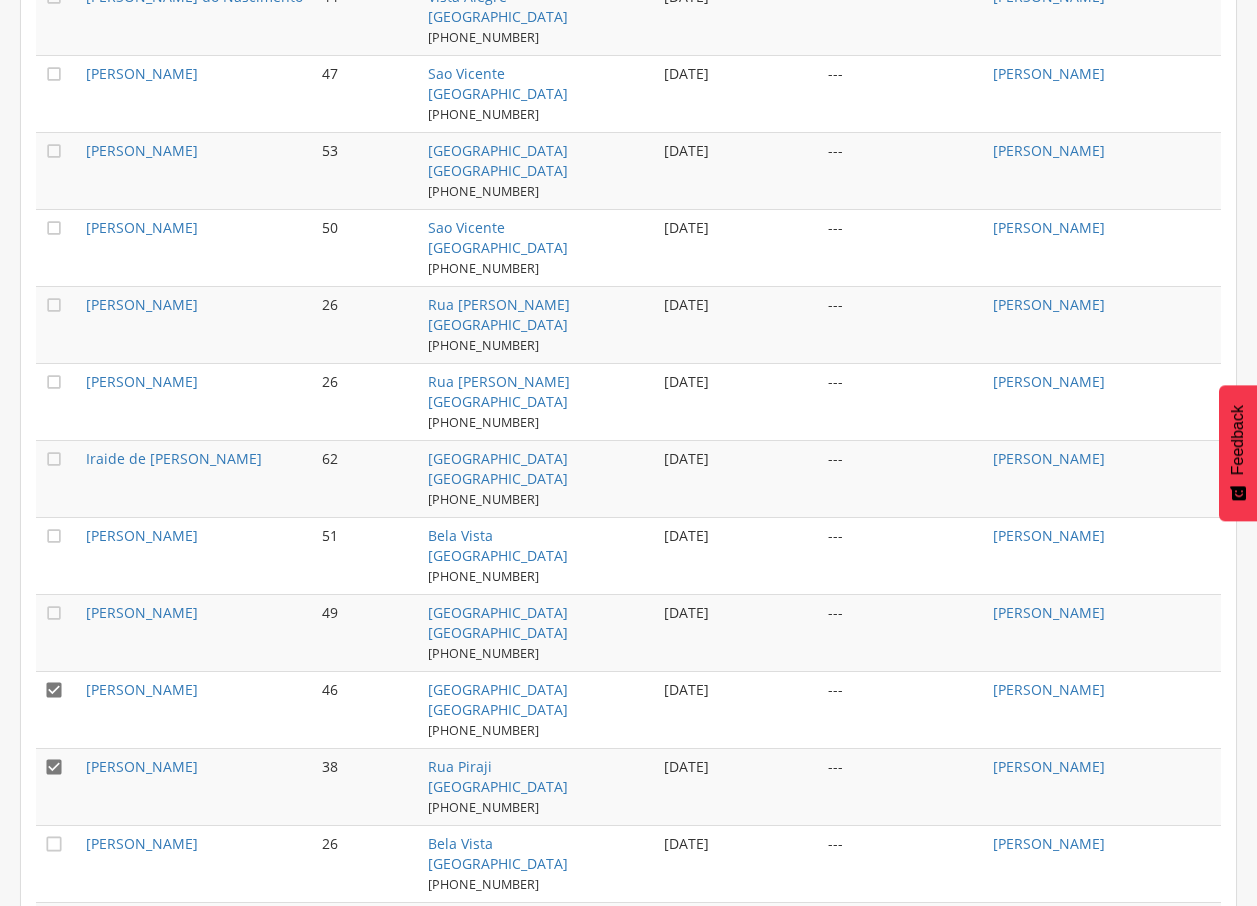 click on "" at bounding box center [54, 767] 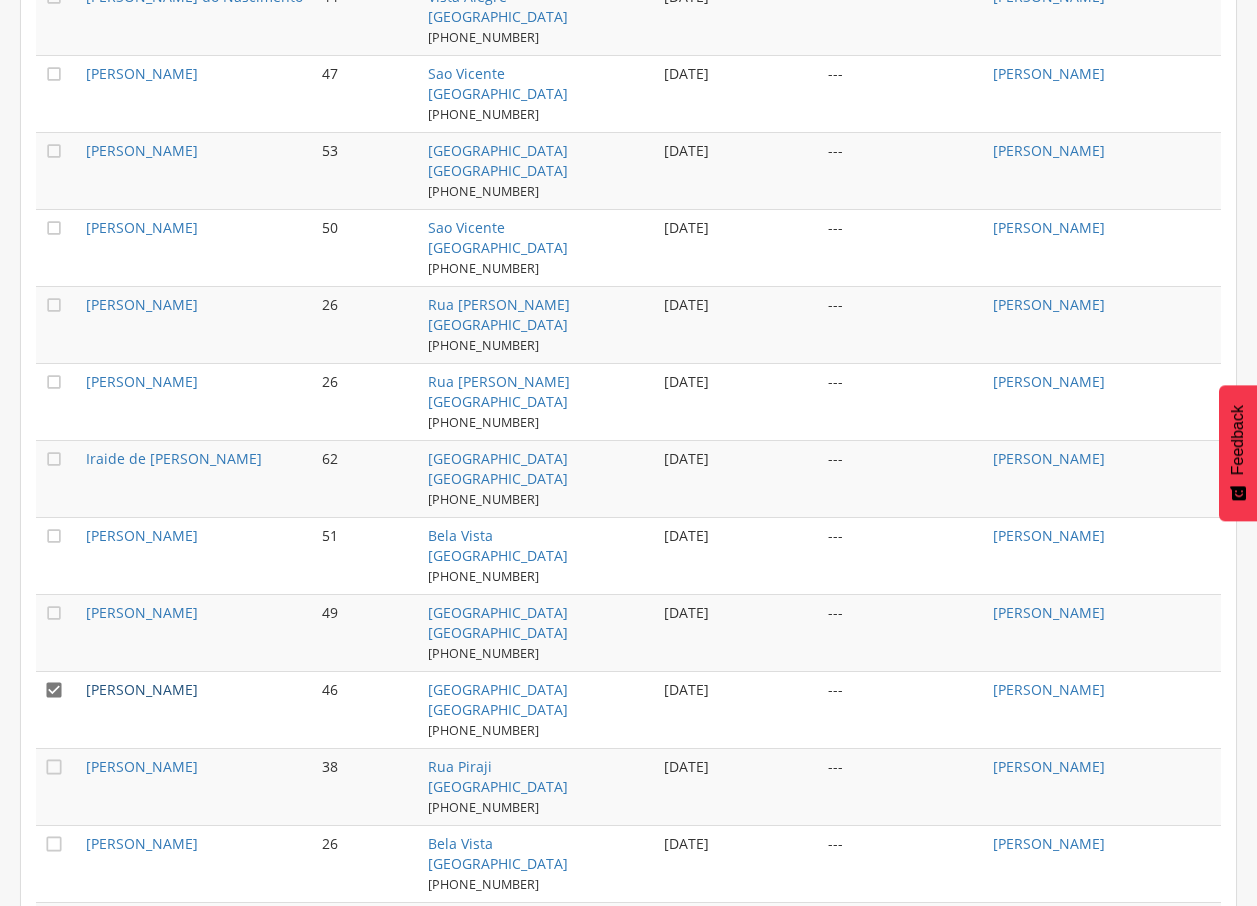 click on "[PERSON_NAME]" at bounding box center [142, 689] 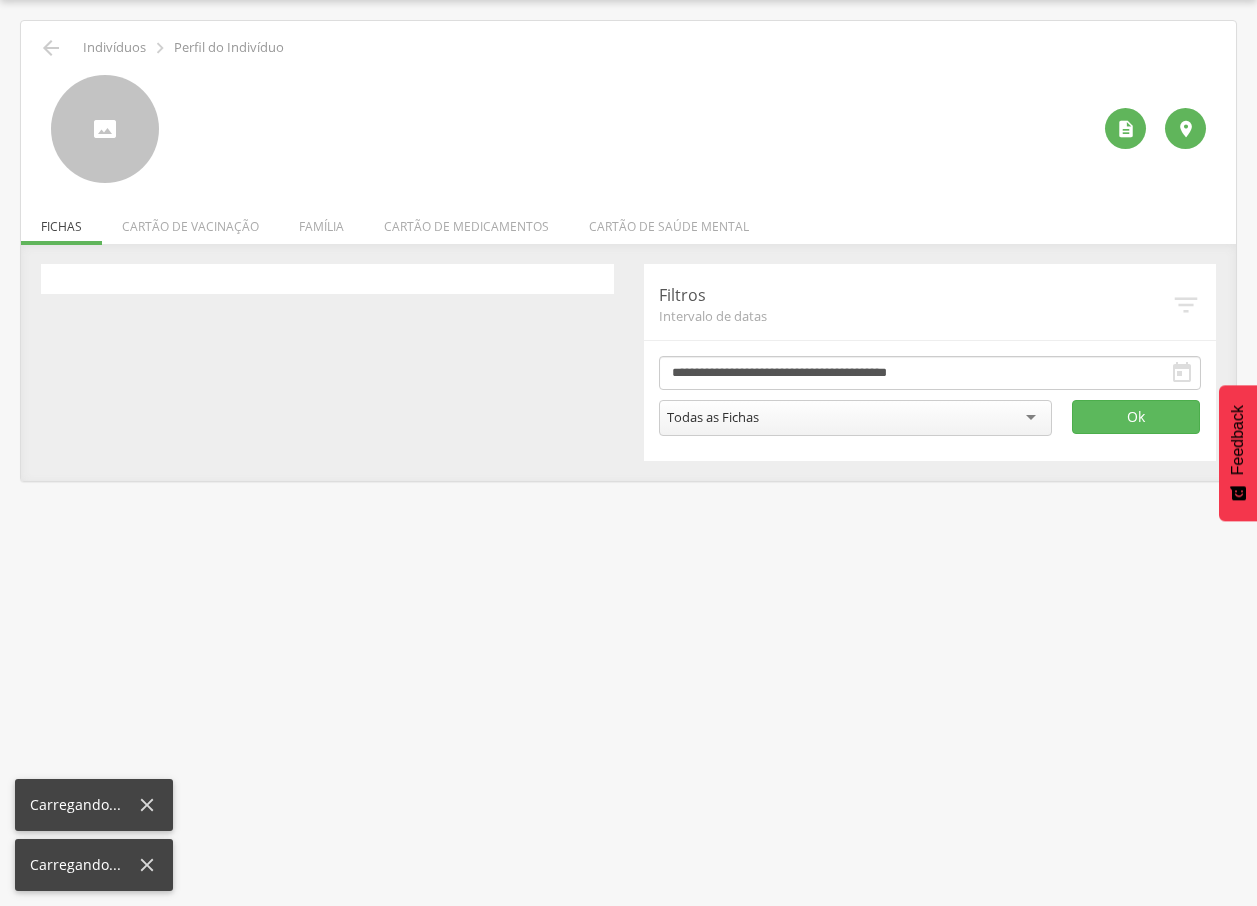 scroll, scrollTop: 60, scrollLeft: 0, axis: vertical 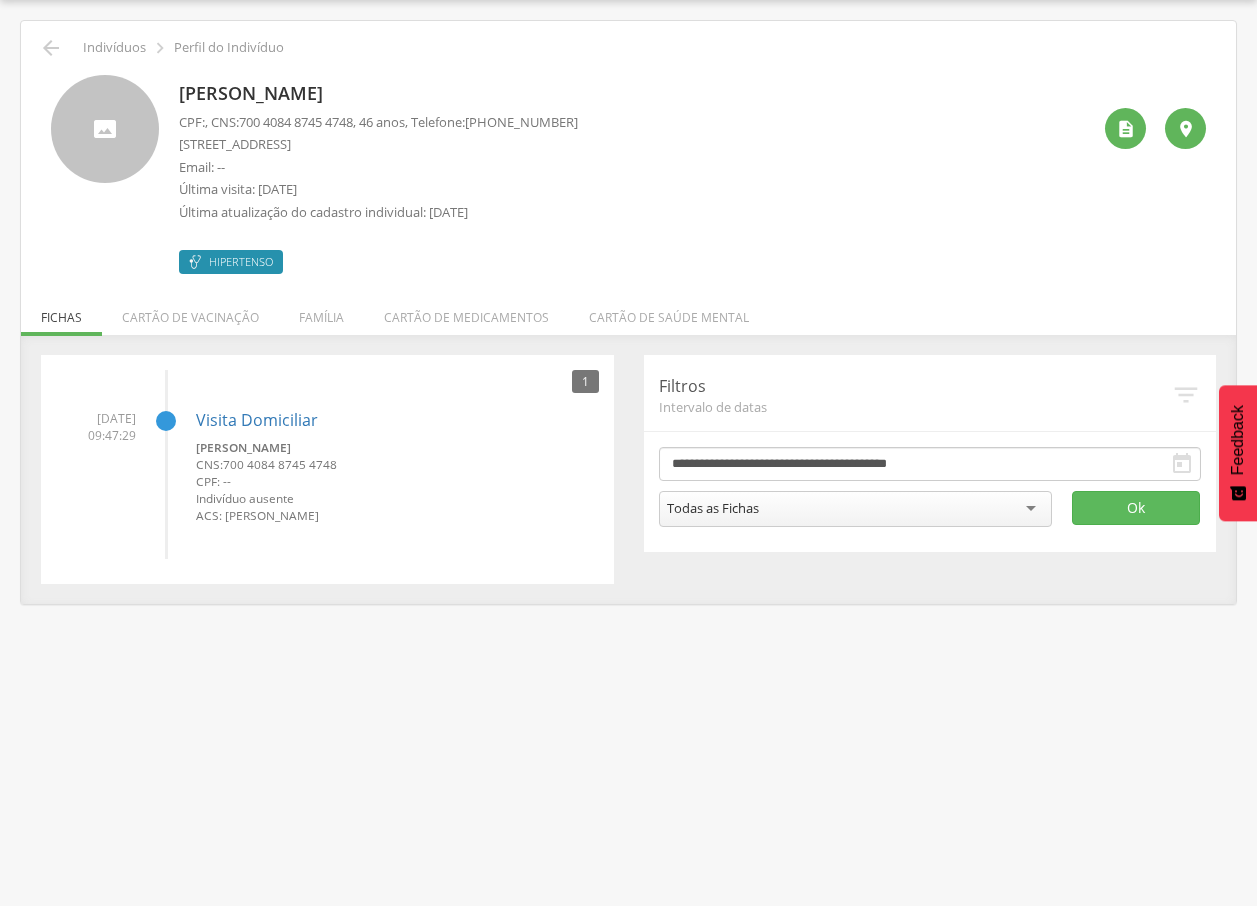 drag, startPoint x: 179, startPoint y: 94, endPoint x: 406, endPoint y: 71, distance: 228.16222 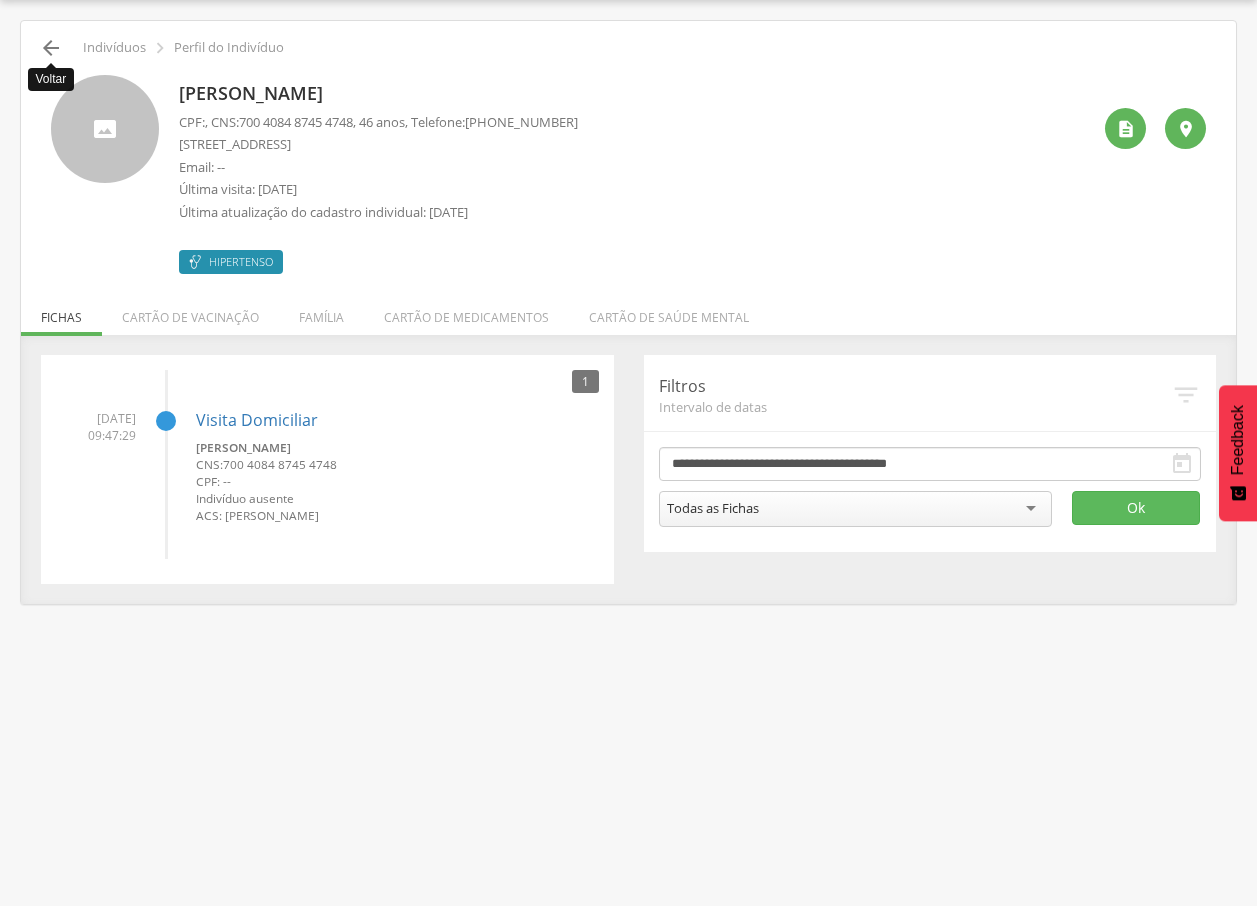 click on "" at bounding box center [51, 48] 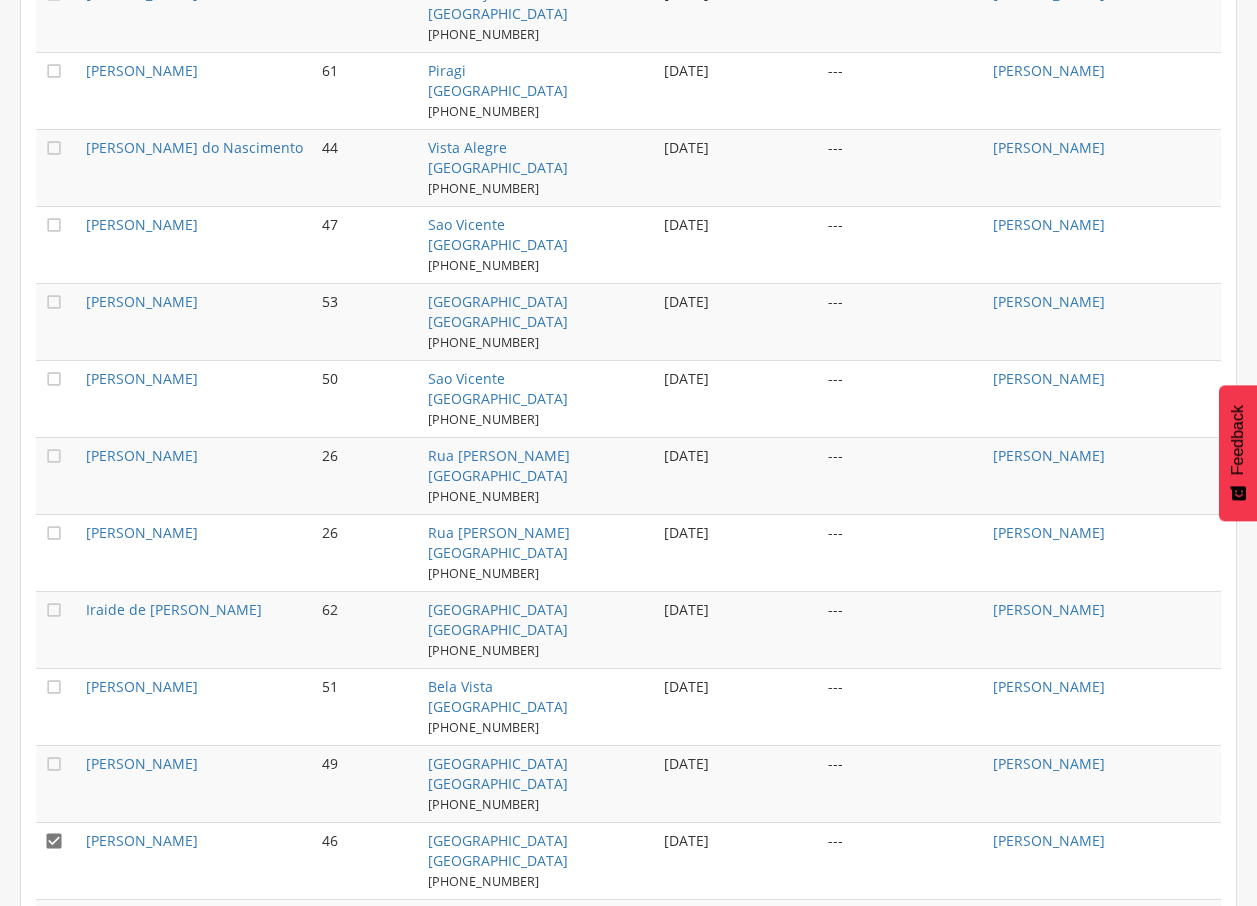 scroll, scrollTop: 1279, scrollLeft: 0, axis: vertical 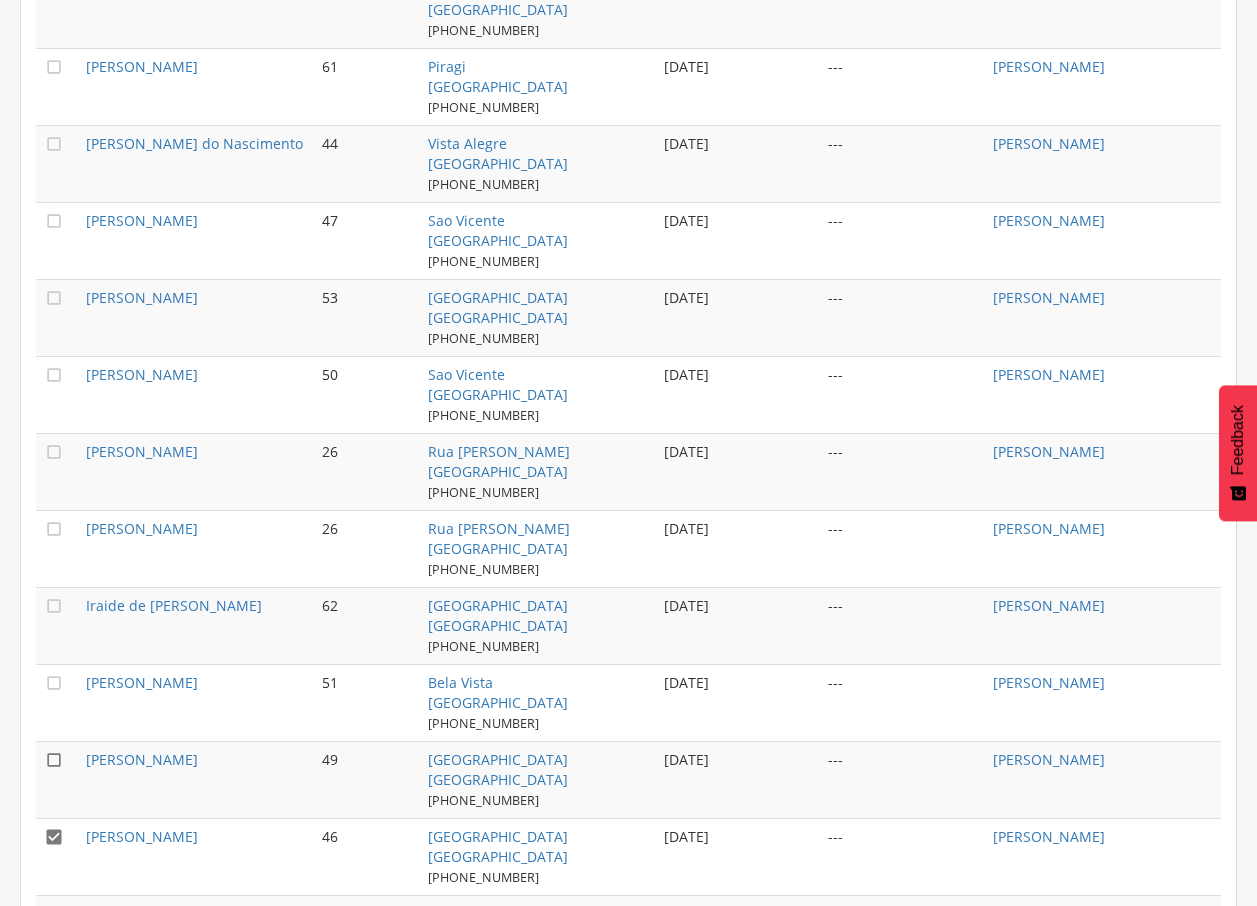click on "" at bounding box center [54, 760] 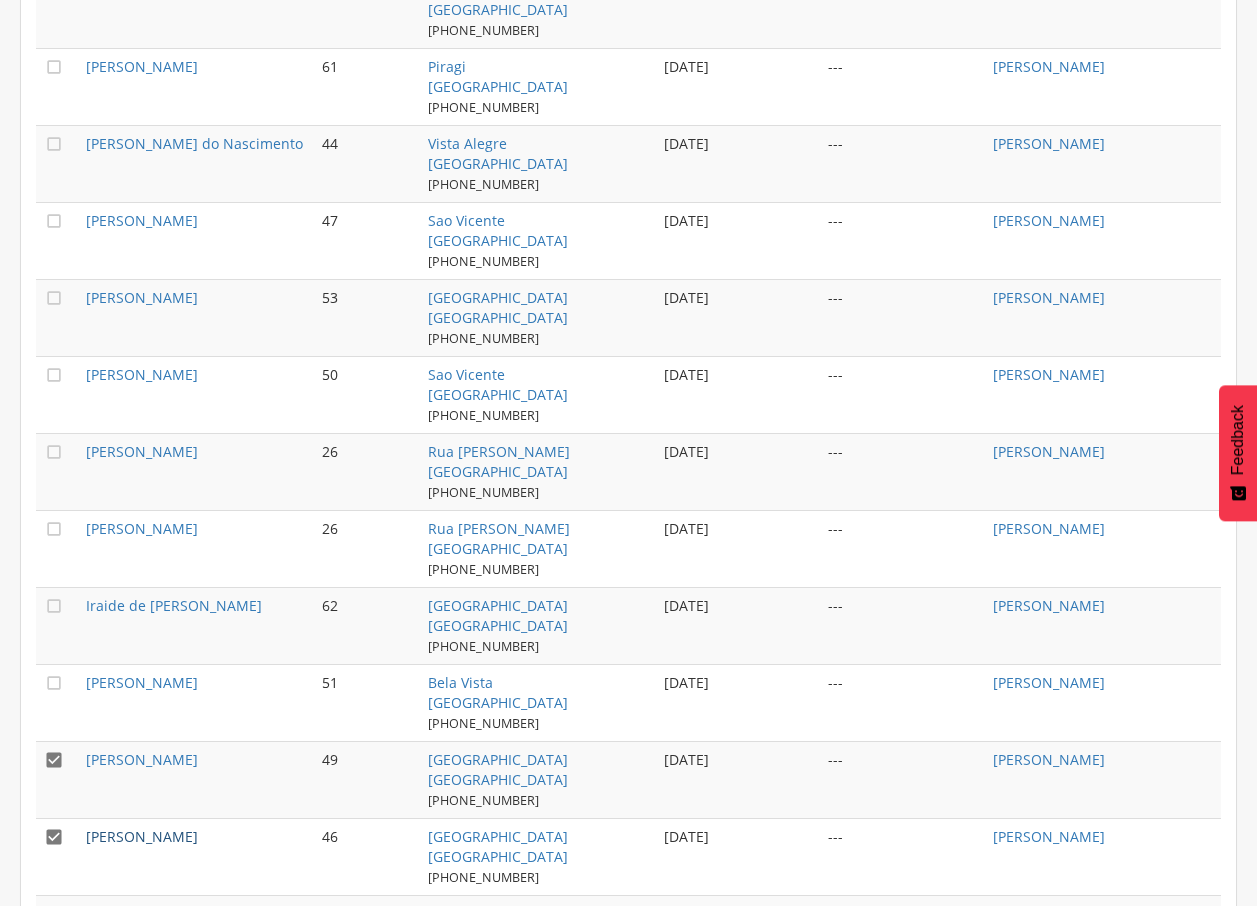 click on "[PERSON_NAME]" at bounding box center [142, 836] 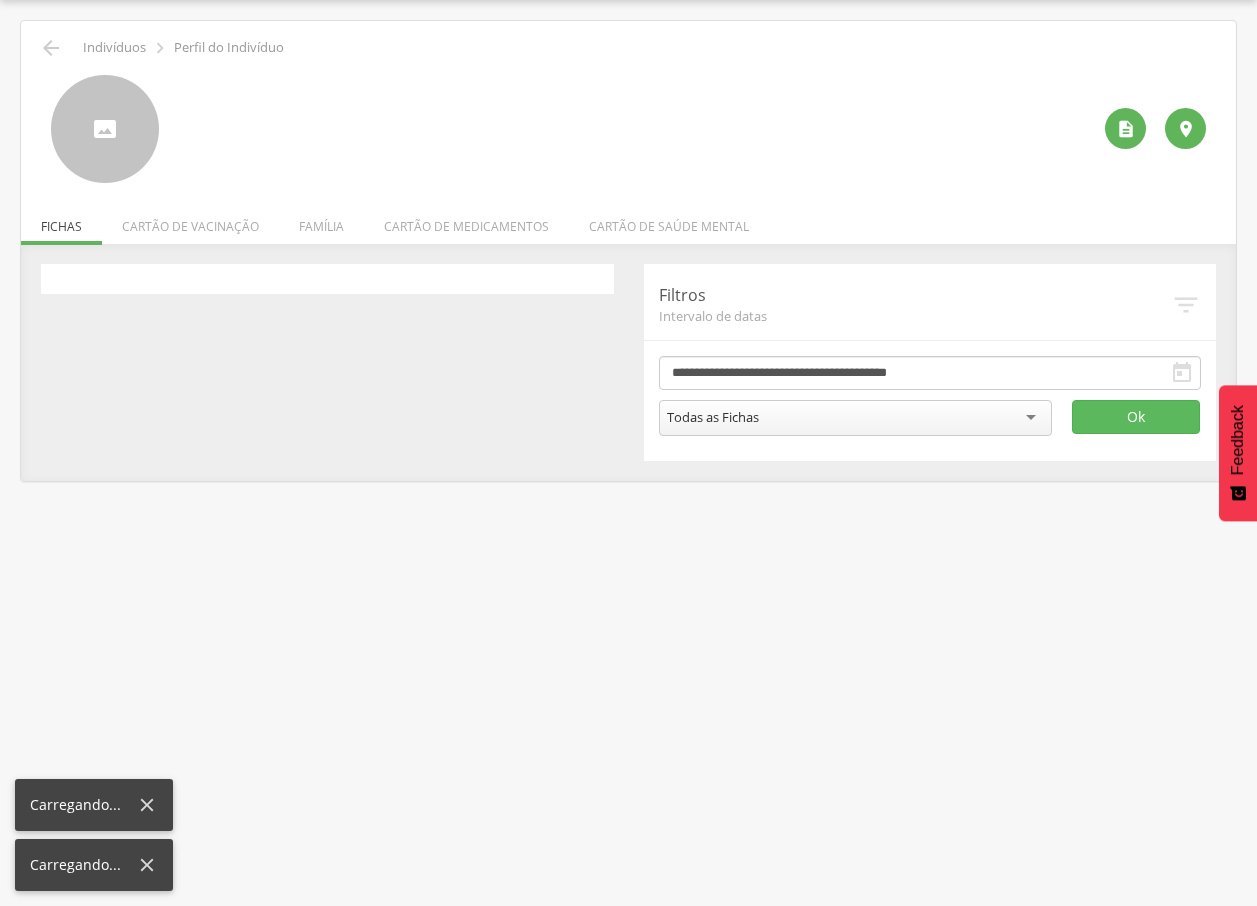 scroll, scrollTop: 60, scrollLeft: 0, axis: vertical 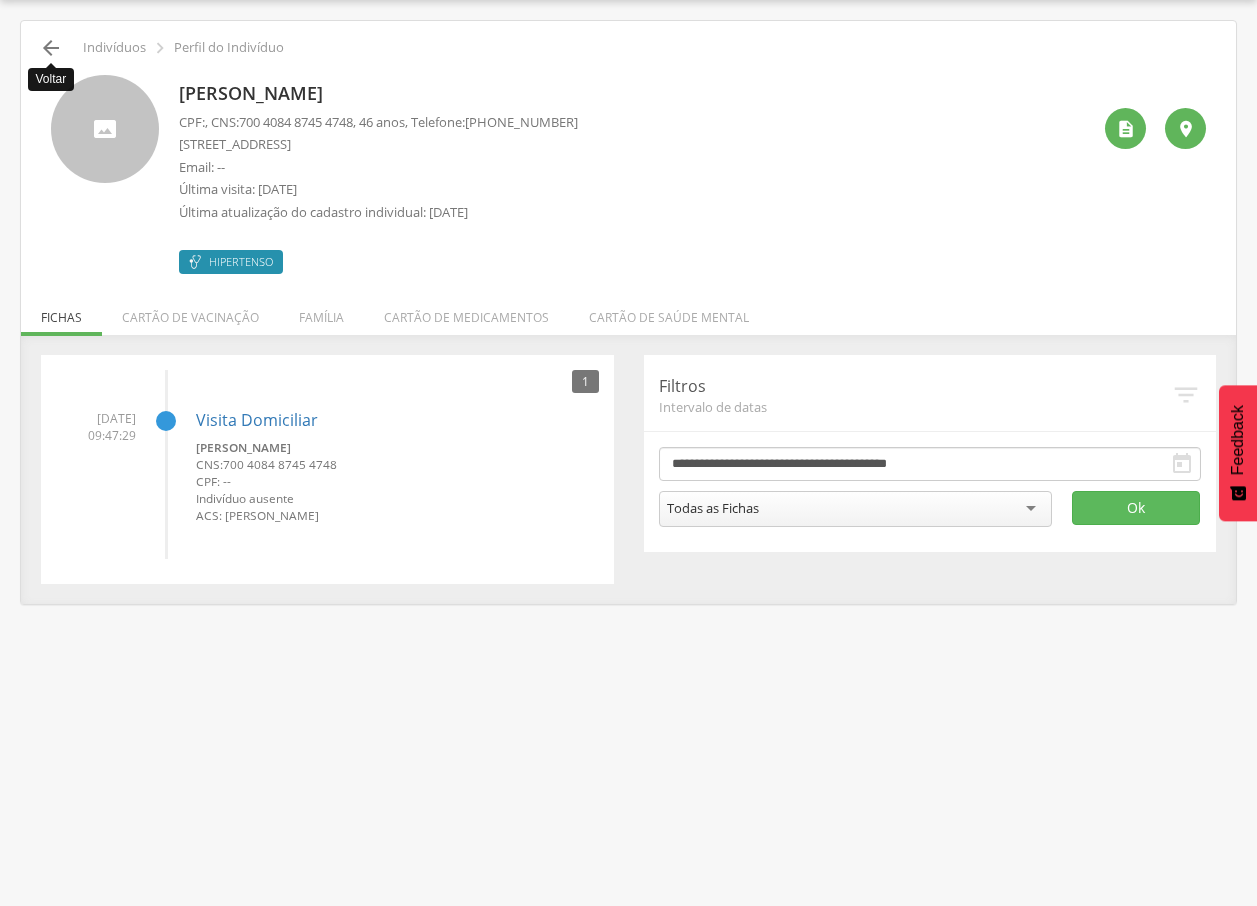 click on "" at bounding box center (51, 48) 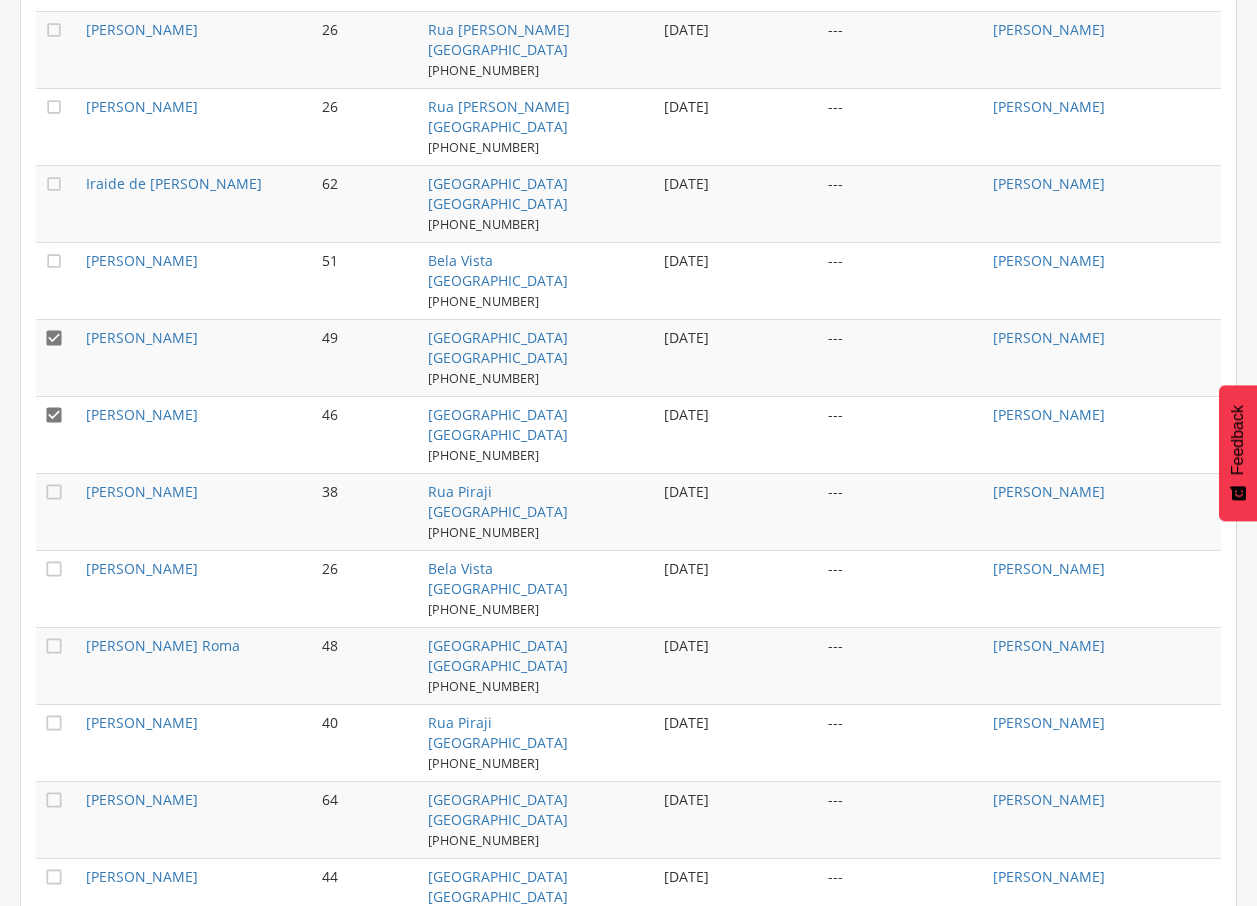 scroll, scrollTop: 1704, scrollLeft: 0, axis: vertical 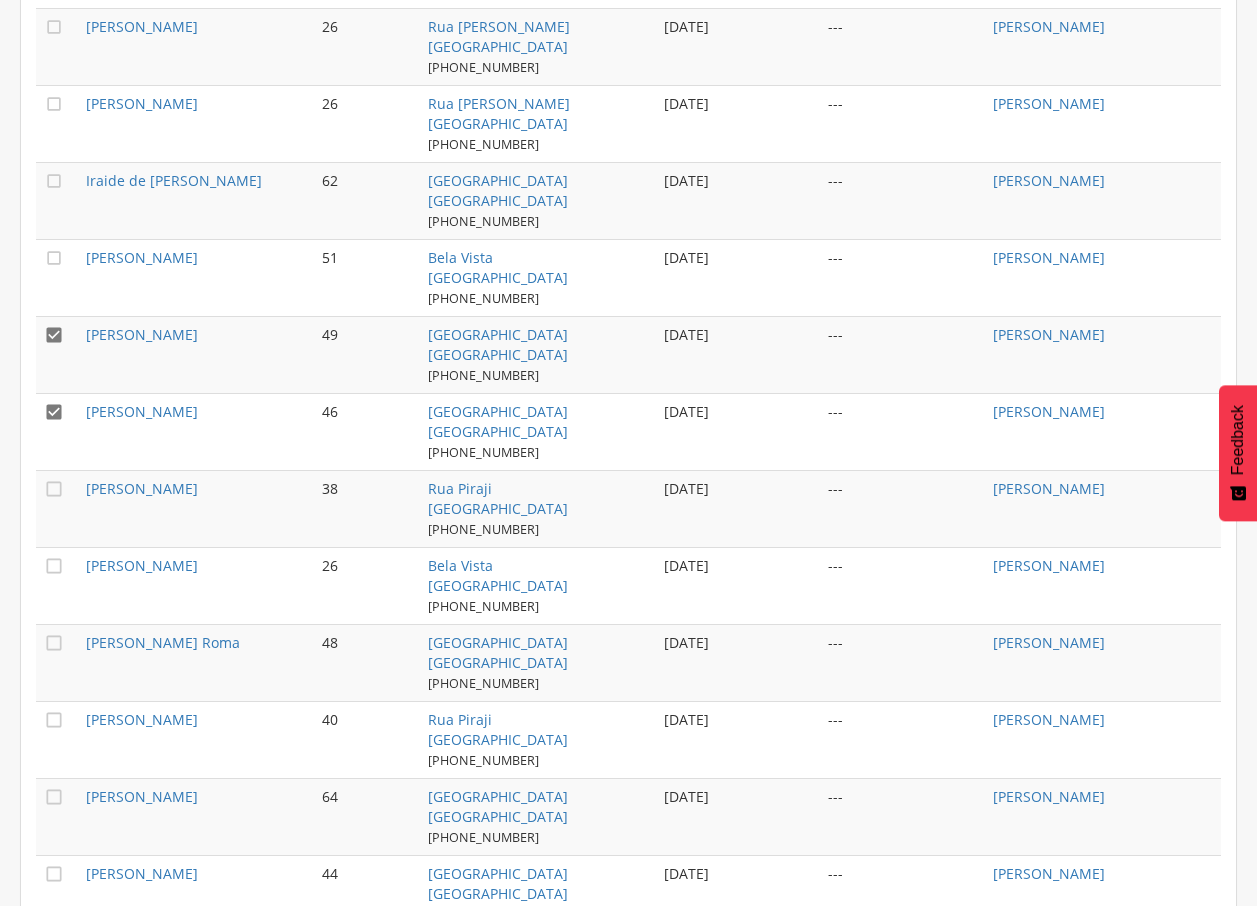 click on "" at bounding box center (54, 412) 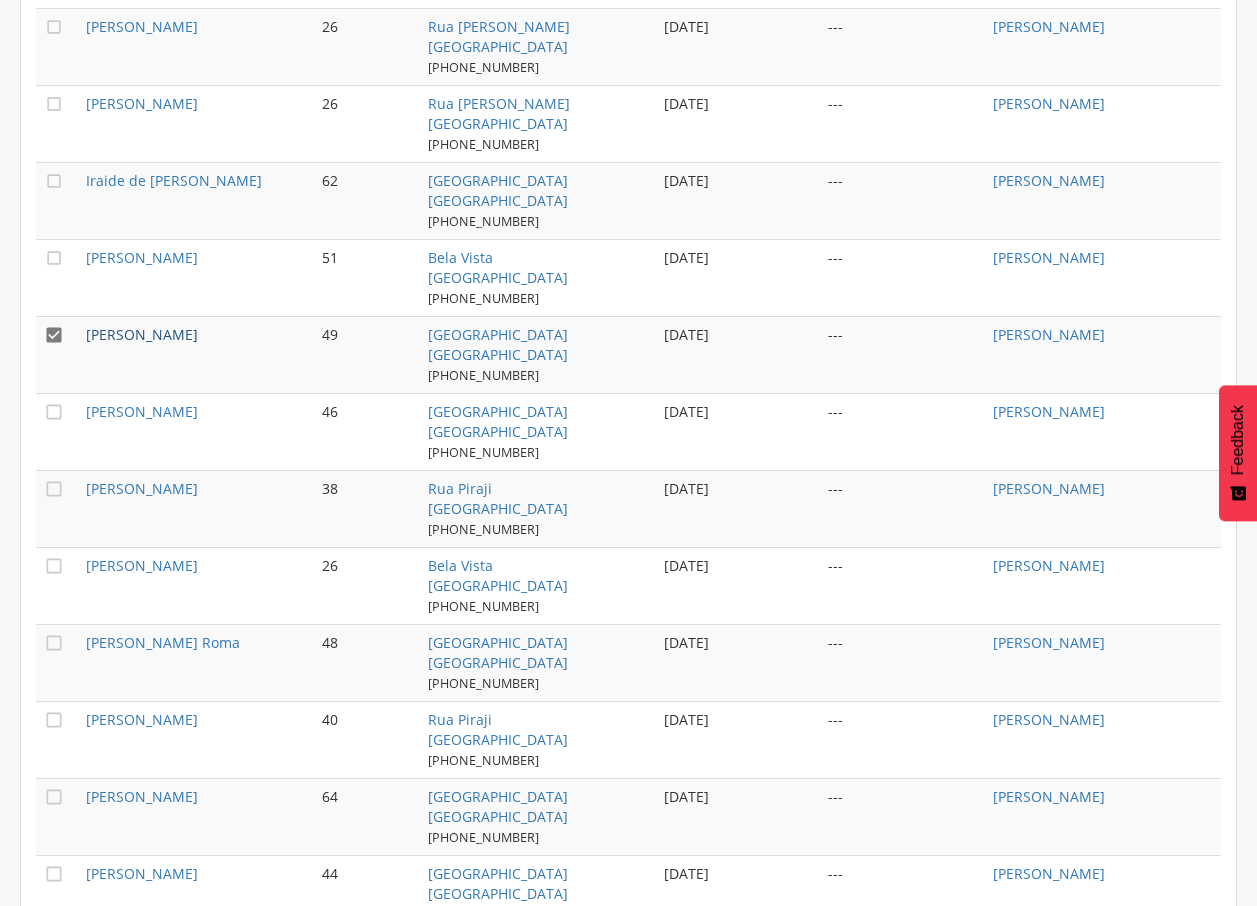click on "[PERSON_NAME]" at bounding box center (142, 334) 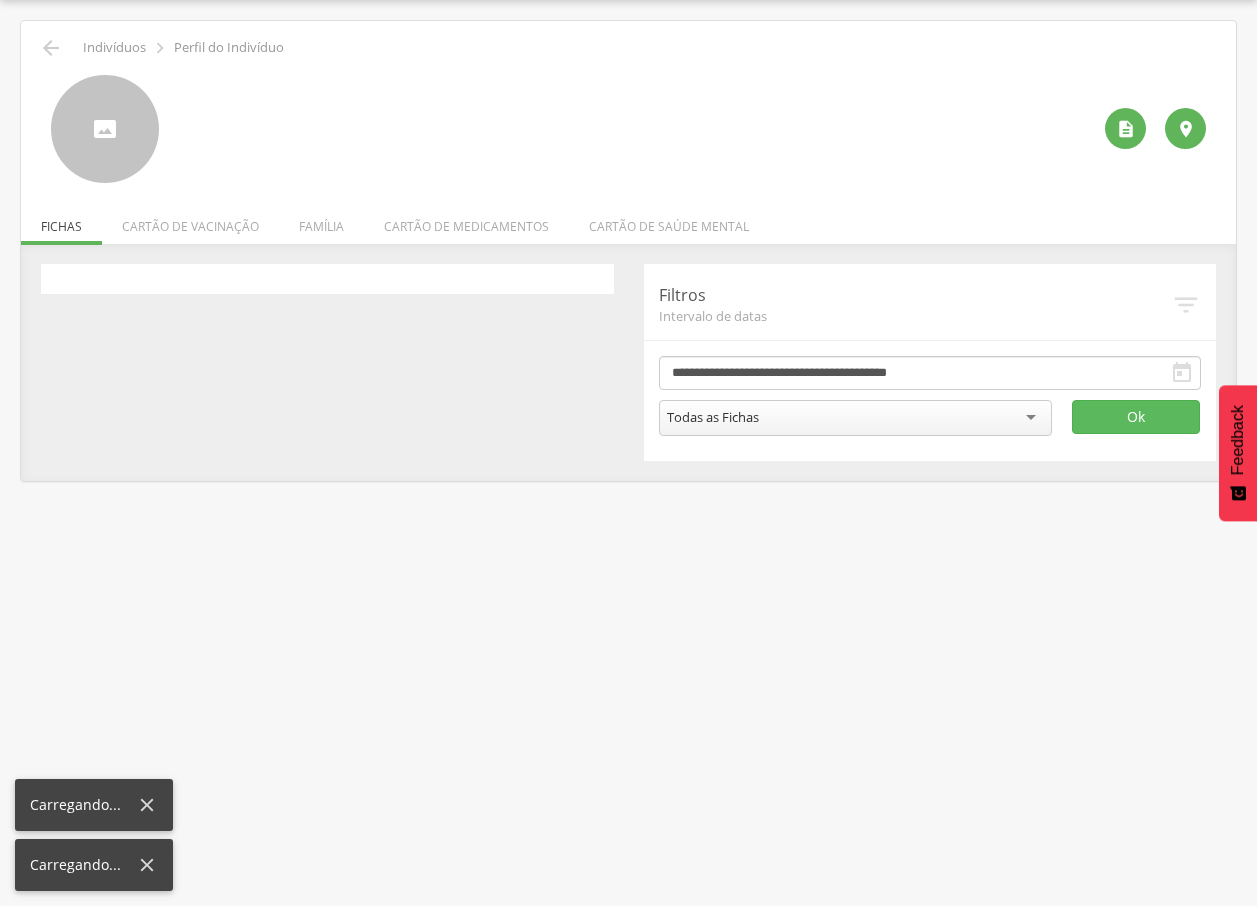 scroll, scrollTop: 60, scrollLeft: 0, axis: vertical 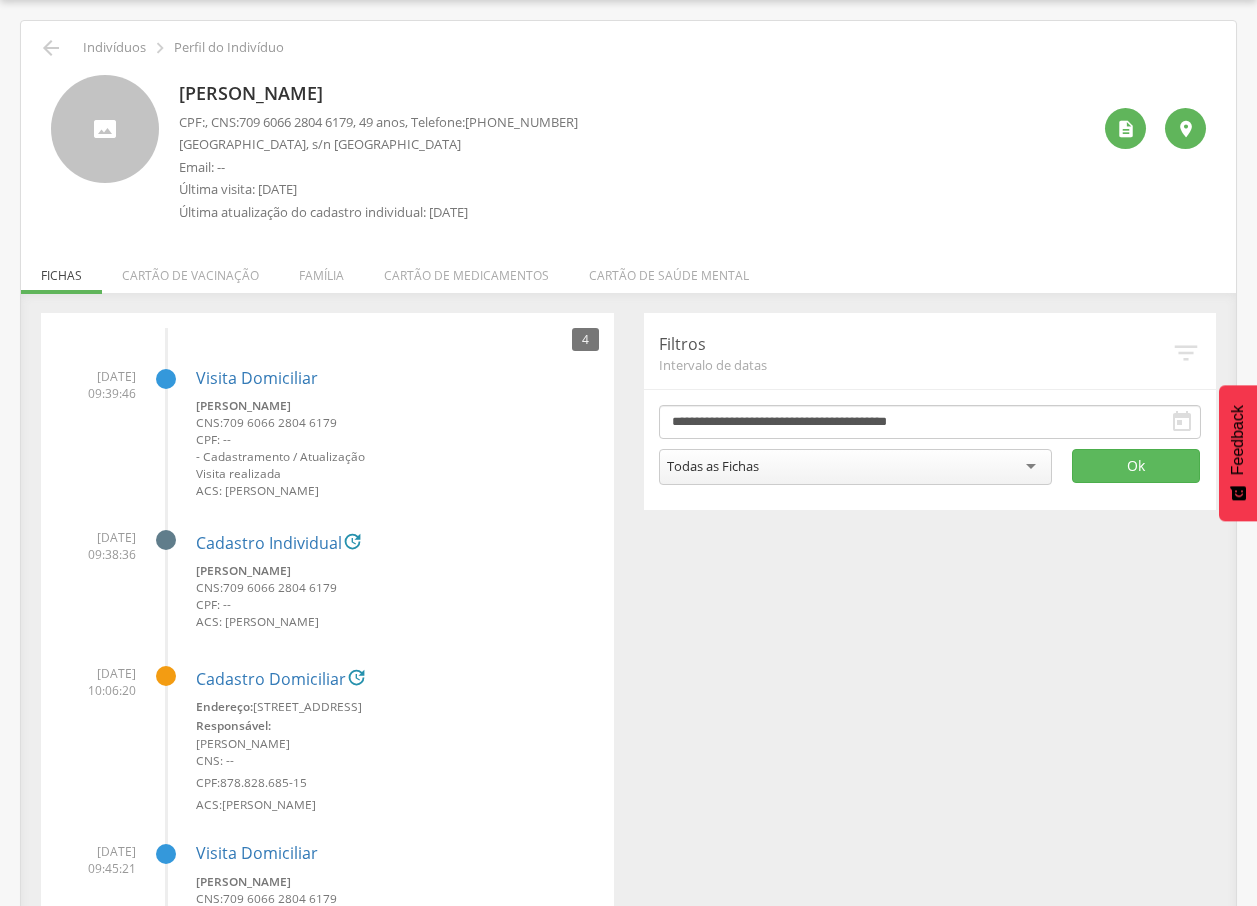 drag, startPoint x: 180, startPoint y: 94, endPoint x: 457, endPoint y: 102, distance: 277.1155 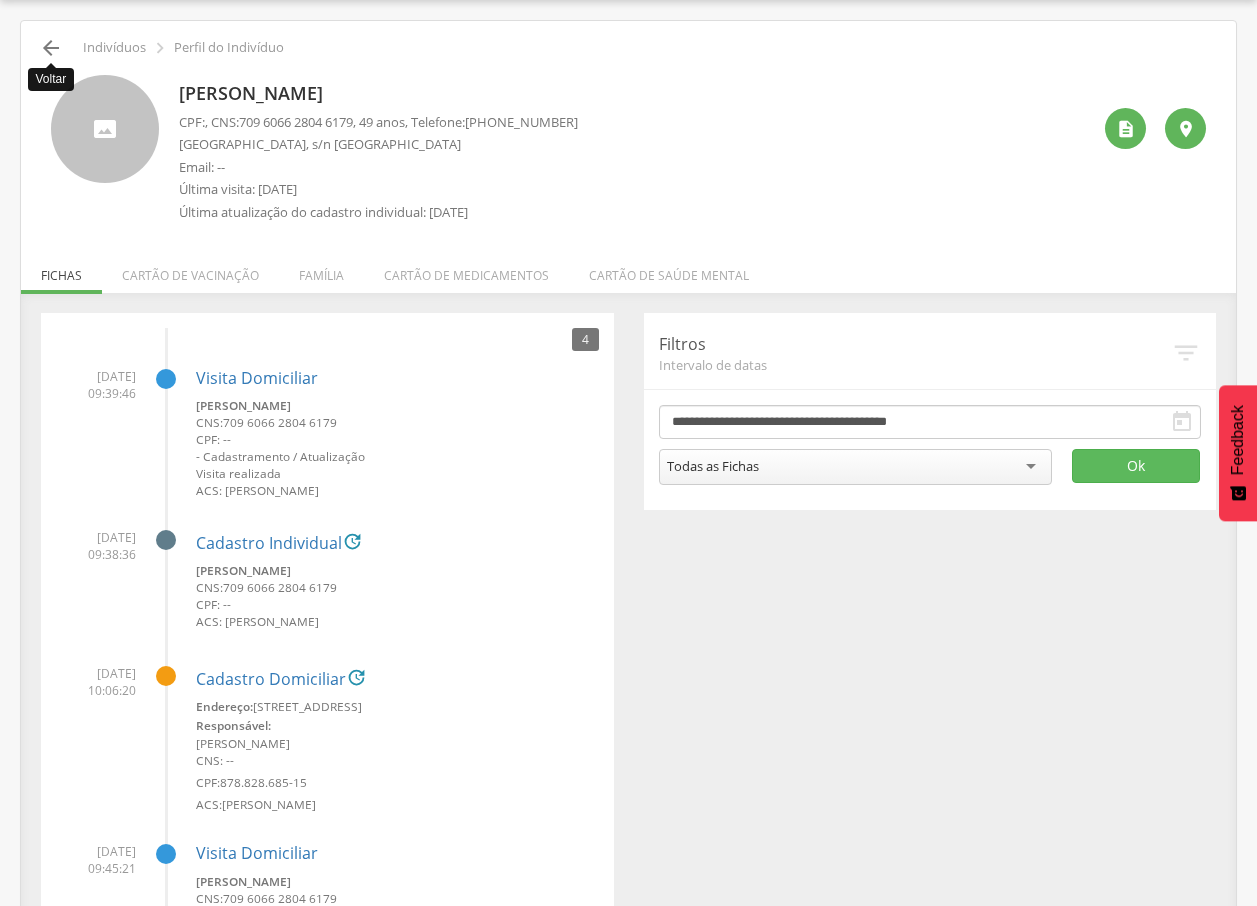 click on "" at bounding box center [51, 48] 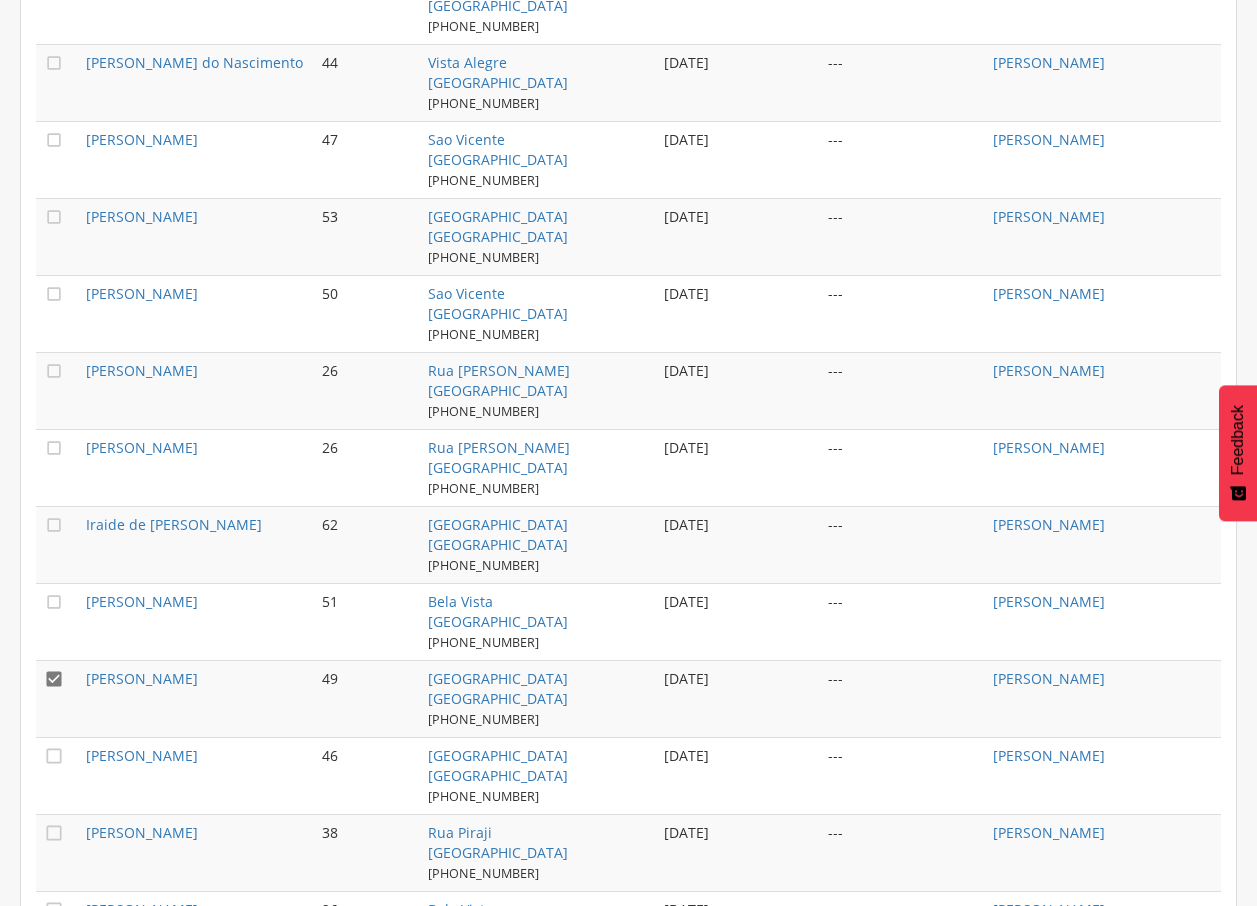 scroll, scrollTop: 1413, scrollLeft: 0, axis: vertical 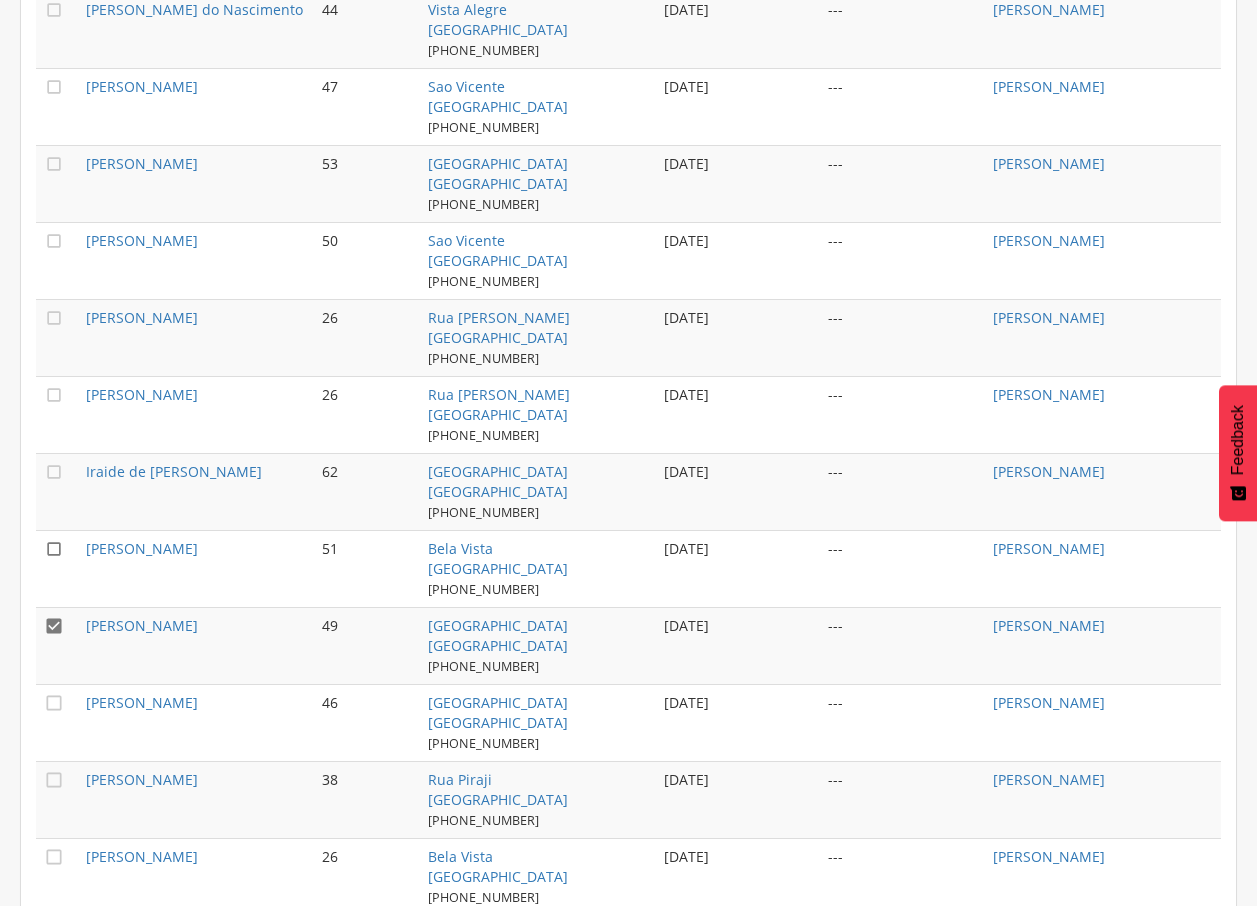 click on "" at bounding box center [54, 549] 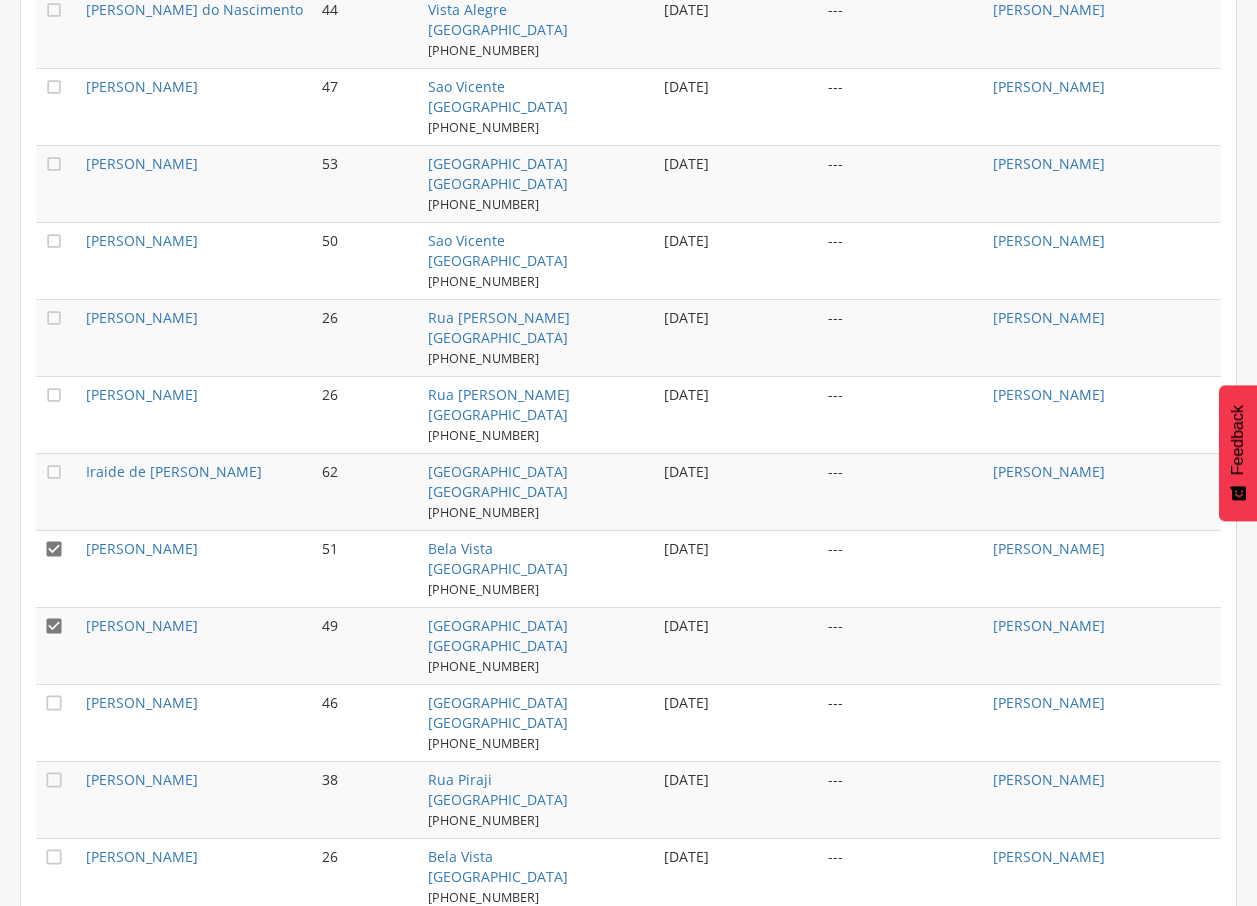 click on "" at bounding box center (54, 626) 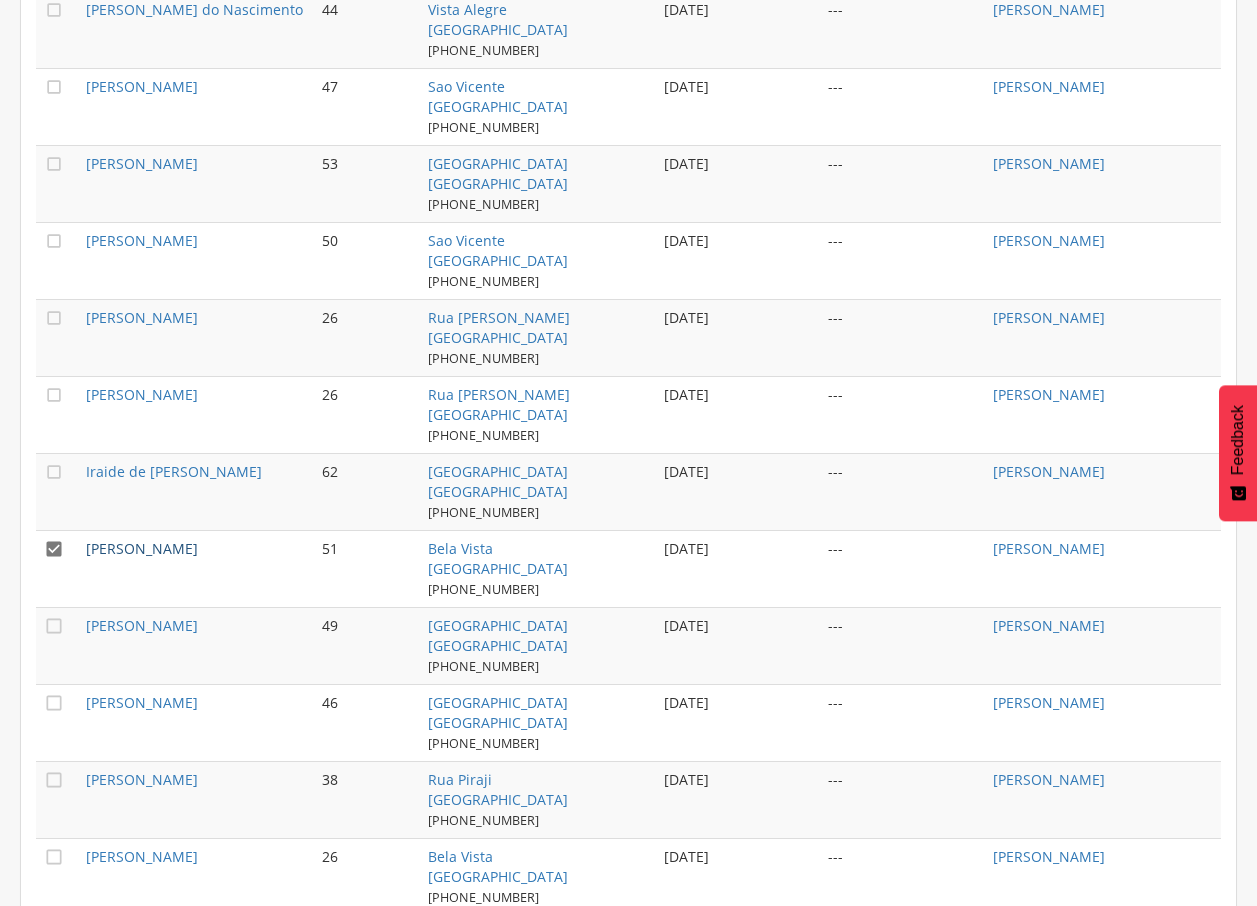 click on "[PERSON_NAME]" at bounding box center [142, 548] 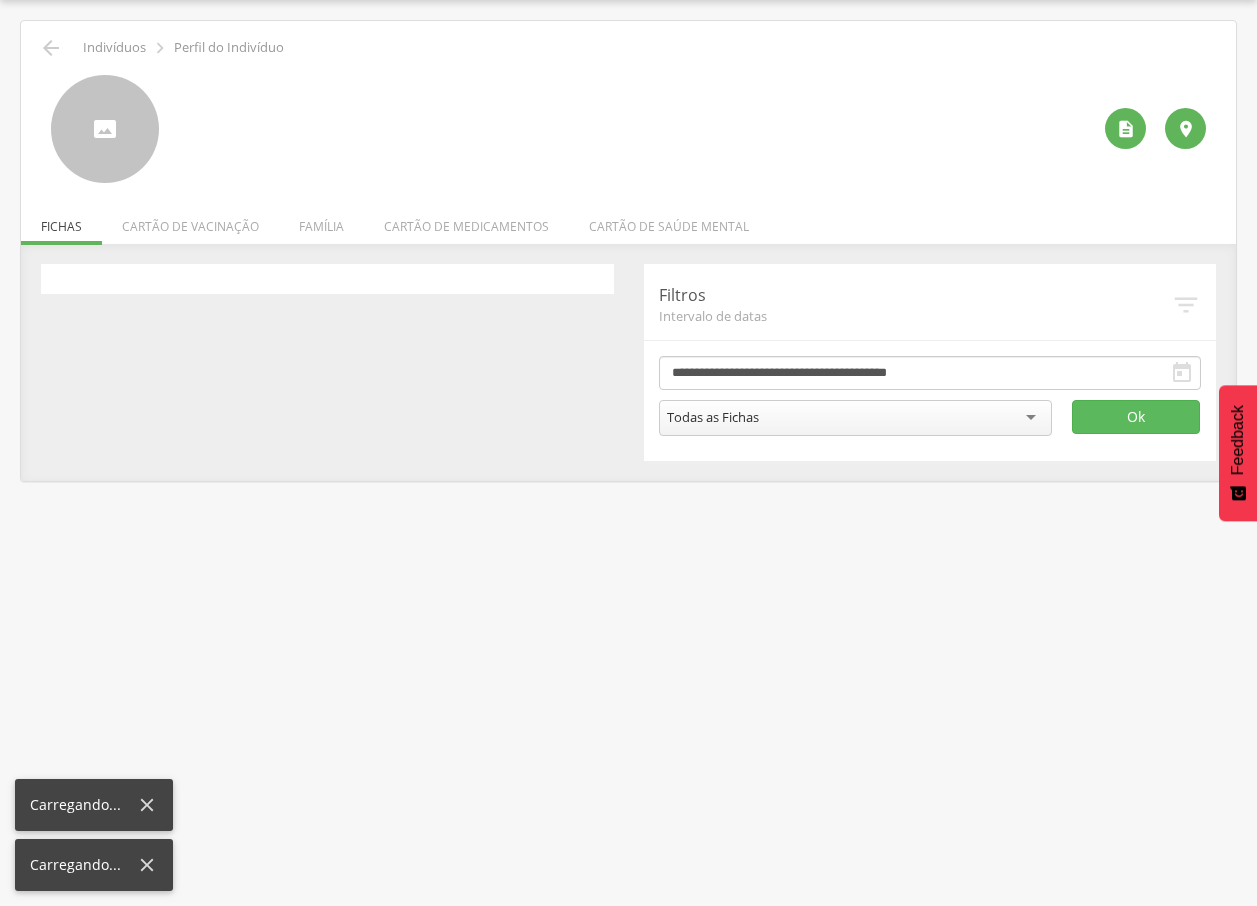scroll, scrollTop: 60, scrollLeft: 0, axis: vertical 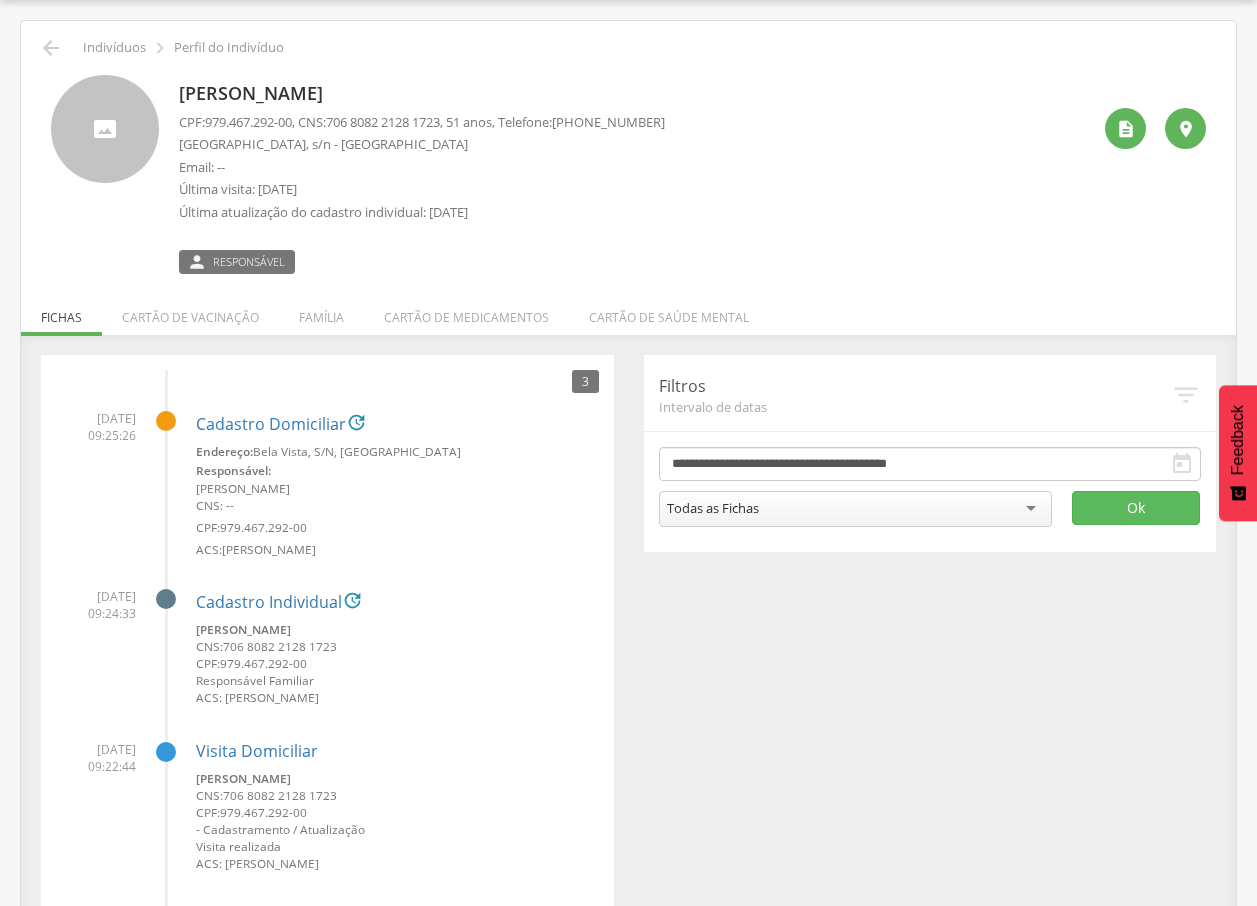 drag, startPoint x: 176, startPoint y: 91, endPoint x: 328, endPoint y: 88, distance: 152.0296 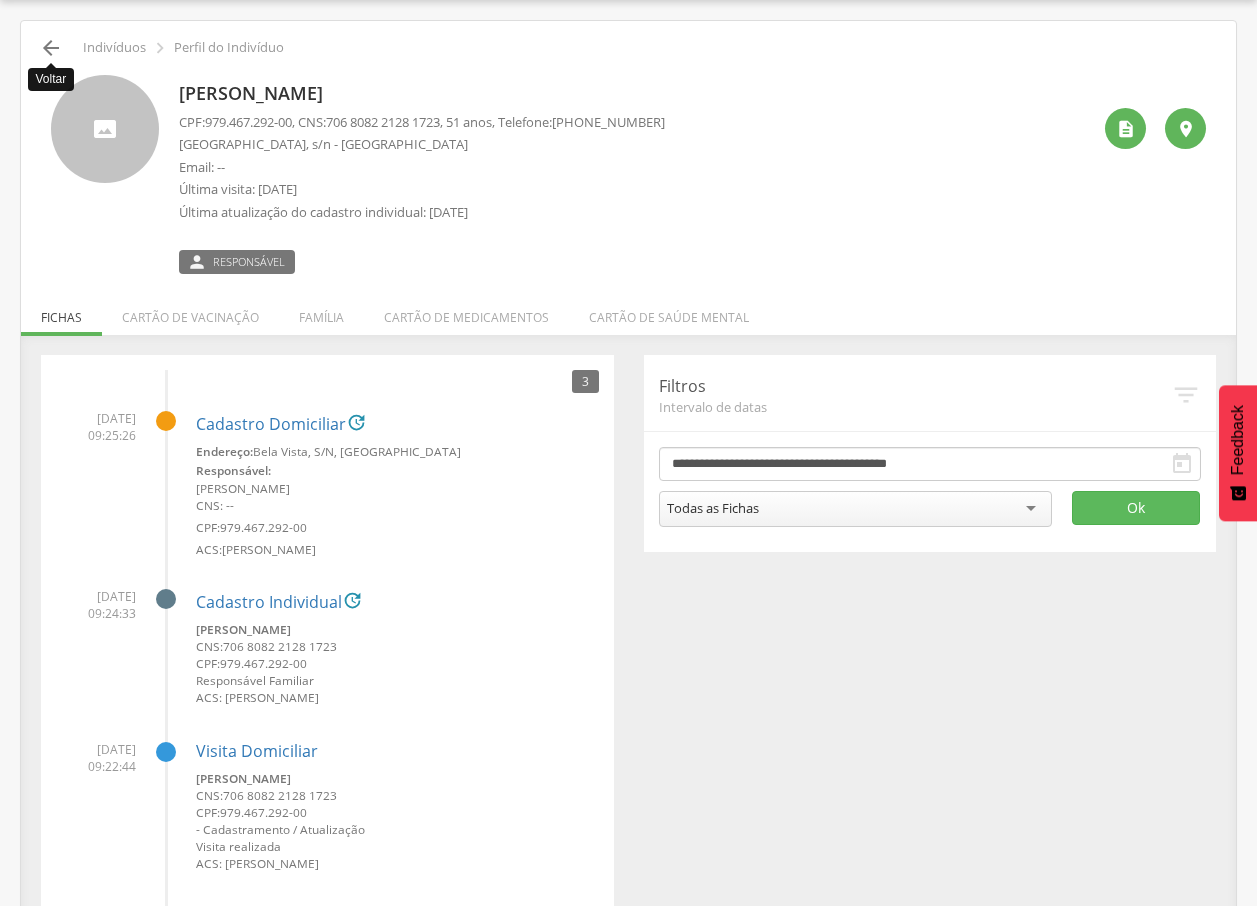 click on "" at bounding box center (51, 48) 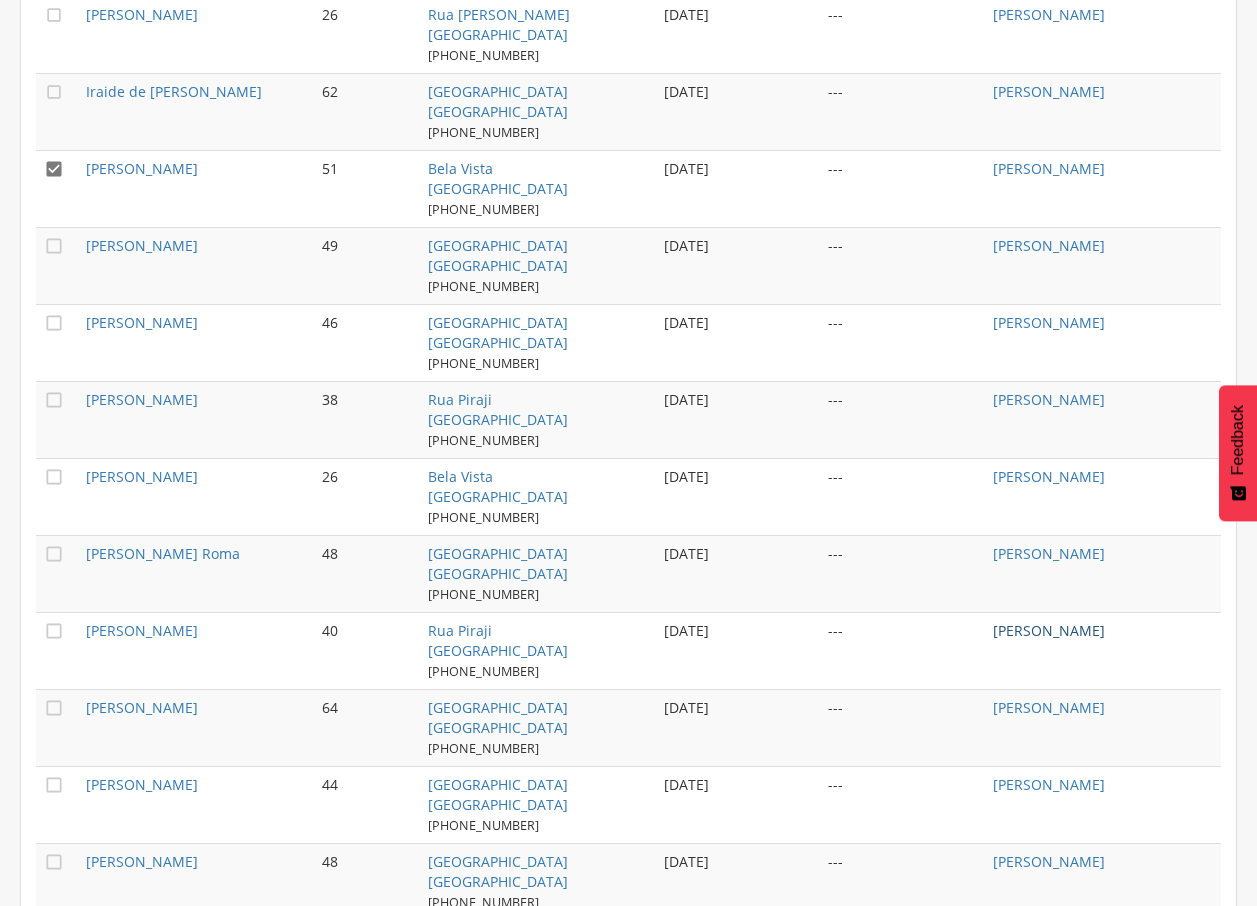 scroll, scrollTop: 1780, scrollLeft: 0, axis: vertical 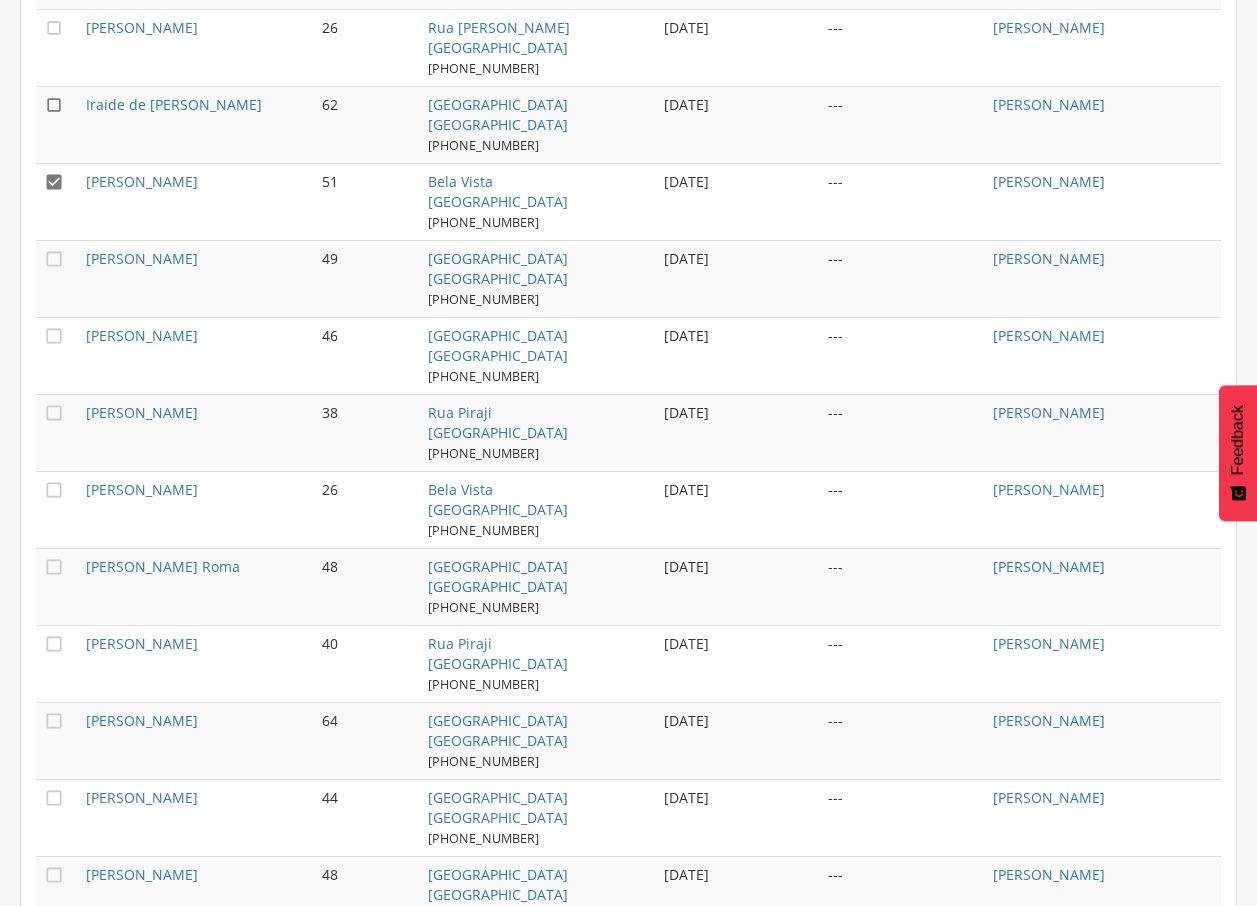 click on "" at bounding box center [54, 105] 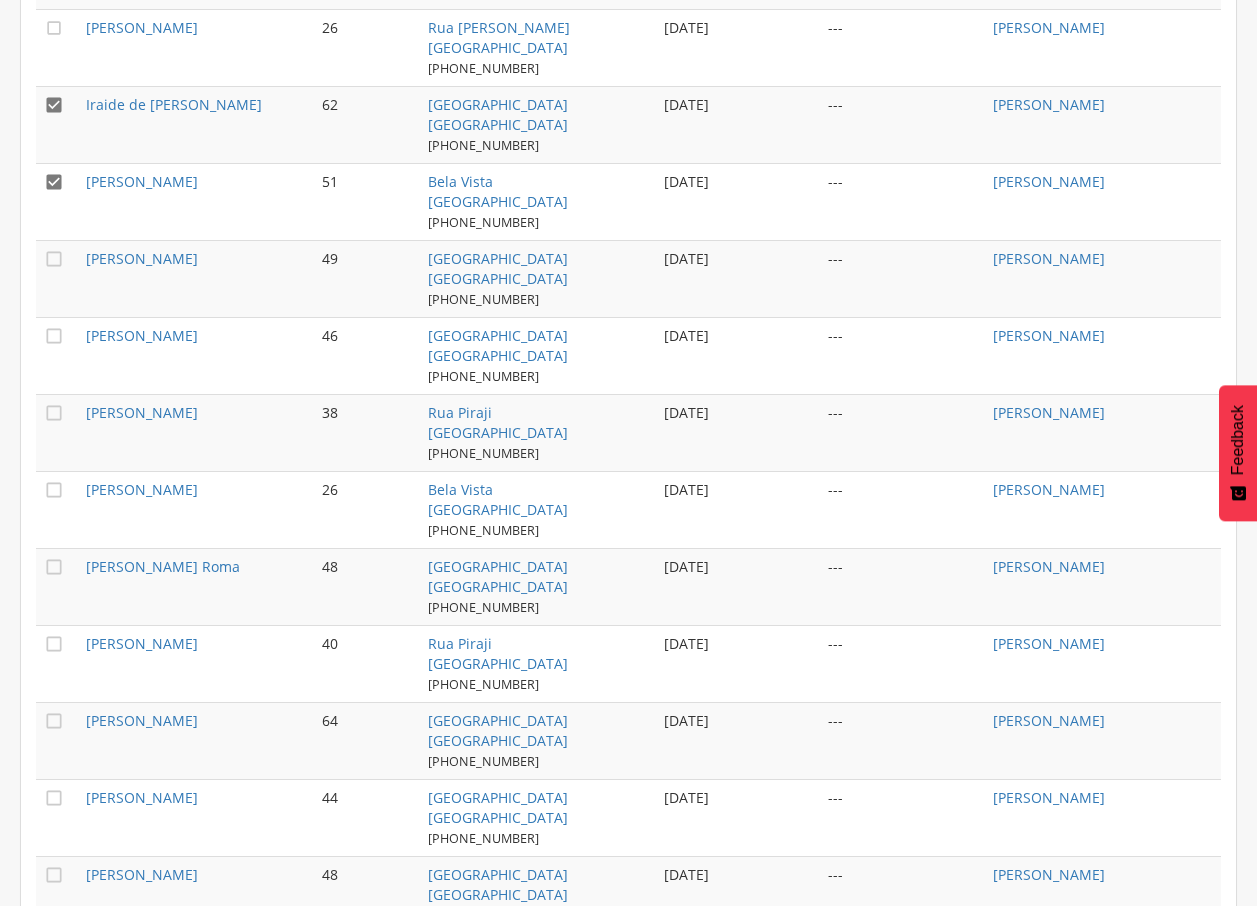 click on "" at bounding box center [54, 182] 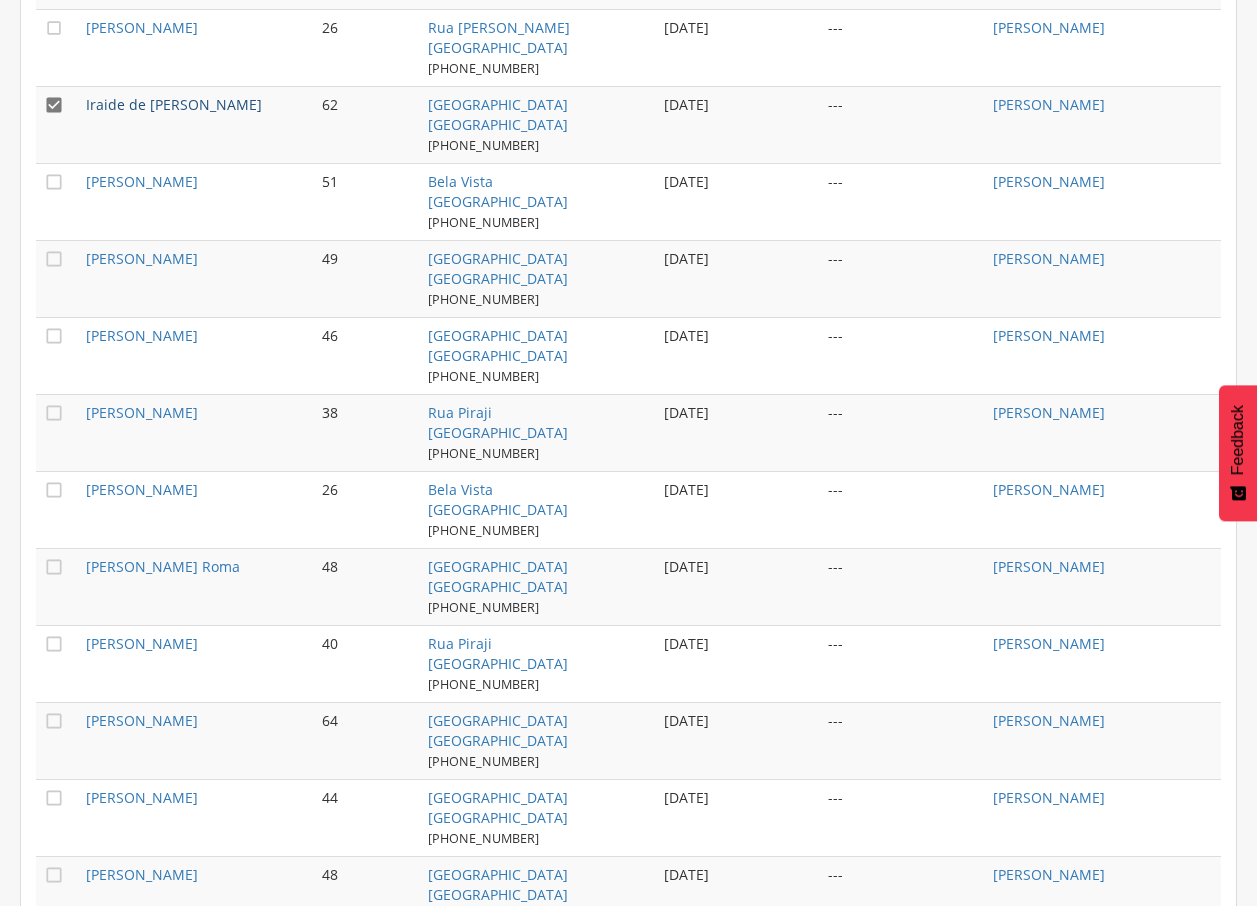 click on "Iraide de [PERSON_NAME]" at bounding box center [174, 104] 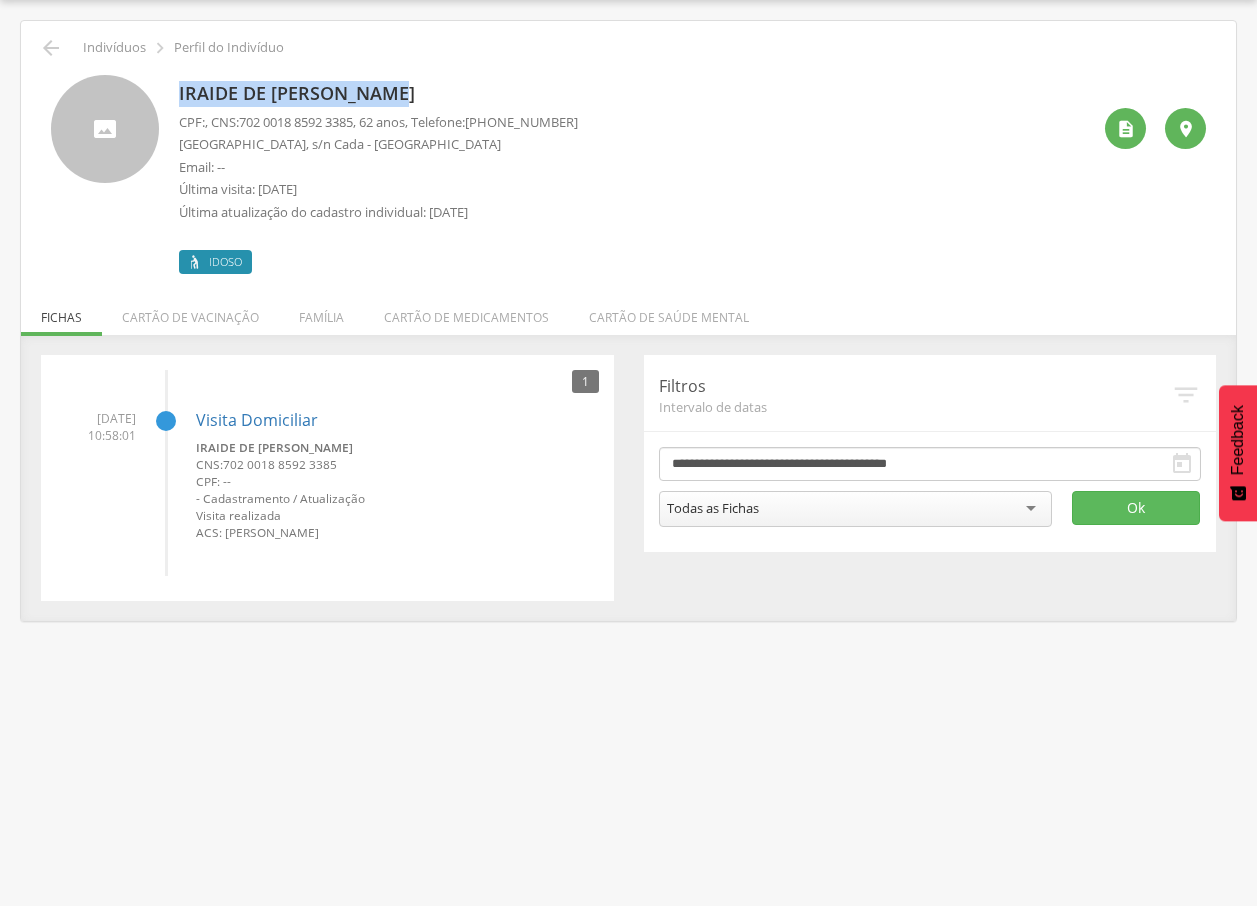 drag, startPoint x: 179, startPoint y: 90, endPoint x: 416, endPoint y: 88, distance: 237.00844 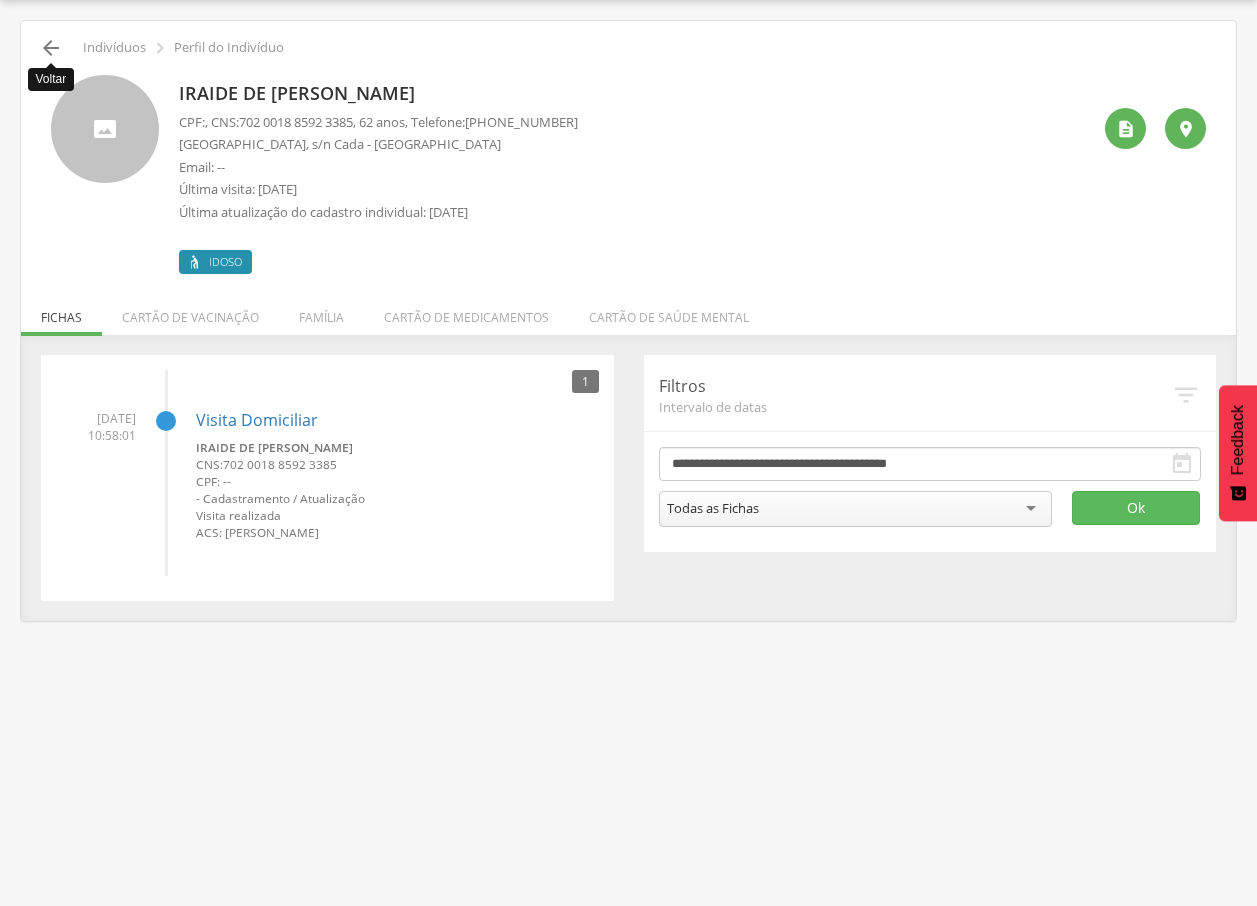 click on "" at bounding box center (51, 48) 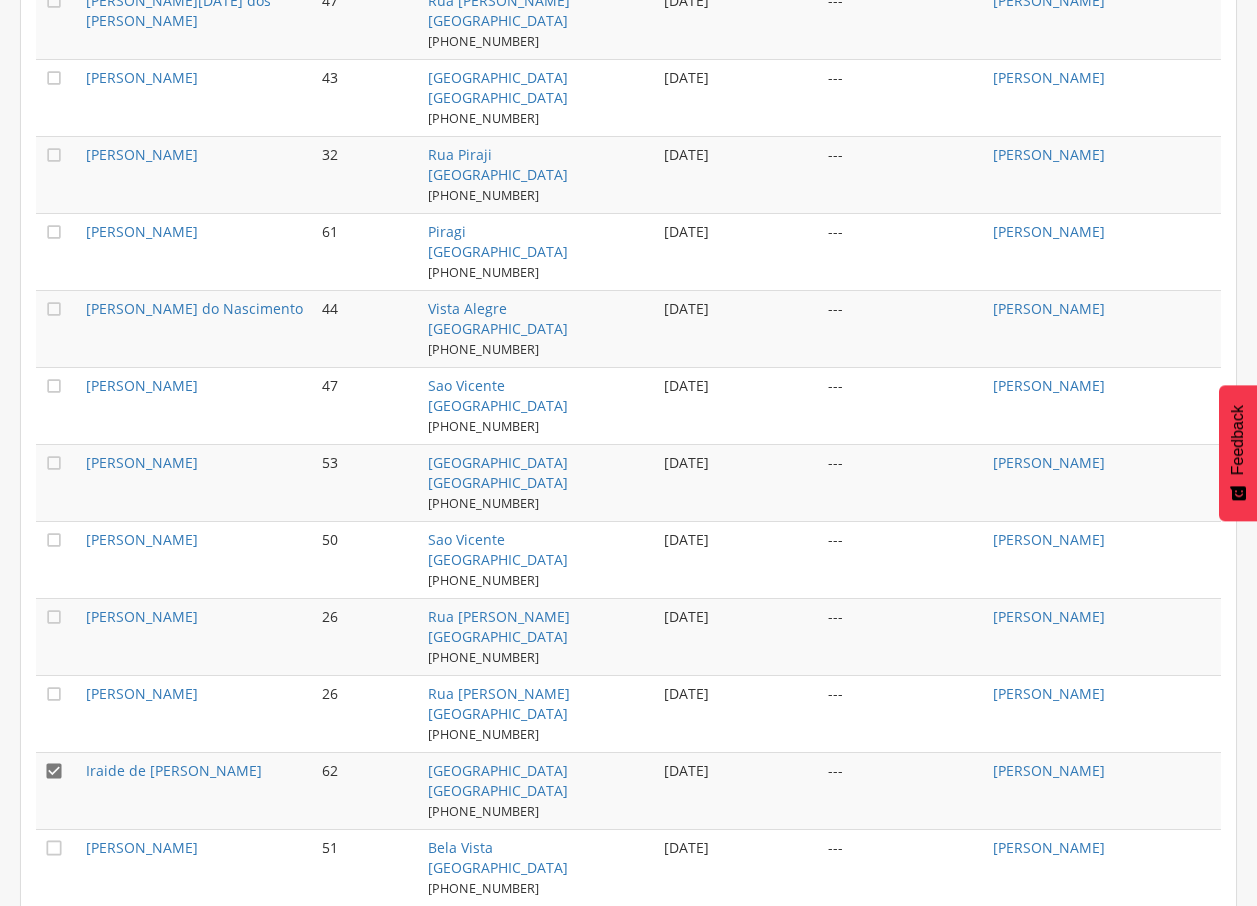 scroll, scrollTop: 1344, scrollLeft: 0, axis: vertical 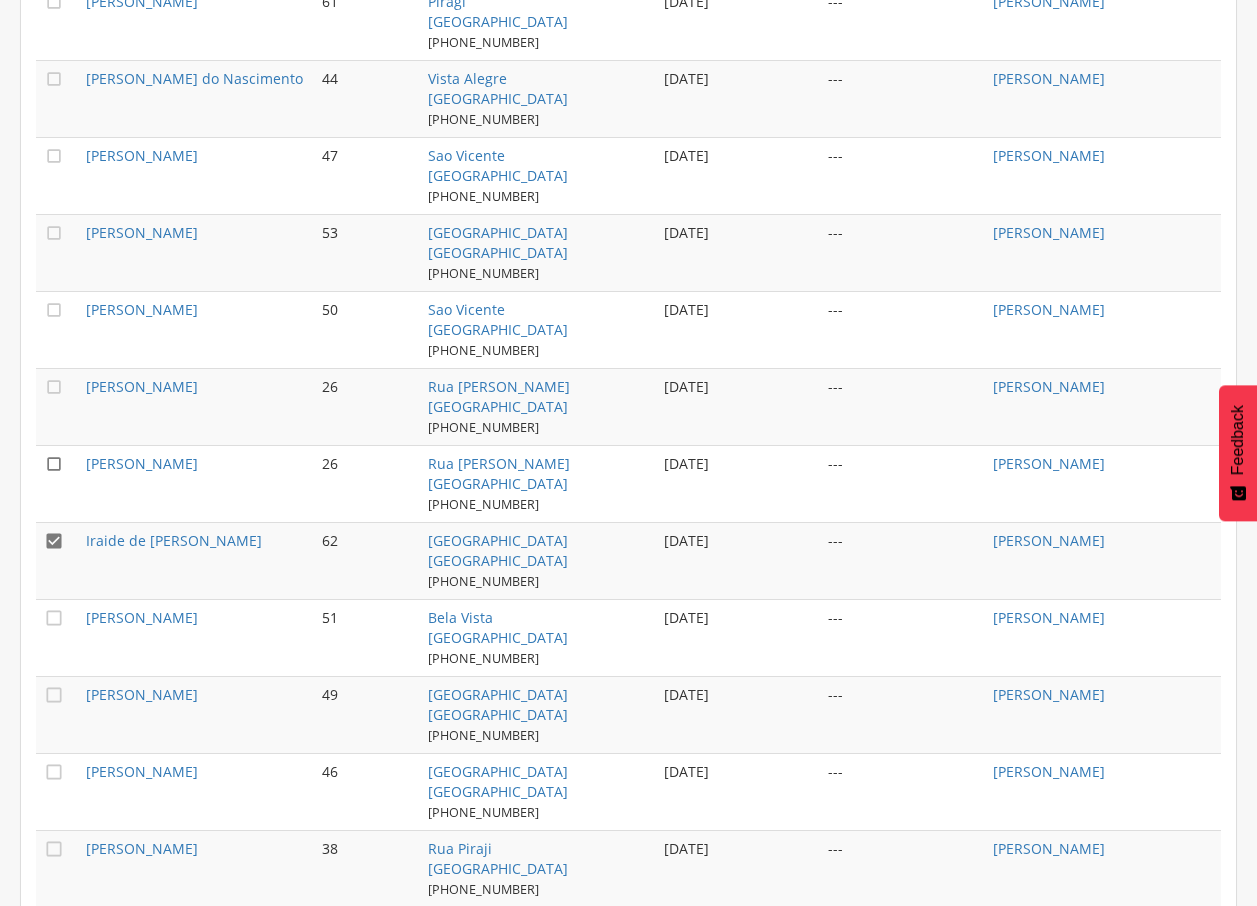 click on "" at bounding box center (54, 464) 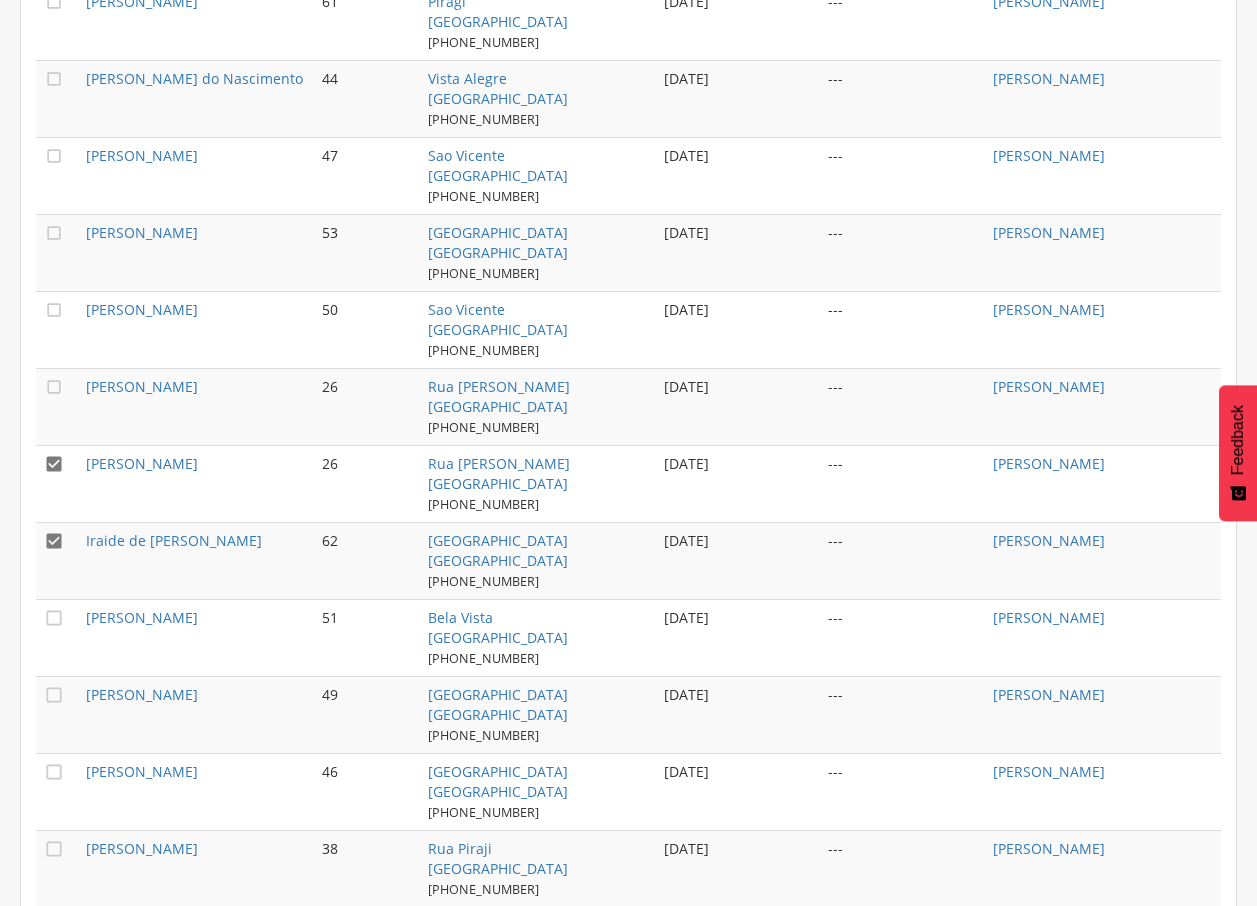 click on "" at bounding box center (54, 541) 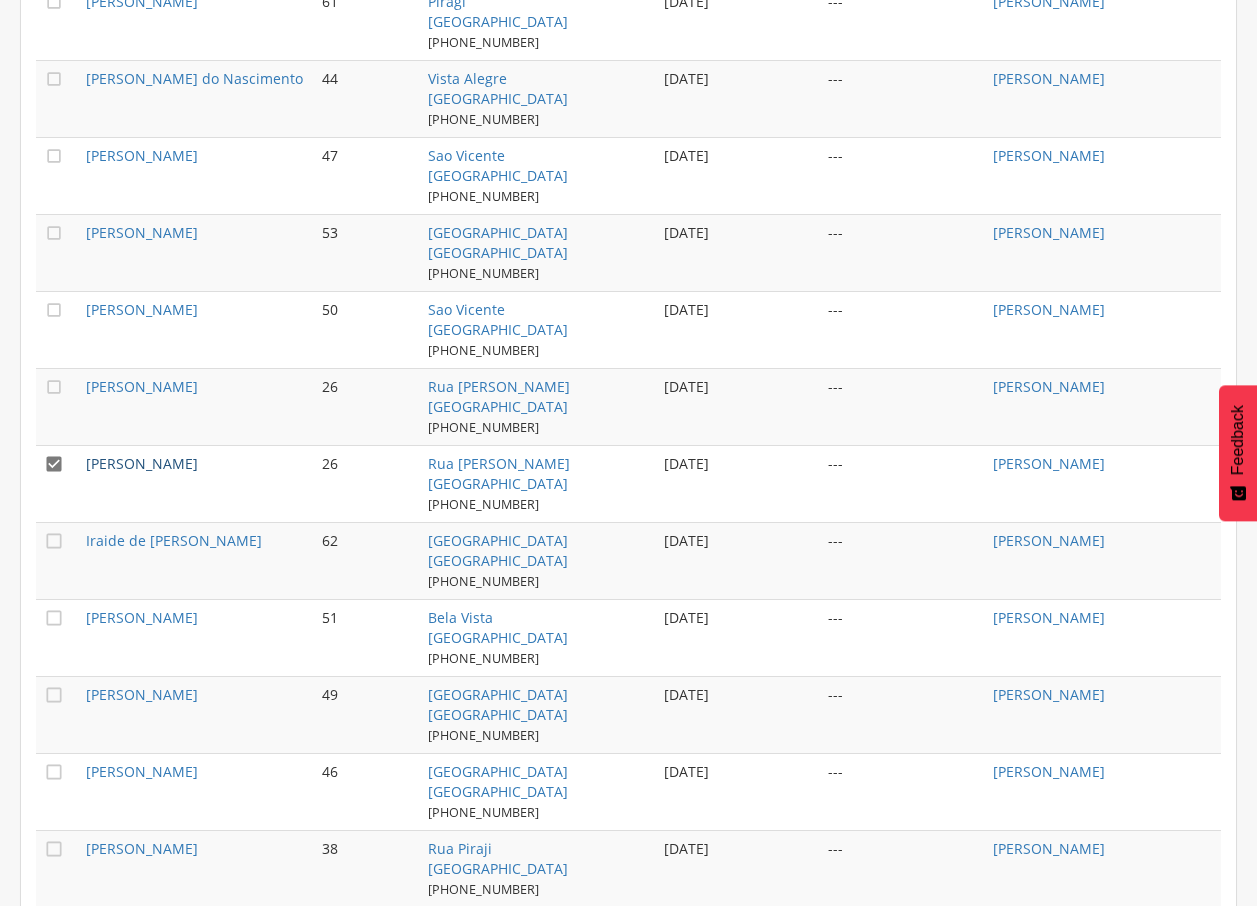 click on "[PERSON_NAME]" at bounding box center (142, 463) 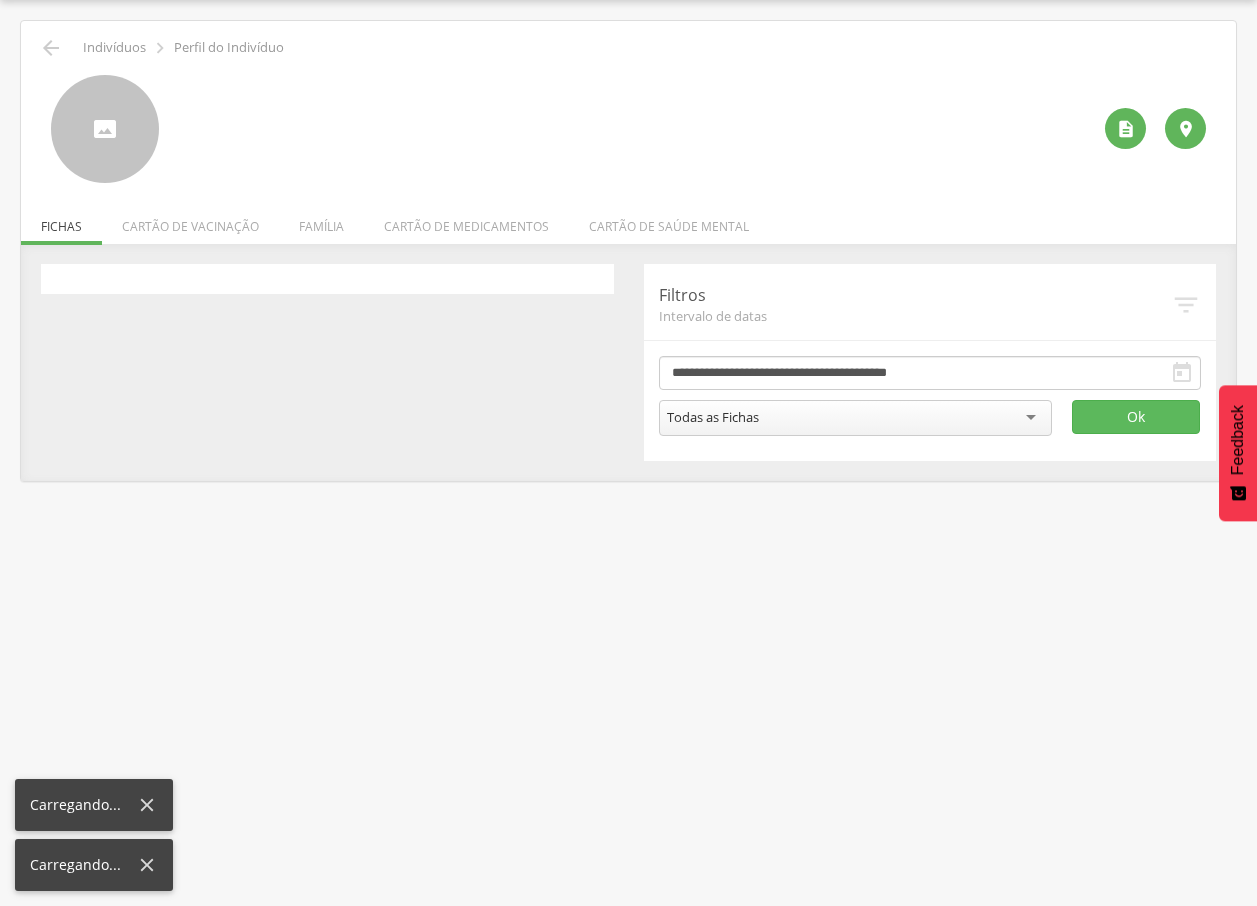 scroll, scrollTop: 60, scrollLeft: 0, axis: vertical 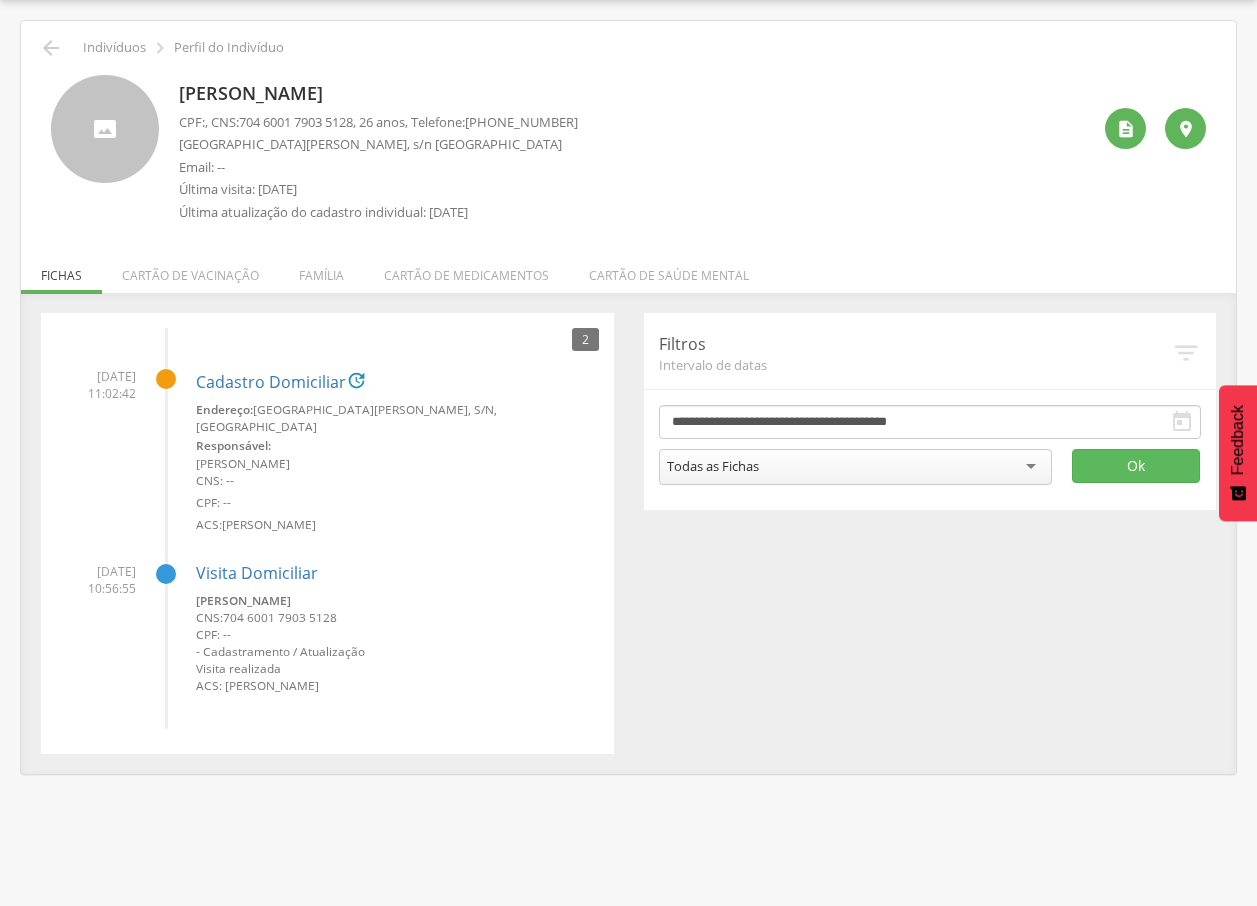 drag, startPoint x: 178, startPoint y: 90, endPoint x: 383, endPoint y: 95, distance: 205.06097 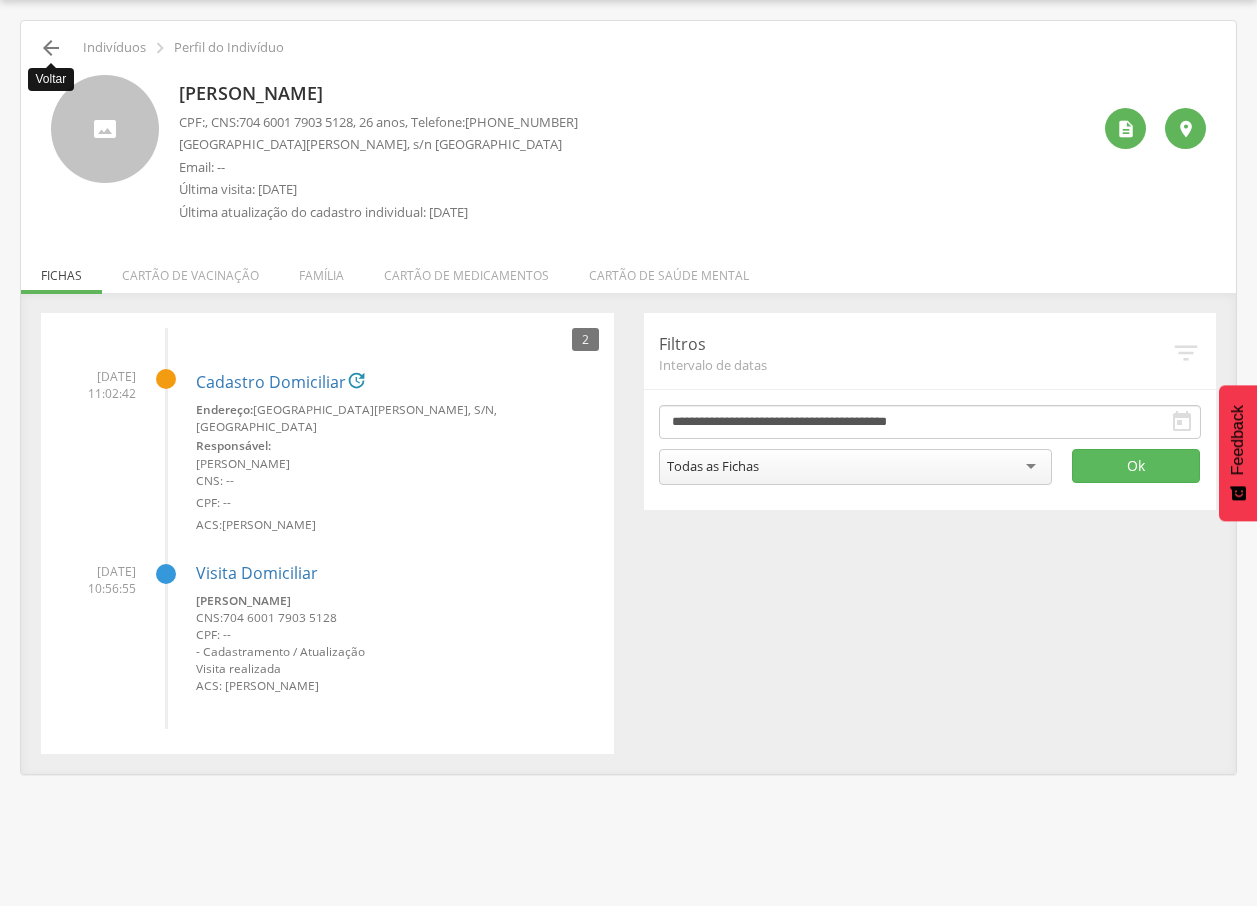 click on "" at bounding box center [51, 48] 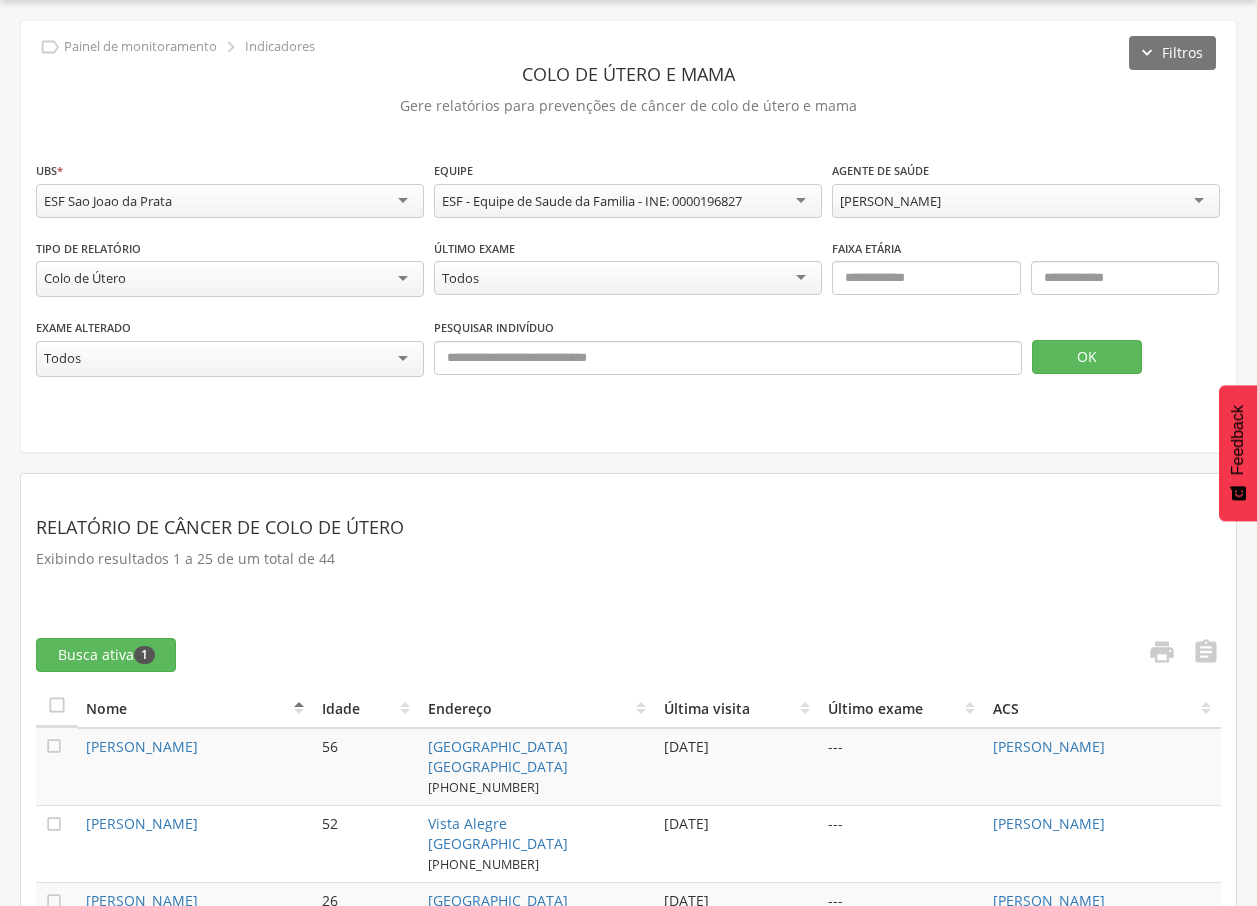scroll, scrollTop: 0, scrollLeft: 0, axis: both 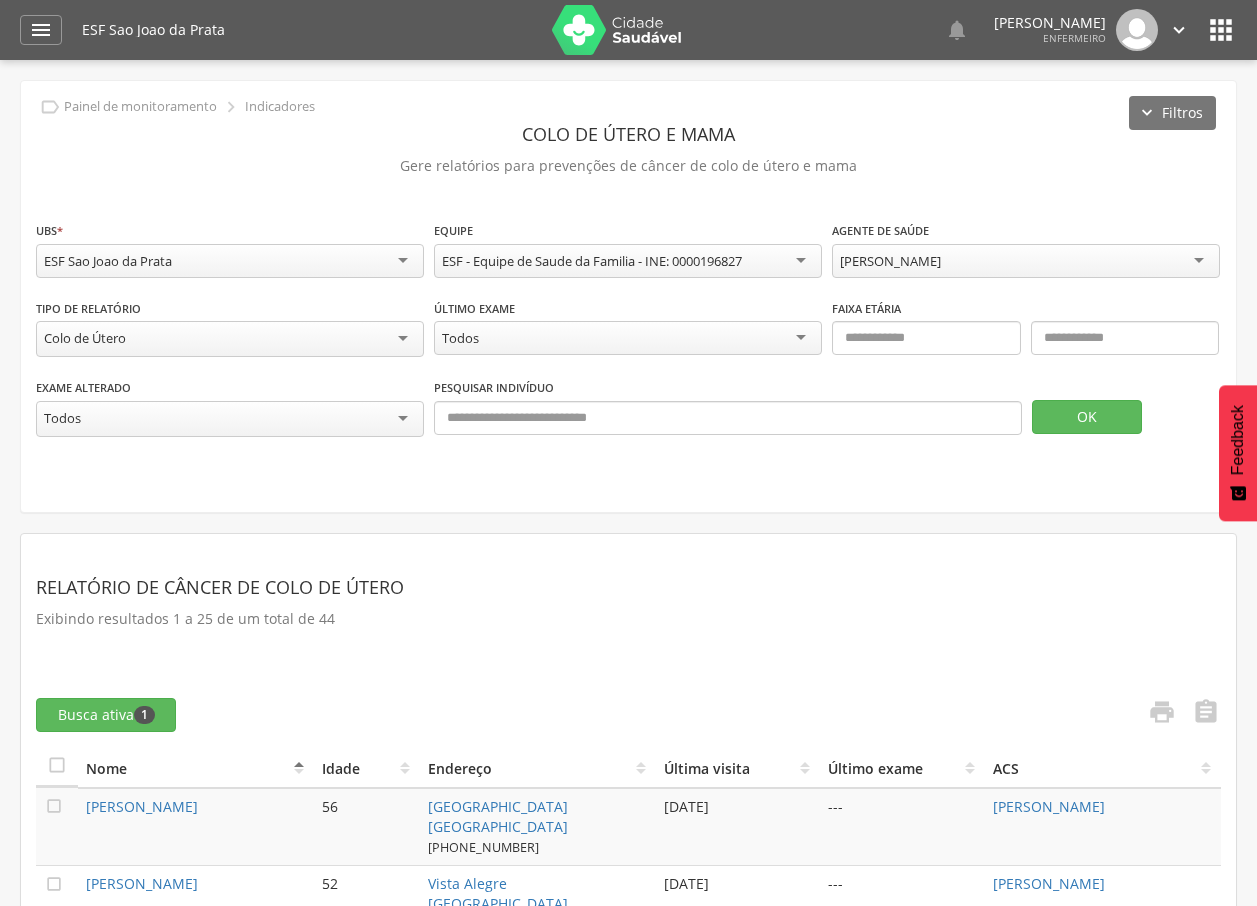 click on "" at bounding box center [1221, 30] 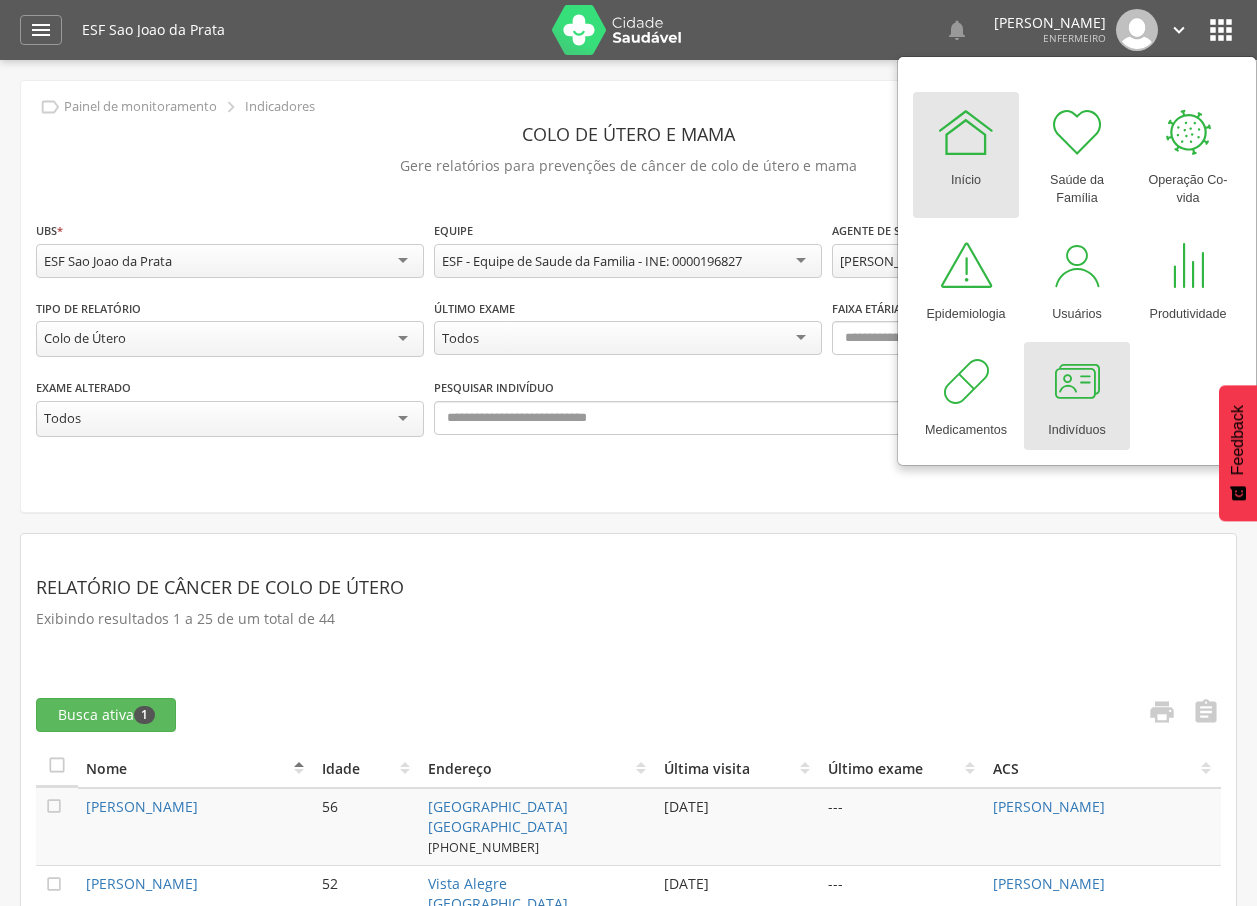 click at bounding box center [1077, 382] 